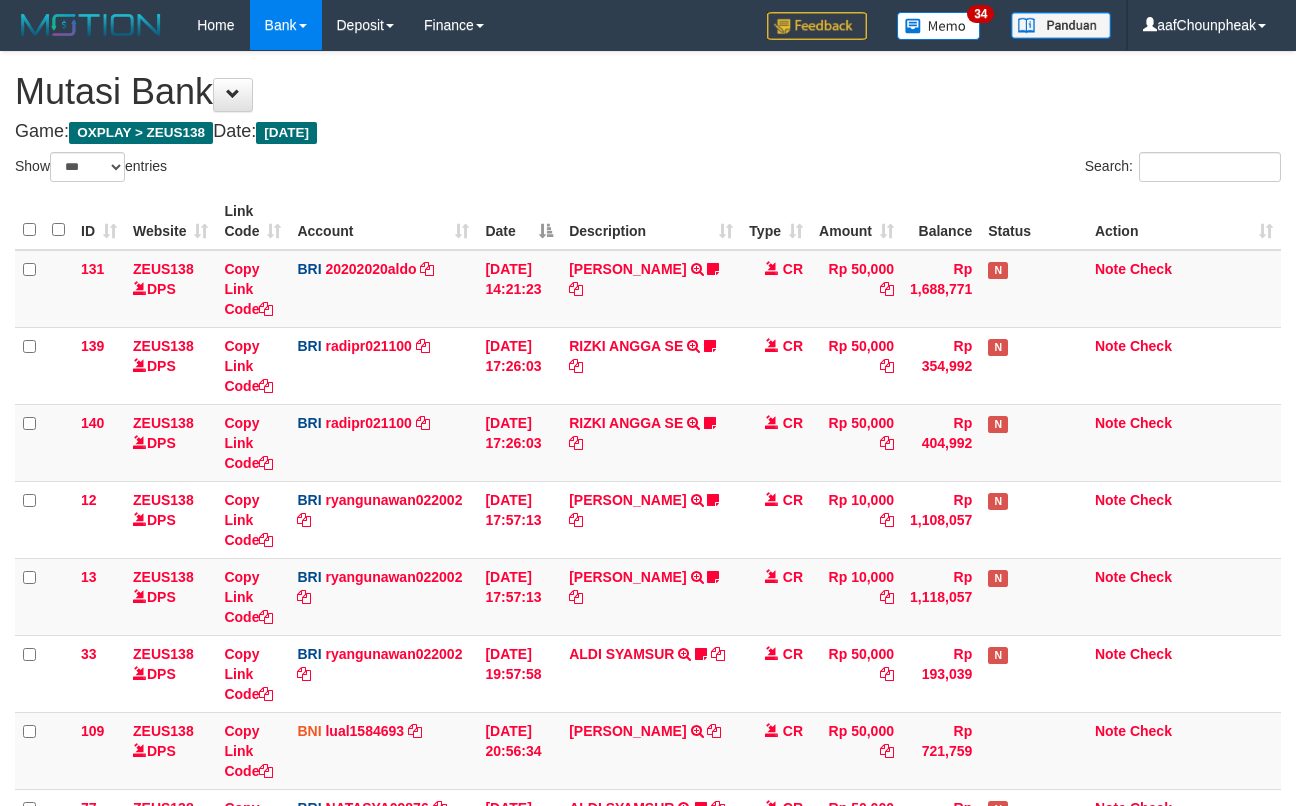 select on "***" 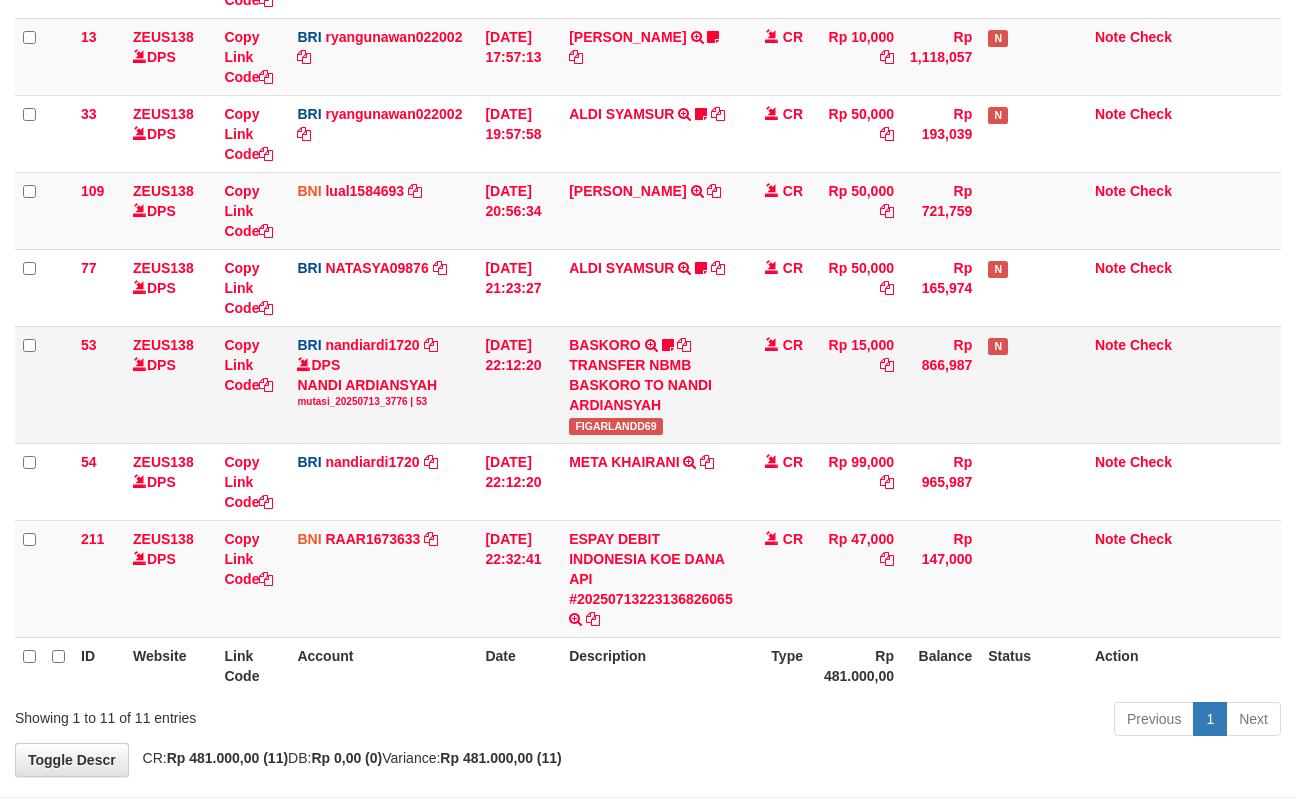 scroll, scrollTop: 469, scrollLeft: 0, axis: vertical 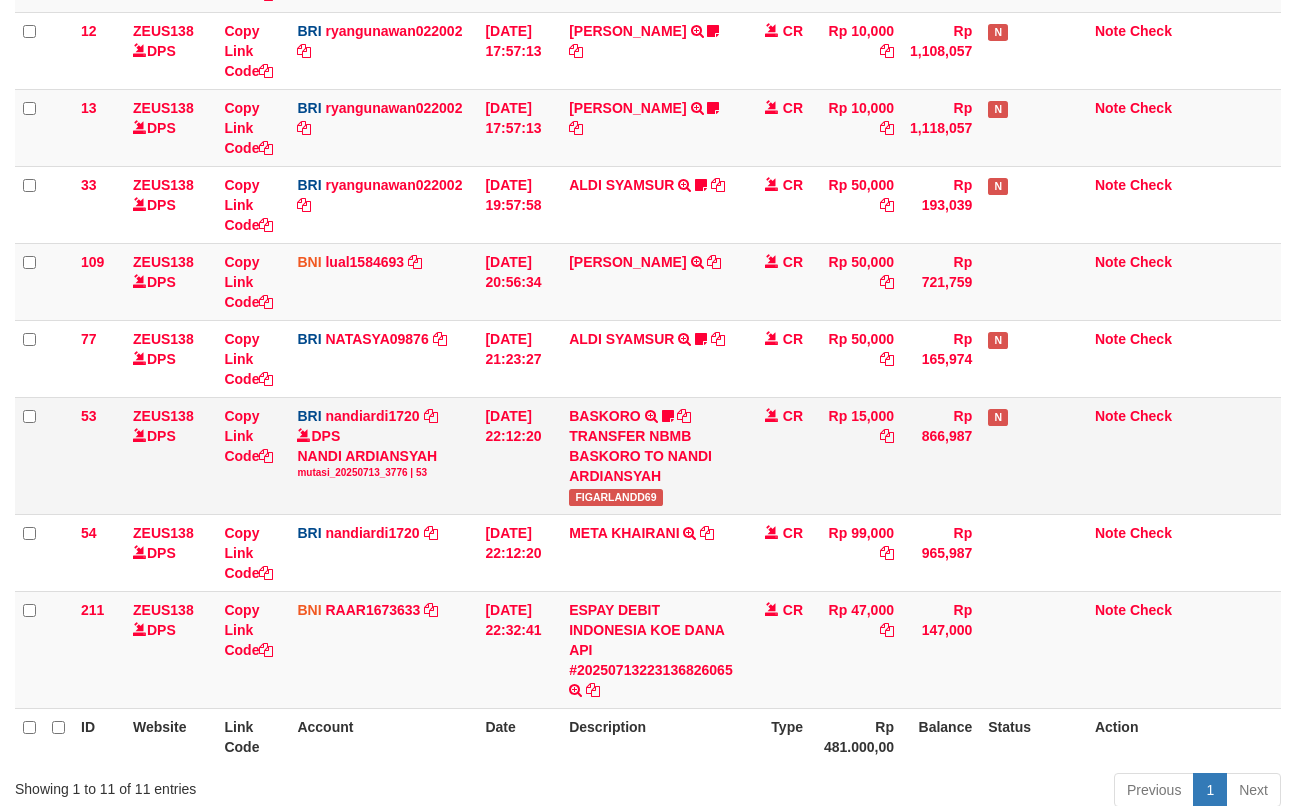 click on "TRANSFER NBMB BASKORO TO NANDI ARDIANSYAH" at bounding box center [651, 456] 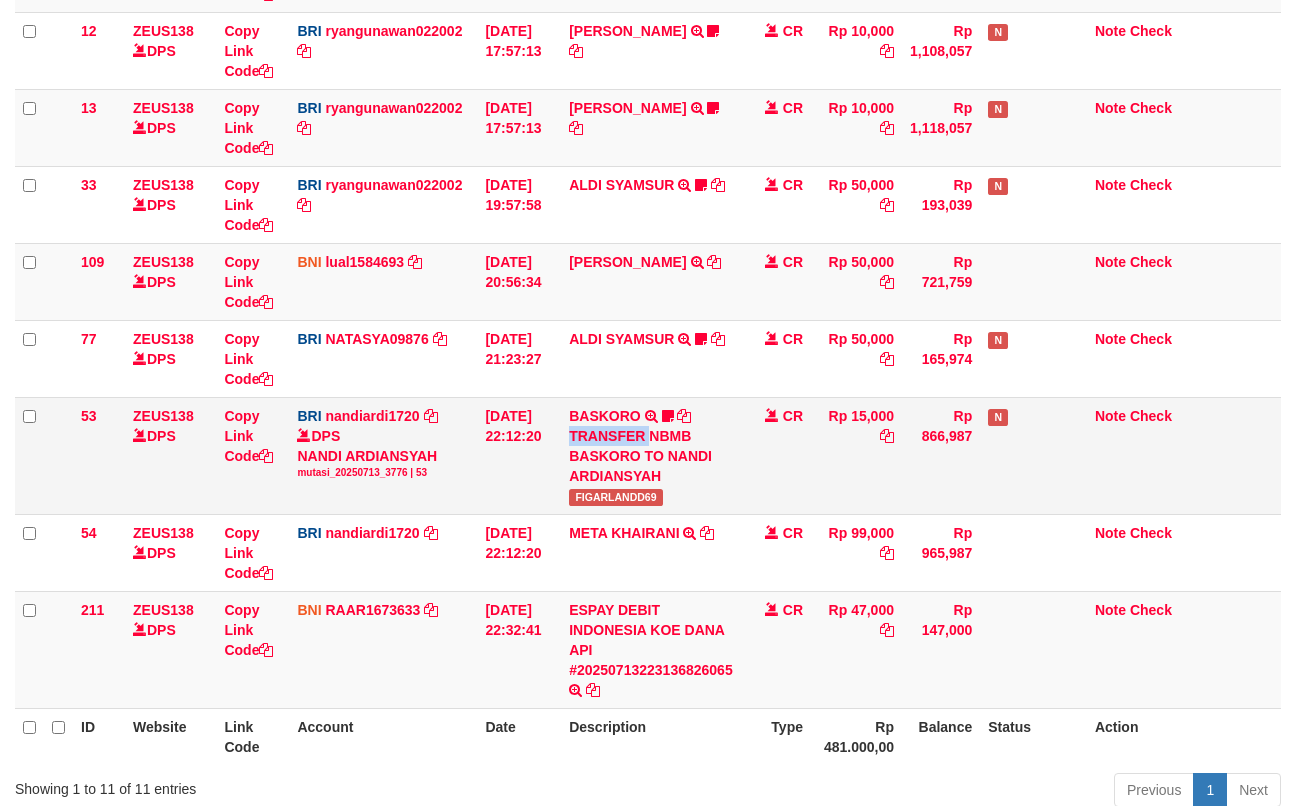 click on "TRANSFER NBMB BASKORO TO NANDI ARDIANSYAH" at bounding box center (651, 456) 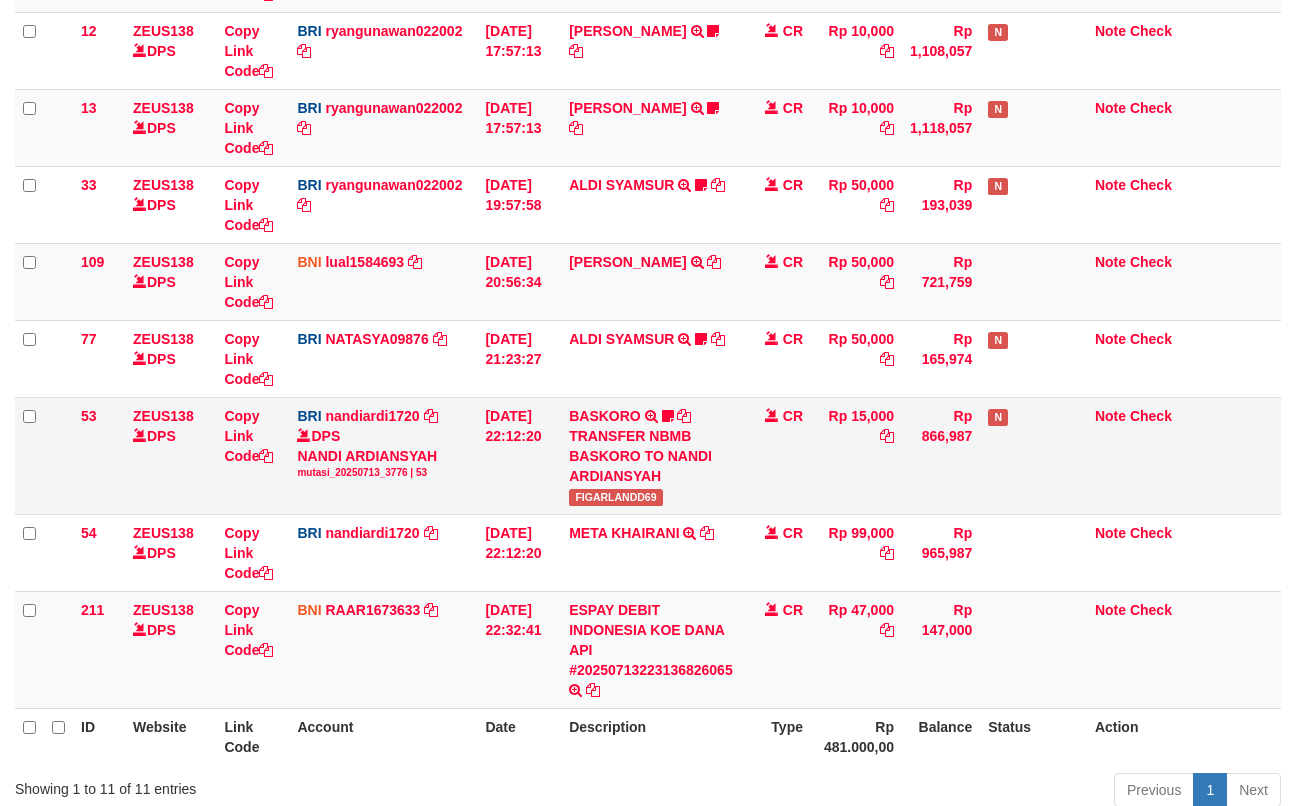 click on "FIGARLANDD69" at bounding box center (616, 497) 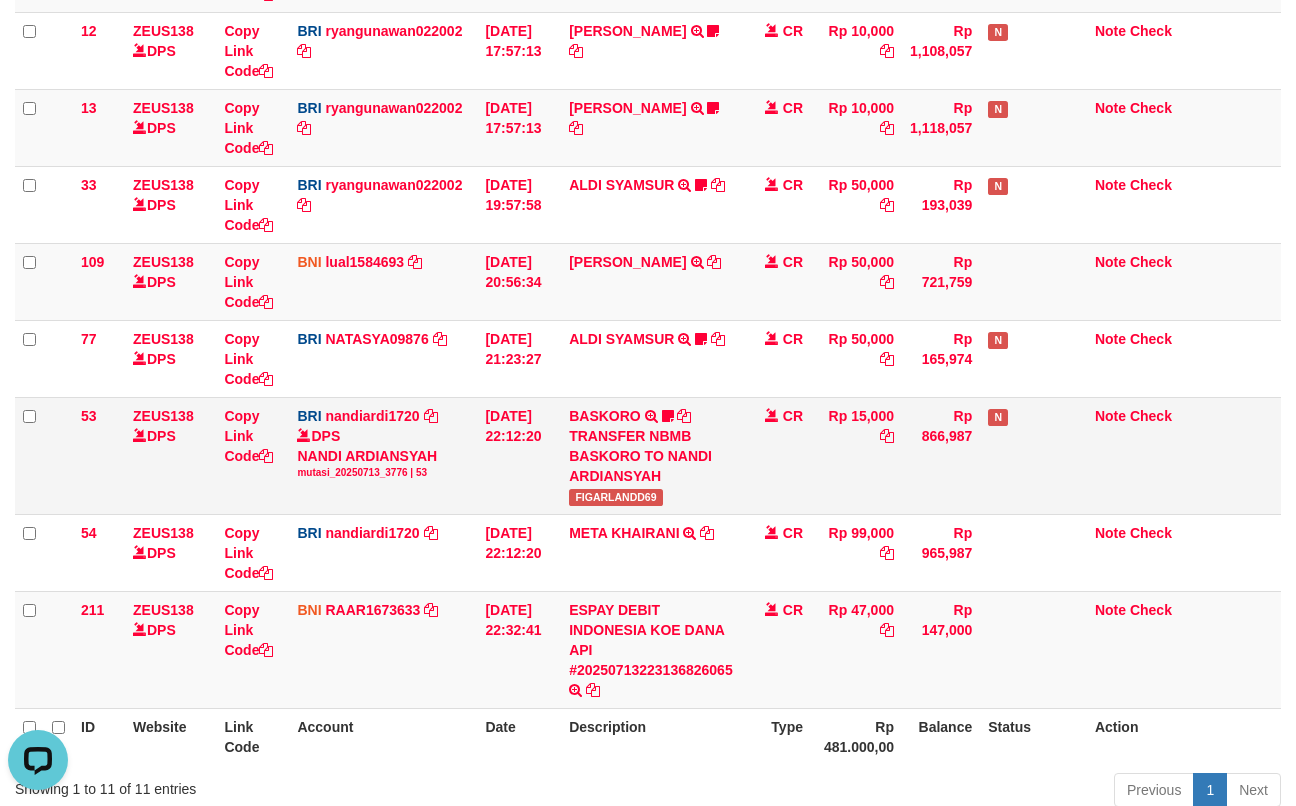 scroll, scrollTop: 0, scrollLeft: 0, axis: both 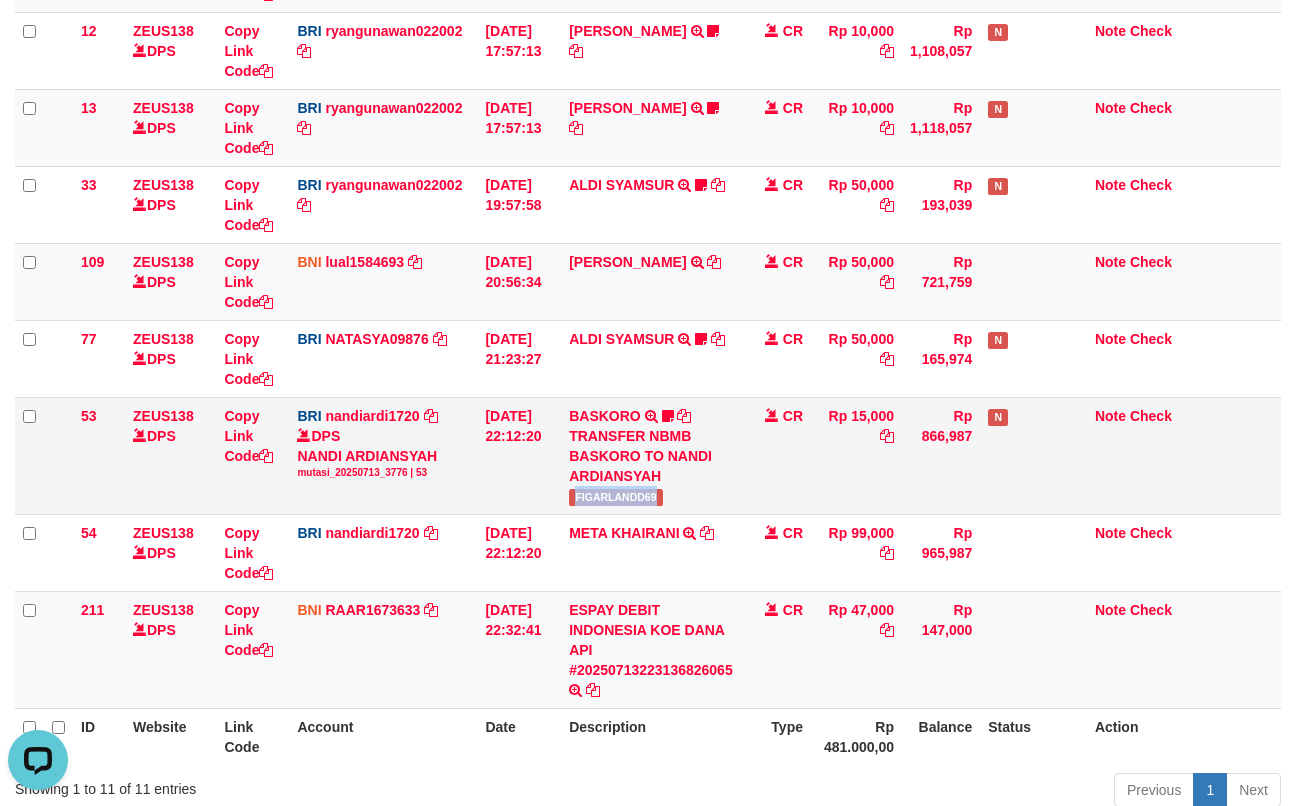 click on "FIGARLANDD69" at bounding box center (616, 497) 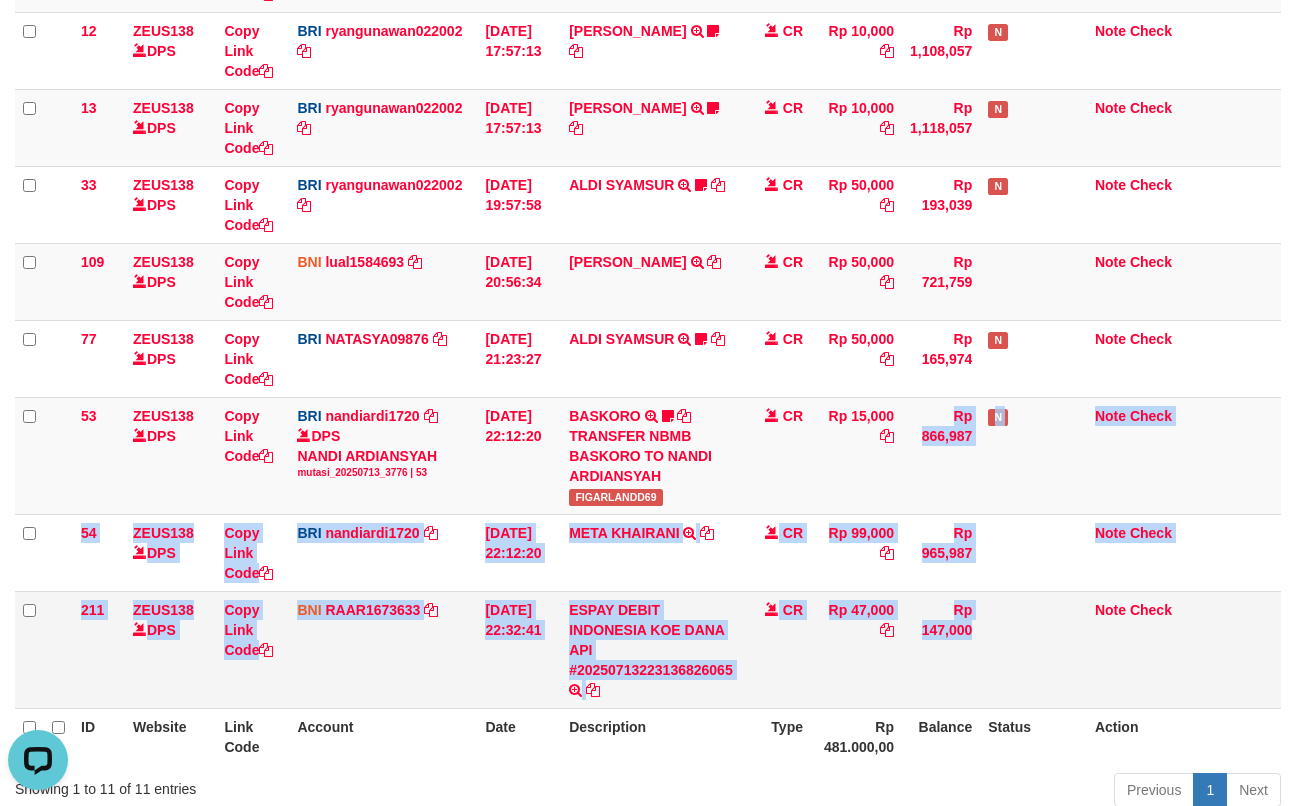 drag, startPoint x: 1057, startPoint y: 632, endPoint x: 648, endPoint y: 617, distance: 409.27496 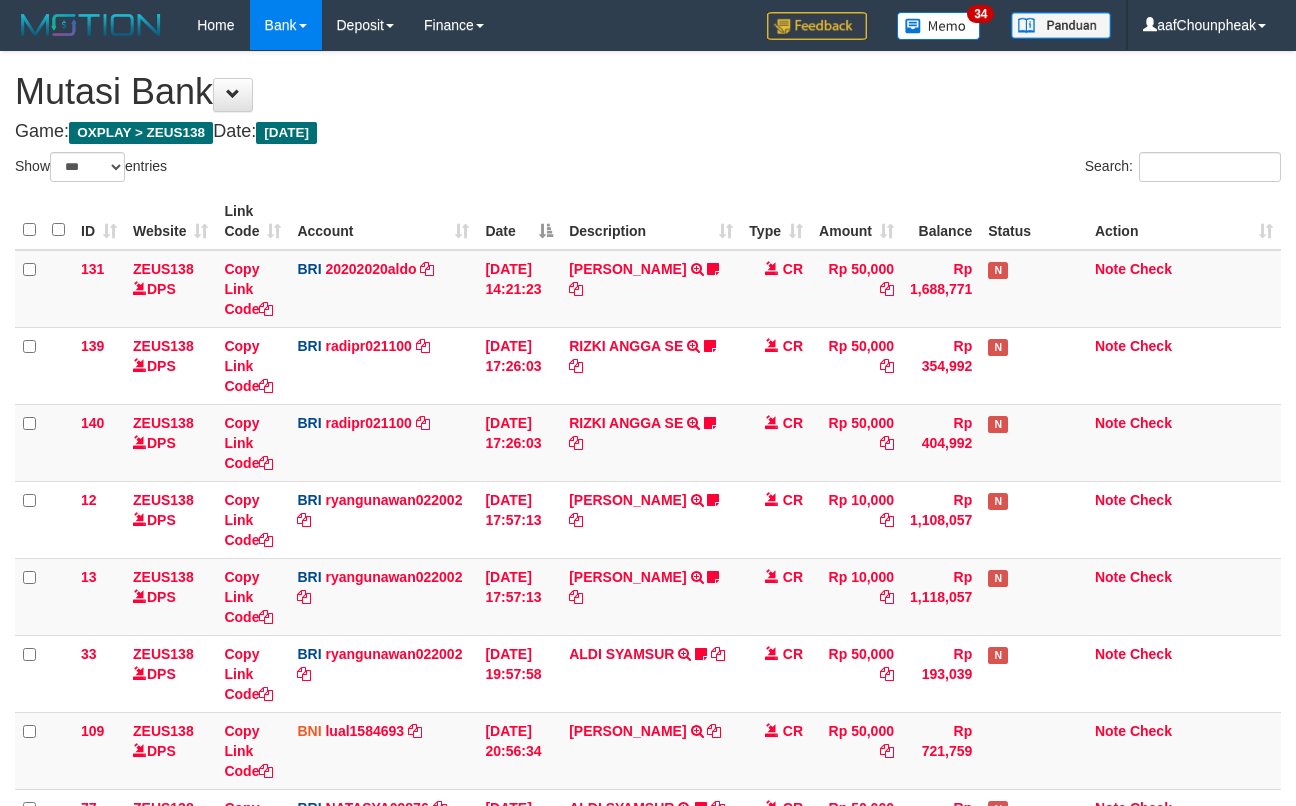 select on "***" 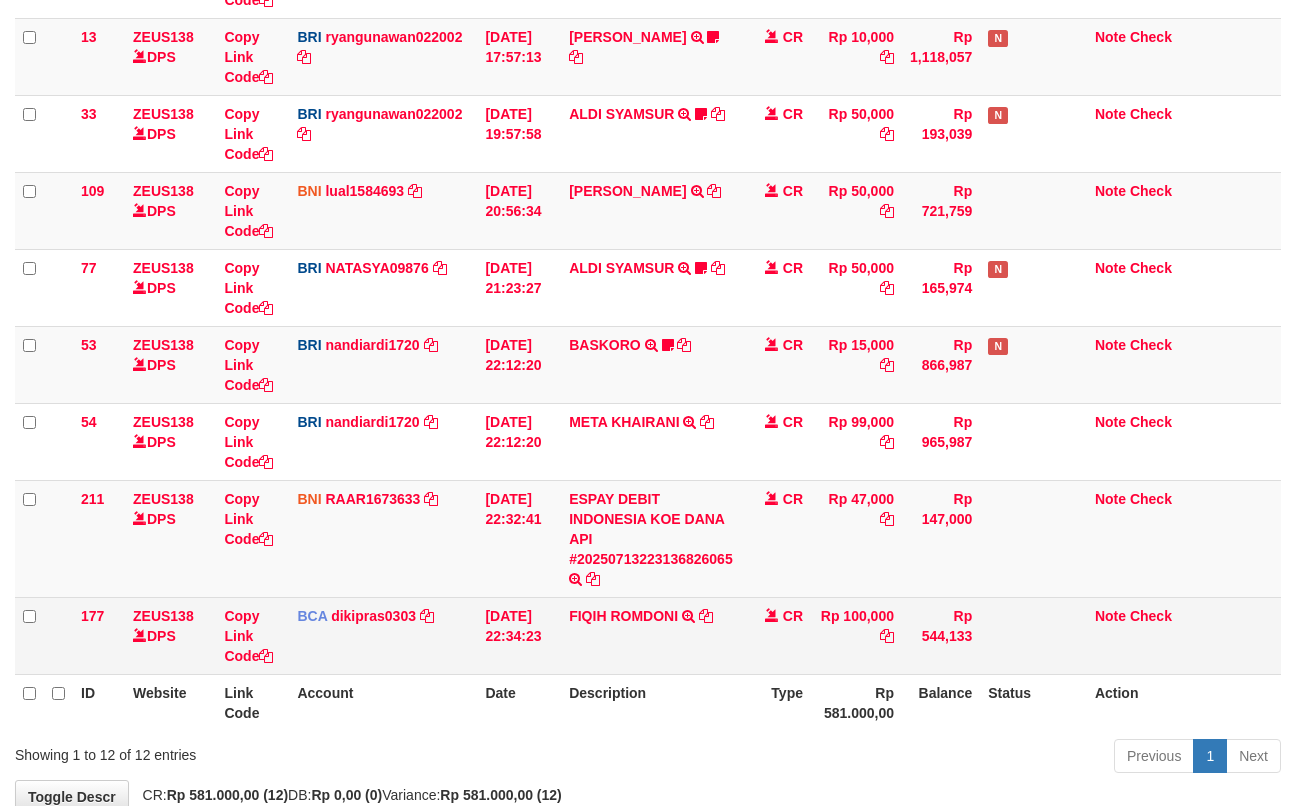 scroll, scrollTop: 469, scrollLeft: 0, axis: vertical 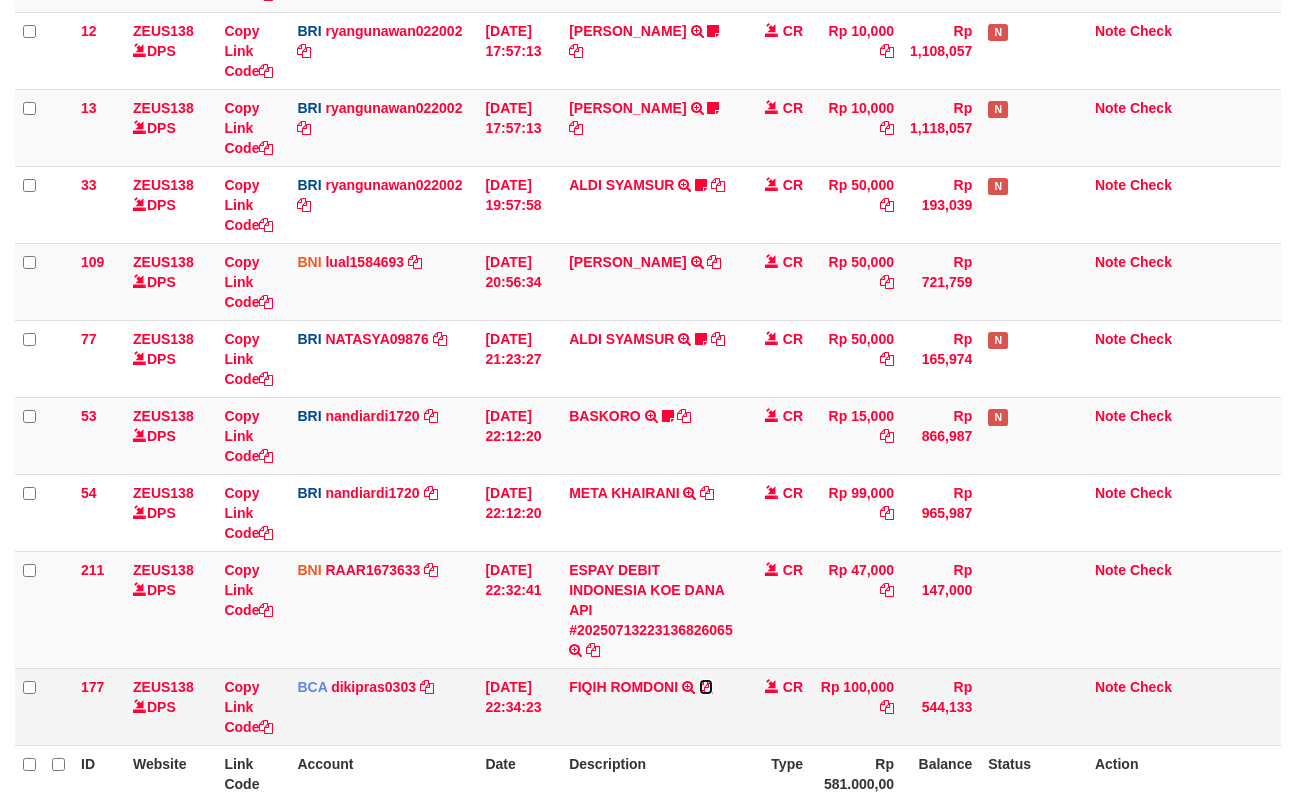 click at bounding box center (706, 687) 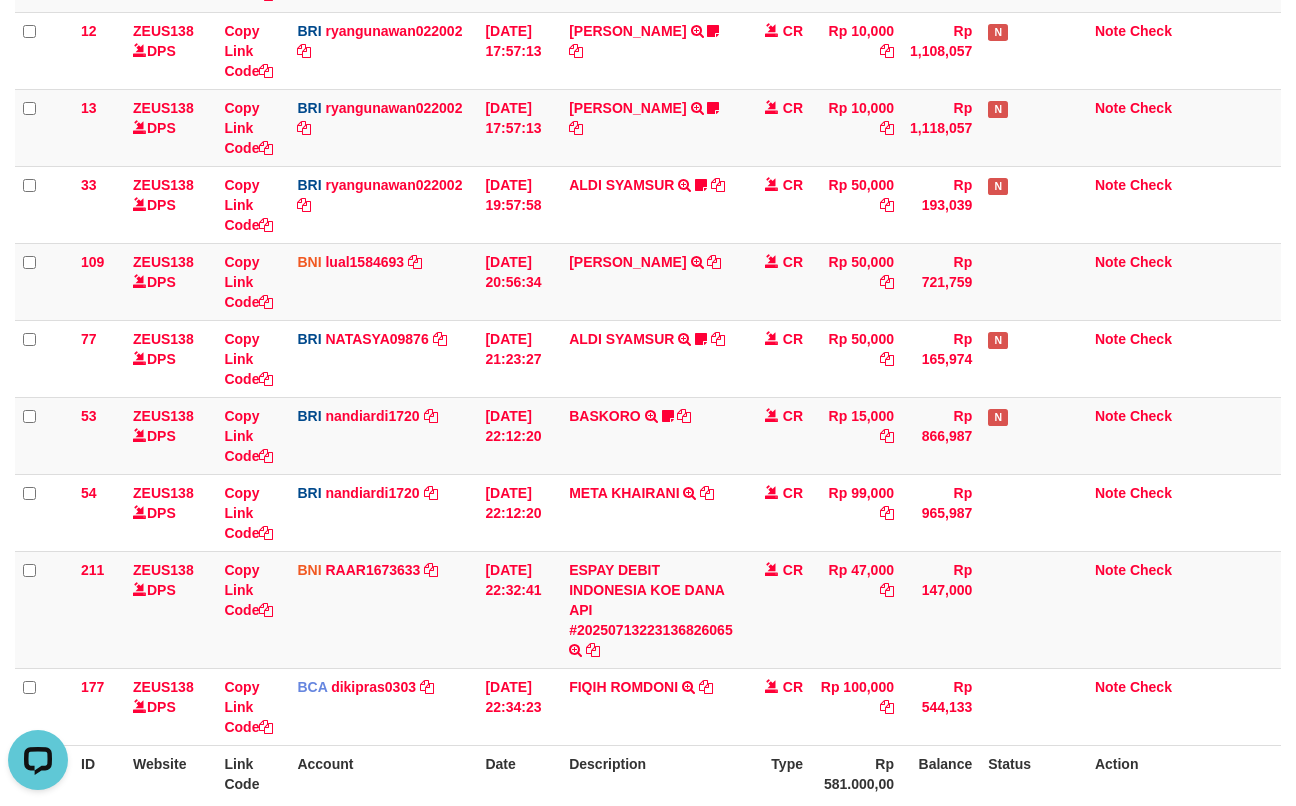 scroll, scrollTop: 0, scrollLeft: 0, axis: both 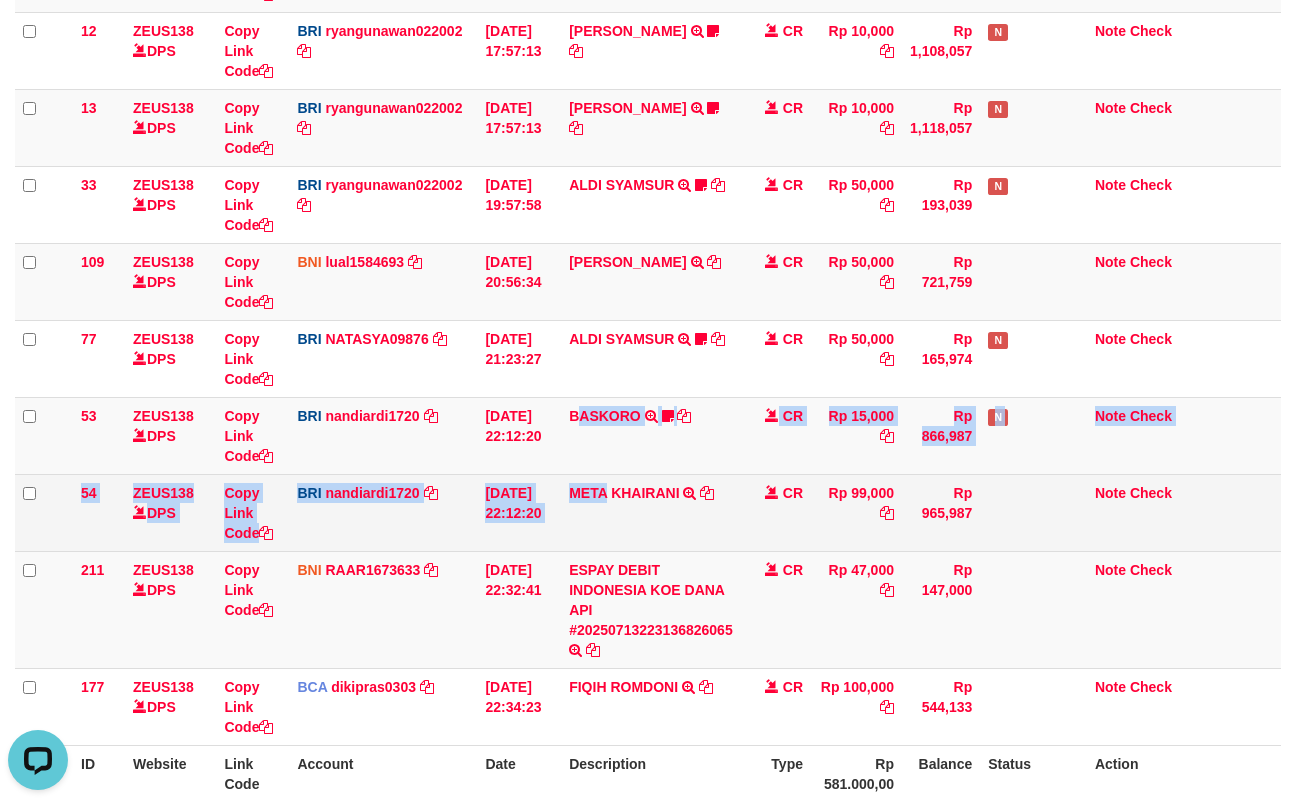 click on "131
ZEUS138    DPS
Copy Link Code
BRI
20202020aldo
DPS
REVALDO SAGITA
mutasi_20250713_3778 | 131
mutasi_20250713_3778 | 131
13/07/2025 14:21:23
DANA HERISUPRAPTO            TRANSFER NBMB DANA HERISUPRAPTO TO REVALDO SAGITA    Herisuprapto
CR
Rp 50,000
Rp 1,688,771
N
Note
Check
139
ZEUS138    DPS
Copy Link Code
BRI
radipr021100
DPS
REYNALDI ADI PRATAMA" at bounding box center [648, 263] 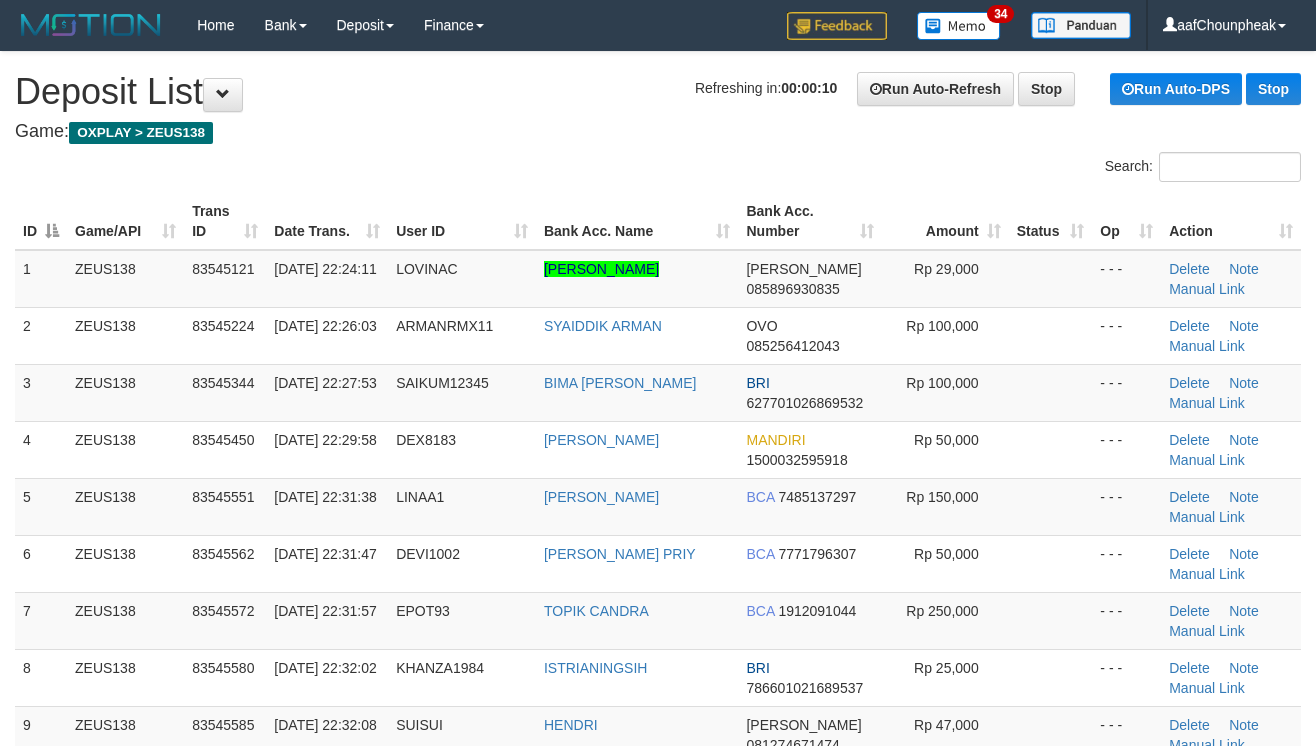 scroll, scrollTop: 0, scrollLeft: 0, axis: both 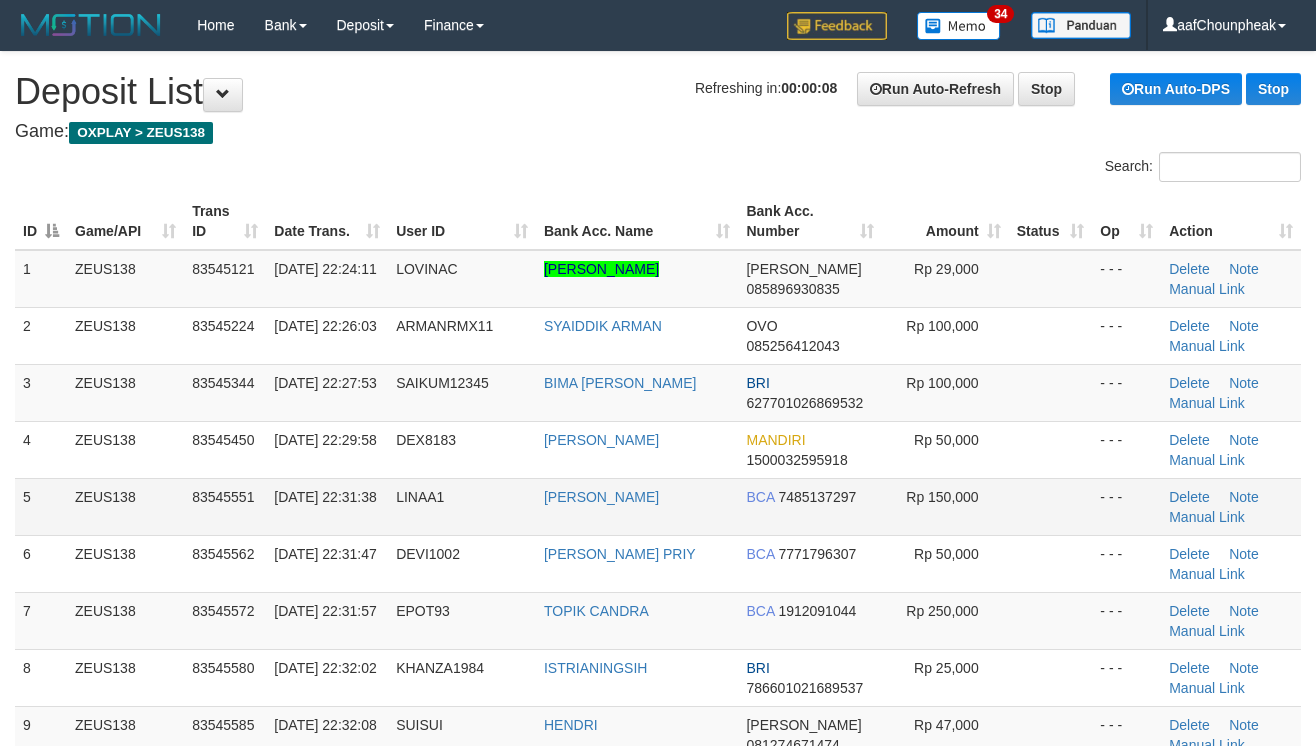 click on "BCA
7485137297" at bounding box center (810, 506) 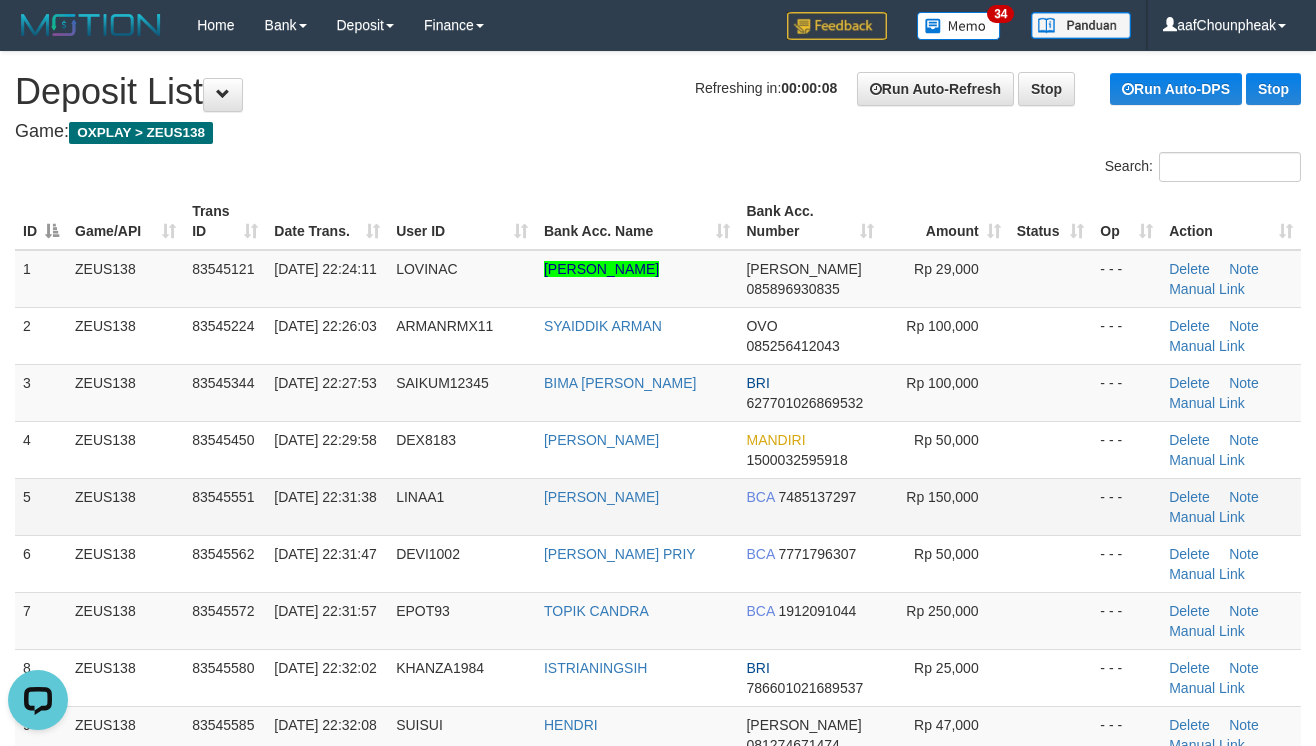 scroll, scrollTop: 0, scrollLeft: 0, axis: both 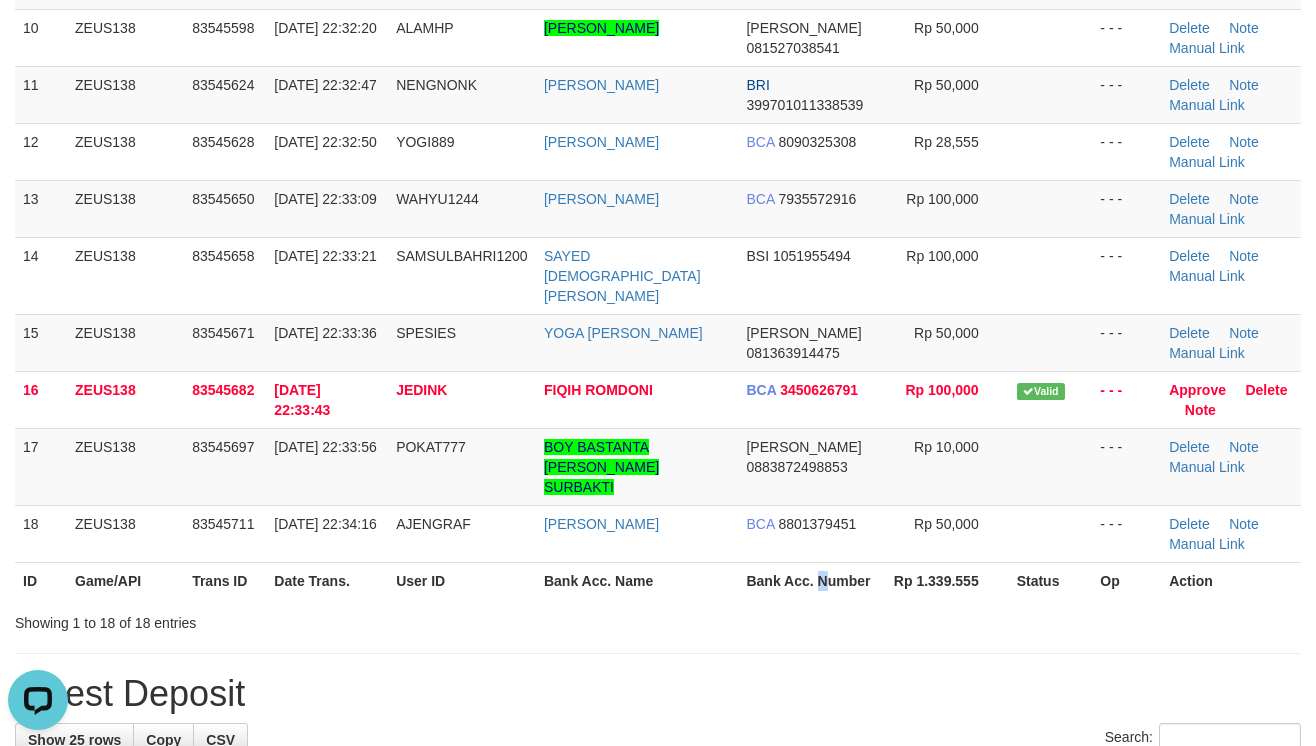 click on "Bank Acc. Number" at bounding box center (810, 580) 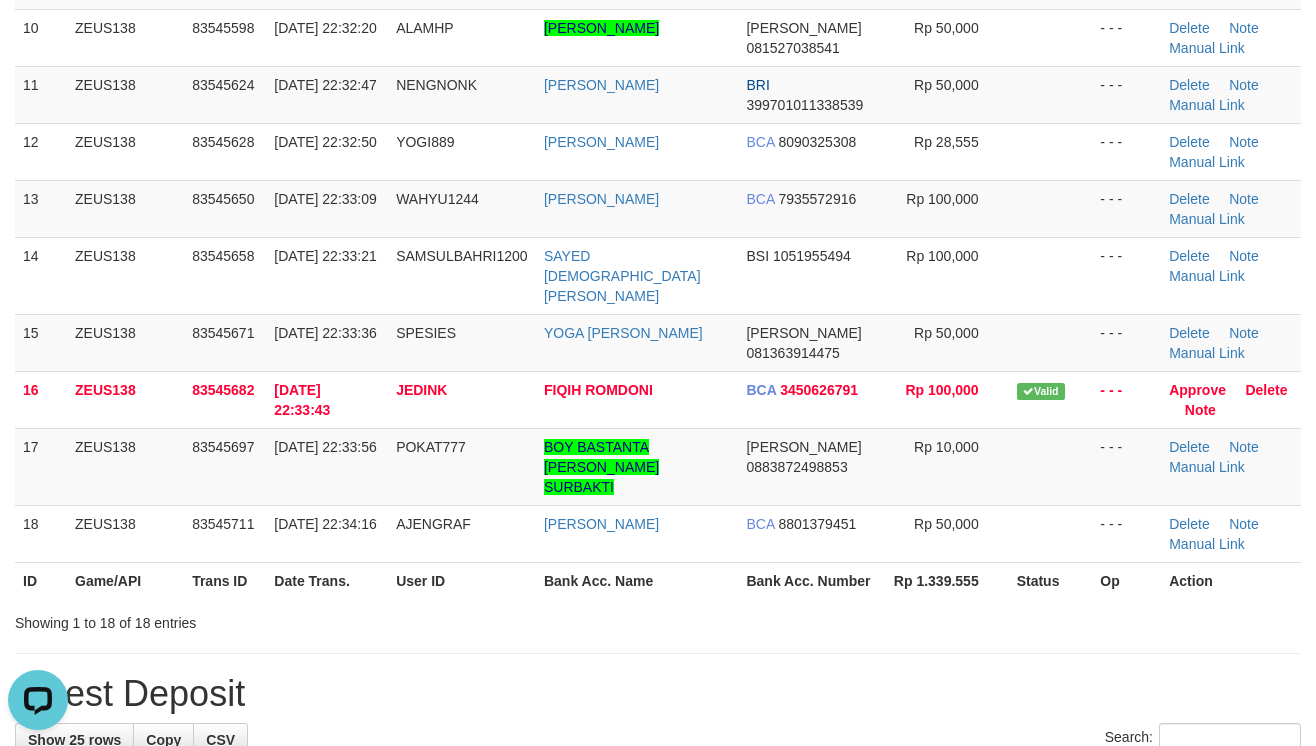 click on "**********" at bounding box center (658, 839) 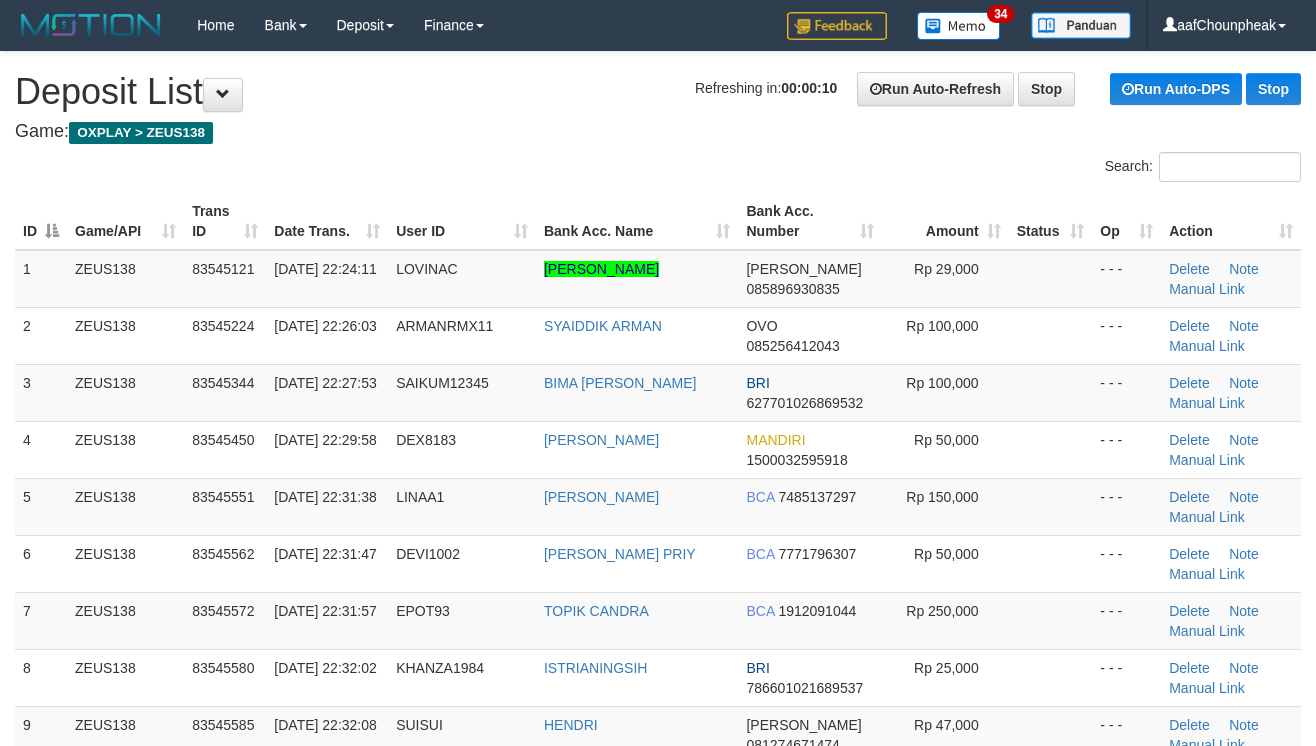 click on "Amount" at bounding box center (884, 1489) 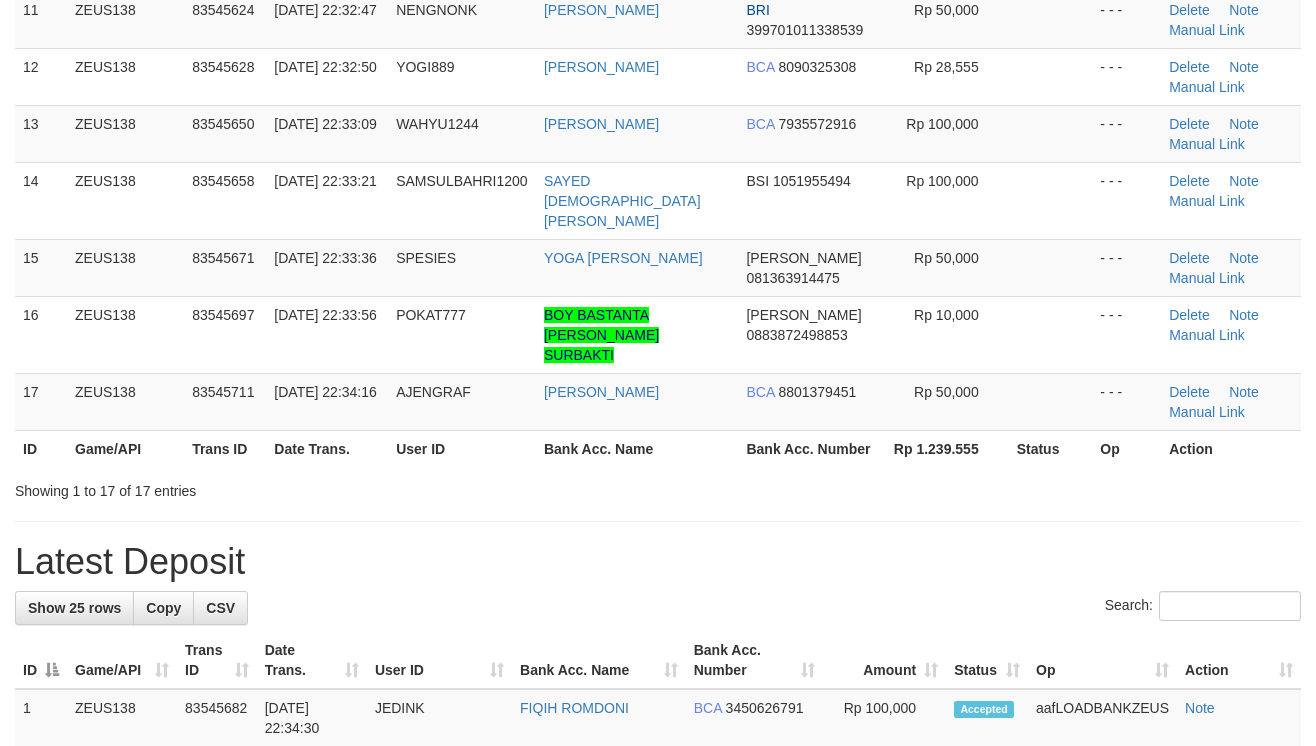 click on "Amount" at bounding box center (884, 660) 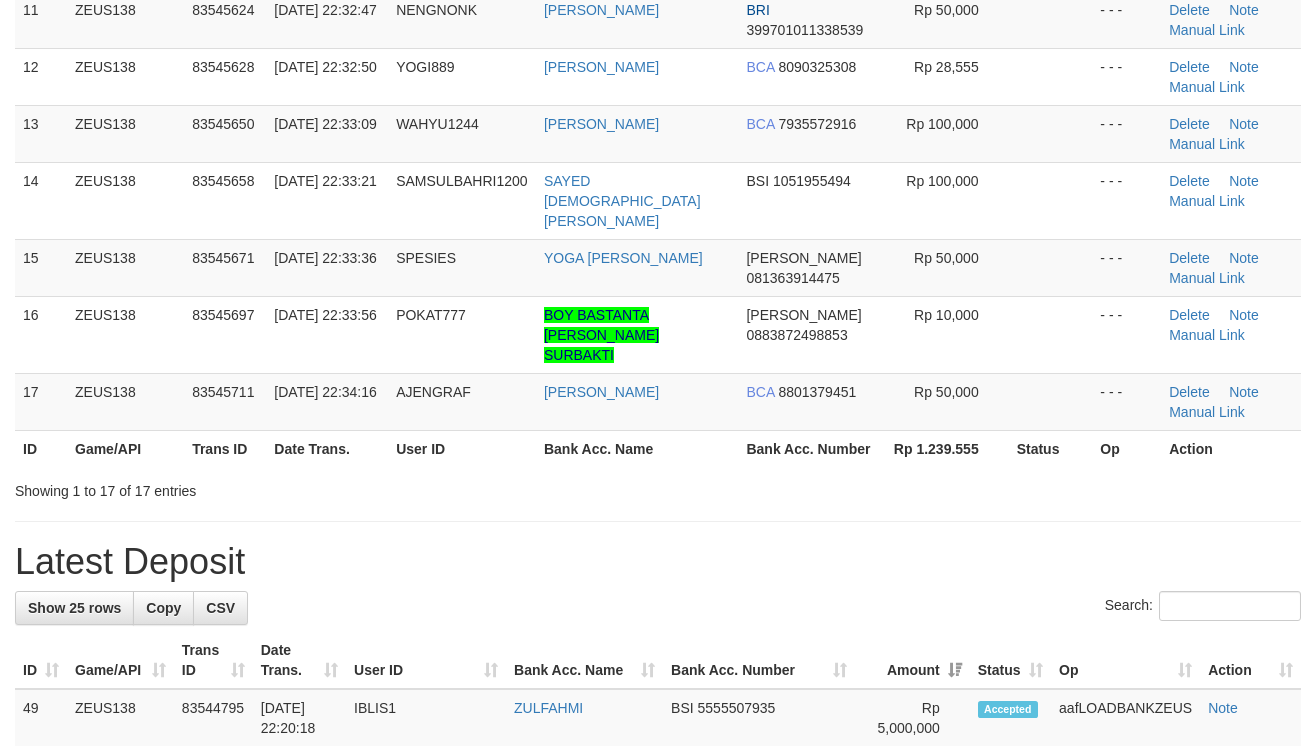 scroll, scrollTop: 754, scrollLeft: 0, axis: vertical 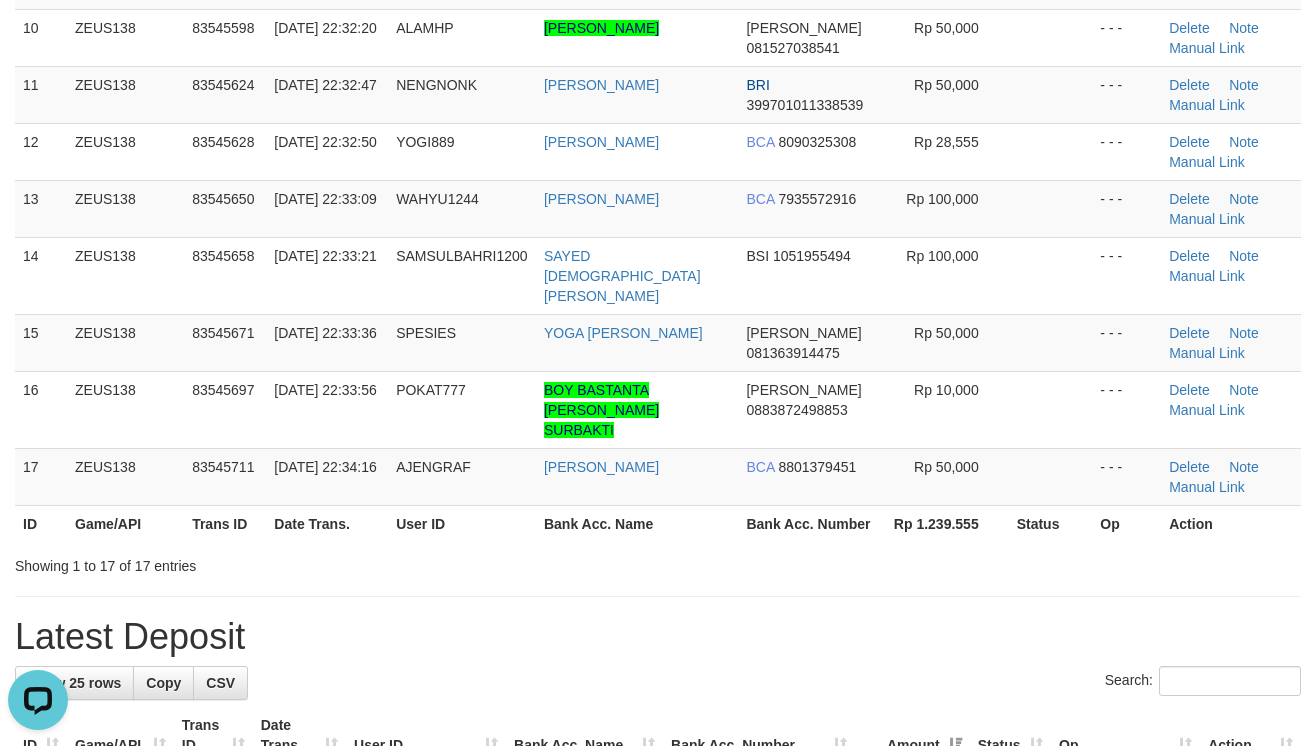 click on "**********" at bounding box center [658, 810] 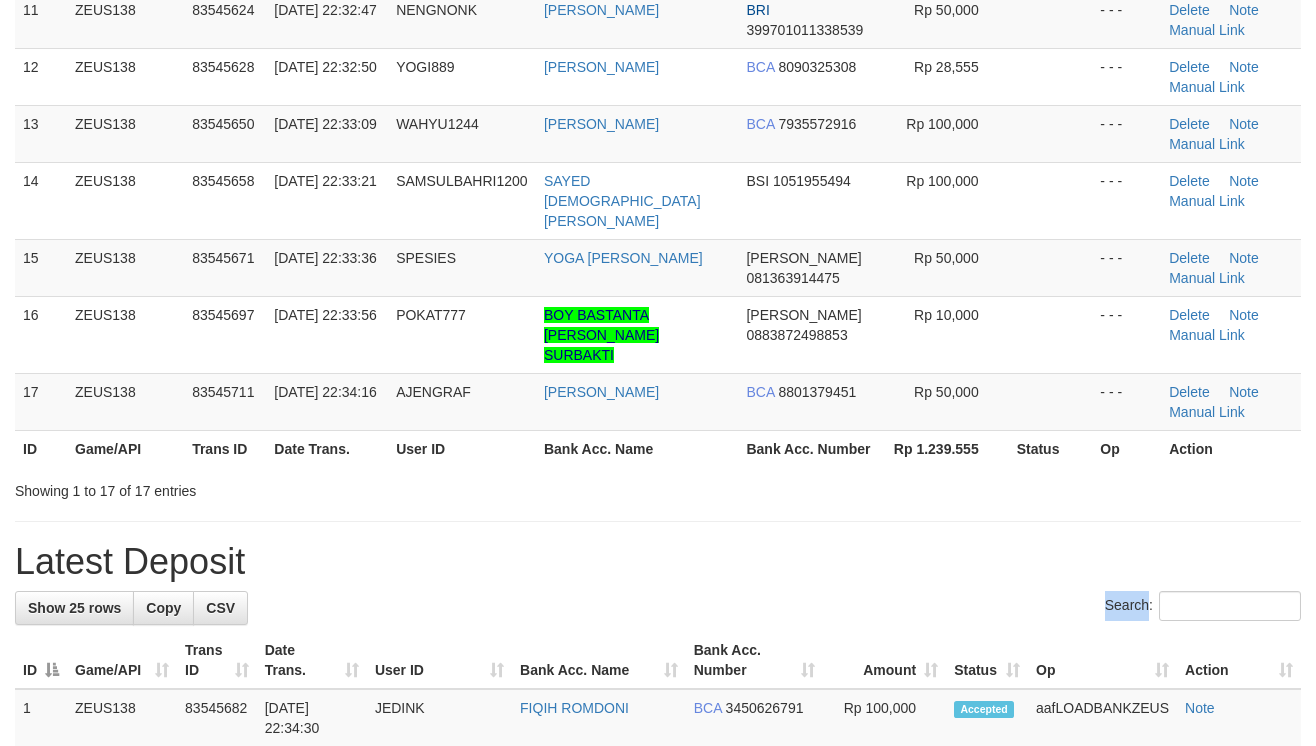 drag, startPoint x: 0, startPoint y: 0, endPoint x: 857, endPoint y: 521, distance: 1002.9407 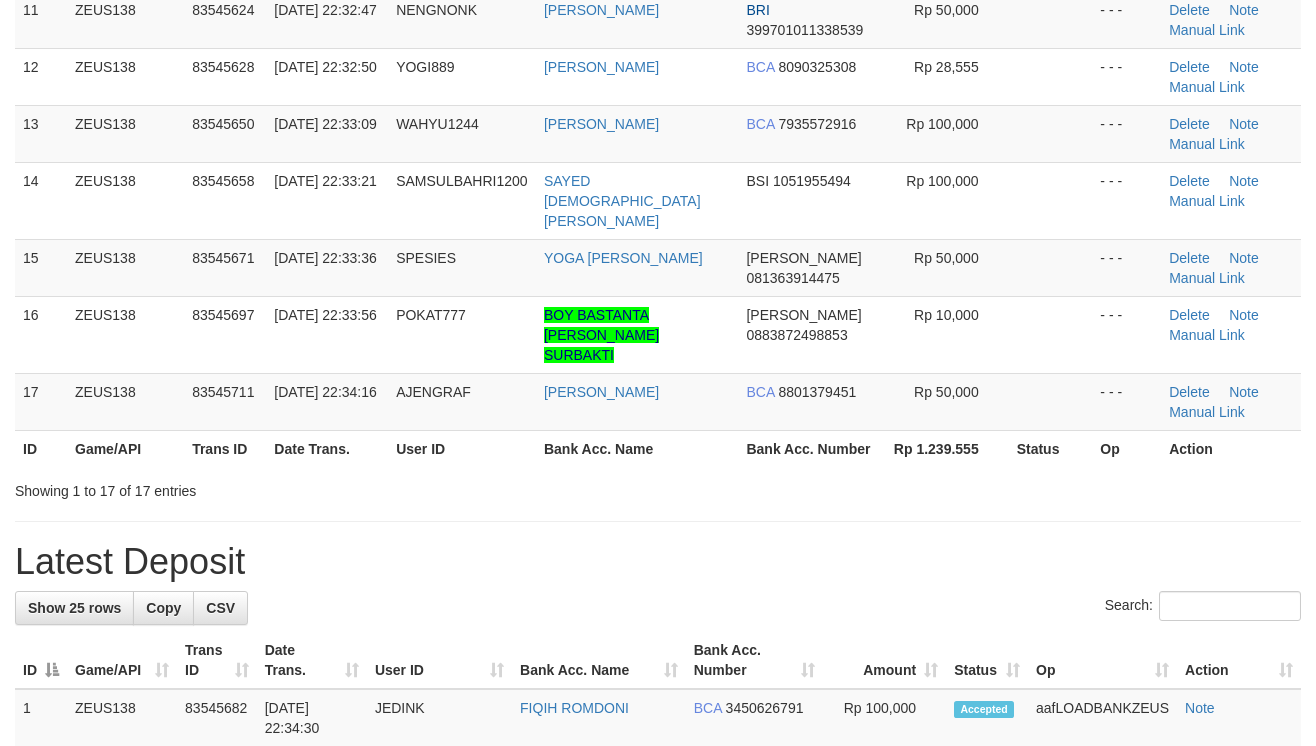 click on "**********" at bounding box center (658, 735) 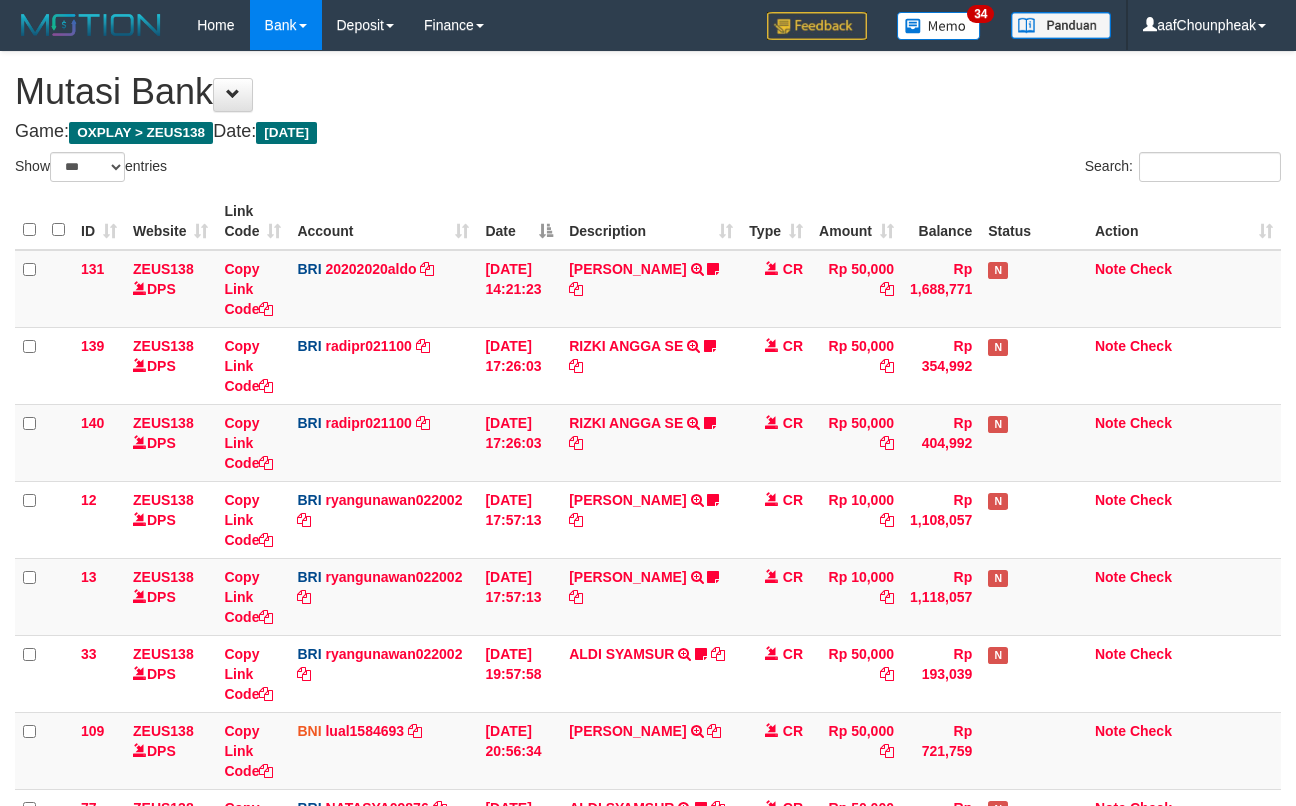 select on "***" 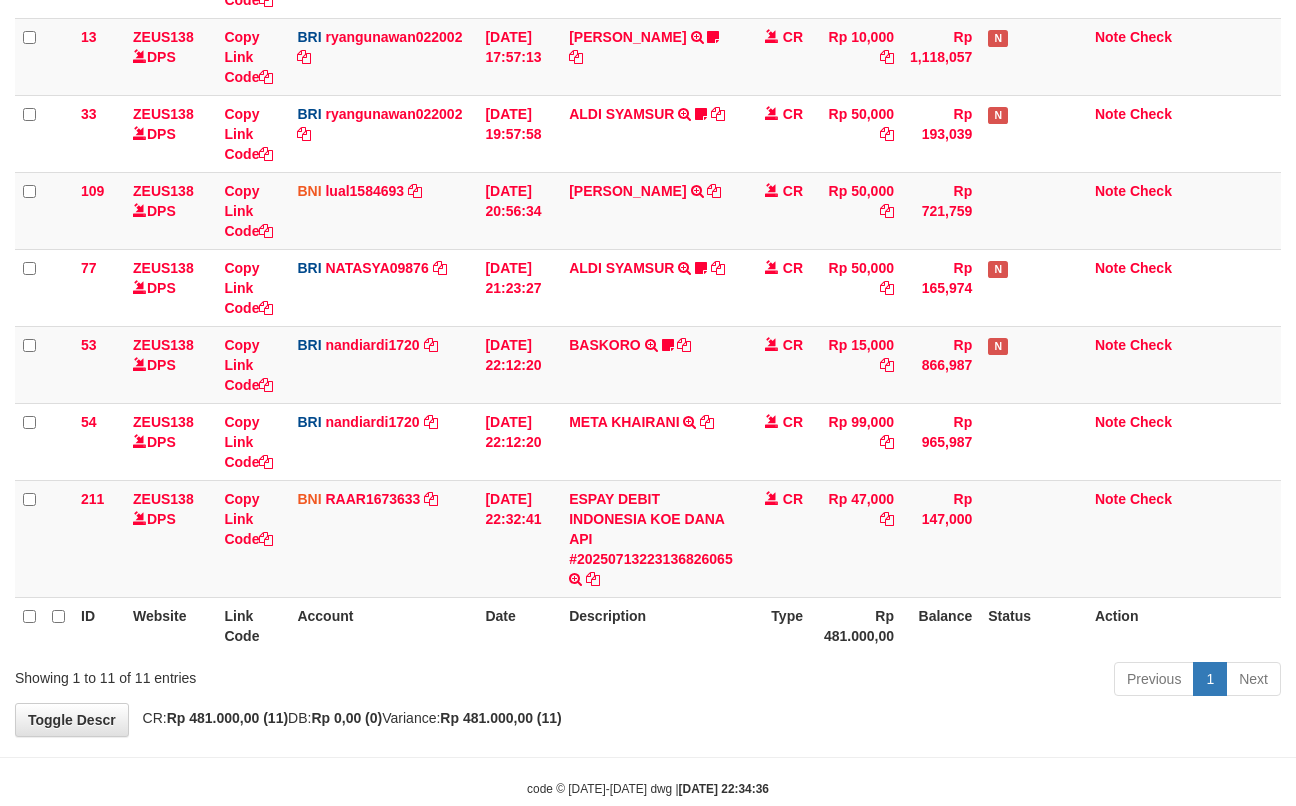 scroll, scrollTop: 469, scrollLeft: 0, axis: vertical 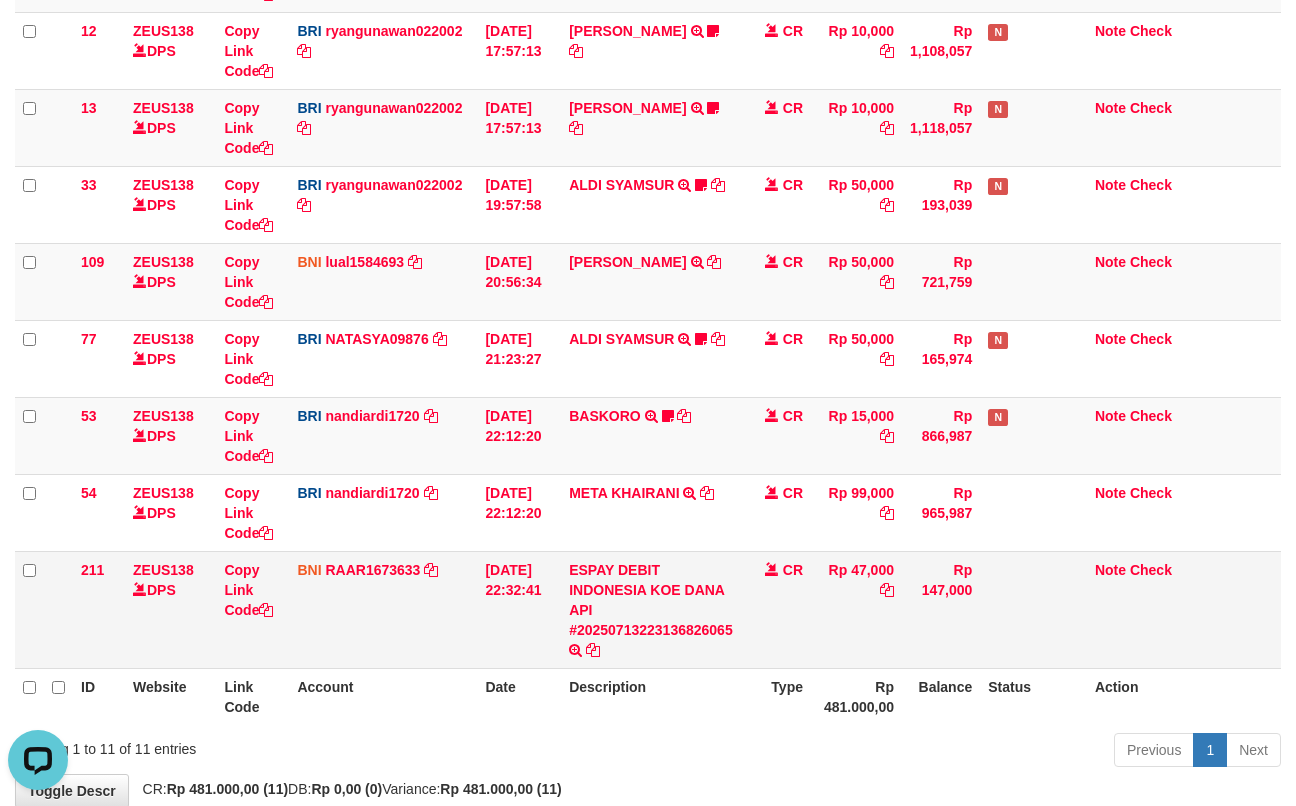 click on "131
ZEUS138    DPS
Copy Link Code
BRI
20202020aldo
DPS
[PERSON_NAME]
mutasi_20250713_3778 | 131
mutasi_20250713_3778 | 131
[DATE] 14:21:23
[PERSON_NAME] HERISUPRAPTO            TRANSFER NBMB [PERSON_NAME] HERISUPRAPTO TO [PERSON_NAME]    Herisuprapto
CR
Rp 50,000
Rp 1,688,771
N
Note
Check
139
ZEUS138    DPS
Copy Link Code
BRI
radipr021100
DPS
[PERSON_NAME]" at bounding box center (648, 225) 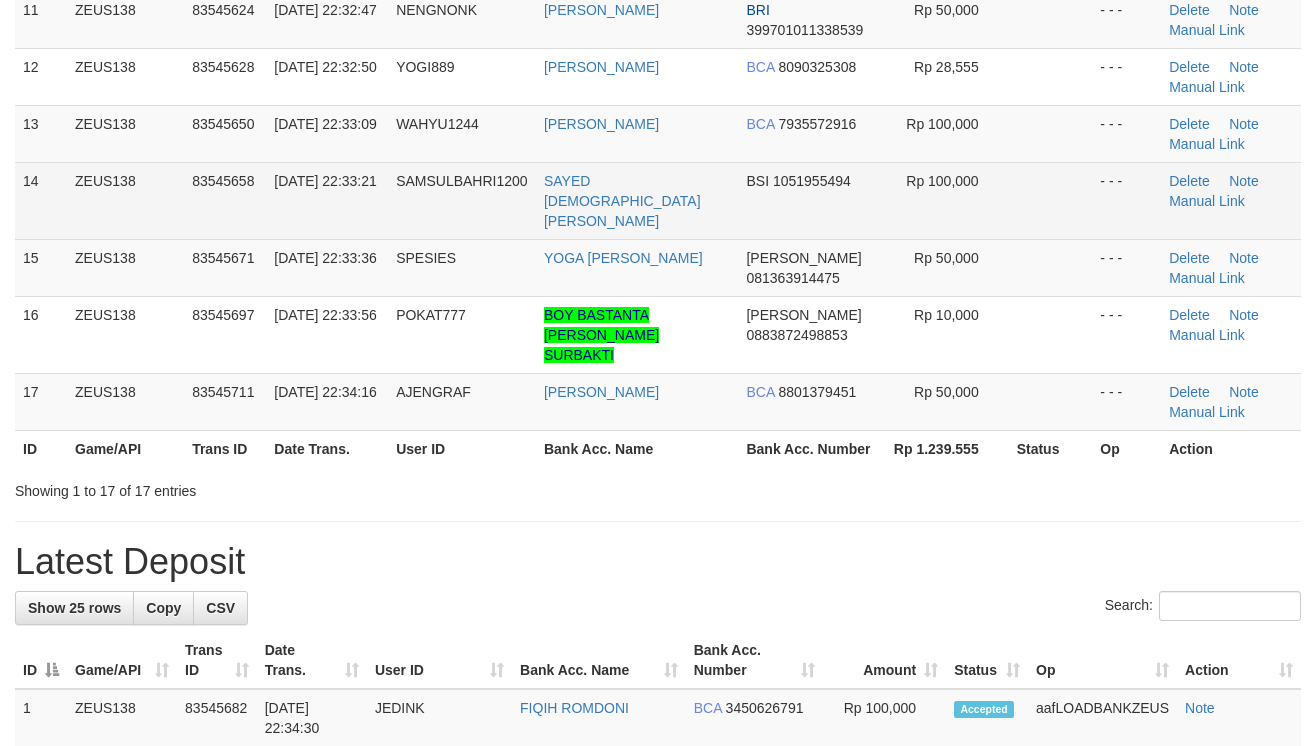 scroll, scrollTop: 754, scrollLeft: 0, axis: vertical 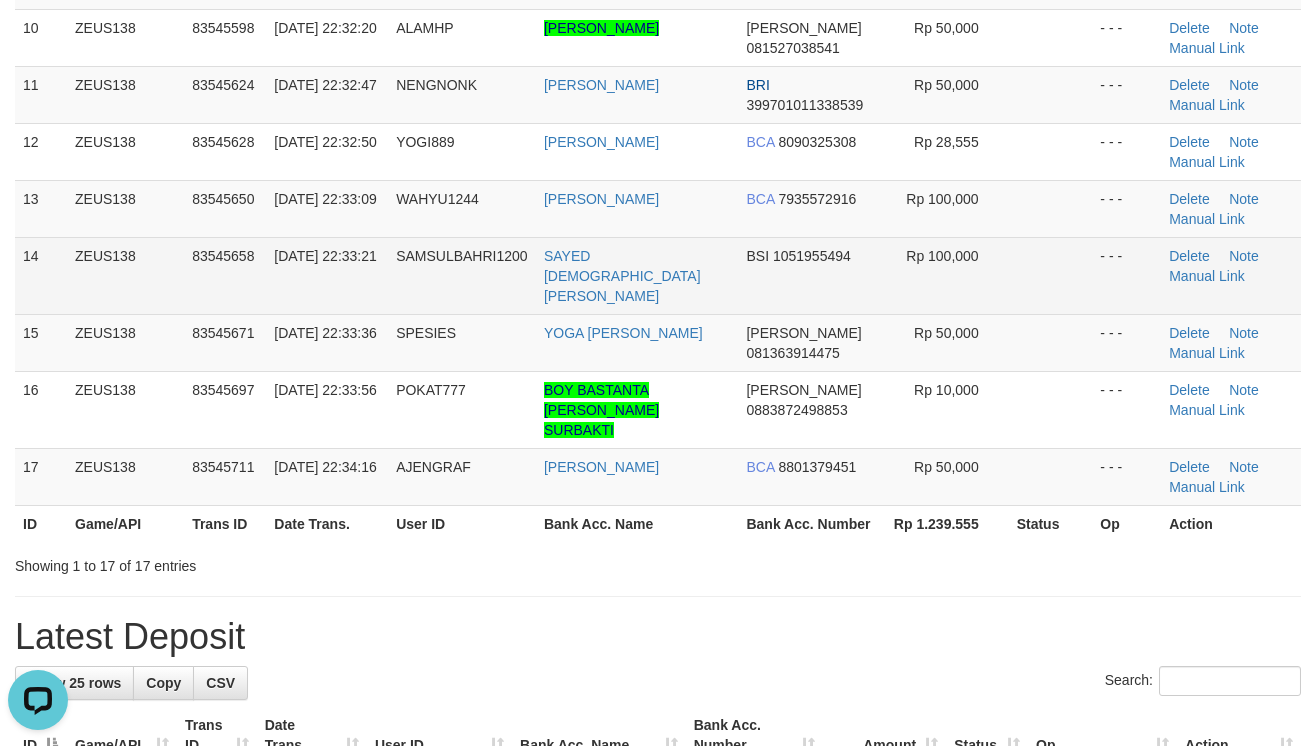 click on "BSI
1051955494" at bounding box center [810, 275] 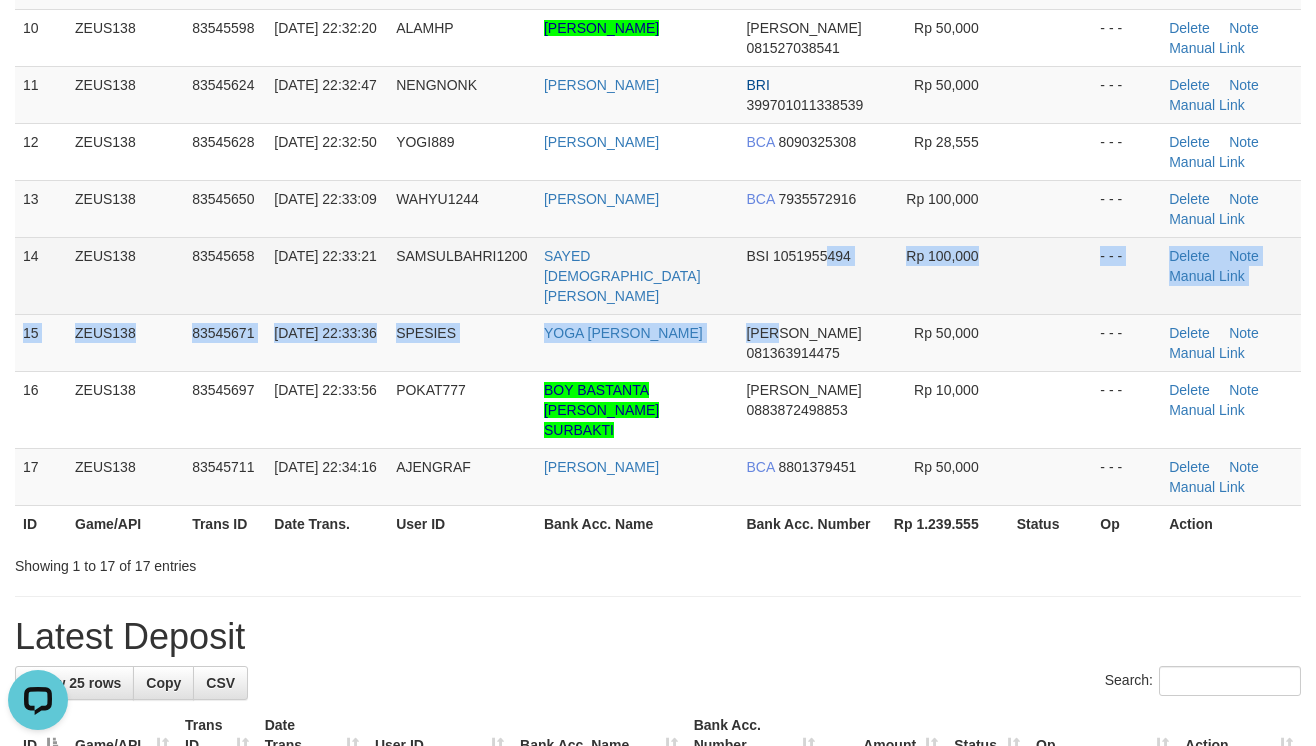 drag, startPoint x: 820, startPoint y: 294, endPoint x: 1036, endPoint y: 288, distance: 216.08331 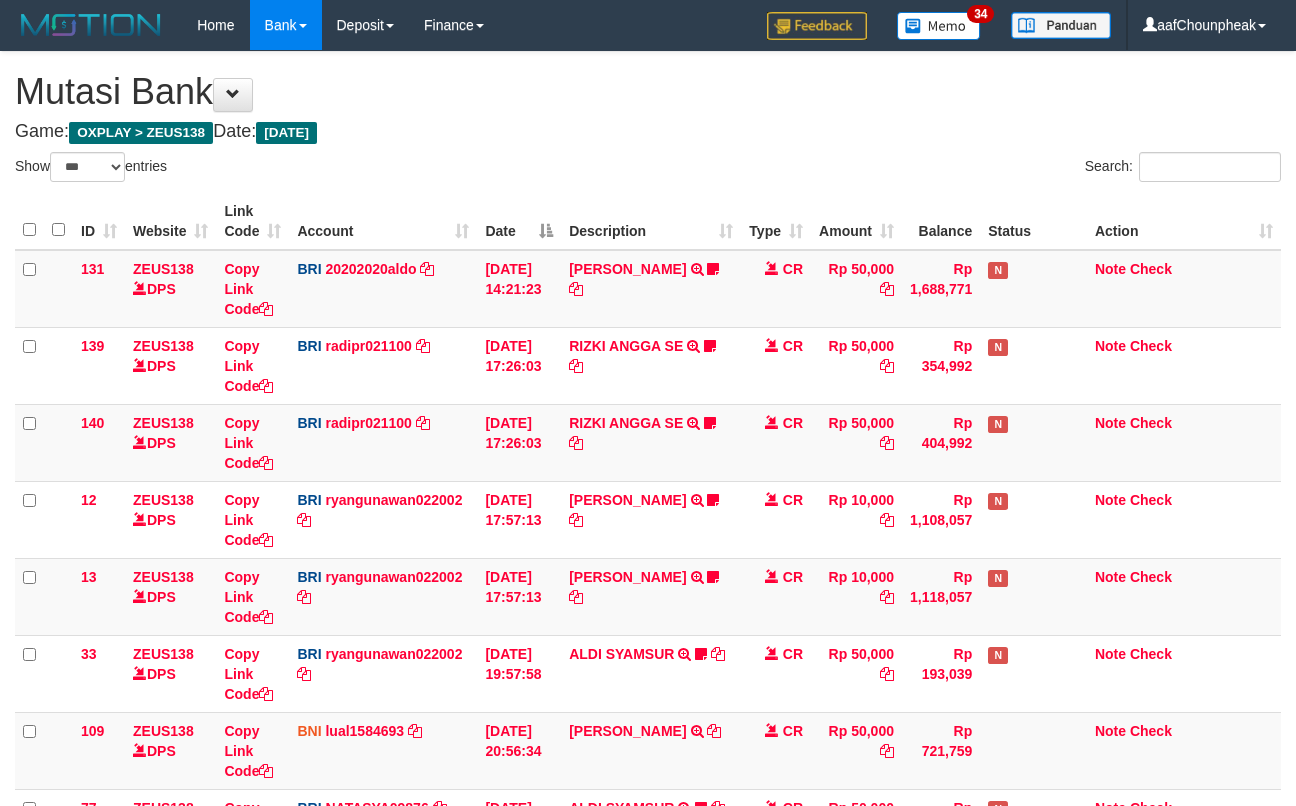 select on "***" 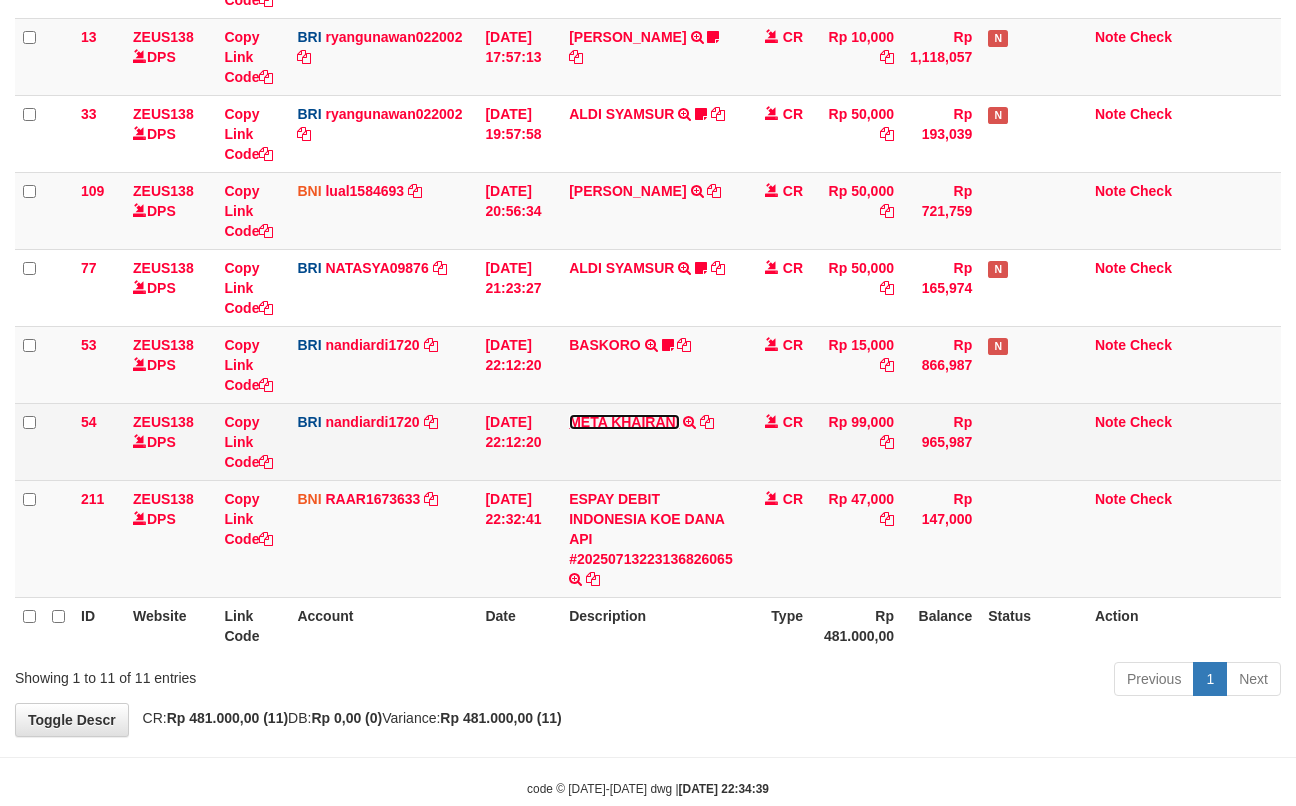 click on "META KHAIRANI" at bounding box center [624, 422] 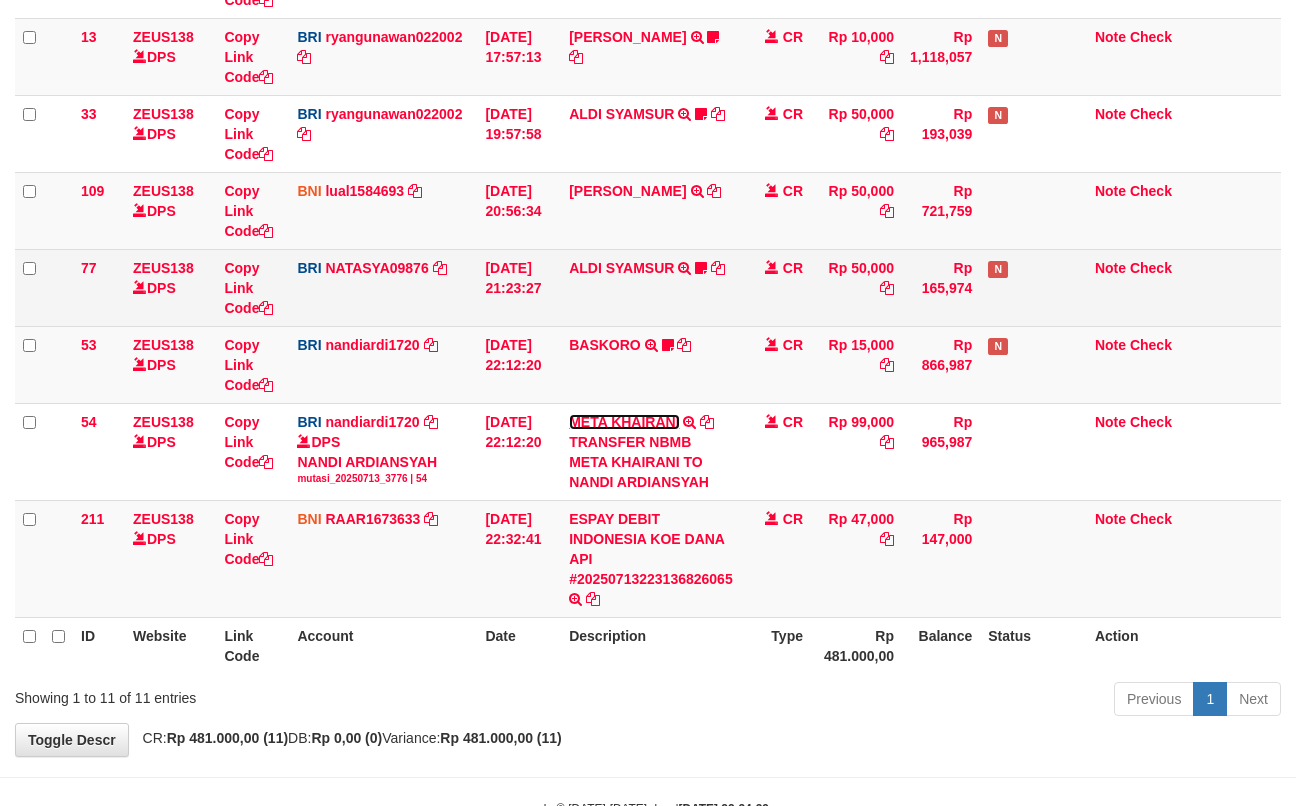 scroll, scrollTop: 469, scrollLeft: 0, axis: vertical 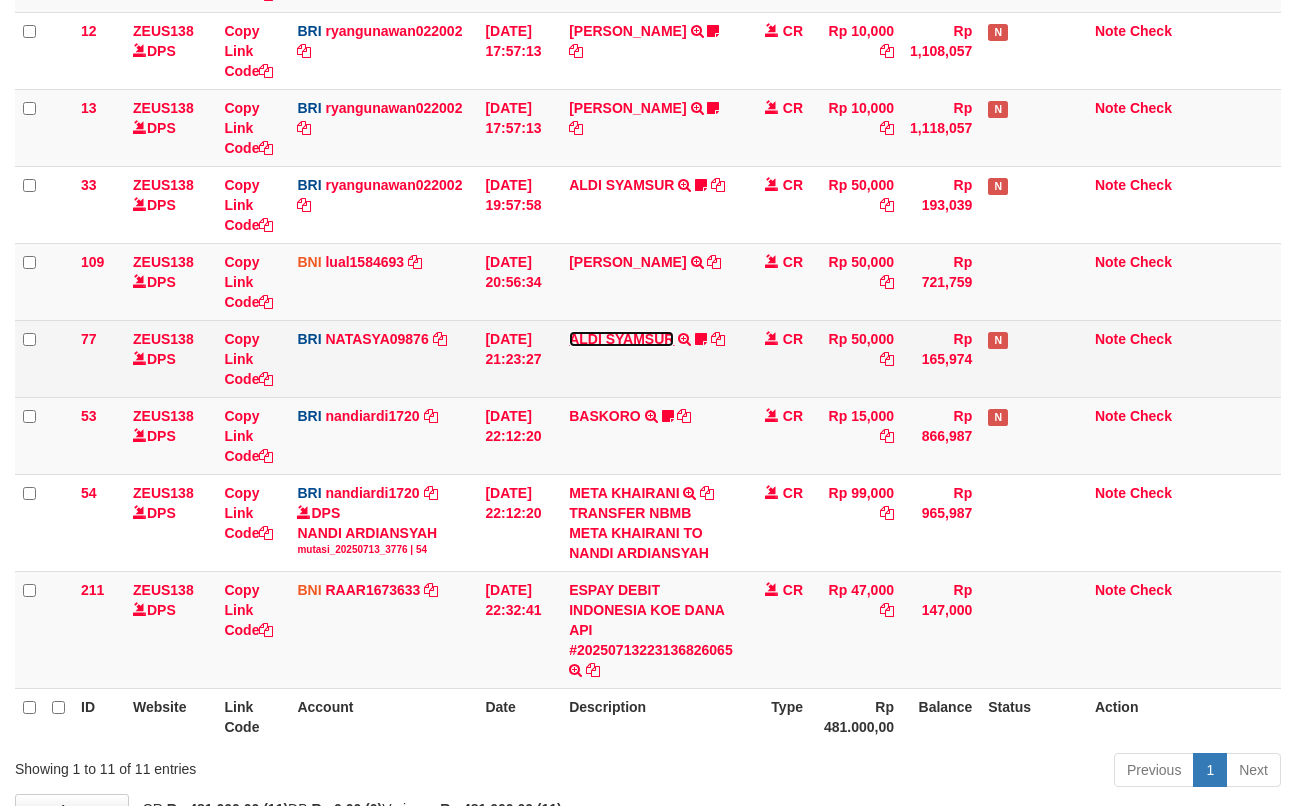 click on "ALDI SYAMSUR" at bounding box center (621, 339) 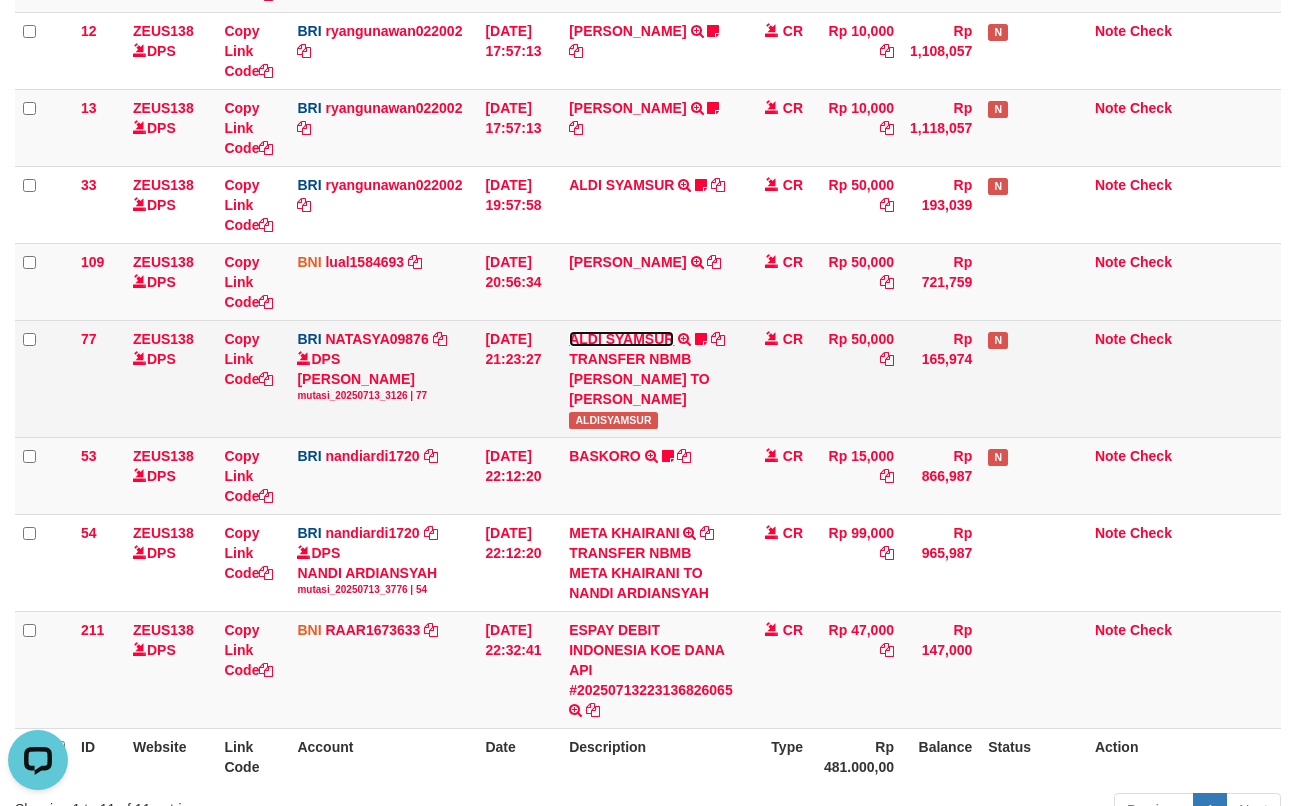 scroll, scrollTop: 0, scrollLeft: 0, axis: both 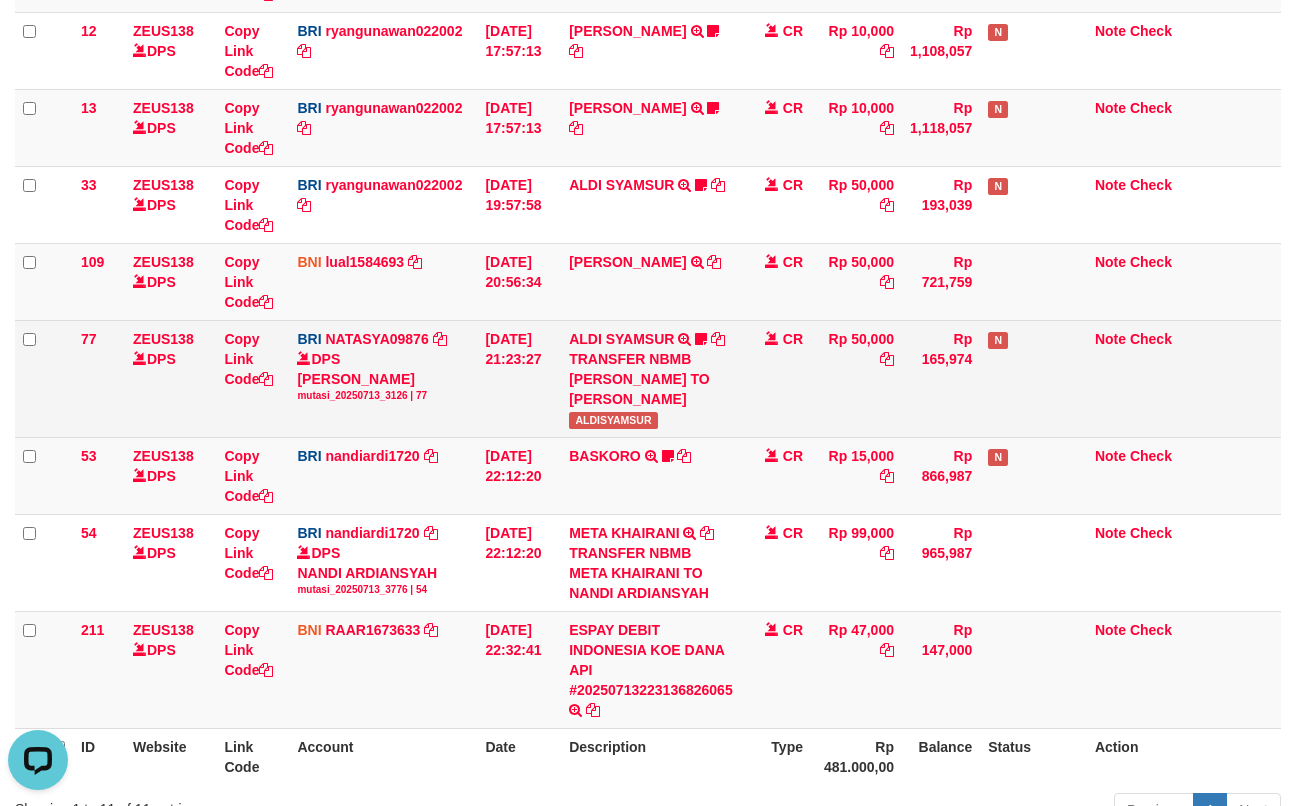 click on "ALDISYAMSUR" at bounding box center (613, 420) 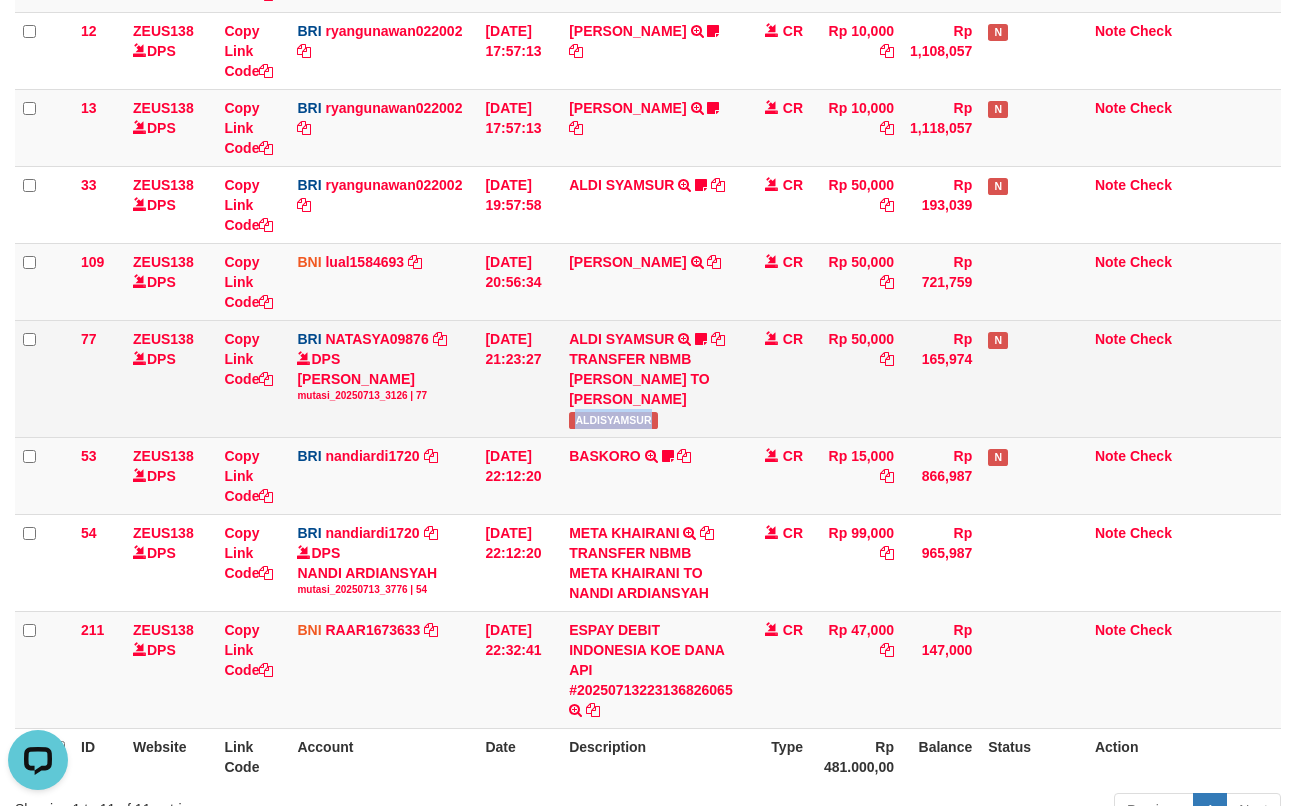 click on "ALDISYAMSUR" at bounding box center (613, 420) 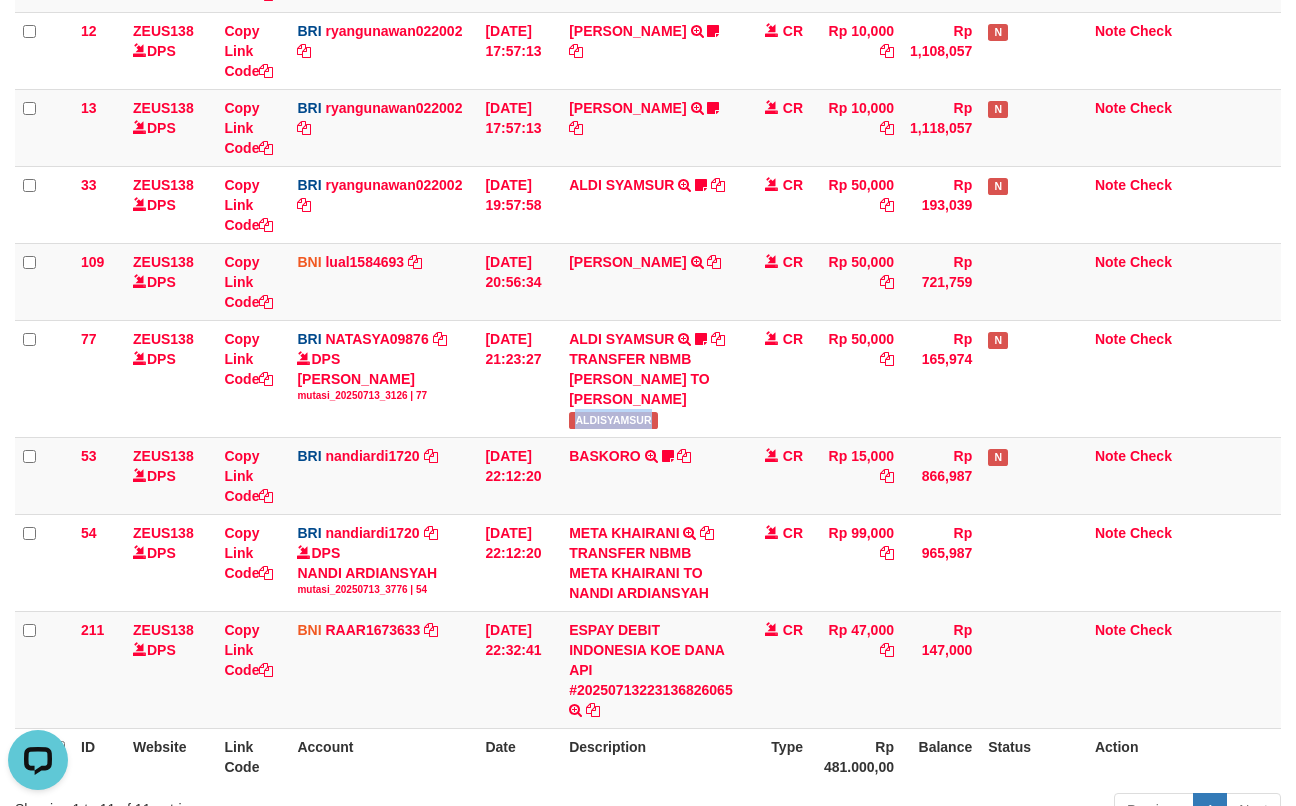 copy on "ALDISYAMSUR" 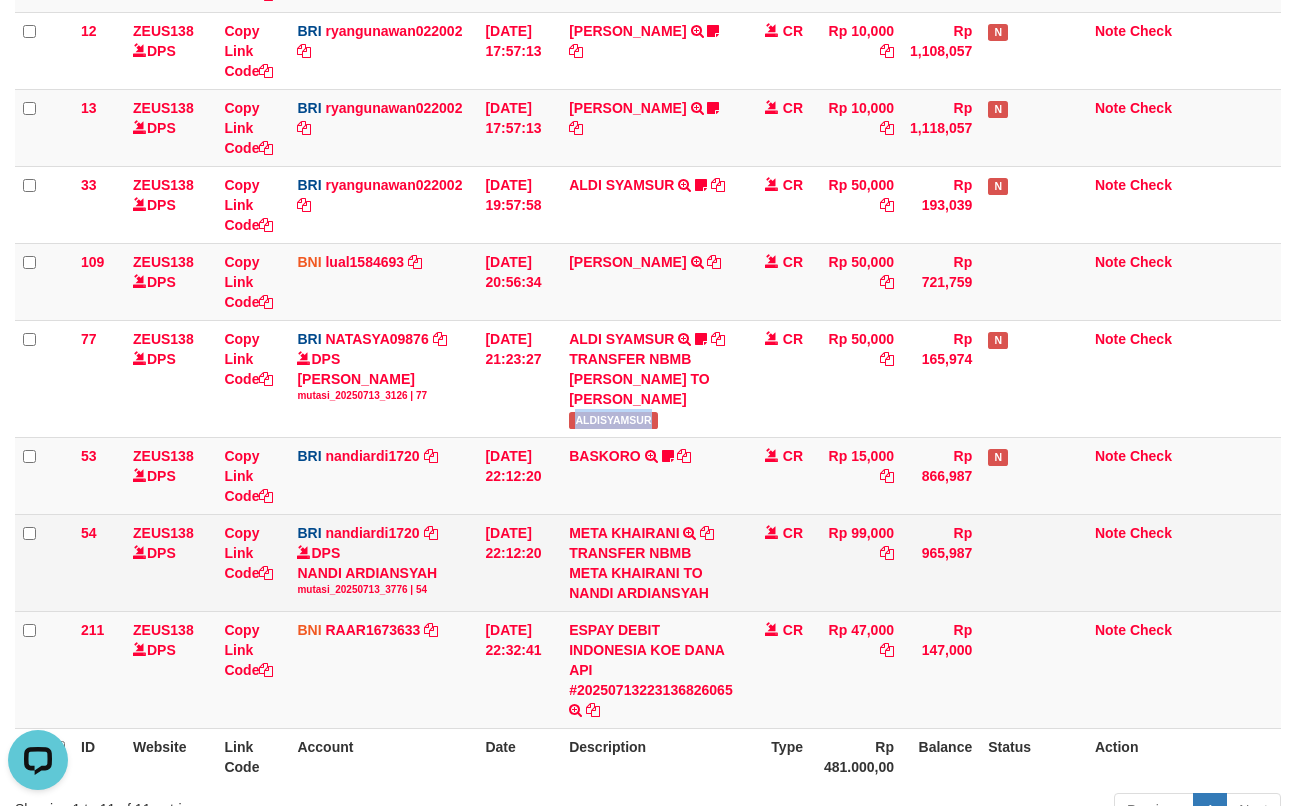 drag, startPoint x: 621, startPoint y: 553, endPoint x: 878, endPoint y: 525, distance: 258.52078 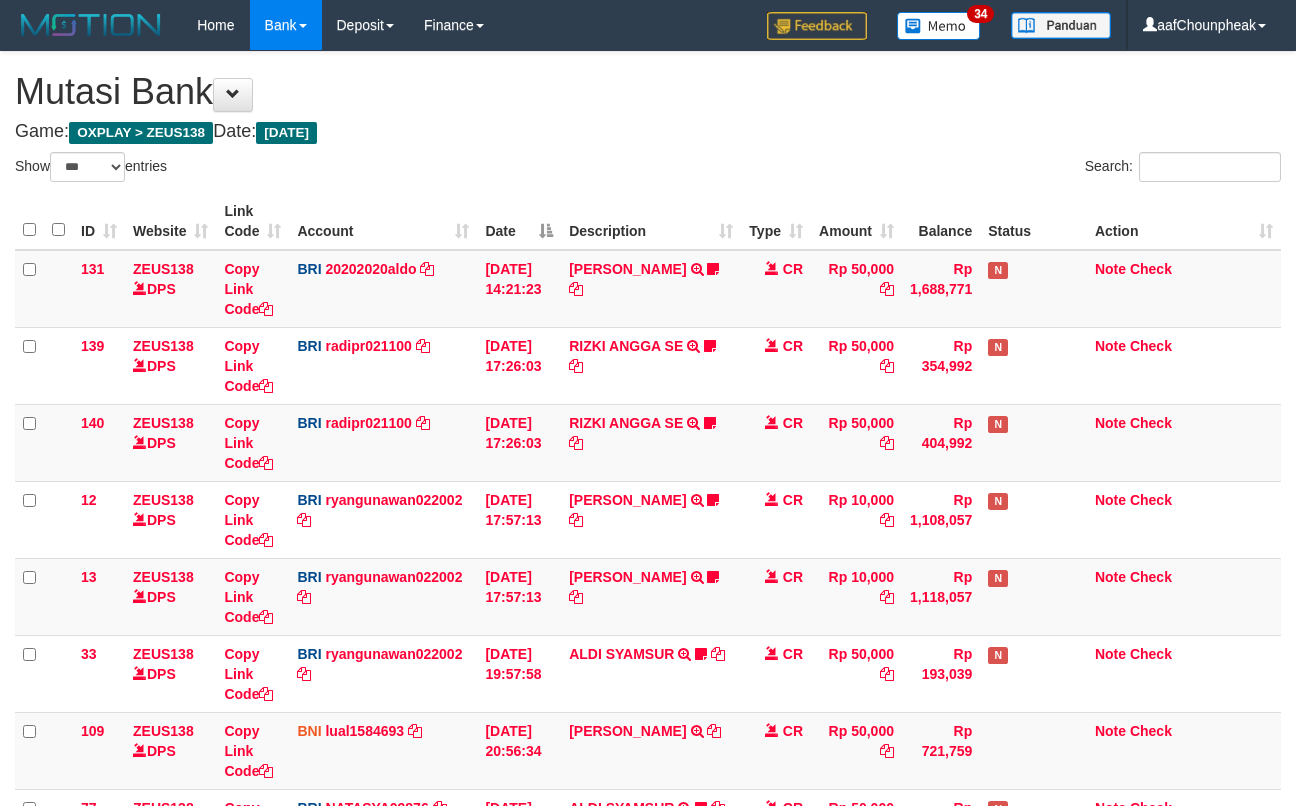 select on "***" 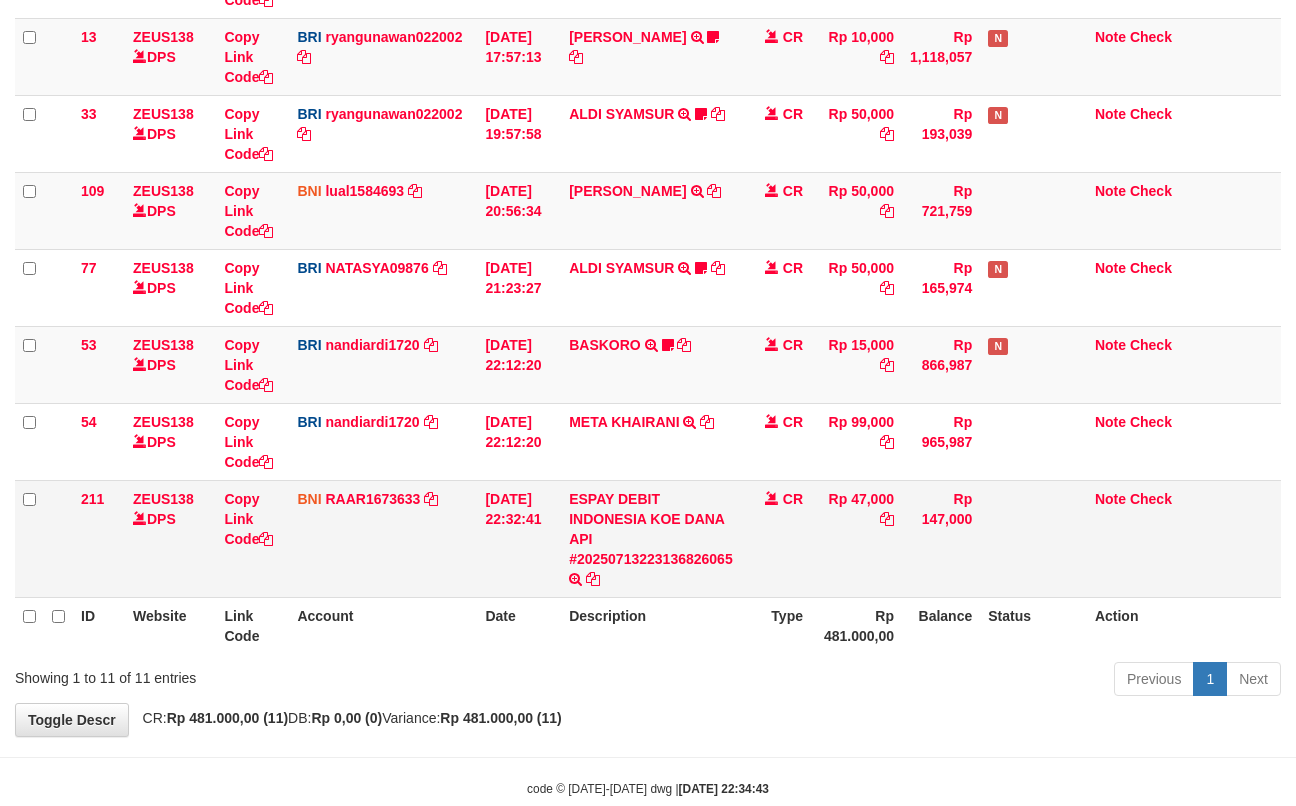 scroll, scrollTop: 469, scrollLeft: 0, axis: vertical 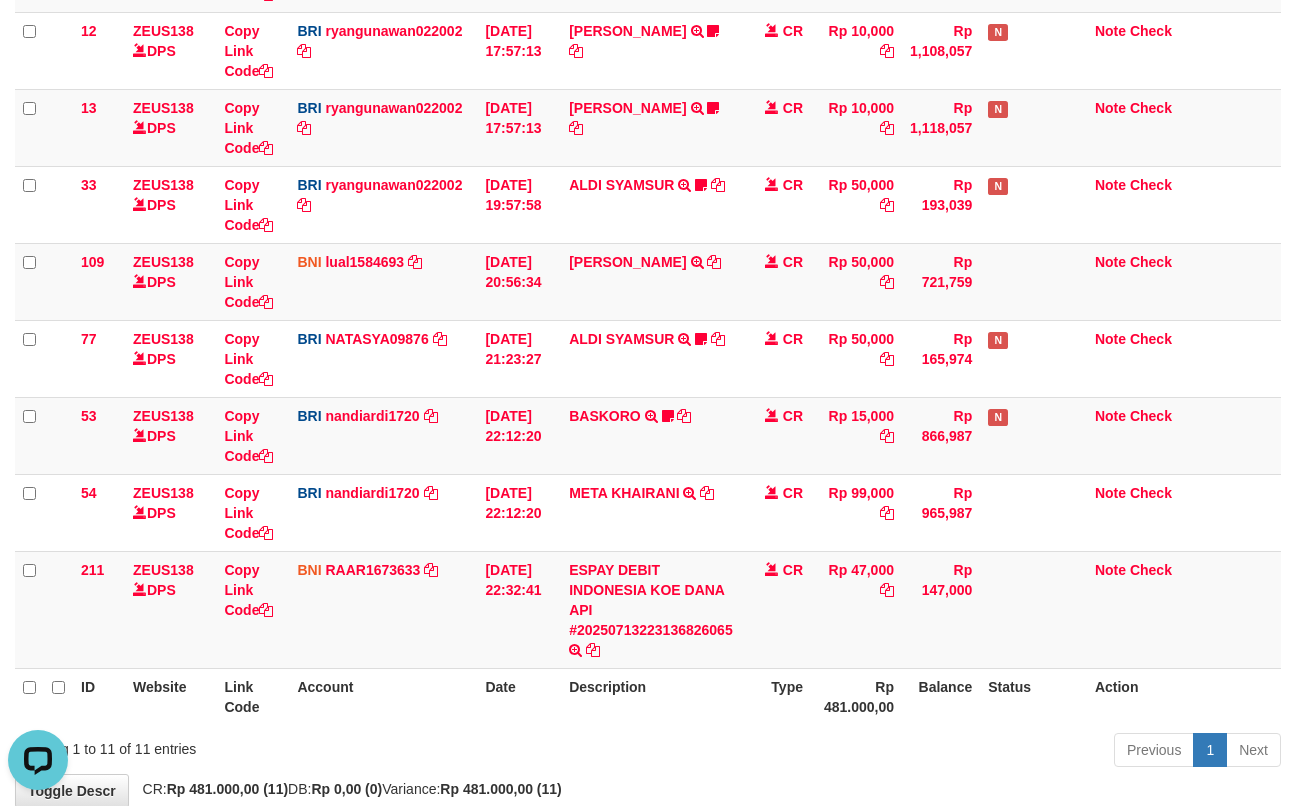 click on "ID Website Link Code Account Date Description Type Amount Balance Status Action
131
ZEUS138    DPS
Copy Link Code
BRI
20202020aldo
DPS
REVALDO SAGITA
mutasi_20250713_3778 | 131
mutasi_20250713_3778 | 131
13/07/2025 14:21:23
DANA HERISUPRAPTO            TRANSFER NBMB DANA HERISUPRAPTO TO REVALDO SAGITA    Herisuprapto
CR
Rp 50,000
Rp 1,688,771
N
Note
Check
139
ZEUS138    DPS
Copy Link Code
BRI" at bounding box center [648, 224] 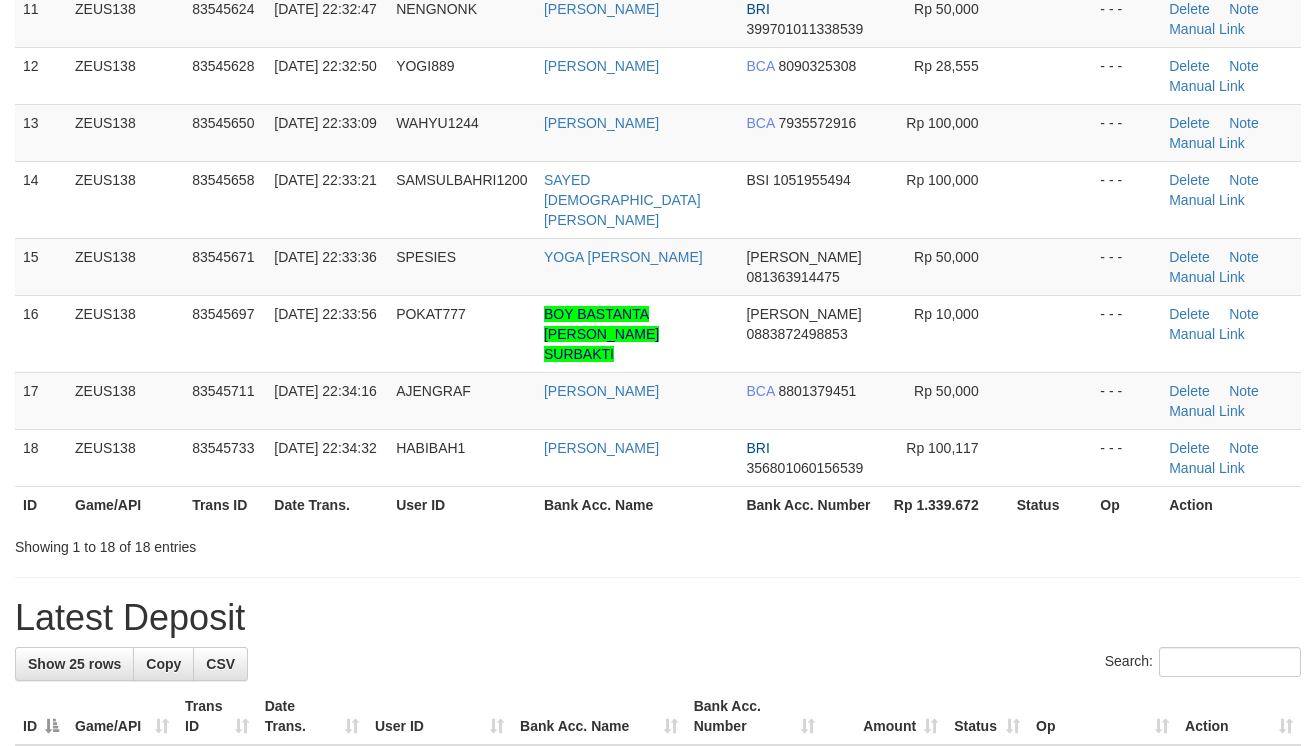 scroll, scrollTop: 754, scrollLeft: 0, axis: vertical 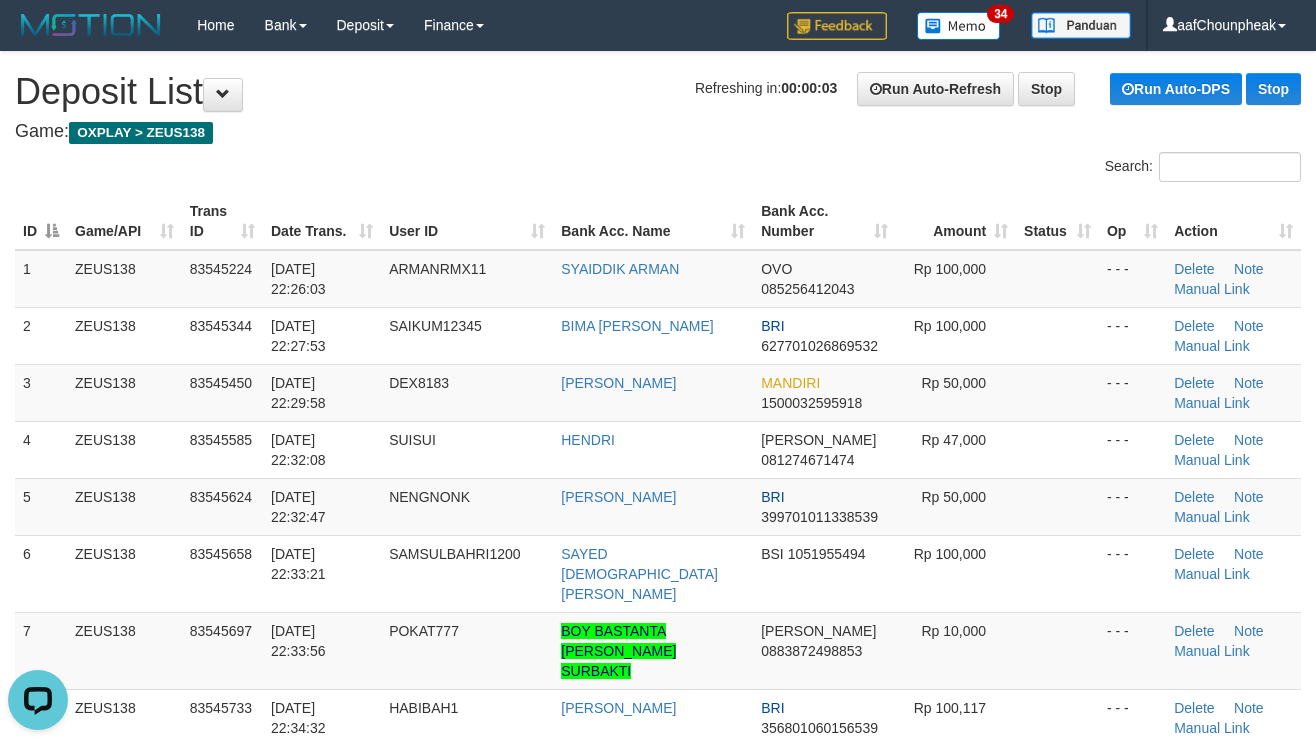 drag, startPoint x: 624, startPoint y: 141, endPoint x: 1313, endPoint y: 437, distance: 749.8913 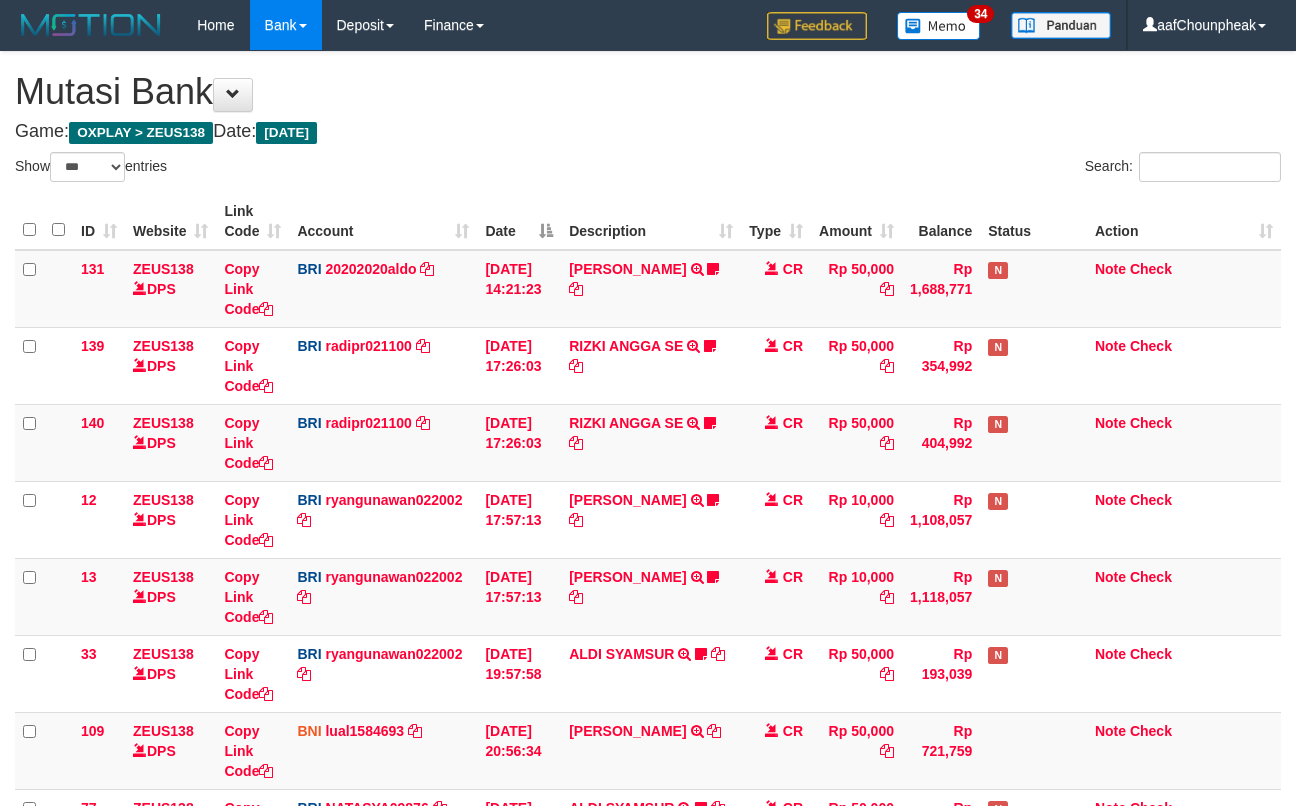 select on "***" 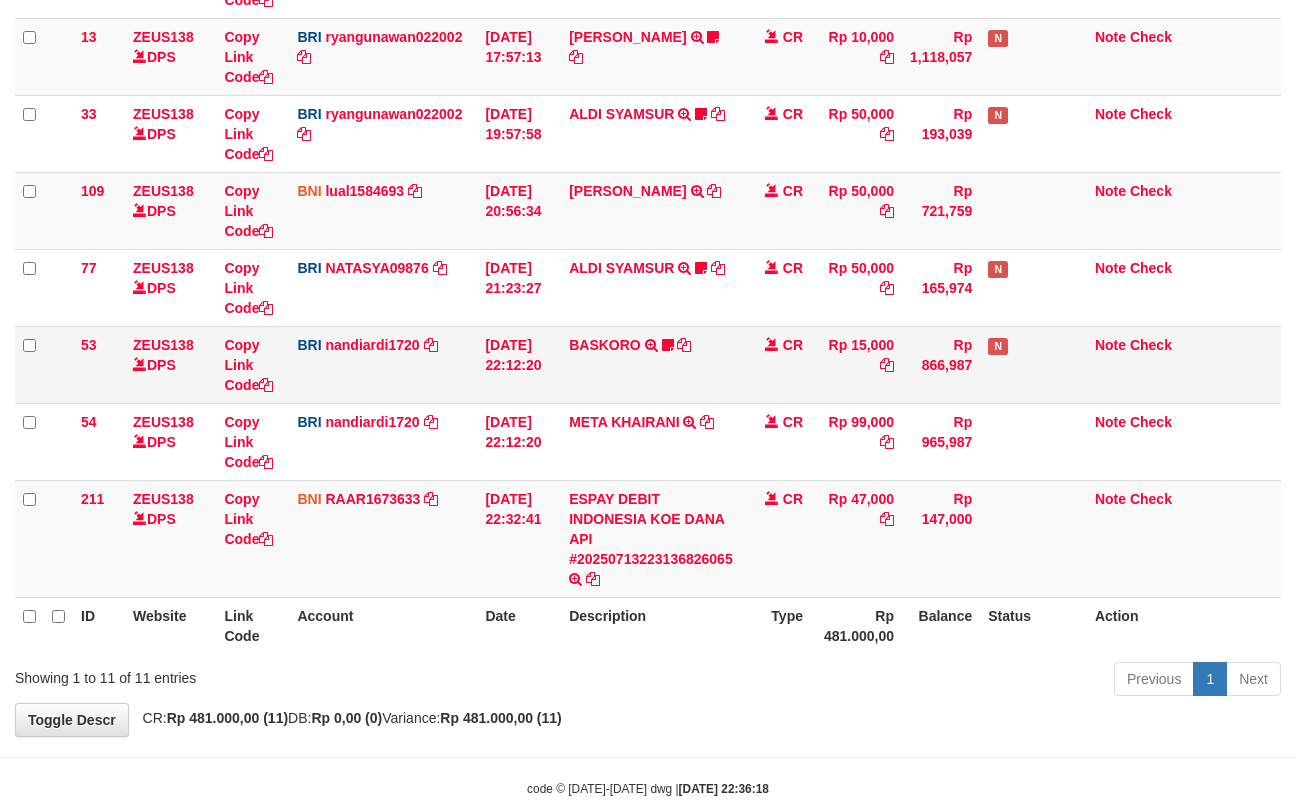 scroll, scrollTop: 469, scrollLeft: 0, axis: vertical 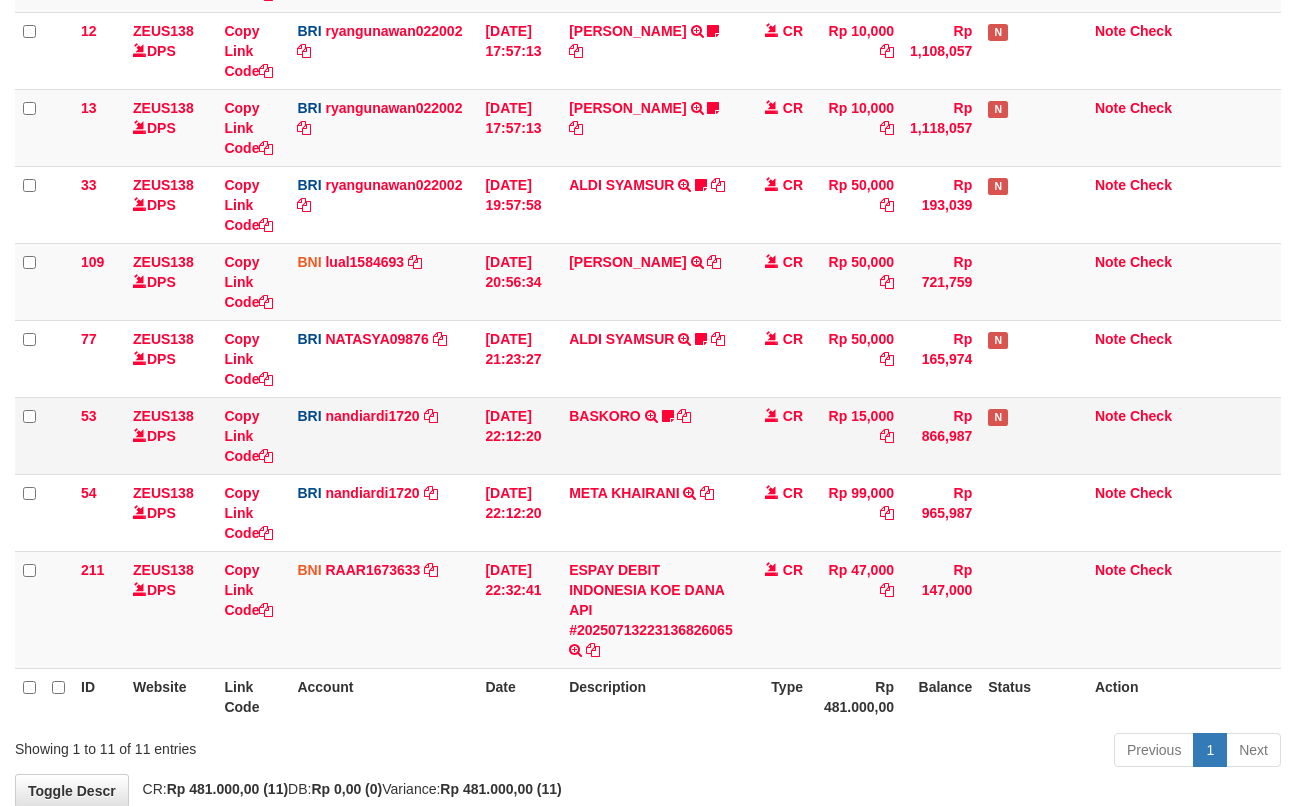click on "BASKORO            TRANSFER NBMB BASKORO TO NANDI ARDIANSYAH    FIGARLANDD69" at bounding box center [651, 435] 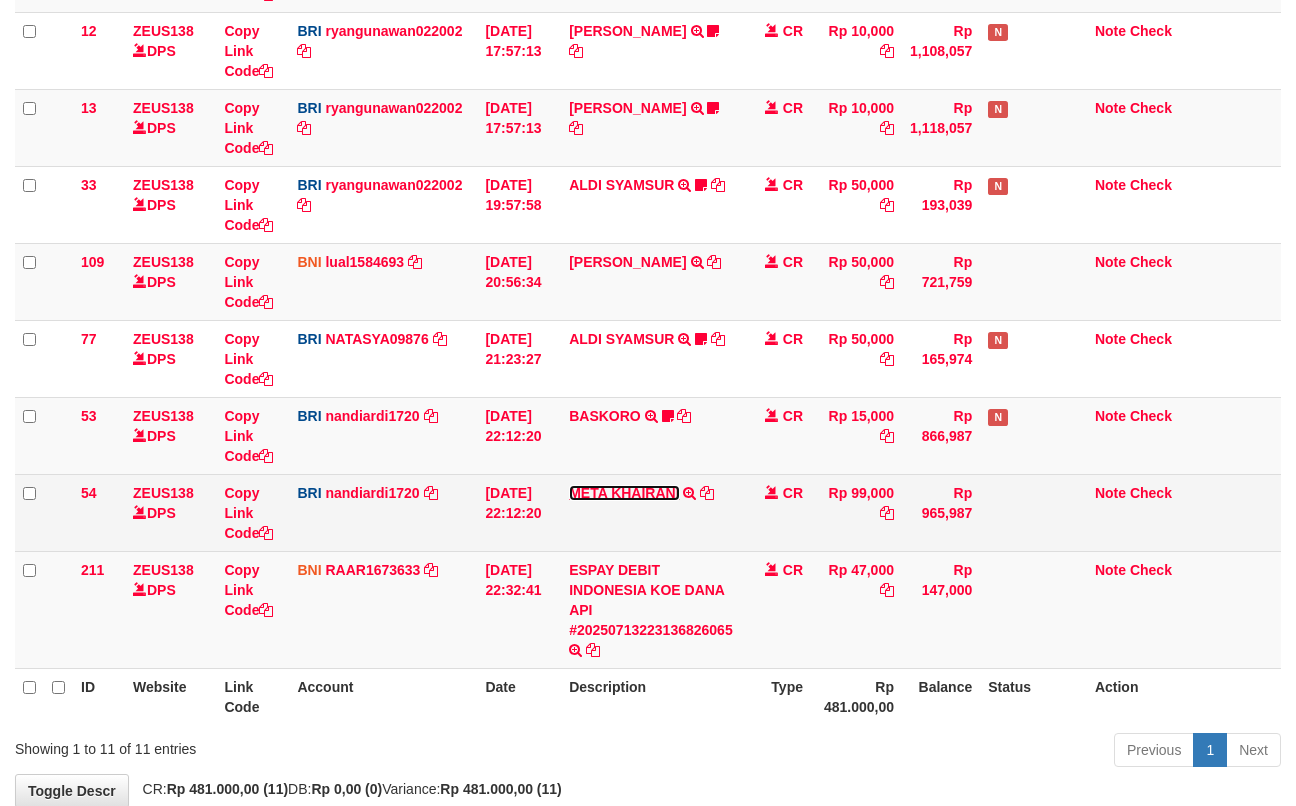 click on "META KHAIRANI" at bounding box center [624, 493] 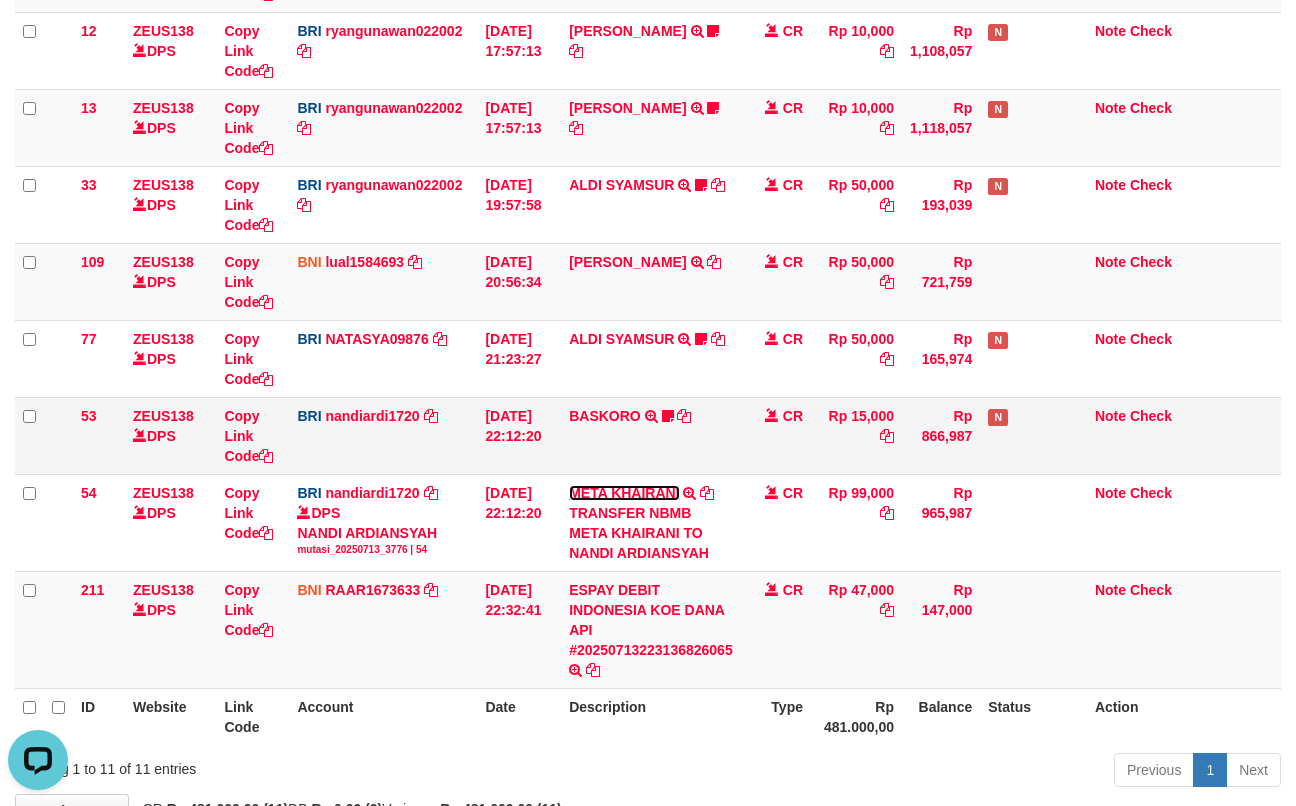 scroll, scrollTop: 0, scrollLeft: 0, axis: both 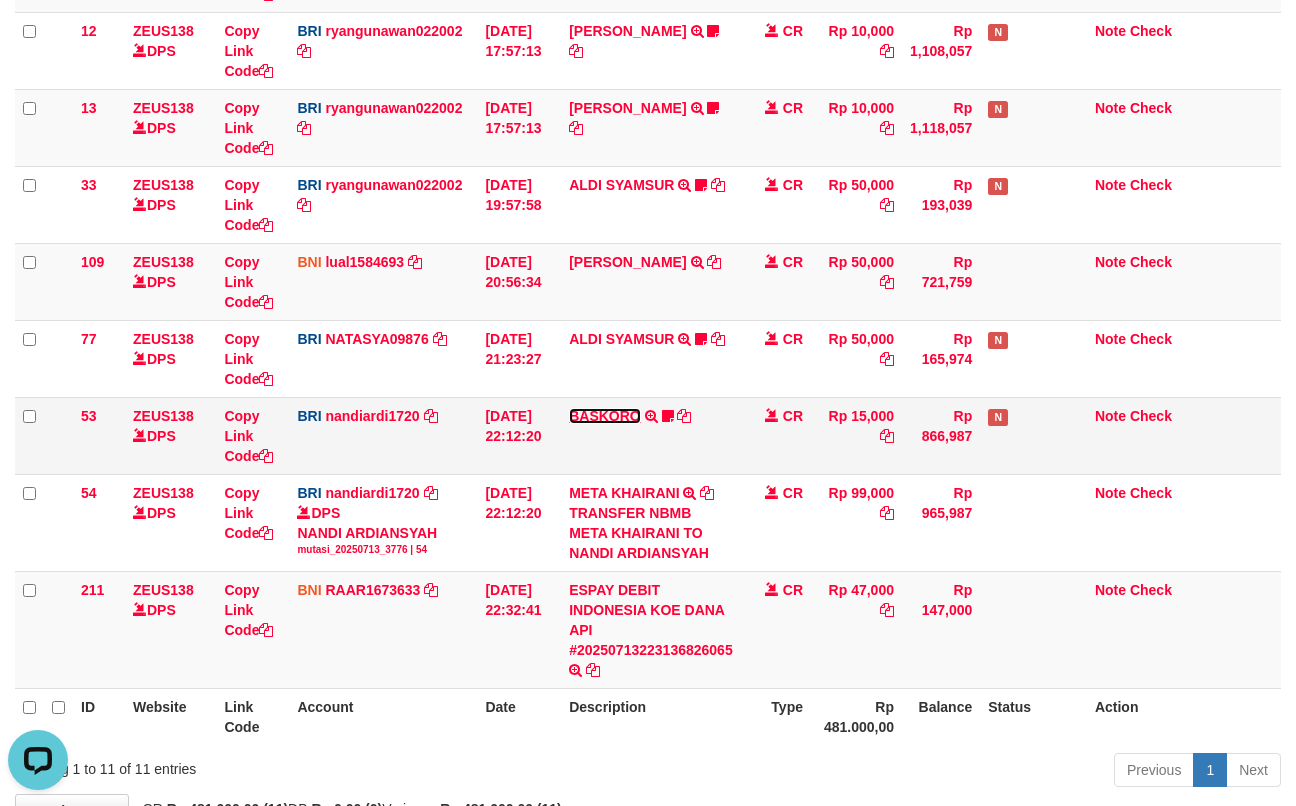 click on "BASKORO" at bounding box center [605, 416] 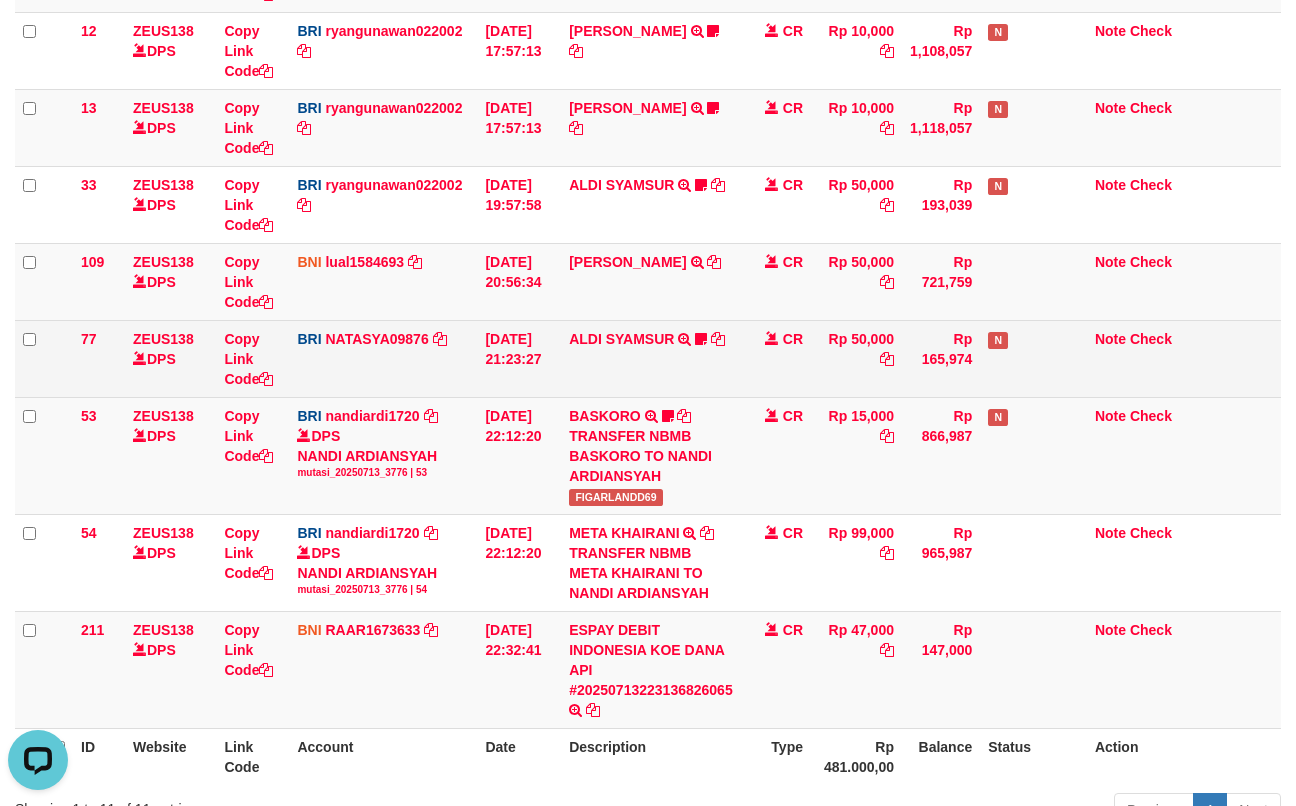 click on "ALDI SYAMSUR            TRANSFER NBMB ALDI SYAMSUR TO SITI NURLITA SAPITRI    ALDISYAMSUR" at bounding box center [651, 358] 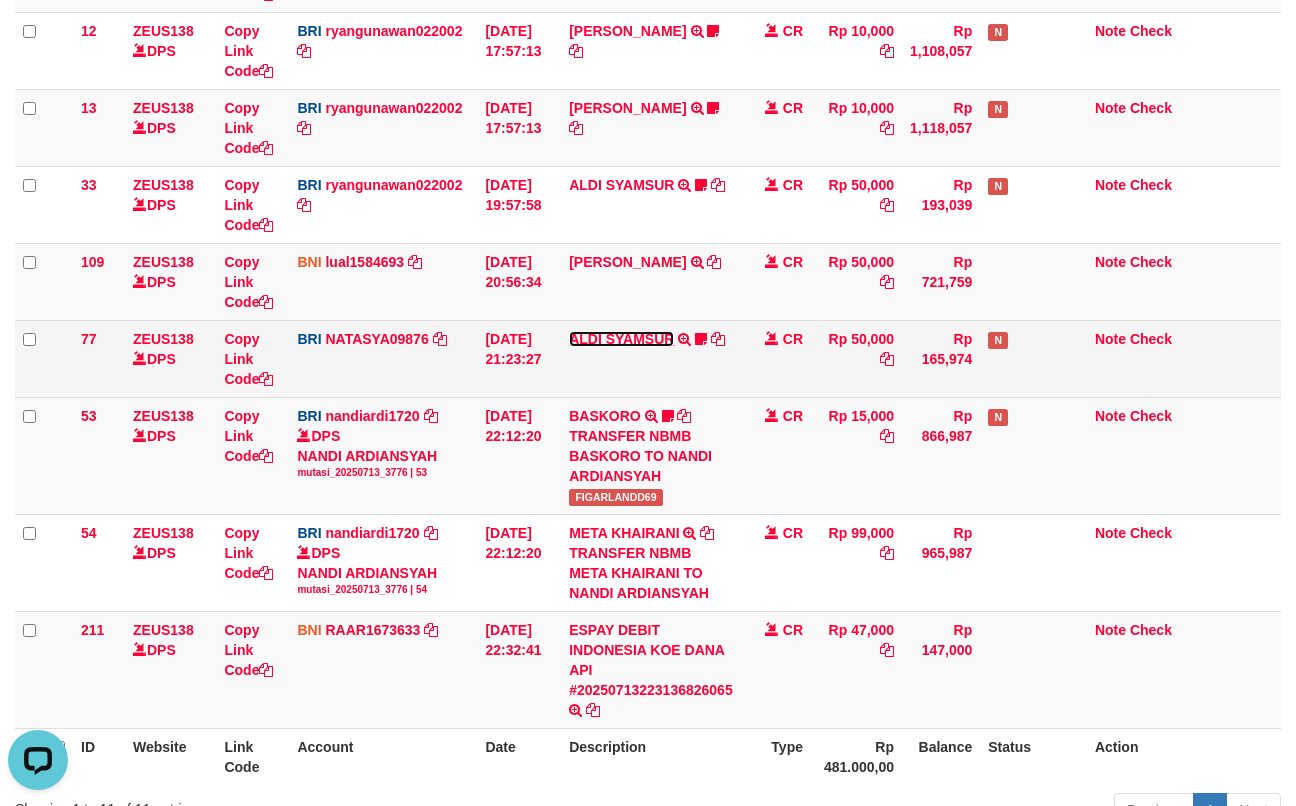 click on "ALDI SYAMSUR" at bounding box center [621, 339] 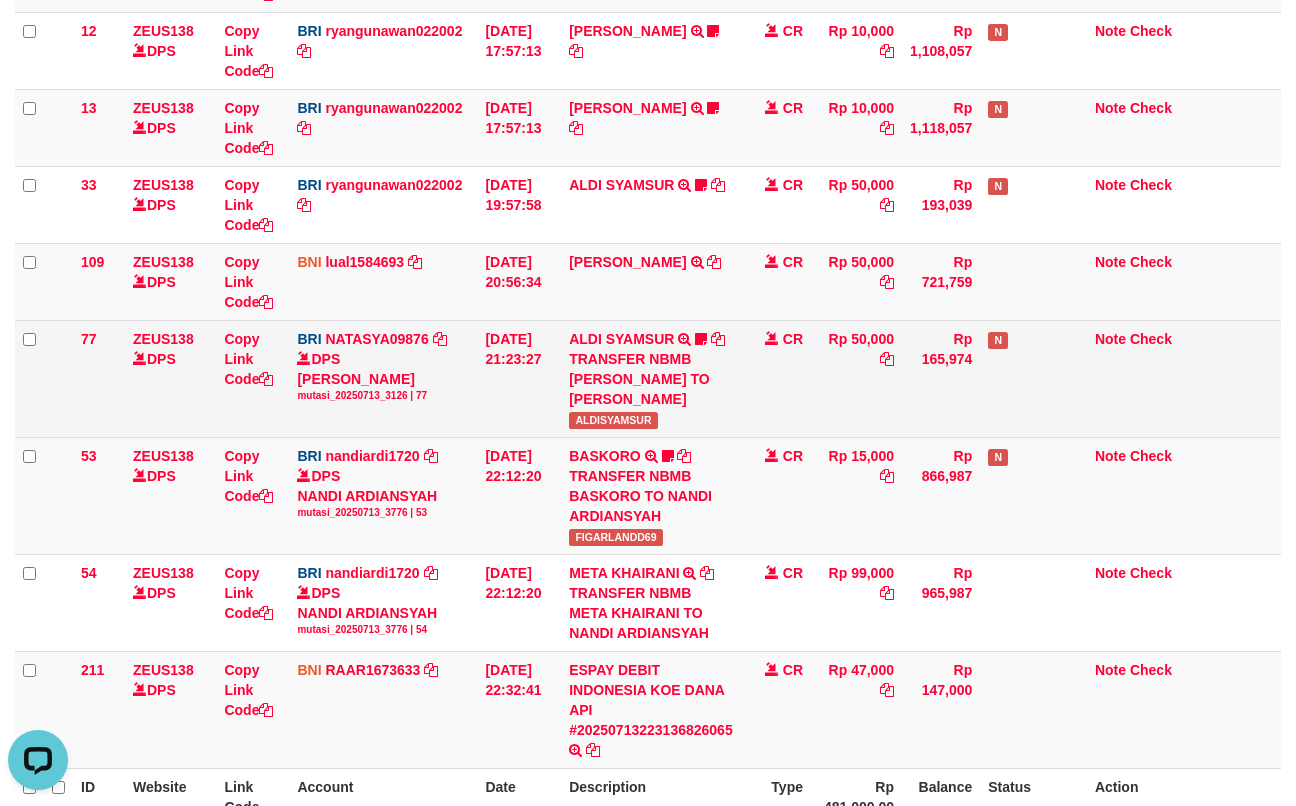 click on "ALDISYAMSUR" at bounding box center [613, 420] 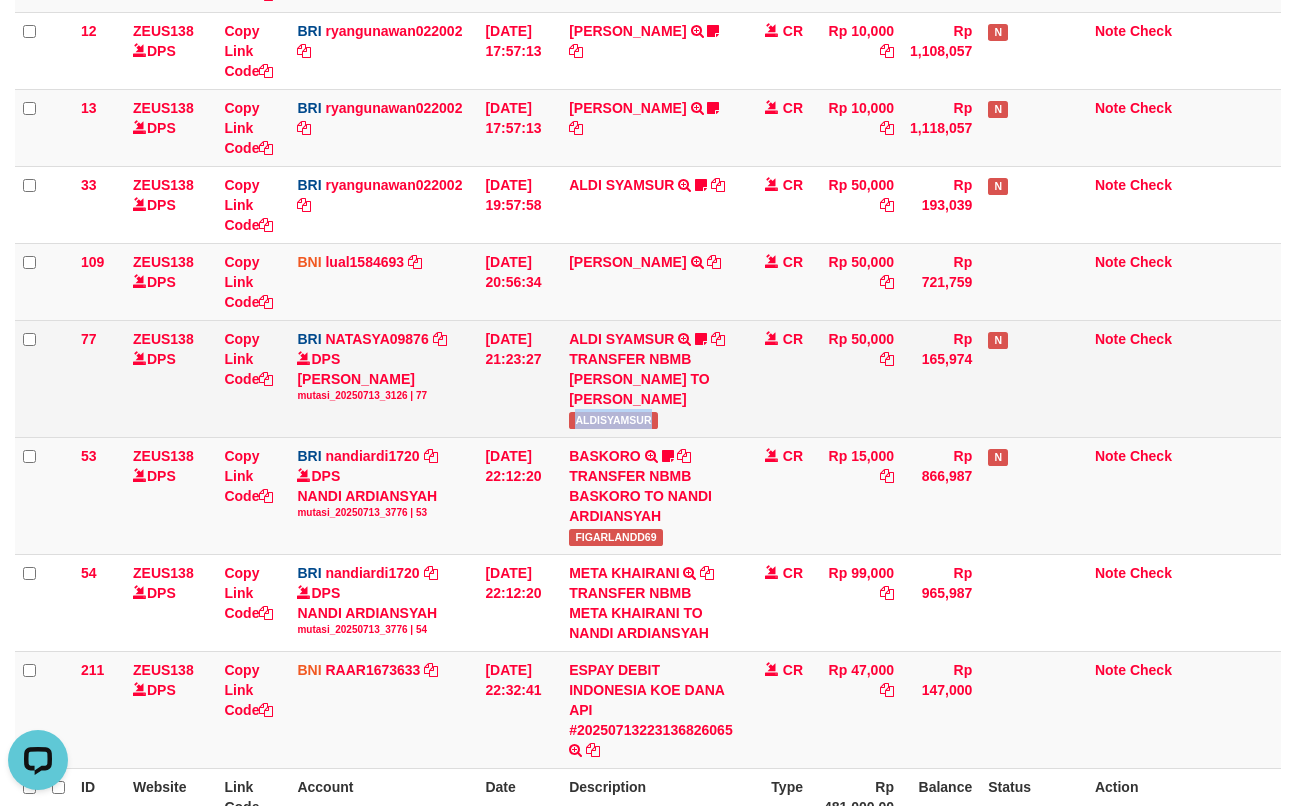 click on "ALDISYAMSUR" at bounding box center (613, 420) 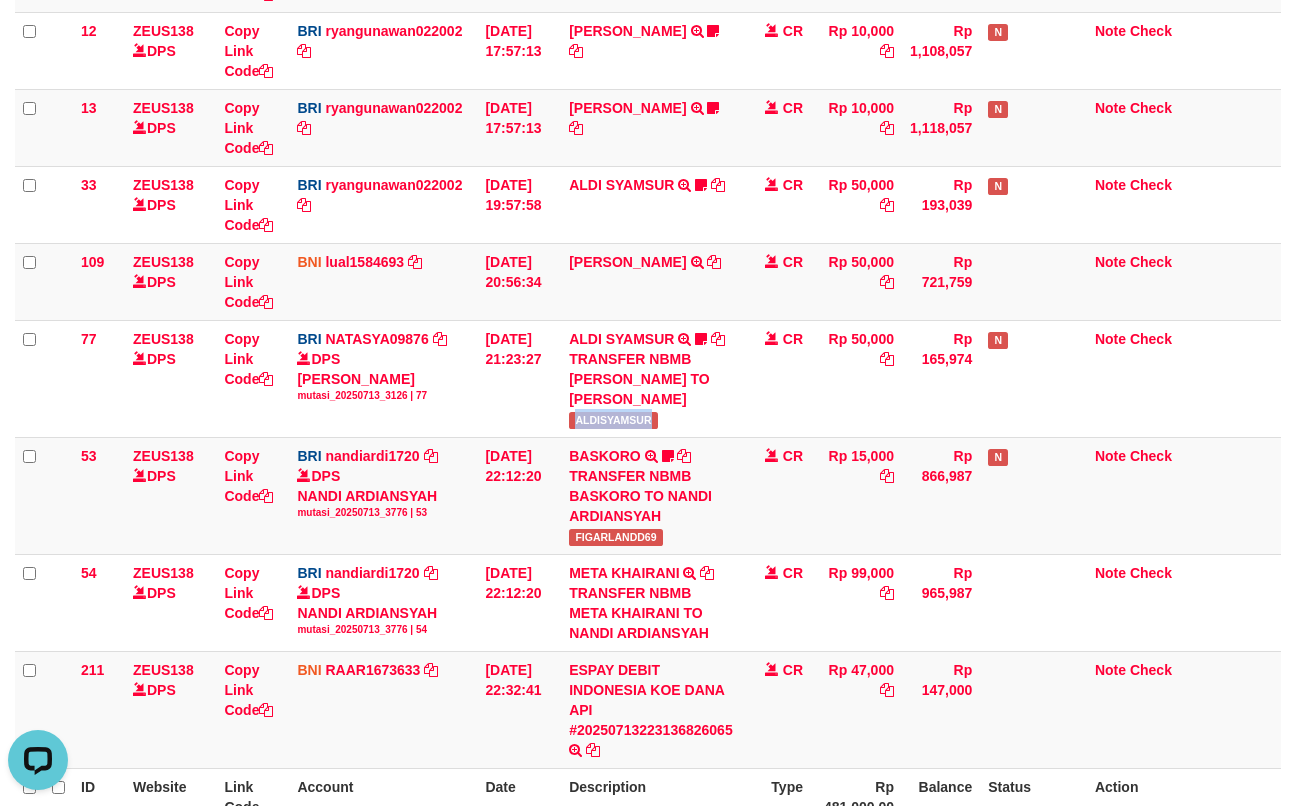 copy on "ALDISYAMSUR" 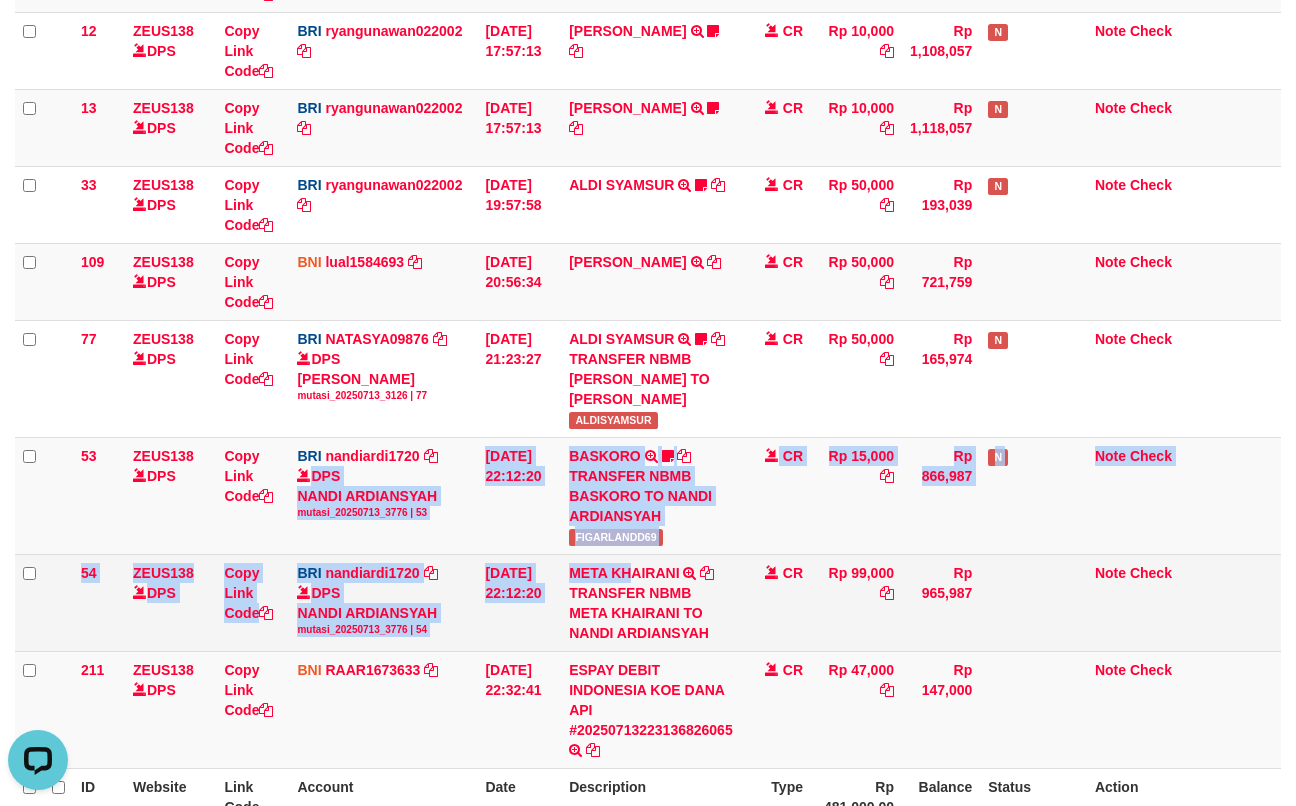 click on "131
ZEUS138    DPS
Copy Link Code
BRI
20202020aldo
DPS
REVALDO SAGITA
mutasi_20250713_3778 | 131
mutasi_20250713_3778 | 131
13/07/2025 14:21:23
DANA HERISUPRAPTO            TRANSFER NBMB DANA HERISUPRAPTO TO REVALDO SAGITA    Herisuprapto
CR
Rp 50,000
Rp 1,688,771
N
Note
Check
139
ZEUS138    DPS
Copy Link Code
BRI
radipr021100
DPS
REYNALDI ADI PRATAMA" at bounding box center [648, 275] 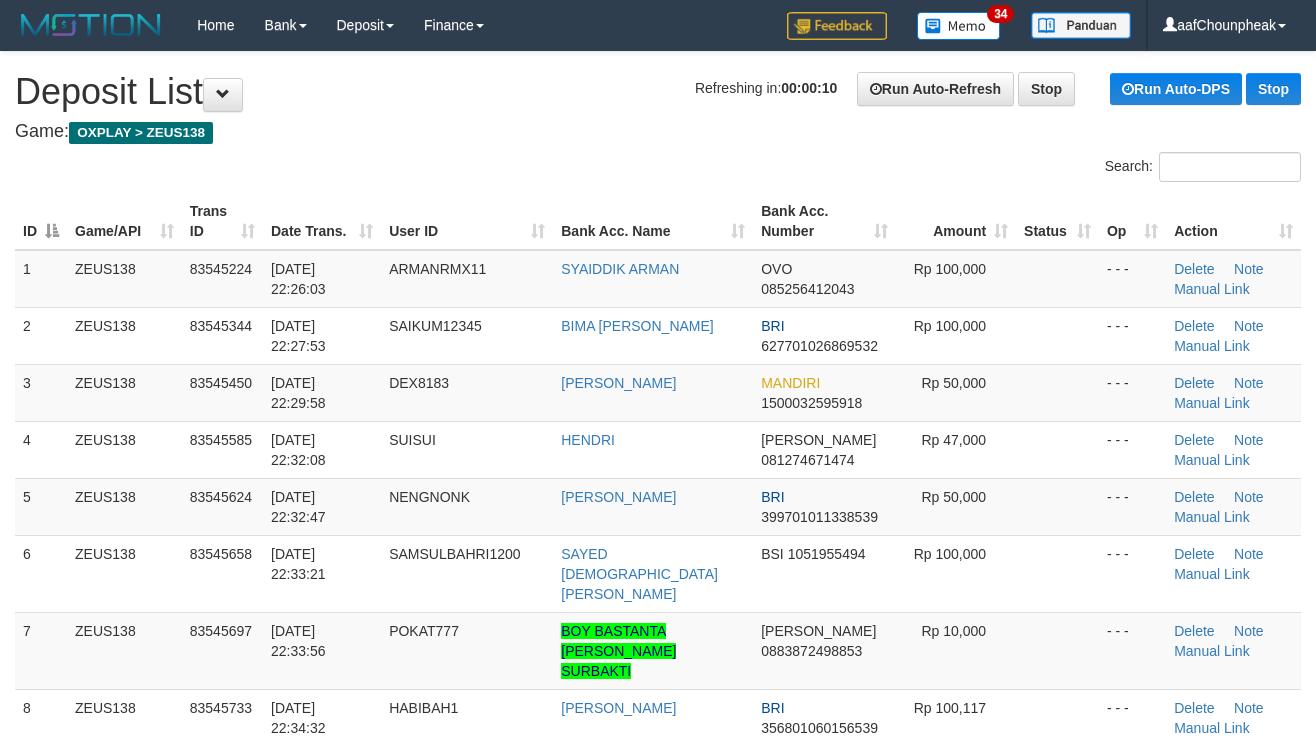 scroll, scrollTop: 0, scrollLeft: 0, axis: both 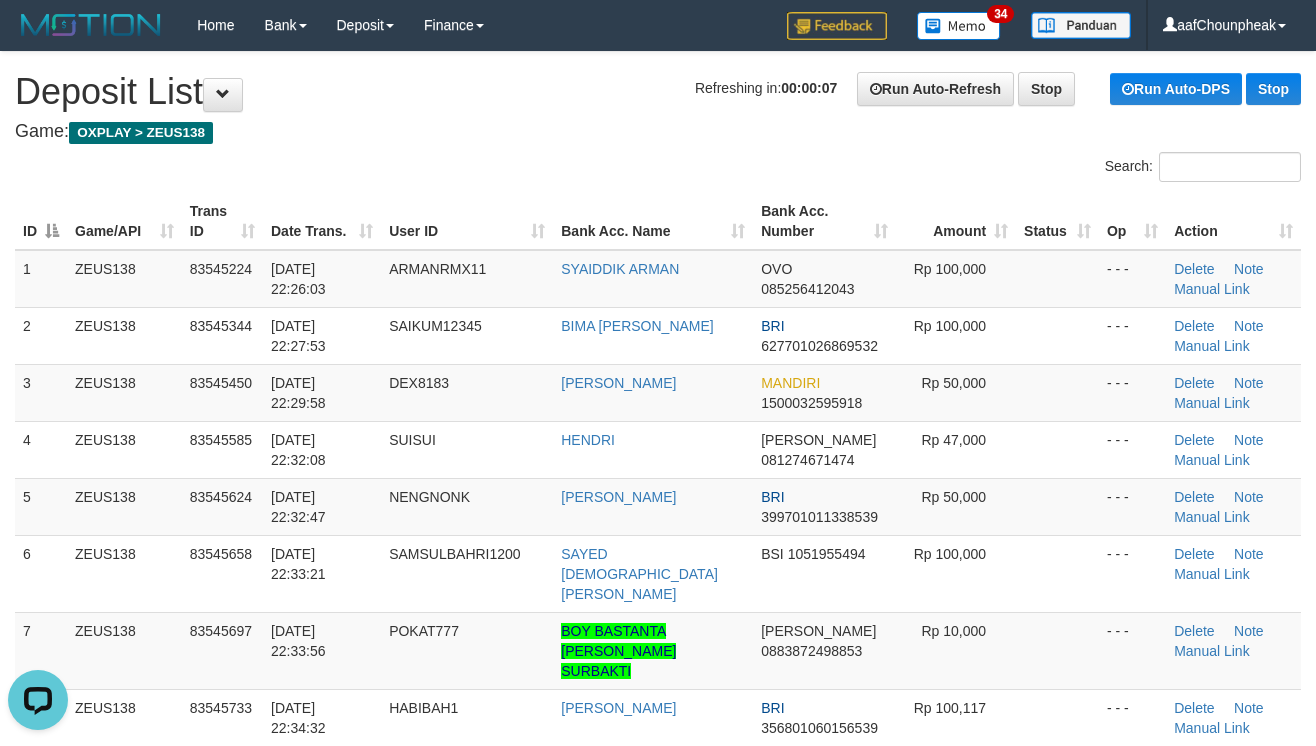 click on "**********" at bounding box center [658, 1422] 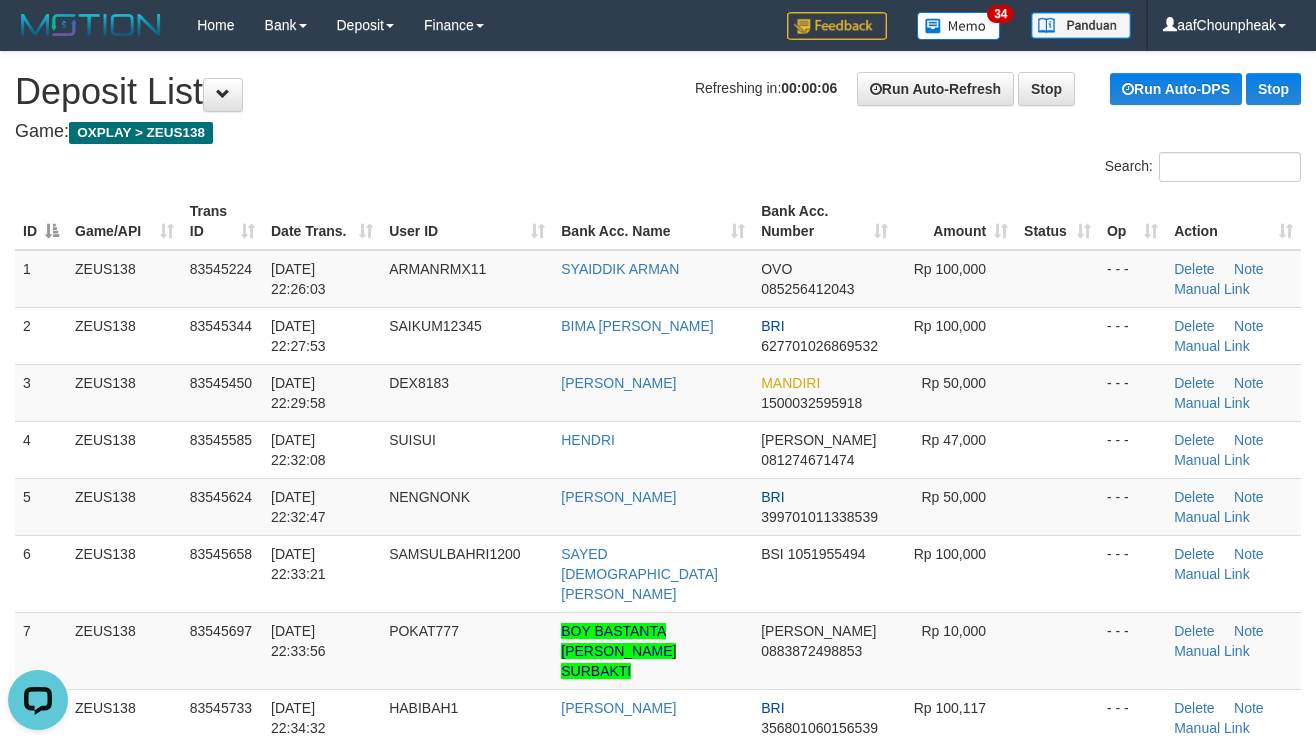 drag, startPoint x: 592, startPoint y: 164, endPoint x: 1333, endPoint y: 286, distance: 750.976 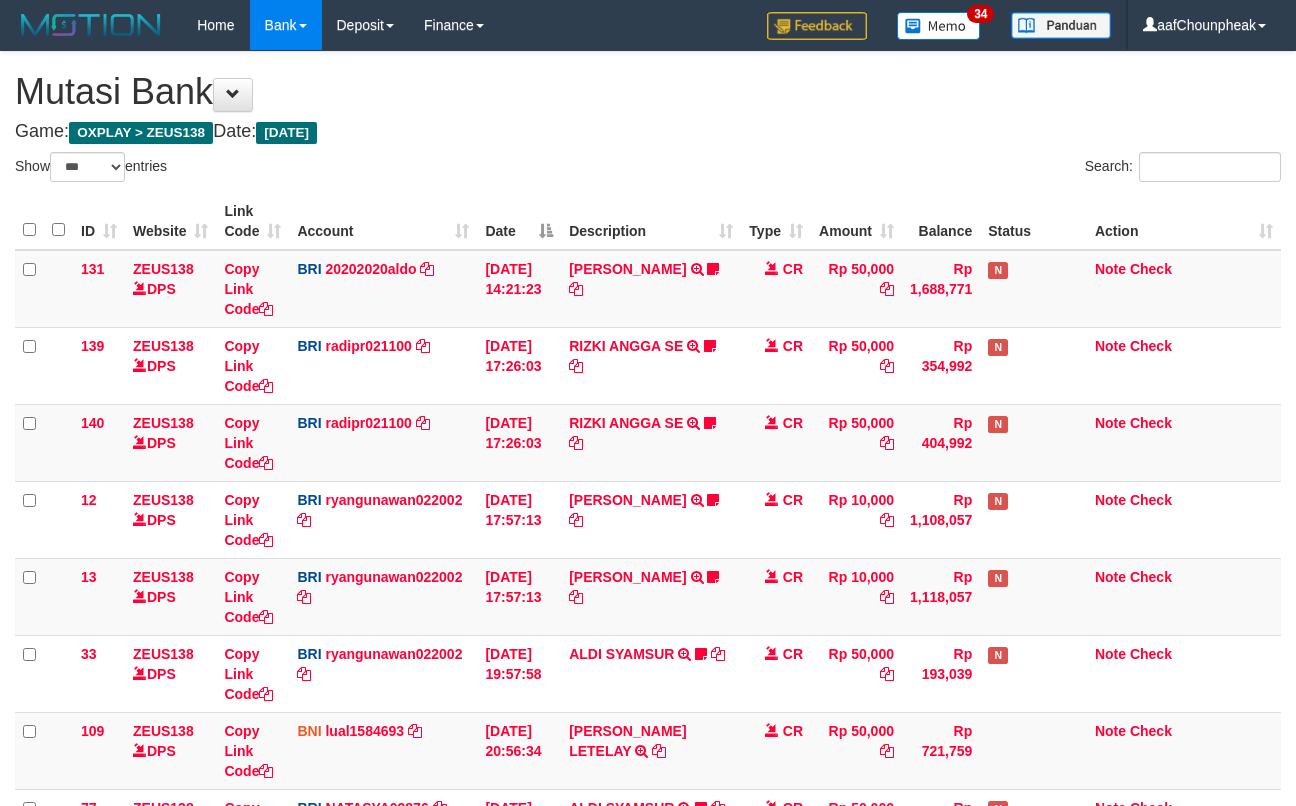 select on "***" 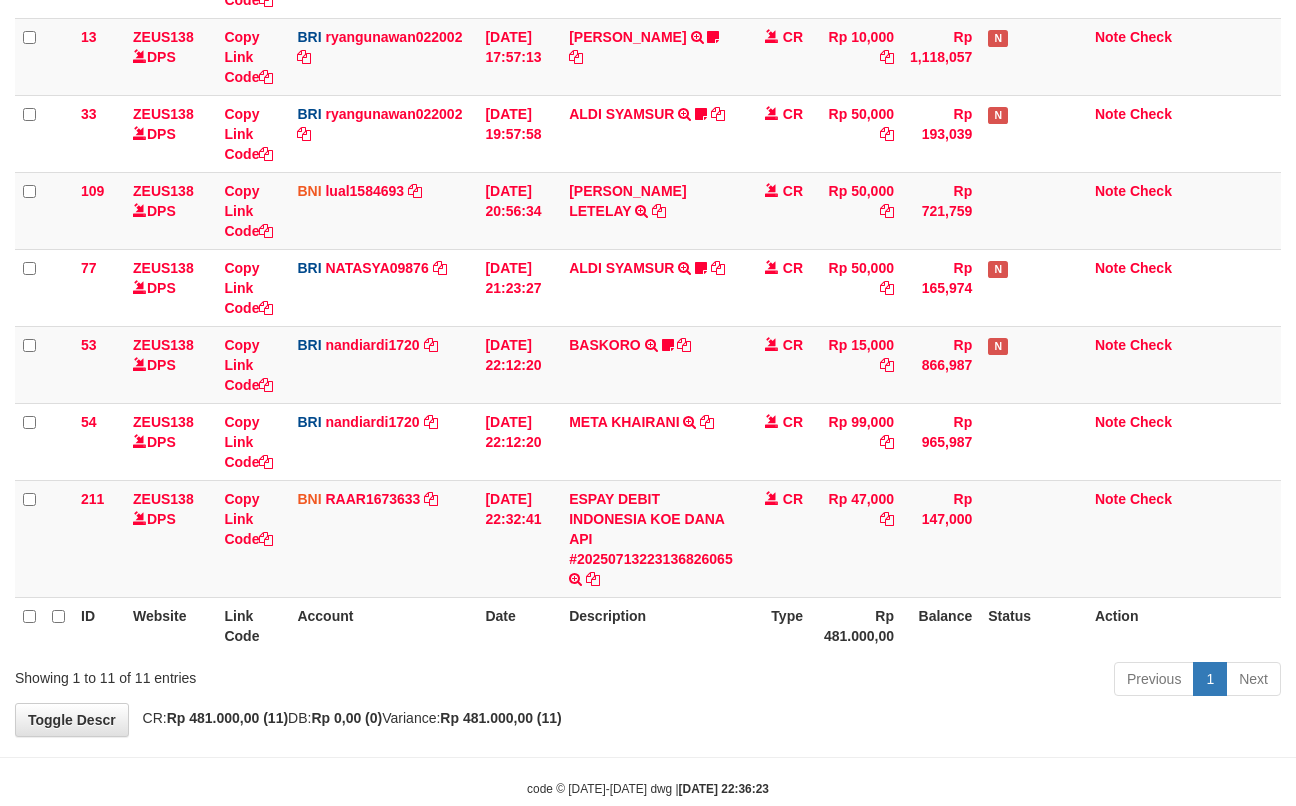 scroll, scrollTop: 469, scrollLeft: 0, axis: vertical 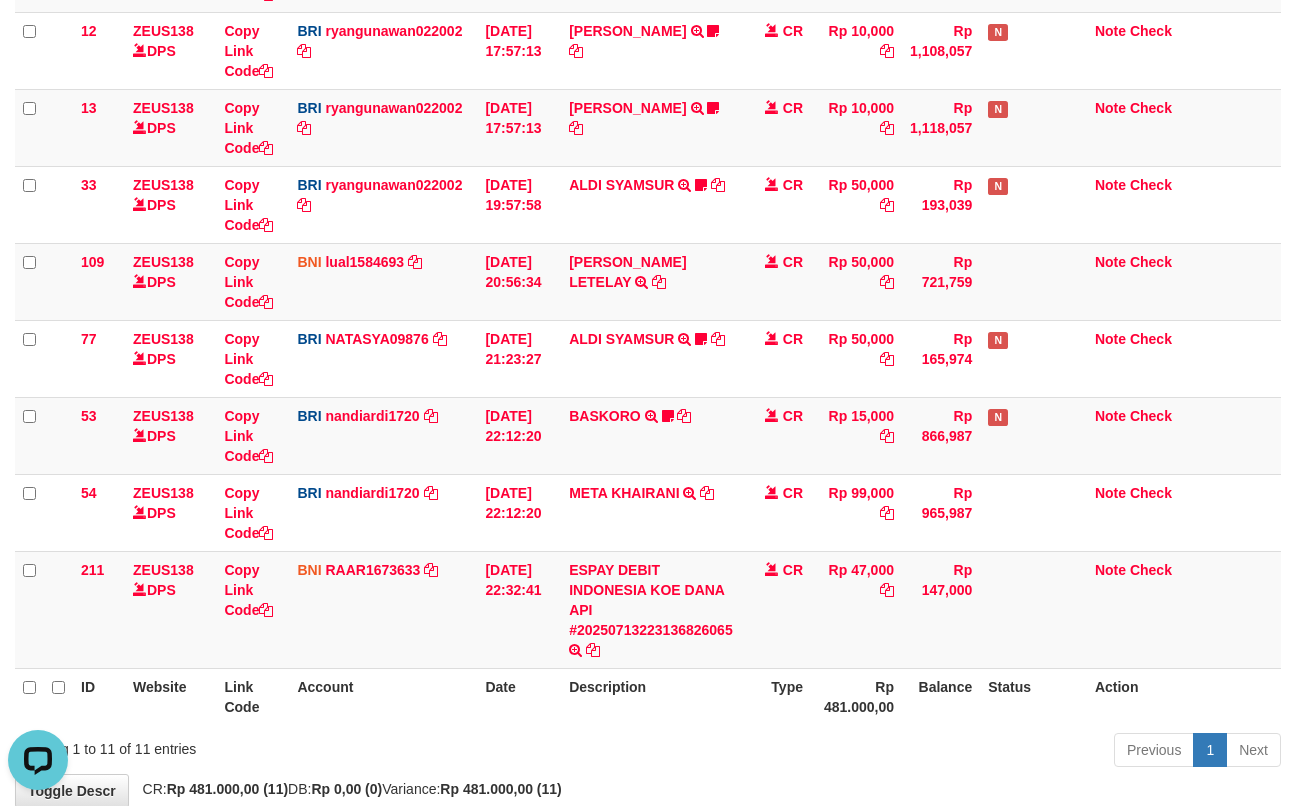 click on "ID Website Link Code Account Date Description Type Amount Balance Status Action
131
ZEUS138    DPS
Copy Link Code
BRI
20202020aldo
DPS
REVALDO SAGITA
mutasi_20250713_3778 | 131
mutasi_20250713_3778 | 131
13/07/2025 14:21:23
DANA HERISUPRAPTO            TRANSFER NBMB DANA HERISUPRAPTO TO REVALDO SAGITA    Herisuprapto
CR
Rp 50,000
Rp 1,688,771
N
Note
Check
139
ZEUS138    DPS
Copy Link Code
BRI" at bounding box center (648, 224) 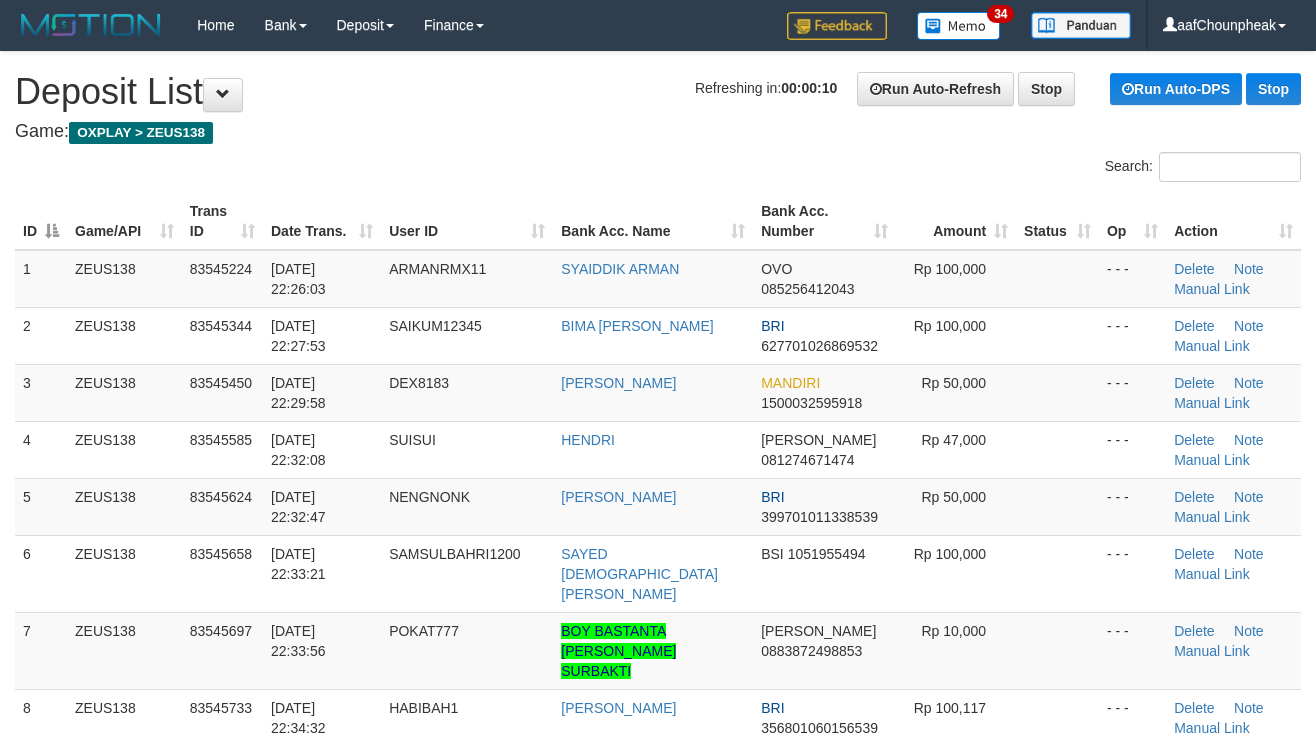 scroll, scrollTop: 0, scrollLeft: 0, axis: both 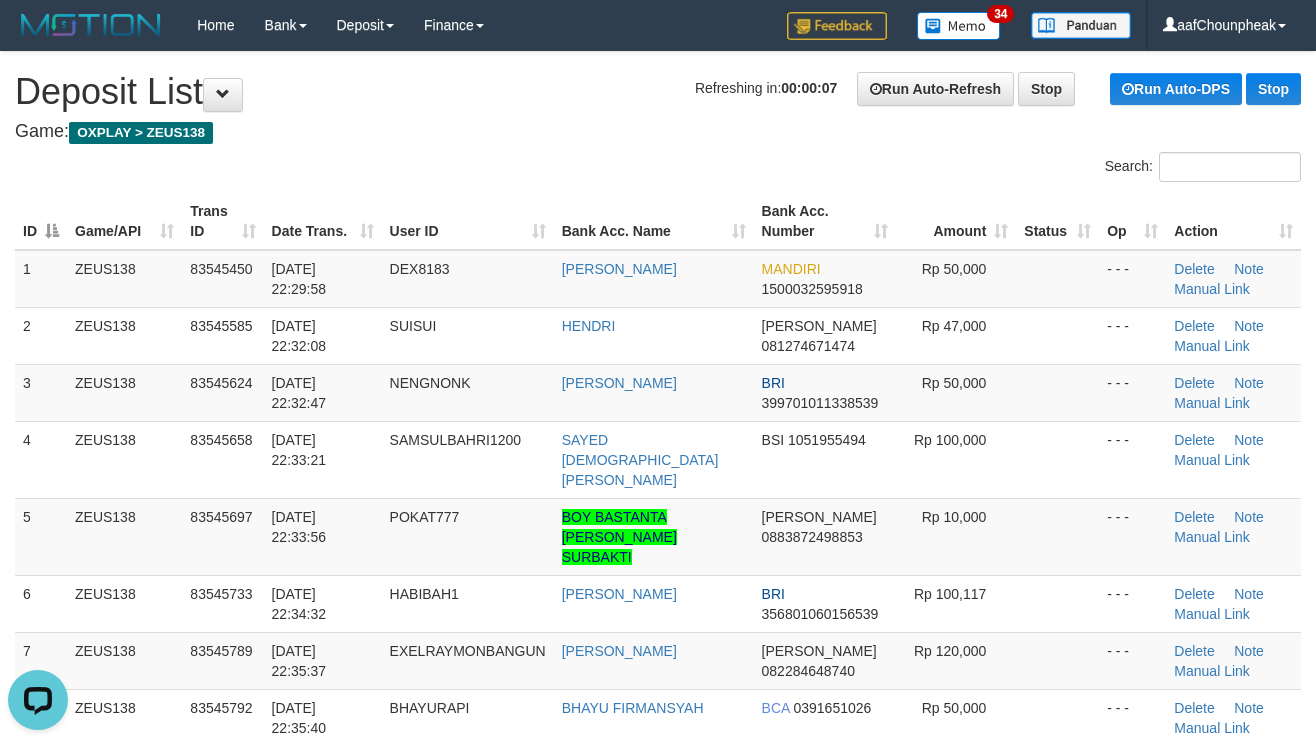 click on "Bank Acc. Name" at bounding box center (654, 221) 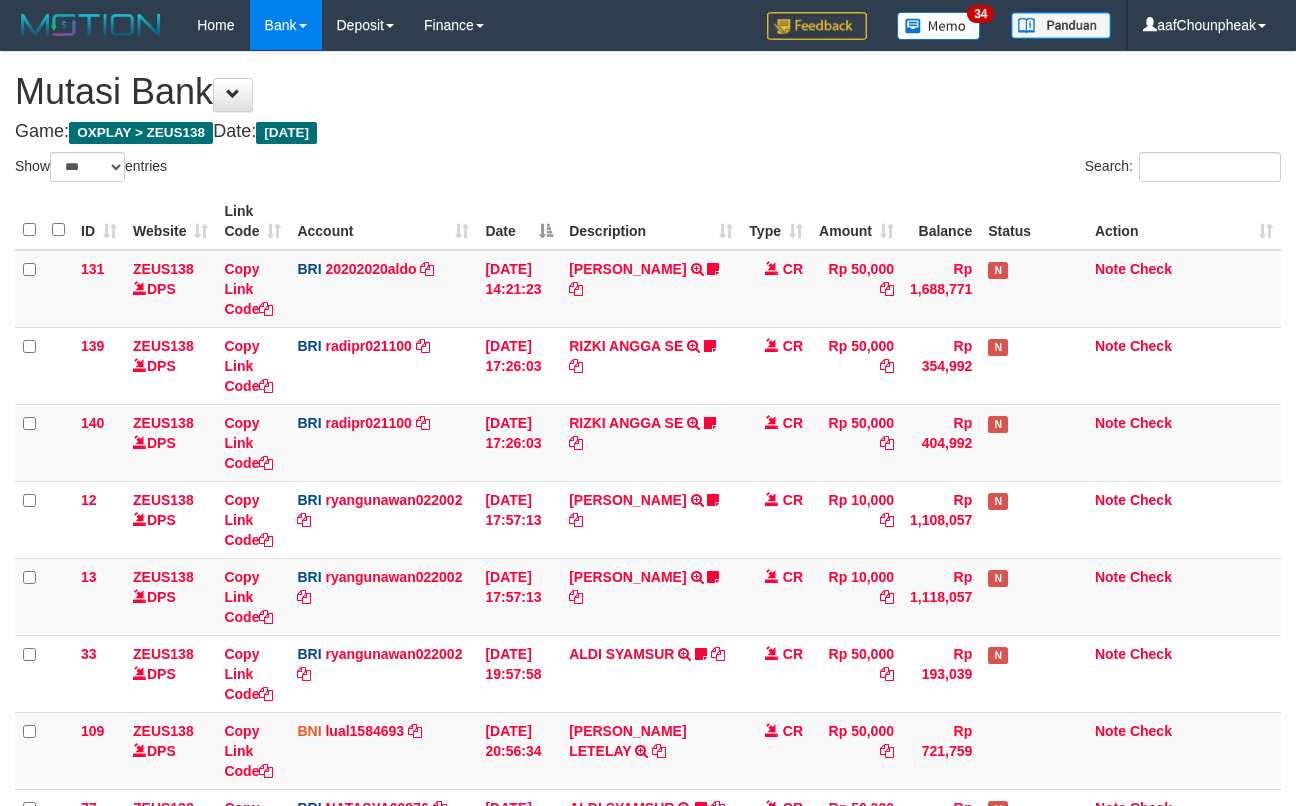 select on "***" 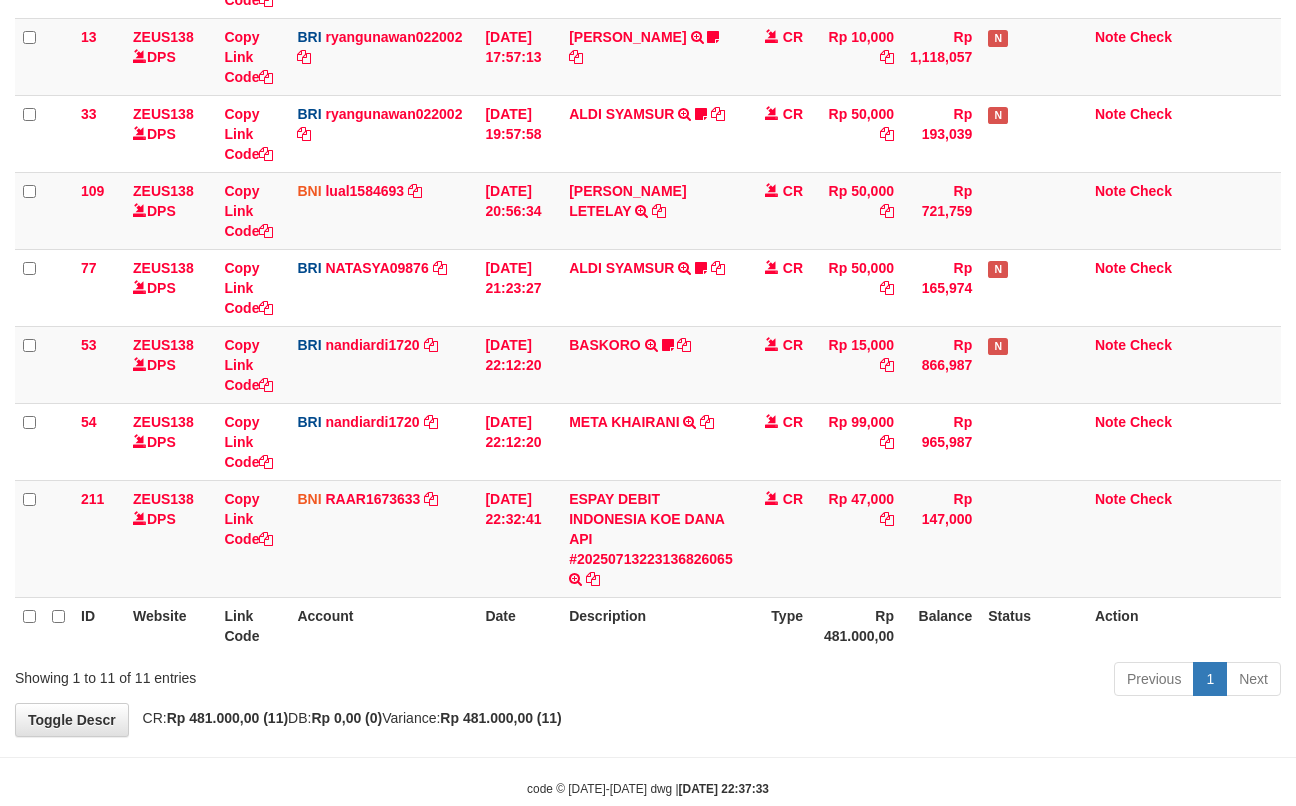 click on "Previous 1 Next" at bounding box center (918, 681) 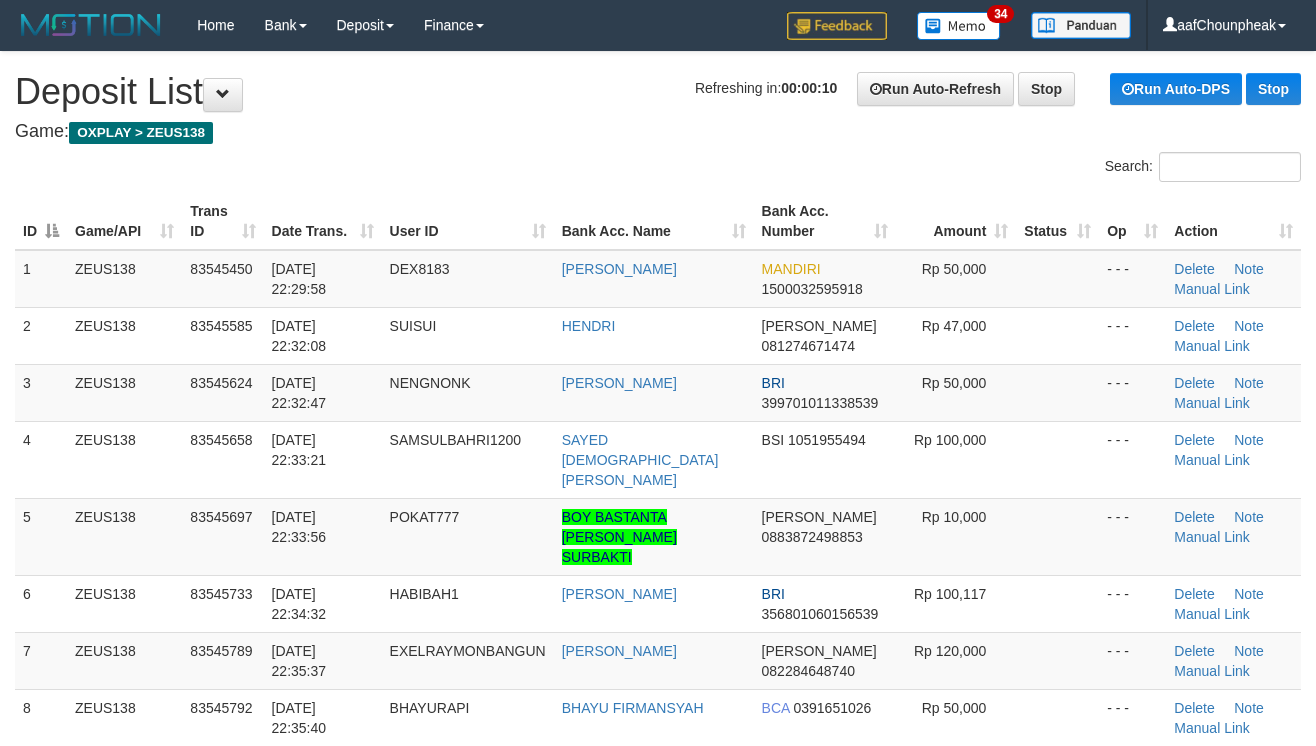 scroll, scrollTop: 0, scrollLeft: 0, axis: both 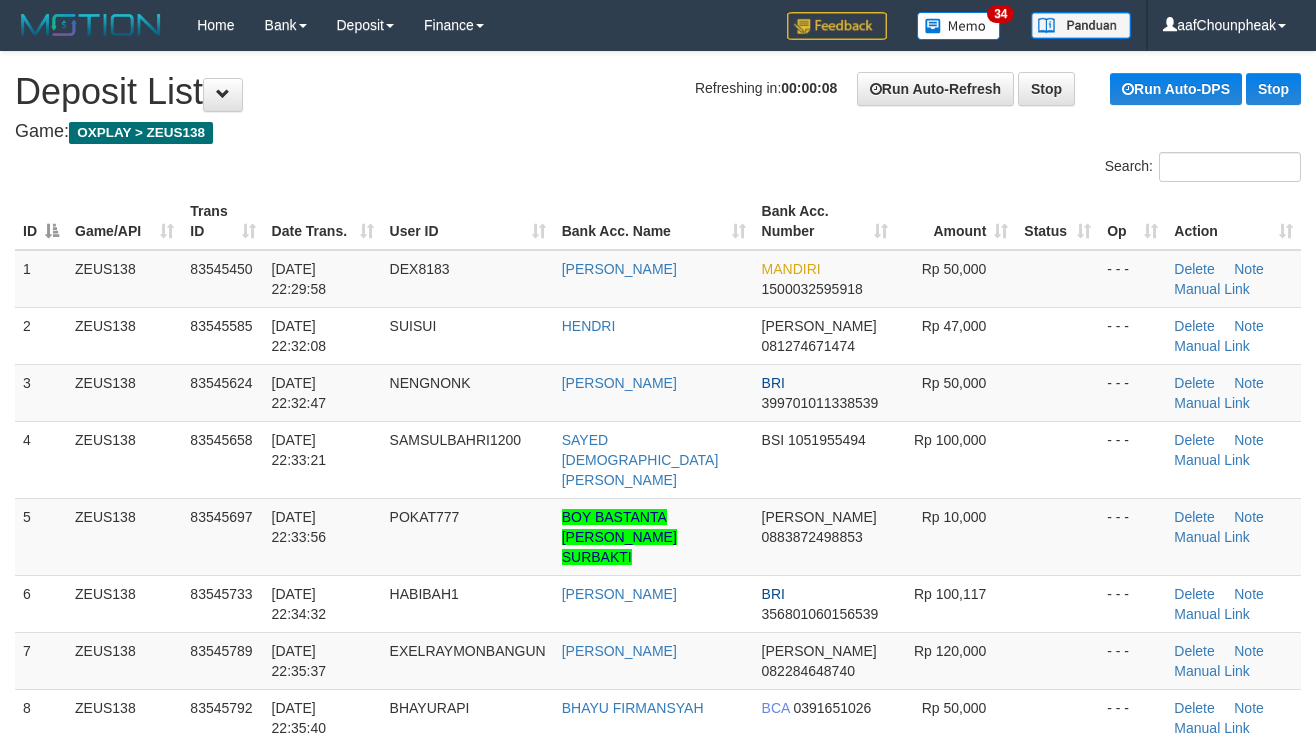 drag, startPoint x: 730, startPoint y: 588, endPoint x: 1330, endPoint y: 594, distance: 600.03 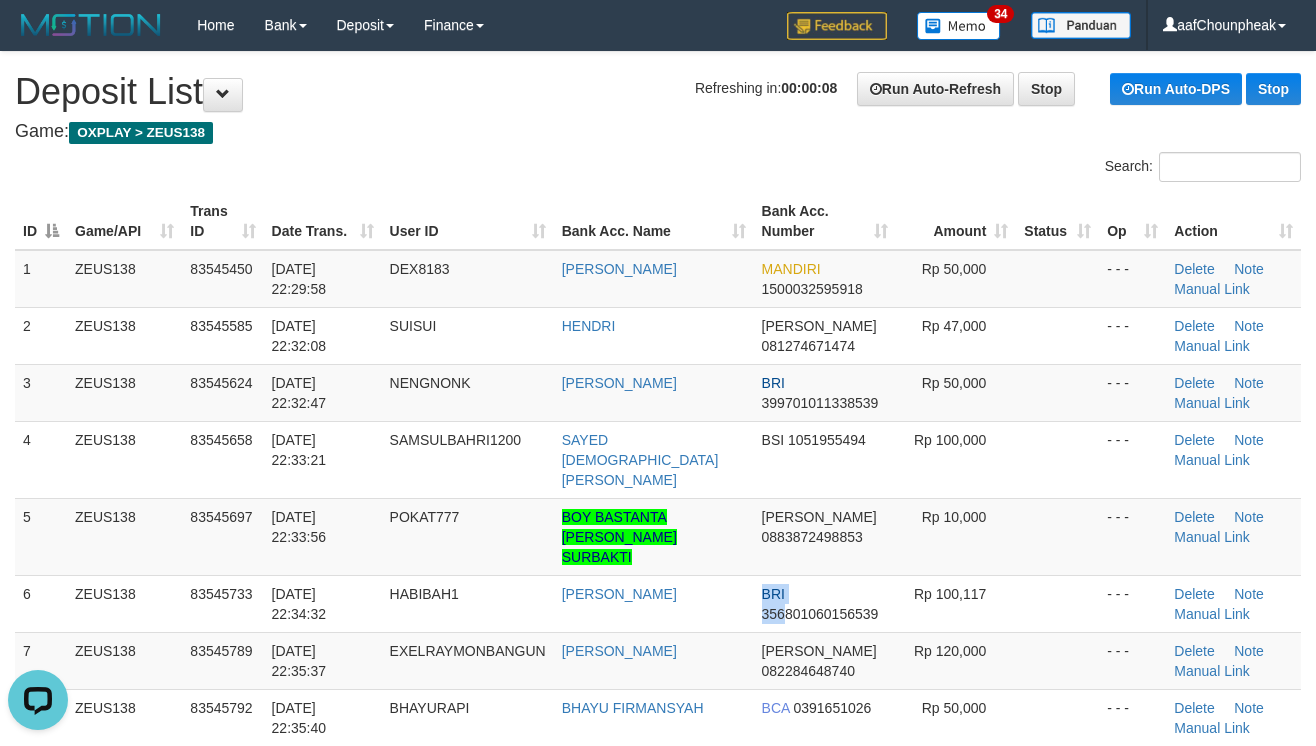 scroll, scrollTop: 0, scrollLeft: 0, axis: both 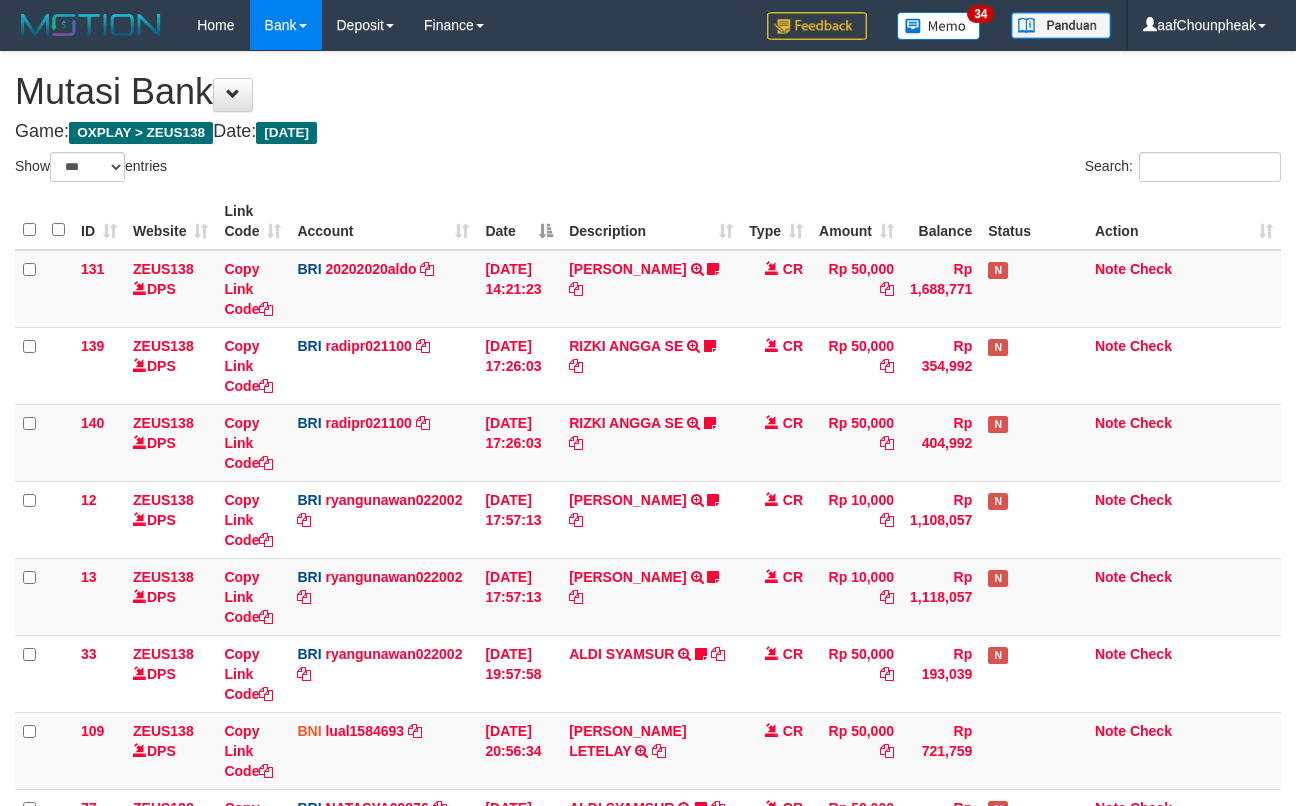 select on "***" 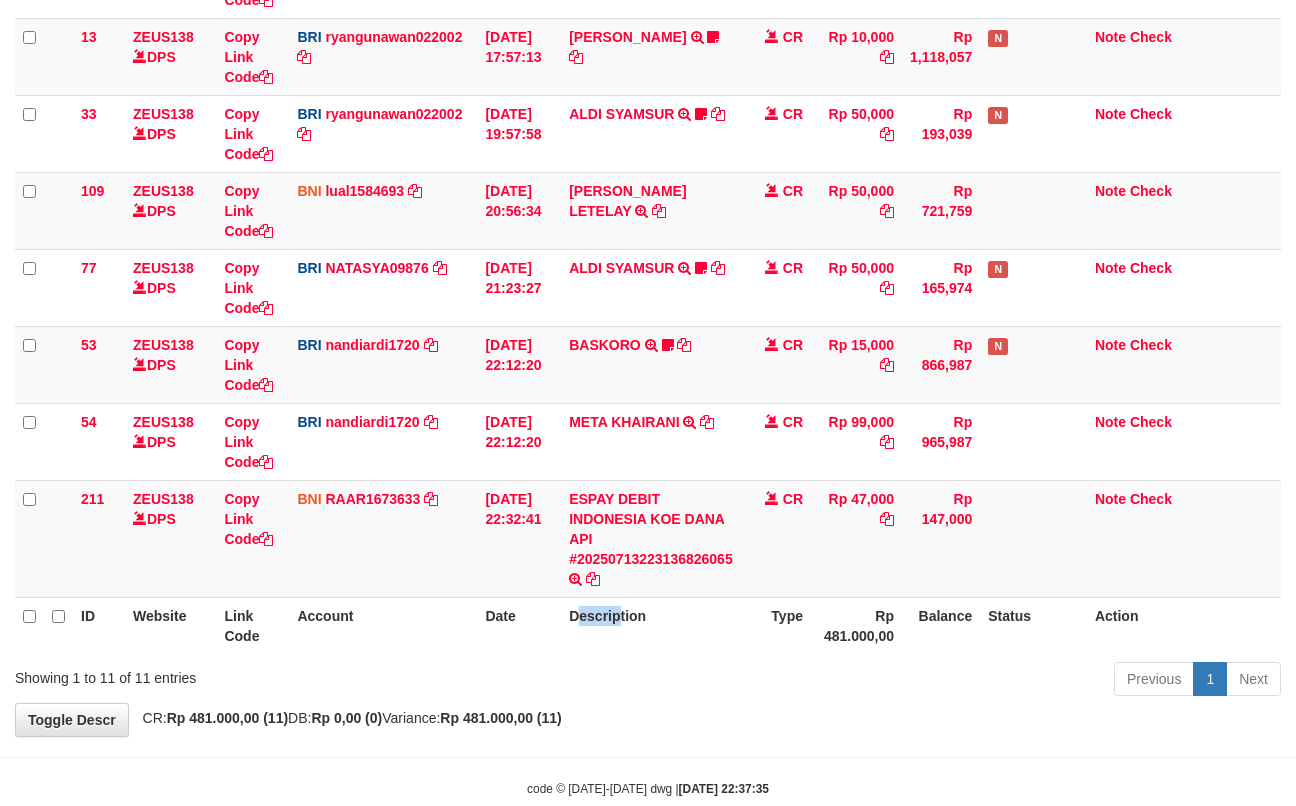 click on "Description" at bounding box center (651, 625) 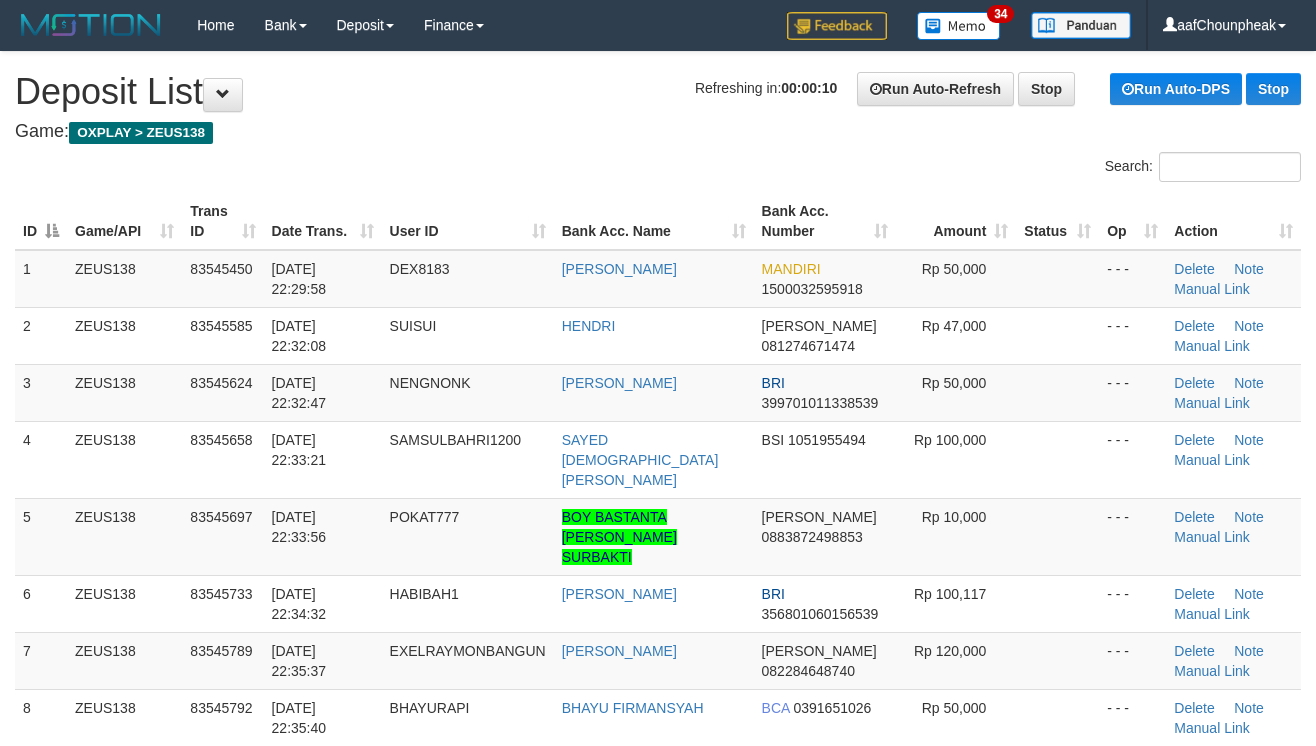 scroll, scrollTop: 0, scrollLeft: 0, axis: both 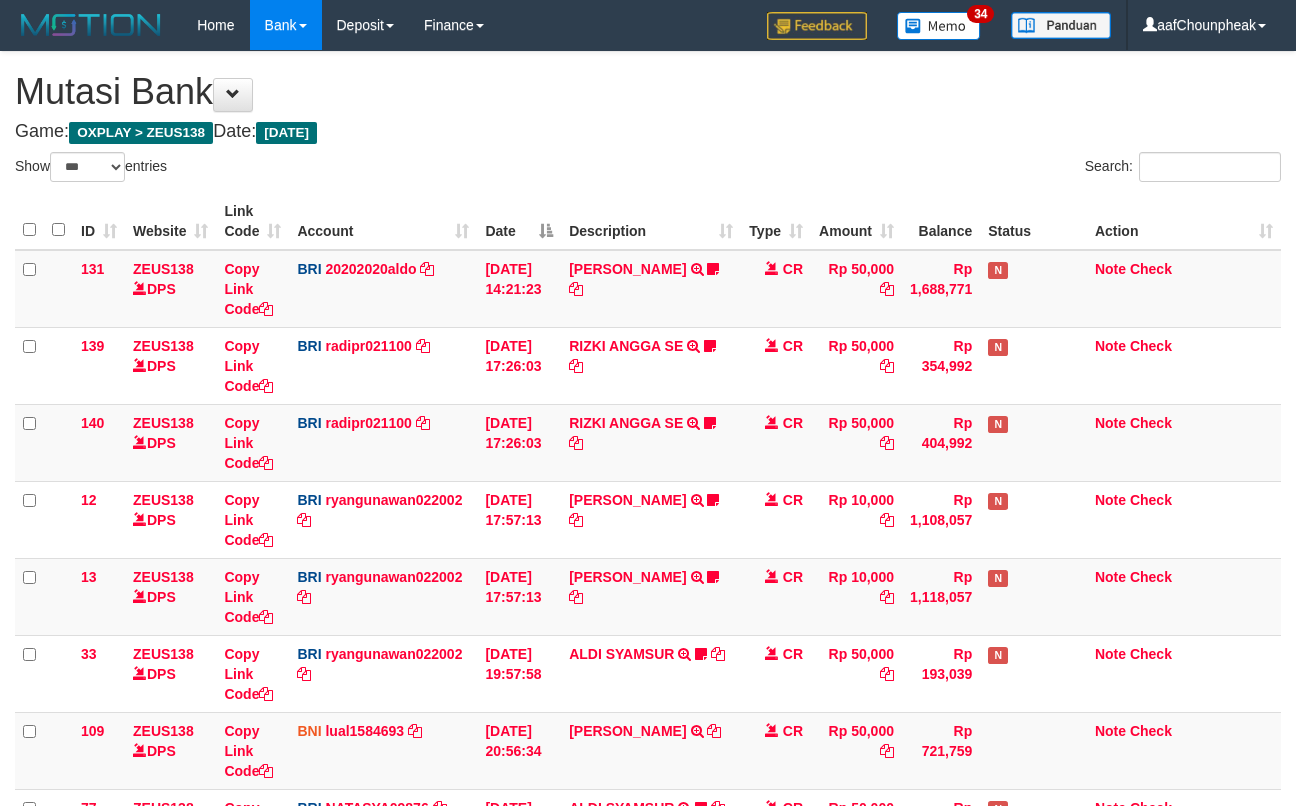 select on "***" 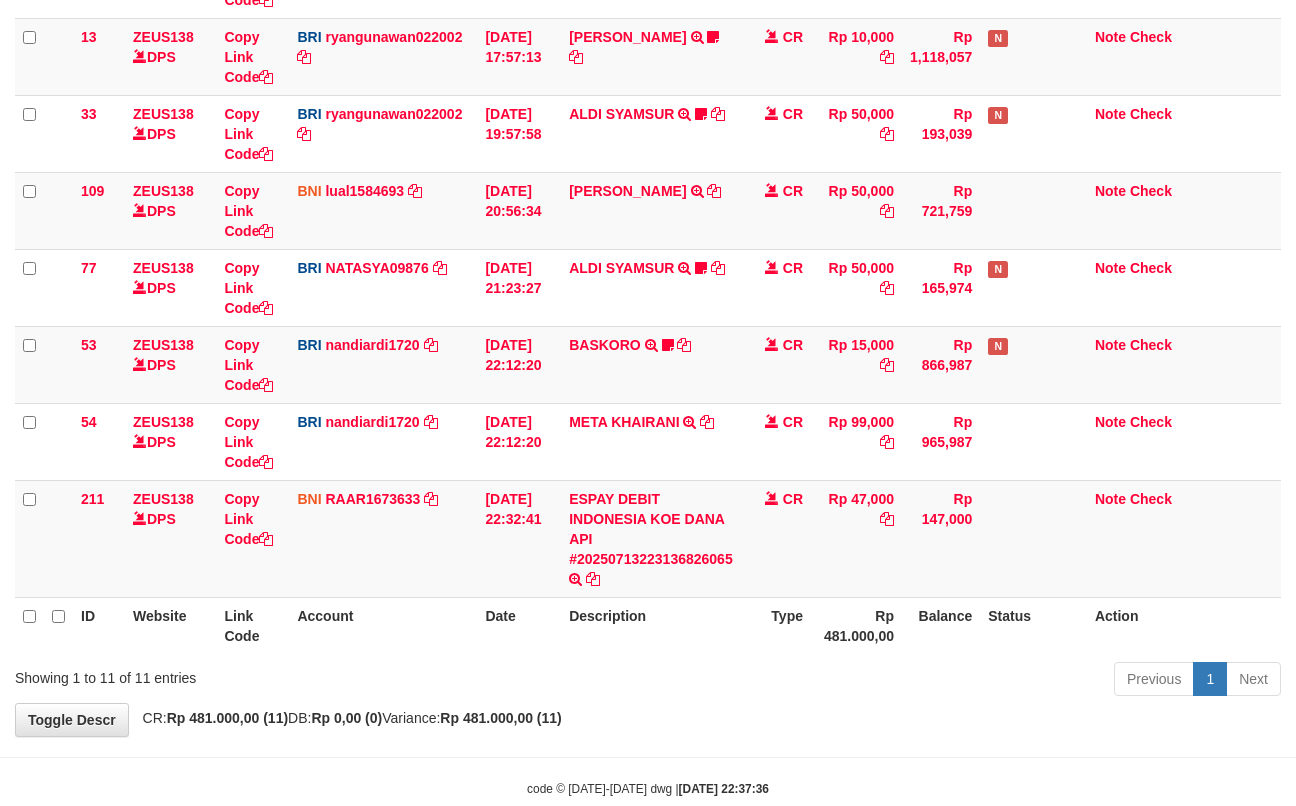 scroll, scrollTop: 469, scrollLeft: 0, axis: vertical 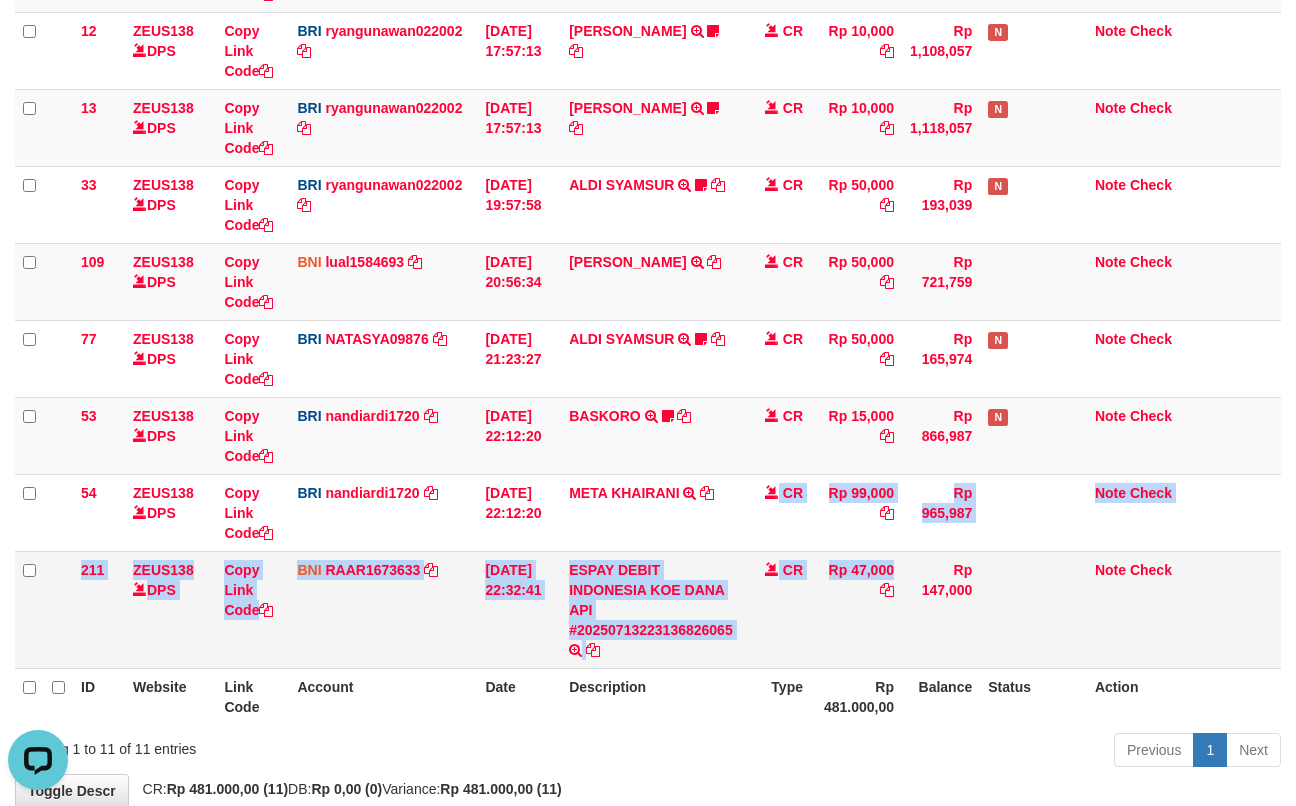 click on "131
ZEUS138    DPS
Copy Link Code
BRI
20202020aldo
DPS
REVALDO SAGITA
mutasi_20250713_3778 | 131
mutasi_20250713_3778 | 131
13/07/2025 14:21:23
DANA HERISUPRAPTO            TRANSFER NBMB DANA HERISUPRAPTO TO REVALDO SAGITA    Herisuprapto
CR
Rp 50,000
Rp 1,688,771
N
Note
Check
139
ZEUS138    DPS
Copy Link Code
BRI
radipr021100
DPS
REYNALDI ADI PRATAMA" at bounding box center (648, 225) 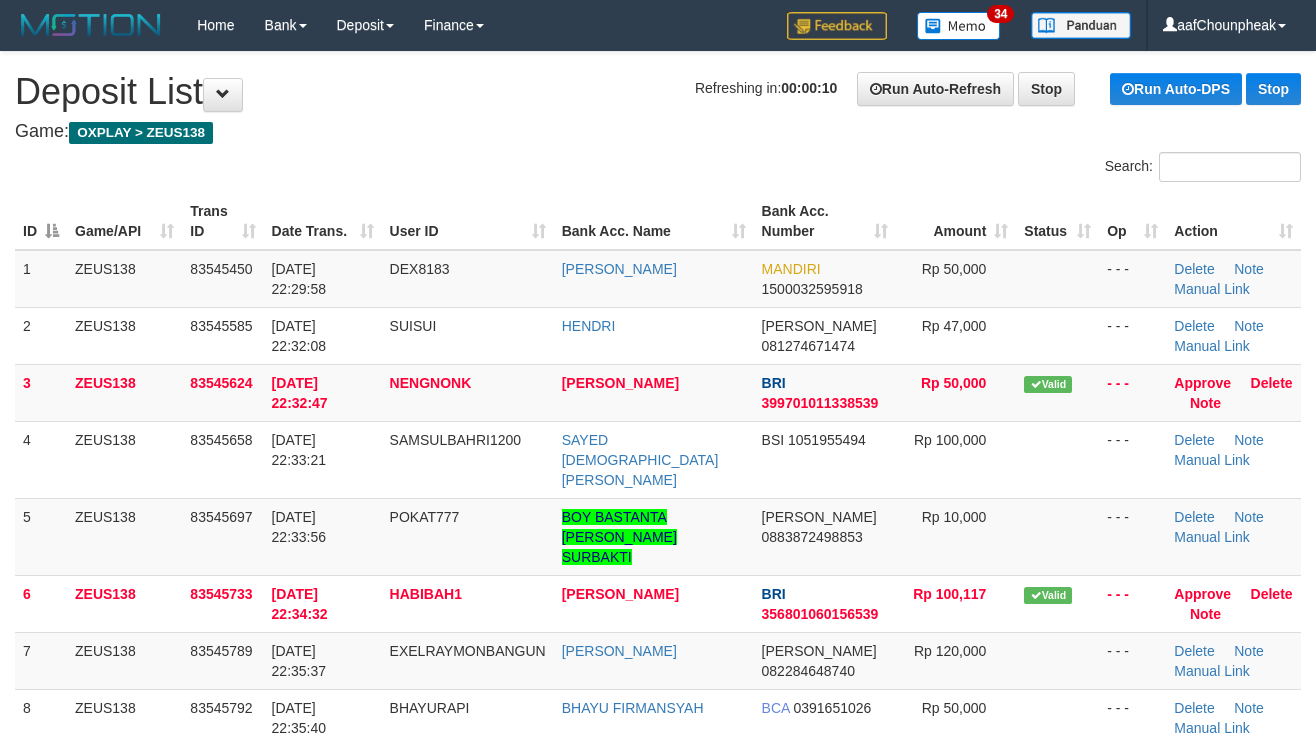 scroll, scrollTop: 0, scrollLeft: 0, axis: both 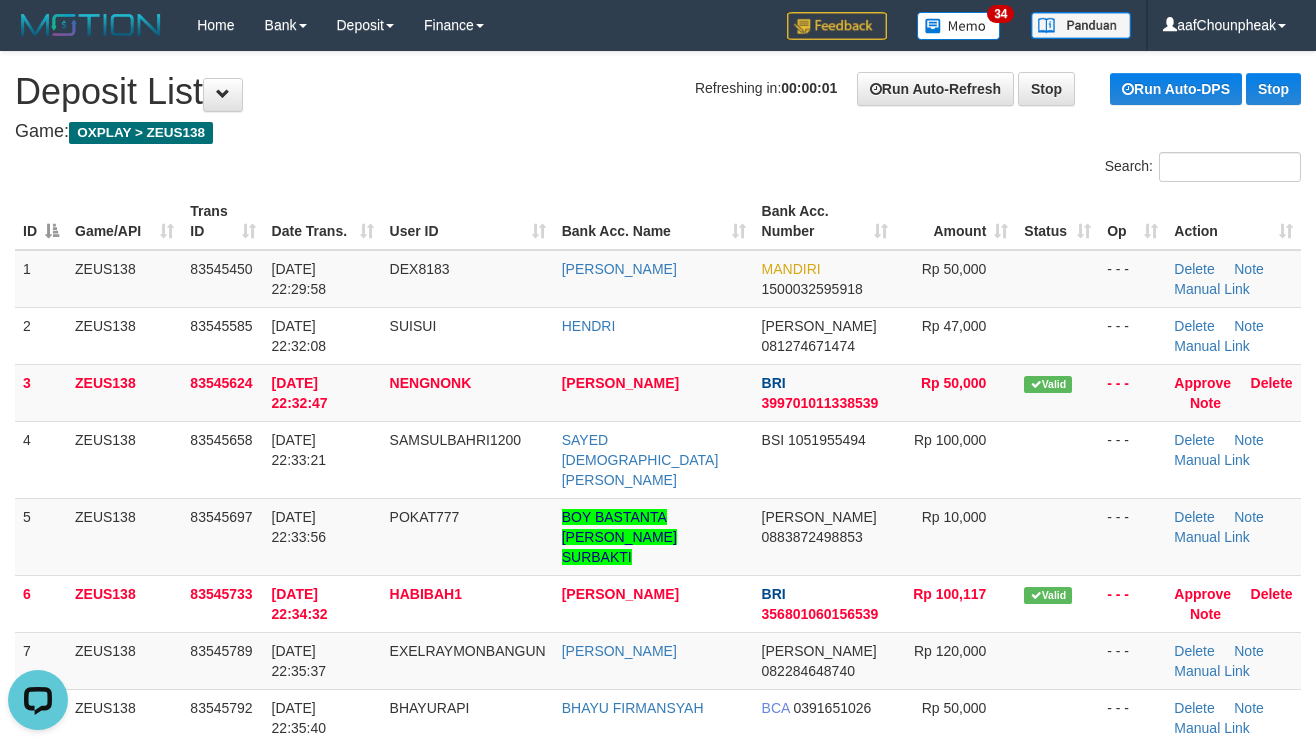 drag, startPoint x: 572, startPoint y: 160, endPoint x: 693, endPoint y: 173, distance: 121.69634 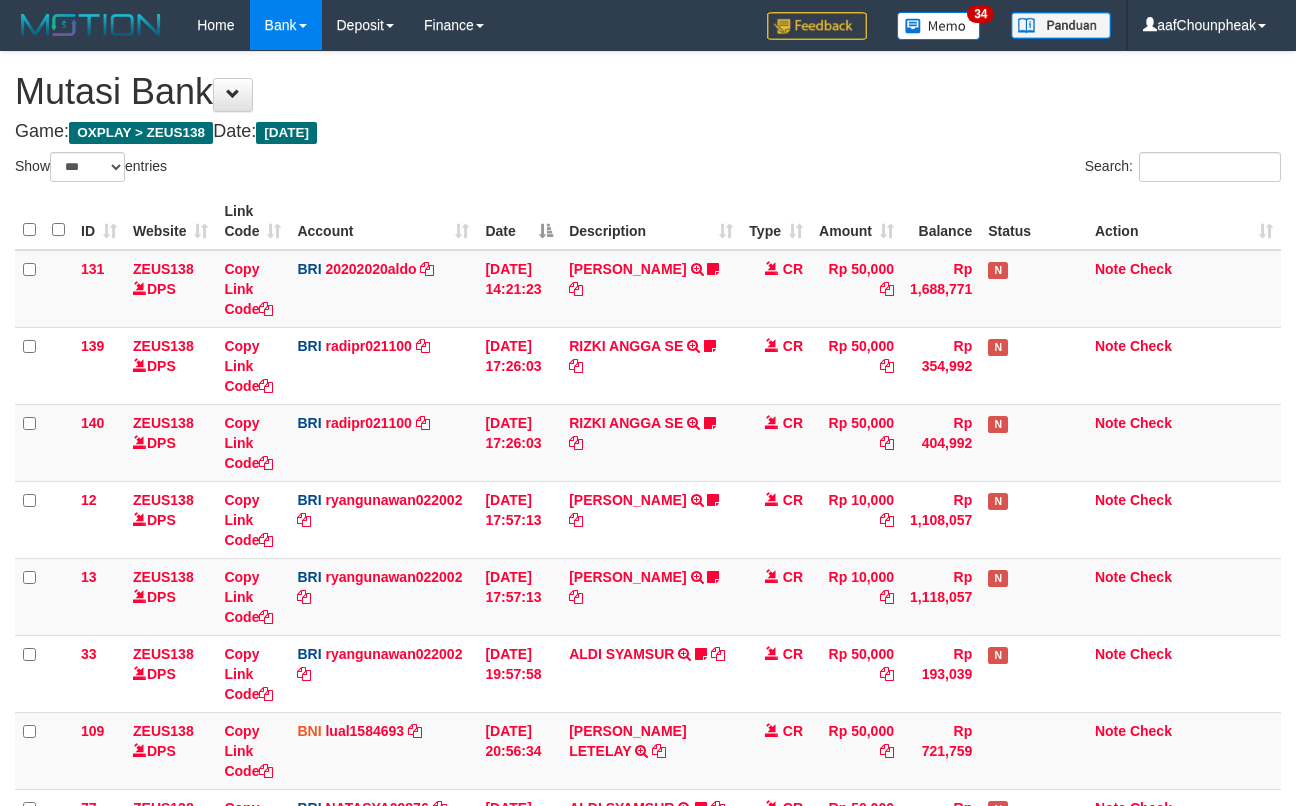 select on "***" 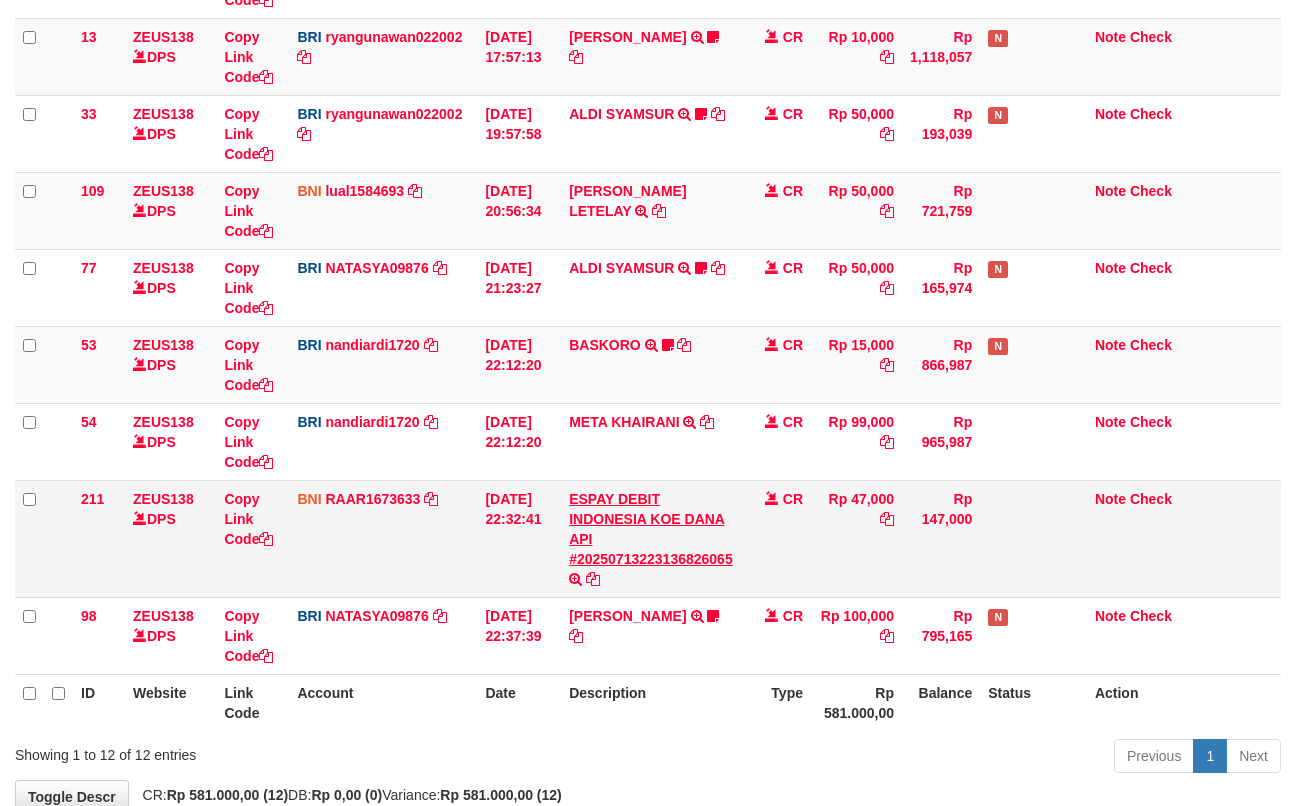 scroll, scrollTop: 469, scrollLeft: 0, axis: vertical 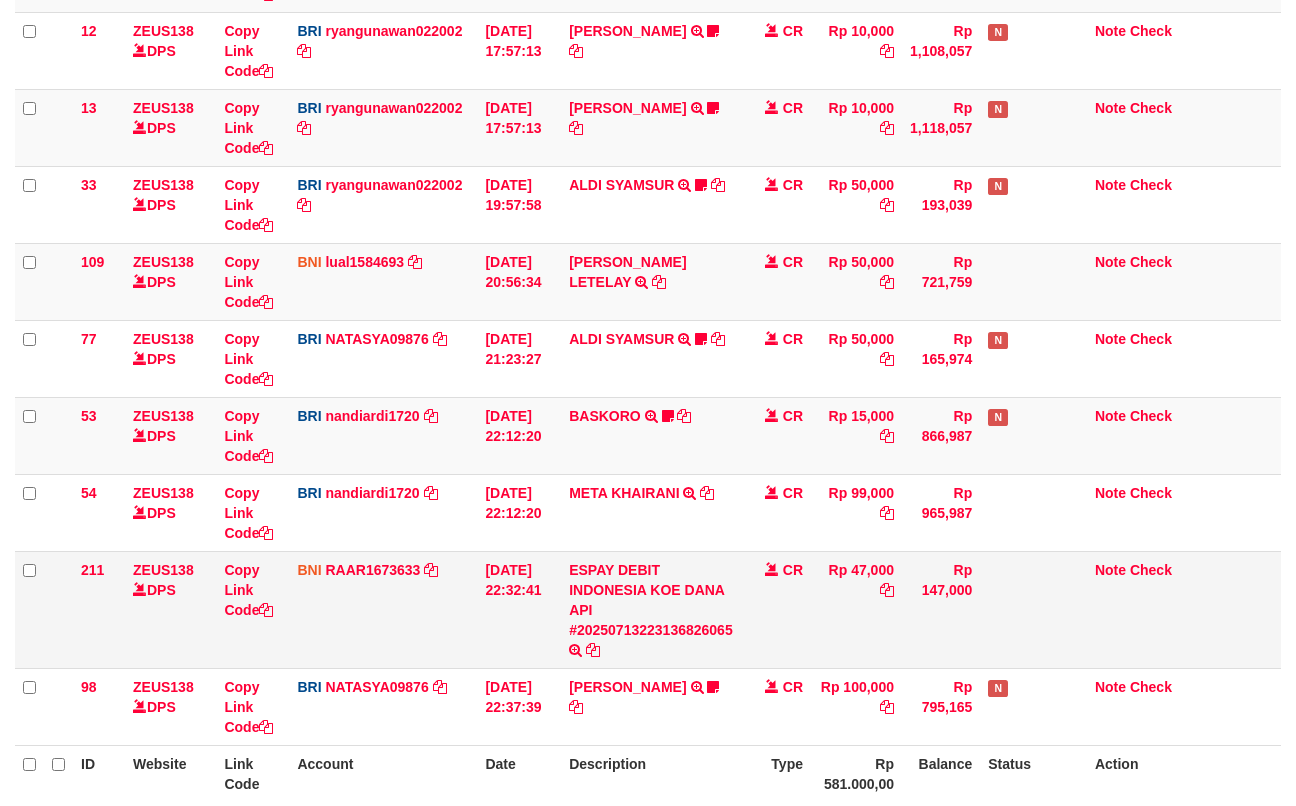 click on "ESPAY DEBIT INDONESIA KOE DANA API #20250713223136826065         TRANSFER DARI ESPAY DEBIT INDONESIA KOE DANA API #20250713223136826065" at bounding box center (651, 609) 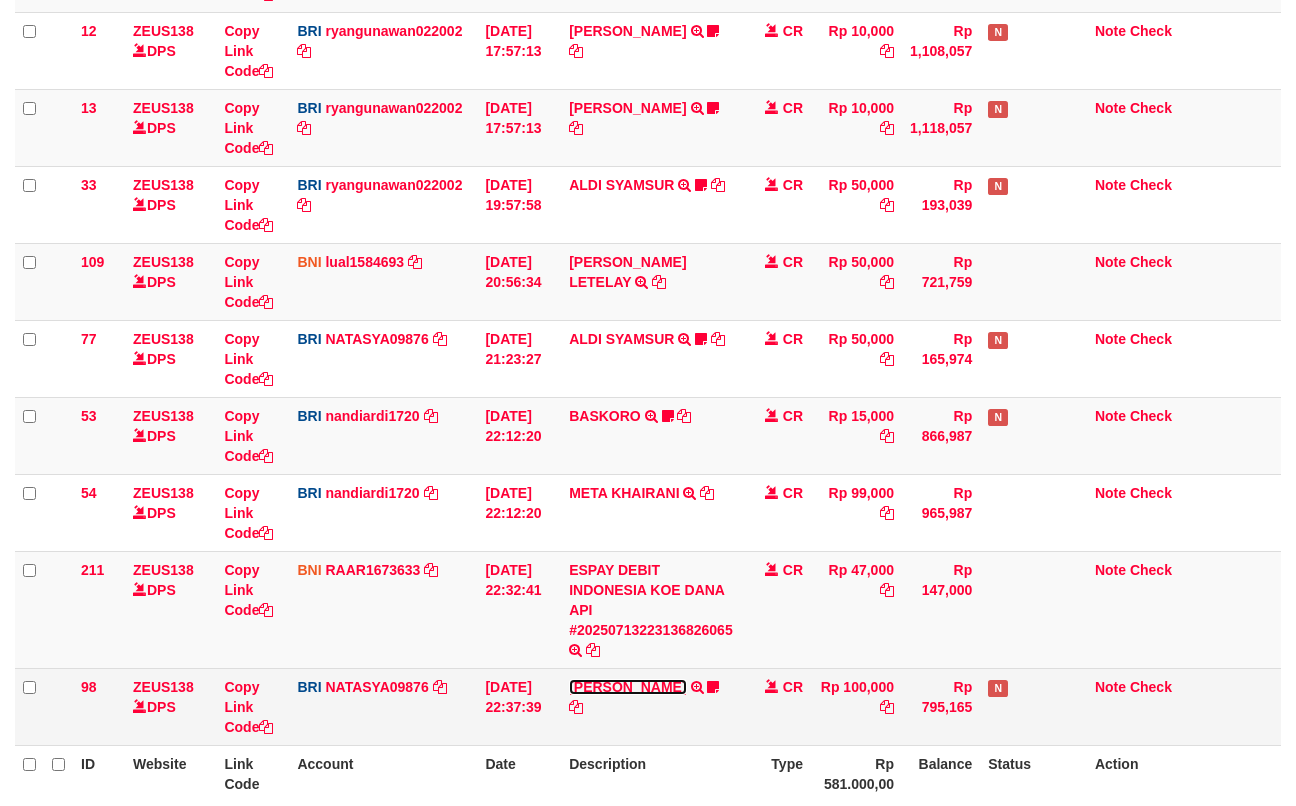click on "[PERSON_NAME]" at bounding box center [627, 687] 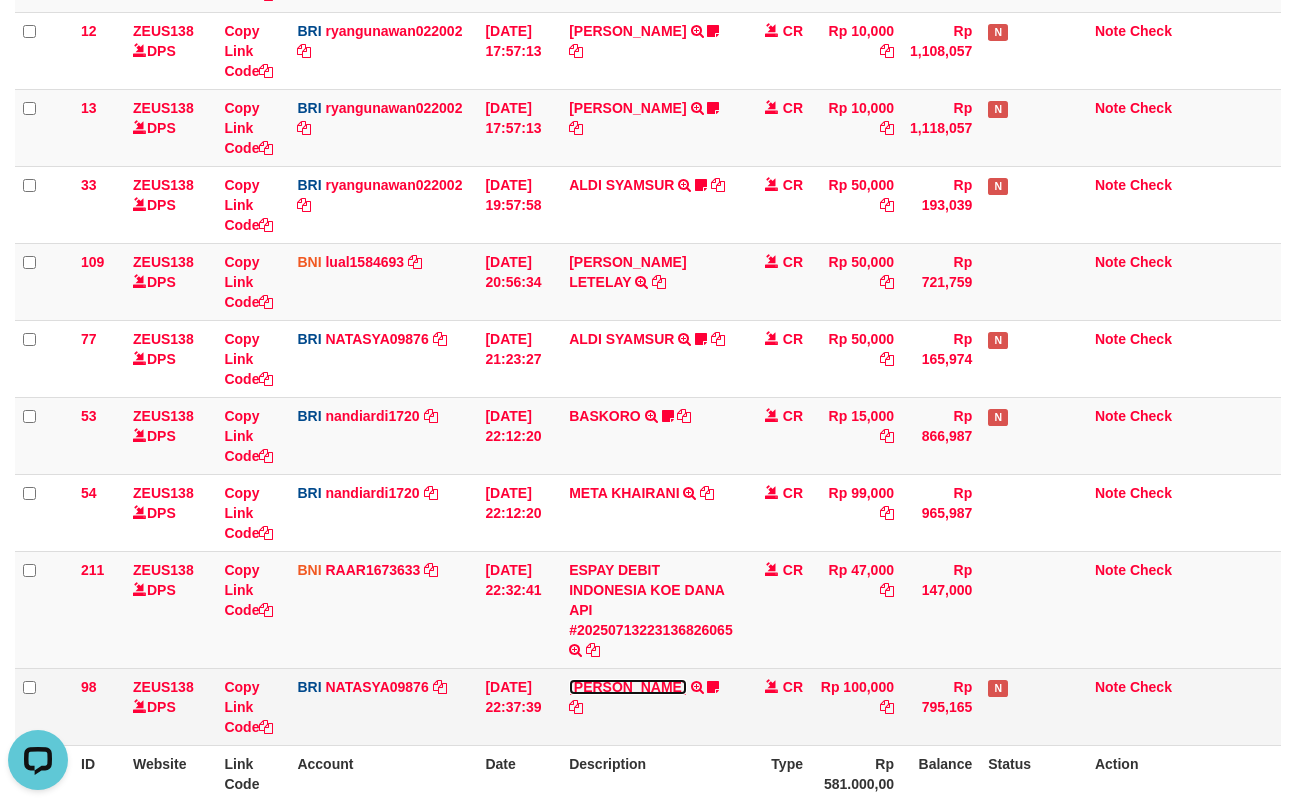 scroll, scrollTop: 0, scrollLeft: 0, axis: both 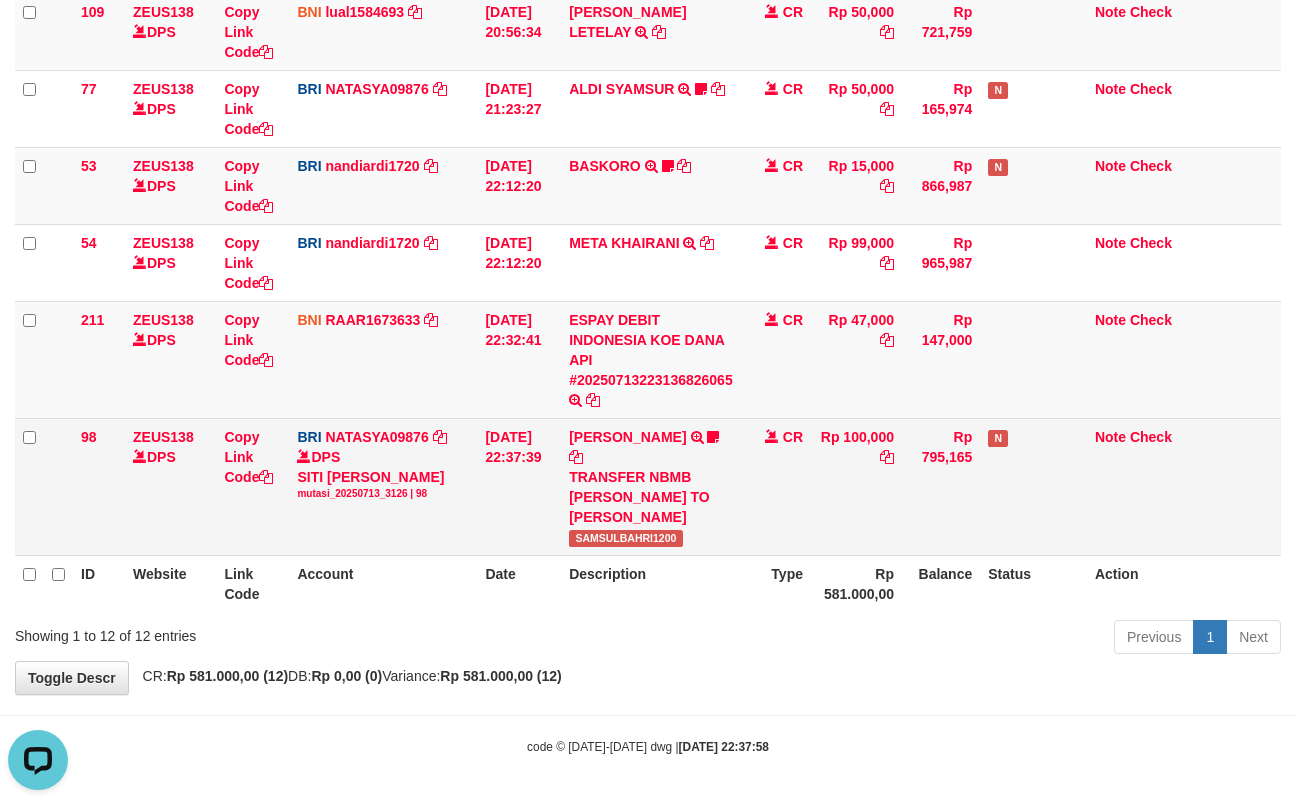 click on "SAMSULBAHRI1200" at bounding box center [626, 538] 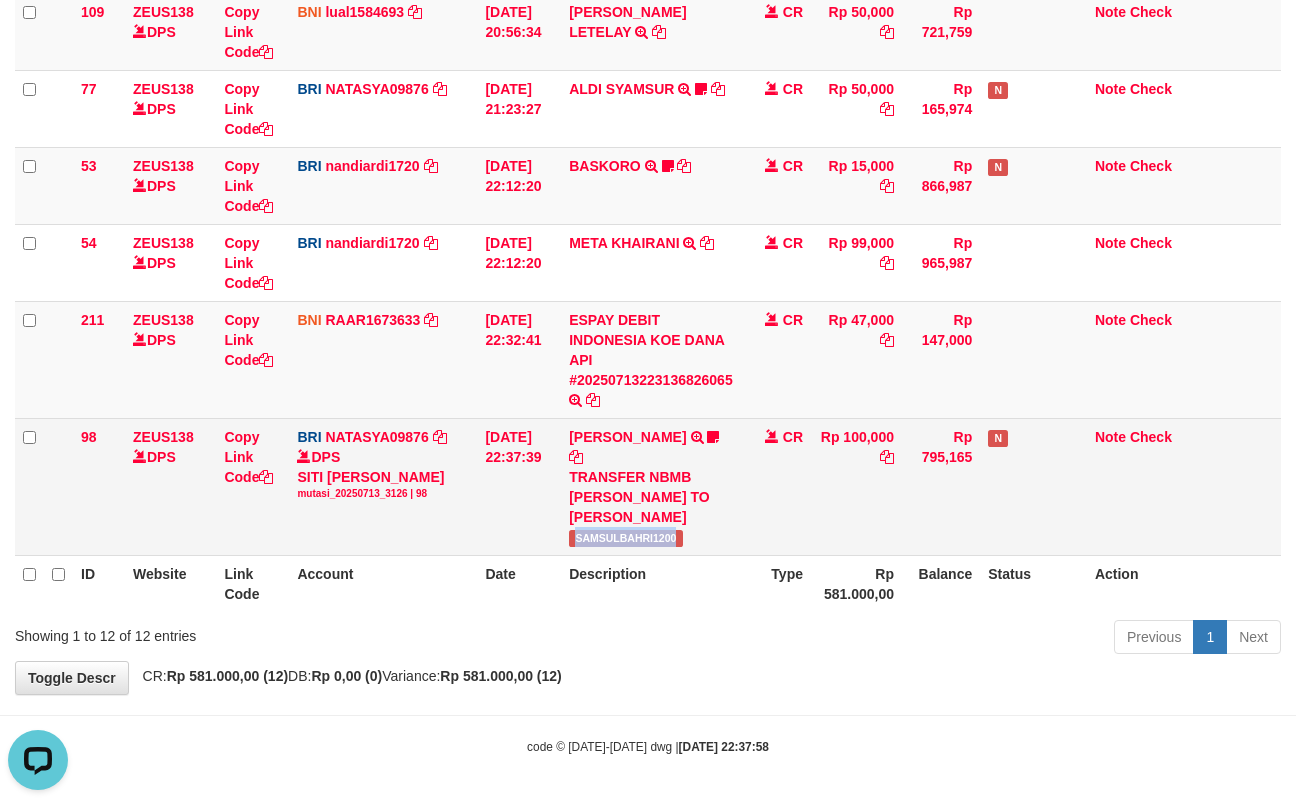 click on "SAMSULBAHRI1200" at bounding box center (626, 538) 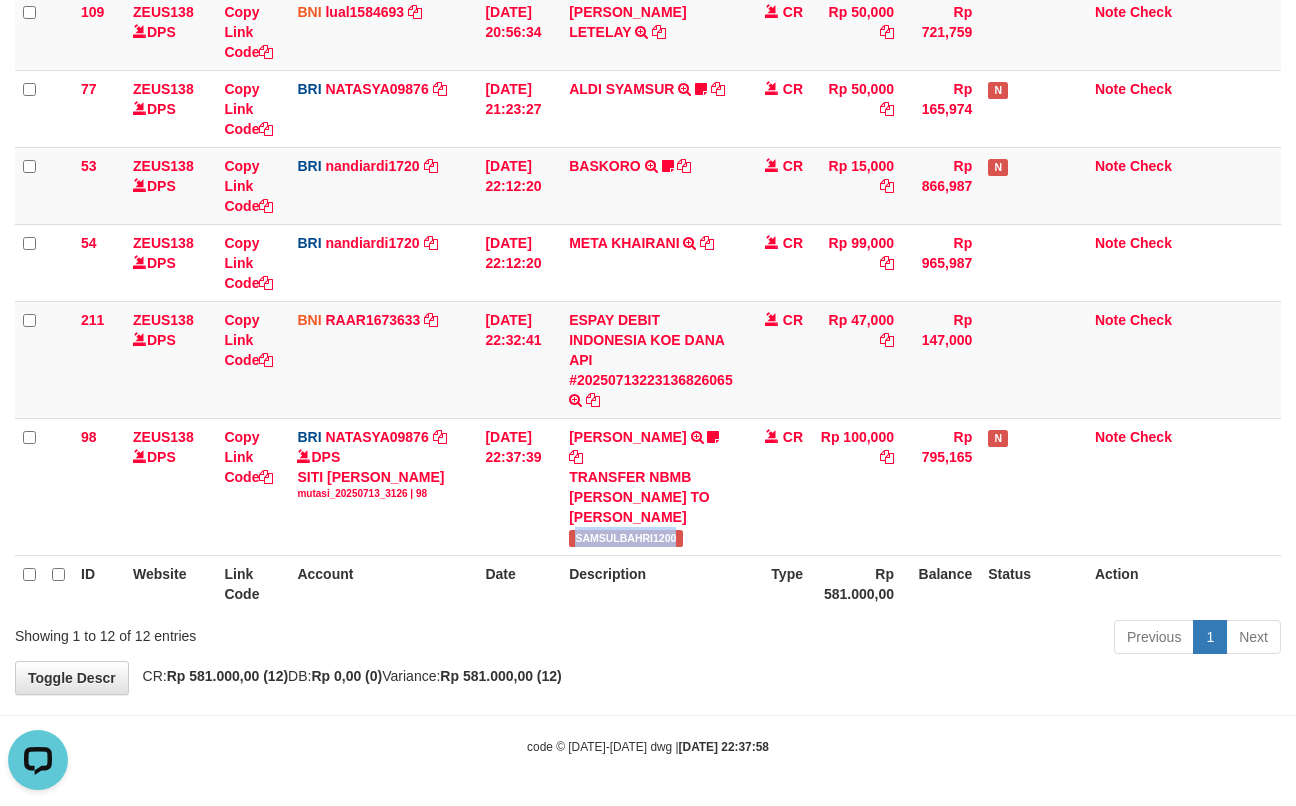 copy on "SAMSULBAHRI1200" 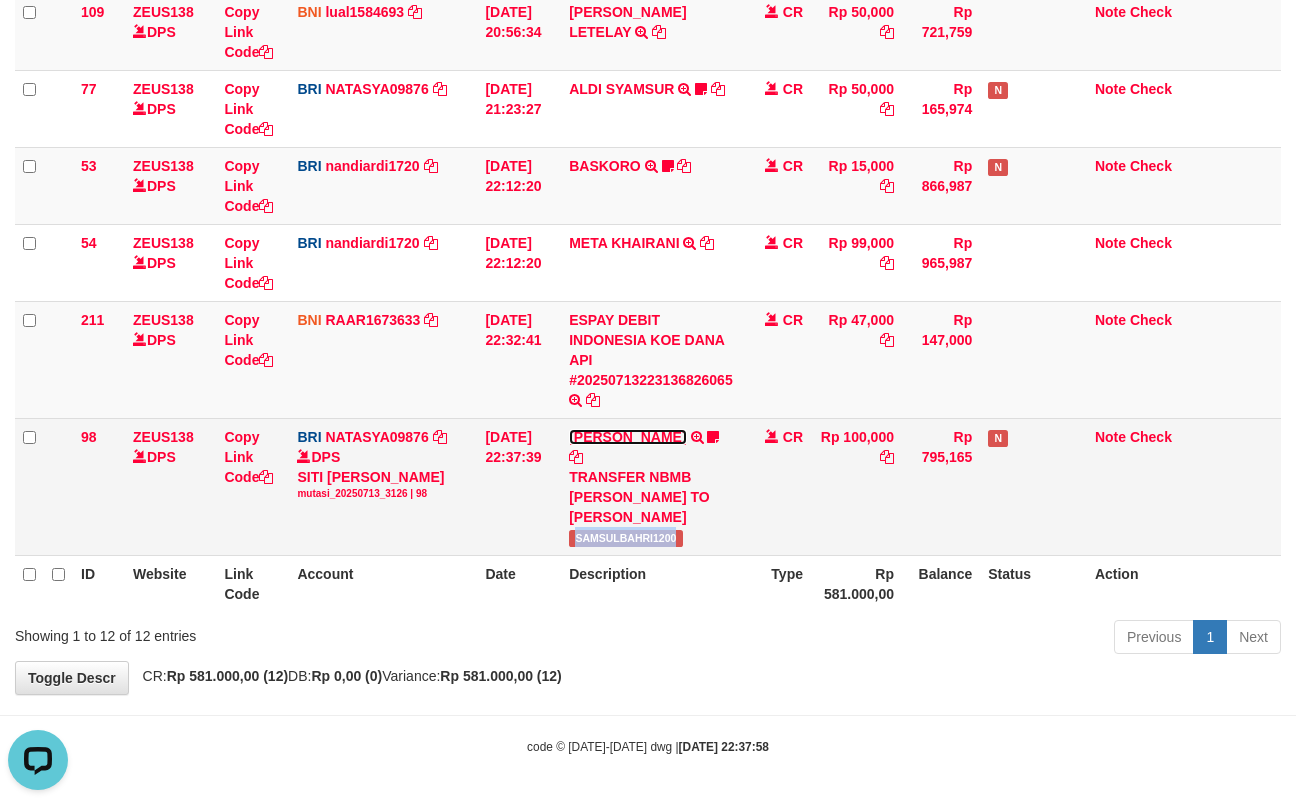click on "[PERSON_NAME]" at bounding box center (627, 437) 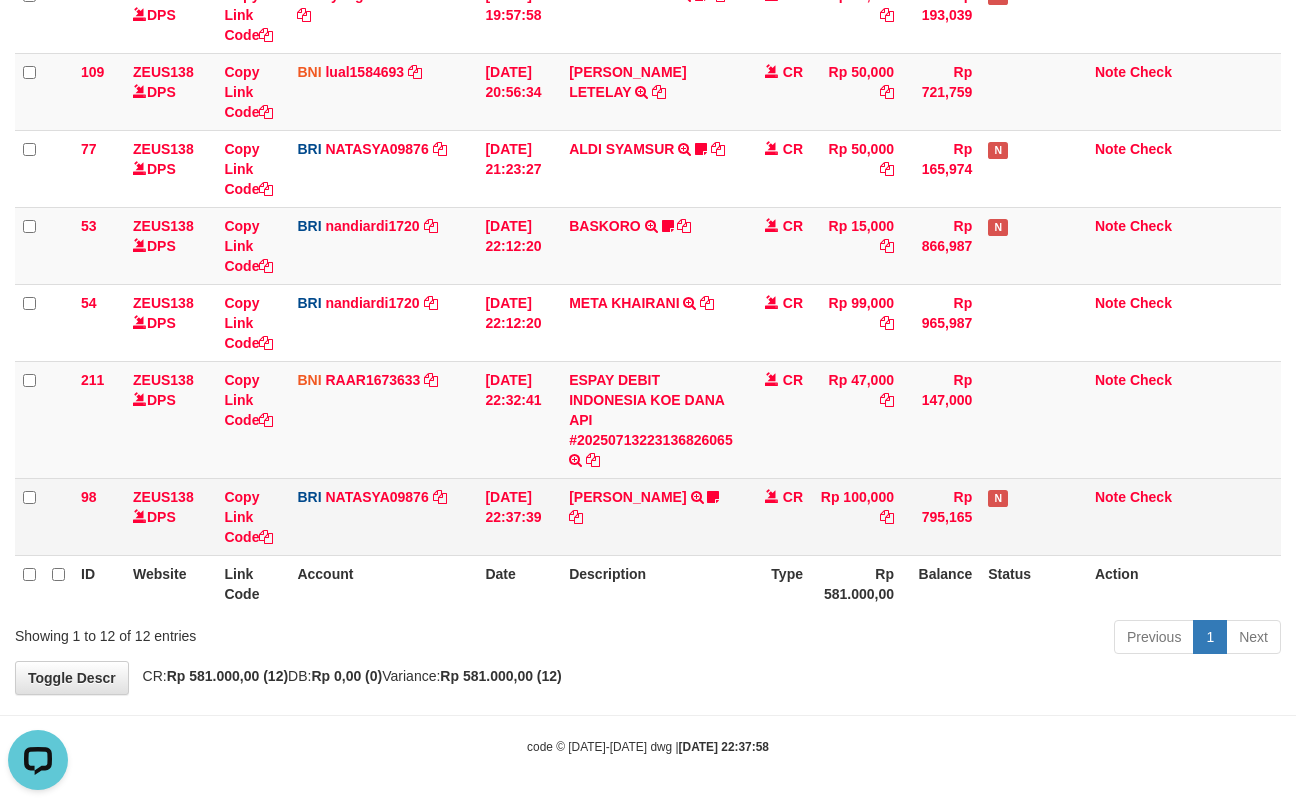 click on "DANA SAYEDSAMSUL            TRANSFER NBMB DANA SAYEDSAMSUL TO SITI NURLITA SAPITRI    SAMSULBAHRI1200" at bounding box center (651, 516) 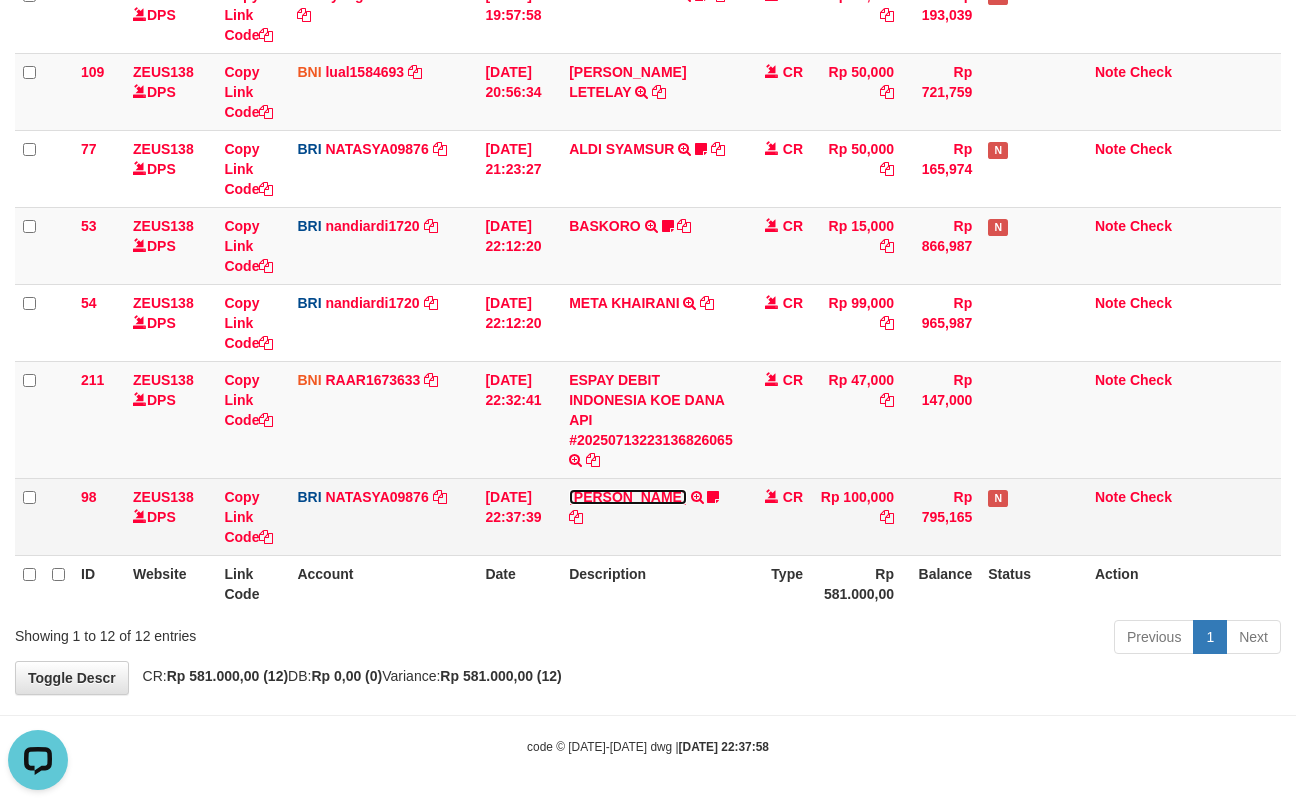 click on "[PERSON_NAME]" at bounding box center [627, 497] 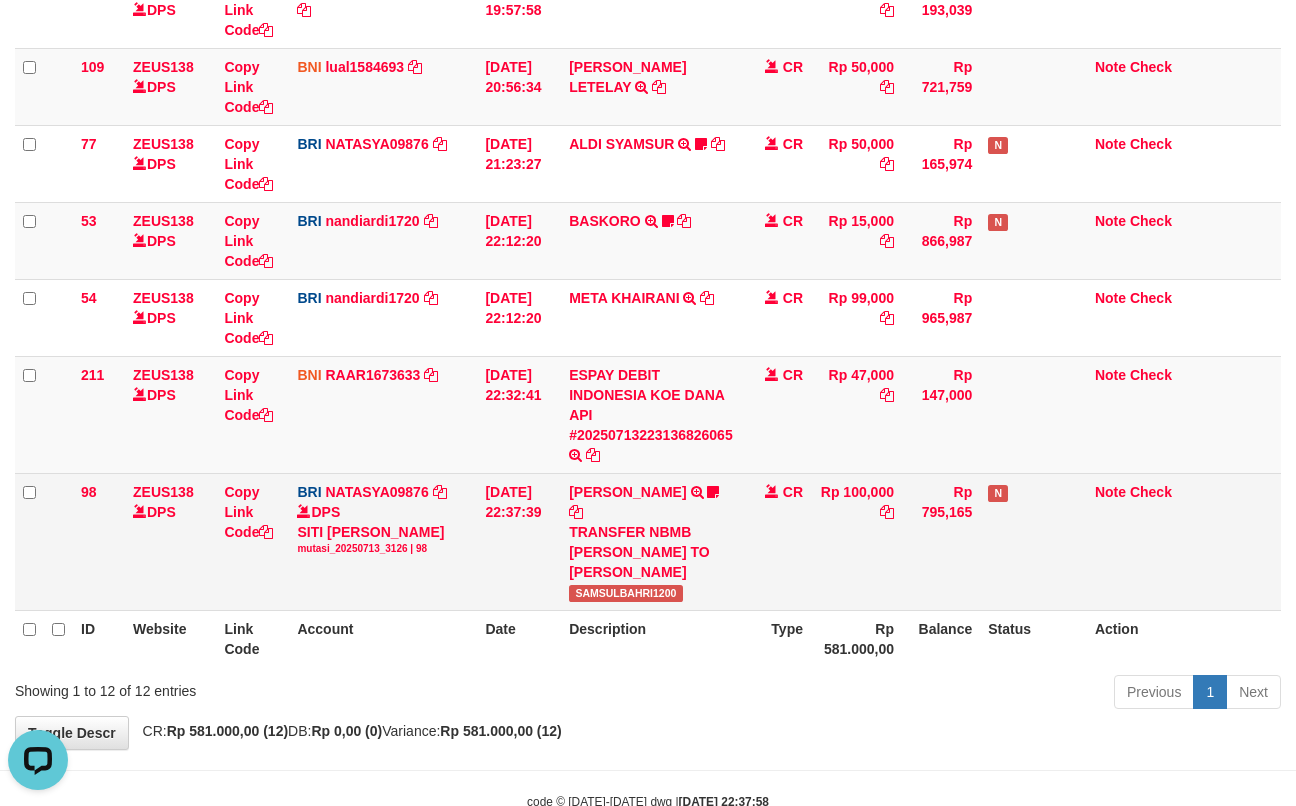 click on "DANA SAYEDSAMSUL            TRANSFER NBMB DANA SAYEDSAMSUL TO SITI NURLITA SAPITRI    SAMSULBAHRI1200" at bounding box center (651, 541) 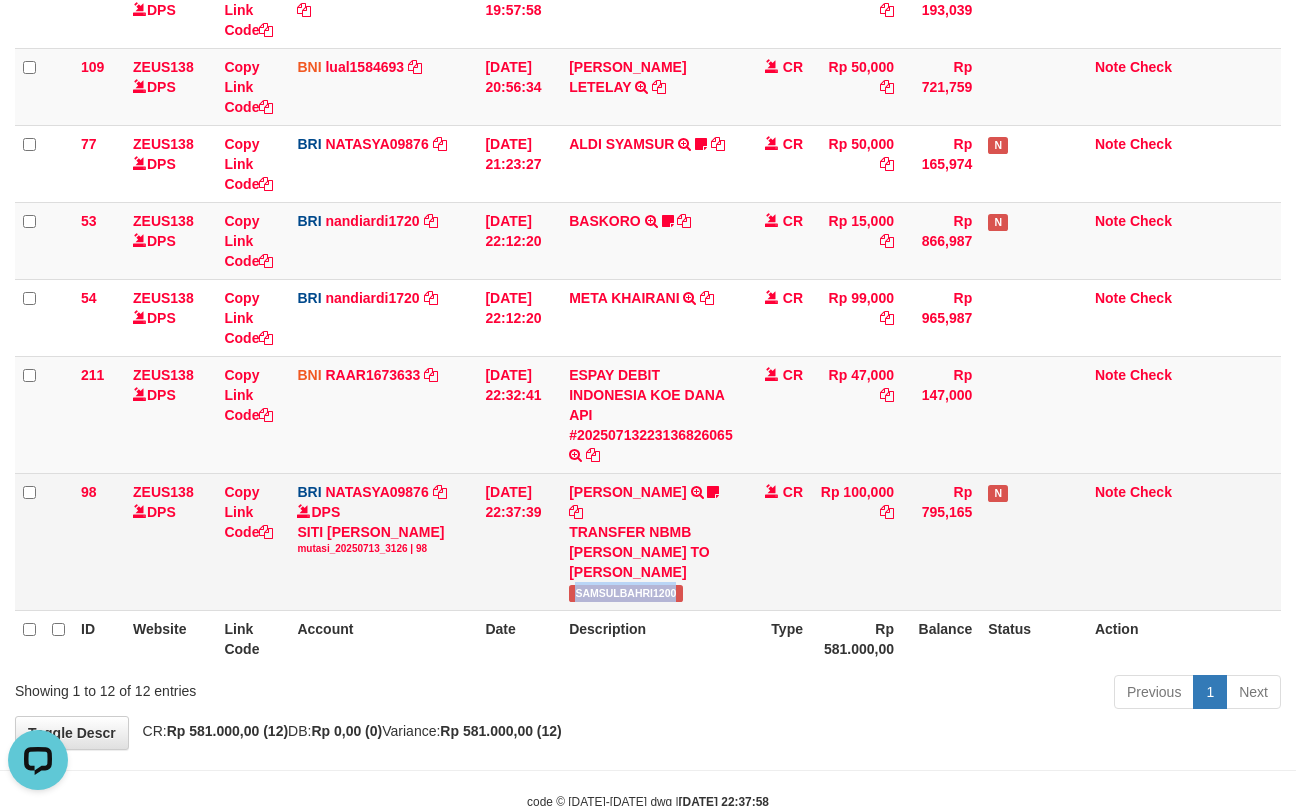 click on "DANA SAYEDSAMSUL            TRANSFER NBMB DANA SAYEDSAMSUL TO SITI NURLITA SAPITRI    SAMSULBAHRI1200" at bounding box center (651, 541) 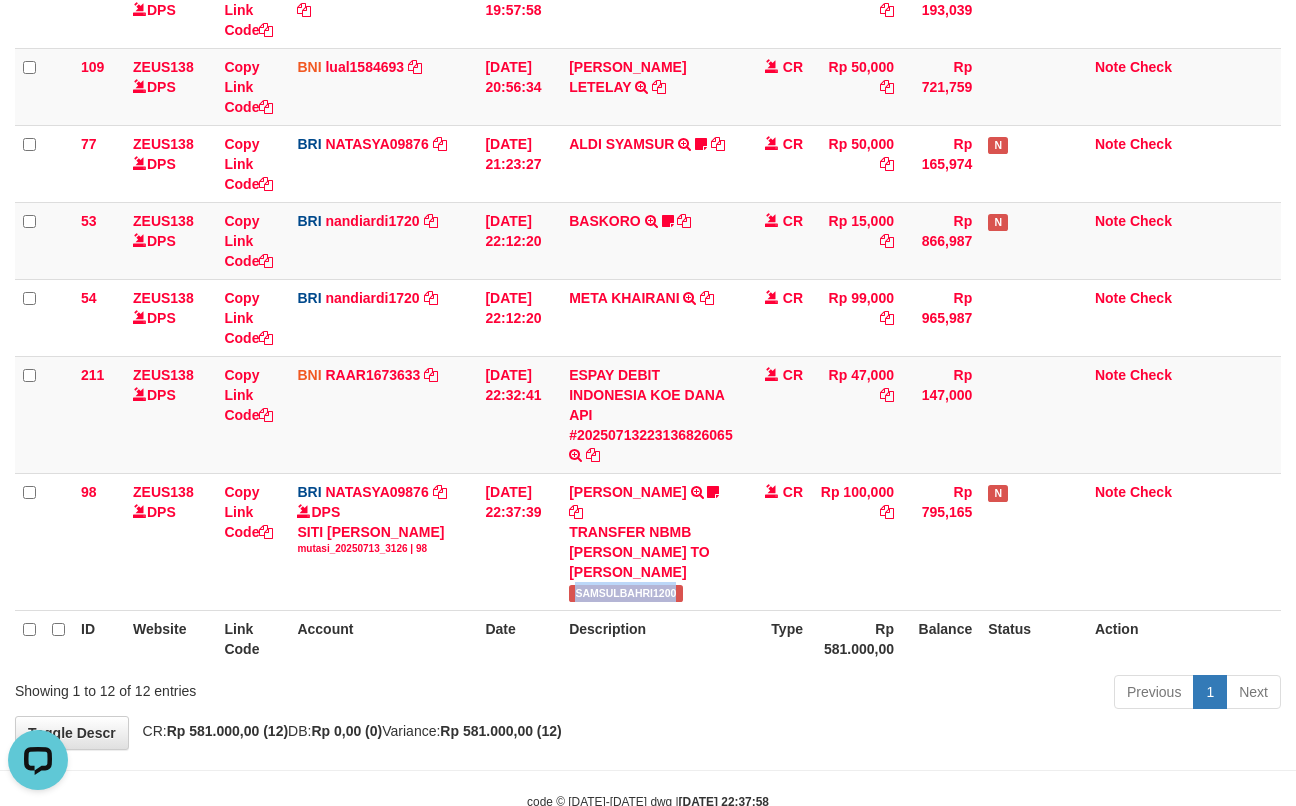 copy on "SAMSULBAHRI1200" 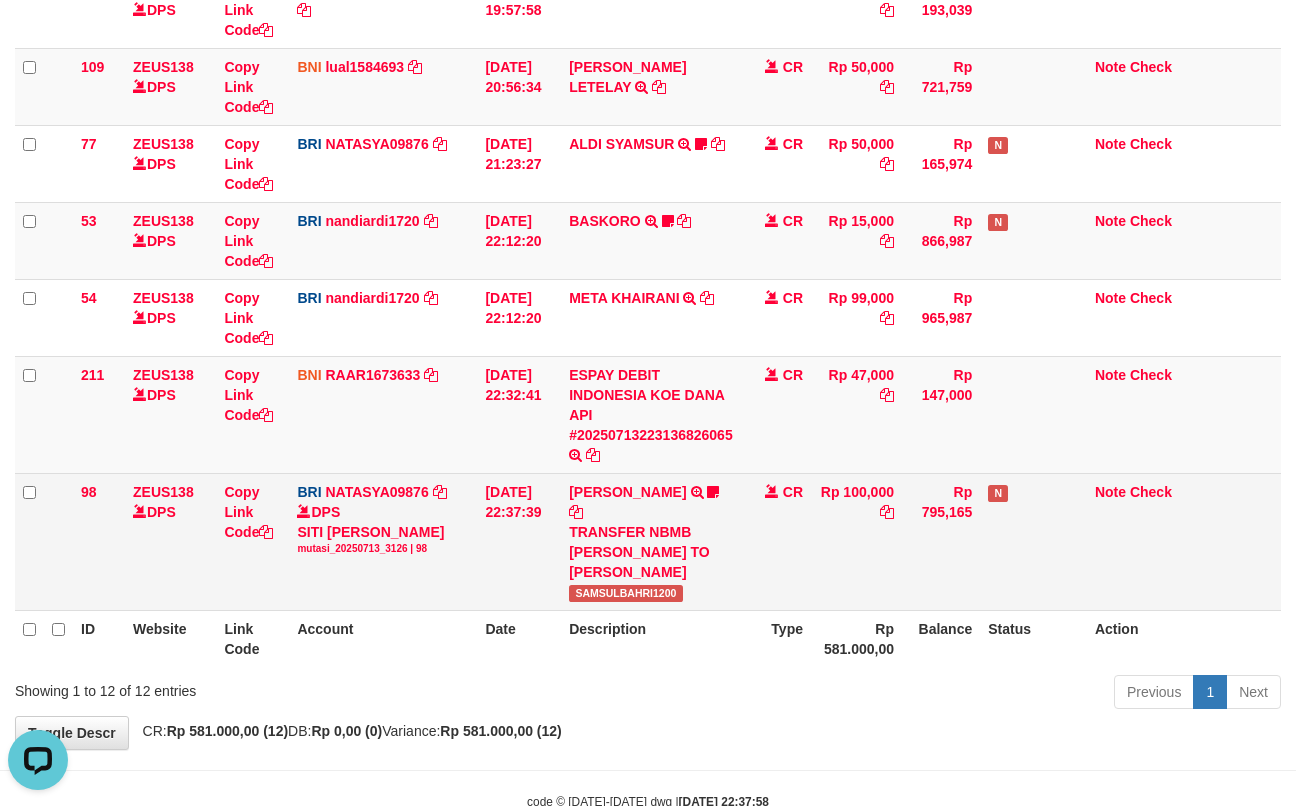 click on "CR" at bounding box center (776, 541) 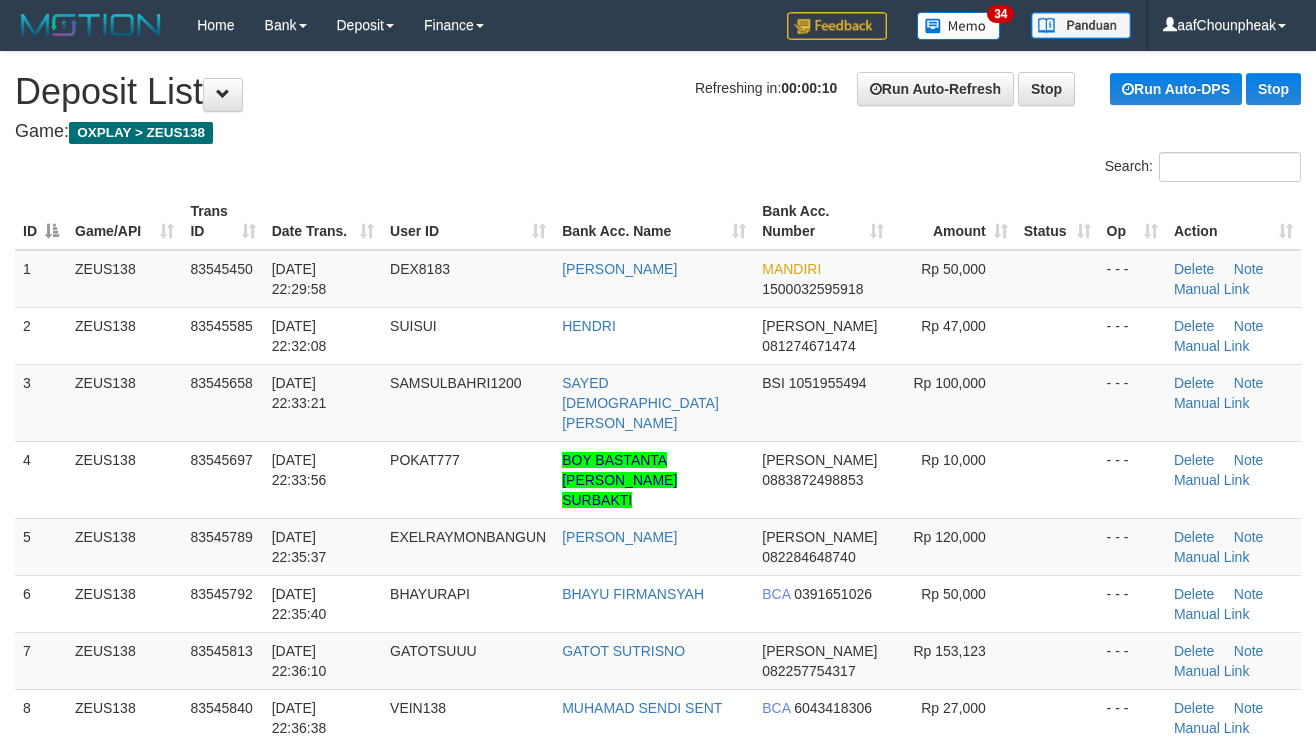 scroll, scrollTop: 0, scrollLeft: 0, axis: both 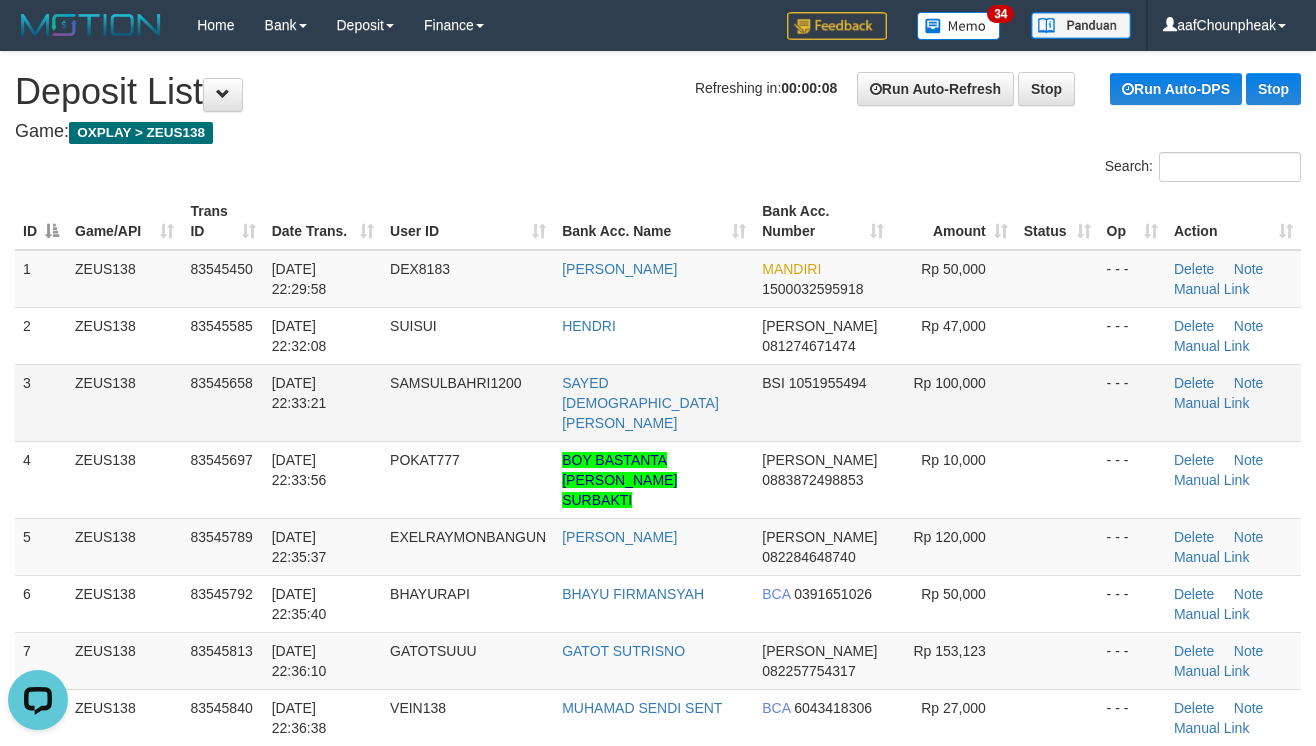 click at bounding box center [1057, 402] 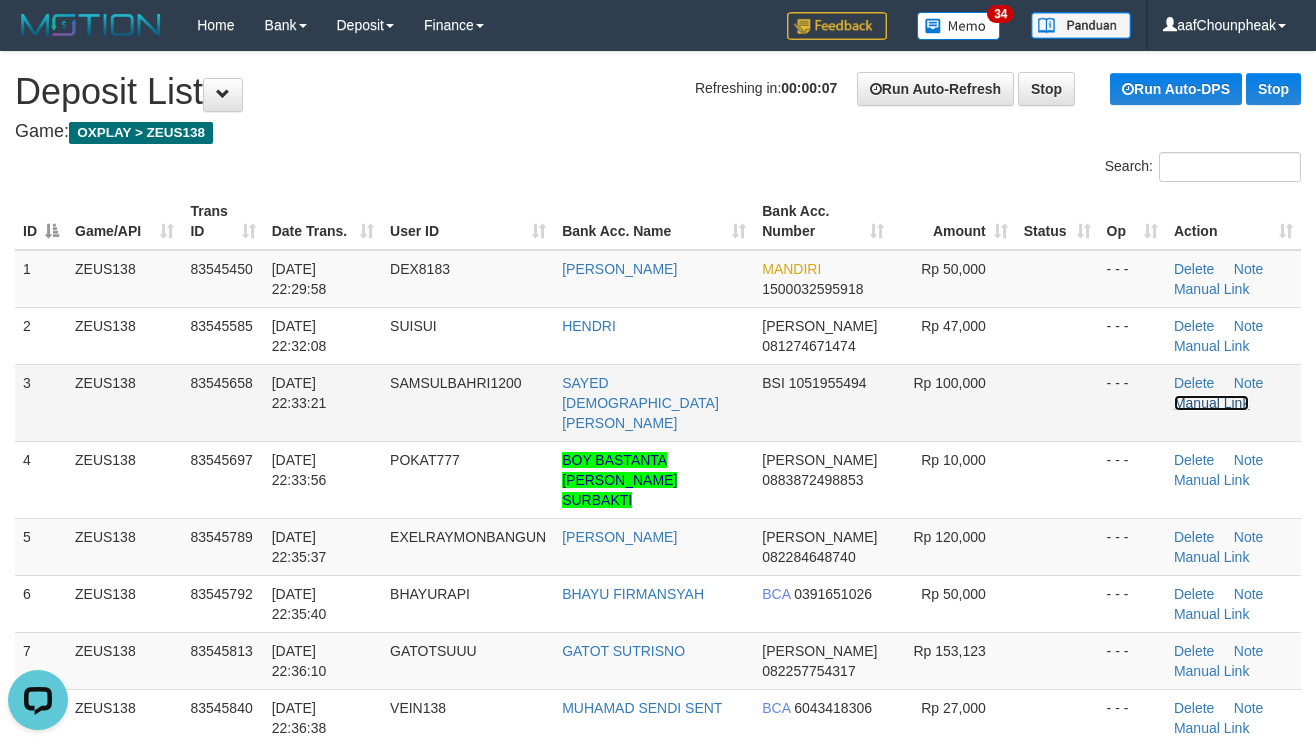 click on "Manual Link" at bounding box center [1212, 403] 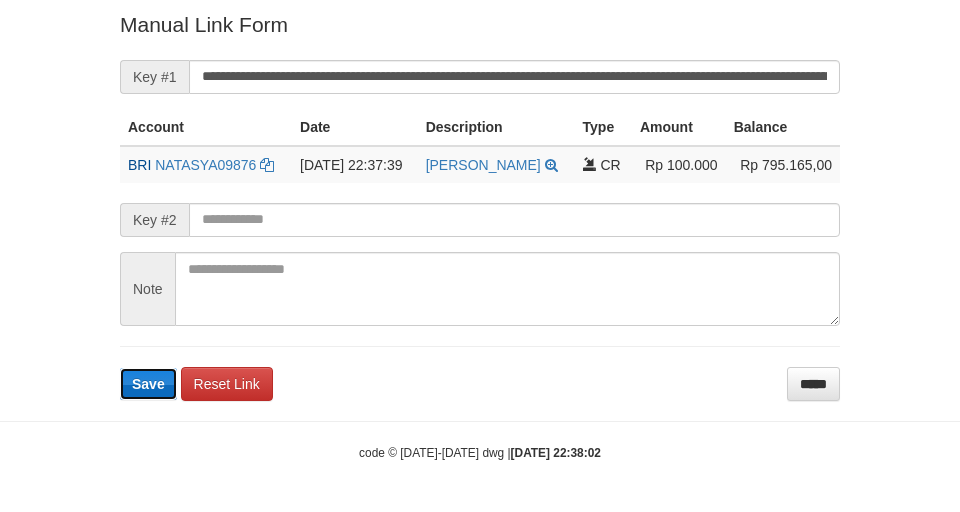 type 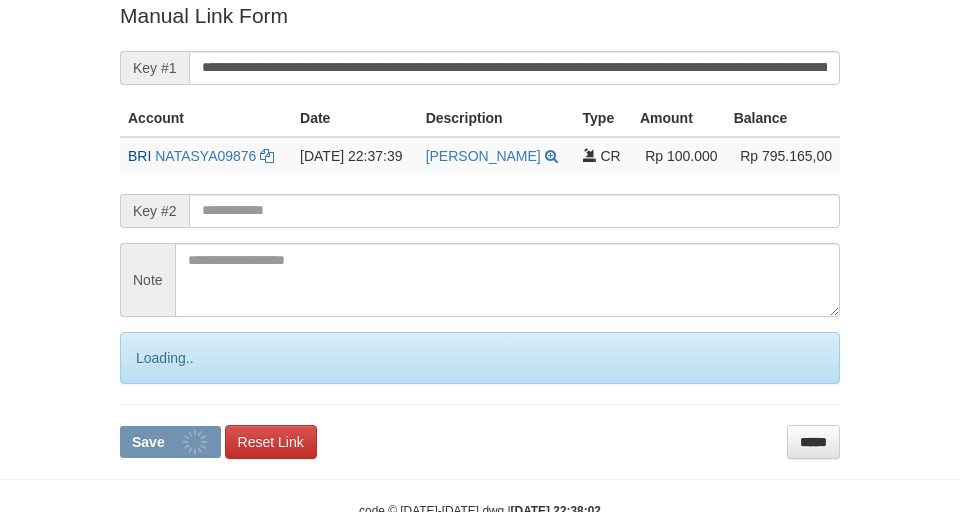 scroll, scrollTop: 433, scrollLeft: 0, axis: vertical 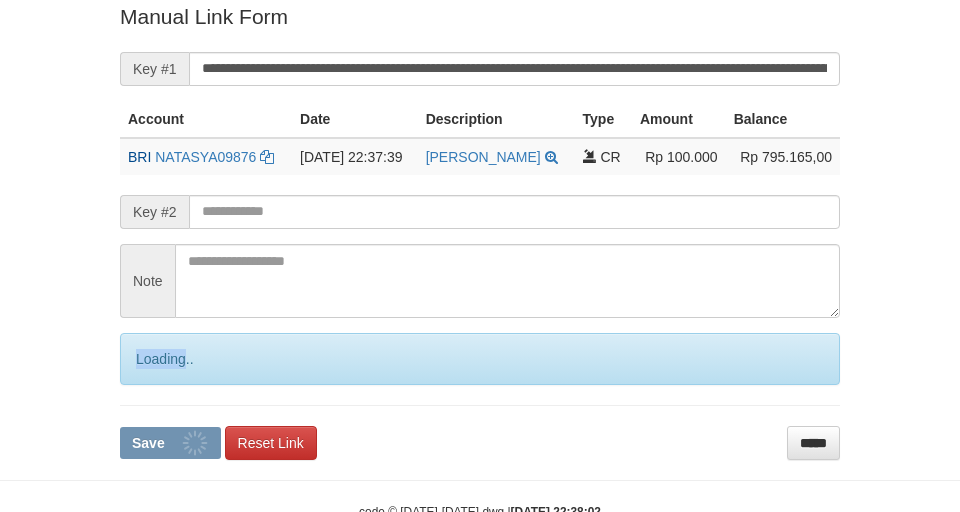 click on "Loading.." at bounding box center (480, 359) 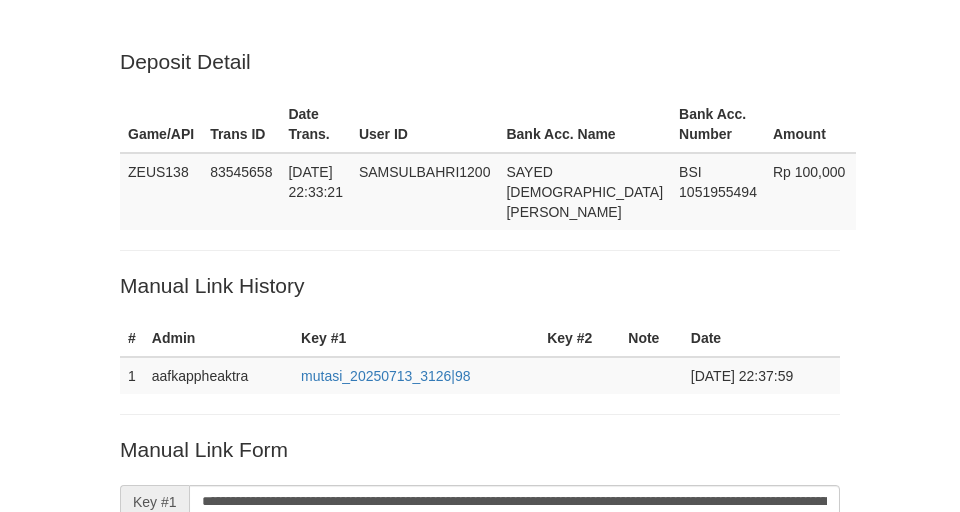 click on "Loading.." at bounding box center [480, 792] 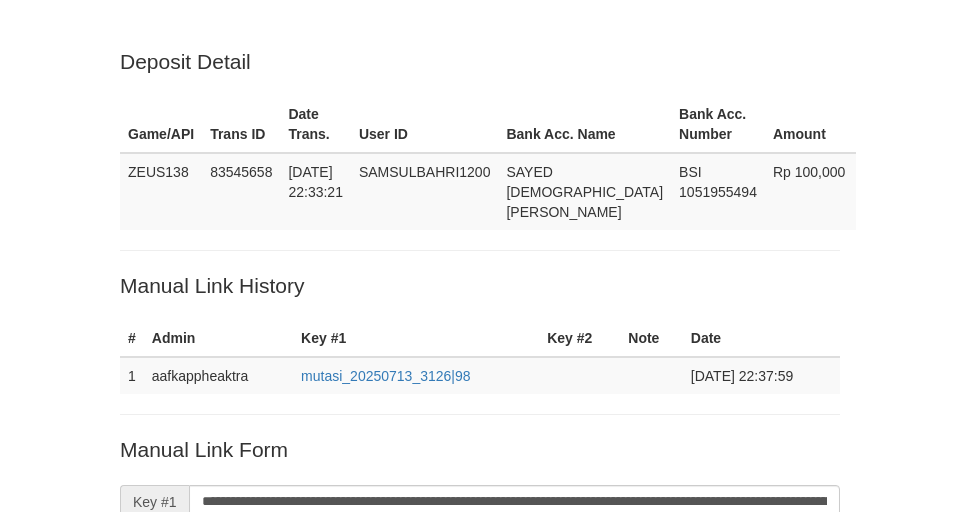 scroll, scrollTop: 433, scrollLeft: 0, axis: vertical 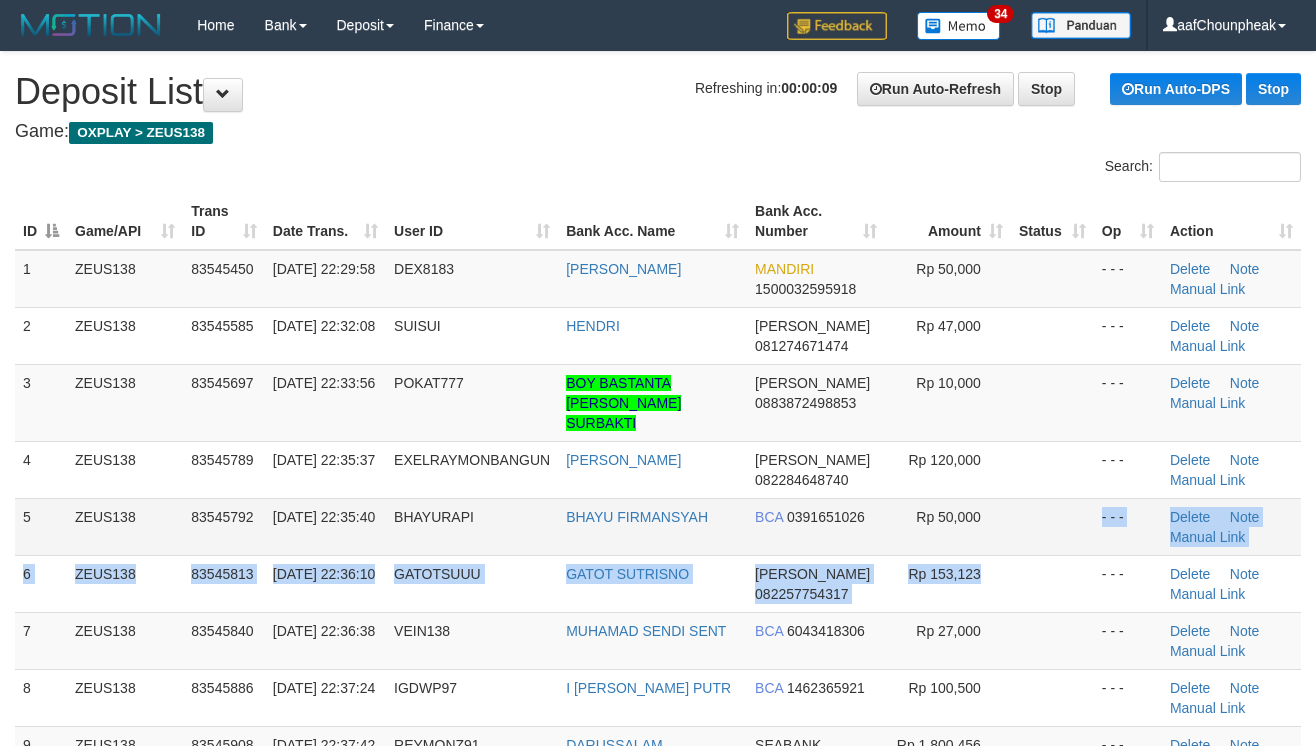 drag, startPoint x: 1024, startPoint y: 584, endPoint x: 1078, endPoint y: 533, distance: 74.27651 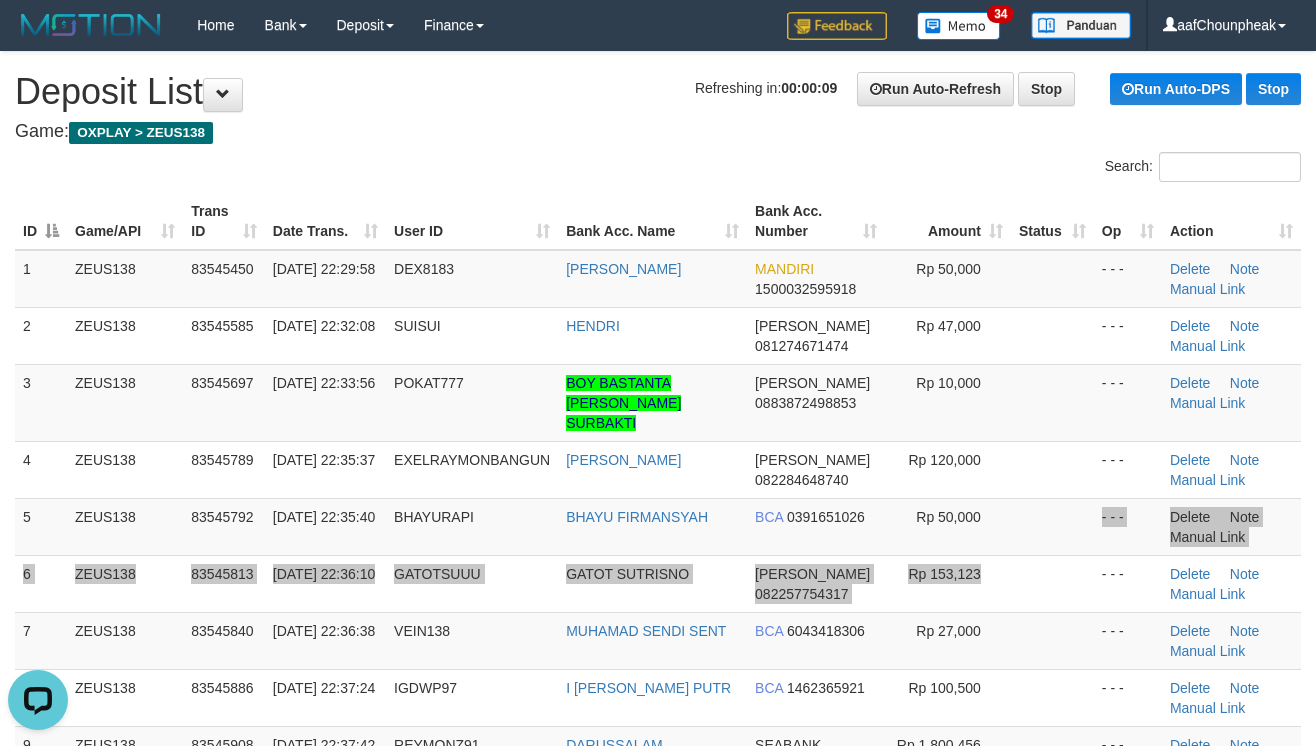 scroll, scrollTop: 0, scrollLeft: 0, axis: both 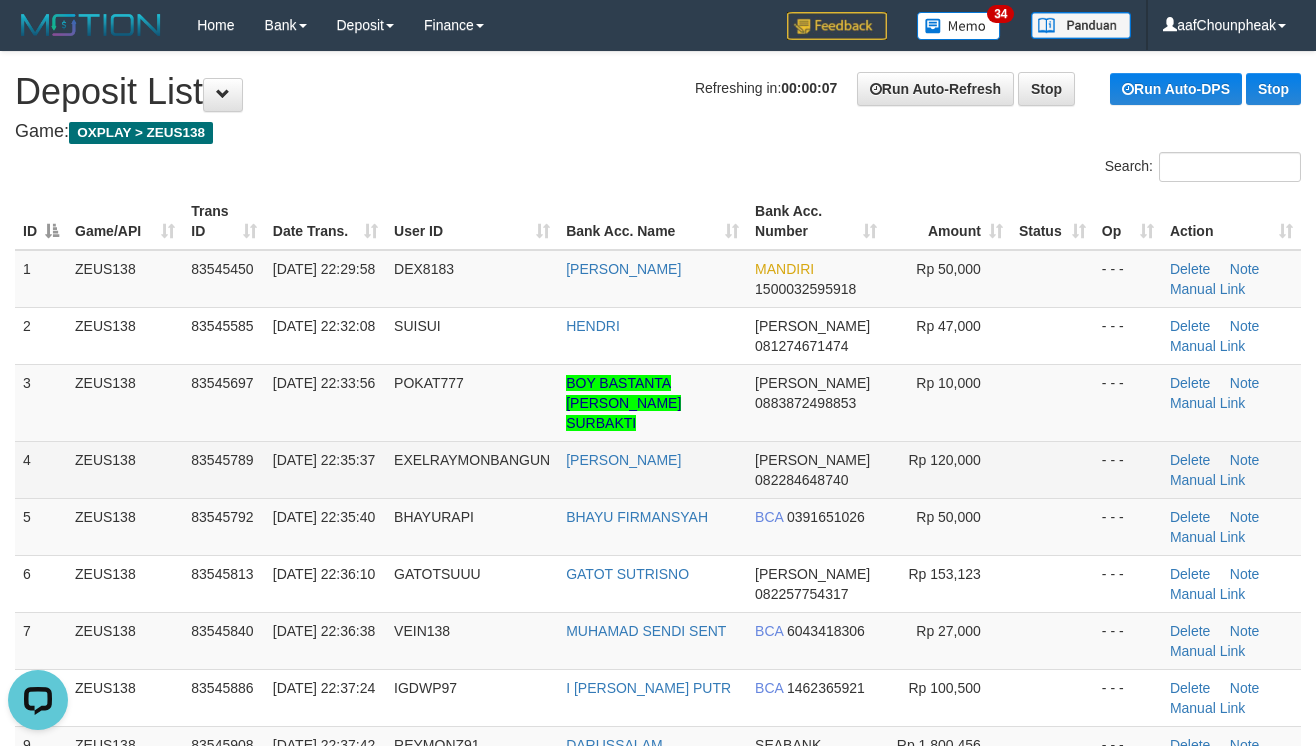 click at bounding box center [1052, 469] 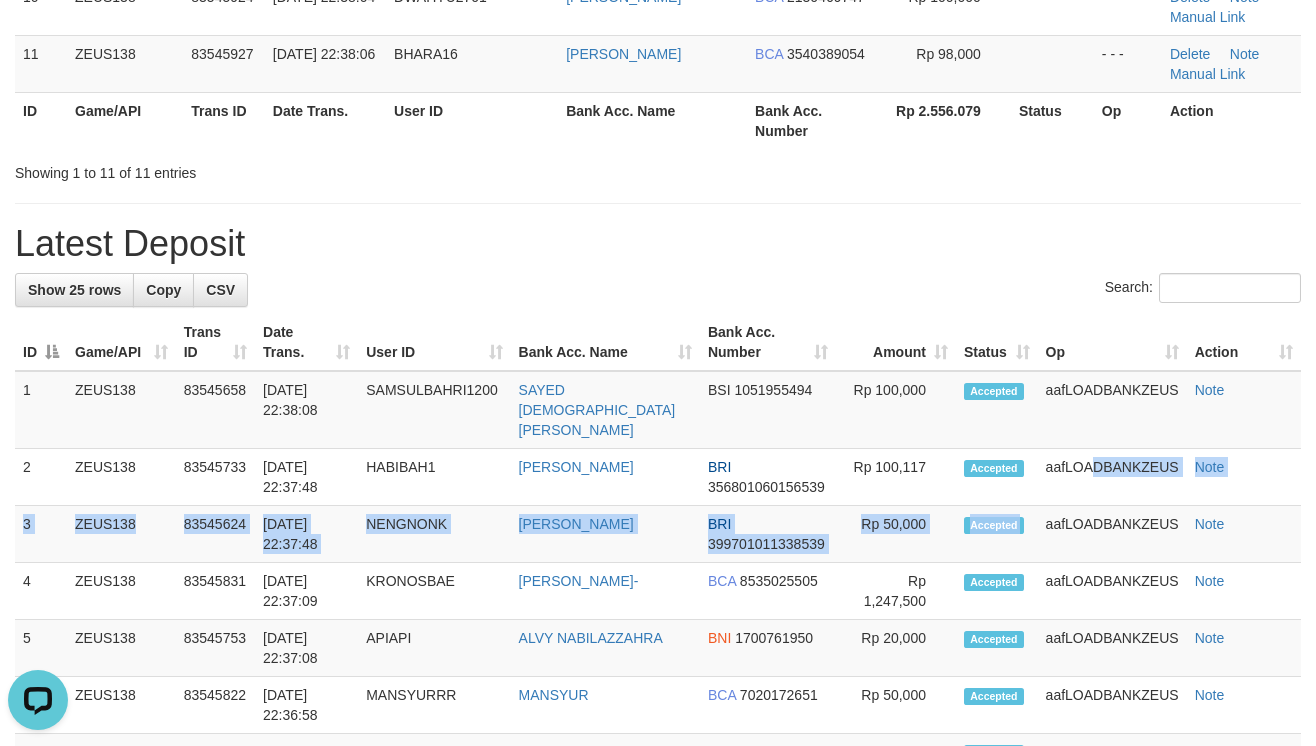 drag, startPoint x: 1036, startPoint y: 458, endPoint x: 1334, endPoint y: 434, distance: 298.96487 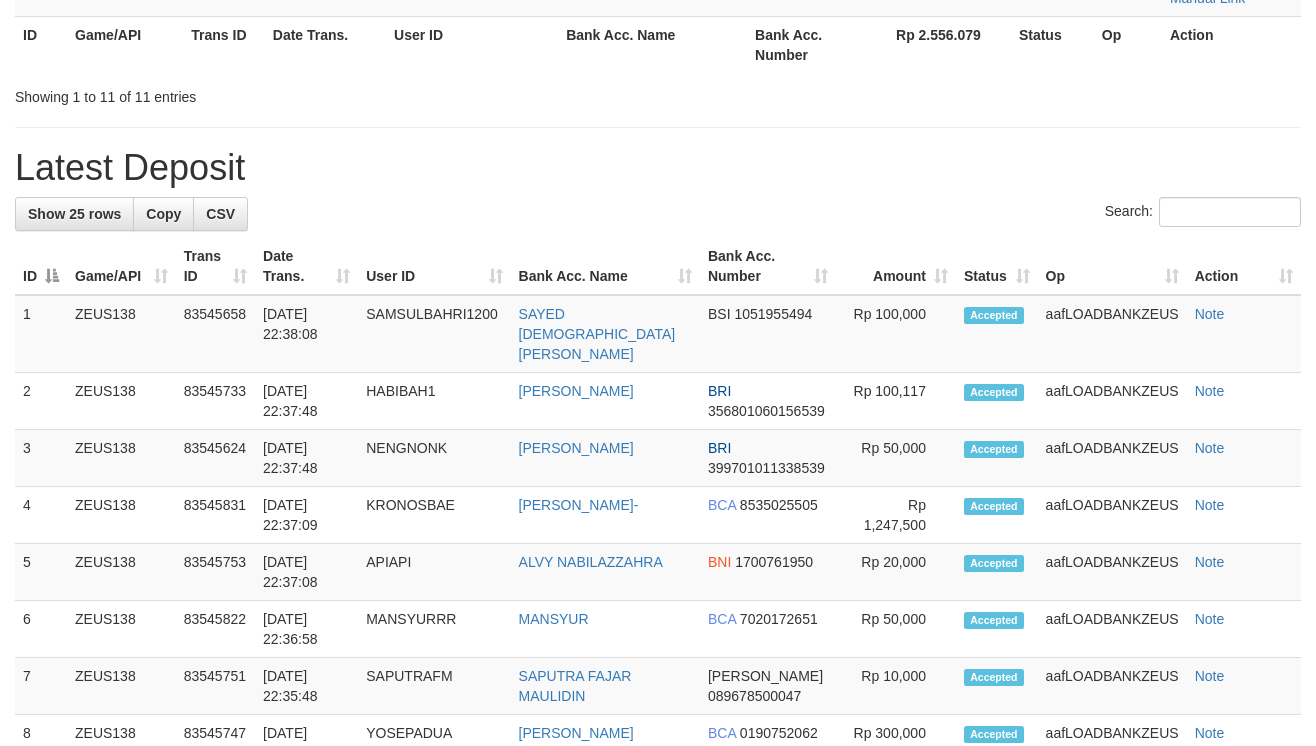 click on "Rp 20,000" at bounding box center (896, 572) 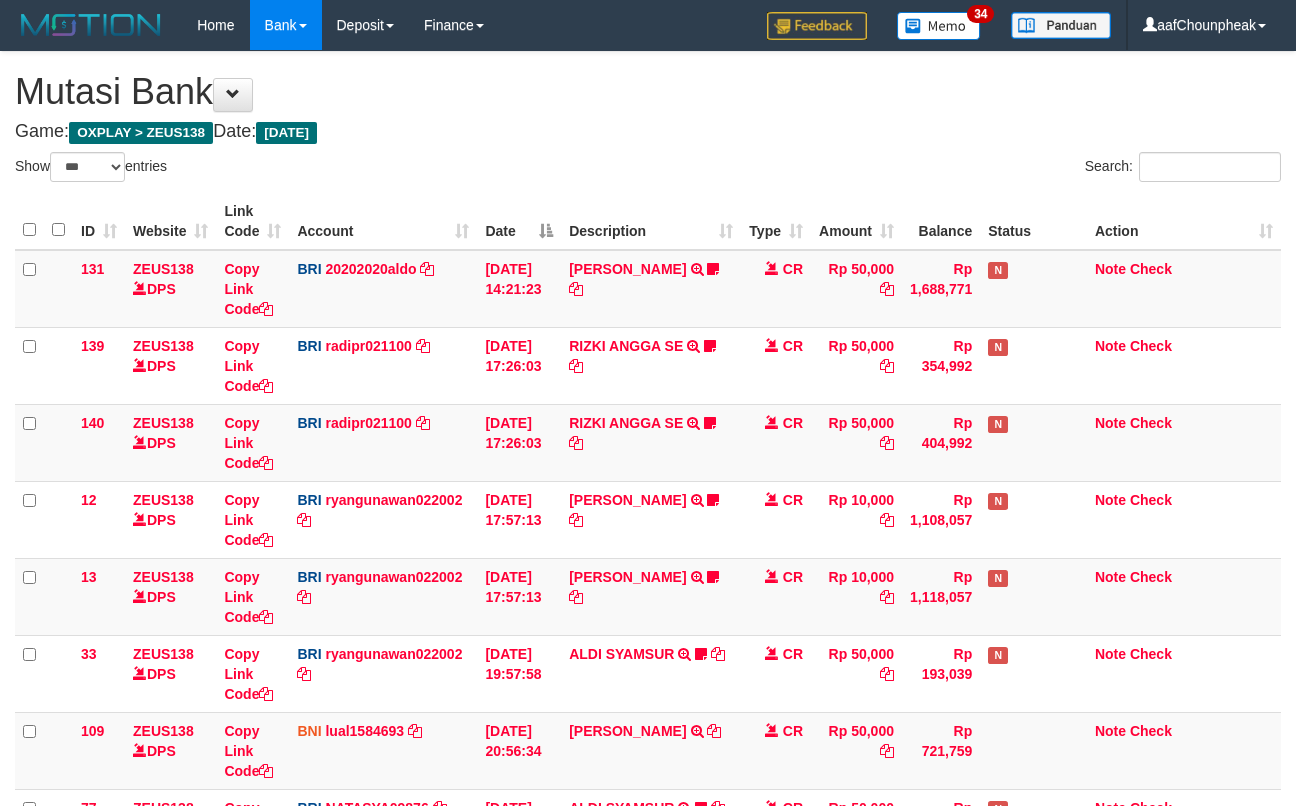 select on "***" 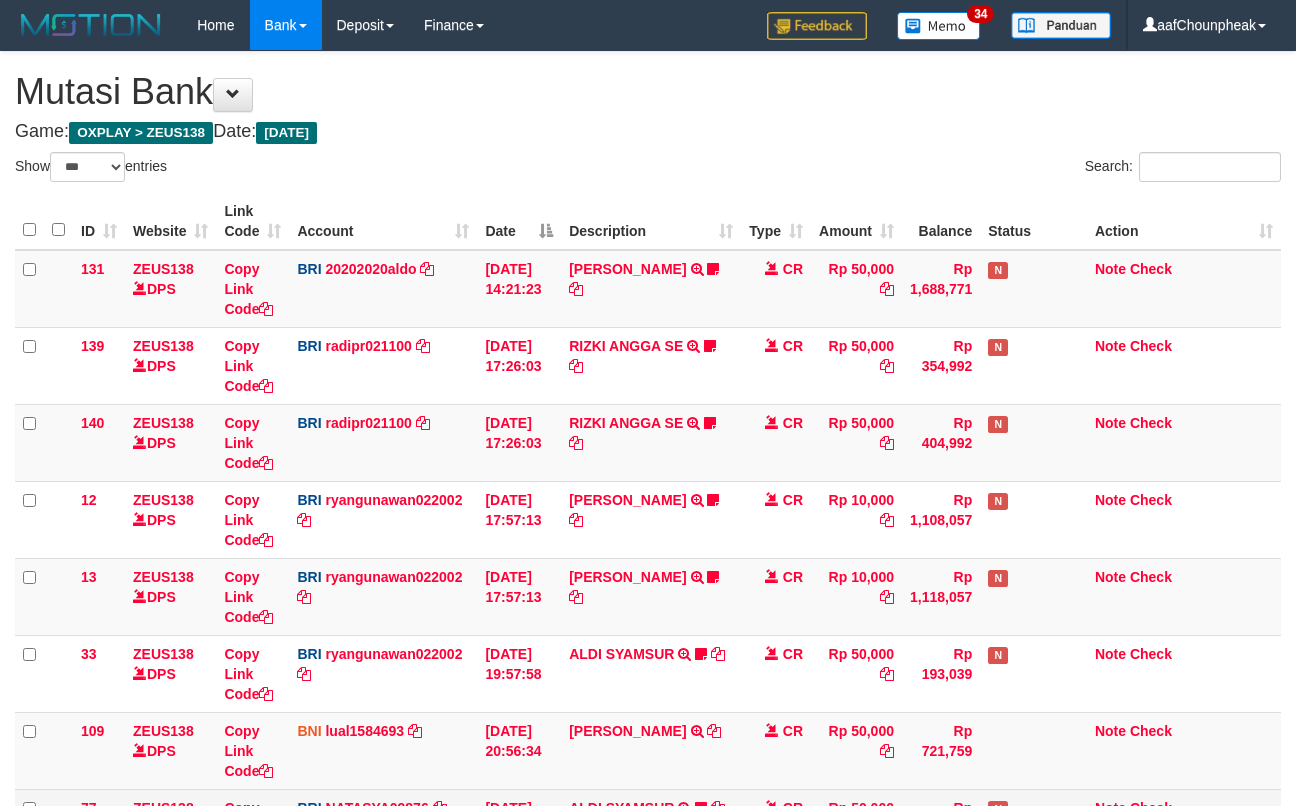 scroll, scrollTop: 400, scrollLeft: 0, axis: vertical 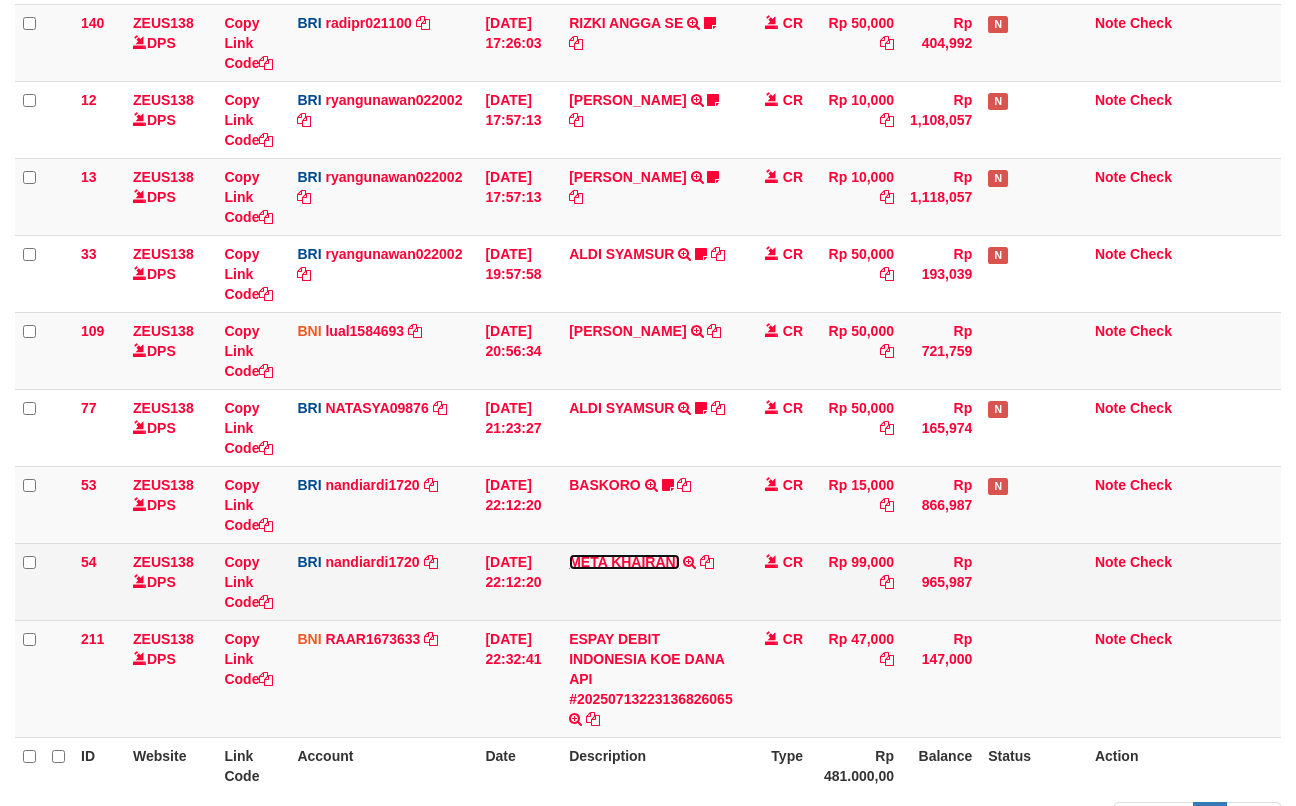 click on "META KHAIRANI" at bounding box center (624, 562) 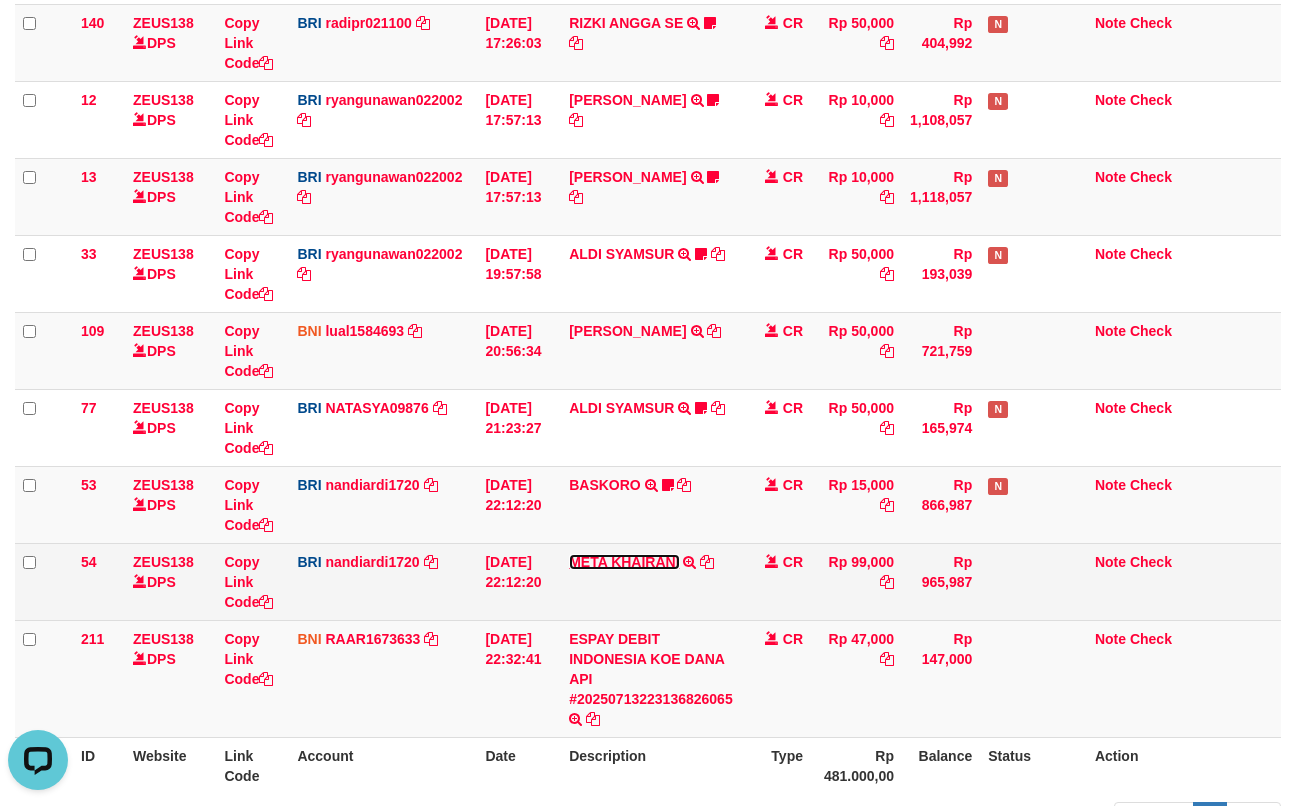 scroll, scrollTop: 0, scrollLeft: 0, axis: both 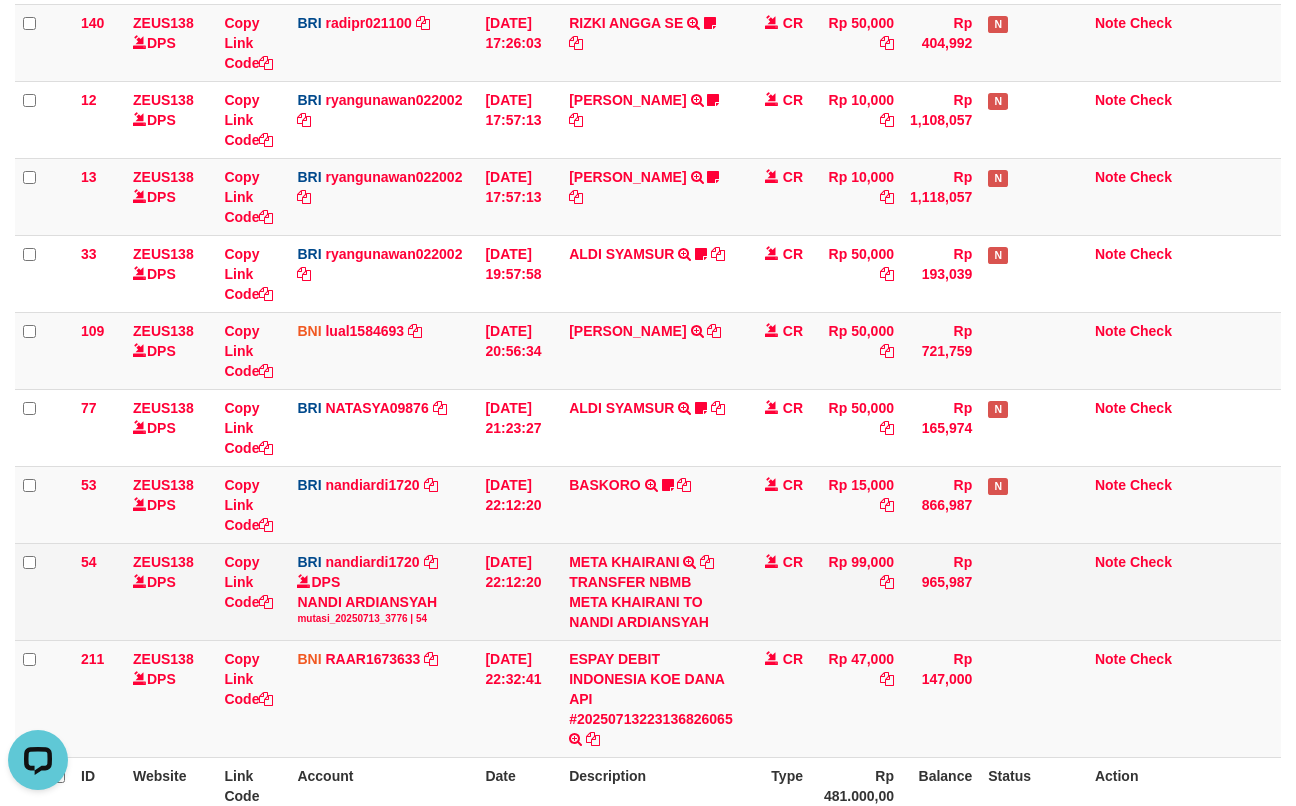 drag, startPoint x: 481, startPoint y: 462, endPoint x: 669, endPoint y: 602, distance: 234.40137 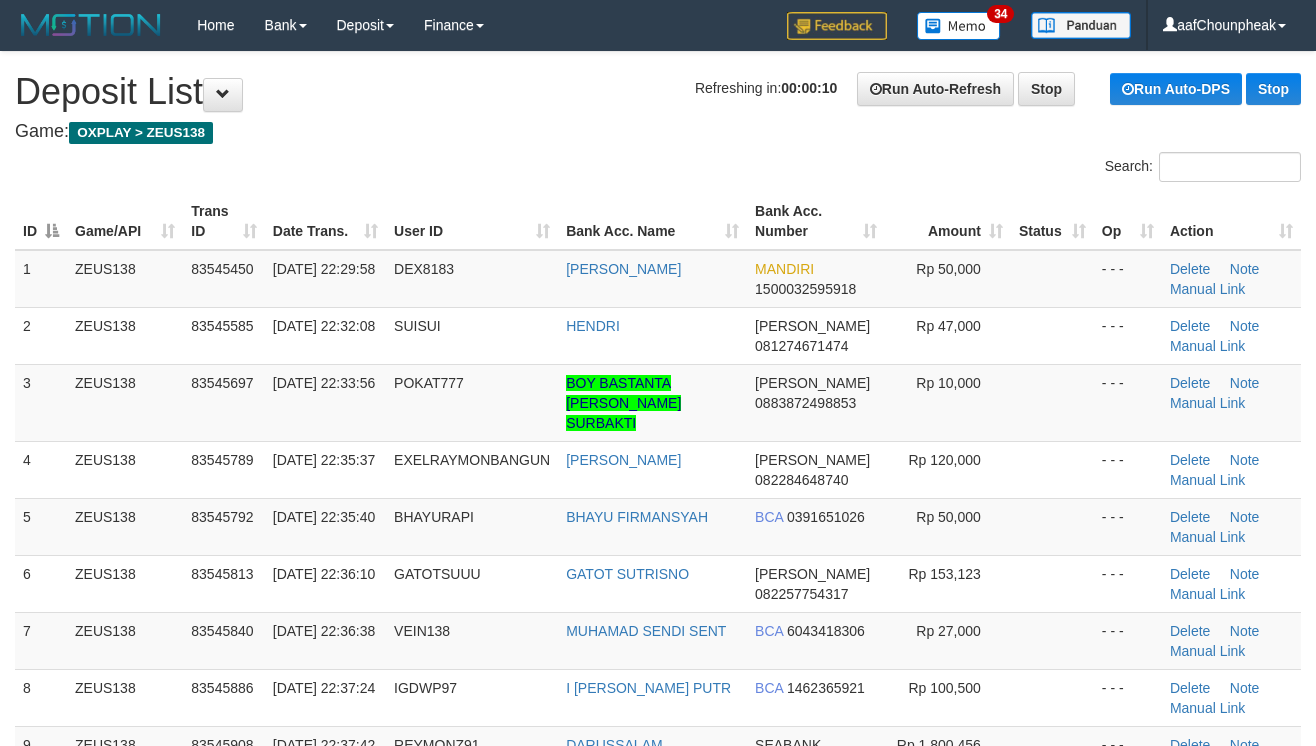 scroll, scrollTop: 805, scrollLeft: 0, axis: vertical 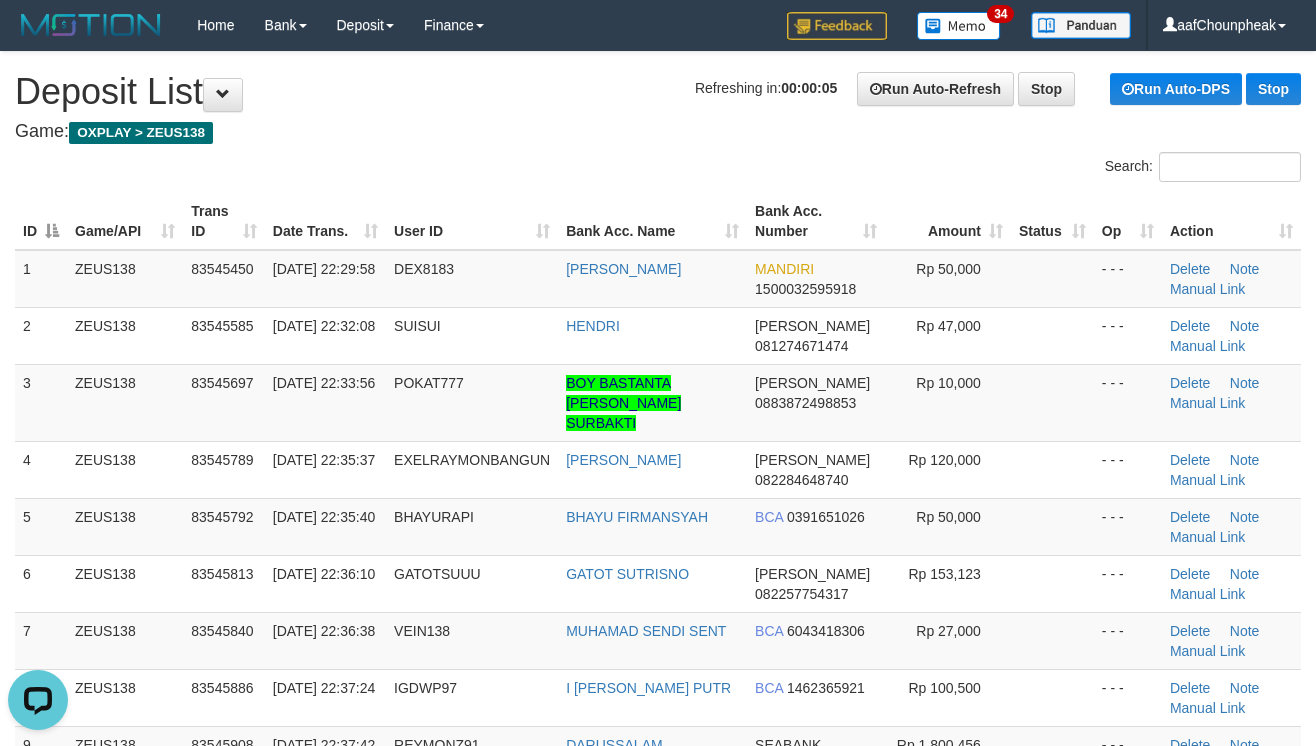 drag, startPoint x: 637, startPoint y: 152, endPoint x: 1332, endPoint y: 284, distance: 707.4242 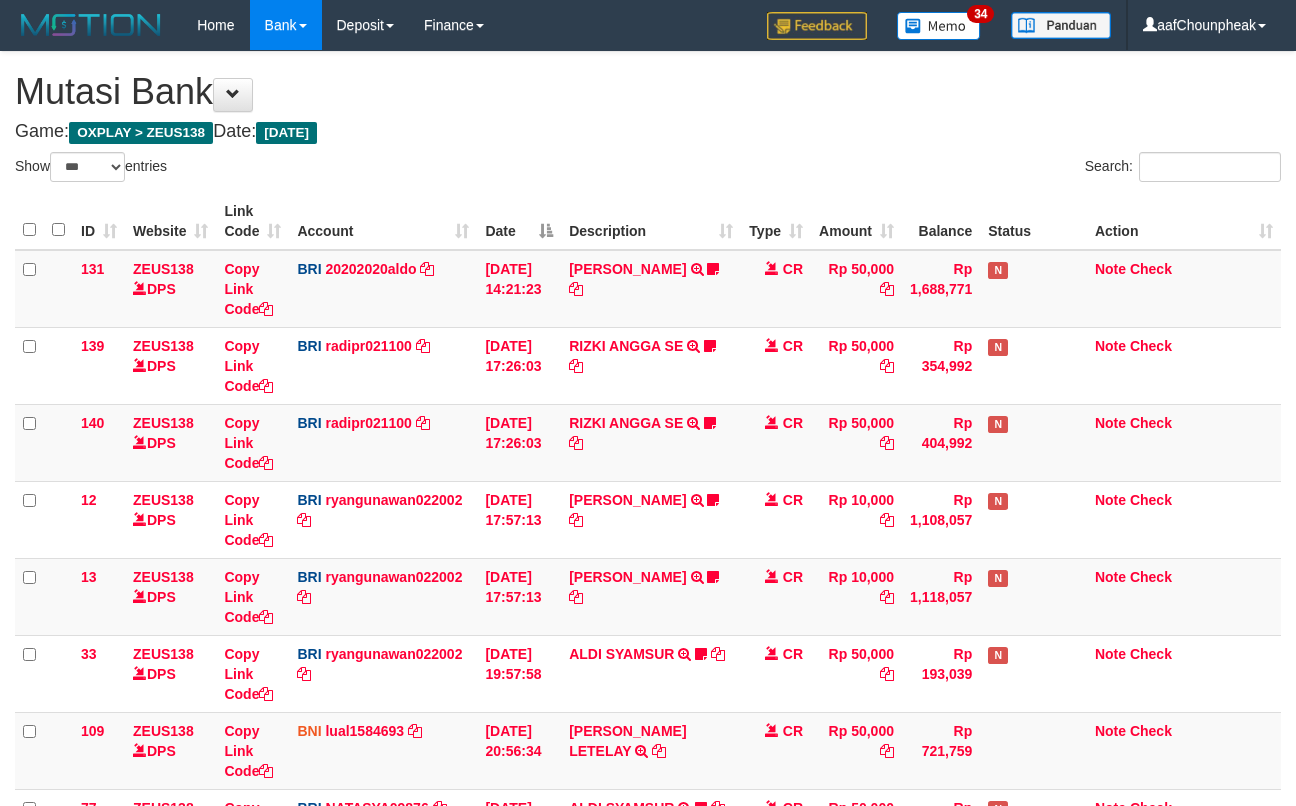 select on "***" 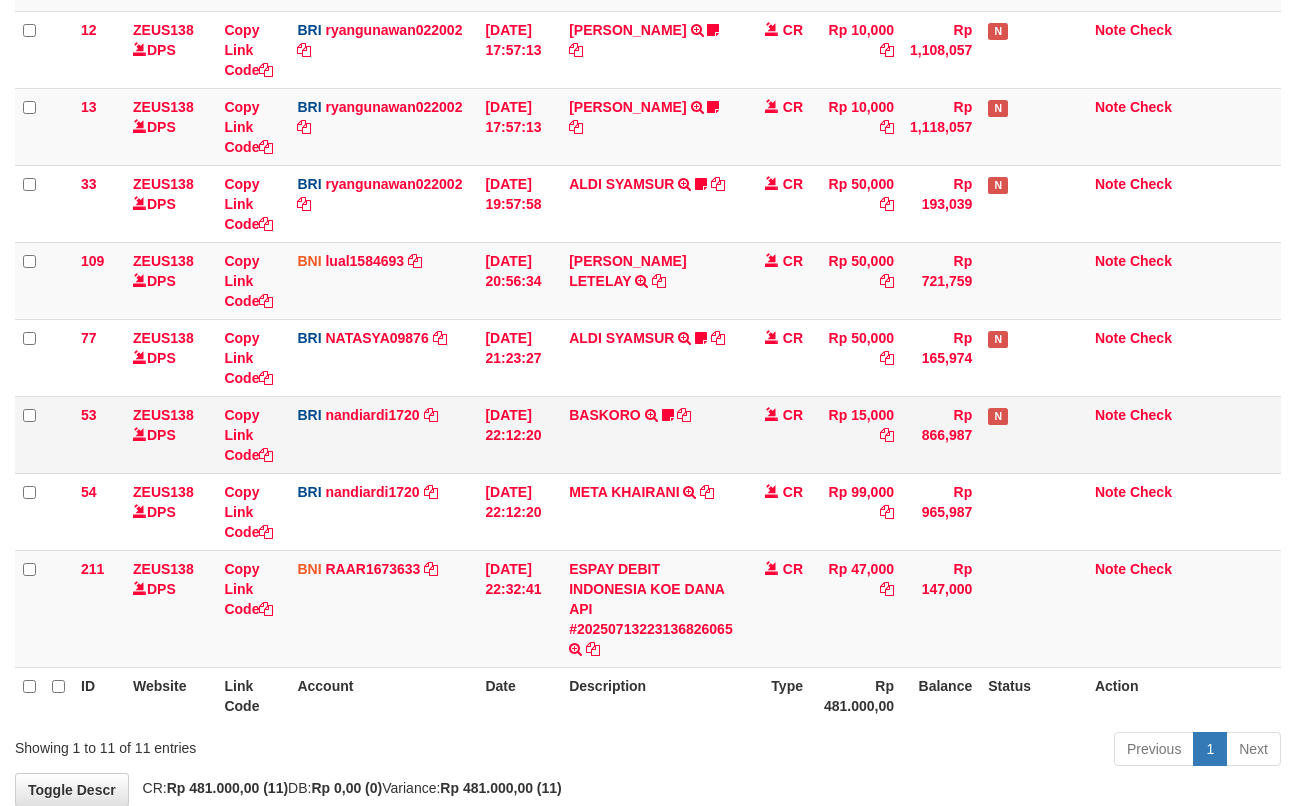 scroll, scrollTop: 400, scrollLeft: 0, axis: vertical 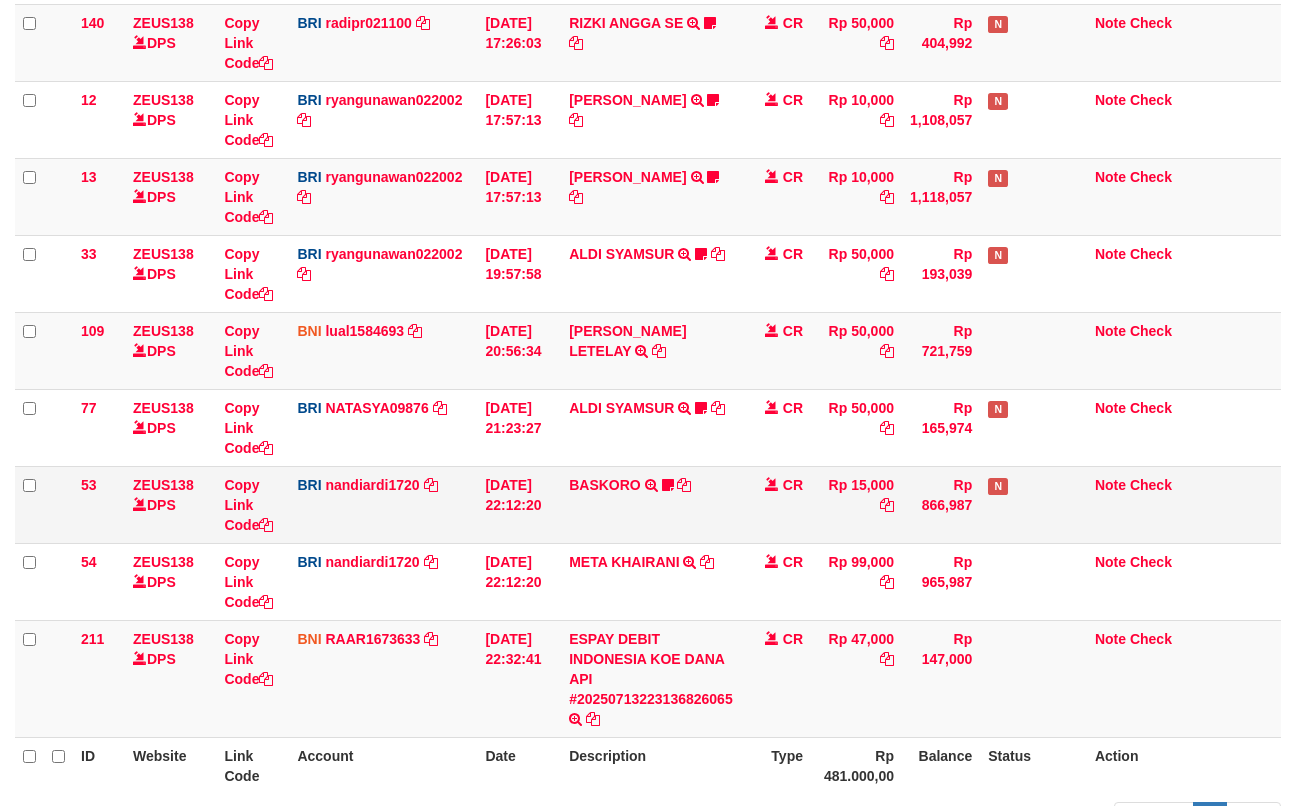 click on "BASKORO            TRANSFER NBMB BASKORO TO NANDI ARDIANSYAH    FIGARLANDD69" at bounding box center [651, 504] 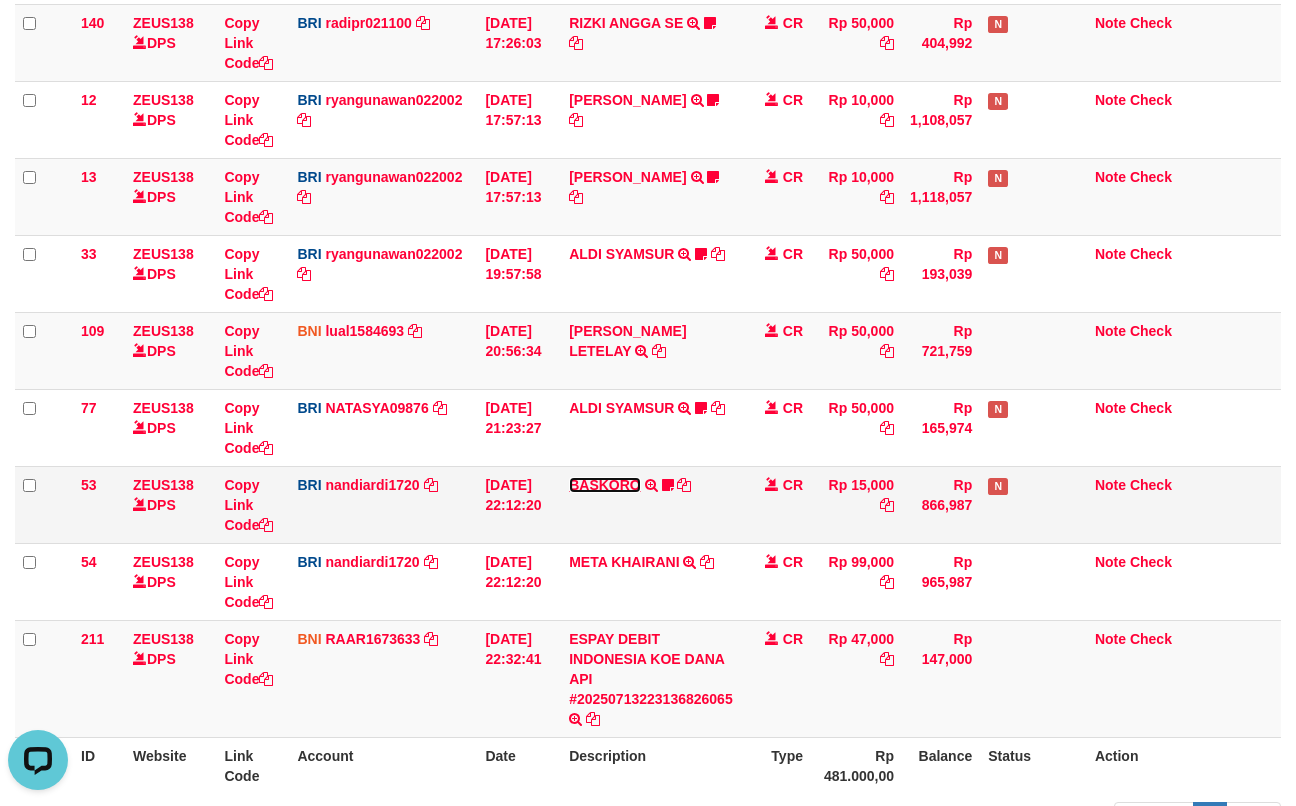 scroll, scrollTop: 0, scrollLeft: 0, axis: both 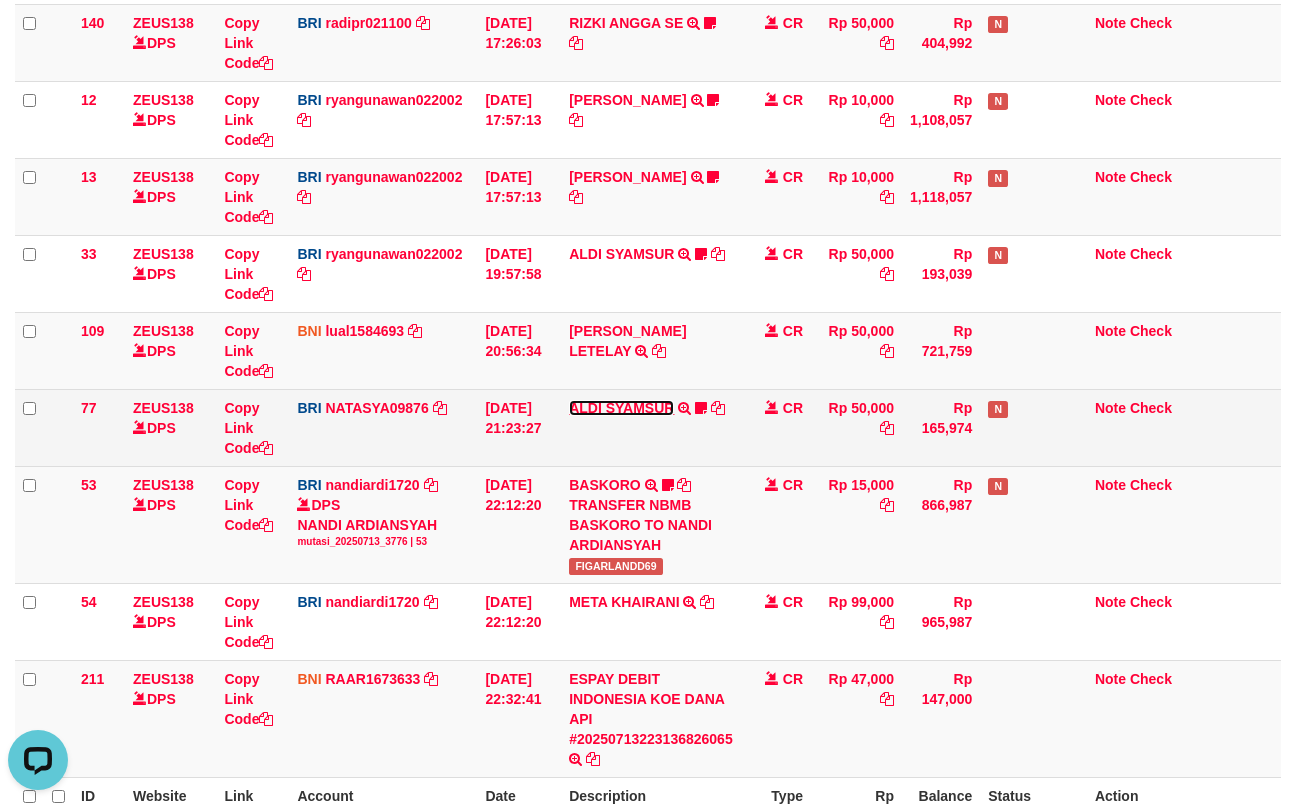 click on "ALDI SYAMSUR" at bounding box center [621, 408] 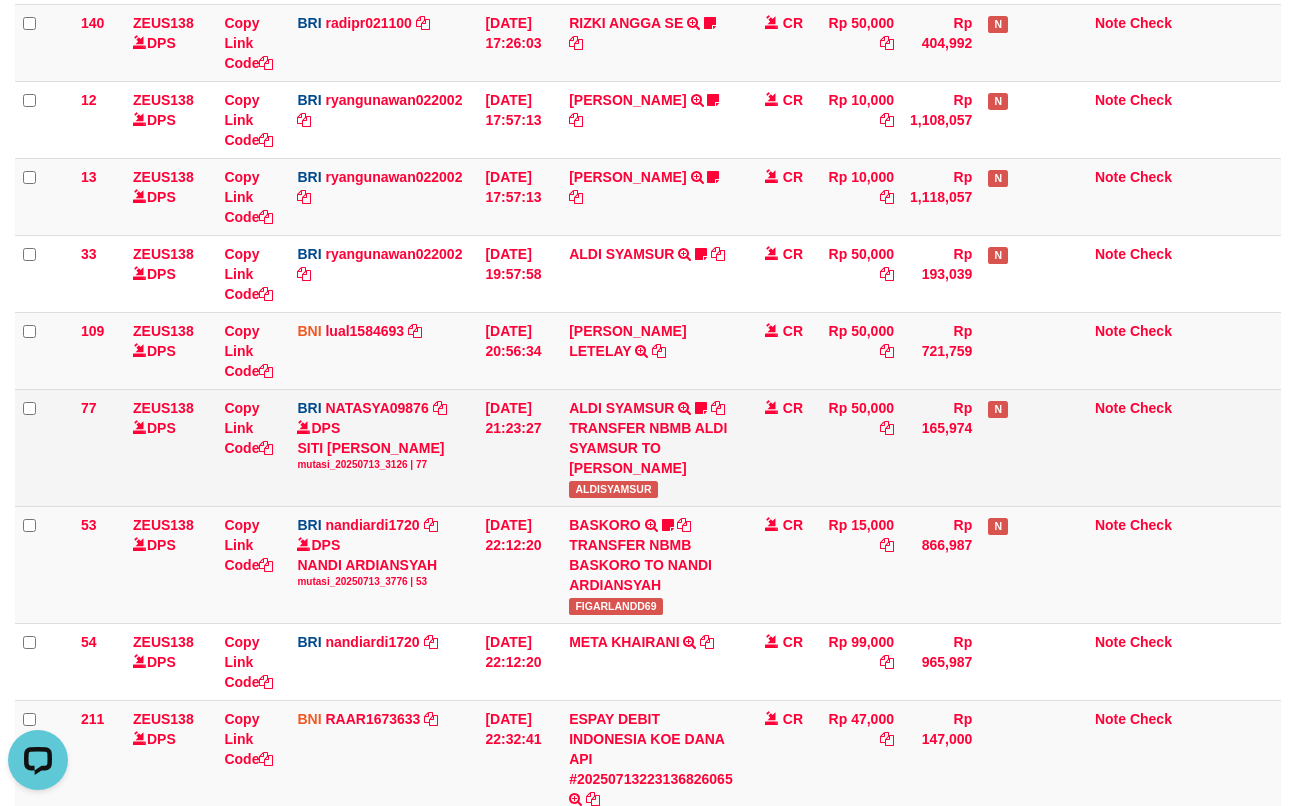click on "ALDISYAMSUR" at bounding box center [613, 489] 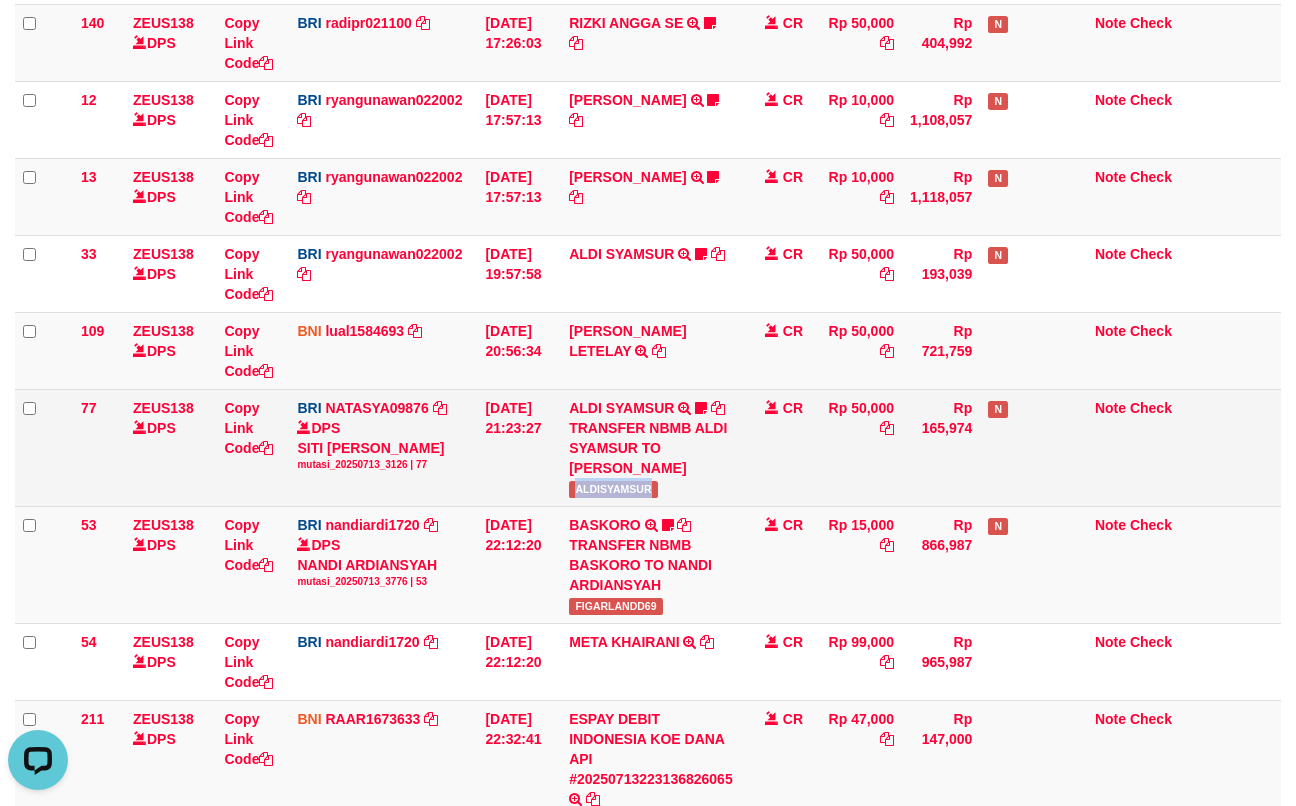 click on "ALDISYAMSUR" at bounding box center (613, 489) 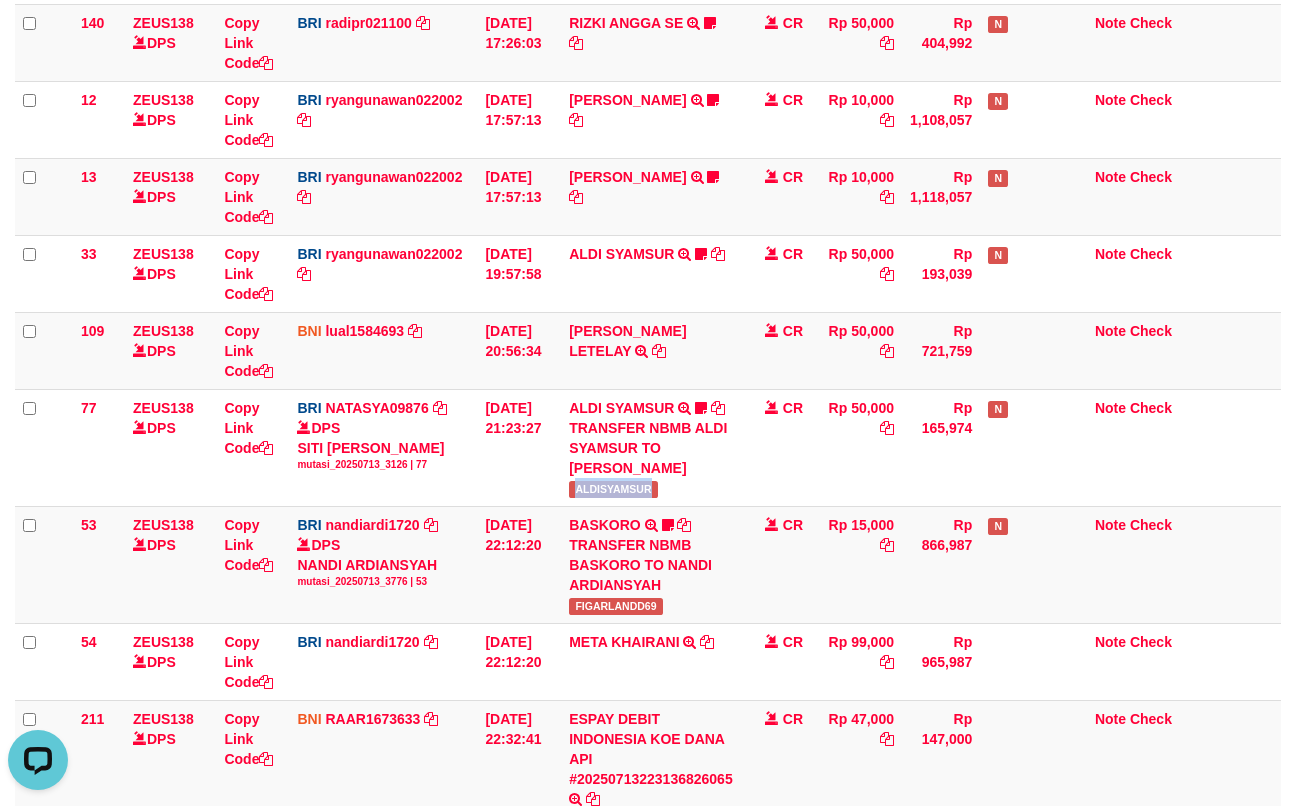 copy on "ALDISYAMSUR" 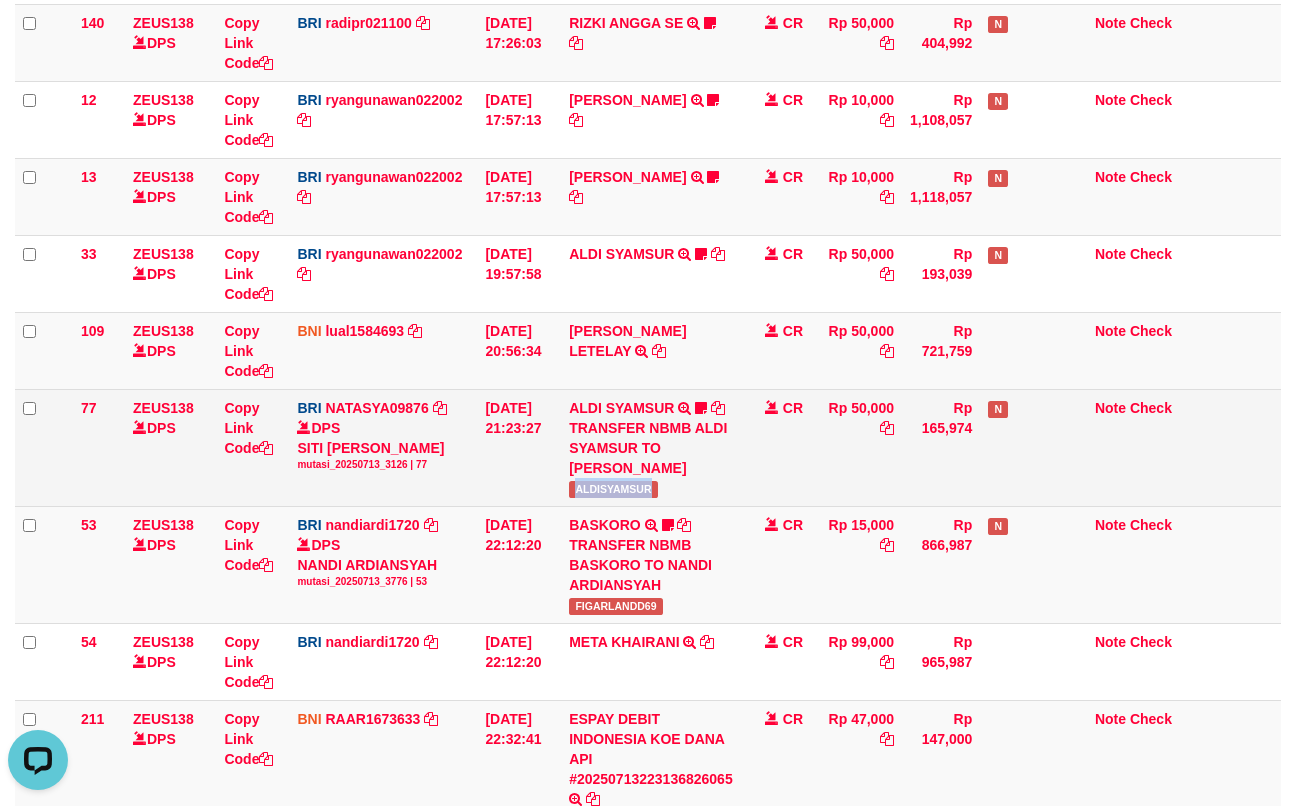 drag, startPoint x: 925, startPoint y: 457, endPoint x: 1108, endPoint y: 714, distance: 315.49643 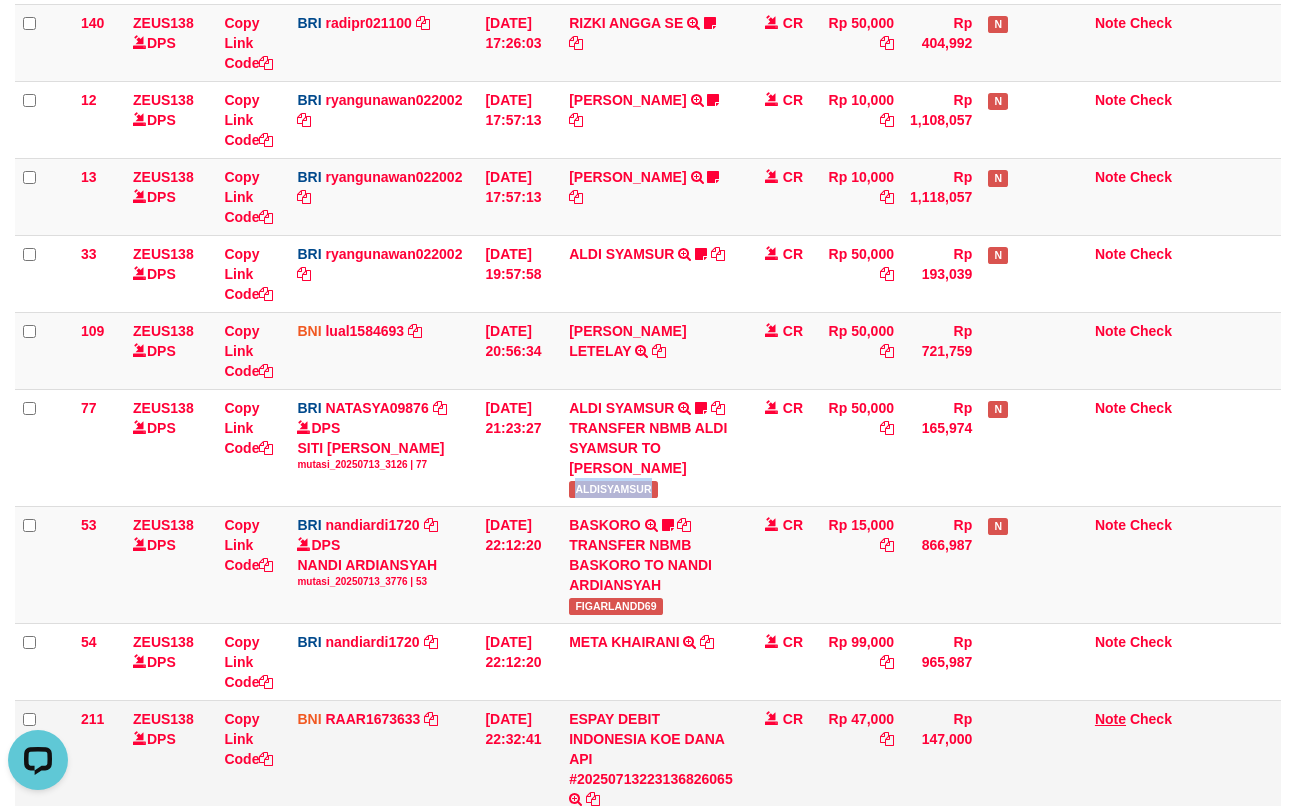 click on "77
ZEUS138    DPS
Copy Link Code
BRI
NATASYA09876
DPS
SITI NURLITA SAPITRI
mutasi_20250713_3126 | 77
mutasi_20250713_3126 | 77
13/07/2025 21:23:27
ALDI SYAMSUR            TRANSFER NBMB ALDI SYAMSUR TO SITI NURLITA SAPITRI    ALDISYAMSUR
CR
Rp 50,000
Rp 165,974
N
Note
Check" at bounding box center [648, 447] 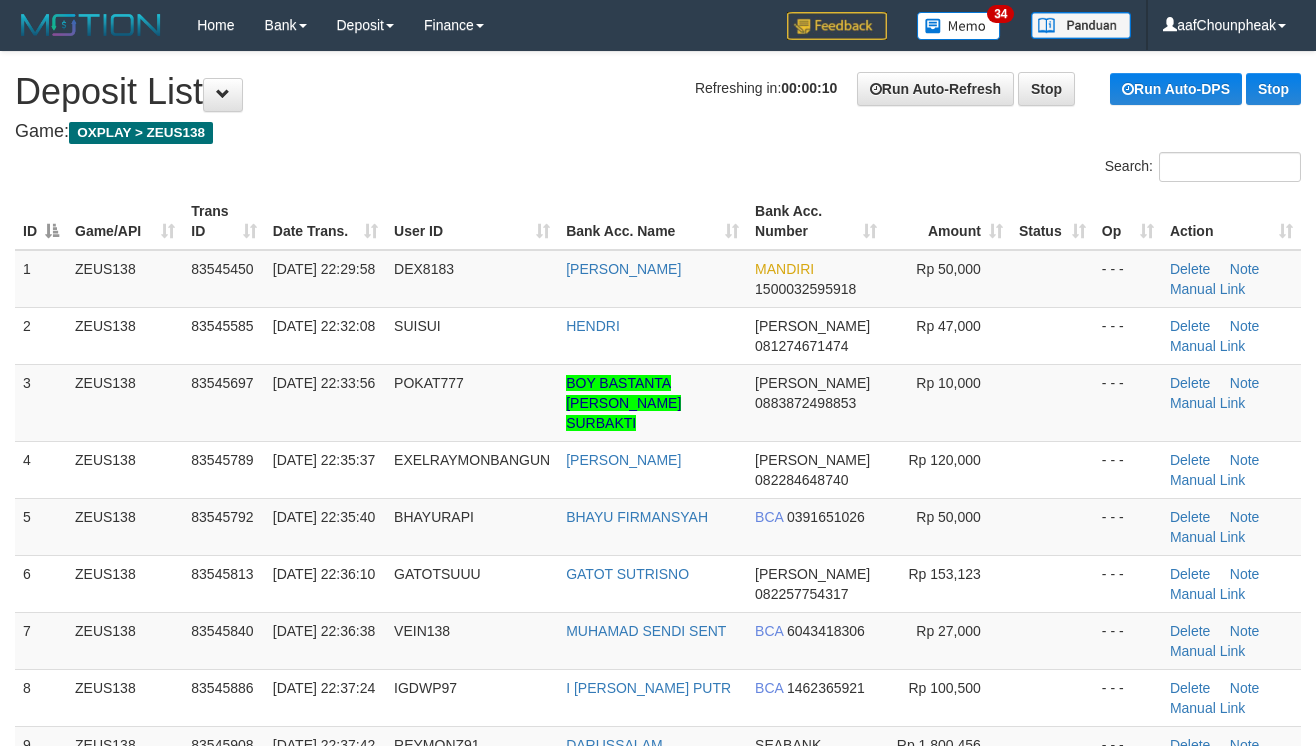 scroll, scrollTop: 0, scrollLeft: 0, axis: both 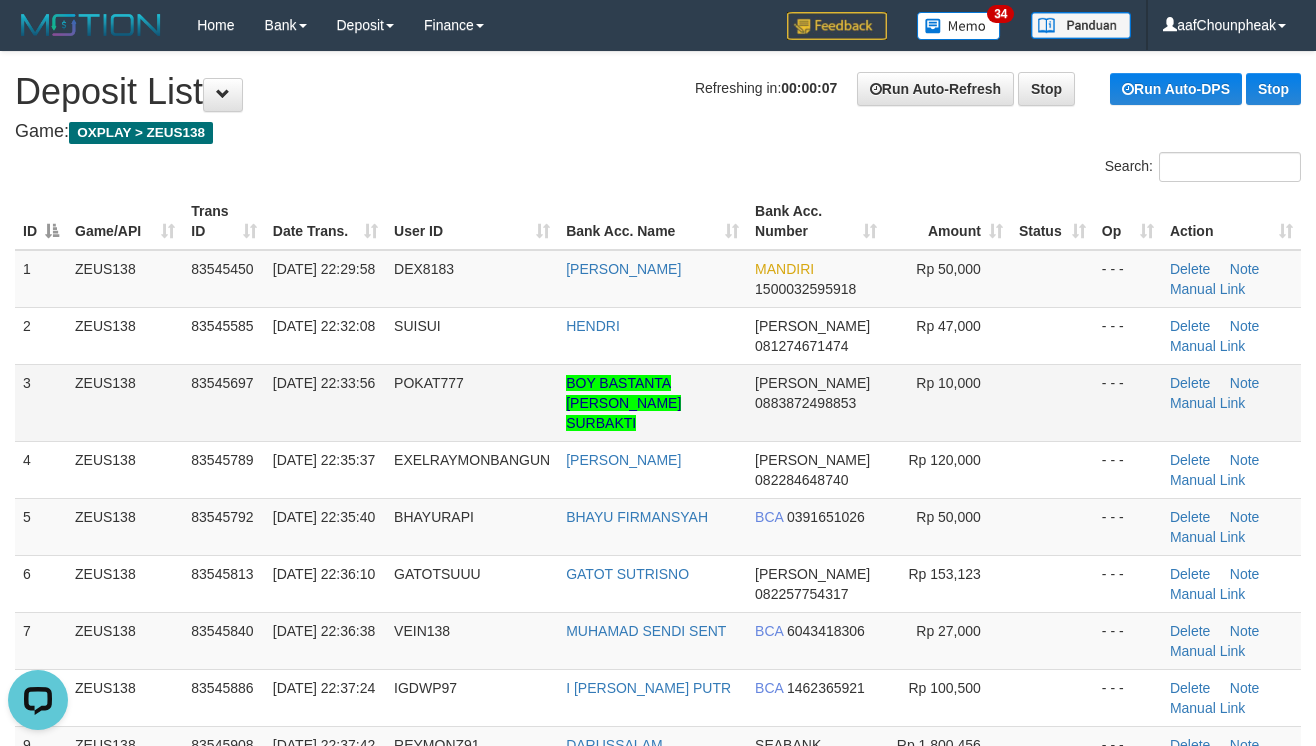 click on "Rp 10,000" at bounding box center (948, 402) 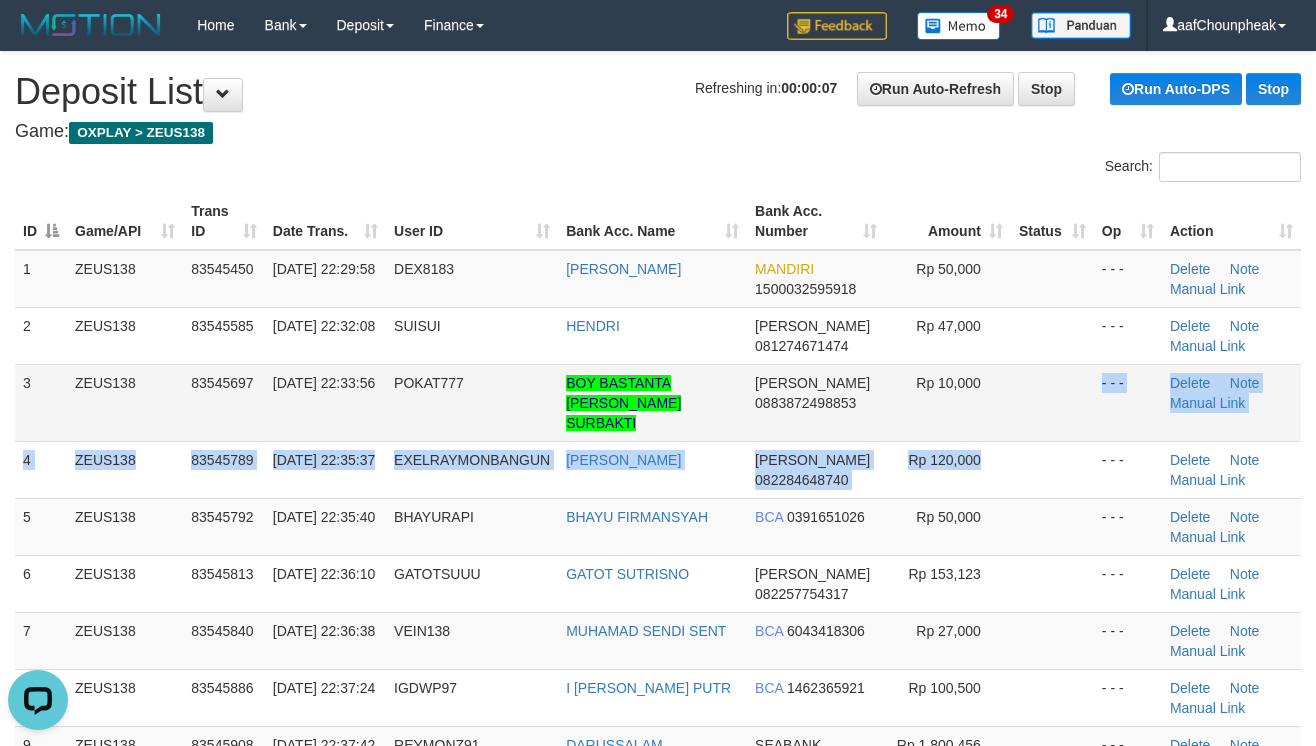 drag, startPoint x: 993, startPoint y: 406, endPoint x: 1046, endPoint y: 418, distance: 54.34151 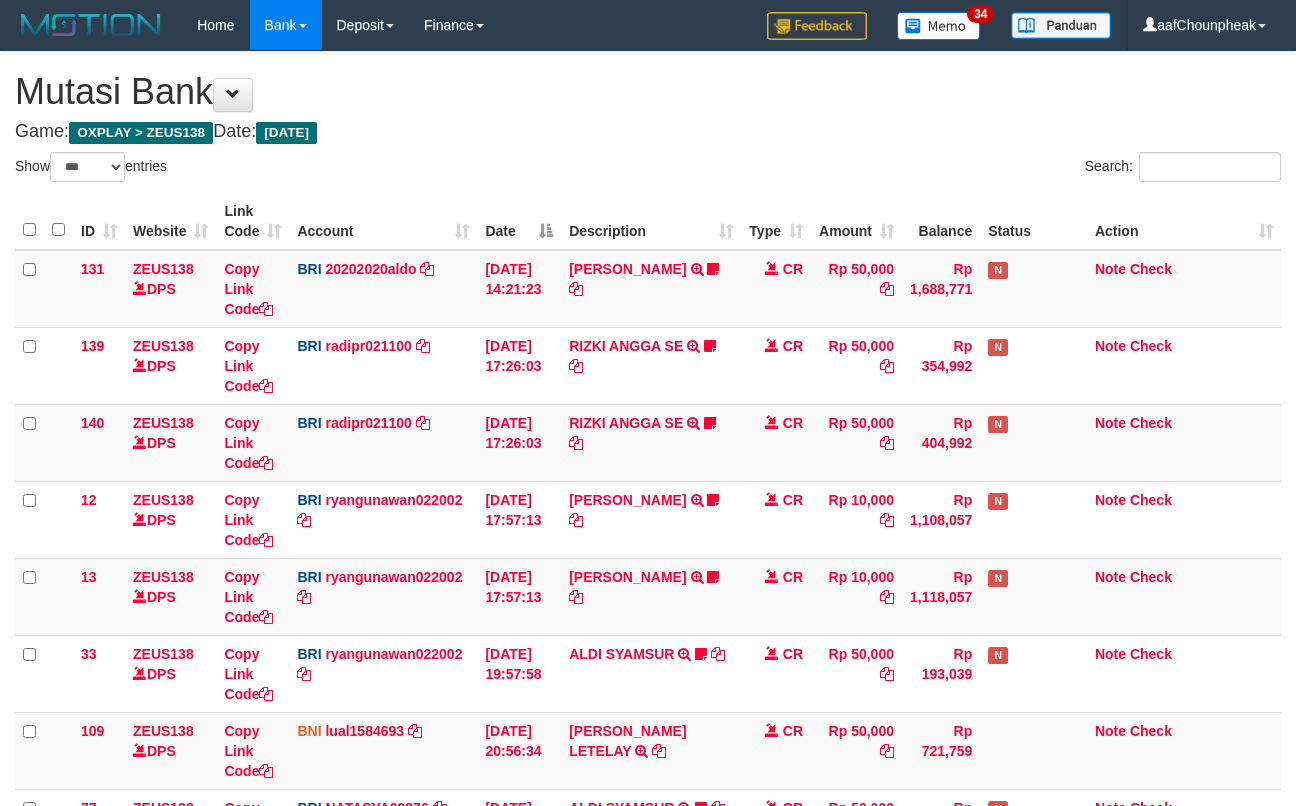 select on "***" 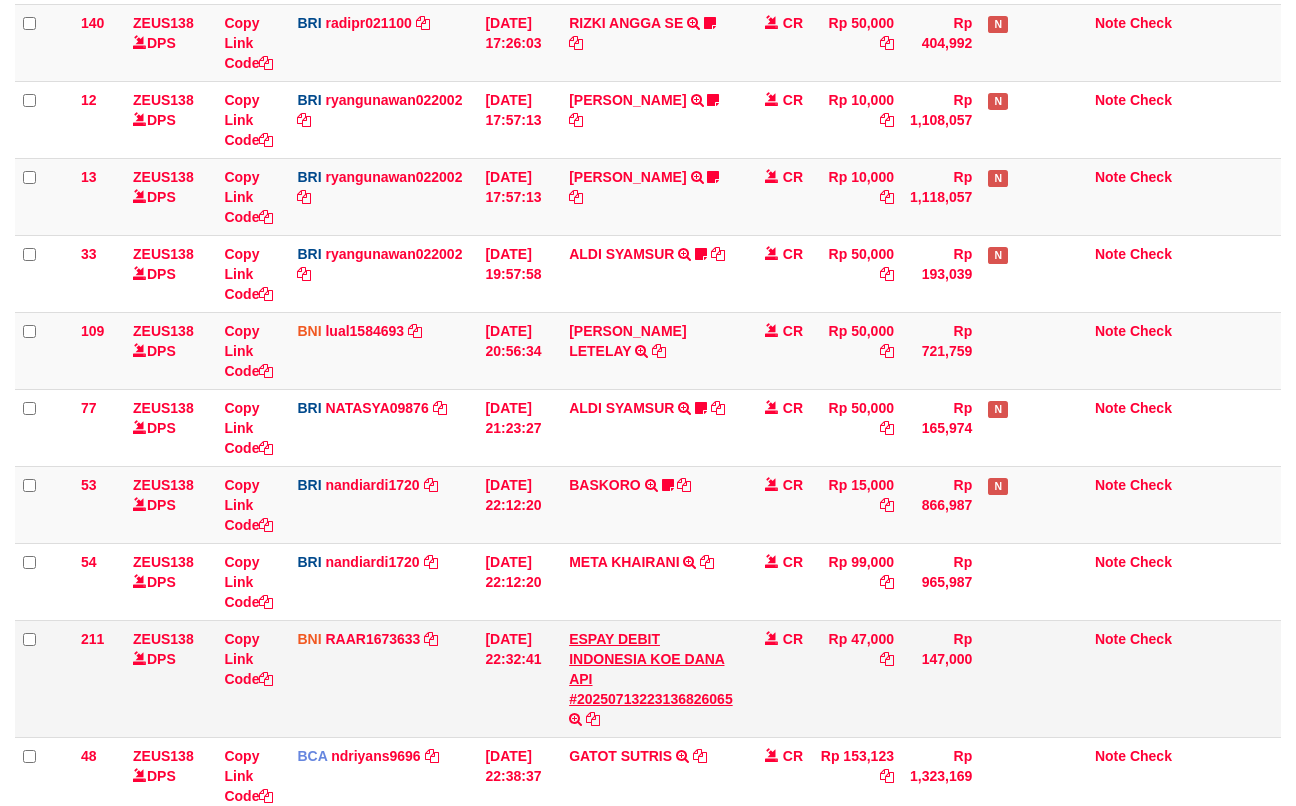 scroll, scrollTop: 666, scrollLeft: 0, axis: vertical 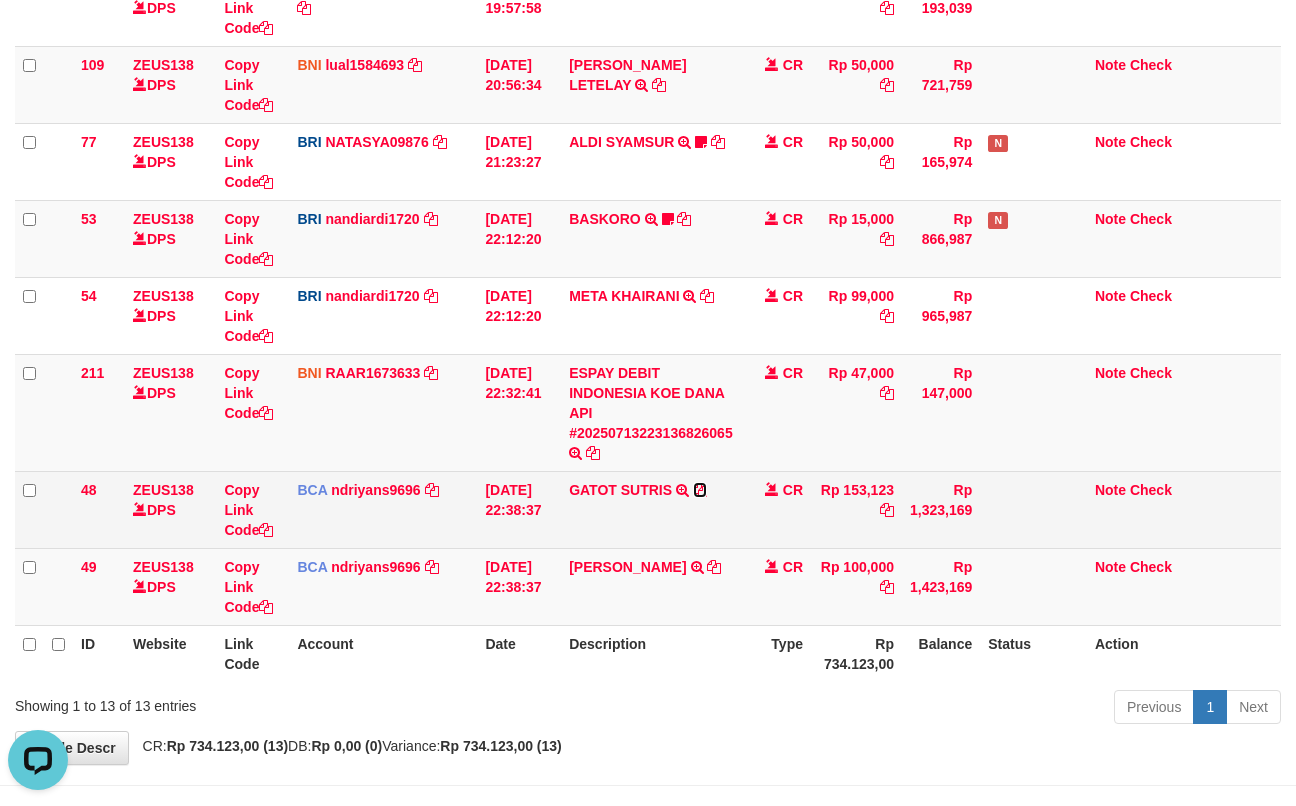 click at bounding box center (700, 490) 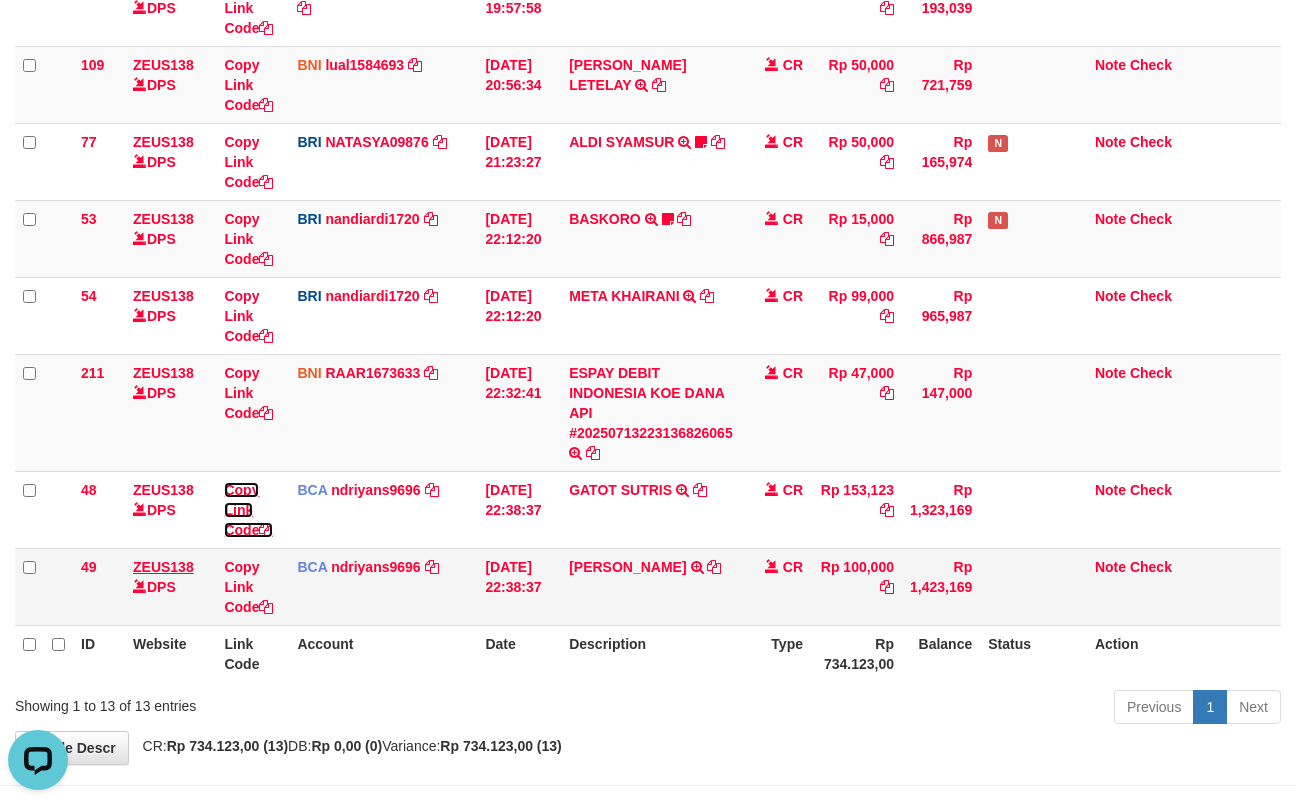 drag, startPoint x: 272, startPoint y: 533, endPoint x: 164, endPoint y: 561, distance: 111.5706 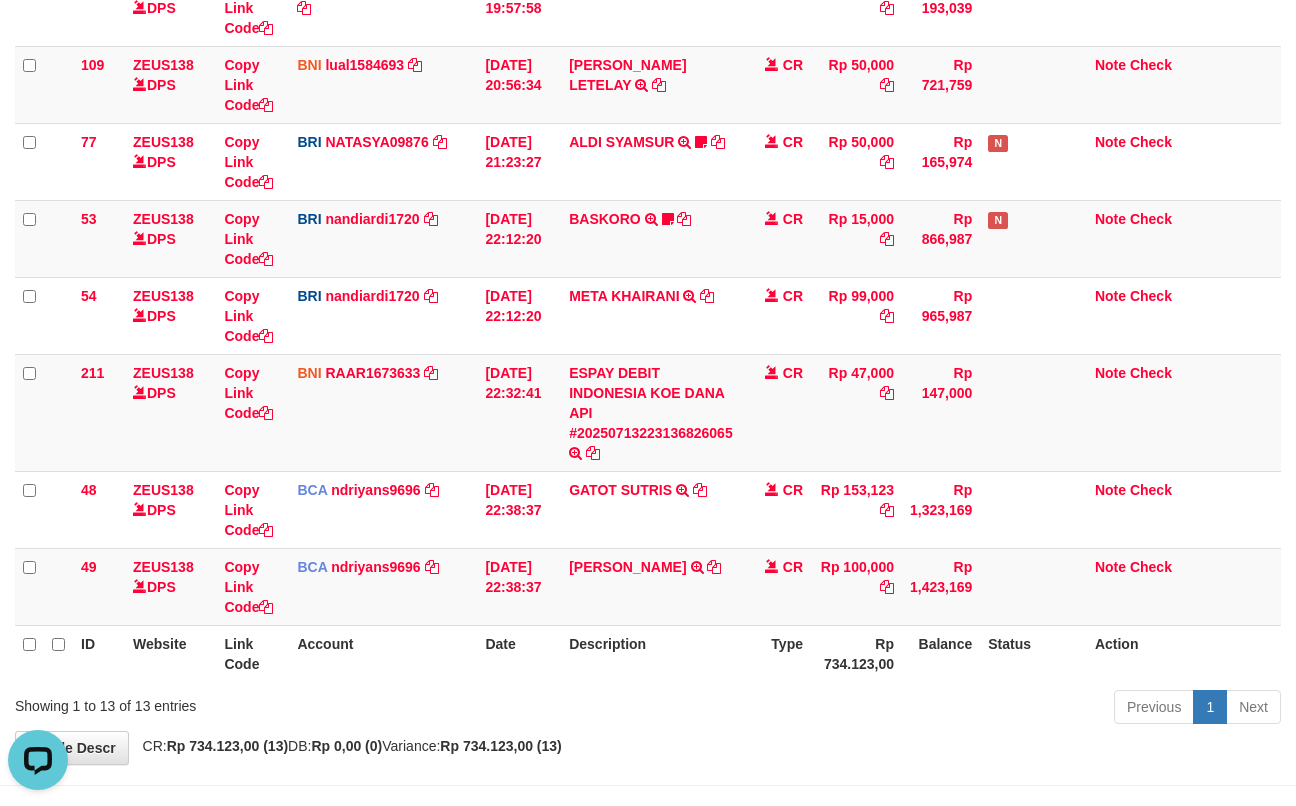 scroll, scrollTop: 274, scrollLeft: 0, axis: vertical 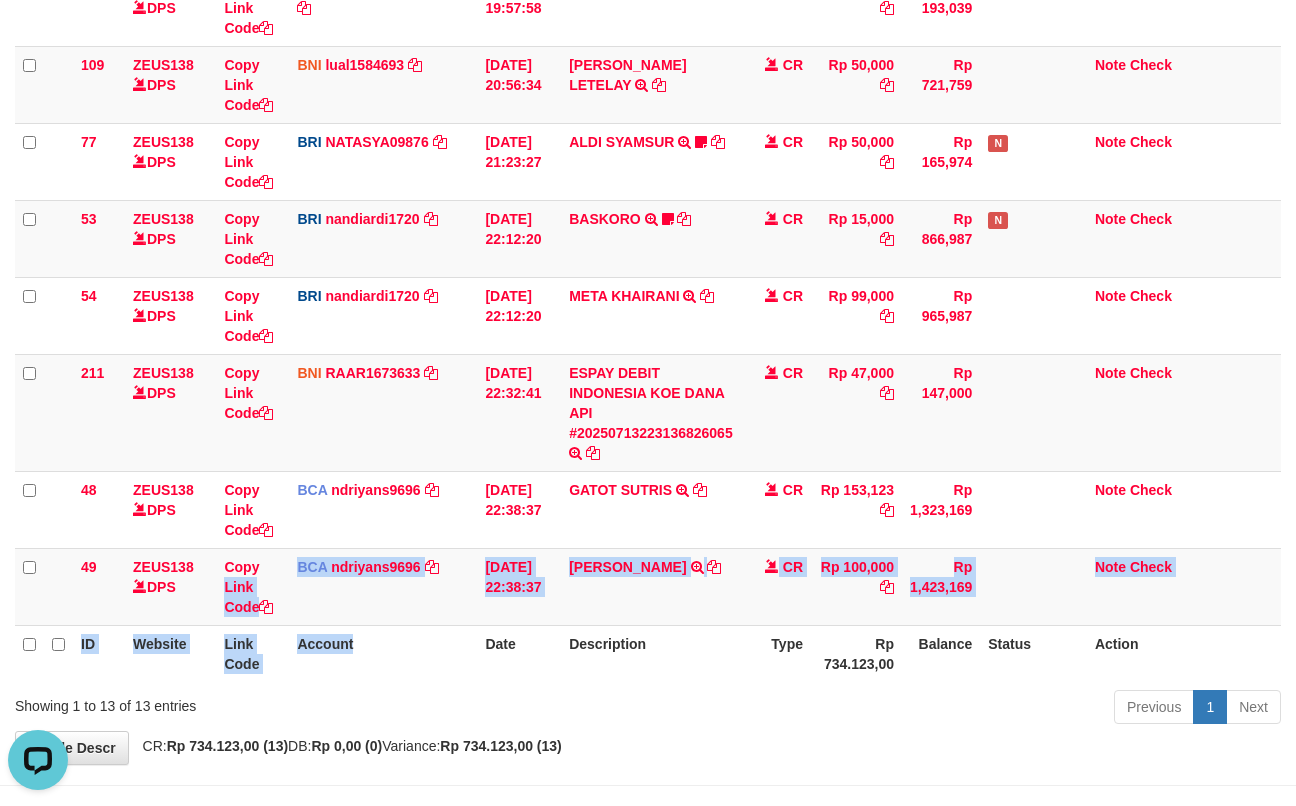 click on "ID Website Link Code Account Date Description Type Amount Balance Status Action
131
ZEUS138    DPS
Copy Link Code
BRI
20202020aldo
DPS
REVALDO SAGITA
mutasi_20250713_3778 | 131
mutasi_20250713_3778 | 131
13/07/2025 14:21:23
DANA HERISUPRAPTO            TRANSFER NBMB DANA HERISUPRAPTO TO REVALDO SAGITA    Herisuprapto
CR
Rp 50,000
Rp 1,688,771
N
Note
Check
139
ZEUS138    DPS
Copy Link Code
BRI" at bounding box center (648, 104) 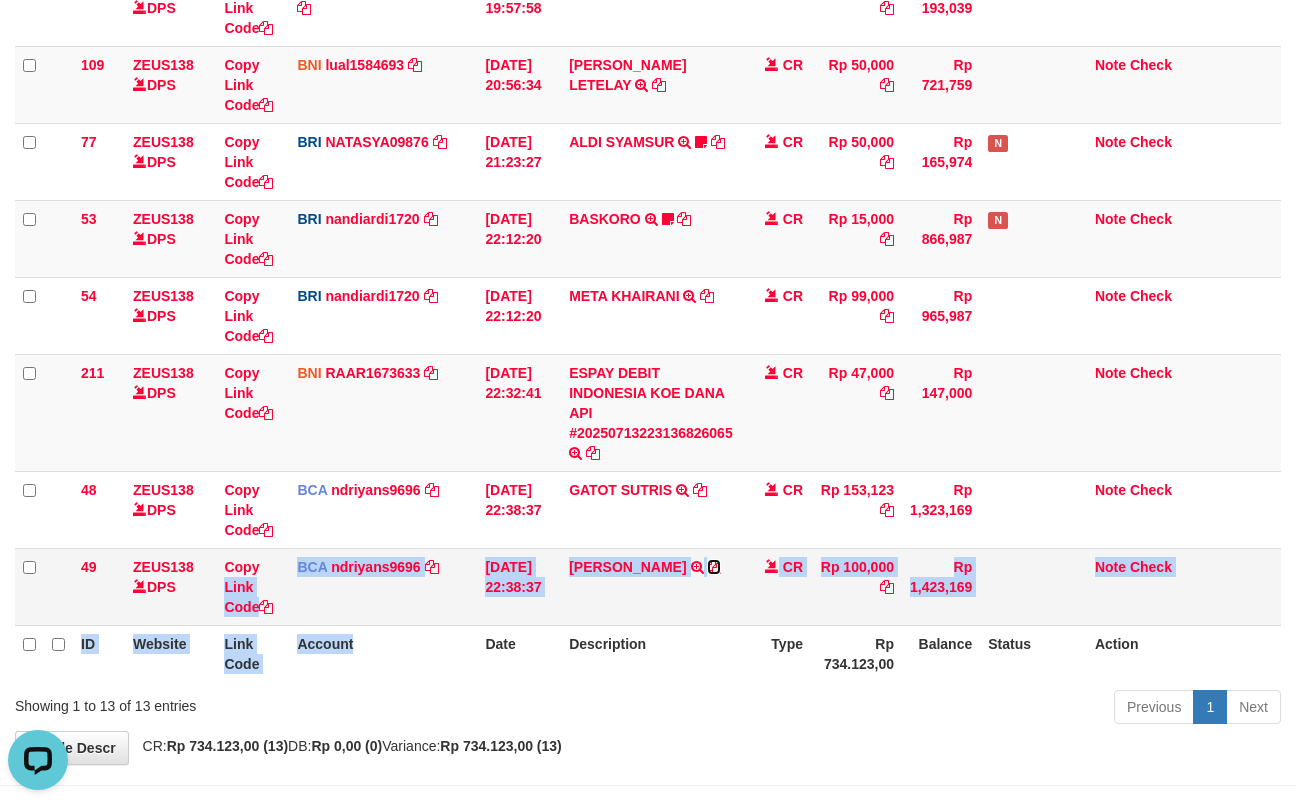 click at bounding box center [714, 567] 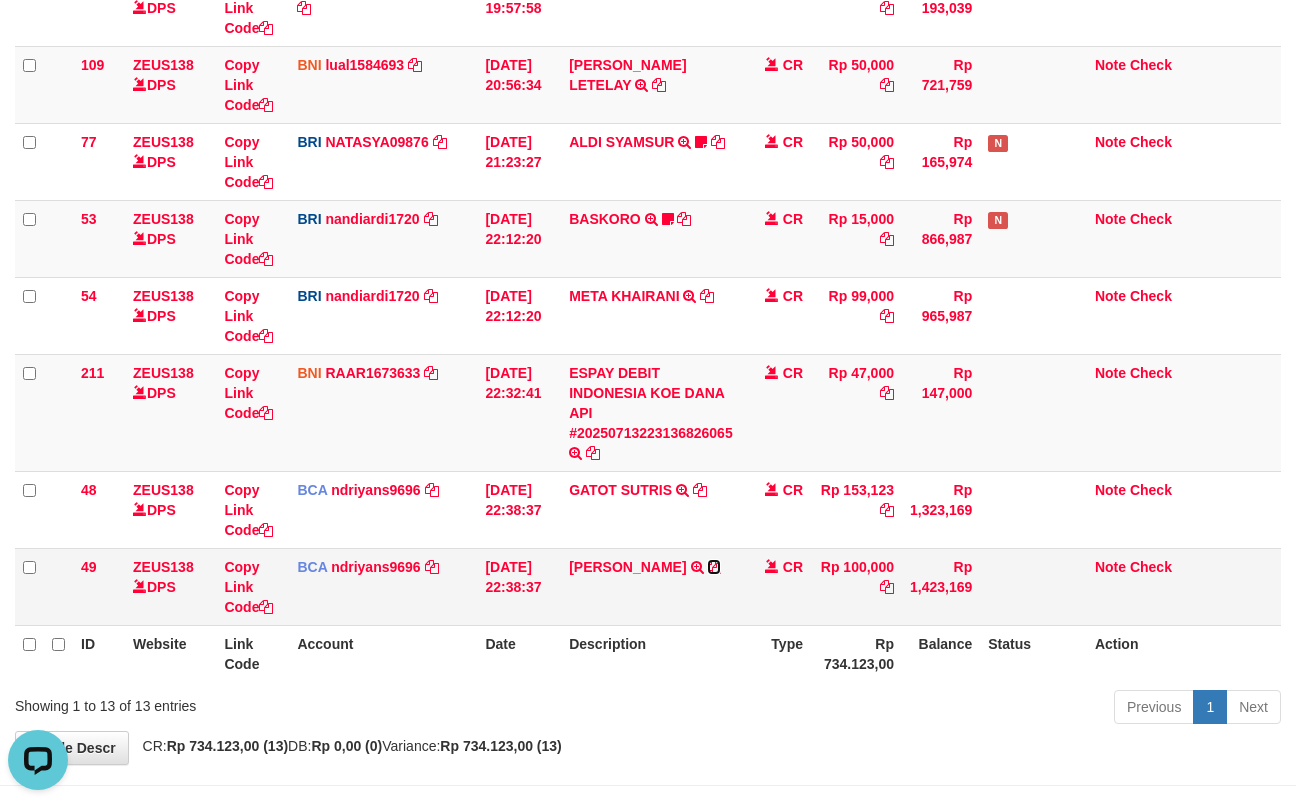 click at bounding box center [714, 567] 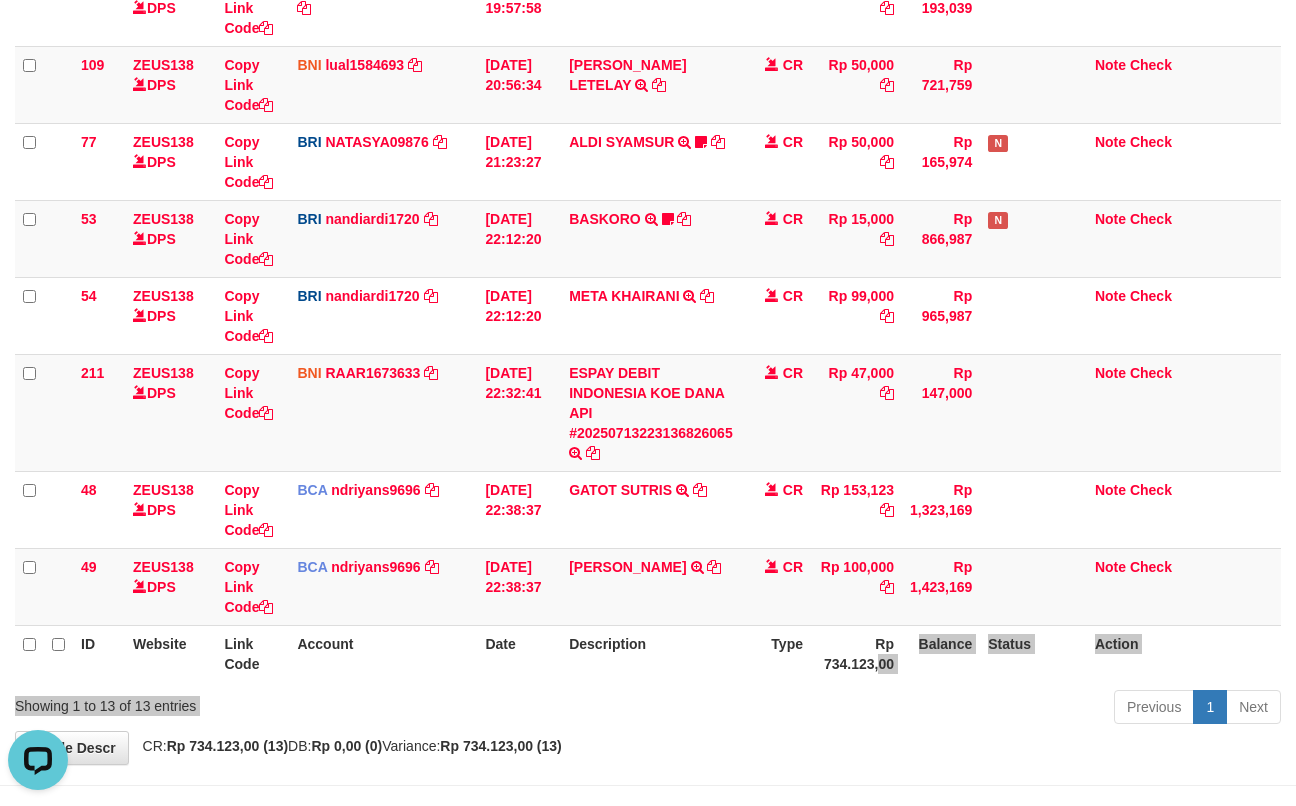 click on "Show  ** ** ** ***  entries Search:
ID Website Link Code Account Date Description Type Amount Balance Status Action
131
ZEUS138    DPS
Copy Link Code
BRI
20202020aldo
DPS
REVALDO SAGITA
mutasi_20250713_3778 | 131
mutasi_20250713_3778 | 131
13/07/2025 14:21:23
DANA HERISUPRAPTO            TRANSFER NBMB DANA HERISUPRAPTO TO REVALDO SAGITA    Herisuprapto
CR
Rp 50,000
Rp 1,688,771
N
Note
Check
139
ZEUS138    DPS
BRI" at bounding box center (648, 108) 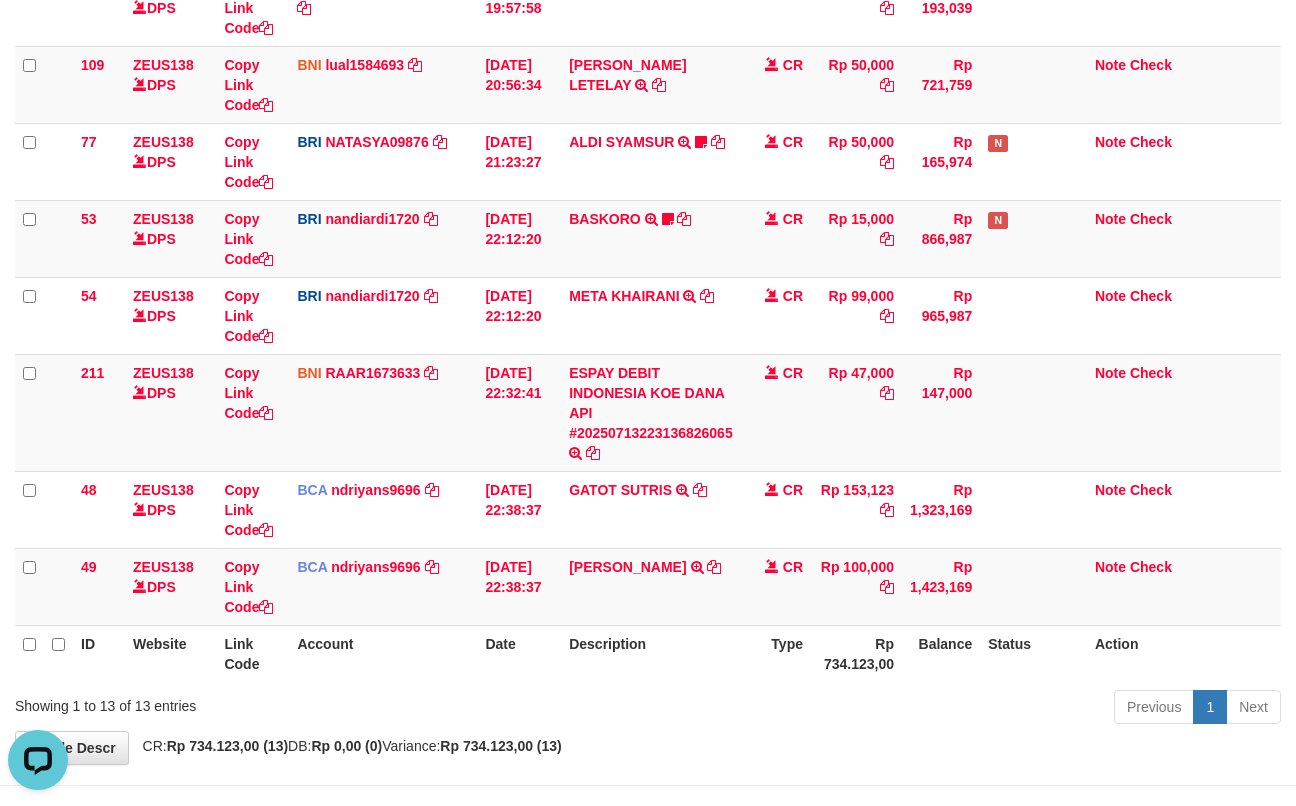 click on "Description" at bounding box center (651, 653) 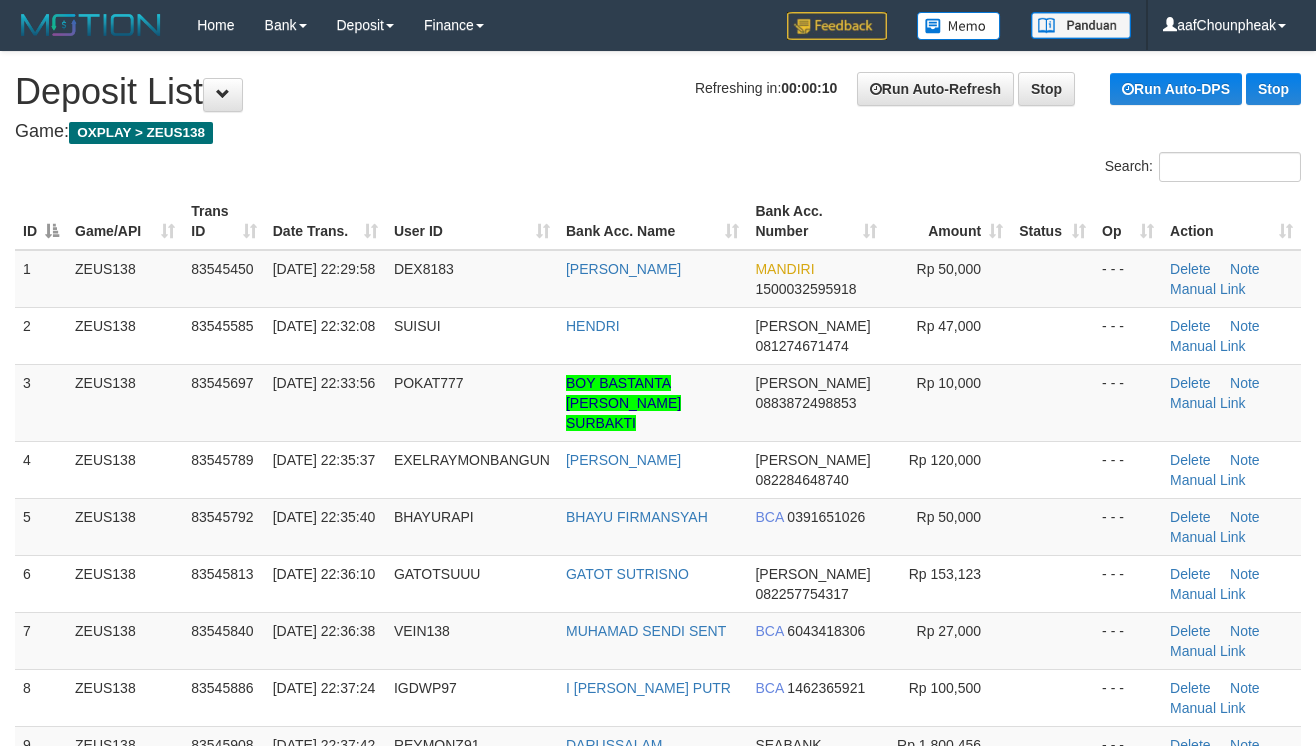 scroll, scrollTop: 0, scrollLeft: 0, axis: both 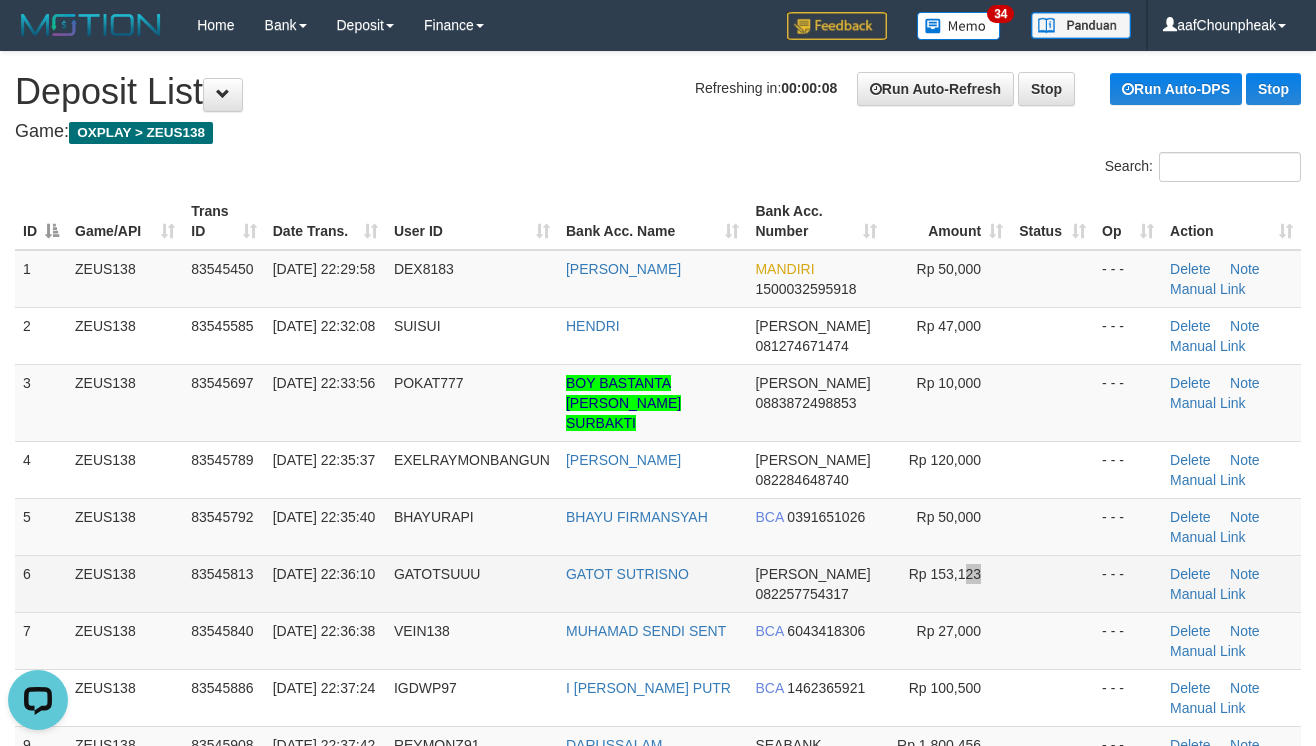 click on "Rp 153,123" at bounding box center (948, 583) 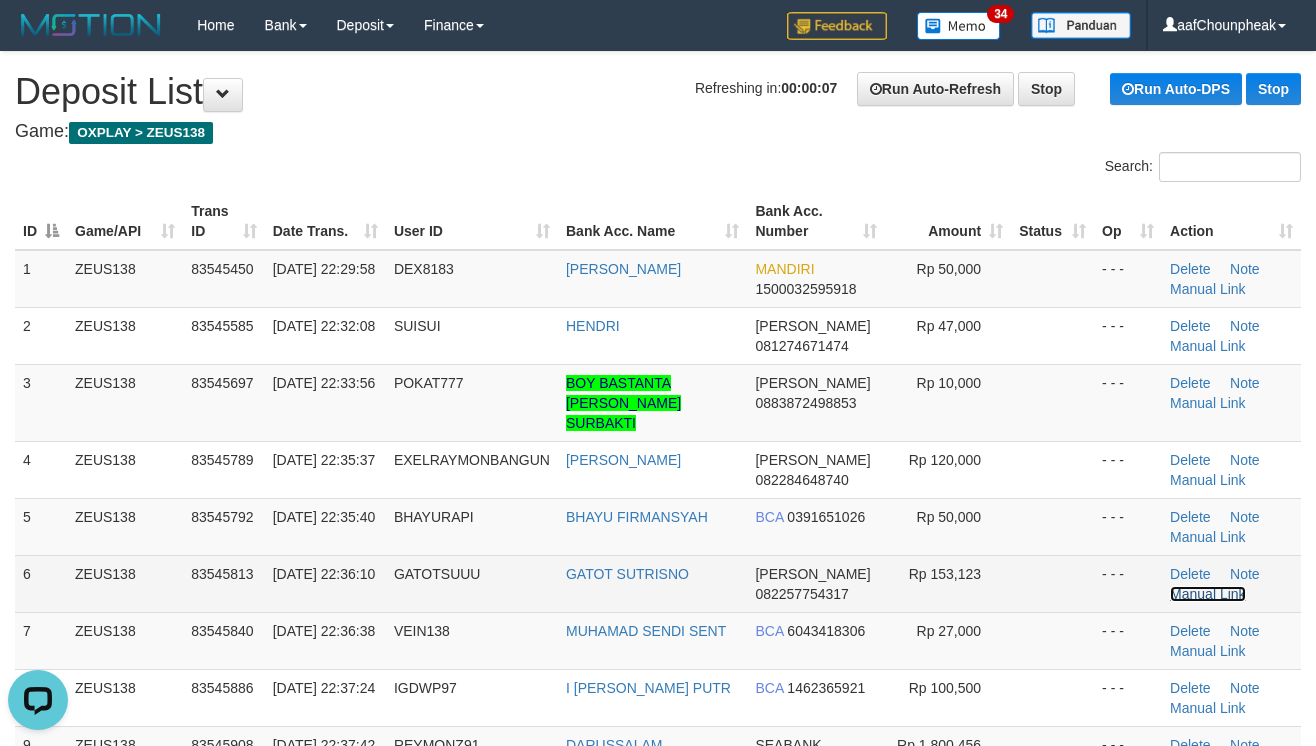 click on "Manual Link" at bounding box center [1208, 594] 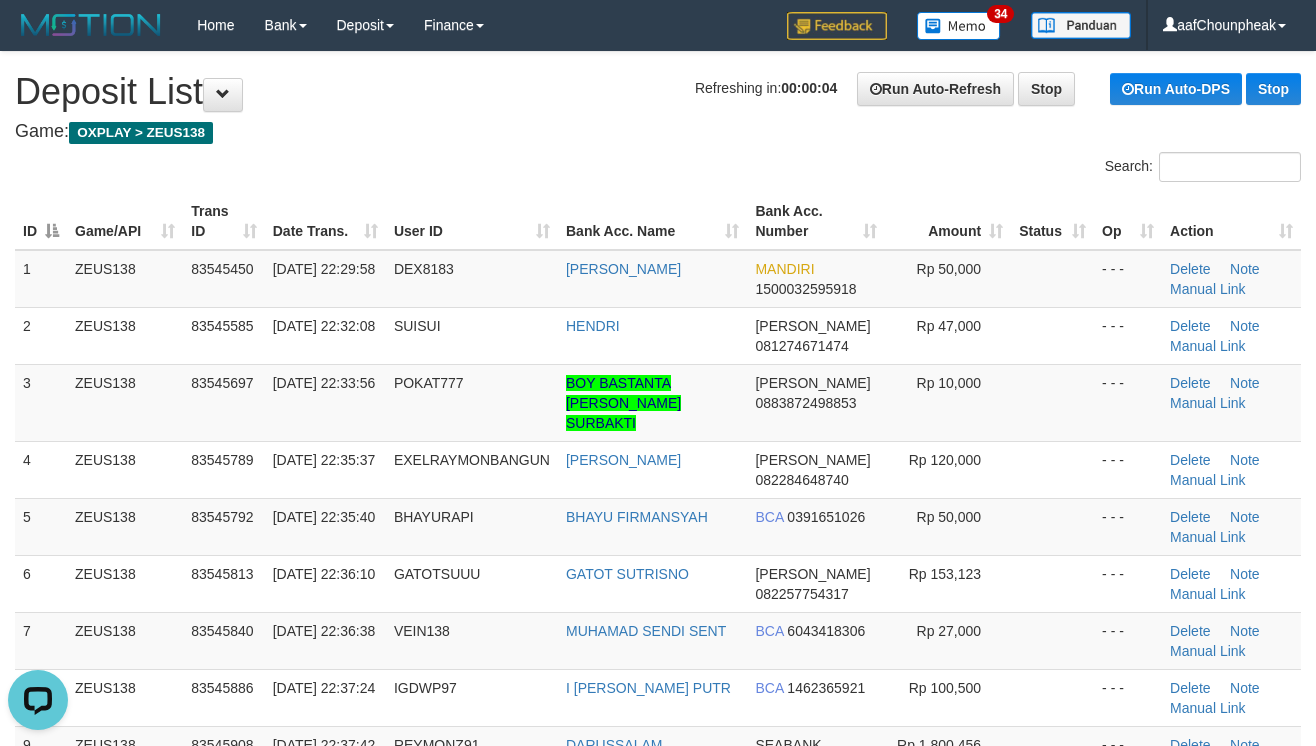 click on "Bank Acc. Name" at bounding box center [652, 221] 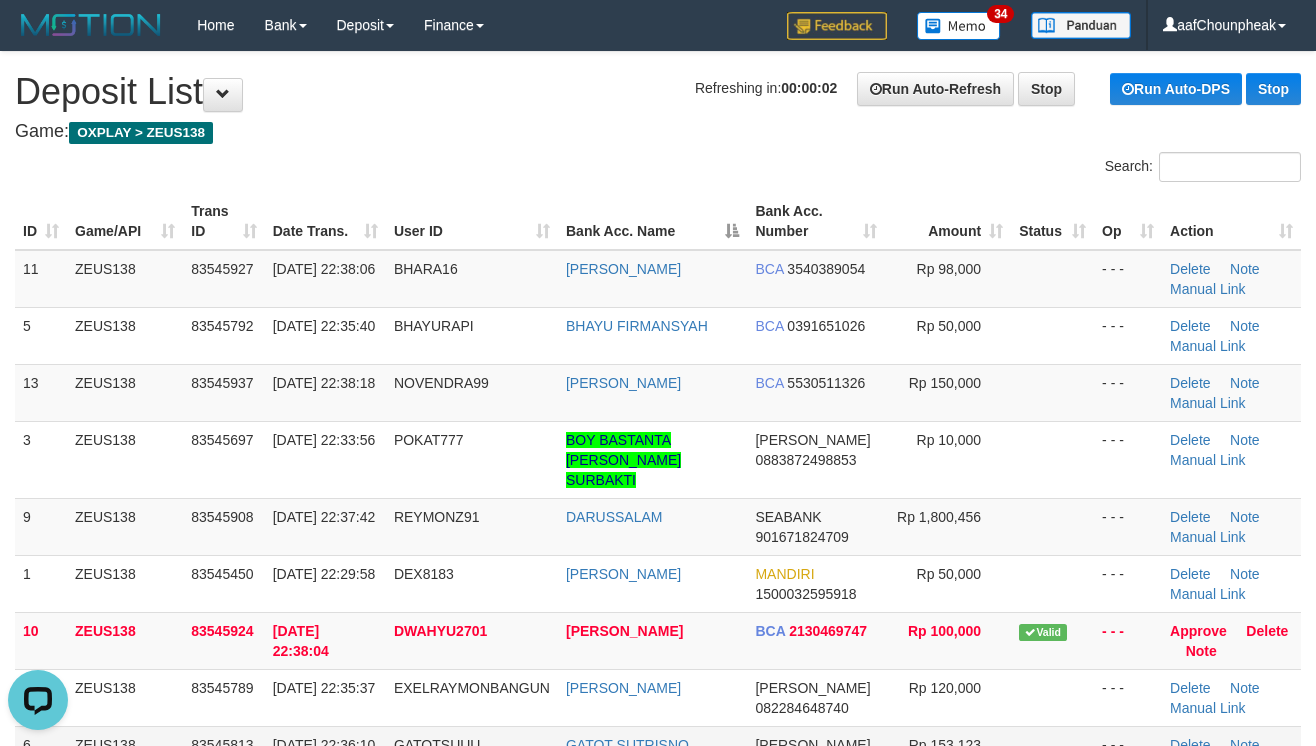 click on "Manual Link" at bounding box center [1208, 765] 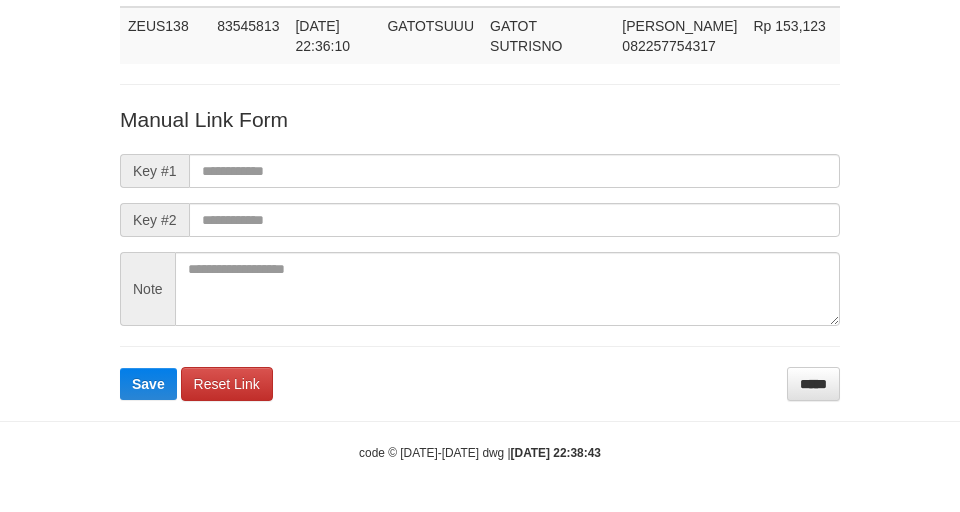 scroll, scrollTop: 146, scrollLeft: 0, axis: vertical 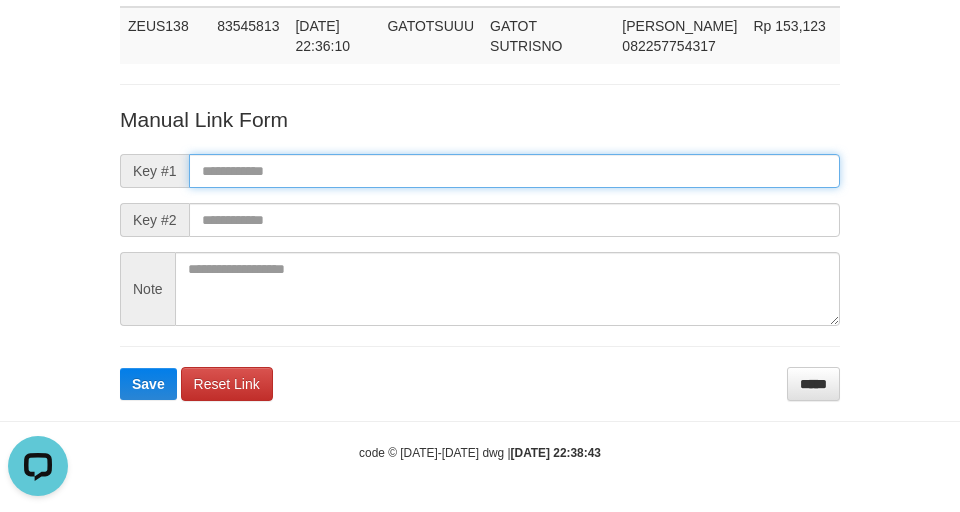 click at bounding box center (514, 171) 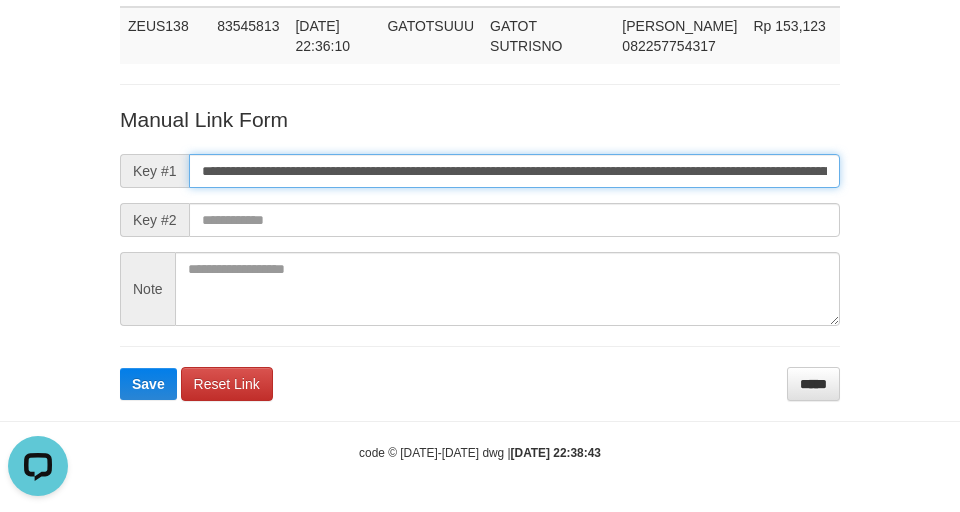 scroll, scrollTop: 0, scrollLeft: 1172, axis: horizontal 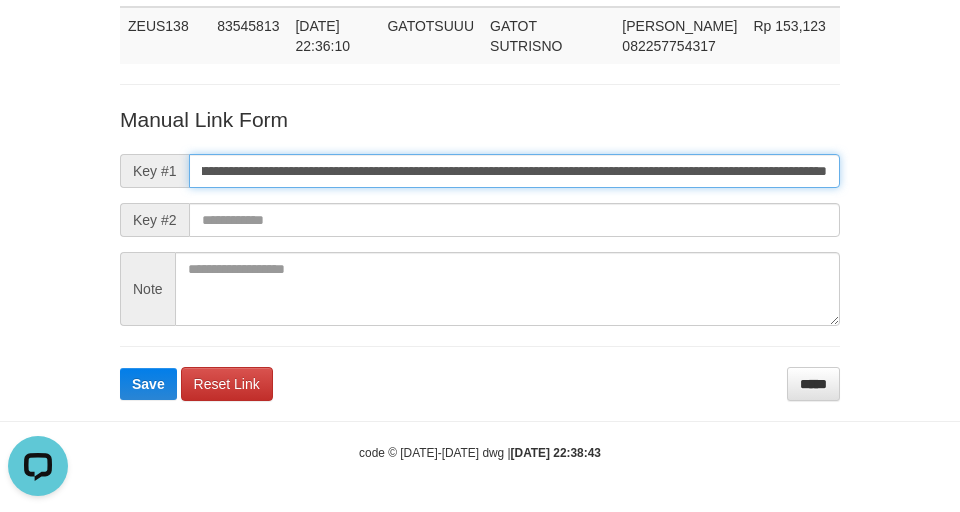 type on "**********" 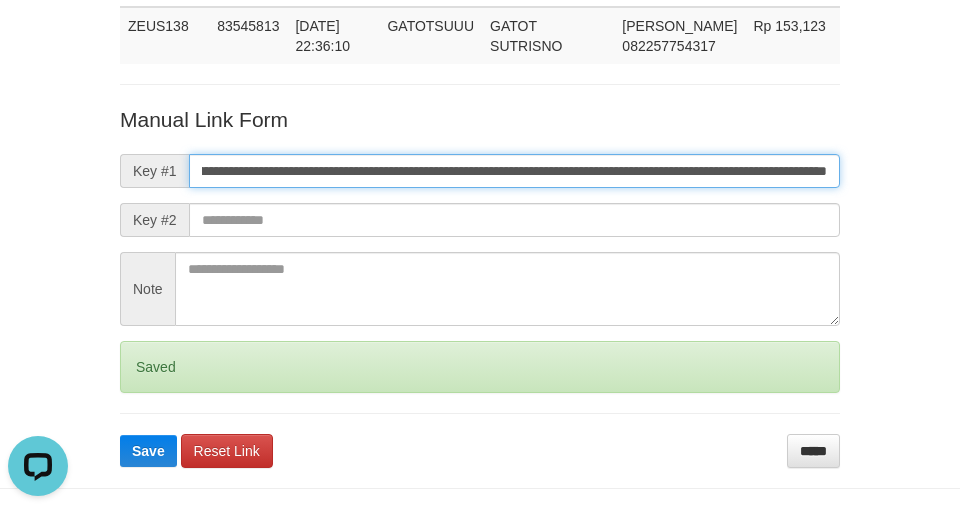 click on "Save" at bounding box center [148, 451] 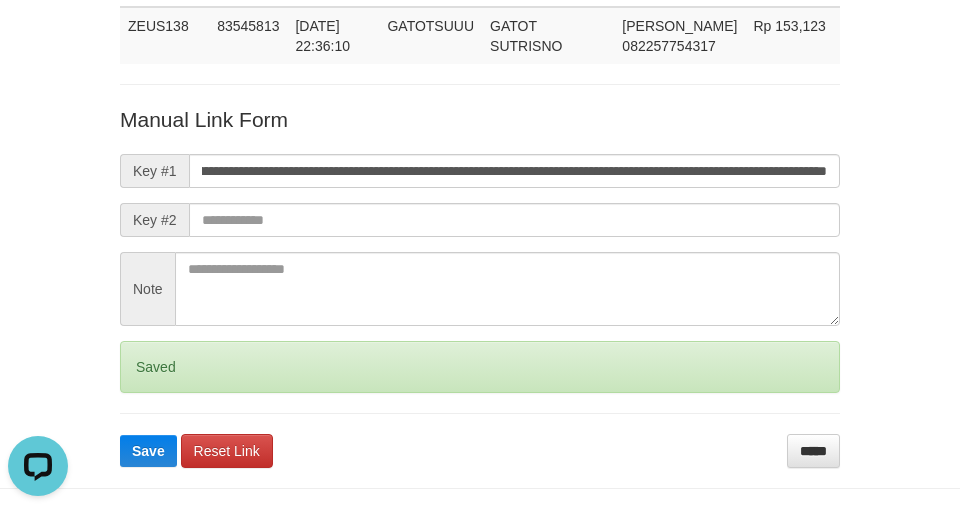 scroll, scrollTop: 0, scrollLeft: 0, axis: both 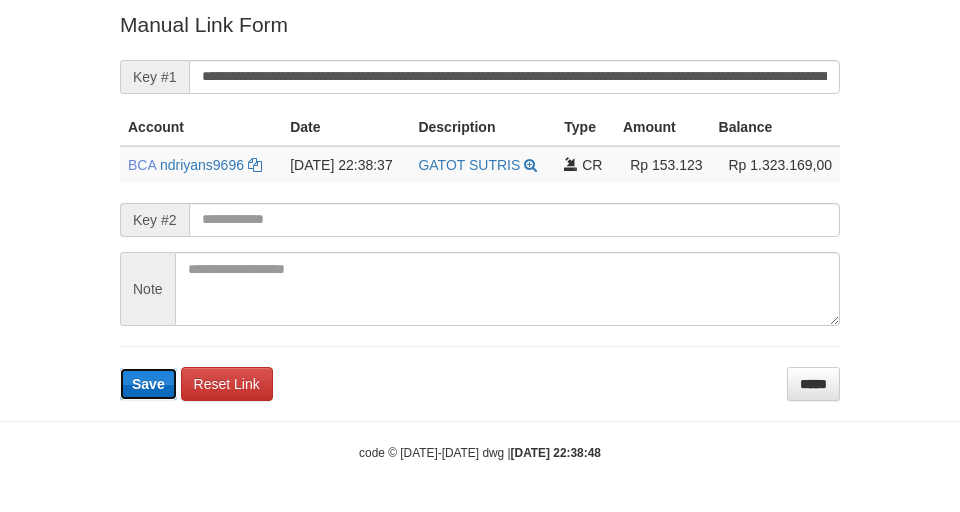 type 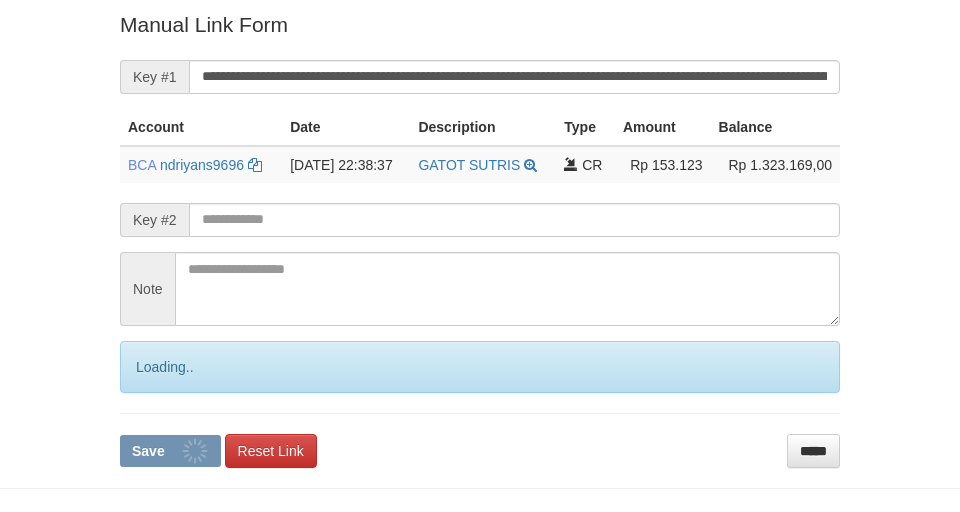 scroll, scrollTop: 414, scrollLeft: 0, axis: vertical 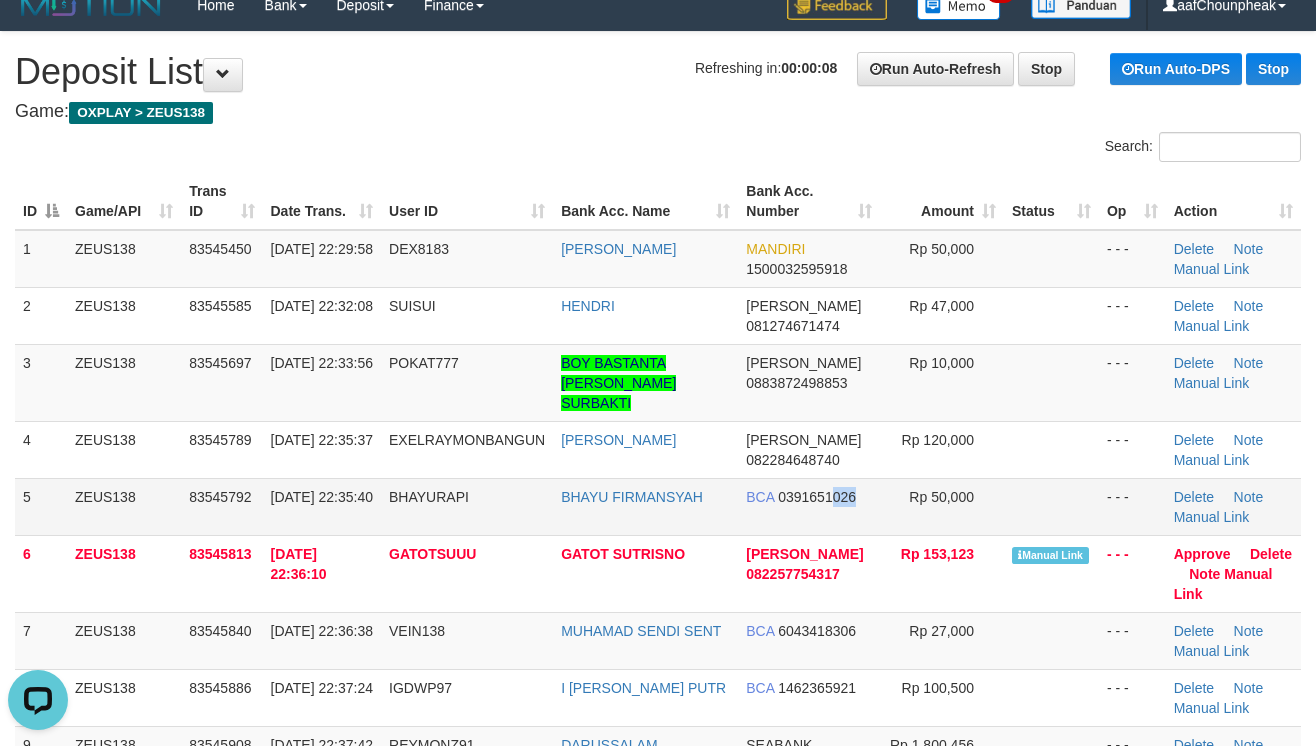 click on "BCA
0391651026" at bounding box center [808, 506] 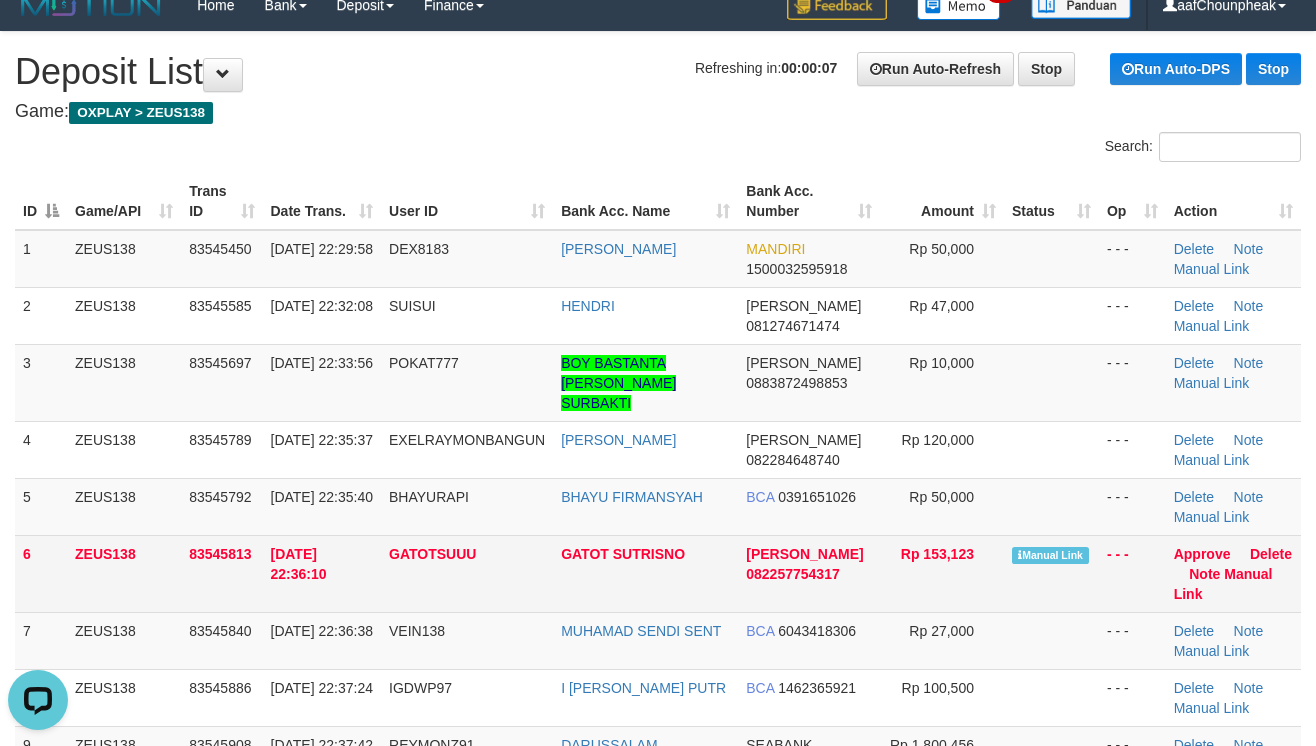 click on "Approve
Delete
Note
Manual Link" at bounding box center [1233, 573] 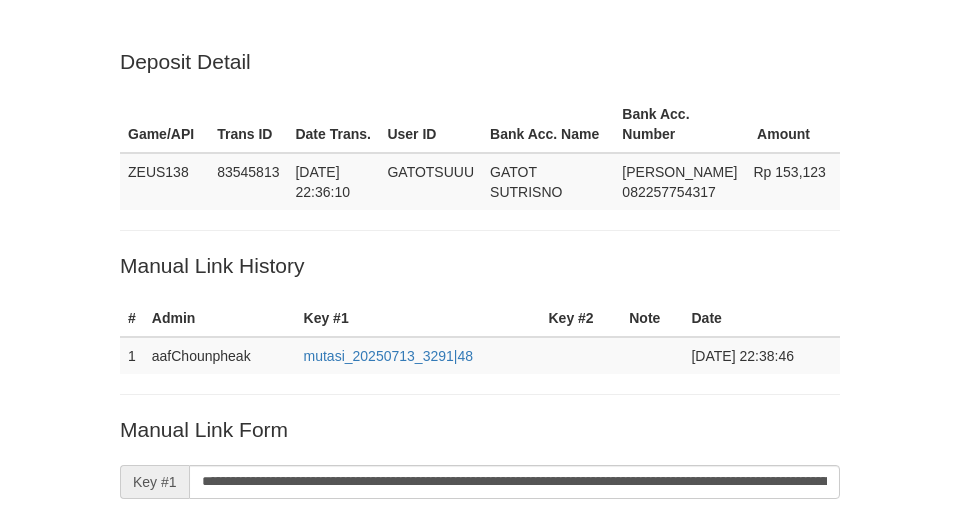 scroll, scrollTop: 414, scrollLeft: 0, axis: vertical 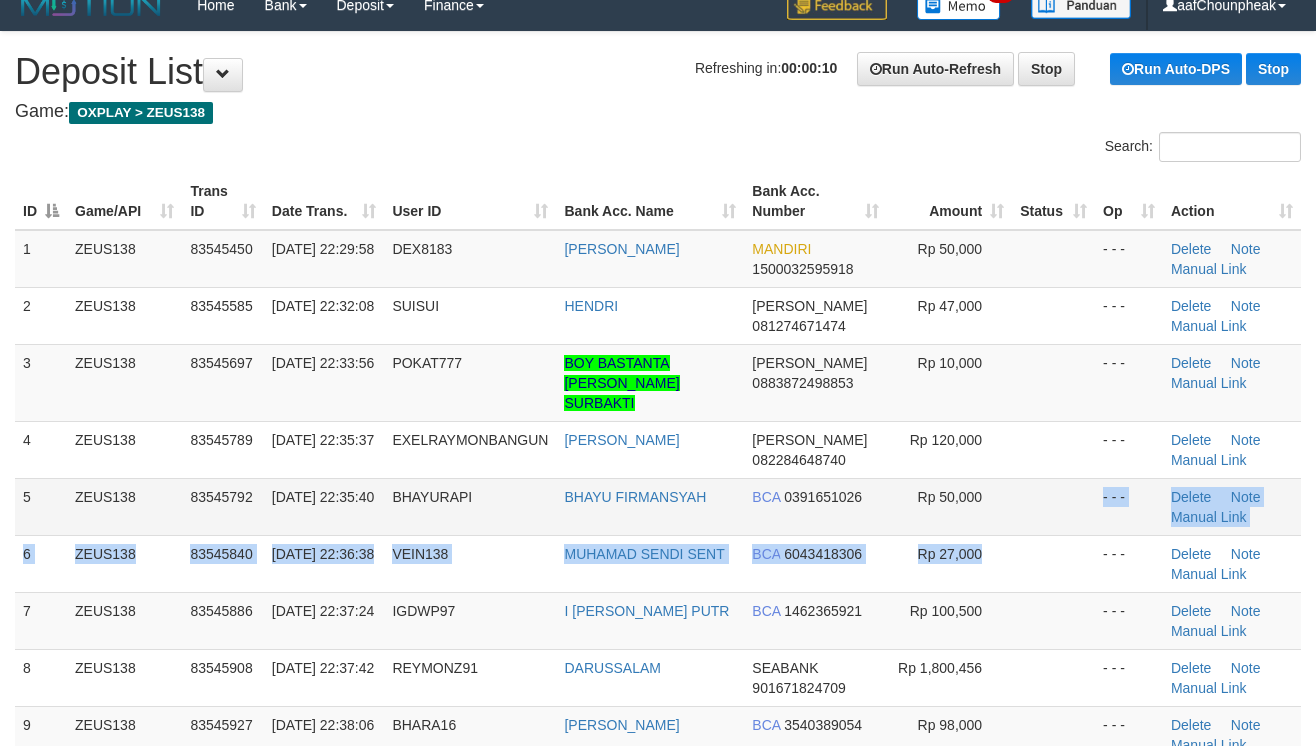 drag, startPoint x: 1072, startPoint y: 513, endPoint x: 1156, endPoint y: 509, distance: 84.095184 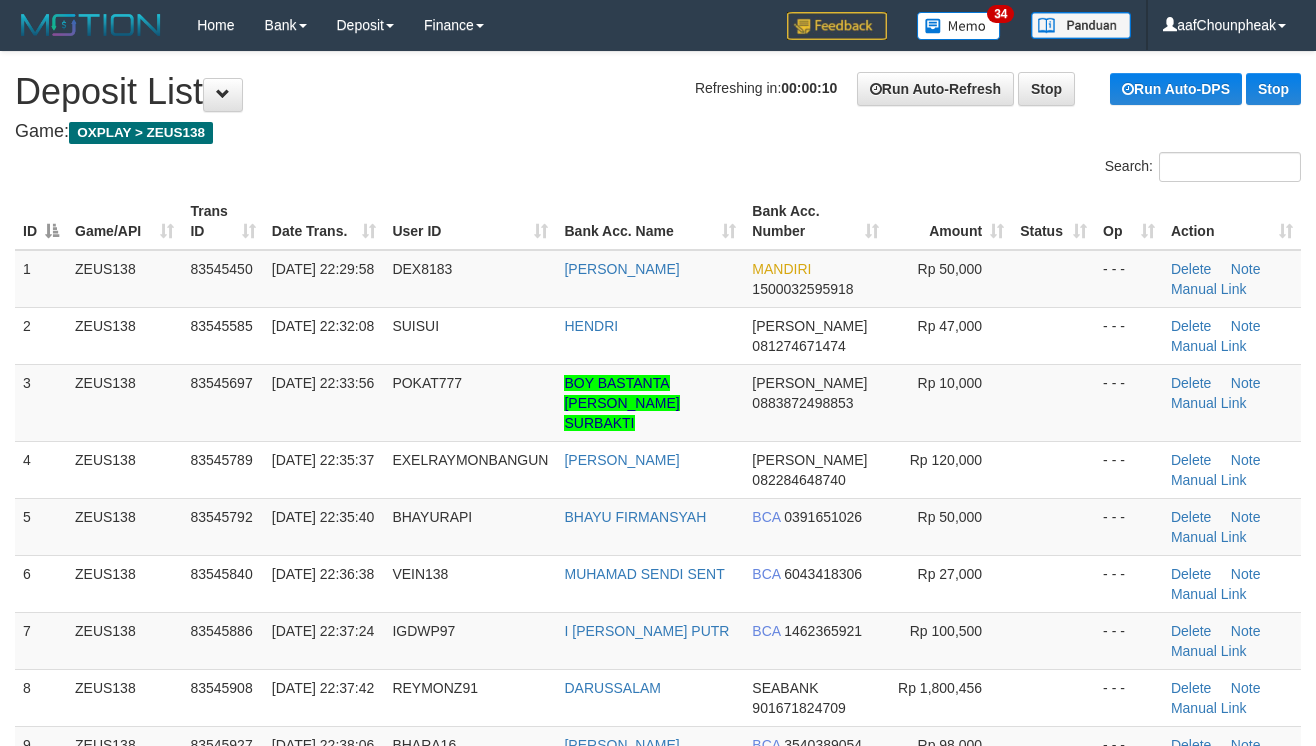 scroll, scrollTop: 20, scrollLeft: 0, axis: vertical 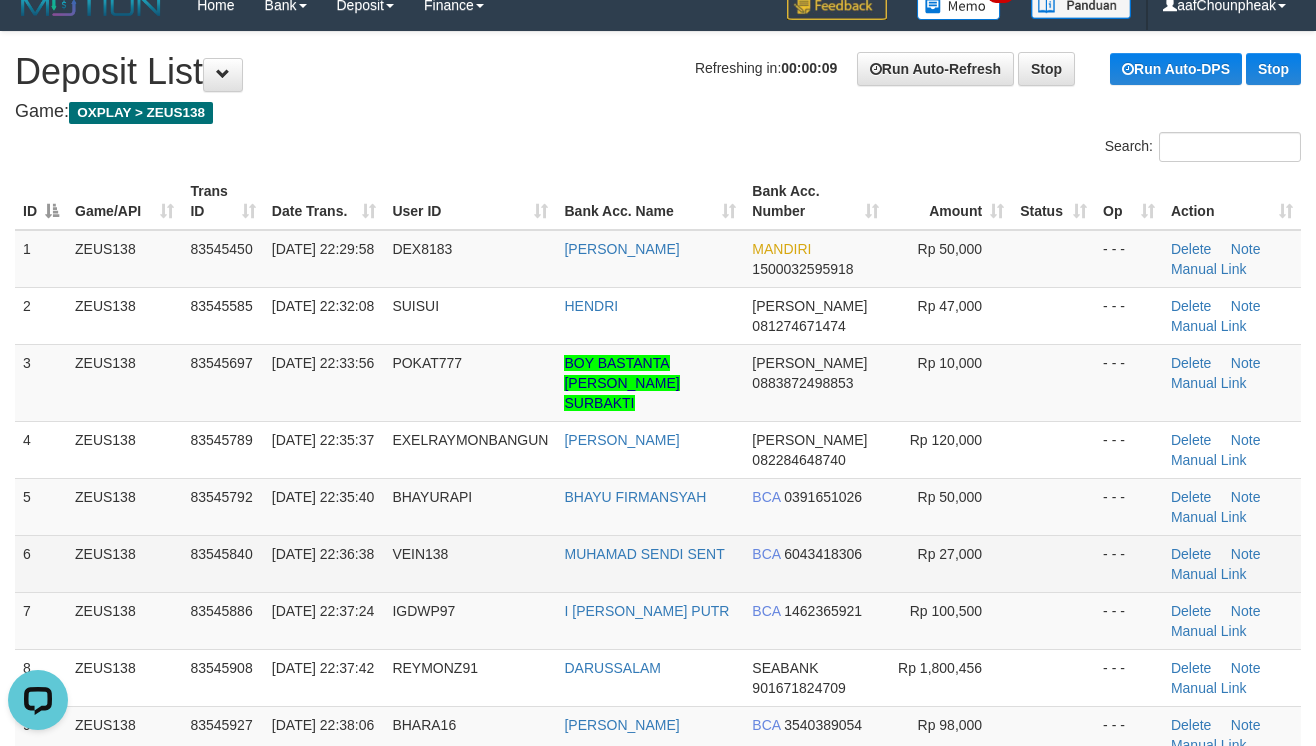 click on "6
ZEUS138
83545840
[DATE] 22:36:38
VEIN138
[PERSON_NAME] SENT
BCA
6043418306
Rp 27,000
- - -
[GEOGRAPHIC_DATA]
Note
Manual Link" at bounding box center [658, 563] 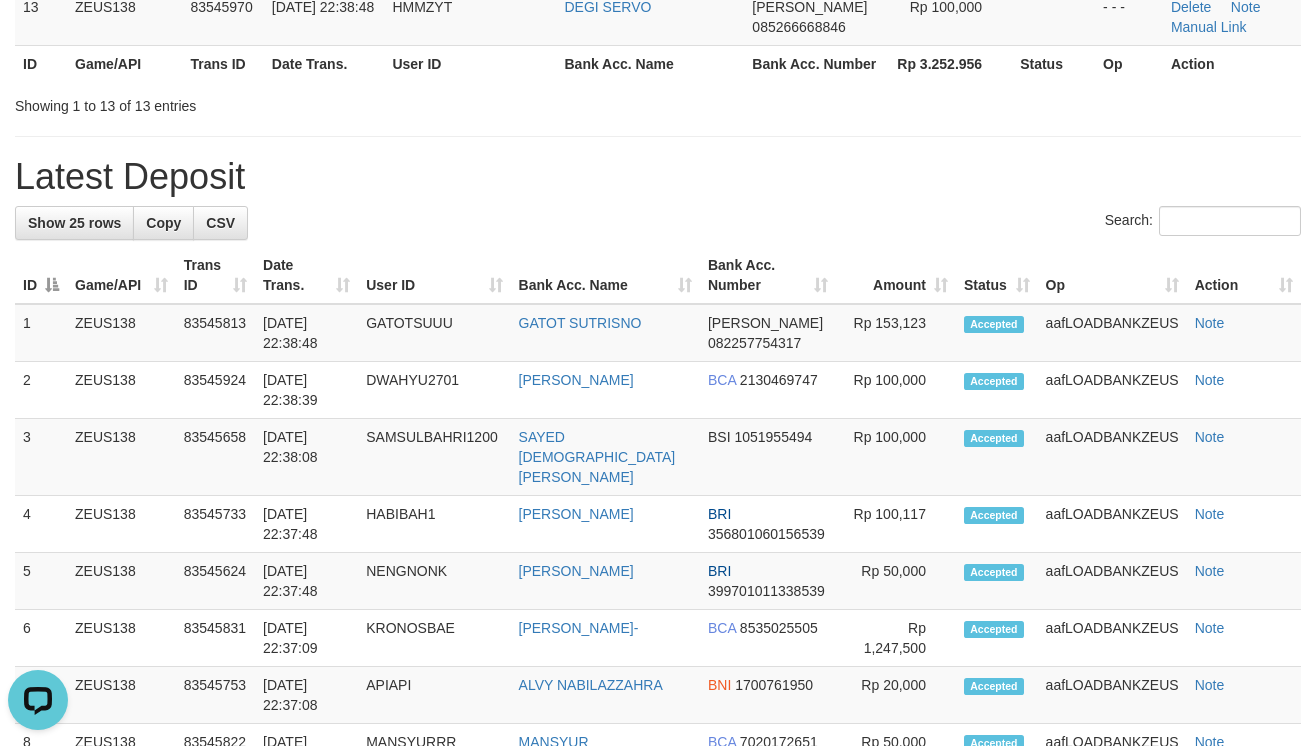 drag, startPoint x: 750, startPoint y: 142, endPoint x: 1329, endPoint y: 253, distance: 589.5439 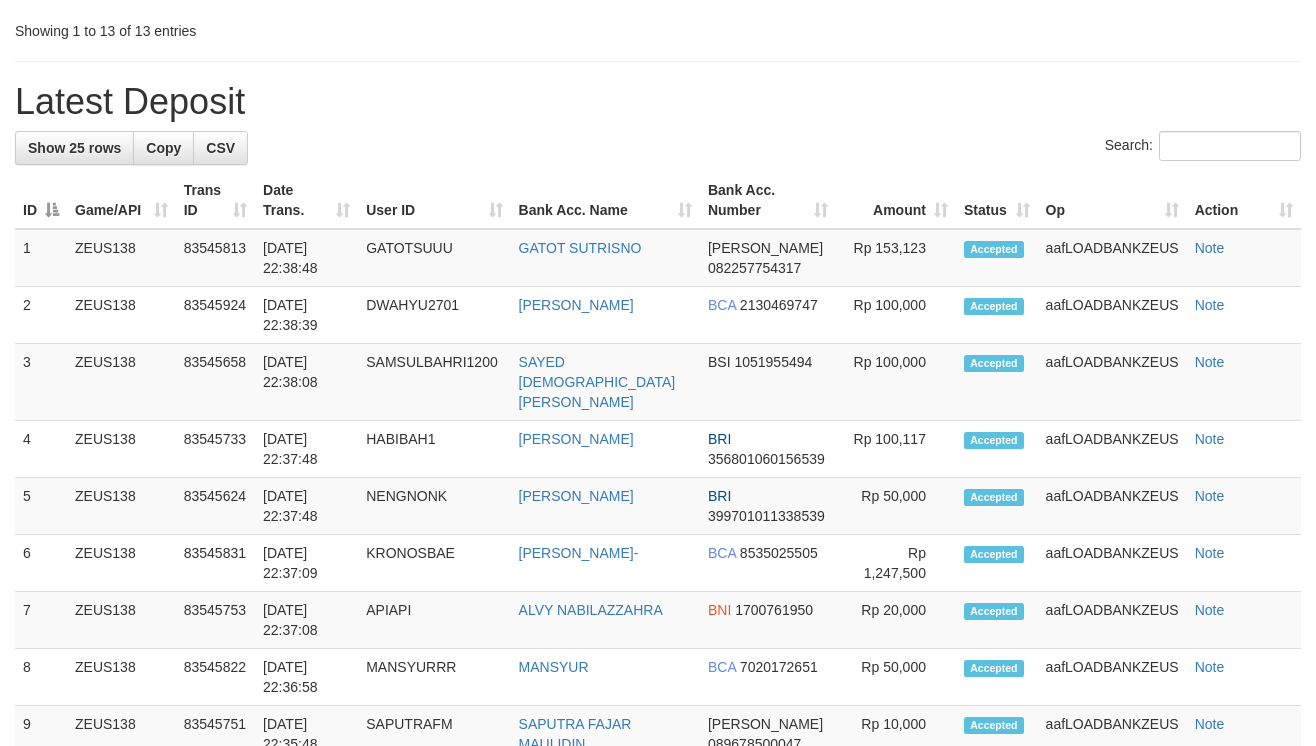 scroll, scrollTop: 966, scrollLeft: 0, axis: vertical 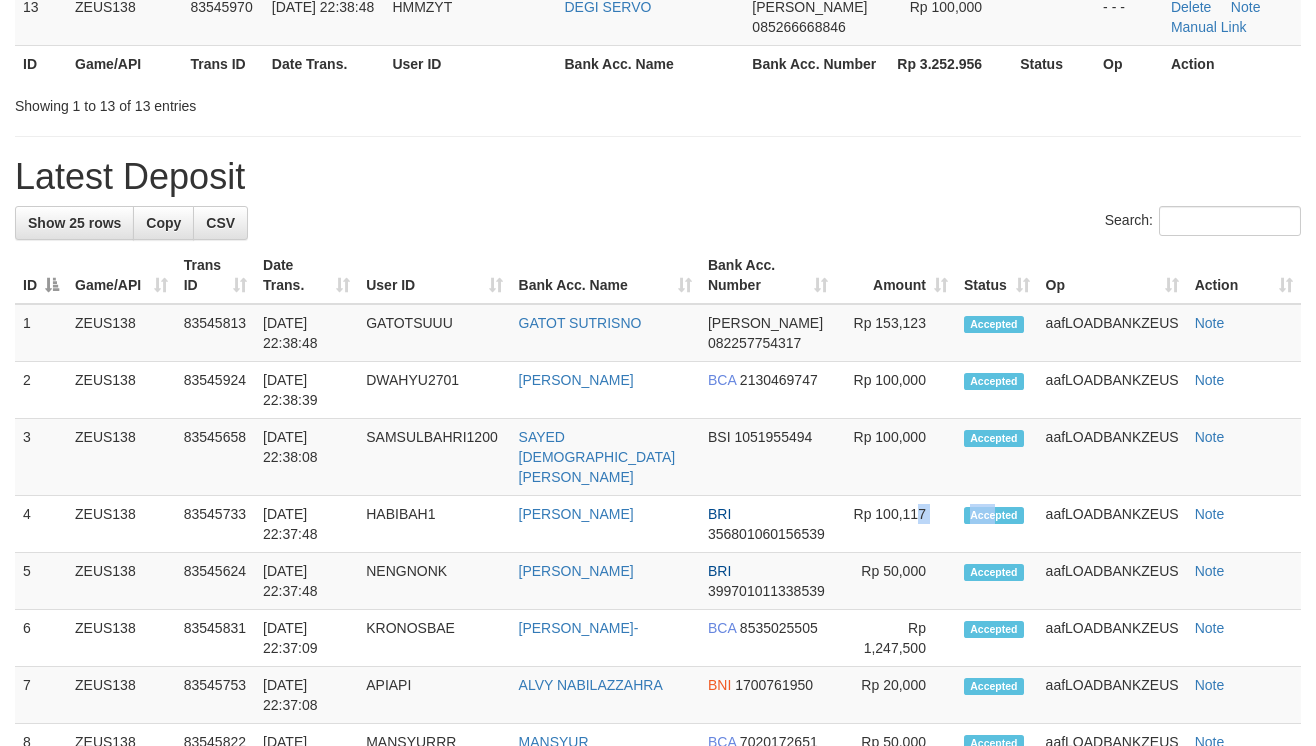 drag, startPoint x: 912, startPoint y: 492, endPoint x: 1328, endPoint y: 577, distance: 424.5951 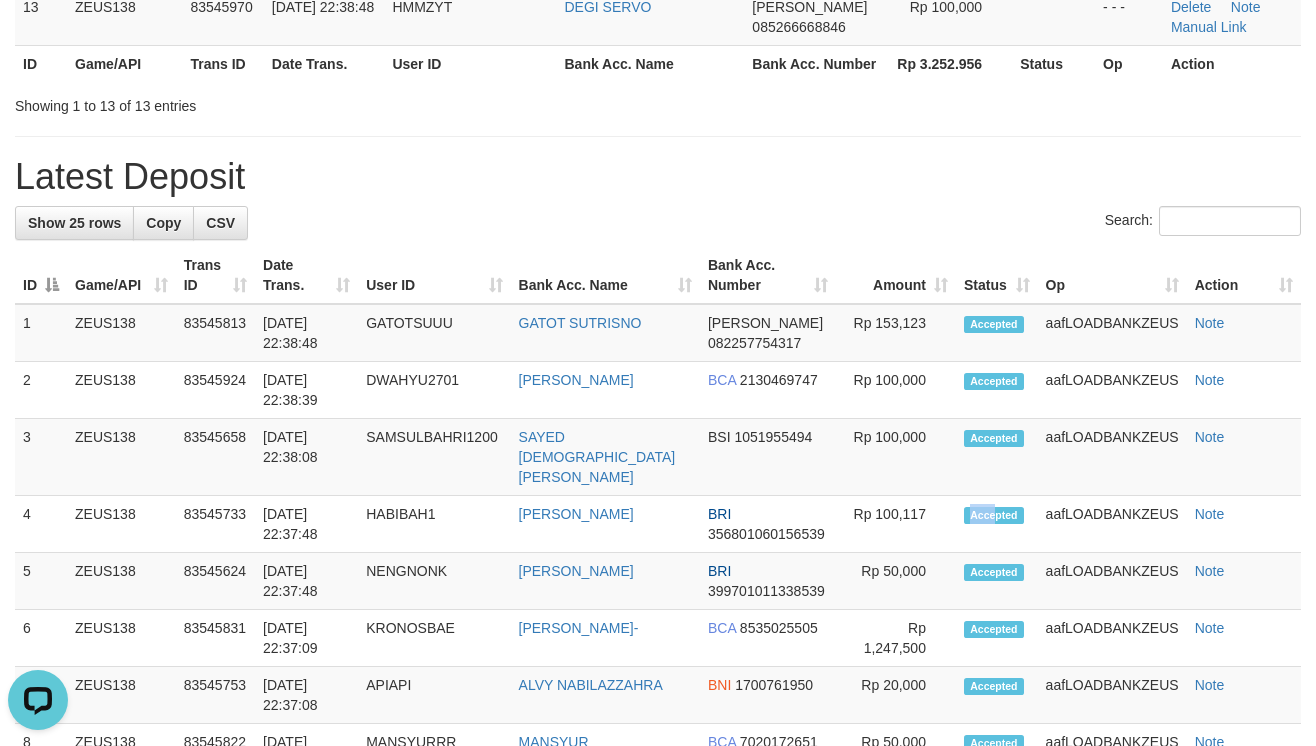 scroll, scrollTop: 0, scrollLeft: 0, axis: both 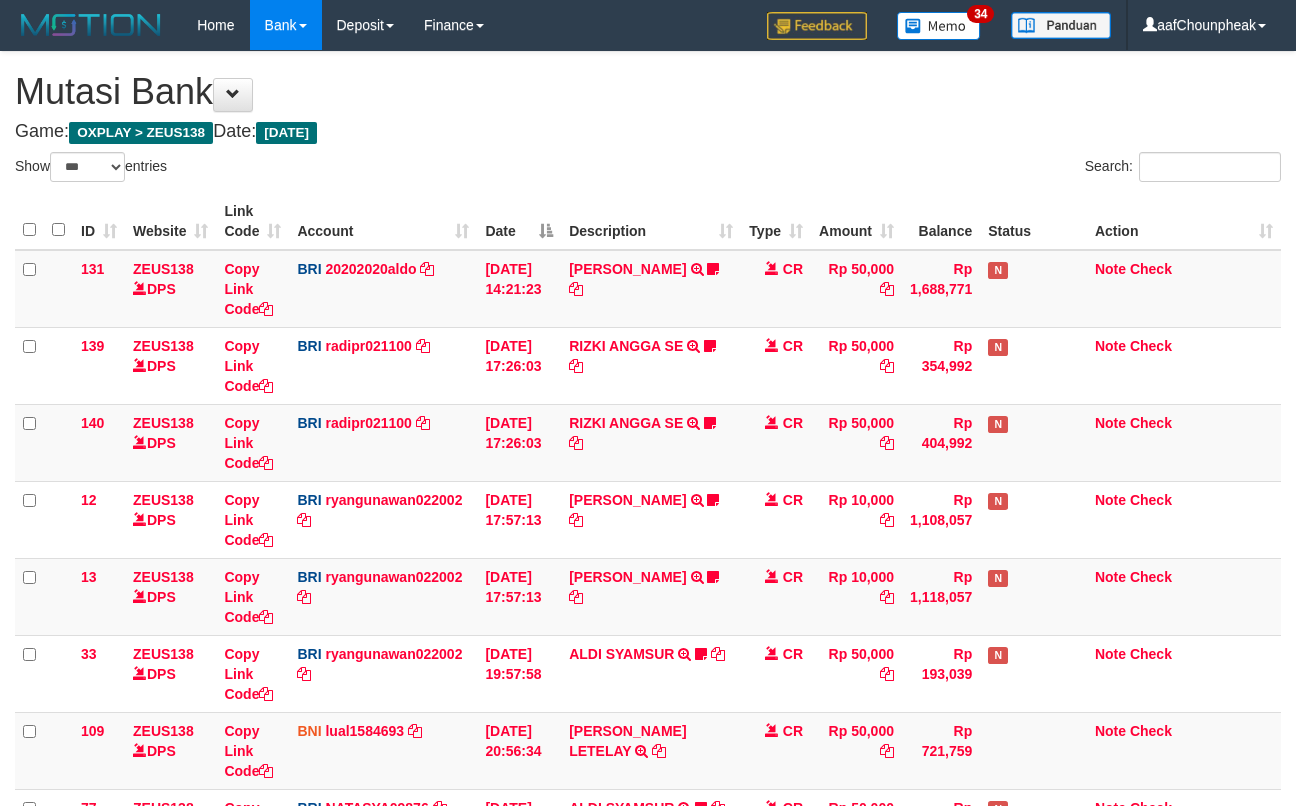 select on "***" 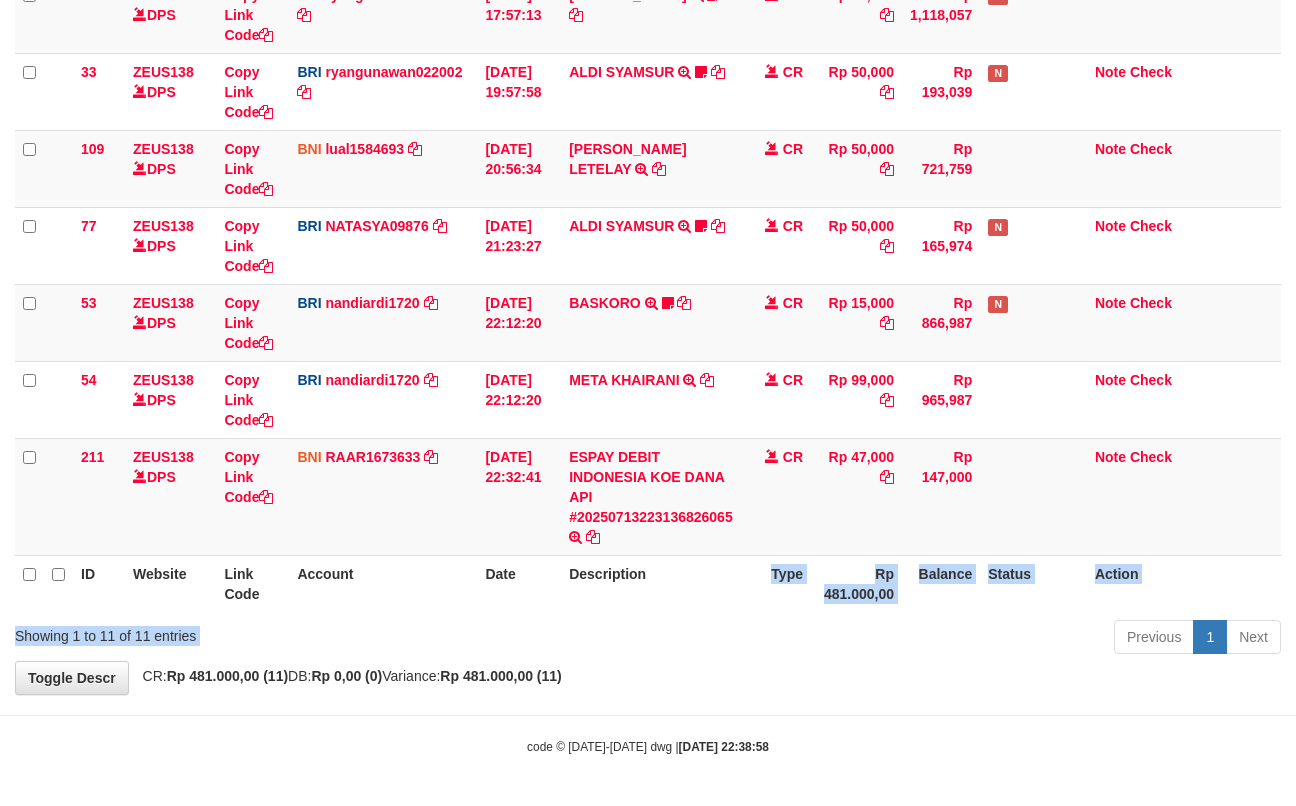 click on "Show  ** ** ** ***  entries Search:
ID Website Link Code Account Date Description Type Amount Balance Status Action
131
ZEUS138    DPS
Copy Link Code
BRI
20202020aldo
DPS
REVALDO SAGITA
mutasi_20250713_3778 | 131
mutasi_20250713_3778 | 131
13/07/2025 14:21:23
DANA HERISUPRAPTO            TRANSFER NBMB DANA HERISUPRAPTO TO REVALDO SAGITA    Herisuprapto
CR
Rp 50,000
Rp 1,688,771
N
Note
Check
139
ZEUS138    DPS
Copy Link Code  BRI" at bounding box center (648, 115) 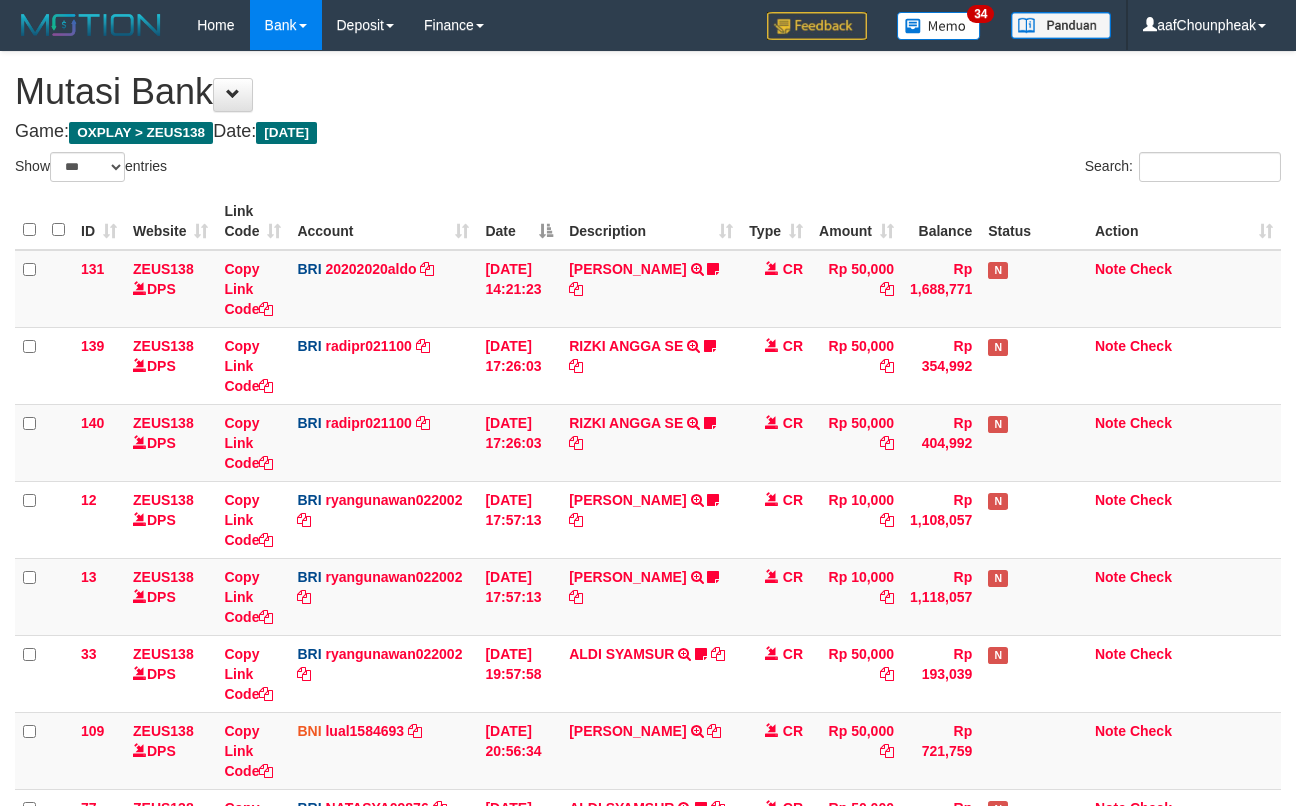 select on "***" 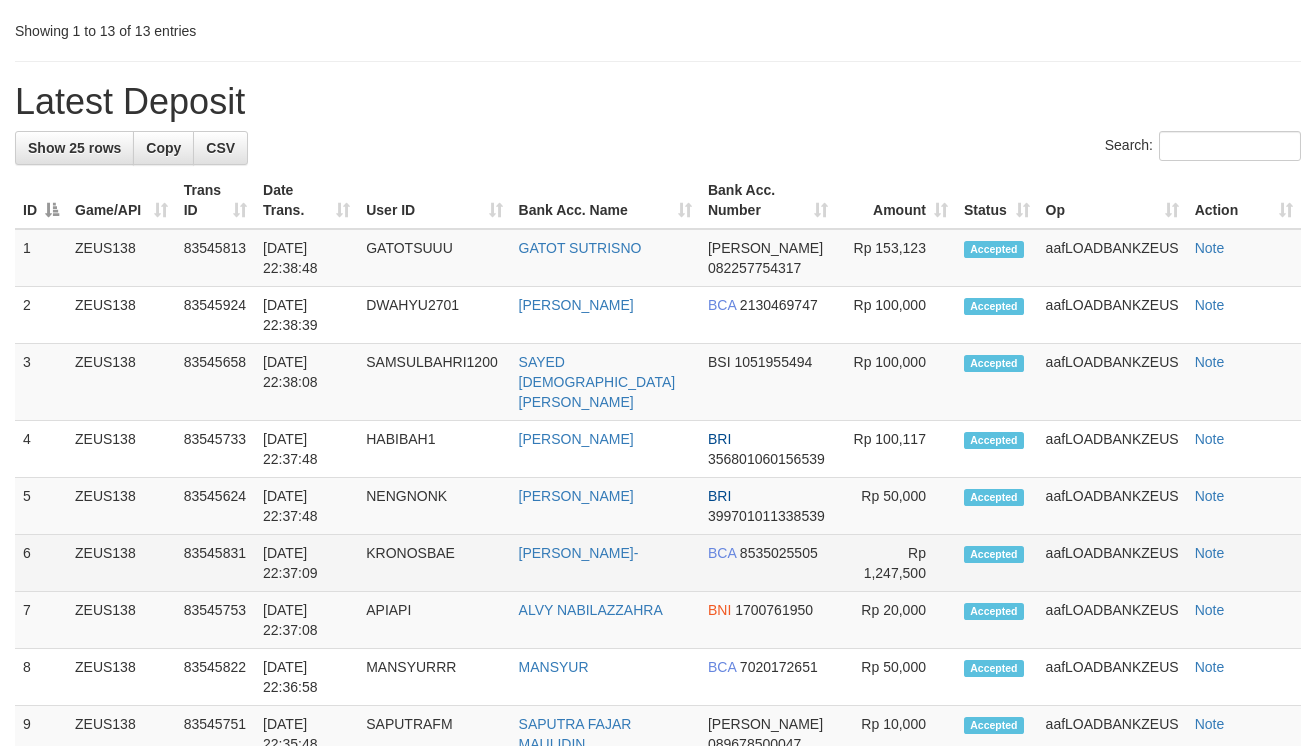 click on "aafLOADBANKZEUS" at bounding box center (1112, 563) 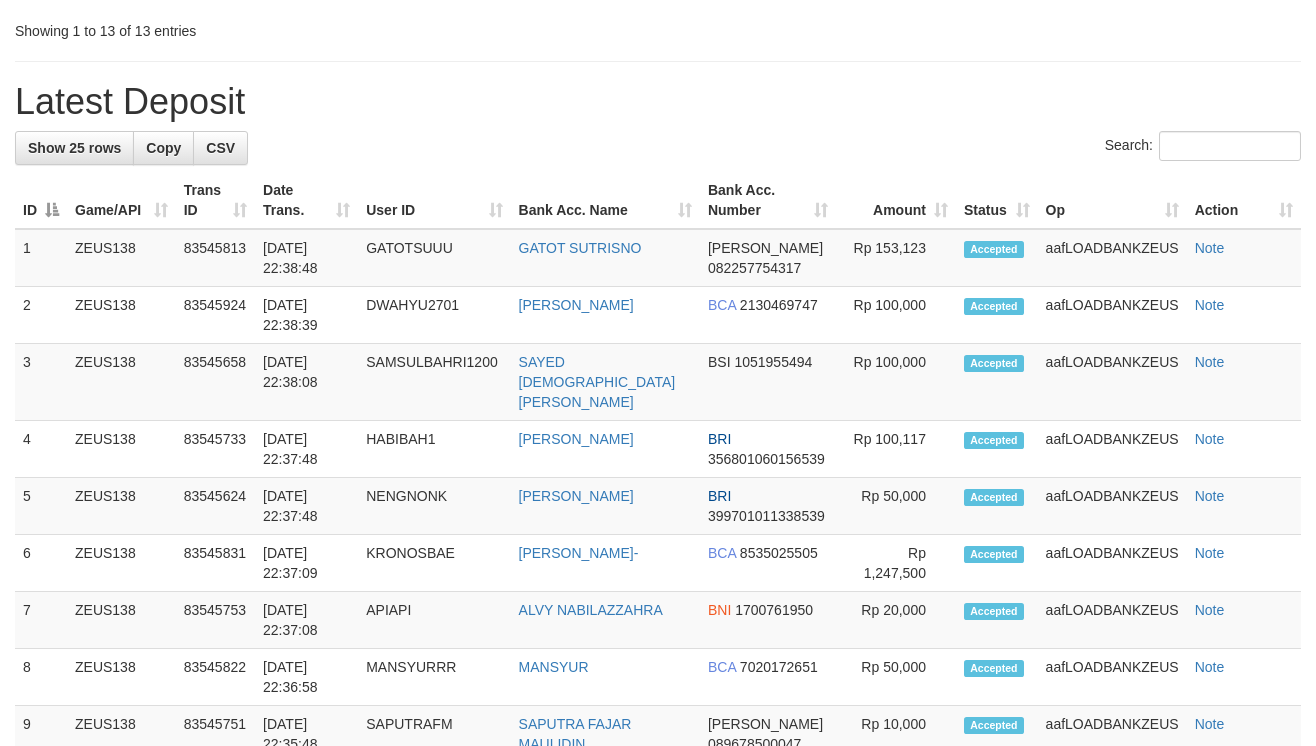 scroll, scrollTop: 966, scrollLeft: 0, axis: vertical 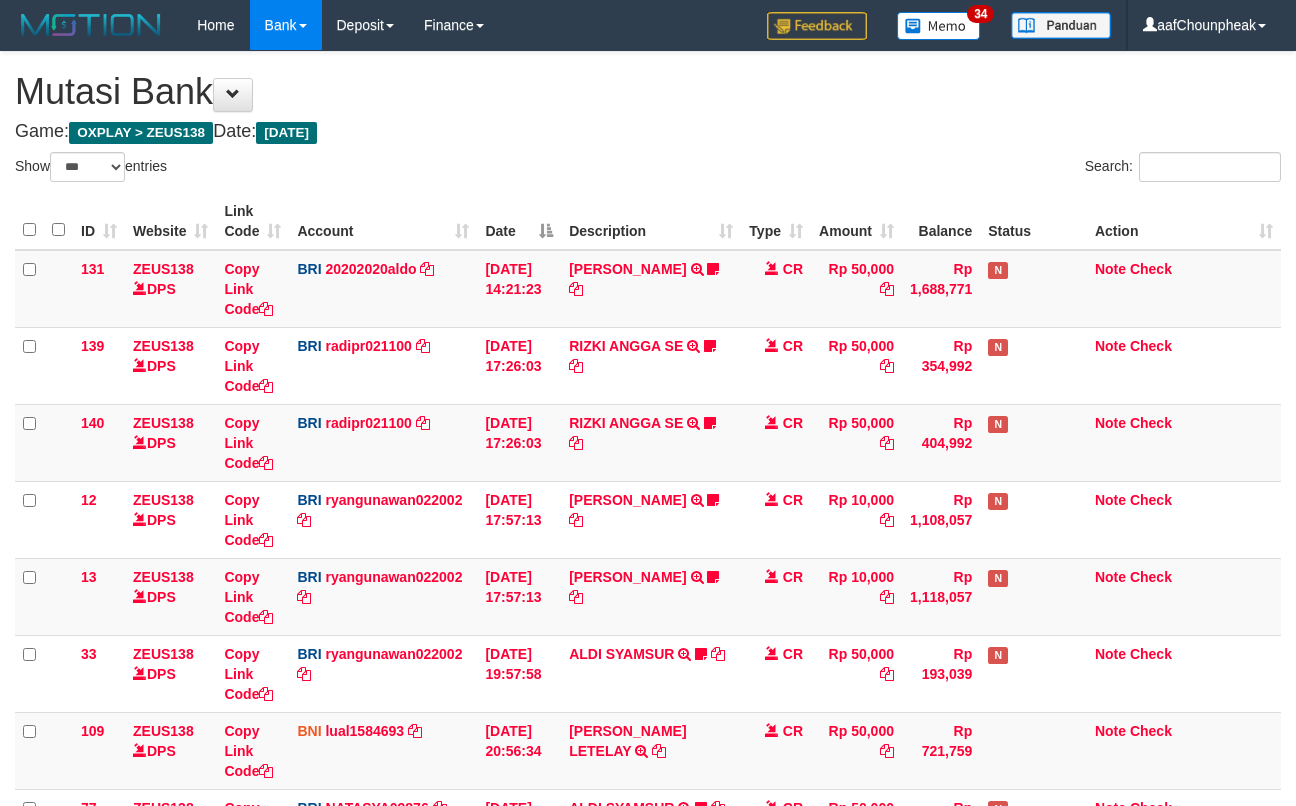 select on "***" 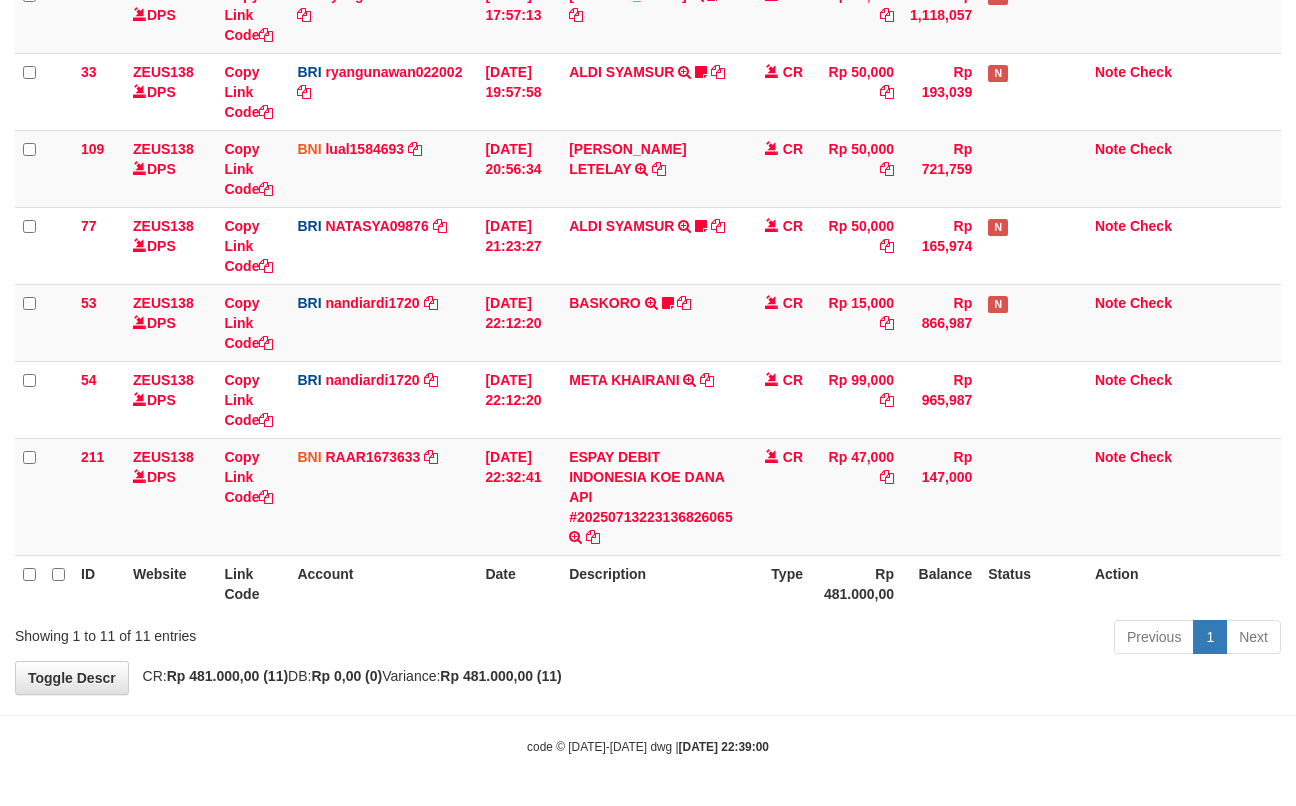 click on "Previous 1 Next" at bounding box center (918, 639) 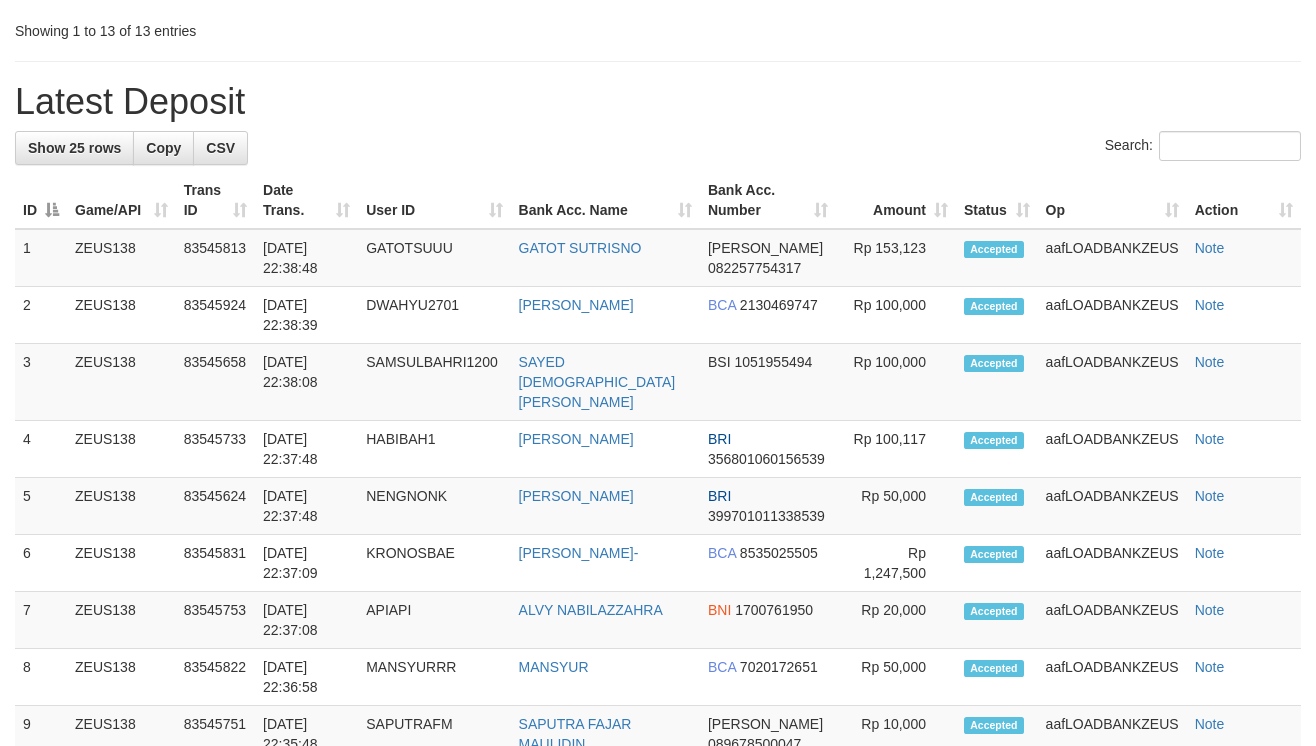 scroll, scrollTop: 966, scrollLeft: 0, axis: vertical 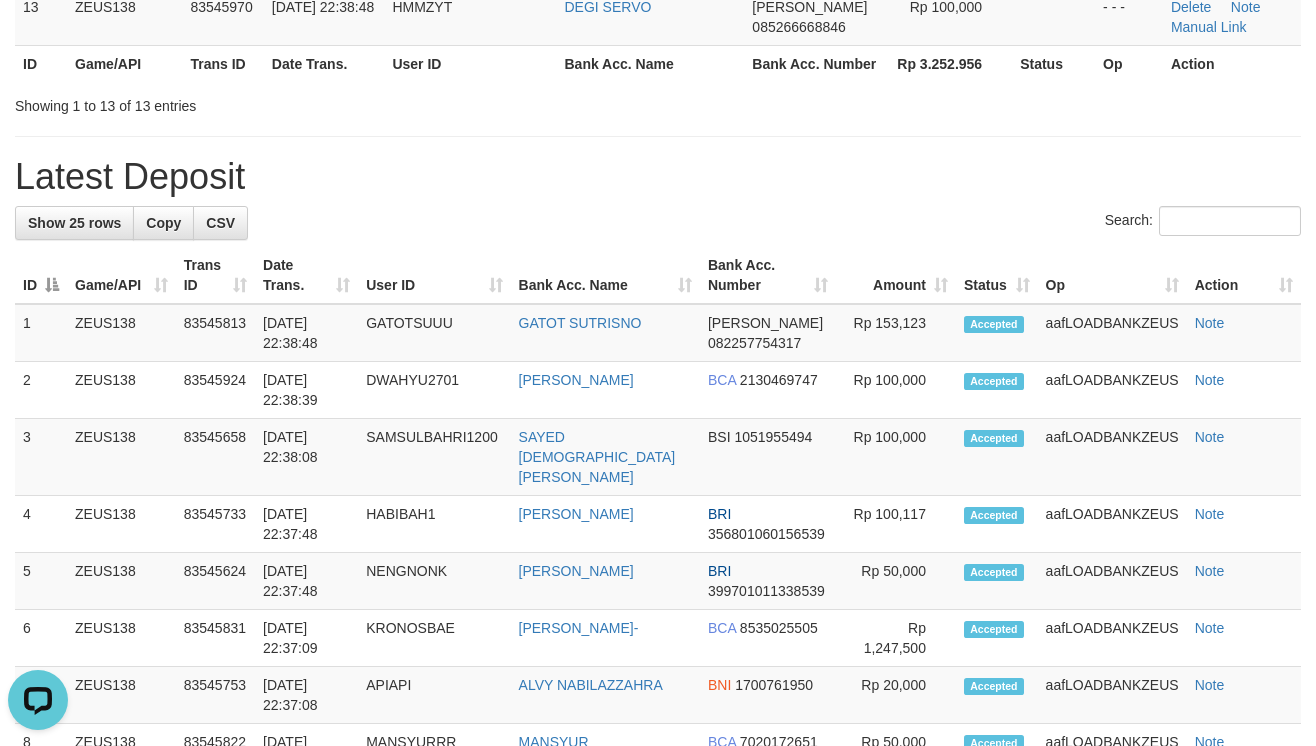 click on "Bank Acc. Name" at bounding box center [650, 63] 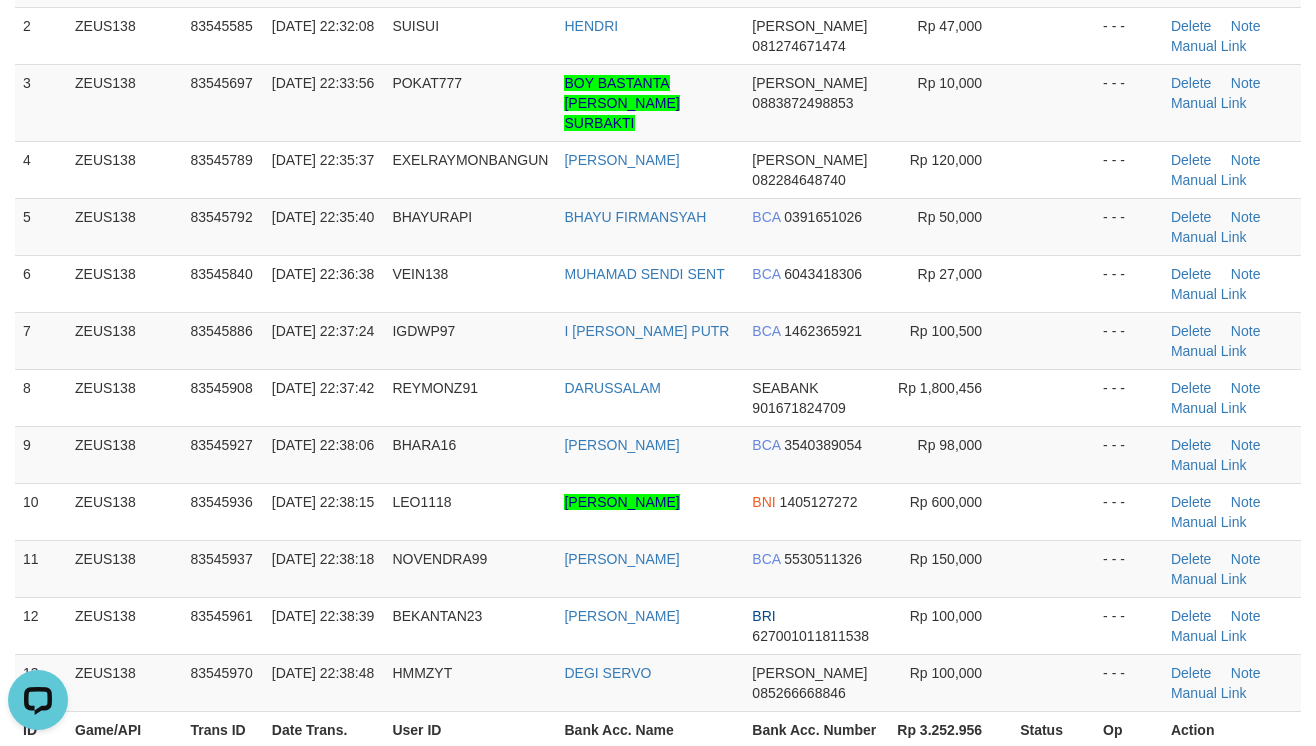 scroll, scrollTop: 0, scrollLeft: 0, axis: both 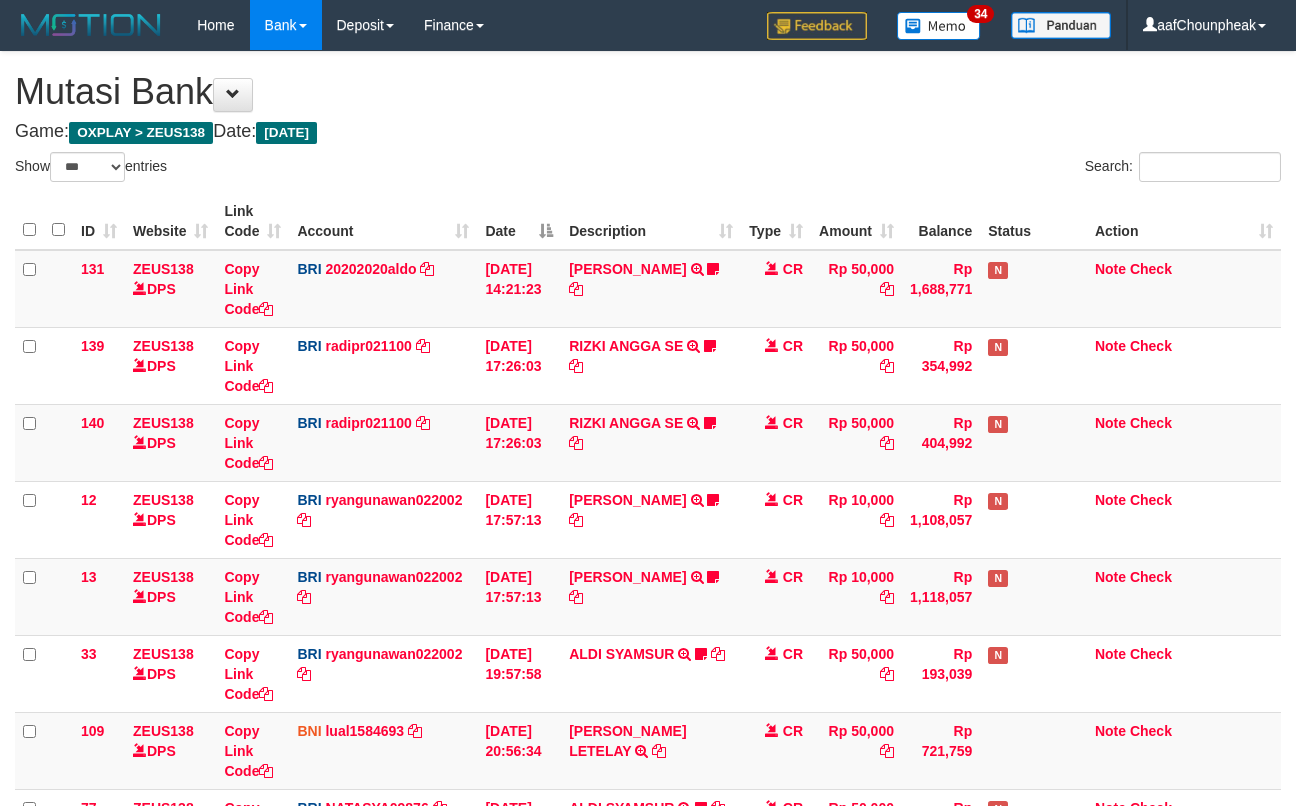 select on "***" 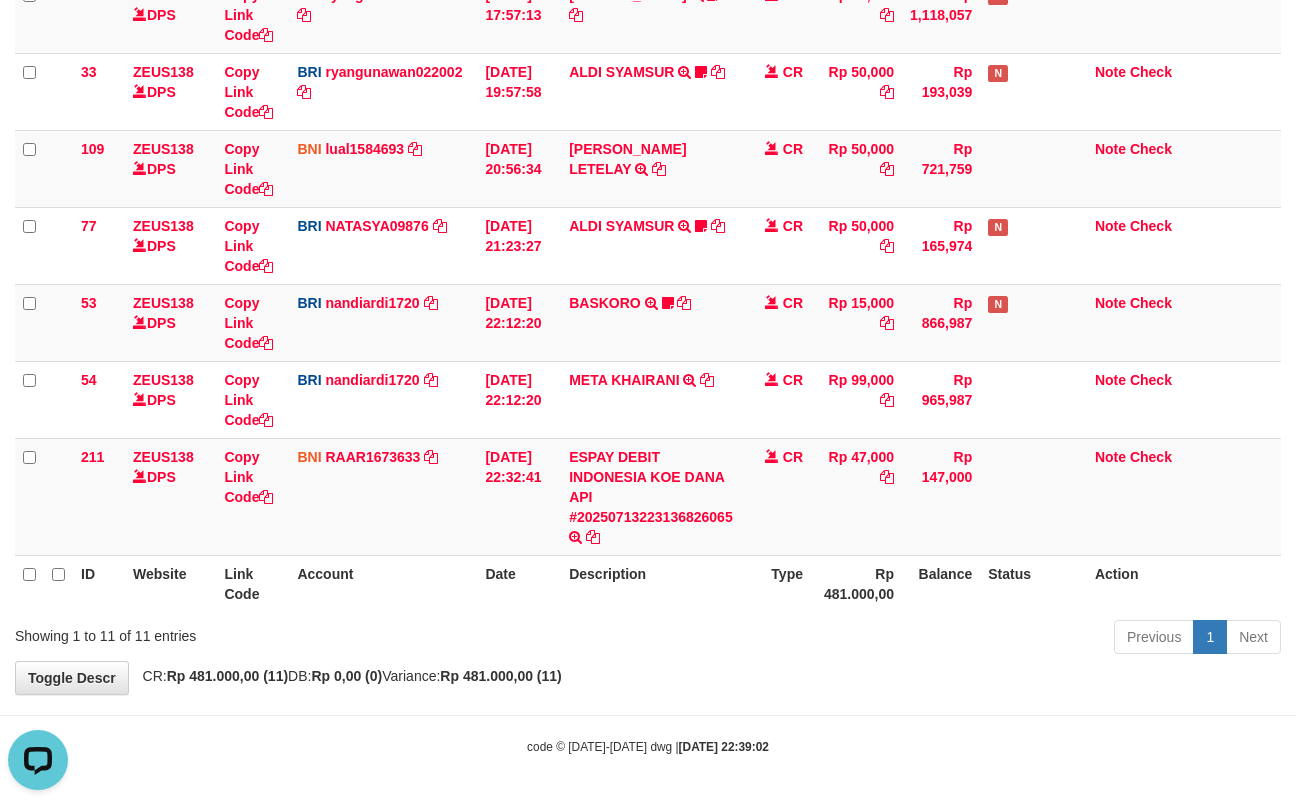 scroll, scrollTop: 0, scrollLeft: 0, axis: both 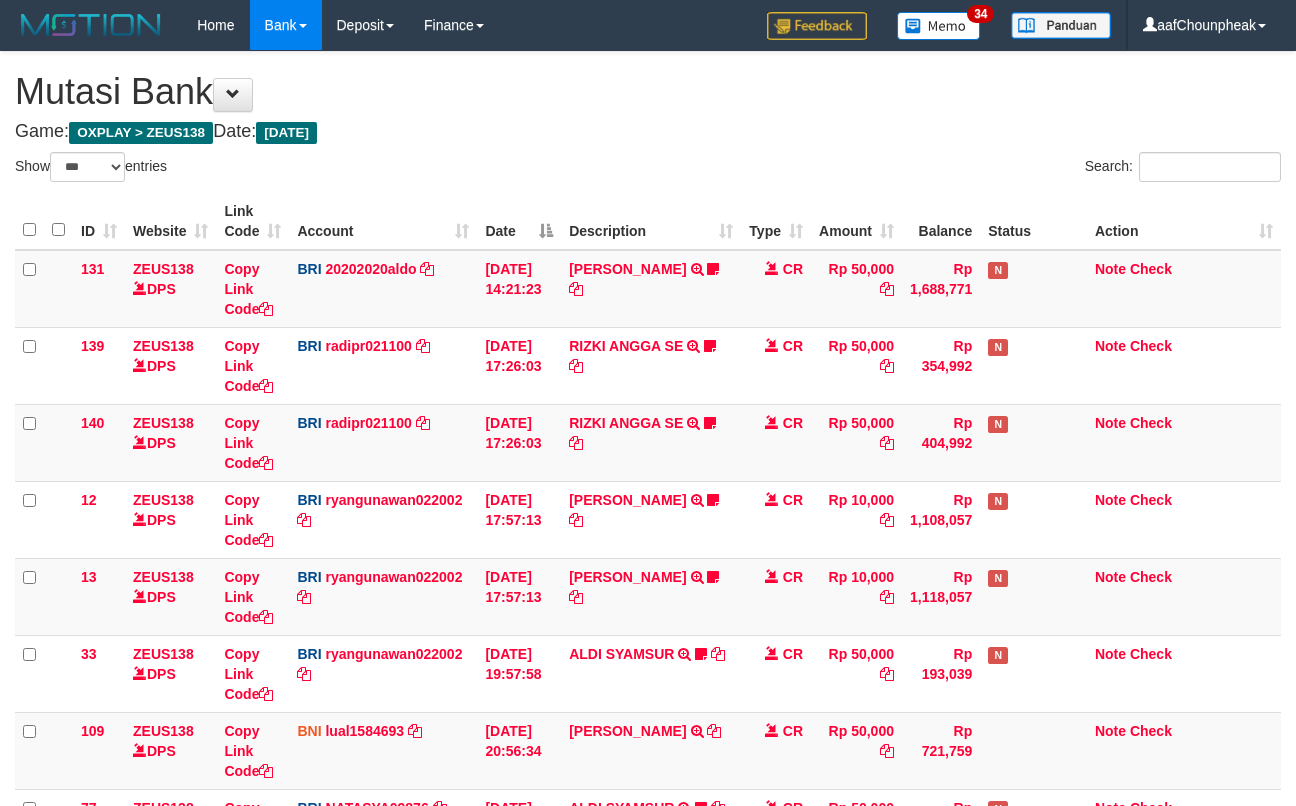 select on "***" 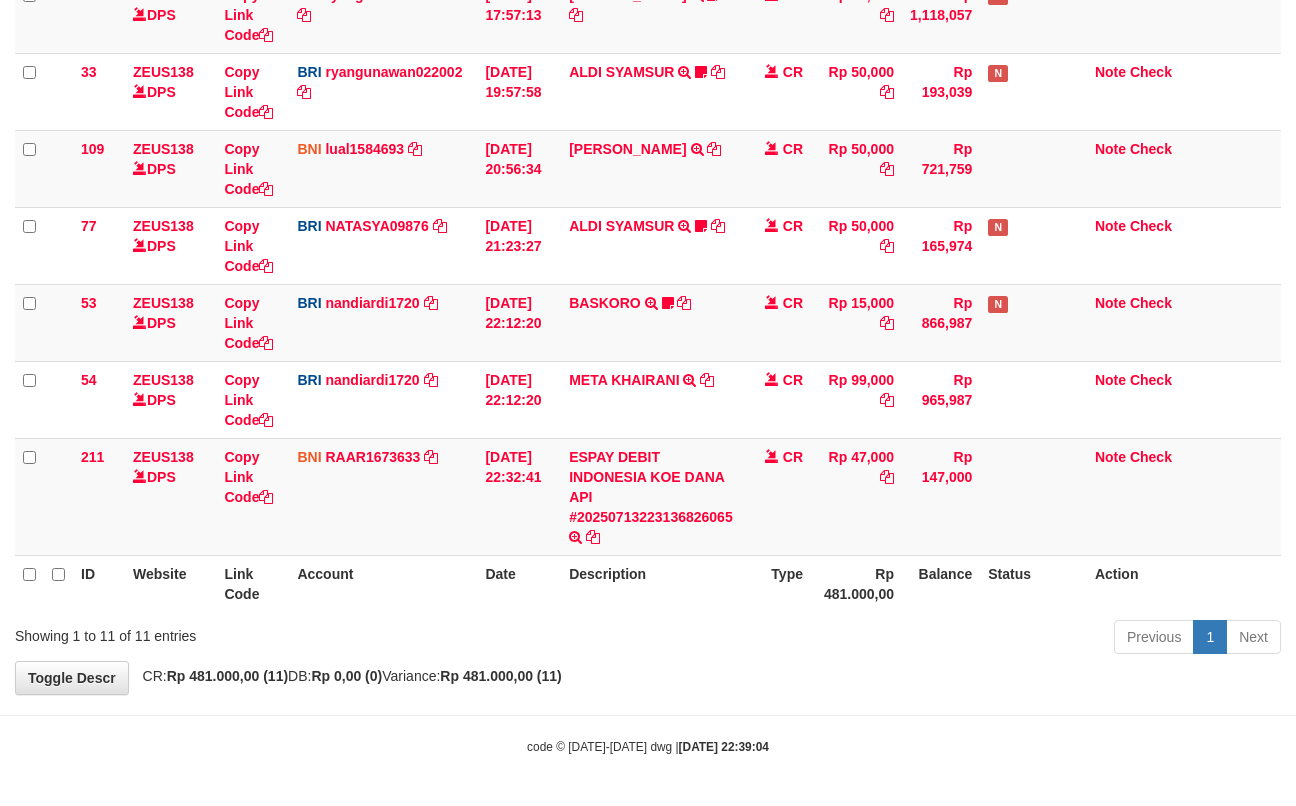 drag, startPoint x: 736, startPoint y: 624, endPoint x: 745, endPoint y: 629, distance: 10.29563 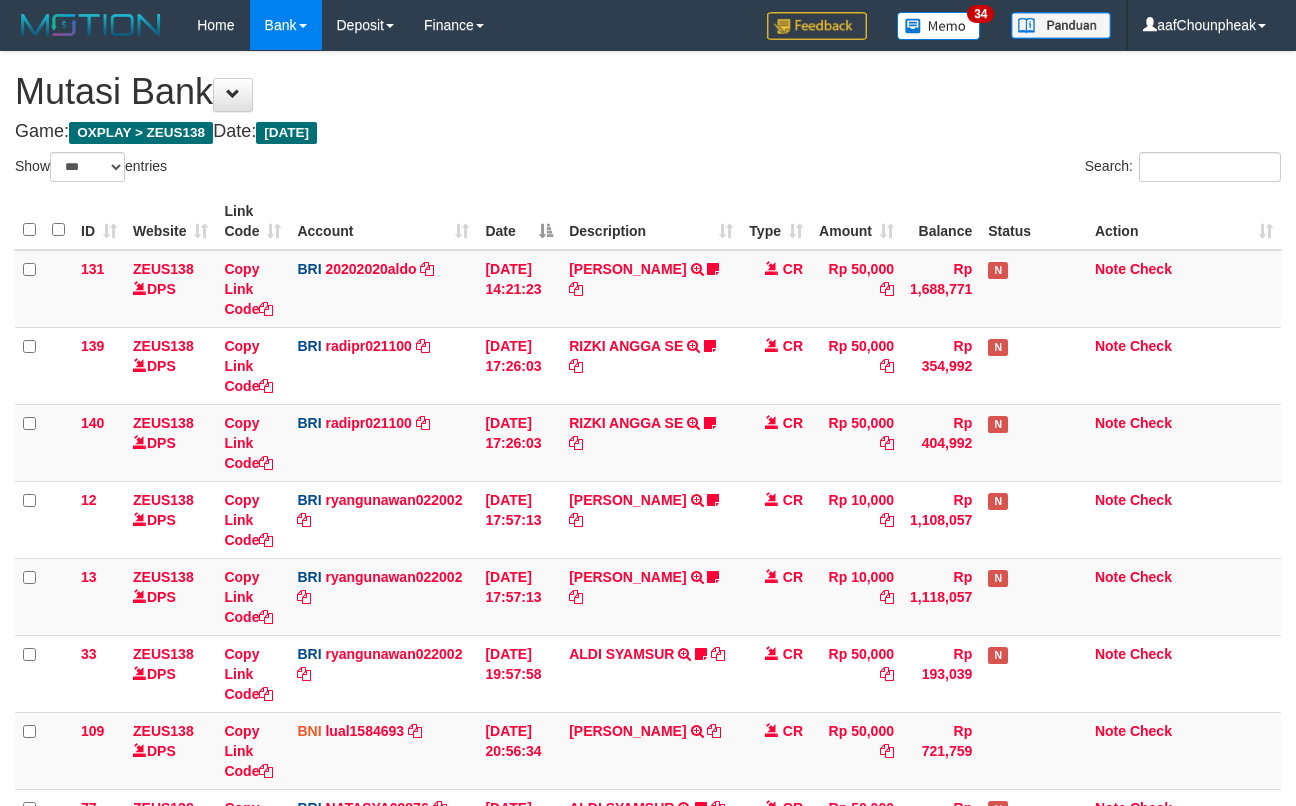 select on "***" 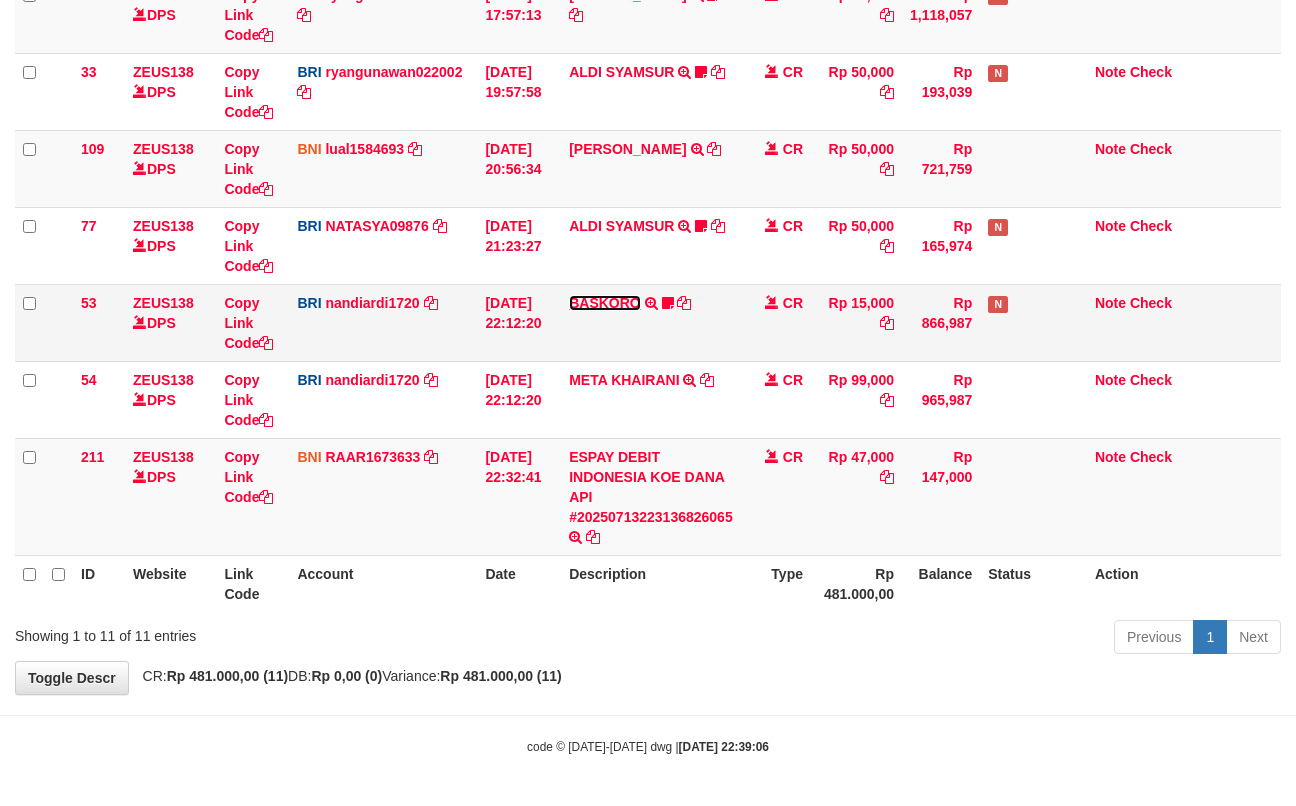 click on "BASKORO" at bounding box center [605, 303] 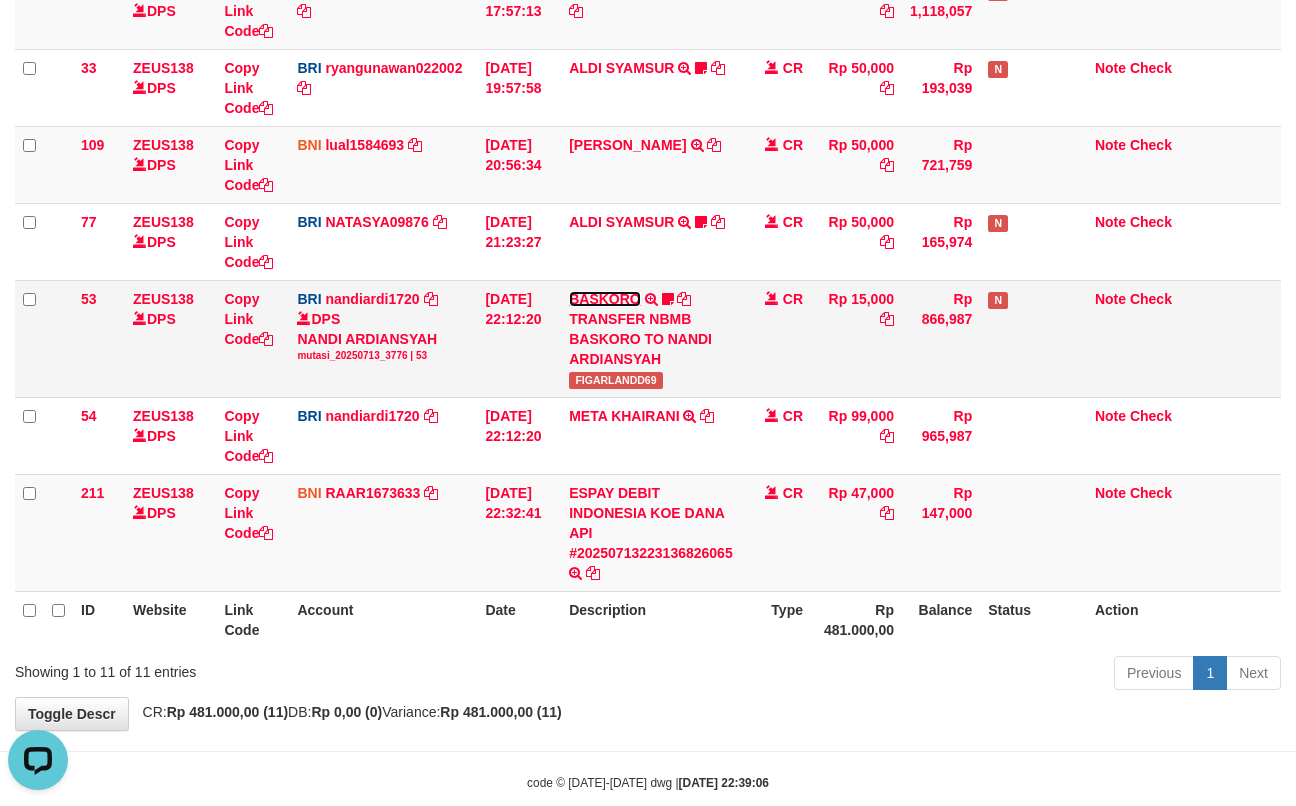 scroll, scrollTop: 0, scrollLeft: 0, axis: both 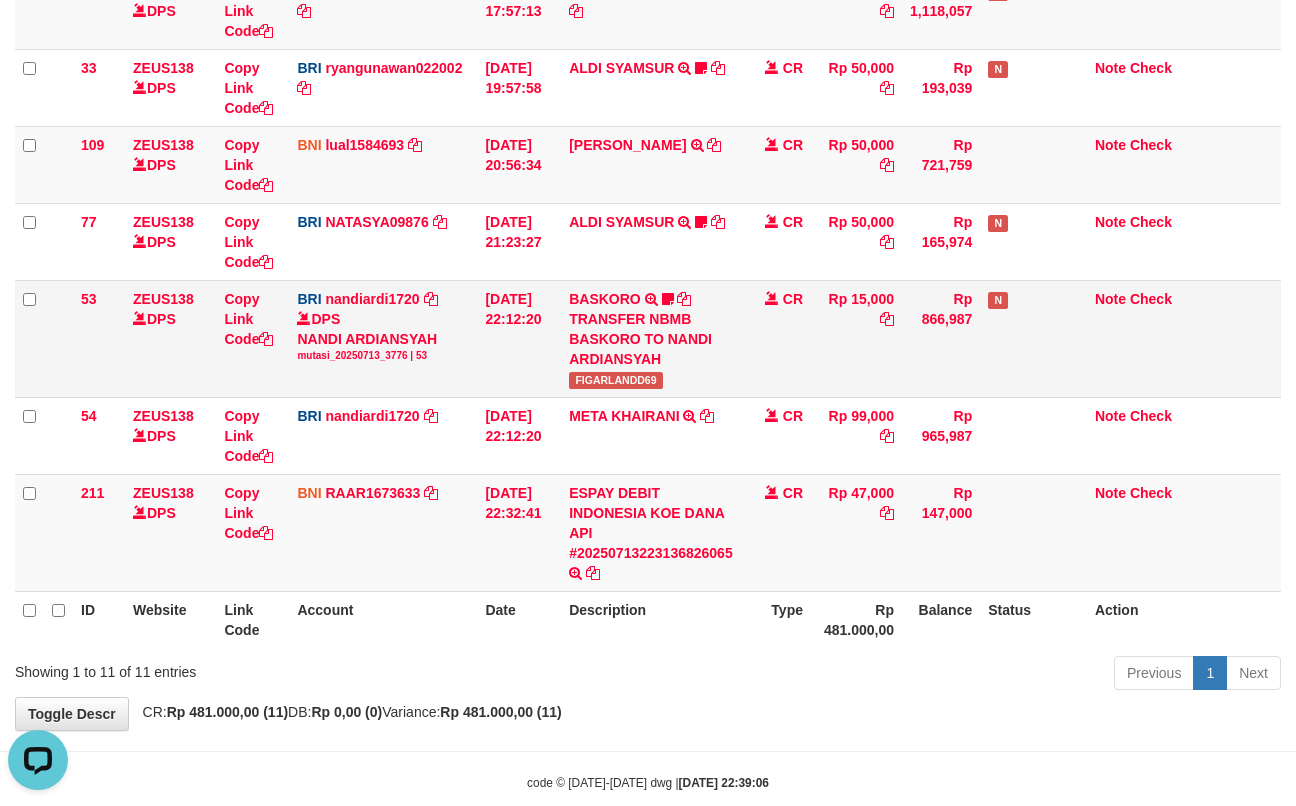 click on "FIGARLANDD69" at bounding box center [616, 380] 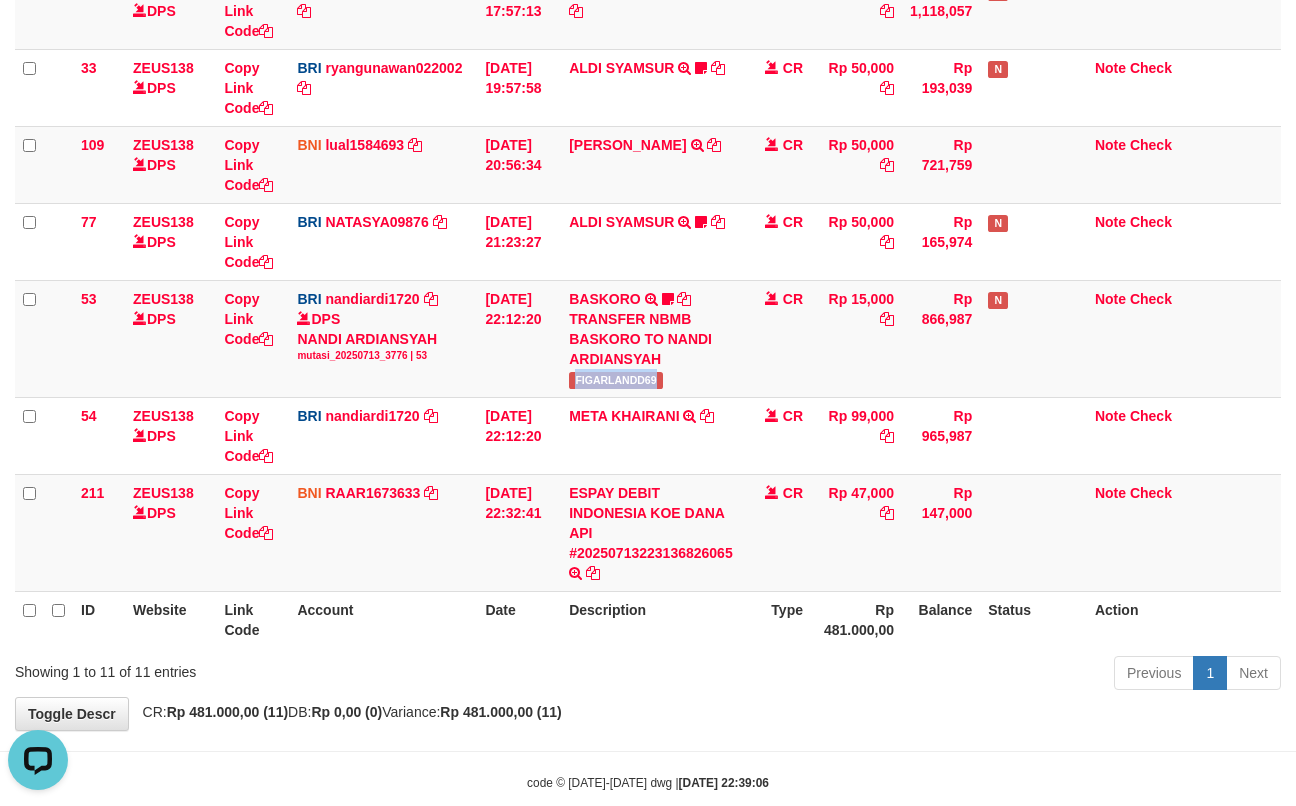 drag, startPoint x: 612, startPoint y: 381, endPoint x: 0, endPoint y: 512, distance: 625.8634 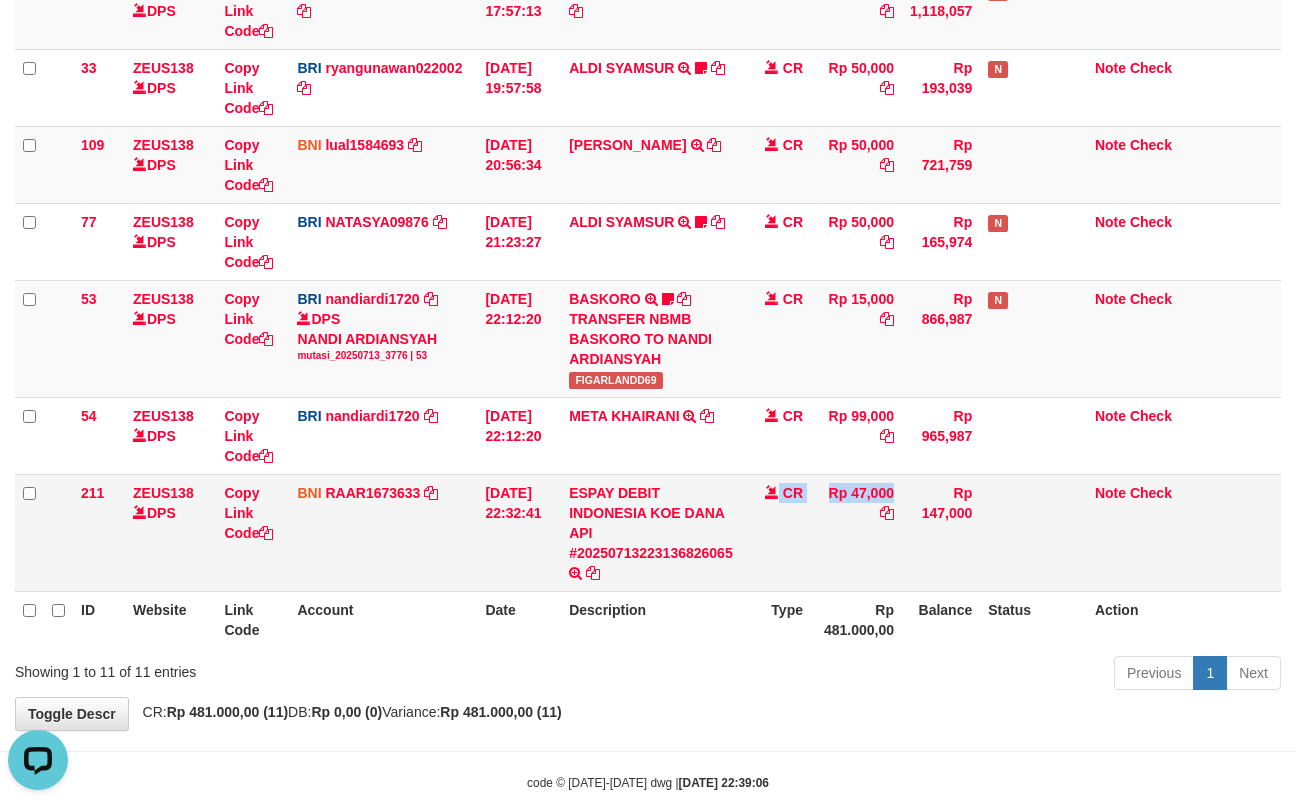 click on "211
ZEUS138    DPS
Copy Link Code
BNI
RAAR1673633
DPS
RAZA ALAMAR ARDYANSYAH
mutasi_20250713_3594 | 211
mutasi_20250713_3594 | 211
13/07/2025 22:32:41
ESPAY DEBIT INDONESIA KOE DANA API #20250713223136826065         TRANSFER DARI ESPAY DEBIT INDONESIA KOE DANA API #20250713223136826065
CR
Rp 47,000
Rp 147,000
Note
Check" at bounding box center (648, 532) 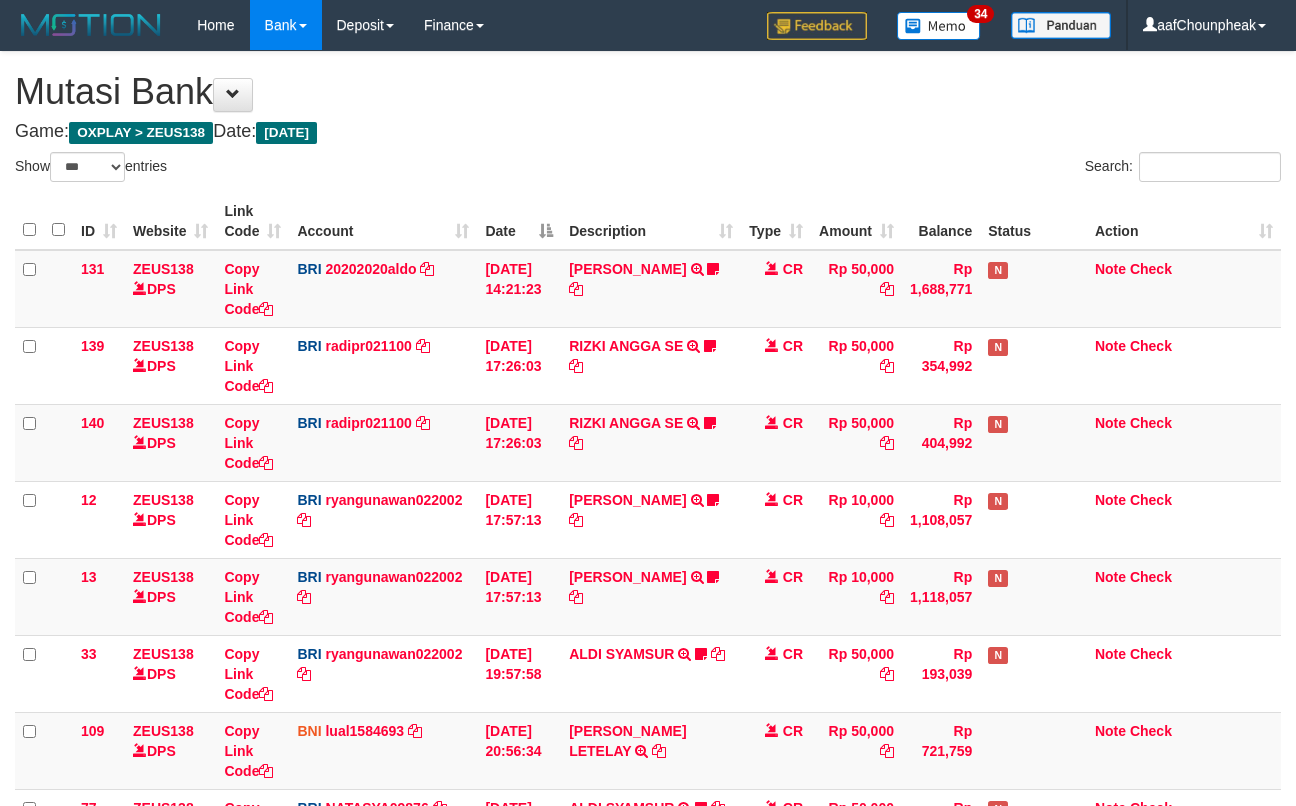 select on "***" 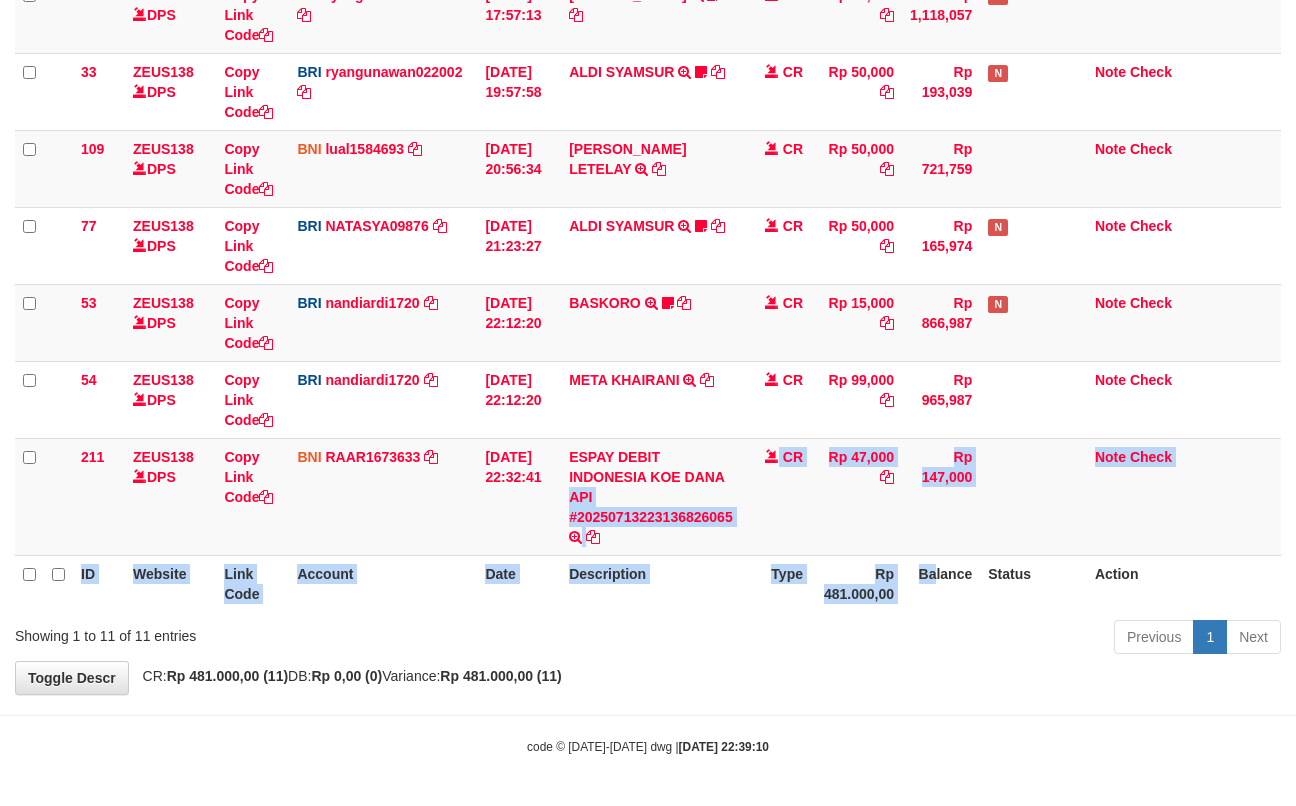 click on "ID Website Link Code Account Date Description Type Amount Balance Status Action
131
ZEUS138    DPS
Copy Link Code
BRI
20202020aldo
DPS
REVALDO SAGITA
mutasi_20250713_3778 | 131
mutasi_20250713_3778 | 131
[DATE] 14:21:23
[PERSON_NAME] HERISUPRAPTO            TRANSFER NBMB [PERSON_NAME] HERISUPRAPTO TO REVALDO SAGITA    Herisuprapto
CR
Rp 50,000
Rp 1,688,771
N
Note
Check
139
ZEUS138    DPS
Copy Link Code
BRI" at bounding box center [648, 111] 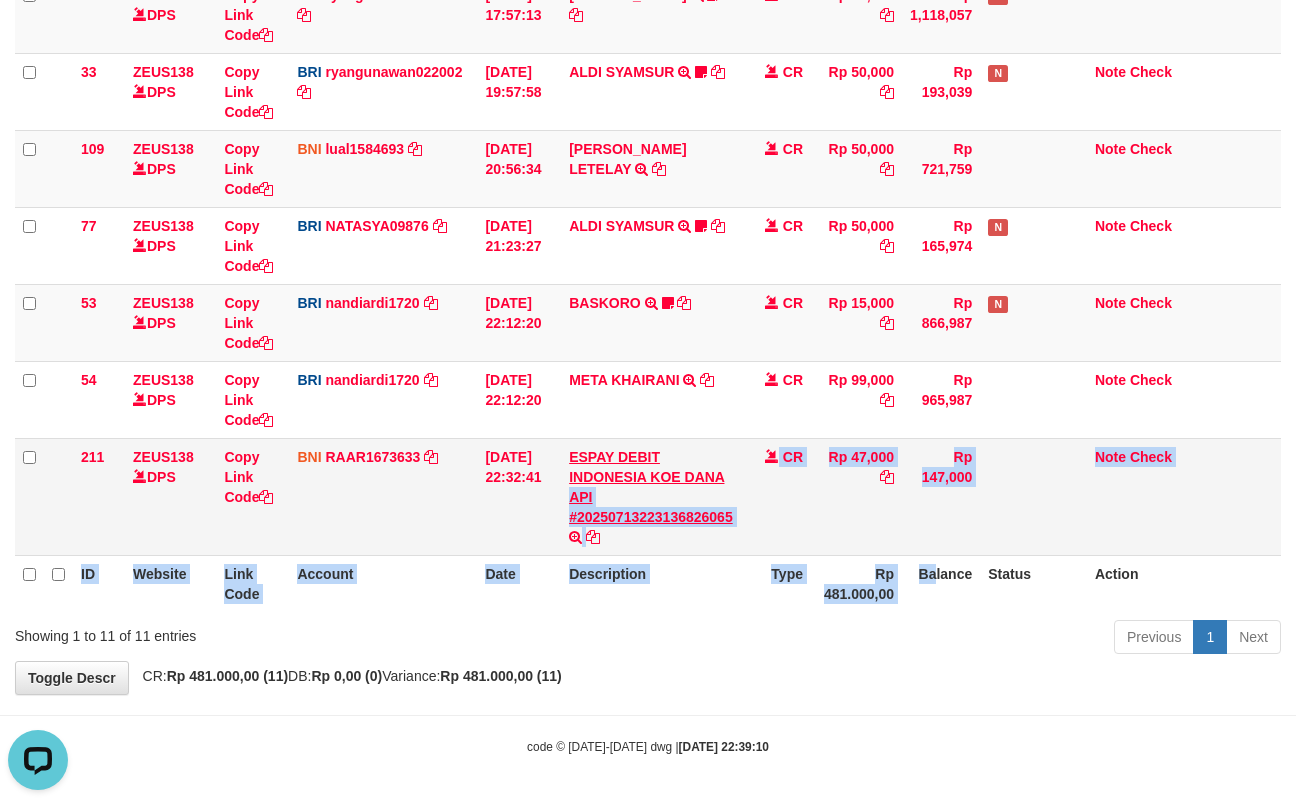 scroll, scrollTop: 0, scrollLeft: 0, axis: both 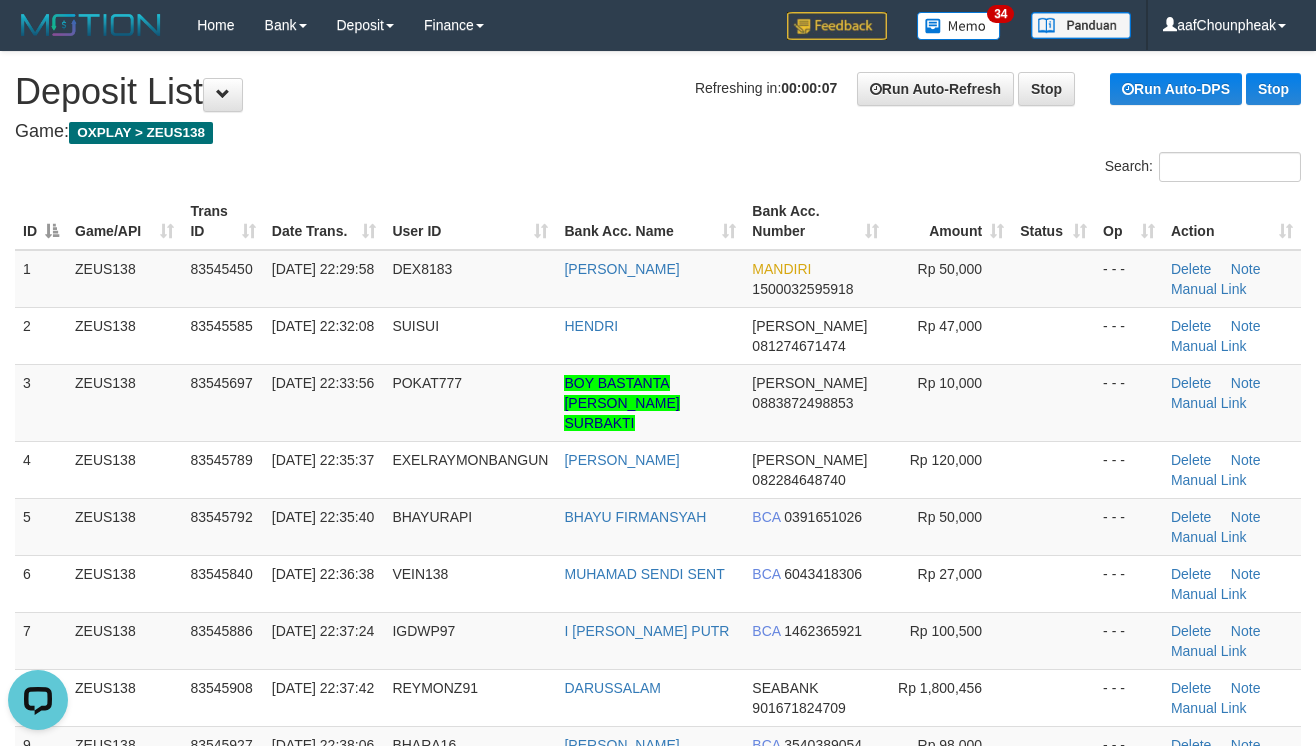 click on "**********" at bounding box center (658, 1479) 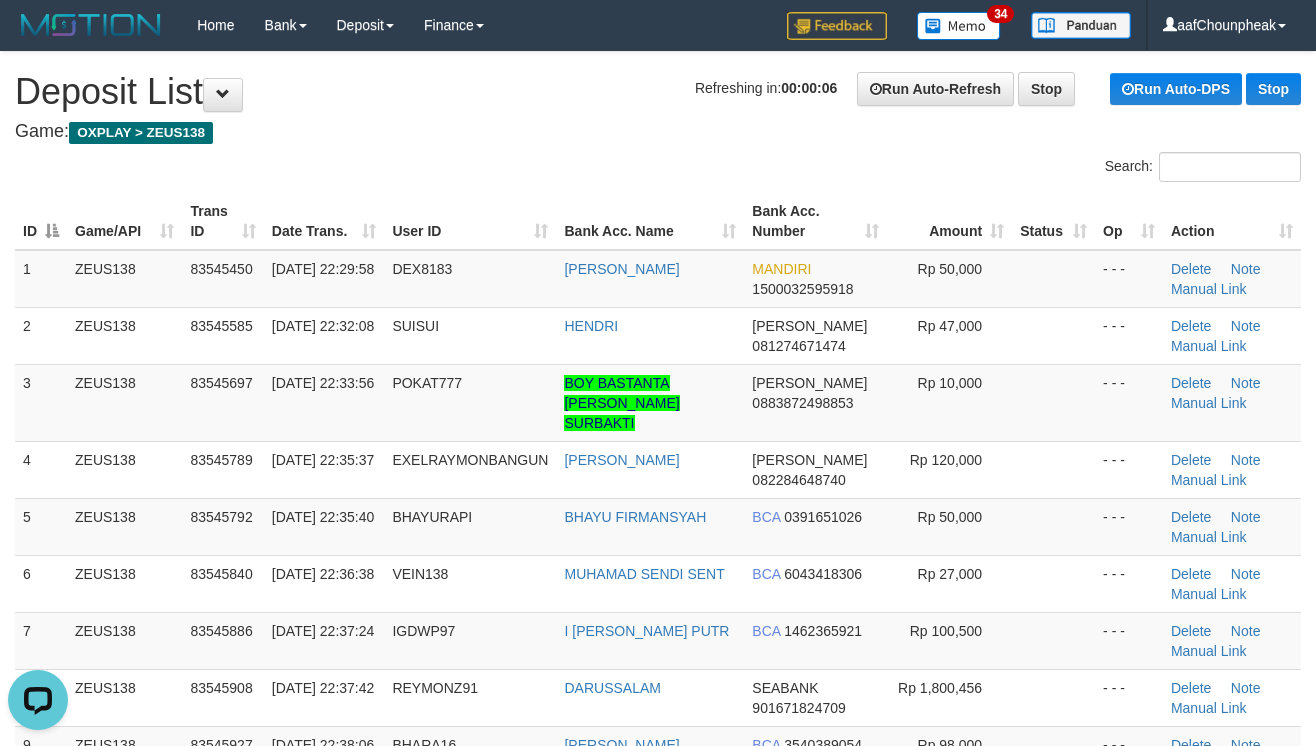drag, startPoint x: 664, startPoint y: 132, endPoint x: 1333, endPoint y: 208, distance: 673.30304 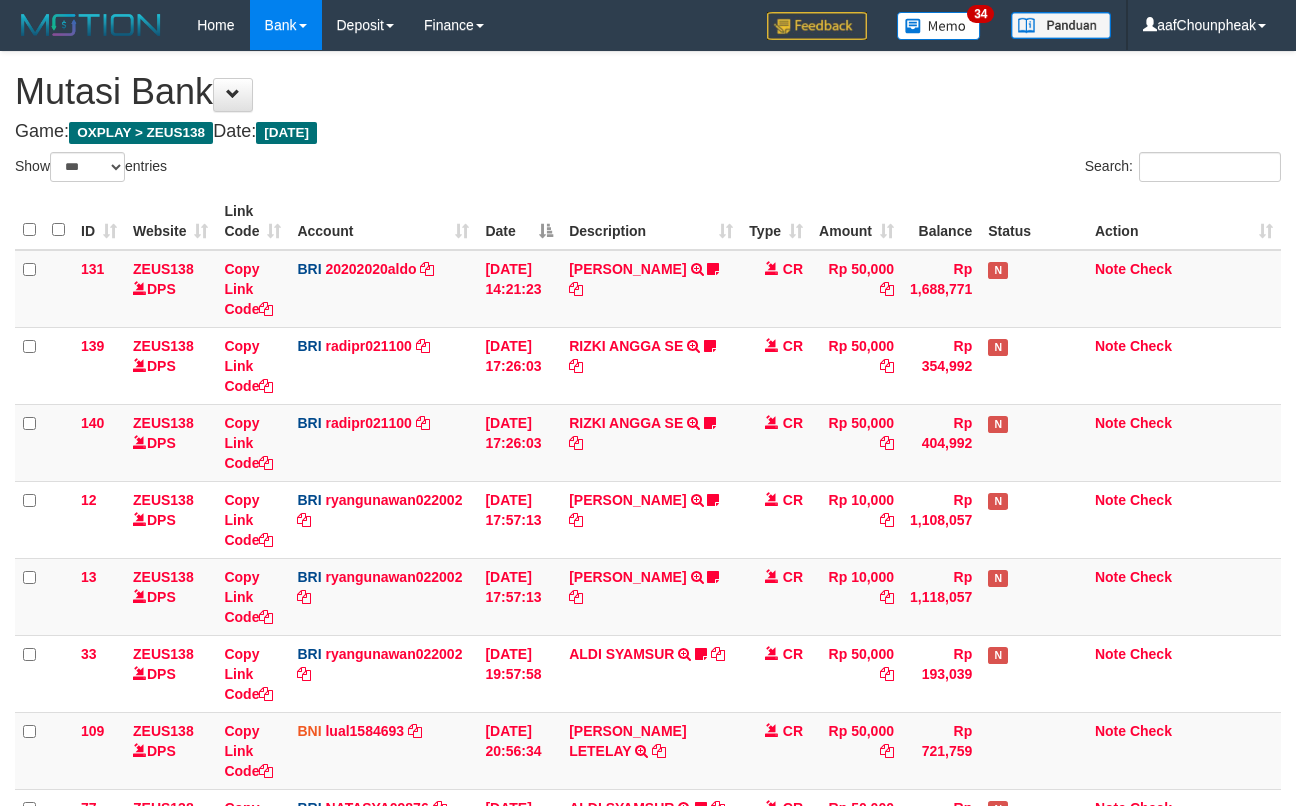 select on "***" 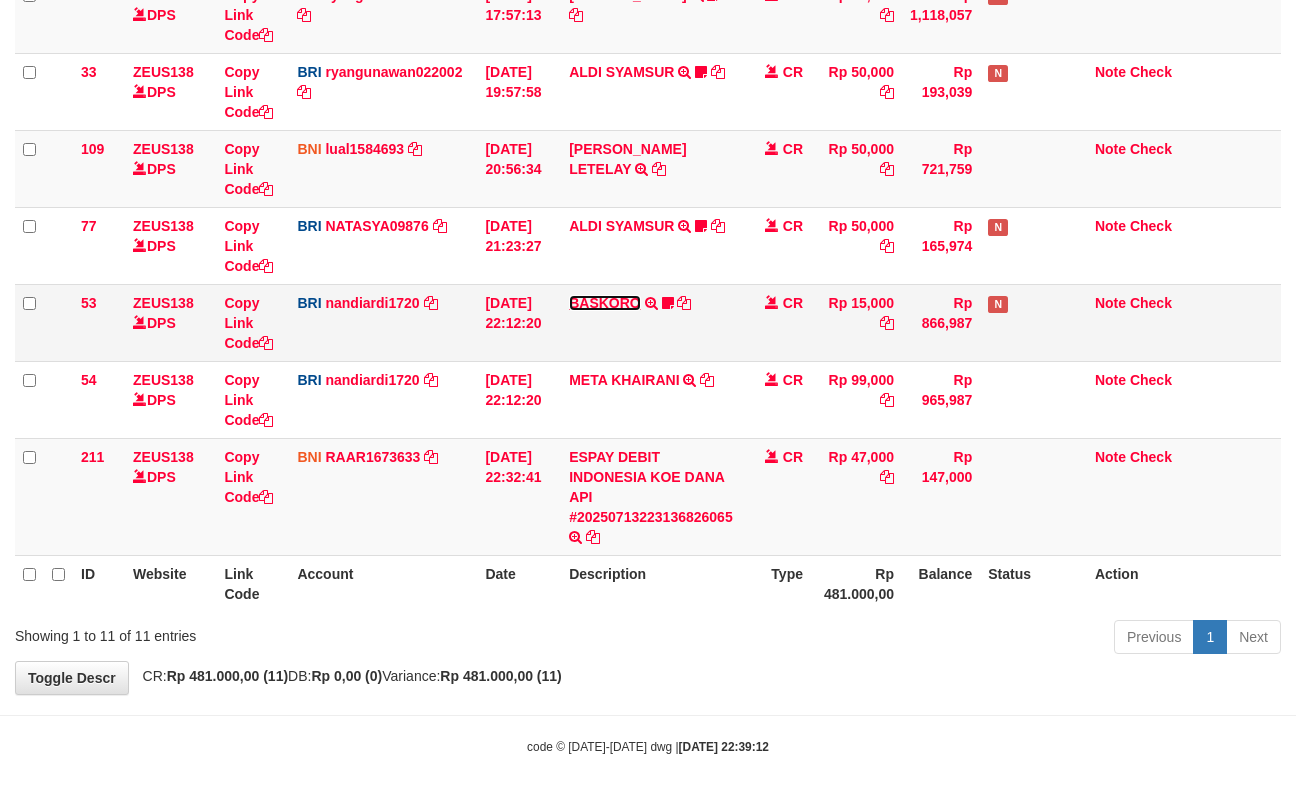 click on "BASKORO" at bounding box center (605, 303) 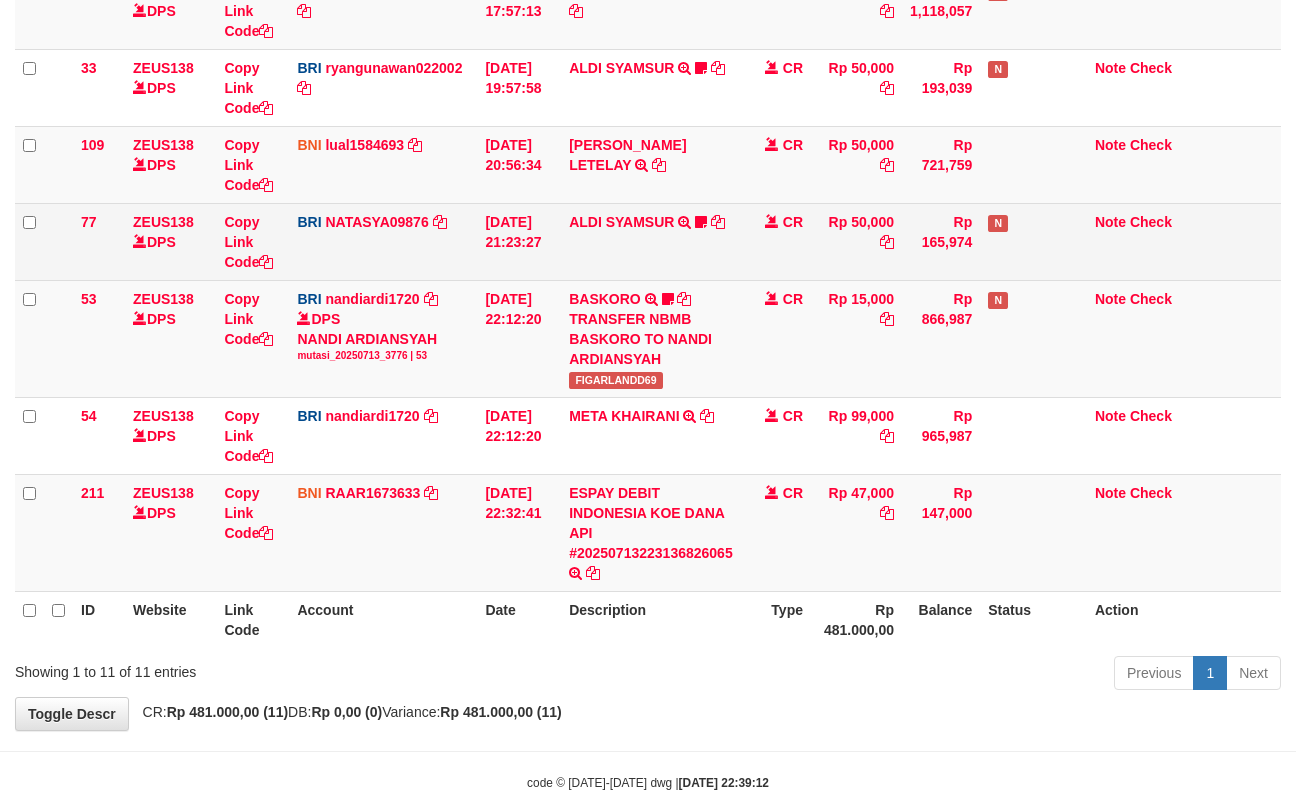 click on "ALDI SYAMSUR            TRANSFER NBMB ALDI SYAMSUR TO [PERSON_NAME]    ALDISYAMSUR" at bounding box center (651, 241) 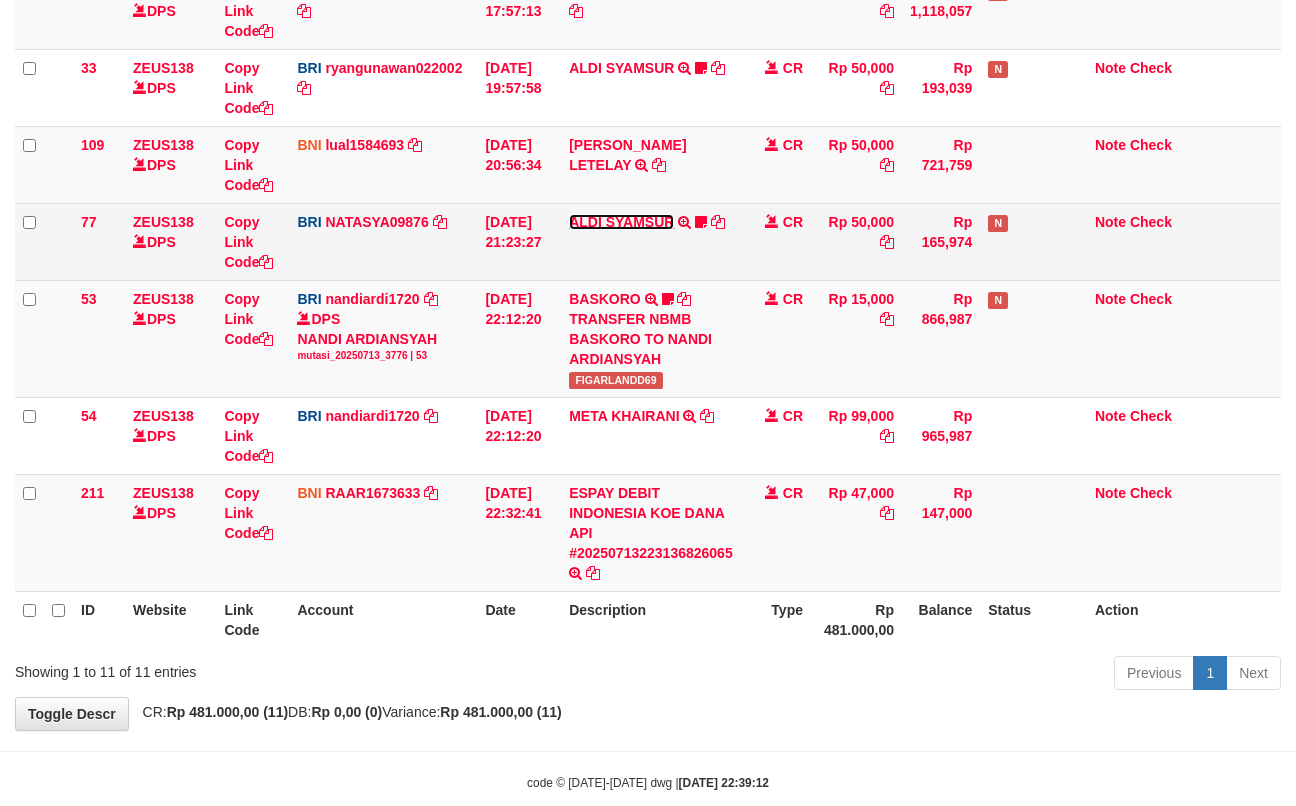 click on "ALDI SYAMSUR" at bounding box center (621, 222) 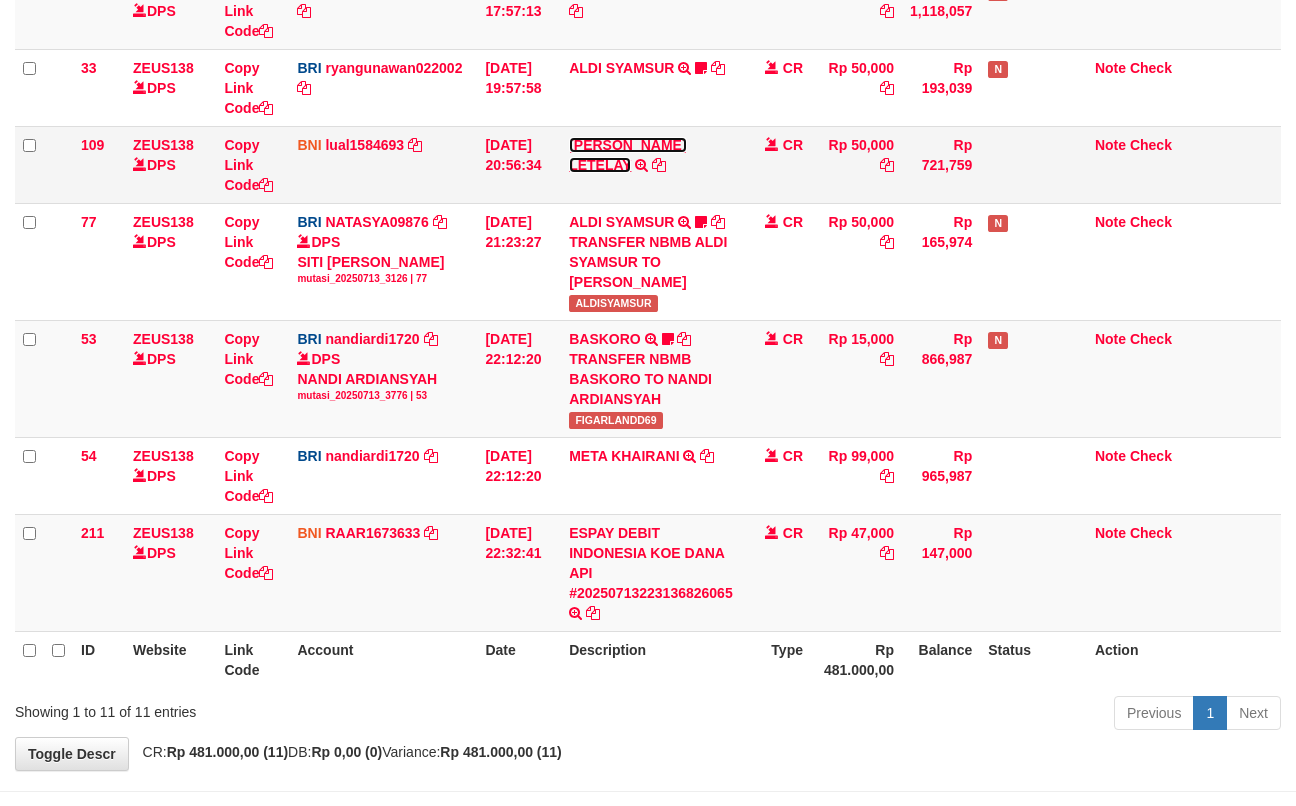 click on "[PERSON_NAME]" at bounding box center [627, 155] 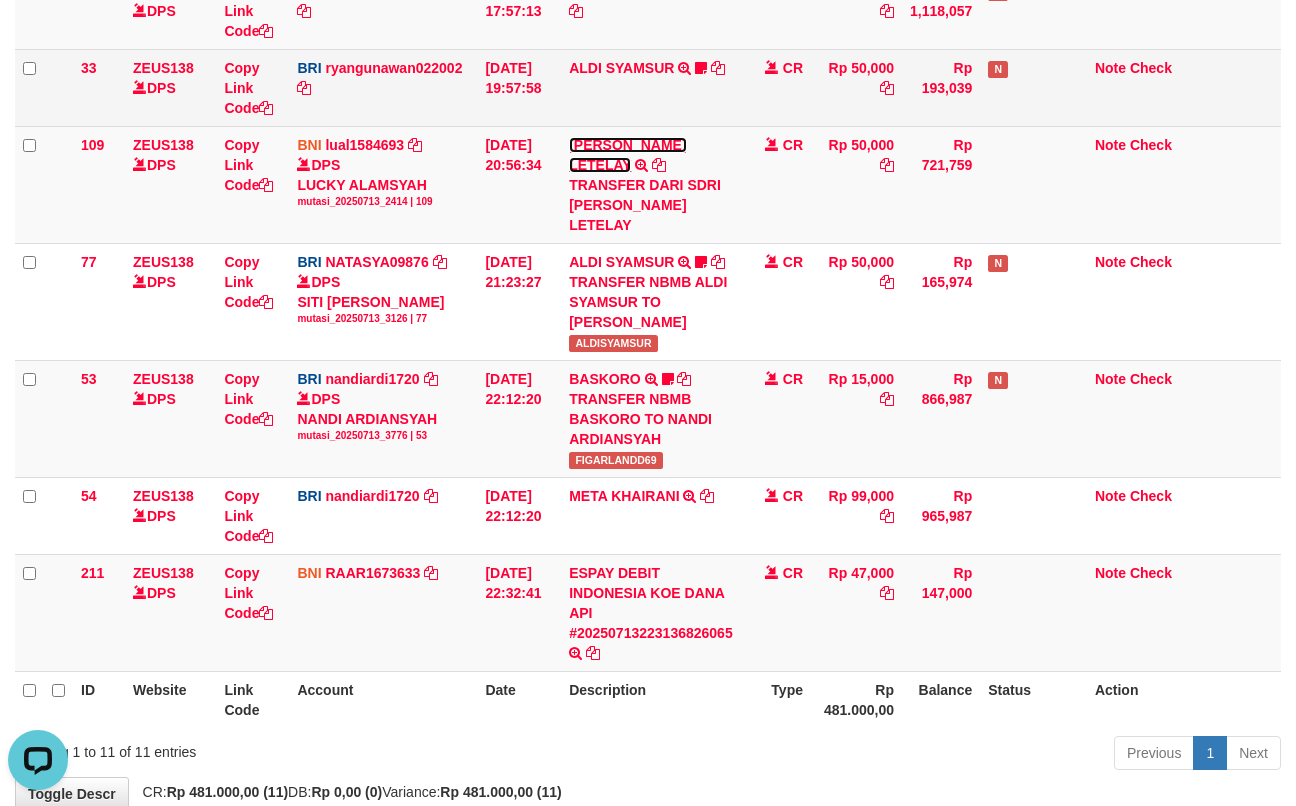 scroll, scrollTop: 0, scrollLeft: 0, axis: both 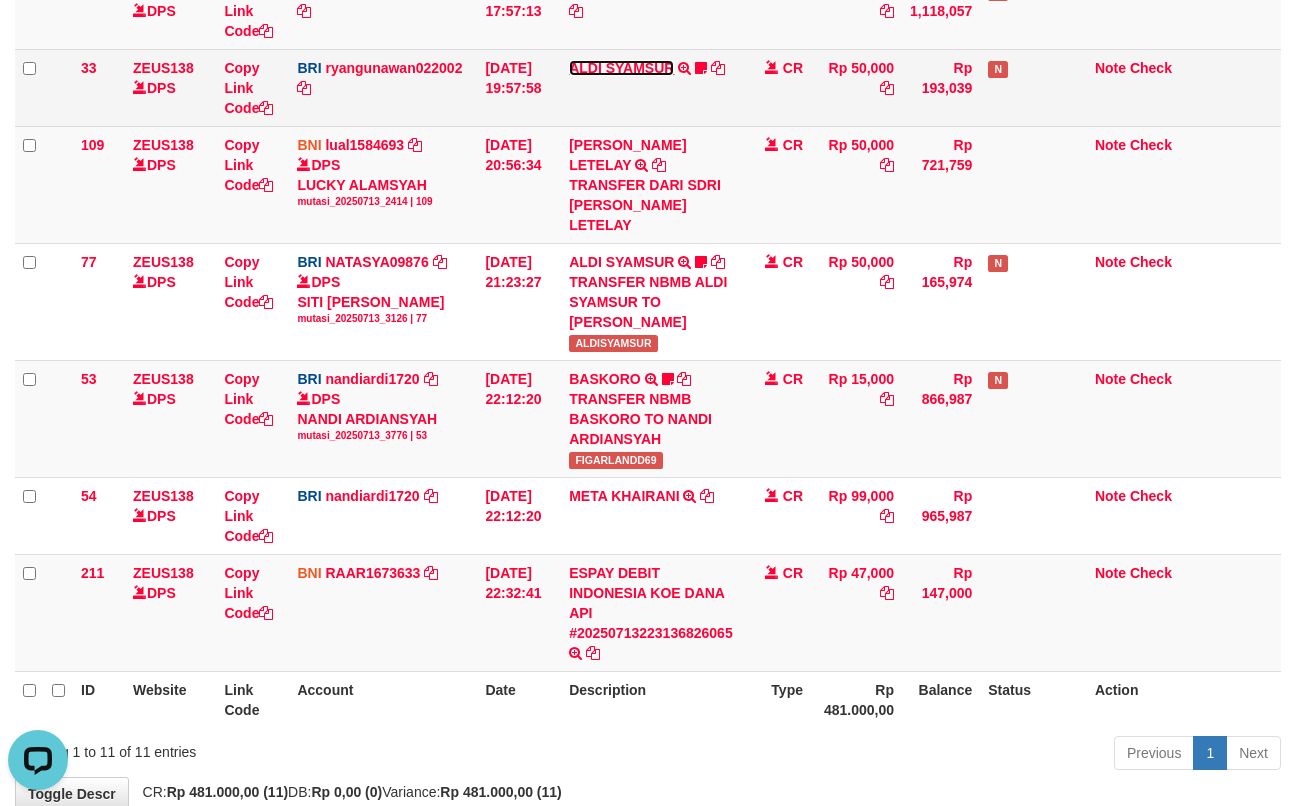 click on "ALDI SYAMSUR" at bounding box center (621, 68) 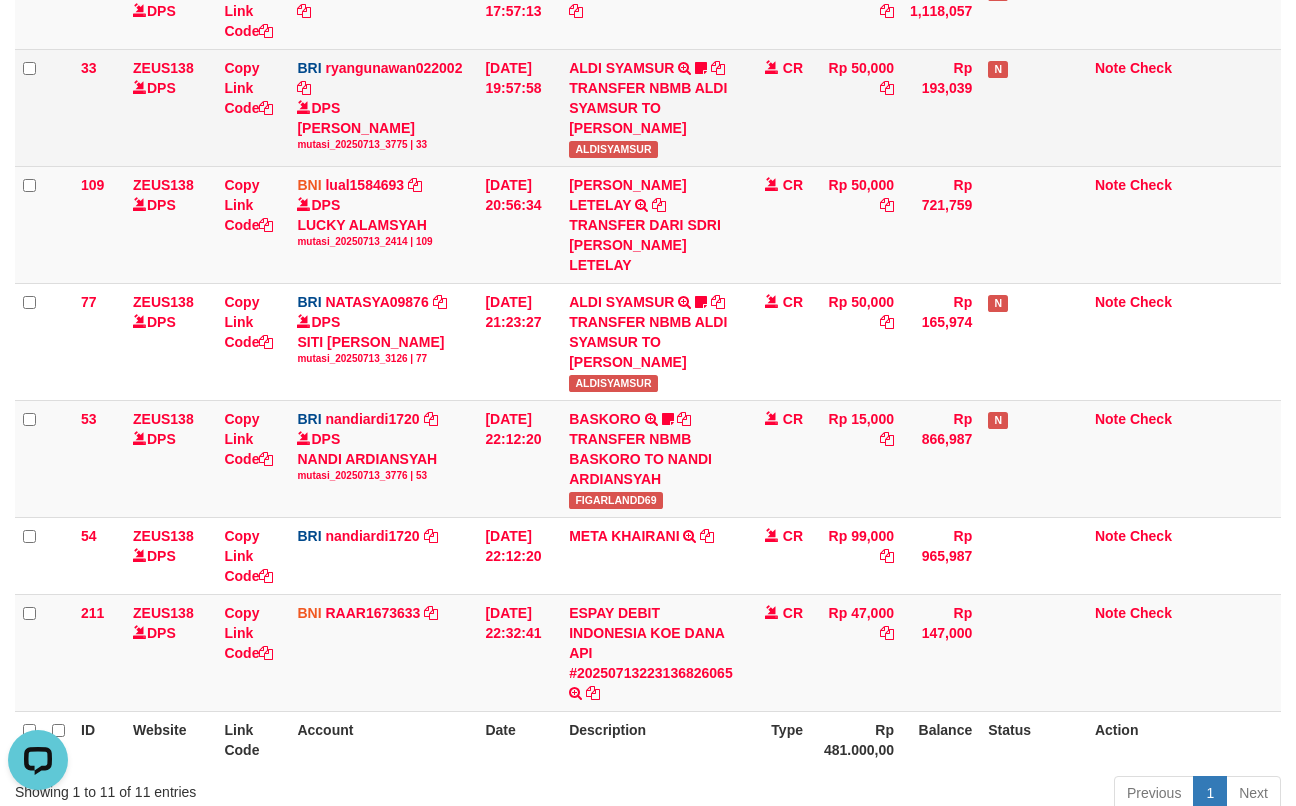 click on "ALDISYAMSUR" at bounding box center [613, 149] 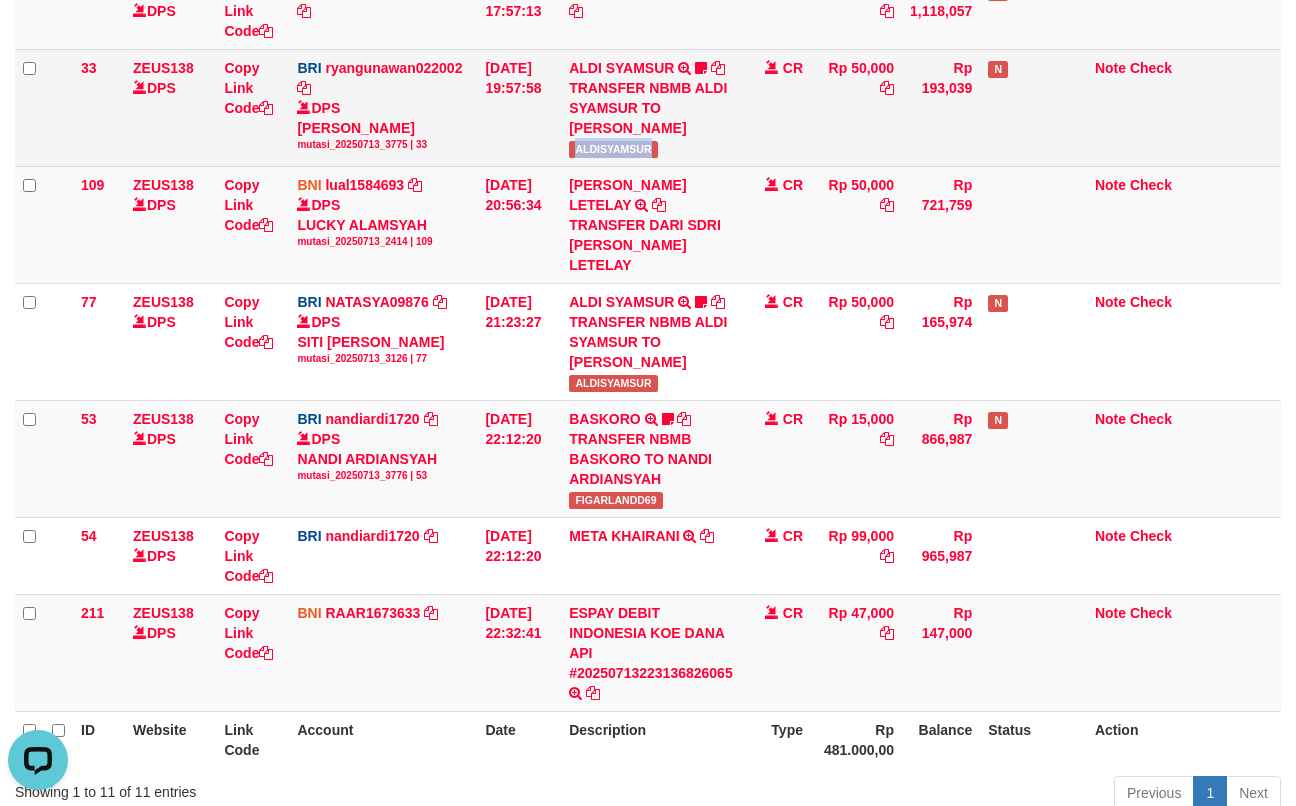 click on "ALDISYAMSUR" at bounding box center [613, 149] 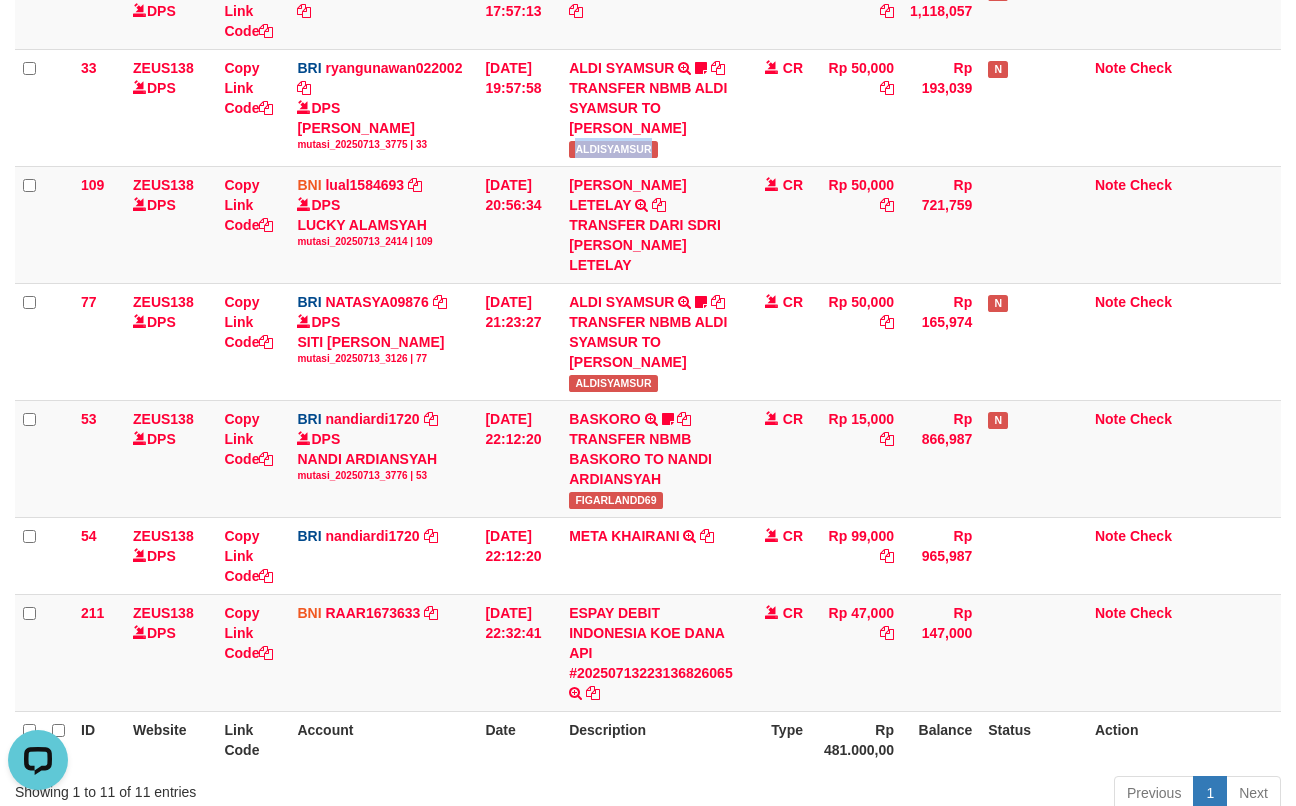 copy on "ALDISYAMSUR" 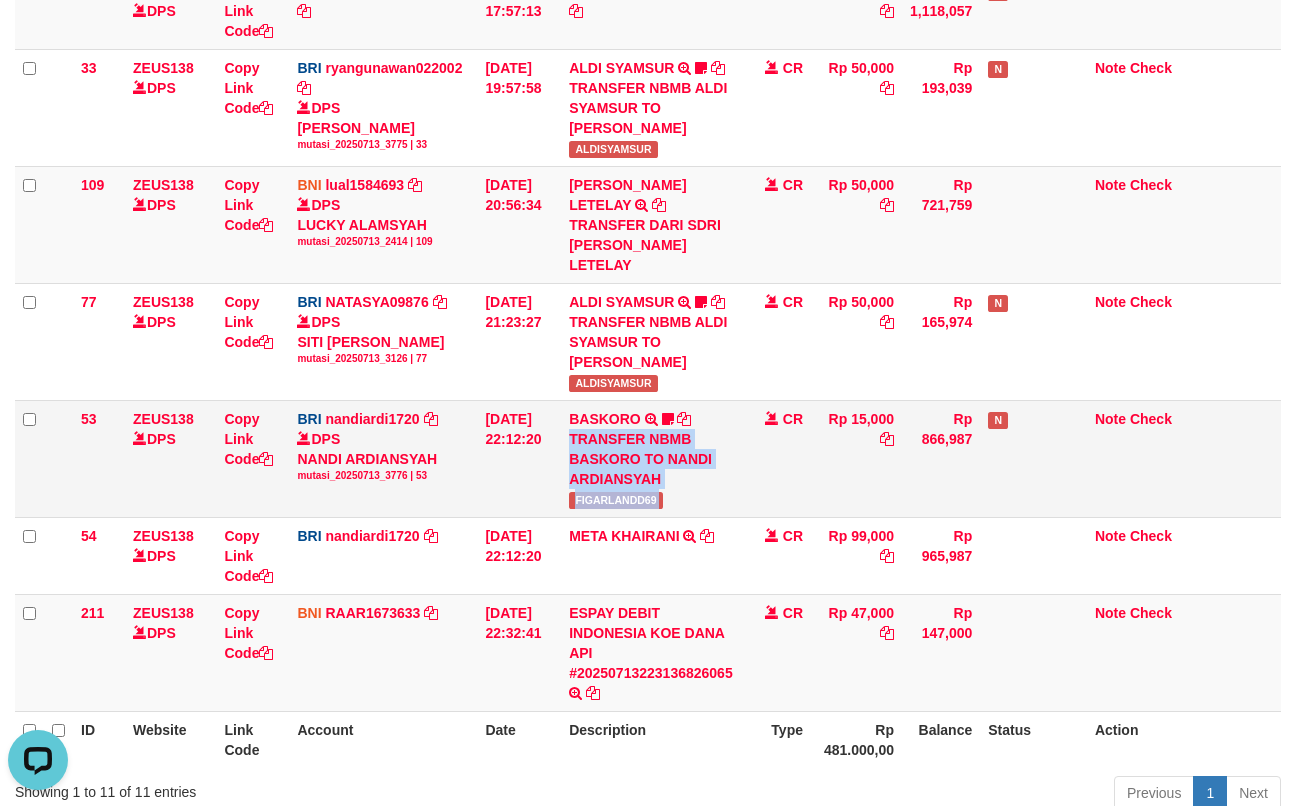 drag, startPoint x: 792, startPoint y: 524, endPoint x: 764, endPoint y: 517, distance: 28.86174 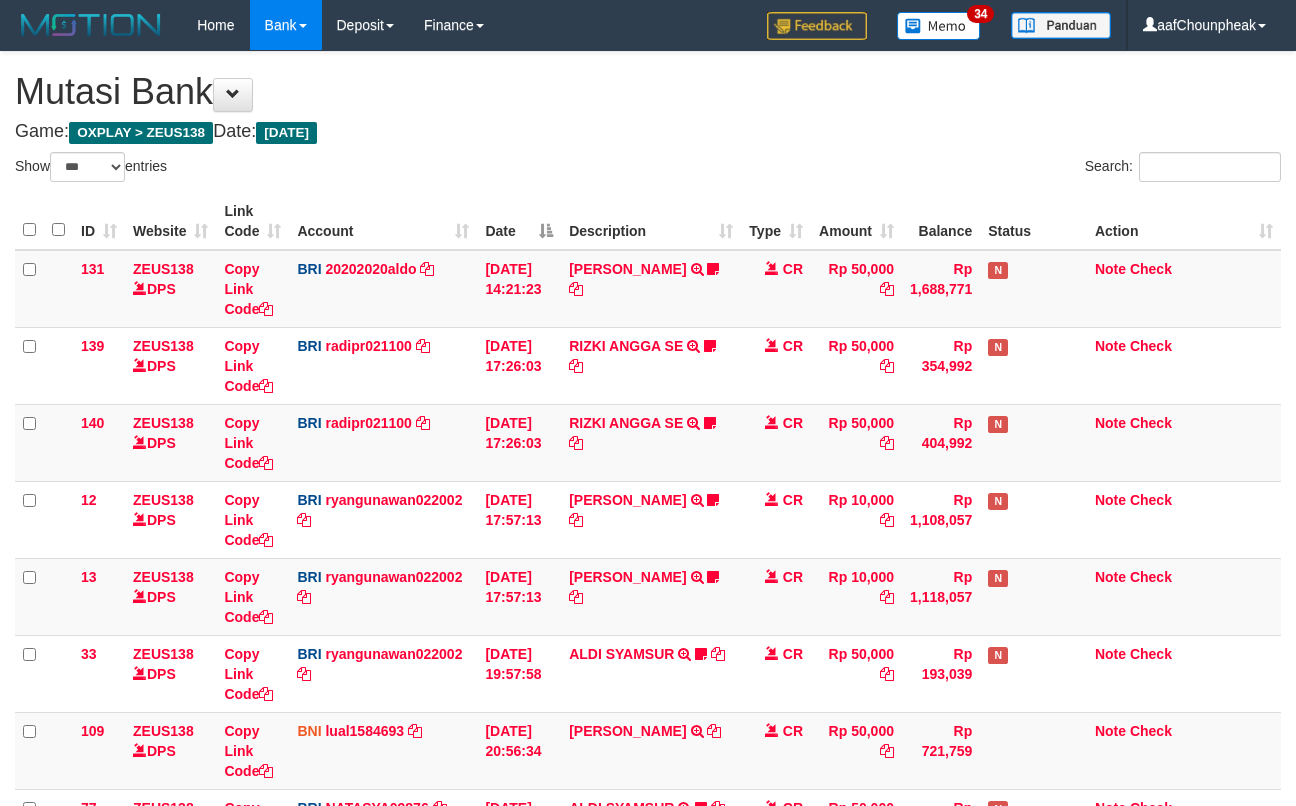 select on "***" 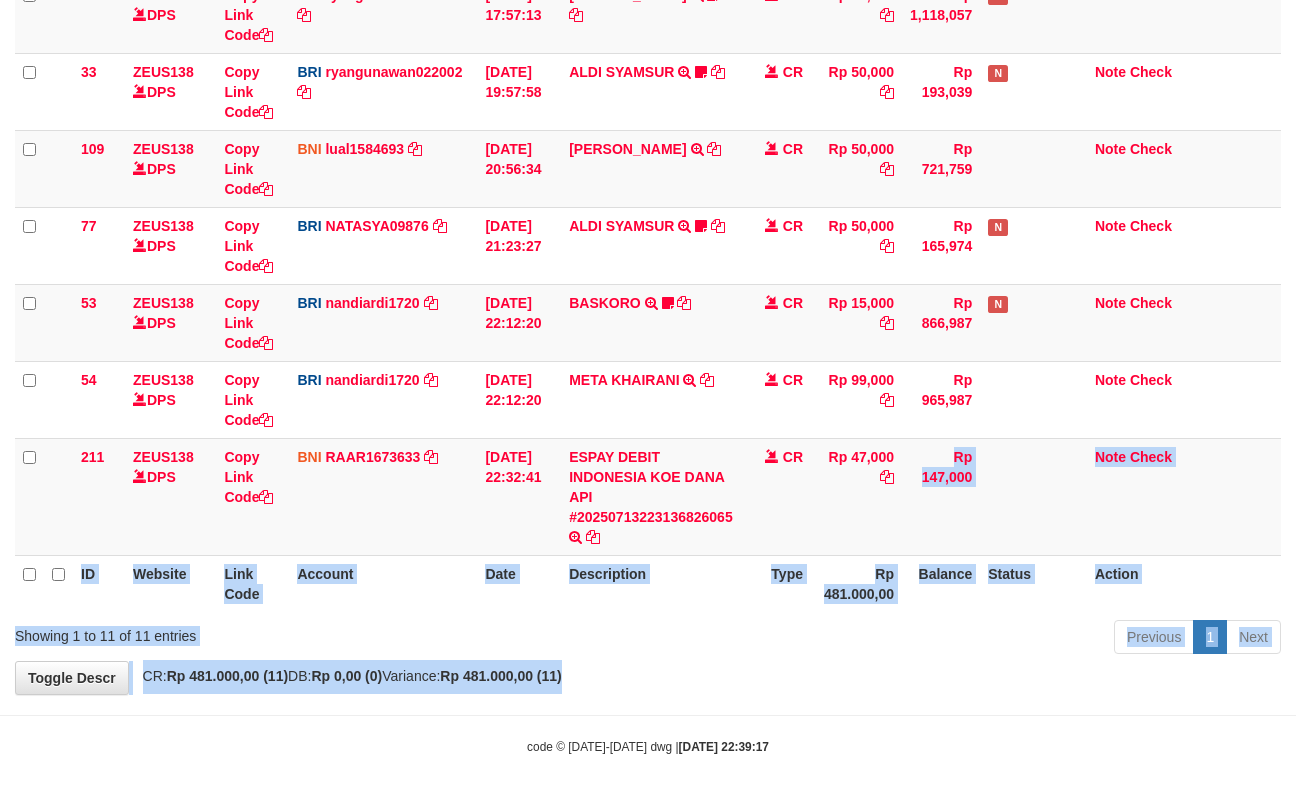 drag, startPoint x: 842, startPoint y: 573, endPoint x: 961, endPoint y: 801, distance: 257.1867 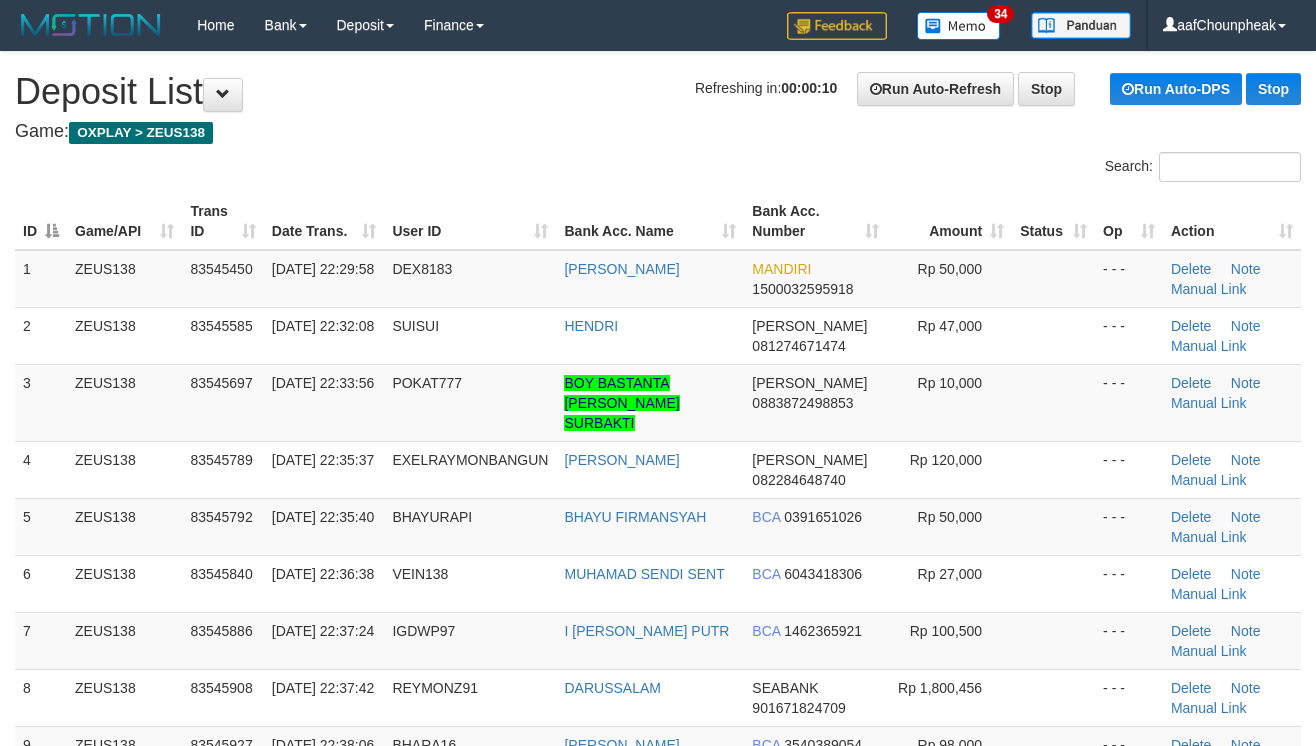 scroll, scrollTop: 0, scrollLeft: 0, axis: both 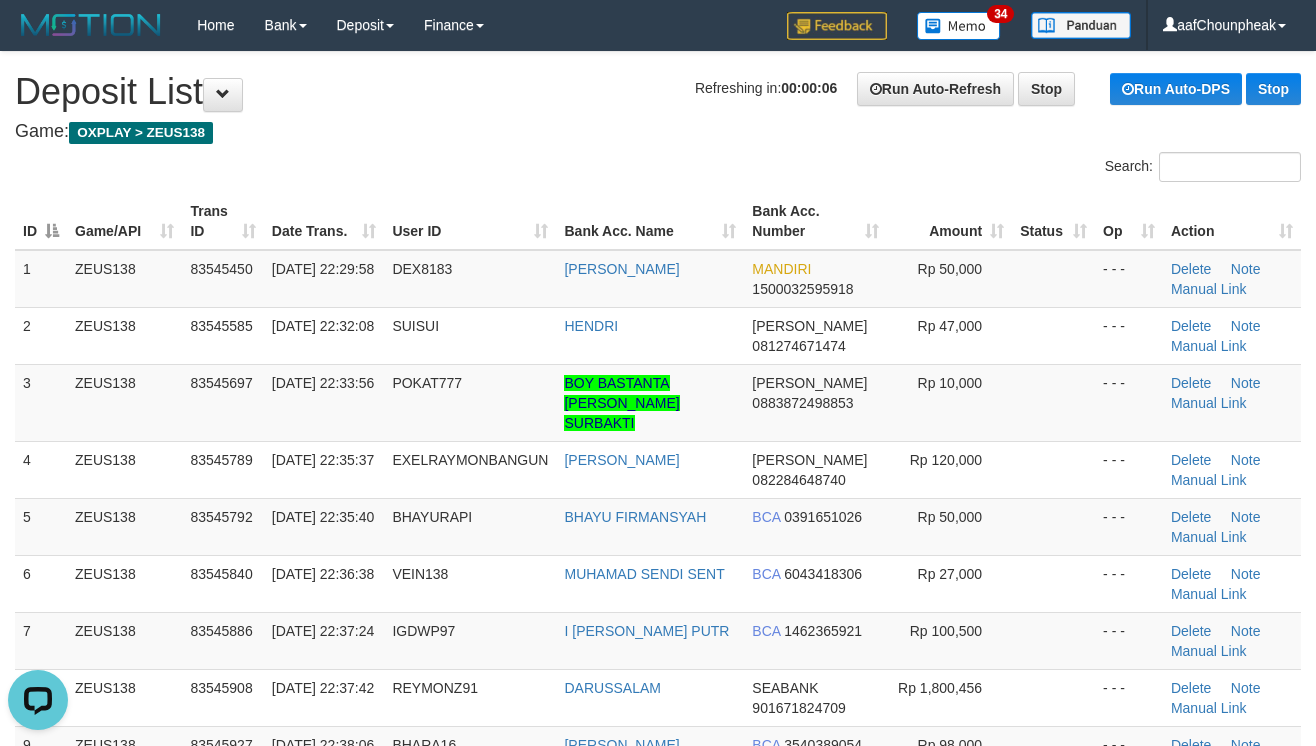 click on "Game:   OXPLAY > ZEUS138" at bounding box center [658, 132] 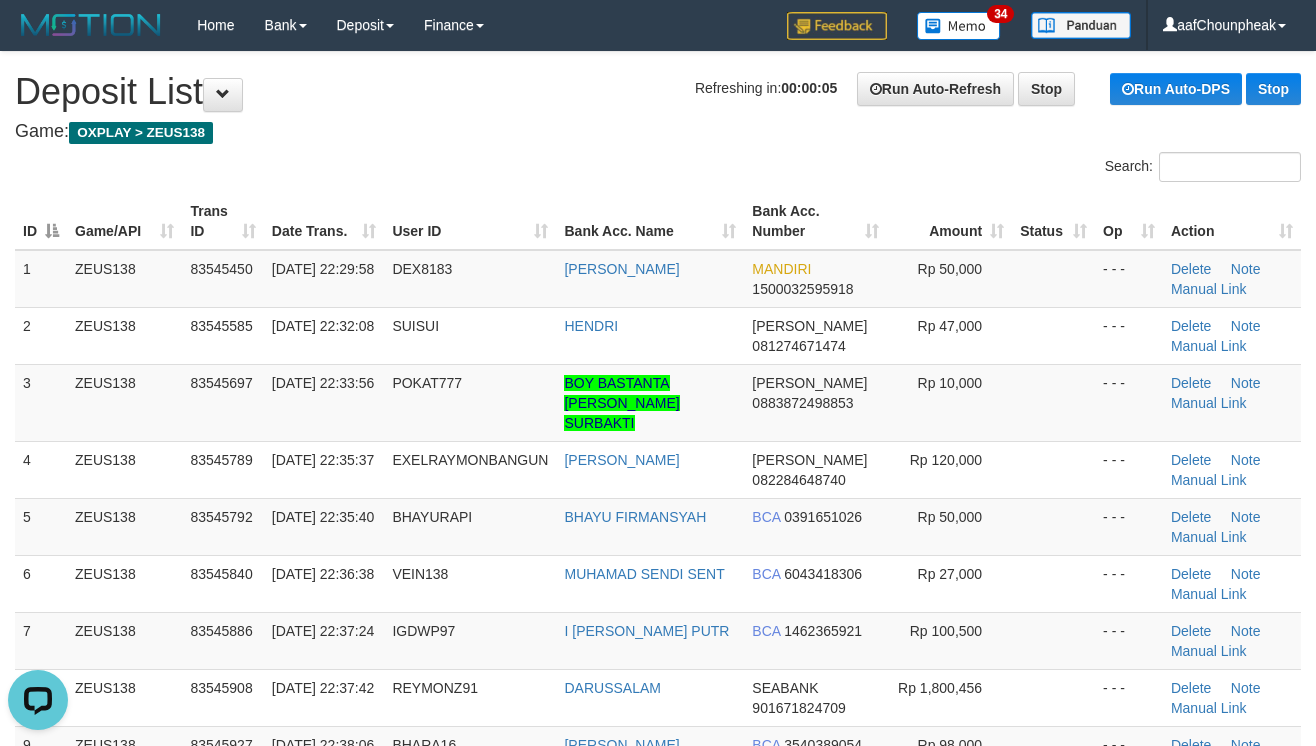 drag, startPoint x: 529, startPoint y: 124, endPoint x: 686, endPoint y: 134, distance: 157.31815 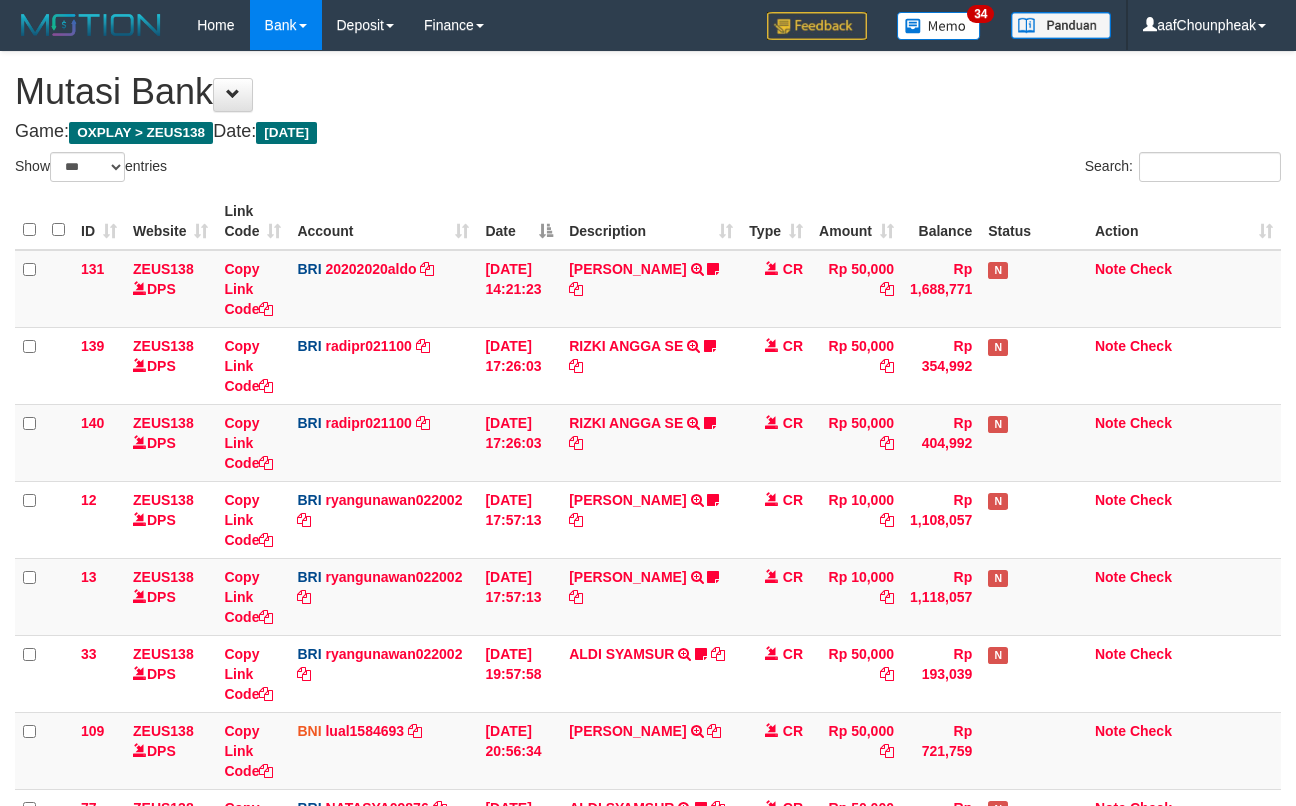 select on "***" 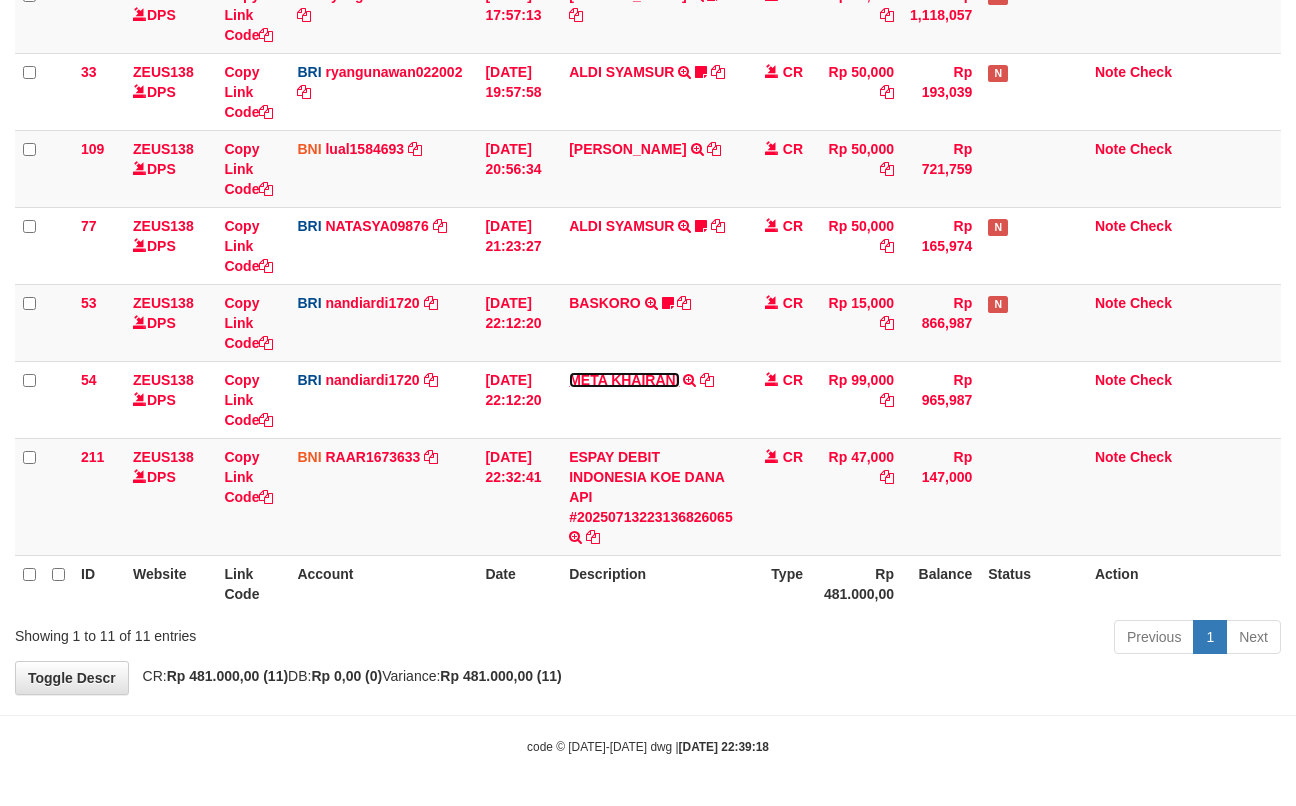 click on "META KHAIRANI" at bounding box center (624, 380) 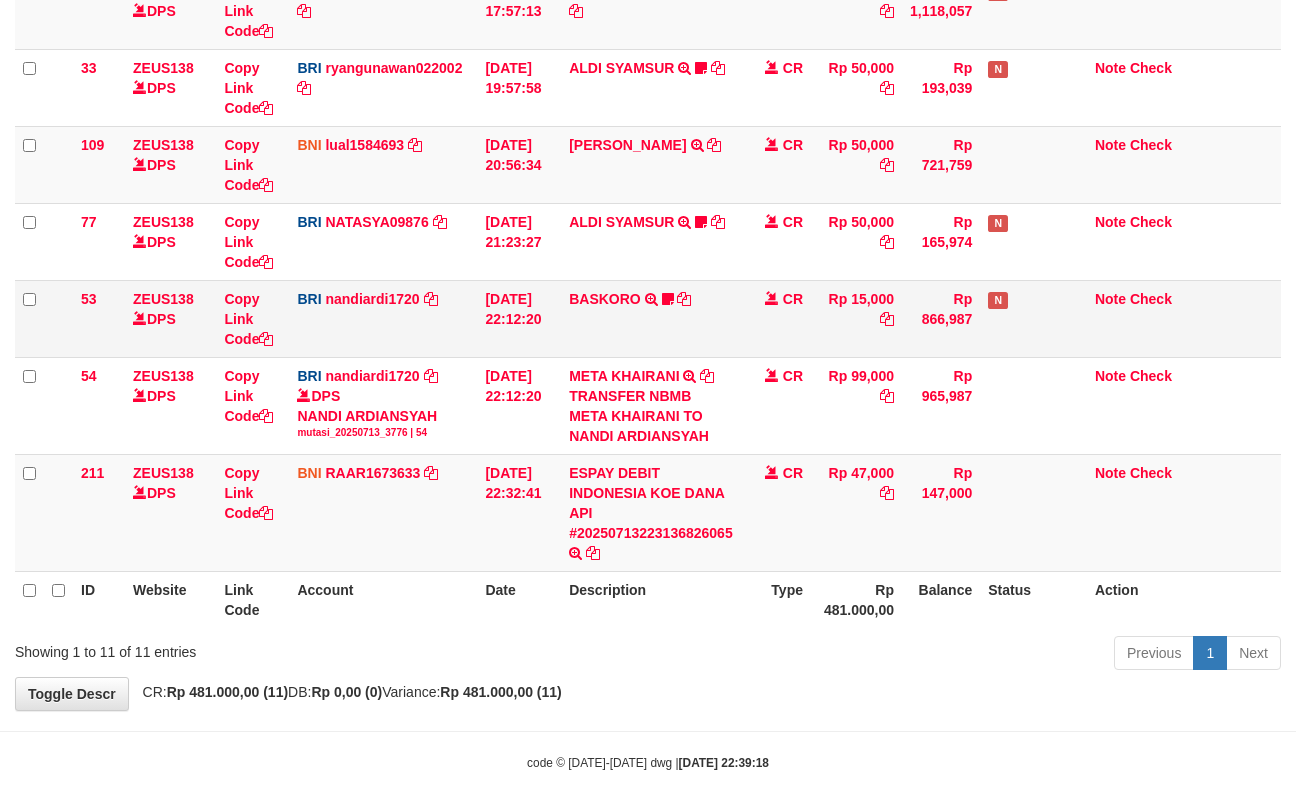 click on "BASKORO            TRANSFER NBMB BASKORO TO NANDI ARDIANSYAH    FIGARLANDD69" at bounding box center [651, 318] 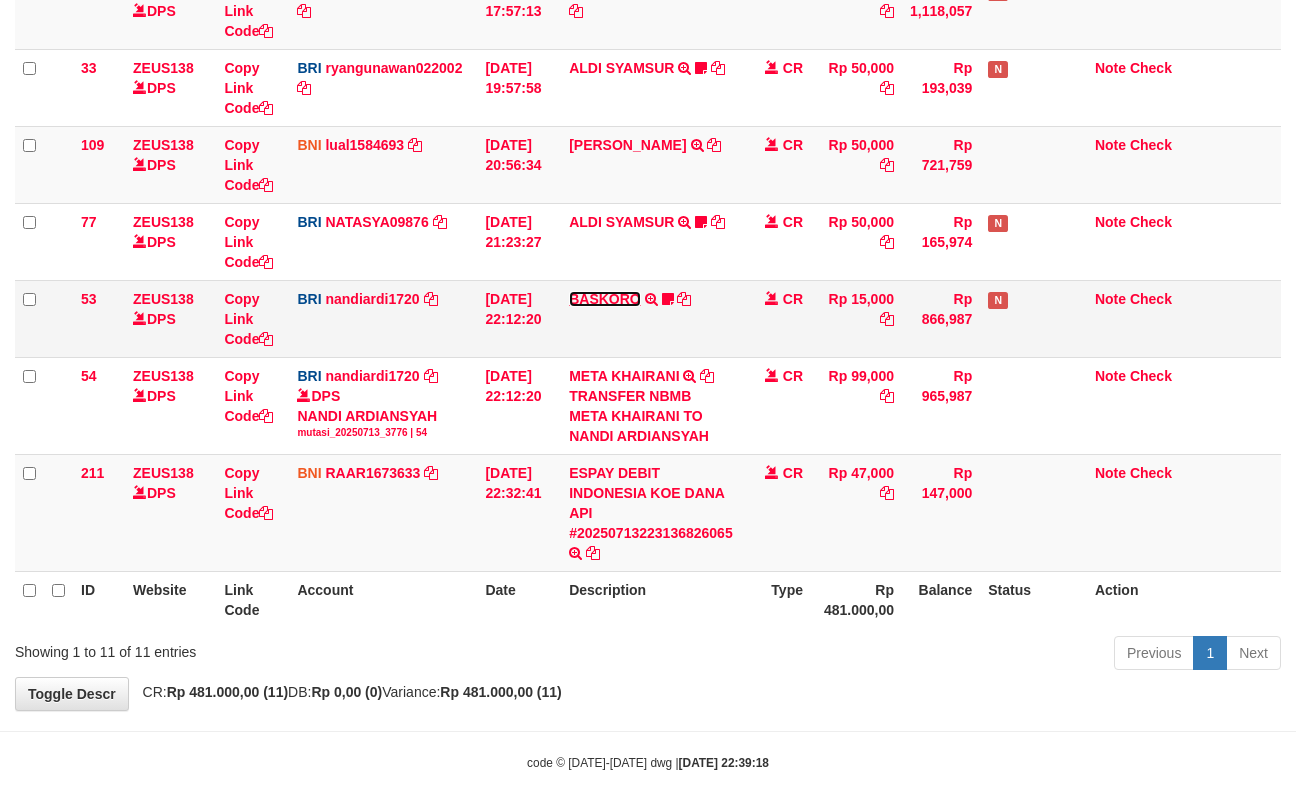 click on "BASKORO" at bounding box center [605, 299] 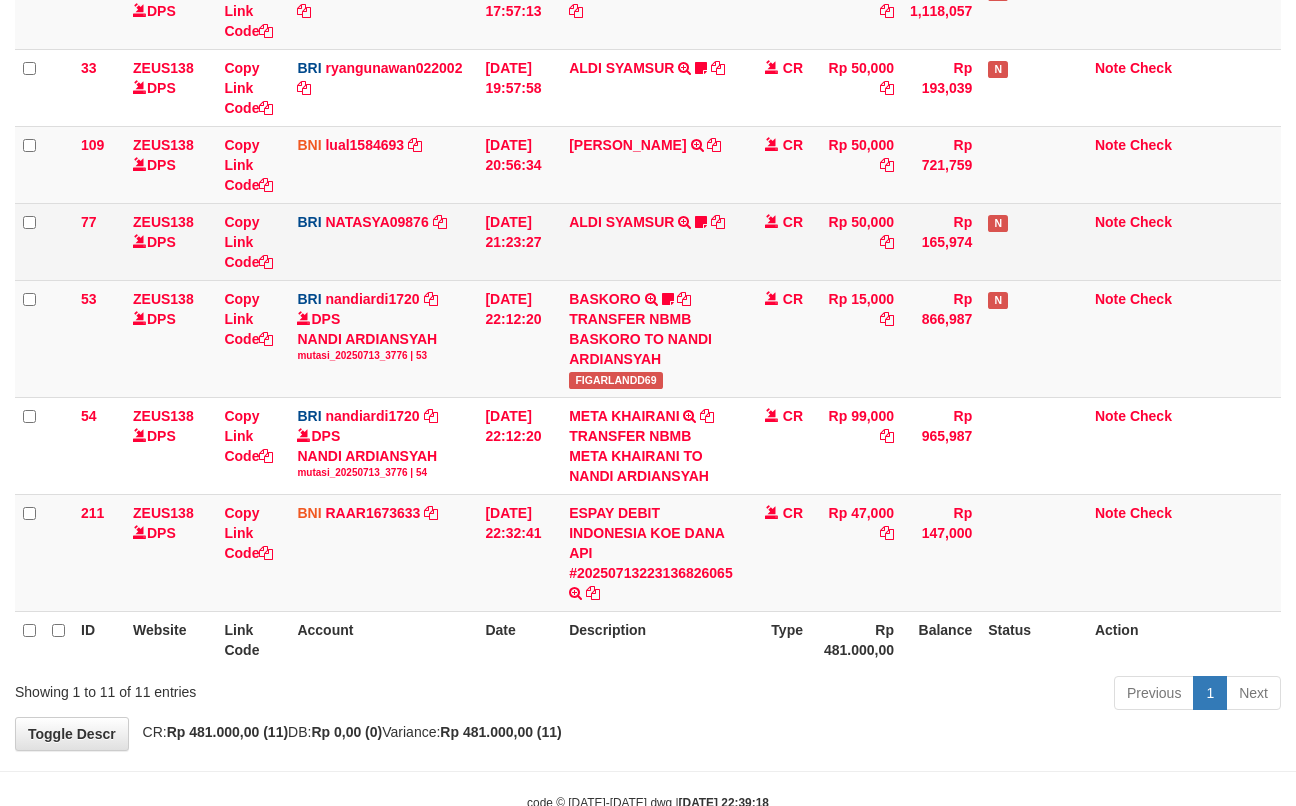 click on "ALDI SYAMSUR            TRANSFER NBMB ALDI SYAMSUR TO SITI NURLITA SAPITRI    ALDISYAMSUR" at bounding box center (651, 241) 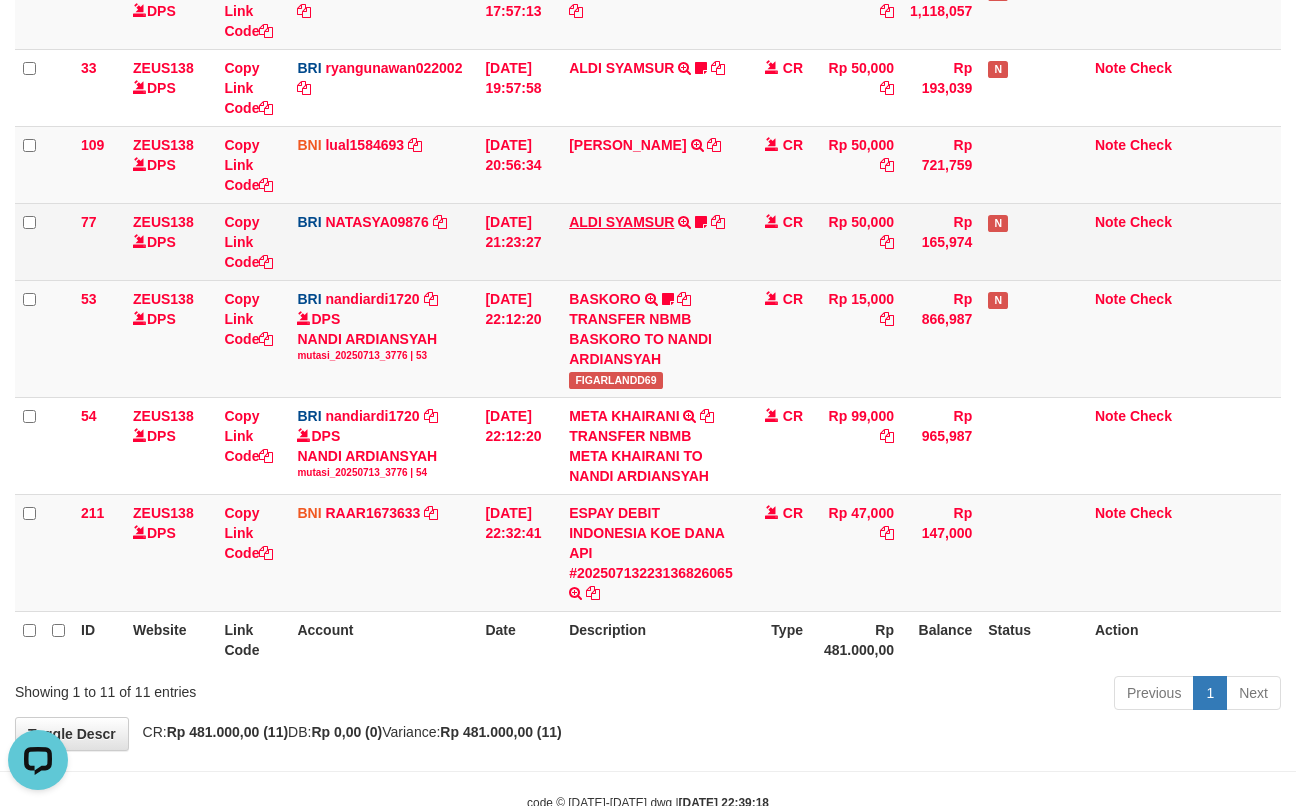 scroll, scrollTop: 0, scrollLeft: 0, axis: both 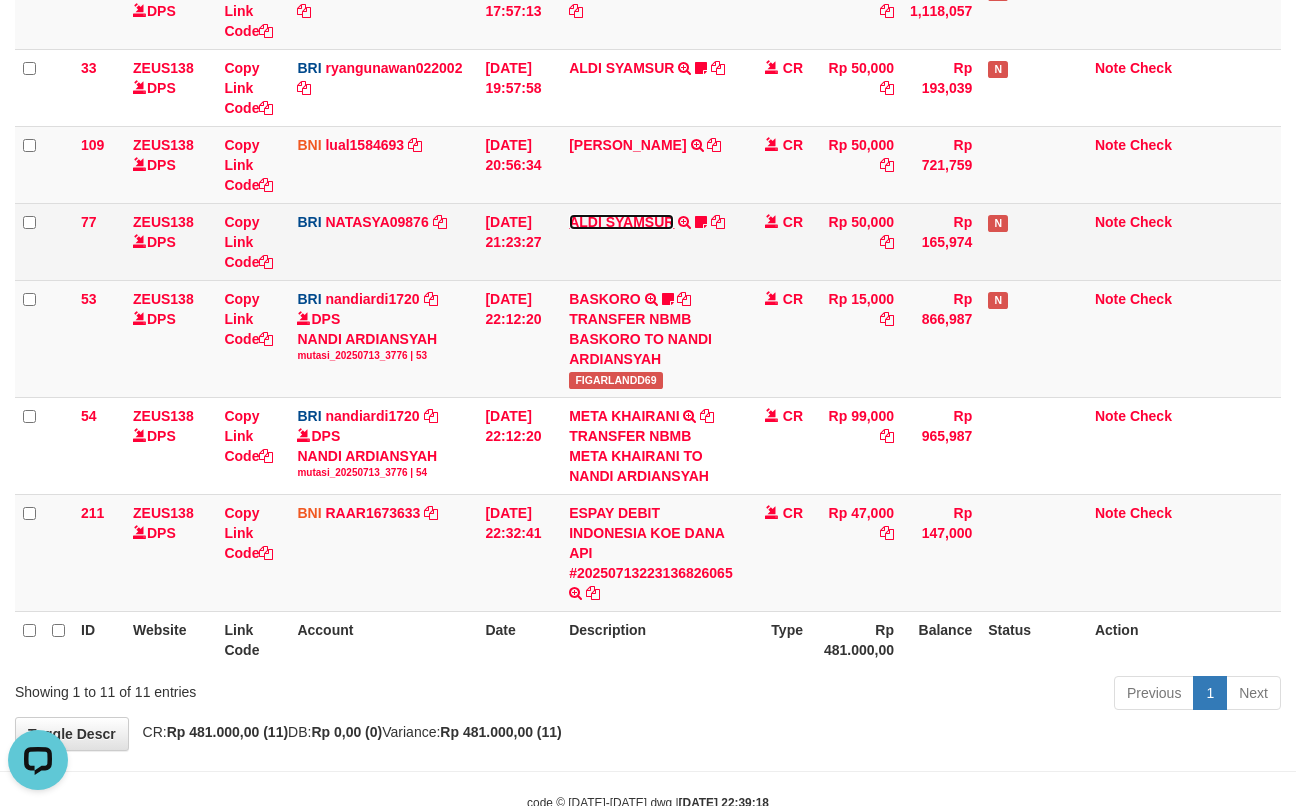 click on "ALDI SYAMSUR" at bounding box center [621, 222] 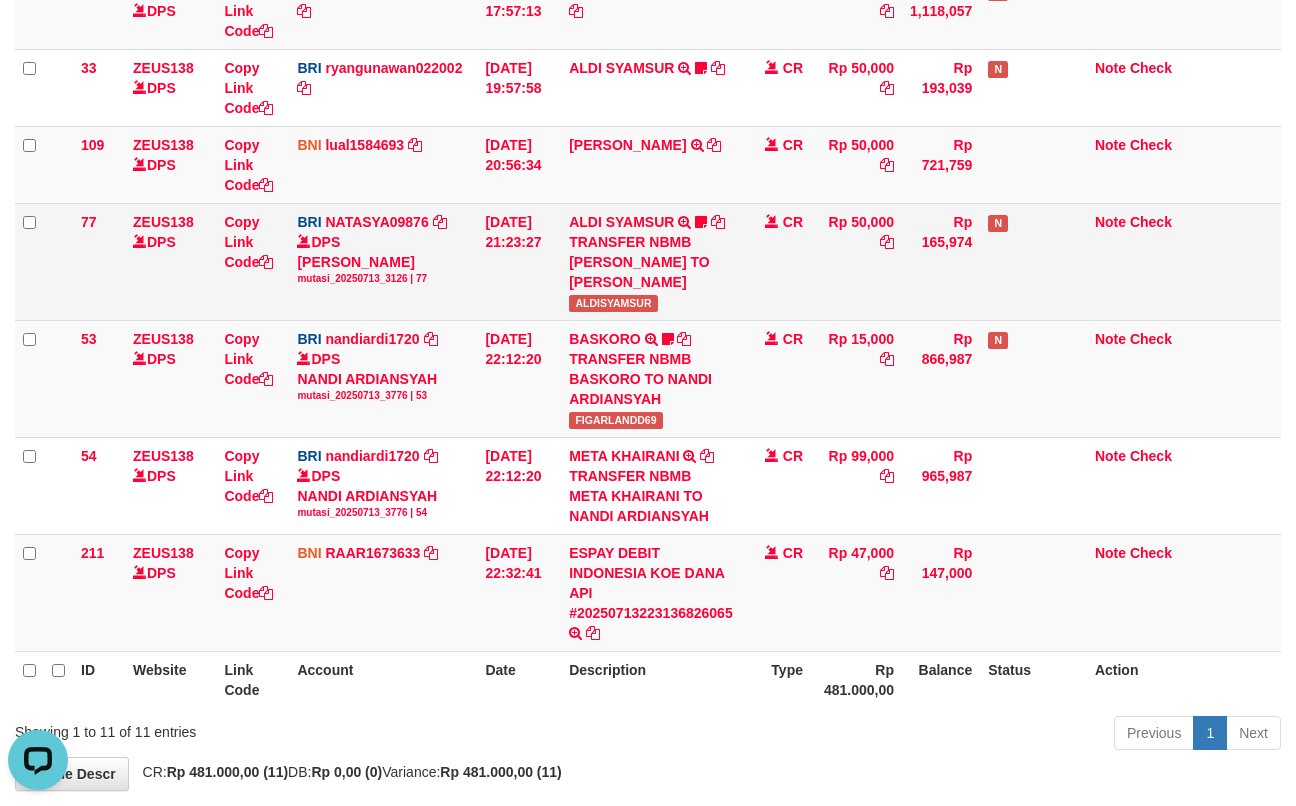 click on "ALDISYAMSUR" at bounding box center (613, 303) 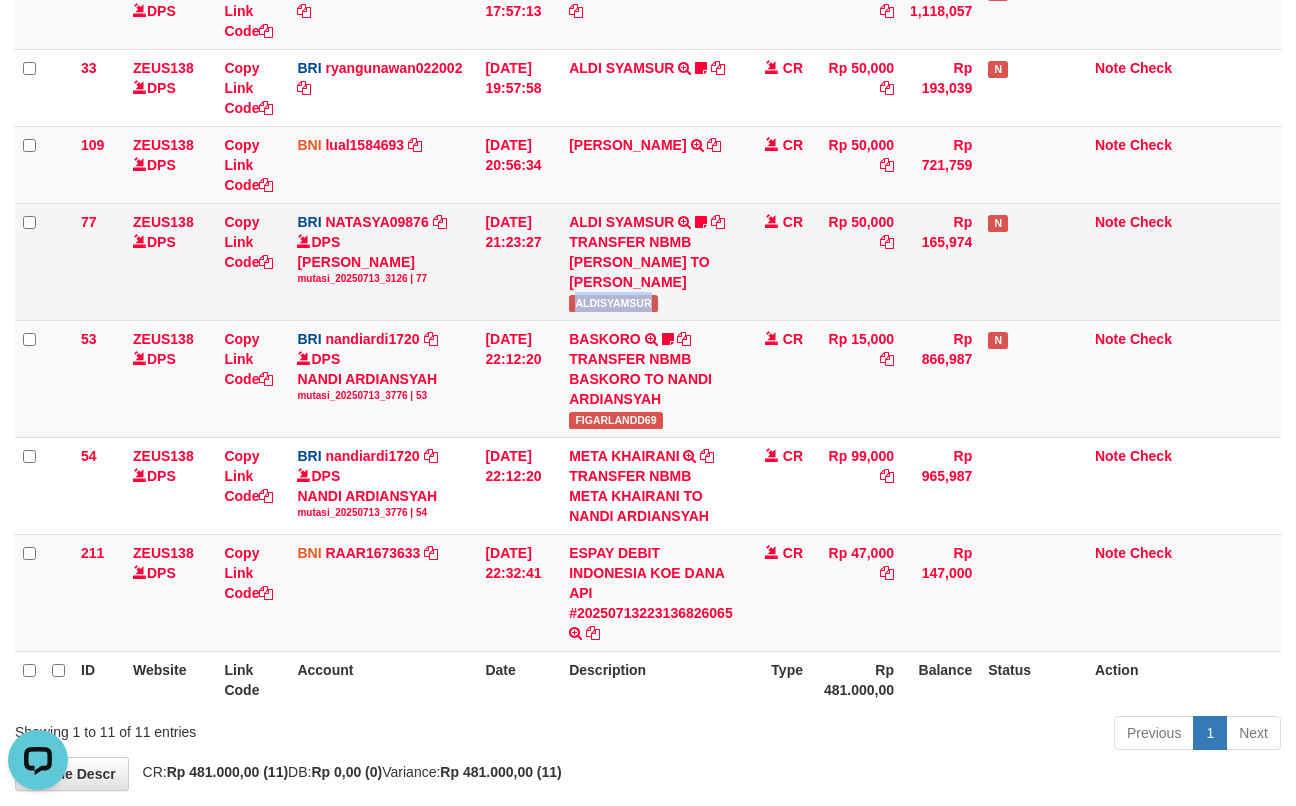 click on "ALDISYAMSUR" at bounding box center (613, 303) 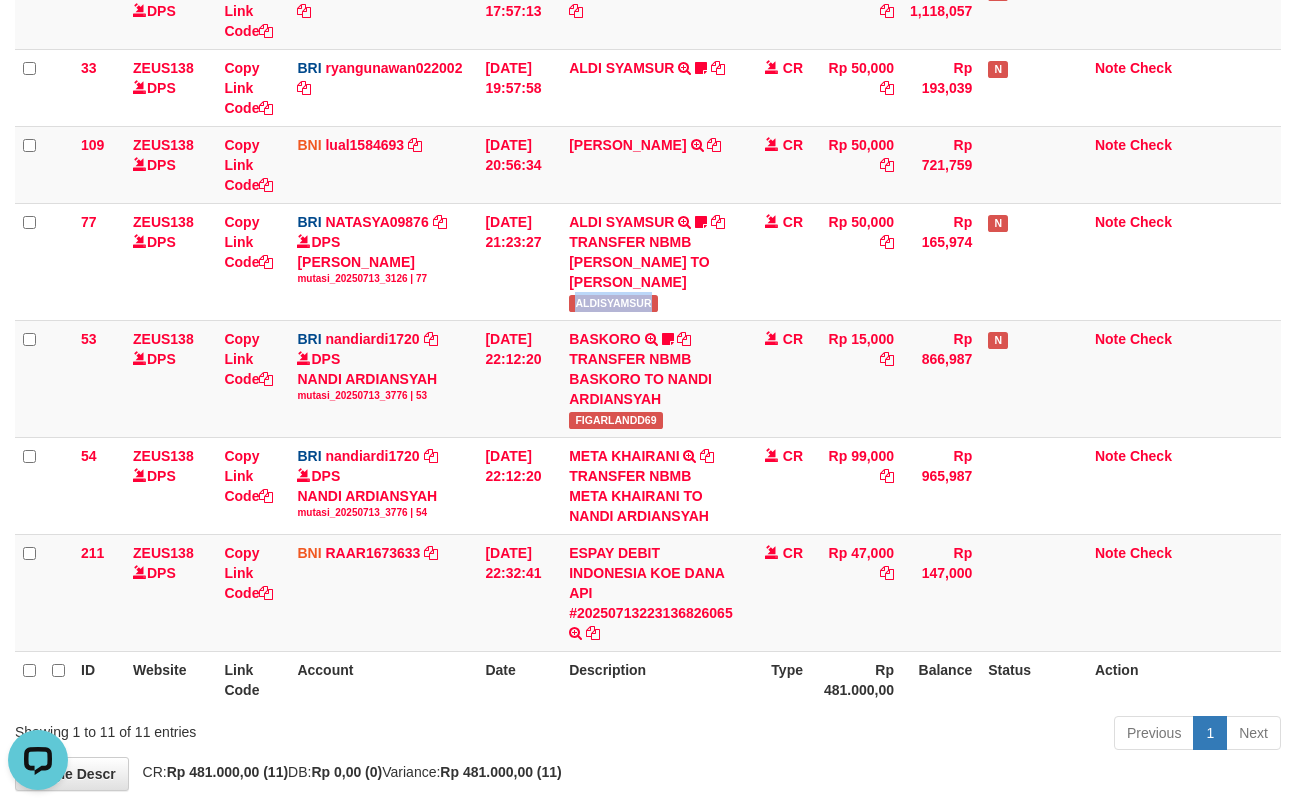 copy on "ALDISYAMSUR" 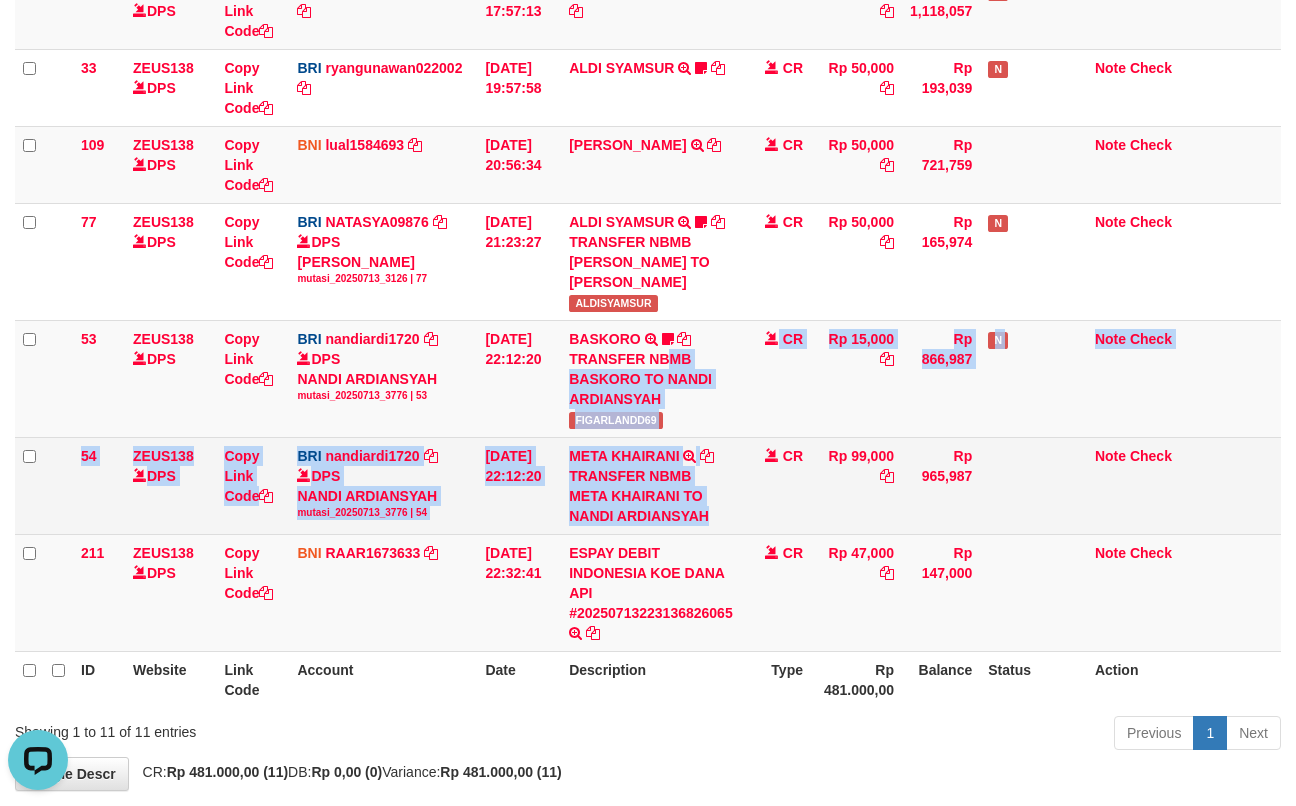 drag, startPoint x: 674, startPoint y: 350, endPoint x: 744, endPoint y: 468, distance: 137.20058 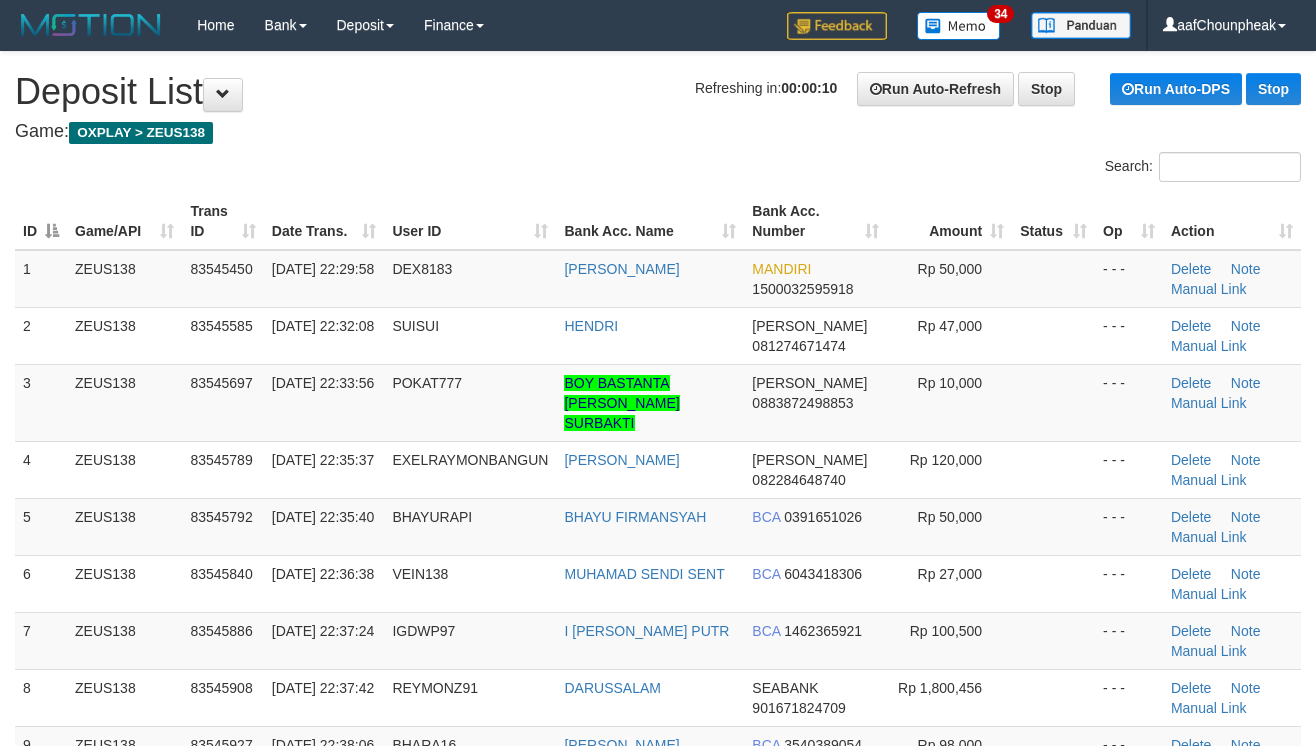 scroll, scrollTop: 0, scrollLeft: 0, axis: both 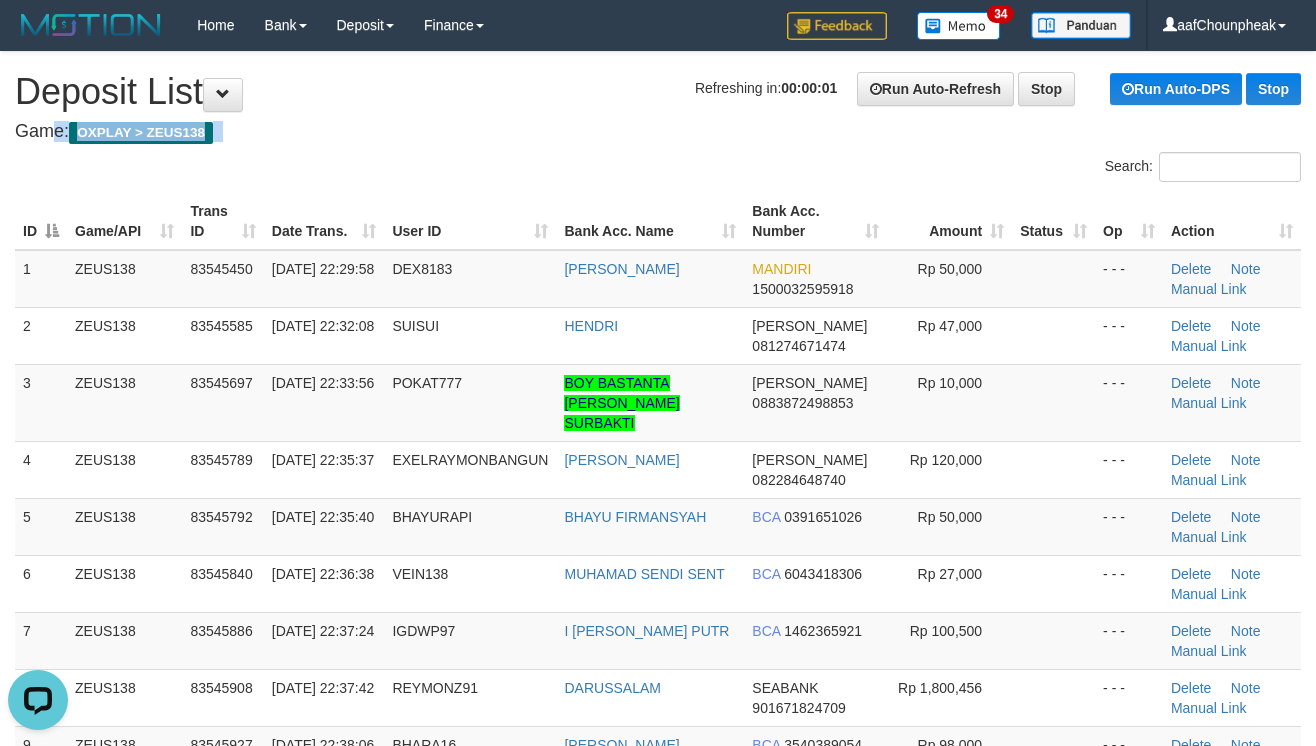 drag, startPoint x: 542, startPoint y: 112, endPoint x: 578, endPoint y: 128, distance: 39.39543 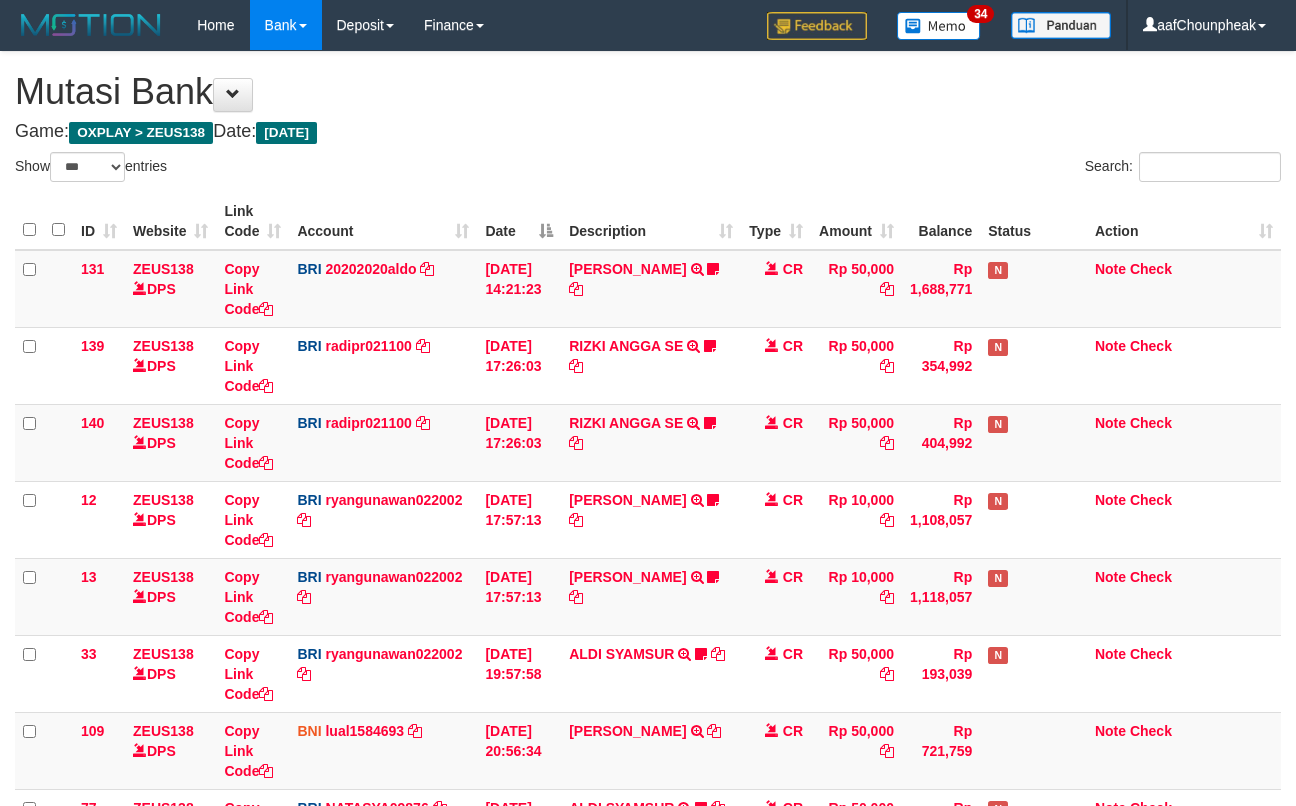 select on "***" 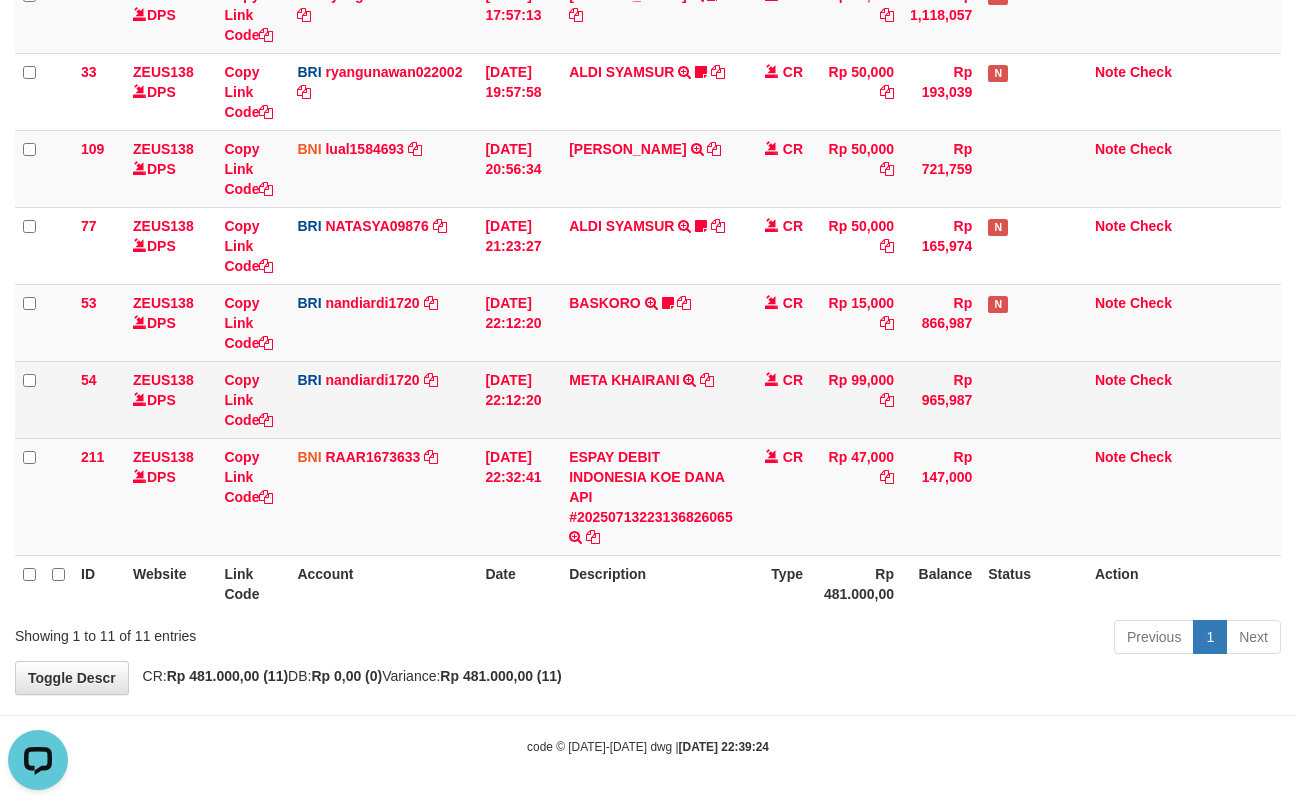 scroll, scrollTop: 0, scrollLeft: 0, axis: both 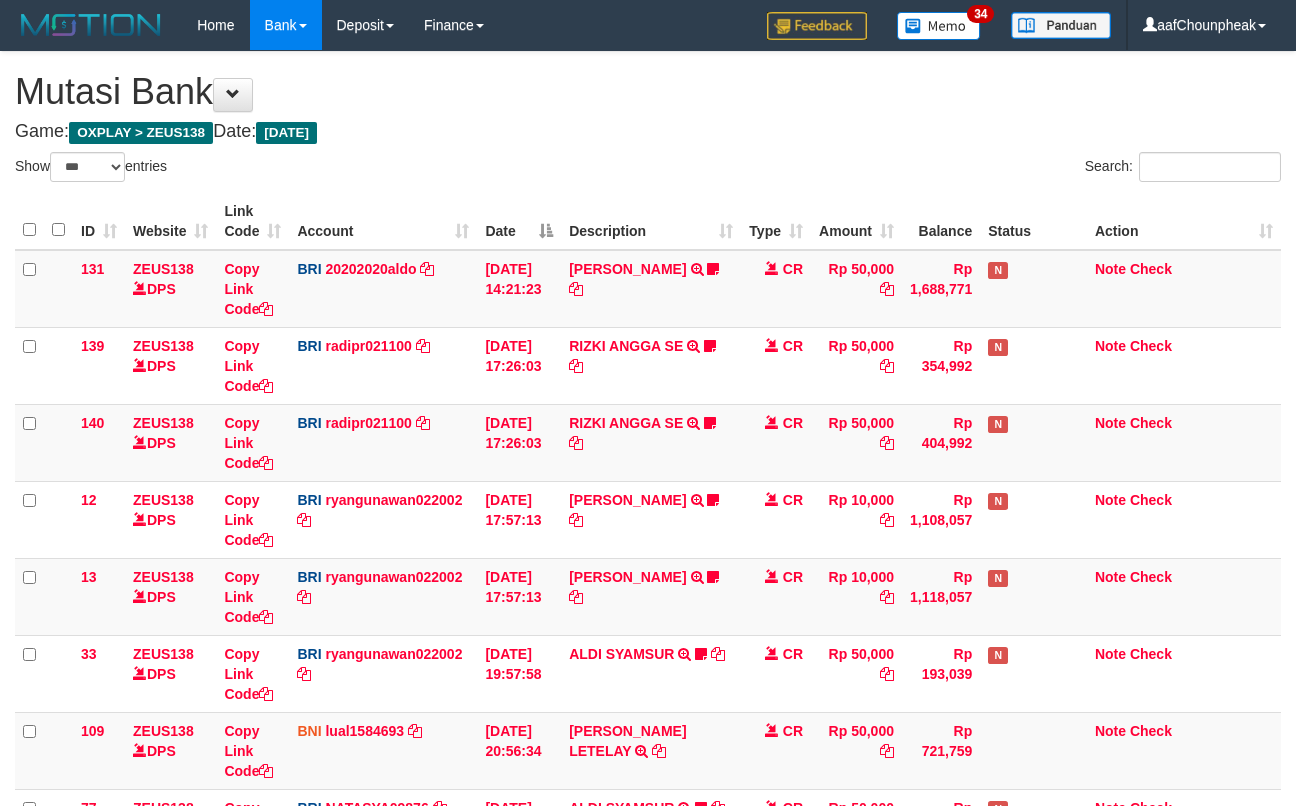 select on "***" 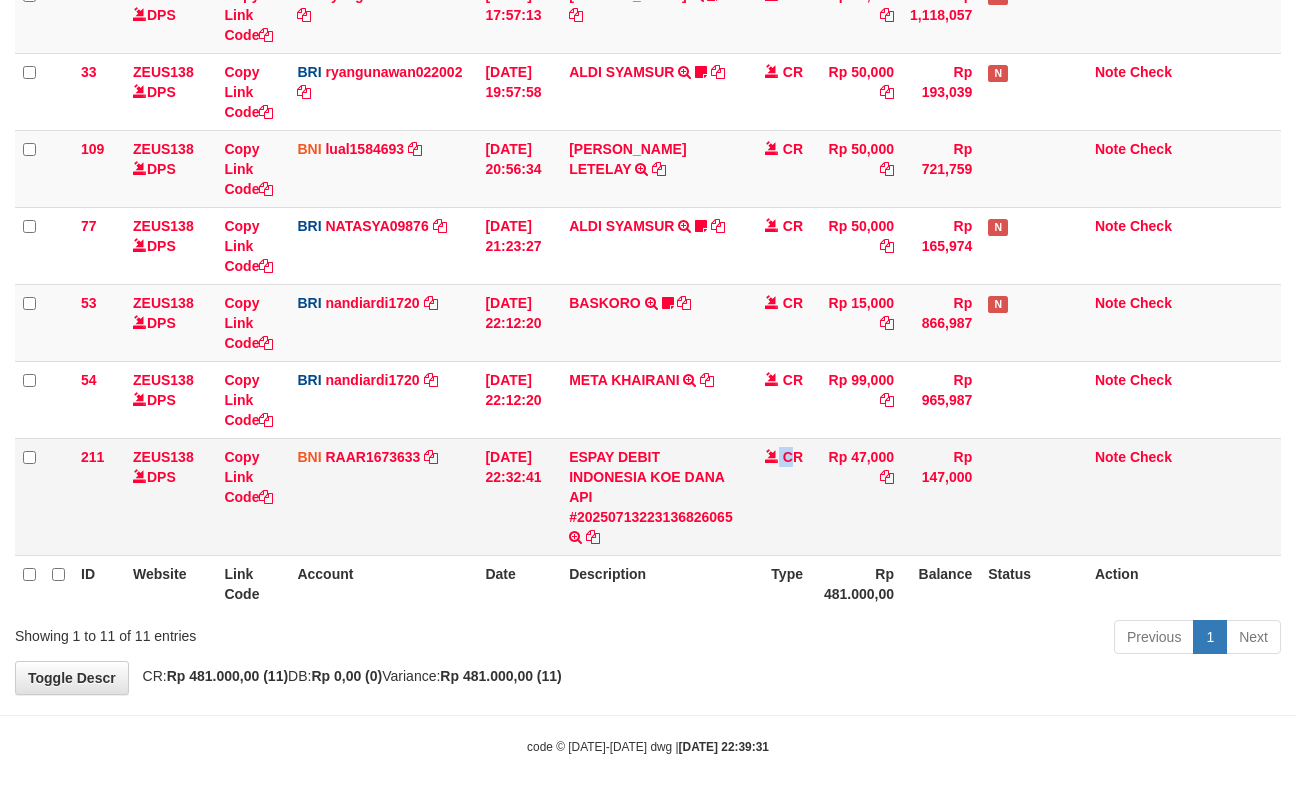 click on "CR" at bounding box center [776, 496] 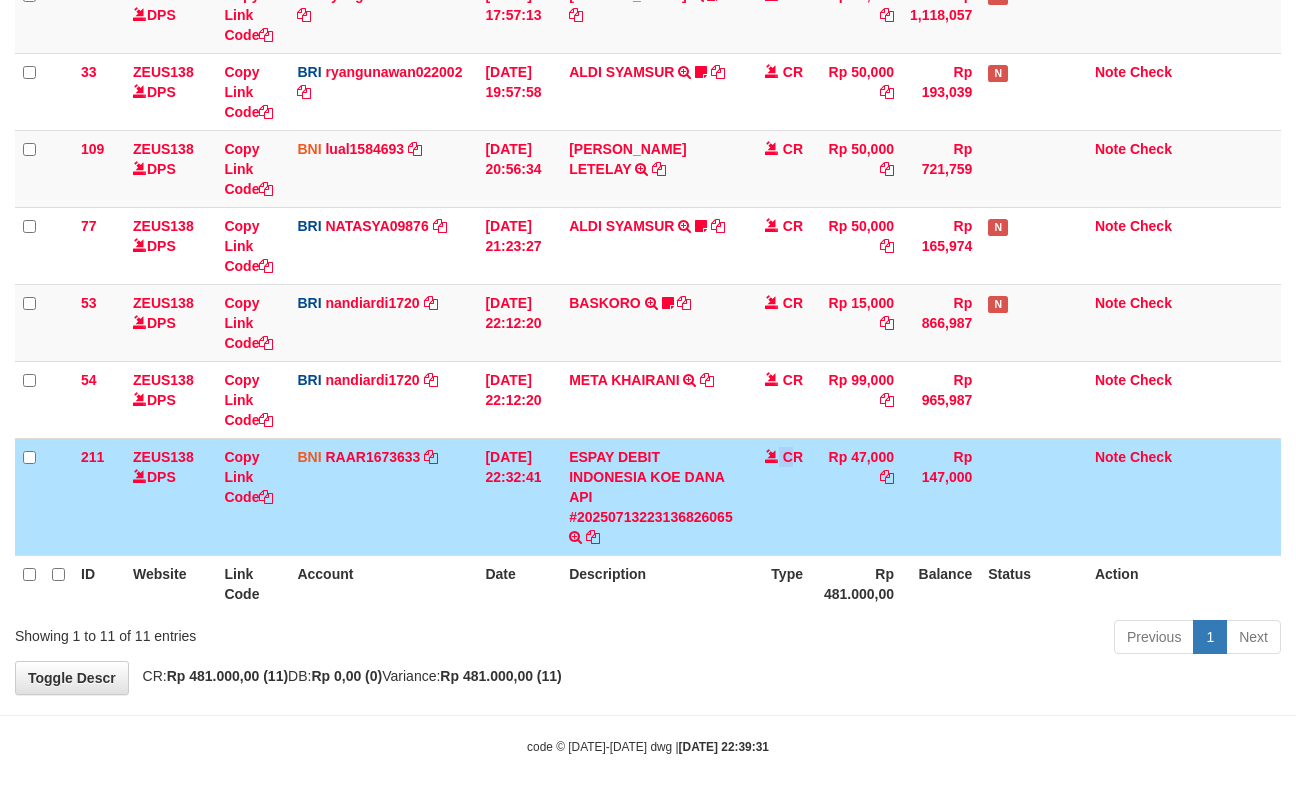 click on "CR" at bounding box center [776, 496] 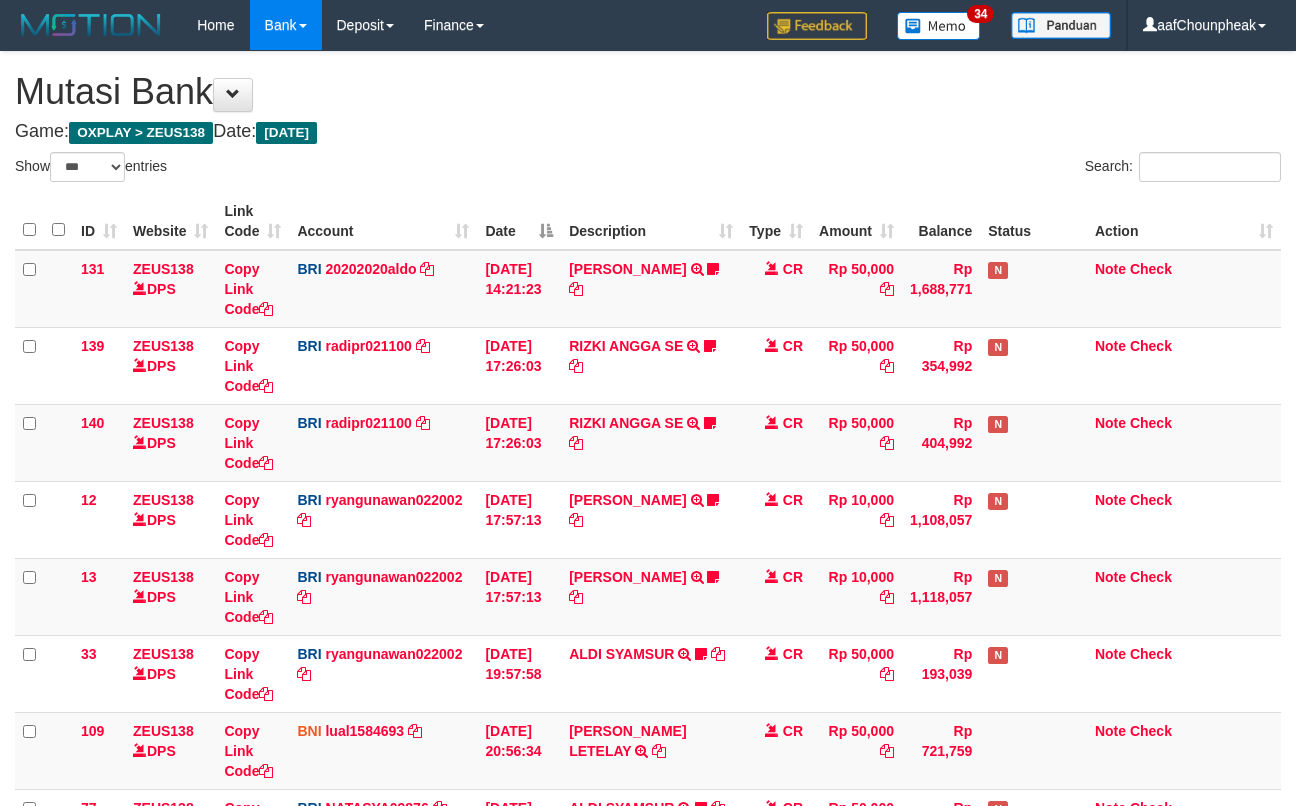 select on "***" 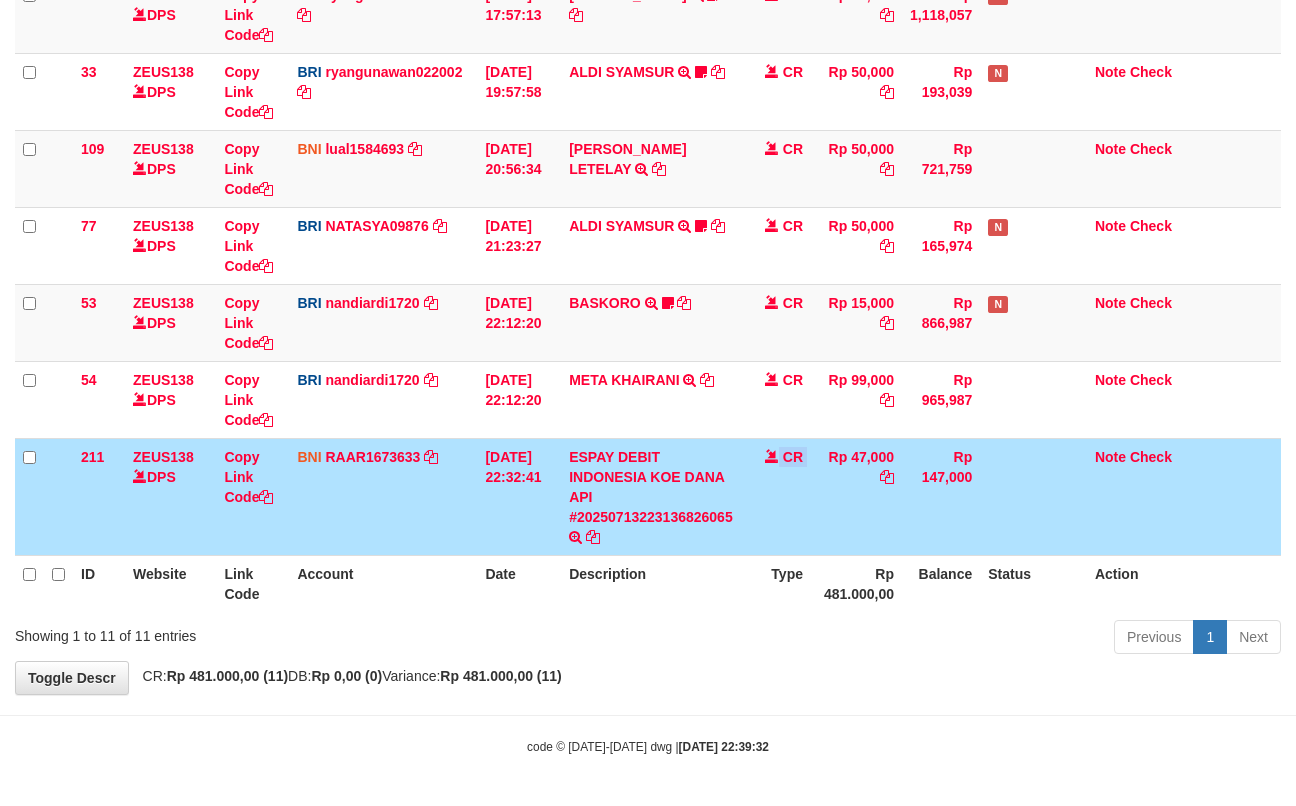 click on "CR" at bounding box center [776, 496] 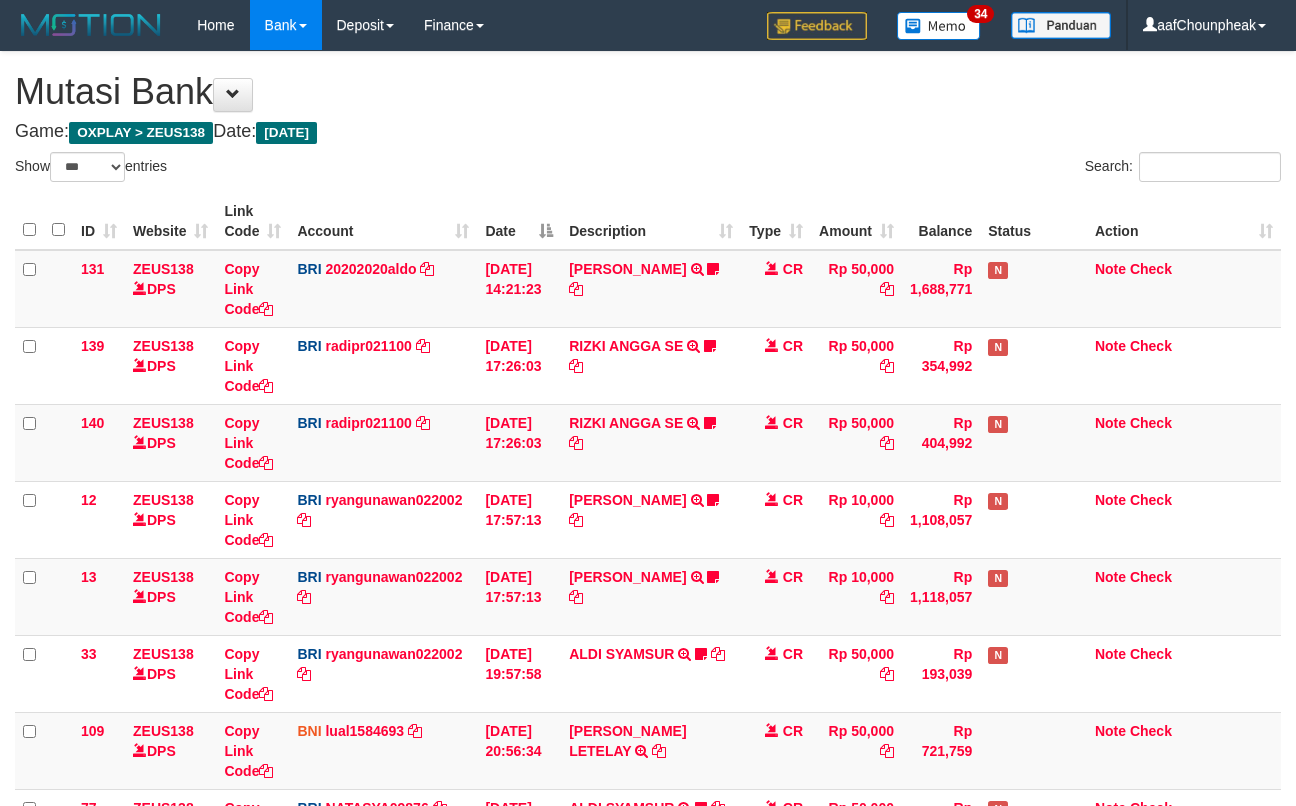 select on "***" 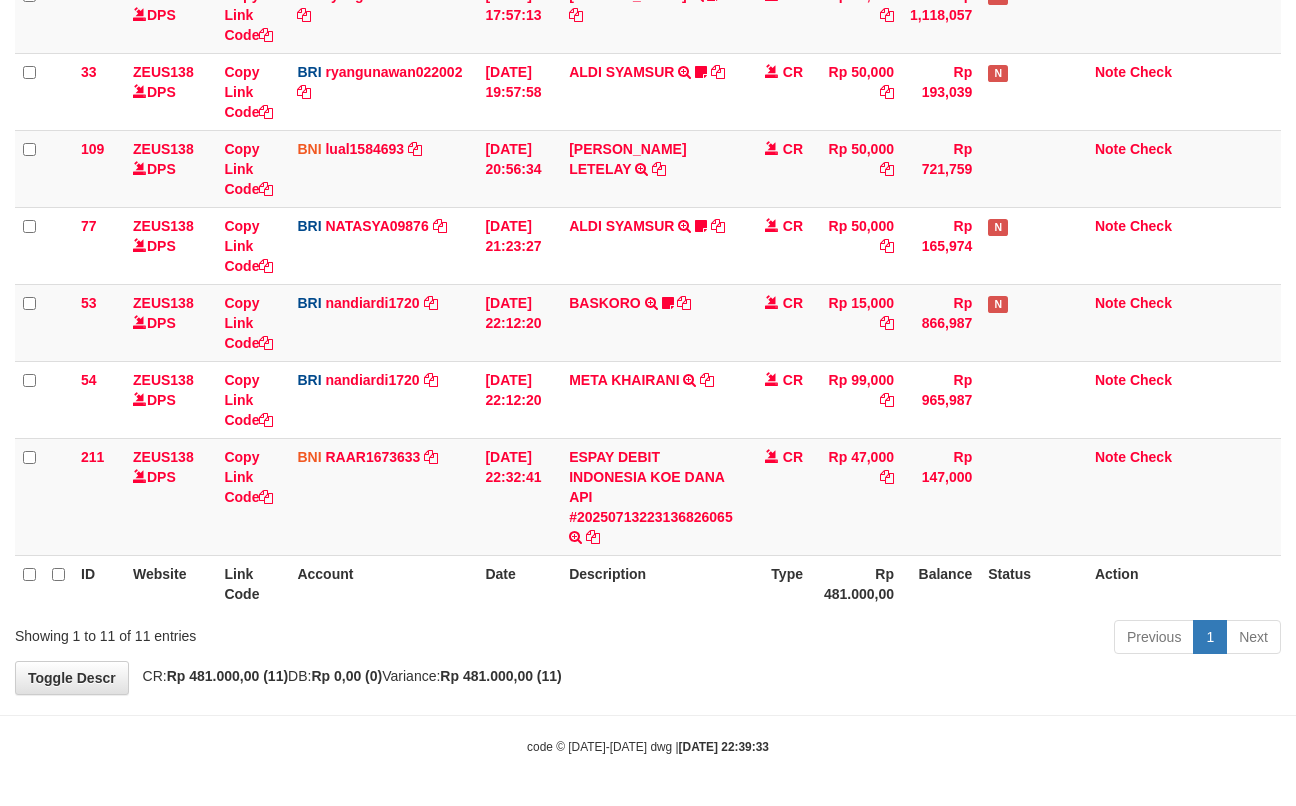 drag, startPoint x: 498, startPoint y: 545, endPoint x: 542, endPoint y: 585, distance: 59.464275 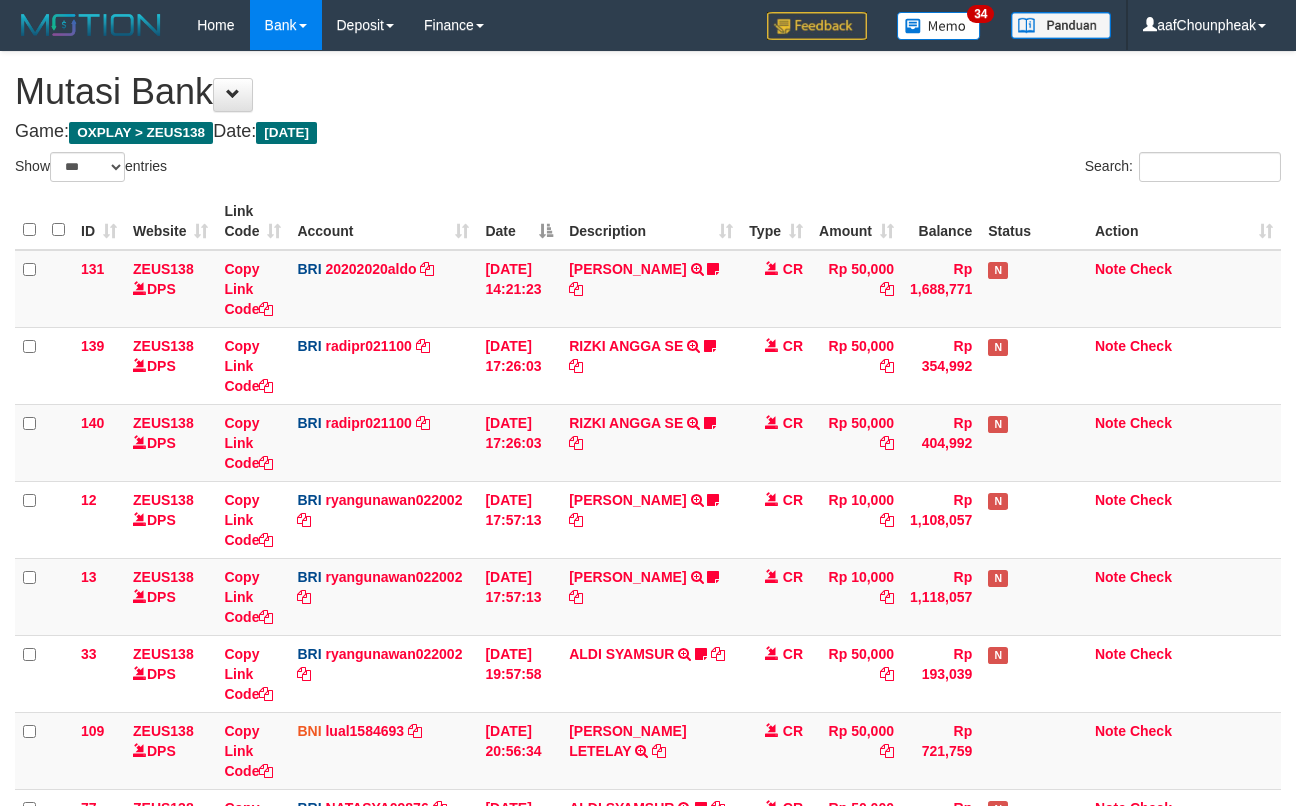 select on "***" 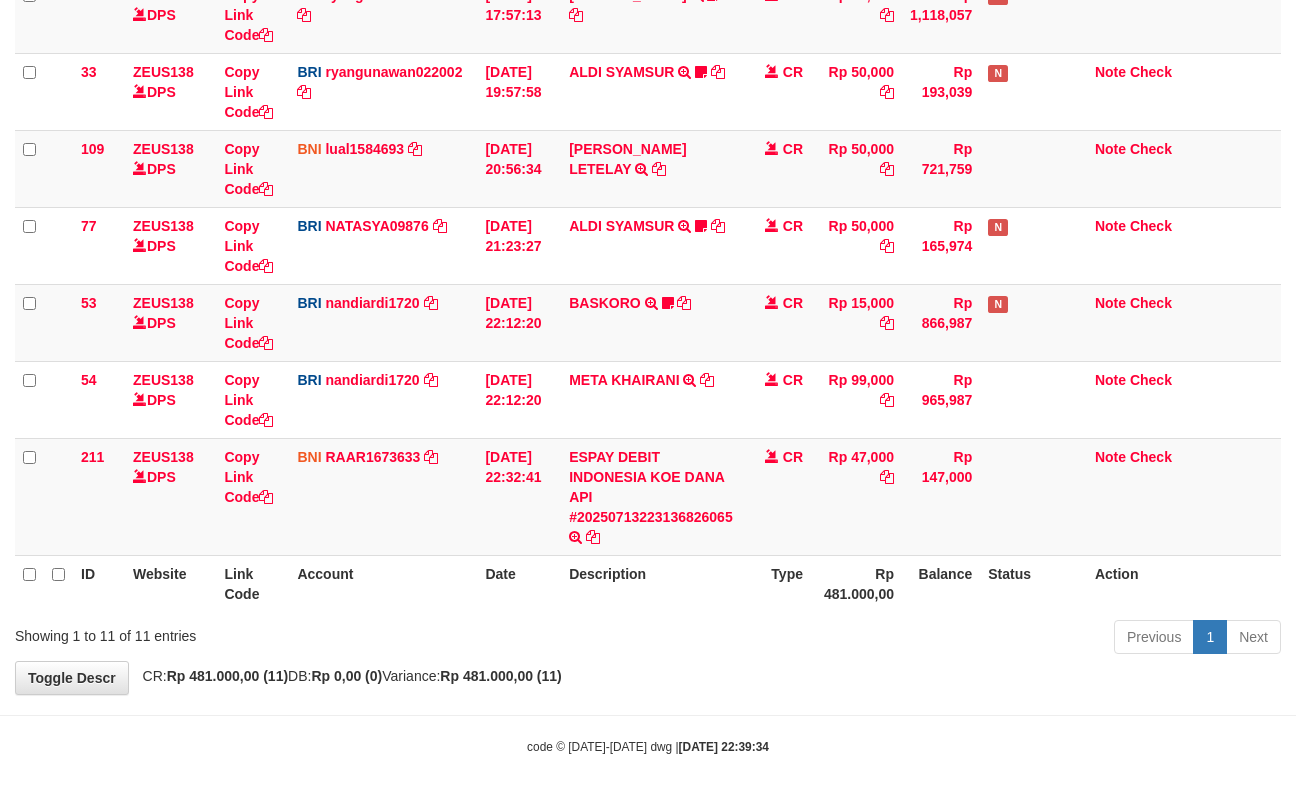 click on "Previous 1 Next" at bounding box center [918, 639] 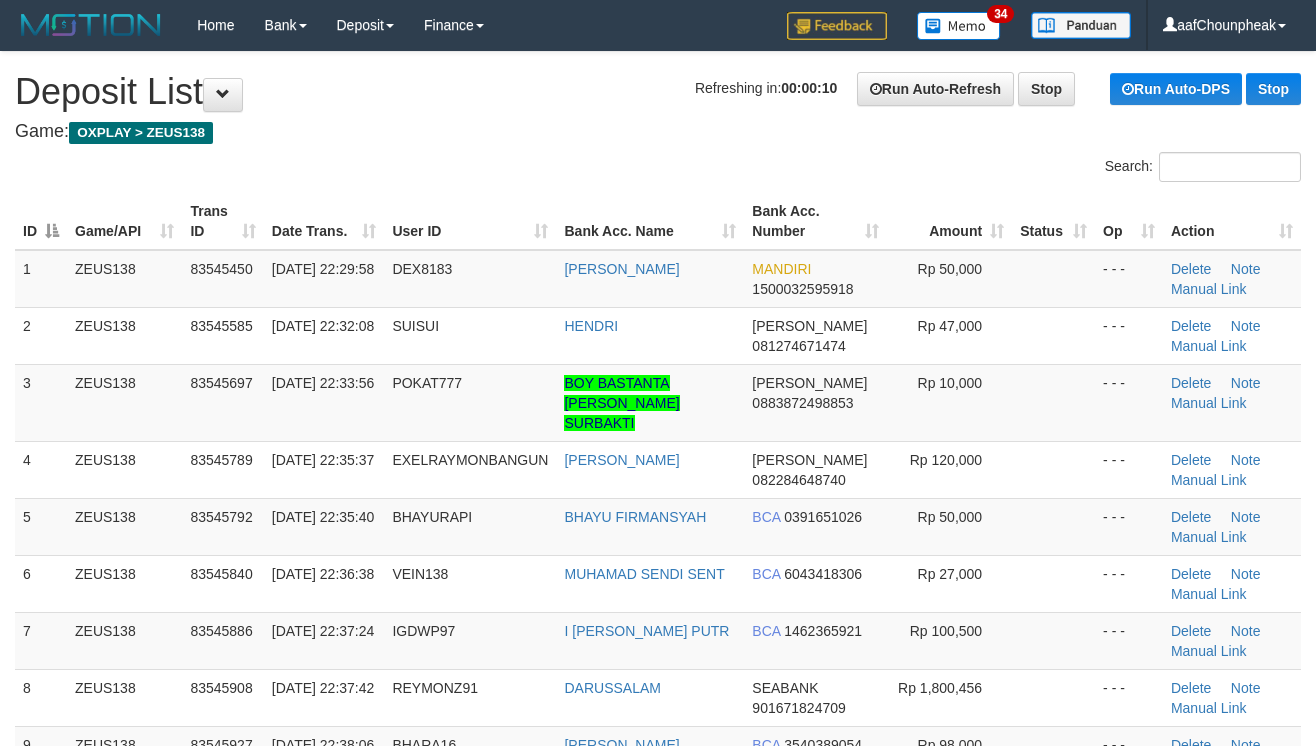 scroll, scrollTop: 0, scrollLeft: 0, axis: both 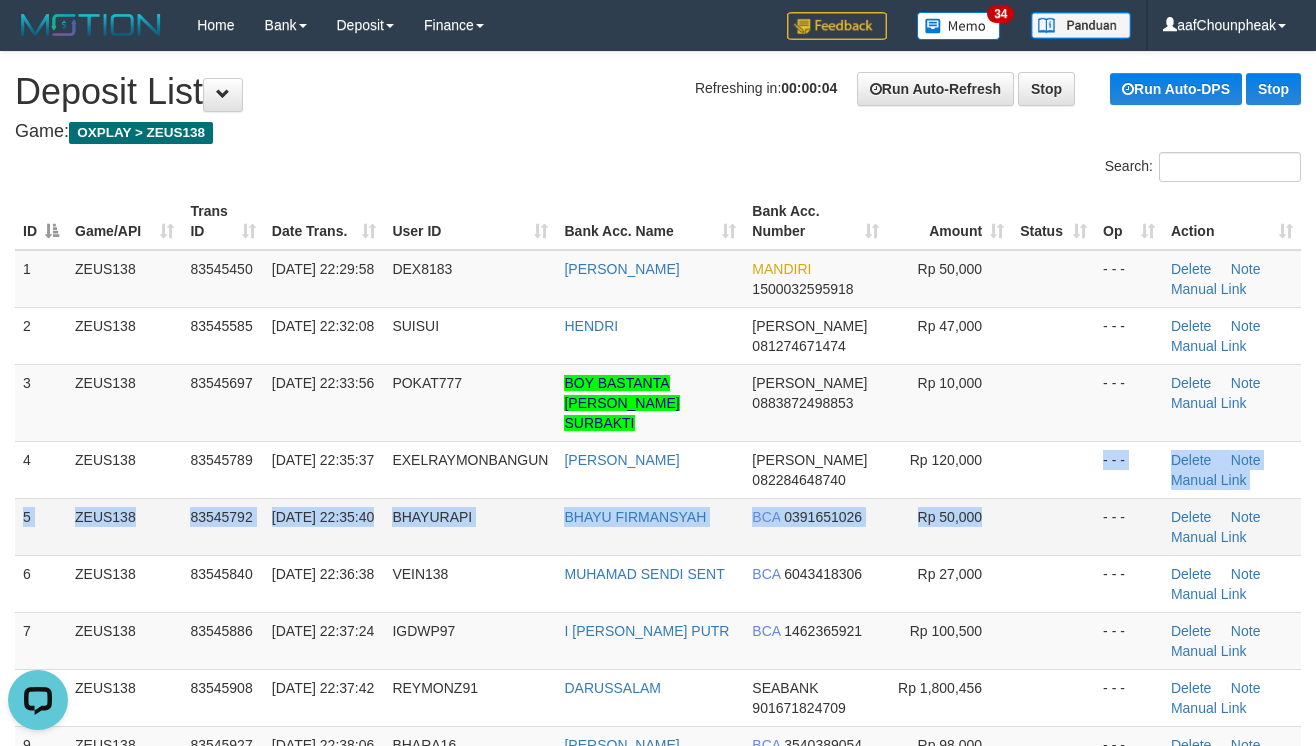drag, startPoint x: 1066, startPoint y: 482, endPoint x: 1098, endPoint y: 480, distance: 32.06244 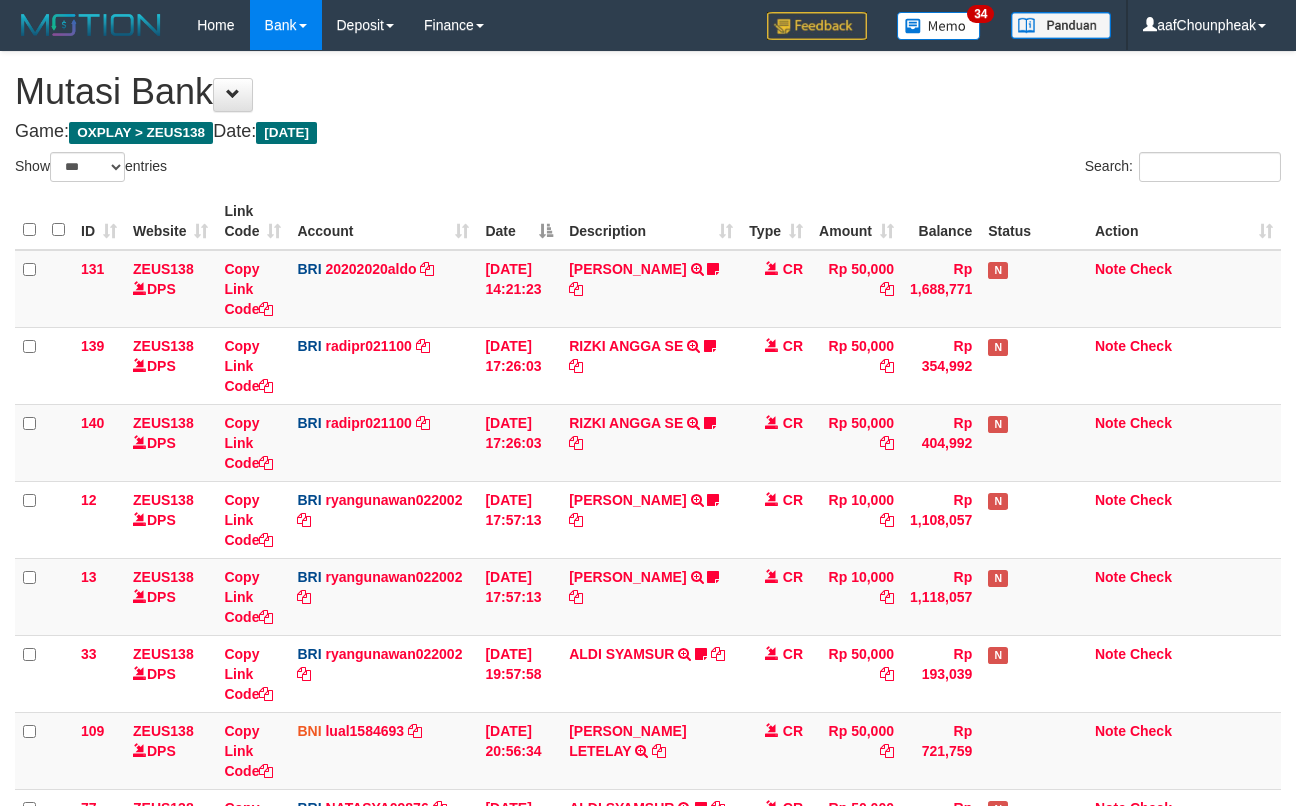 select on "***" 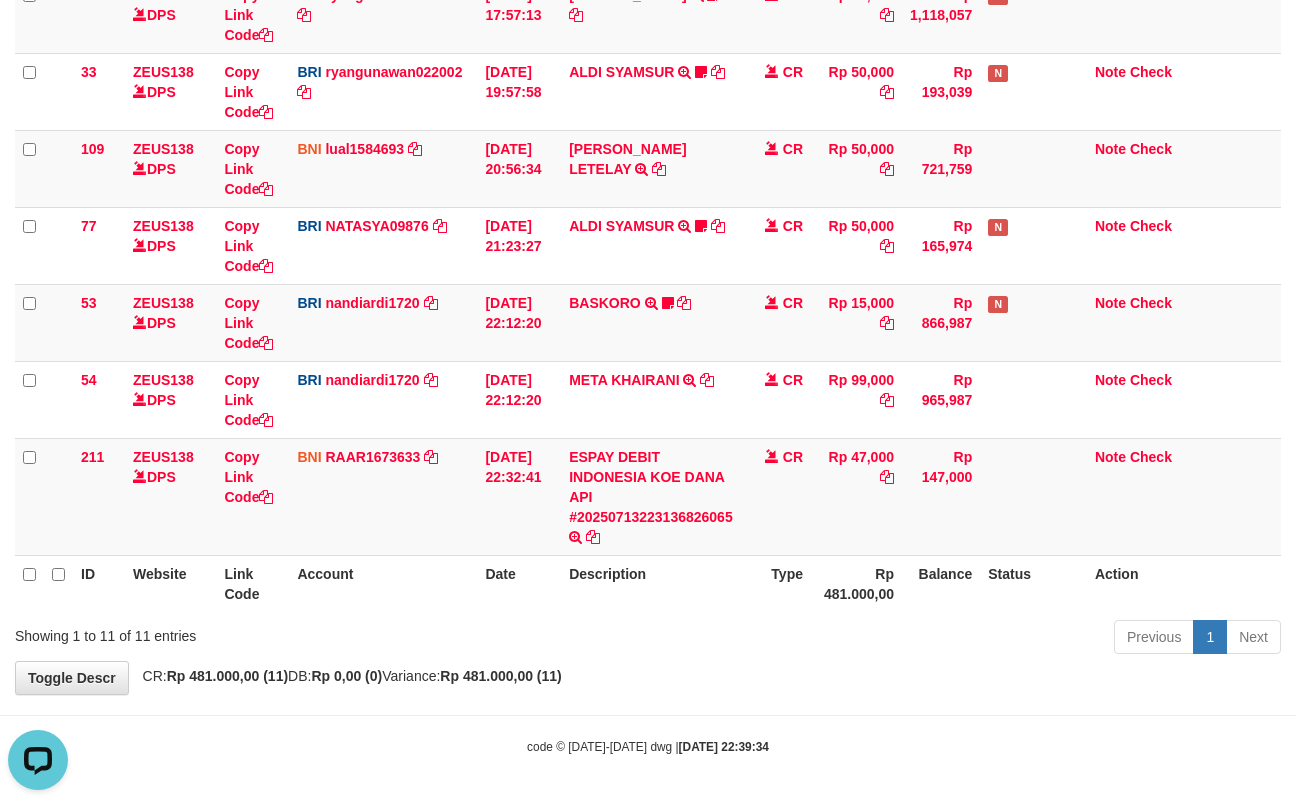 scroll, scrollTop: 0, scrollLeft: 0, axis: both 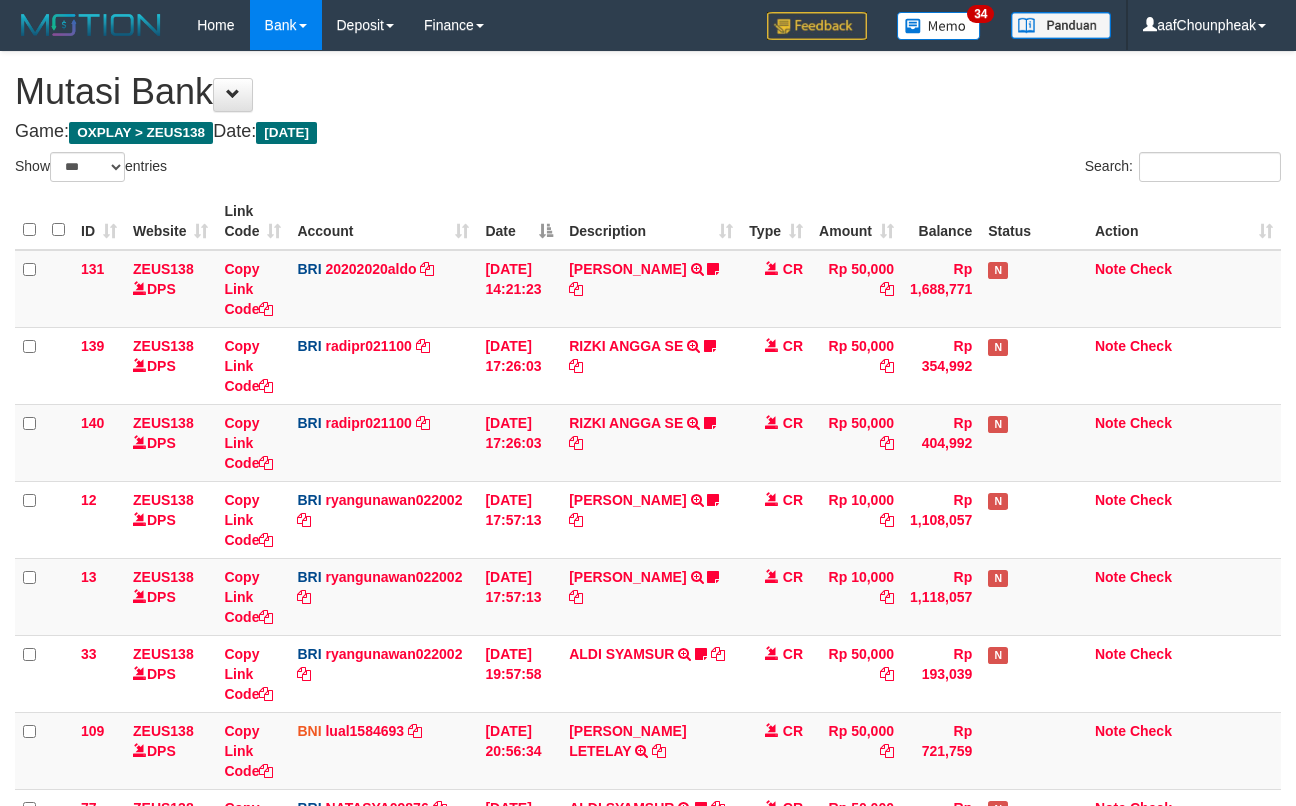 select on "***" 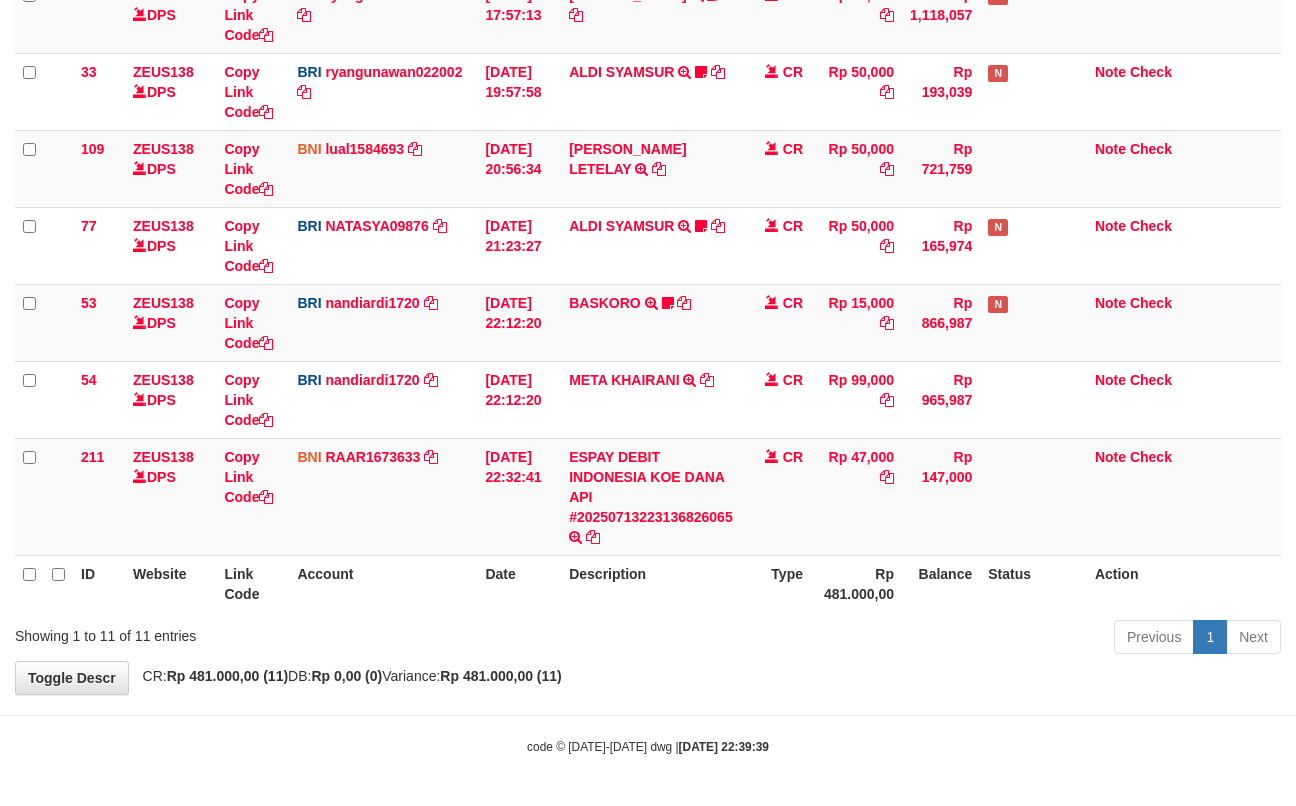 click on "Previous 1 Next" at bounding box center (918, 639) 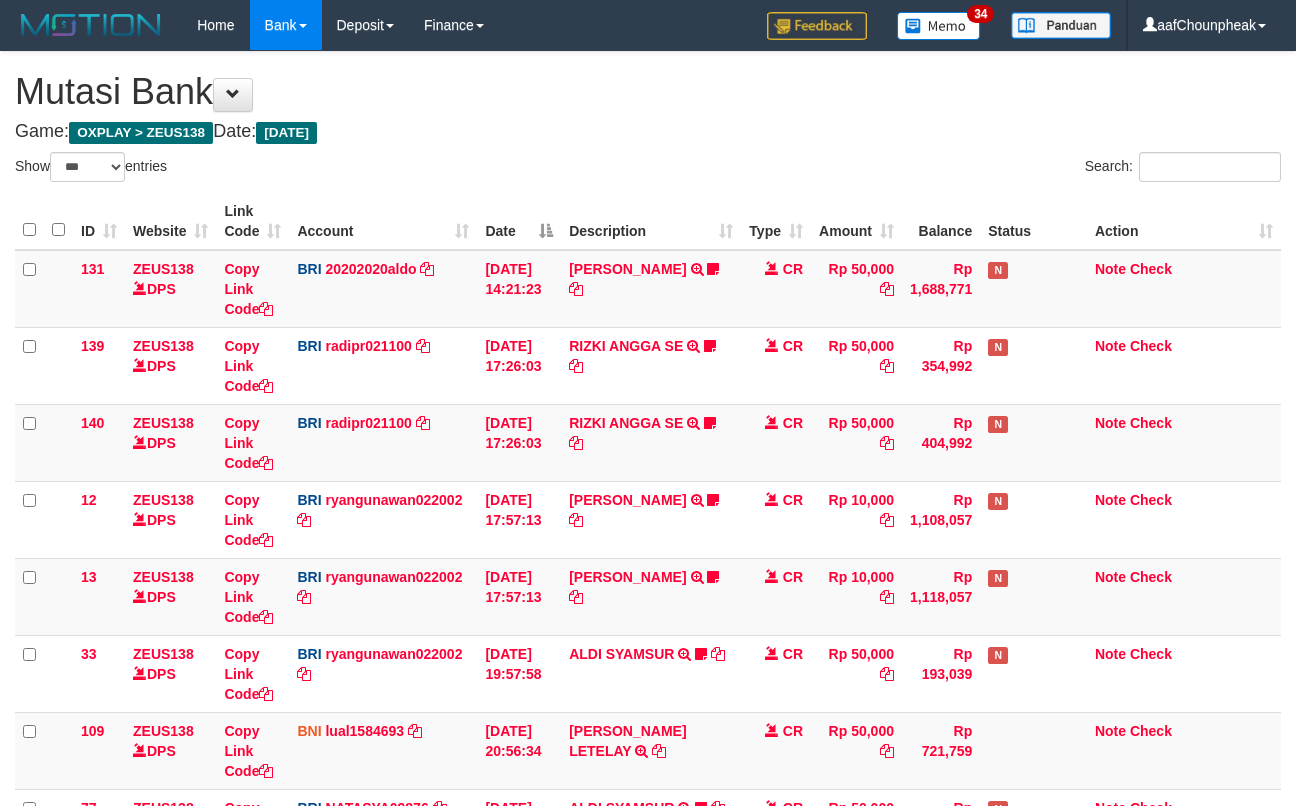 select on "***" 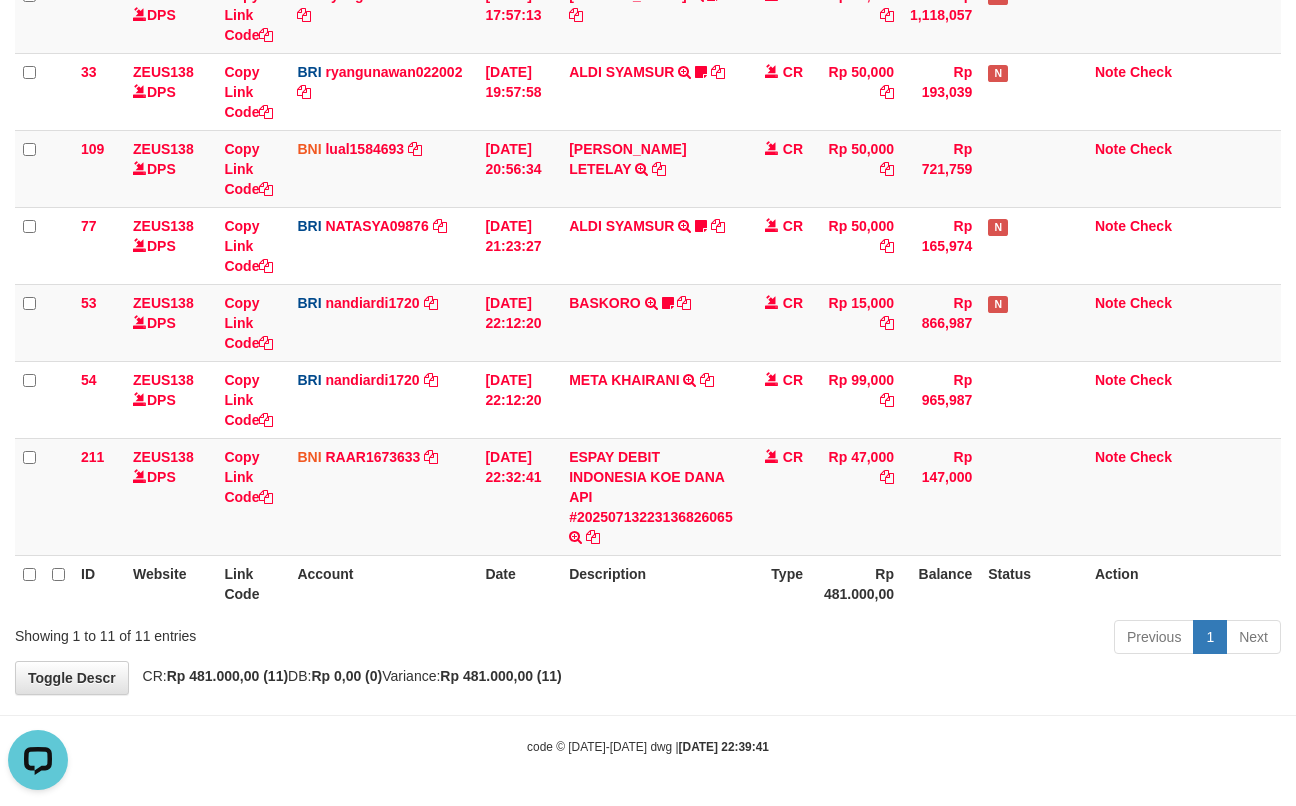 scroll, scrollTop: 0, scrollLeft: 0, axis: both 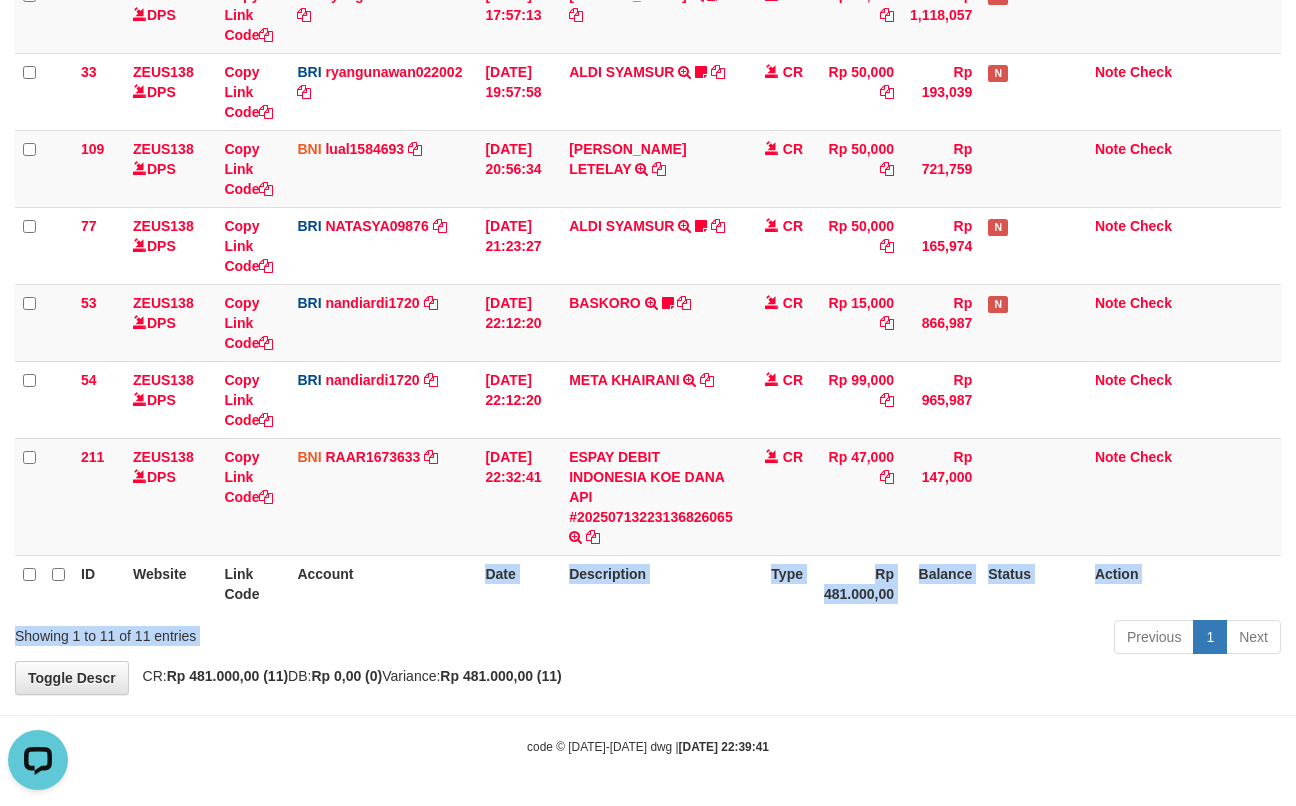 click on "Show  ** ** ** ***  entries Search:
ID Website Link Code Account Date Description Type Amount Balance Status Action
131
ZEUS138    DPS
Copy Link Code
BRI
20202020aldo
DPS
REVALDO SAGITA
mutasi_20250713_3778 | 131
mutasi_20250713_3778 | 131
13/07/2025 14:21:23
DANA HERISUPRAPTO            TRANSFER NBMB DANA HERISUPRAPTO TO REVALDO SAGITA    Herisuprapto
CR
Rp 50,000
Rp 1,688,771
N
Note
Check
139
ZEUS138    DPS
Copy Link Code  BRI" at bounding box center [648, 115] 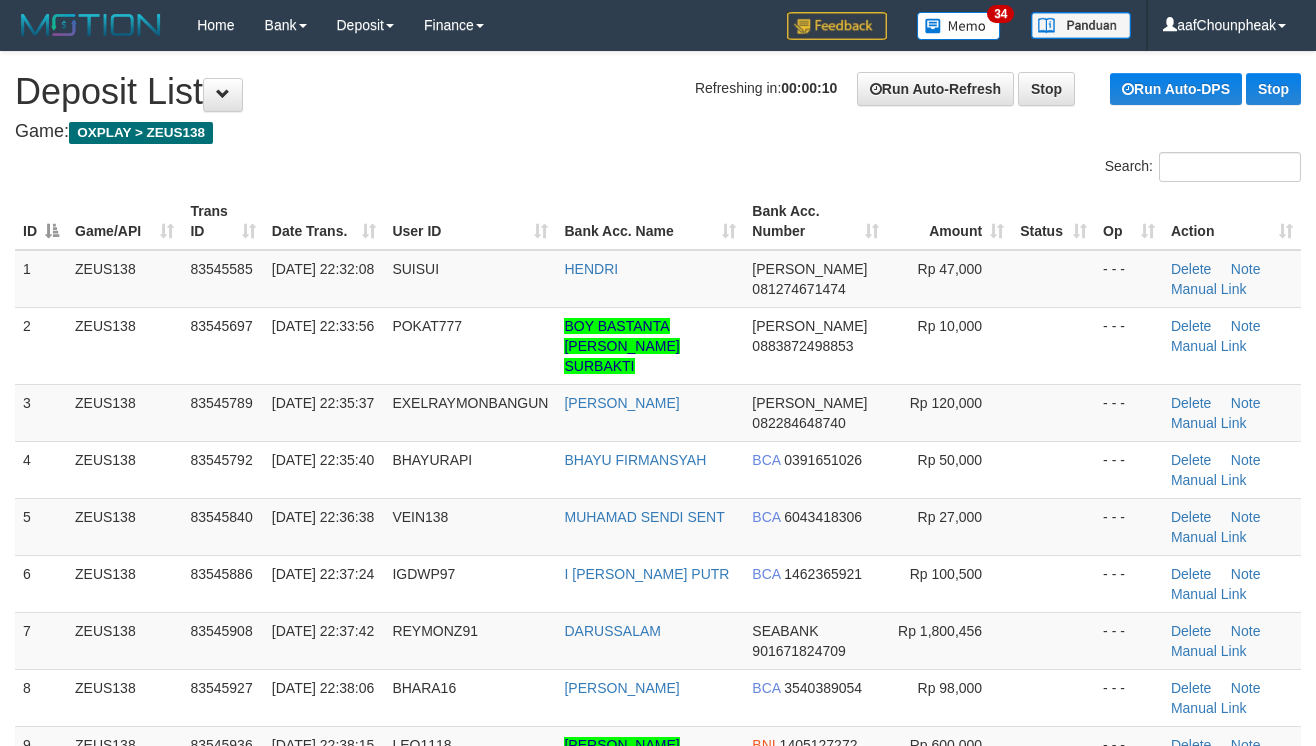 scroll, scrollTop: 0, scrollLeft: 0, axis: both 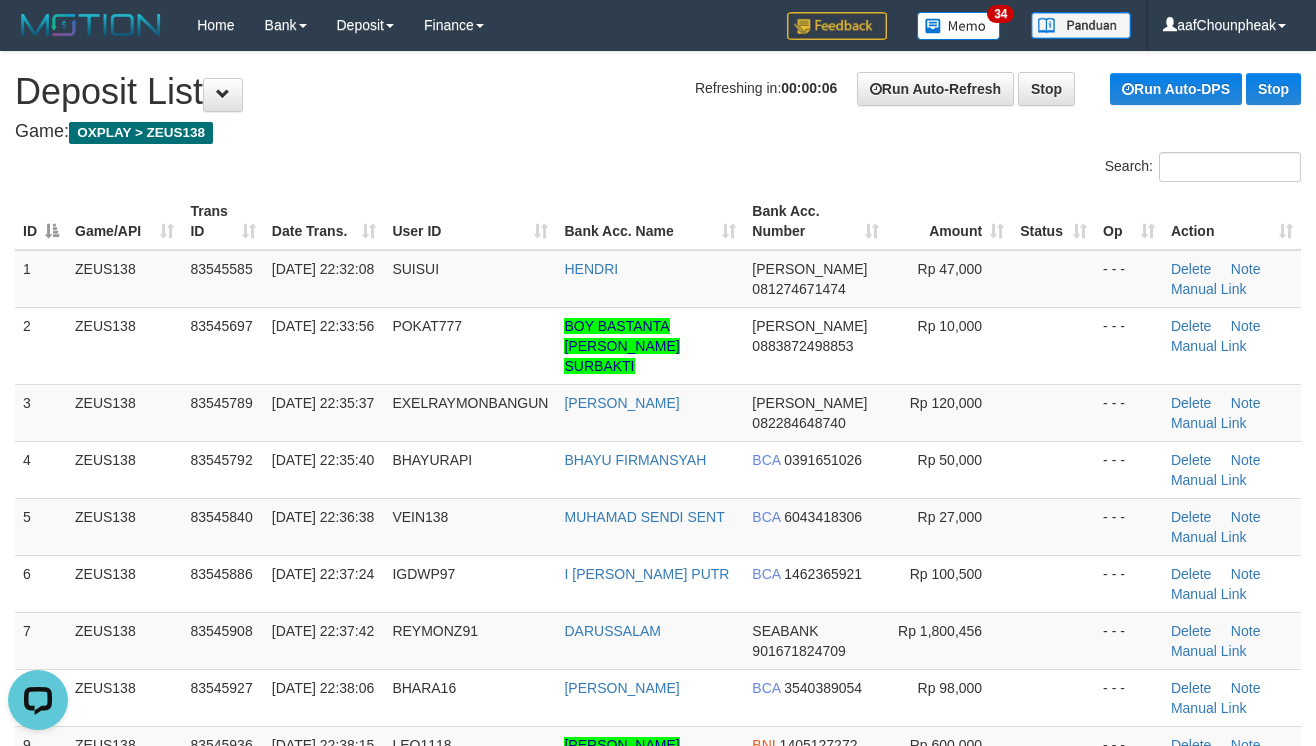 drag, startPoint x: 516, startPoint y: 216, endPoint x: 532, endPoint y: 205, distance: 19.416489 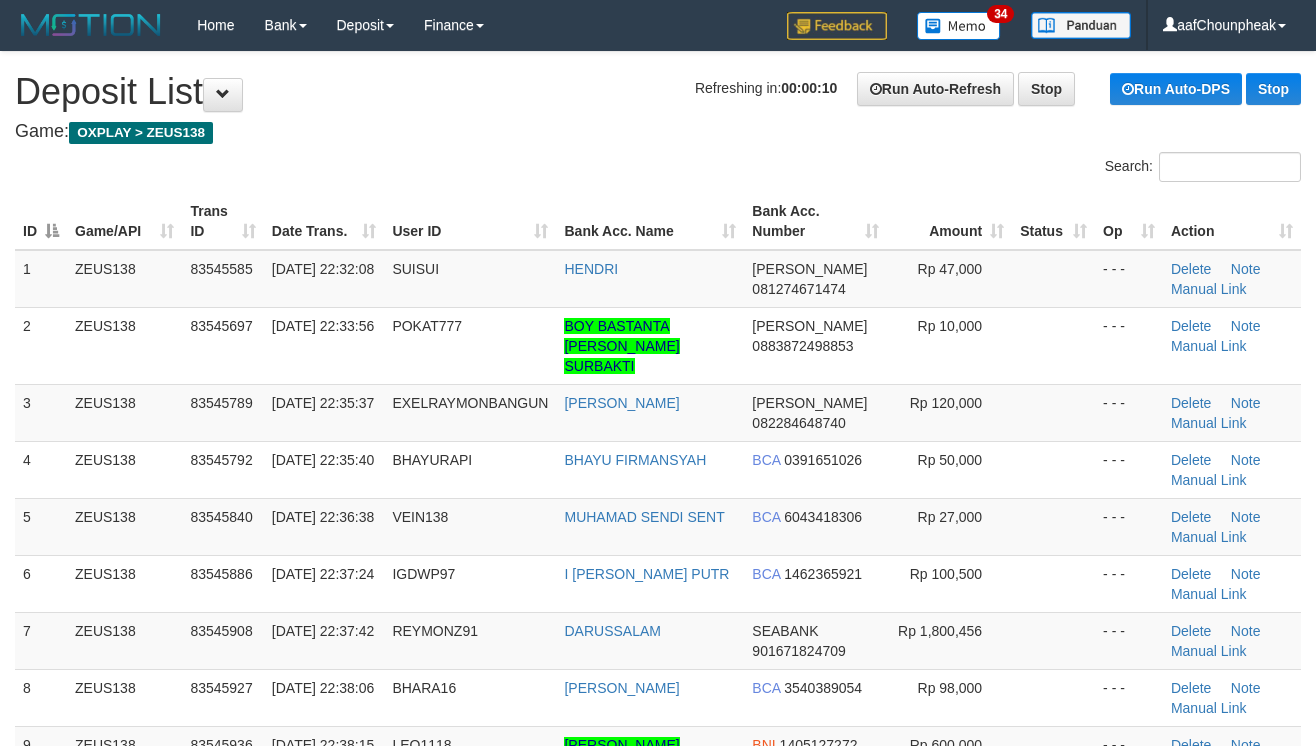 scroll, scrollTop: 0, scrollLeft: 0, axis: both 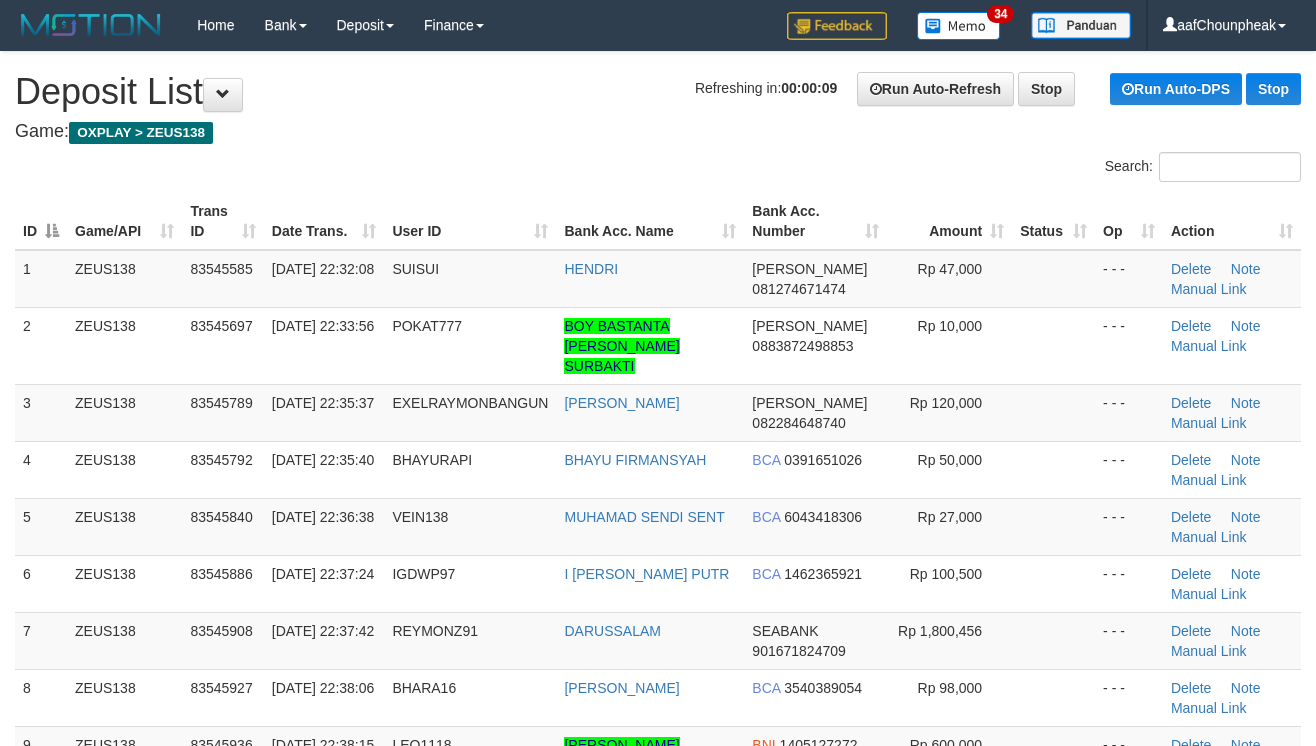 drag, startPoint x: 548, startPoint y: 181, endPoint x: 769, endPoint y: 166, distance: 221.50847 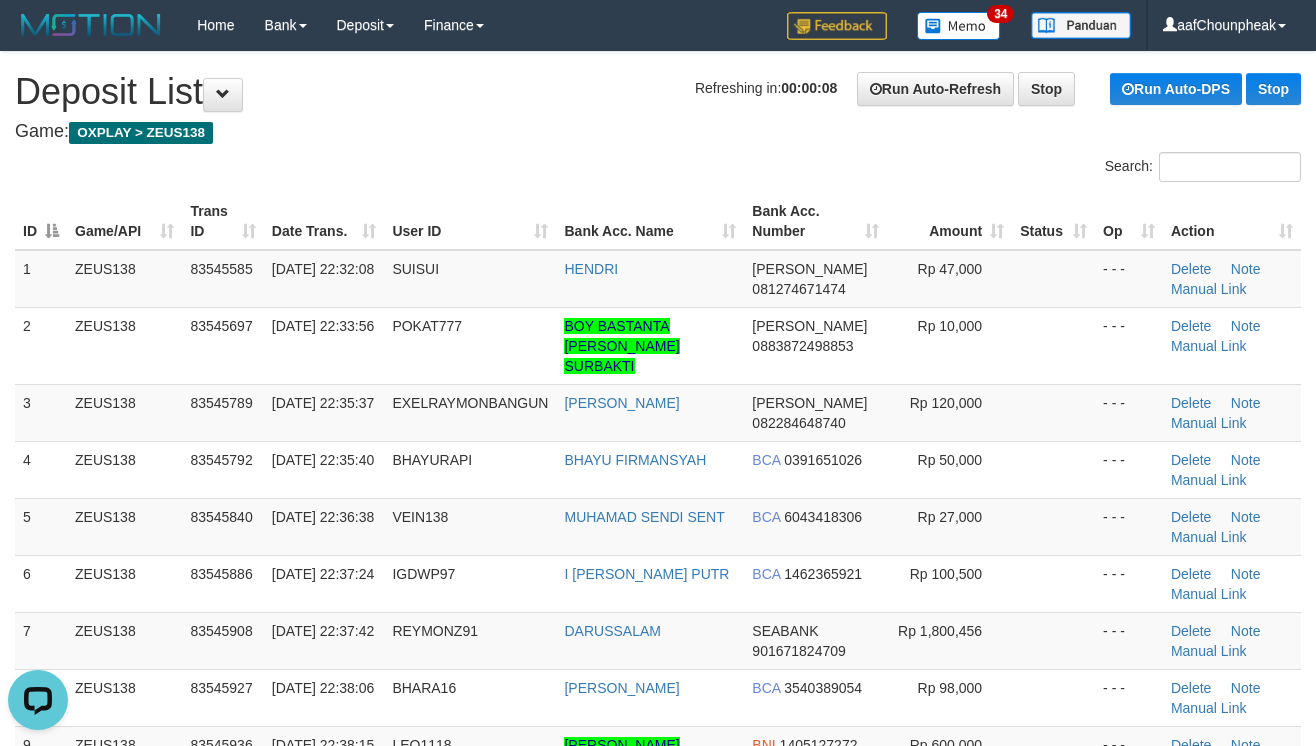 scroll, scrollTop: 0, scrollLeft: 0, axis: both 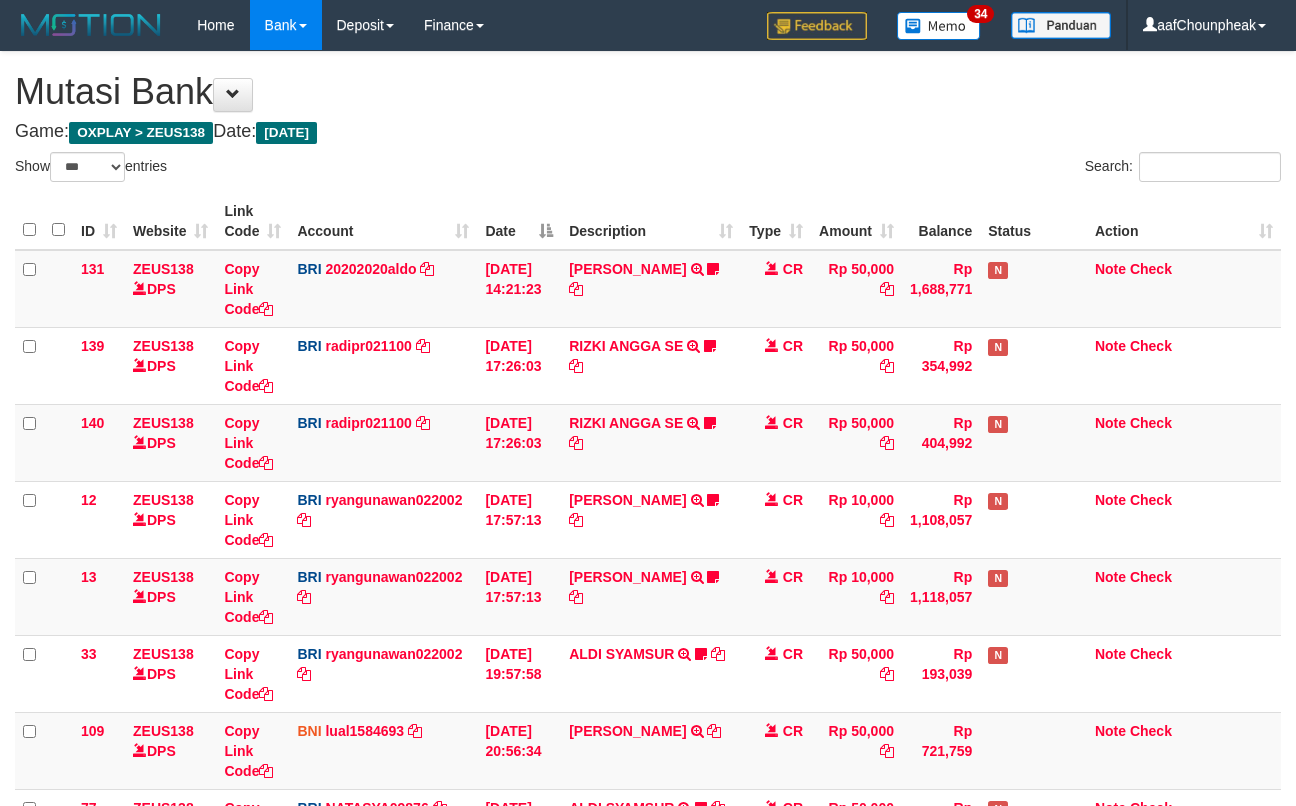 select on "***" 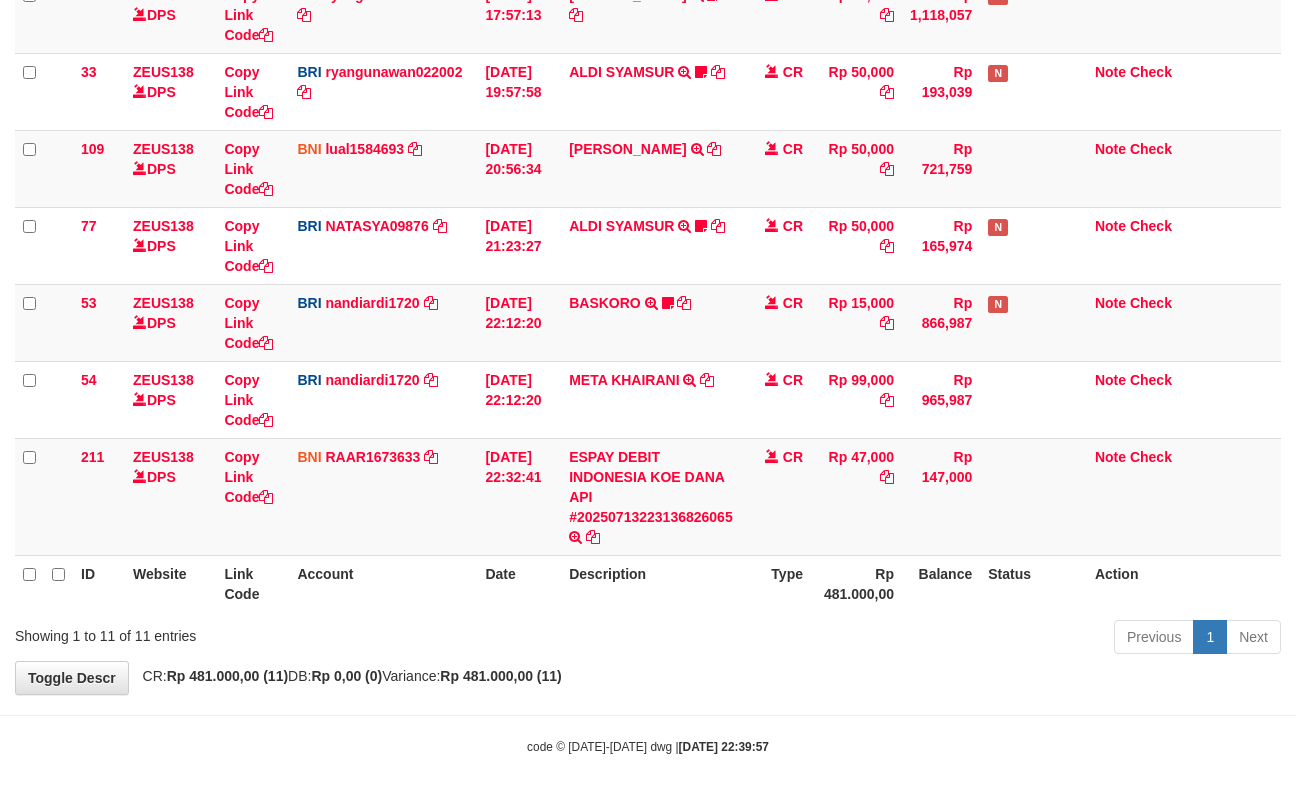 click on "Previous 1 Next" at bounding box center [918, 639] 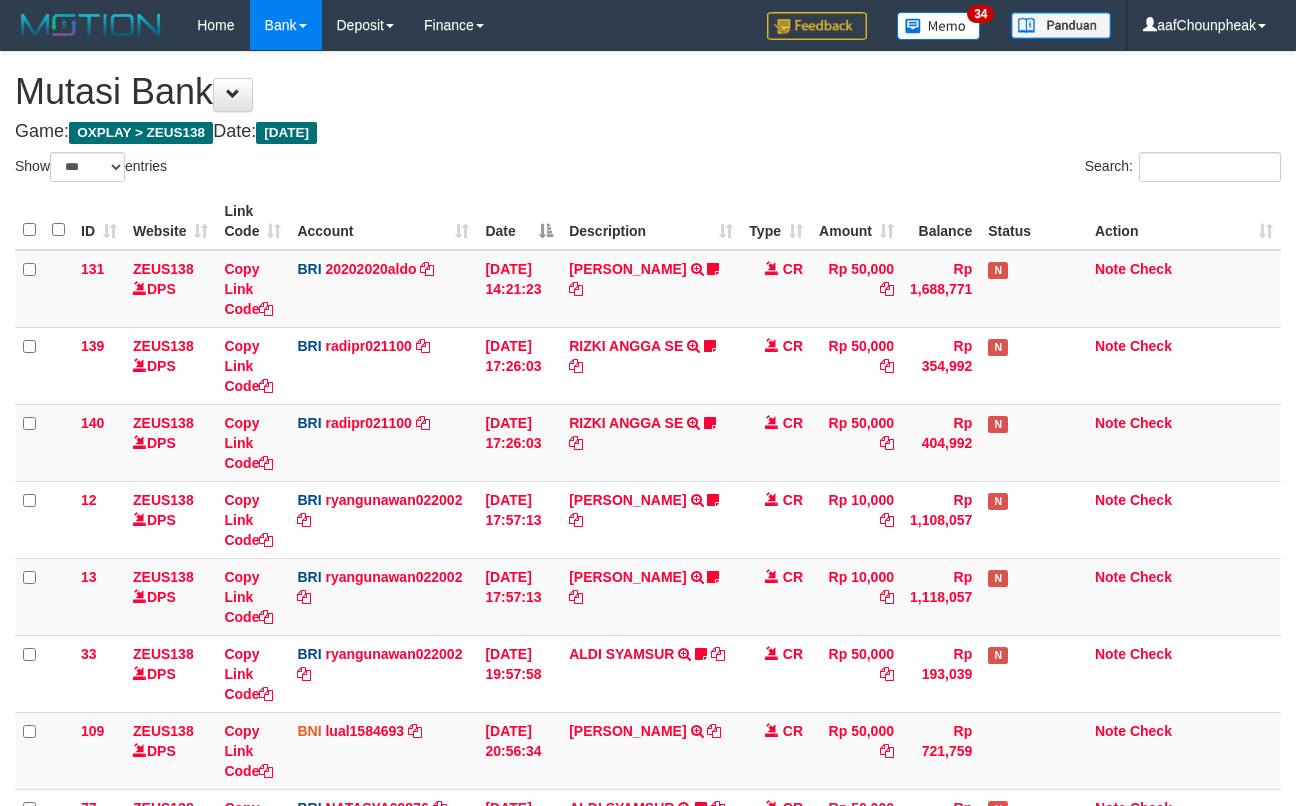 select on "***" 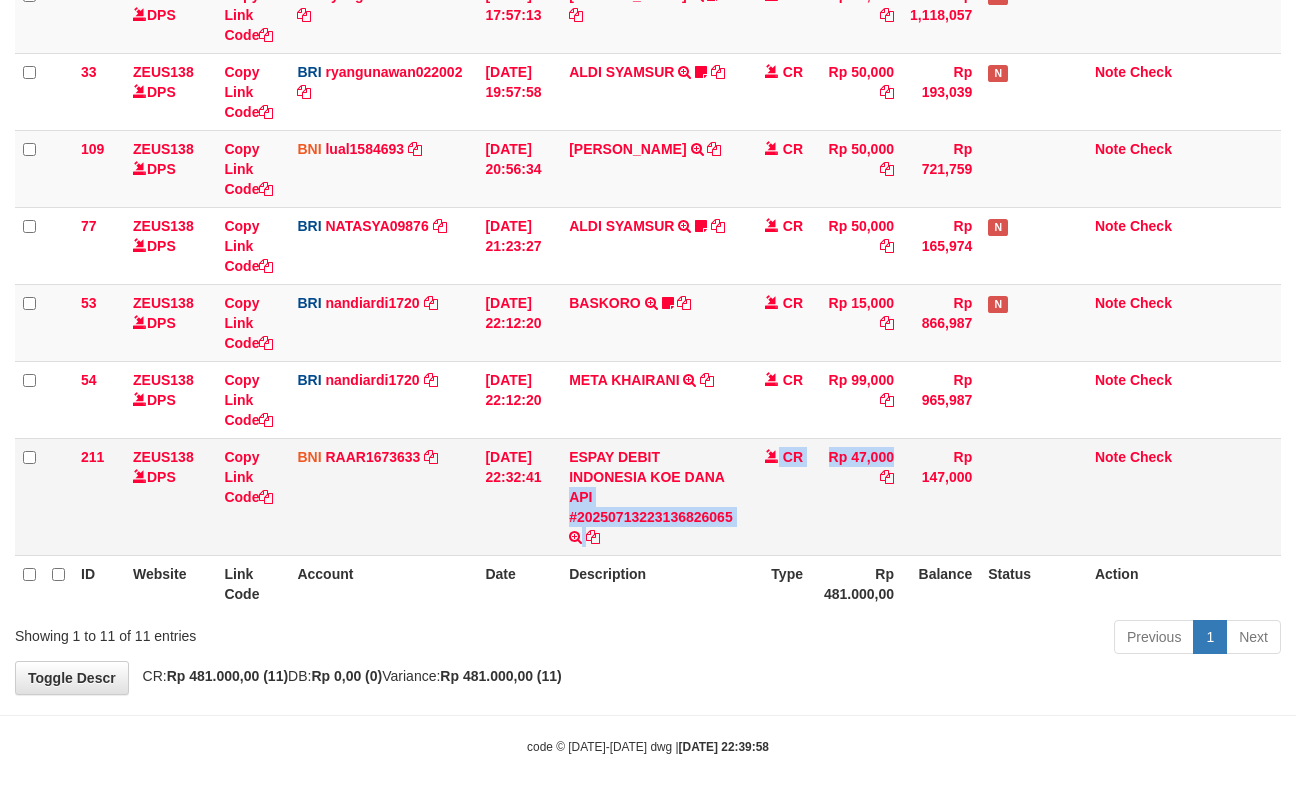 click on "211
ZEUS138    DPS
Copy Link Code
BNI
RAAR1673633
DPS
RAZA ALAMAR ARDYANSYAH
mutasi_20250713_3594 | 211
mutasi_20250713_3594 | 211
13/07/2025 22:32:41
ESPAY DEBIT INDONESIA KOE DANA API #20250713223136826065         TRANSFER DARI ESPAY DEBIT INDONESIA KOE DANA API #20250713223136826065
CR
Rp 47,000
Rp 147,000
Note
Check" at bounding box center (648, 496) 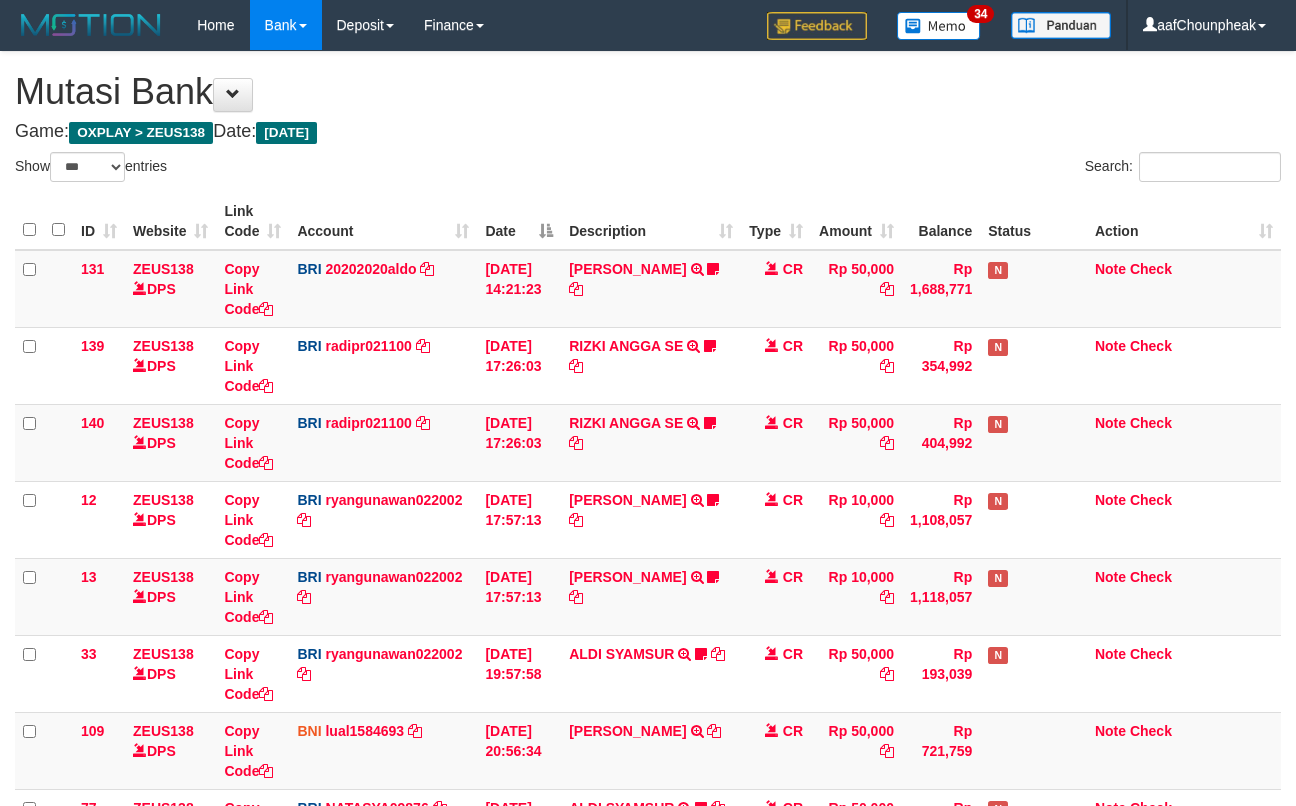 select on "***" 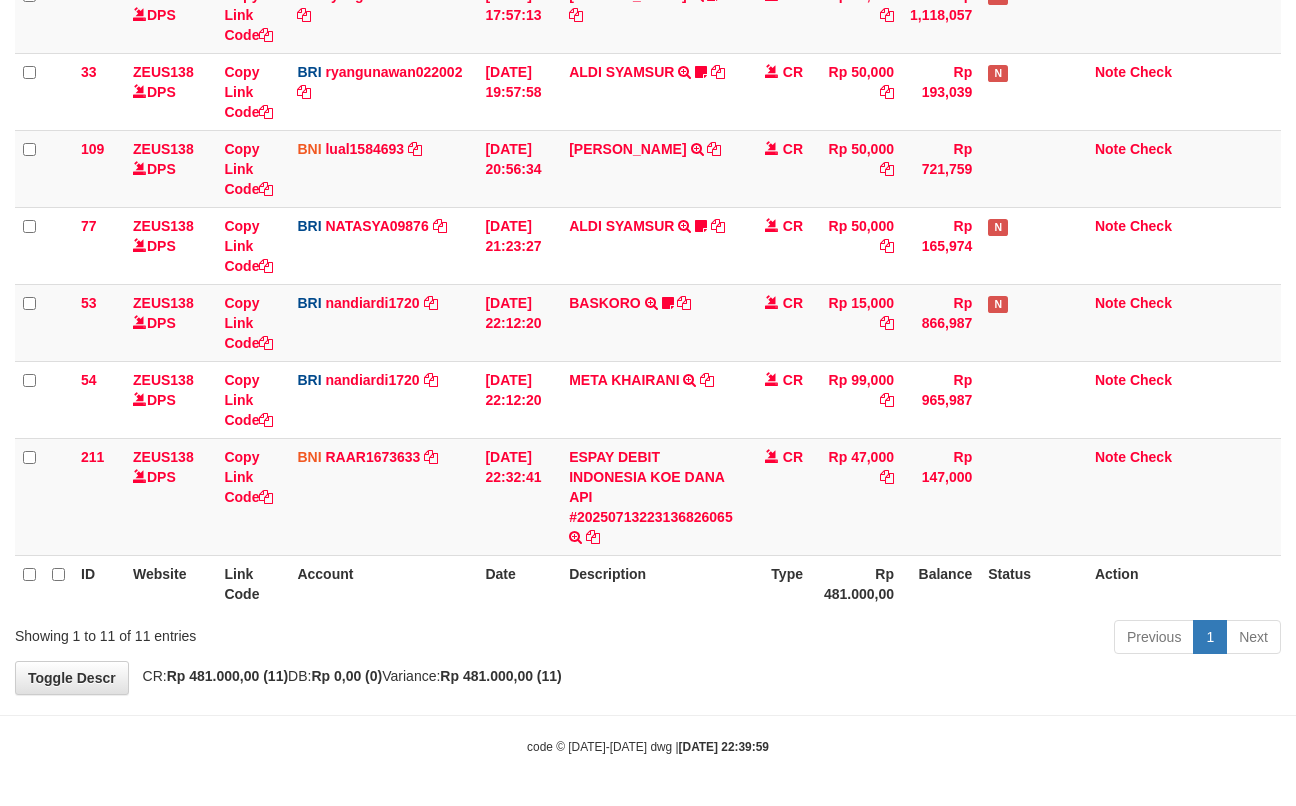 click on "Previous 1 Next" at bounding box center (918, 639) 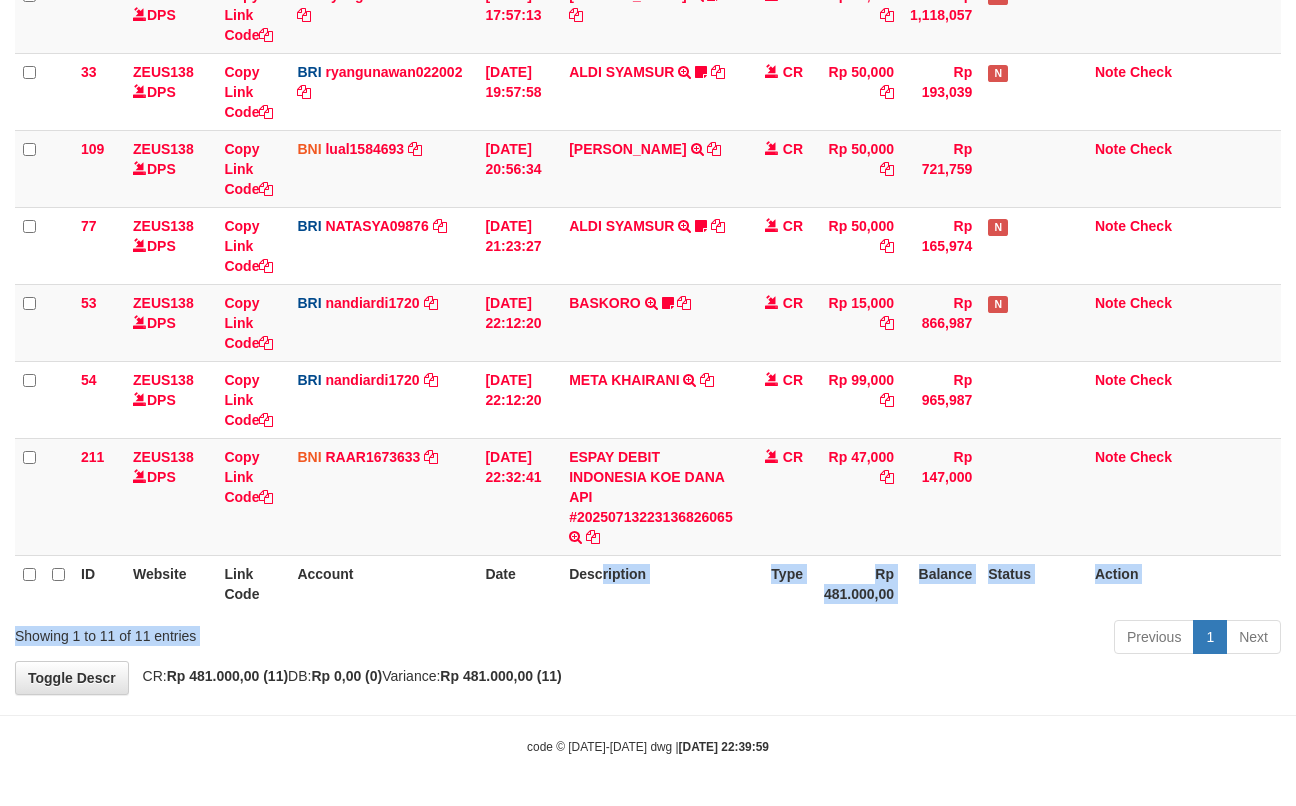 click on "Show  ** ** ** ***  entries Search:
ID Website Link Code Account Date Description Type Amount Balance Status Action
131
ZEUS138    DPS
Copy Link Code
BRI
20202020aldo
DPS
REVALDO SAGITA
mutasi_20250713_3778 | 131
mutasi_20250713_3778 | 131
13/07/2025 14:21:23
DANA HERISUPRAPTO            TRANSFER NBMB DANA HERISUPRAPTO TO REVALDO SAGITA    Herisuprapto
CR
Rp 50,000
Rp 1,688,771
N
Note
Check
139
ZEUS138    DPS
Copy Link Code  BRI" at bounding box center (648, 115) 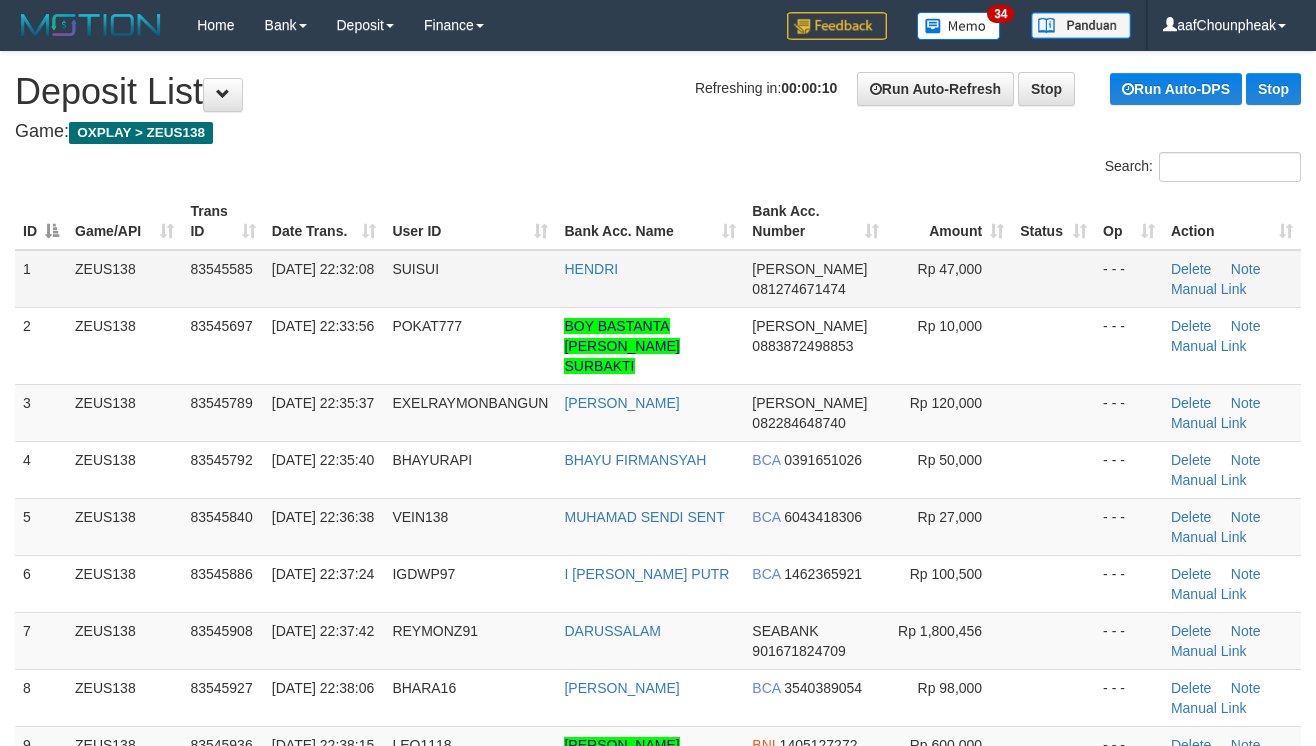 scroll, scrollTop: 0, scrollLeft: 0, axis: both 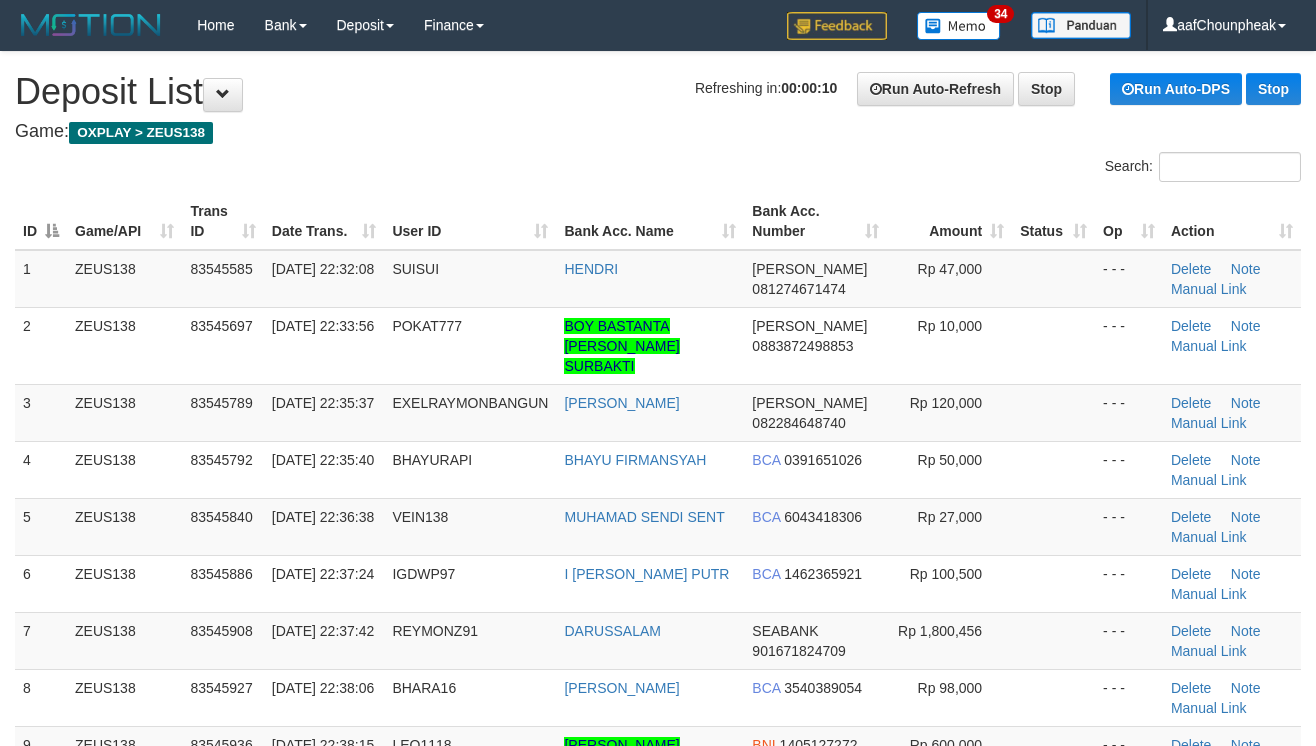 drag, startPoint x: 617, startPoint y: 129, endPoint x: 636, endPoint y: 133, distance: 19.416489 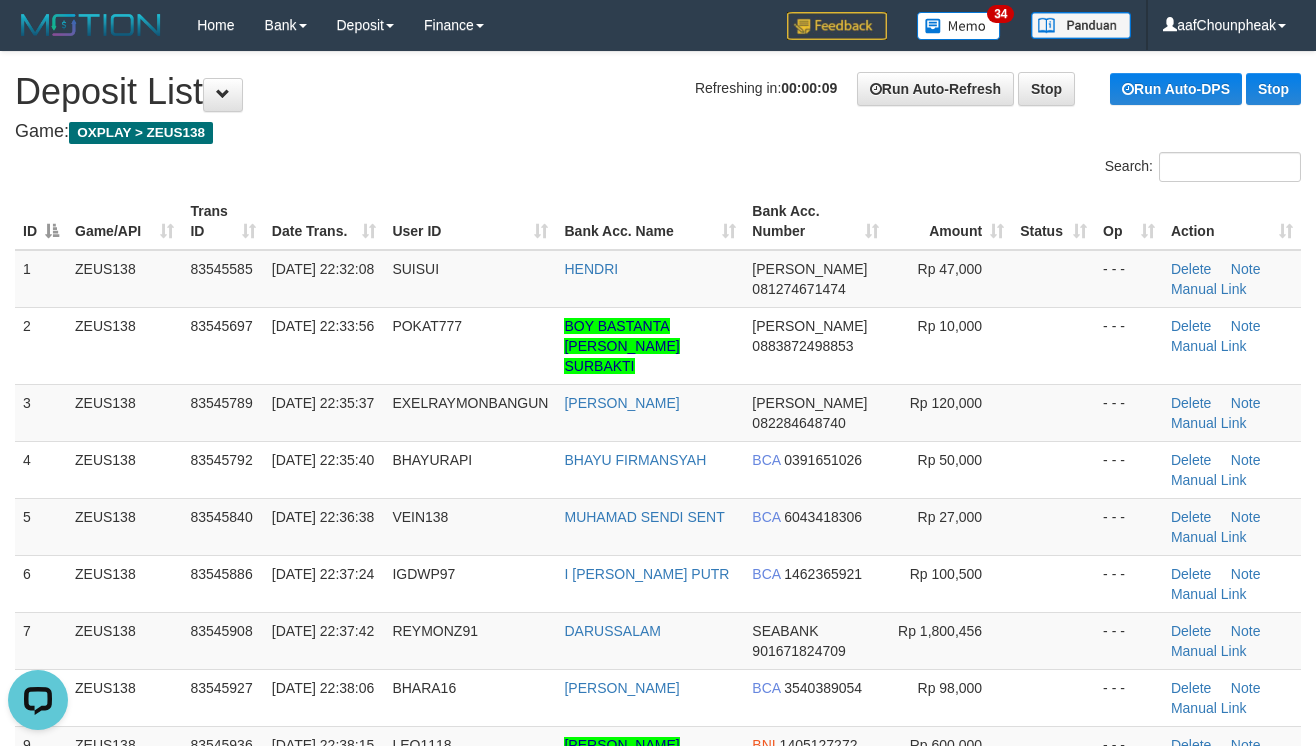 scroll, scrollTop: 0, scrollLeft: 0, axis: both 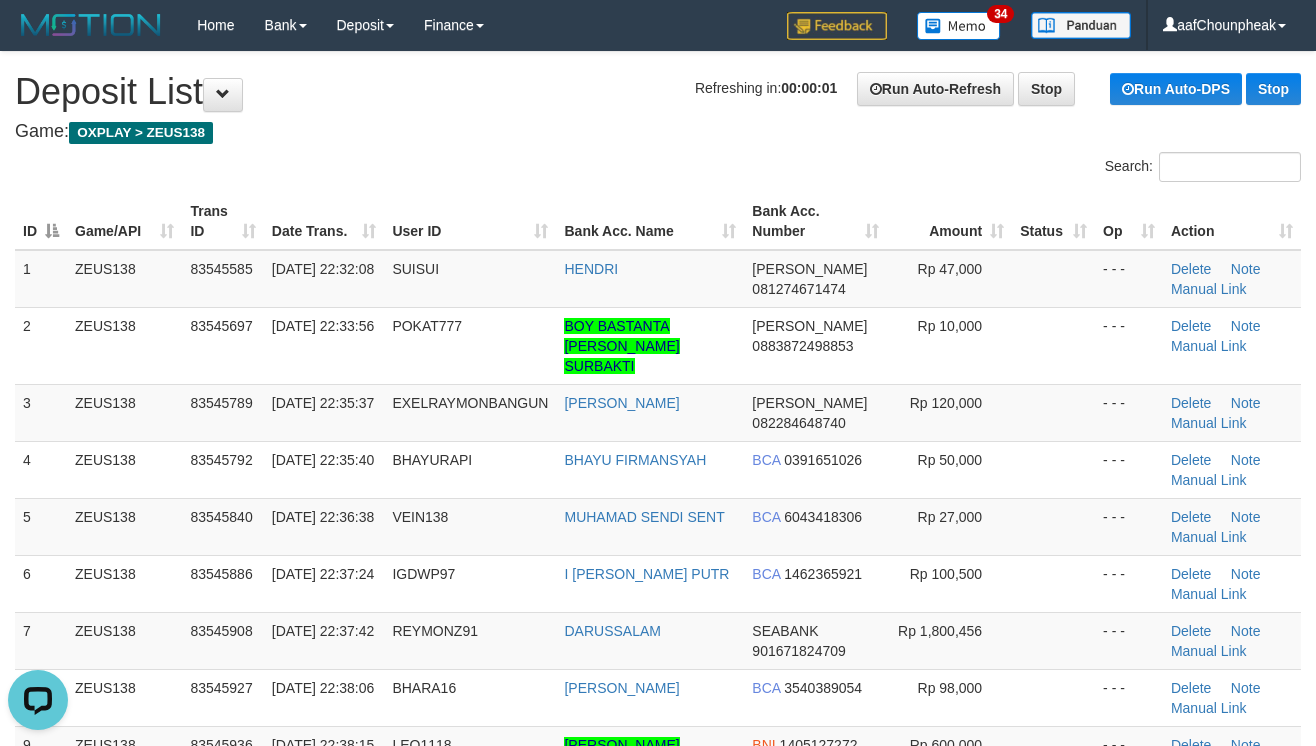 click on "Refreshing in:  00:00:01
Run Auto-Refresh
Stop
Run Auto-DPS
Stop
Deposit List" at bounding box center (658, 92) 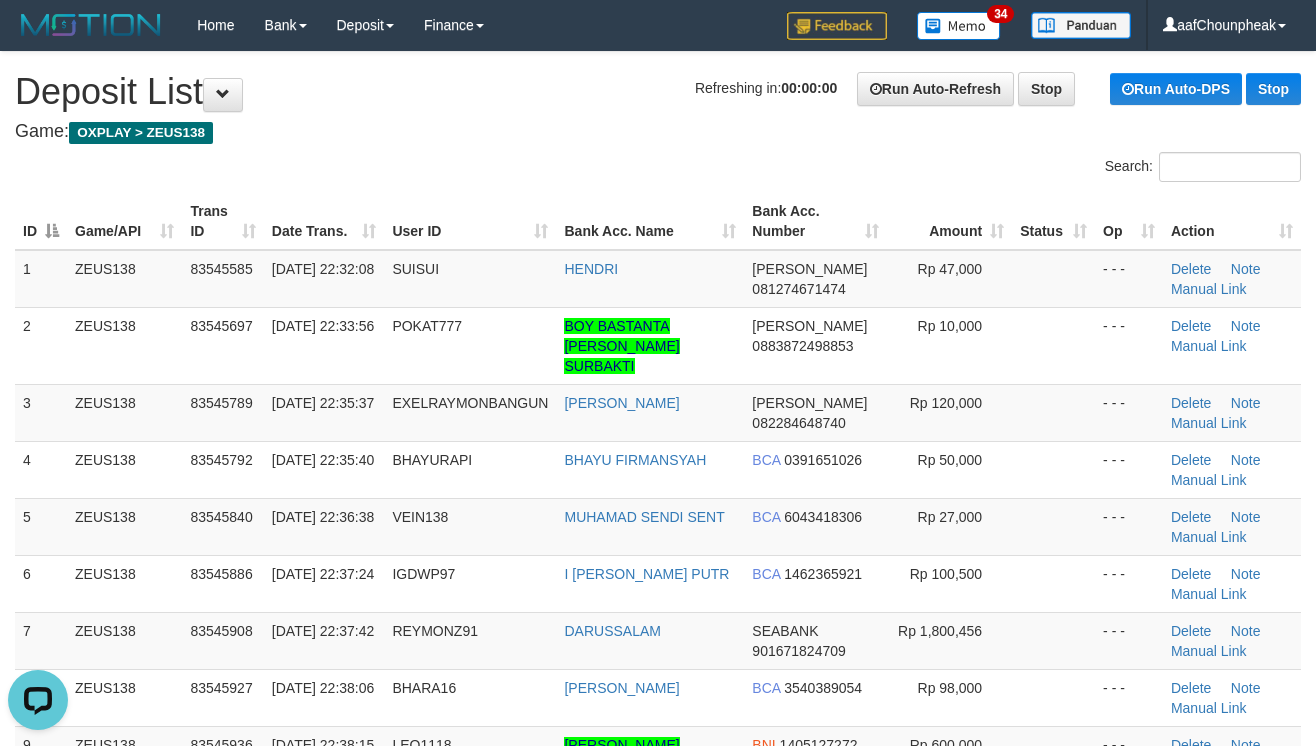 drag, startPoint x: 584, startPoint y: 146, endPoint x: 1326, endPoint y: 336, distance: 765.93994 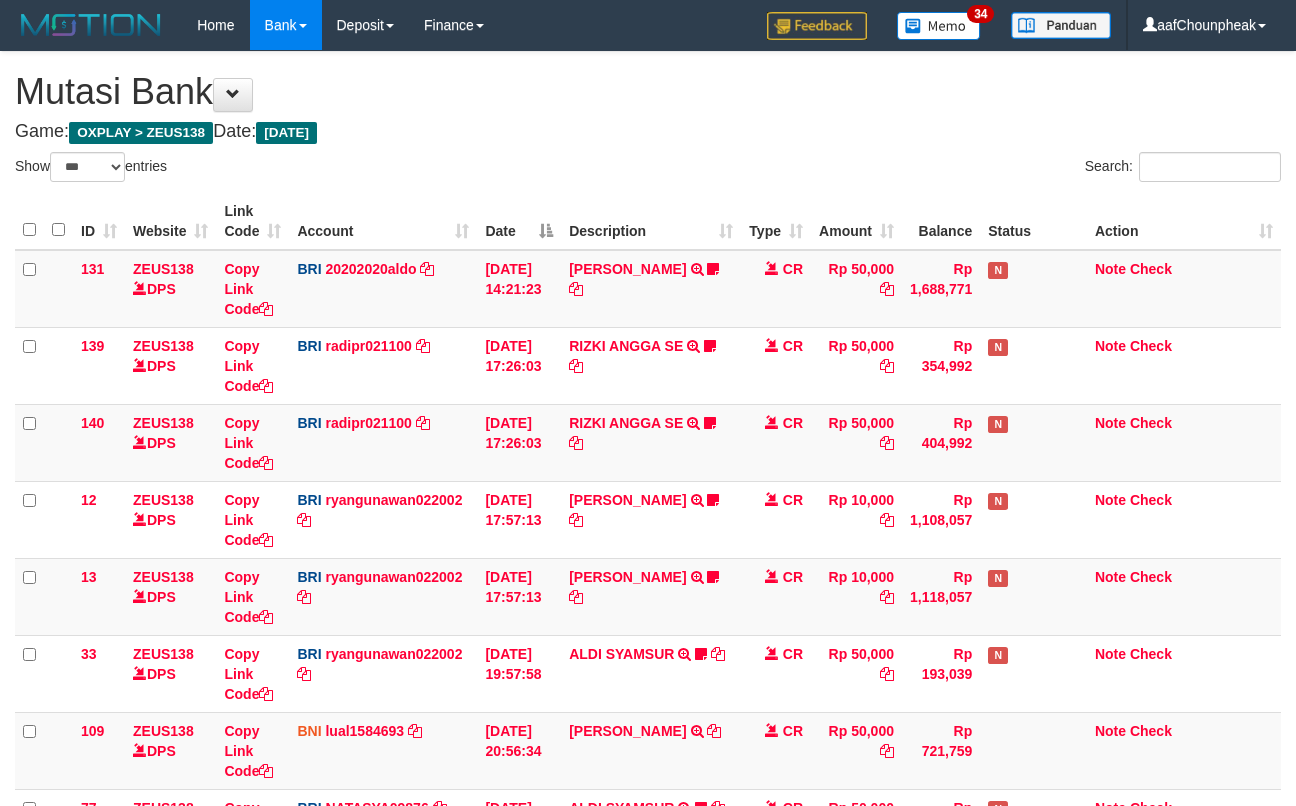 select on "***" 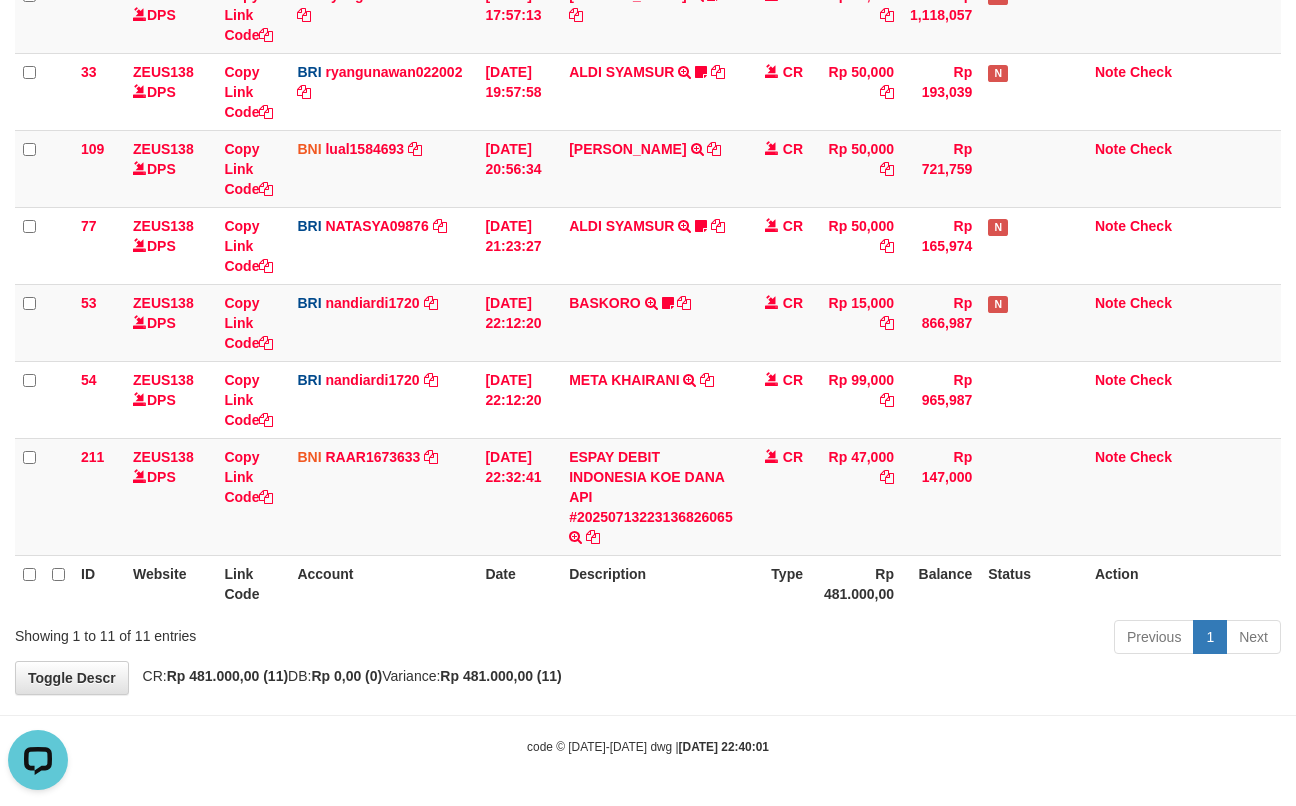 scroll, scrollTop: 0, scrollLeft: 0, axis: both 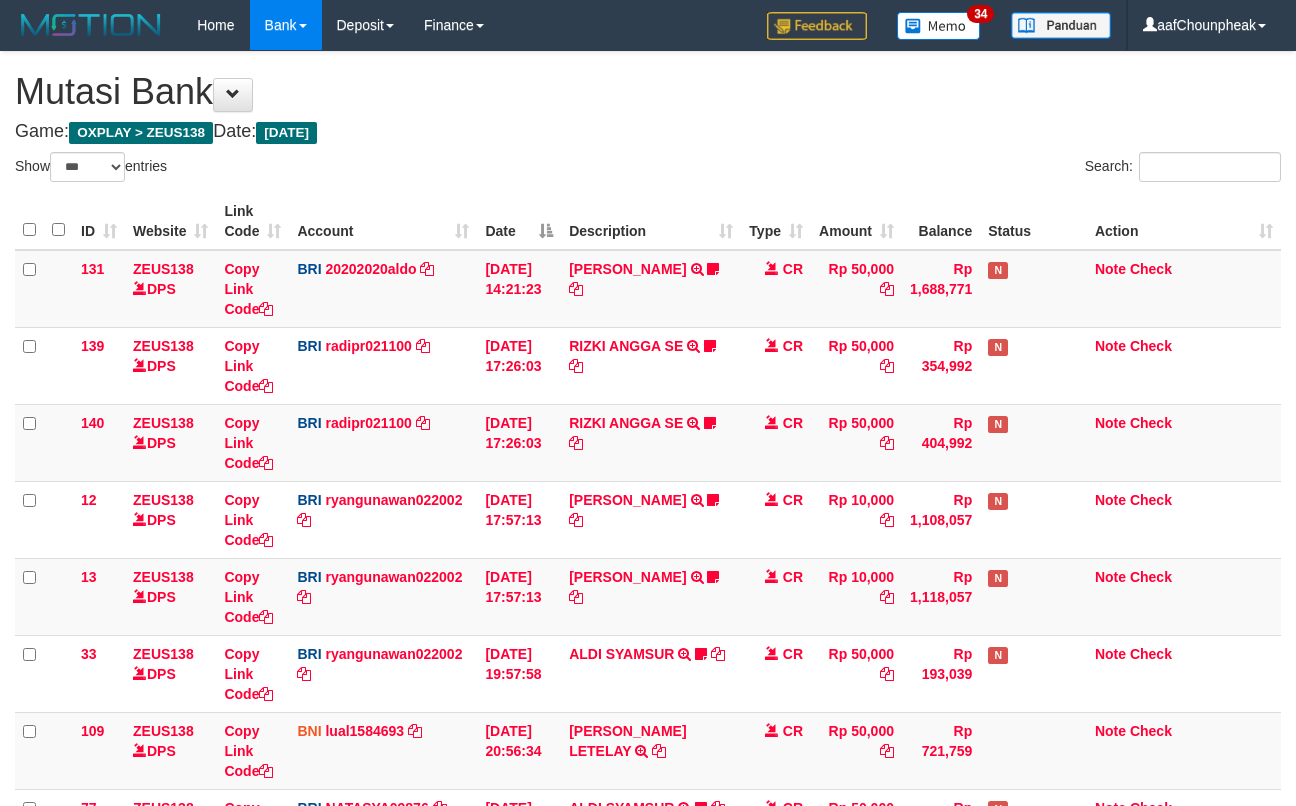 select on "***" 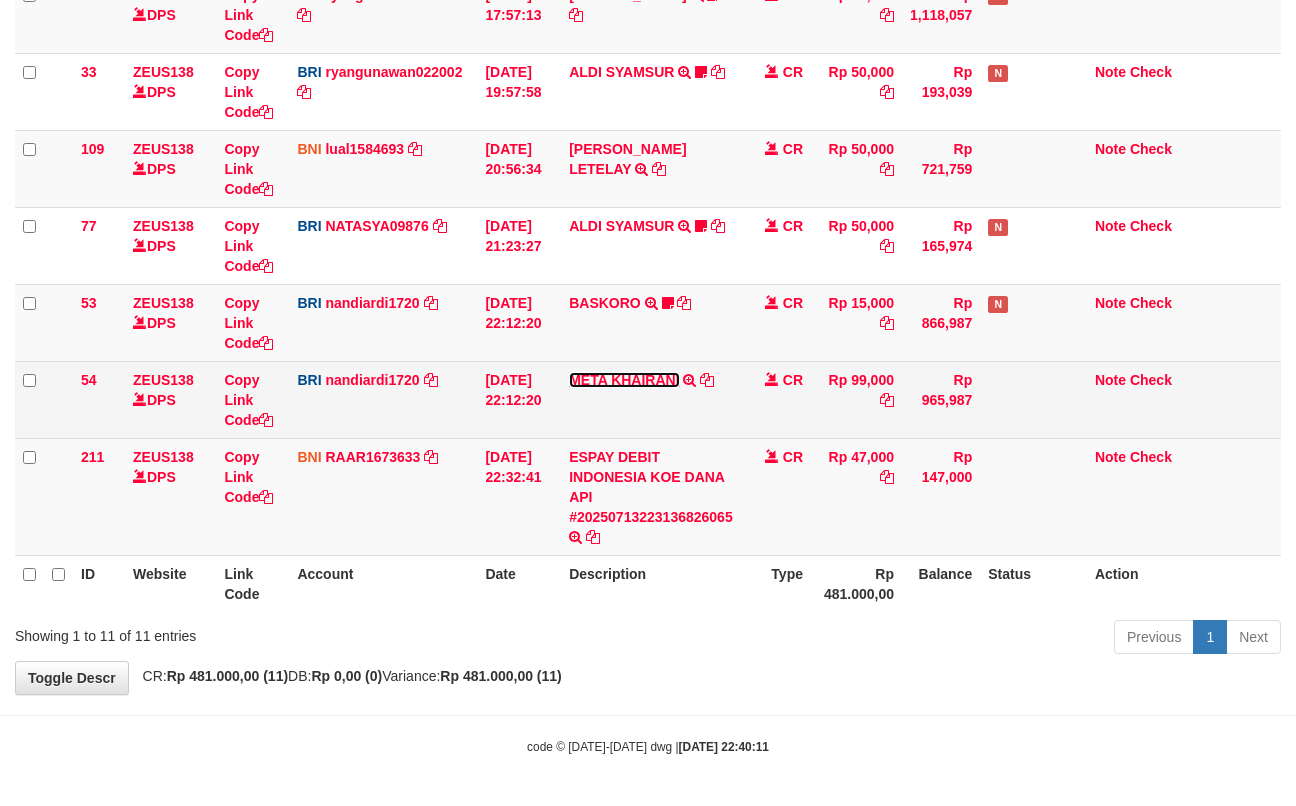 click on "META KHAIRANI" at bounding box center [624, 380] 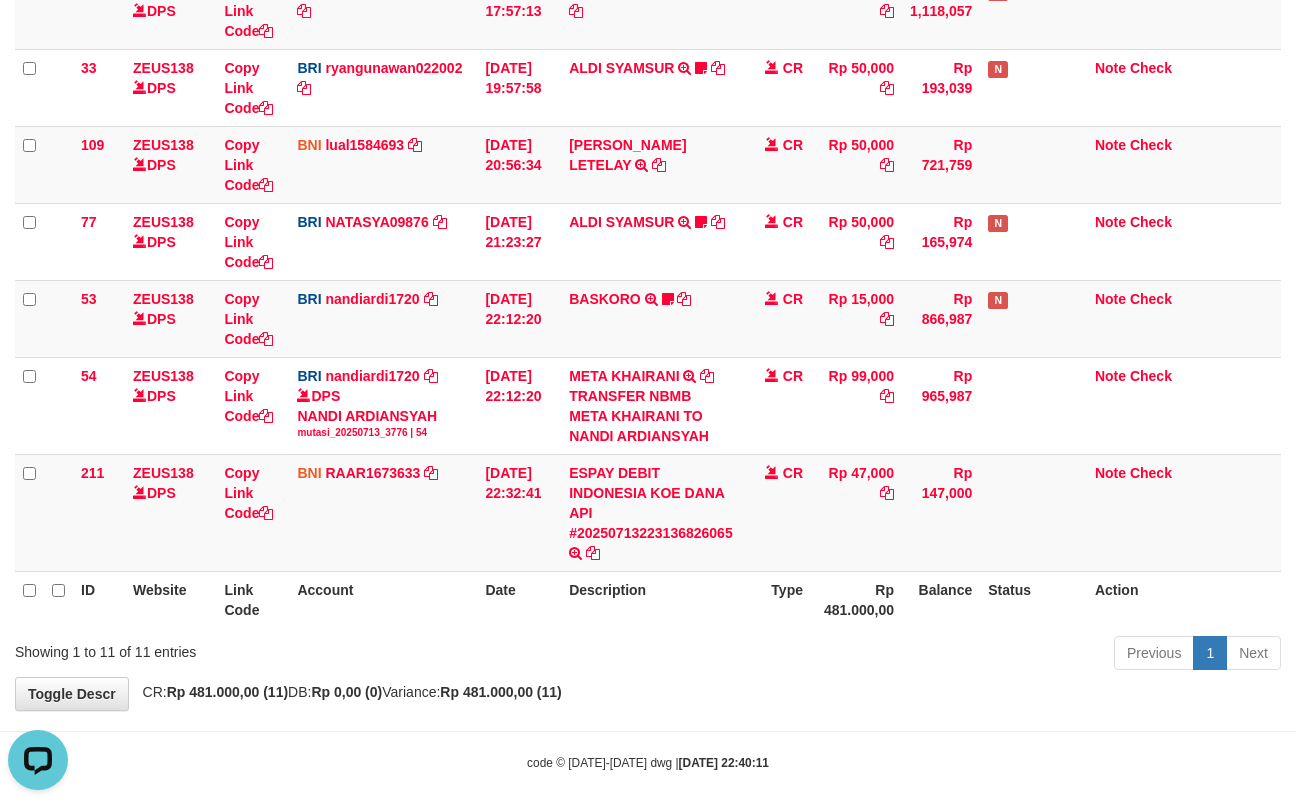 scroll, scrollTop: 0, scrollLeft: 0, axis: both 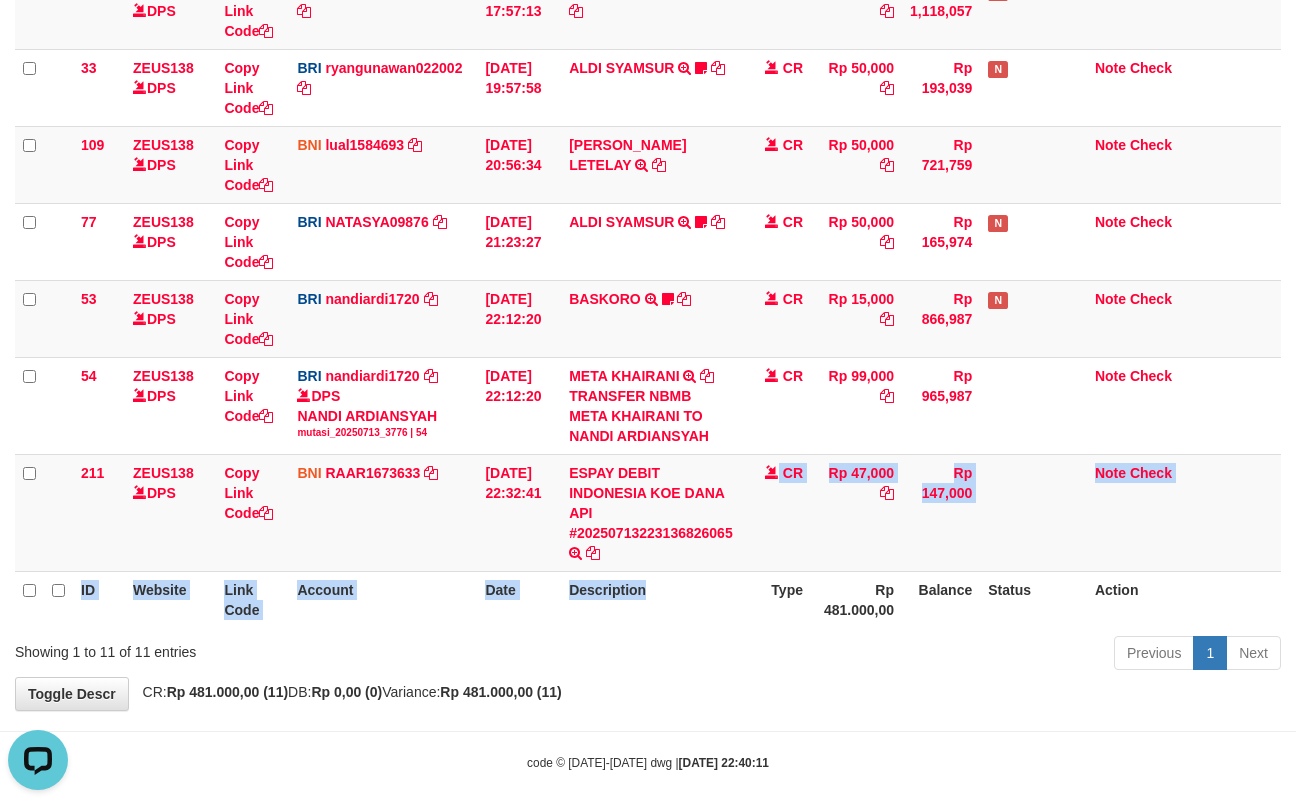 click on "ID Website Link Code Account Date Description Type Amount Balance Status Action
131
ZEUS138    DPS
Copy Link Code
BRI
20202020aldo
DPS
REVALDO SAGITA
mutasi_20250713_3778 | 131
mutasi_20250713_3778 | 131
13/07/2025 14:21:23
DANA HERISUPRAPTO            TRANSFER NBMB DANA HERISUPRAPTO TO REVALDO SAGITA    Herisuprapto
CR
Rp 50,000
Rp 1,688,771
N
Note
Check
139
ZEUS138    DPS
Copy Link Code
BRI" at bounding box center [648, 117] 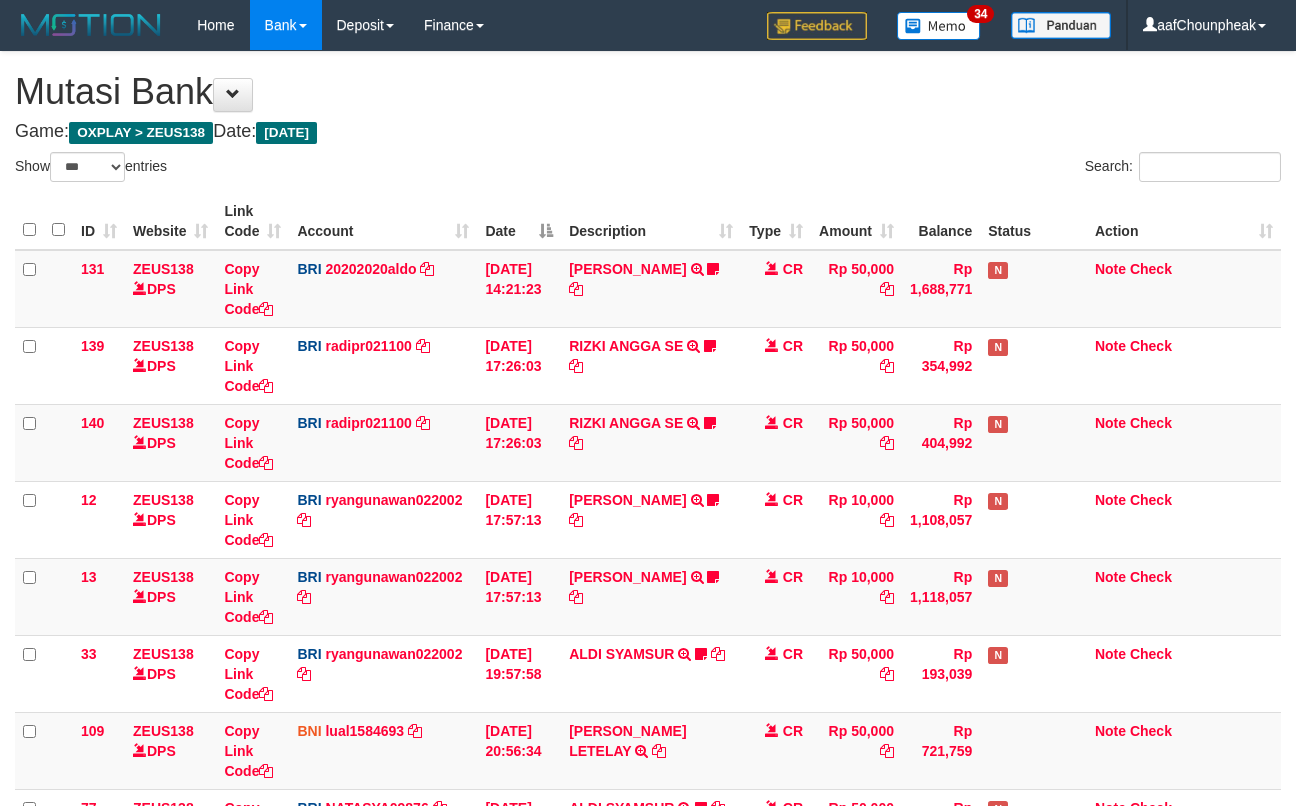 select on "***" 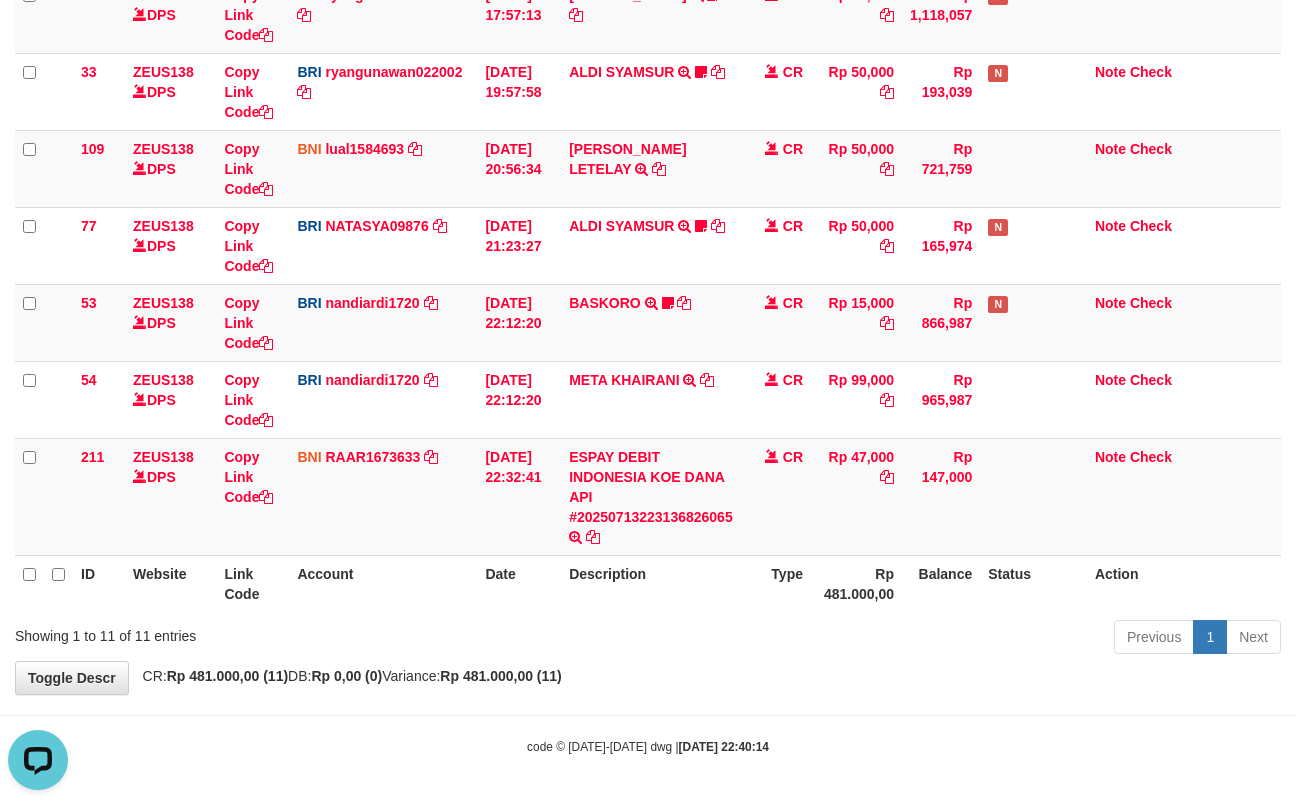 scroll, scrollTop: 0, scrollLeft: 0, axis: both 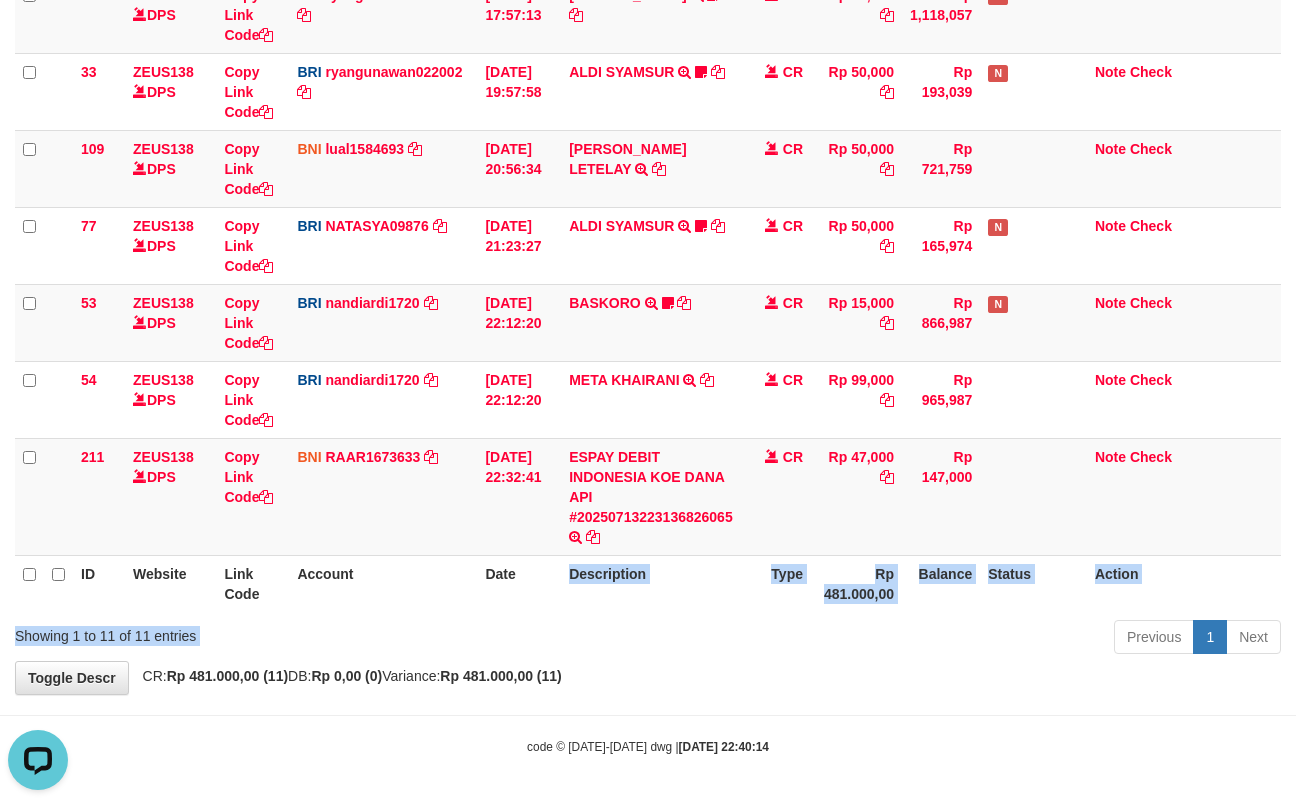 drag, startPoint x: 560, startPoint y: 629, endPoint x: 584, endPoint y: 634, distance: 24.5153 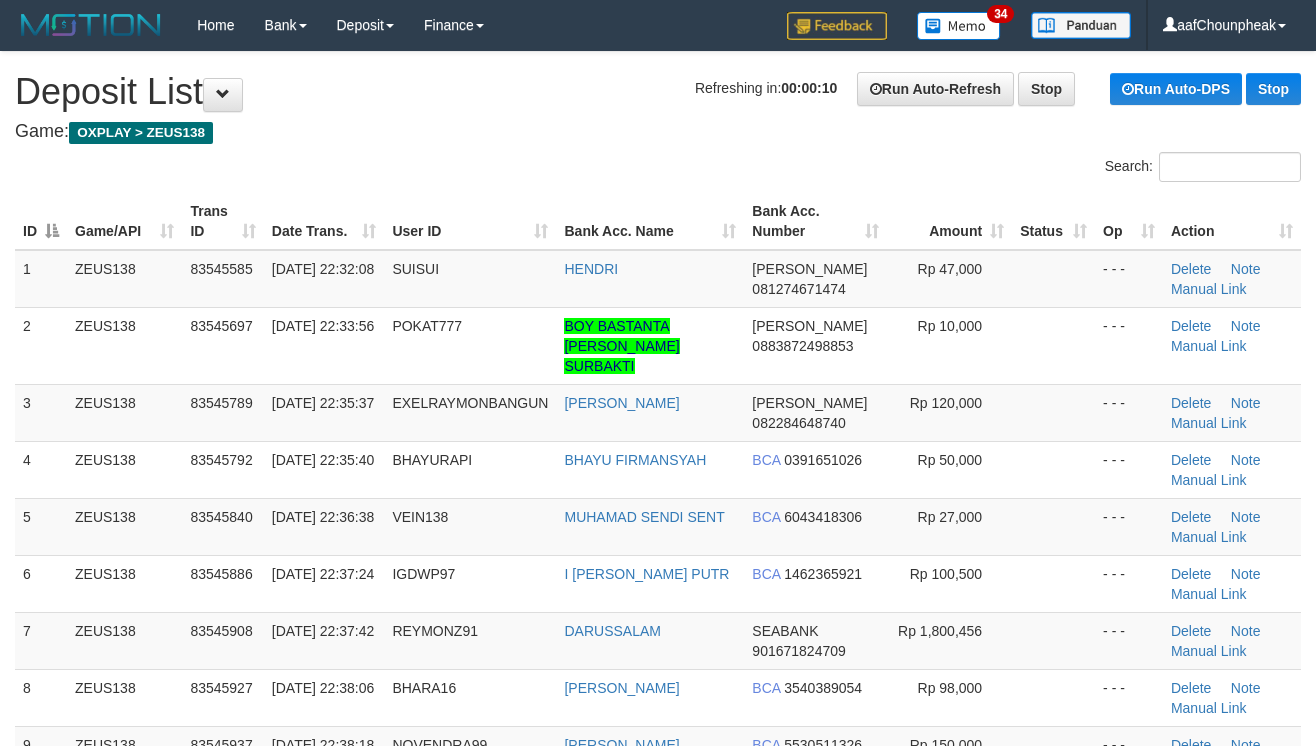 scroll, scrollTop: 0, scrollLeft: 0, axis: both 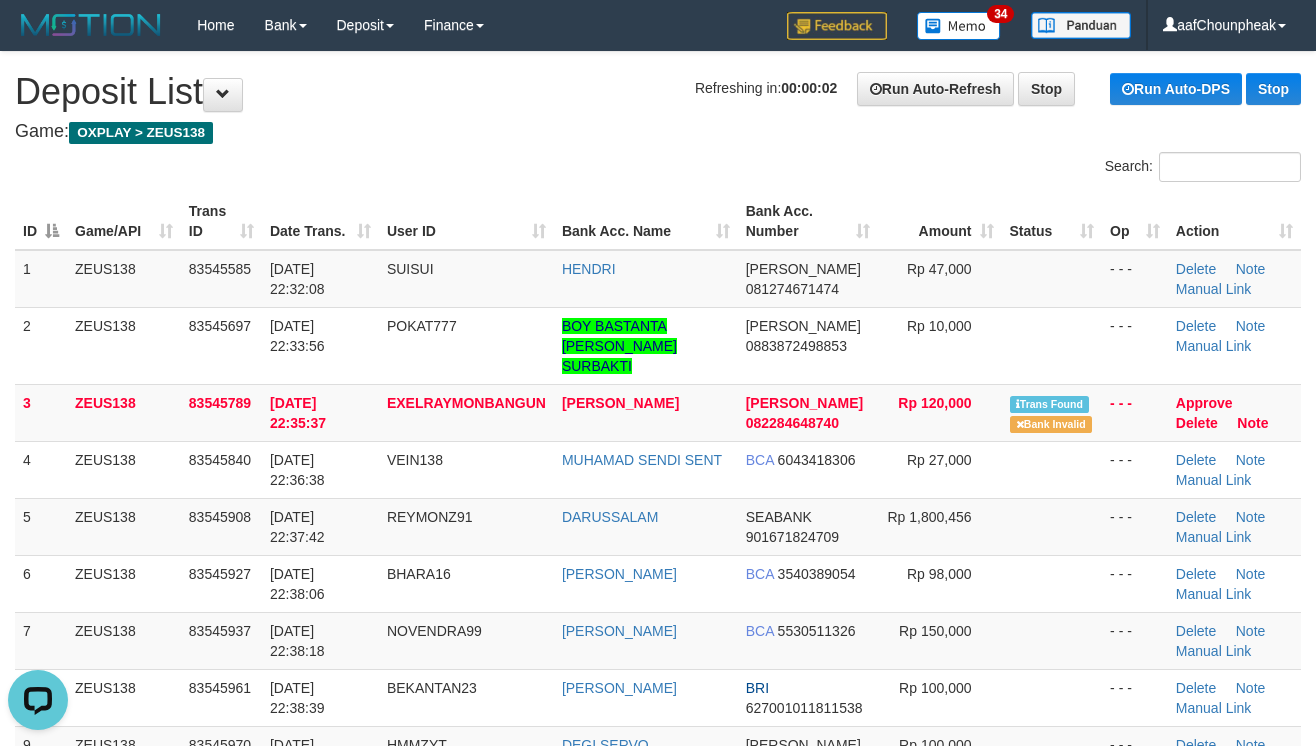 click on "Search:" at bounding box center (658, 169) 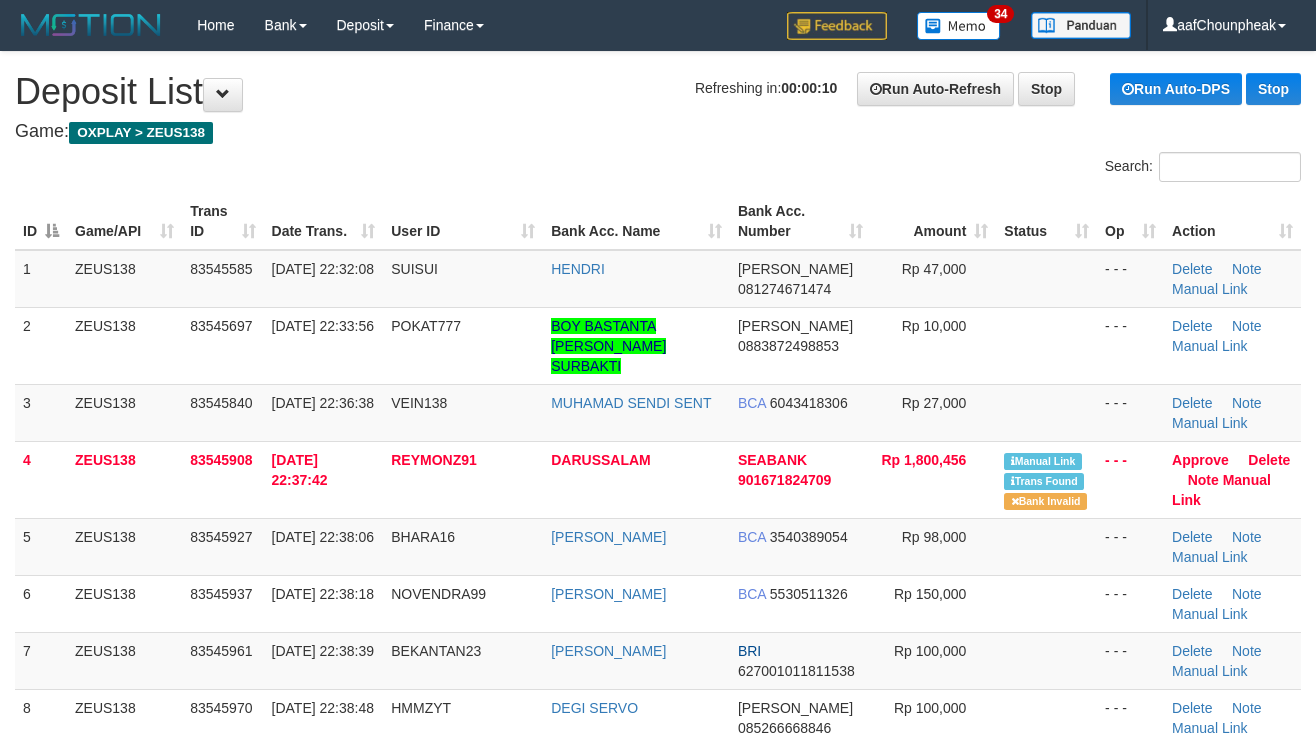 scroll, scrollTop: 0, scrollLeft: 0, axis: both 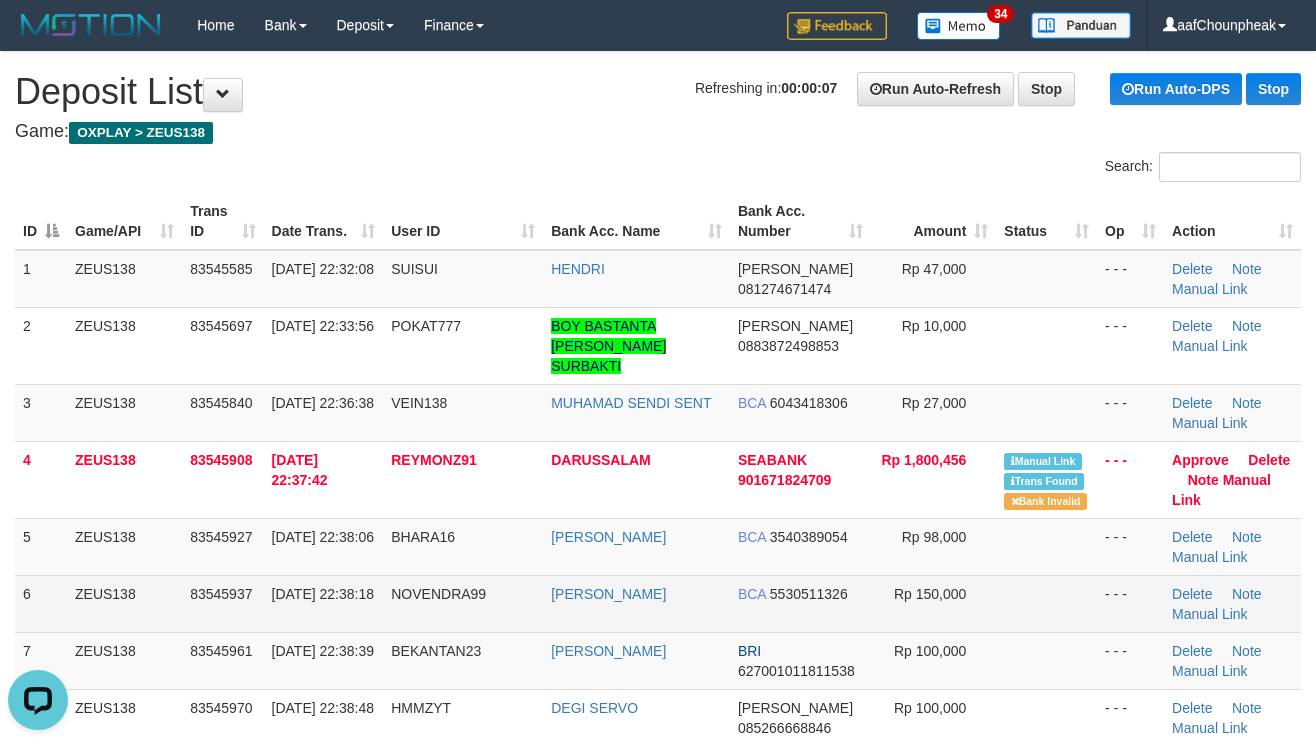 click on "Rp 150,000" at bounding box center [933, 603] 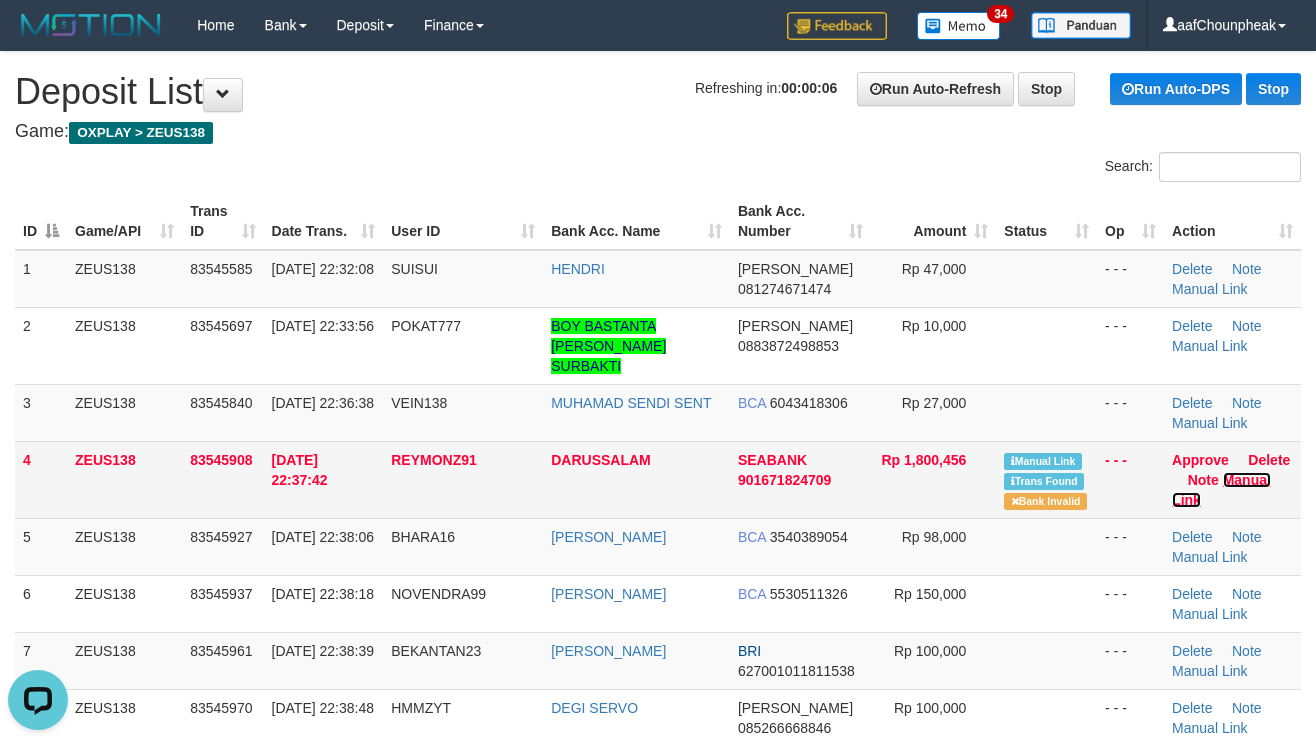 click on "Manual Link" at bounding box center (1221, 490) 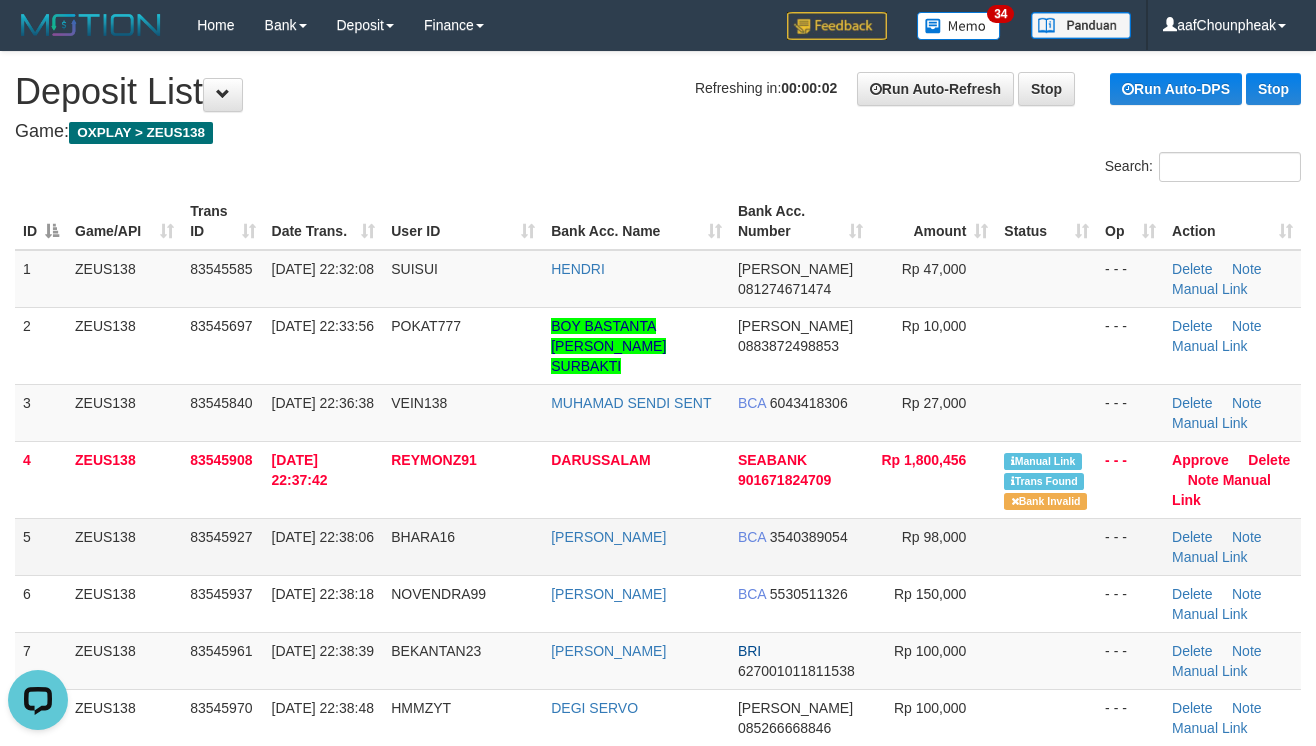 drag, startPoint x: 993, startPoint y: 510, endPoint x: 985, endPoint y: 526, distance: 17.888544 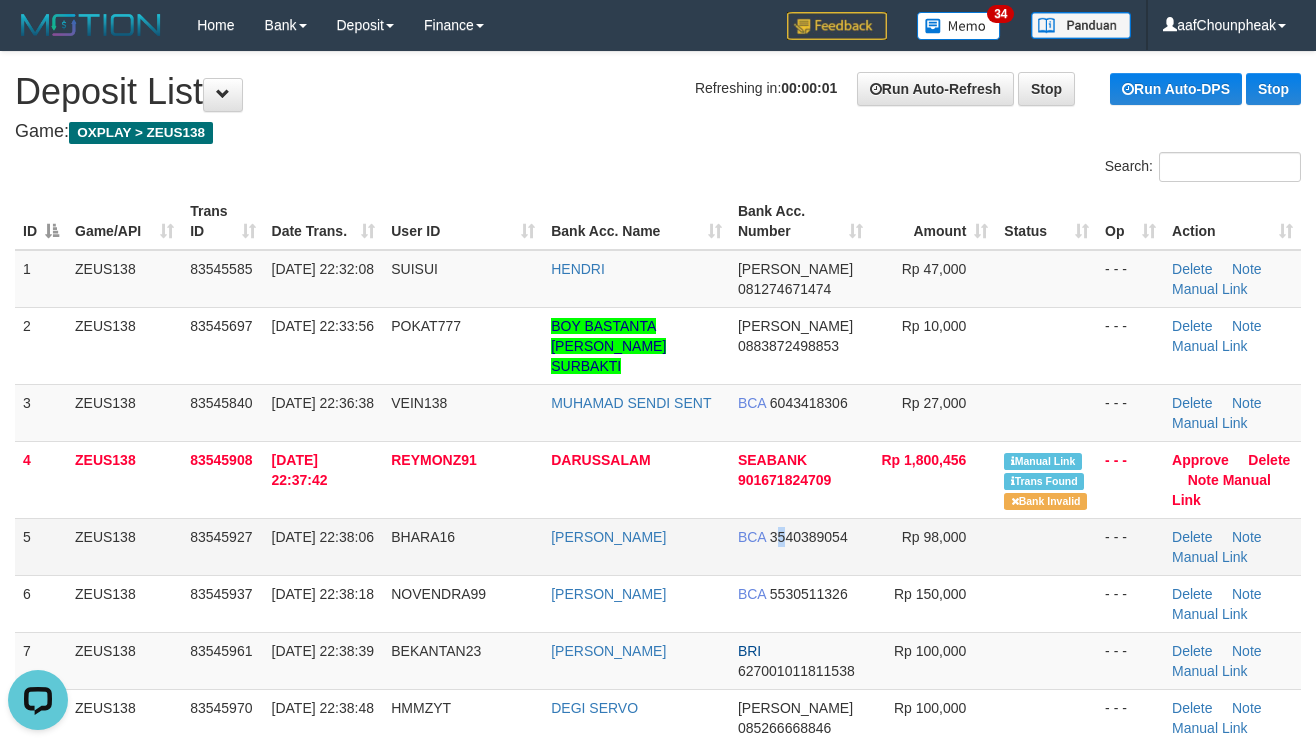 click on "BCA
3540389054" at bounding box center [800, 546] 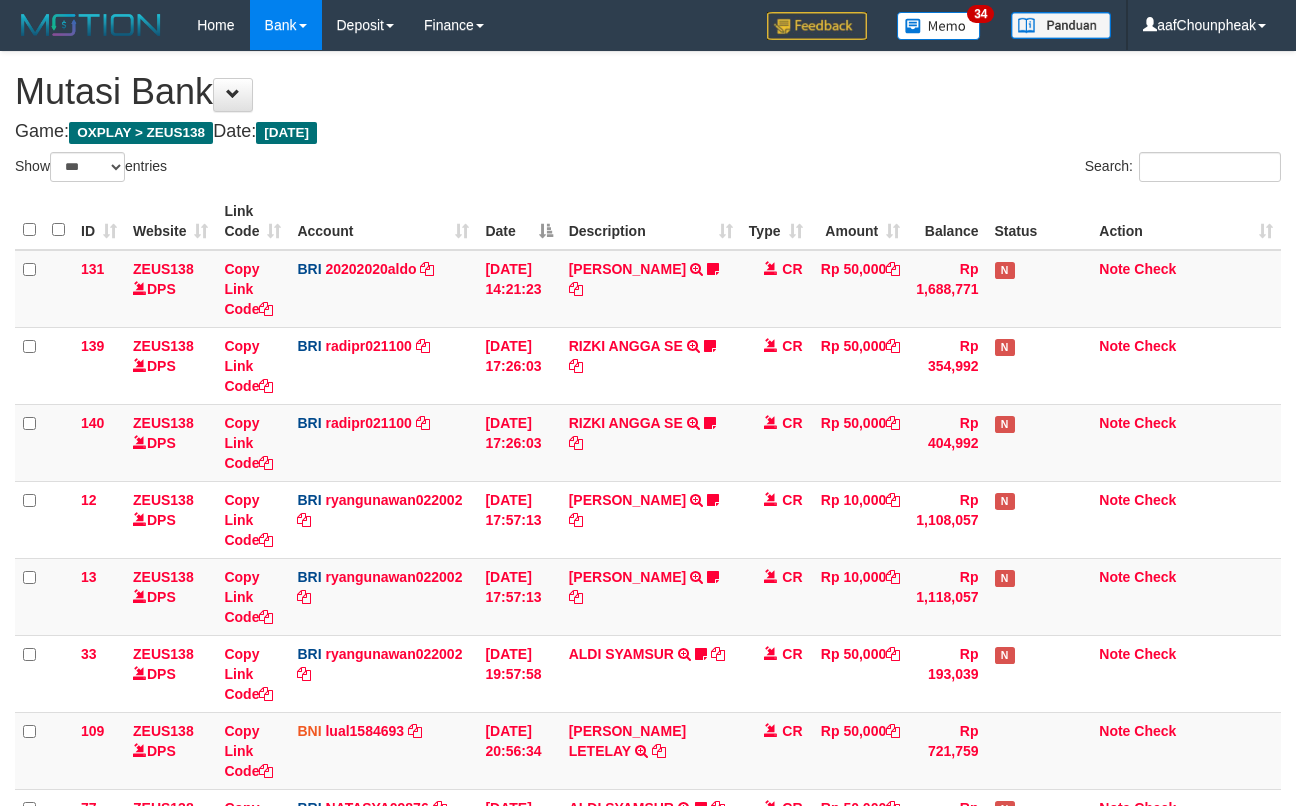 select on "***" 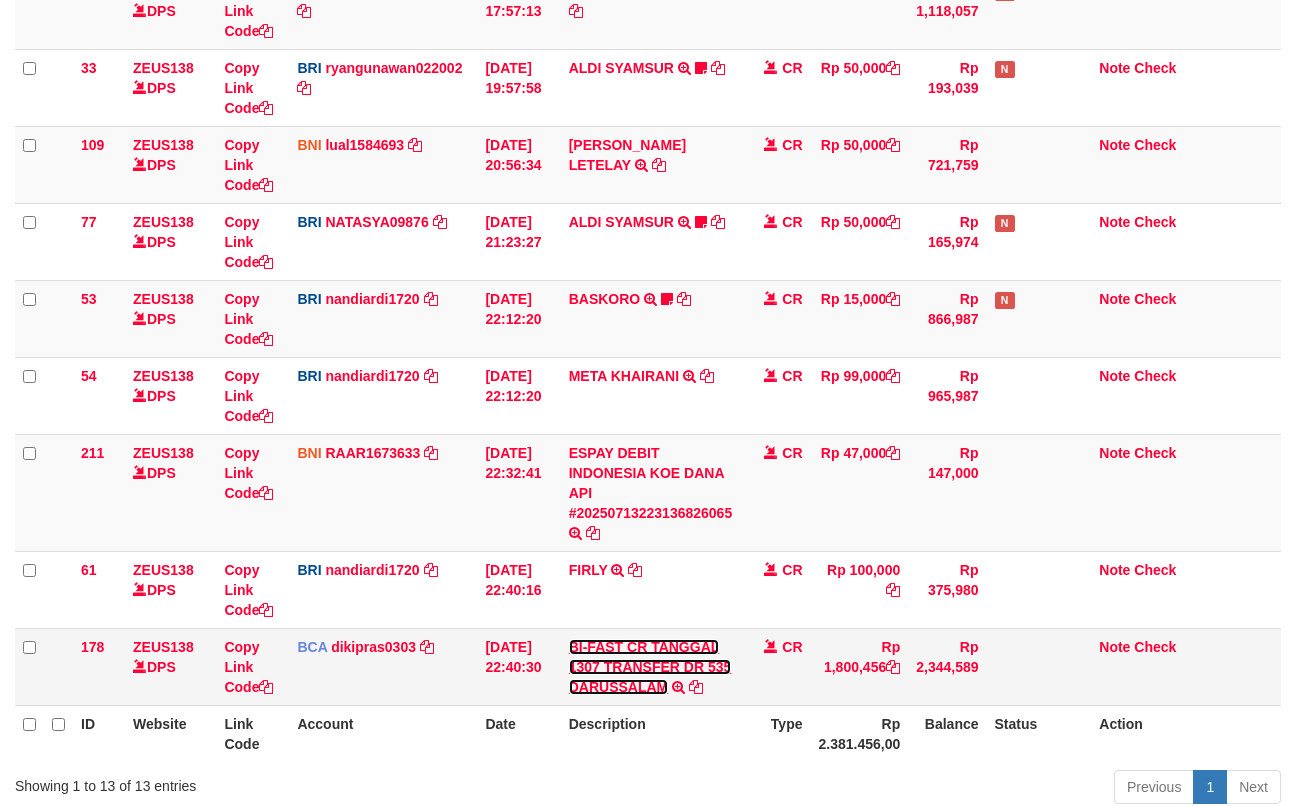 click on "BI-FAST CR TANGGAL 1307 TRANSFER DR 535 DARUSSALAM" at bounding box center [650, 667] 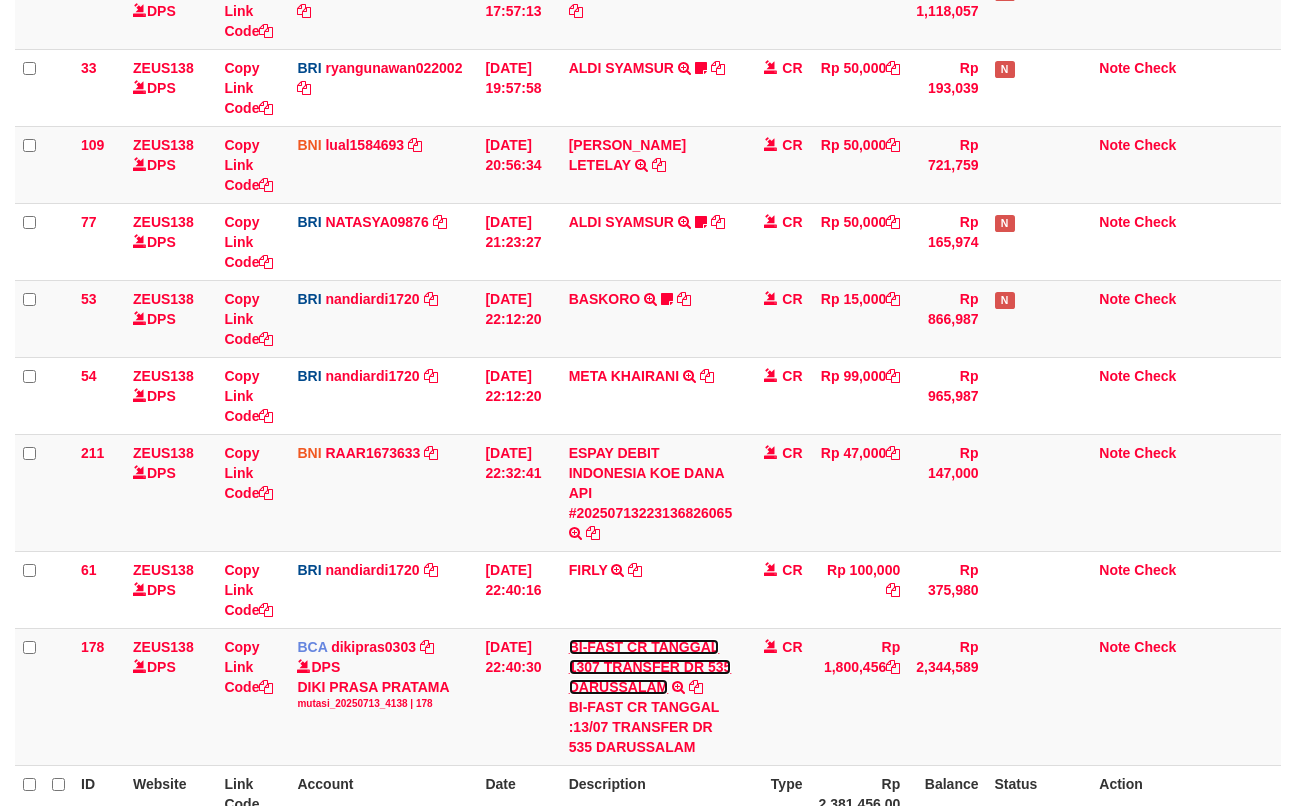 scroll, scrollTop: 801, scrollLeft: 0, axis: vertical 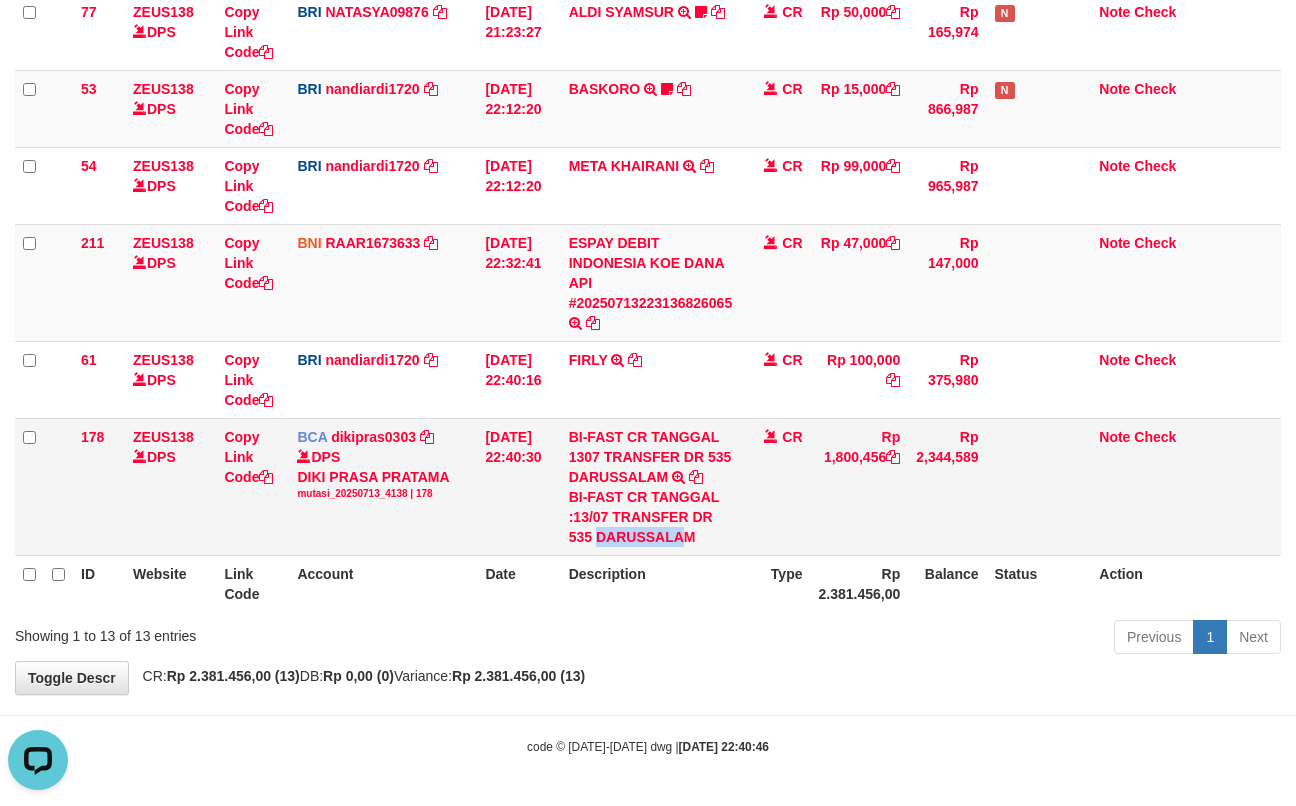 drag, startPoint x: 602, startPoint y: 529, endPoint x: 688, endPoint y: 536, distance: 86.28442 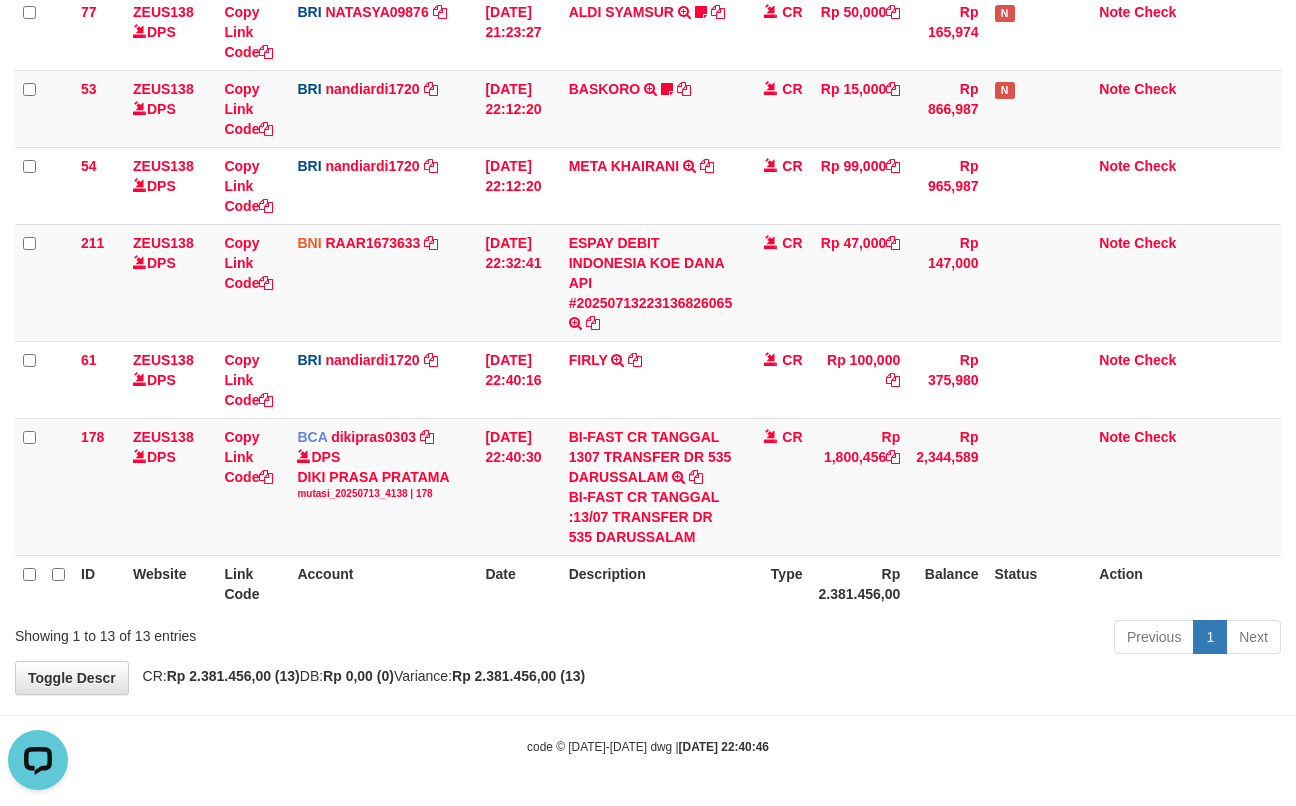 click on "Previous 1 Next" at bounding box center [918, 639] 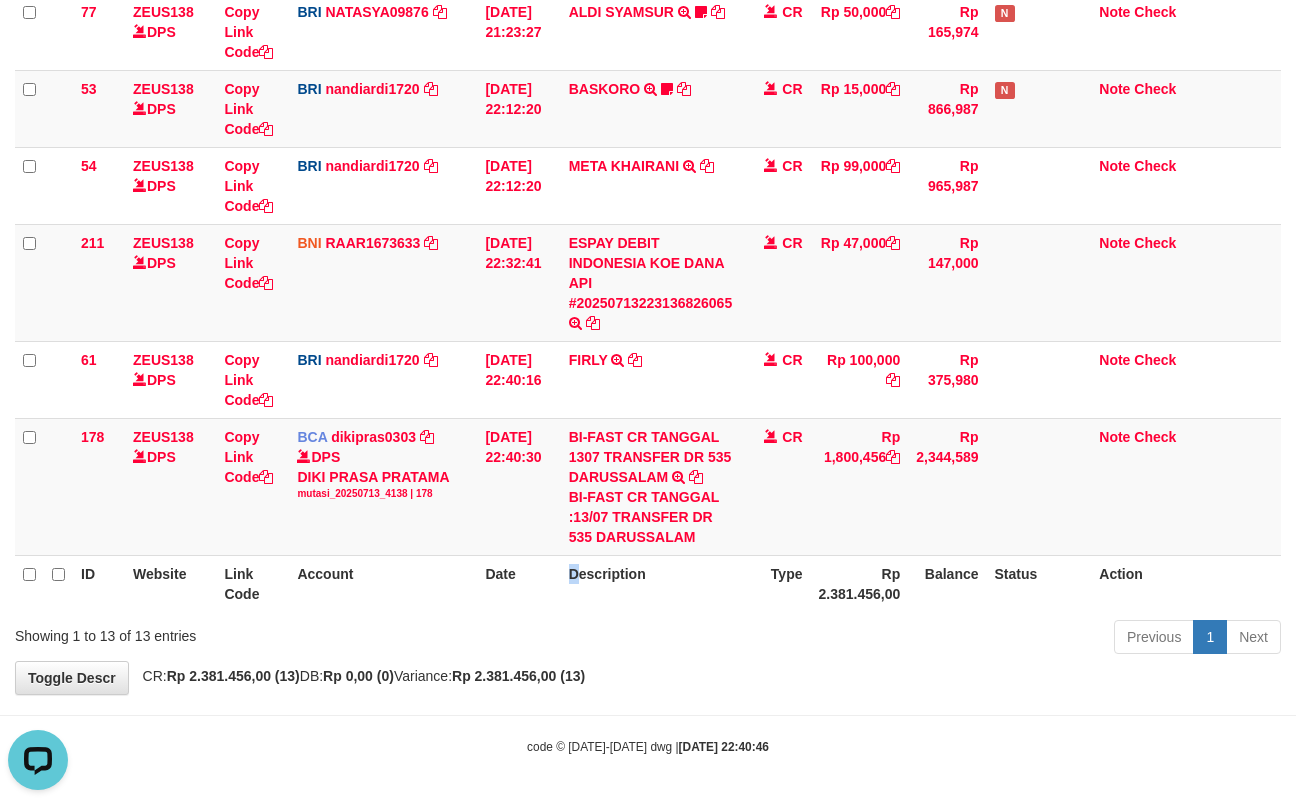 drag, startPoint x: 581, startPoint y: 576, endPoint x: 538, endPoint y: 604, distance: 51.312767 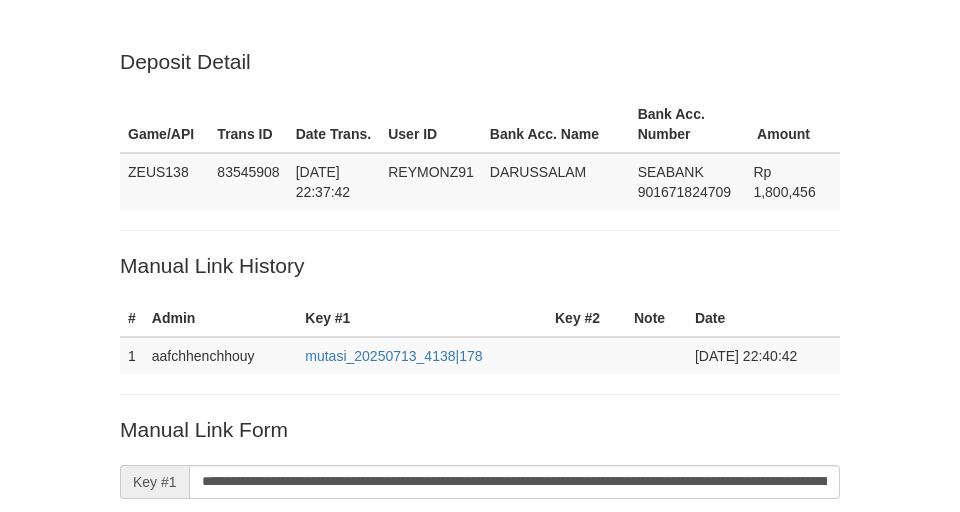 scroll, scrollTop: 414, scrollLeft: 0, axis: vertical 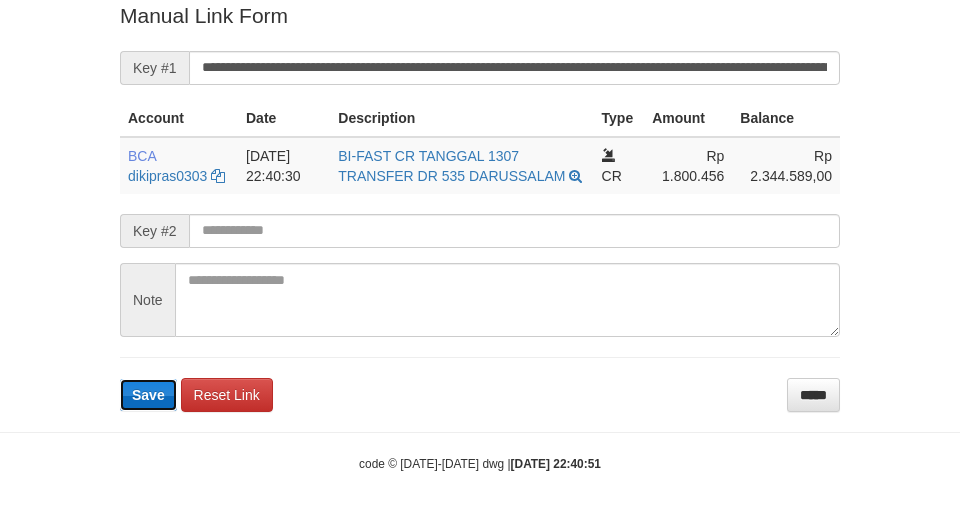 type 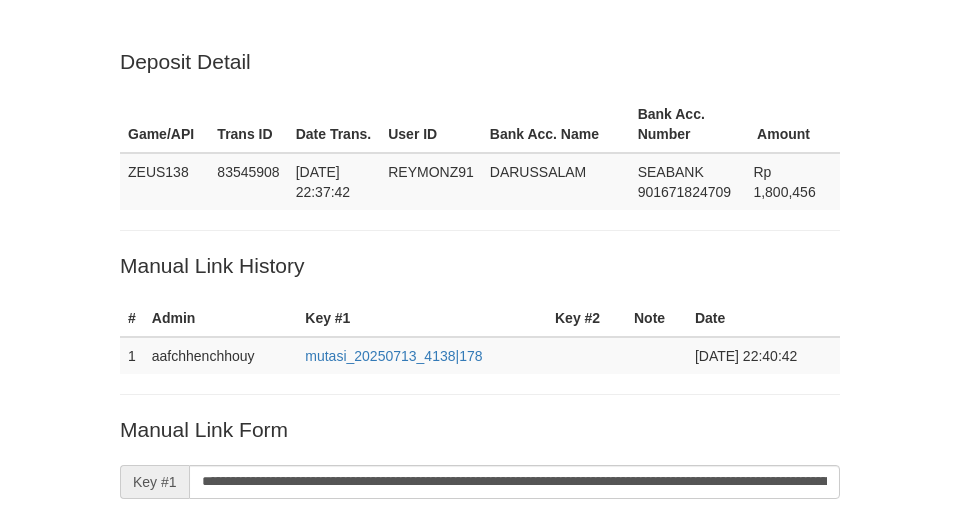 scroll, scrollTop: 412, scrollLeft: 0, axis: vertical 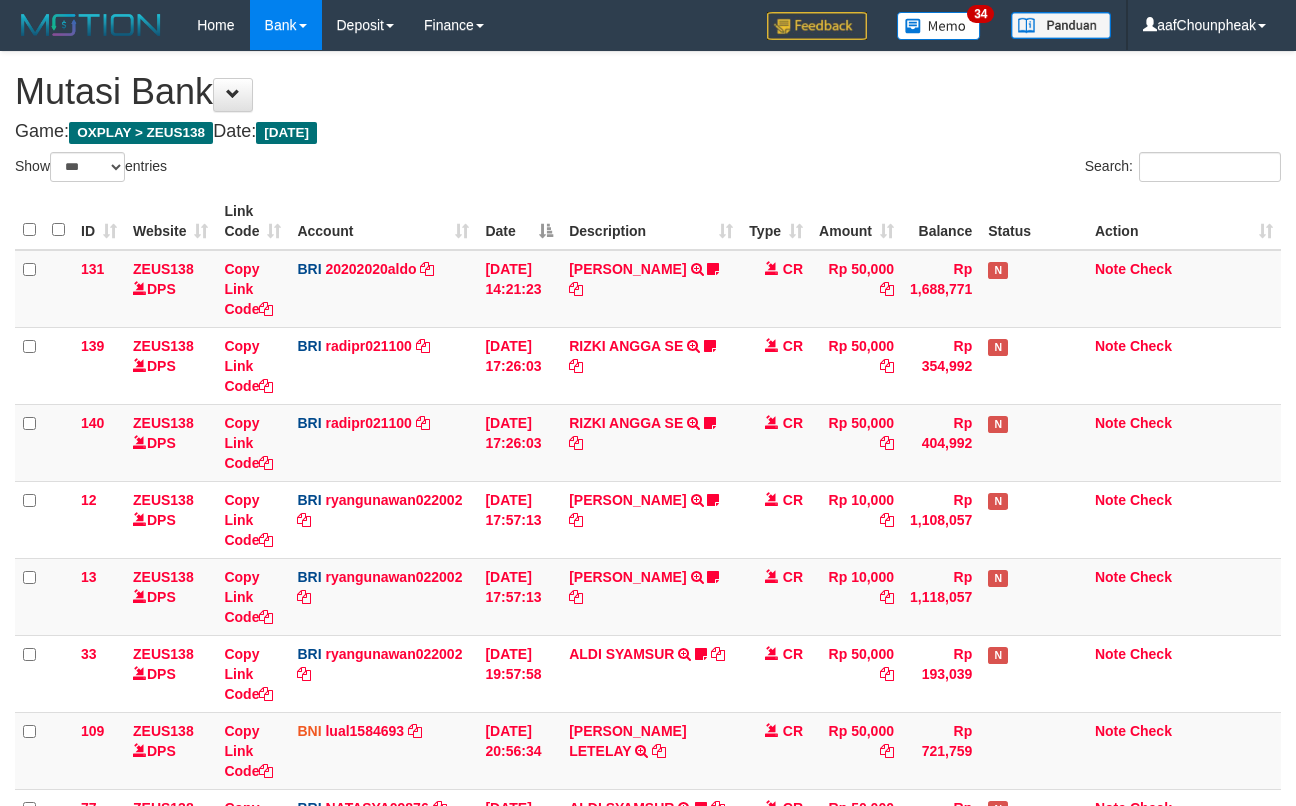 select on "***" 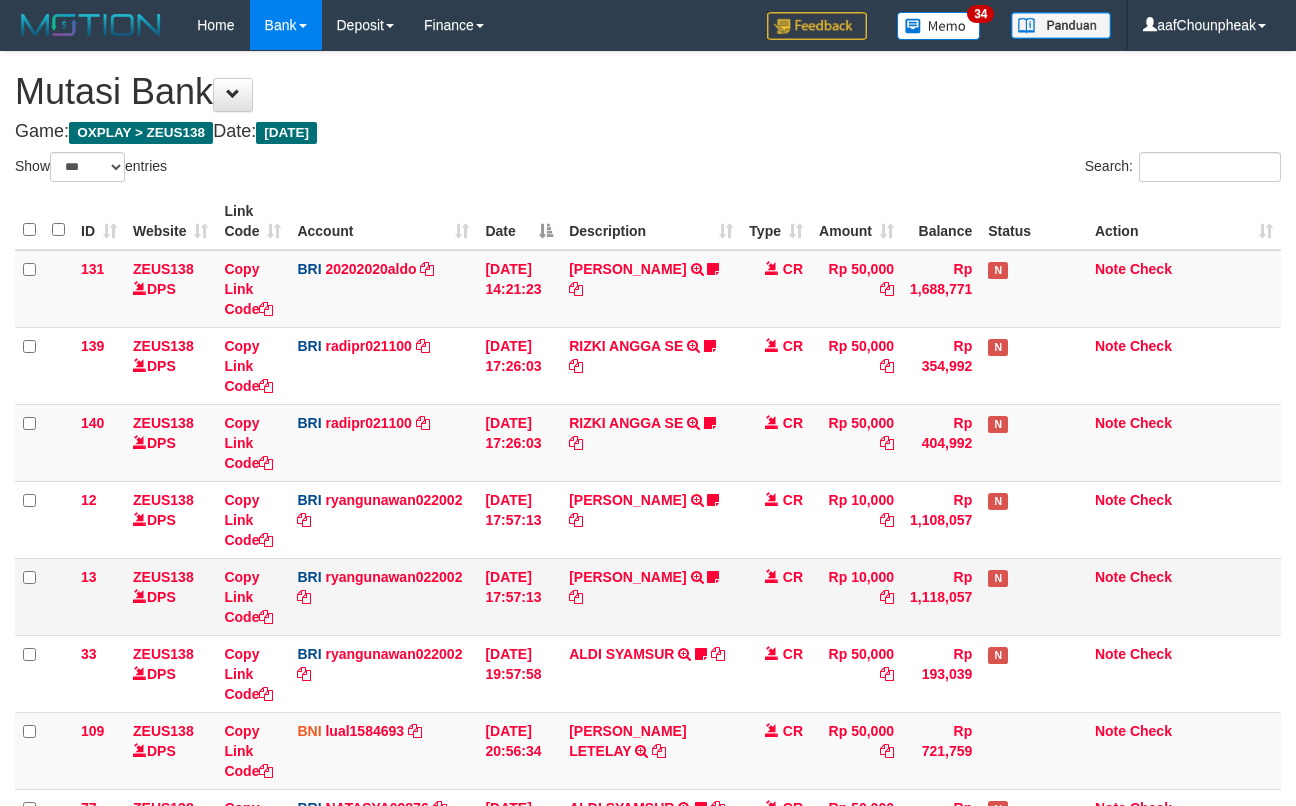 scroll, scrollTop: 0, scrollLeft: 0, axis: both 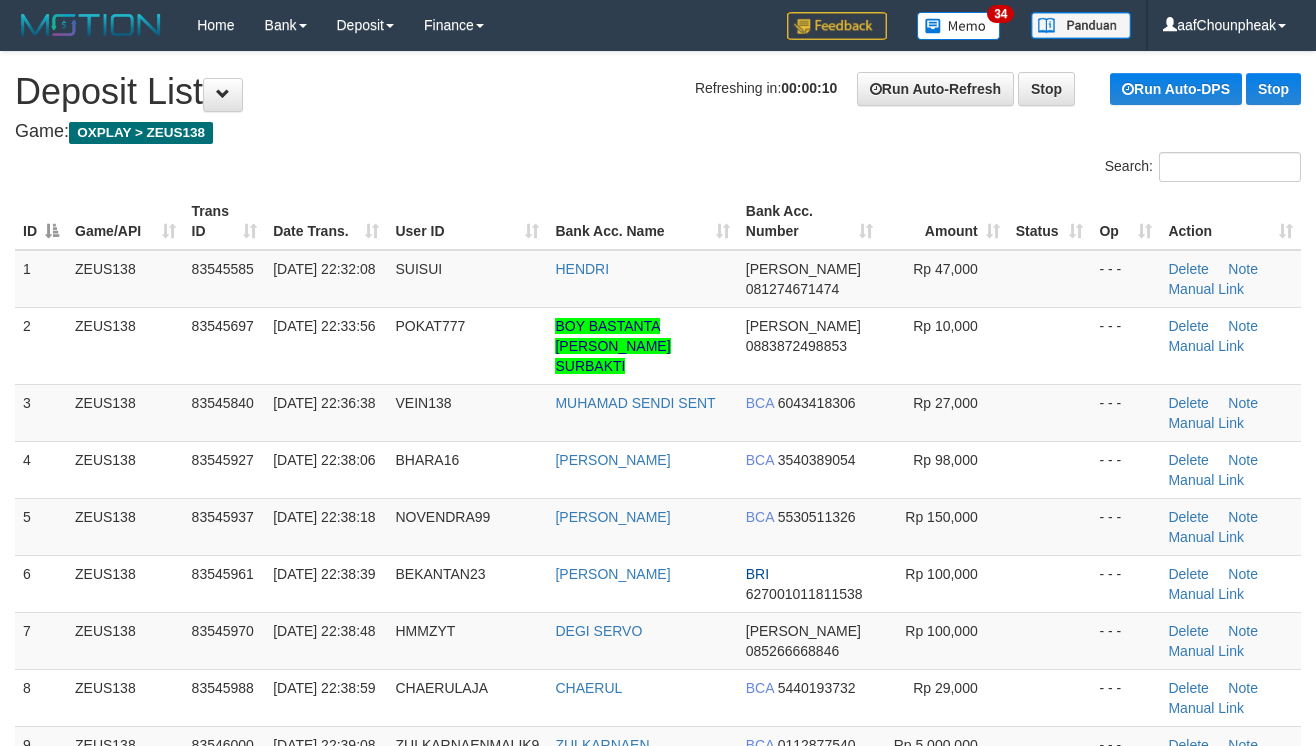 drag, startPoint x: 854, startPoint y: 580, endPoint x: 1330, endPoint y: 588, distance: 476.06723 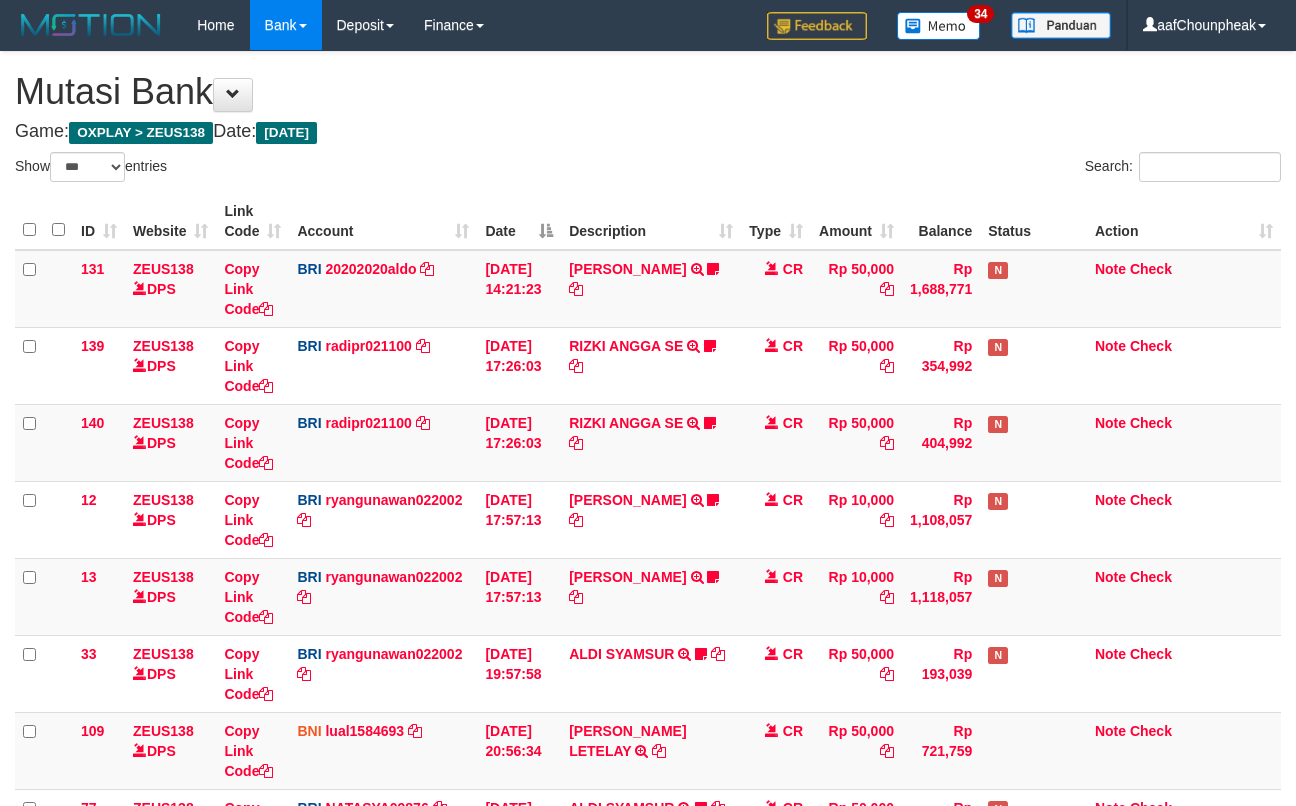 select on "***" 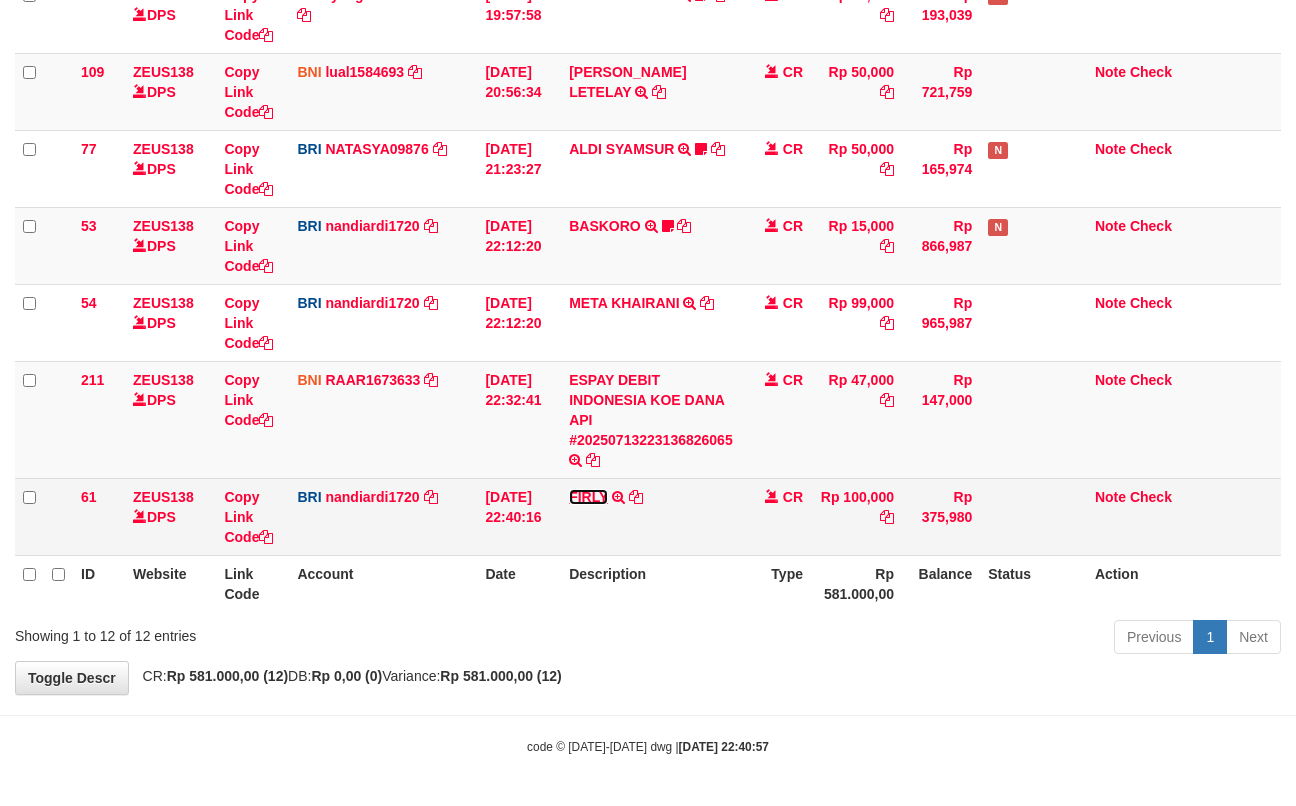 click on "FIRLY" at bounding box center [588, 497] 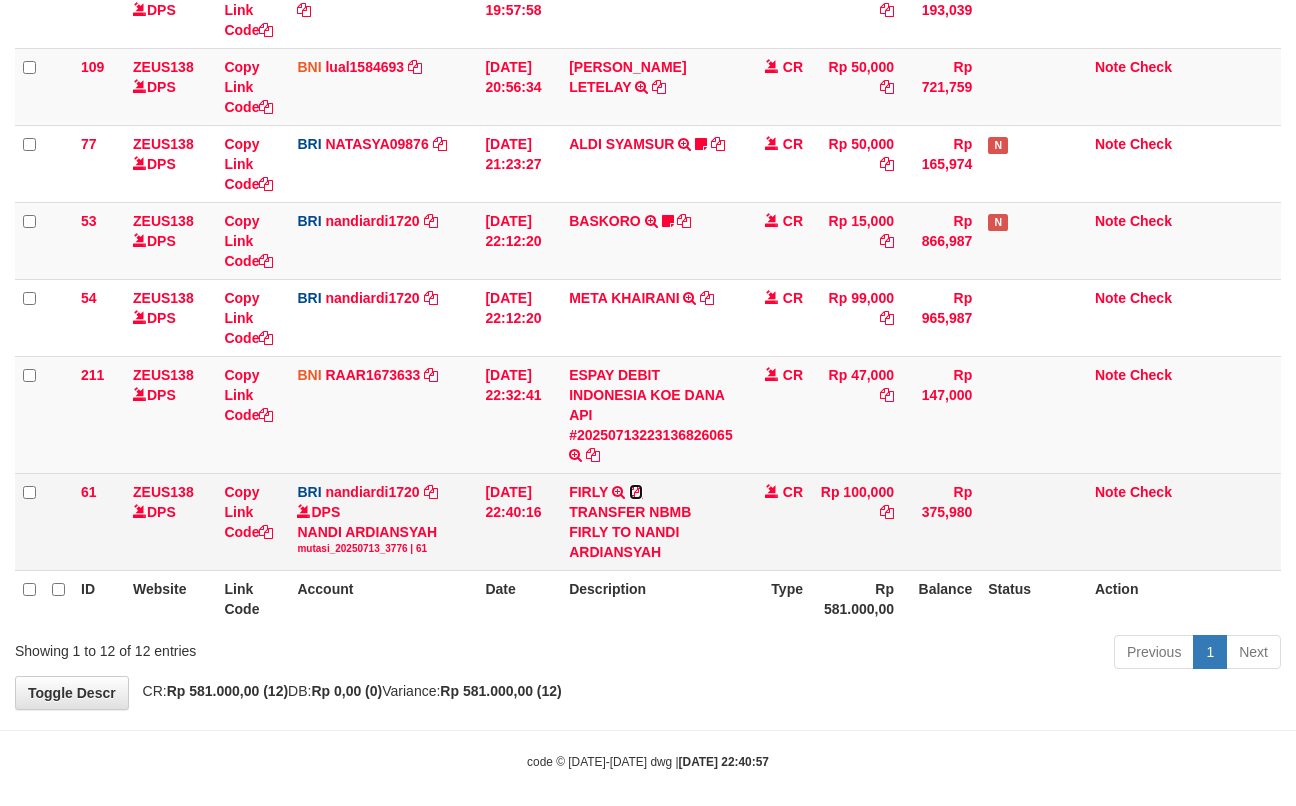 click at bounding box center (636, 492) 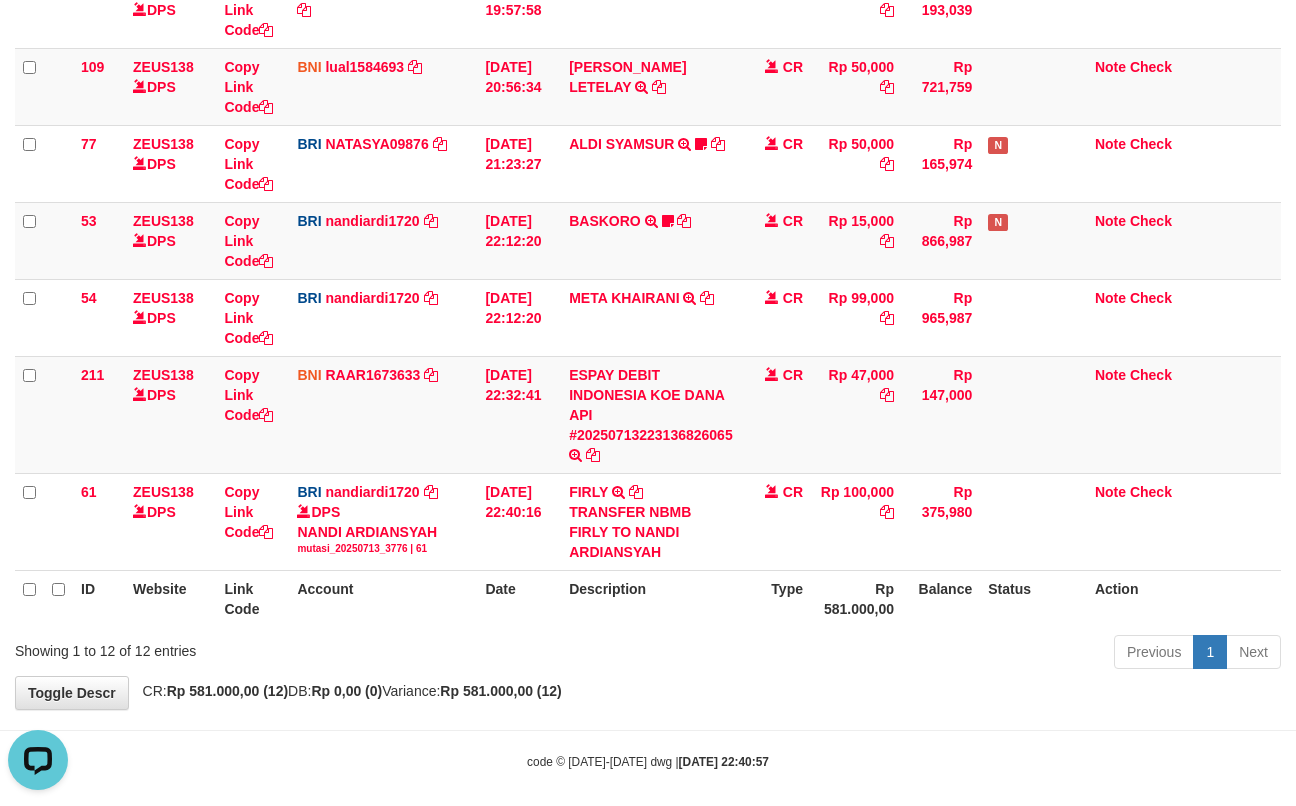 scroll, scrollTop: 0, scrollLeft: 0, axis: both 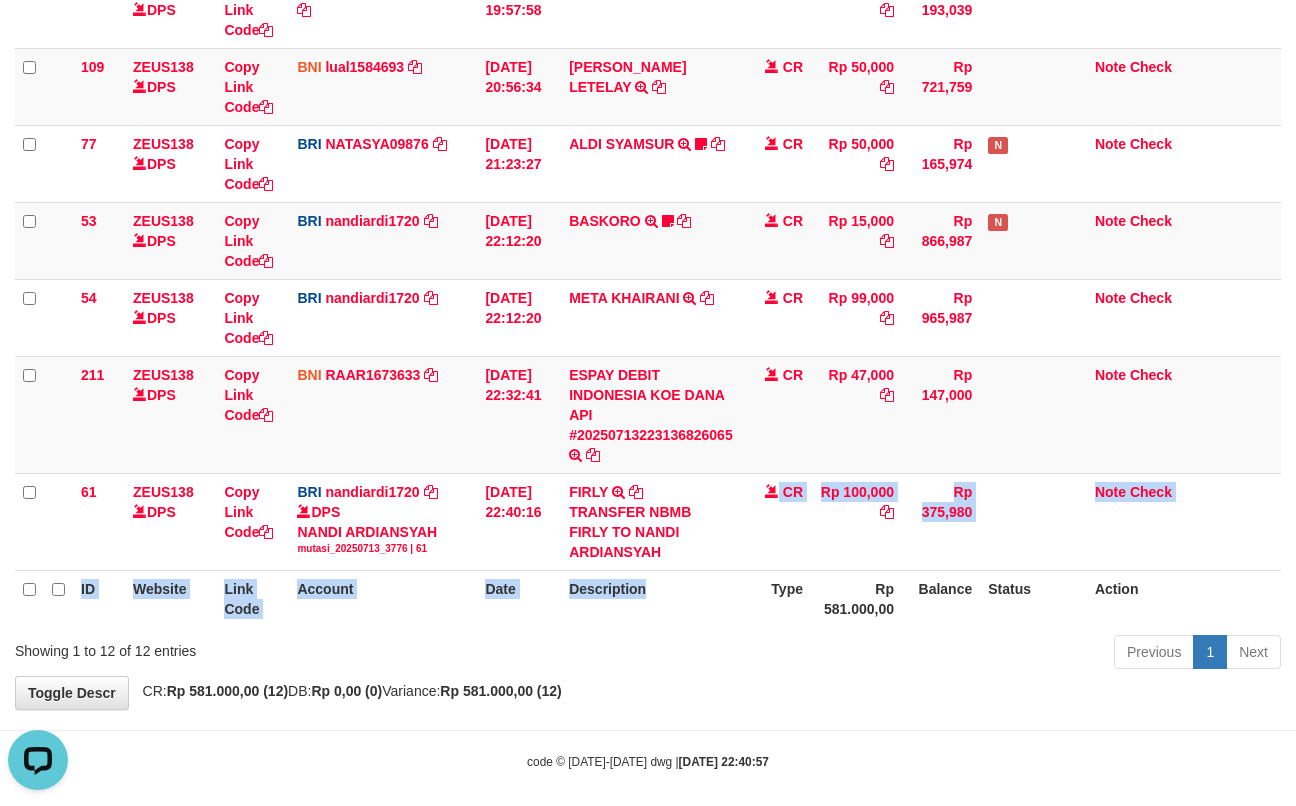 drag, startPoint x: 704, startPoint y: 593, endPoint x: 712, endPoint y: 608, distance: 17 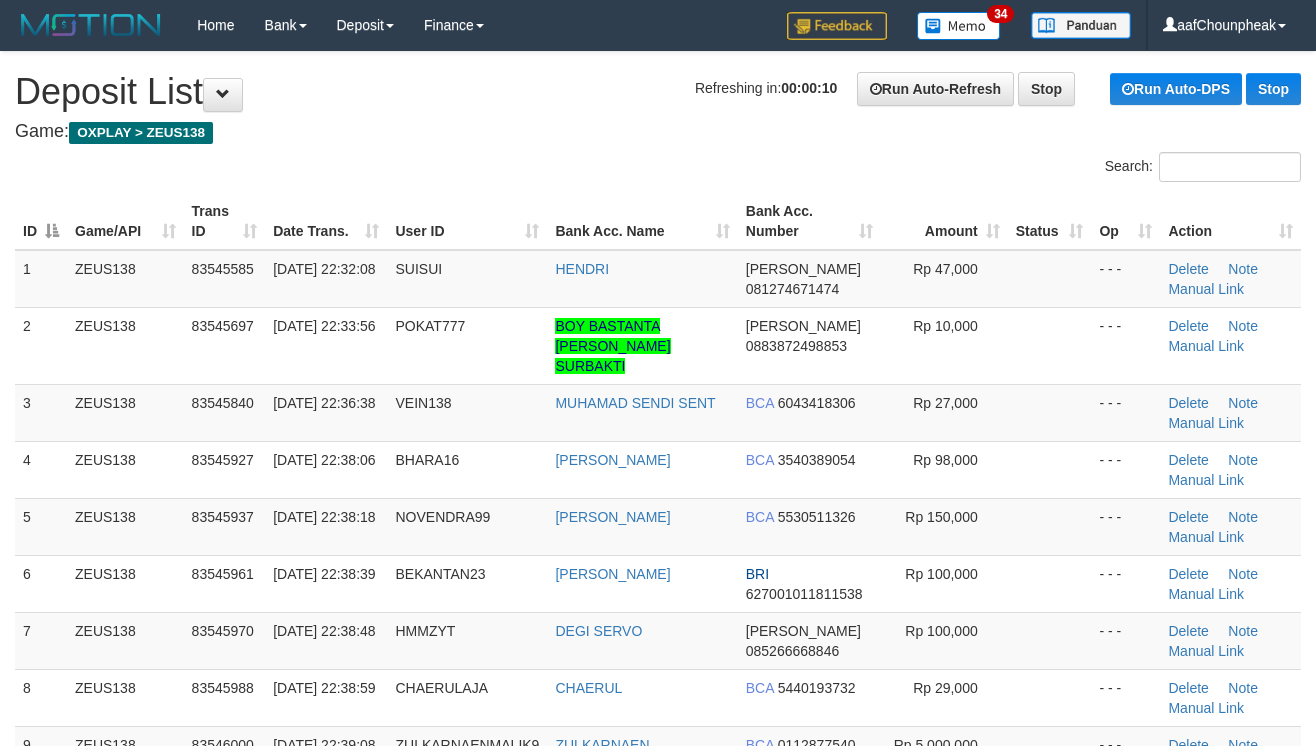 scroll, scrollTop: 0, scrollLeft: 0, axis: both 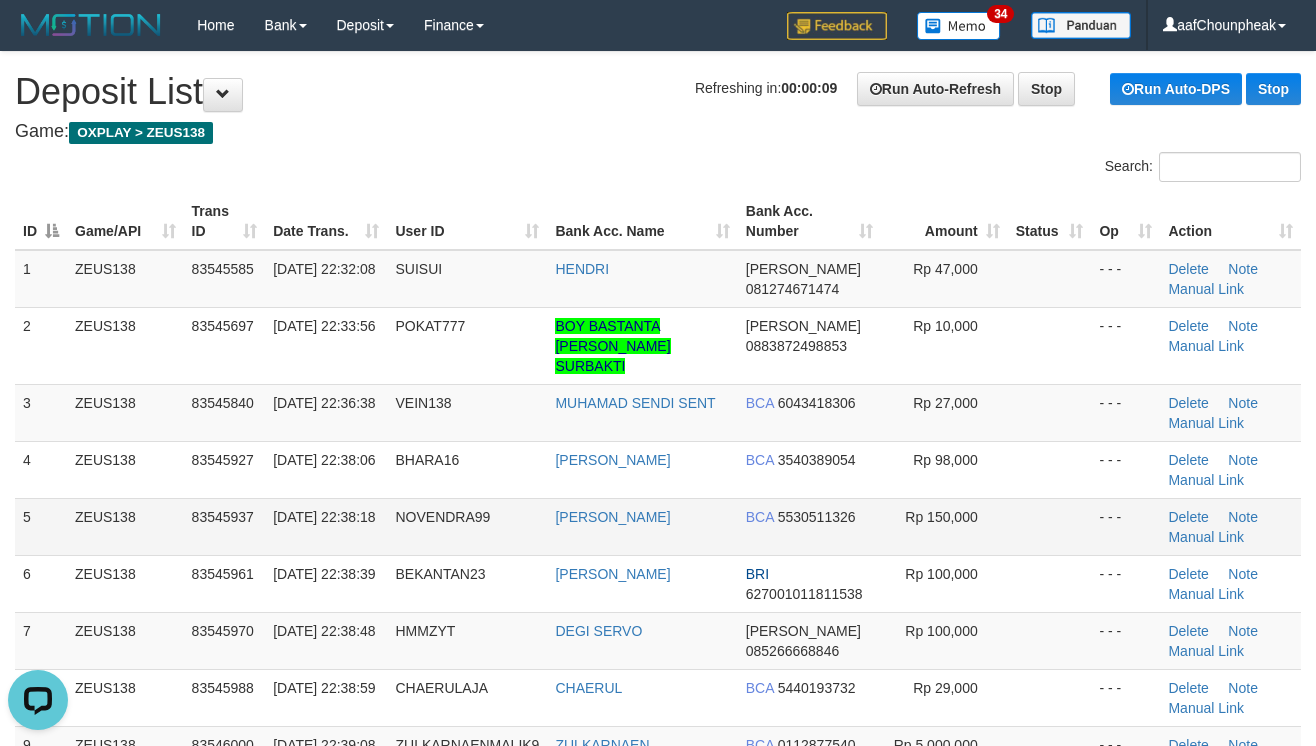 click at bounding box center [1050, 526] 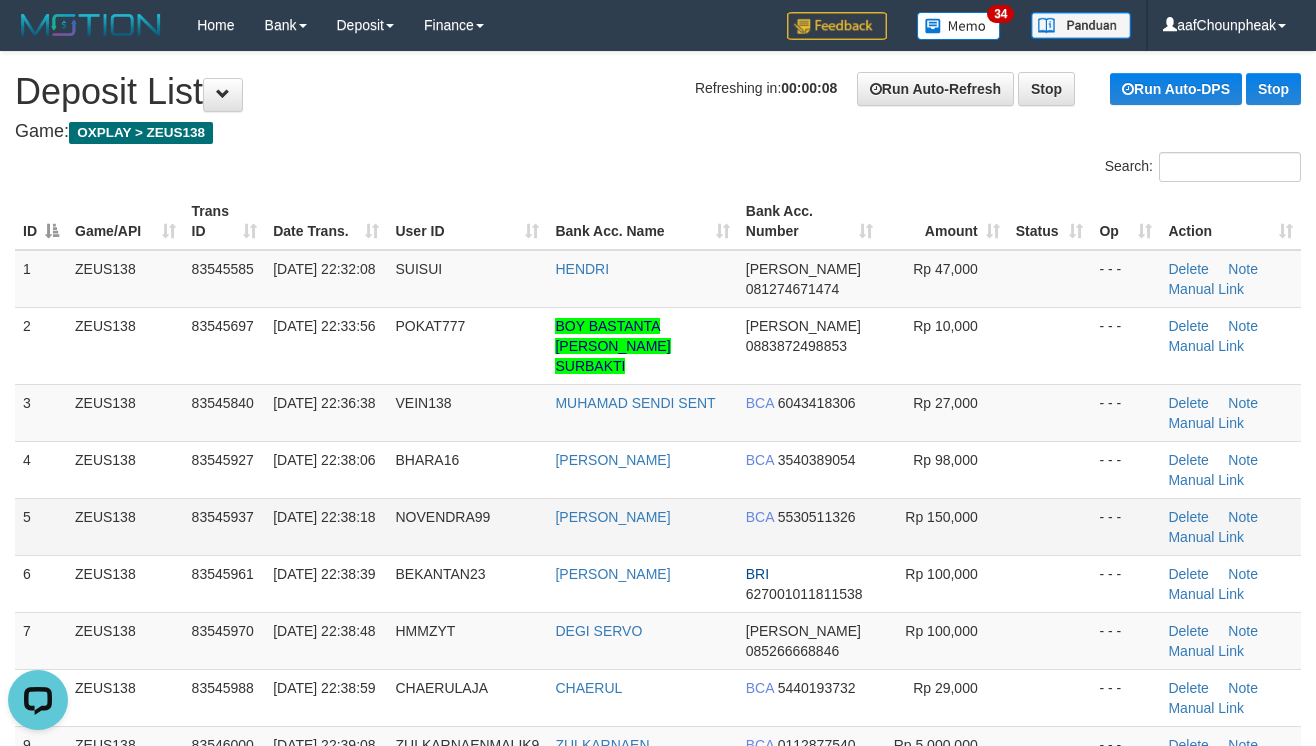 drag, startPoint x: 1044, startPoint y: 480, endPoint x: 1129, endPoint y: 484, distance: 85.09406 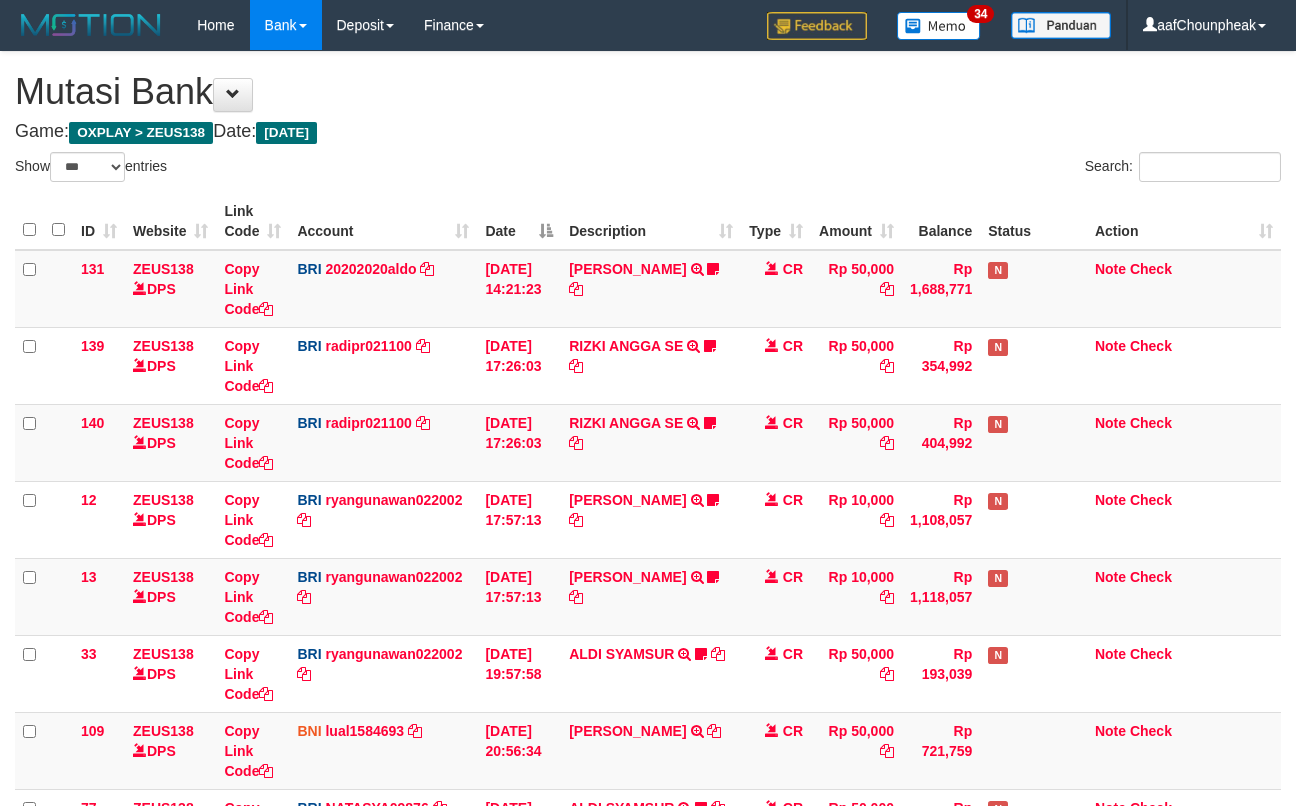 select on "***" 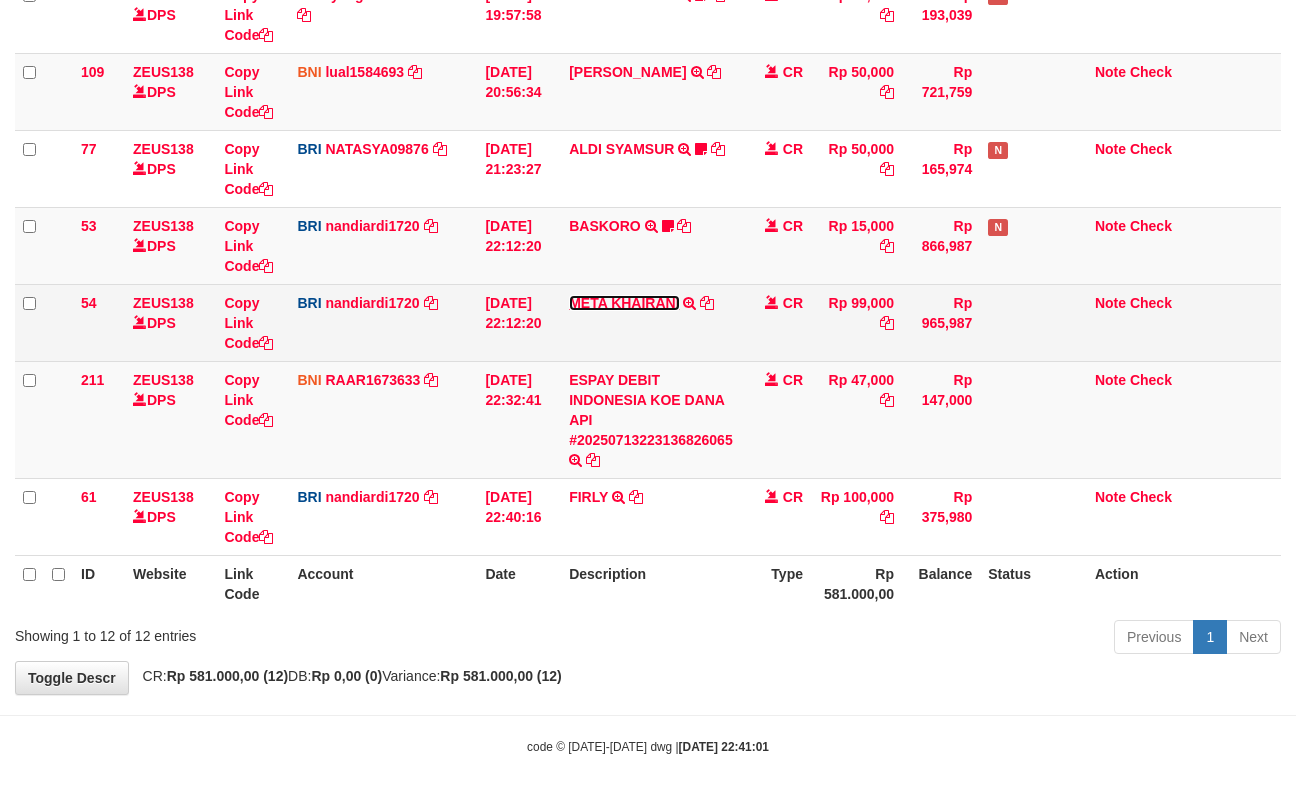 drag, startPoint x: 0, startPoint y: 0, endPoint x: 580, endPoint y: 306, distance: 655.7713 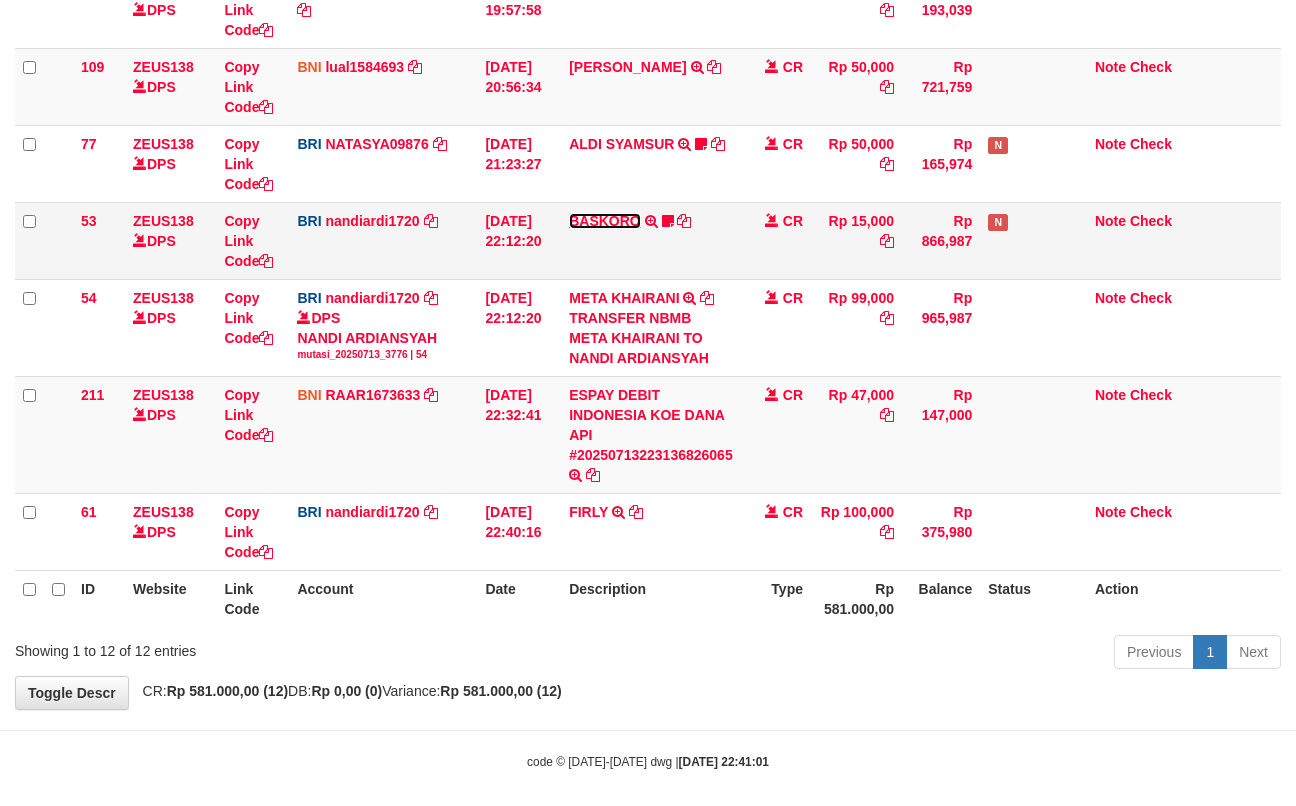 click on "BASKORO" at bounding box center (605, 221) 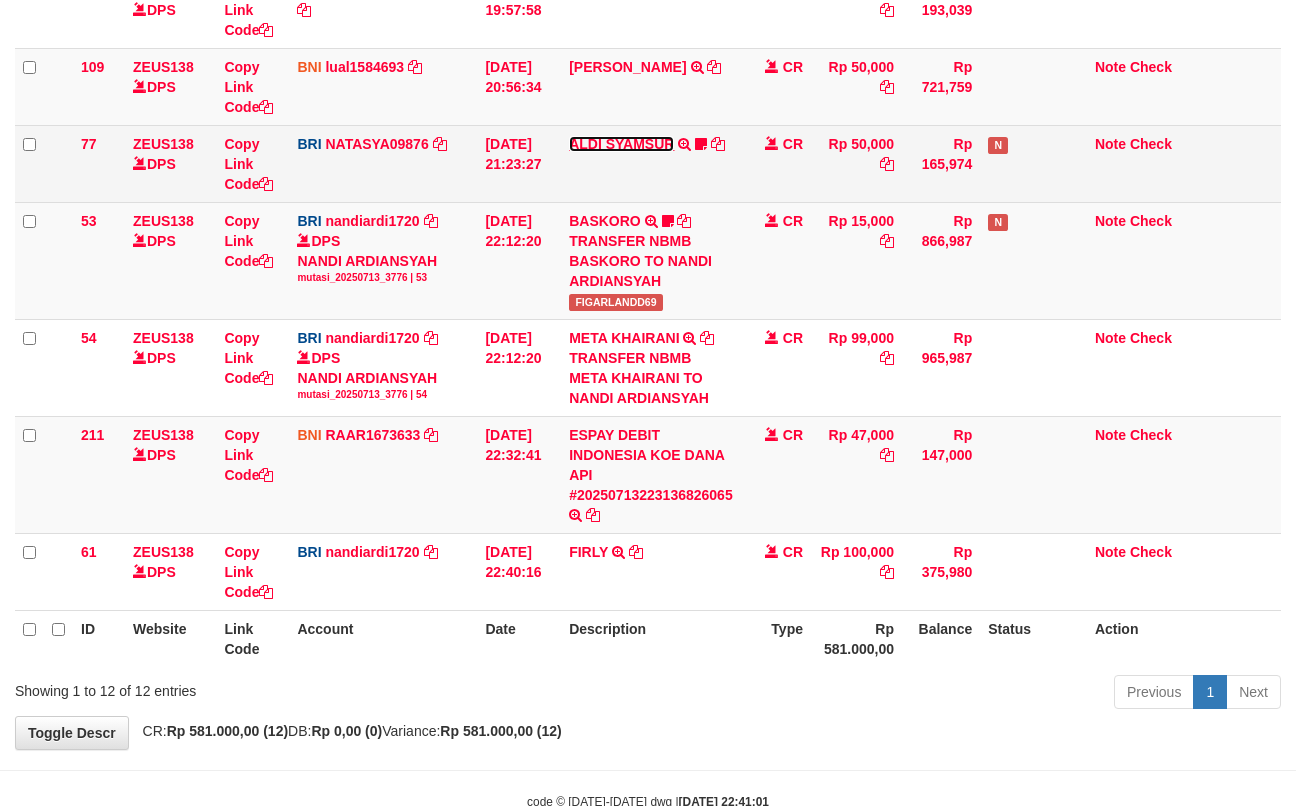 click on "ALDI SYAMSUR" at bounding box center (621, 144) 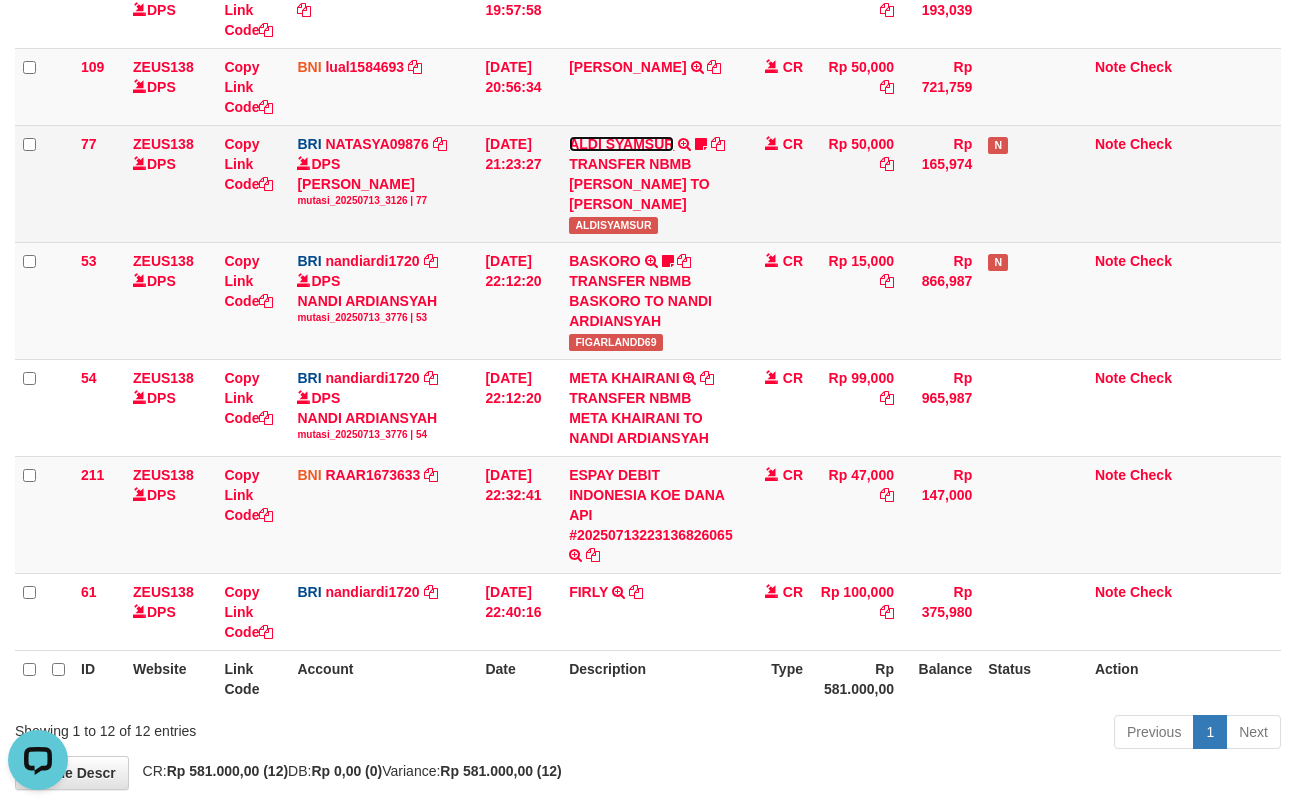 scroll, scrollTop: 0, scrollLeft: 0, axis: both 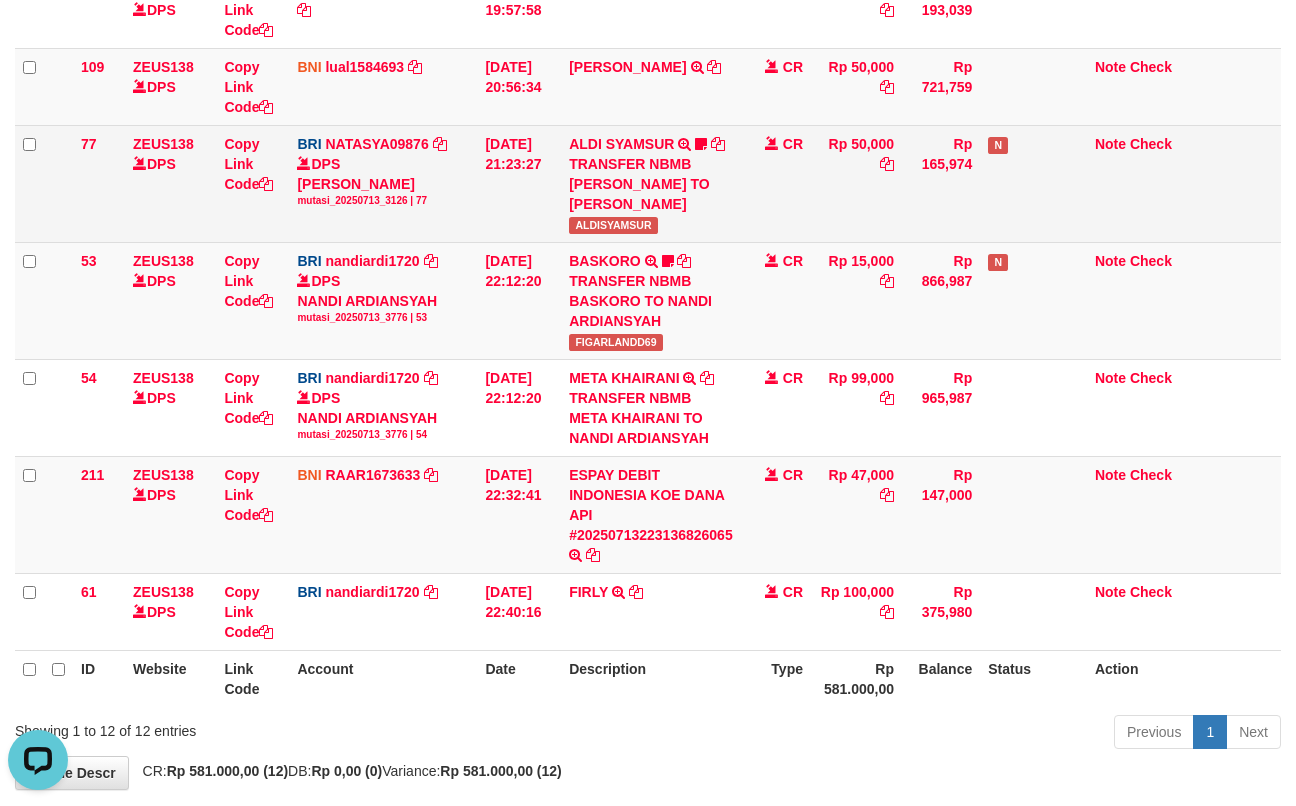 click on "ALDISYAMSUR" at bounding box center [613, 225] 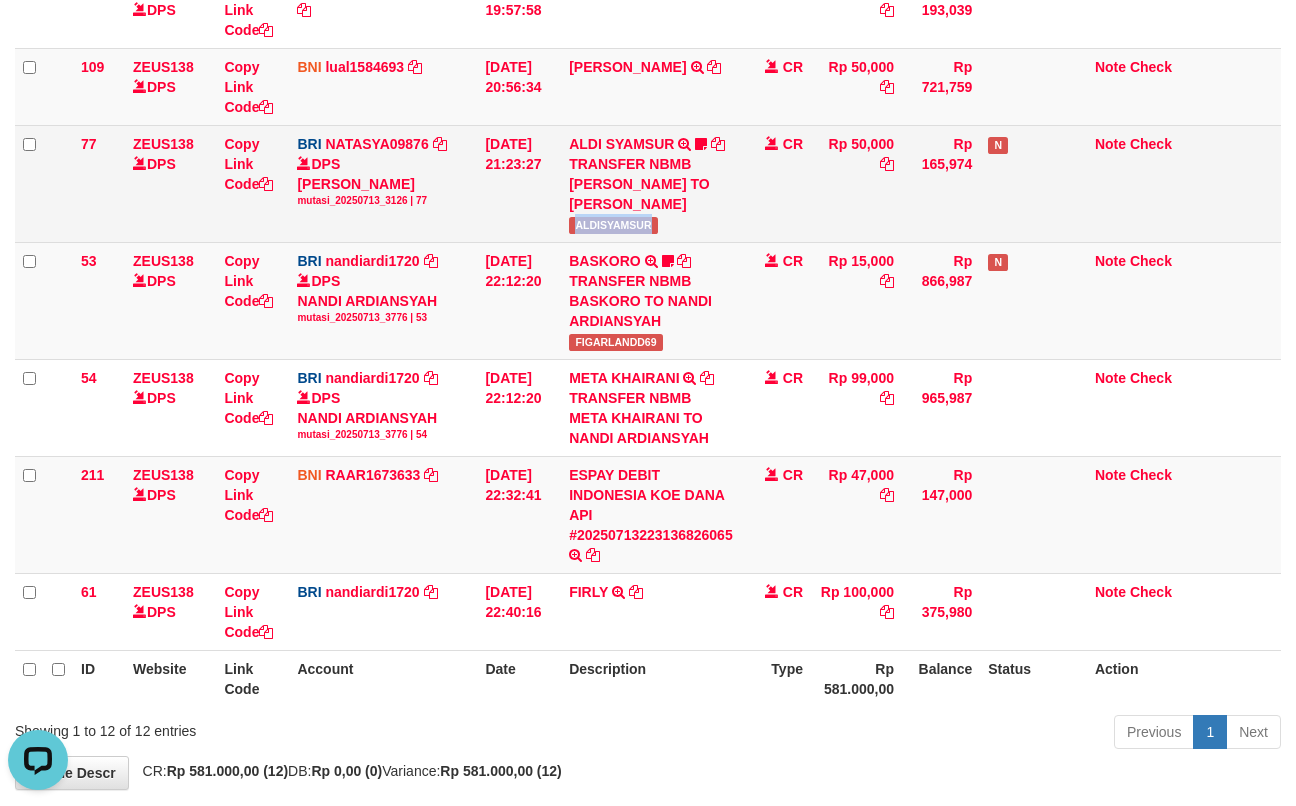 click on "ALDISYAMSUR" at bounding box center (613, 225) 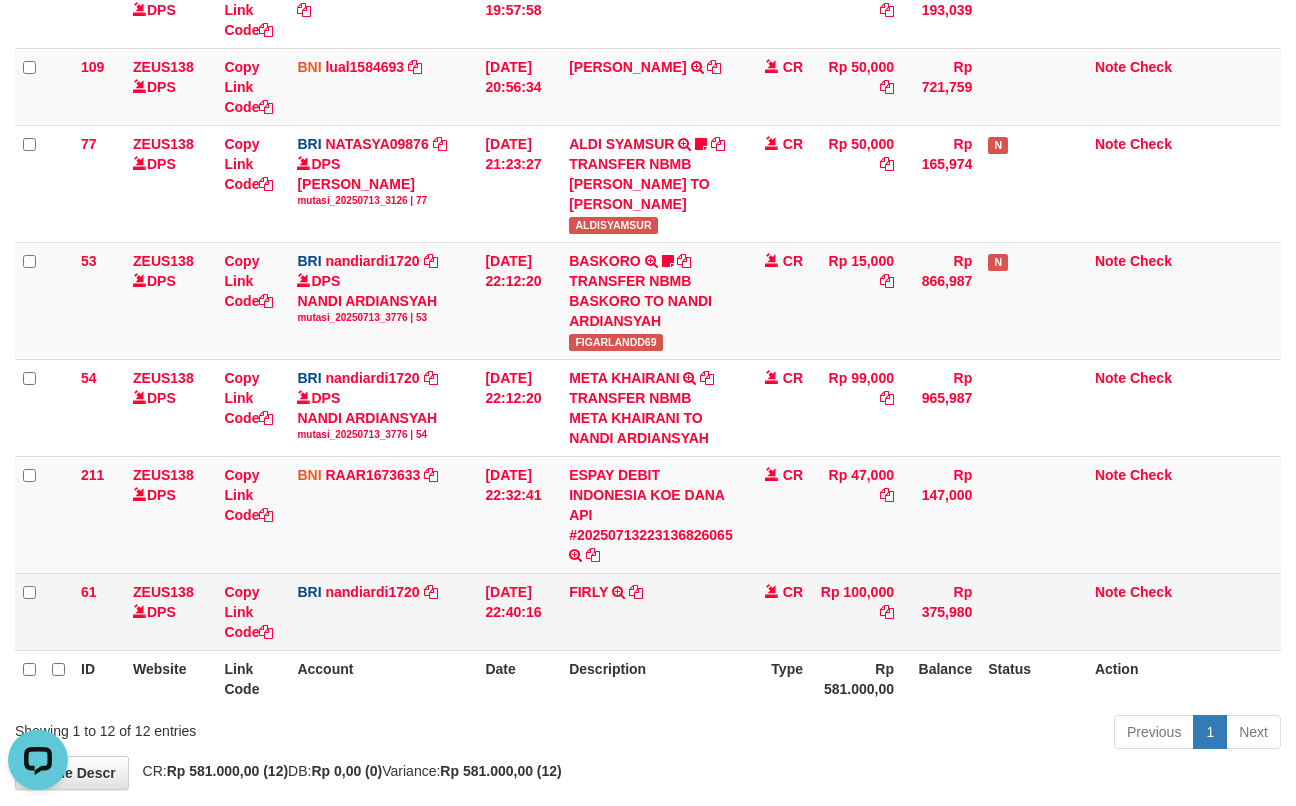 drag, startPoint x: 1002, startPoint y: 541, endPoint x: 886, endPoint y: 638, distance: 151.21178 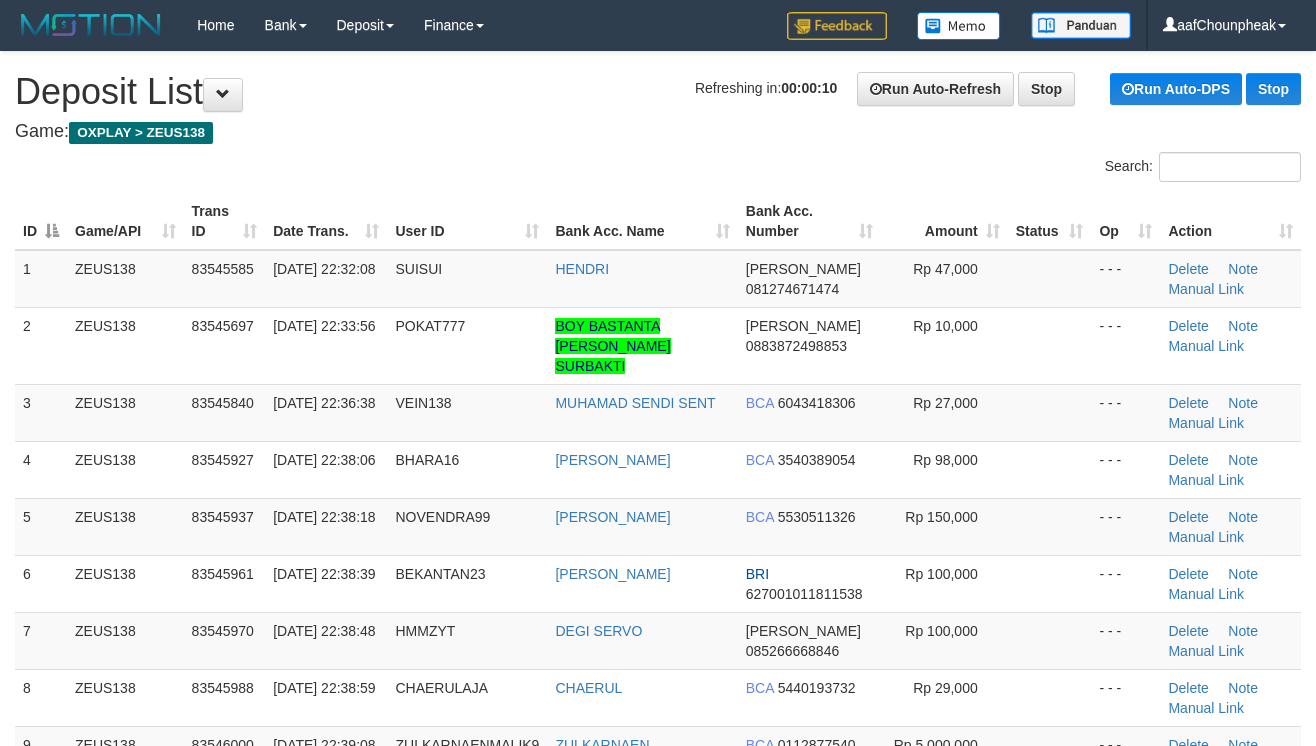 scroll, scrollTop: 0, scrollLeft: 0, axis: both 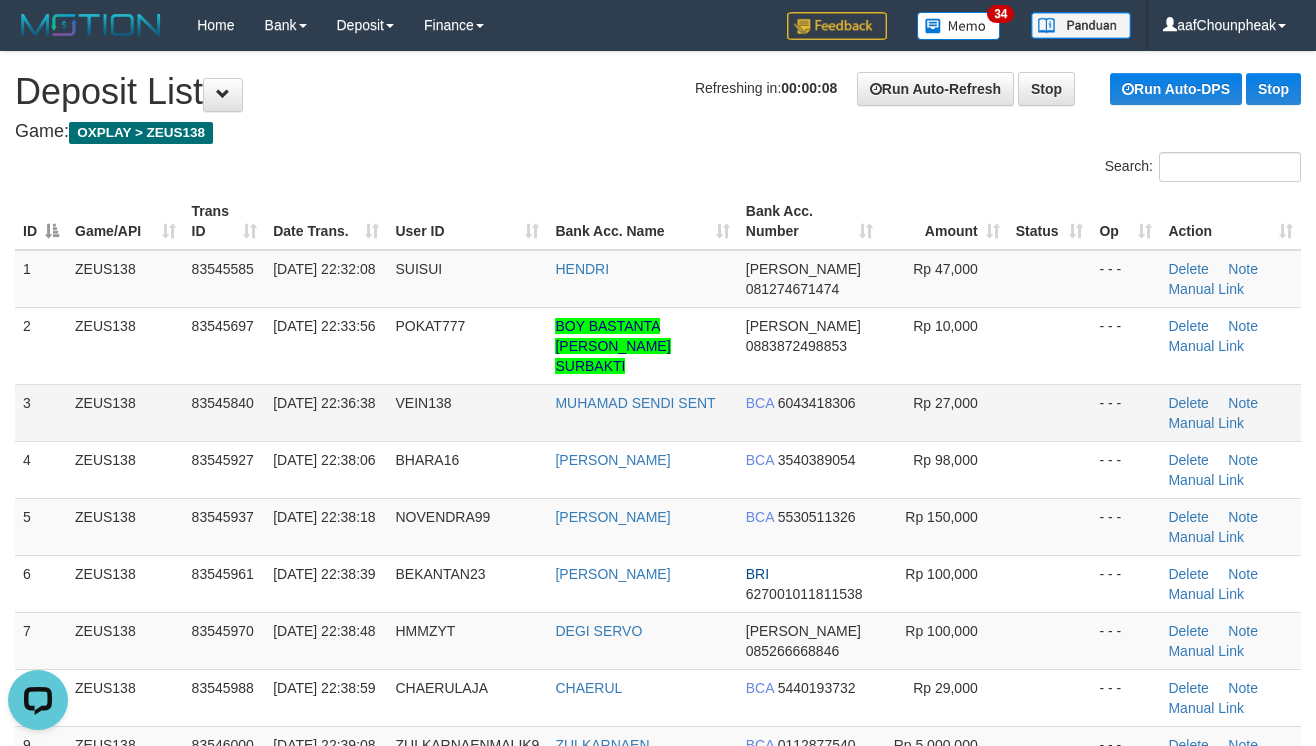 click on "Rp 27,000" at bounding box center [944, 412] 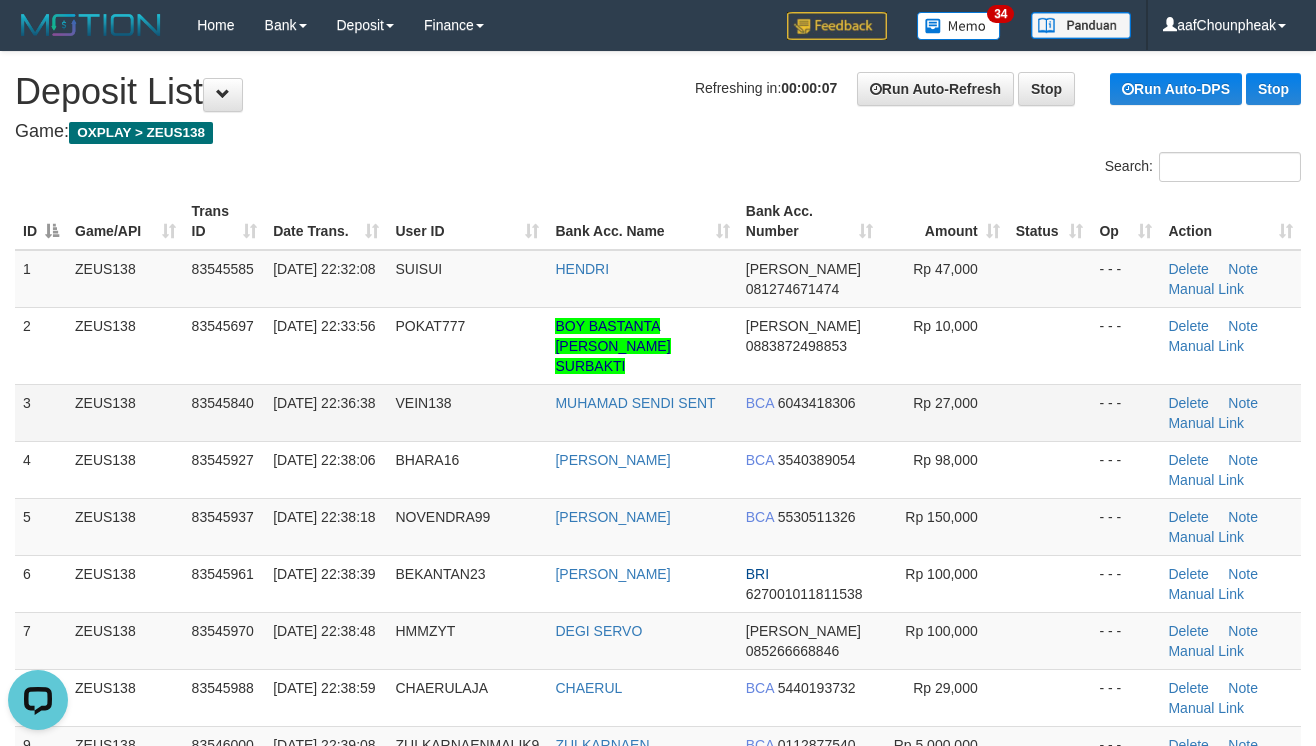 drag, startPoint x: 988, startPoint y: 398, endPoint x: 1009, endPoint y: 416, distance: 27.658634 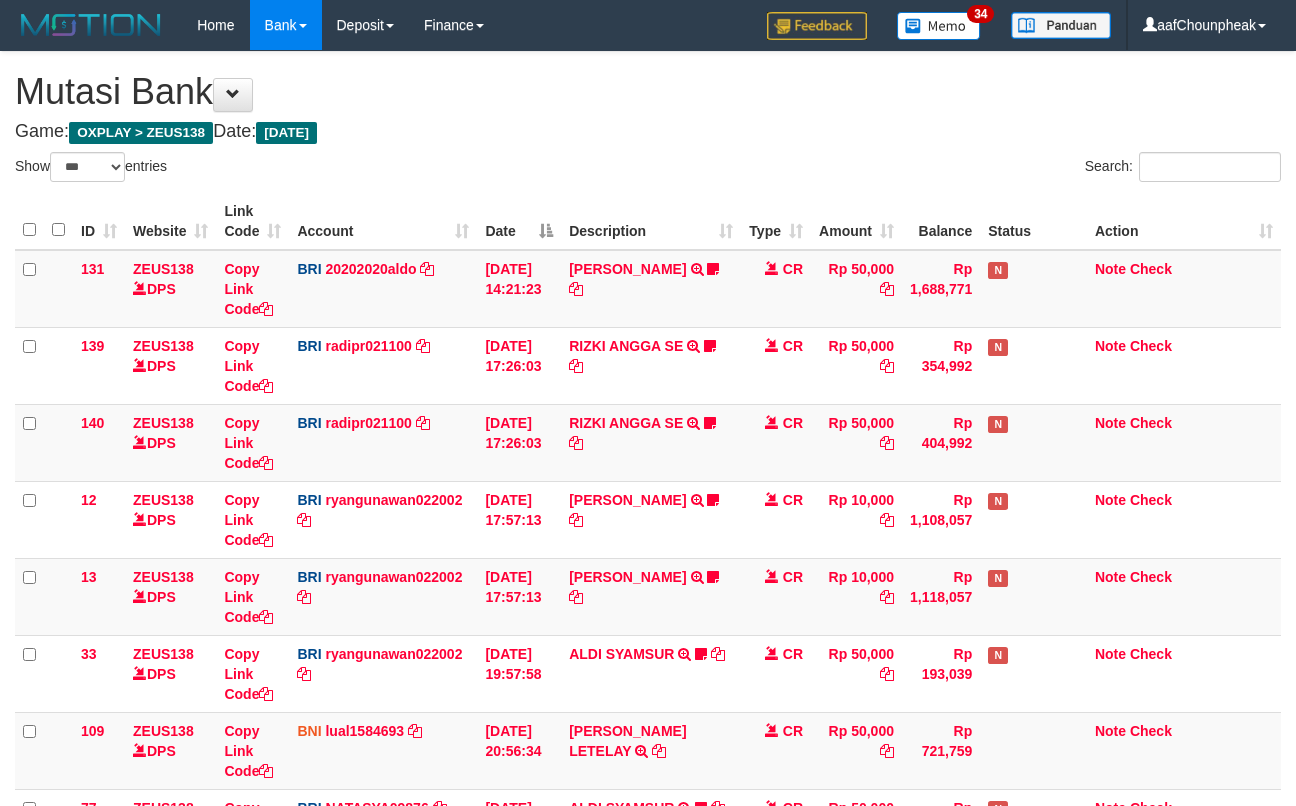 select on "***" 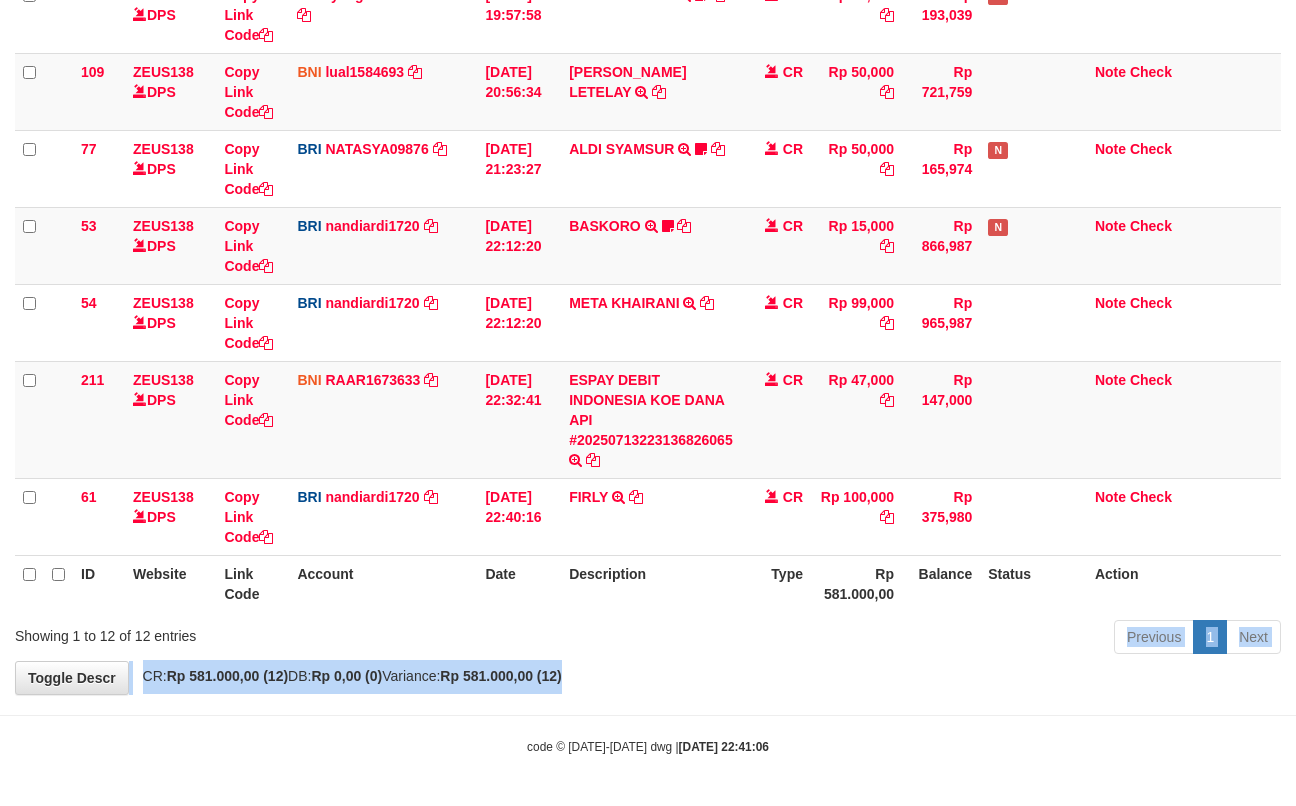 click on "**********" at bounding box center [648, 43] 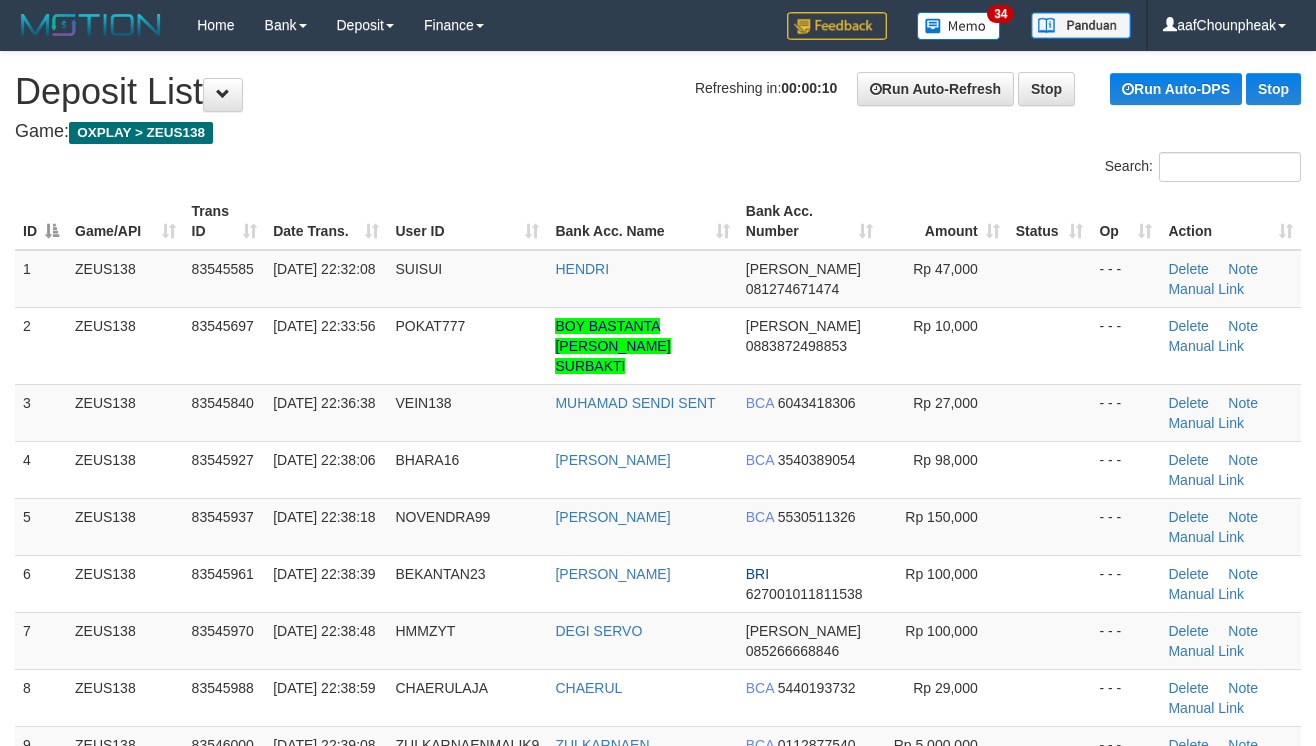 scroll, scrollTop: 0, scrollLeft: 0, axis: both 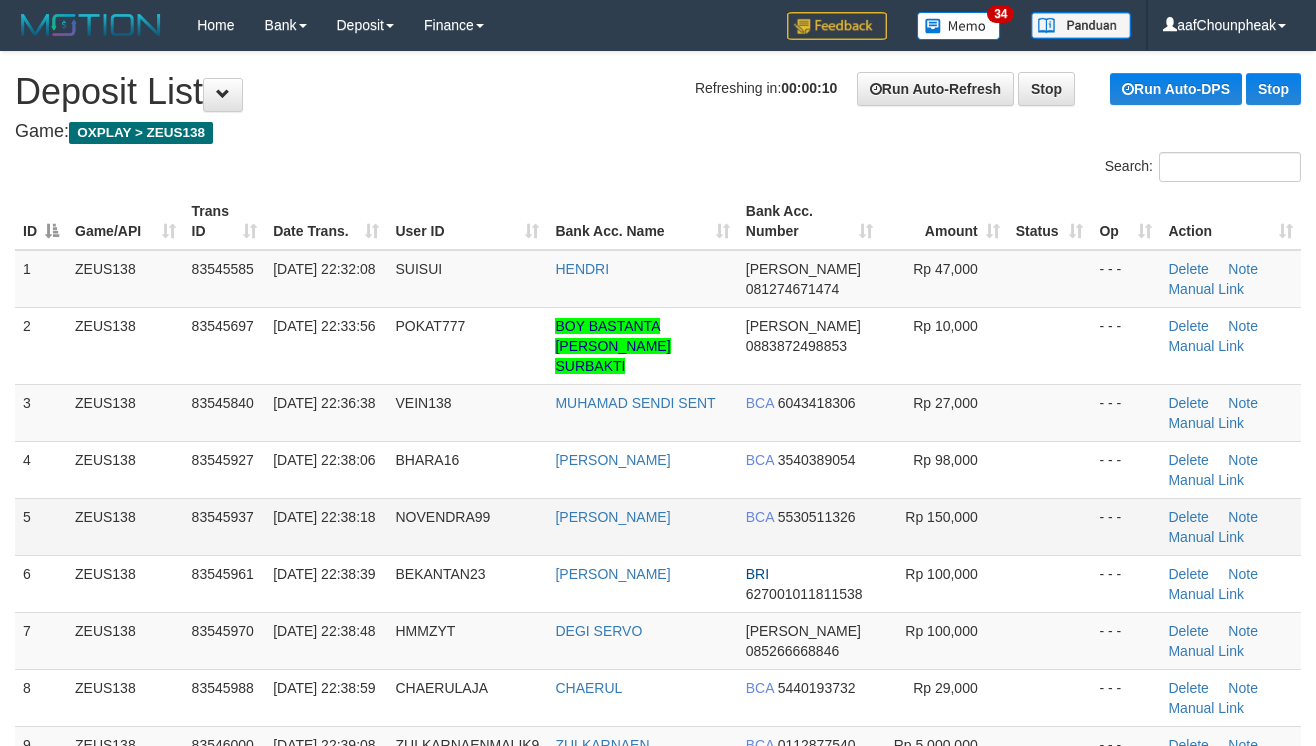 click on "Rp 100,000" at bounding box center (944, 583) 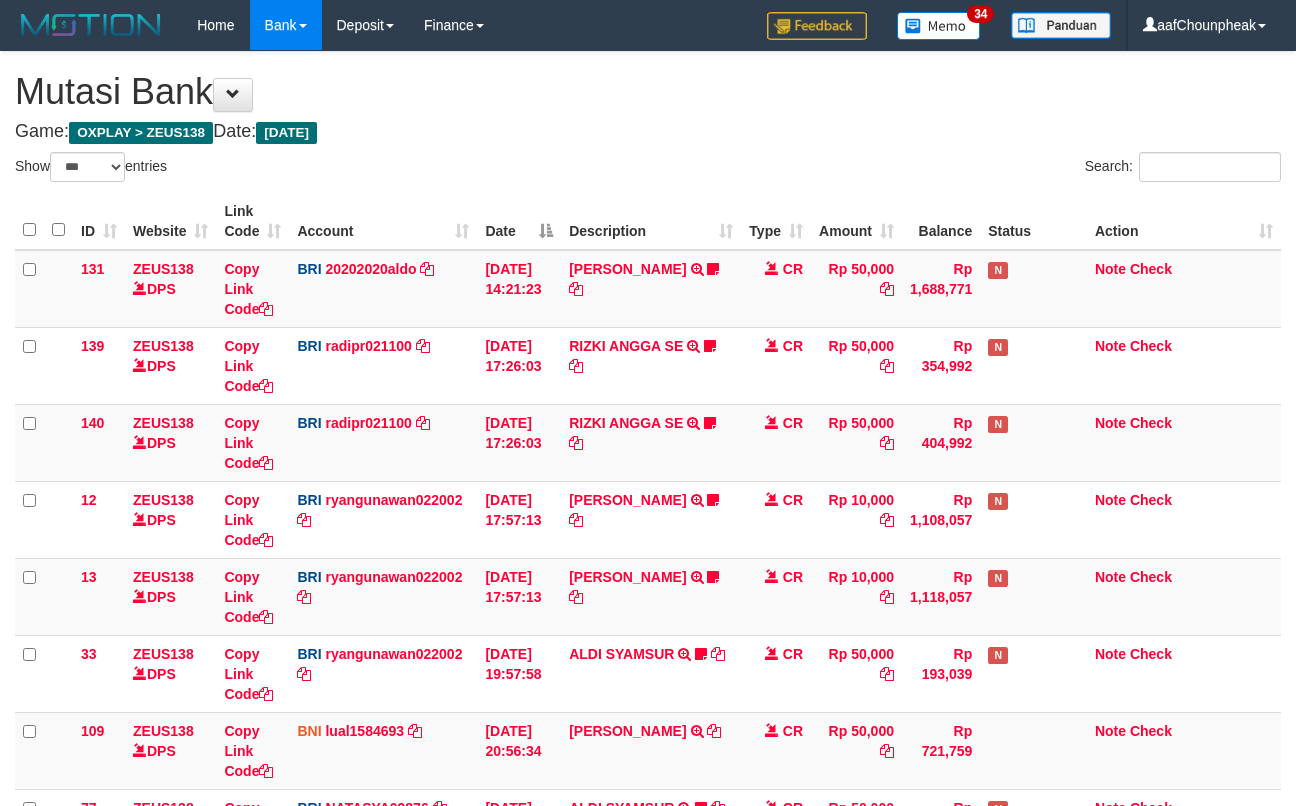 select on "***" 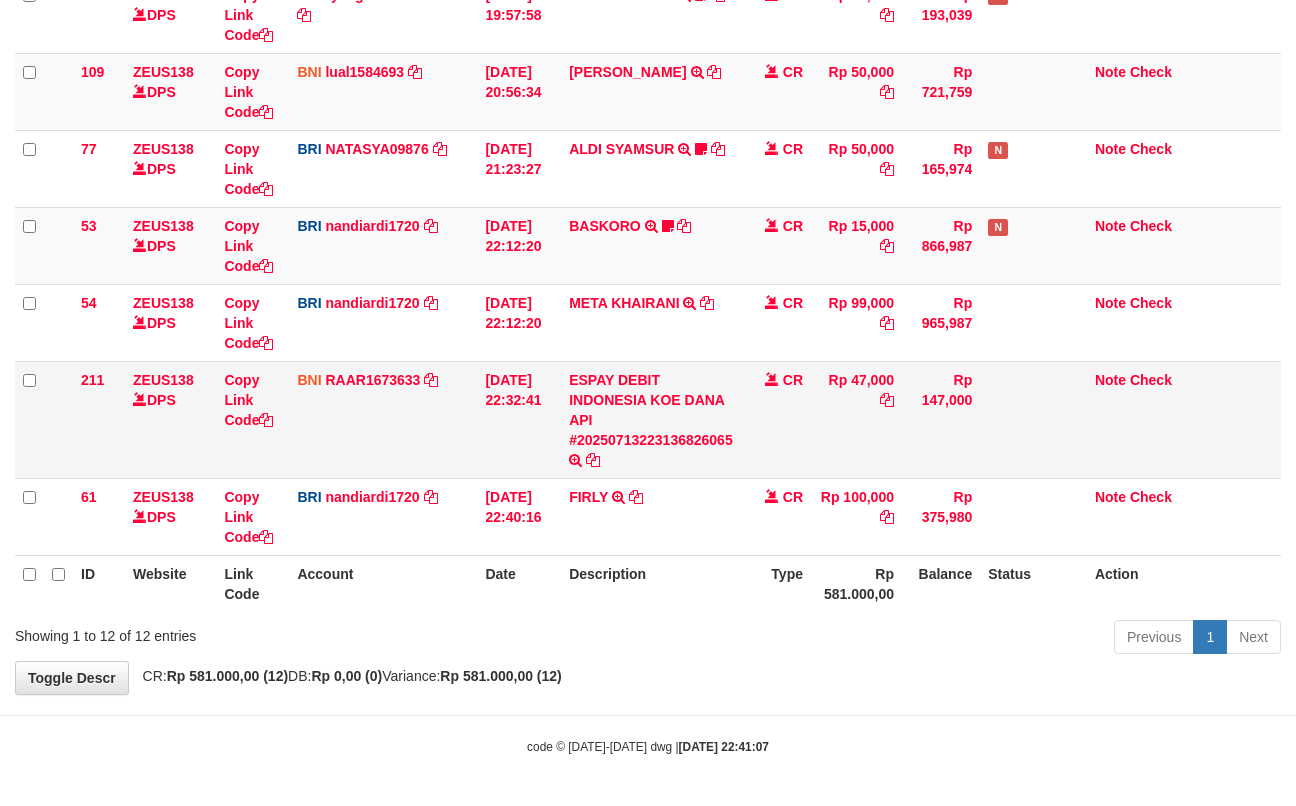 click on "ESPAY DEBIT INDONESIA KOE DANA API #20250713223136826065         TRANSFER DARI ESPAY DEBIT INDONESIA KOE DANA API #20250713223136826065" at bounding box center [651, 419] 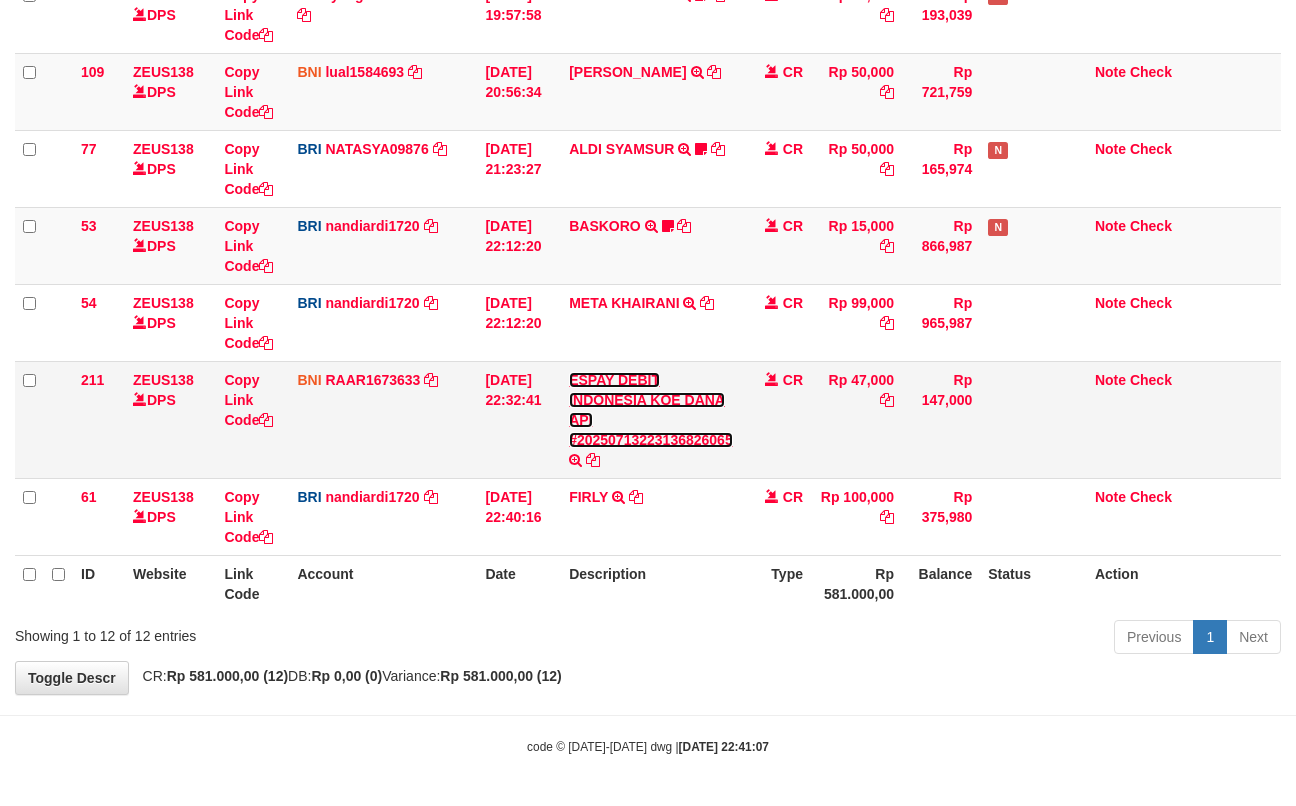 click on "ESPAY DEBIT INDONESIA KOE DANA API #20250713223136826065" at bounding box center (651, 410) 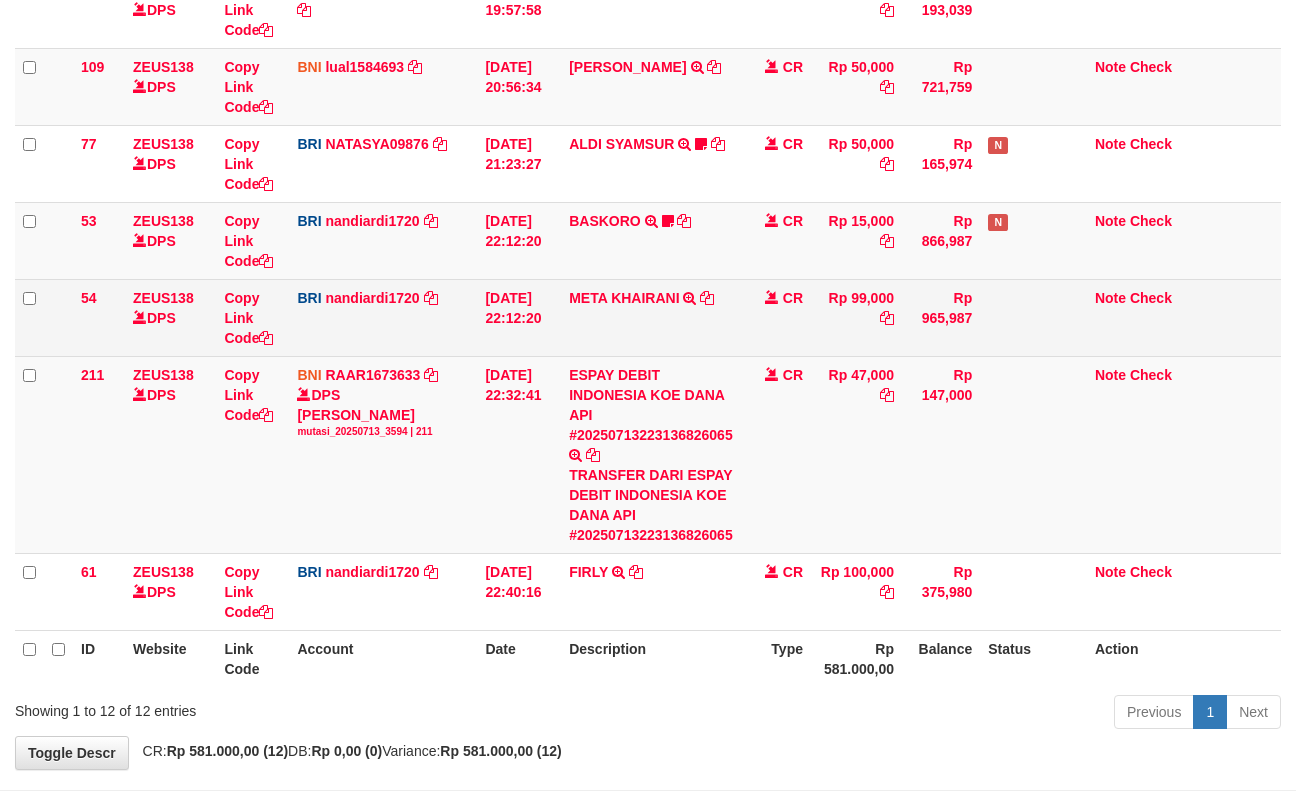 click on "META KHAIRANI         TRANSFER NBMB META KHAIRANI TO NANDI ARDIANSYAH" at bounding box center (651, 317) 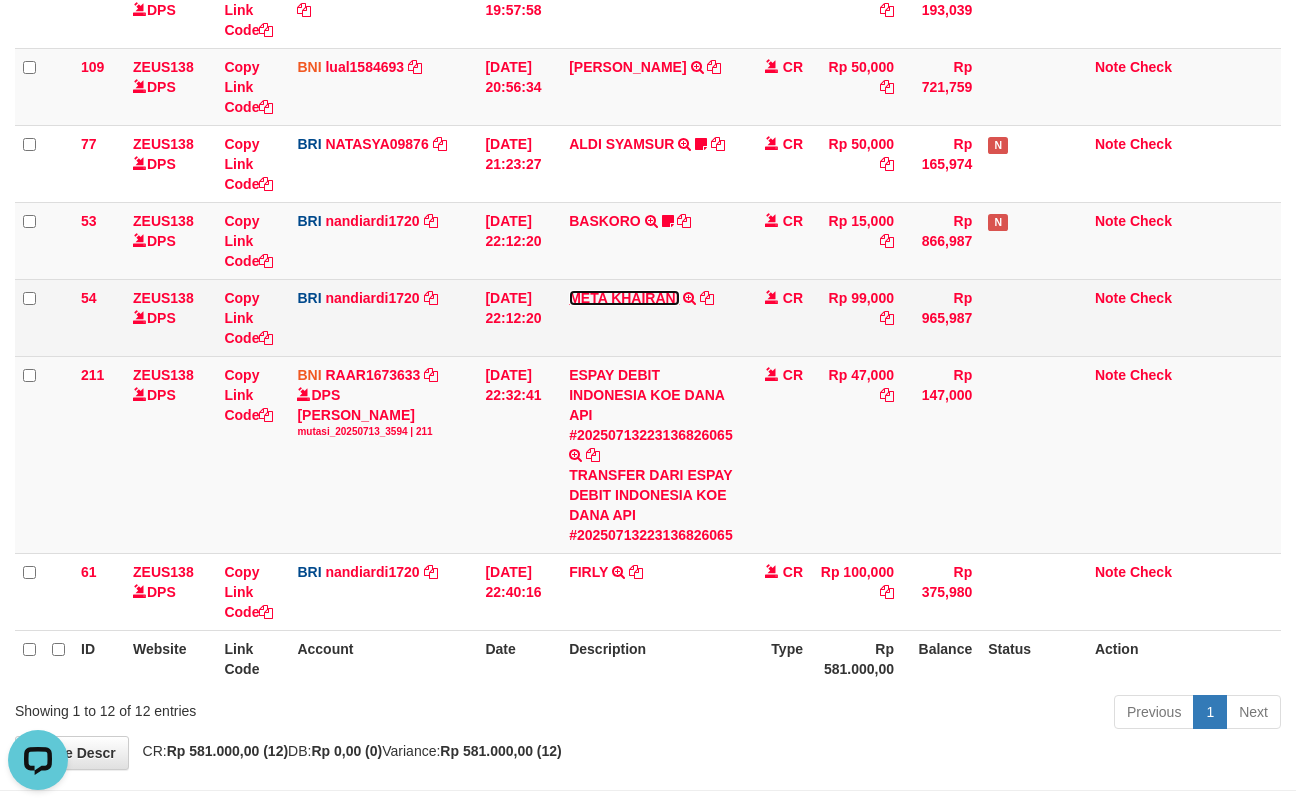 scroll, scrollTop: 0, scrollLeft: 0, axis: both 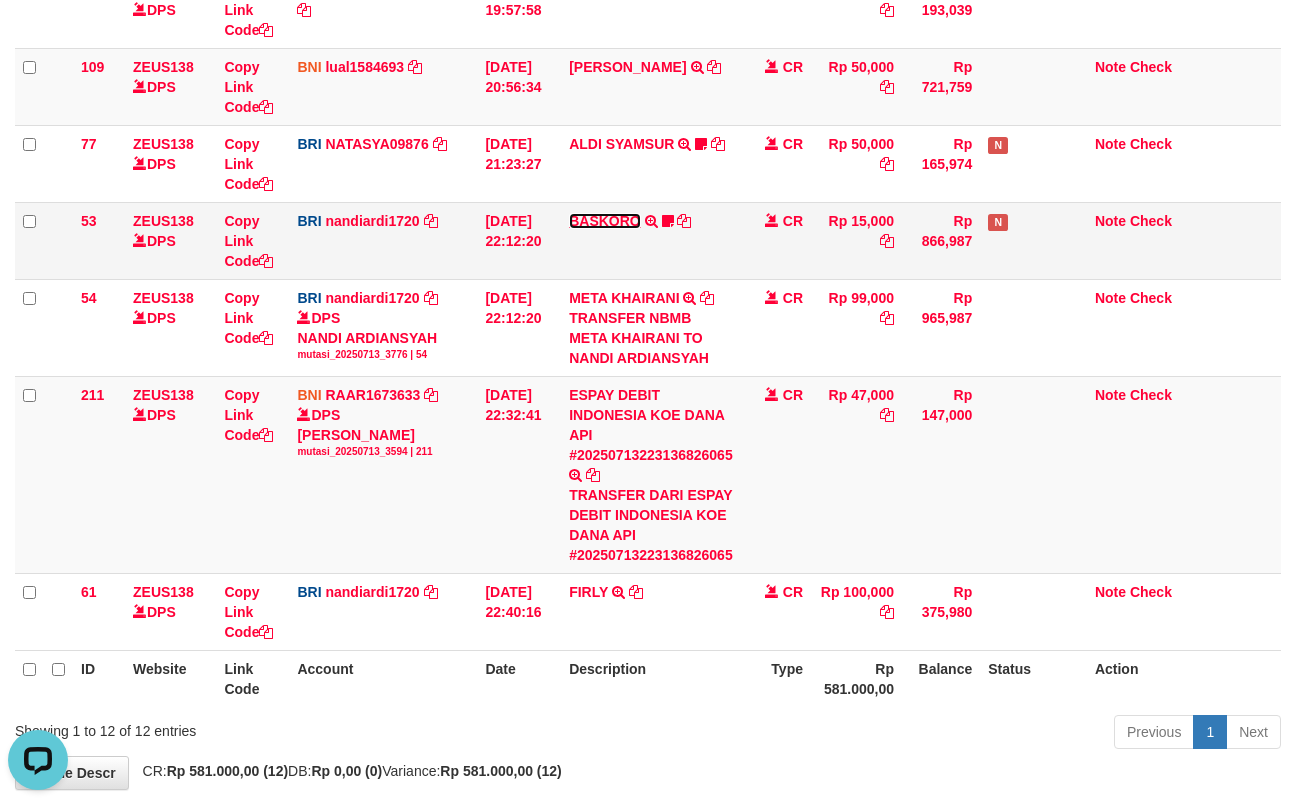 click on "BASKORO" at bounding box center [605, 221] 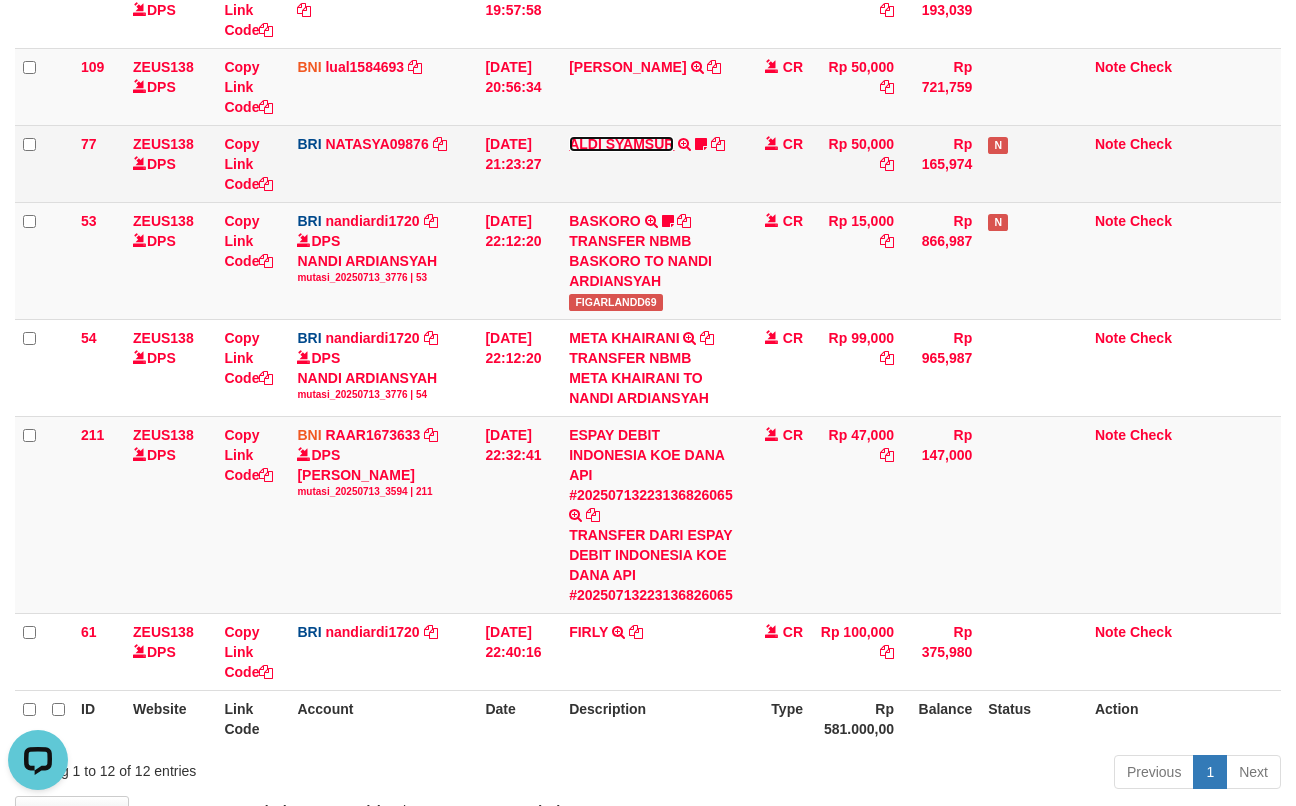 click on "ALDI SYAMSUR" at bounding box center (621, 144) 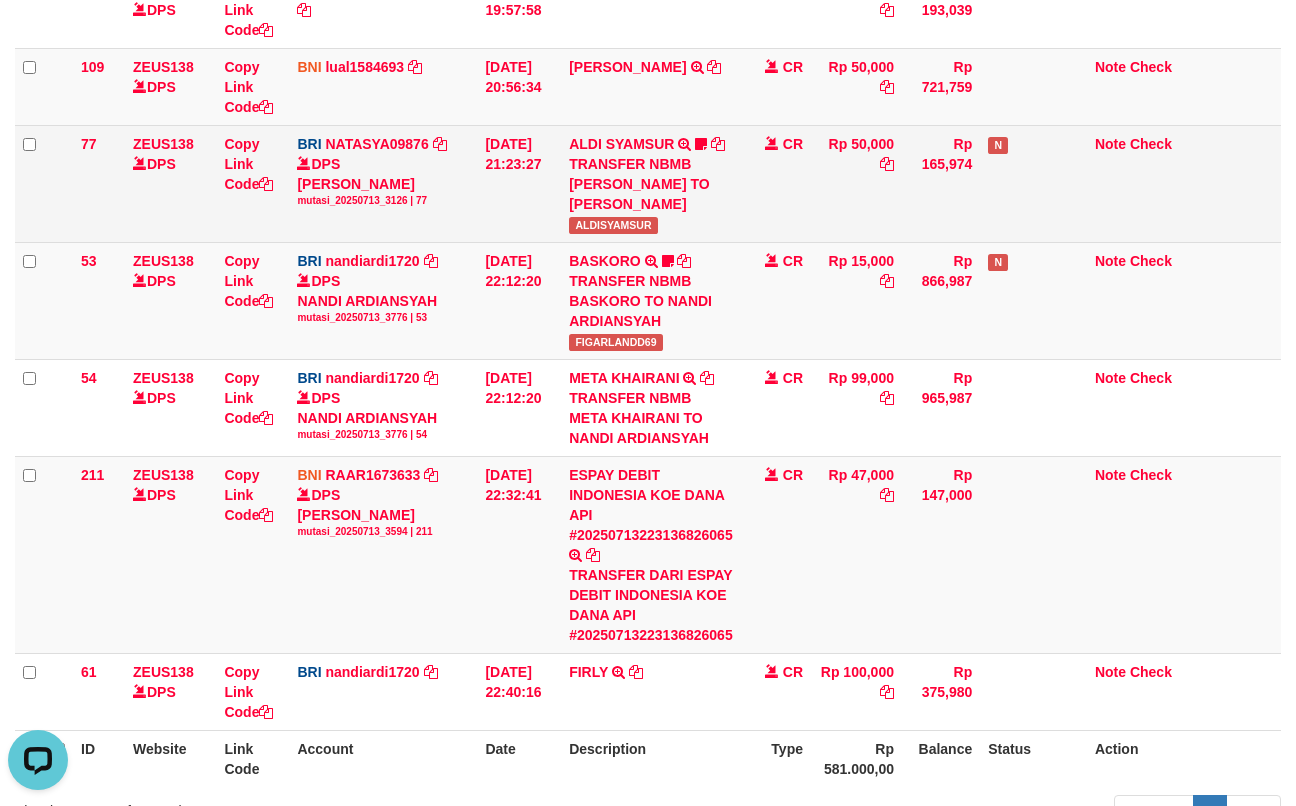 click on "ALDISYAMSUR" at bounding box center [613, 225] 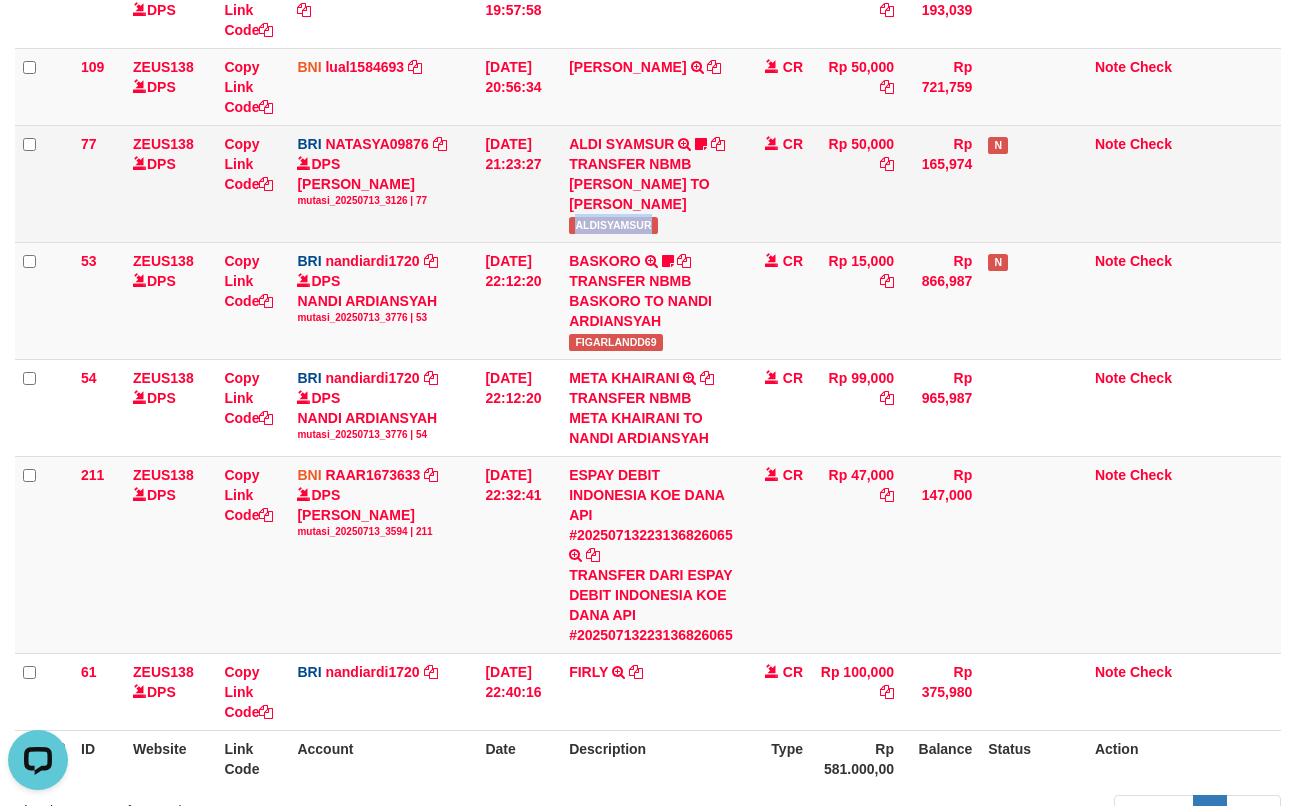click on "ALDISYAMSUR" at bounding box center (613, 225) 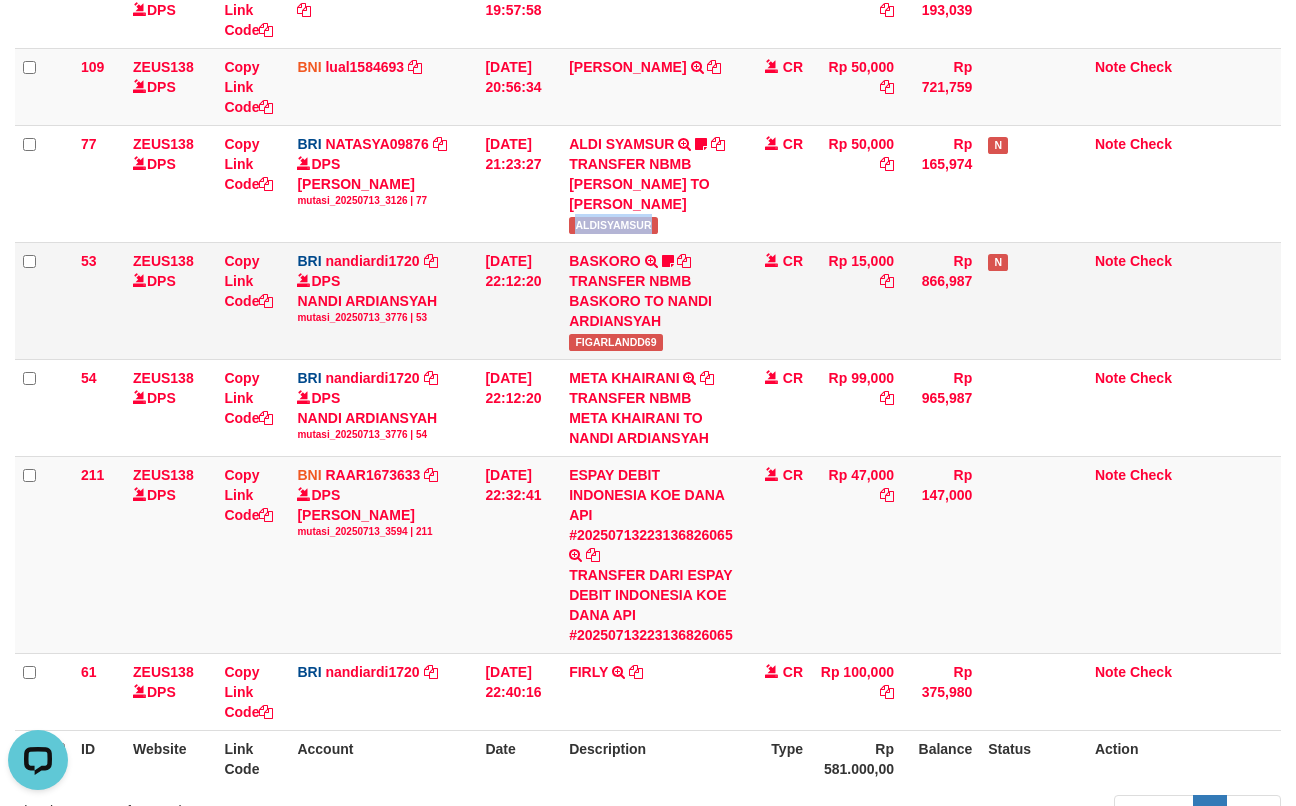 copy on "ALDISYAMSUR" 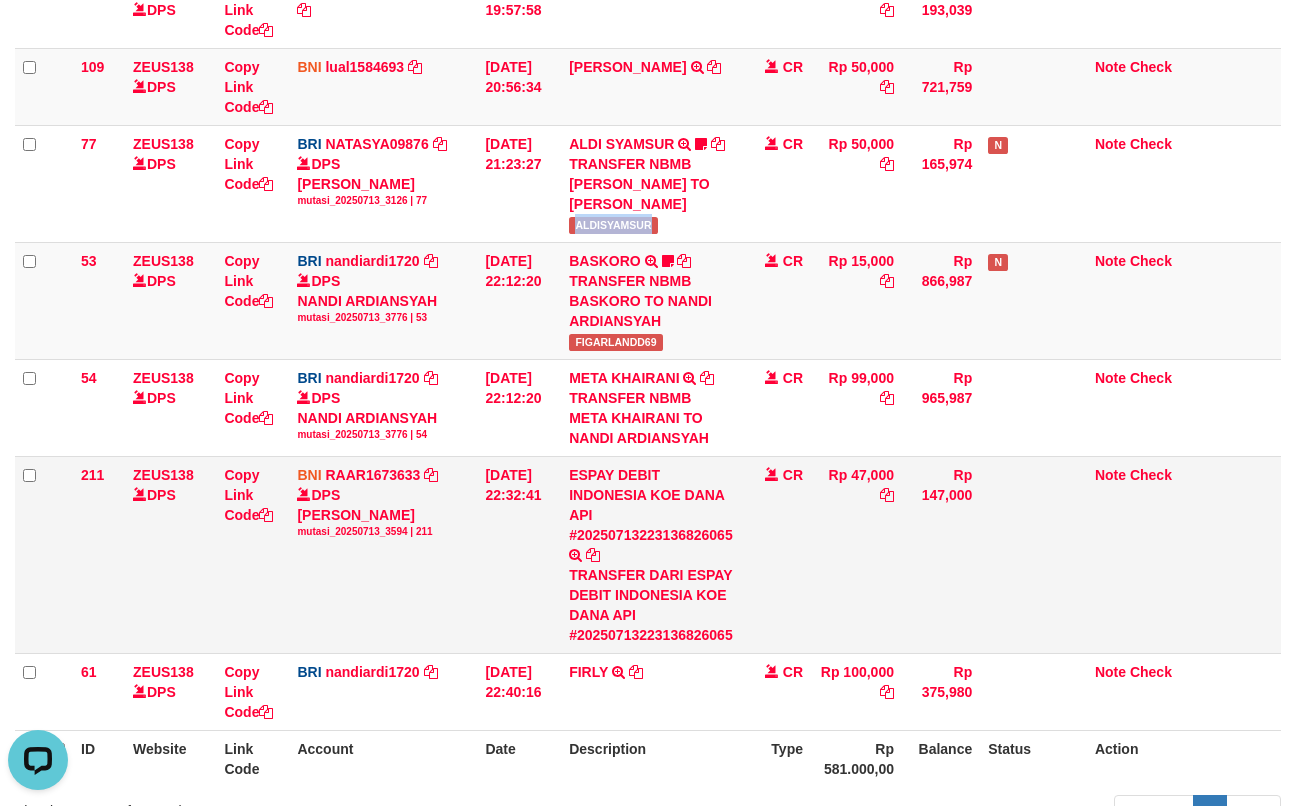 click on "131
ZEUS138    DPS
Copy Link Code
BRI
20202020aldo
DPS
REVALDO SAGITA
mutasi_20250713_3778 | 131
mutasi_20250713_3778 | 131
13/07/2025 14:21:23
DANA HERISUPRAPTO            TRANSFER NBMB DANA HERISUPRAPTO TO REVALDO SAGITA    Herisuprapto
CR
Rp 50,000
Rp 1,688,771
N
Note
Check
139
ZEUS138    DPS
Copy Link Code
BRI
radipr021100
DPS
REYNALDI ADI PRATAMA" at bounding box center (648, 158) 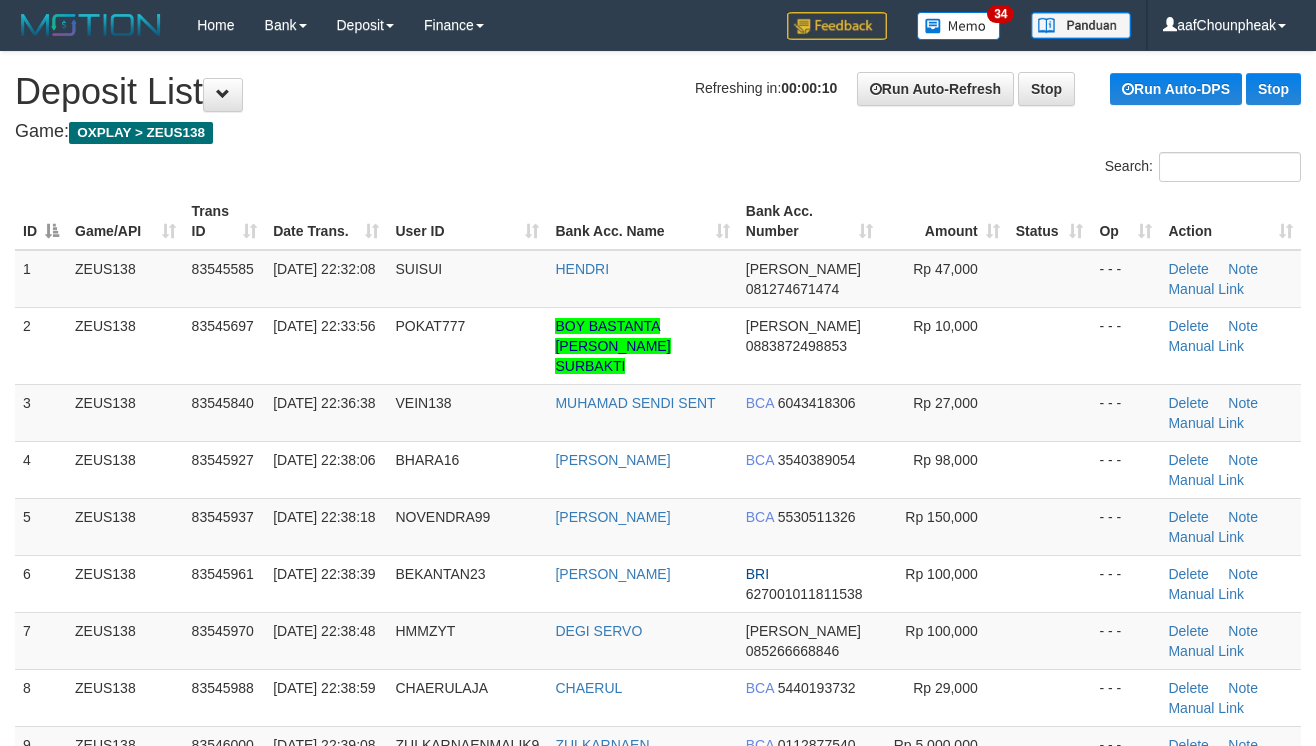scroll, scrollTop: 0, scrollLeft: 0, axis: both 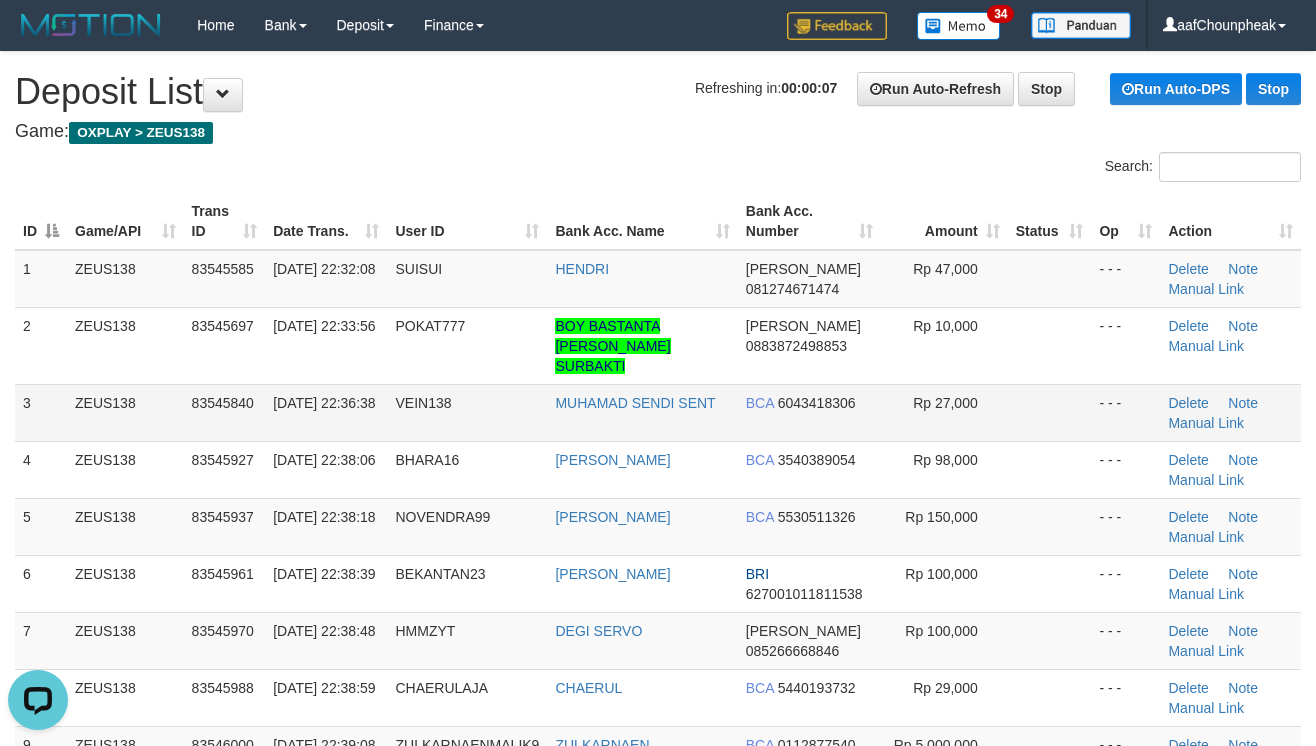 click on "Rp 27,000" at bounding box center (944, 412) 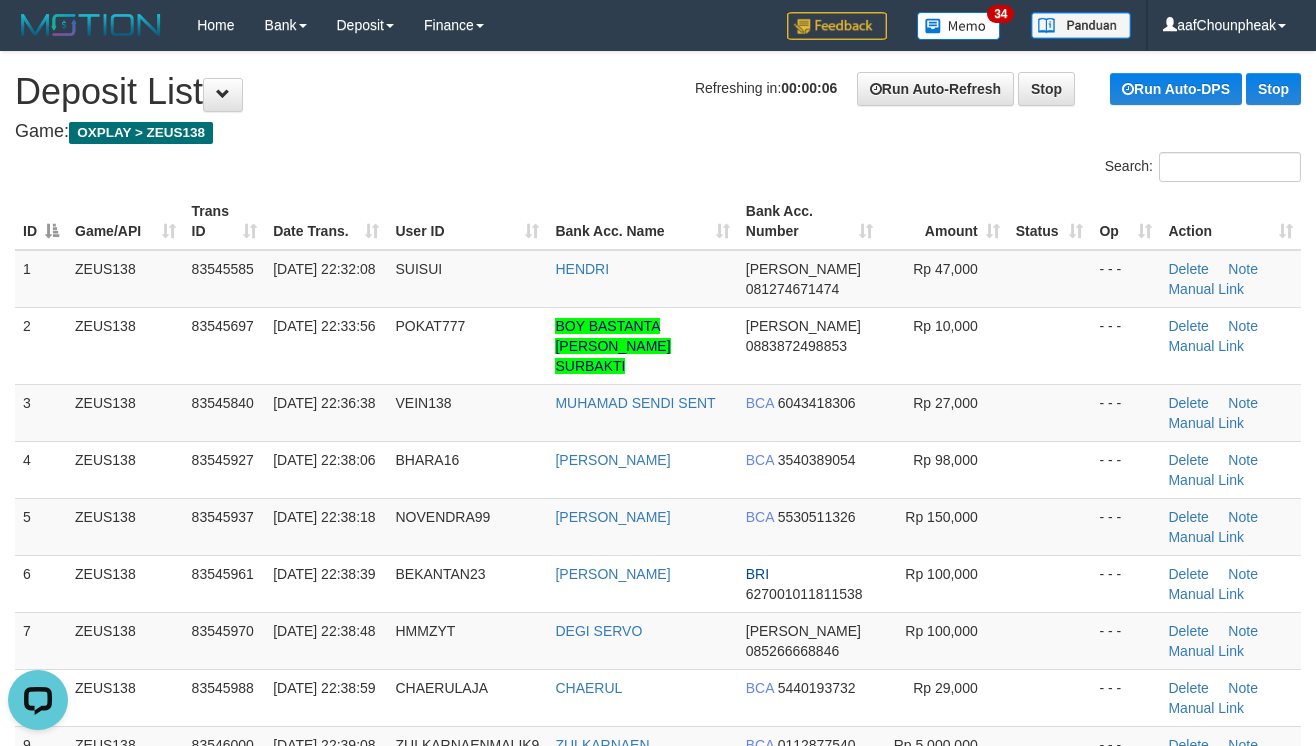 drag, startPoint x: 1021, startPoint y: 381, endPoint x: 1325, endPoint y: 374, distance: 304.08057 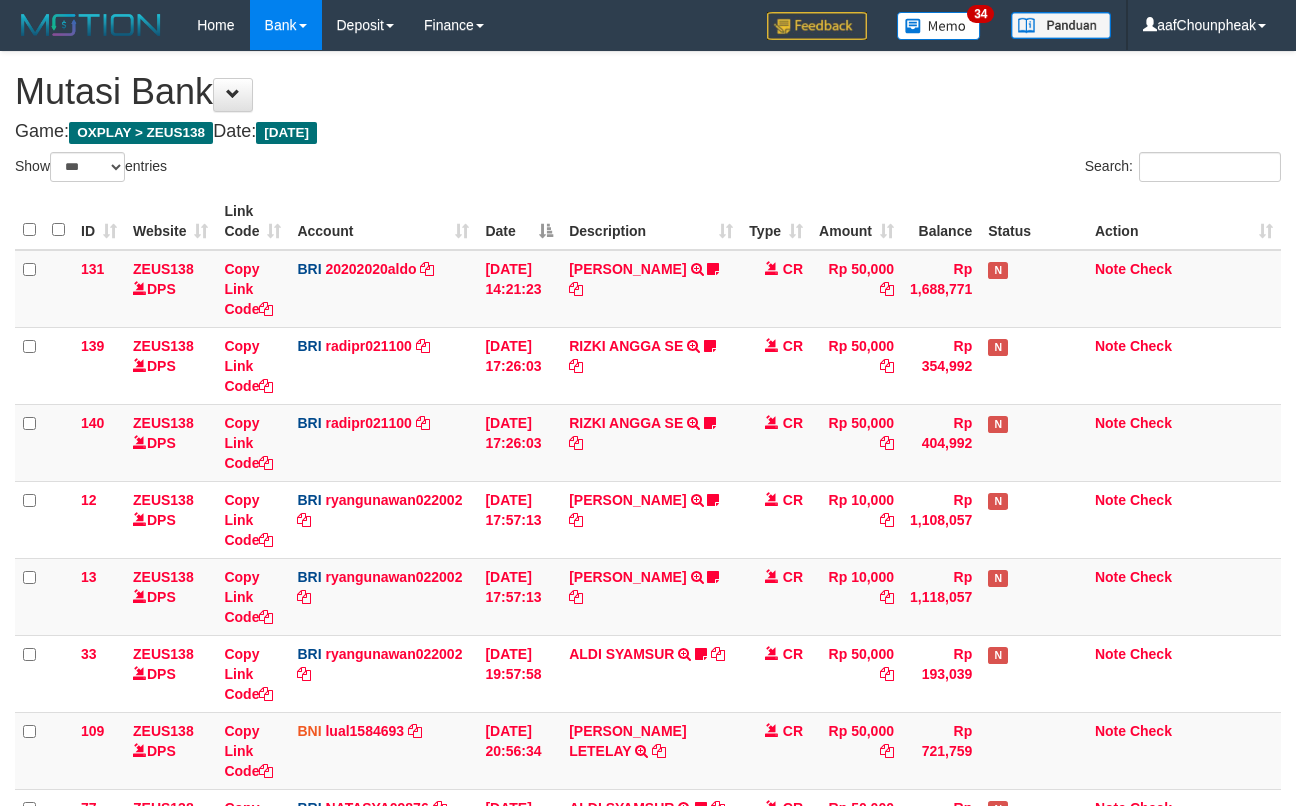 select on "***" 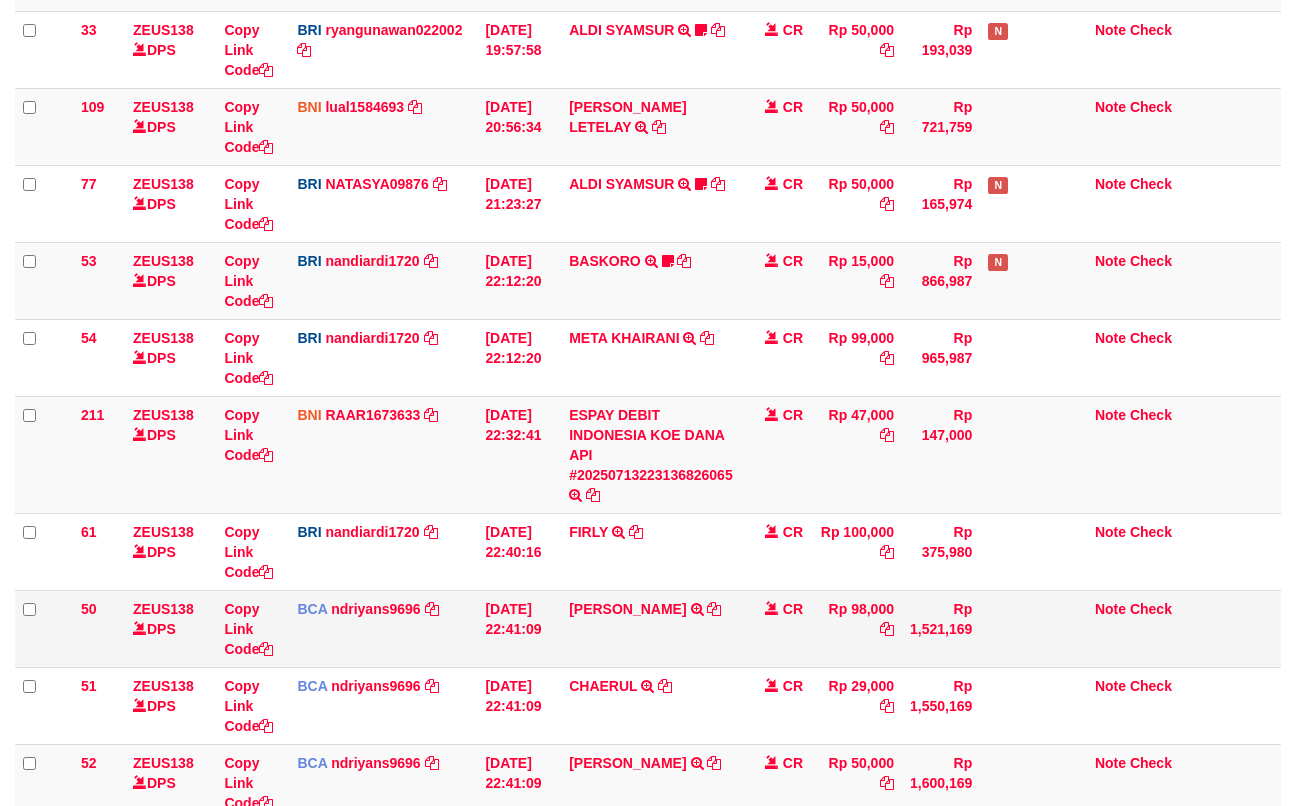 scroll, scrollTop: 664, scrollLeft: 0, axis: vertical 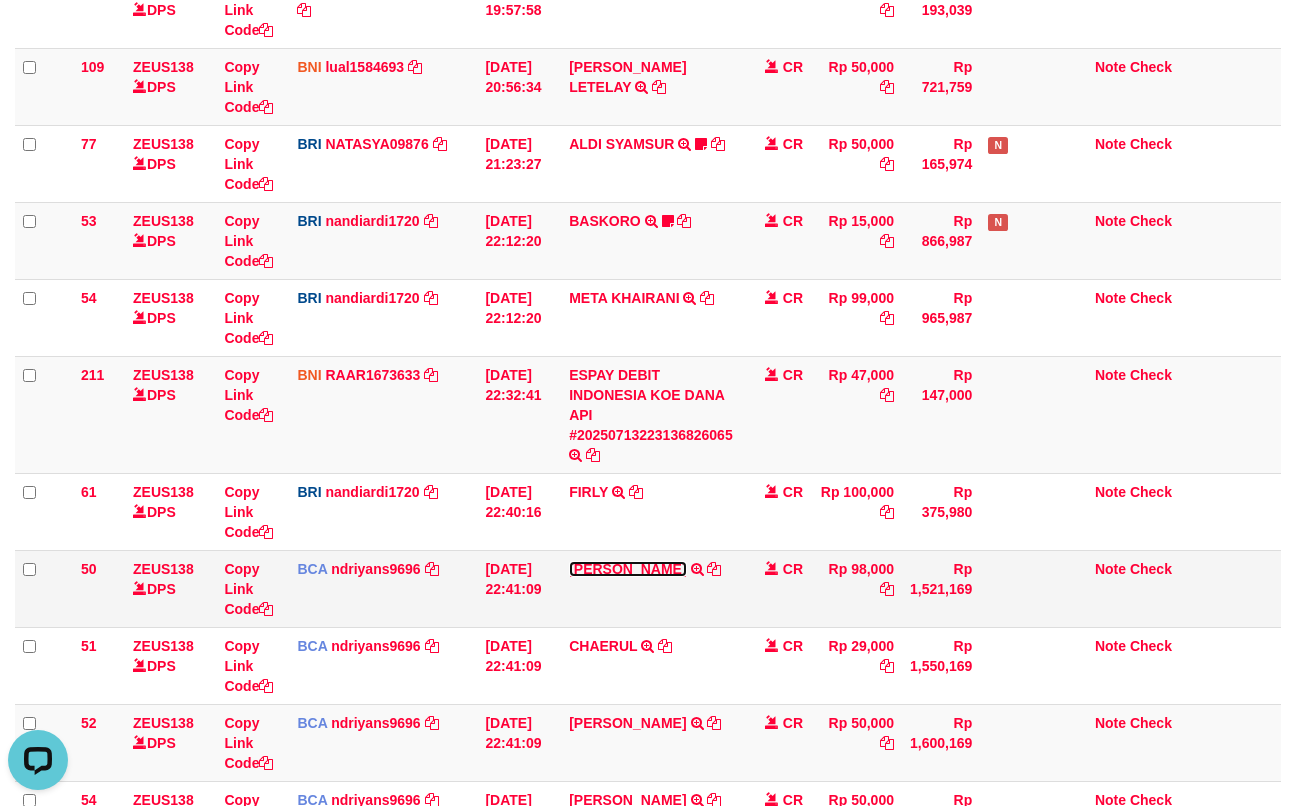 click on "[PERSON_NAME]" at bounding box center (627, 569) 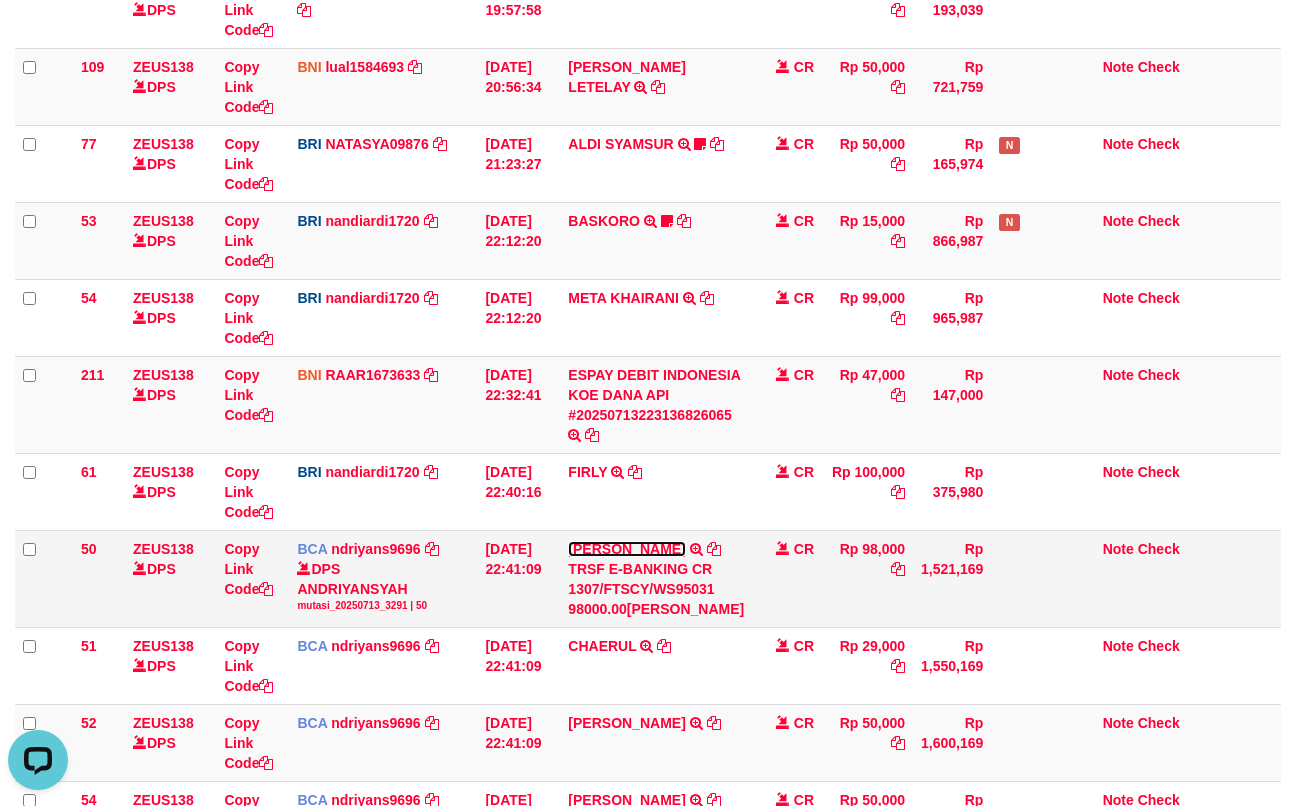 scroll, scrollTop: 1064, scrollLeft: 0, axis: vertical 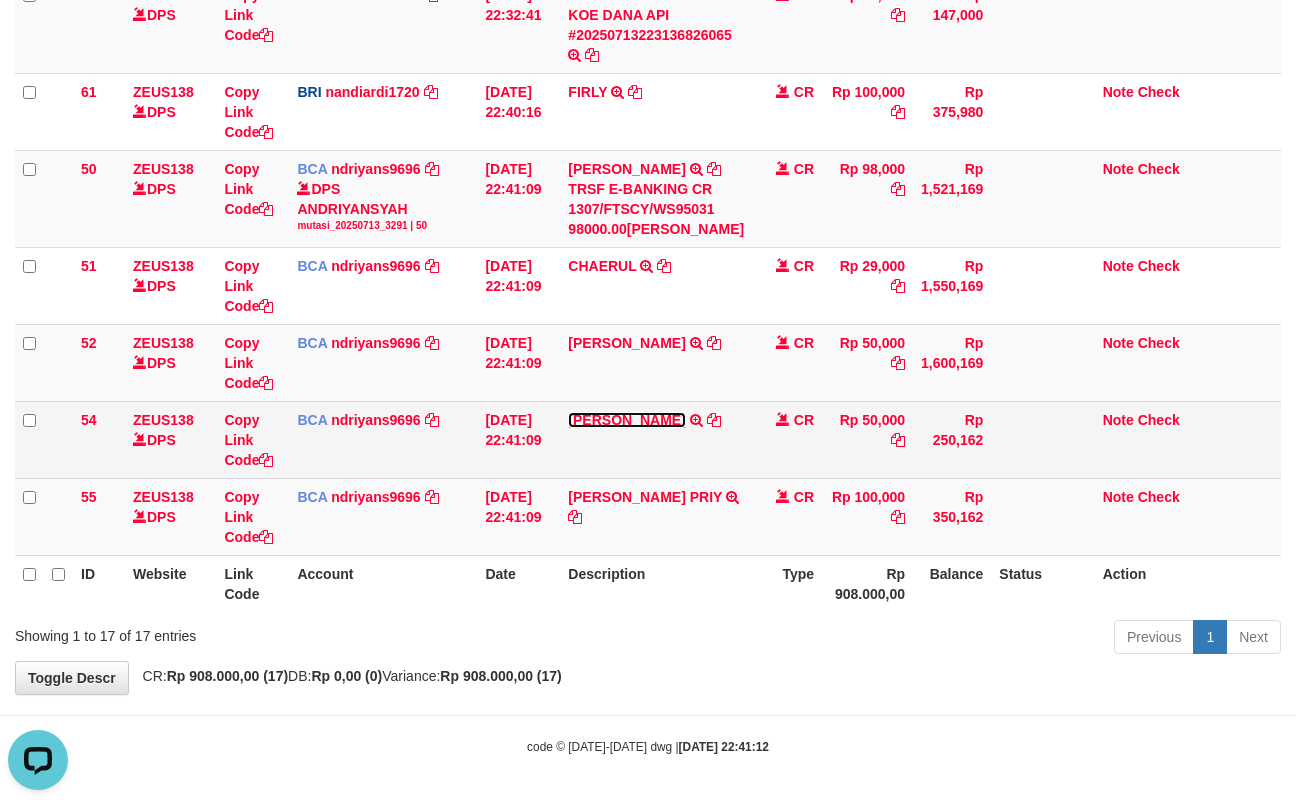 click on "[PERSON_NAME]" at bounding box center (626, 420) 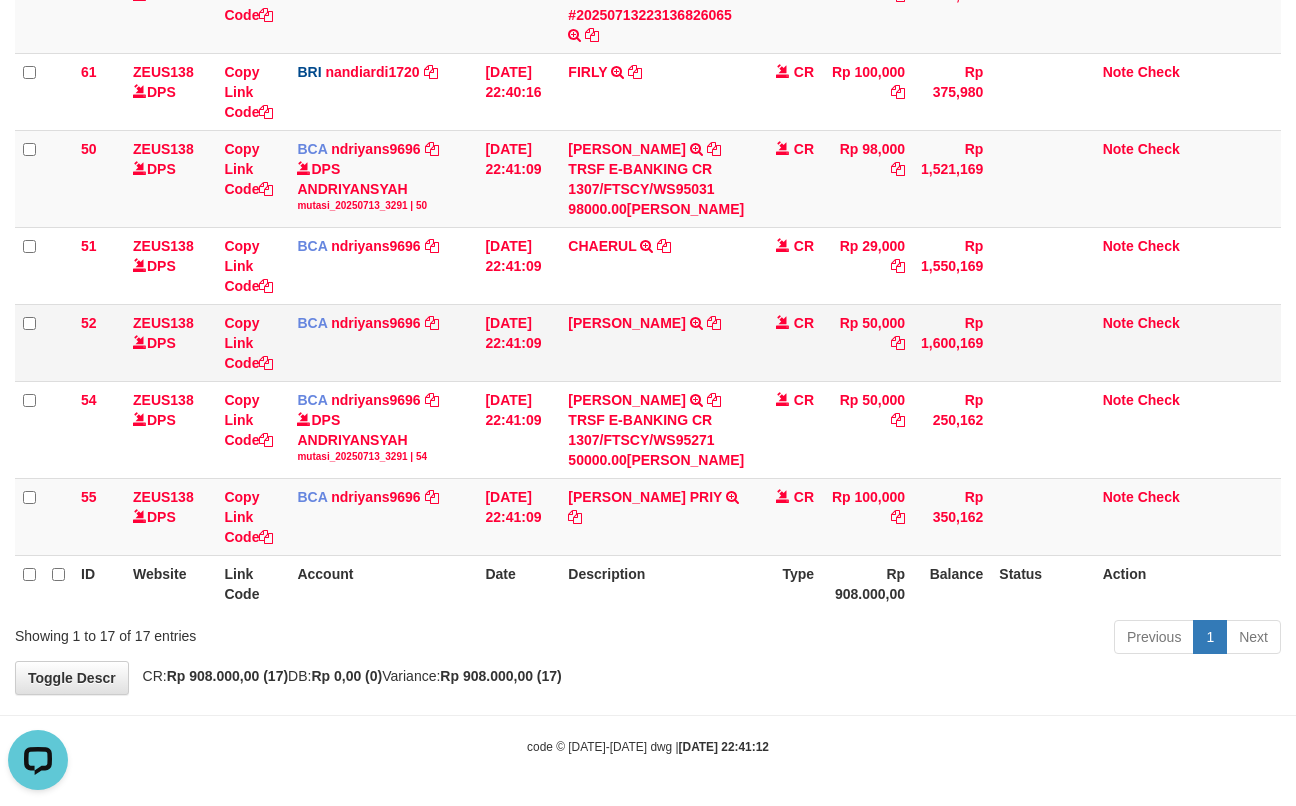 click on "ROMANSYAH THAMRIN         TRSF E-BANKING CR 1307/FTSCY/WS95031
50000.00ROMANSYAH THAMRIN" at bounding box center [656, 342] 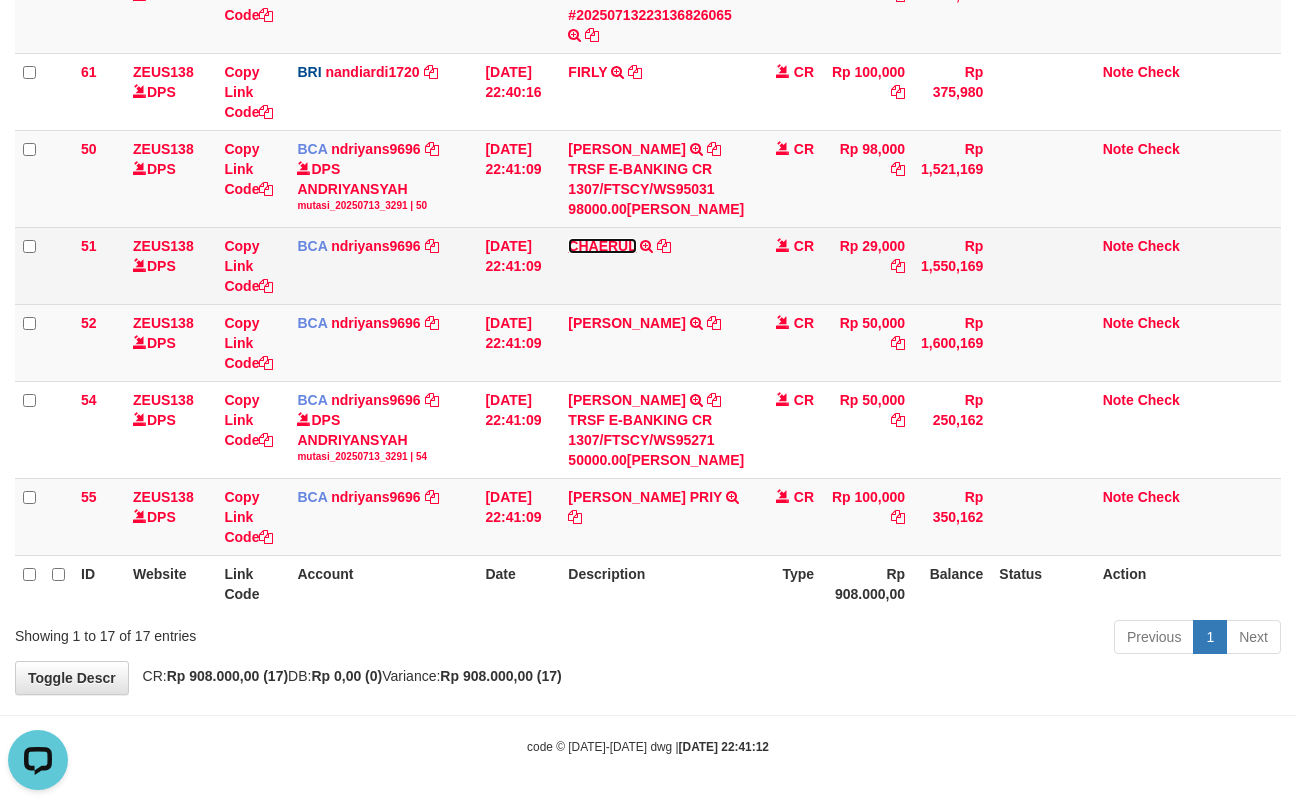 click on "CHAERUL" at bounding box center (602, 246) 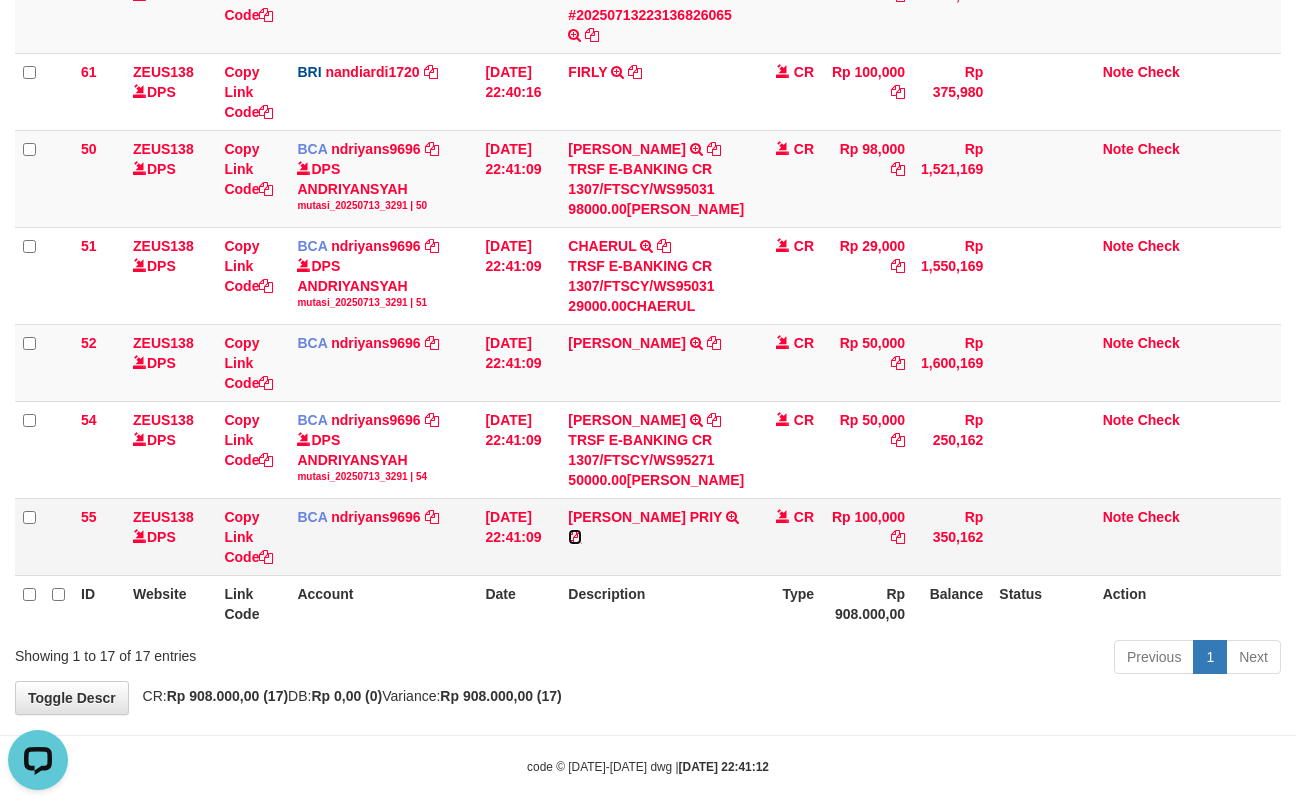 click at bounding box center (575, 537) 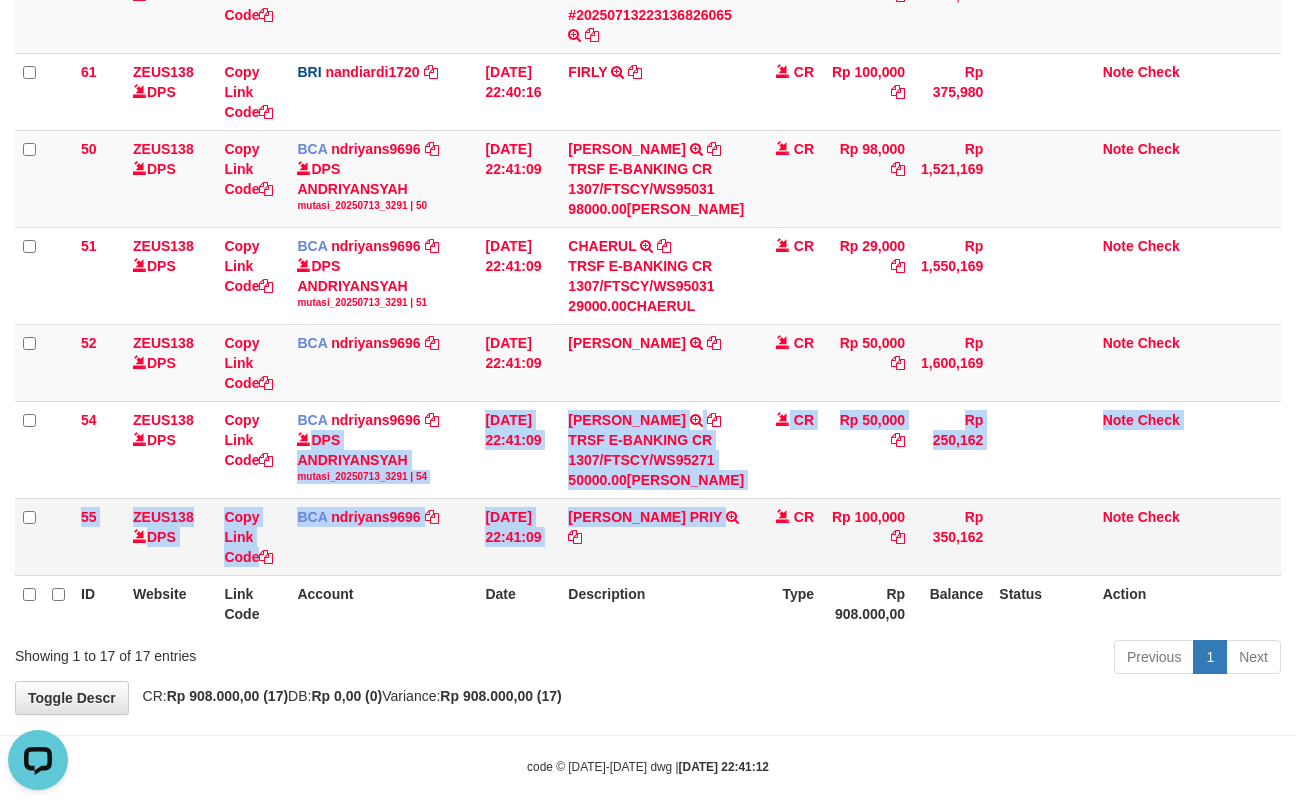 click on "131
ZEUS138    DPS
Copy Link Code
BRI
20202020aldo
DPS
REVALDO SAGITA
mutasi_20250713_3778 | 131
mutasi_20250713_3778 | 131
13/07/2025 14:21:23
DANA HERISUPRAPTO            TRANSFER NBMB DANA HERISUPRAPTO TO REVALDO SAGITA    Herisuprapto
CR
Rp 50,000
Rp 1,688,771
N
Note
Check
139
ZEUS138    DPS
Copy Link Code
BRI
radipr021100
DPS" at bounding box center [648, -119] 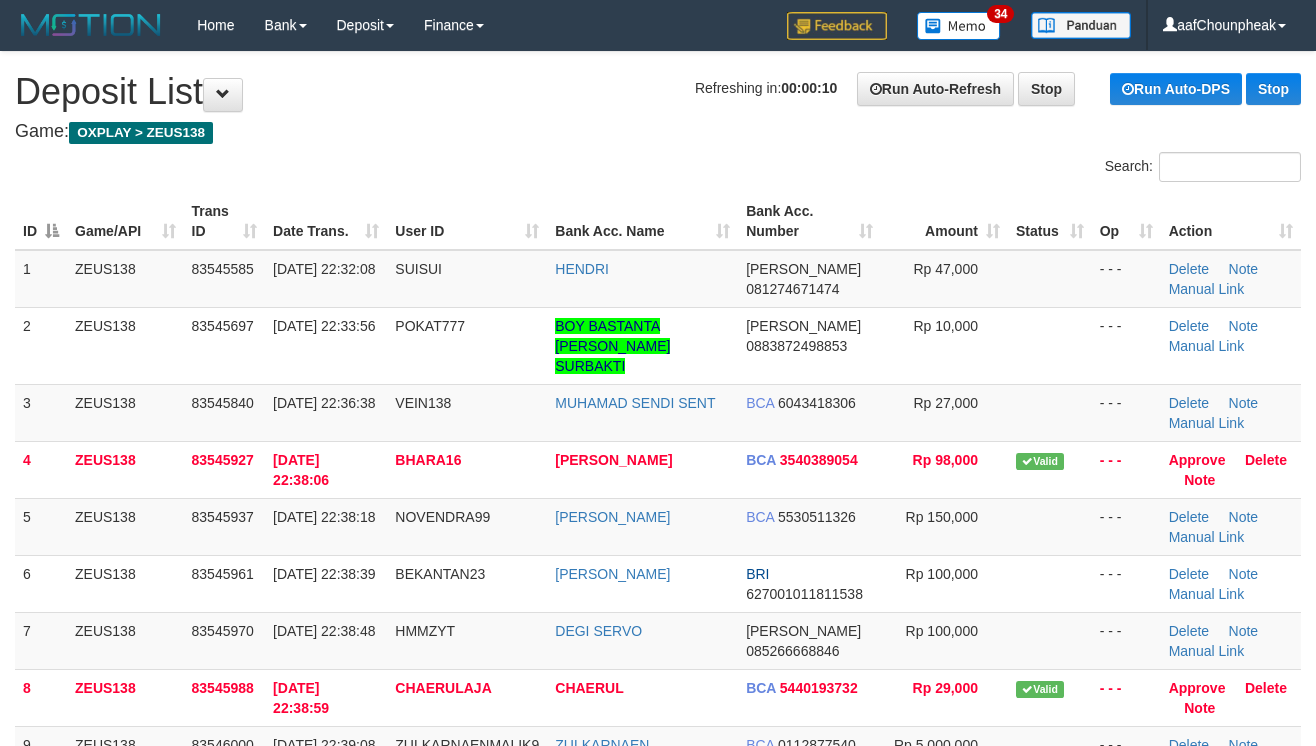 scroll, scrollTop: 0, scrollLeft: 0, axis: both 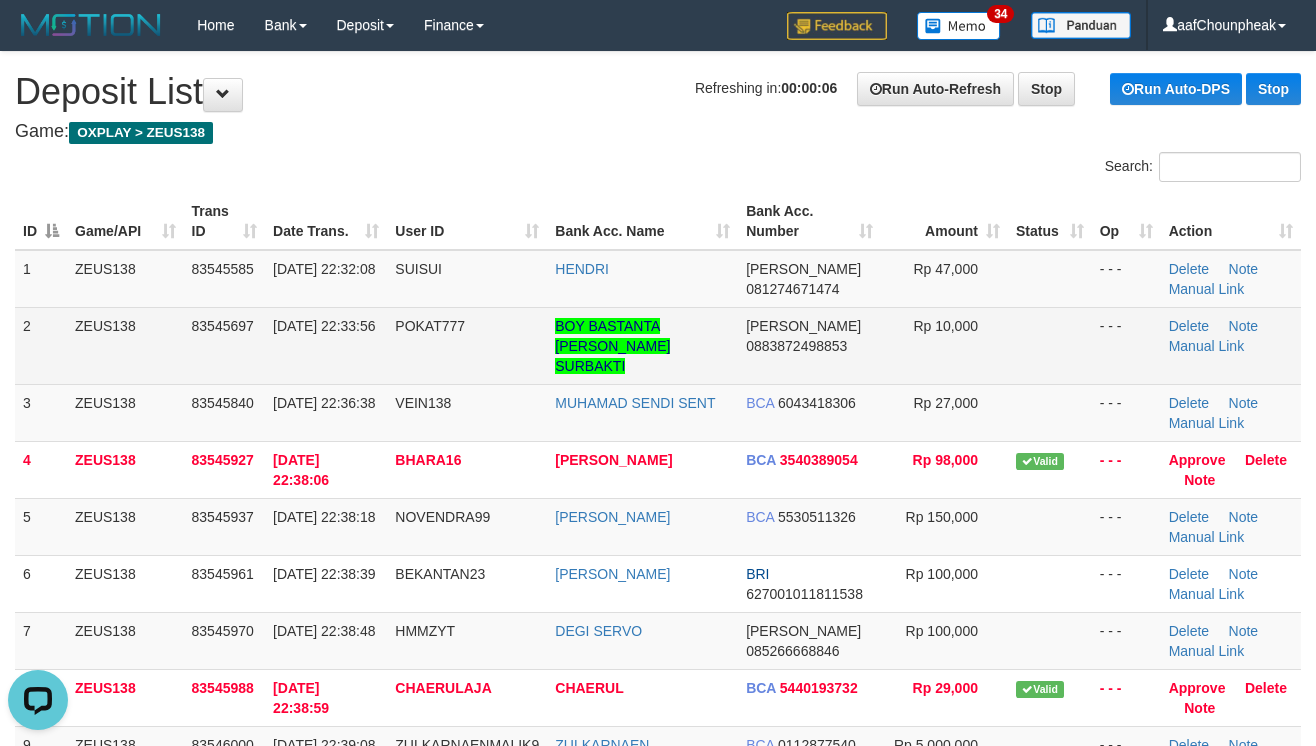 click on "Rp 10,000" at bounding box center (944, 345) 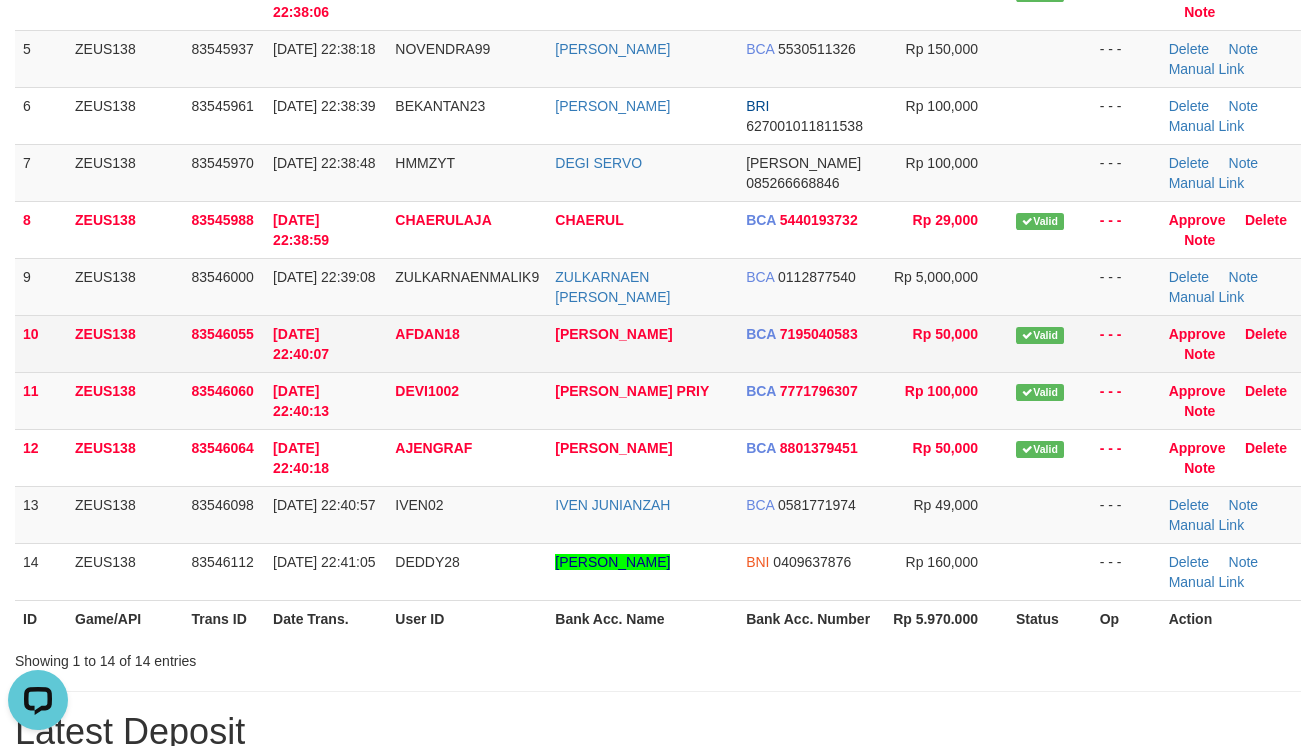 click on "10
ZEUS138
83546055
13/07/2025 22:40:07
AFDAN18
ROMANSYAH THAMRIN
BCA
7195040583
Rp 50,000
Valid
- - -
Approve
Delete
Note" at bounding box center [658, 343] 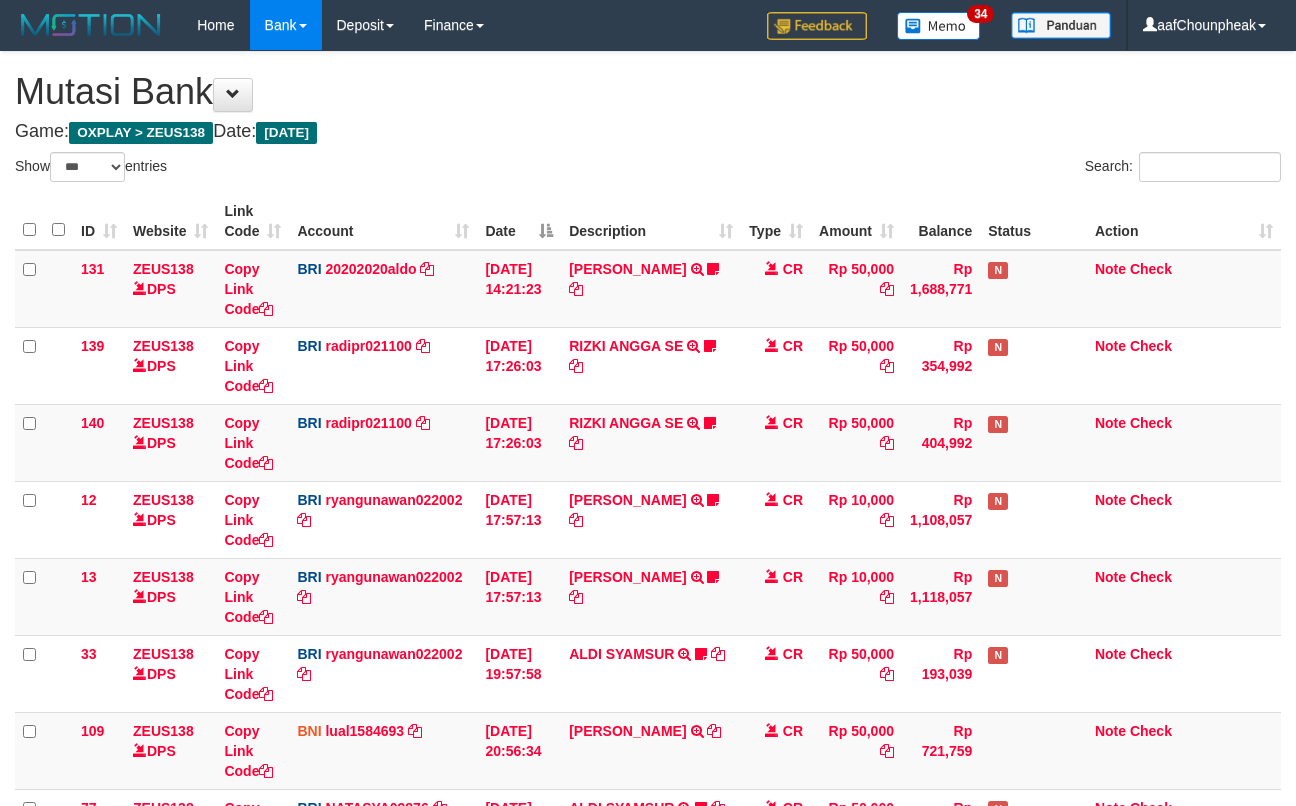 select on "***" 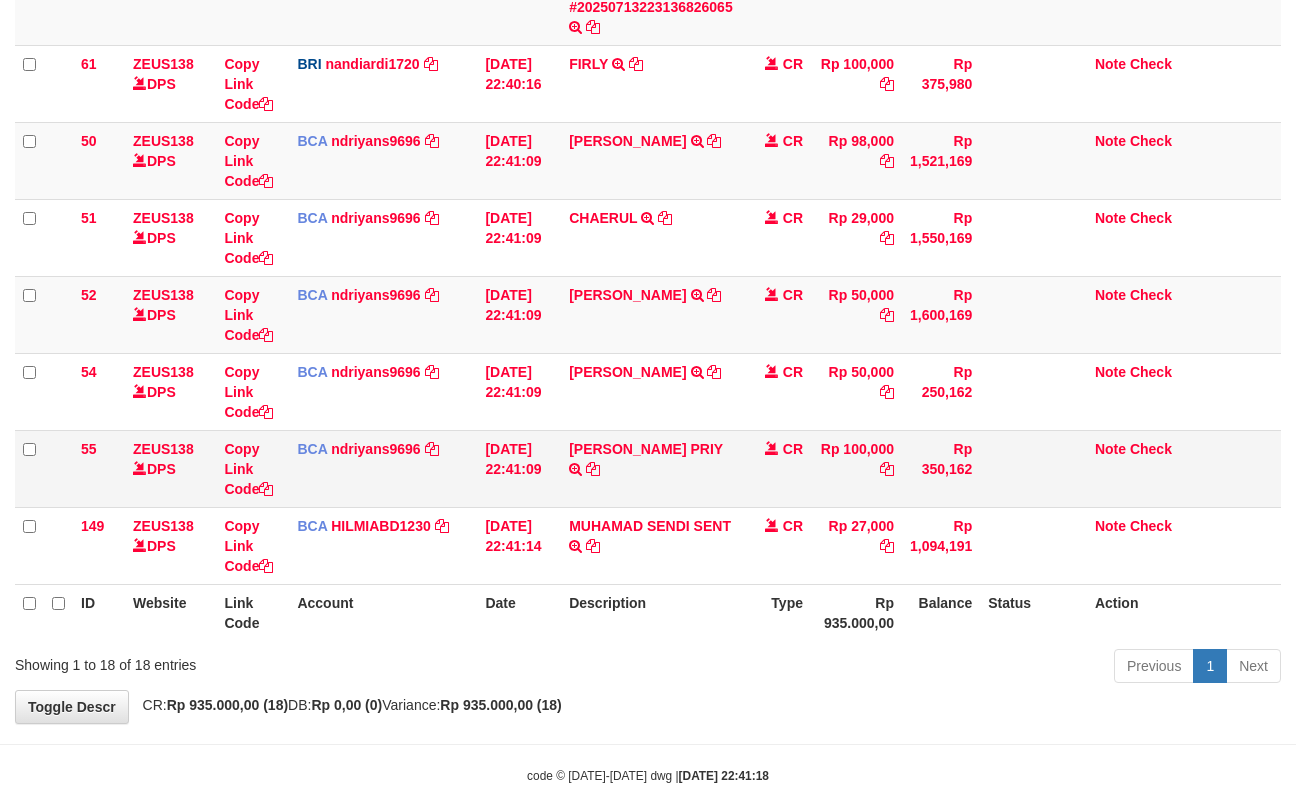 scroll, scrollTop: 1064, scrollLeft: 0, axis: vertical 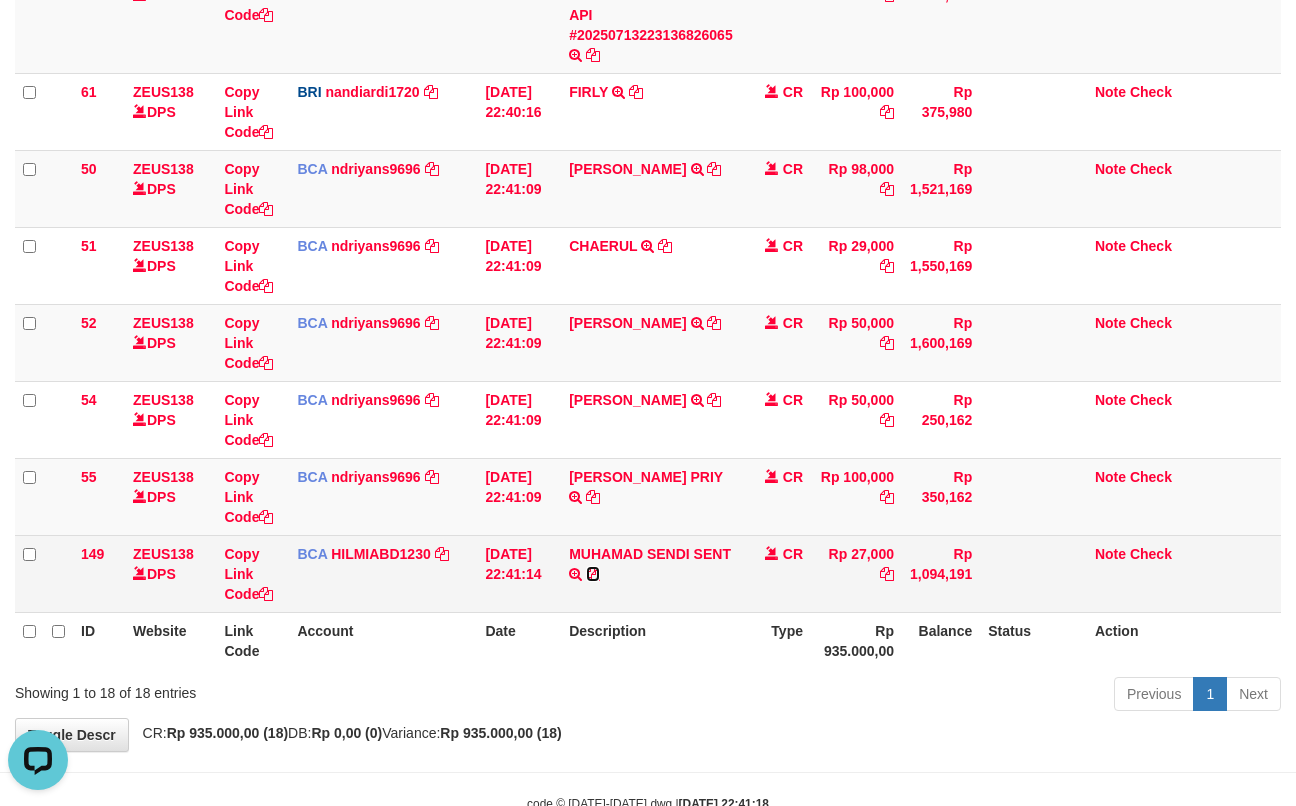 click at bounding box center [593, 574] 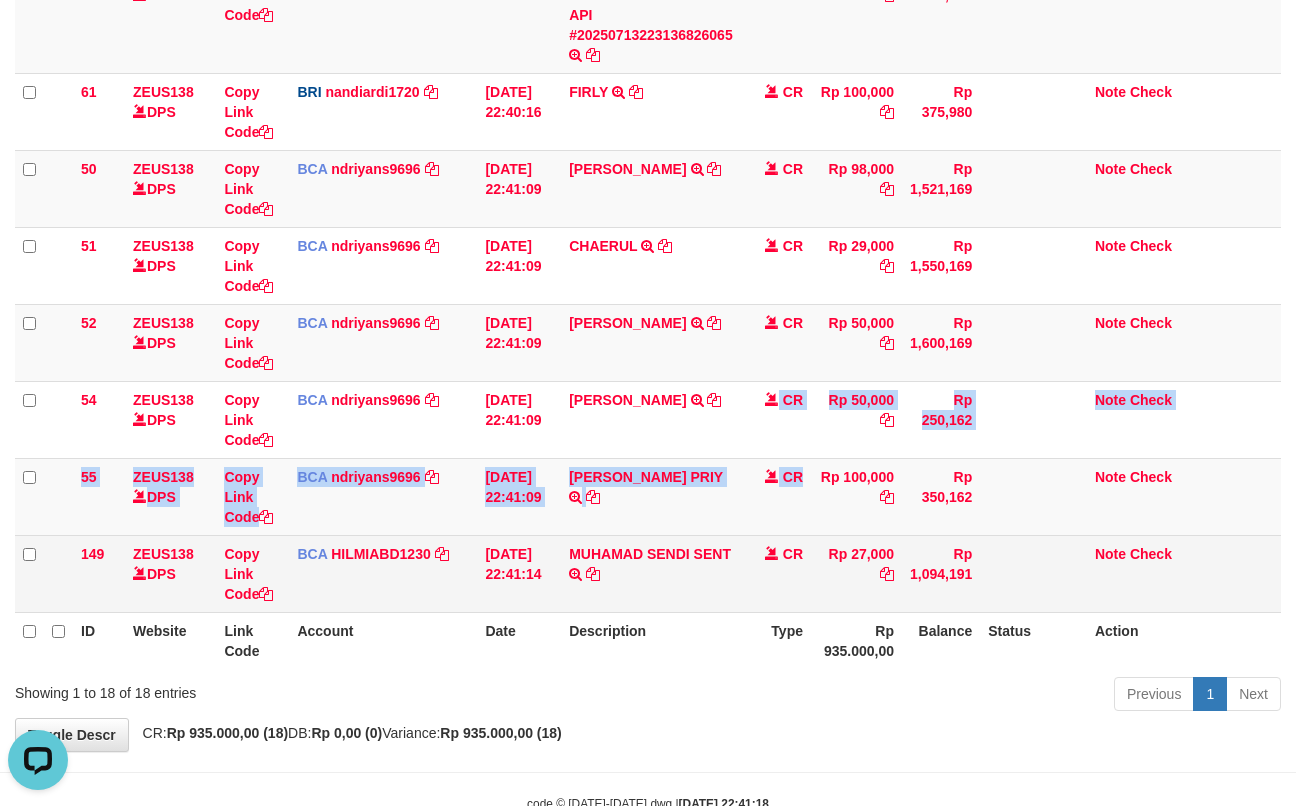 drag, startPoint x: 802, startPoint y: 472, endPoint x: 784, endPoint y: 554, distance: 83.95237 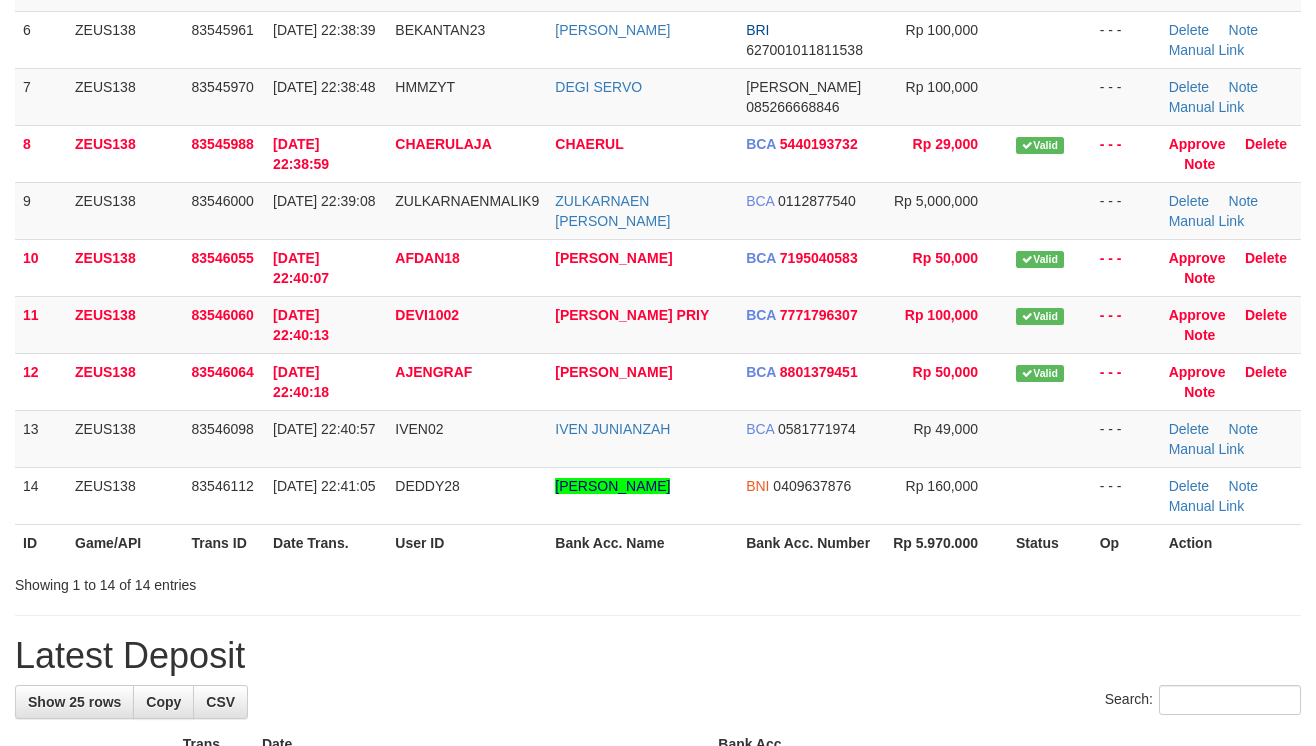 scroll, scrollTop: 468, scrollLeft: 0, axis: vertical 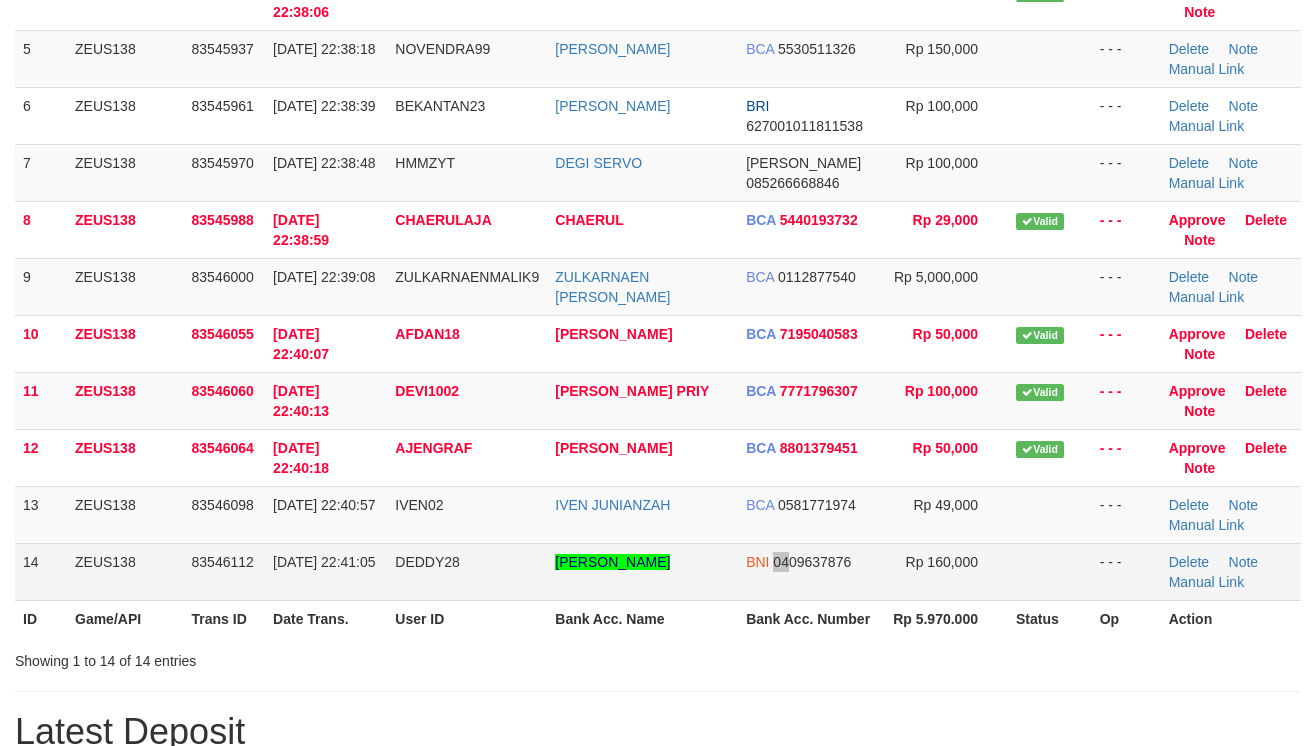 click on "BNI
0409637876" at bounding box center [809, 571] 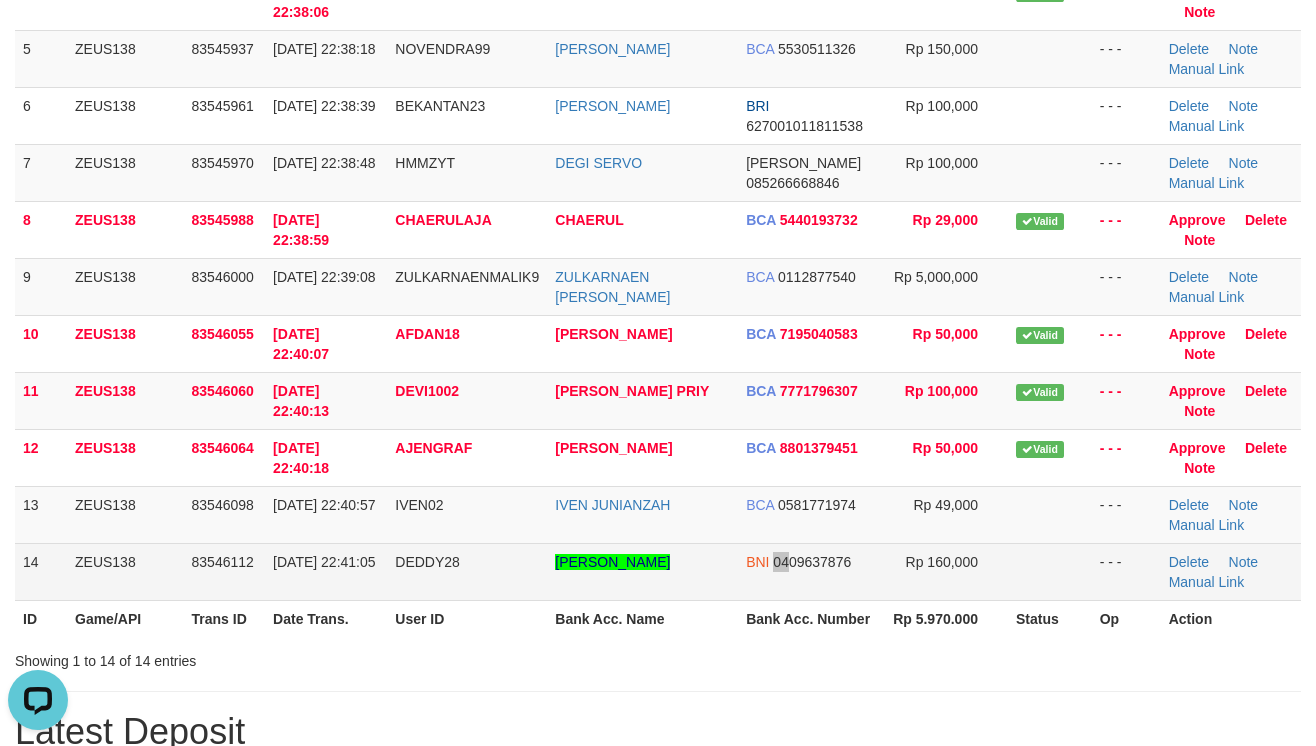 scroll, scrollTop: 0, scrollLeft: 0, axis: both 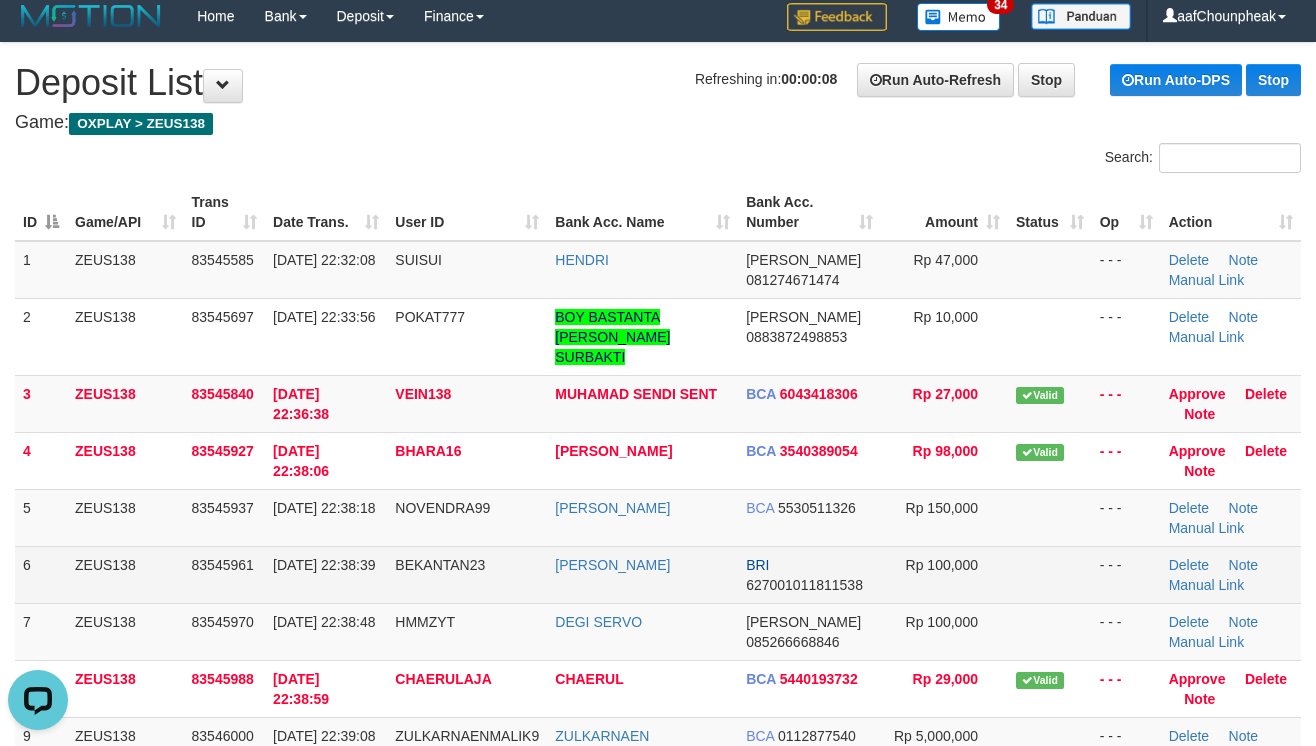 drag, startPoint x: 792, startPoint y: 540, endPoint x: 824, endPoint y: 532, distance: 32.984844 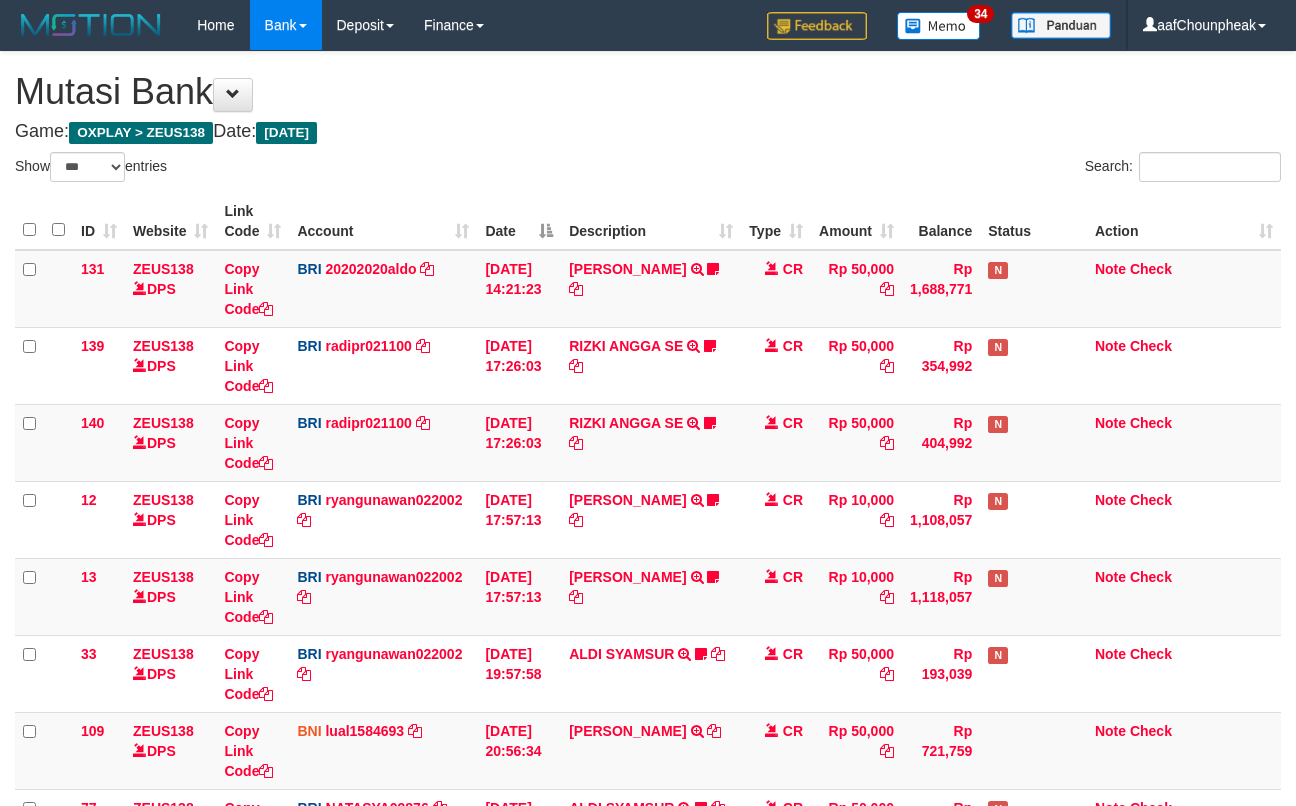 select on "***" 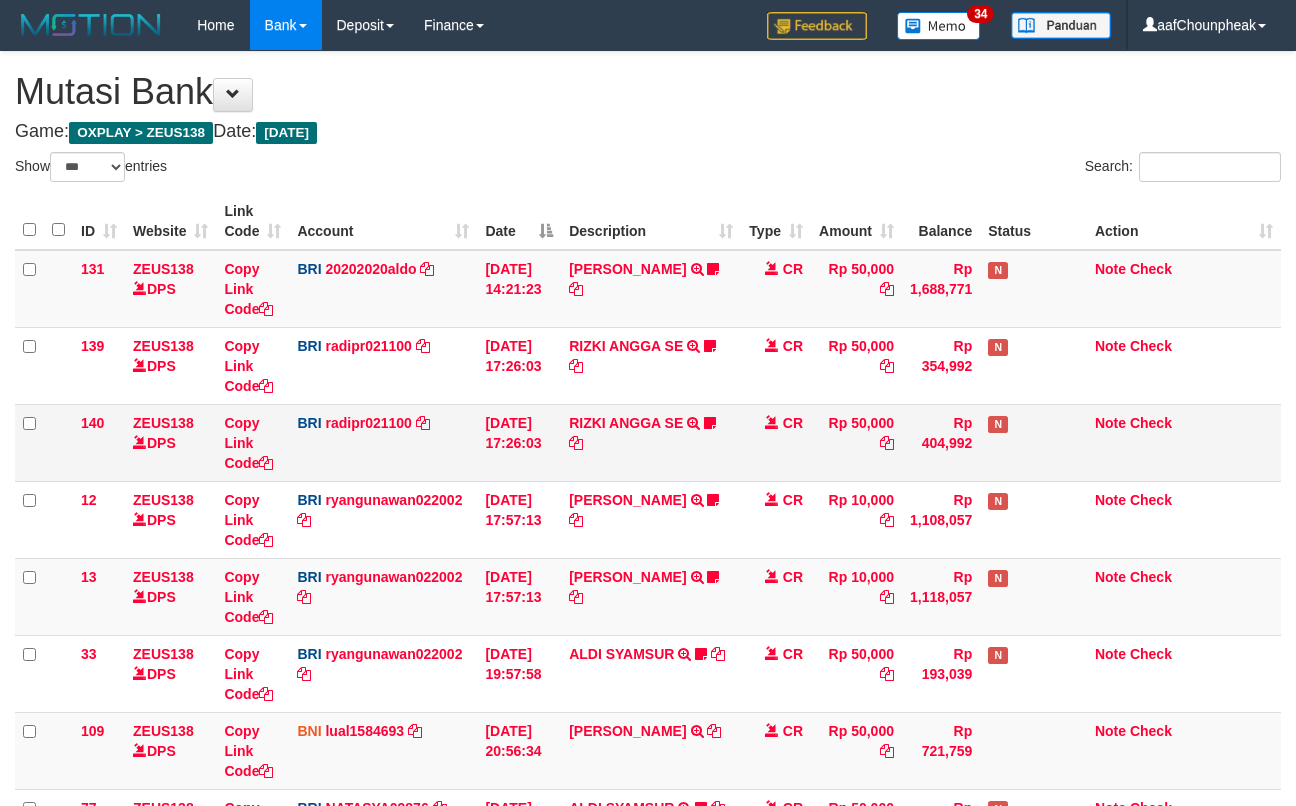 scroll, scrollTop: 664, scrollLeft: 0, axis: vertical 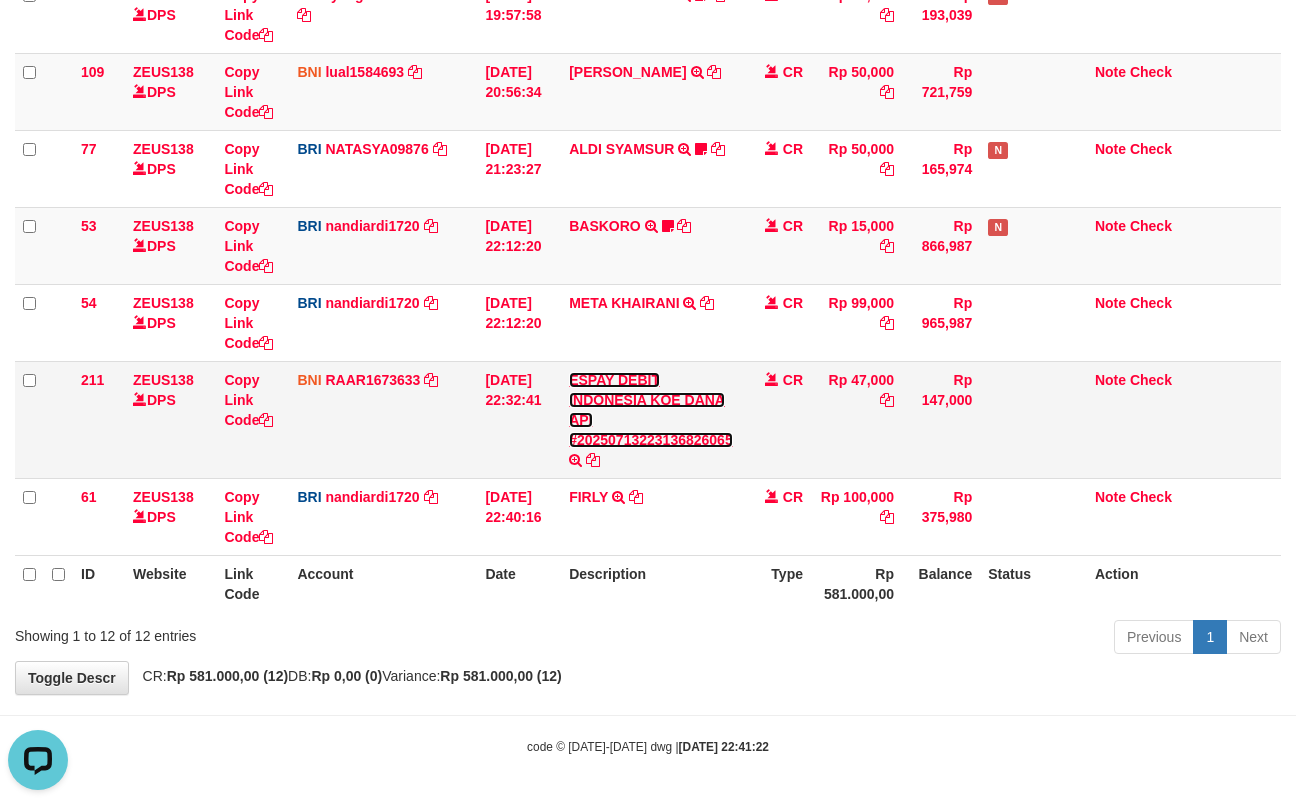 click on "ESPAY DEBIT INDONESIA KOE DANA API #20250713223136826065" at bounding box center [651, 410] 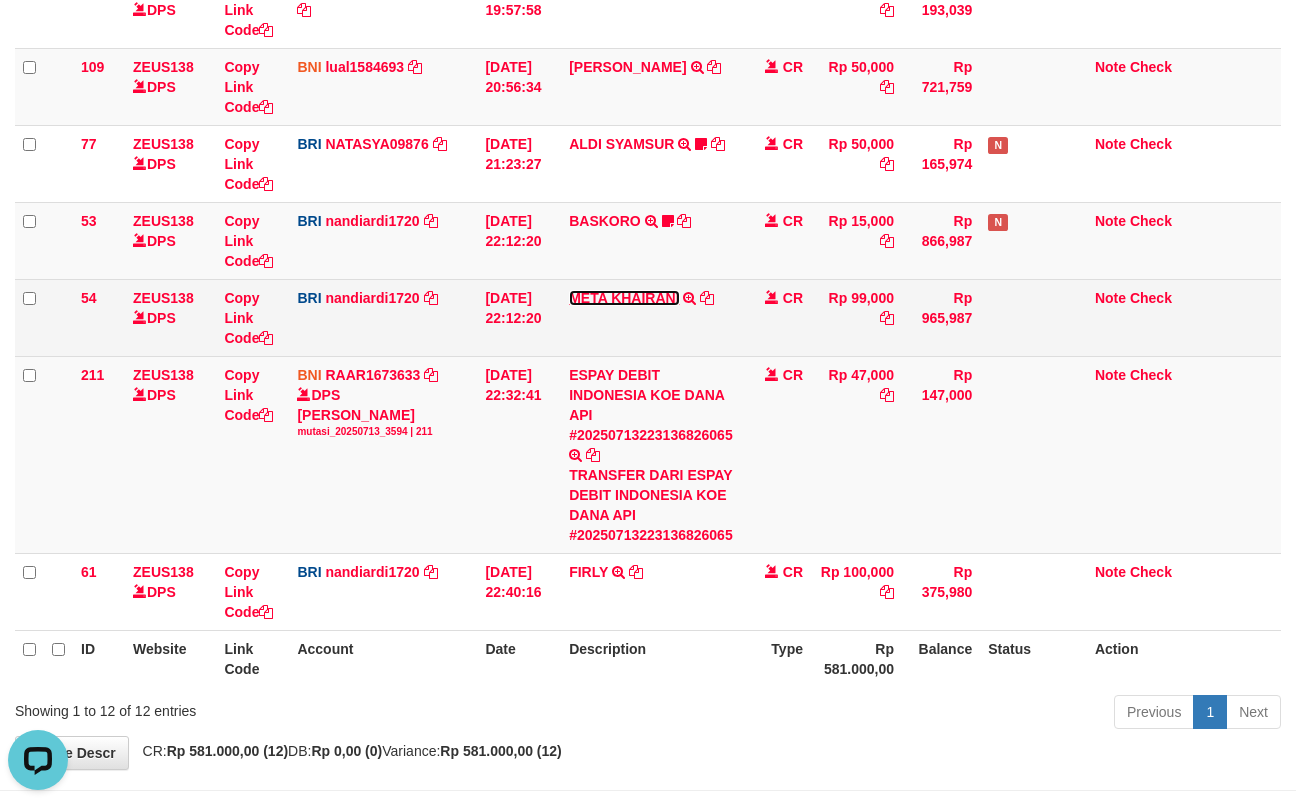 click on "META KHAIRANI" at bounding box center (624, 298) 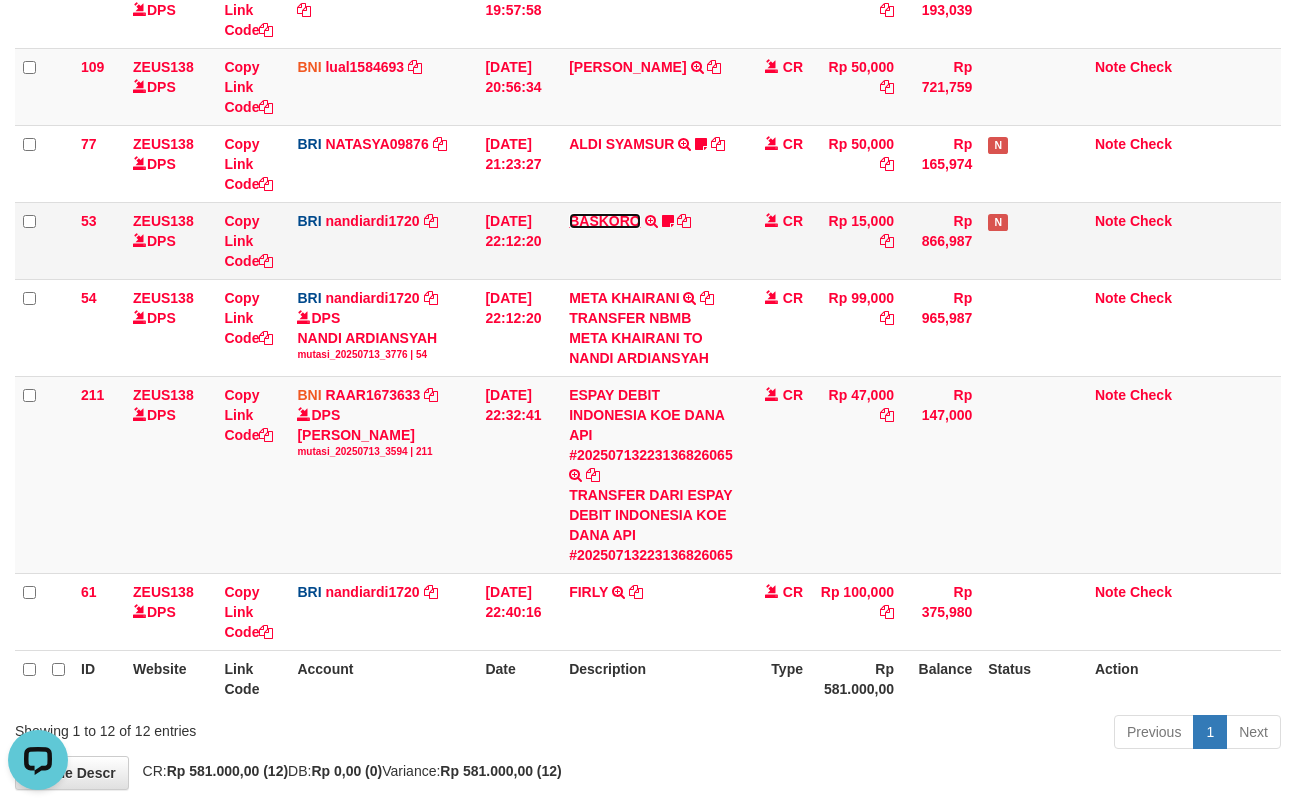 click on "BASKORO" at bounding box center [605, 221] 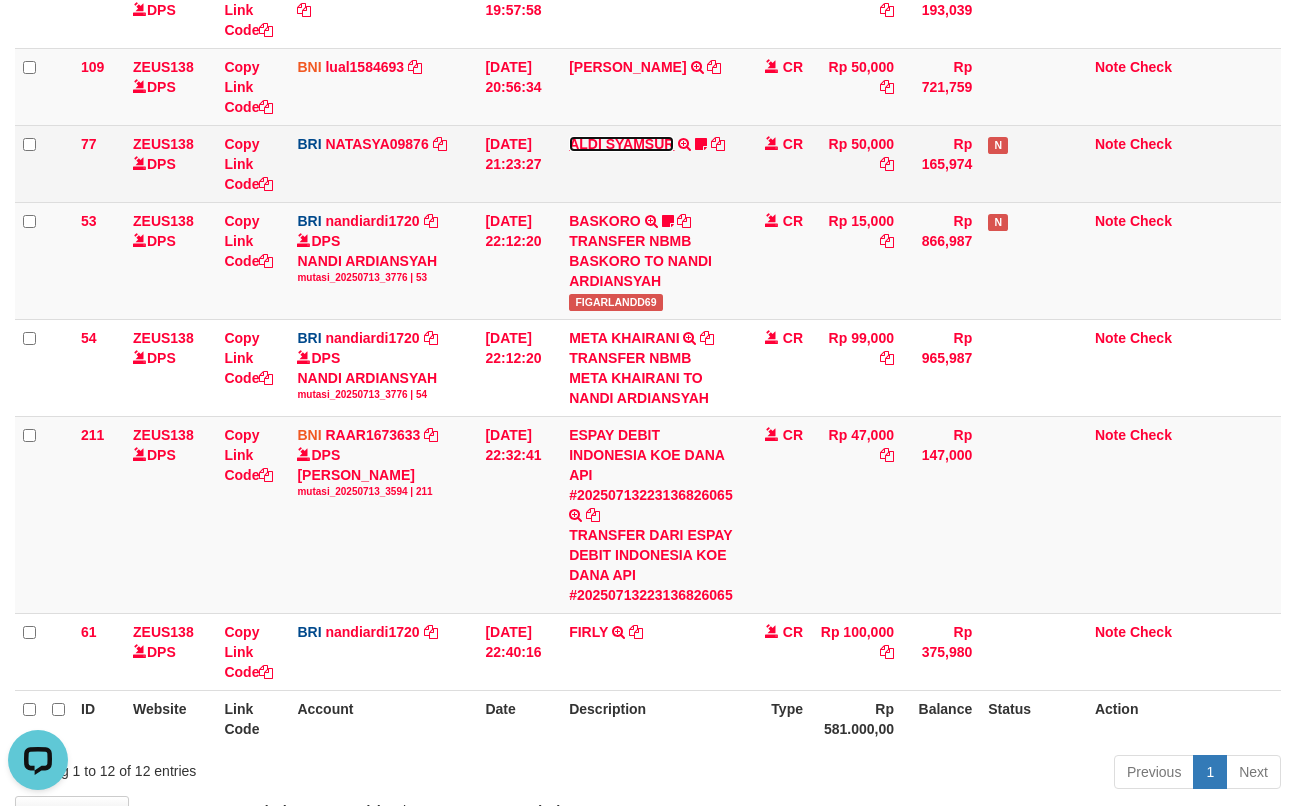 click on "ALDI SYAMSUR" at bounding box center (621, 144) 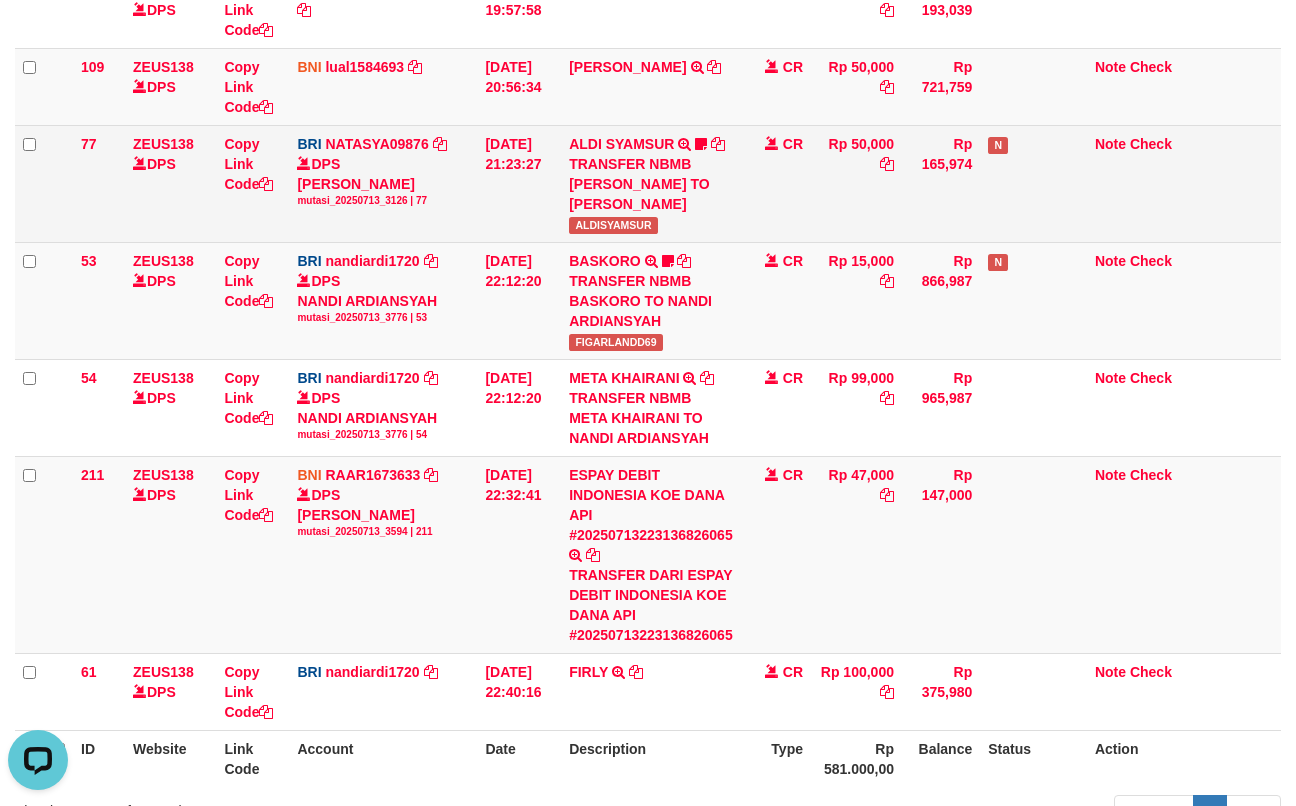 click on "ALDISYAMSUR" at bounding box center (613, 225) 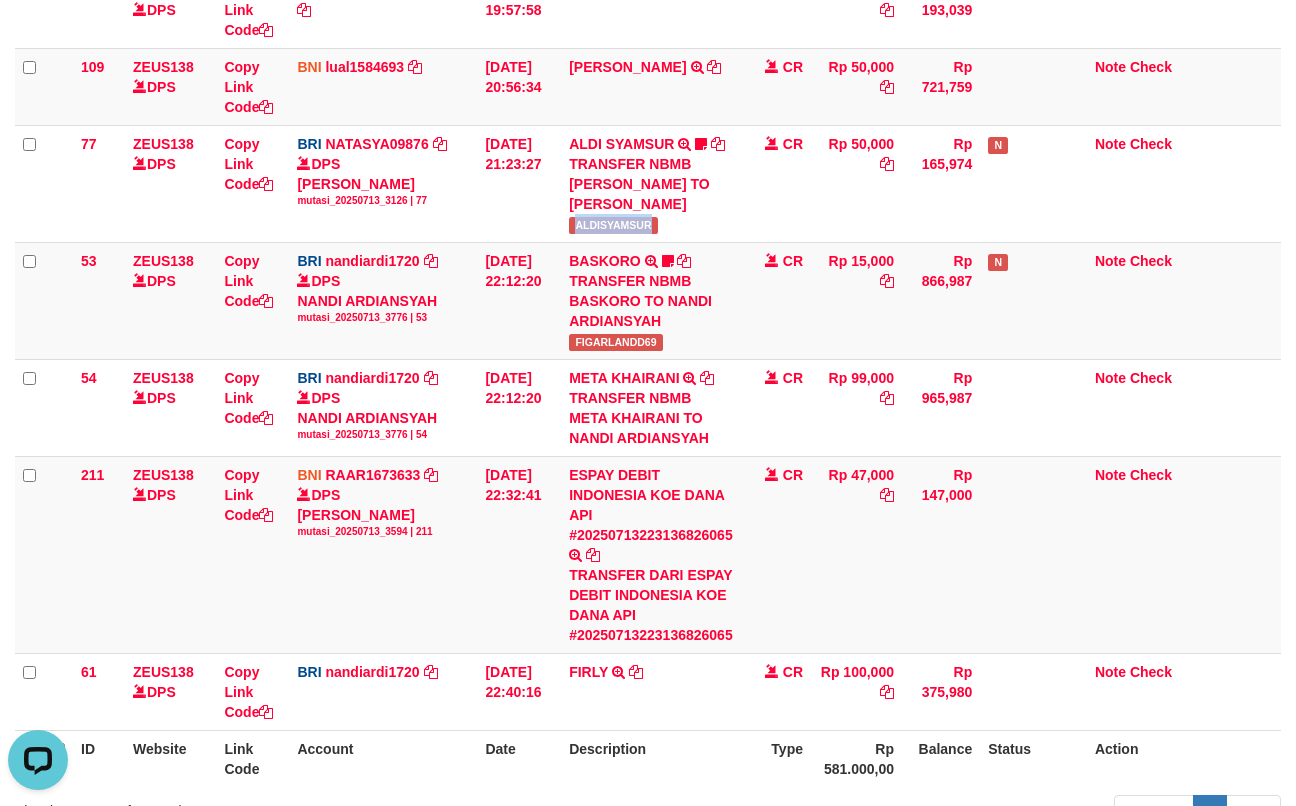 drag, startPoint x: 612, startPoint y: 221, endPoint x: 1, endPoint y: 384, distance: 632.3686 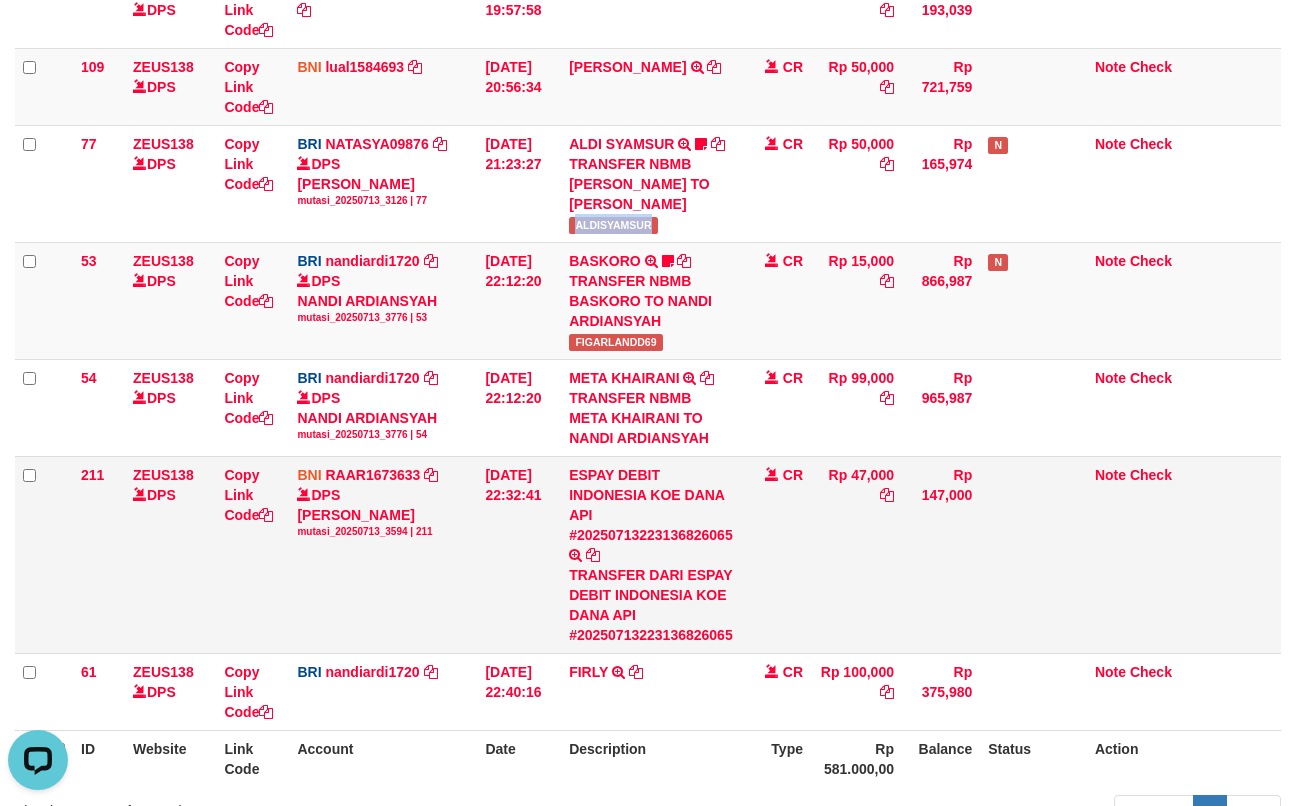 drag, startPoint x: 940, startPoint y: 481, endPoint x: 949, endPoint y: 501, distance: 21.931713 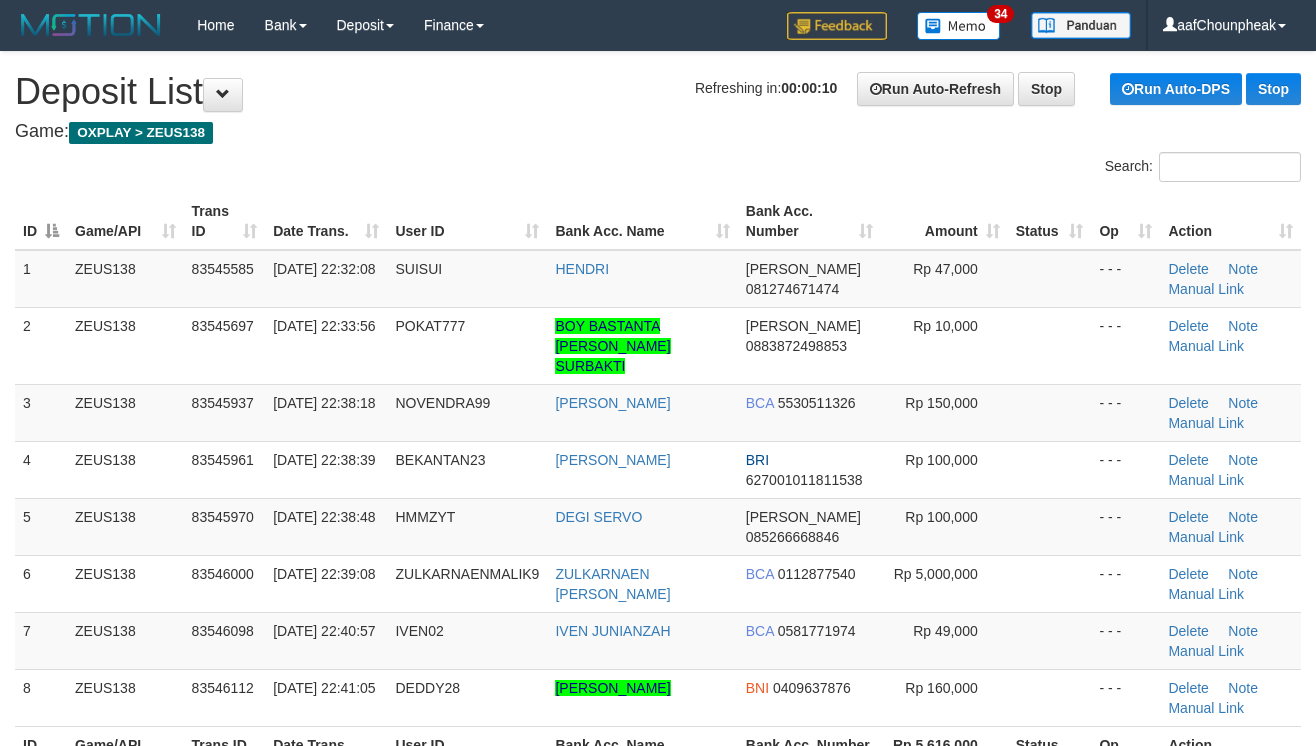 scroll, scrollTop: 9, scrollLeft: 0, axis: vertical 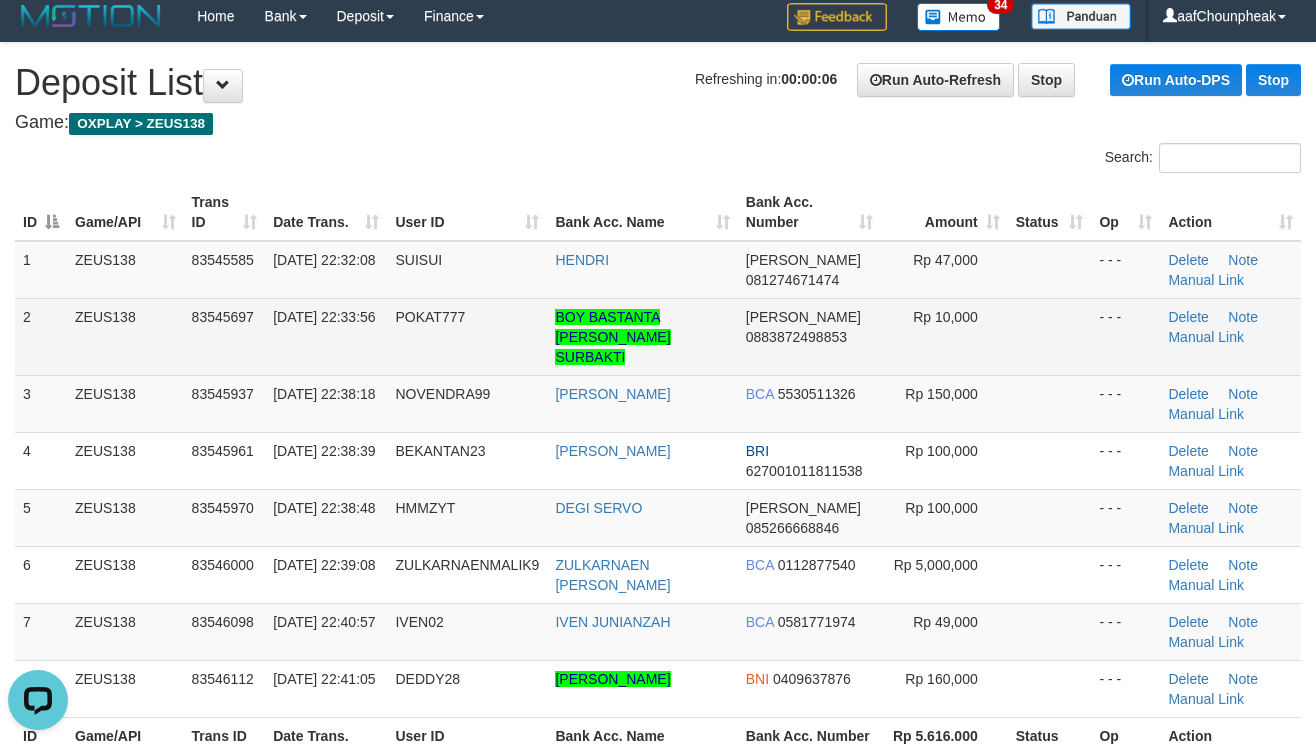 click on "Rp 10,000" at bounding box center (944, 336) 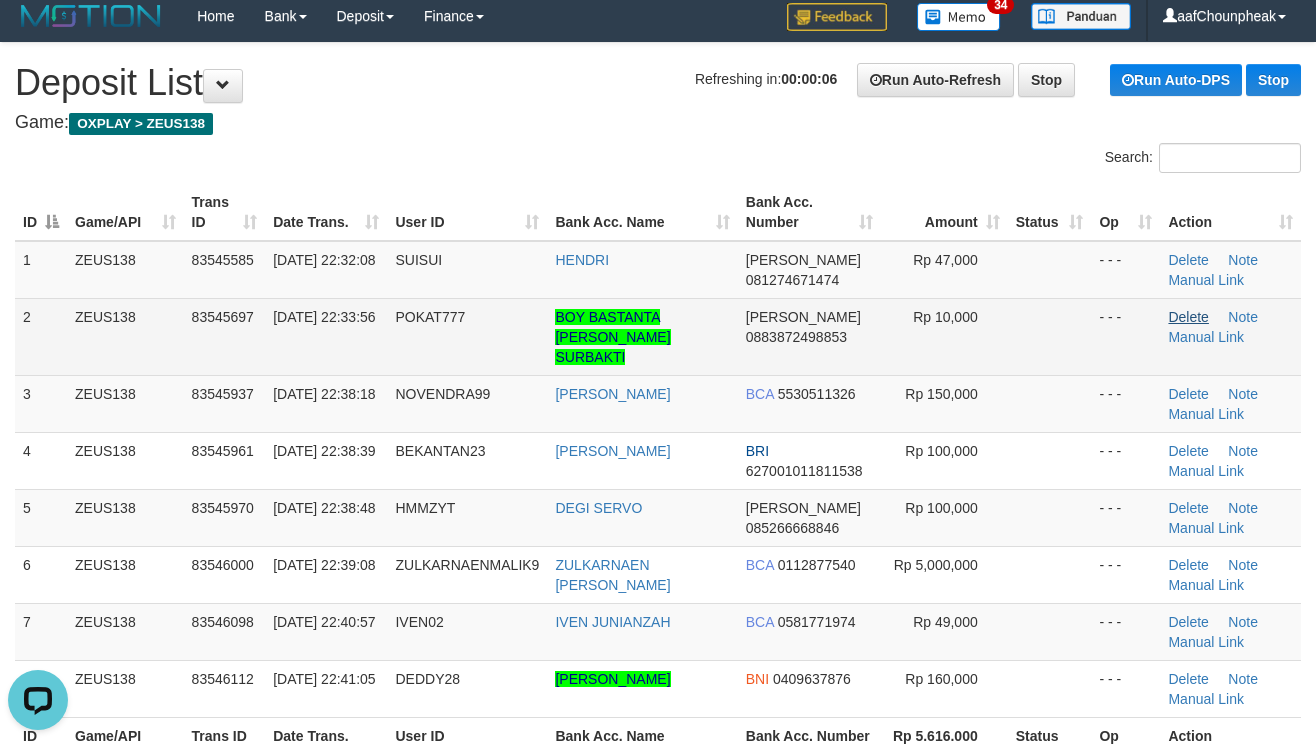 drag, startPoint x: 1020, startPoint y: 340, endPoint x: 1180, endPoint y: 313, distance: 162.26213 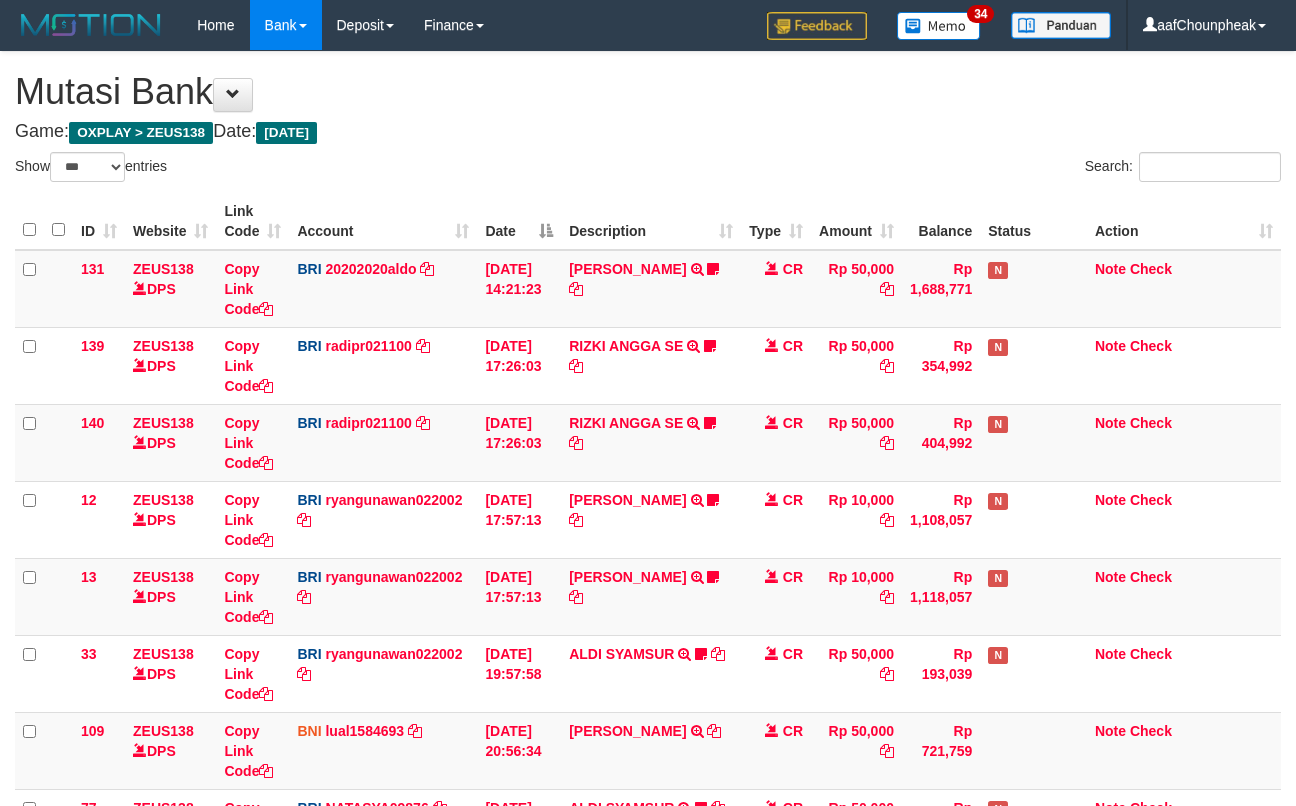select on "***" 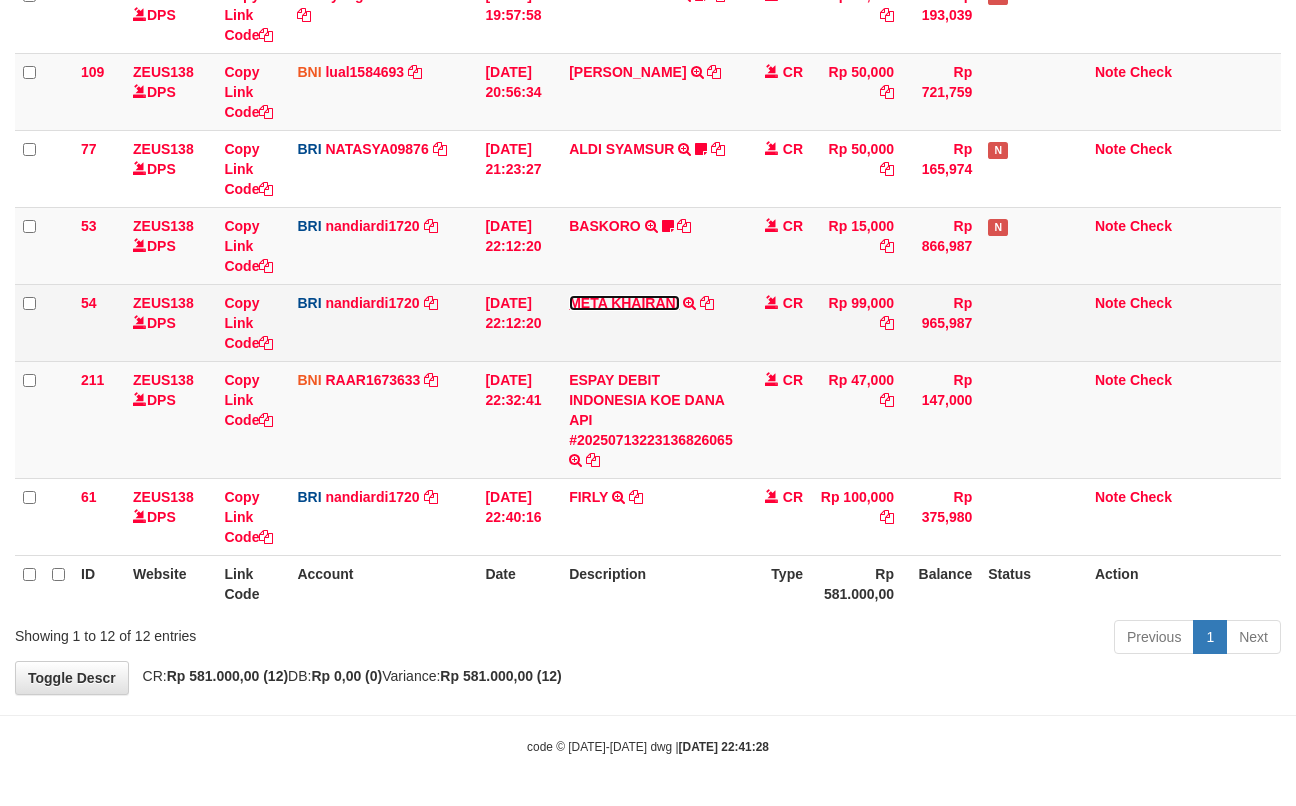 click on "META KHAIRANI" at bounding box center (624, 303) 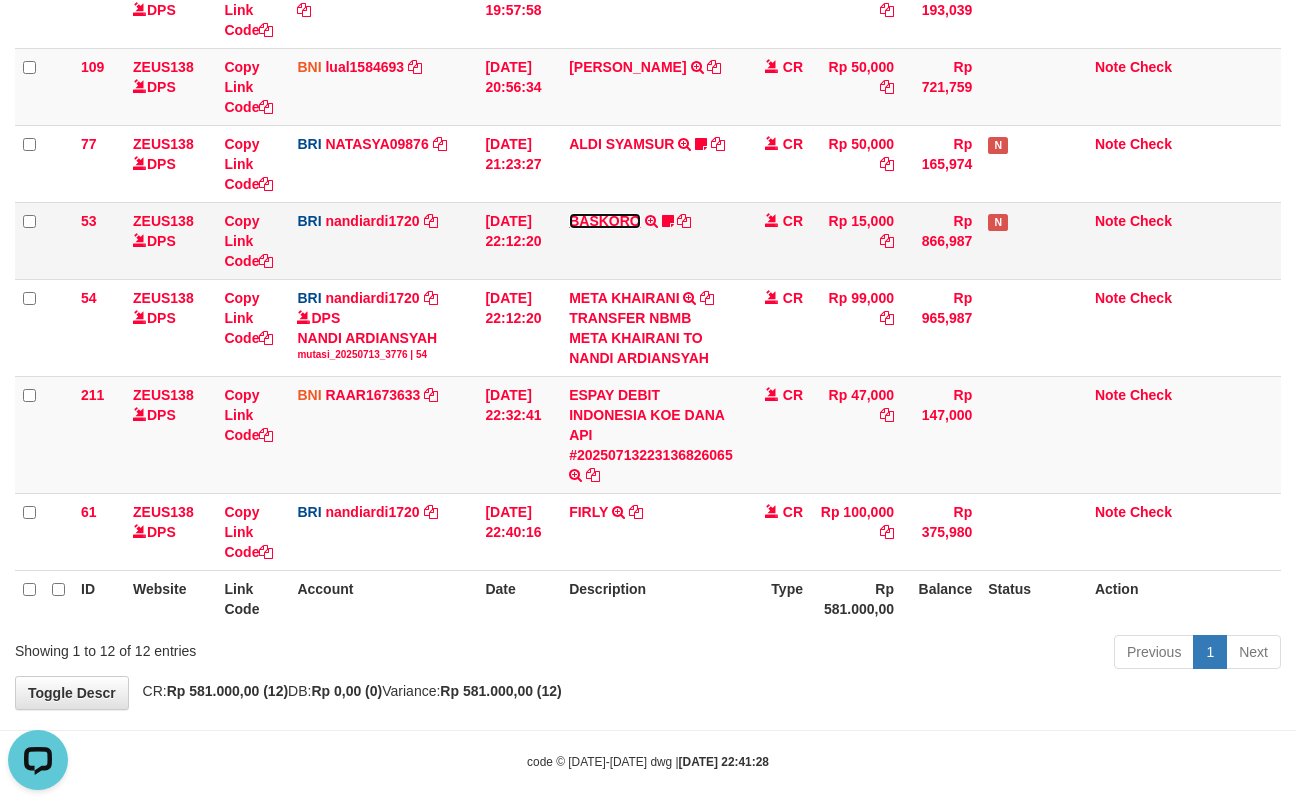 scroll, scrollTop: 0, scrollLeft: 0, axis: both 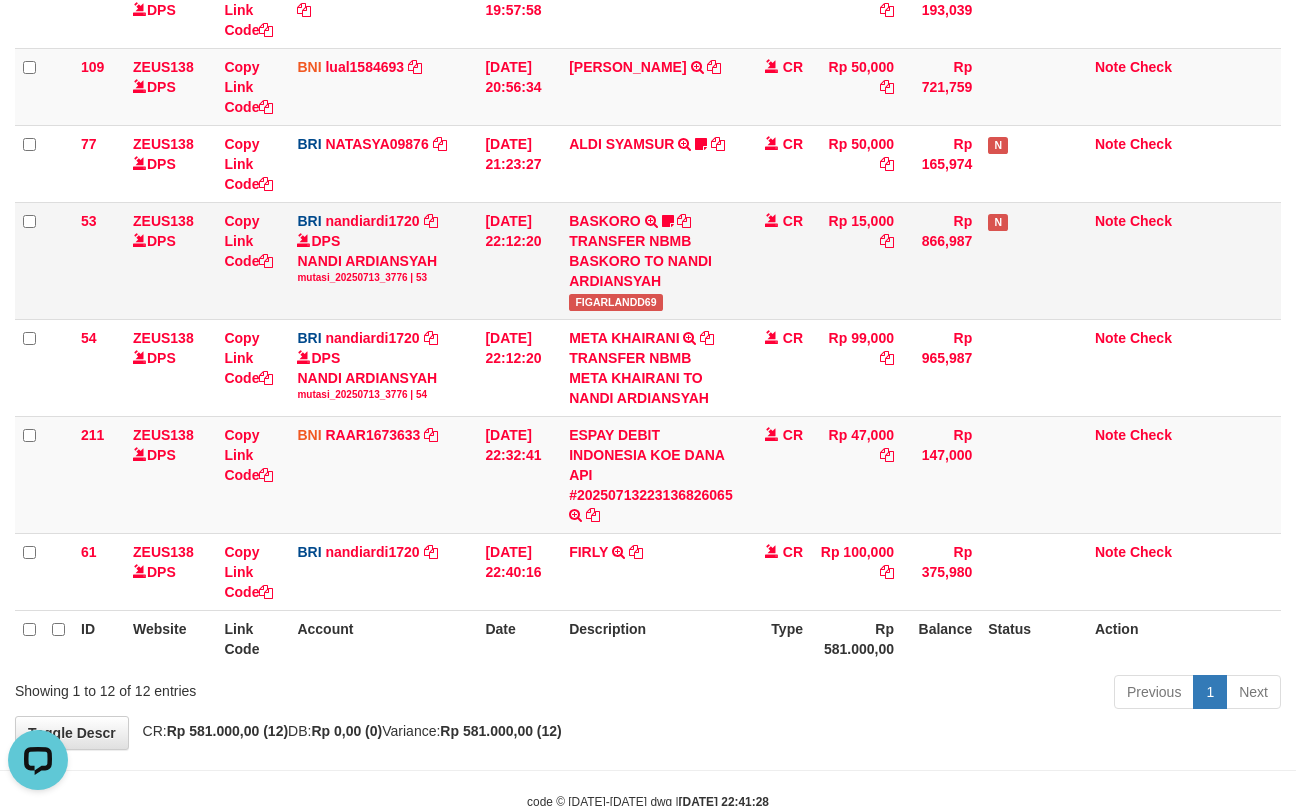 click on "FIGARLANDD69" at bounding box center (616, 302) 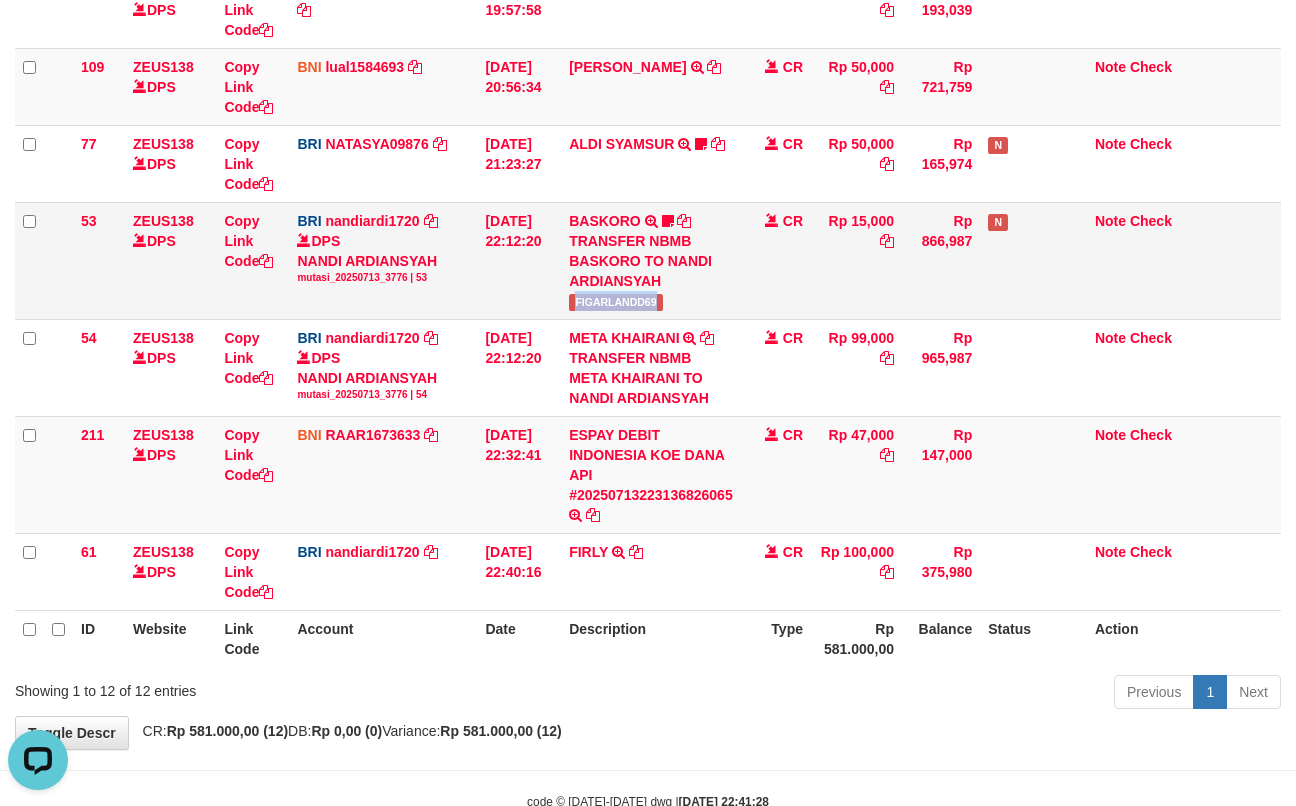 click on "FIGARLANDD69" at bounding box center [616, 302] 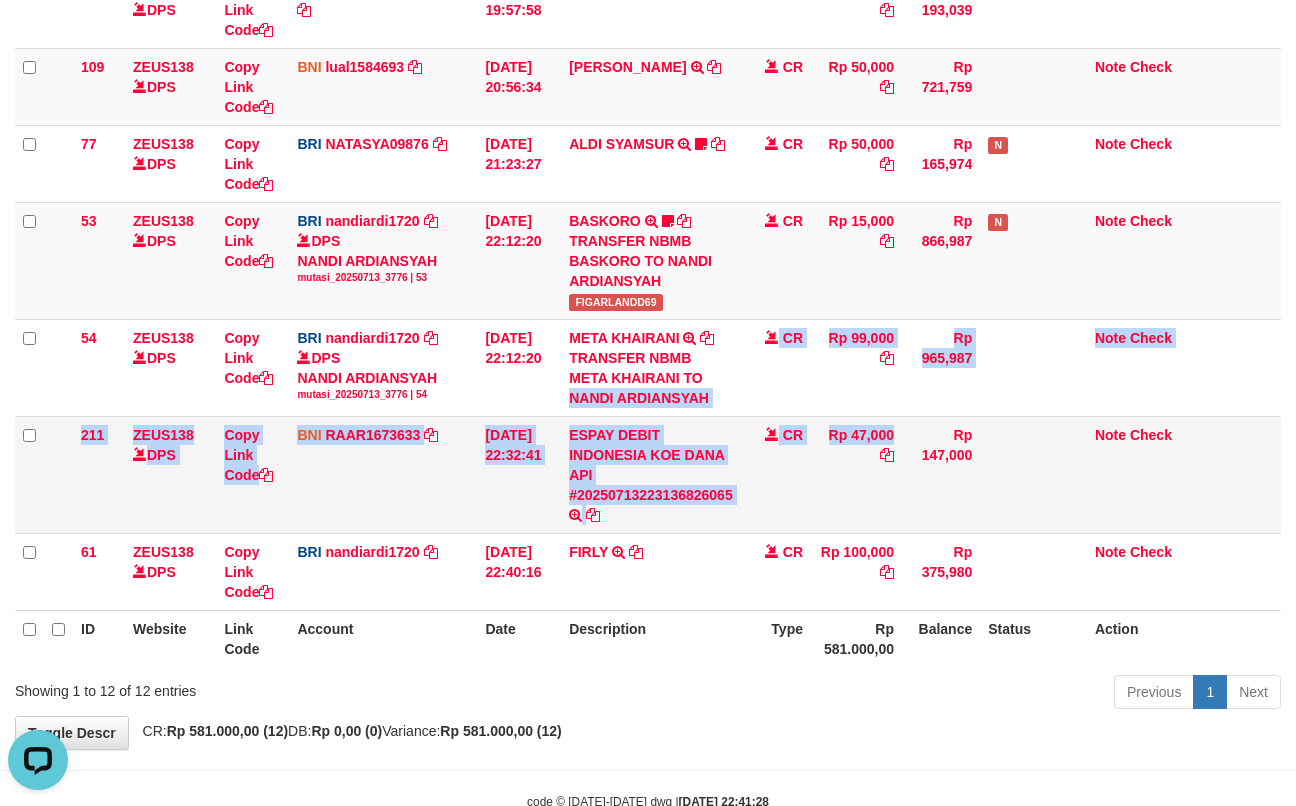 click on "131
ZEUS138    DPS
Copy Link Code
BRI
20202020aldo
DPS
[PERSON_NAME]
mutasi_20250713_3778 | 131
mutasi_20250713_3778 | 131
[DATE] 14:21:23
[PERSON_NAME] HERISUPRAPTO            TRANSFER NBMB [PERSON_NAME] HERISUPRAPTO TO [PERSON_NAME]    Herisuprapto
CR
Rp 50,000
Rp 1,688,771
N
Note
Check
139
ZEUS138    DPS
Copy Link Code
BRI
radipr021100
DPS
[PERSON_NAME]" at bounding box center [648, 98] 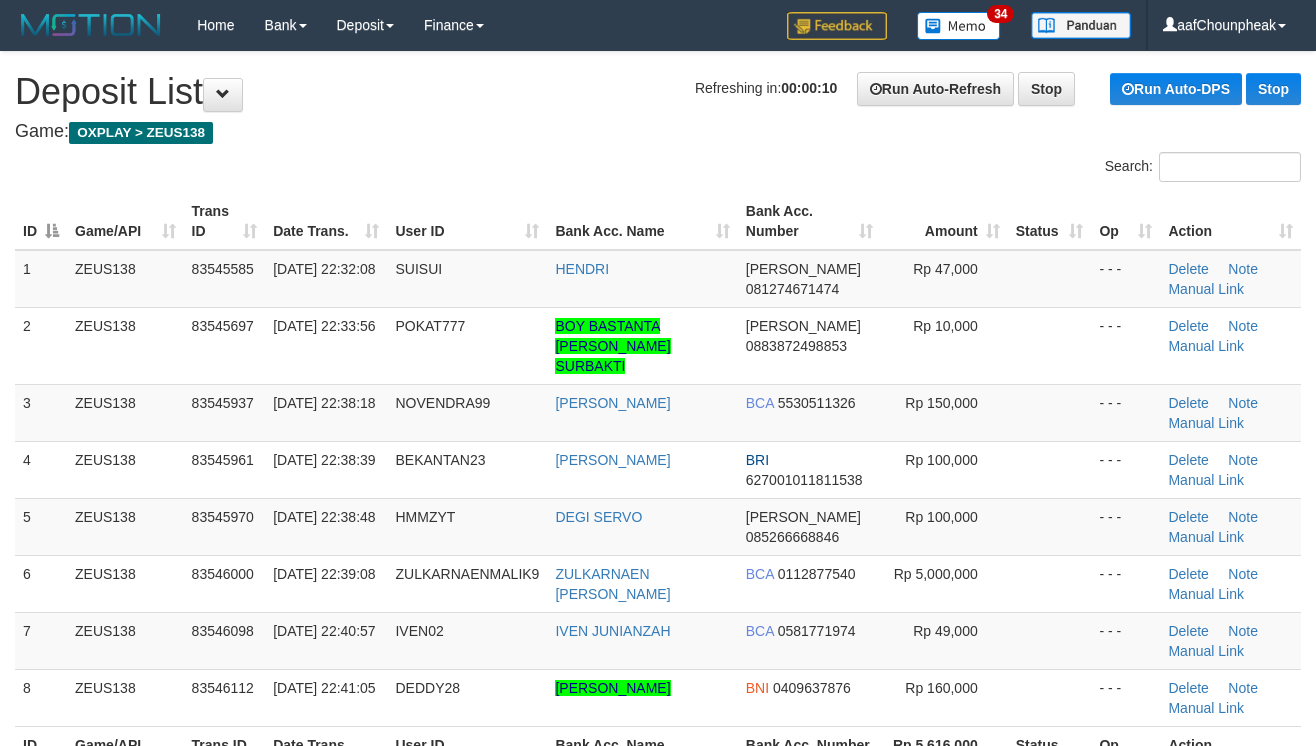 scroll, scrollTop: 20, scrollLeft: 0, axis: vertical 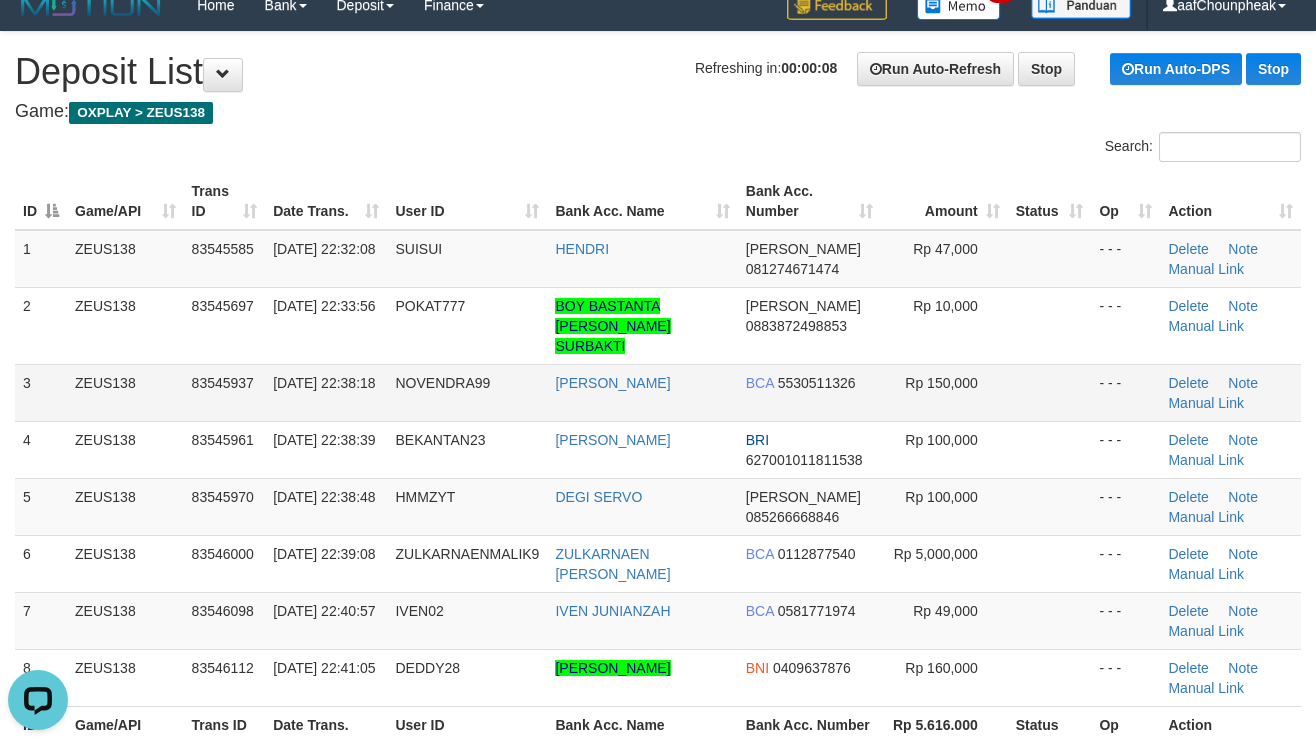 click on "Rp 150,000" at bounding box center [944, 392] 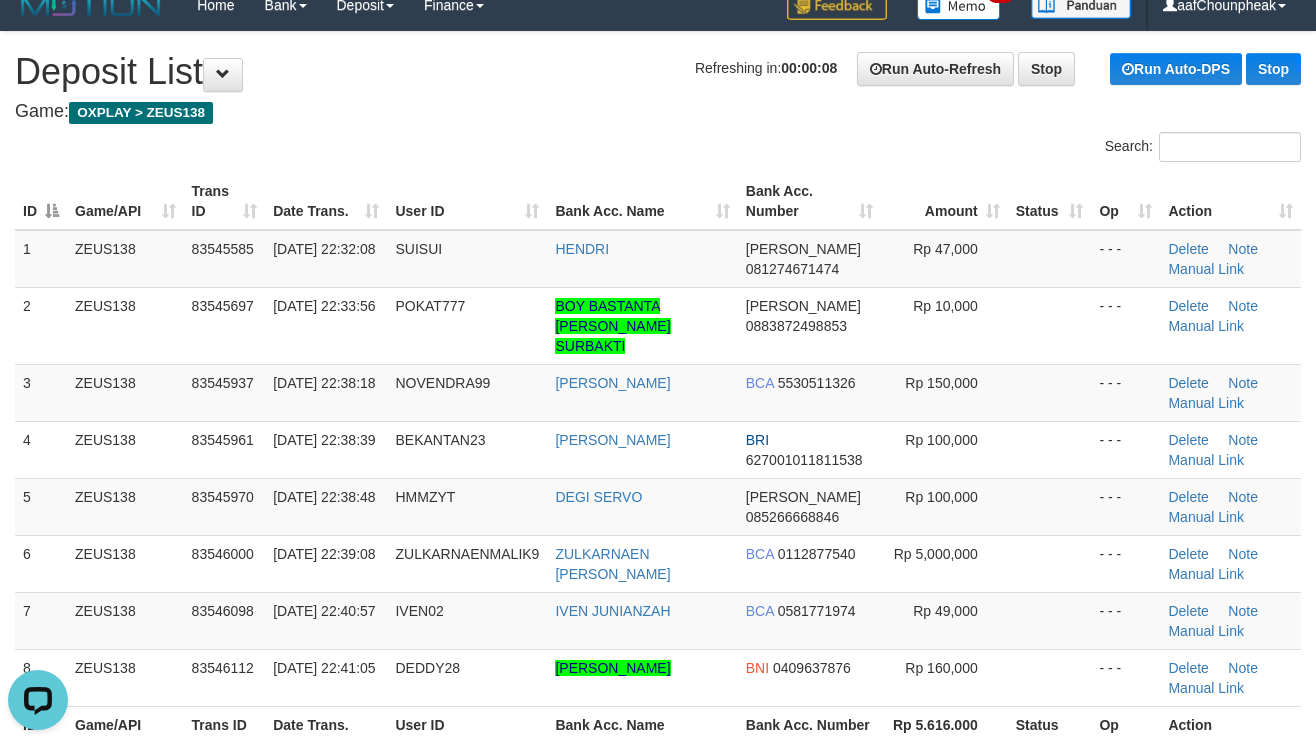 drag, startPoint x: 1029, startPoint y: 392, endPoint x: 1328, endPoint y: 342, distance: 303.15176 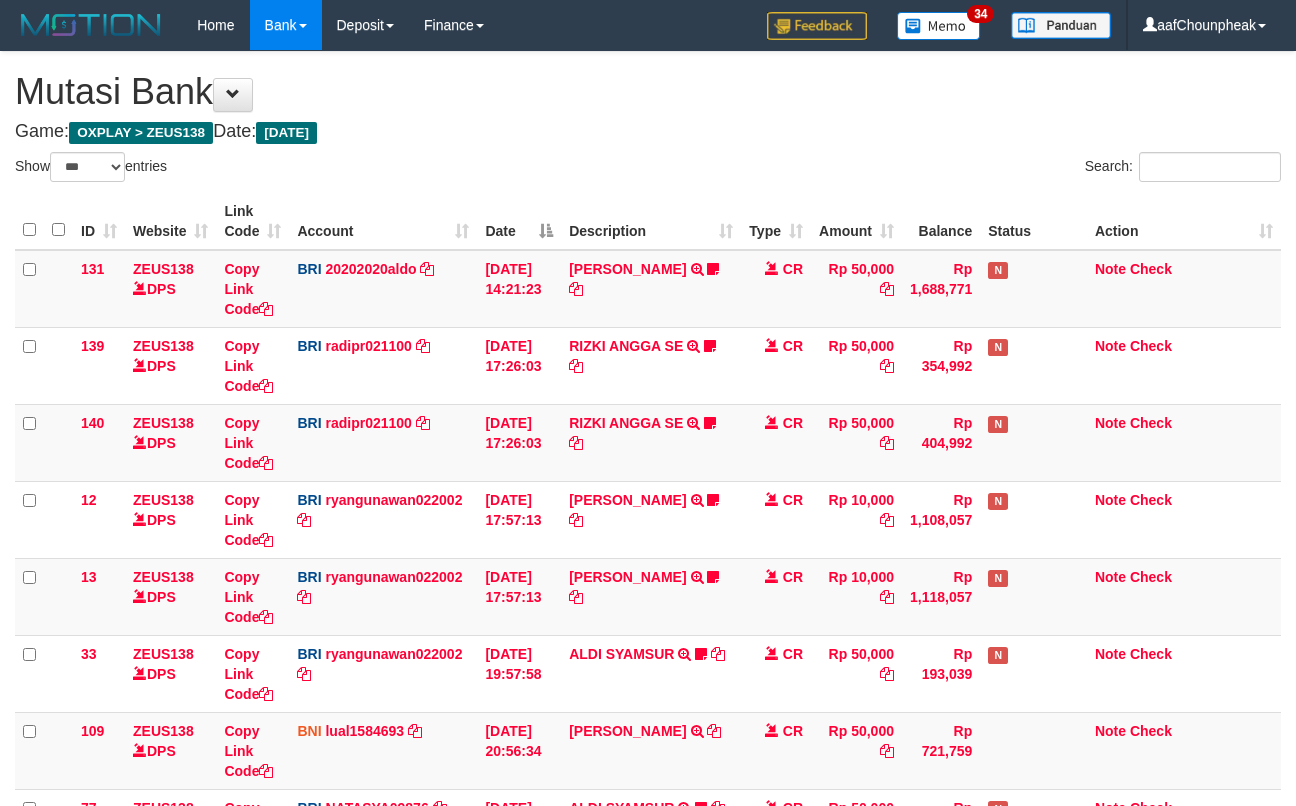 select on "***" 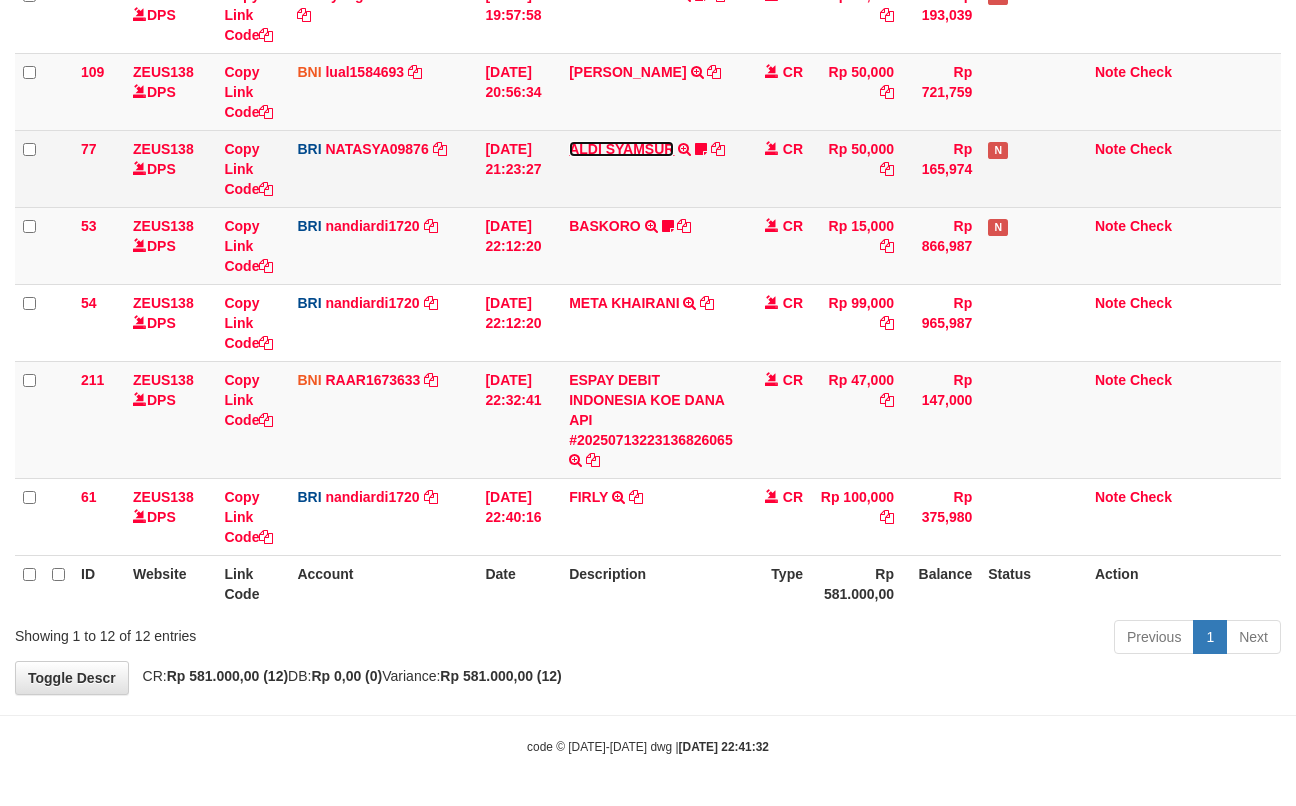 click on "ALDI SYAMSUR" at bounding box center (621, 149) 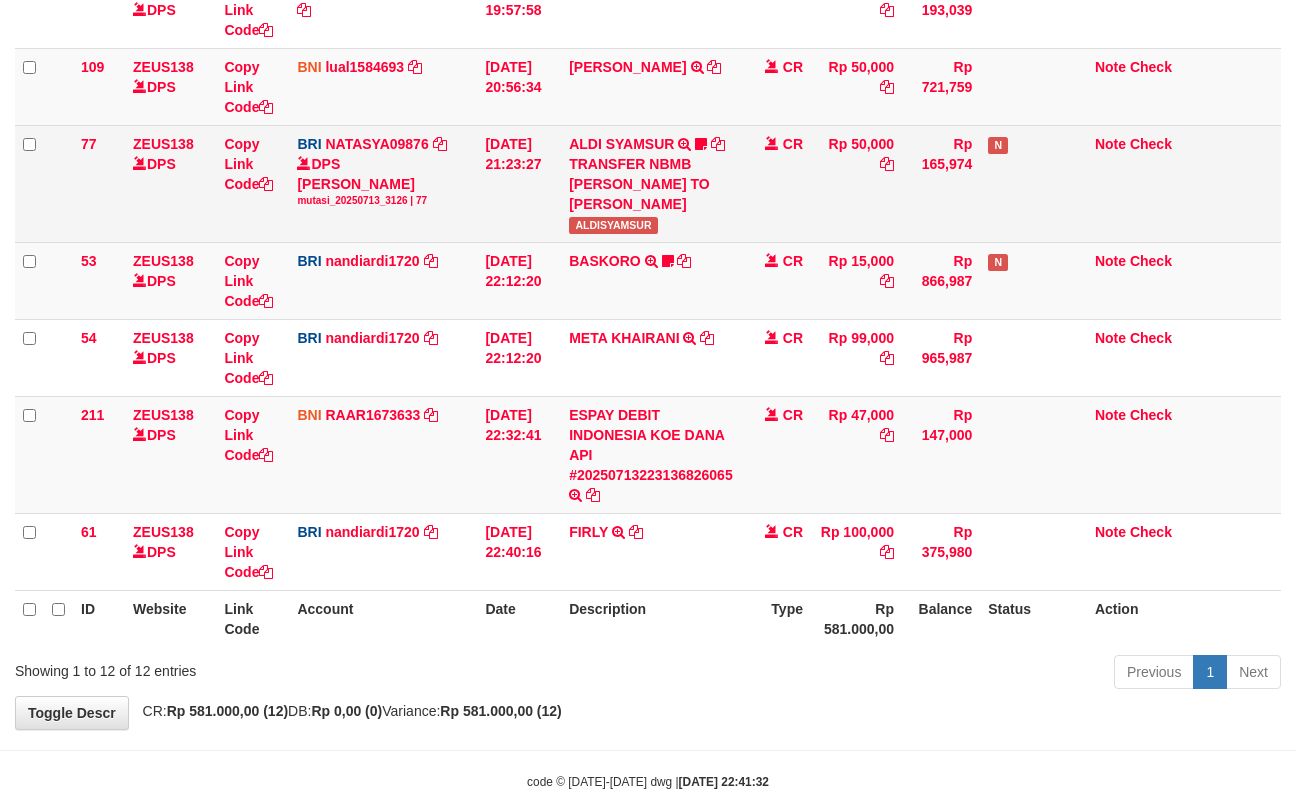 click on "ALDISYAMSUR" at bounding box center [613, 225] 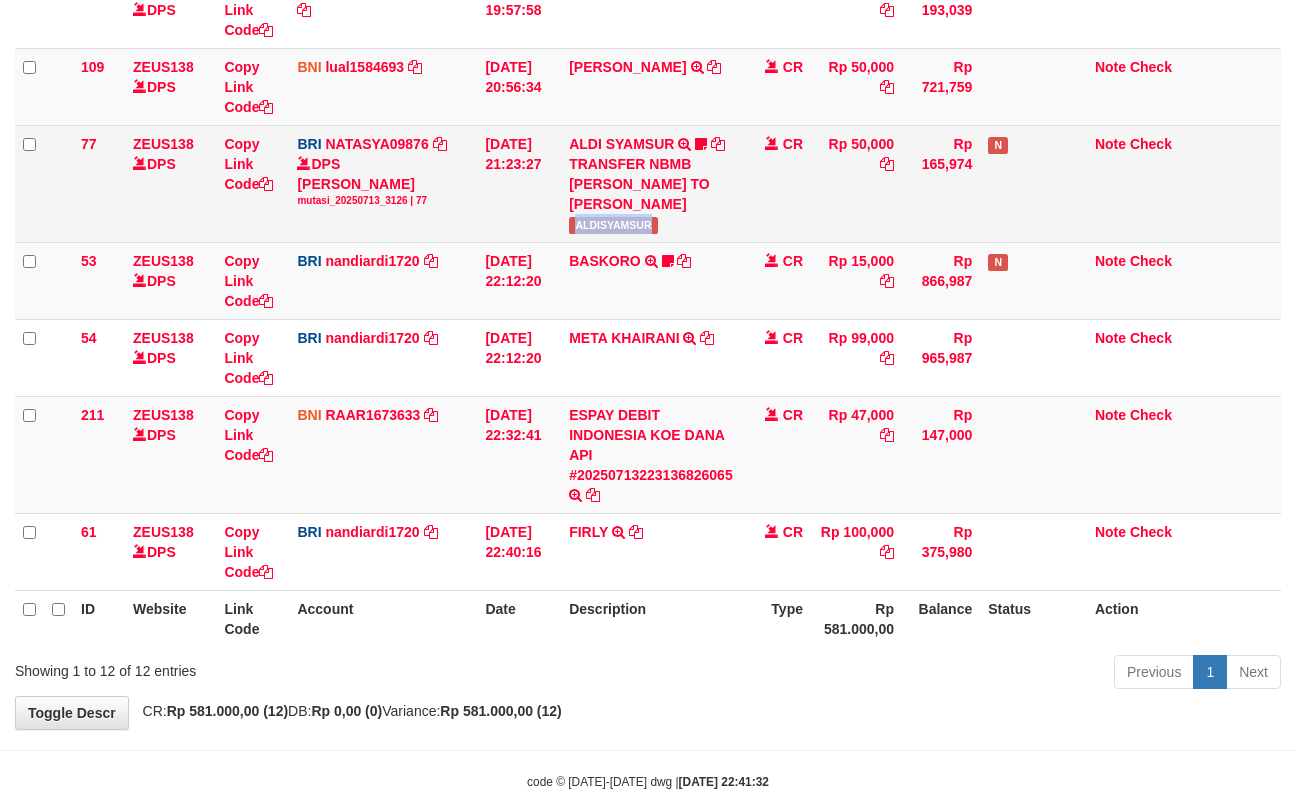 click on "ALDISYAMSUR" at bounding box center [613, 225] 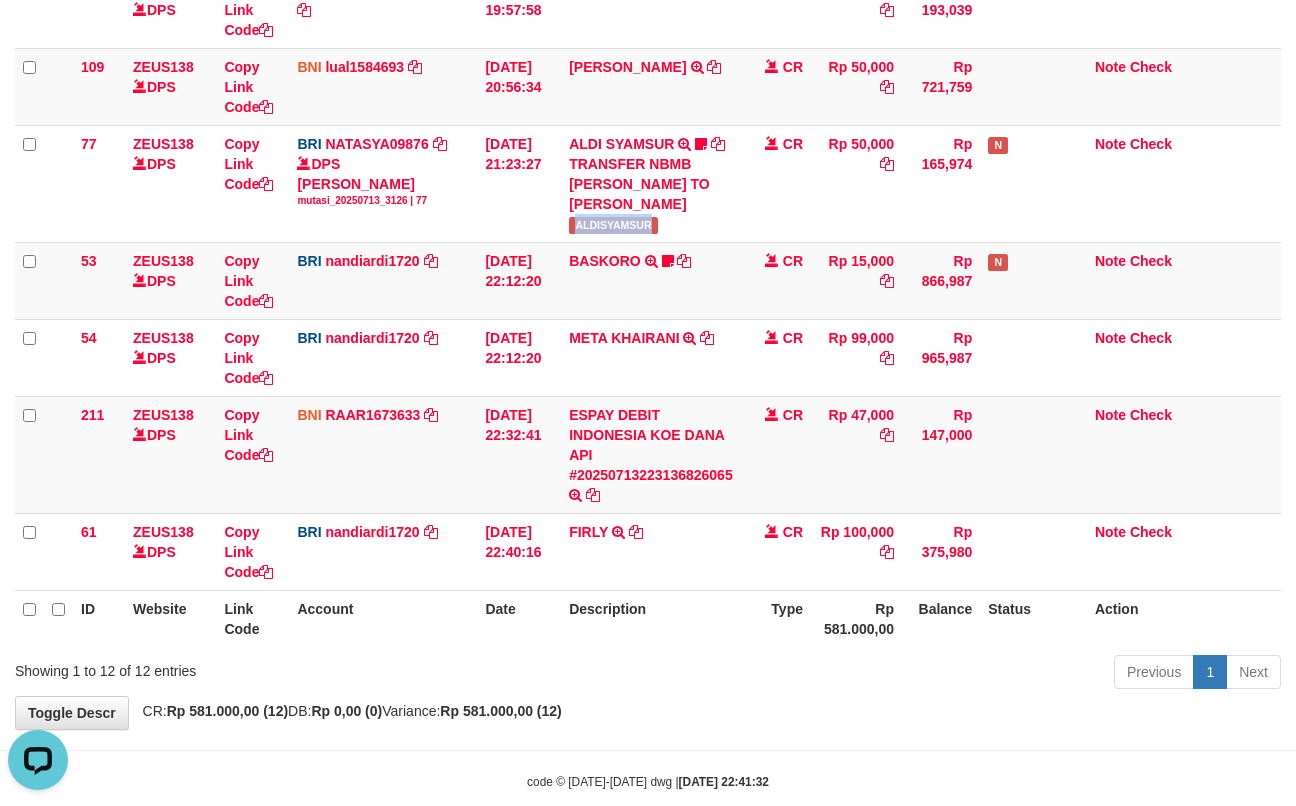 scroll, scrollTop: 0, scrollLeft: 0, axis: both 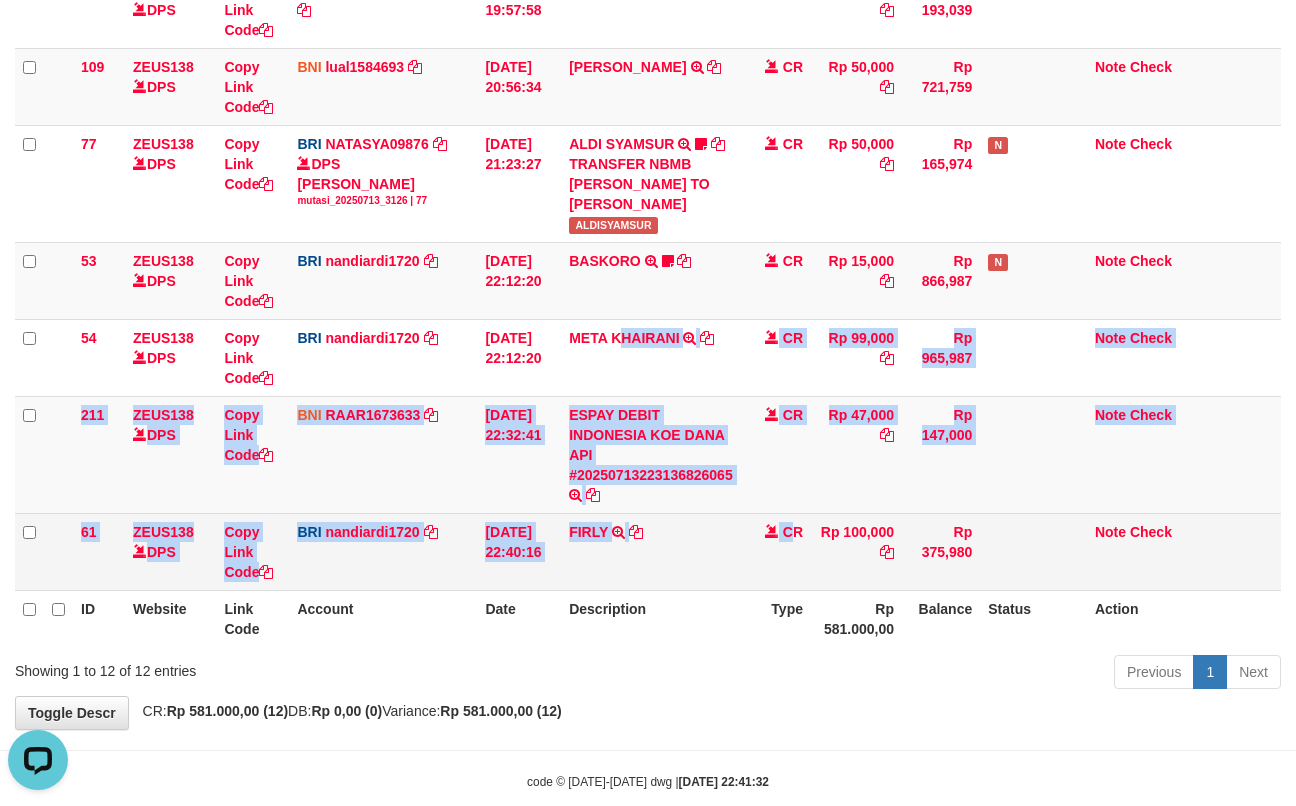 click on "131
ZEUS138    DPS
Copy Link Code
BRI
20202020aldo
DPS
REVALDO SAGITA
mutasi_20250713_3778 | 131
mutasi_20250713_3778 | 131
13/07/2025 14:21:23
DANA HERISUPRAPTO            TRANSFER NBMB DANA HERISUPRAPTO TO REVALDO SAGITA    Herisuprapto
CR
Rp 50,000
Rp 1,688,771
N
Note
Check
139
ZEUS138    DPS
Copy Link Code
BRI
radipr021100
DPS
REYNALDI ADI PRATAMA" at bounding box center (648, 88) 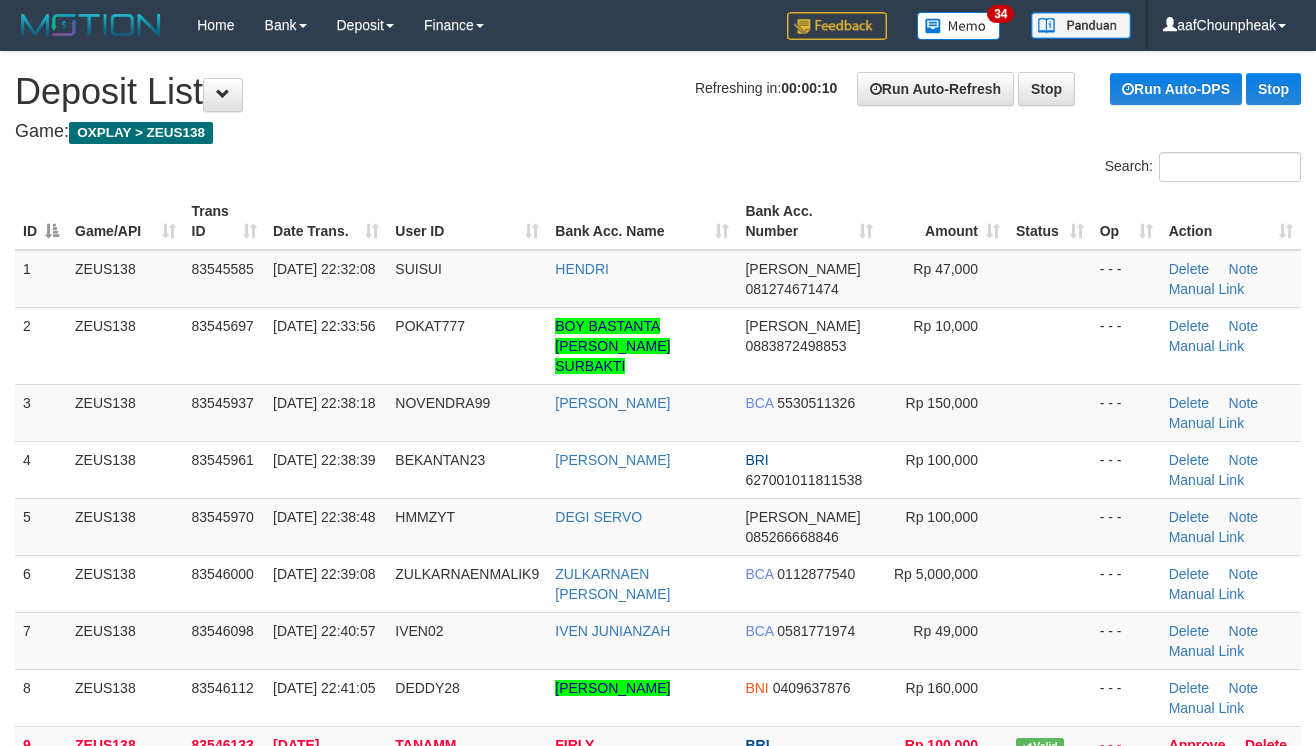 scroll, scrollTop: 30, scrollLeft: 0, axis: vertical 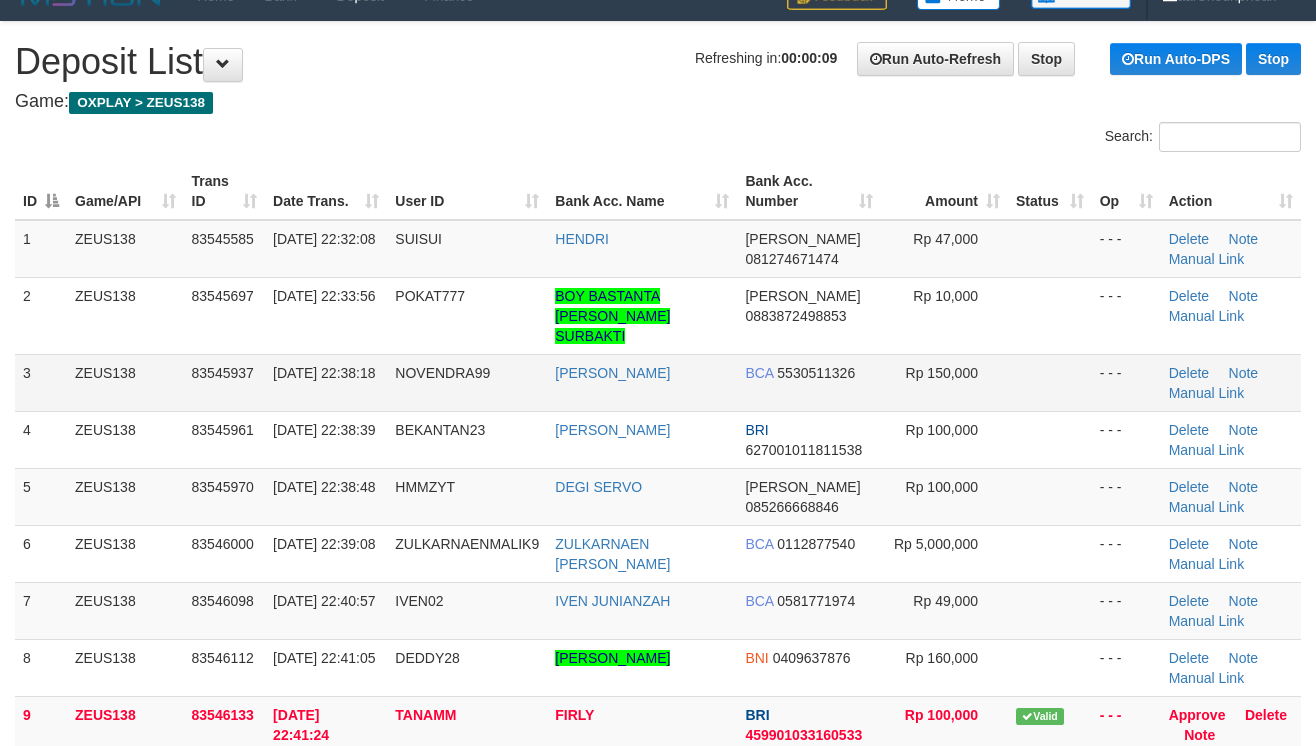 click at bounding box center [1050, 382] 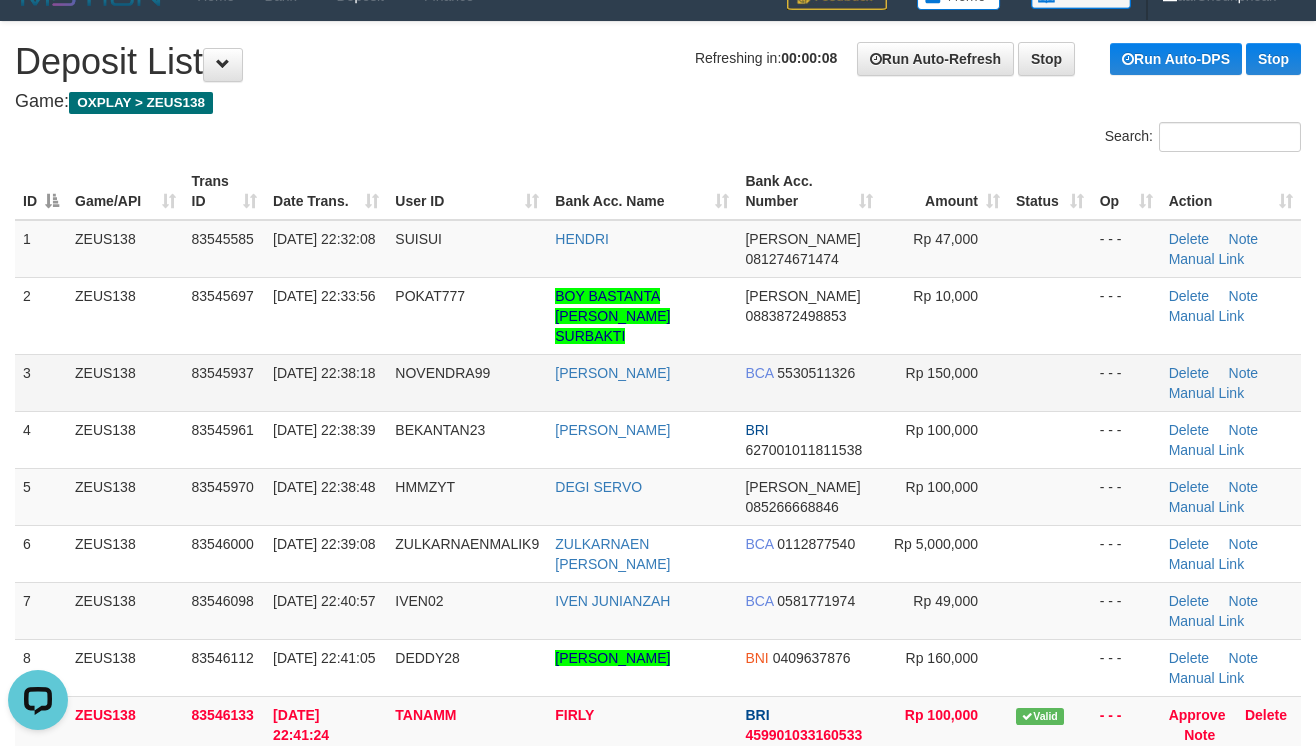 scroll, scrollTop: 0, scrollLeft: 0, axis: both 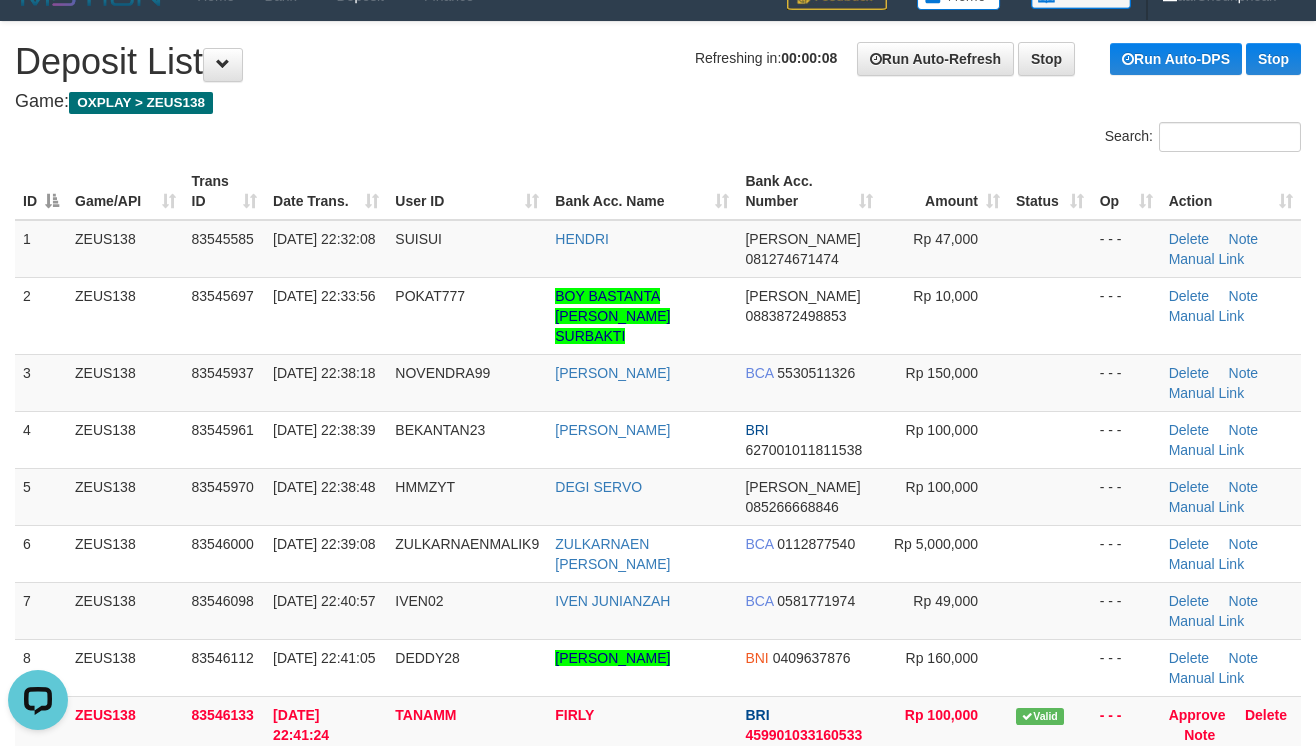 drag, startPoint x: 1066, startPoint y: 378, endPoint x: 1333, endPoint y: 317, distance: 273.87955 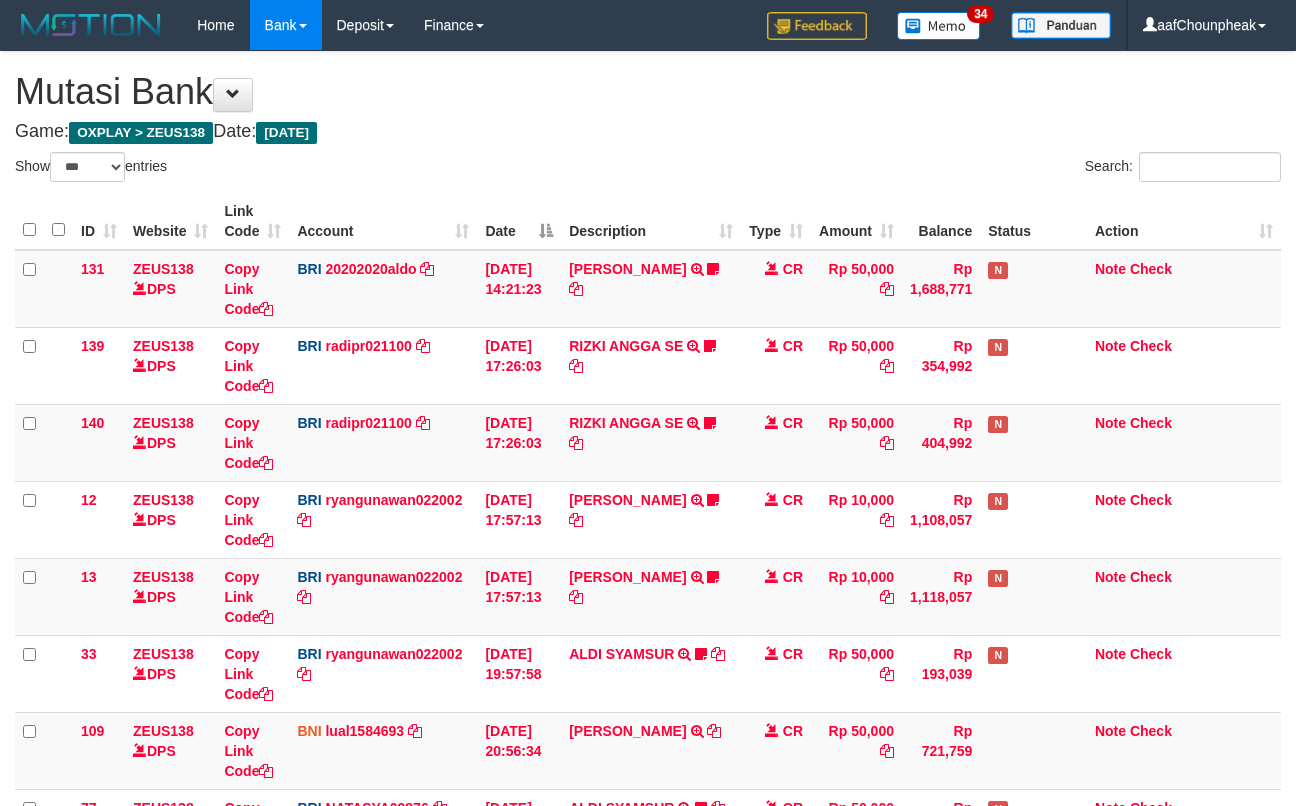select on "***" 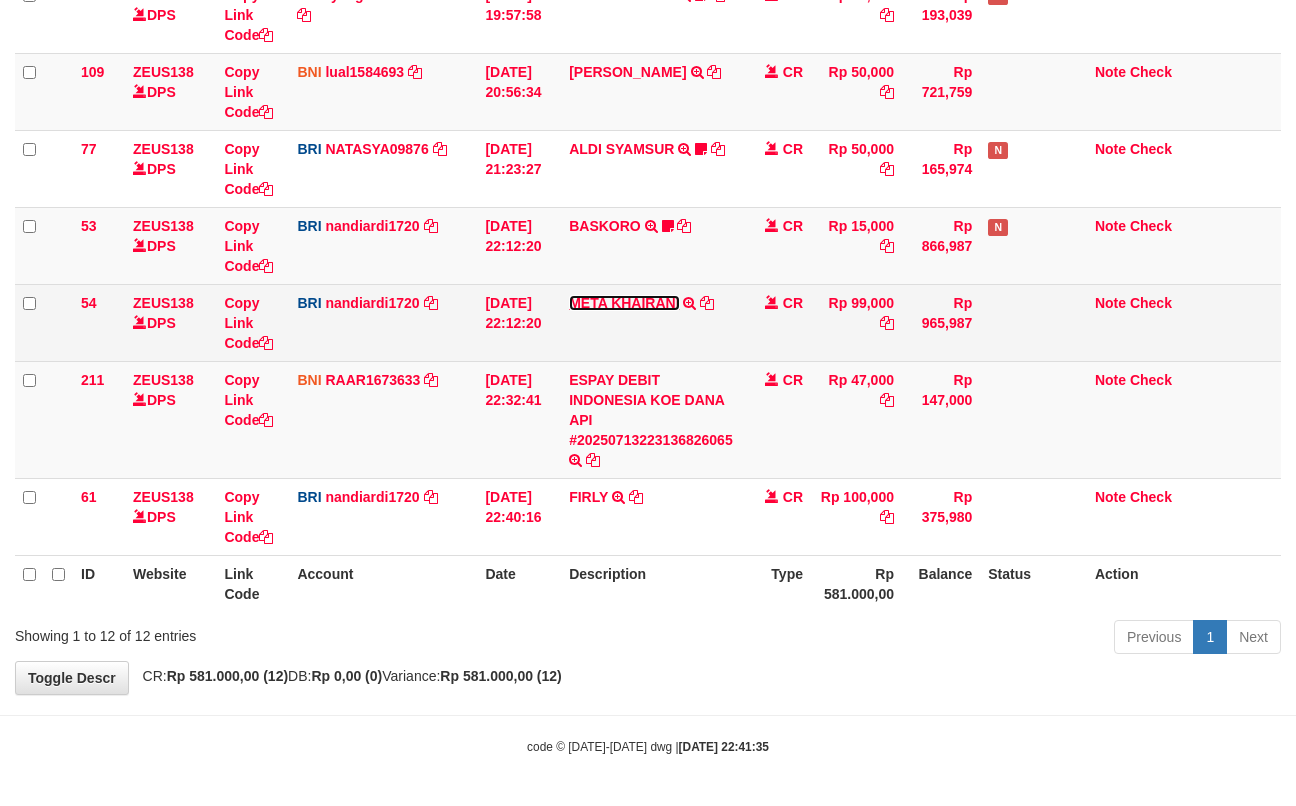 click on "META KHAIRANI" at bounding box center [624, 303] 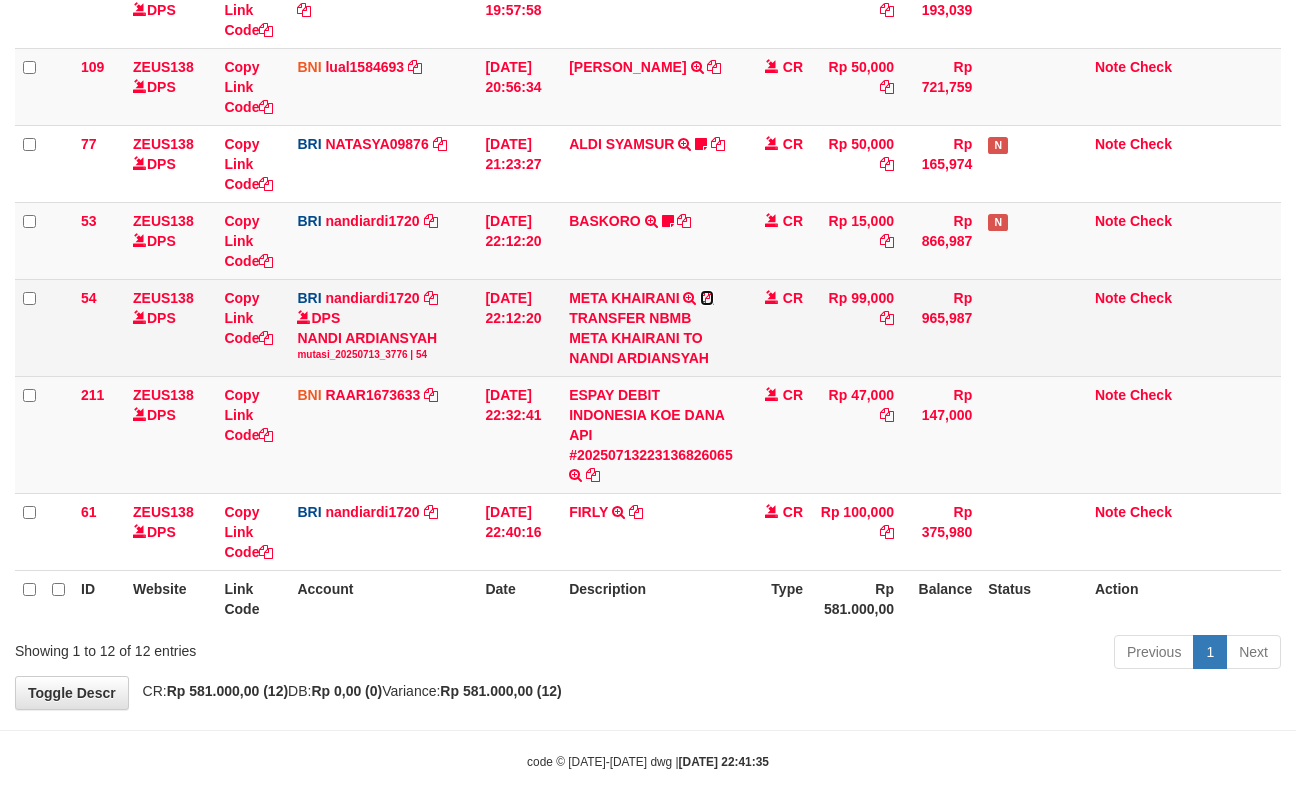 click at bounding box center (707, 298) 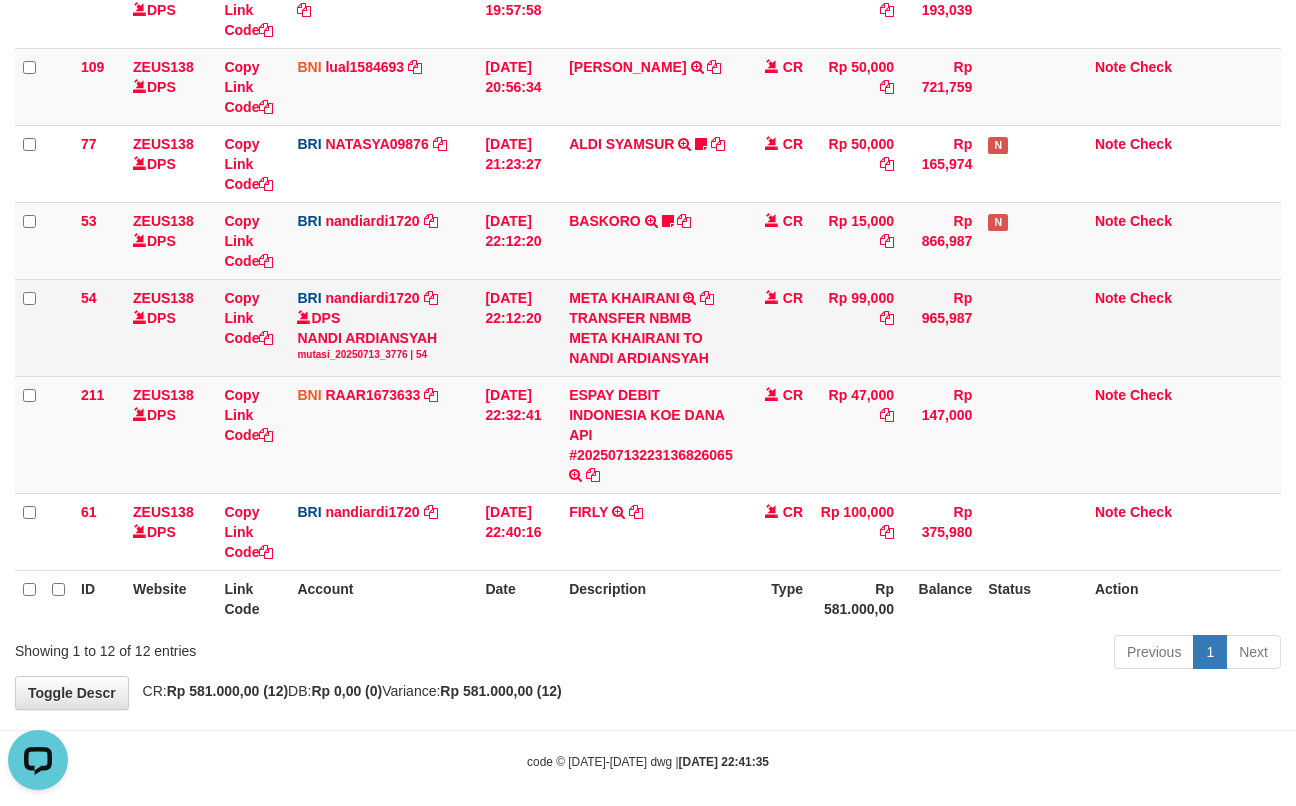 scroll, scrollTop: 0, scrollLeft: 0, axis: both 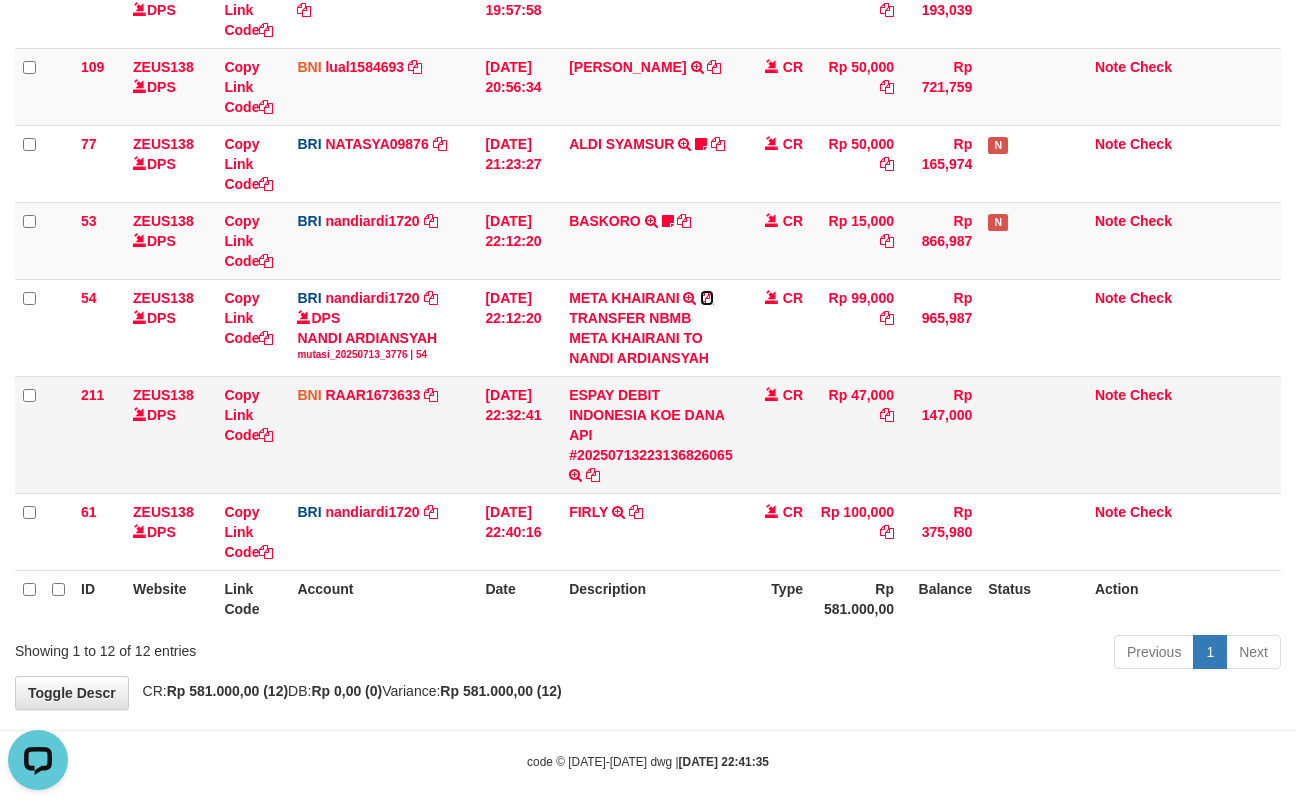 drag, startPoint x: 708, startPoint y: 297, endPoint x: 276, endPoint y: 396, distance: 443.1986 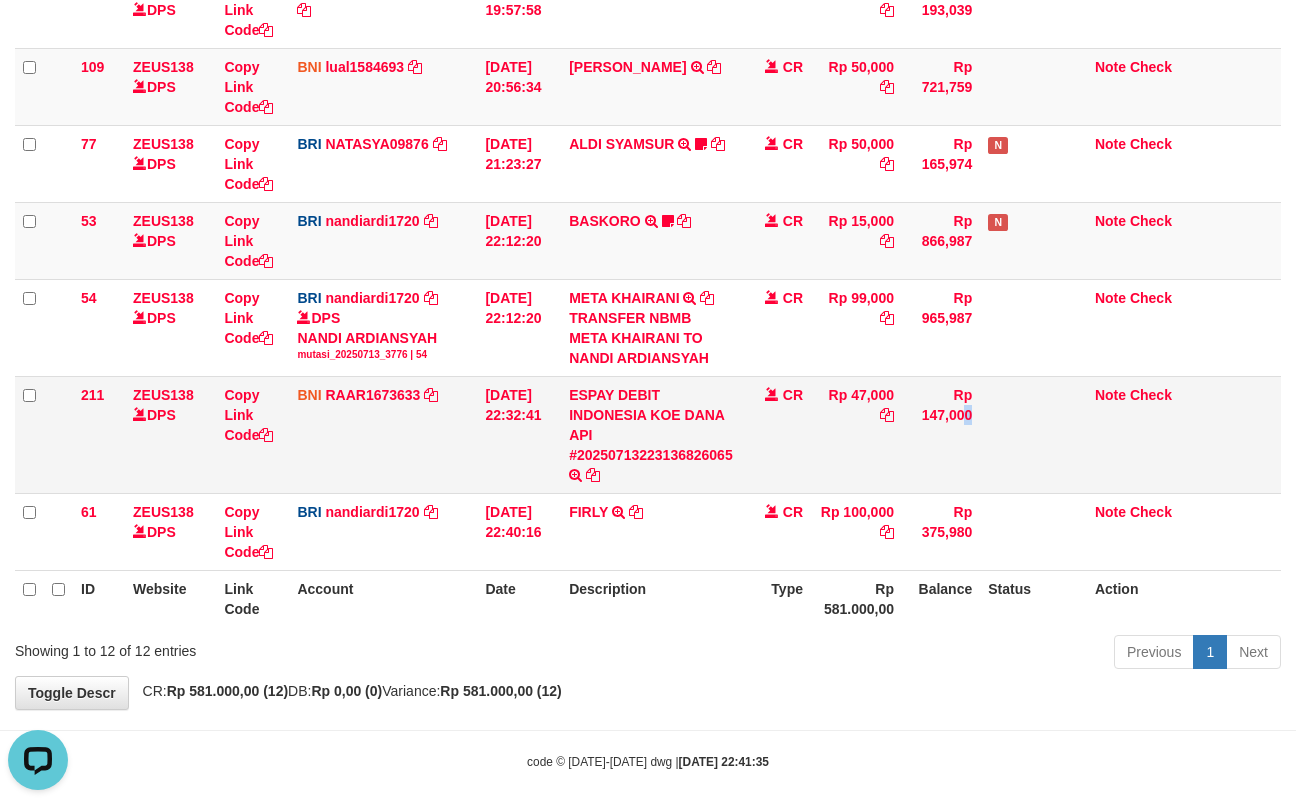 drag, startPoint x: 964, startPoint y: 448, endPoint x: 993, endPoint y: 493, distance: 53.535034 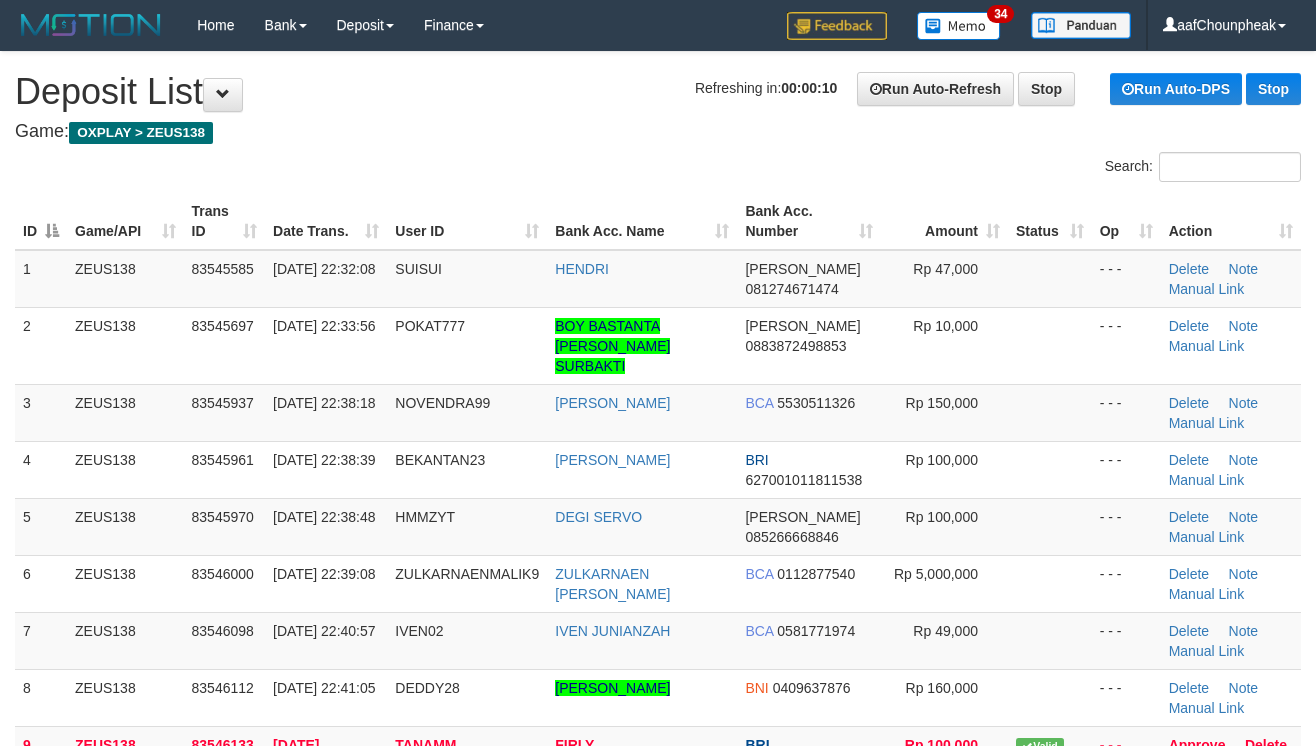 scroll, scrollTop: 30, scrollLeft: 0, axis: vertical 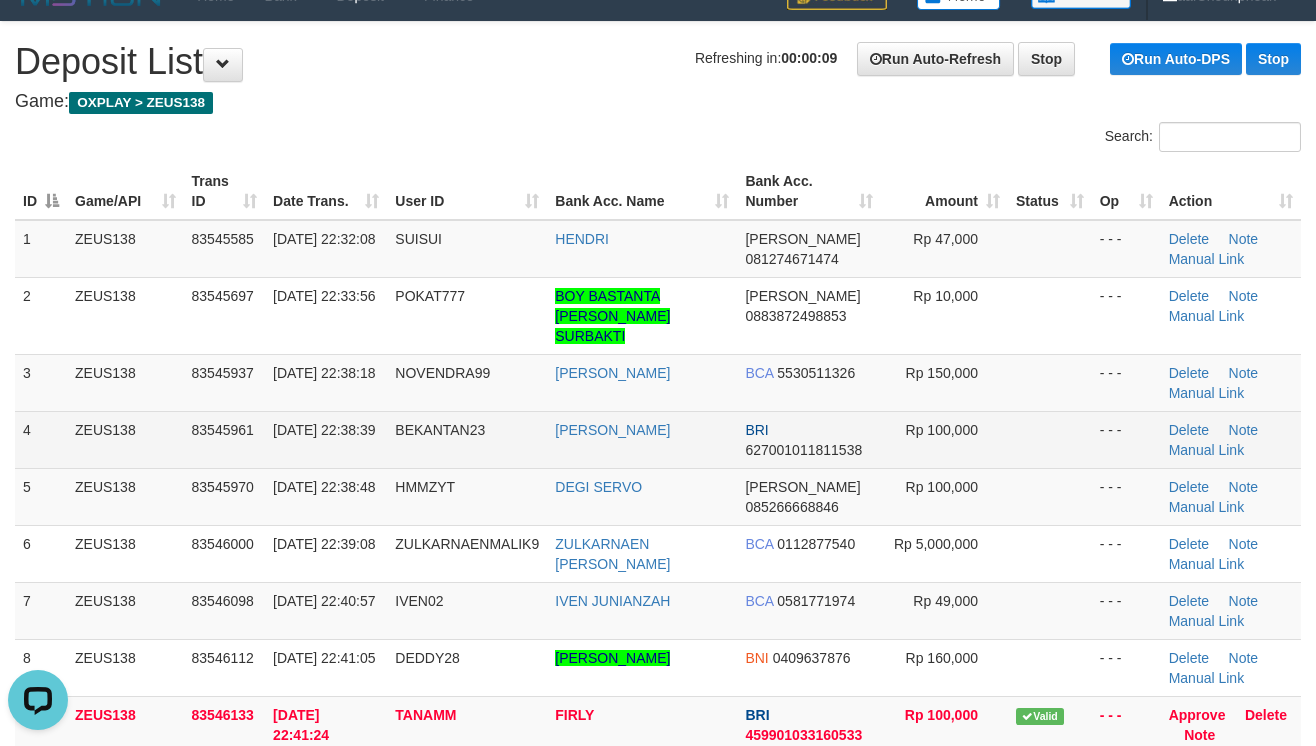 click on "BRI
627001011811538" at bounding box center [809, 439] 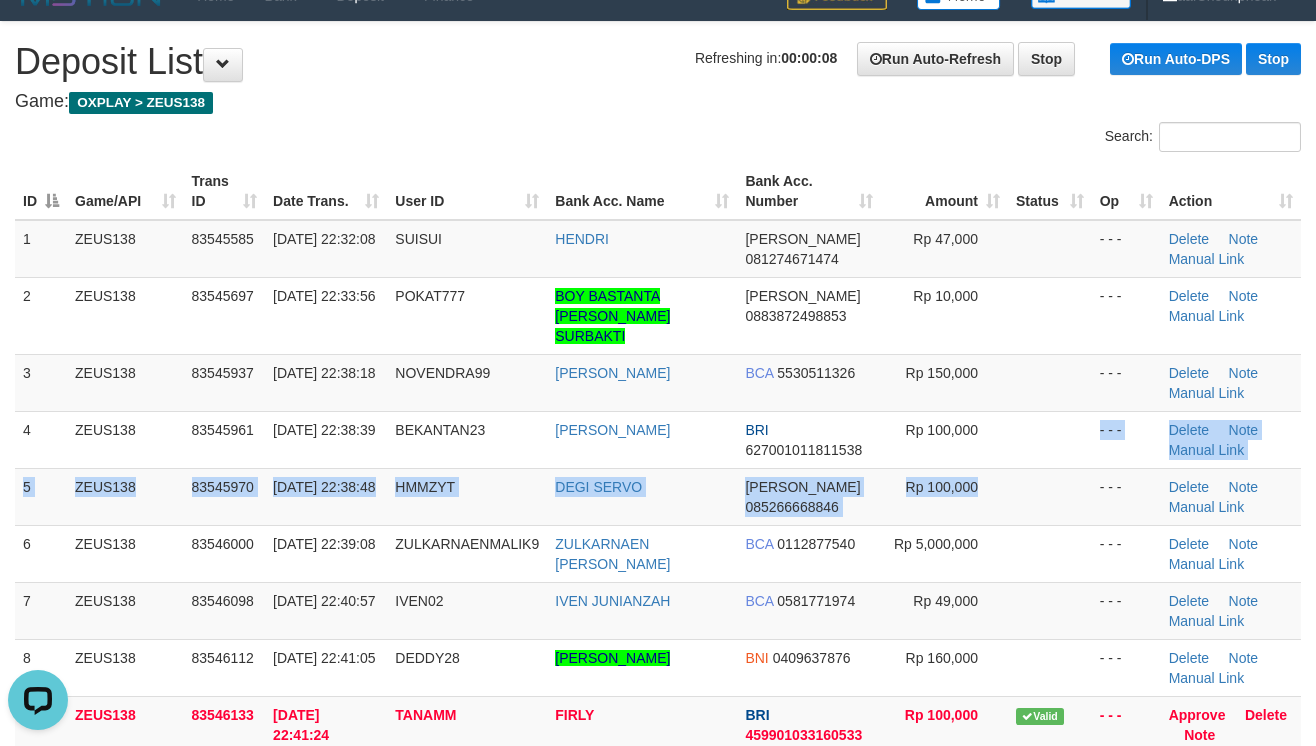 drag, startPoint x: 1085, startPoint y: 466, endPoint x: 1325, endPoint y: 405, distance: 247.63077 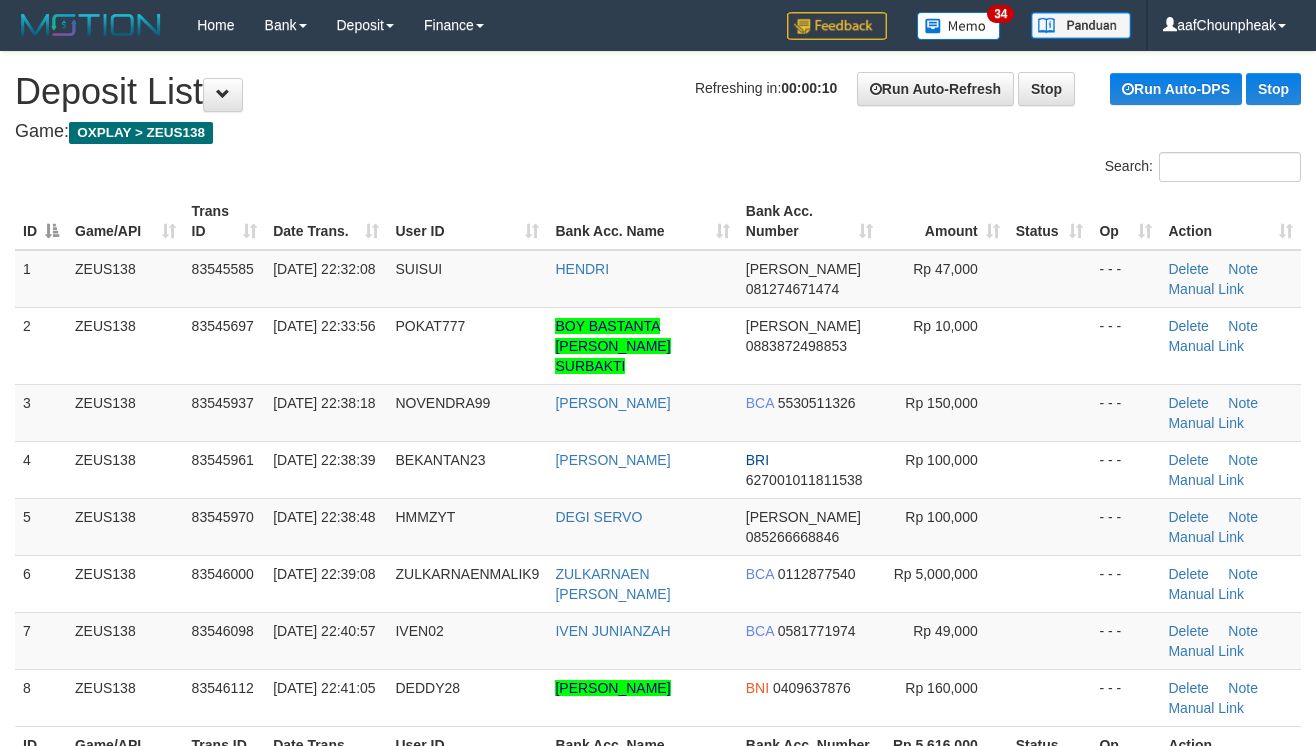scroll, scrollTop: 30, scrollLeft: 0, axis: vertical 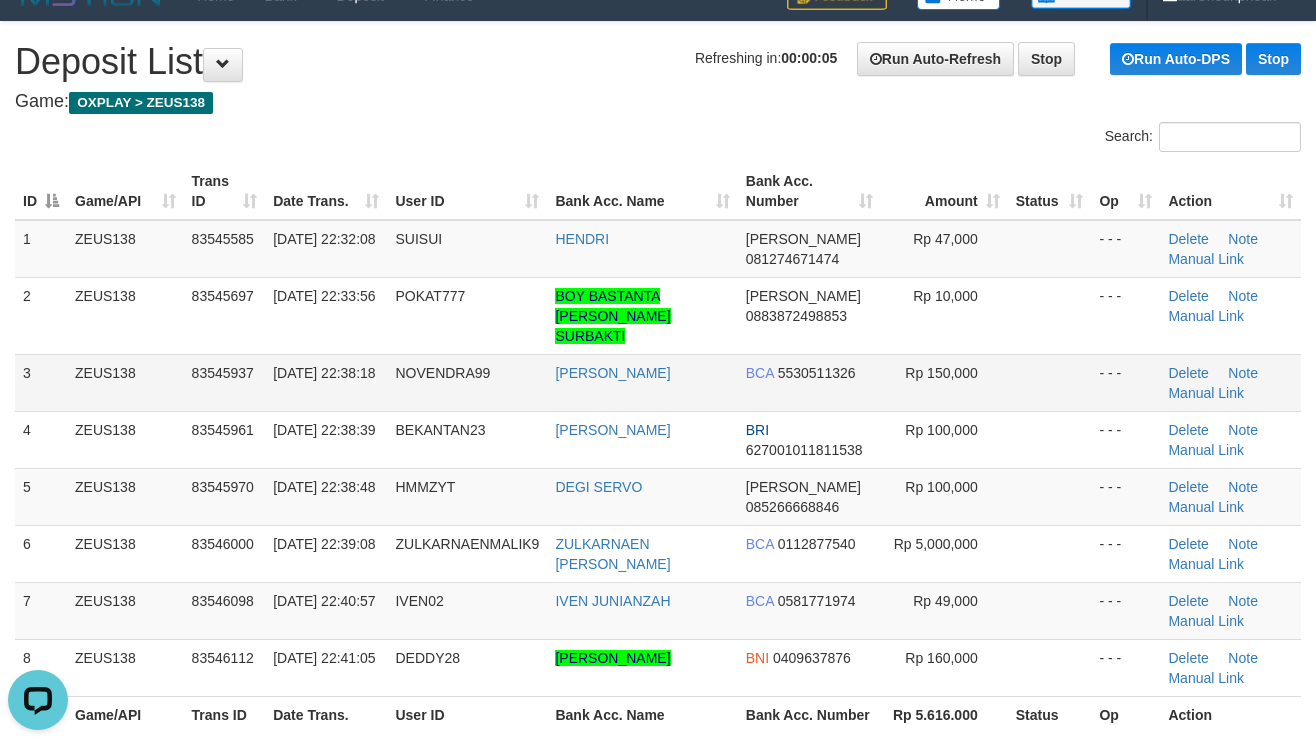 click on "BCA
5530511326" at bounding box center (809, 382) 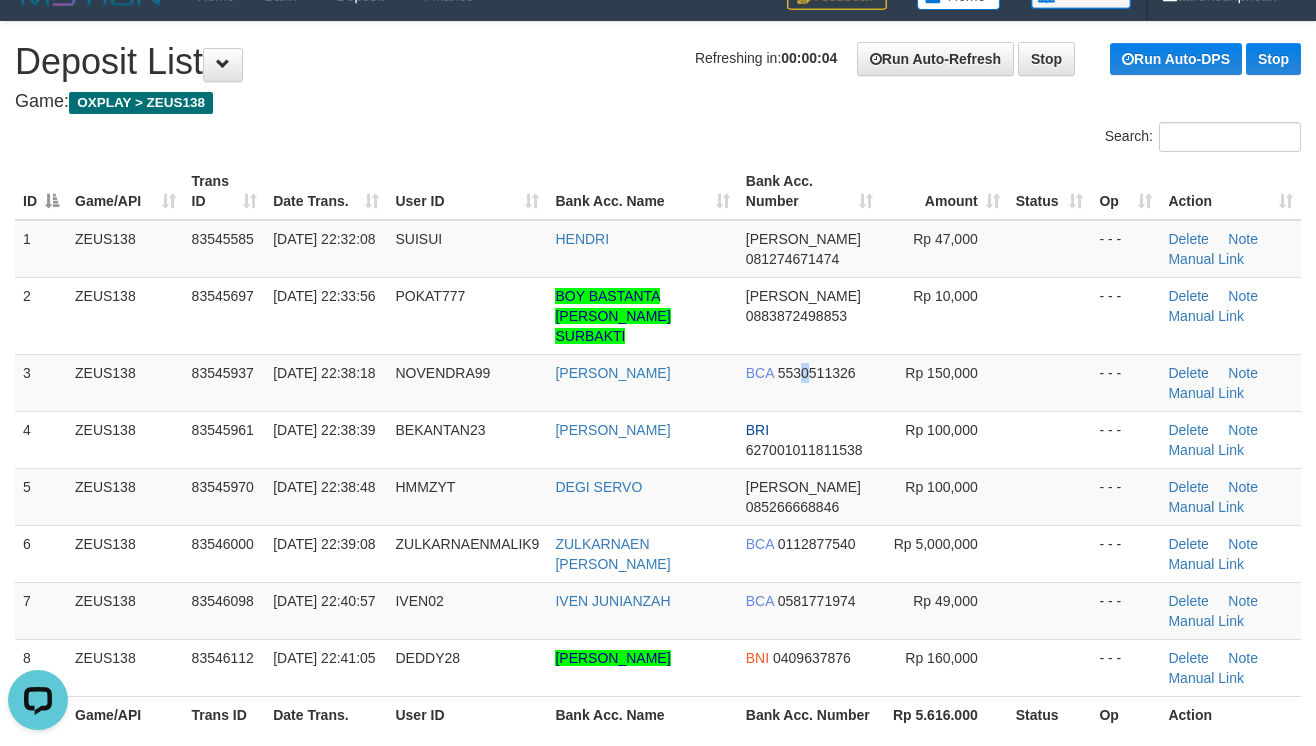drag, startPoint x: 810, startPoint y: 384, endPoint x: 1330, endPoint y: 365, distance: 520.347 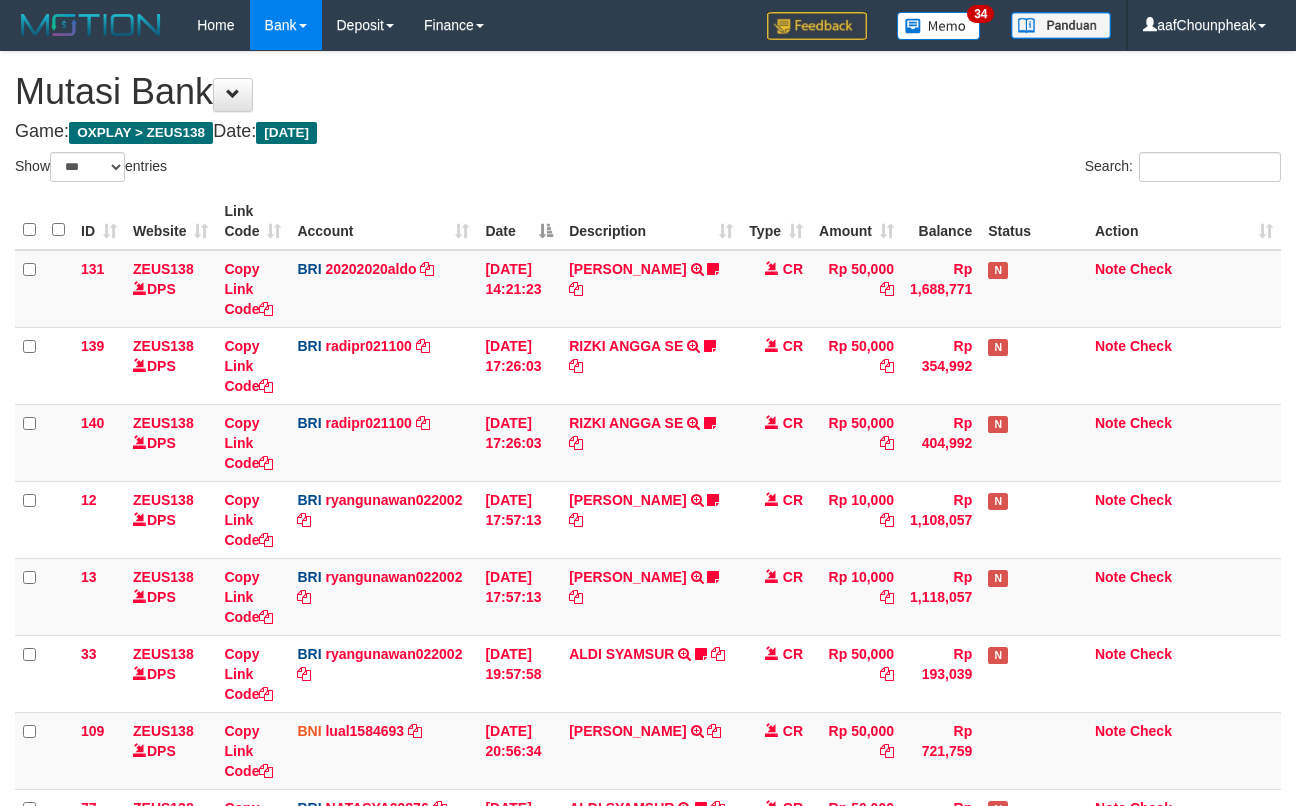 select on "***" 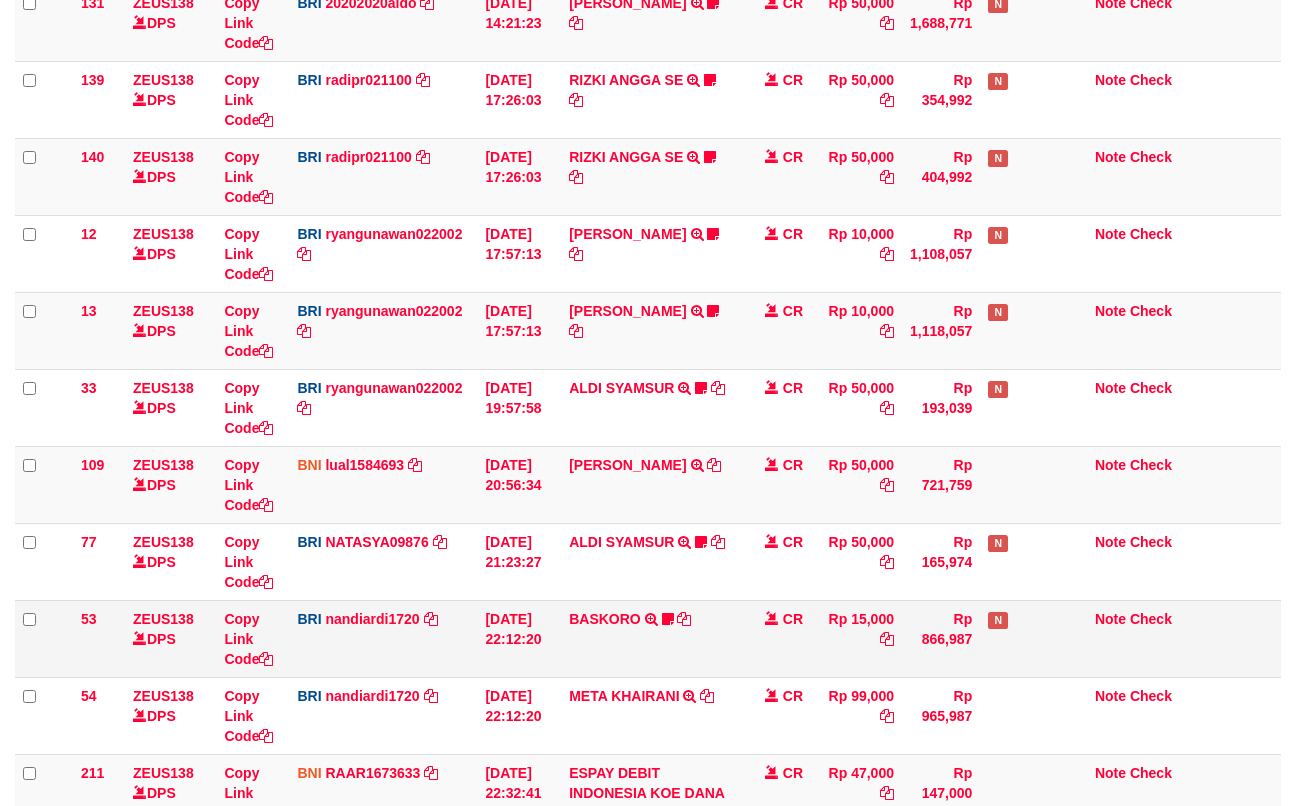 scroll, scrollTop: 586, scrollLeft: 0, axis: vertical 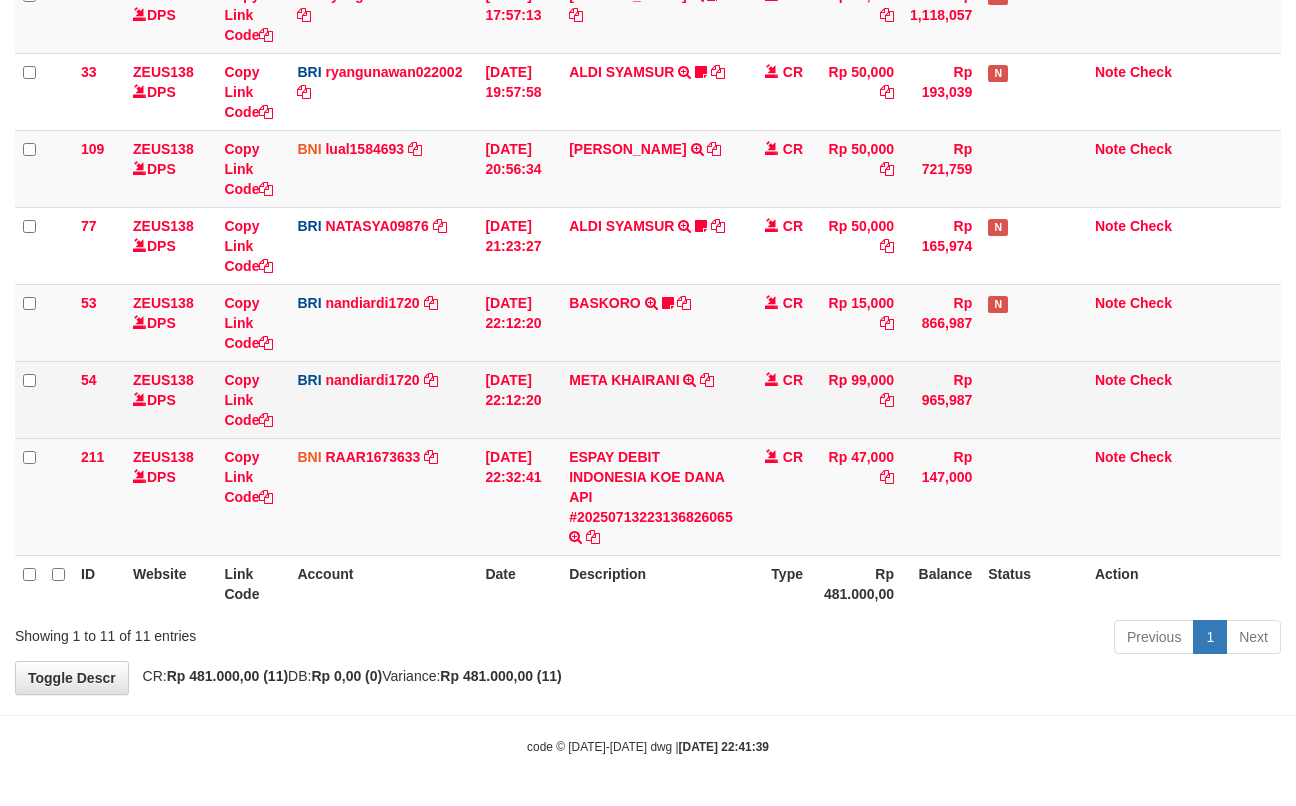 click on "META KHAIRANI         TRANSFER NBMB META KHAIRANI TO NANDI ARDIANSYAH" at bounding box center [651, 399] 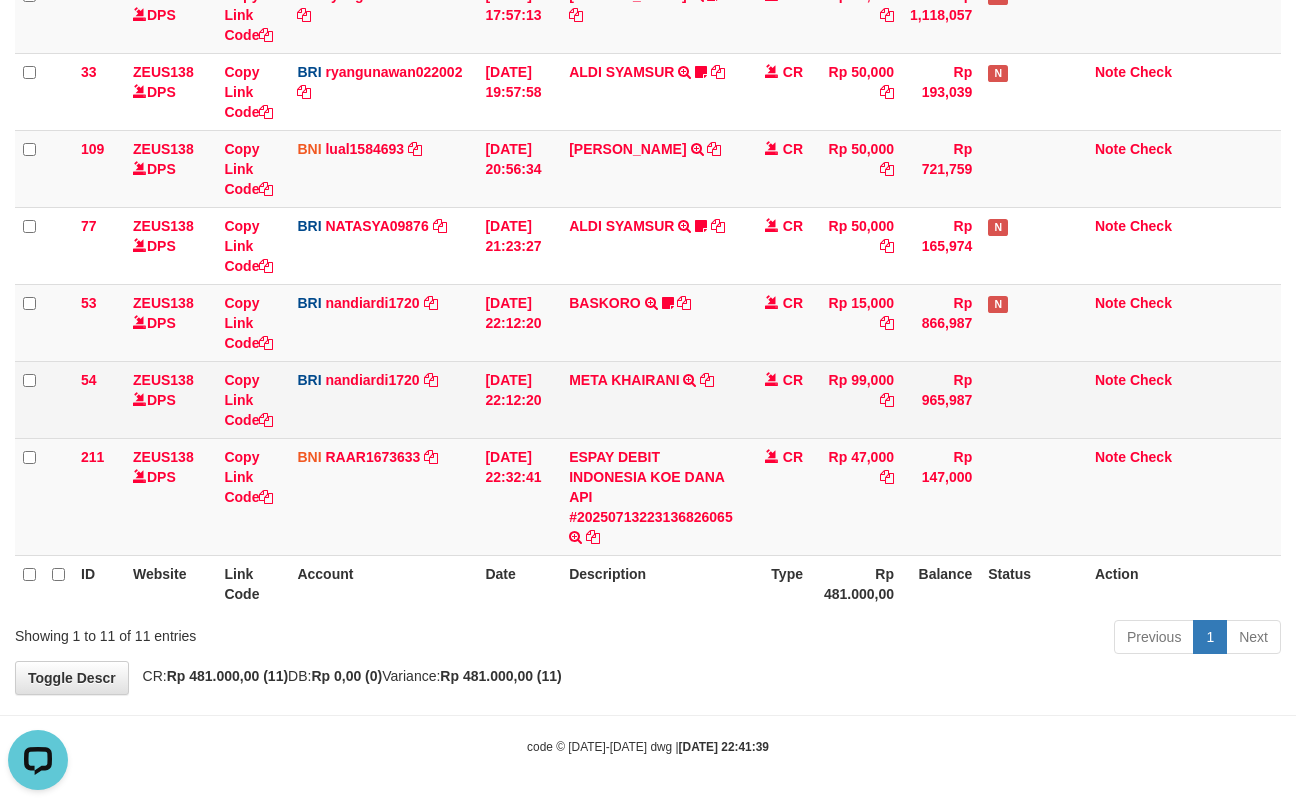 scroll, scrollTop: 0, scrollLeft: 0, axis: both 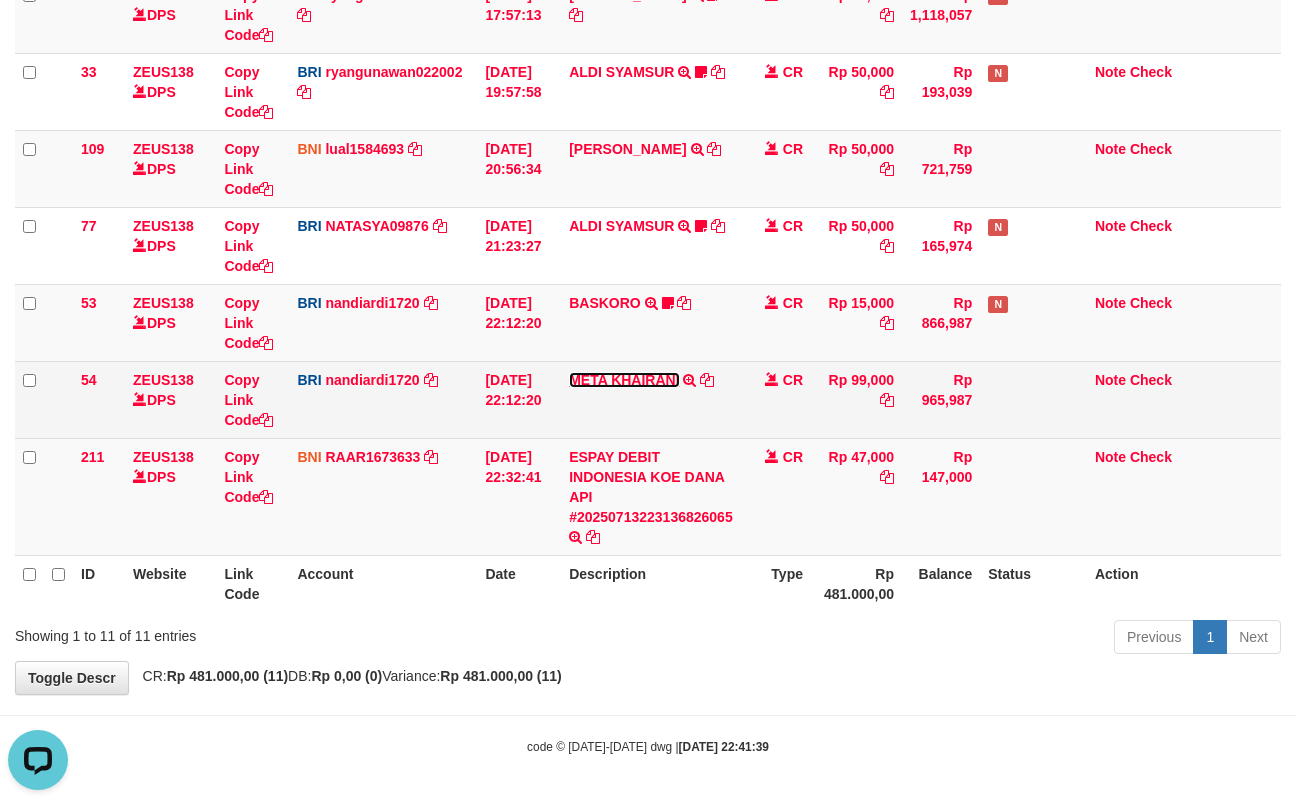 click on "META KHAIRANI" at bounding box center (624, 380) 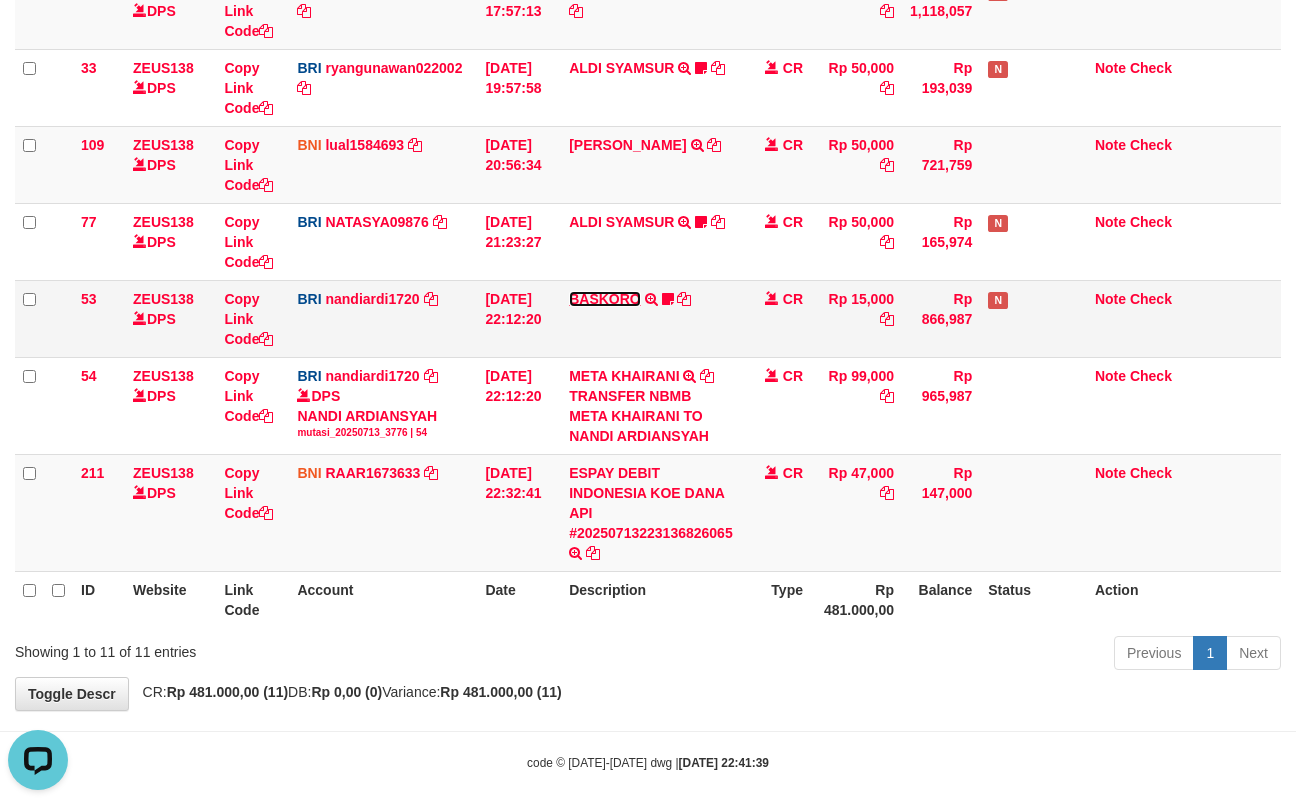 click on "BASKORO" at bounding box center (605, 299) 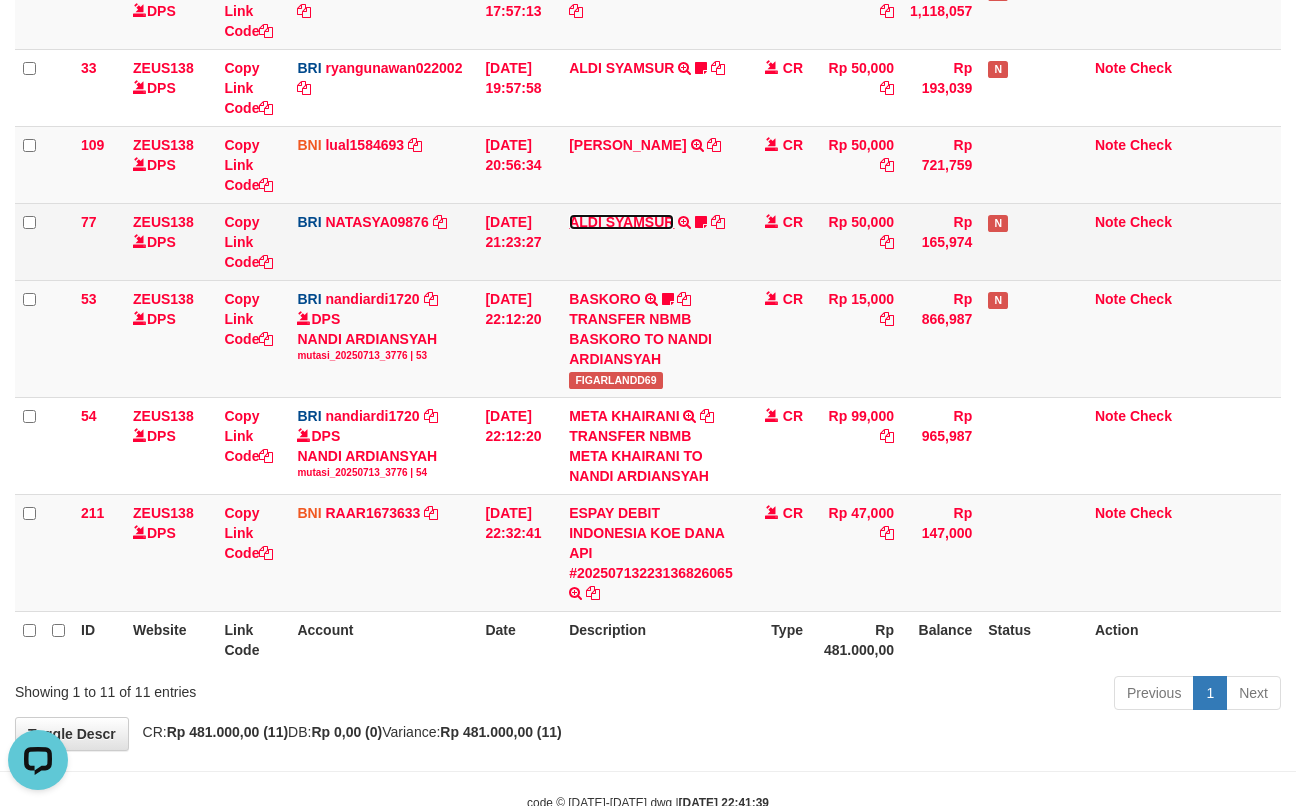 click on "ALDI SYAMSUR" at bounding box center (621, 222) 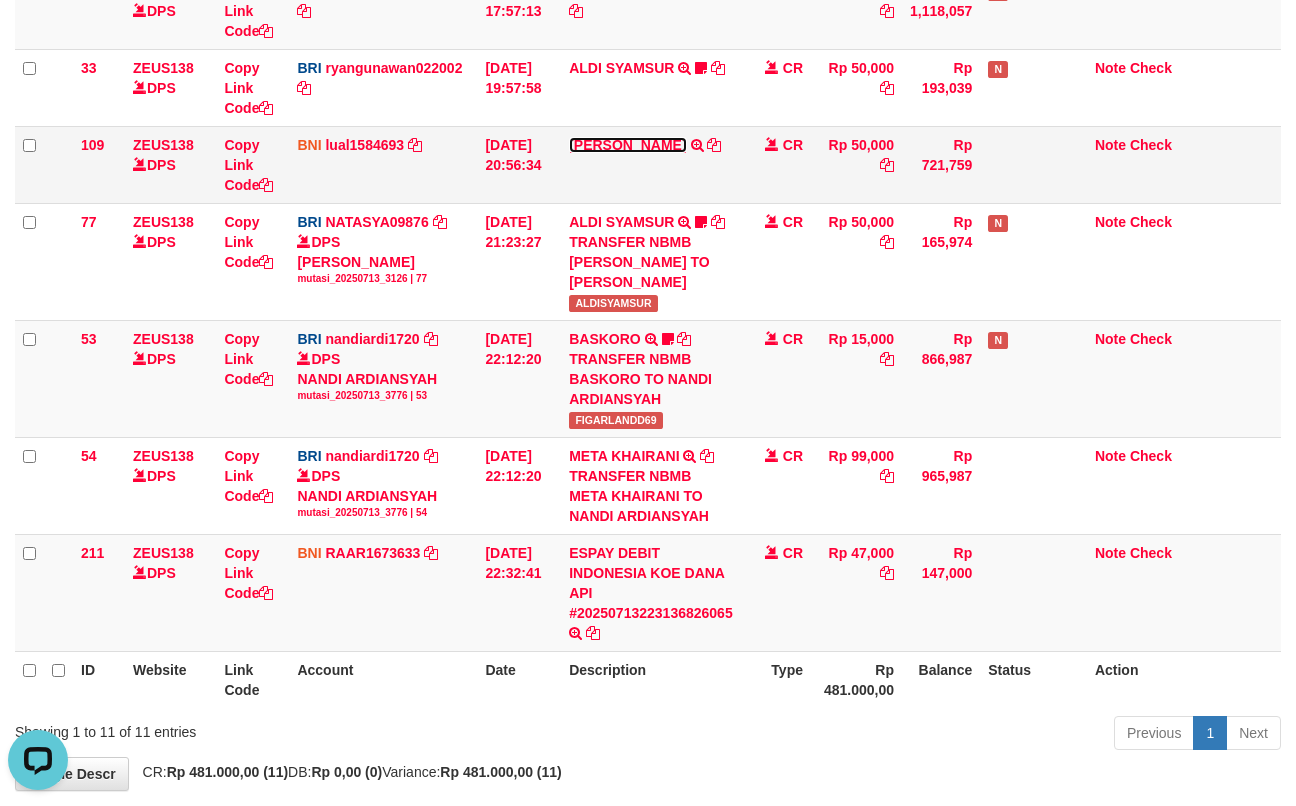click on "IMANUELLA PAULYNE LETELAY" at bounding box center [627, 145] 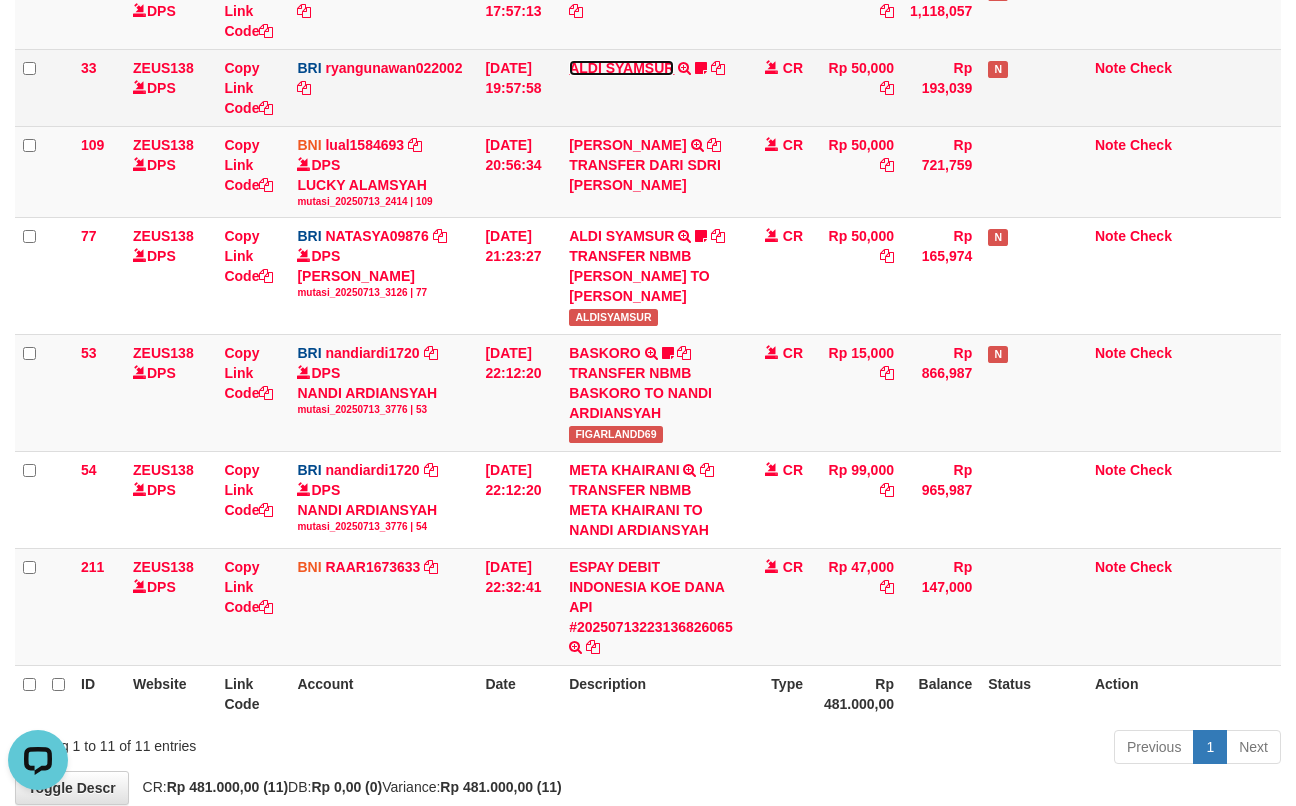 click on "ALDI SYAMSUR" at bounding box center [621, 68] 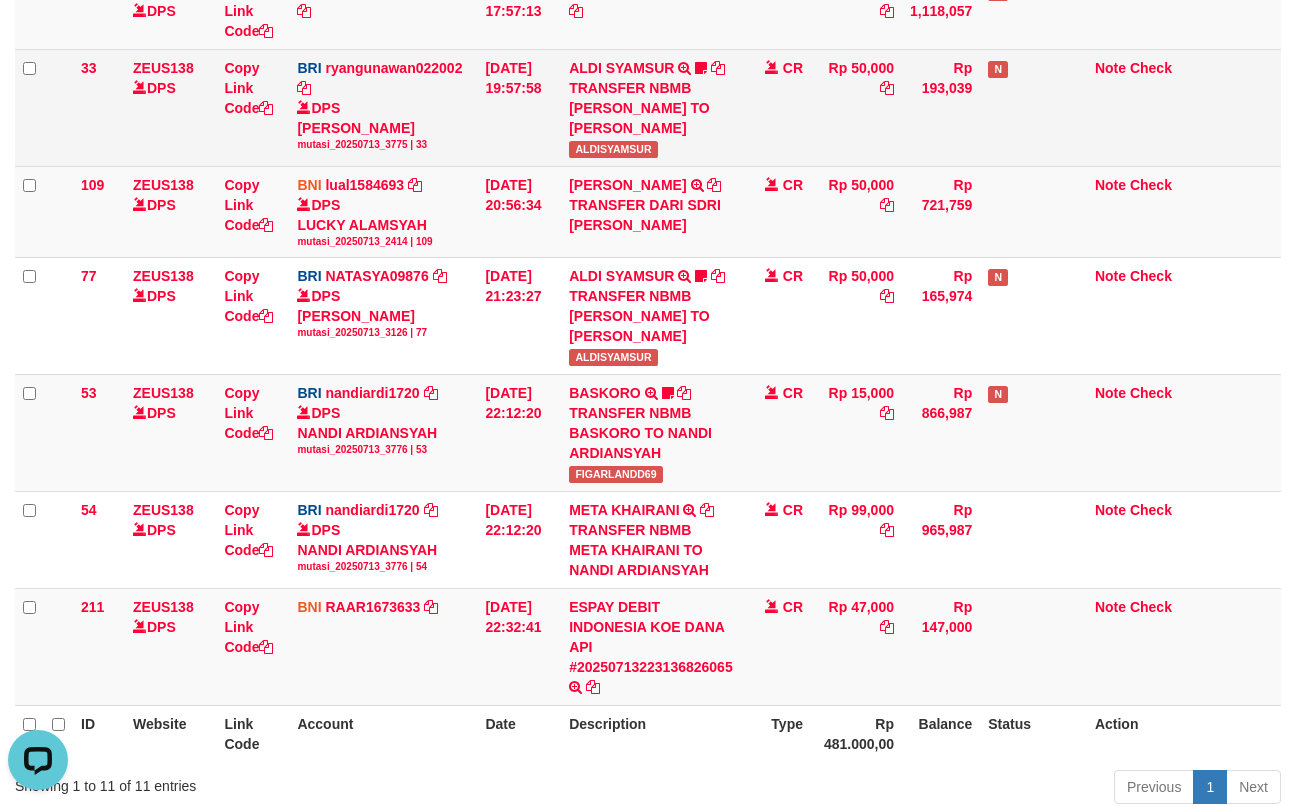 click on "ALDISYAMSUR" at bounding box center [613, 149] 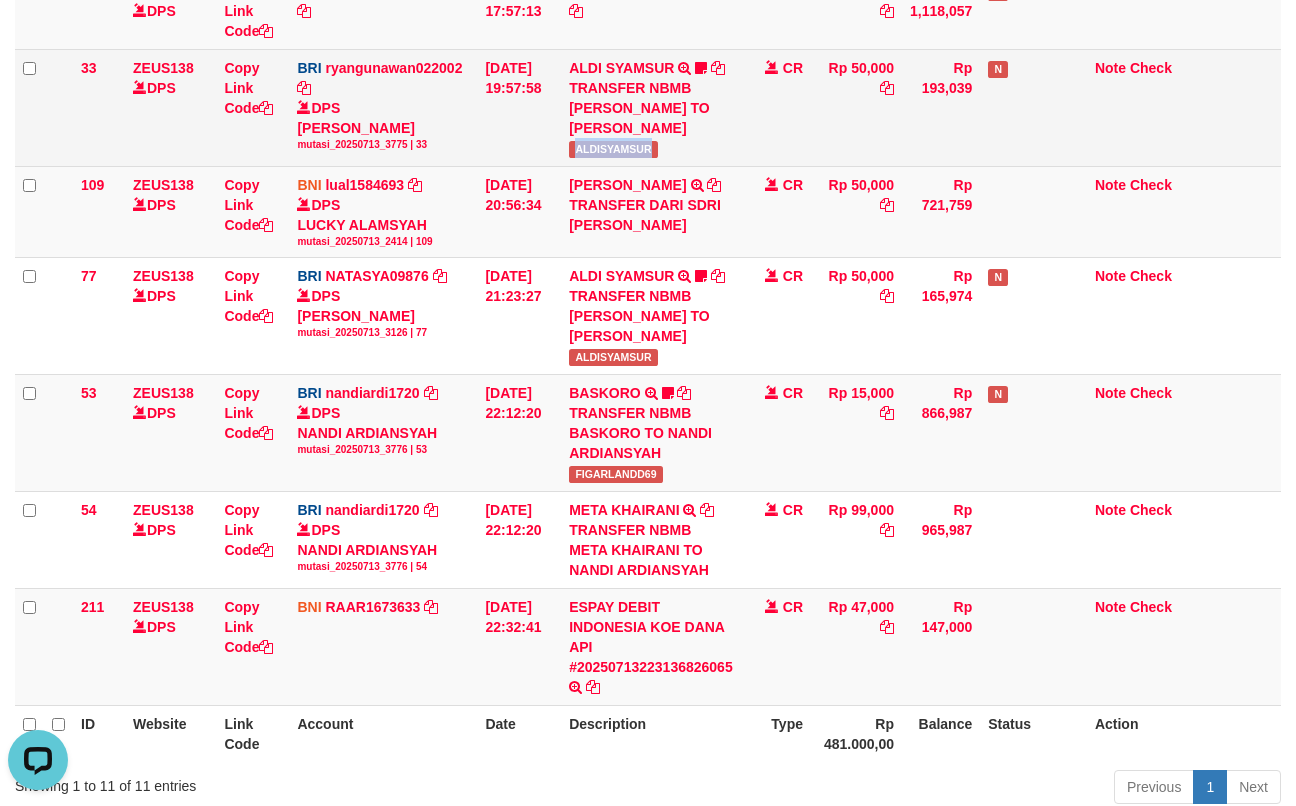 click on "ALDISYAMSUR" at bounding box center [613, 149] 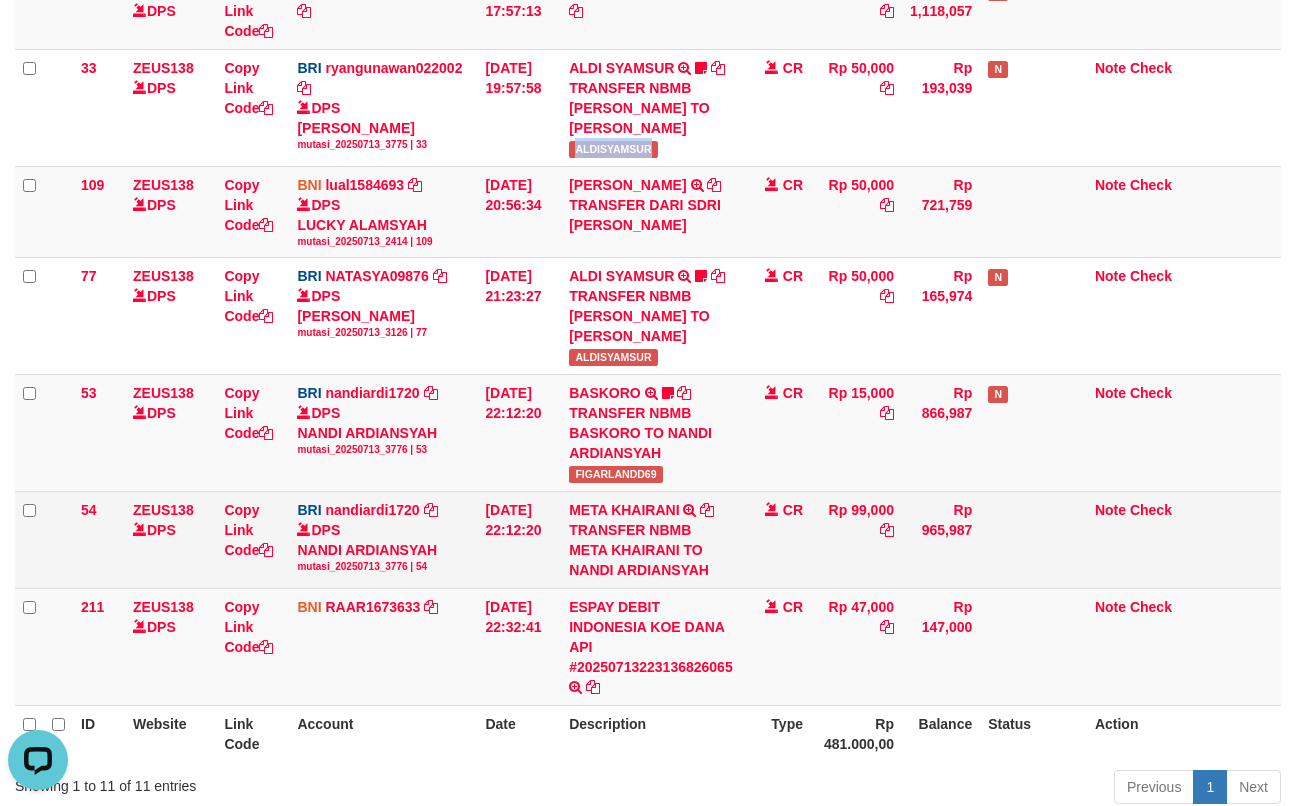 drag, startPoint x: 590, startPoint y: 478, endPoint x: 613, endPoint y: 522, distance: 49.648766 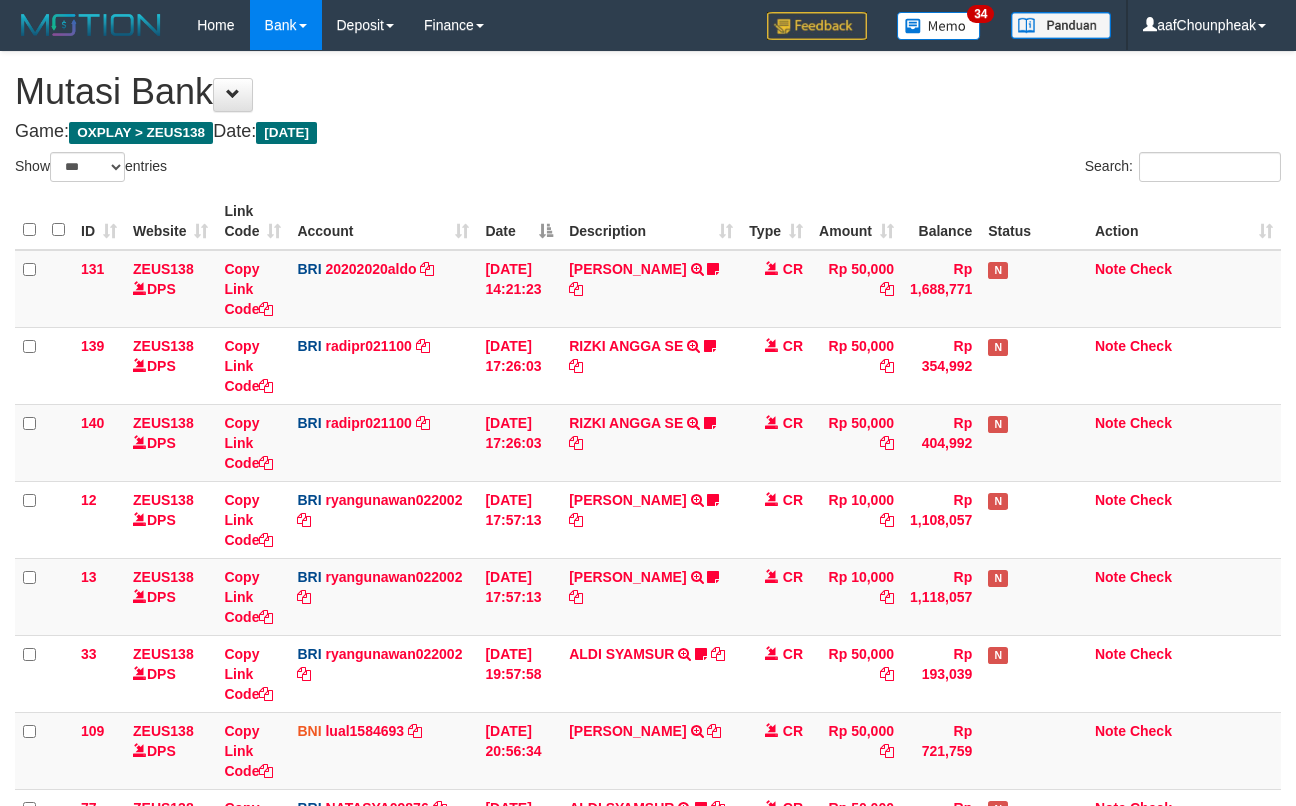 select on "***" 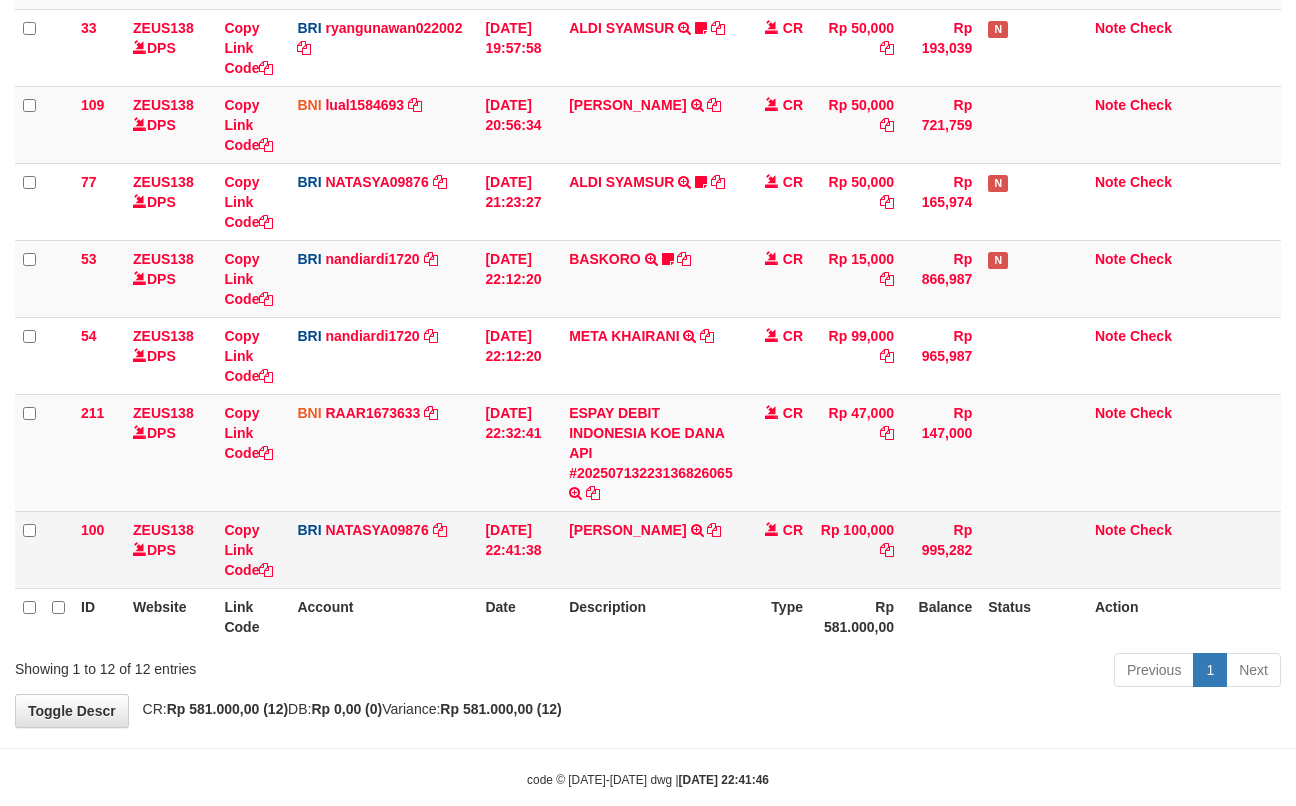 scroll, scrollTop: 586, scrollLeft: 0, axis: vertical 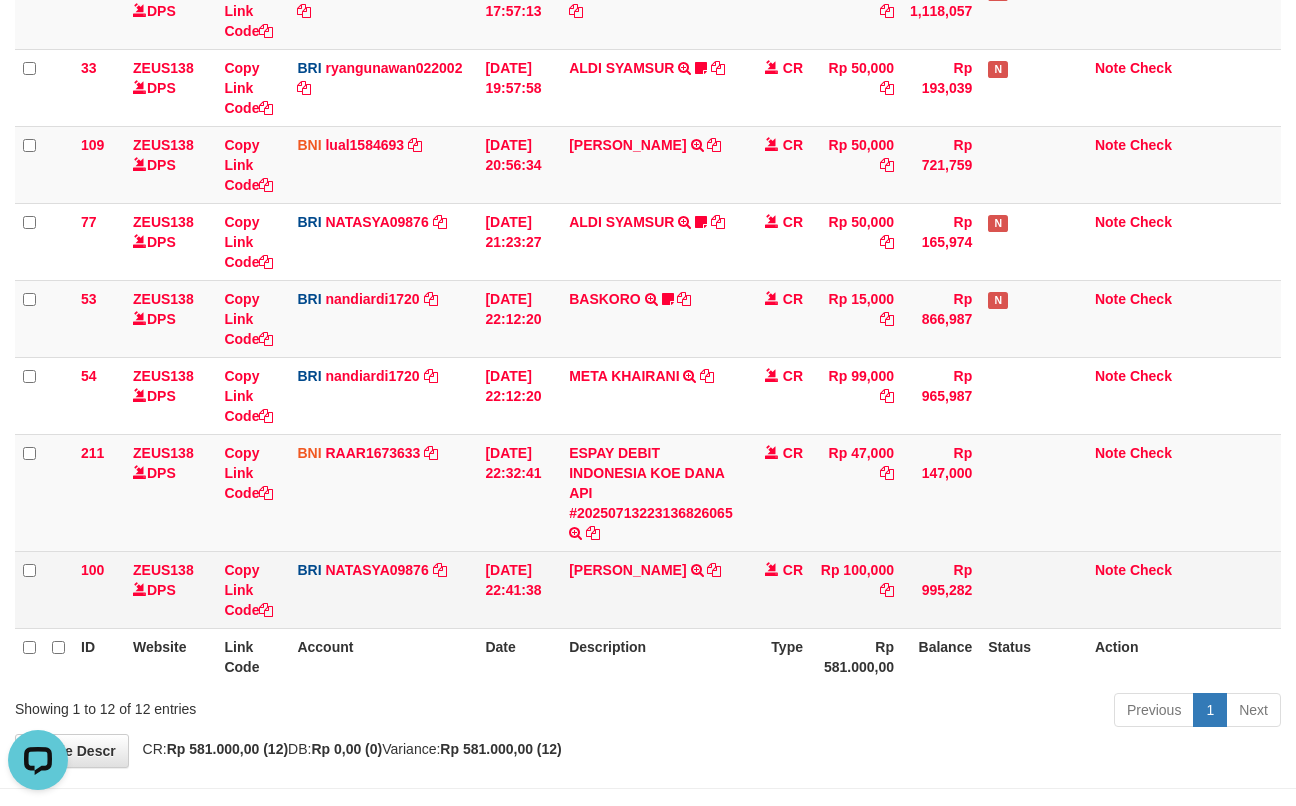 click on "CR" at bounding box center (776, 589) 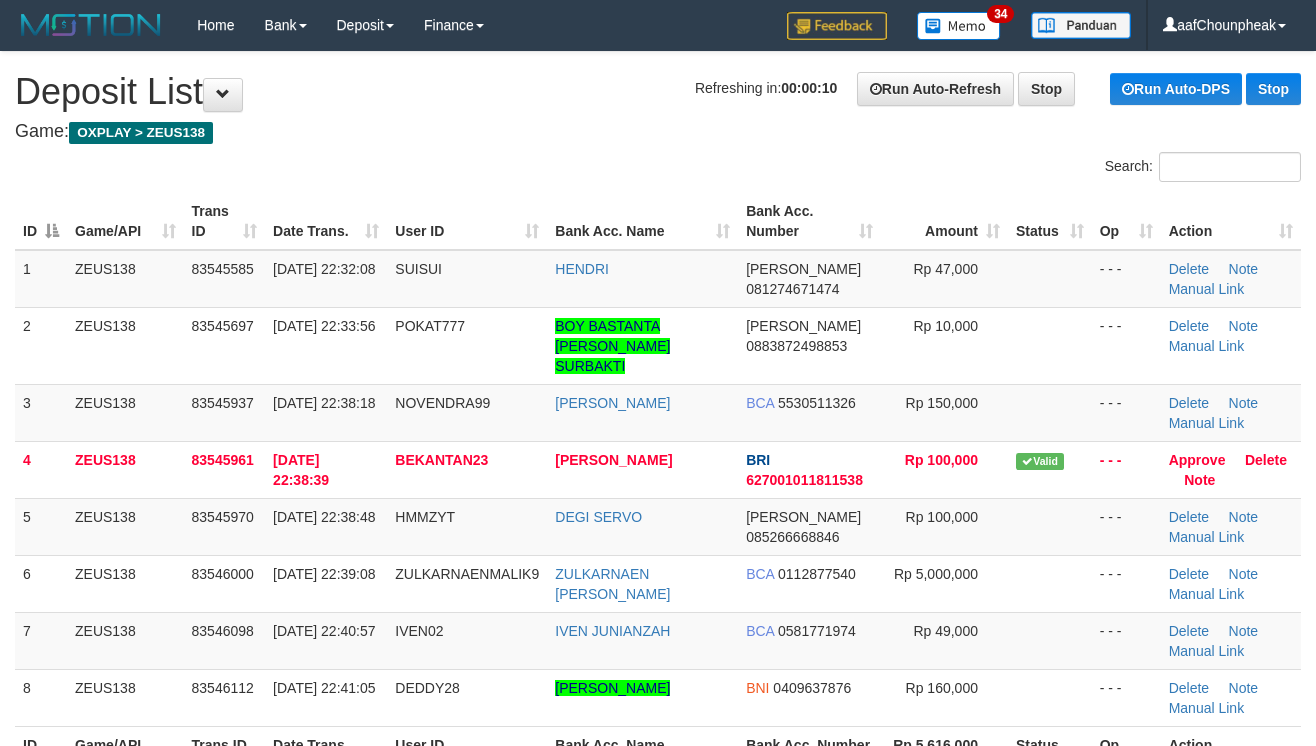 scroll, scrollTop: 30, scrollLeft: 0, axis: vertical 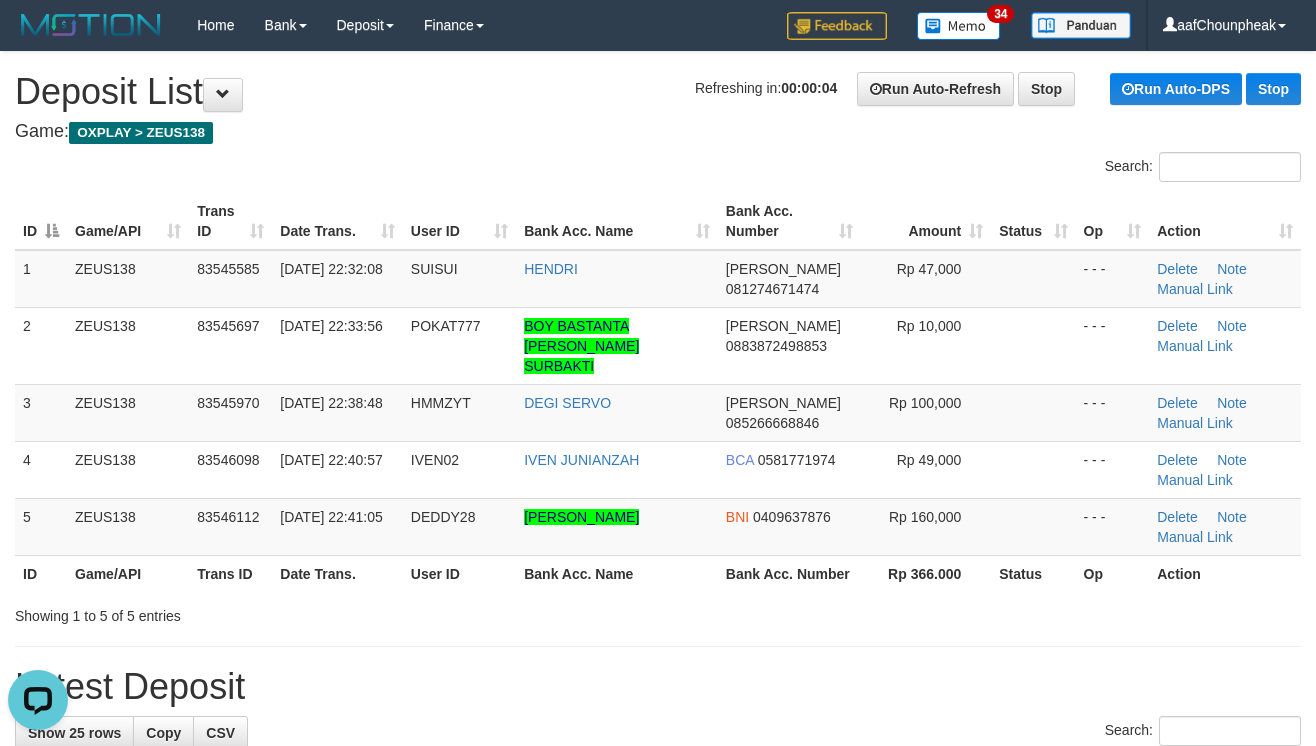 click on "Game:   OXPLAY > ZEUS138" at bounding box center [658, 132] 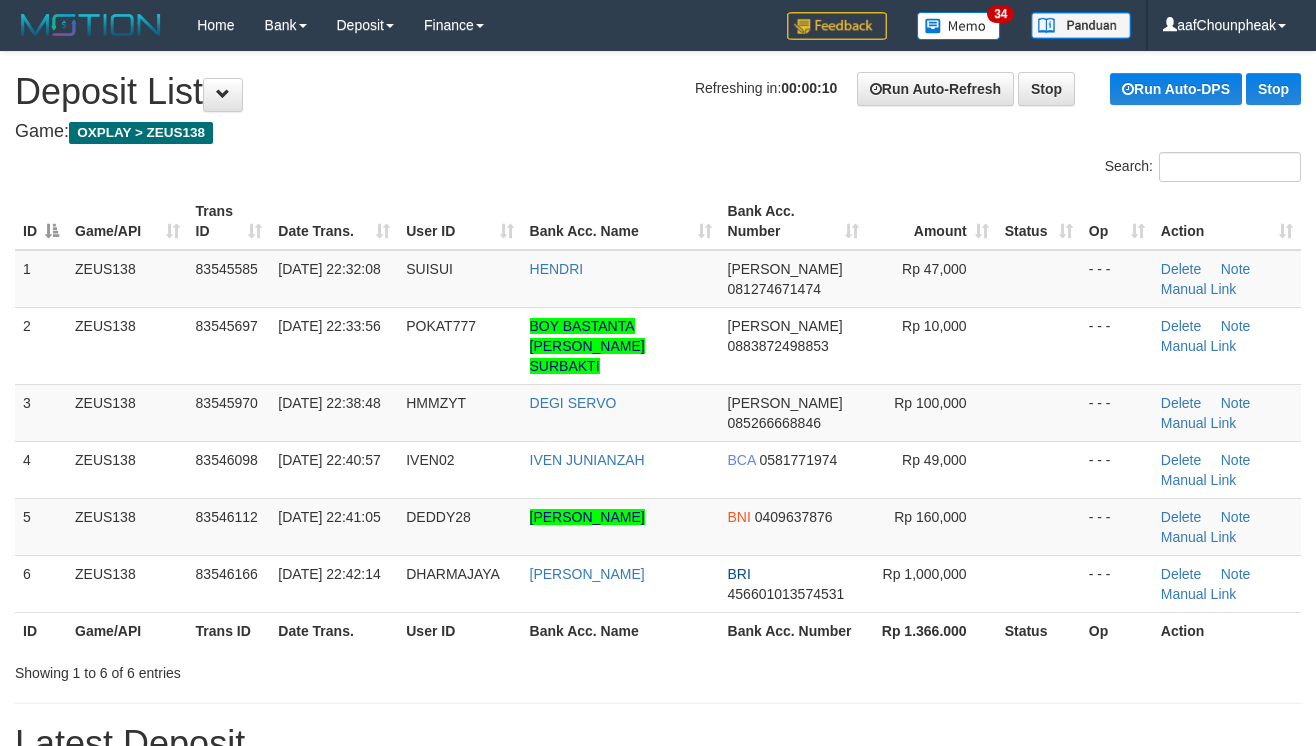 scroll, scrollTop: 0, scrollLeft: 0, axis: both 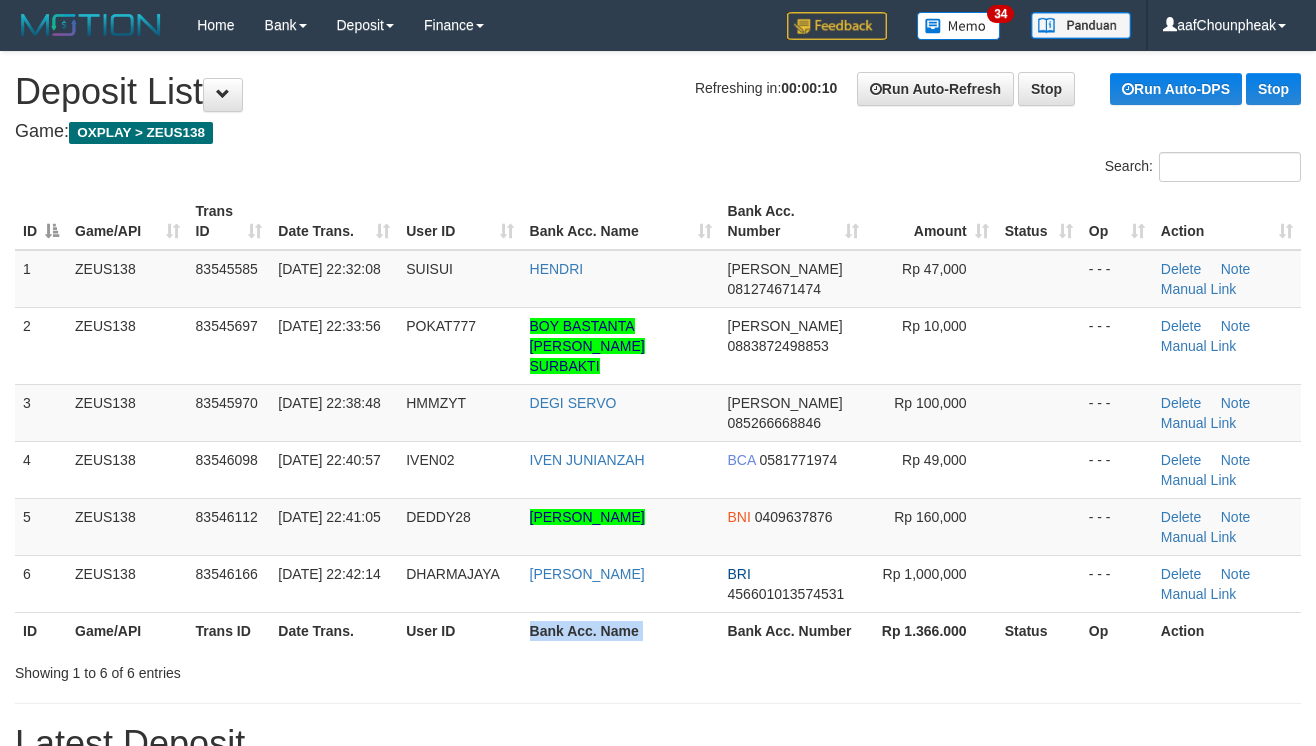 click on "Bank Acc. Name" at bounding box center [621, 630] 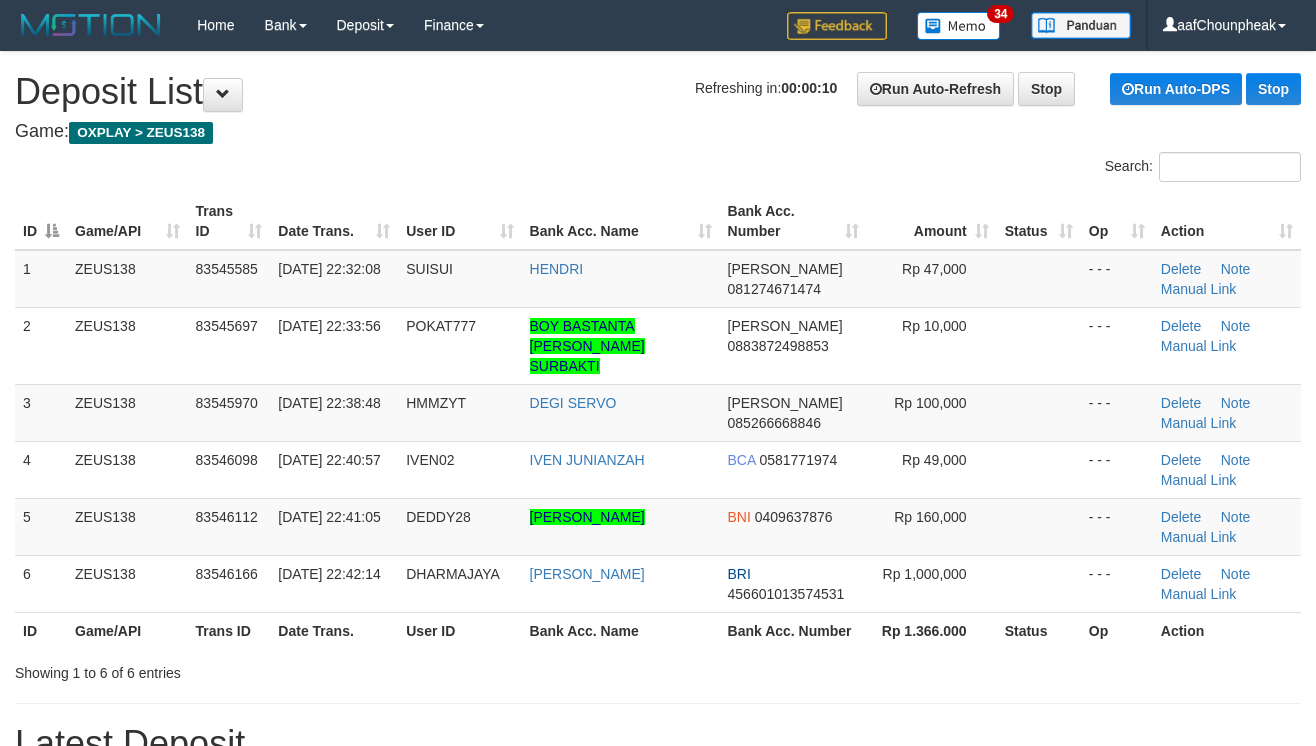 scroll, scrollTop: 0, scrollLeft: 0, axis: both 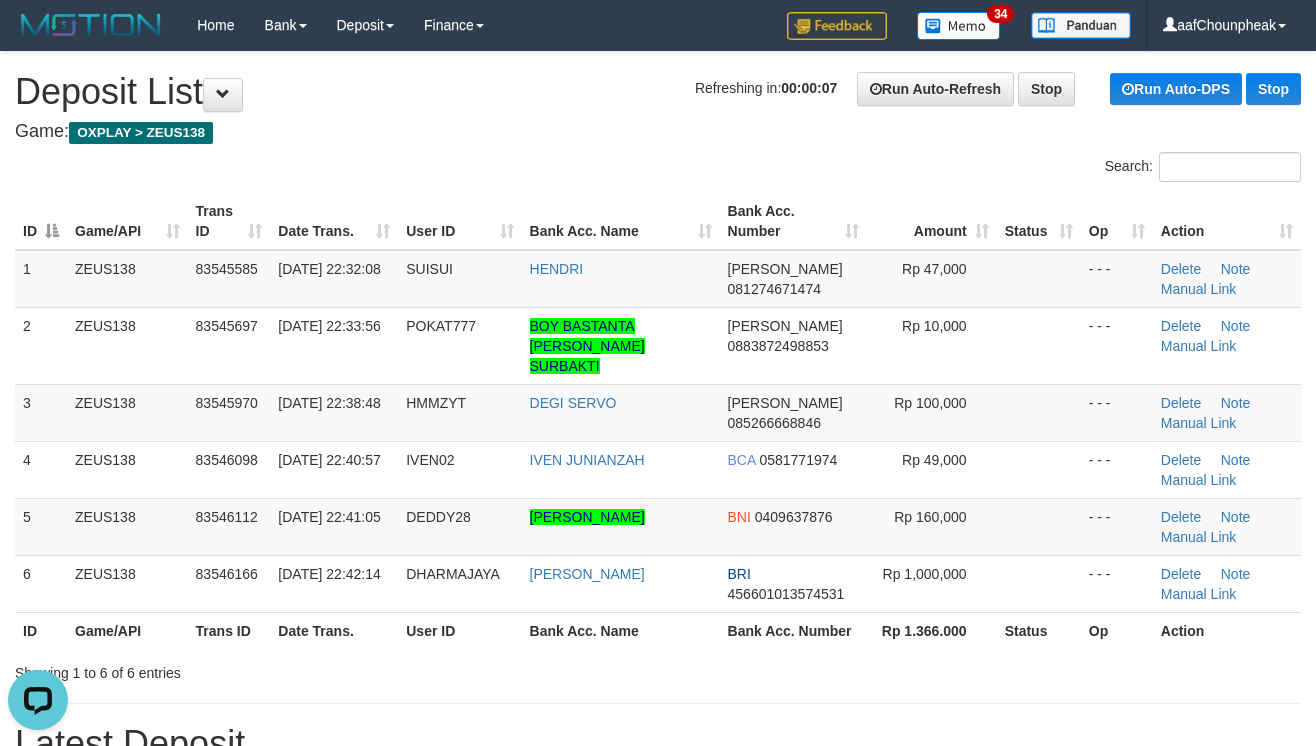 drag, startPoint x: 674, startPoint y: 656, endPoint x: 1332, endPoint y: 536, distance: 668.8527 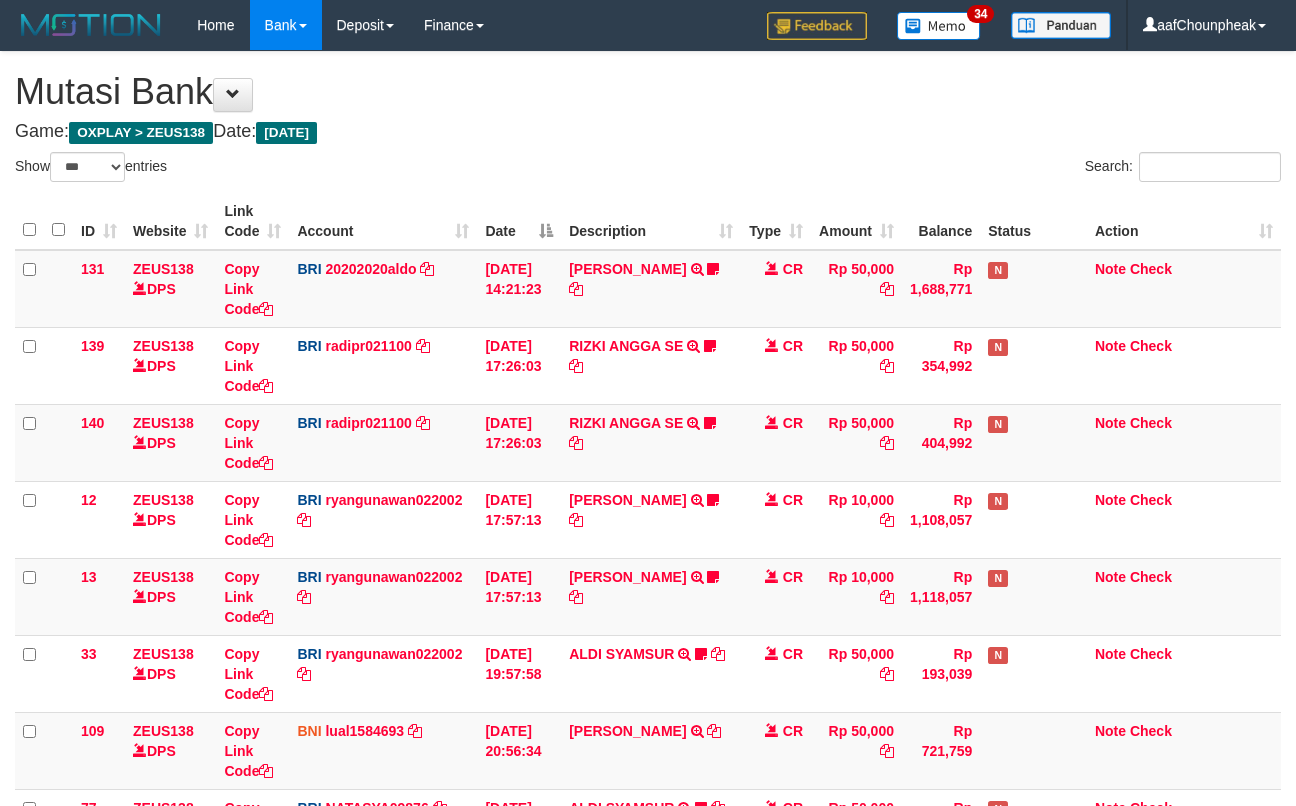 select on "***" 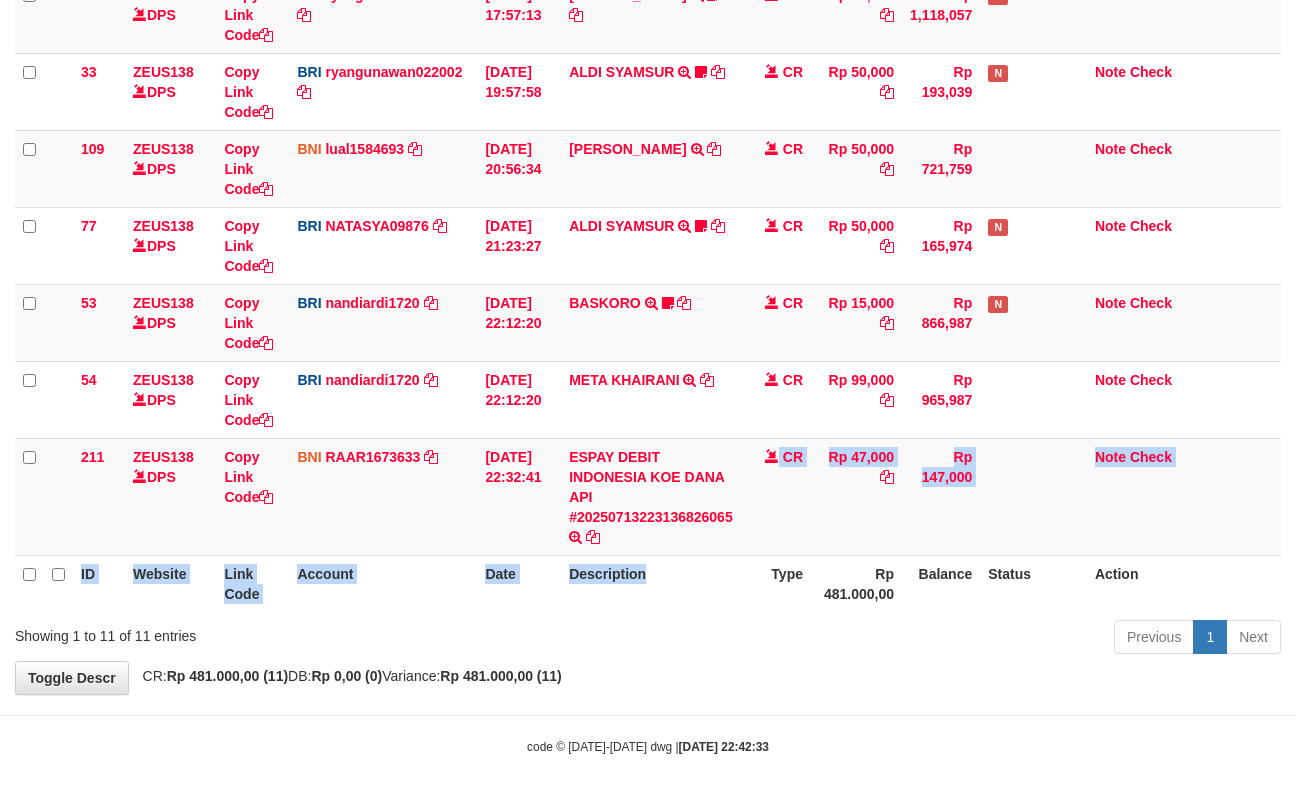 click on "ID Website Link Code Account Date Description Type Amount Balance Status Action
131
ZEUS138    DPS
Copy Link Code
BRI
20202020aldo
DPS
[PERSON_NAME]
mutasi_20250713_3778 | 131
mutasi_20250713_3778 | 131
[DATE] 14:21:23
[PERSON_NAME] HERISUPRAPTO            TRANSFER NBMB [PERSON_NAME] HERISUPRAPTO TO [PERSON_NAME]    Herisuprapto
CR
Rp 50,000
Rp 1,688,771
N
Note
Check
139
ZEUS138    DPS
Copy Link Code
BRI" at bounding box center [648, 111] 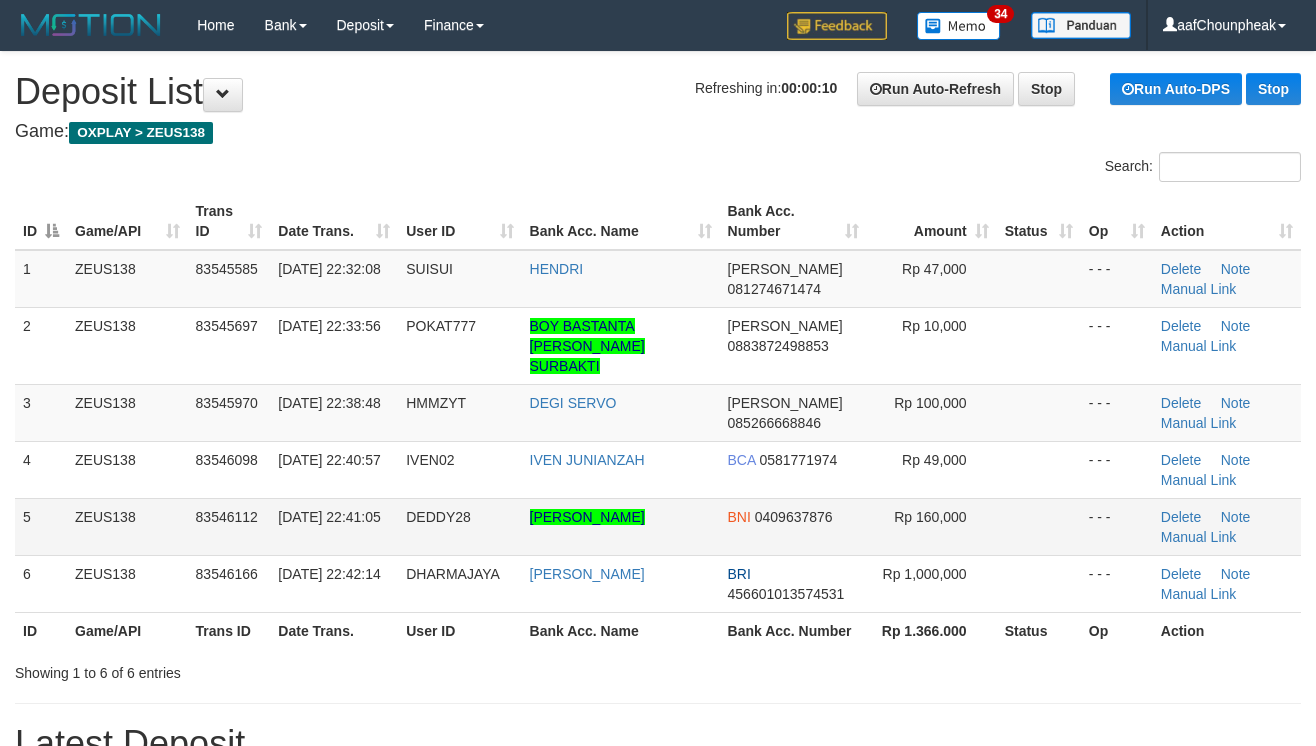 scroll, scrollTop: 0, scrollLeft: 0, axis: both 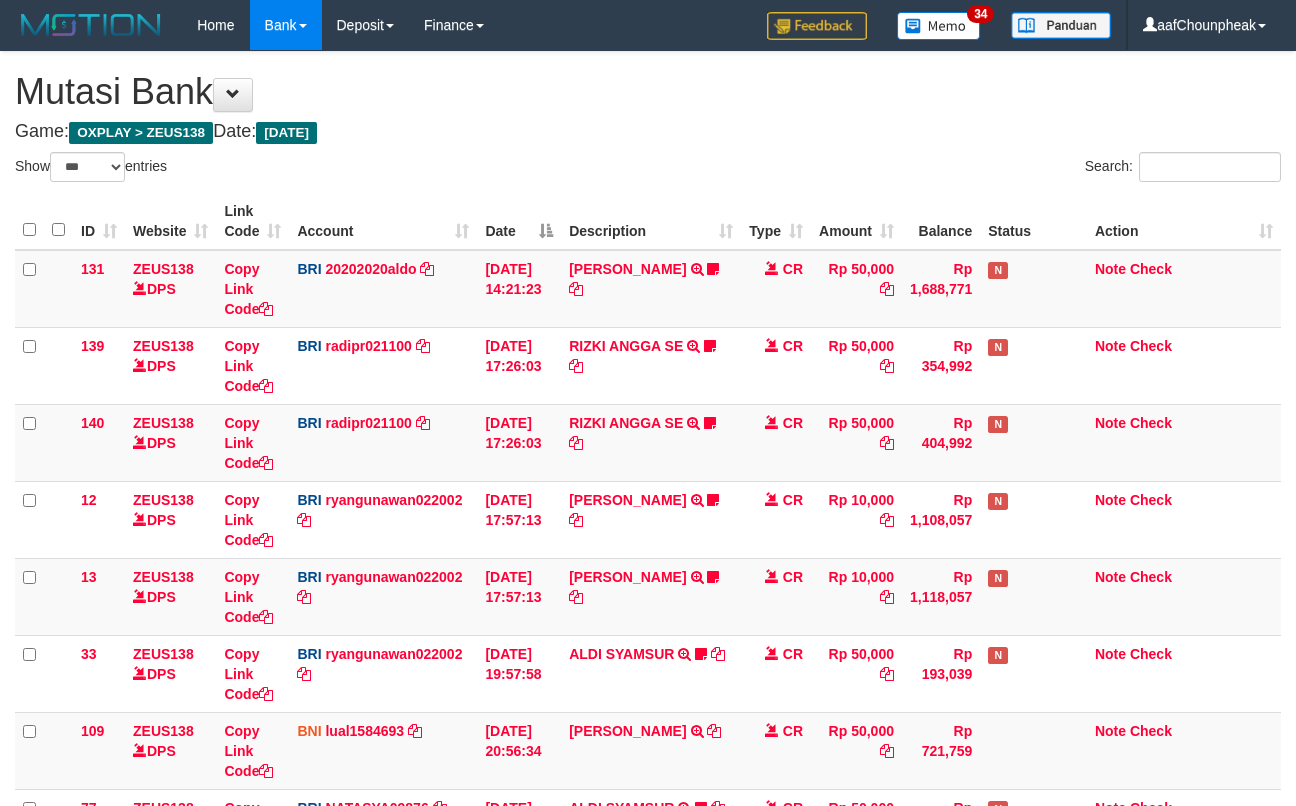 select on "***" 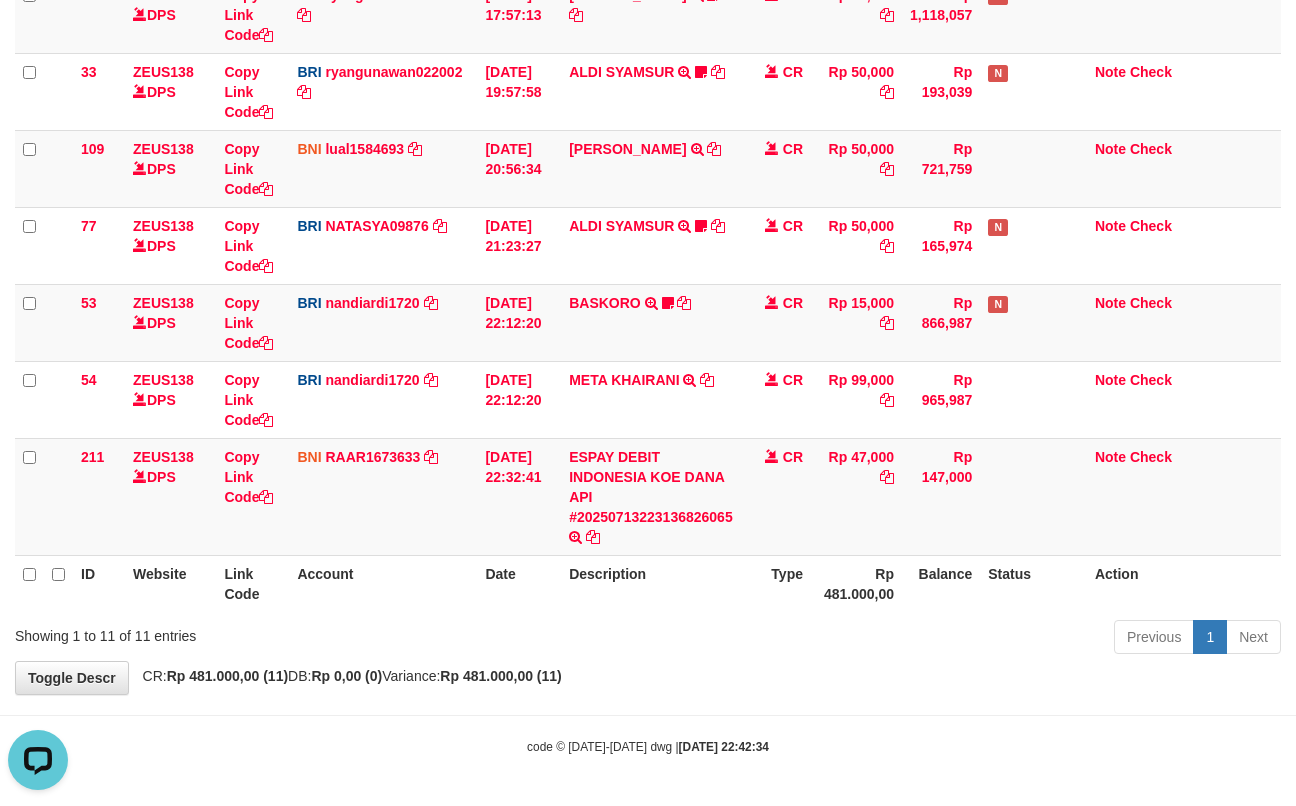 scroll, scrollTop: 0, scrollLeft: 0, axis: both 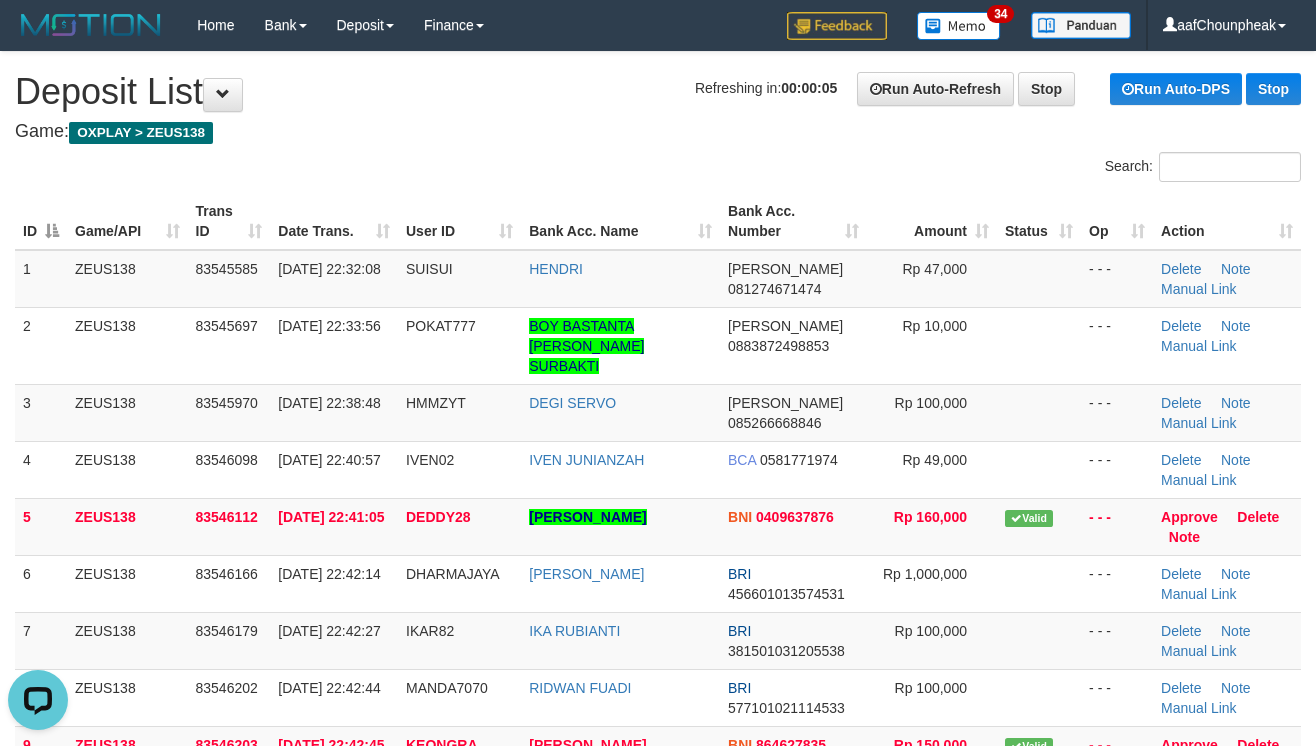 click on "Search:" at bounding box center [987, 169] 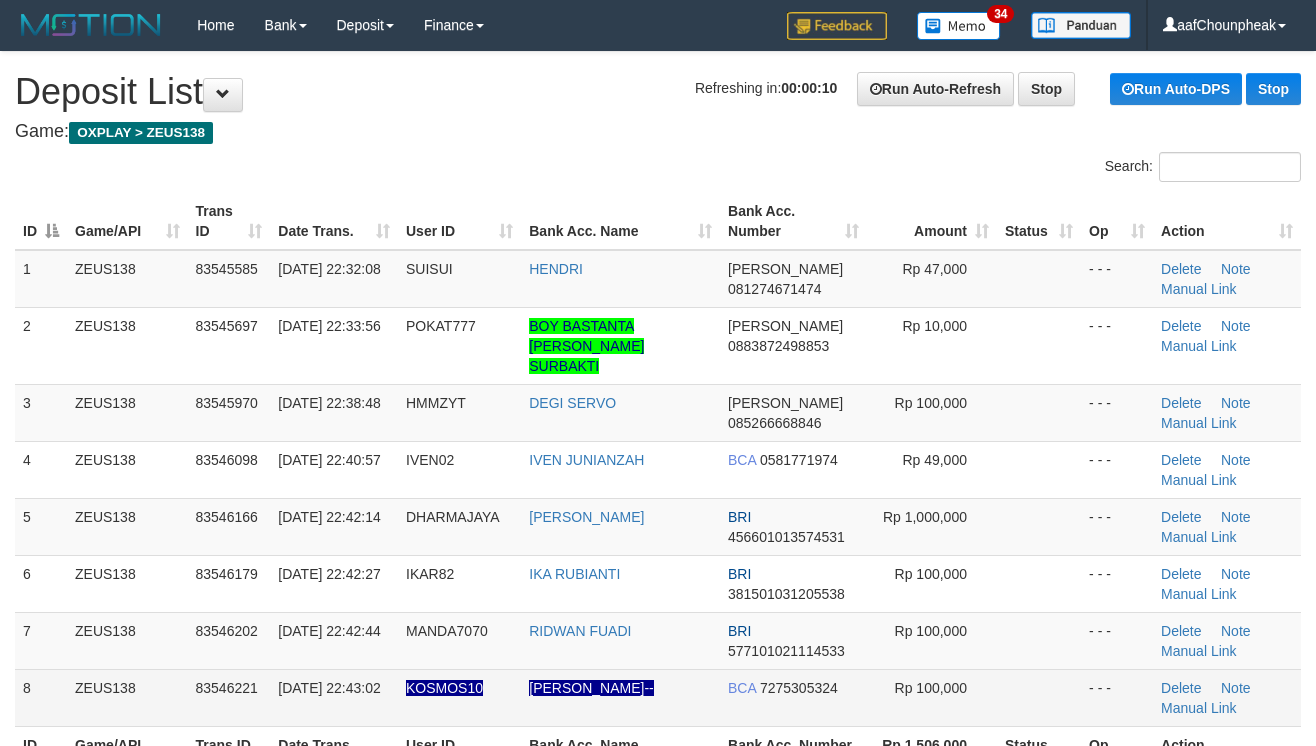 scroll, scrollTop: 0, scrollLeft: 0, axis: both 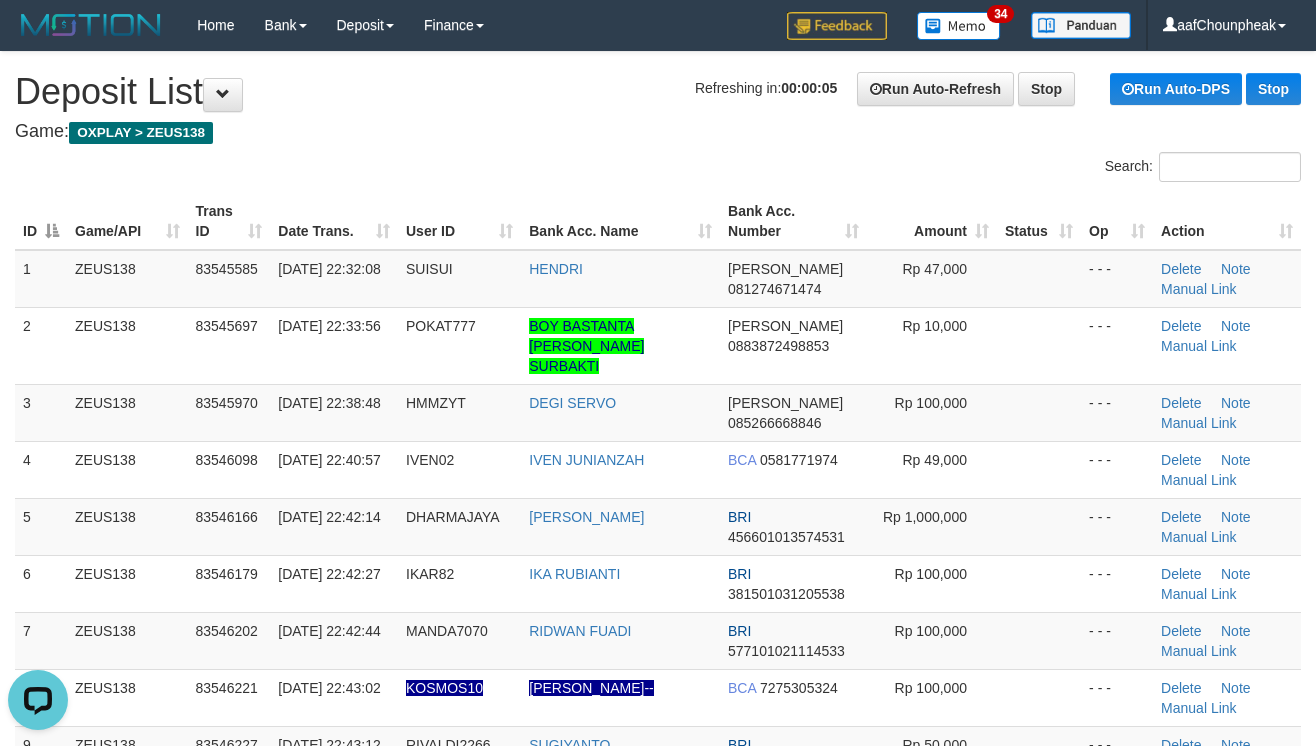 drag, startPoint x: 592, startPoint y: 148, endPoint x: 1330, endPoint y: 273, distance: 748.51117 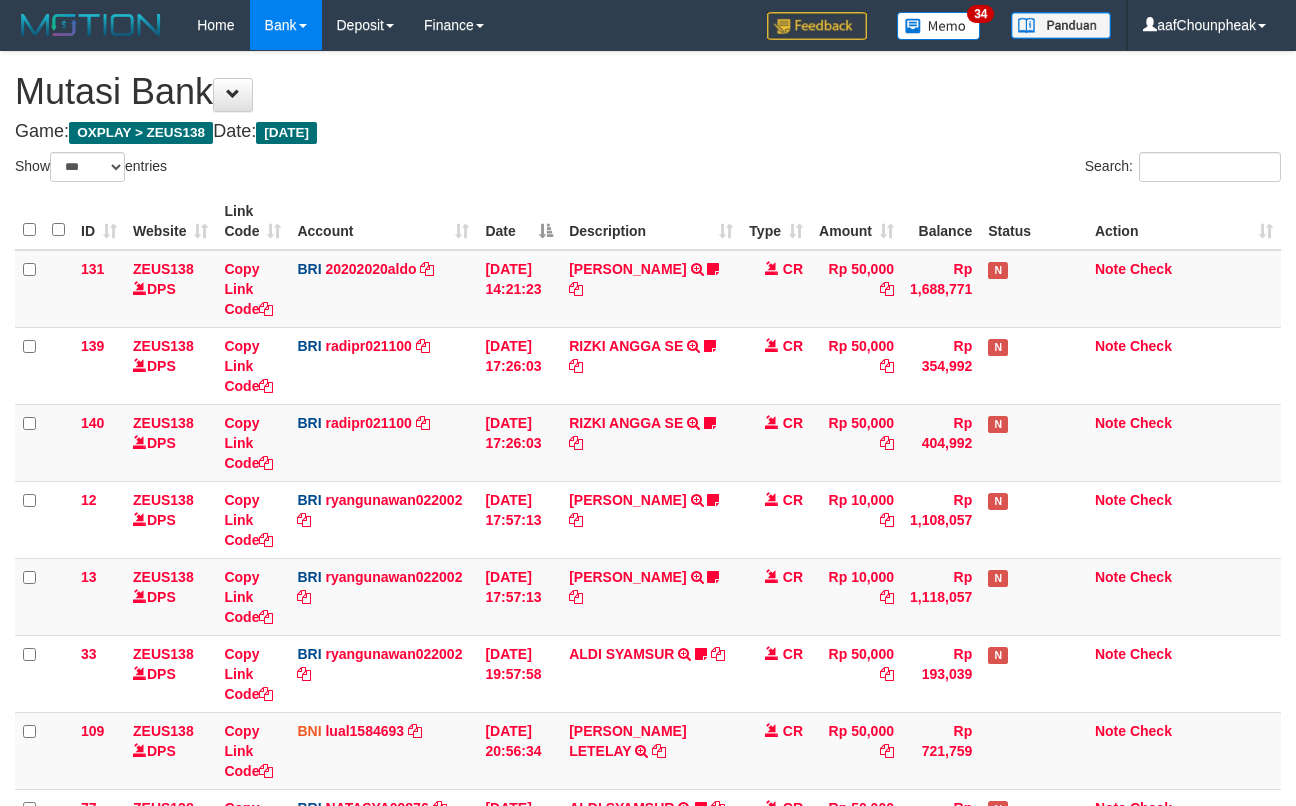 select on "***" 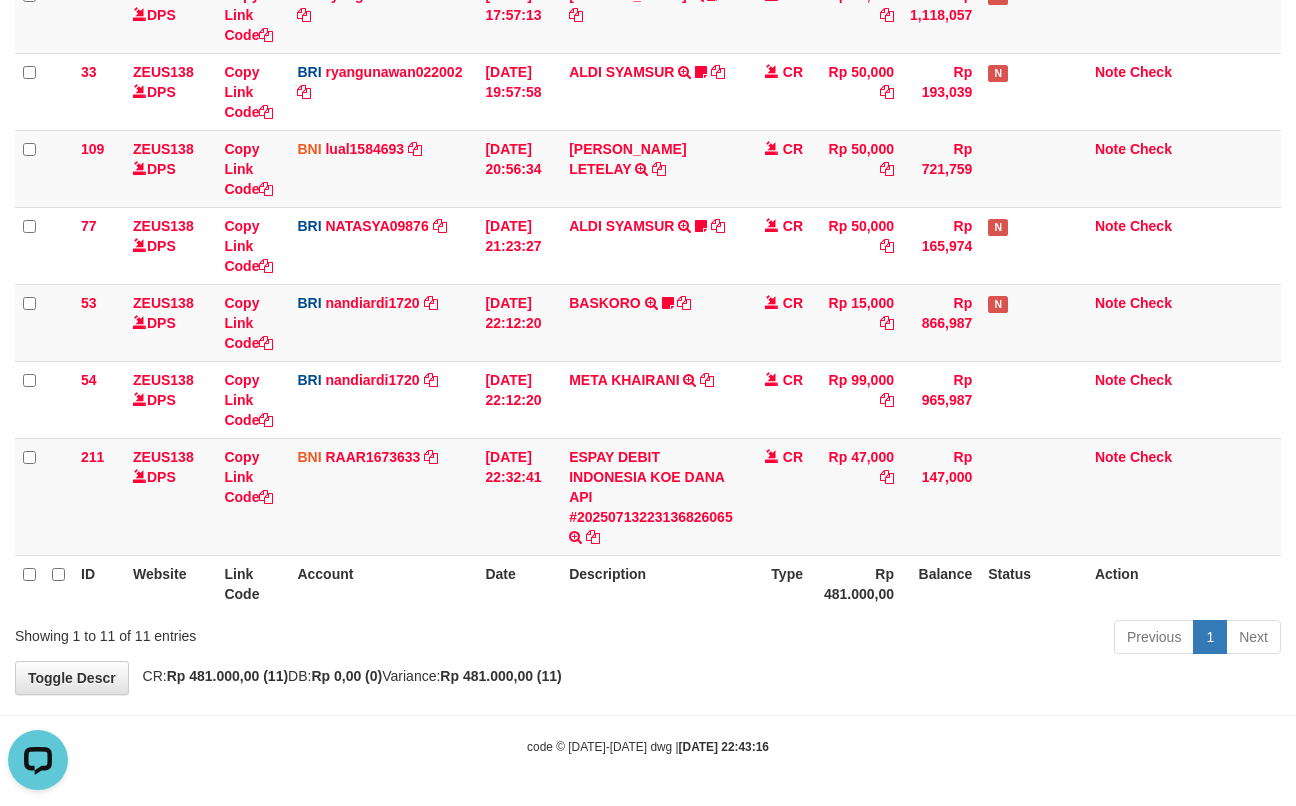 scroll, scrollTop: 0, scrollLeft: 0, axis: both 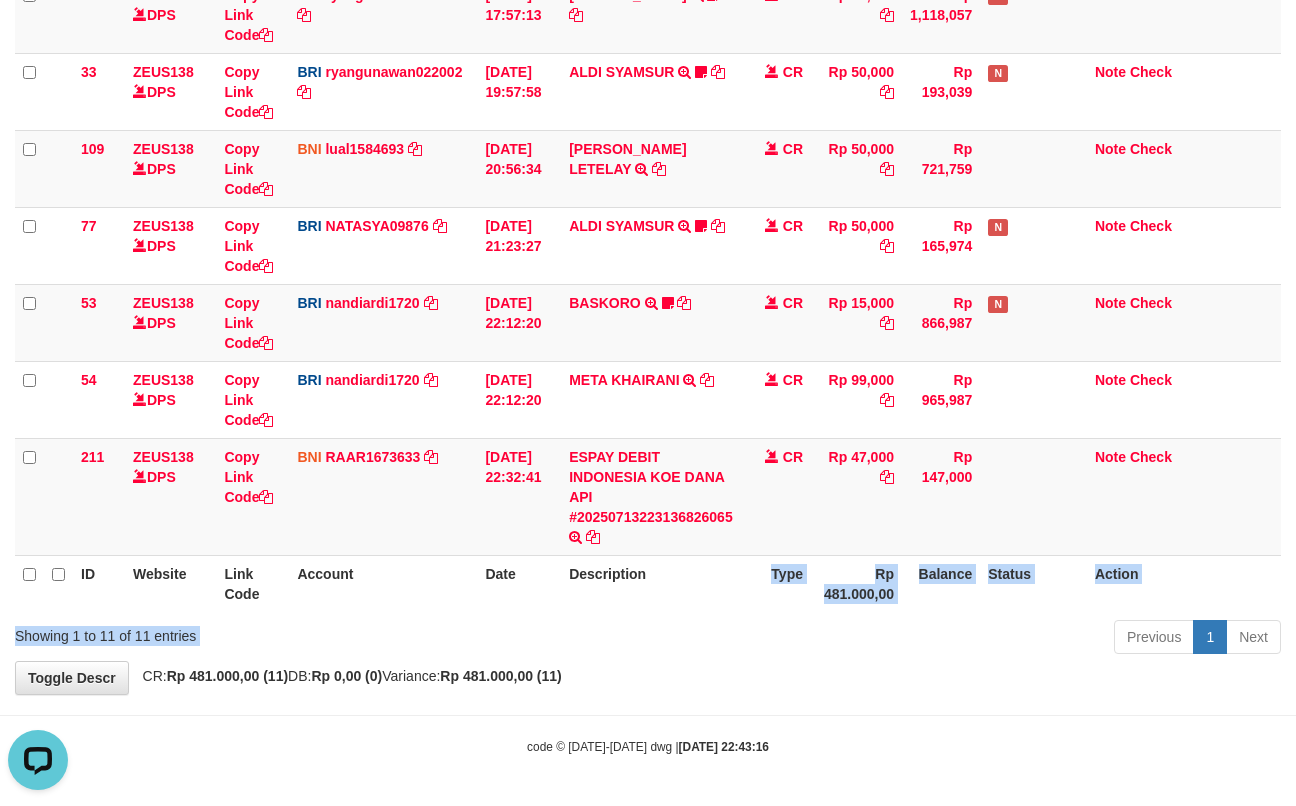 click on "Show  ** ** ** ***  entries Search:
ID Website Link Code Account Date Description Type Amount Balance Status Action
131
ZEUS138    DPS
Copy Link Code
BRI
20202020aldo
DPS
REVALDO SAGITA
mutasi_20250713_3778 | 131
mutasi_20250713_3778 | 131
13/07/2025 14:21:23
DANA HERISUPRAPTO            TRANSFER NBMB DANA HERISUPRAPTO TO REVALDO SAGITA    Herisuprapto
CR
Rp 50,000
Rp 1,688,771
N
Note
Check
139
ZEUS138    DPS
Copy Link Code  BRI" at bounding box center [648, 115] 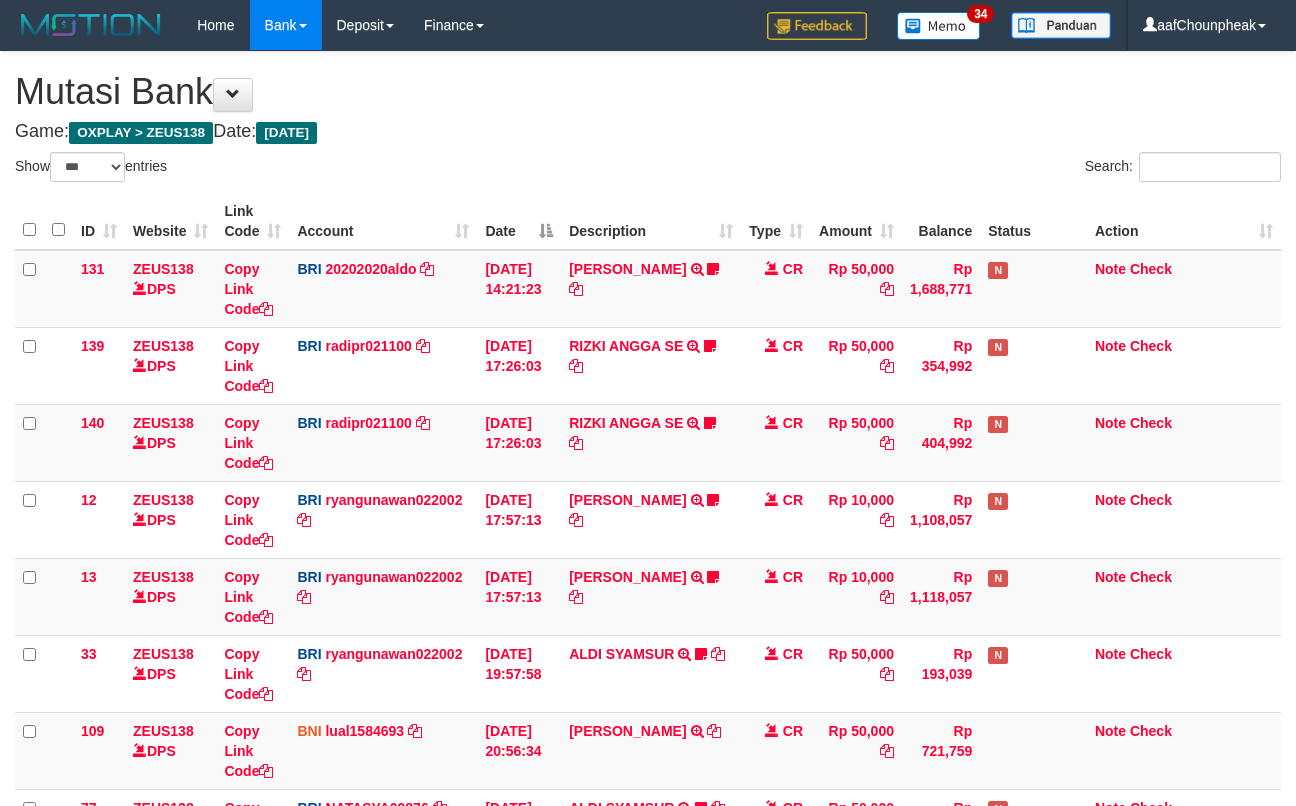 select on "***" 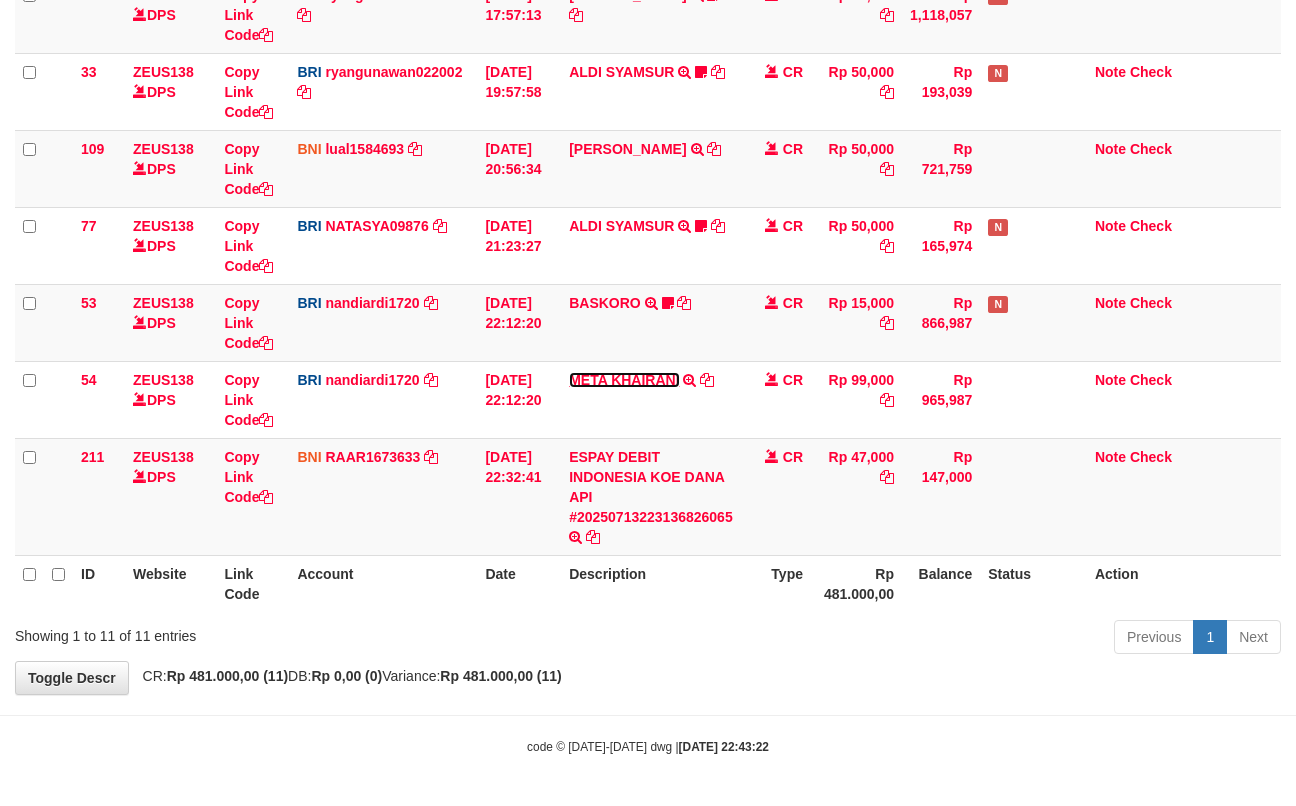 click on "META KHAIRANI" at bounding box center (624, 380) 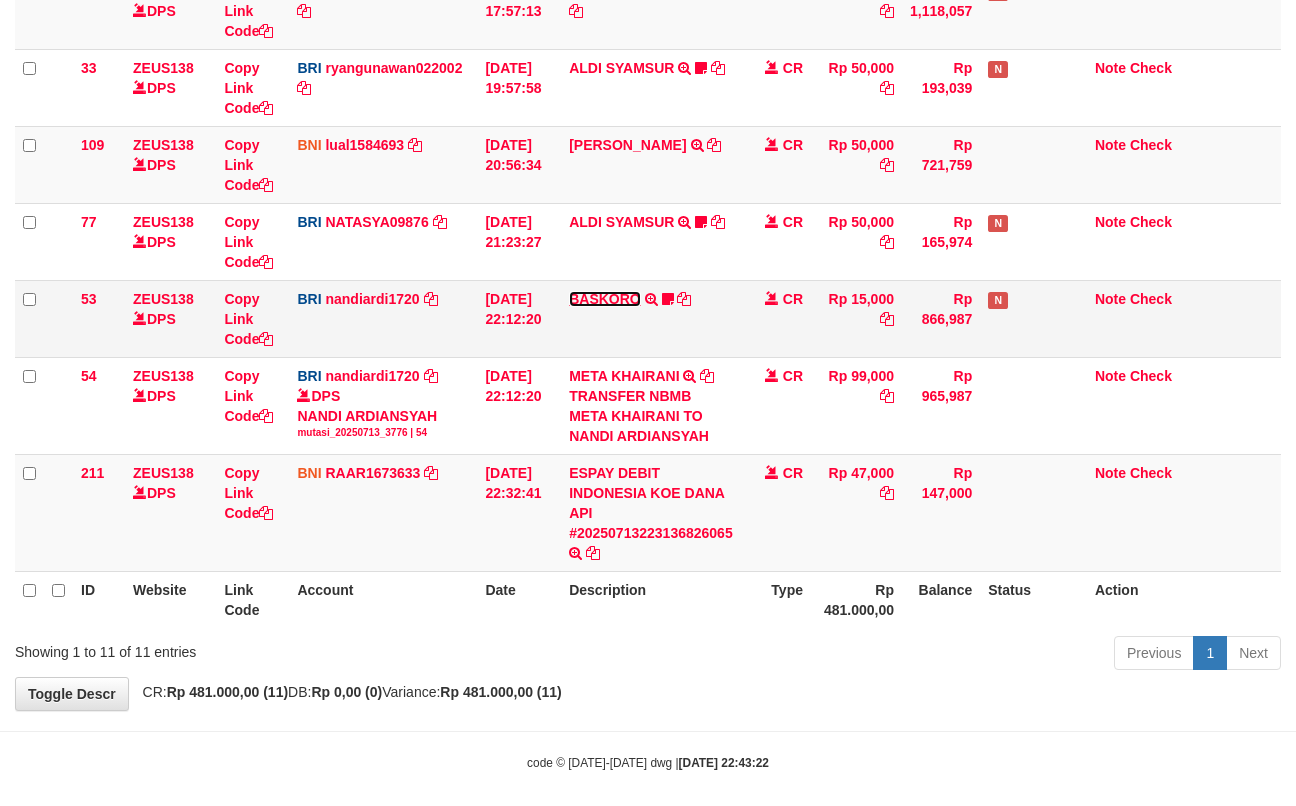 click on "BASKORO" at bounding box center [605, 299] 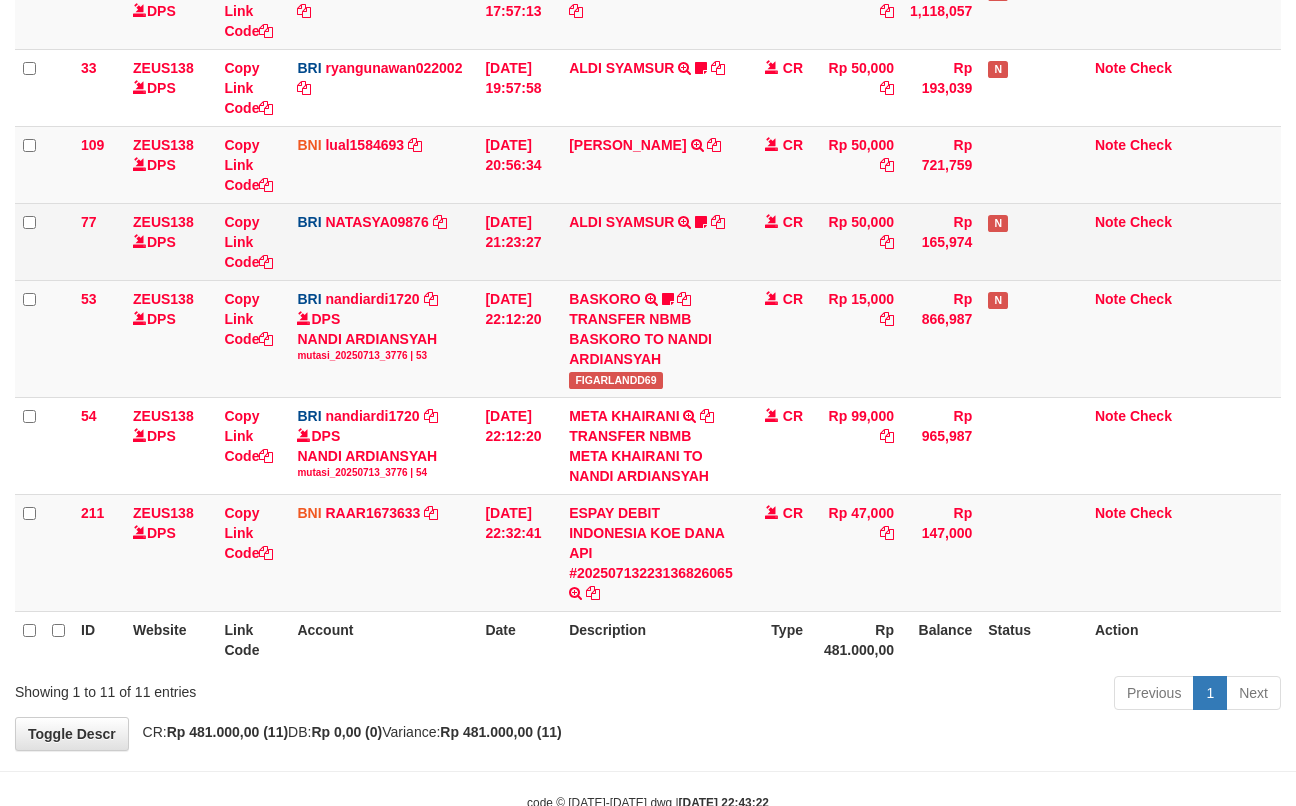 click on "ALDI SYAMSUR            TRANSFER NBMB ALDI SYAMSUR TO SITI NURLITA SAPITRI    ALDISYAMSUR" at bounding box center [651, 241] 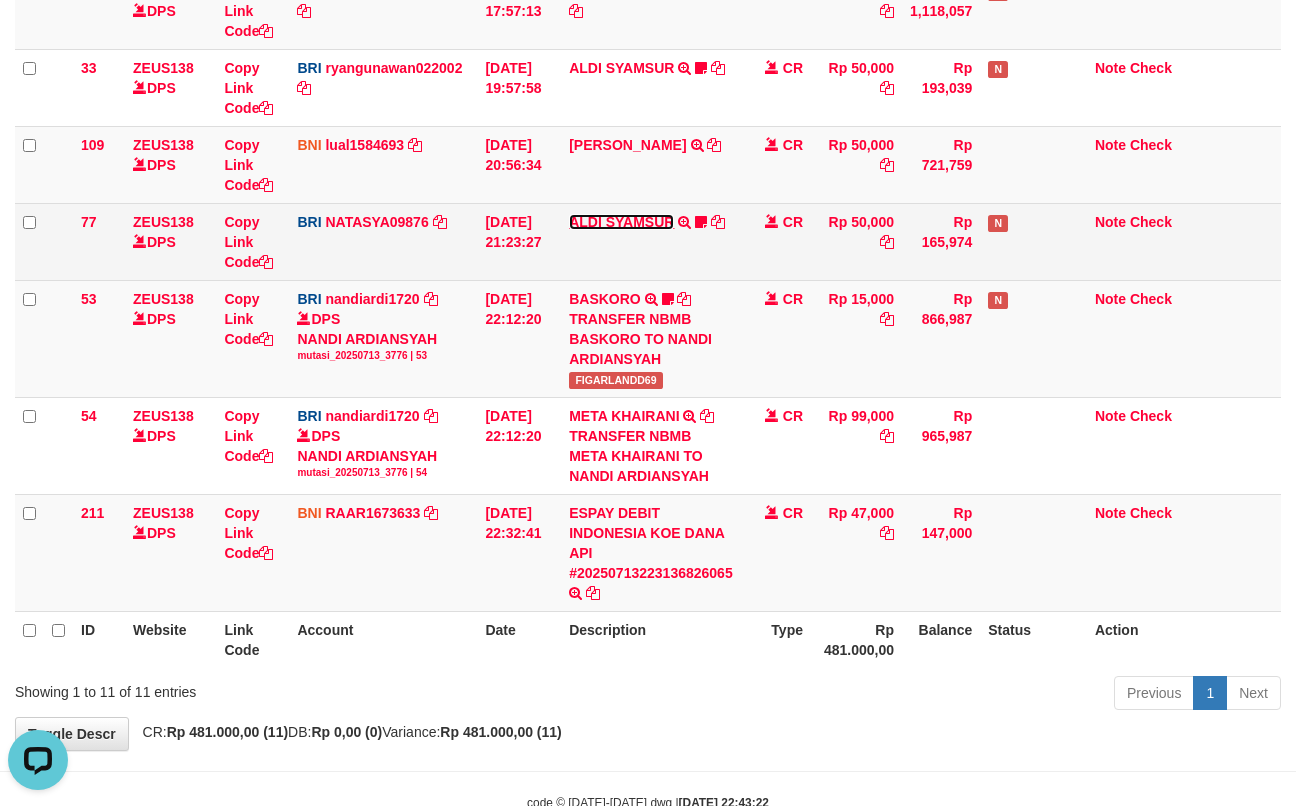 scroll, scrollTop: 0, scrollLeft: 0, axis: both 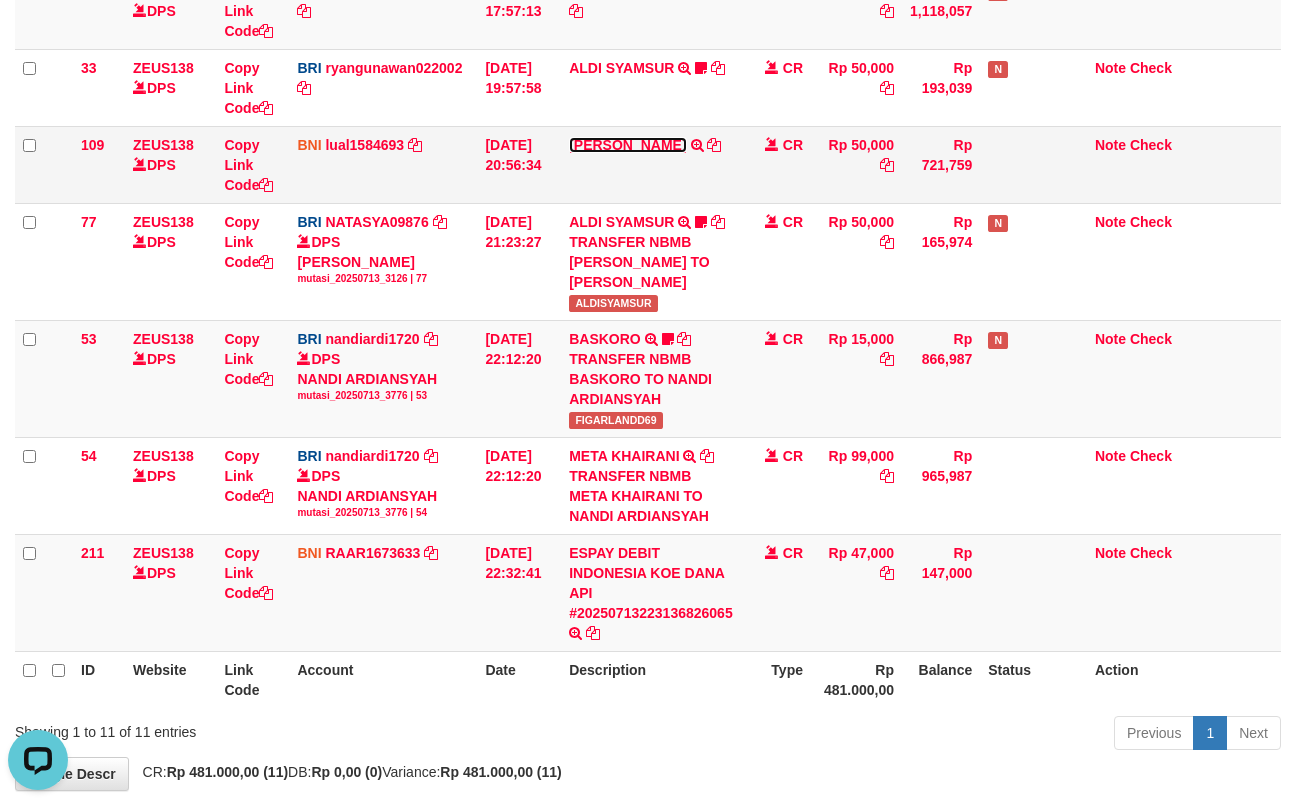 click on "IMANUELLA PAULYNE LETELAY" at bounding box center (627, 145) 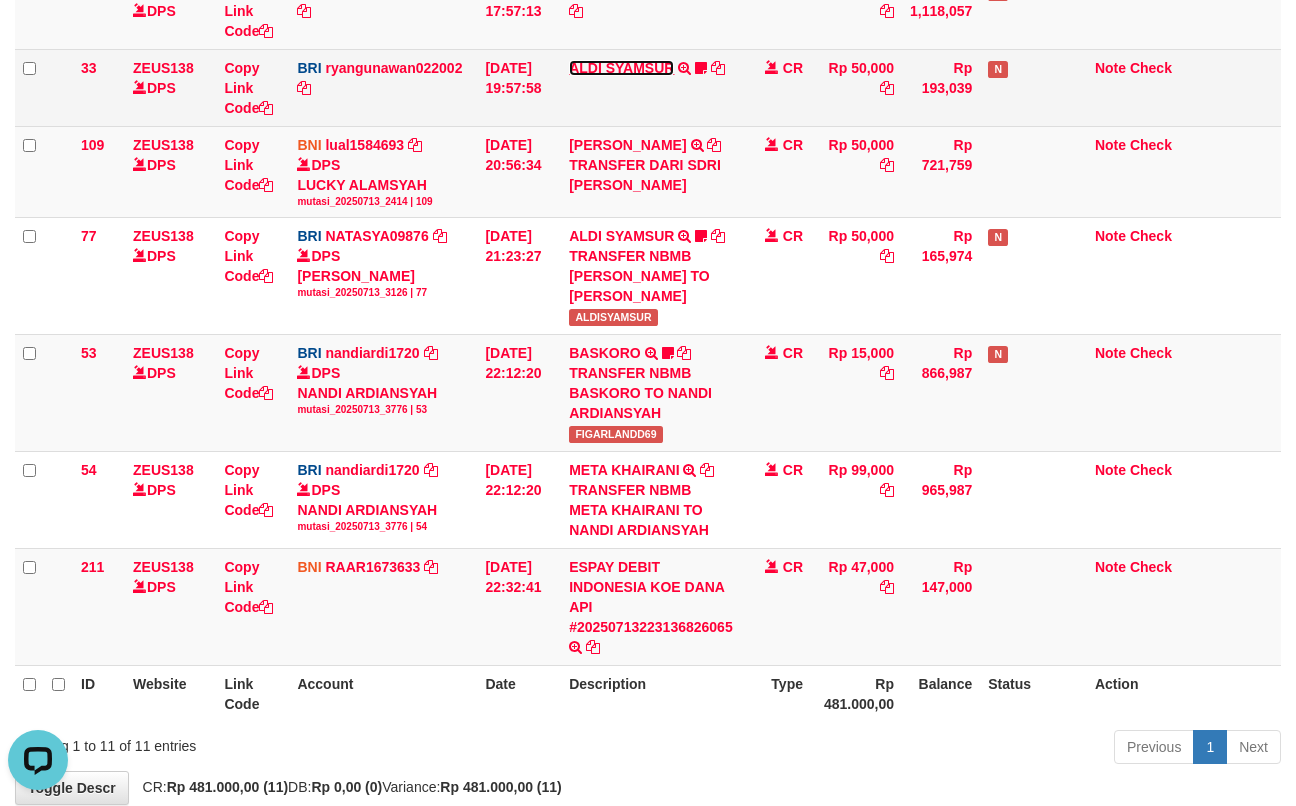 click on "ALDI SYAMSUR" at bounding box center [621, 68] 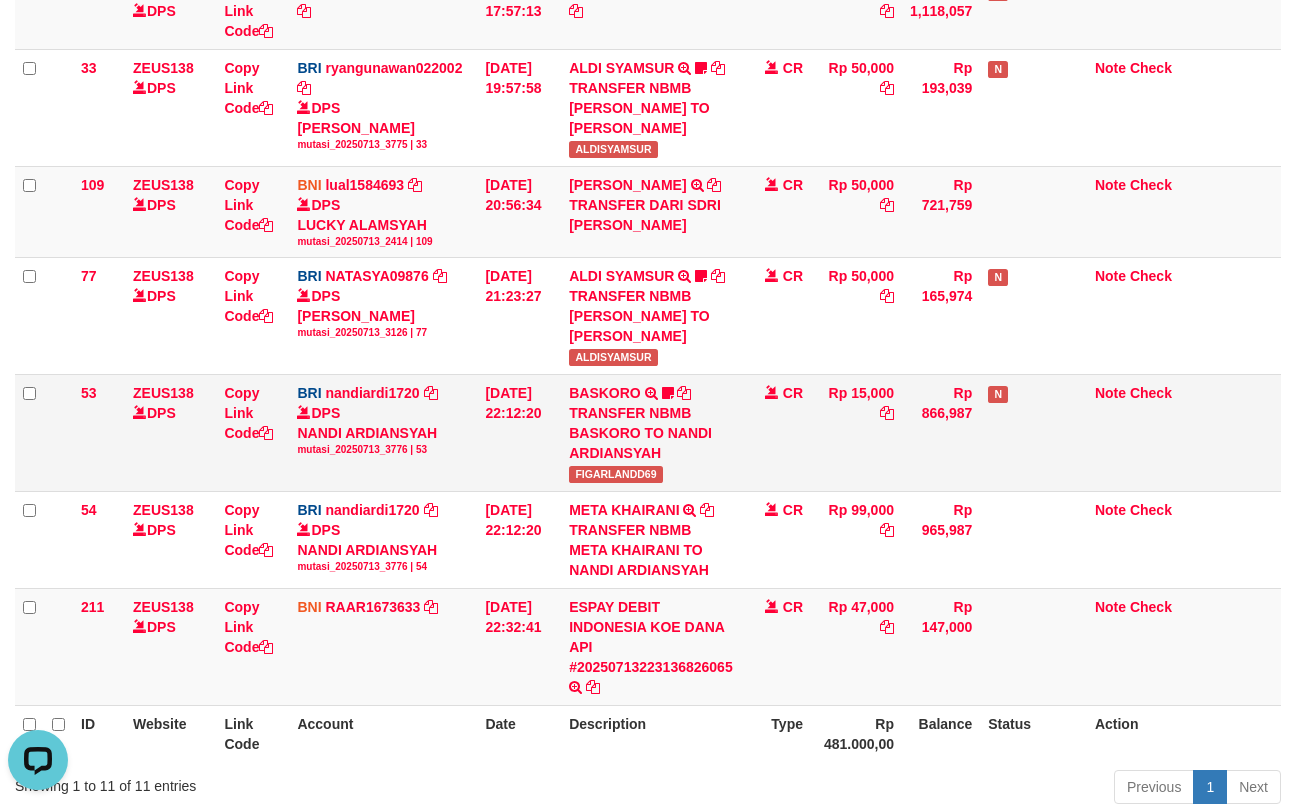 drag, startPoint x: 777, startPoint y: 312, endPoint x: 549, endPoint y: 409, distance: 247.77611 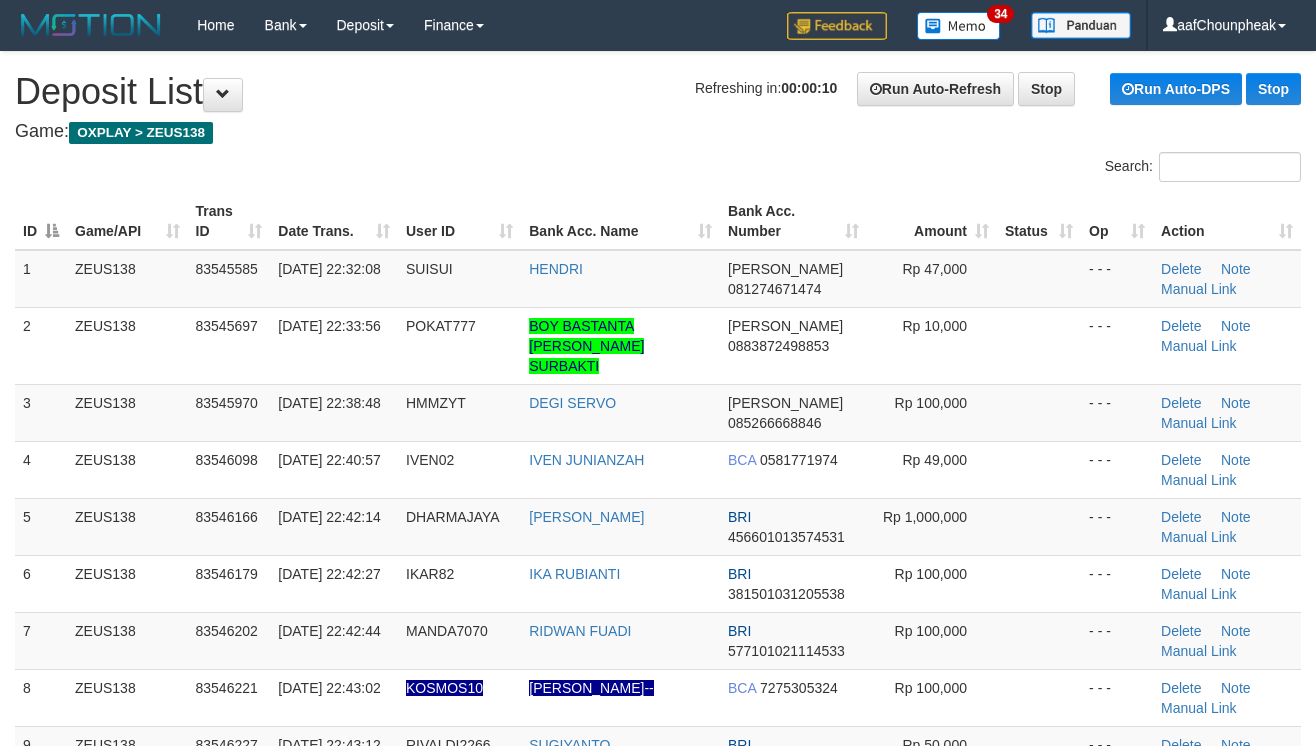 scroll, scrollTop: 0, scrollLeft: 0, axis: both 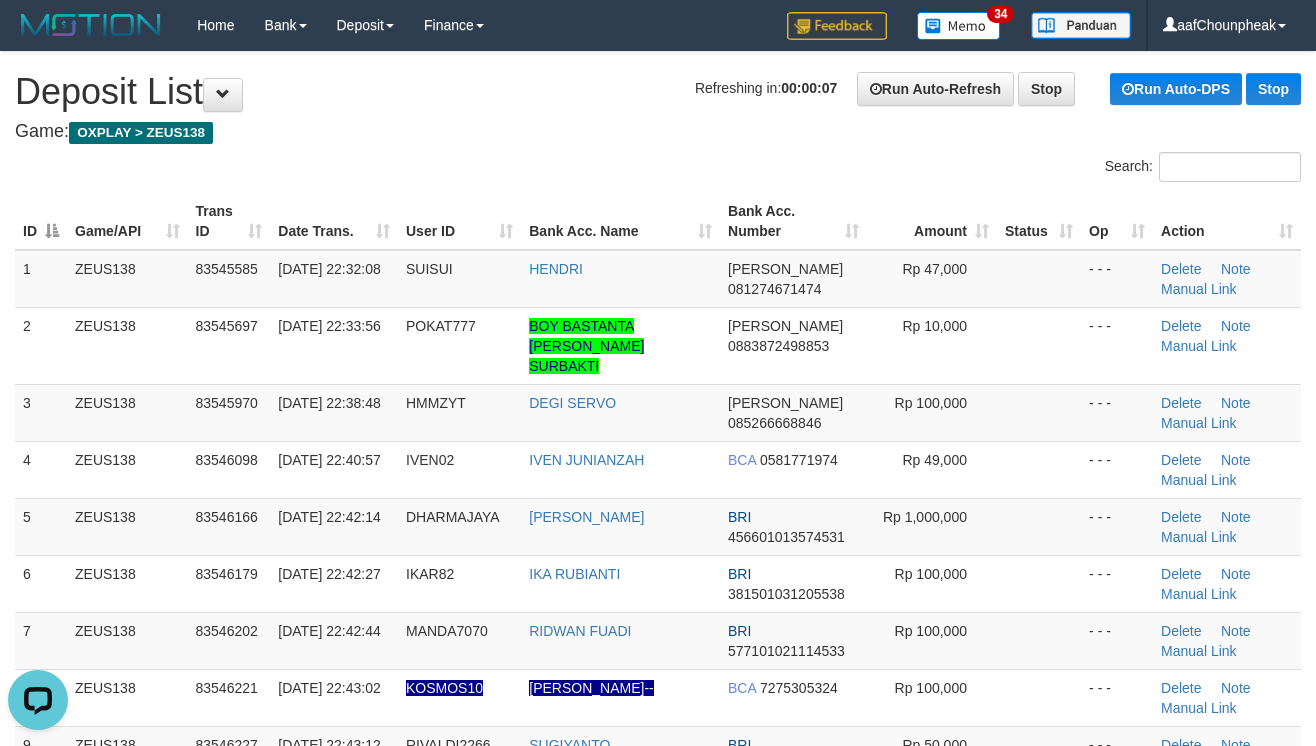 drag, startPoint x: 588, startPoint y: 202, endPoint x: 610, endPoint y: 201, distance: 22.022715 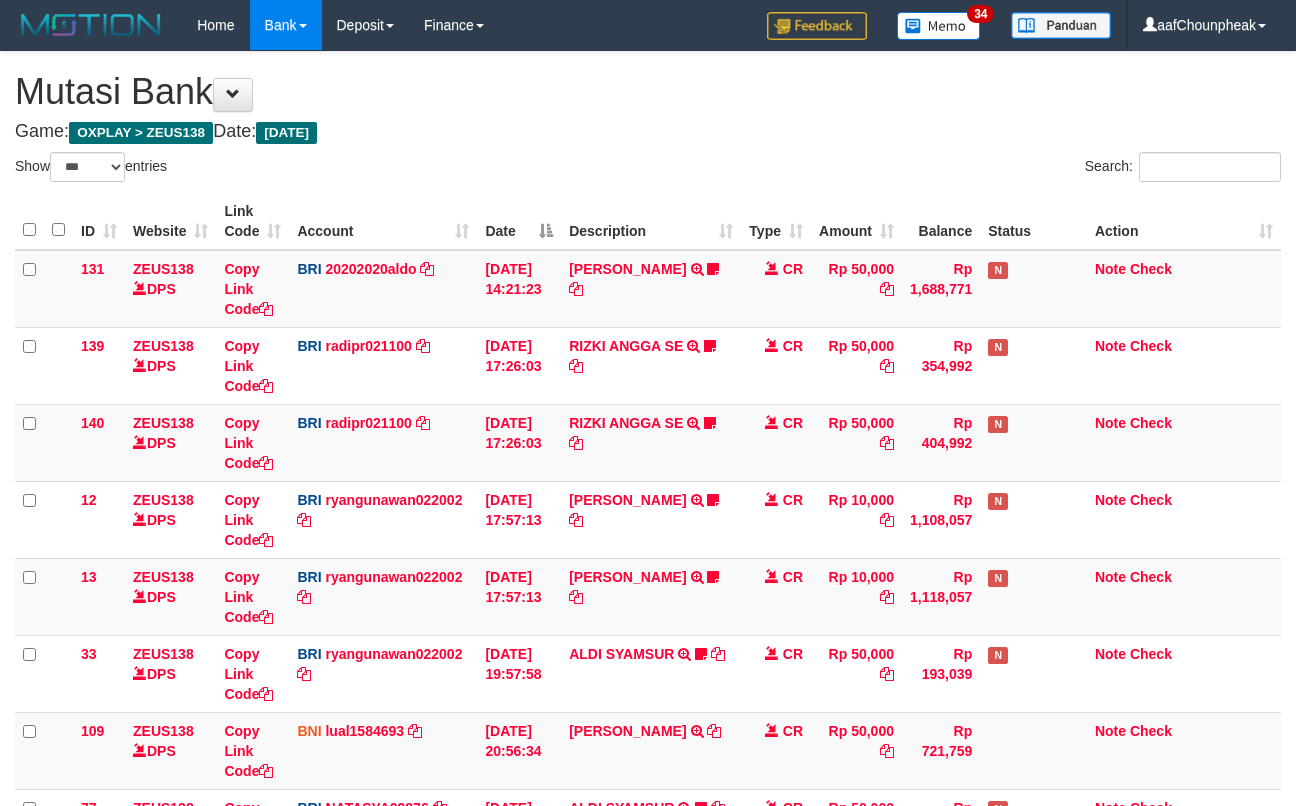 select on "***" 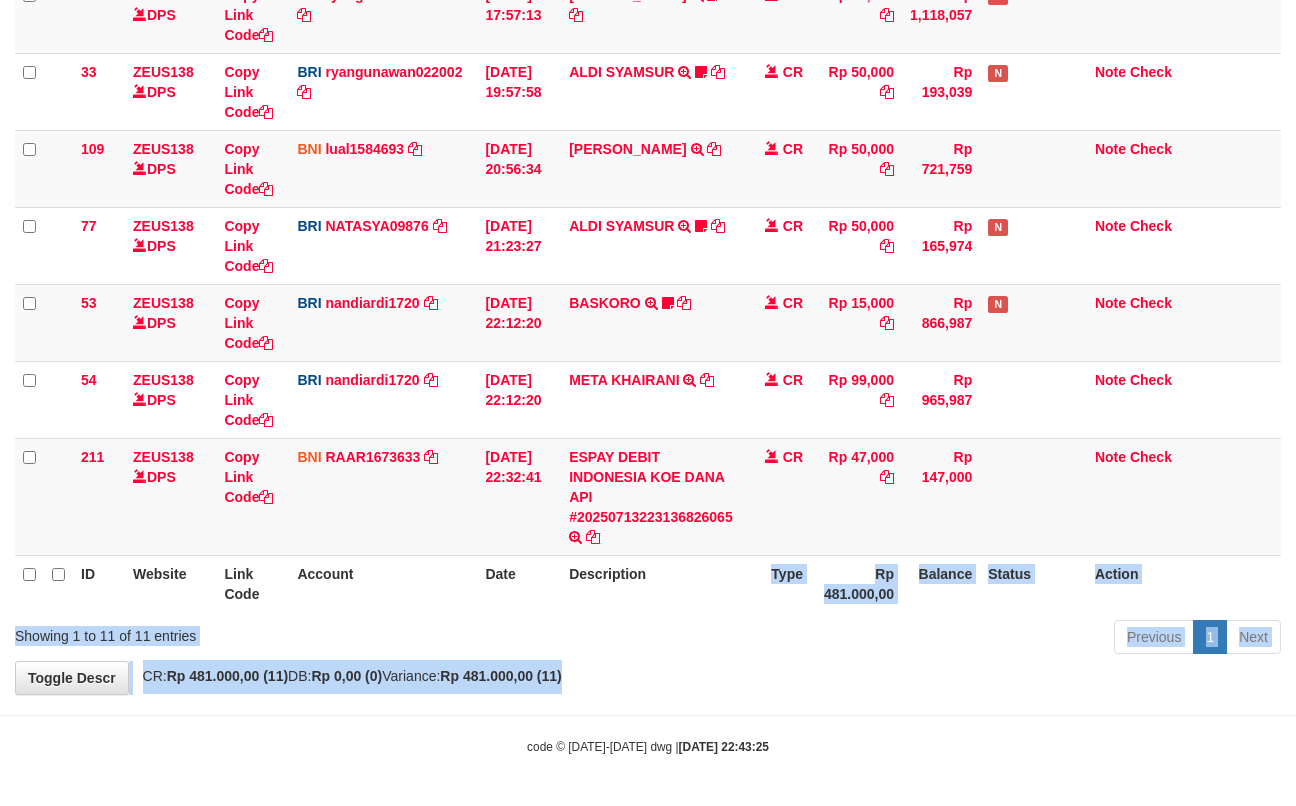 drag, startPoint x: 826, startPoint y: 650, endPoint x: 846, endPoint y: 673, distance: 30.479502 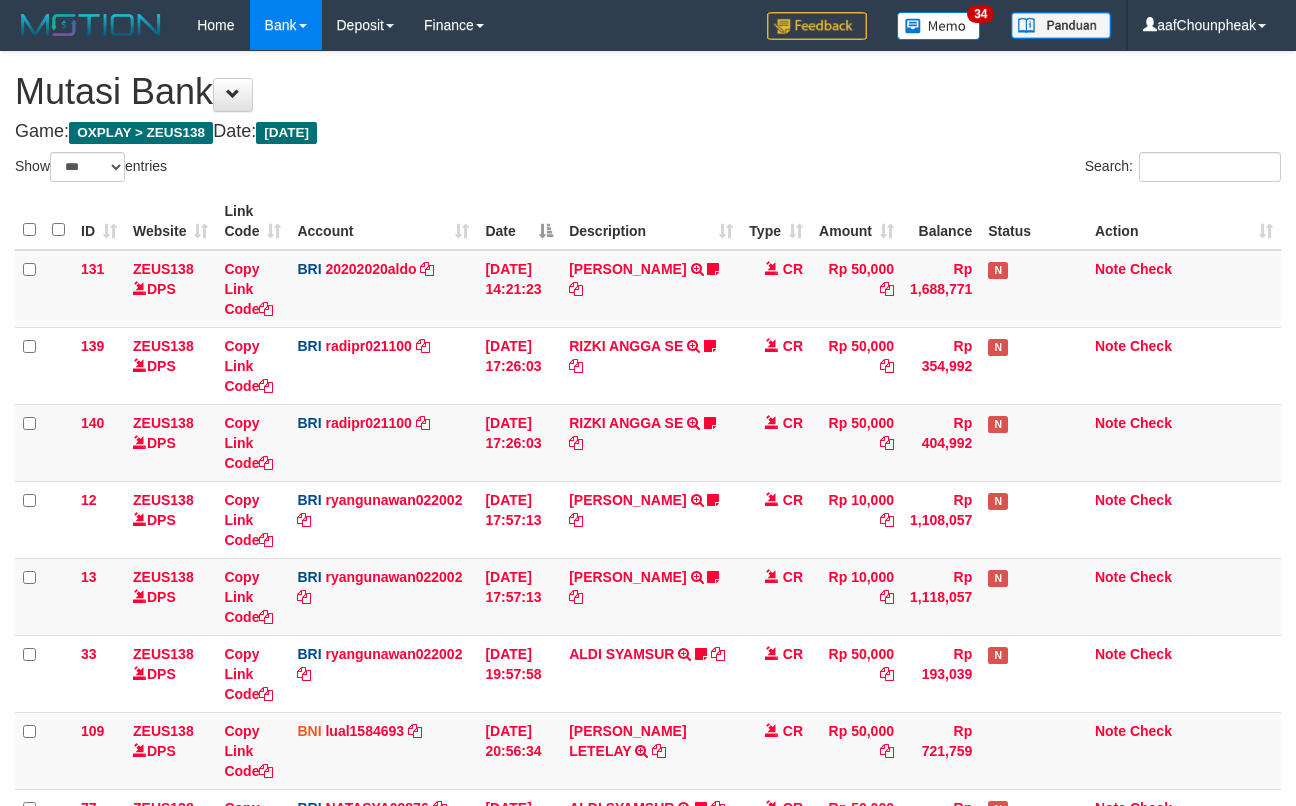 select on "***" 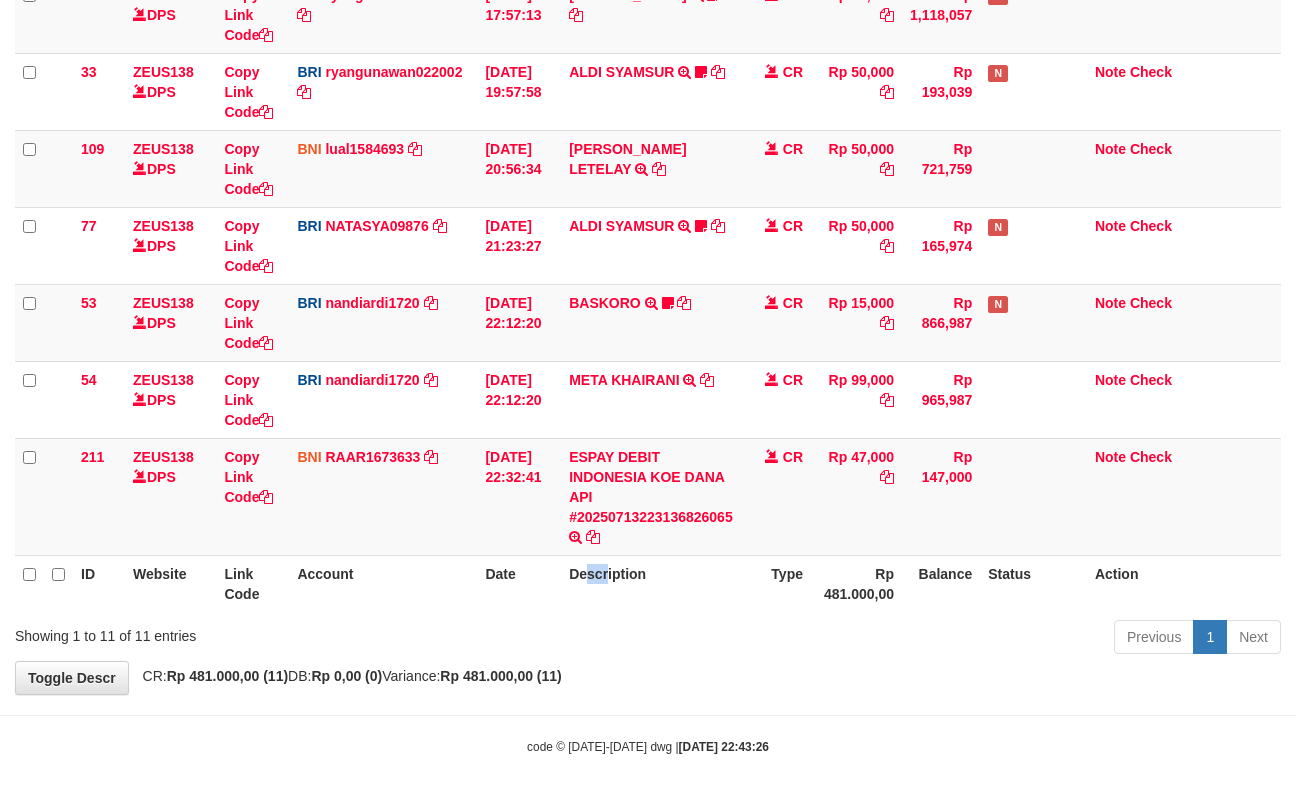 drag, startPoint x: 589, startPoint y: 576, endPoint x: 610, endPoint y: 586, distance: 23.259407 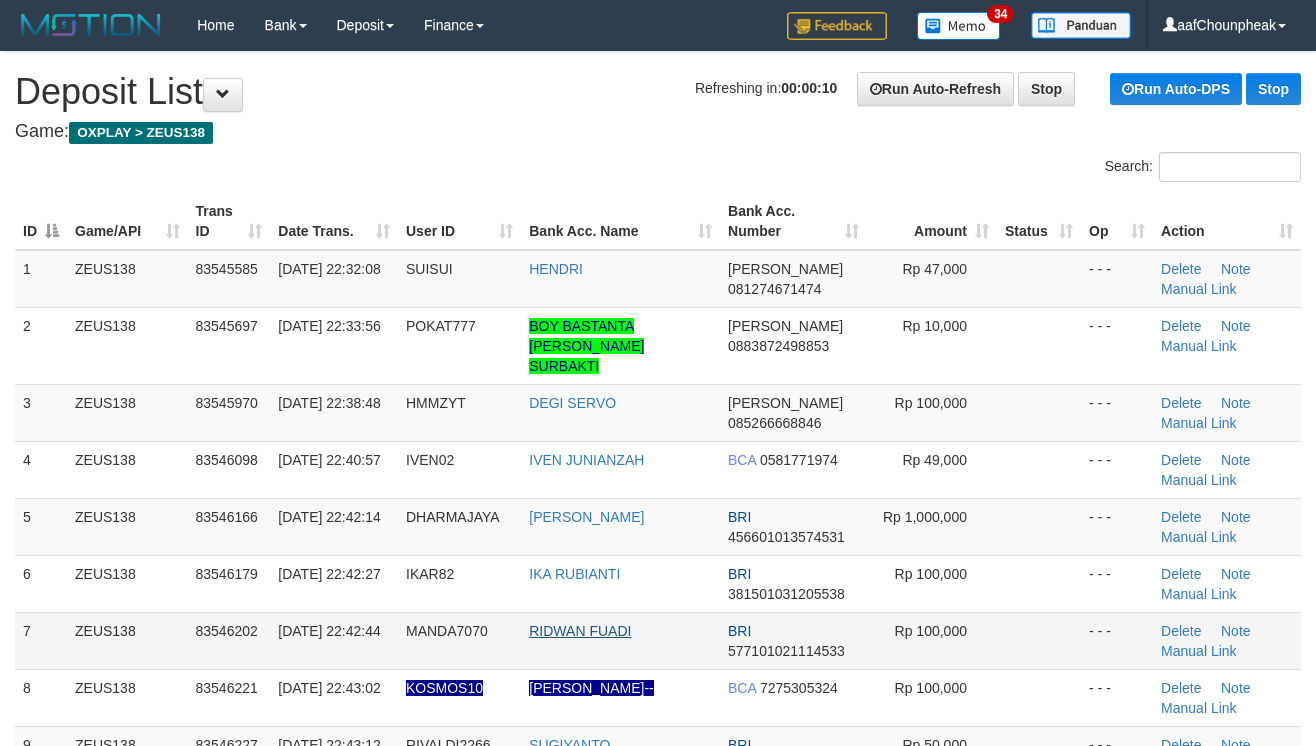 scroll, scrollTop: 0, scrollLeft: 0, axis: both 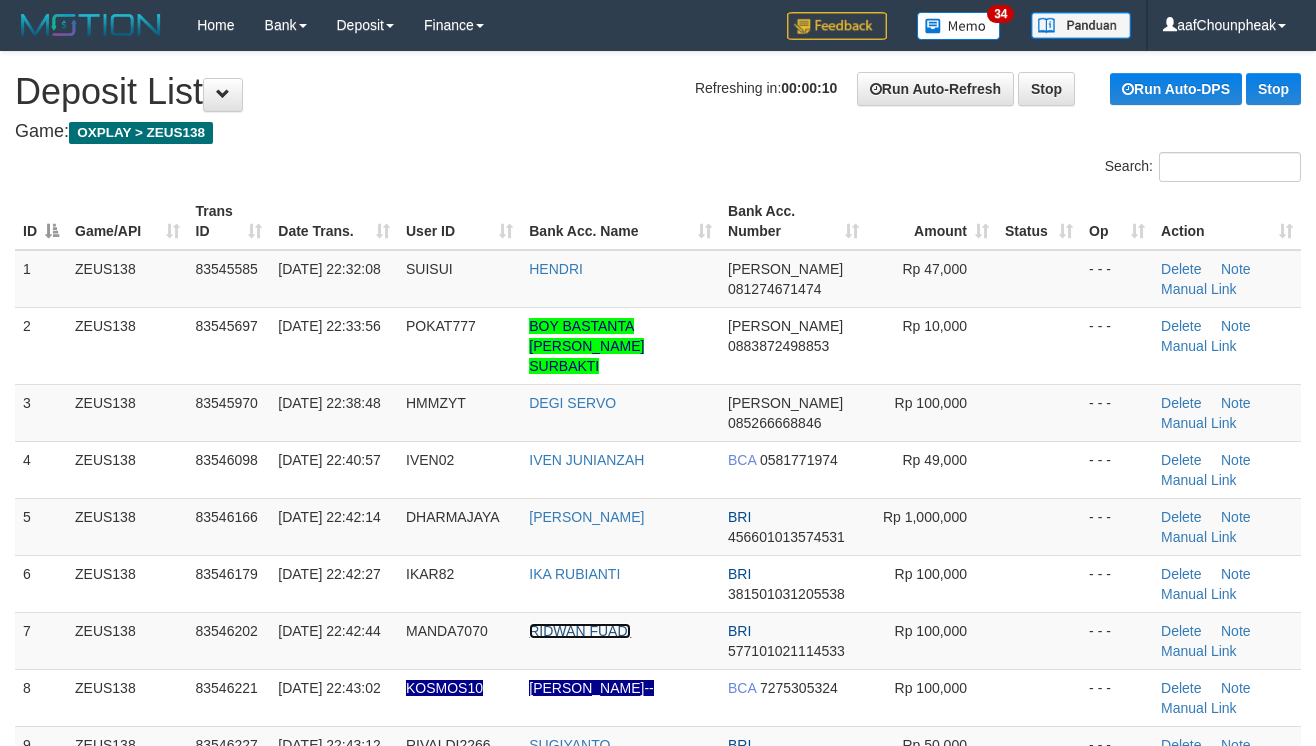 drag, startPoint x: 553, startPoint y: 602, endPoint x: 1328, endPoint y: 553, distance: 776.5475 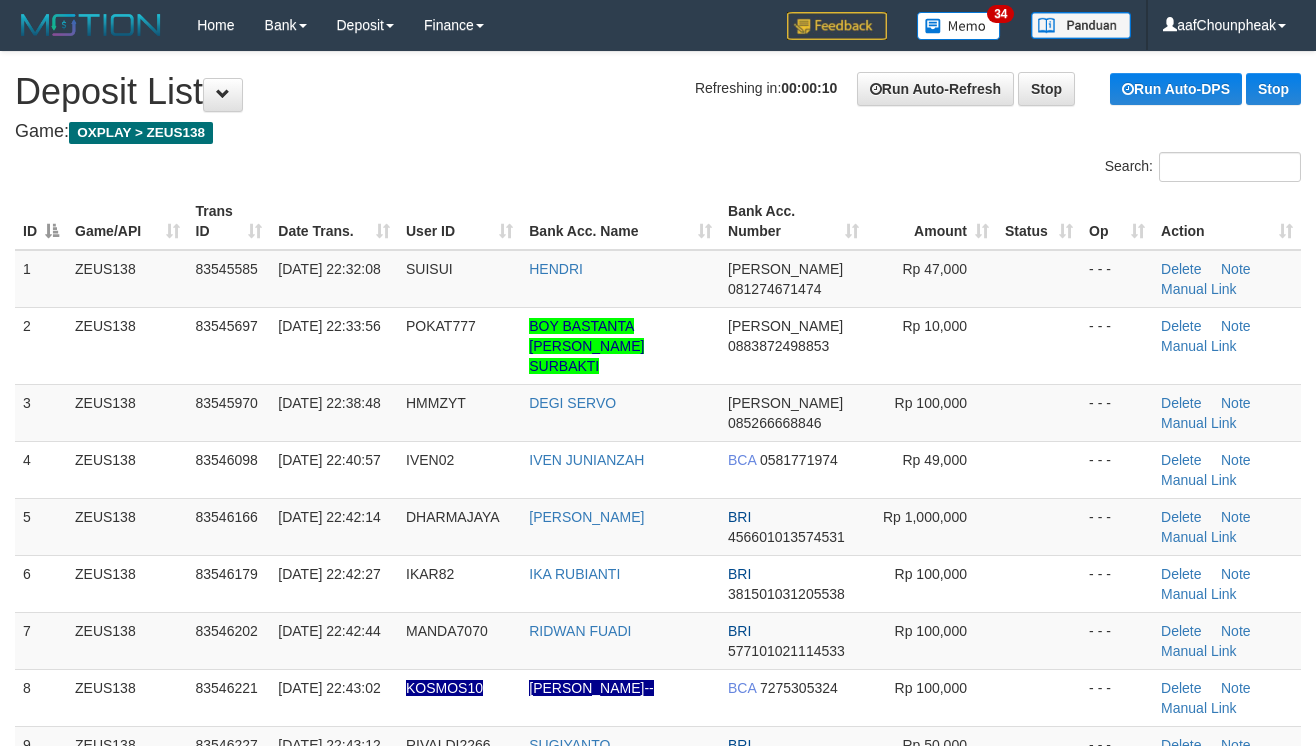 scroll, scrollTop: 0, scrollLeft: 0, axis: both 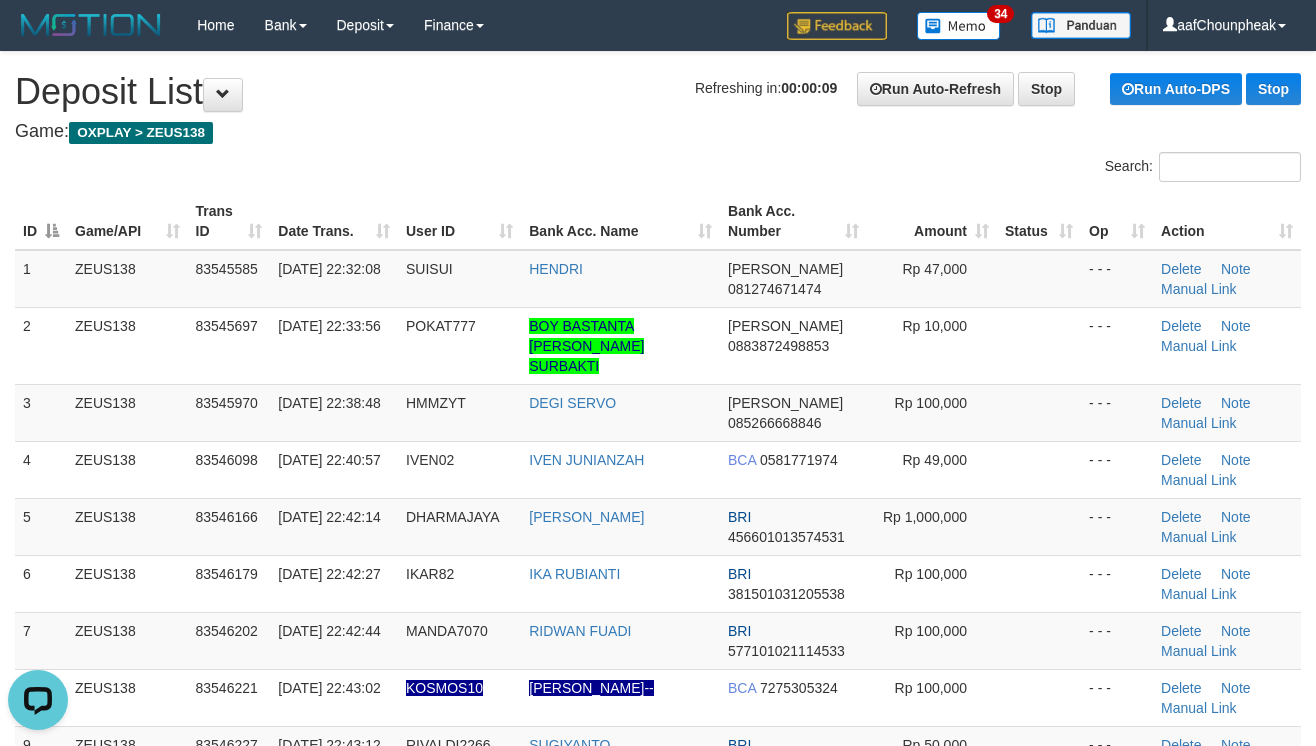 drag, startPoint x: 613, startPoint y: 156, endPoint x: 1334, endPoint y: 337, distance: 743.3721 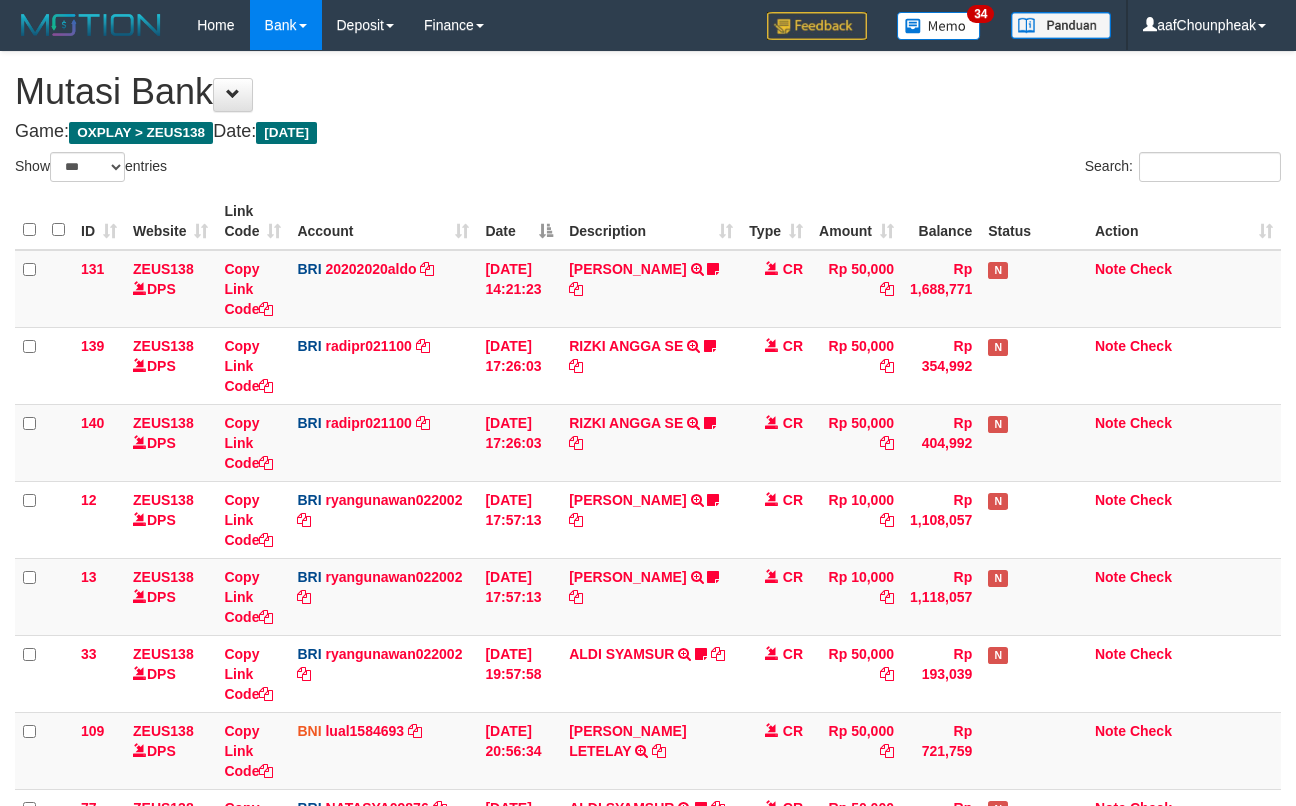 select on "***" 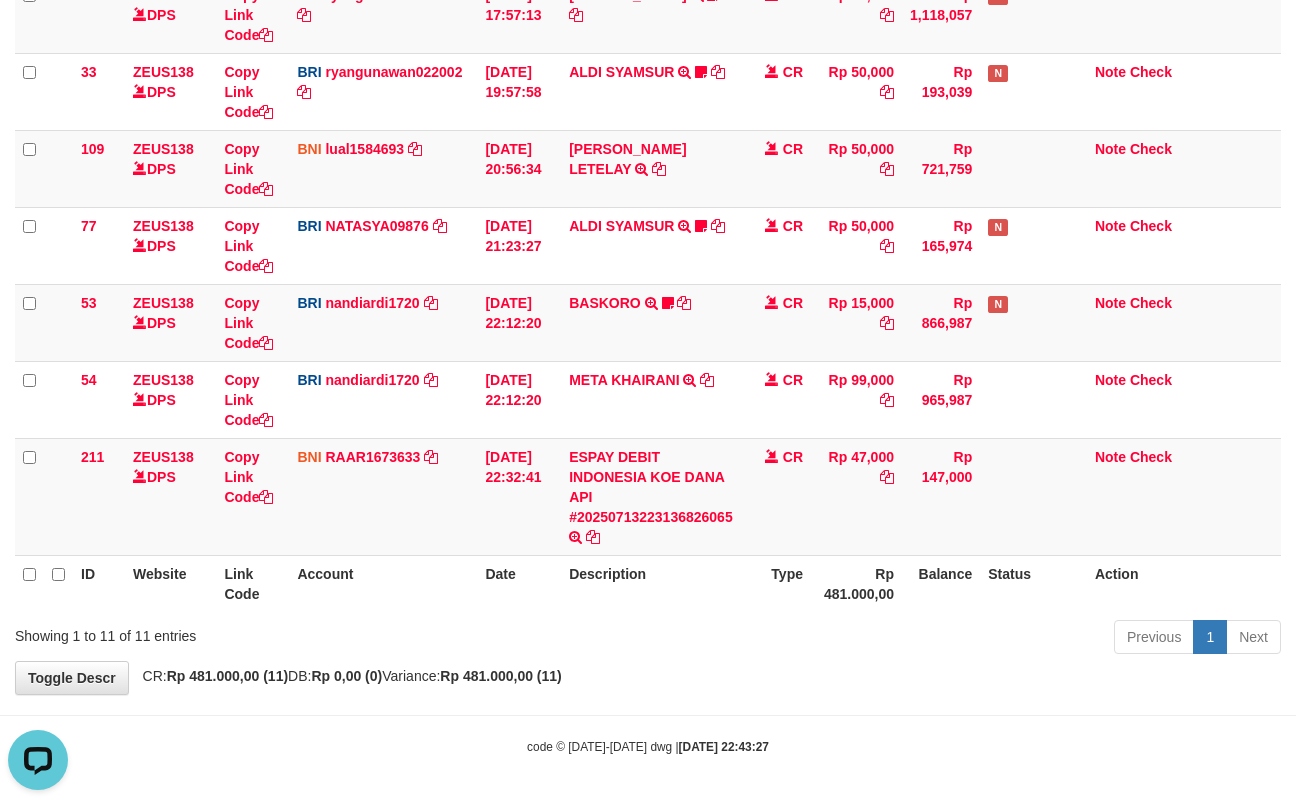 scroll, scrollTop: 0, scrollLeft: 0, axis: both 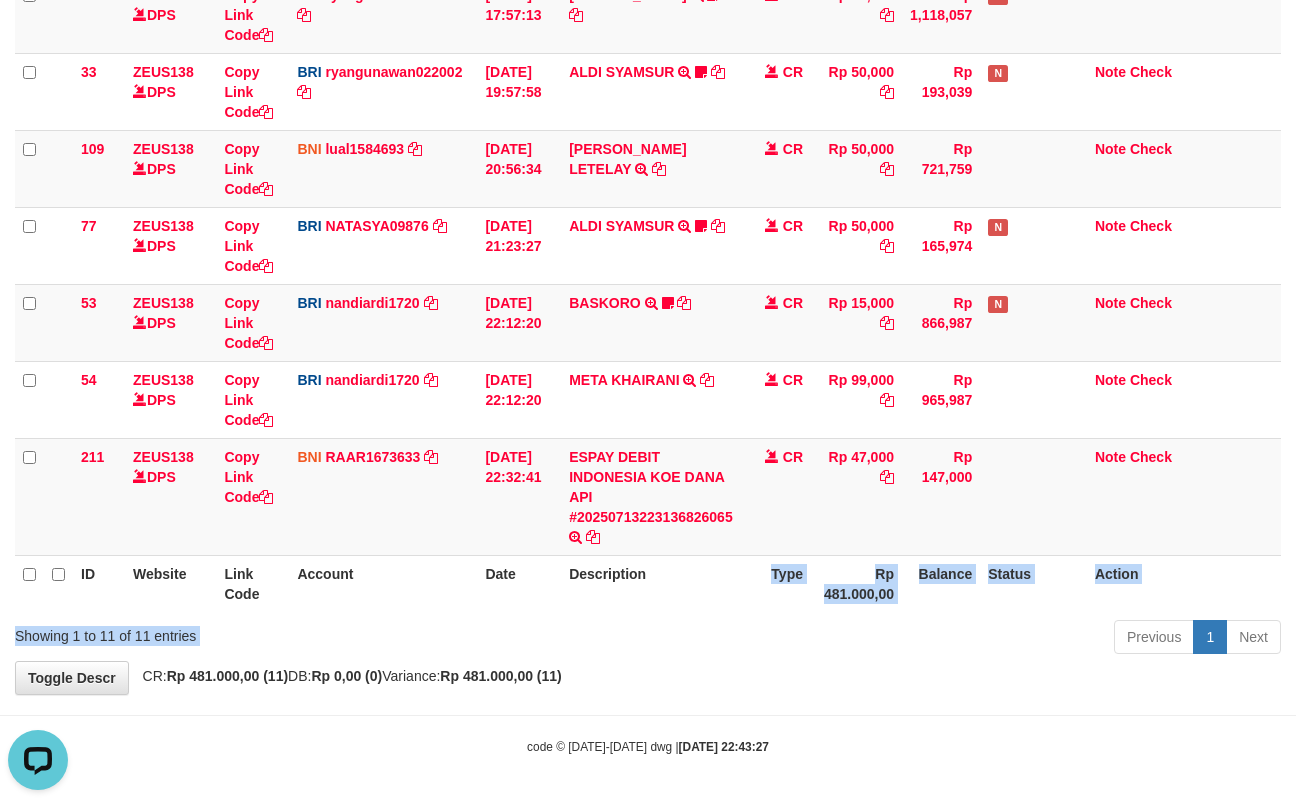 click on "Show  ** ** ** ***  entries Search:
ID Website Link Code Account Date Description Type Amount Balance Status Action
131
ZEUS138    DPS
Copy Link Code
BRI
20202020aldo
DPS
REVALDO SAGITA
mutasi_20250713_3778 | 131
mutasi_20250713_3778 | 131
13/07/2025 14:21:23
DANA HERISUPRAPTO            TRANSFER NBMB DANA HERISUPRAPTO TO REVALDO SAGITA    Herisuprapto
CR
Rp 50,000
Rp 1,688,771
N
Note
Check
139
ZEUS138    DPS
Copy Link Code  BRI" at bounding box center [648, 115] 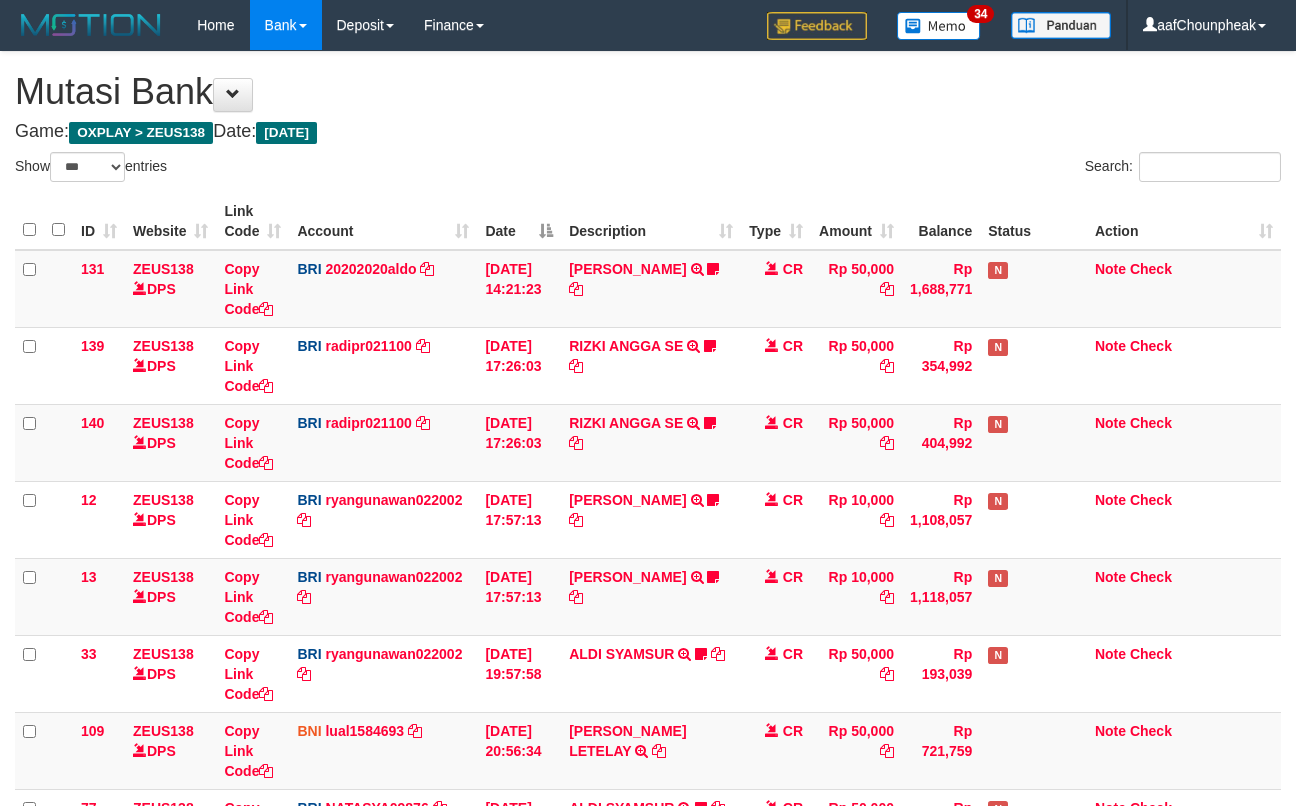 select on "***" 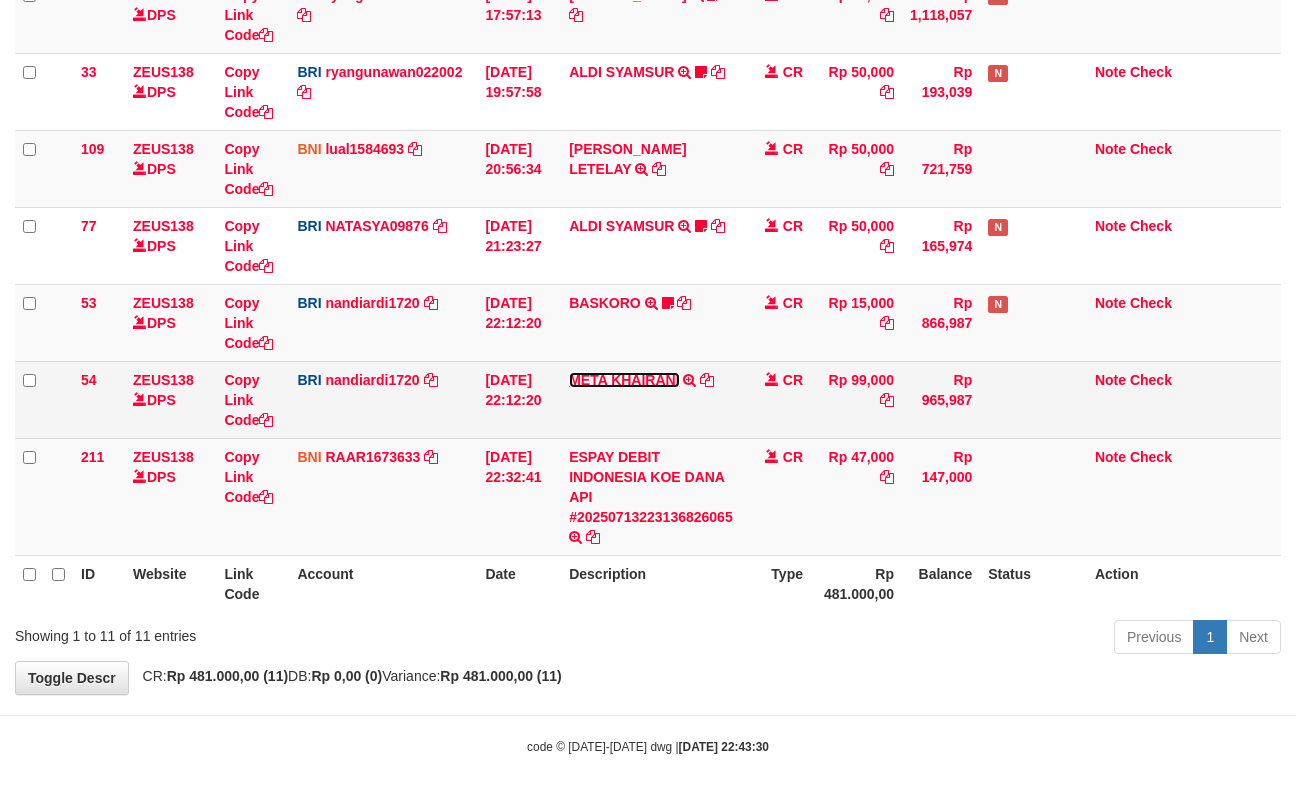 click on "META KHAIRANI" at bounding box center [624, 380] 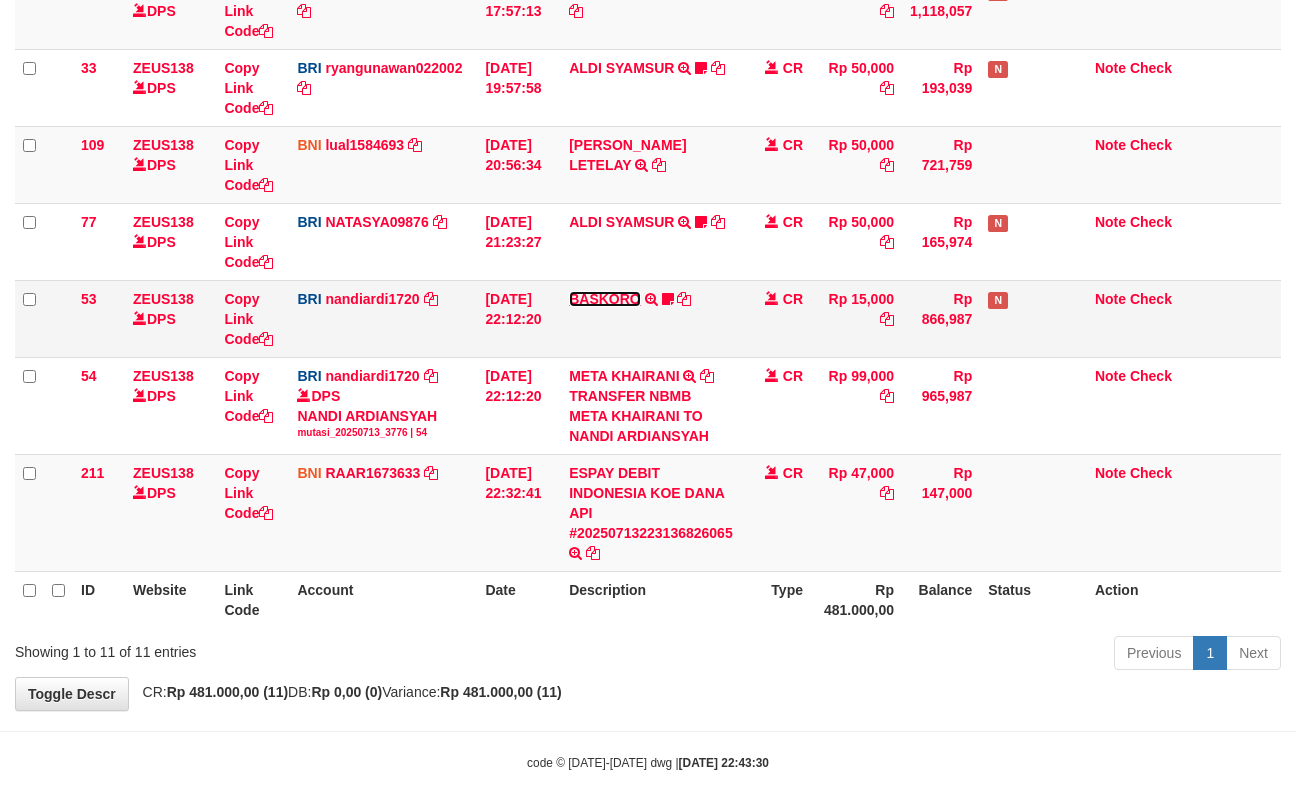 click on "BASKORO" at bounding box center [605, 299] 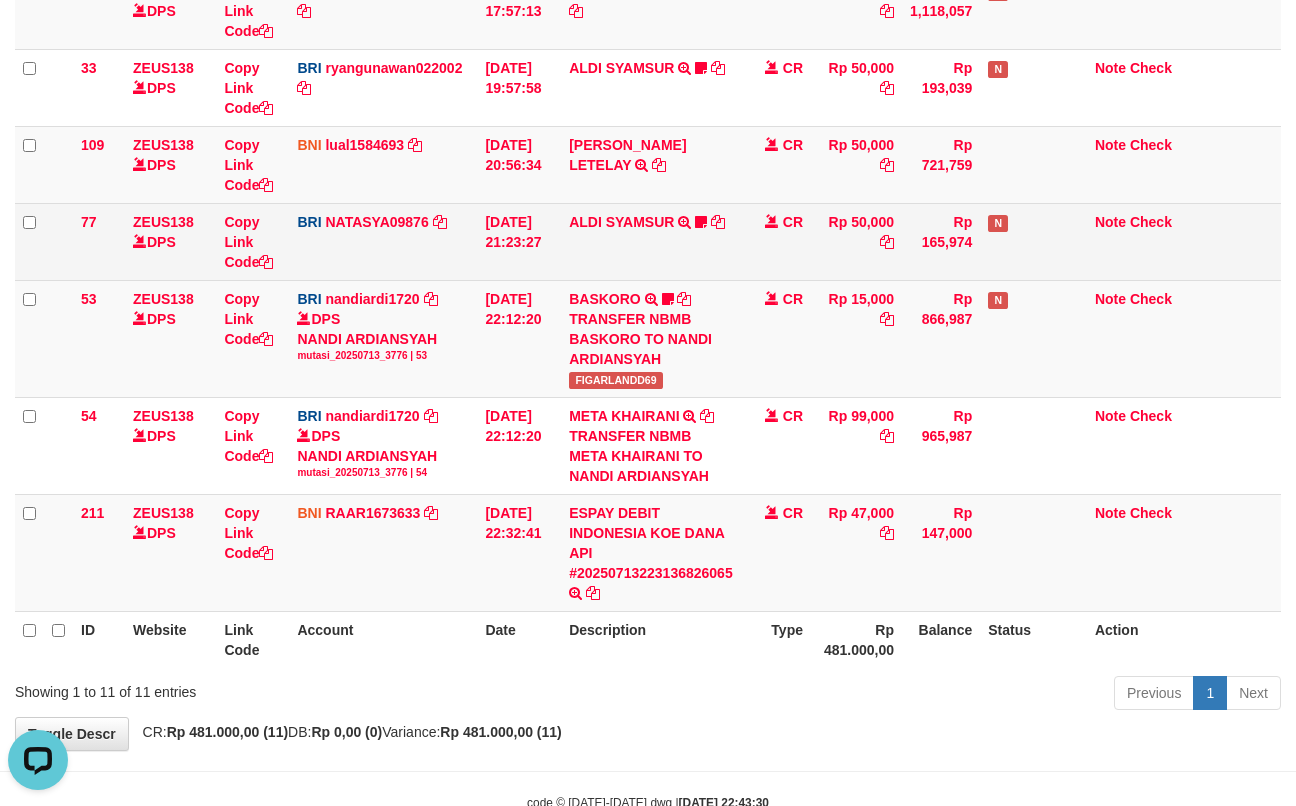scroll, scrollTop: 0, scrollLeft: 0, axis: both 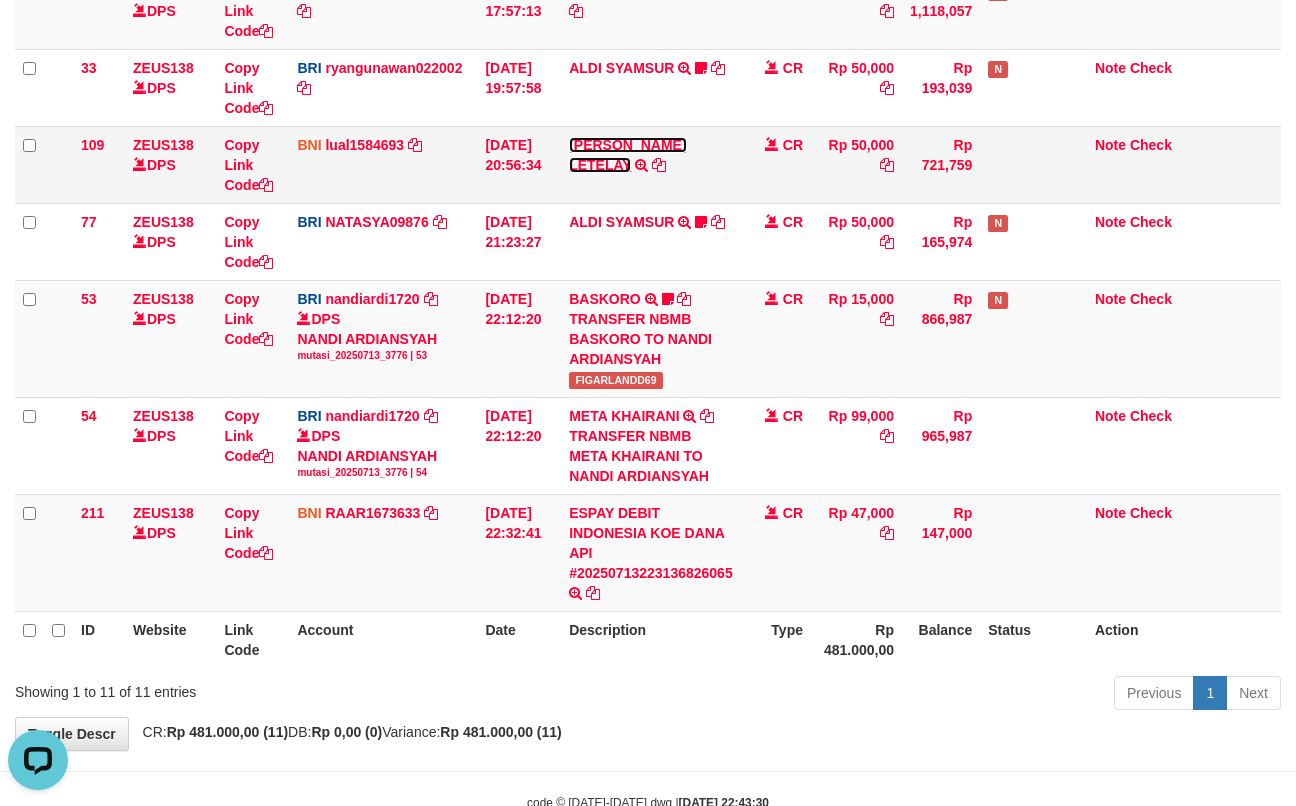 click on "IMANUELLA PAULYNE LETELAY" at bounding box center (627, 155) 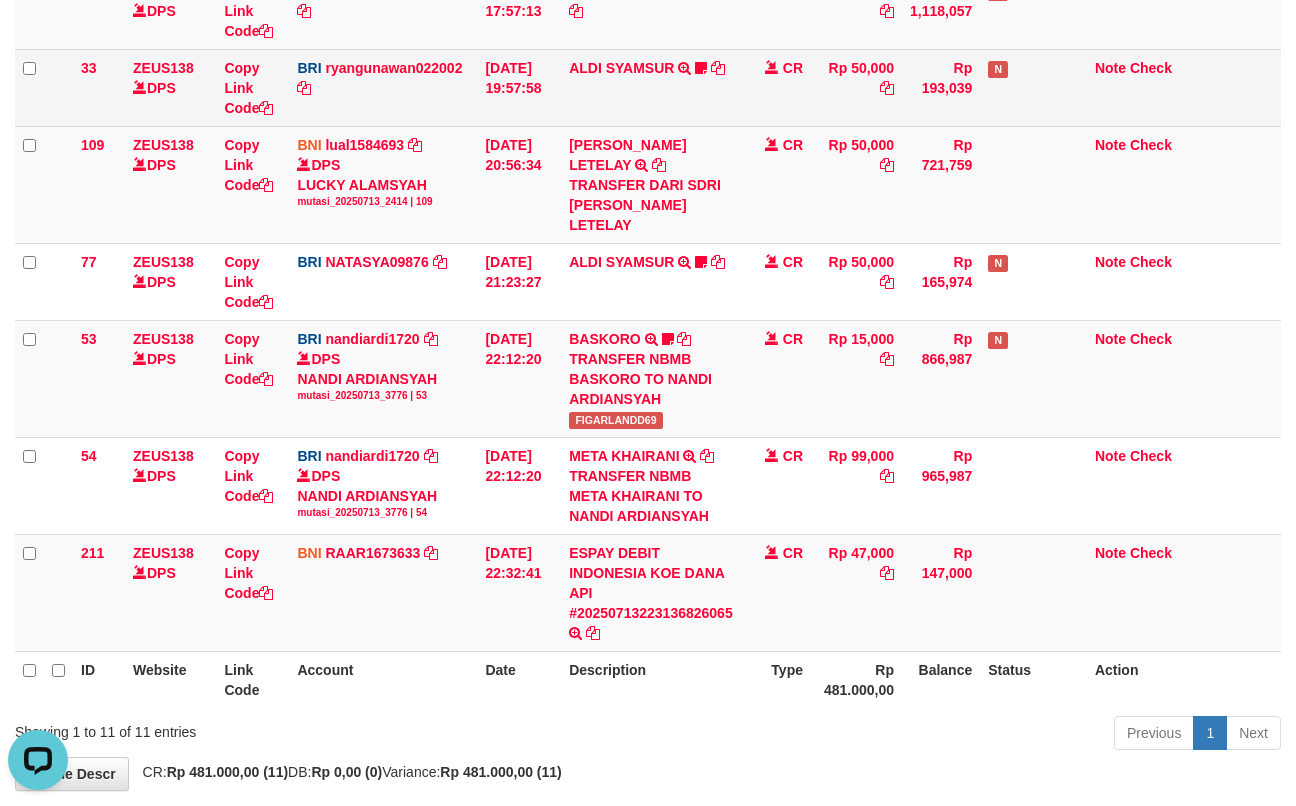 click on "ALDI SYAMSUR            TRANSFER NBMB ALDI SYAMSUR TO RYAN GUNAWAN    ALDISYAMSUR" at bounding box center [651, 87] 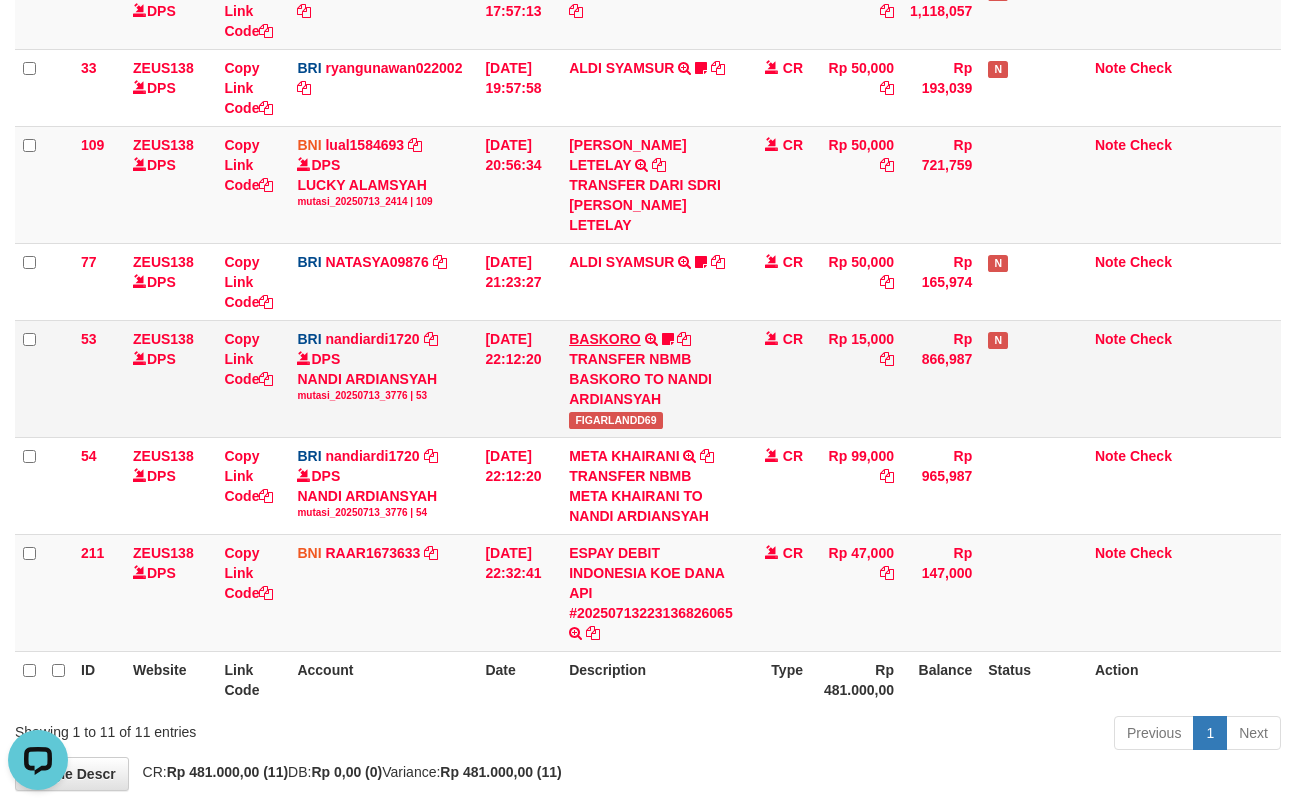 drag, startPoint x: 741, startPoint y: 306, endPoint x: 604, endPoint y: 342, distance: 141.65099 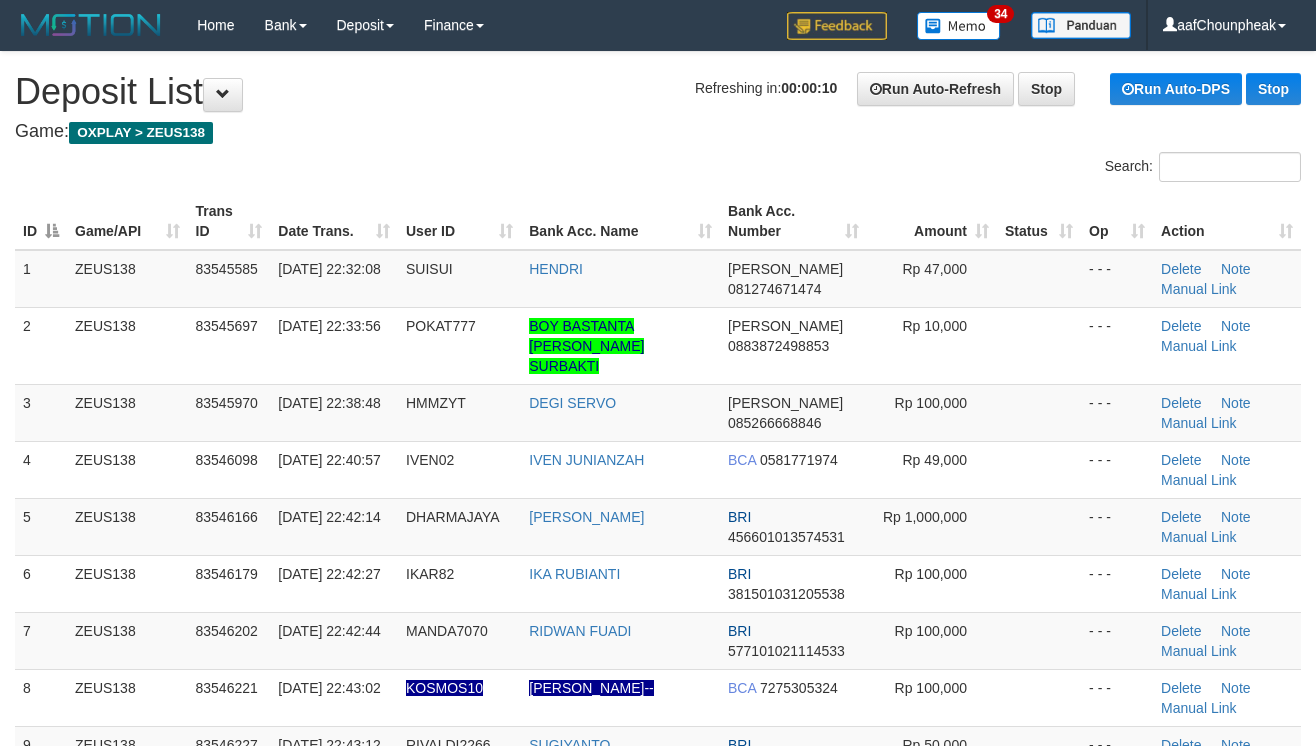 scroll, scrollTop: 0, scrollLeft: 0, axis: both 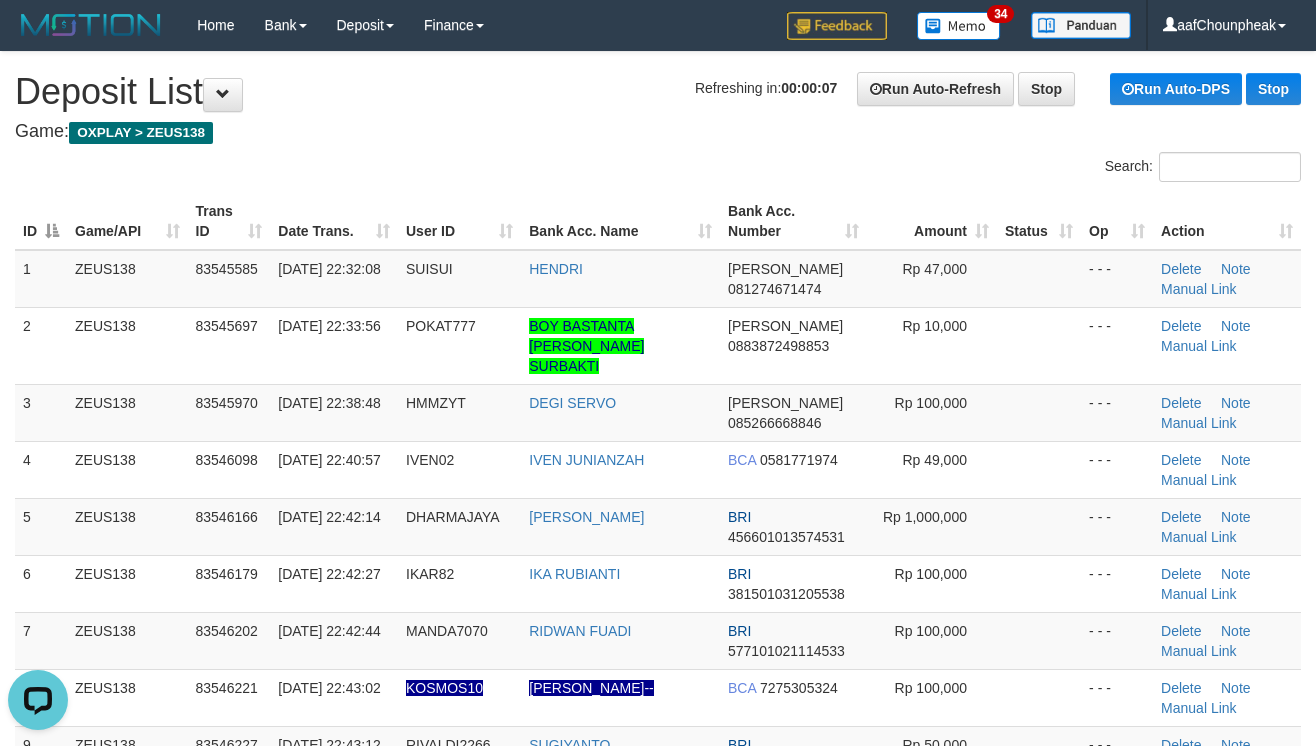 click on "Search:" at bounding box center [658, 169] 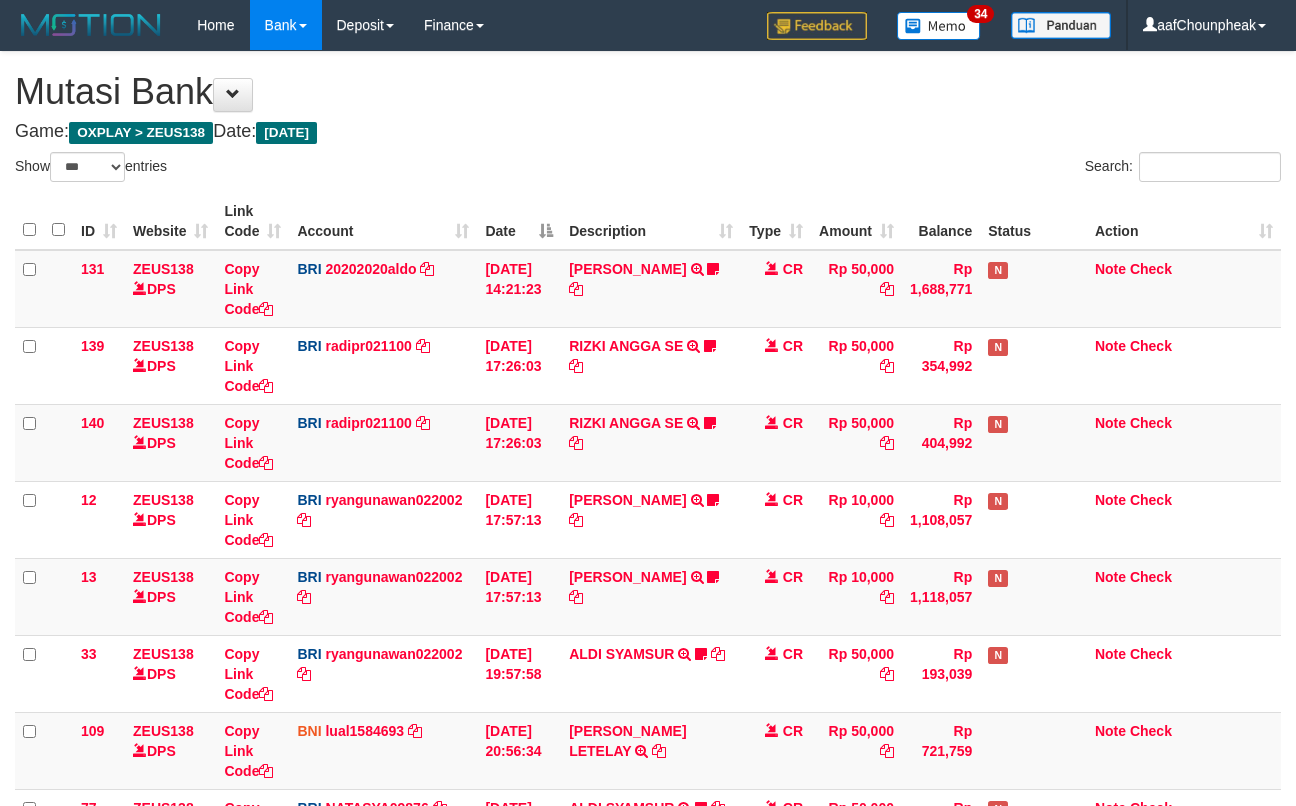 select on "***" 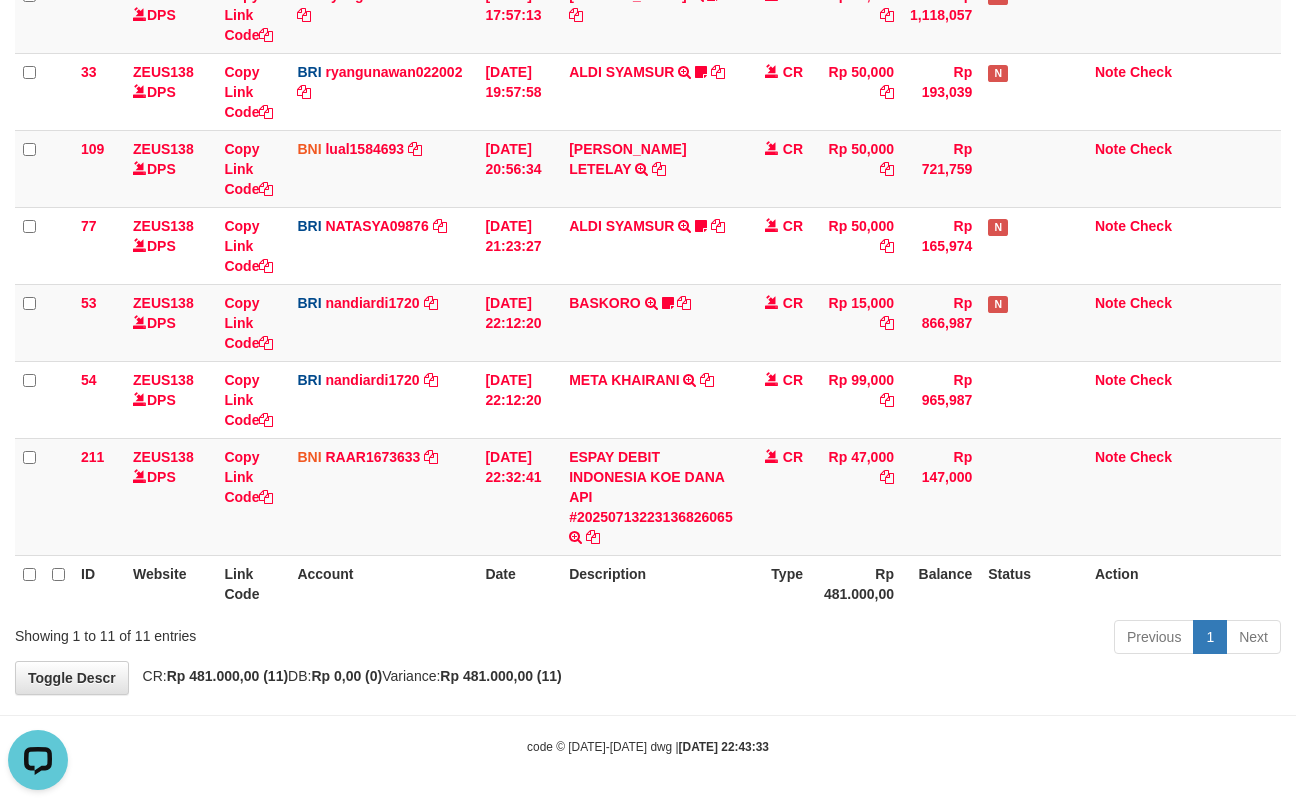 scroll, scrollTop: 0, scrollLeft: 0, axis: both 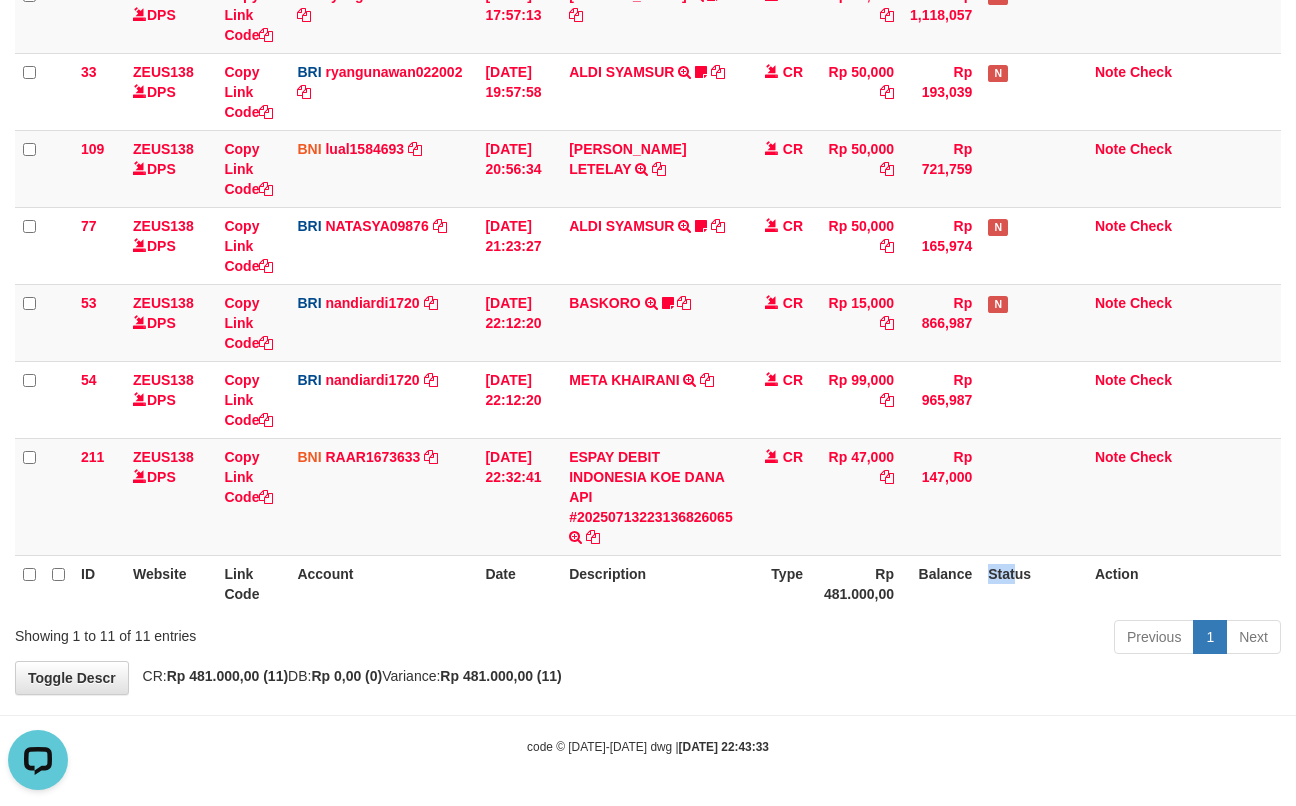 drag, startPoint x: 994, startPoint y: 568, endPoint x: 1016, endPoint y: 593, distance: 33.30165 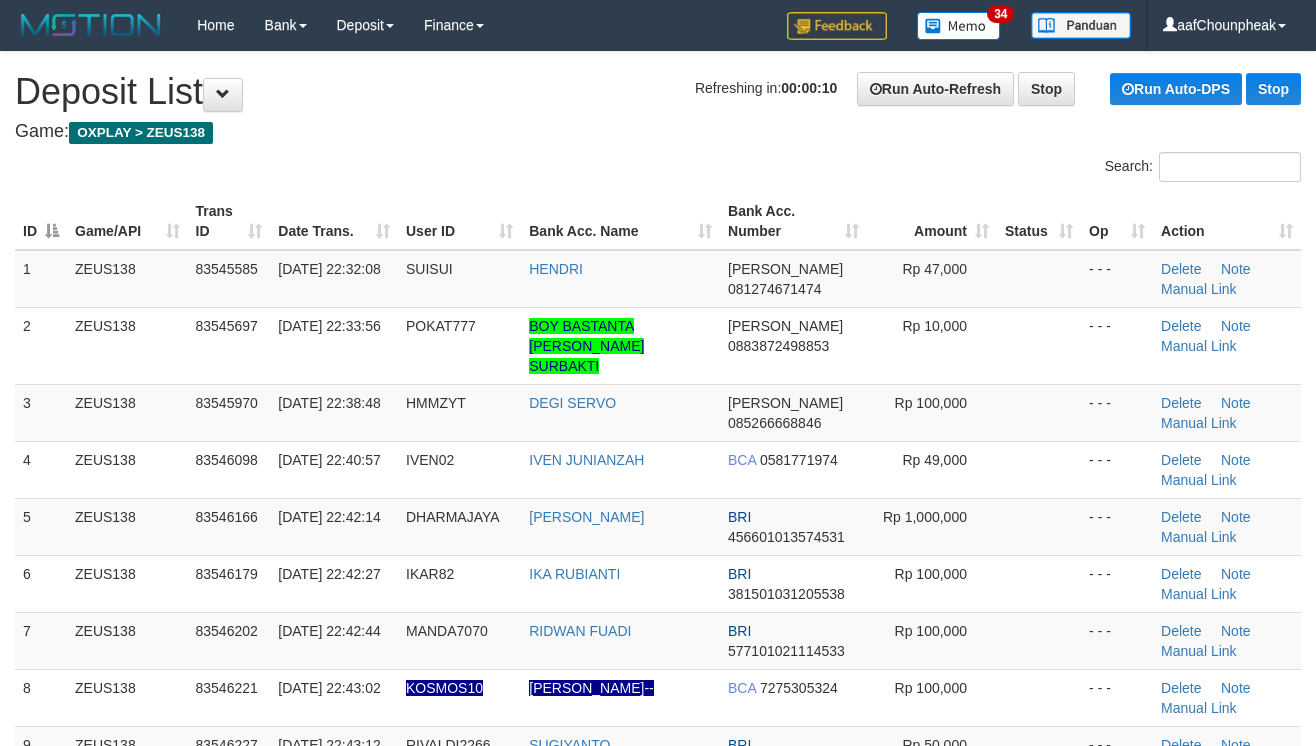 scroll, scrollTop: 0, scrollLeft: 0, axis: both 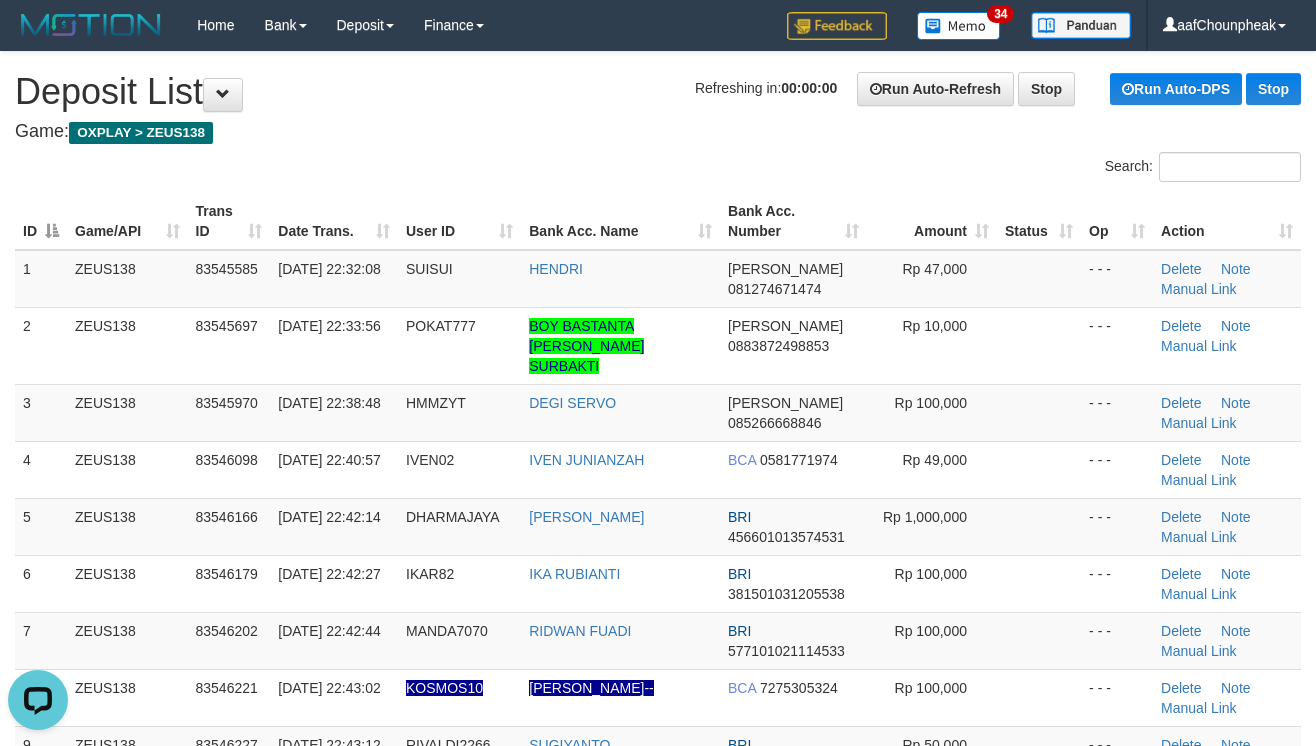 drag, startPoint x: 510, startPoint y: 169, endPoint x: 1329, endPoint y: 308, distance: 830.71173 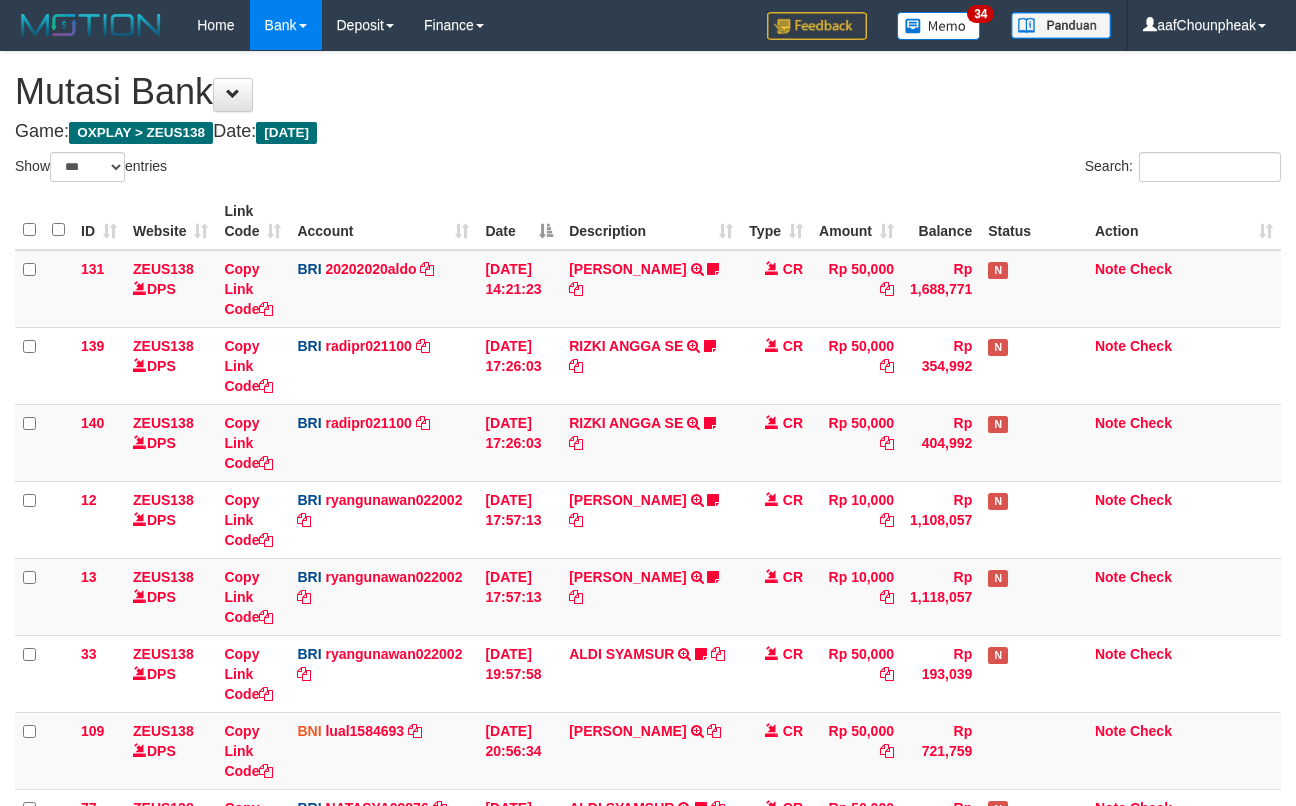 select on "***" 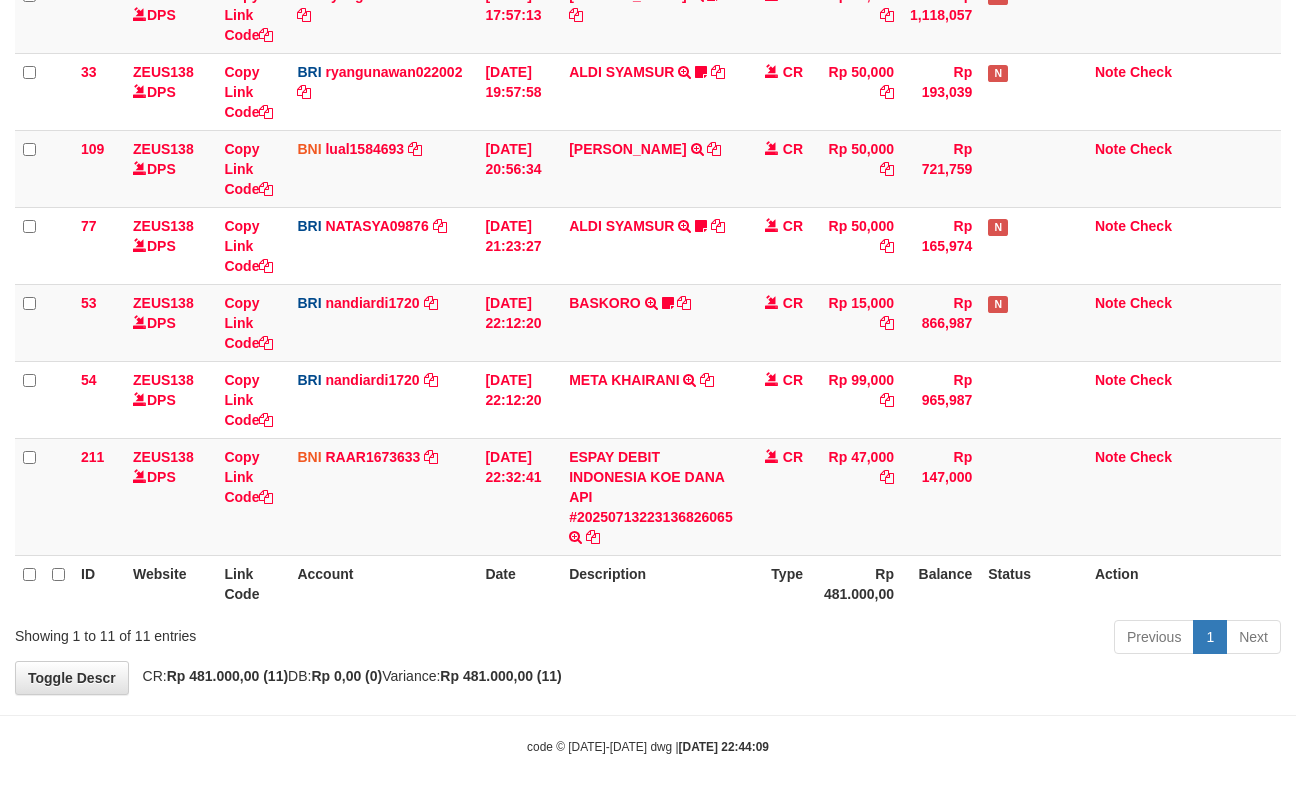 click on "Type" at bounding box center (776, 583) 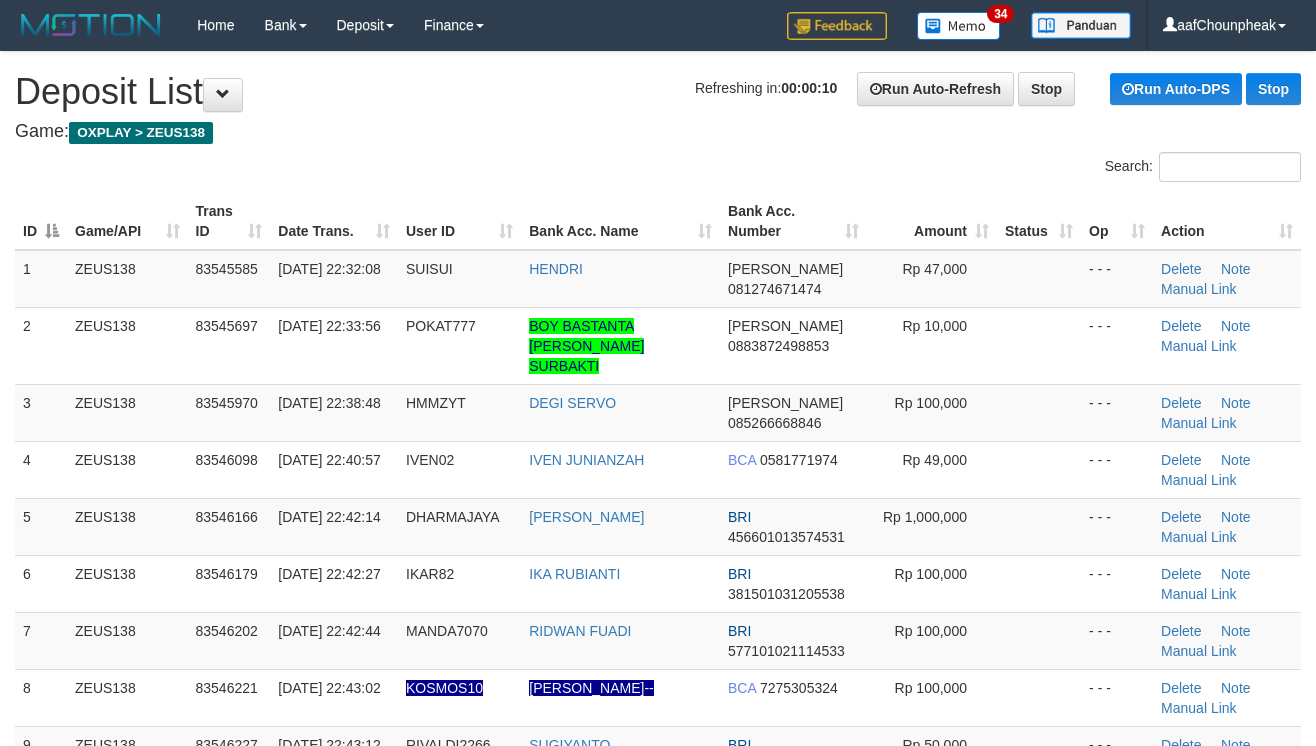 scroll, scrollTop: 0, scrollLeft: 0, axis: both 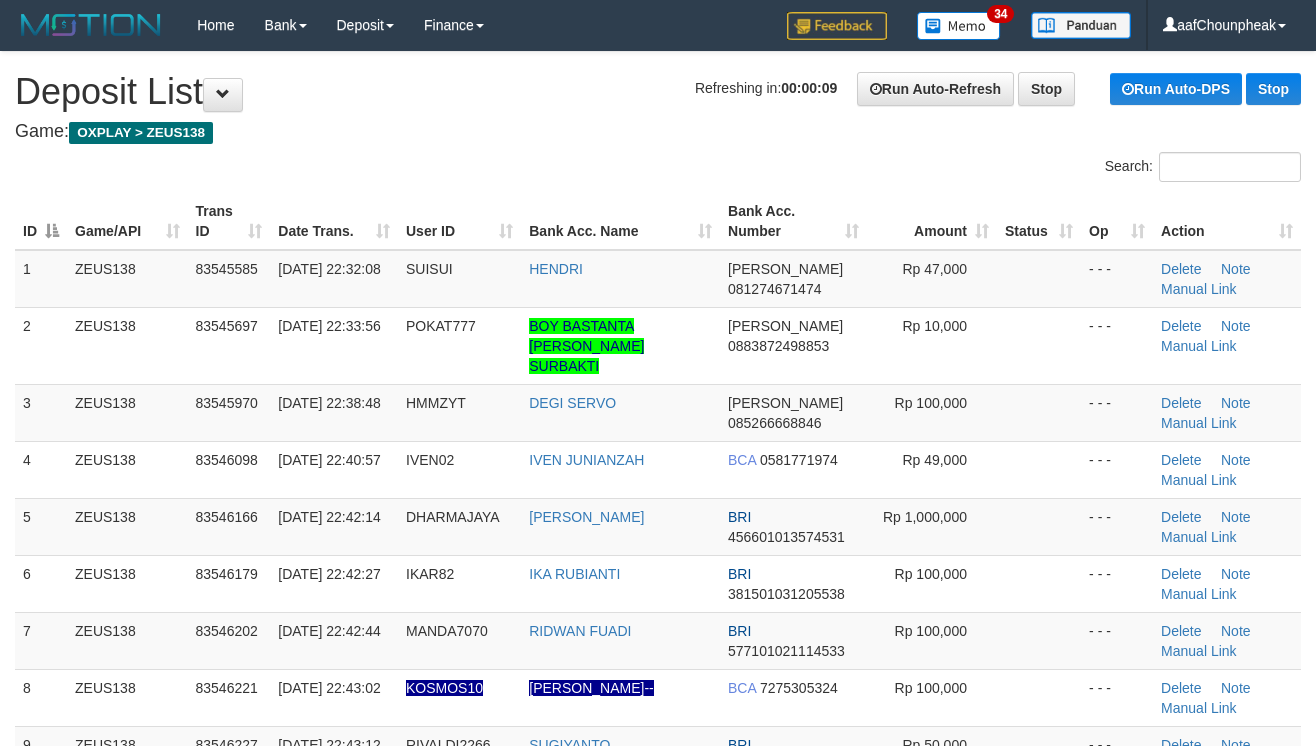drag, startPoint x: 668, startPoint y: 177, endPoint x: 1333, endPoint y: 317, distance: 679.5771 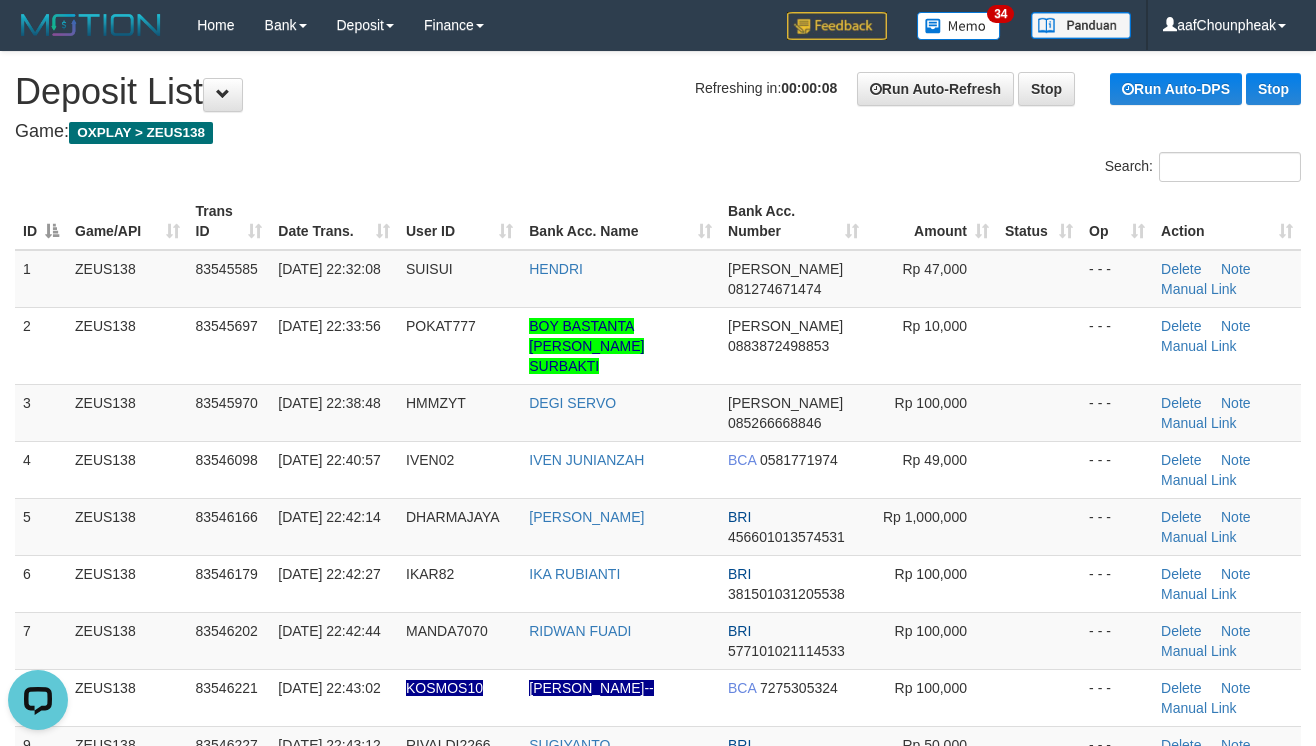 scroll, scrollTop: 0, scrollLeft: 0, axis: both 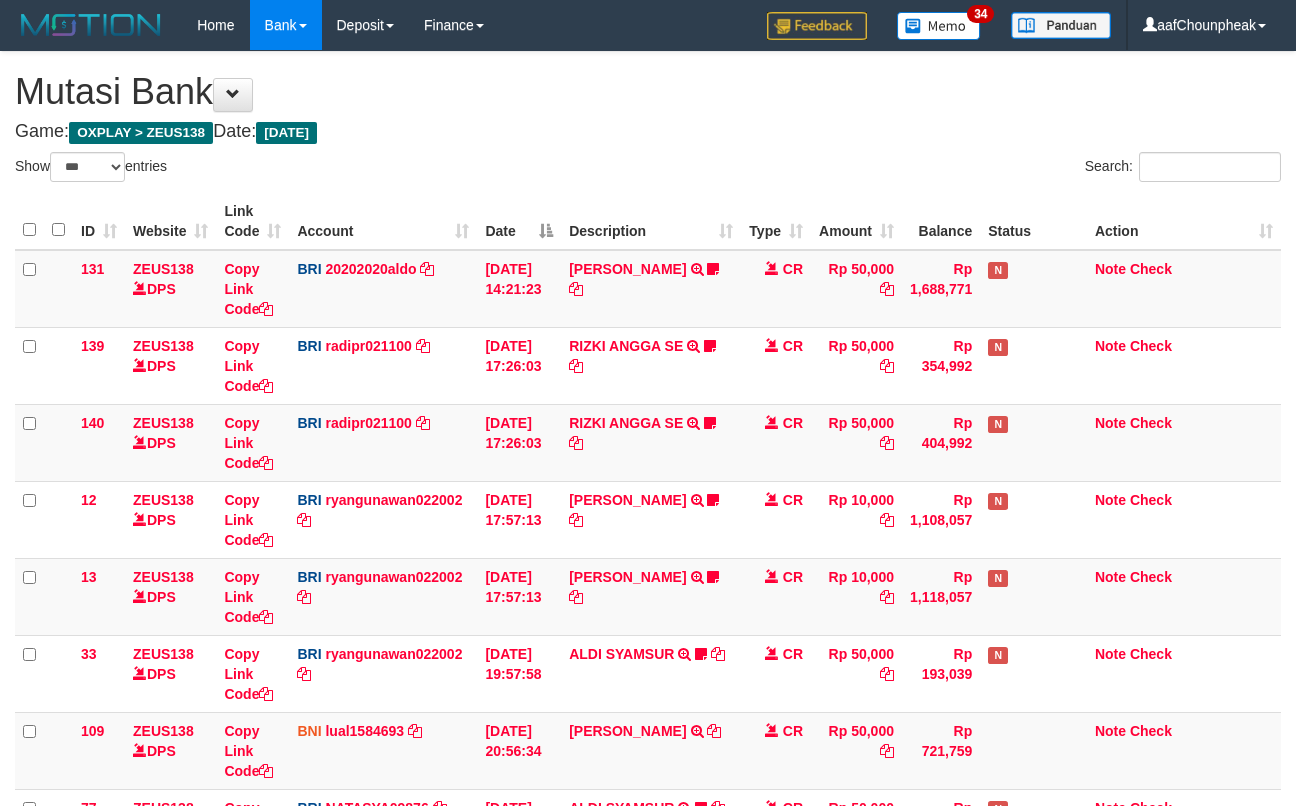 select on "***" 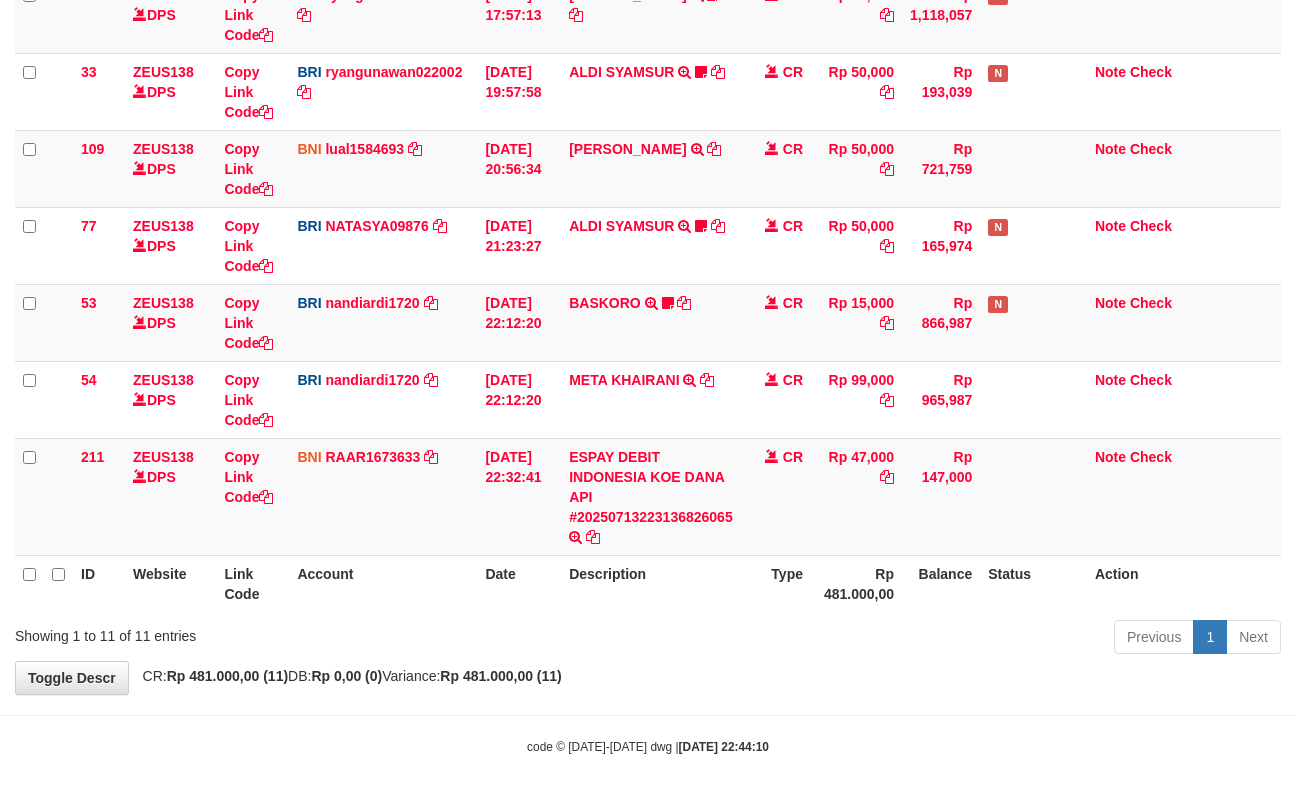 click on "Previous 1 Next" at bounding box center [918, 639] 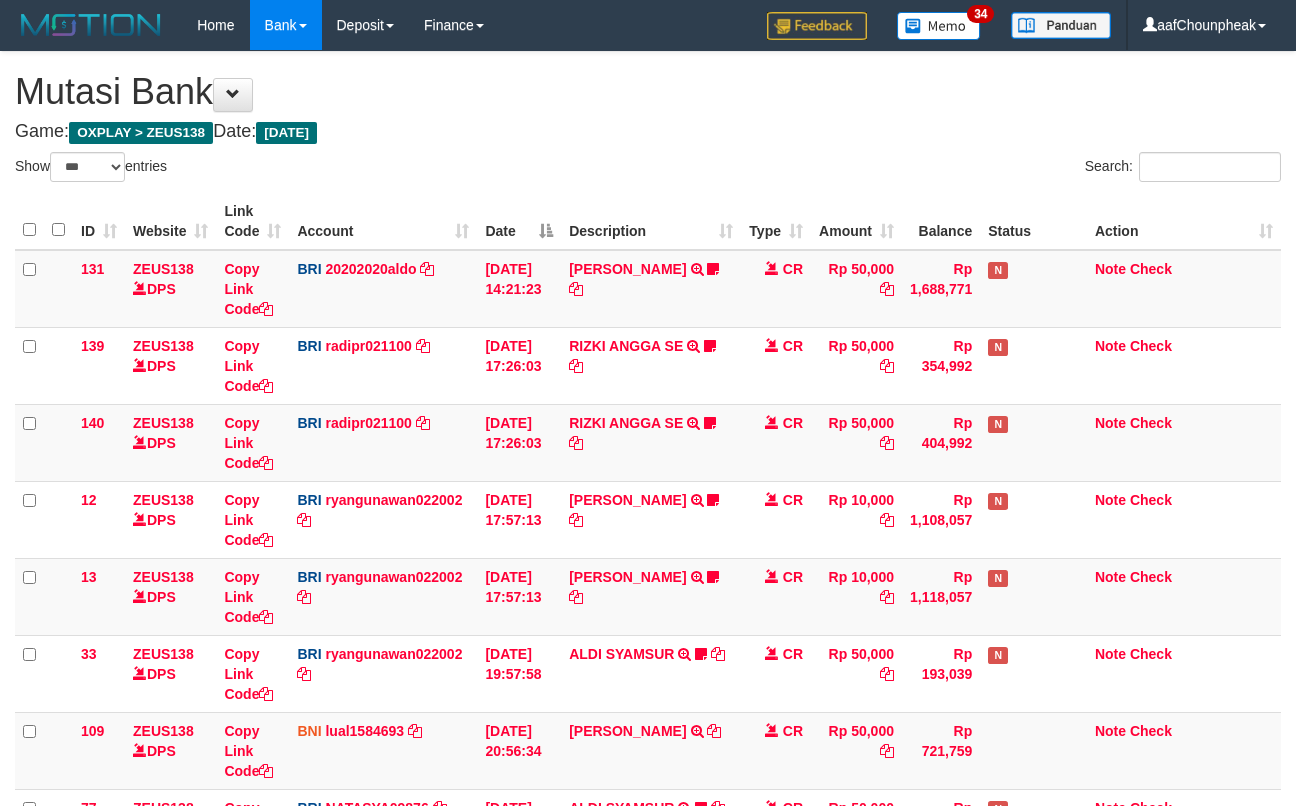 select on "***" 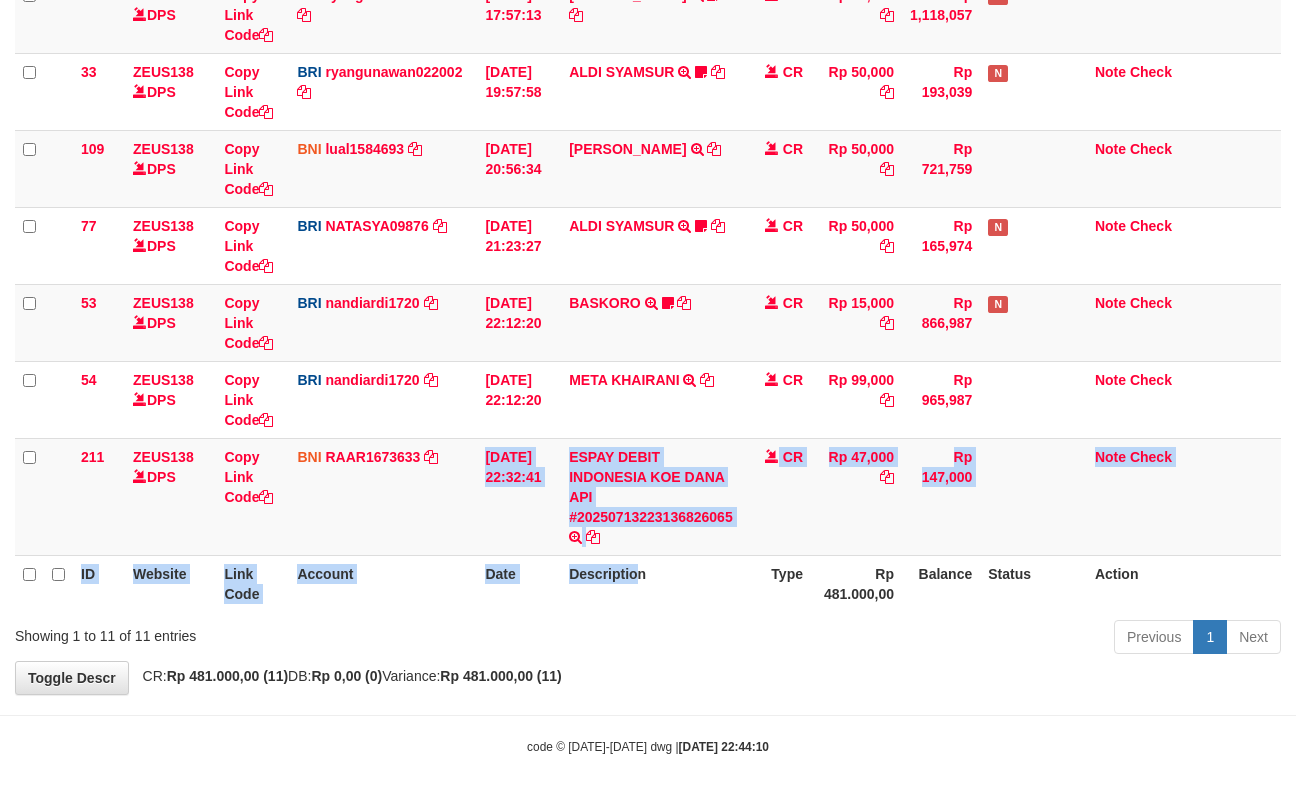 drag, startPoint x: 473, startPoint y: 490, endPoint x: 642, endPoint y: 604, distance: 203.85535 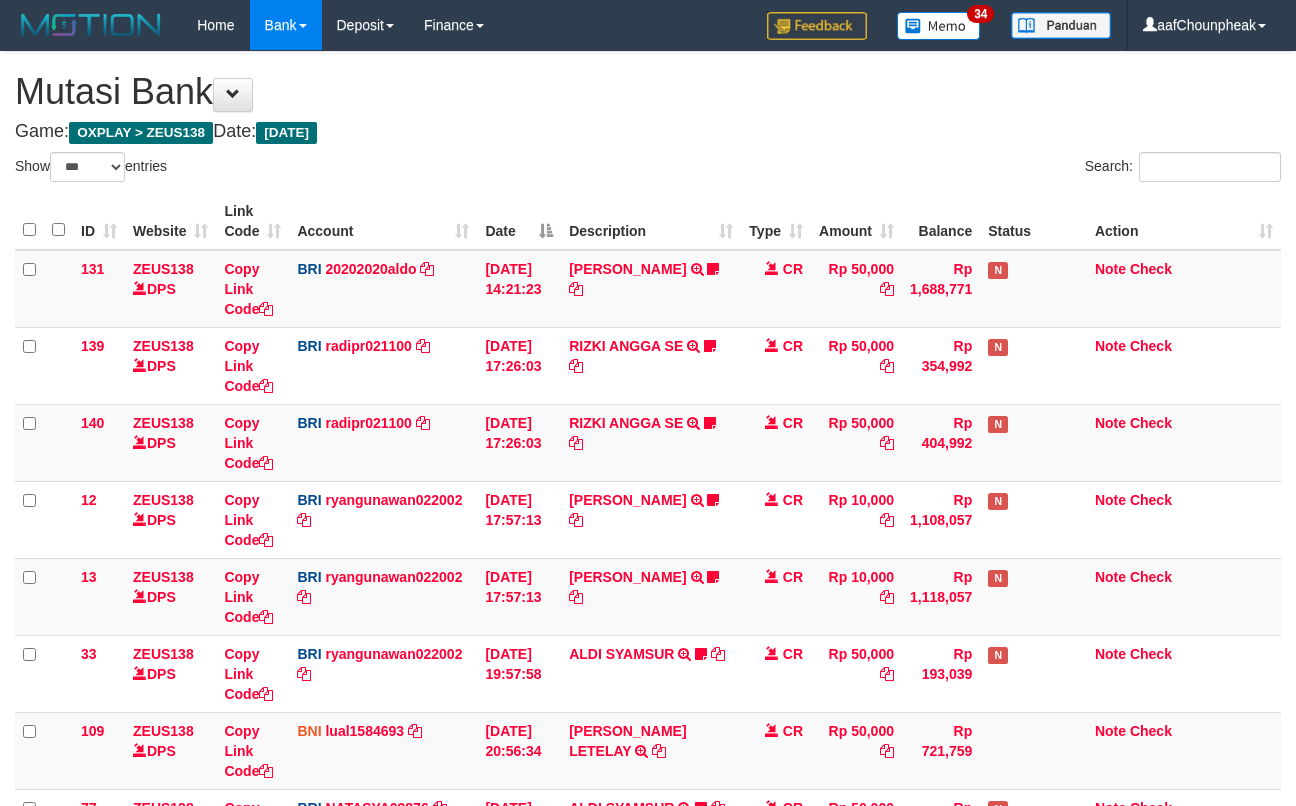 select on "***" 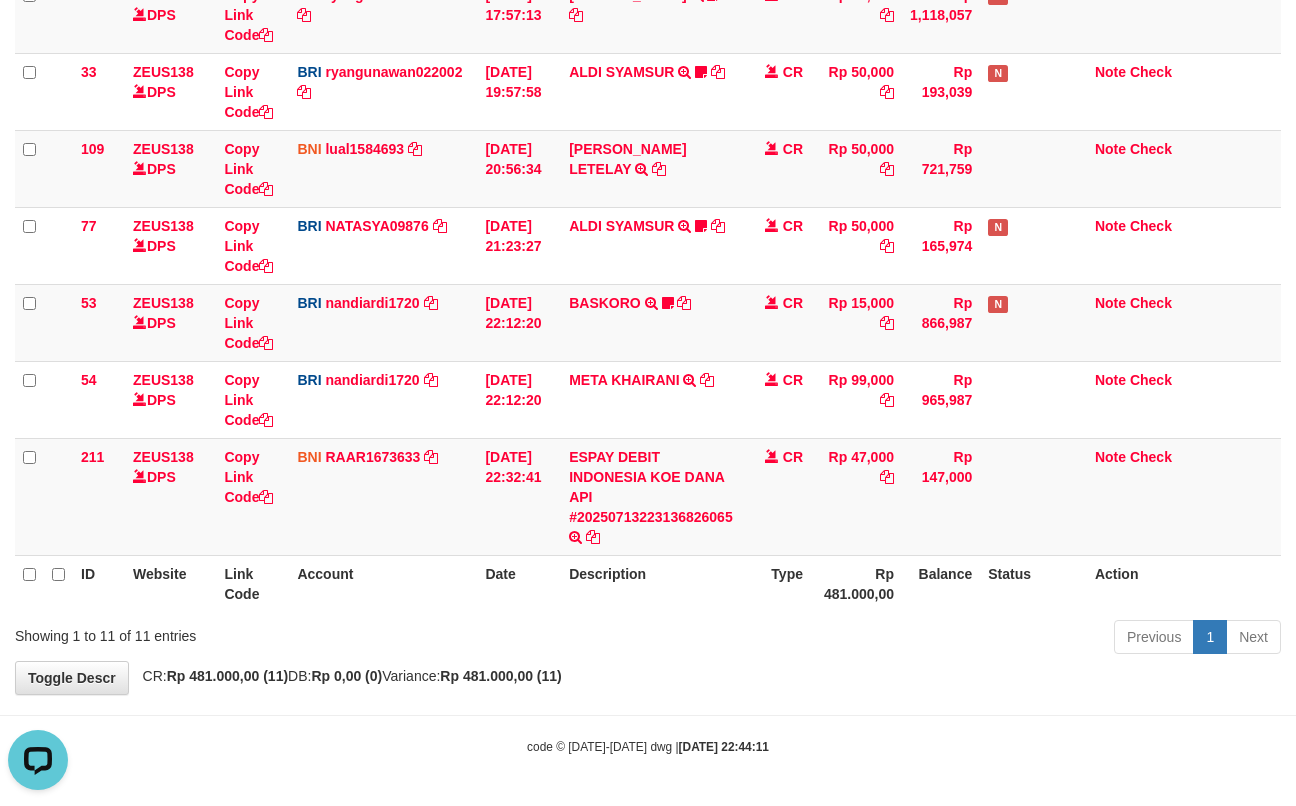 scroll, scrollTop: 0, scrollLeft: 0, axis: both 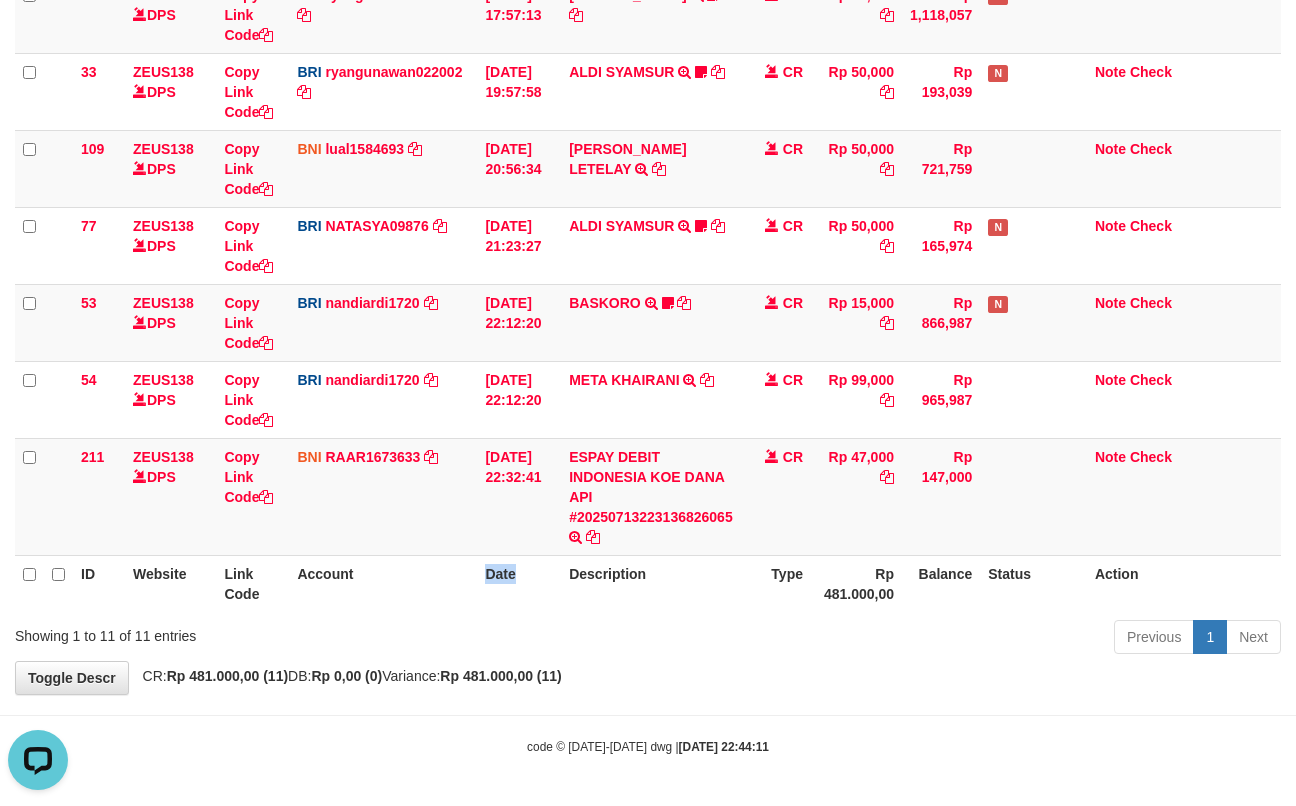 drag, startPoint x: 524, startPoint y: 586, endPoint x: 550, endPoint y: 586, distance: 26 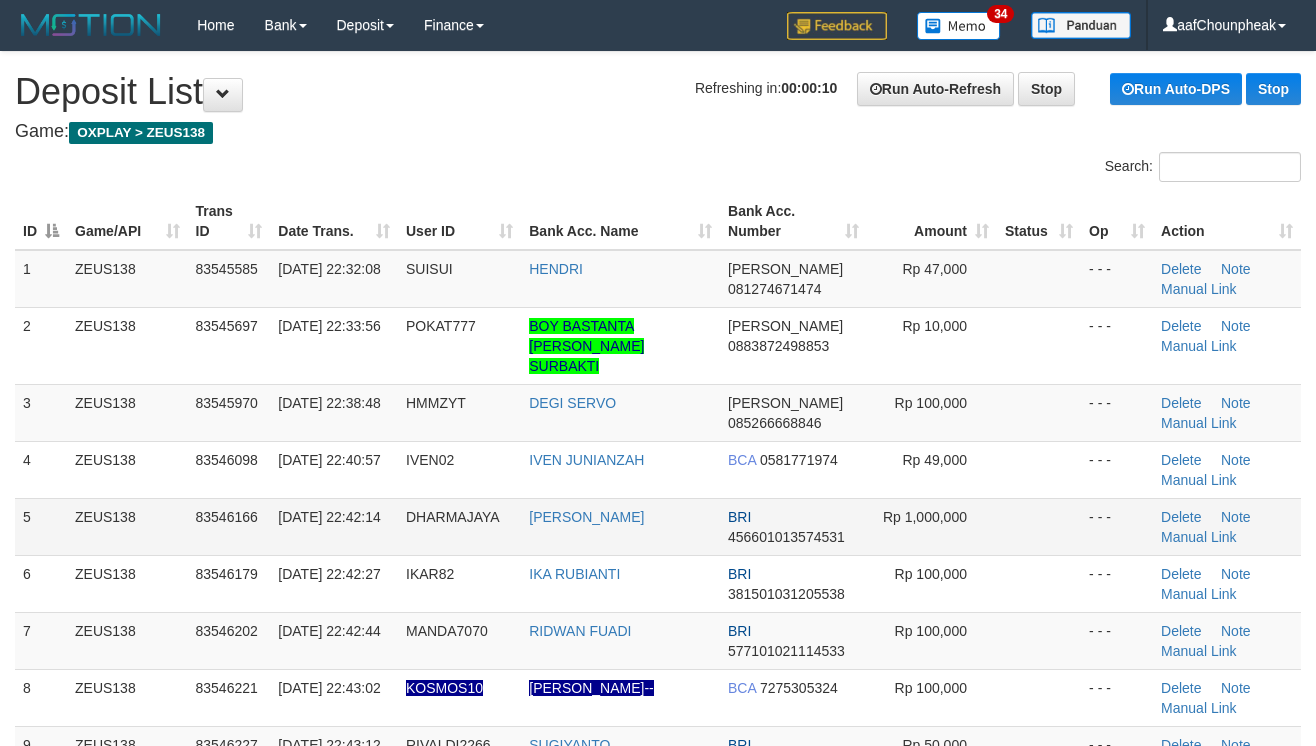 scroll, scrollTop: 0, scrollLeft: 0, axis: both 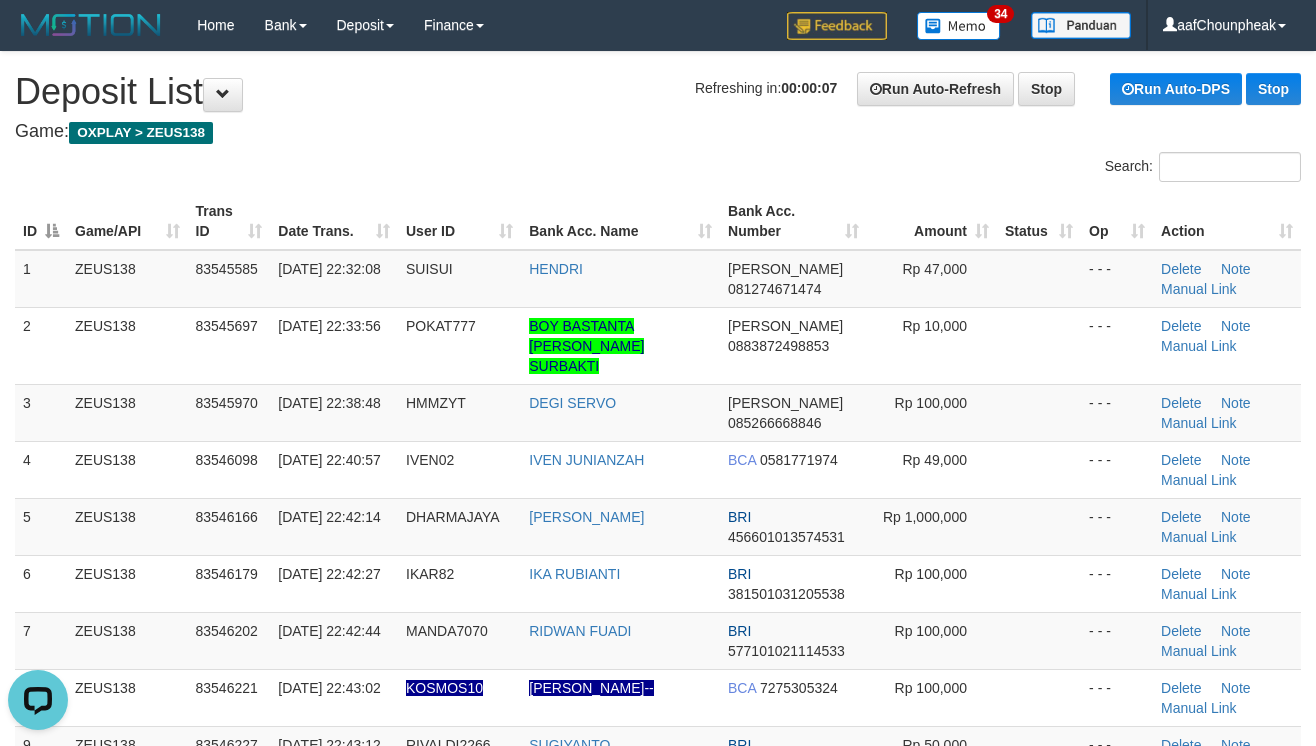 drag, startPoint x: 510, startPoint y: 112, endPoint x: 573, endPoint y: 134, distance: 66.730804 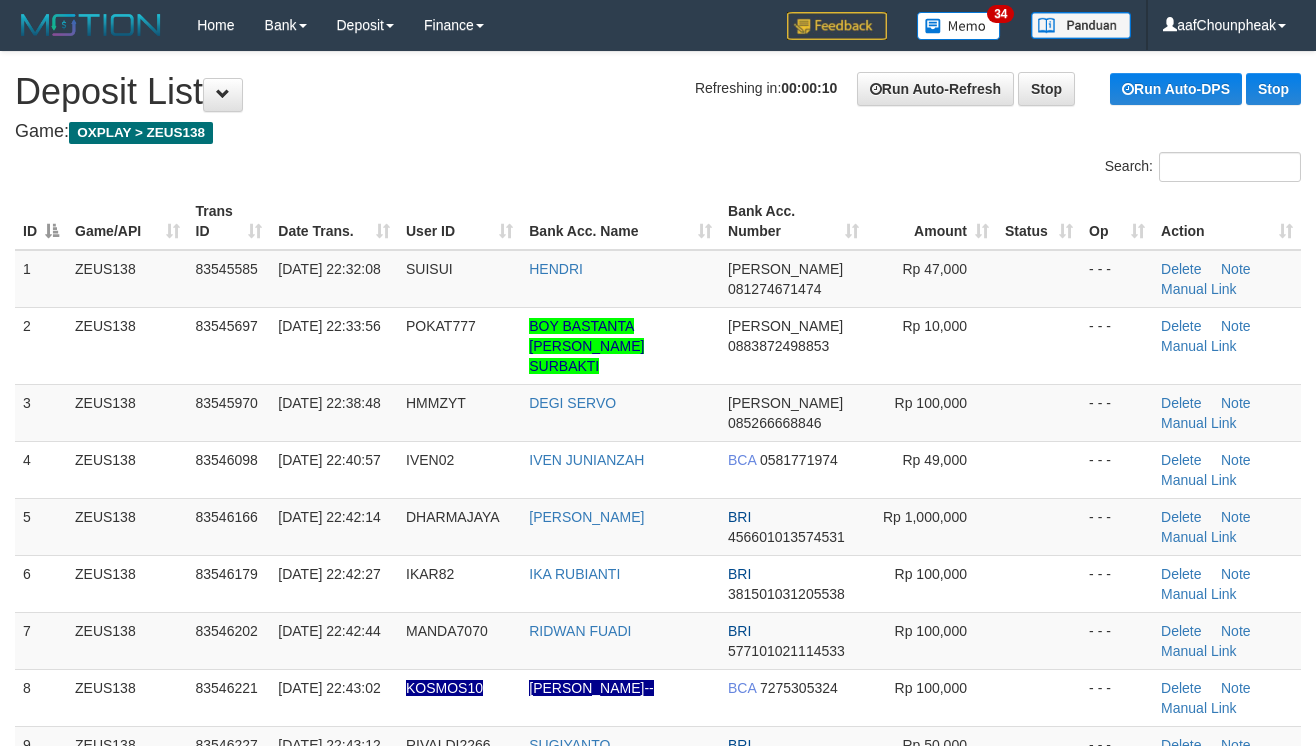 scroll, scrollTop: 0, scrollLeft: 0, axis: both 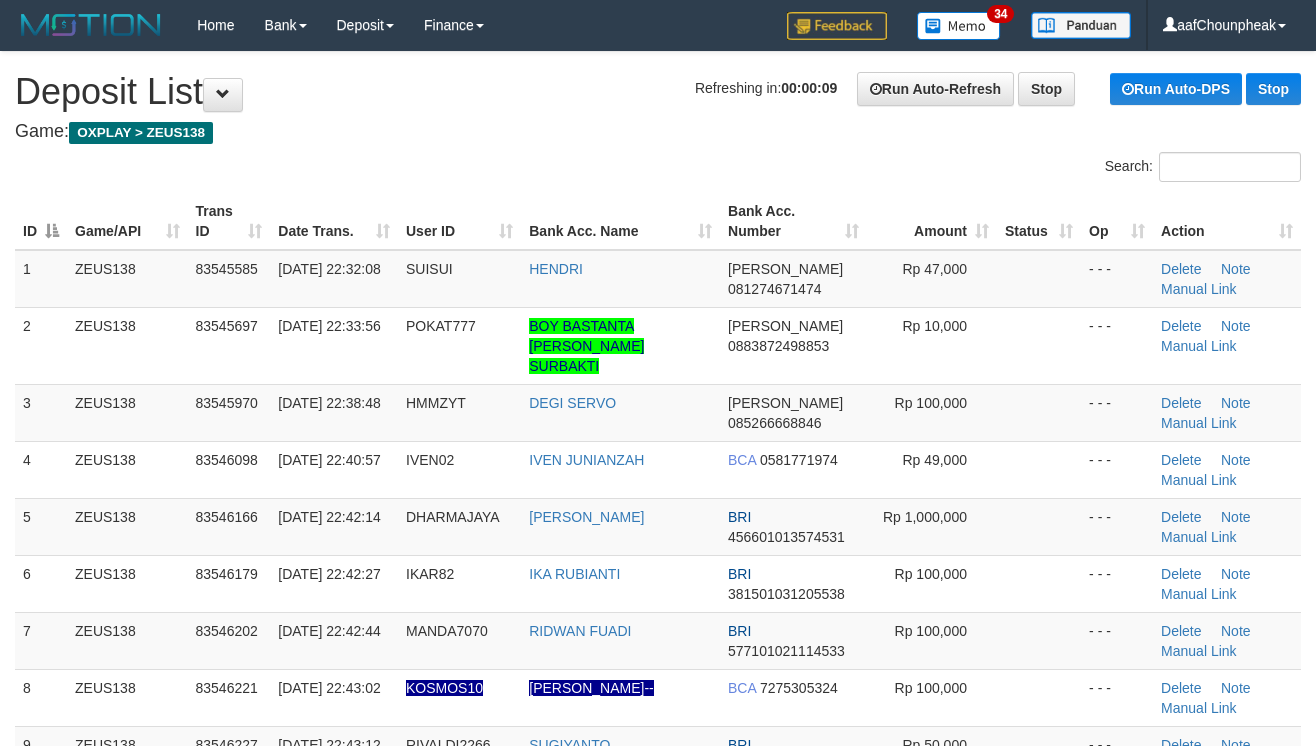 drag, startPoint x: 670, startPoint y: 142, endPoint x: 774, endPoint y: 169, distance: 107.44766 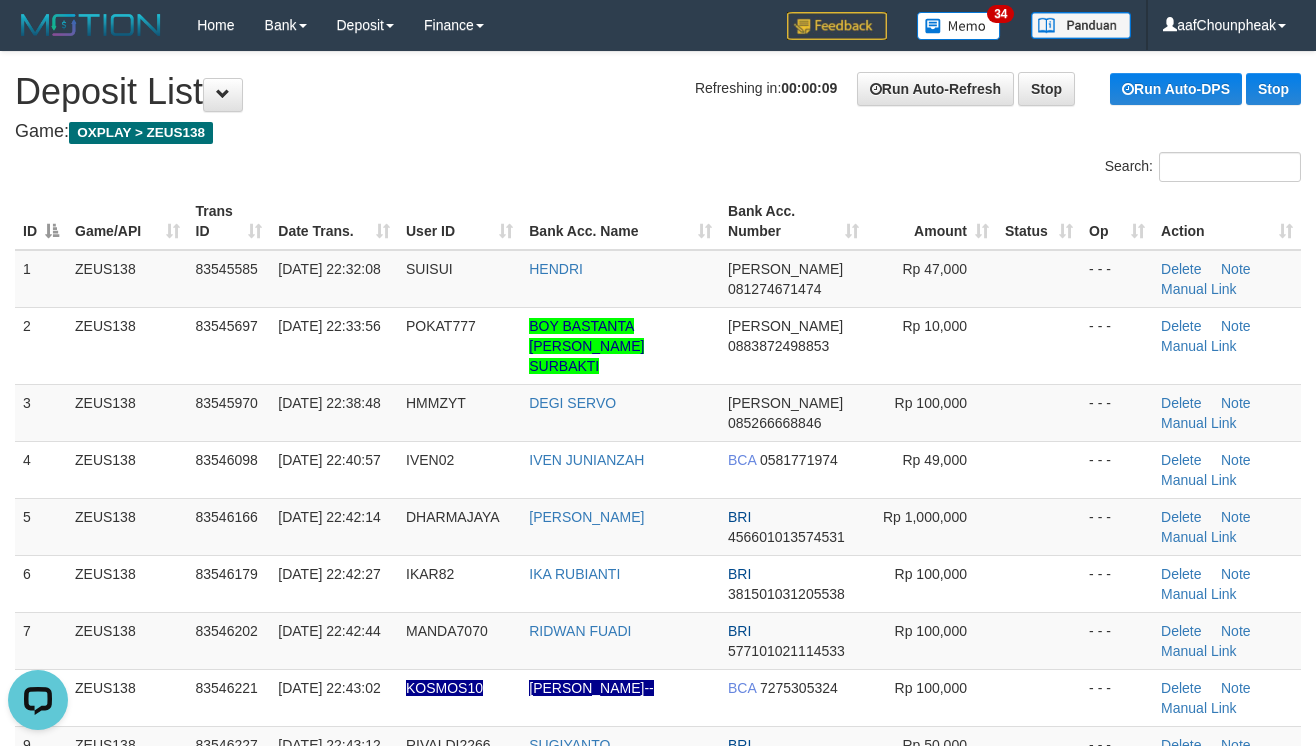 scroll, scrollTop: 0, scrollLeft: 0, axis: both 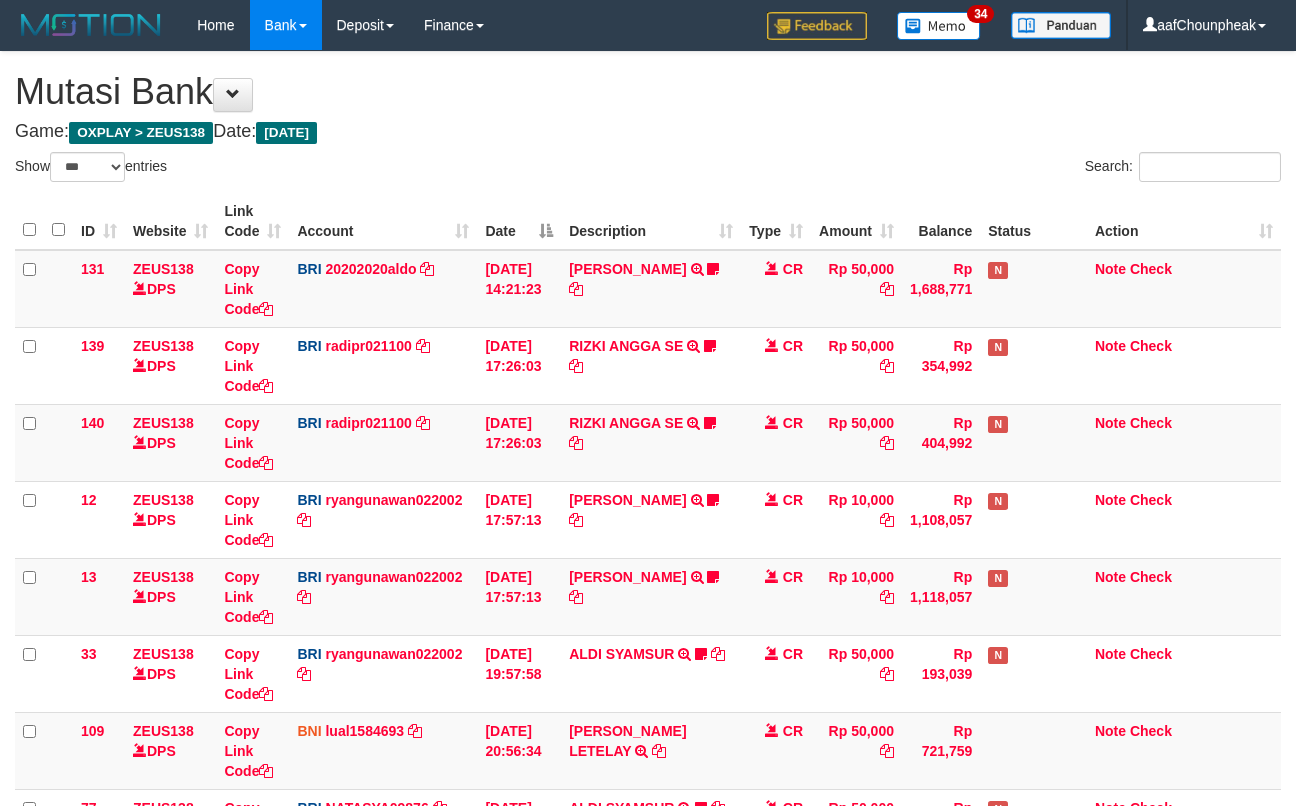 select on "***" 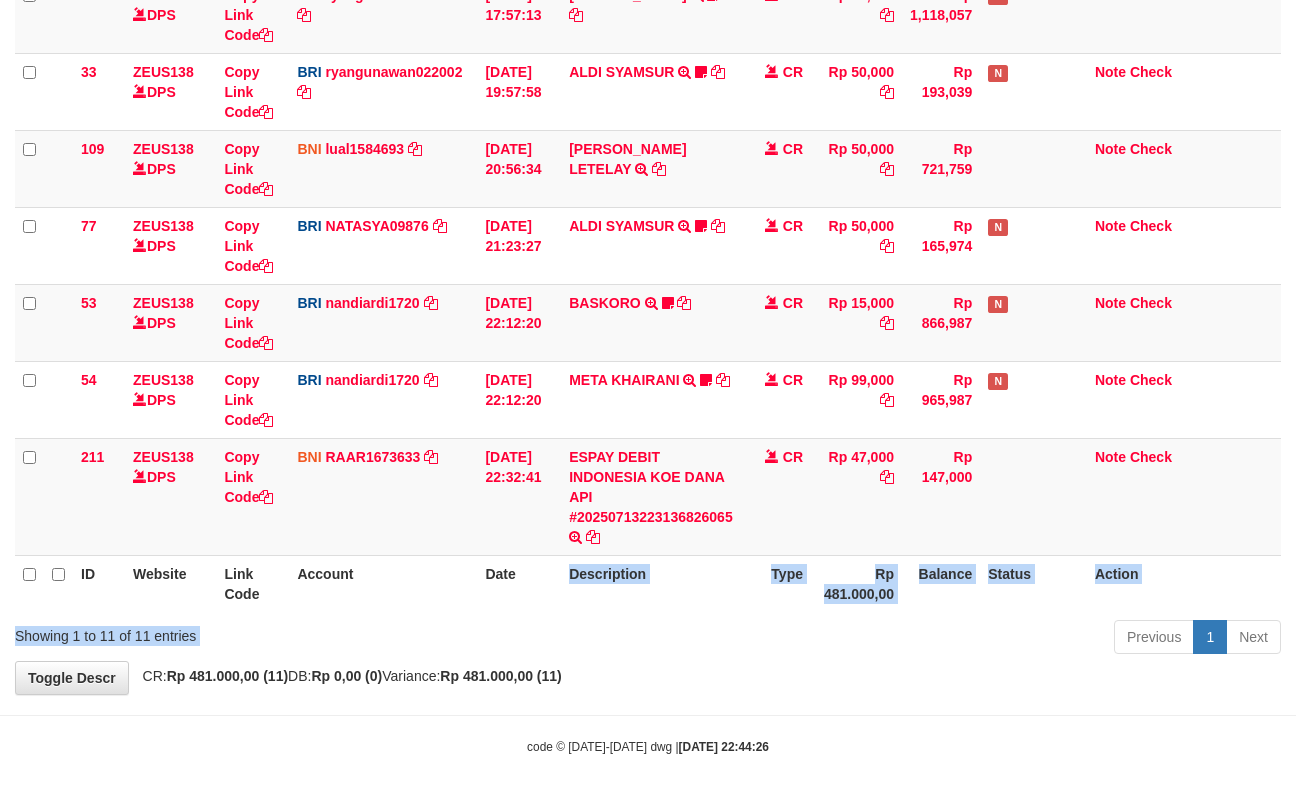 drag, startPoint x: 562, startPoint y: 608, endPoint x: 512, endPoint y: 625, distance: 52.810986 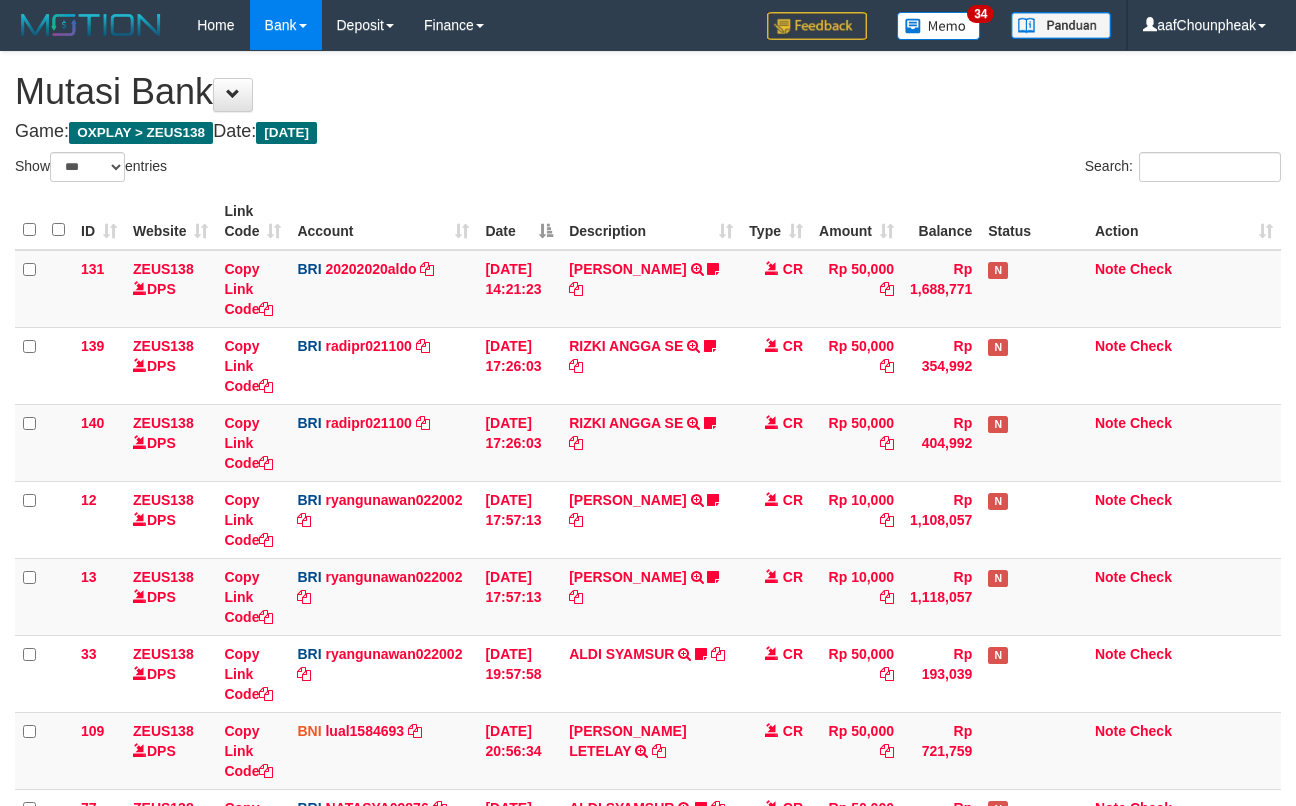 select on "***" 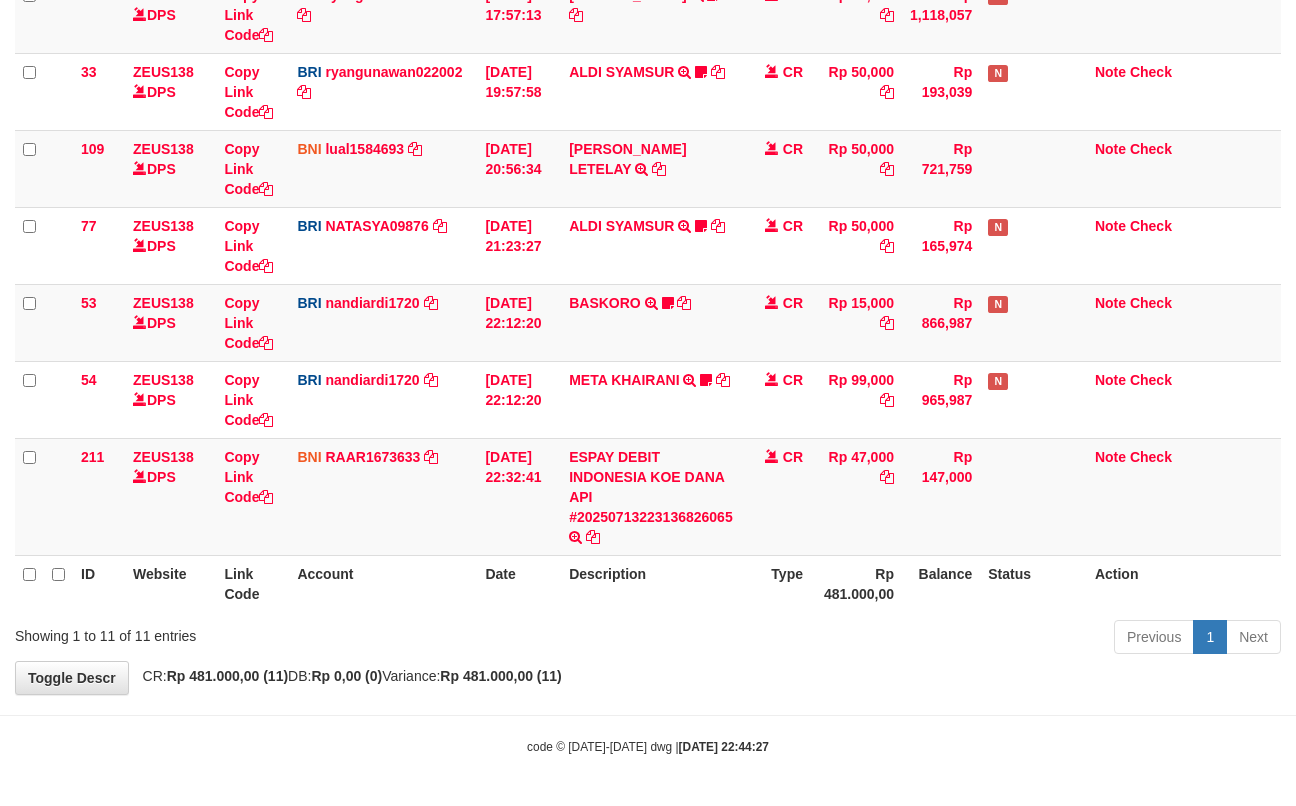 click on "Toggle navigation
Home
Bank
Account List
Mutasi Bank
Search
Note Mutasi
Deposit
DPS List
History
Finance
Financial Data
aafChounpheak
My Profile
Log Out
34" at bounding box center [648, 112] 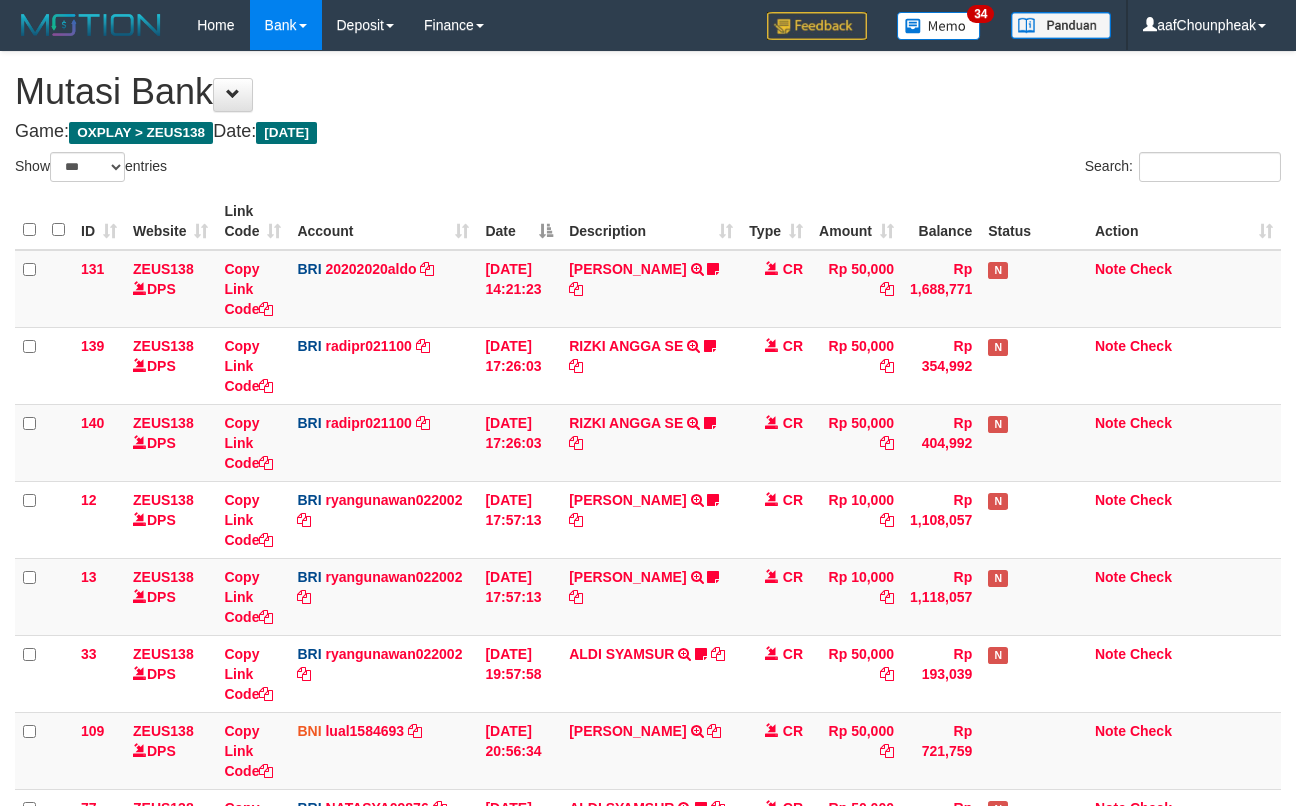 select on "***" 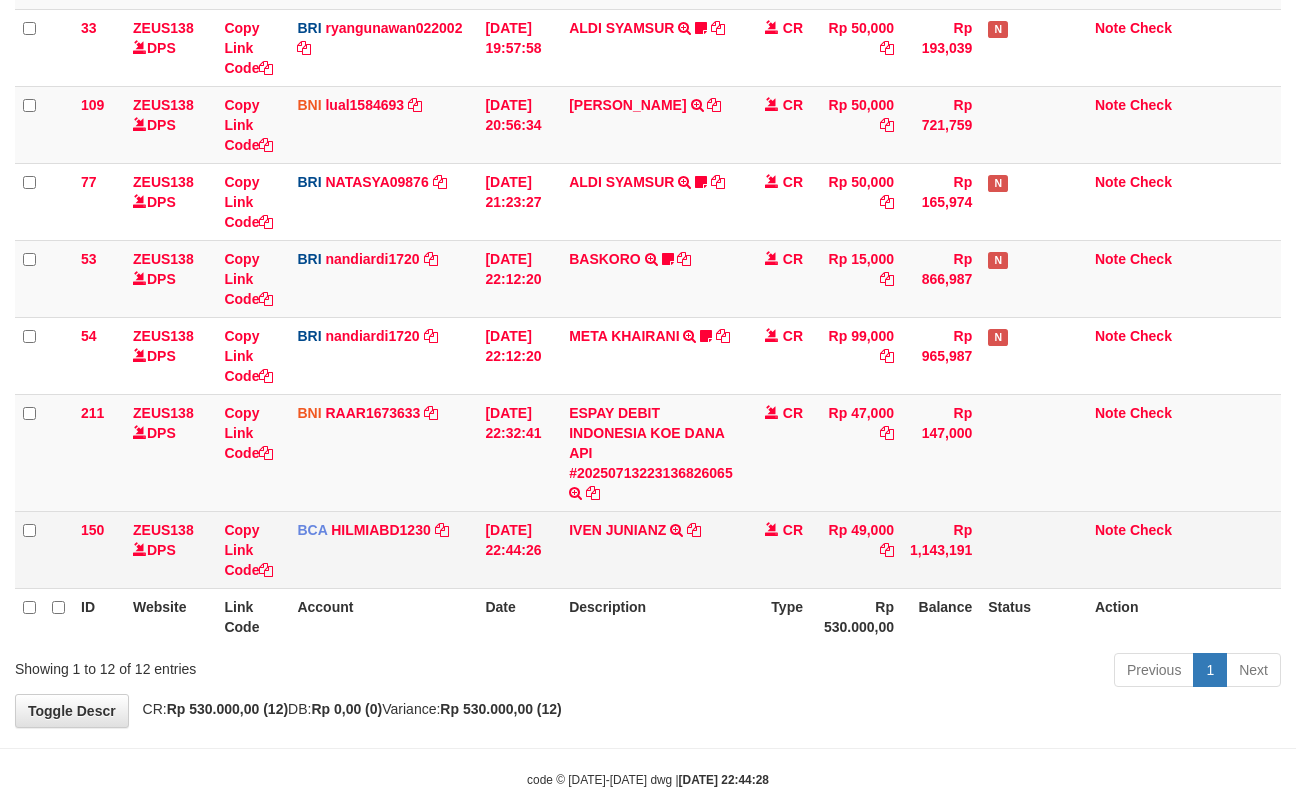 scroll, scrollTop: 586, scrollLeft: 0, axis: vertical 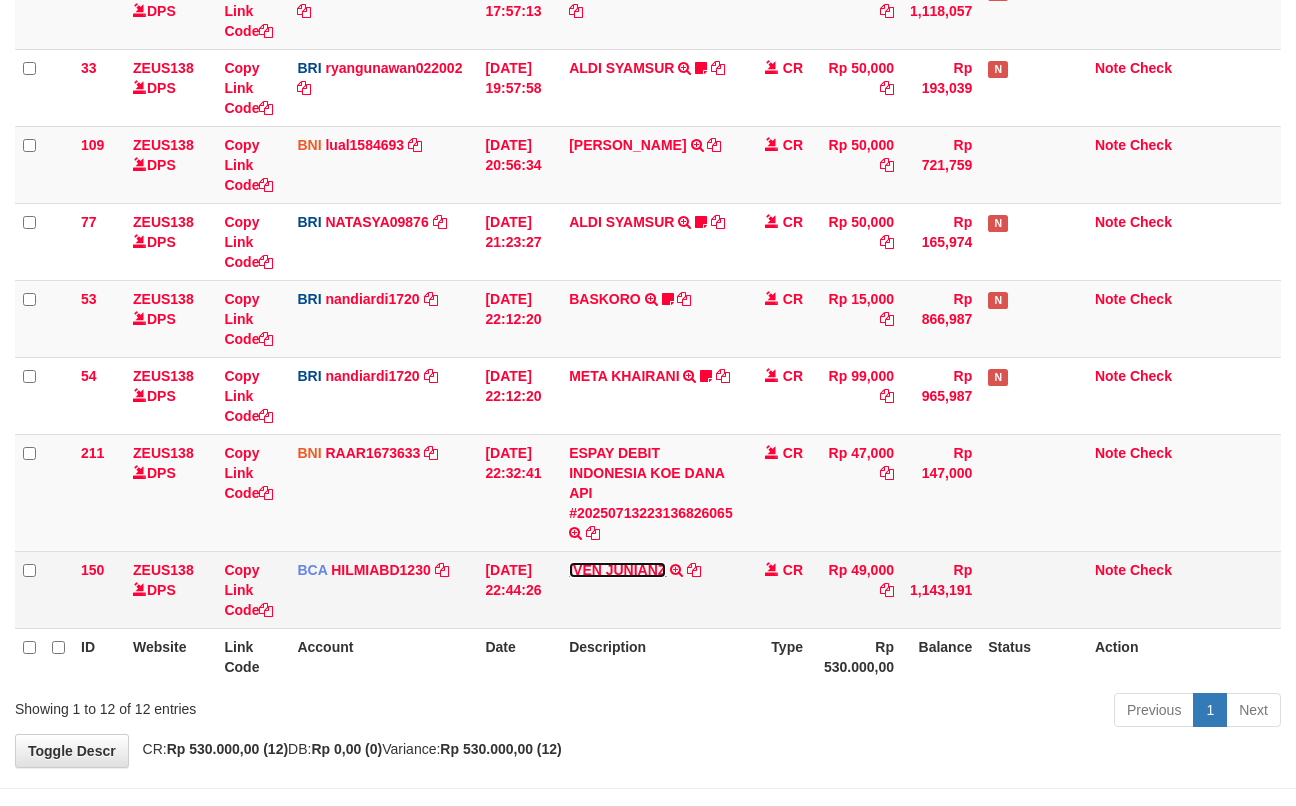 click on "IVEN JUNIANZ" at bounding box center [617, 570] 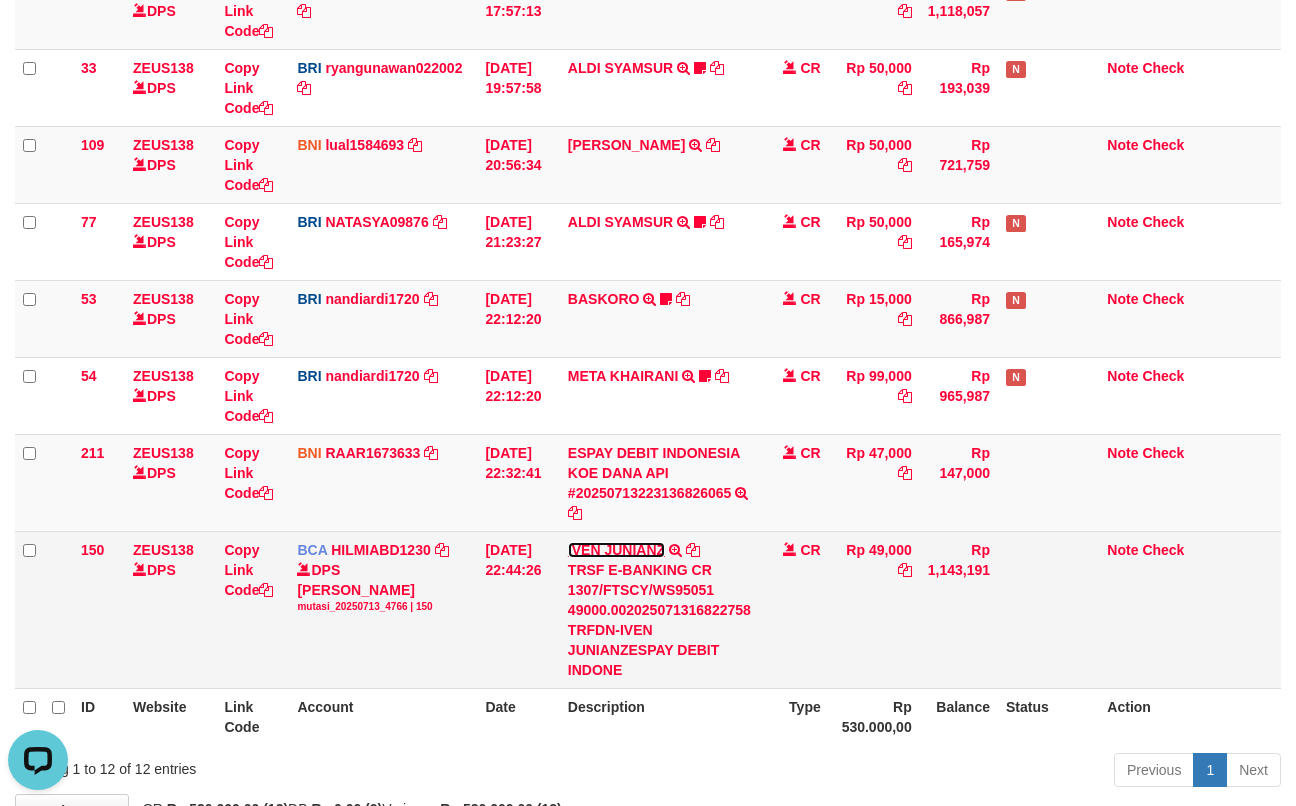 scroll, scrollTop: 0, scrollLeft: 0, axis: both 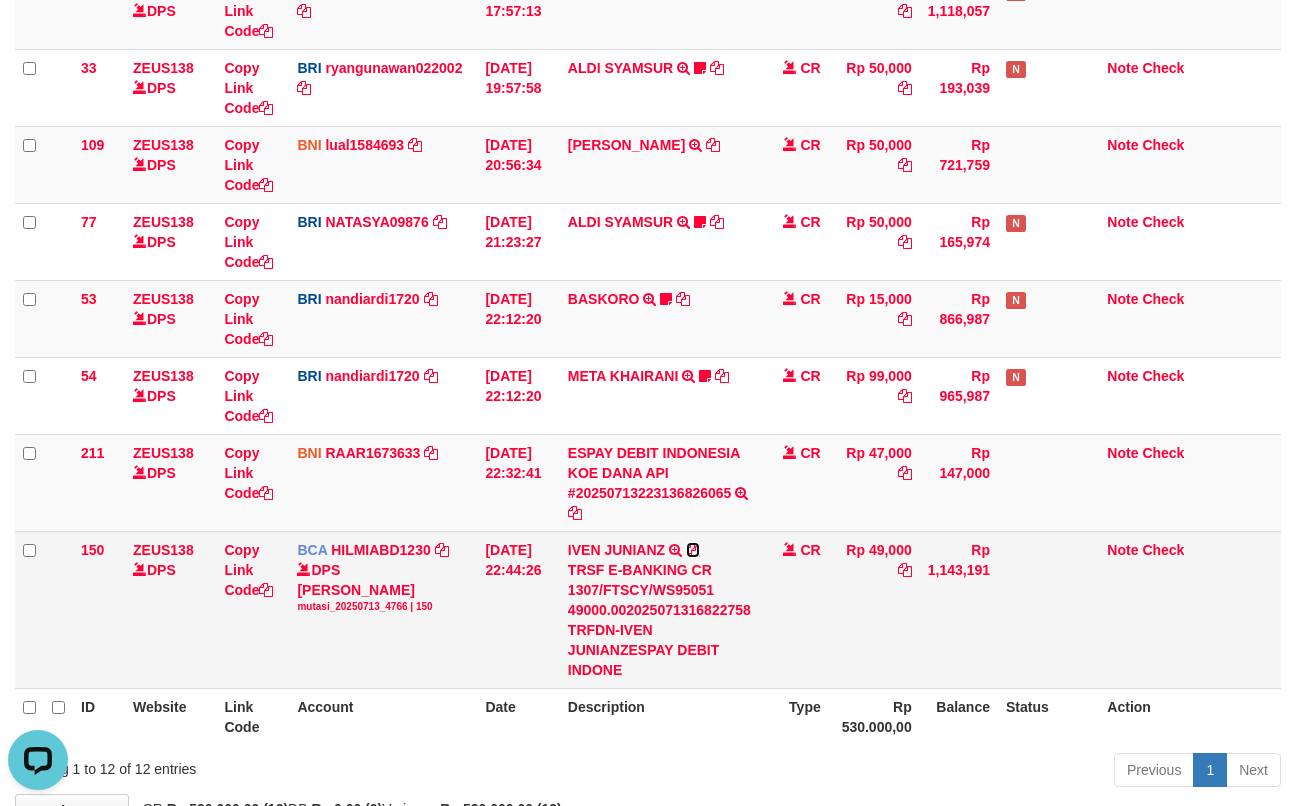 click at bounding box center [693, 550] 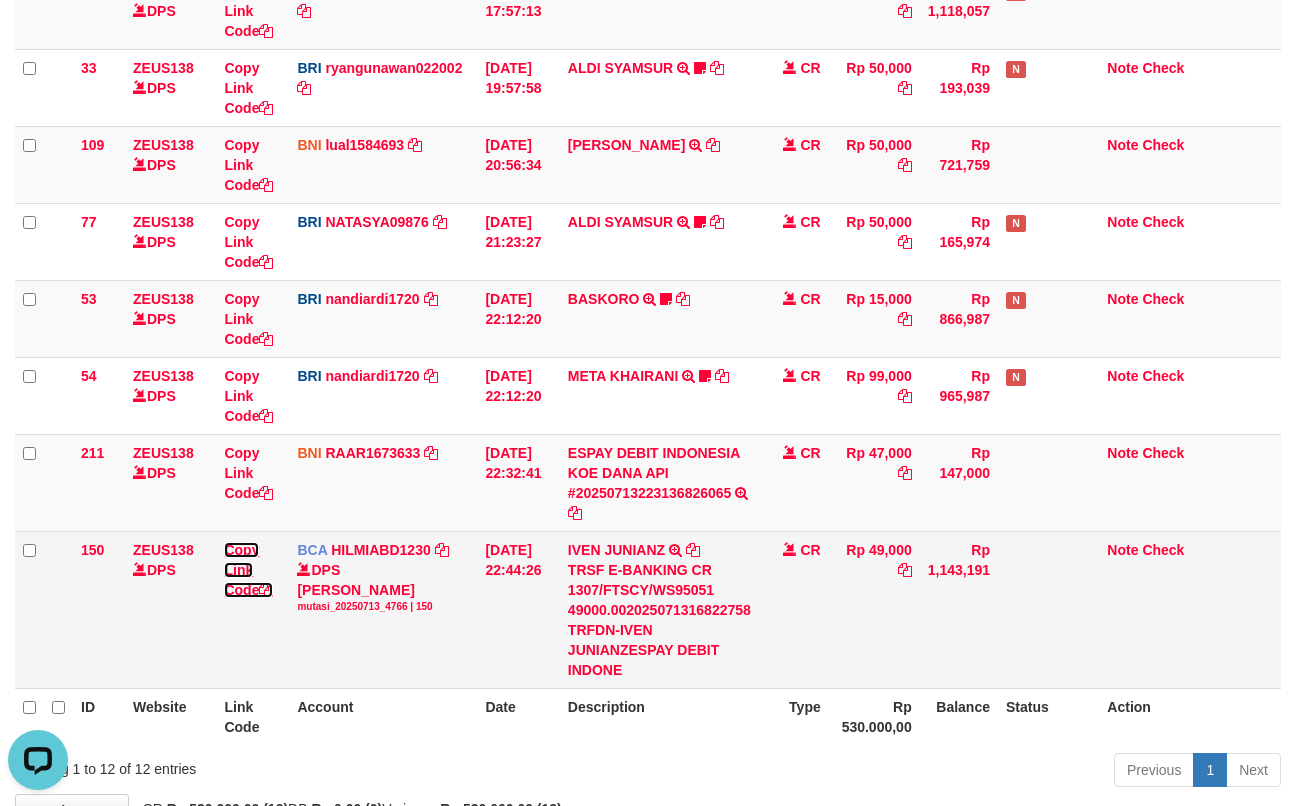 click at bounding box center (266, 590) 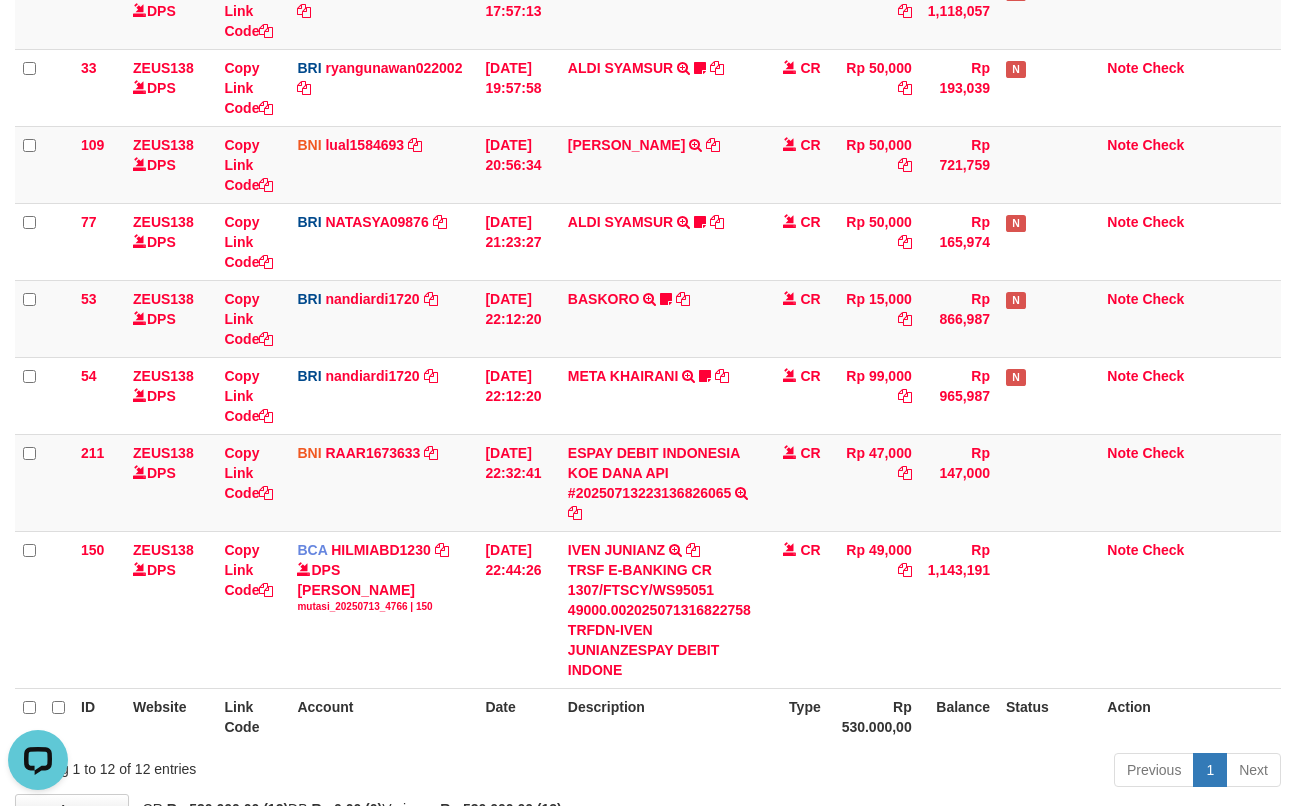 scroll, scrollTop: 297, scrollLeft: 0, axis: vertical 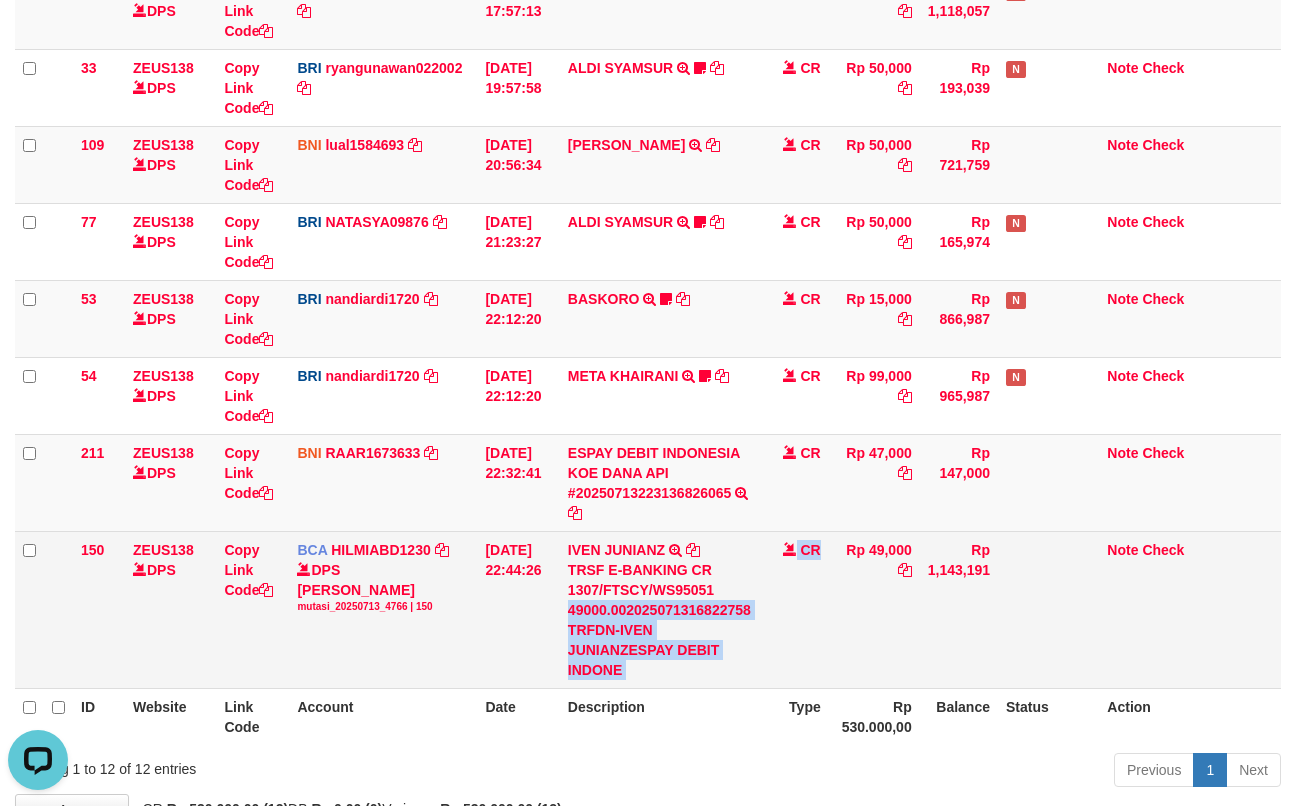 click on "150
ZEUS138    DPS
Copy Link Code
BCA
HILMIABD1230
DPS
HILMI ABDILLAH
mutasi_20250713_4766 | 150
mutasi_20250713_4766 | 150
13/07/2025 22:44:26
IVEN JUNIANZ         TRSF E-BANKING CR 1307/FTSCY/WS95051
49000.002025071316822758 TRFDN-IVEN JUNIANZESPAY DEBIT INDONE
CR
Rp 49,000
Rp 1,143,191
Note
Check" at bounding box center (648, 609) 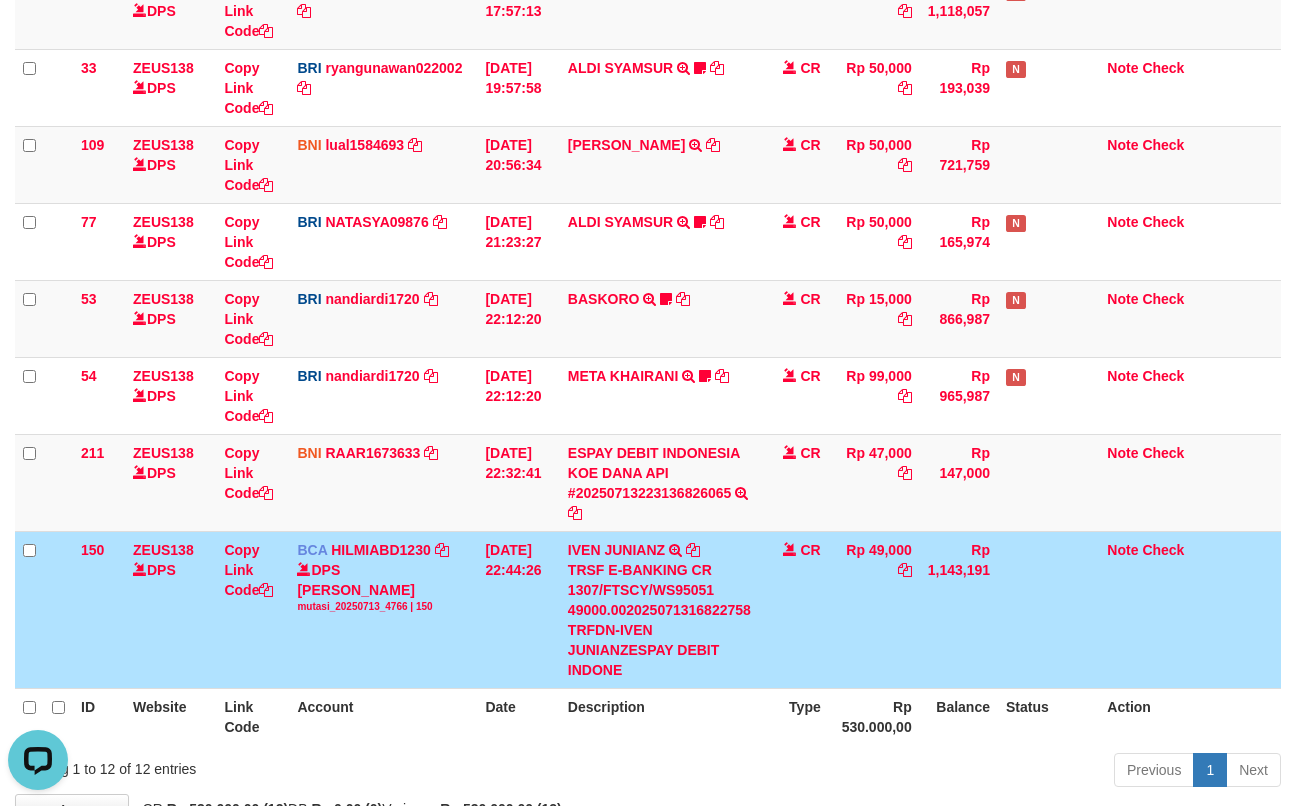 click on "CR" at bounding box center [794, 609] 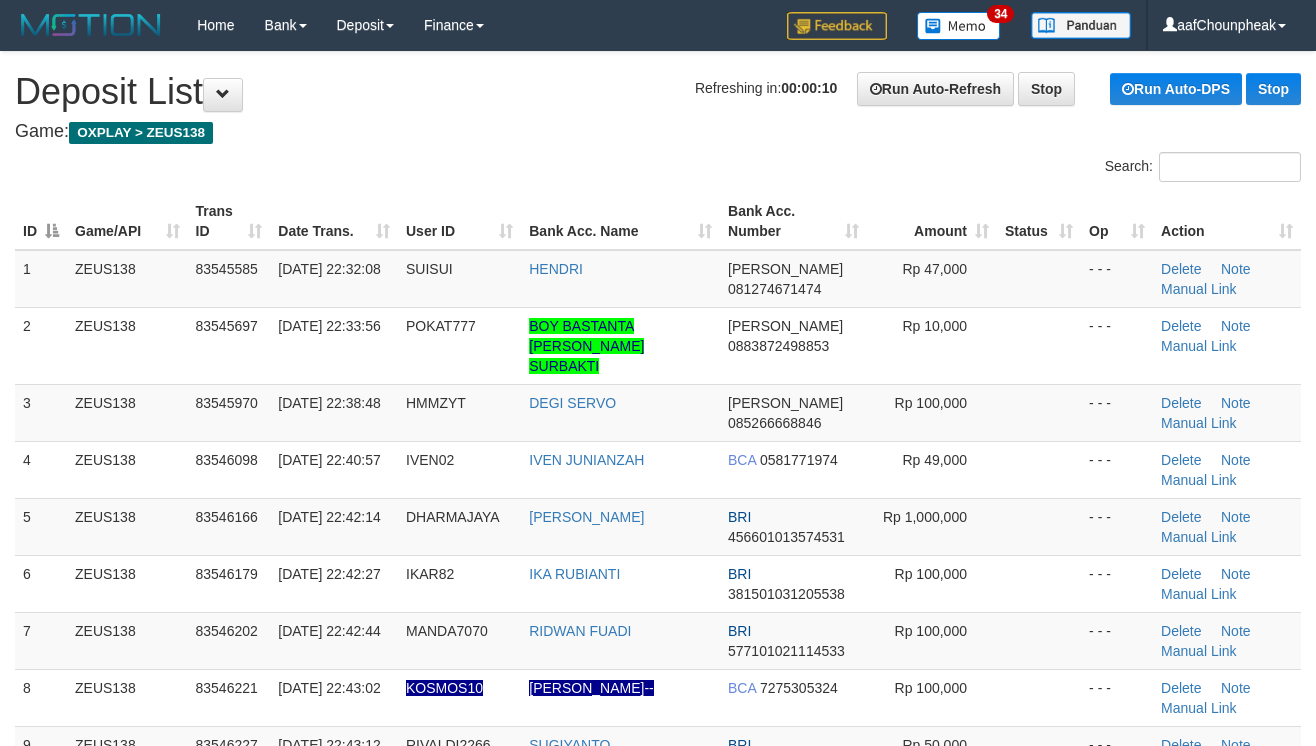 scroll, scrollTop: 0, scrollLeft: 0, axis: both 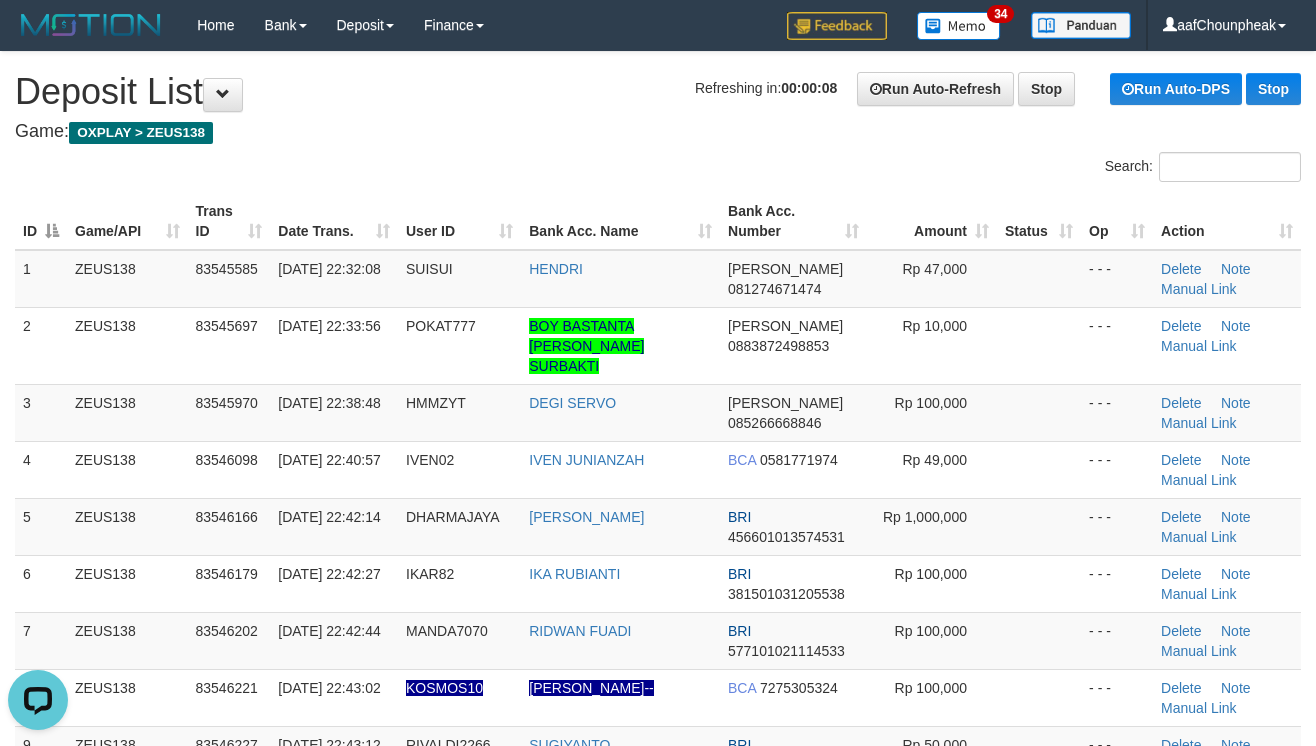 click on "Game:   OXPLAY > ZEUS138" at bounding box center (658, 132) 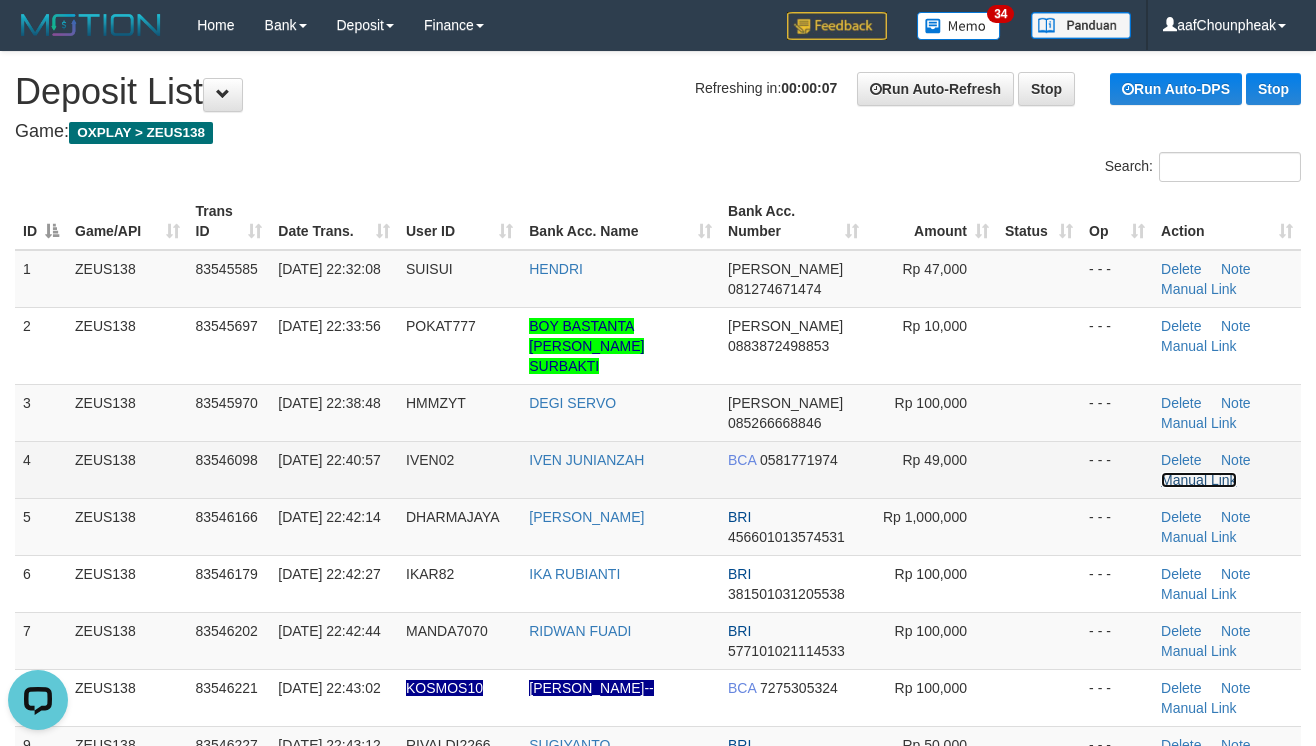 click on "Manual Link" at bounding box center (1199, 480) 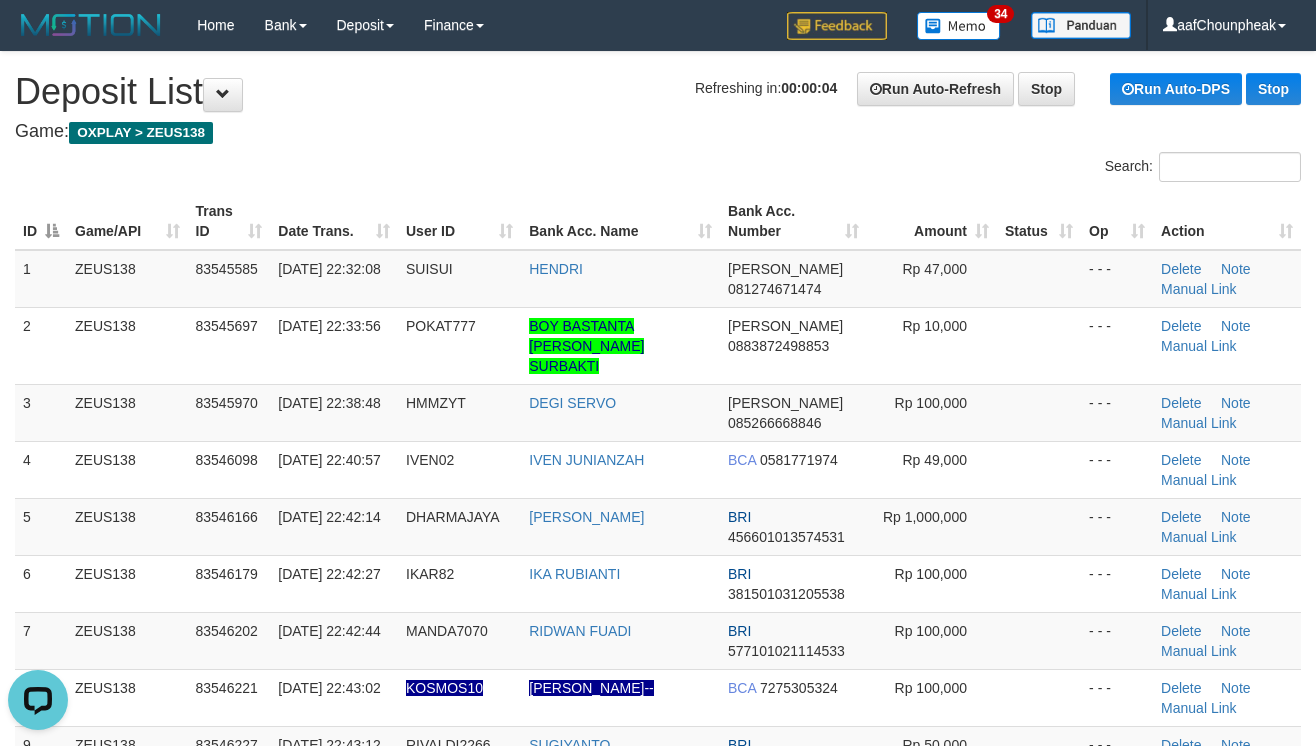 click on "ID Game/API Trans ID Date Trans. User ID Bank Acc. Name Bank Acc. Number Amount Status Op Action
1
ZEUS138
83545585
13/07/2025 22:32:08
SUISUI
HENDRI
DANA
081274671474
Rp 47,000
- - -
Delete
Note
Manual Link
2
ZEUS138
83545697
13/07/2025 22:33:56
POKAT777
BOY BASTANTA DIAN SAPUTRA SURBAKTI
DANA
0883872498853
Rp 10,000
- - -" at bounding box center [658, 592] 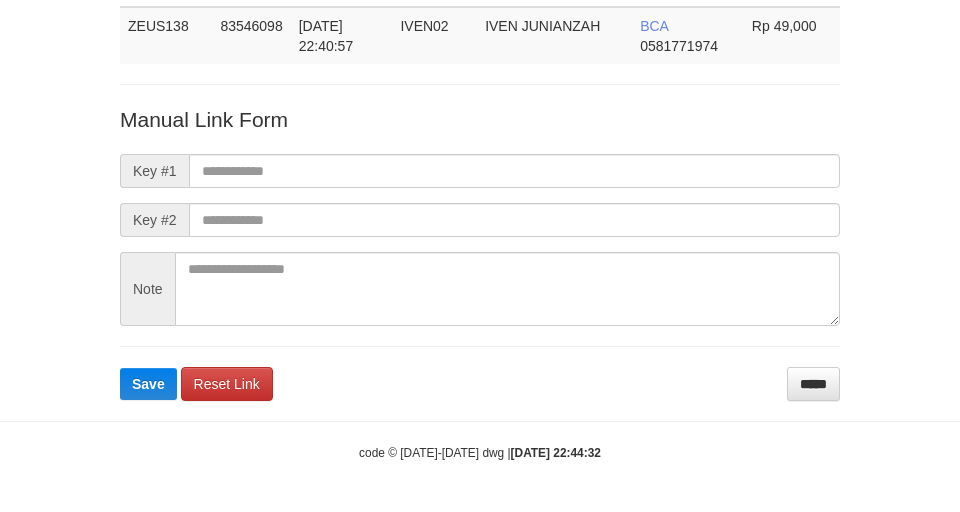 scroll, scrollTop: 146, scrollLeft: 0, axis: vertical 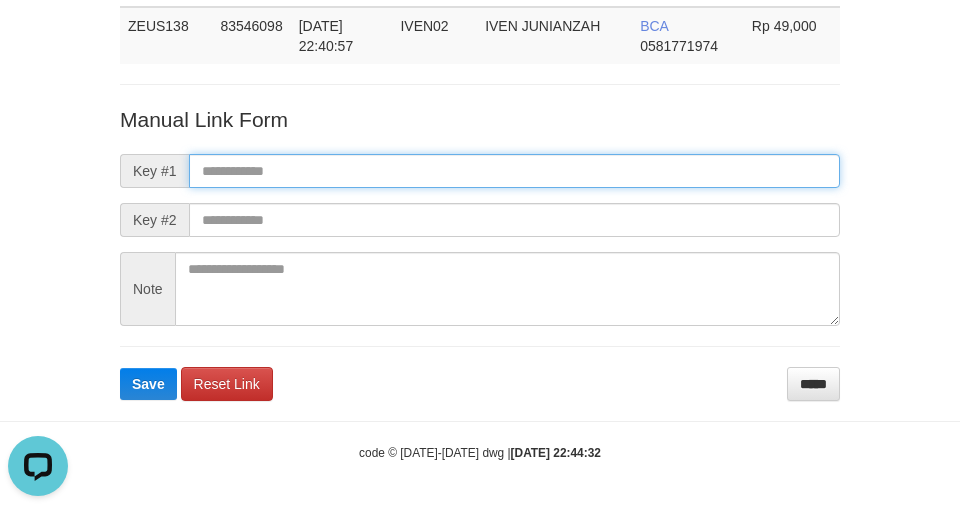 paste on "**********" 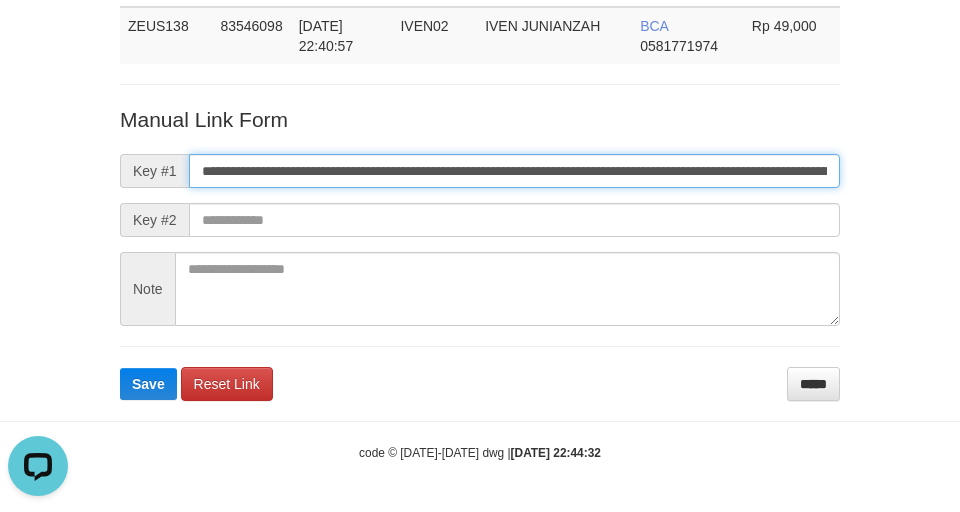 click on "**********" at bounding box center (514, 171) 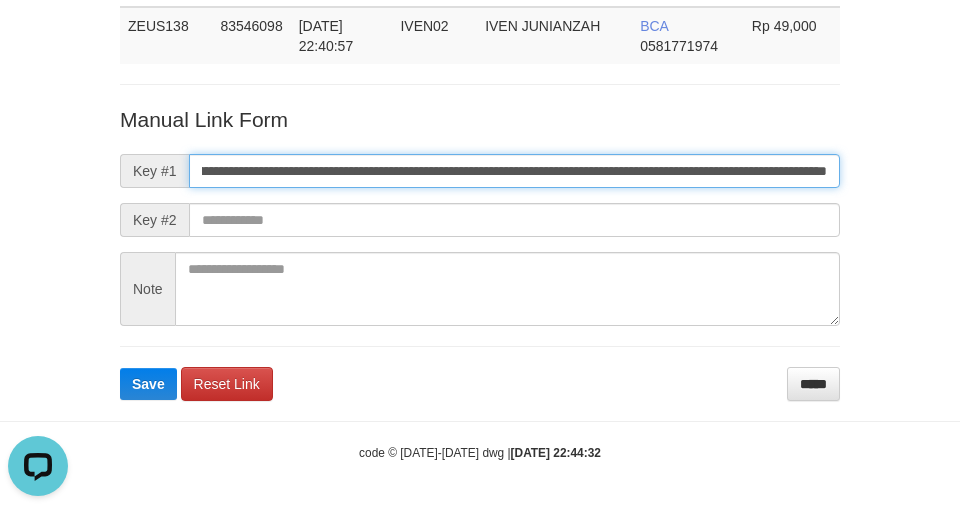 type on "**********" 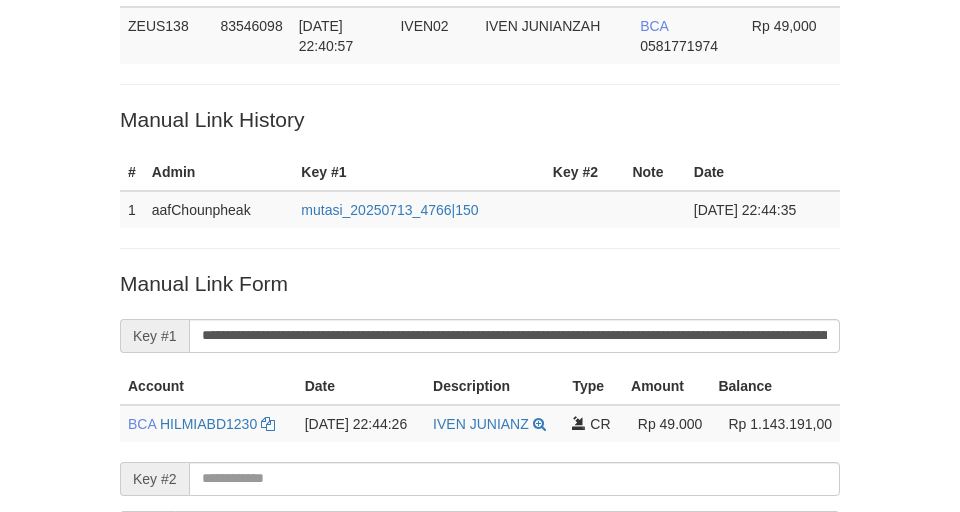 scroll, scrollTop: 405, scrollLeft: 0, axis: vertical 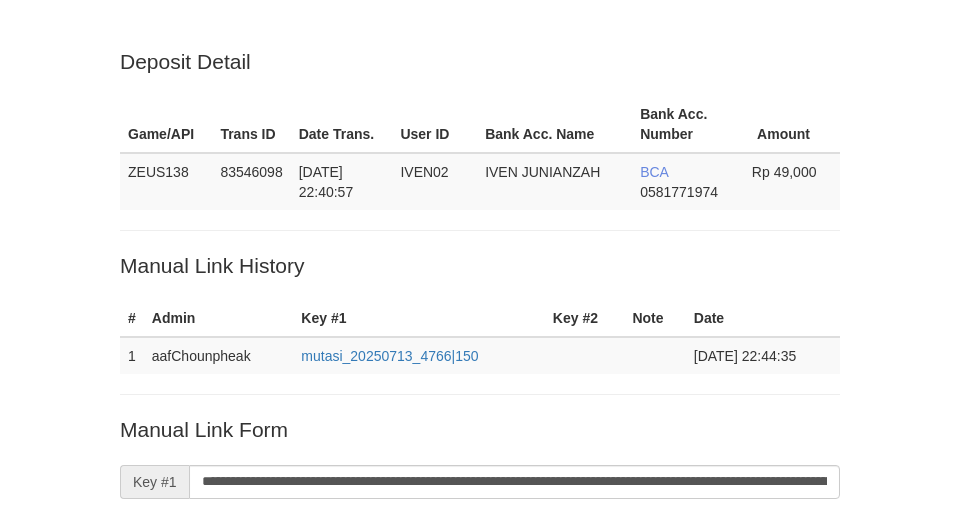 type 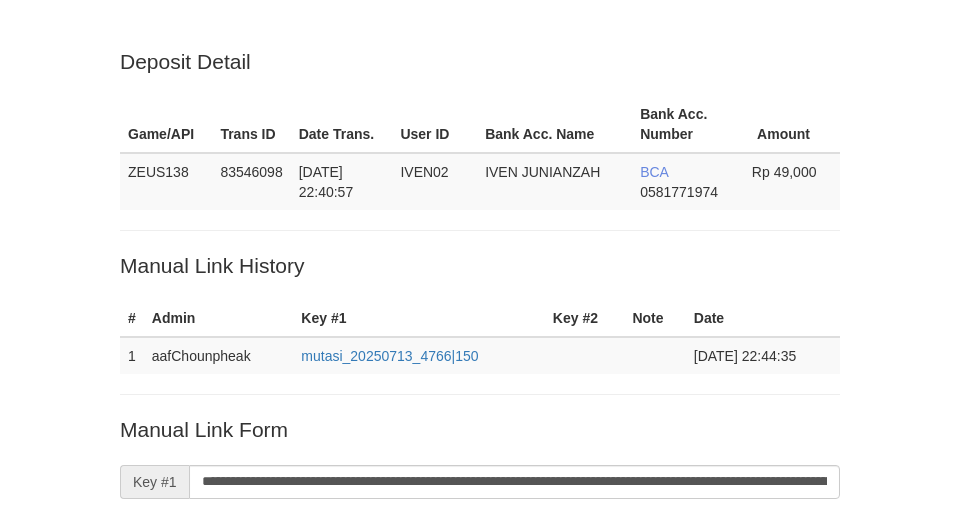 scroll, scrollTop: 405, scrollLeft: 0, axis: vertical 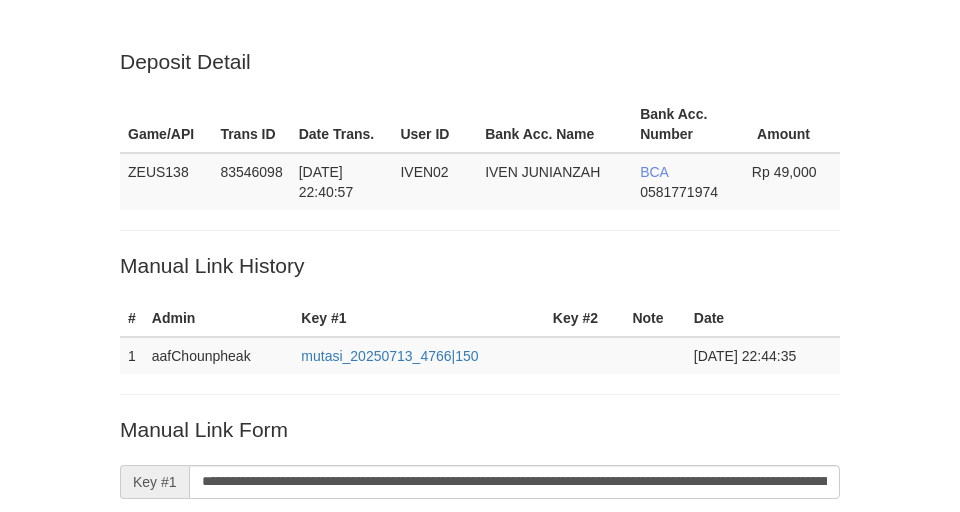 click on "Loading.." at bounding box center [480, 772] 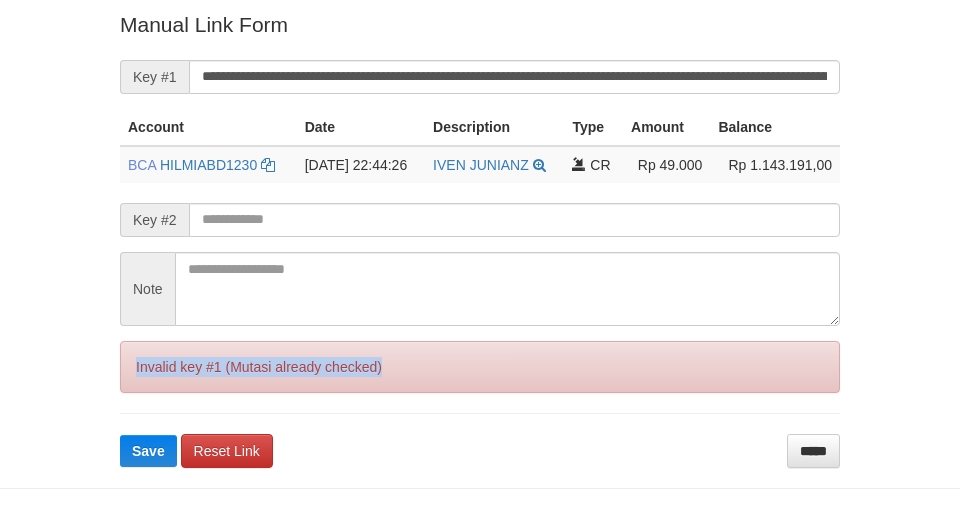 click on "Invalid key #1 (Mutasi already checked)" at bounding box center (480, 367) 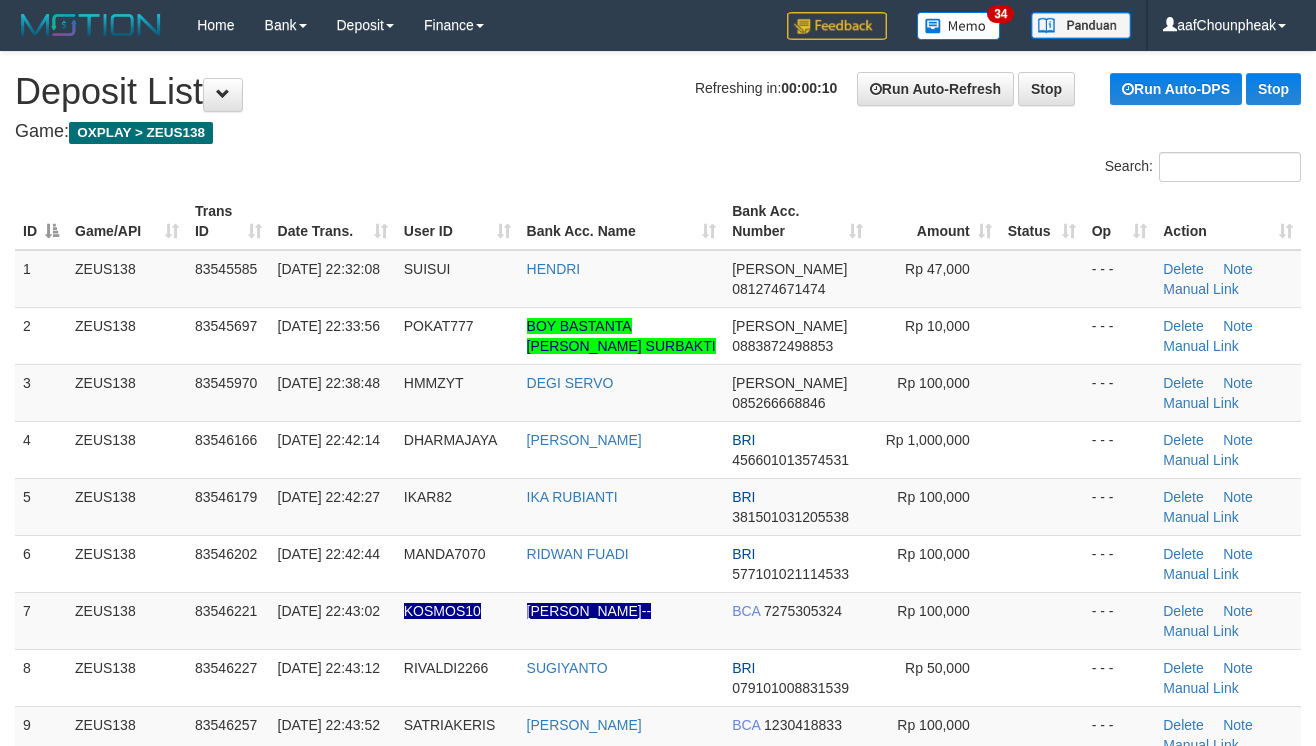 scroll, scrollTop: 0, scrollLeft: 0, axis: both 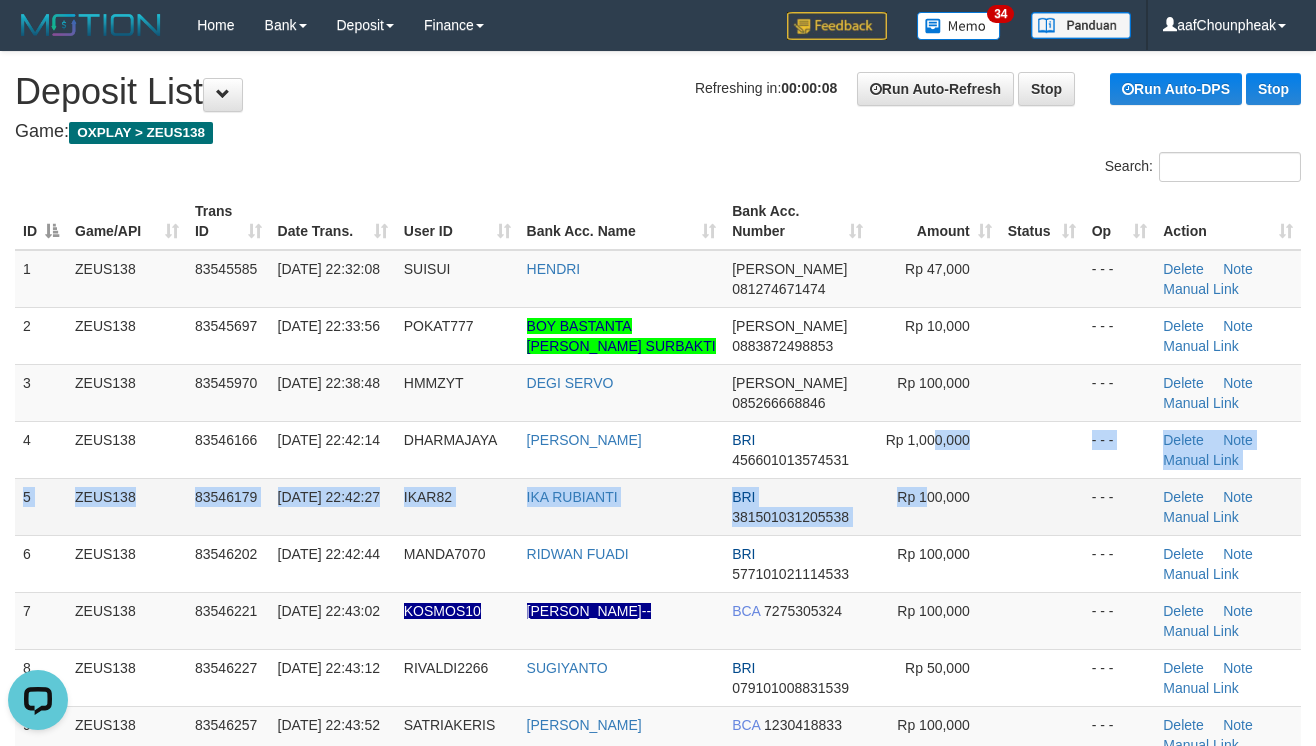 drag, startPoint x: 918, startPoint y: 458, endPoint x: 925, endPoint y: 482, distance: 25 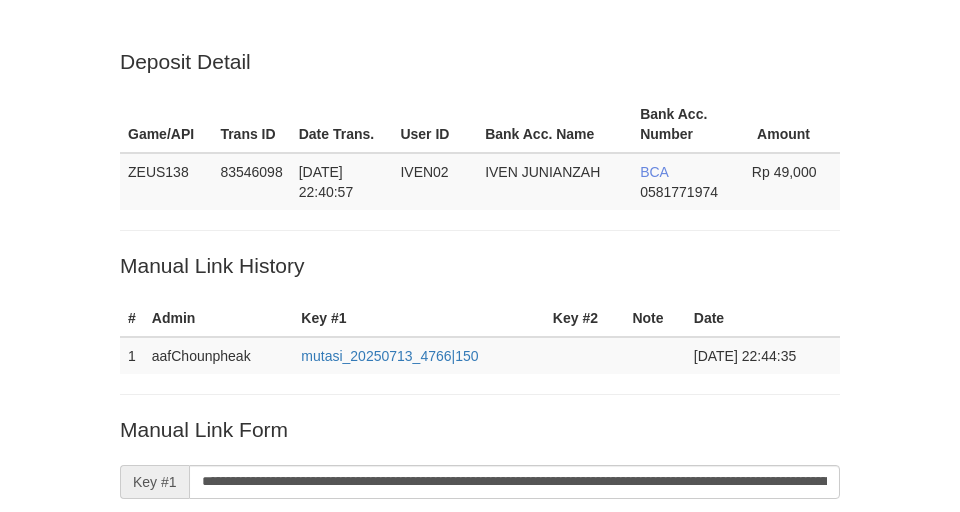 click on "Save" at bounding box center (148, 789) 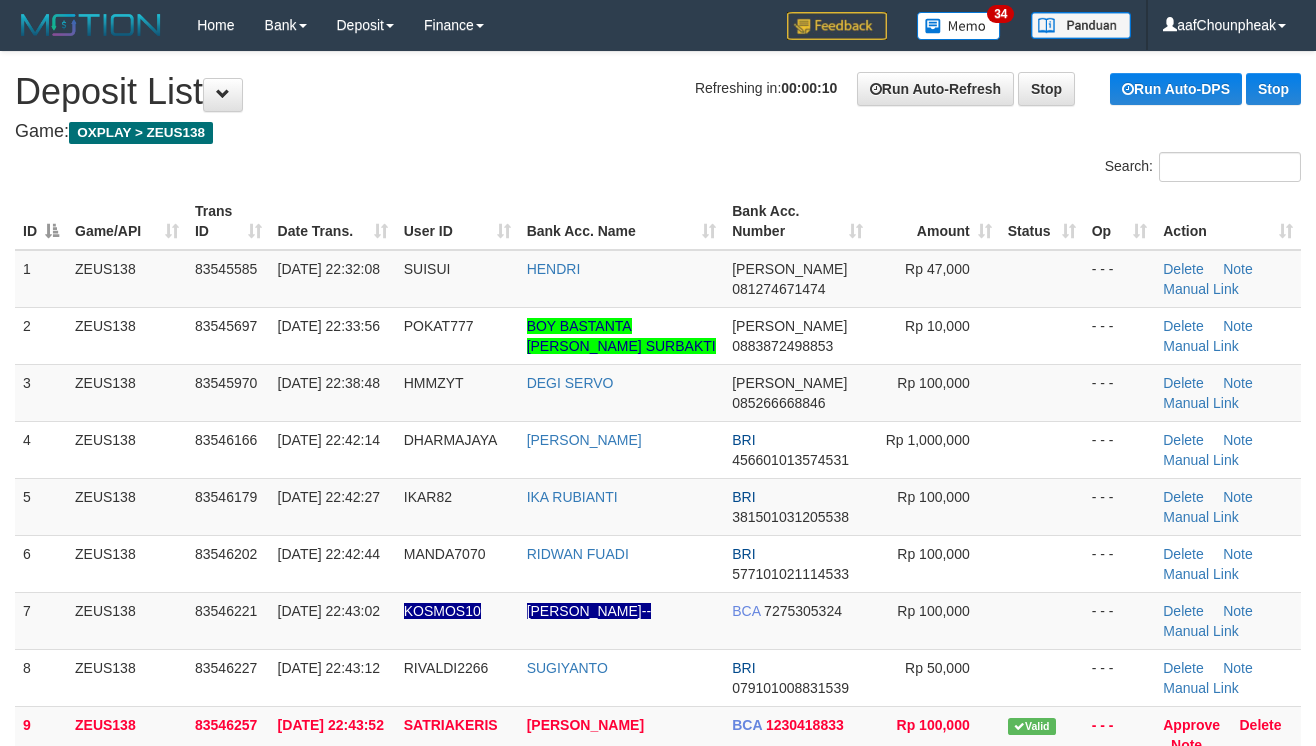 scroll, scrollTop: 0, scrollLeft: 0, axis: both 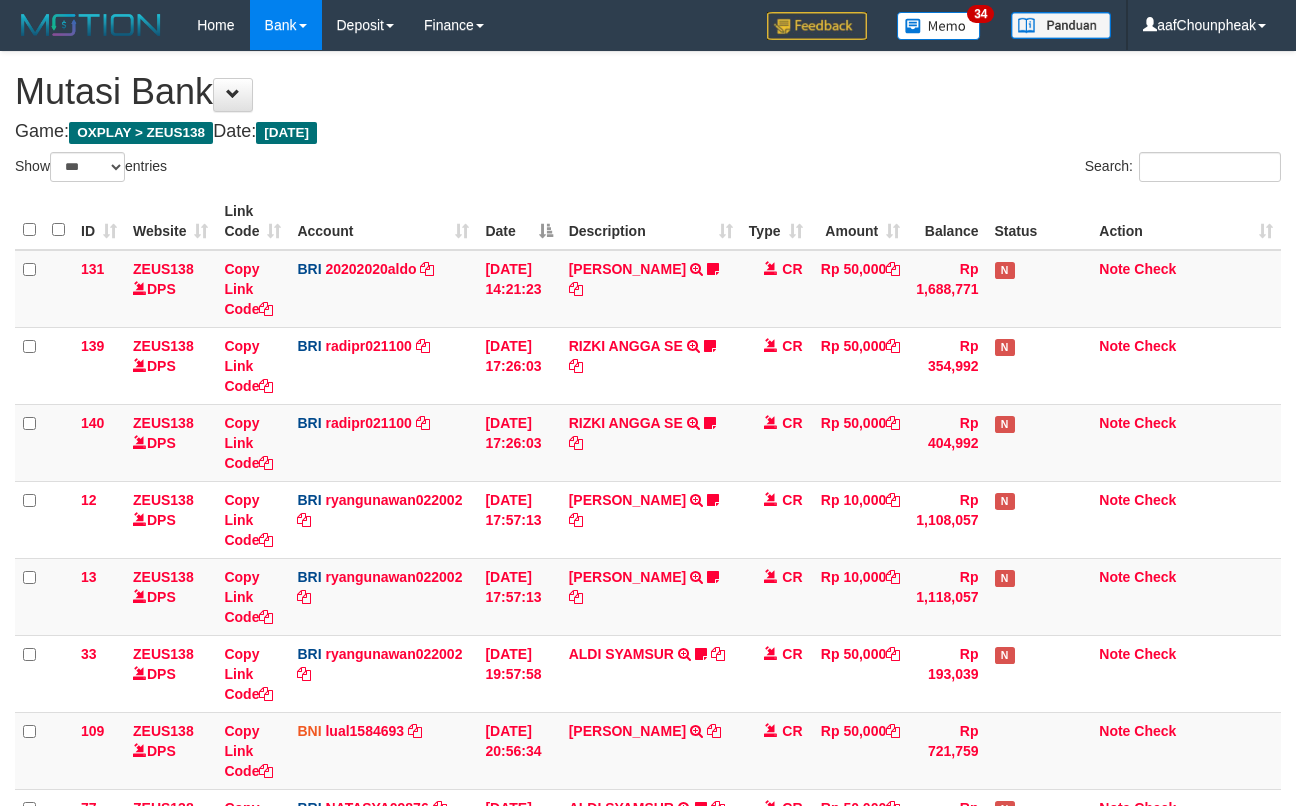 select on "***" 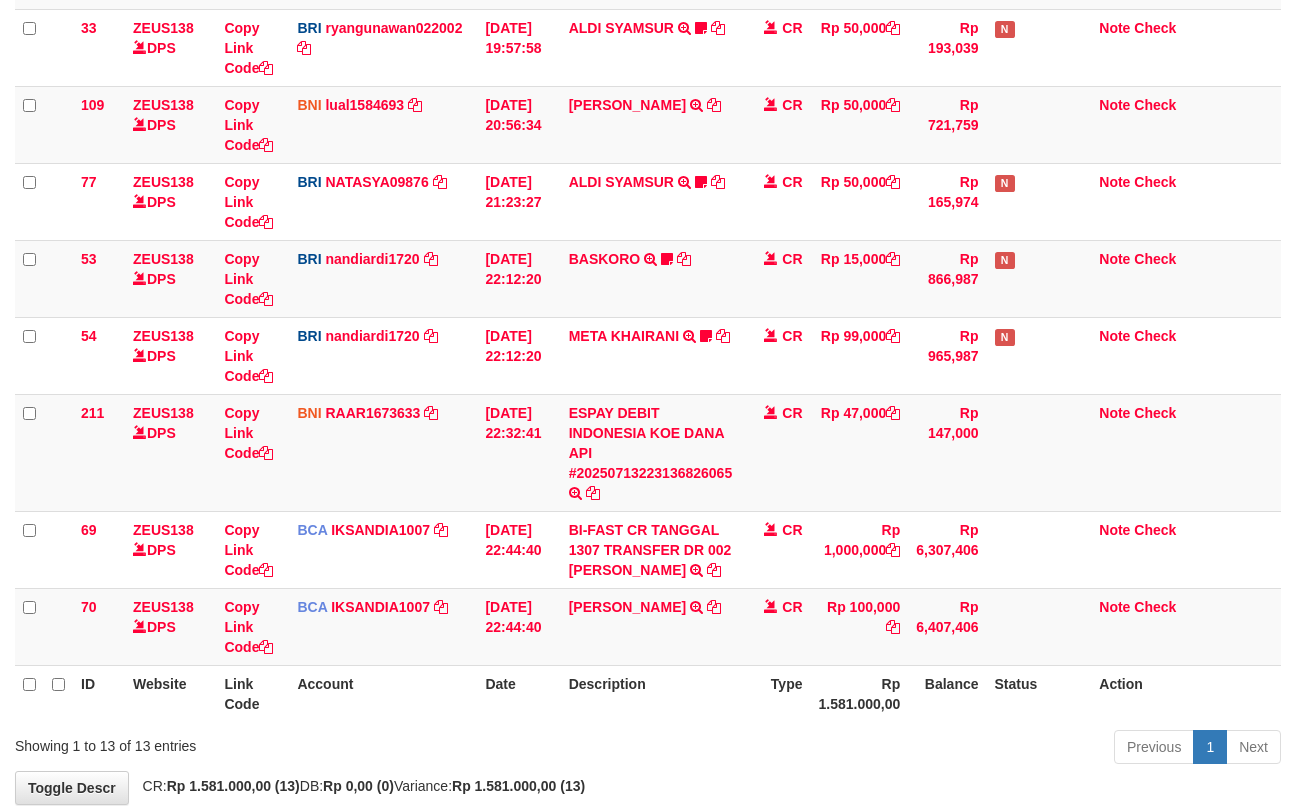 scroll, scrollTop: 586, scrollLeft: 0, axis: vertical 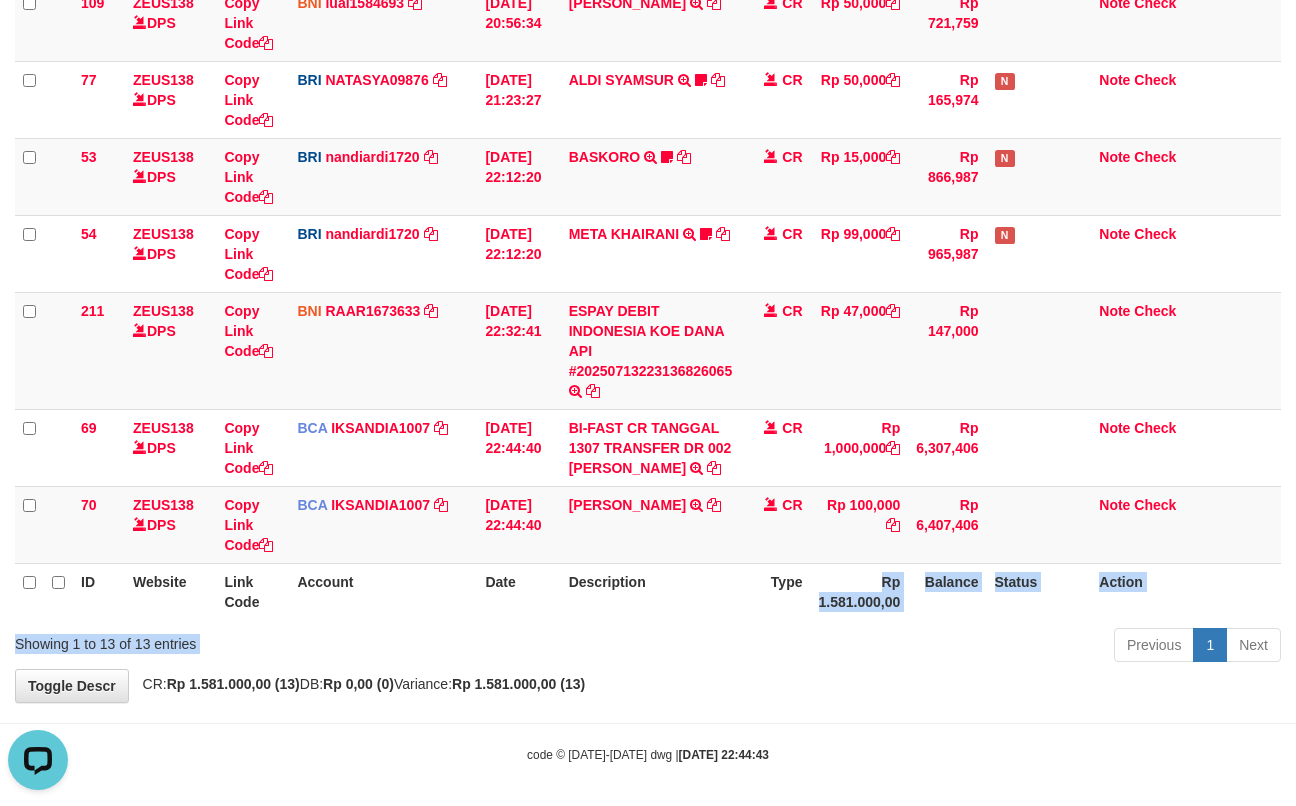 drag, startPoint x: 896, startPoint y: 797, endPoint x: 916, endPoint y: 805, distance: 21.540659 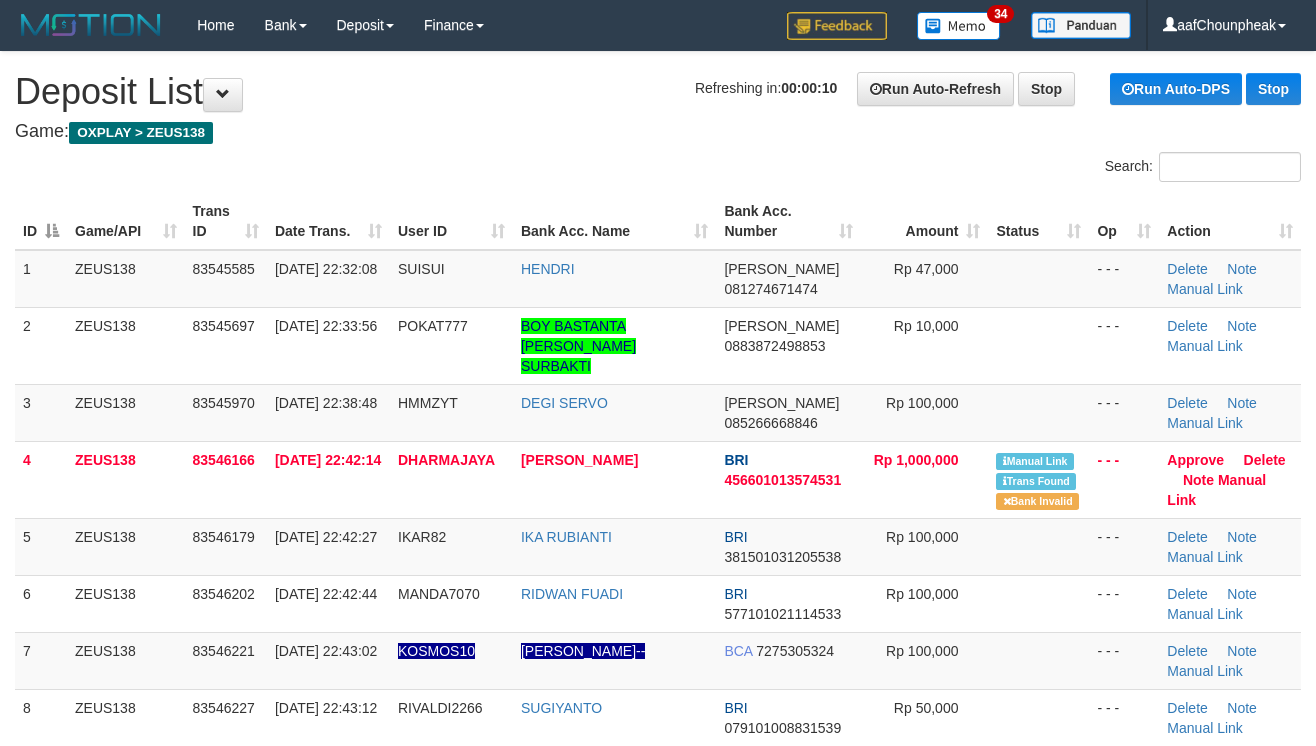 scroll, scrollTop: 0, scrollLeft: 0, axis: both 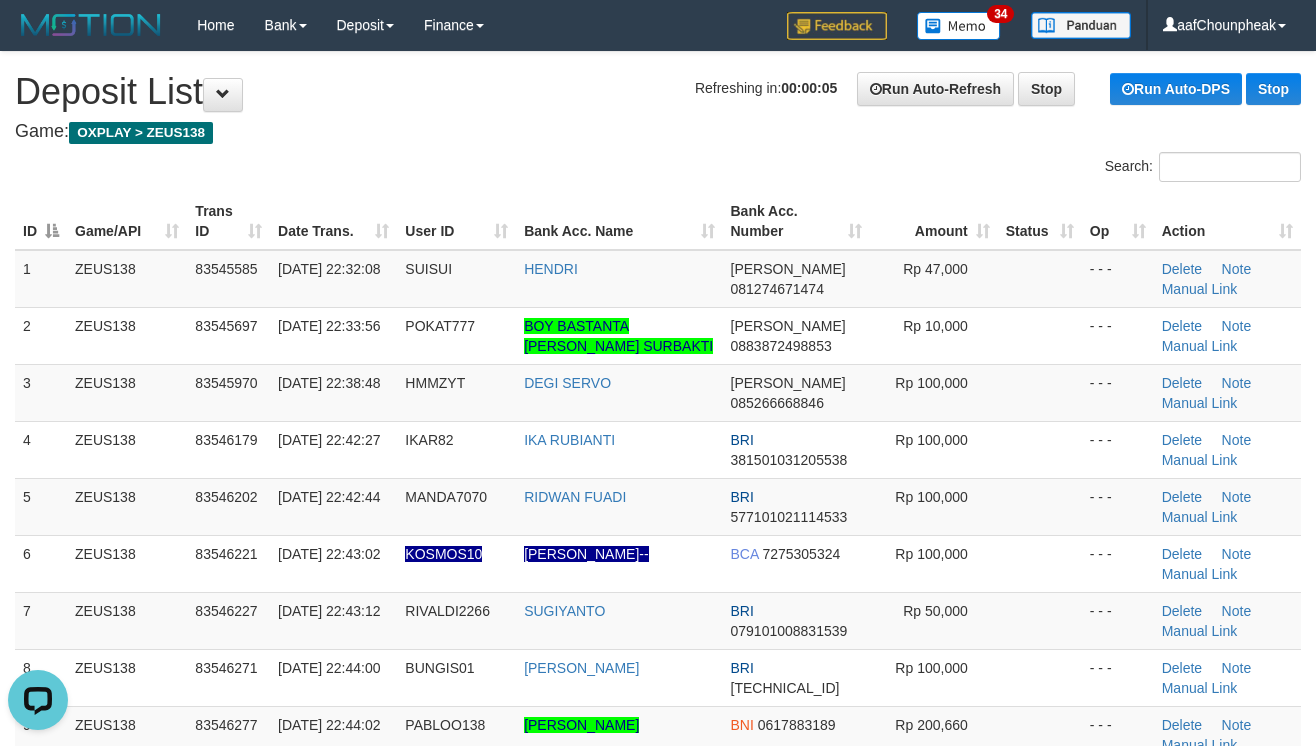 drag, startPoint x: 606, startPoint y: 190, endPoint x: 1334, endPoint y: 404, distance: 758.8017 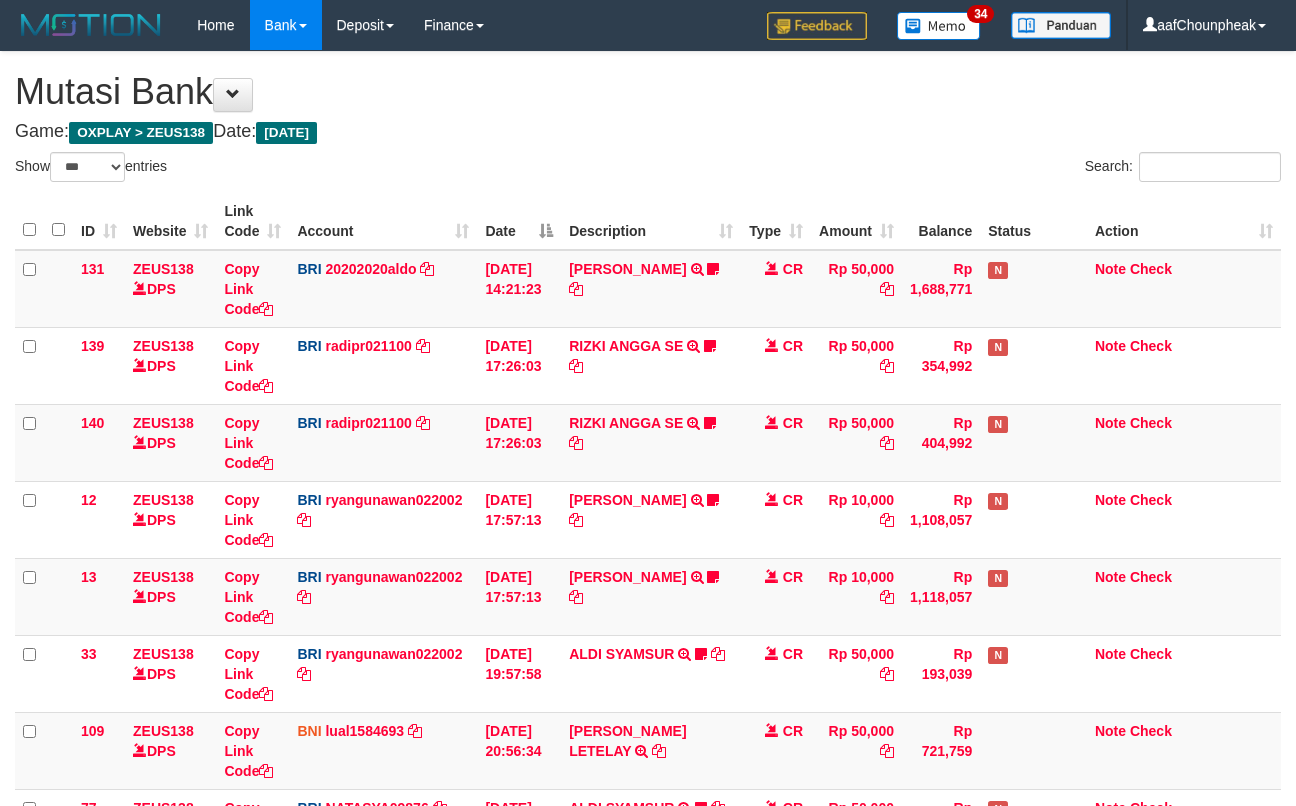 select on "***" 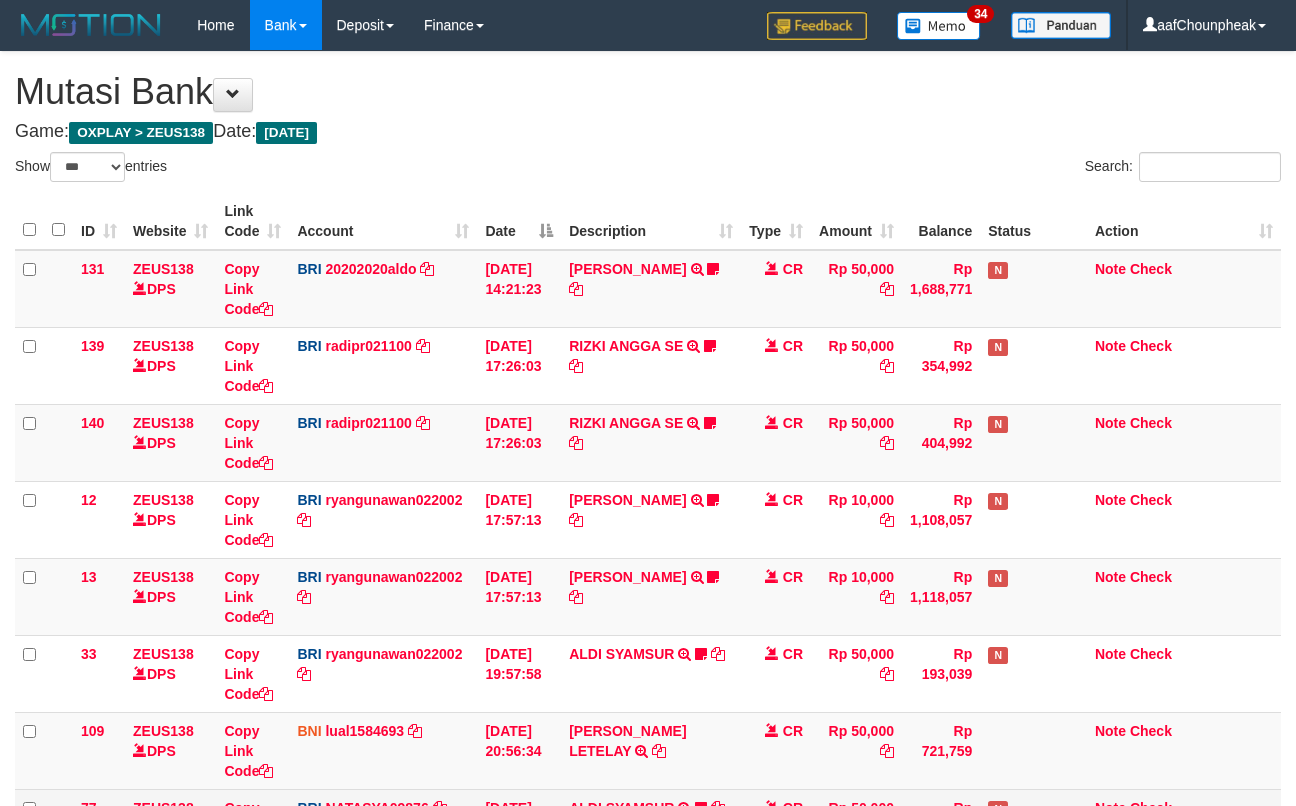 scroll, scrollTop: 586, scrollLeft: 0, axis: vertical 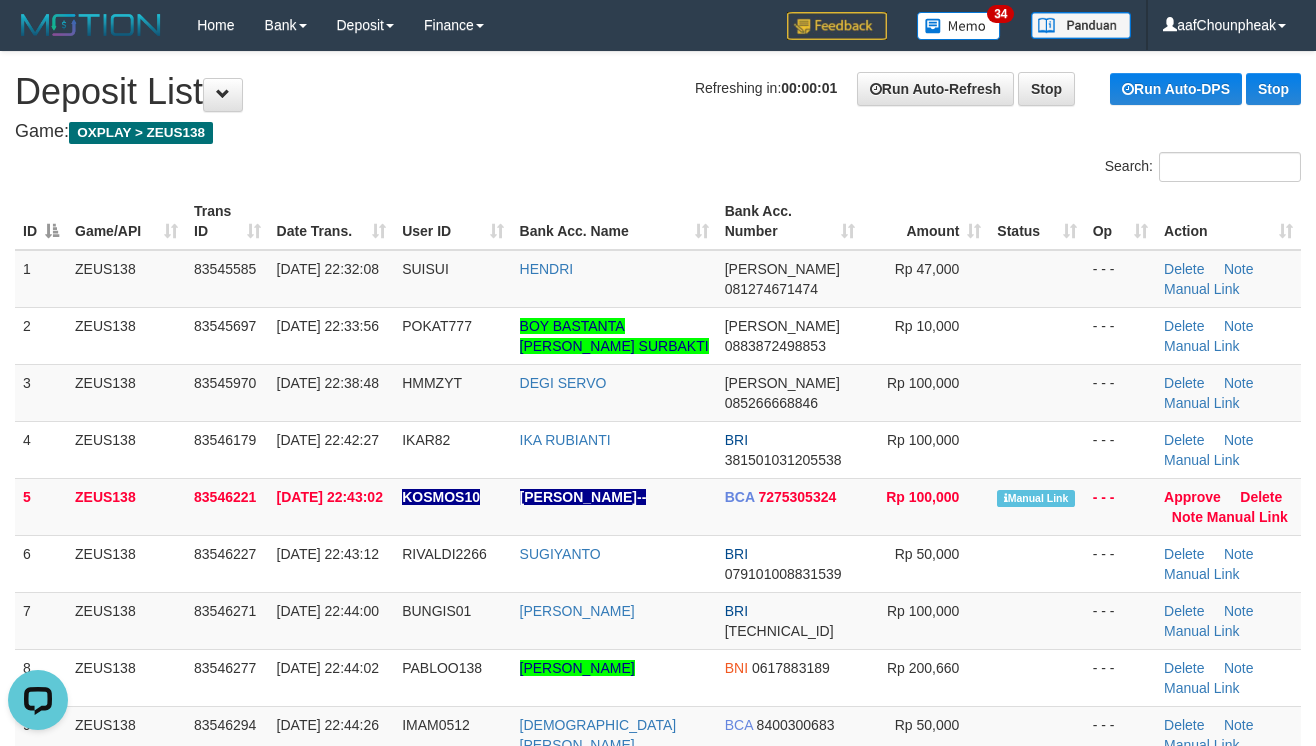 click on "Bank Acc. Name" at bounding box center (614, 221) 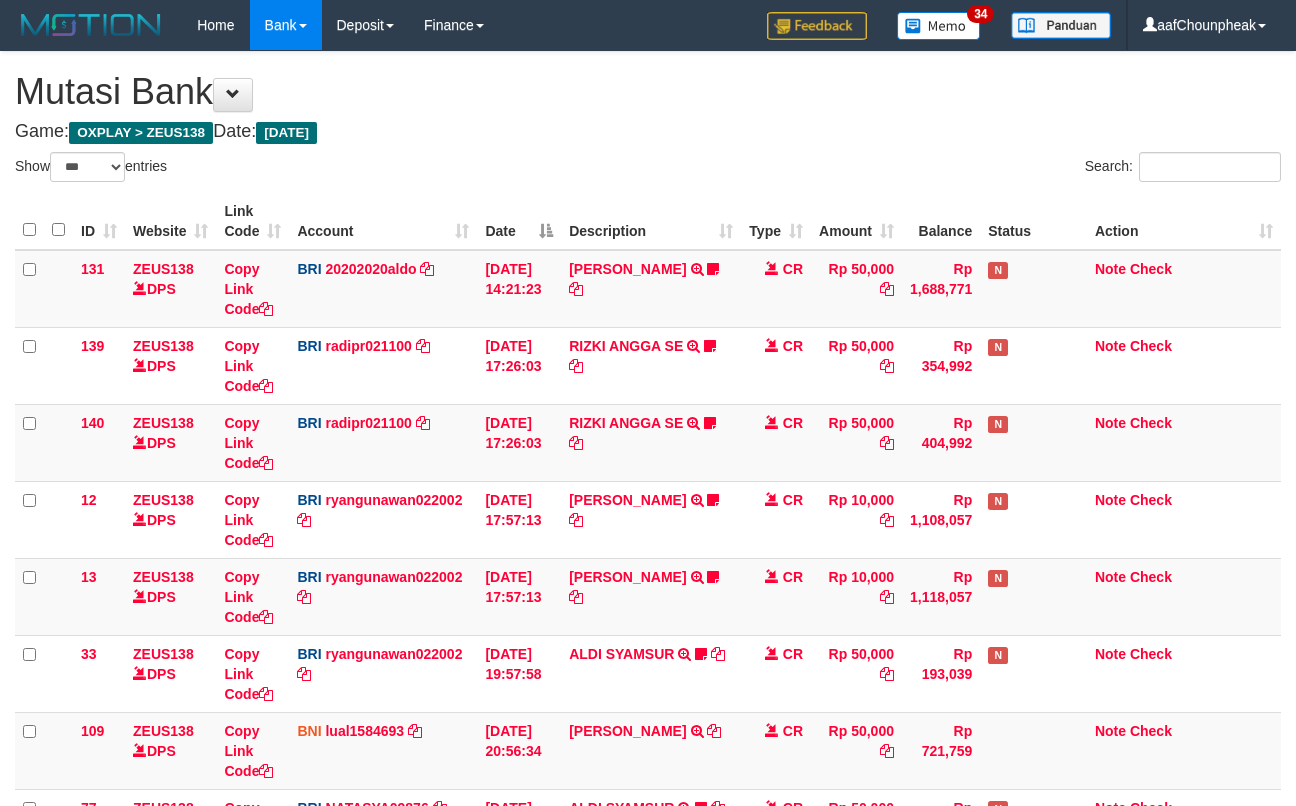 select on "***" 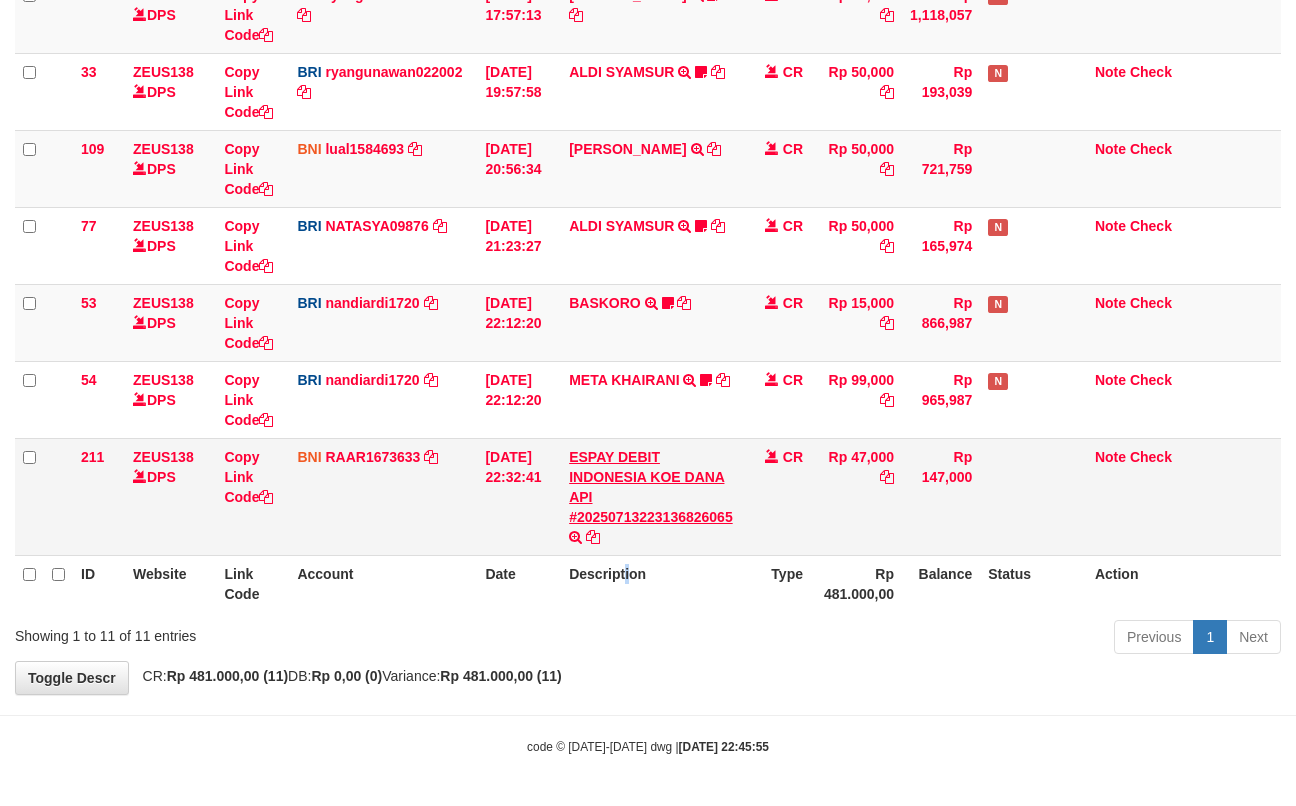 drag, startPoint x: 629, startPoint y: 608, endPoint x: 642, endPoint y: 518, distance: 90.934044 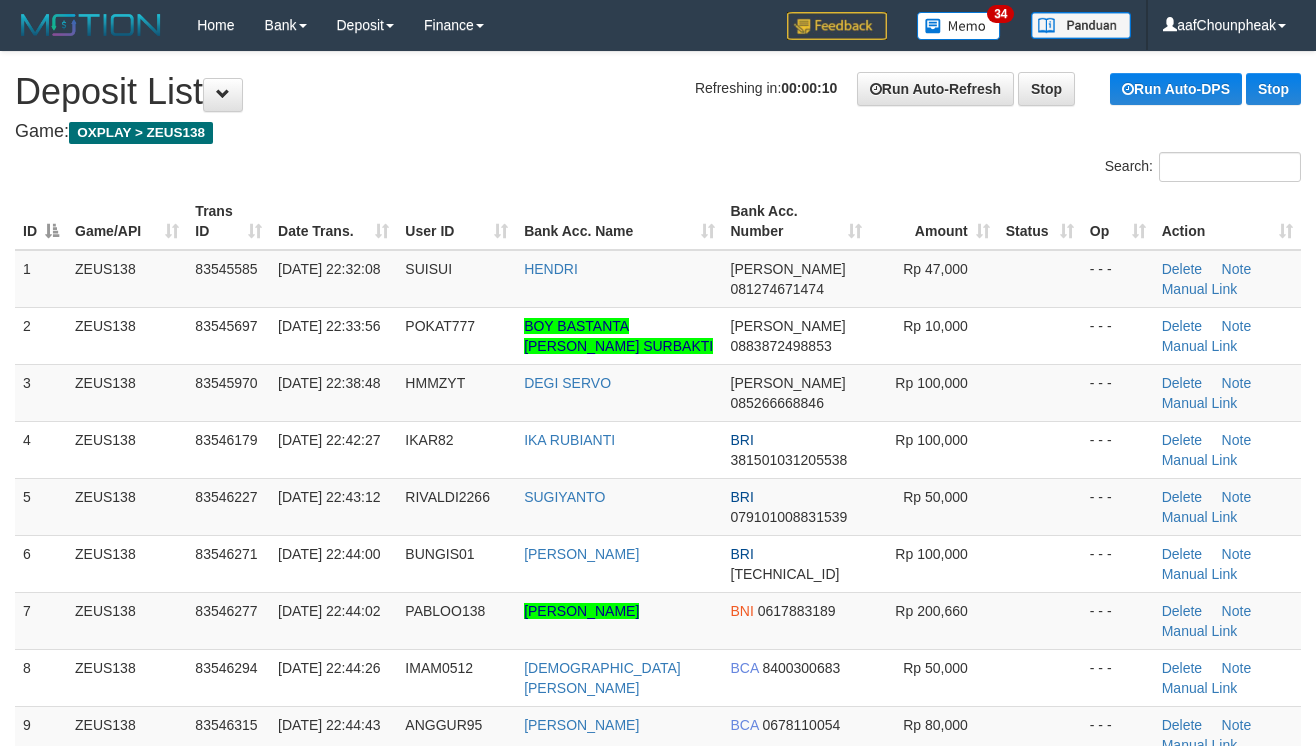 scroll, scrollTop: 0, scrollLeft: 0, axis: both 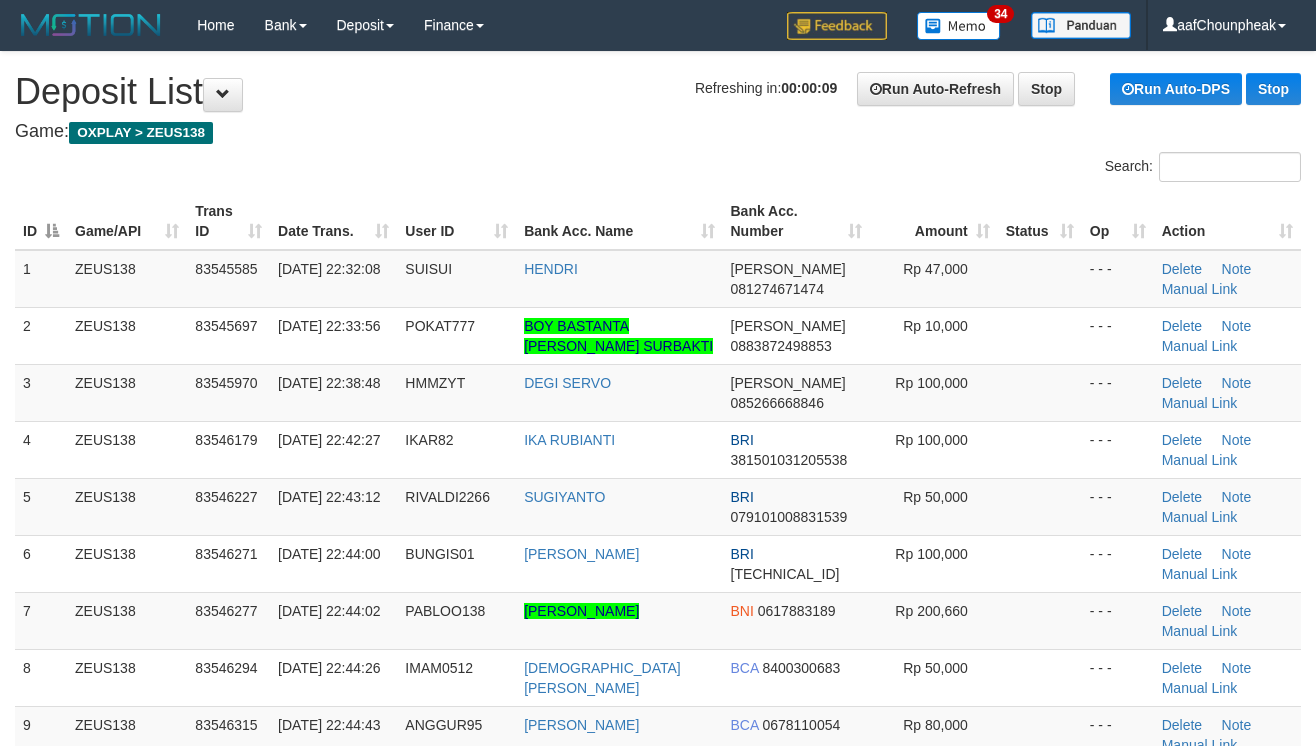drag, startPoint x: 480, startPoint y: 170, endPoint x: 541, endPoint y: 178, distance: 61.522354 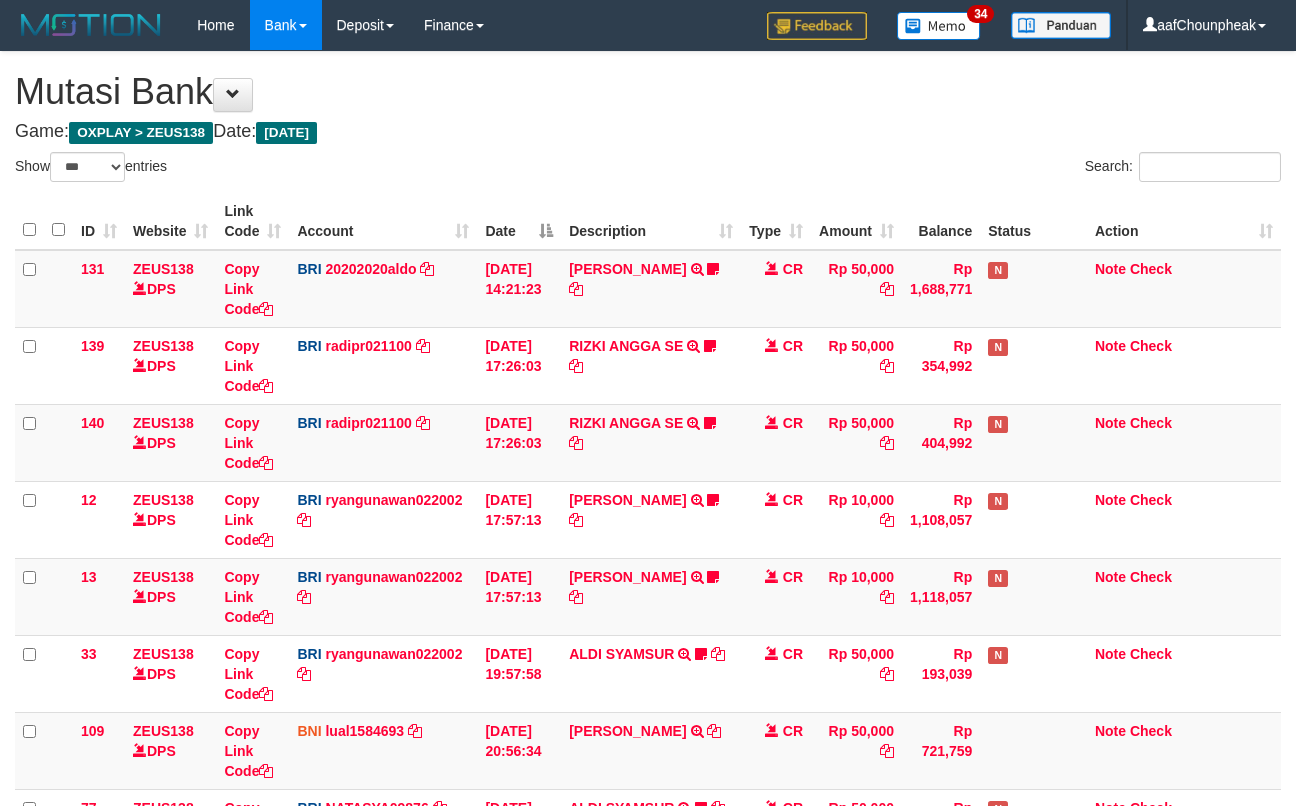 select on "***" 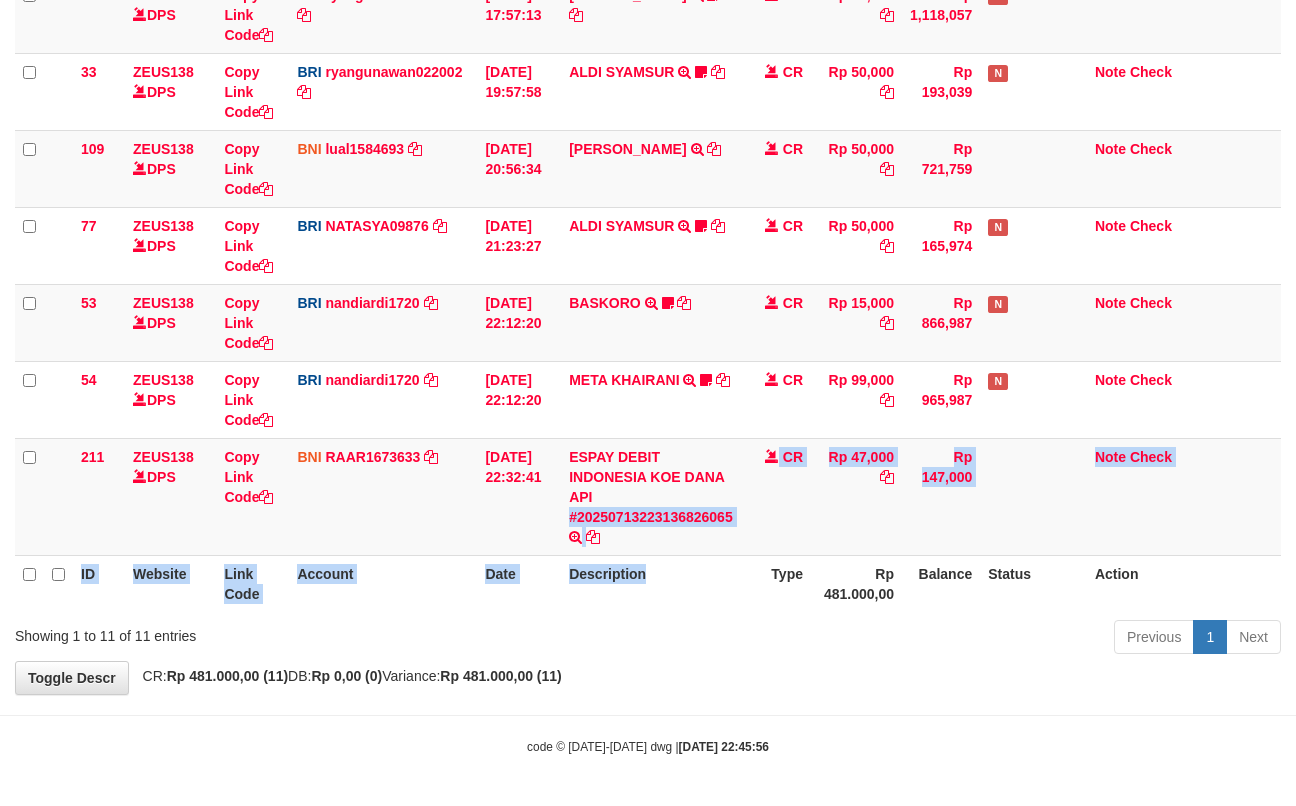 click on "ID Website Link Code Account Date Description Type Amount Balance Status Action
131
ZEUS138    DPS
Copy Link Code
BRI
20202020aldo
DPS
REVALDO SAGITA
mutasi_20250713_3778 | 131
mutasi_20250713_3778 | 131
13/07/2025 14:21:23
DANA HERISUPRAPTO            TRANSFER NBMB DANA HERISUPRAPTO TO REVALDO SAGITA    Herisuprapto
CR
Rp 50,000
Rp 1,688,771
N
Note
Check
139
ZEUS138    DPS
Copy Link Code
BRI" at bounding box center [648, 111] 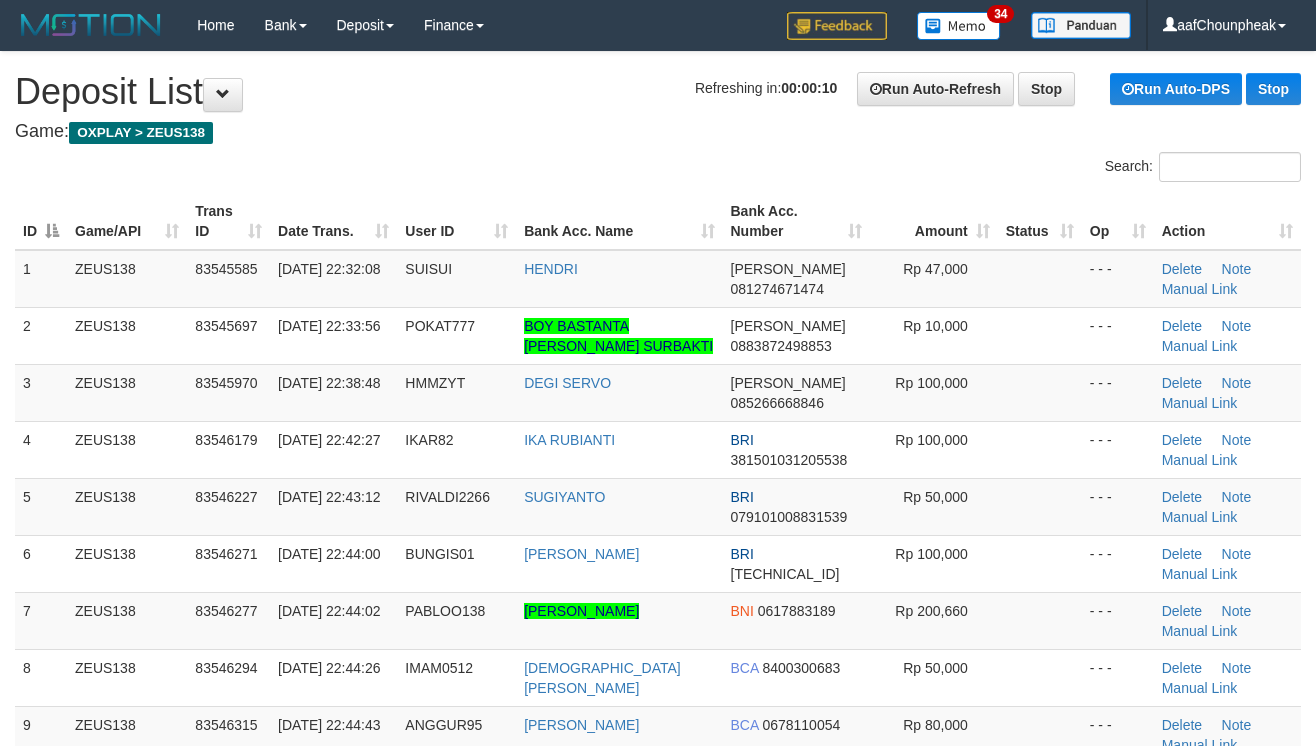 scroll, scrollTop: 0, scrollLeft: 0, axis: both 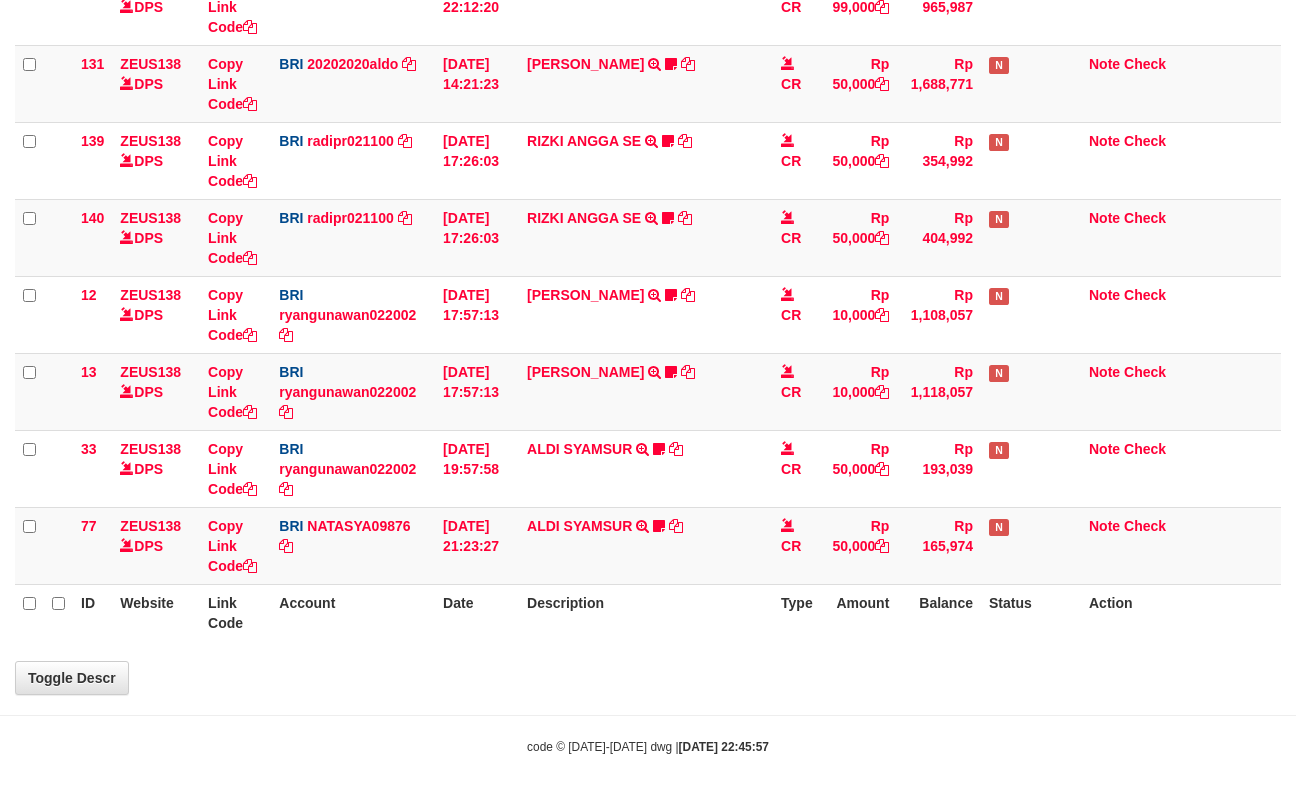 select on "***" 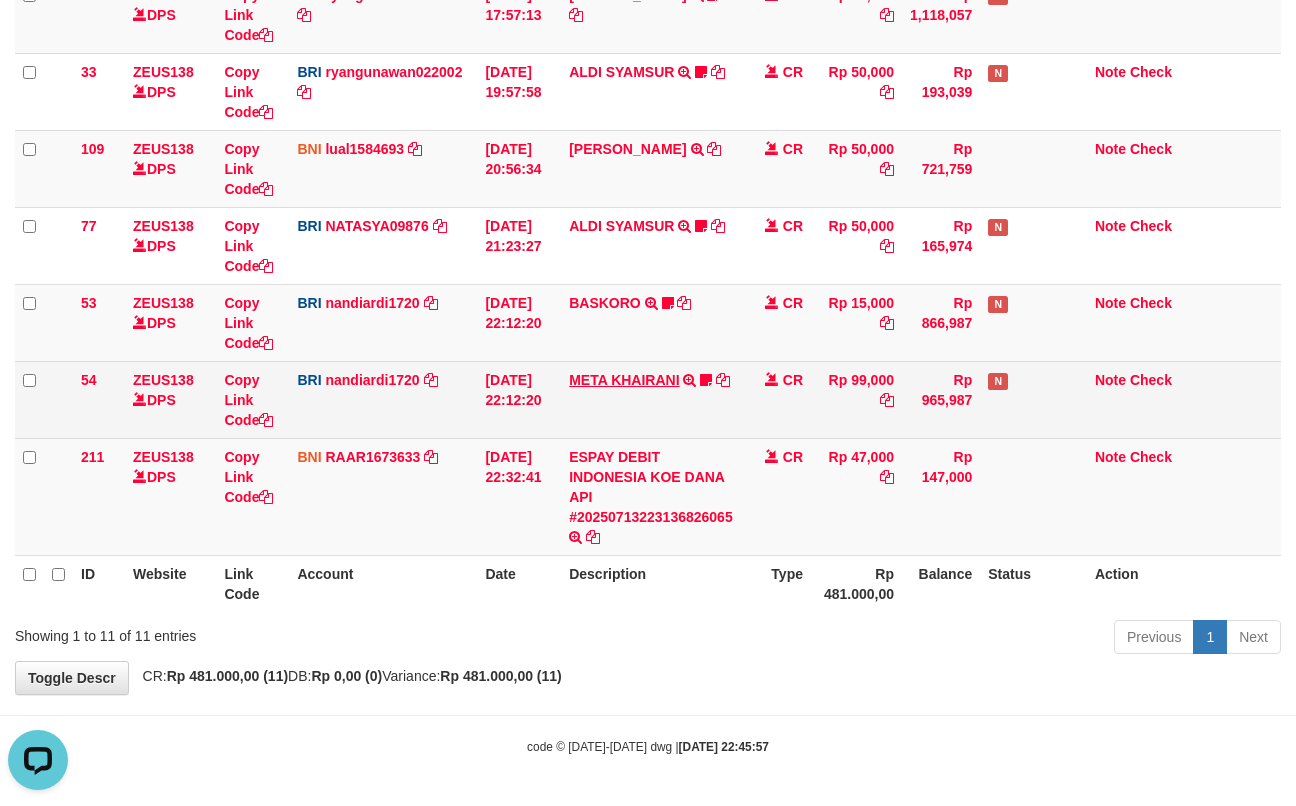 scroll, scrollTop: 0, scrollLeft: 0, axis: both 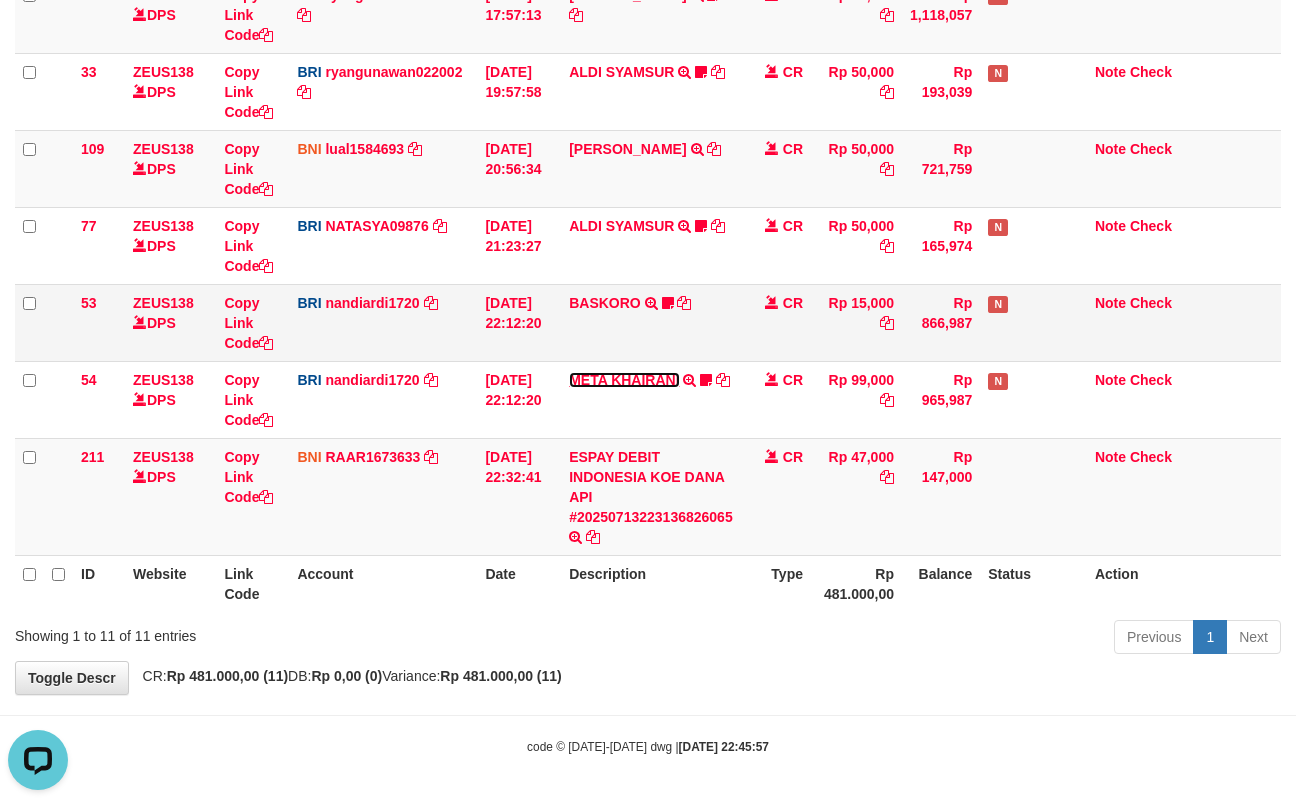 drag, startPoint x: 576, startPoint y: 374, endPoint x: 585, endPoint y: 348, distance: 27.513634 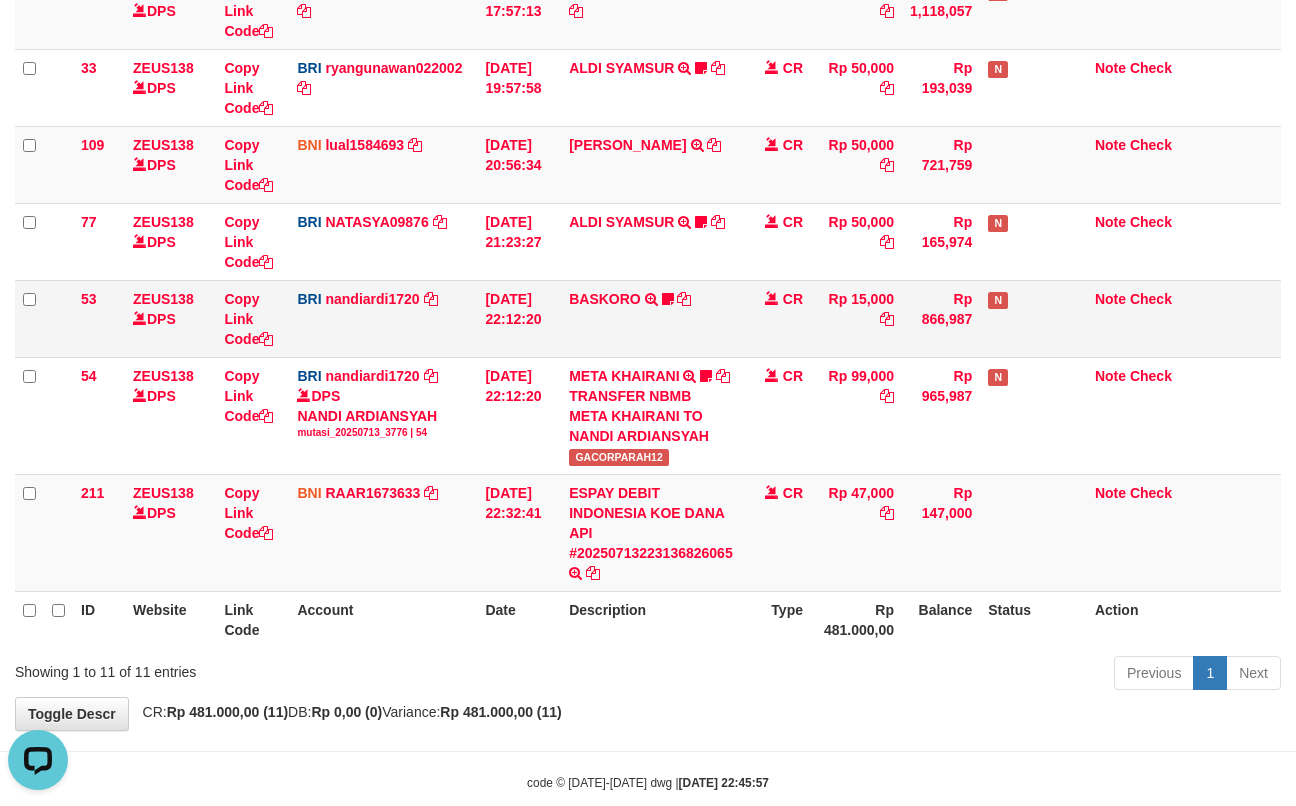 click on "BASKORO            TRANSFER NBMB BASKORO TO NANDI ARDIANSYAH    FIGARLANDD69" at bounding box center [651, 318] 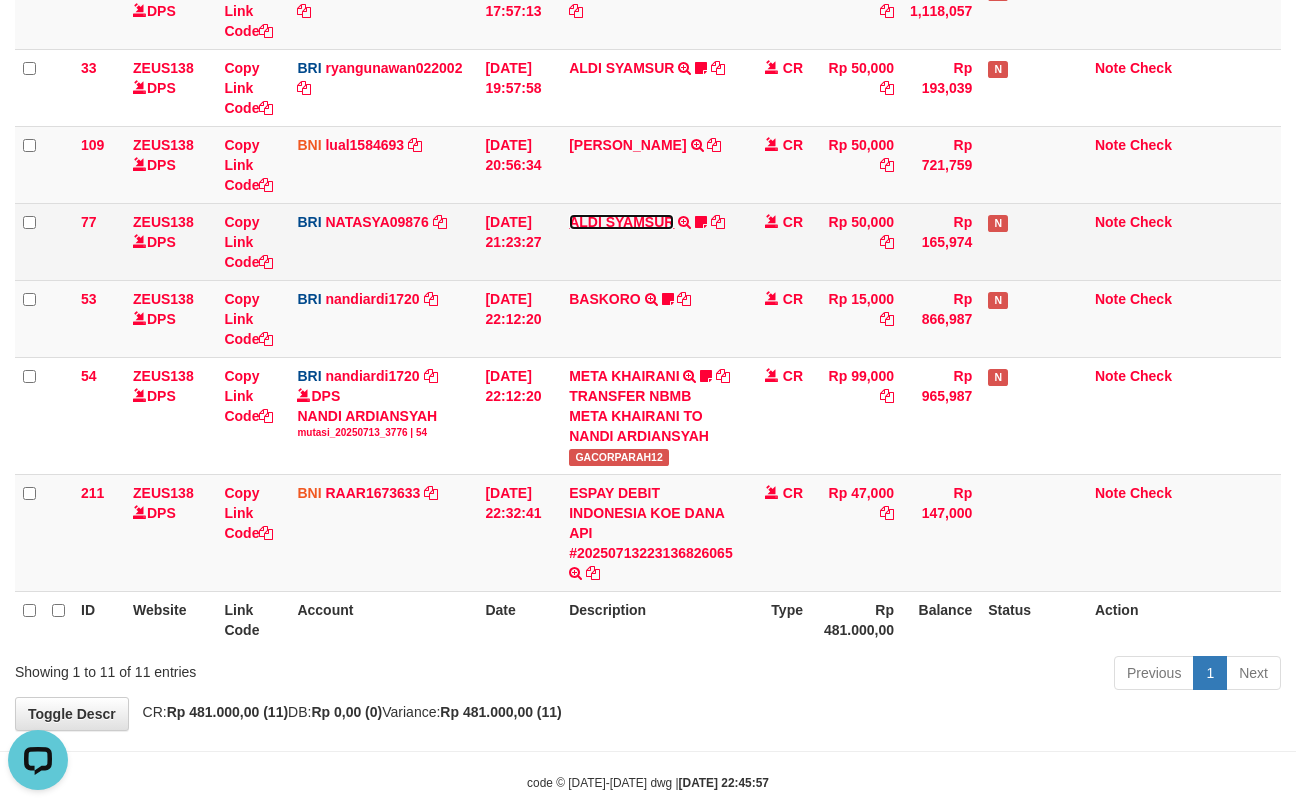 click on "ALDI SYAMSUR" at bounding box center (621, 222) 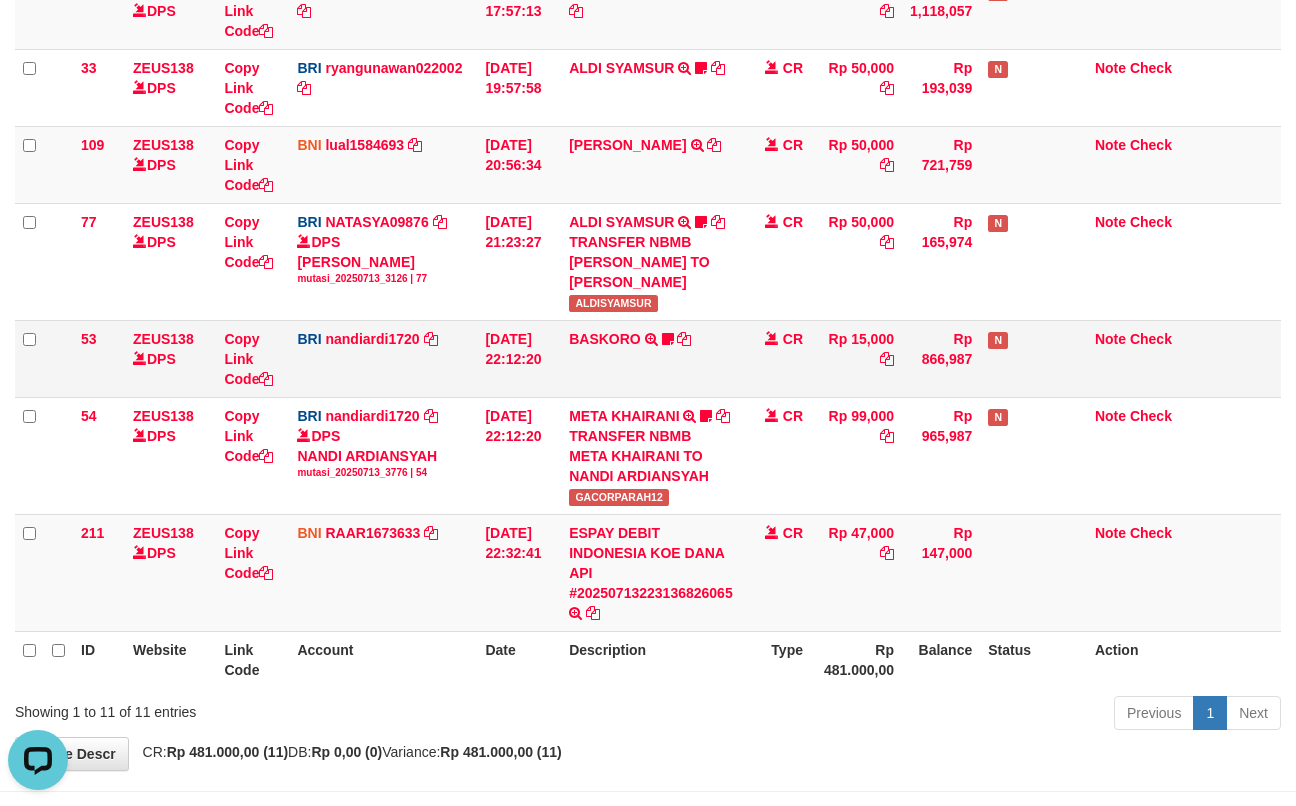 click on "BASKORO            TRANSFER NBMB BASKORO TO NANDI ARDIANSYAH    FIGARLANDD69" at bounding box center (651, 358) 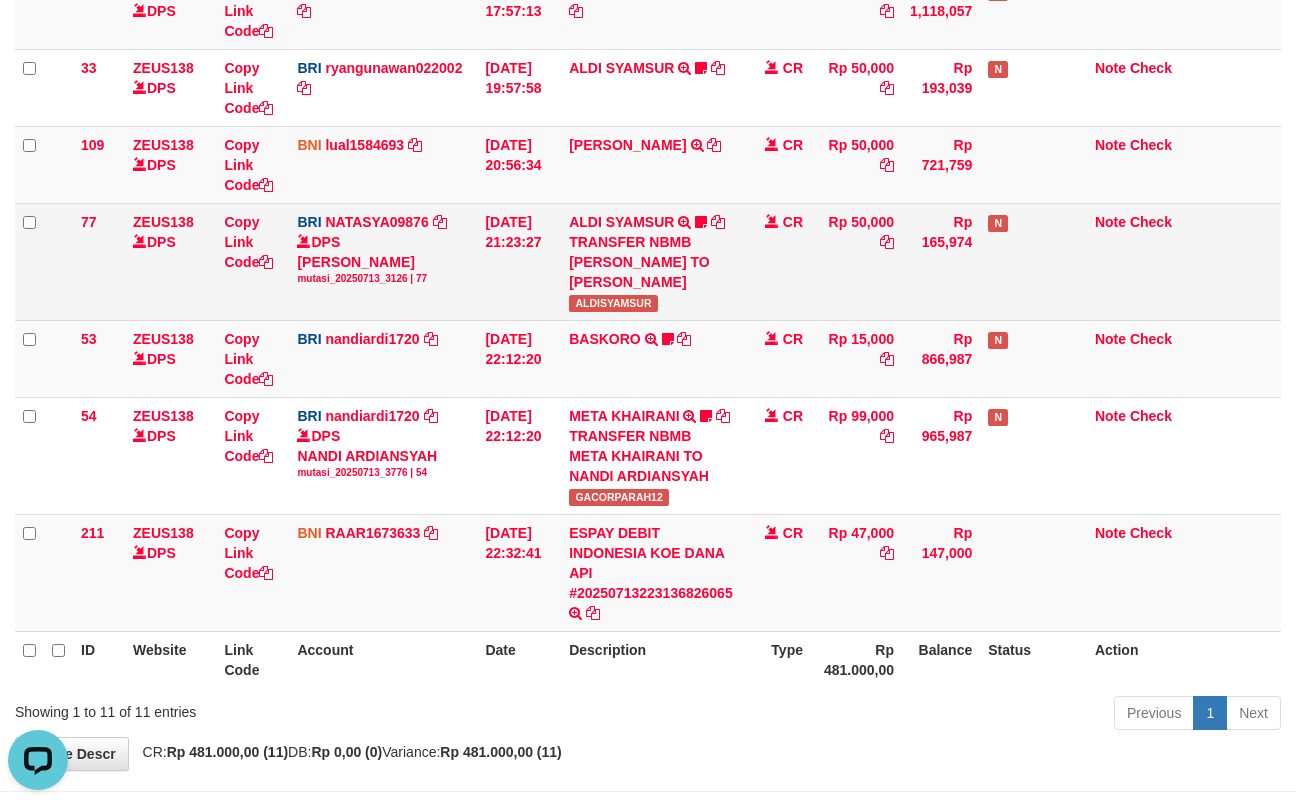 click on "ALDISYAMSUR" at bounding box center (613, 303) 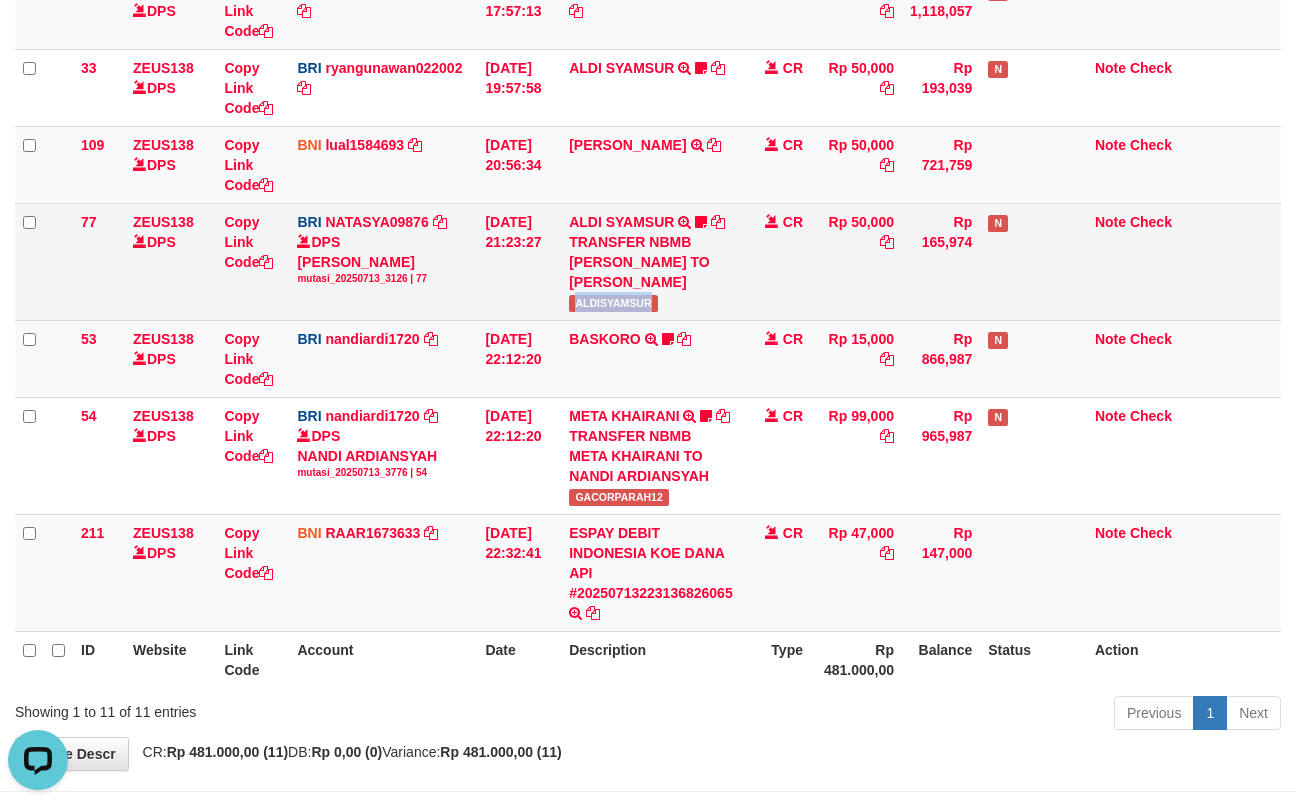 click on "ALDISYAMSUR" at bounding box center [613, 303] 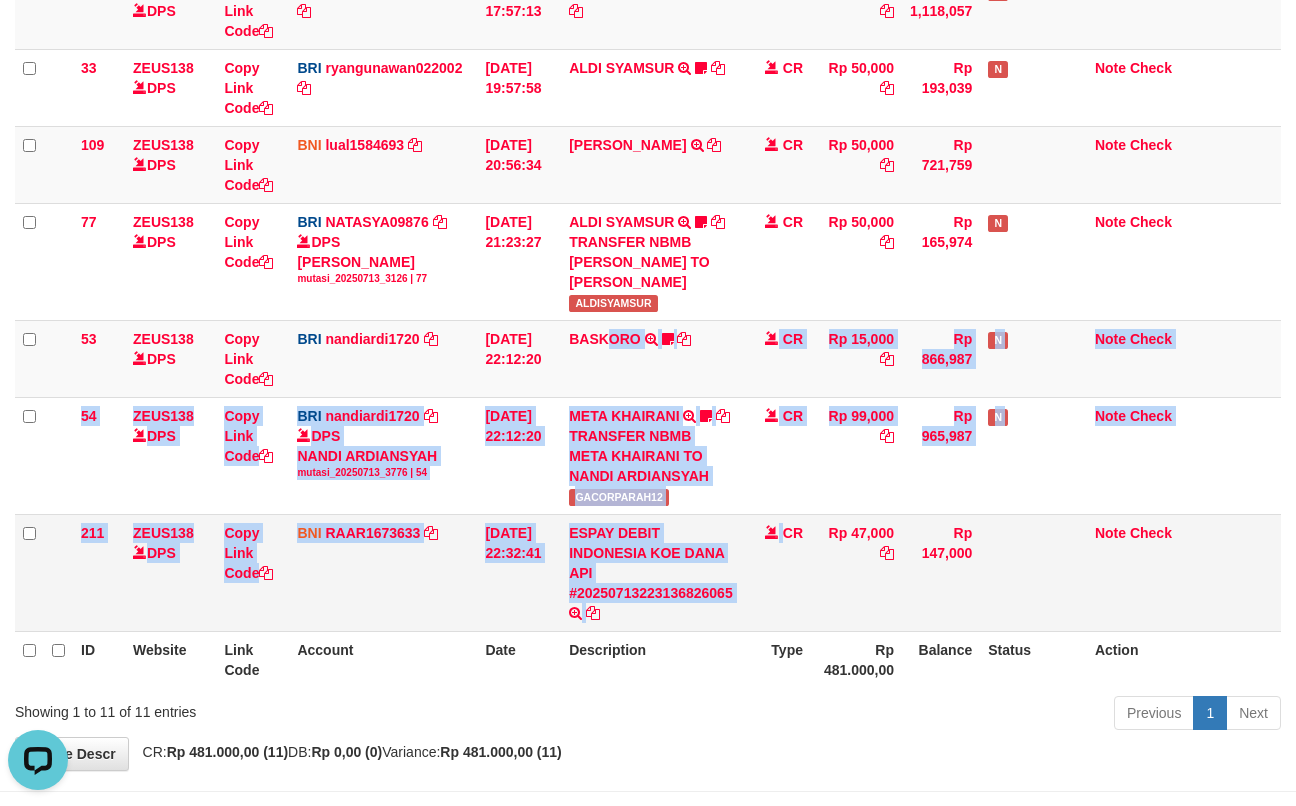 drag, startPoint x: 786, startPoint y: 525, endPoint x: 921, endPoint y: 680, distance: 205.54805 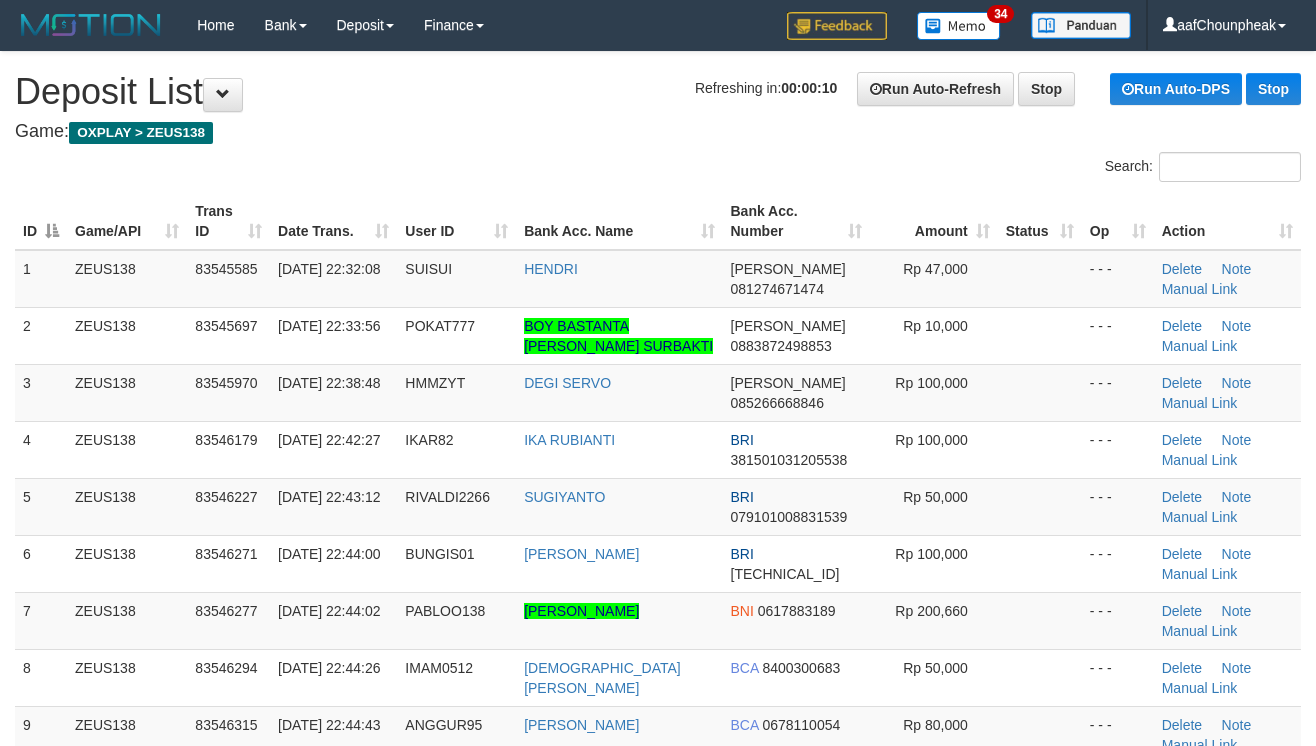 scroll, scrollTop: 0, scrollLeft: 0, axis: both 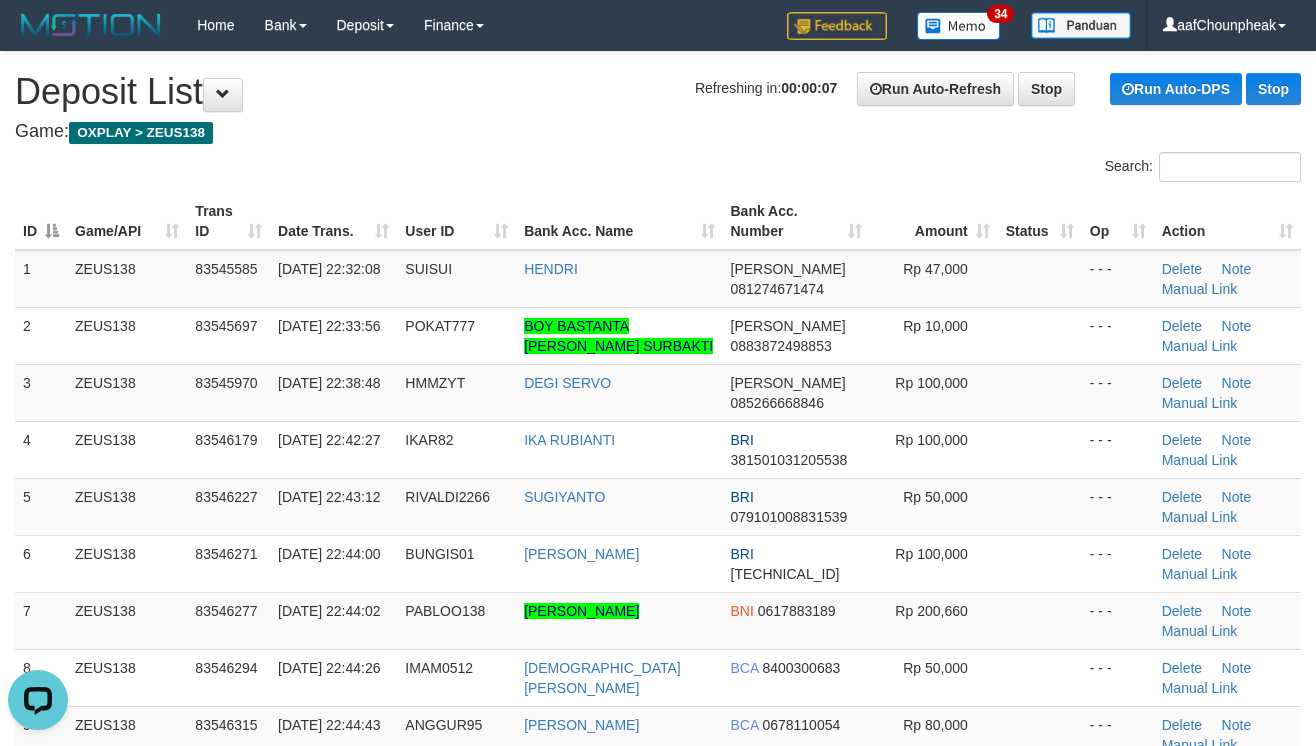 click on "Search:" at bounding box center (987, 169) 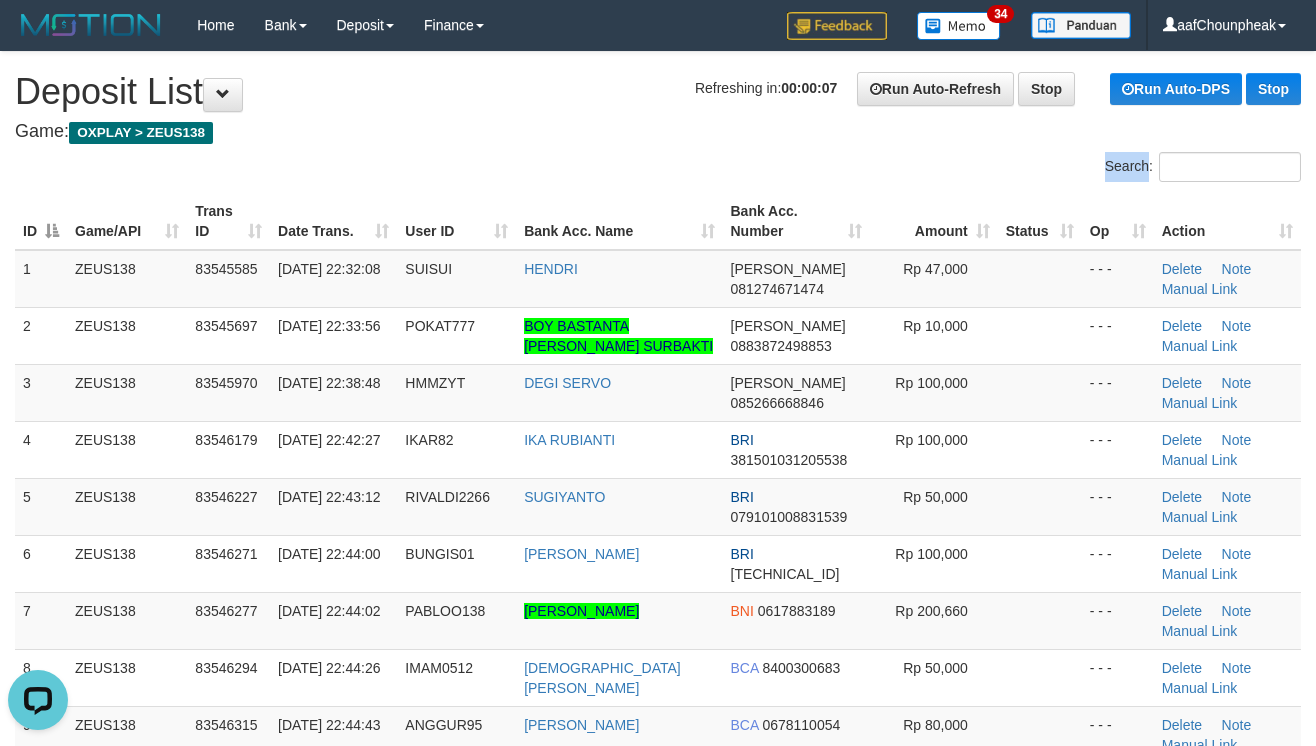 drag, startPoint x: 669, startPoint y: 156, endPoint x: 754, endPoint y: 161, distance: 85.146935 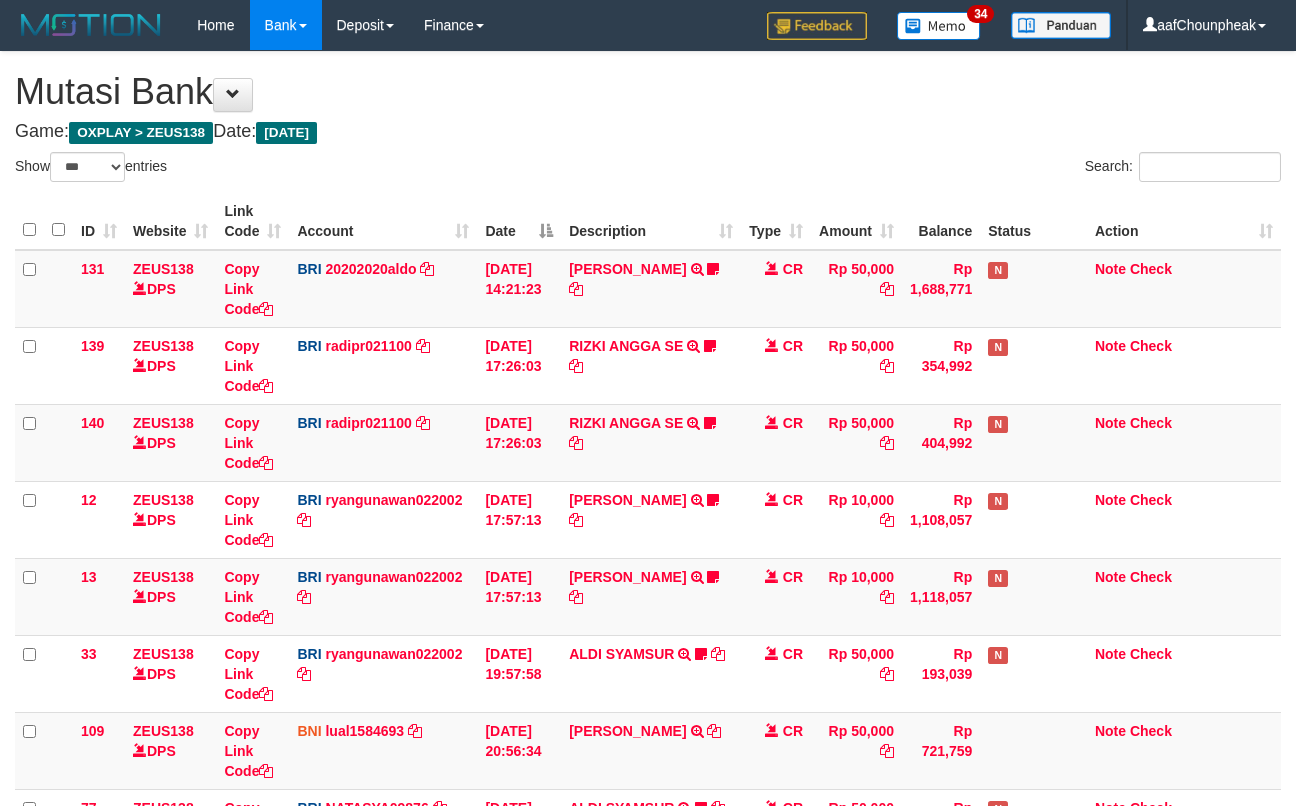 select on "***" 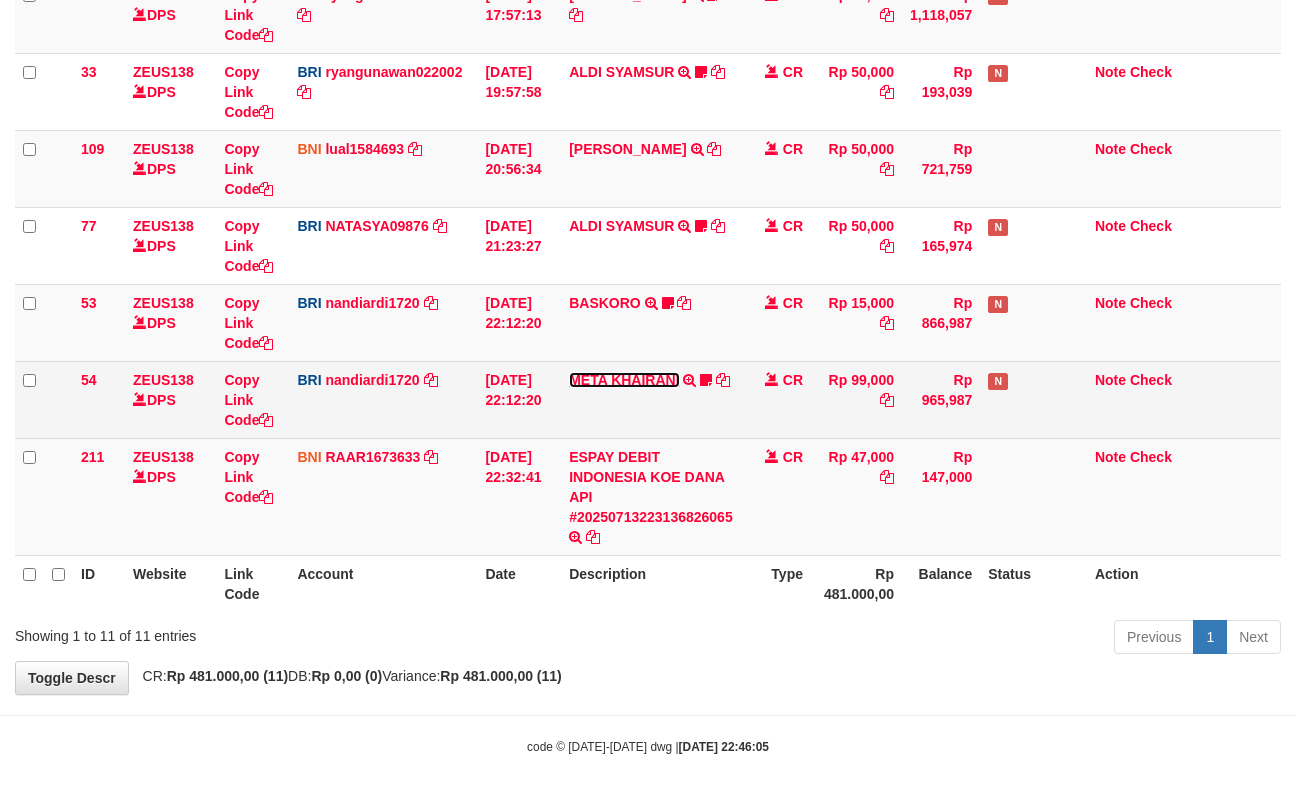 click on "META KHAIRANI" at bounding box center [624, 380] 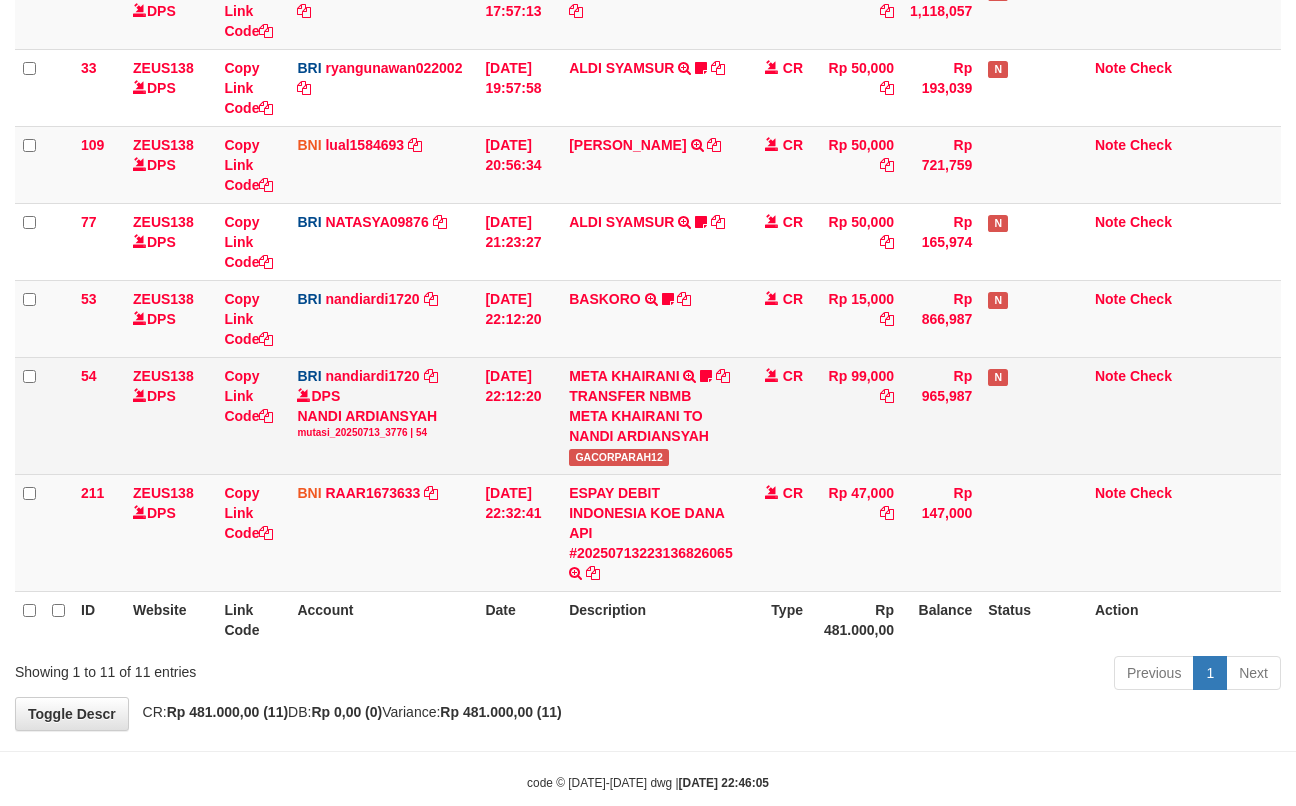 click on "META KHAIRANI            TRANSFER NBMB META KHAIRANI TO NANDI ARDIANSYAH    GACORPARAH12" at bounding box center [651, 415] 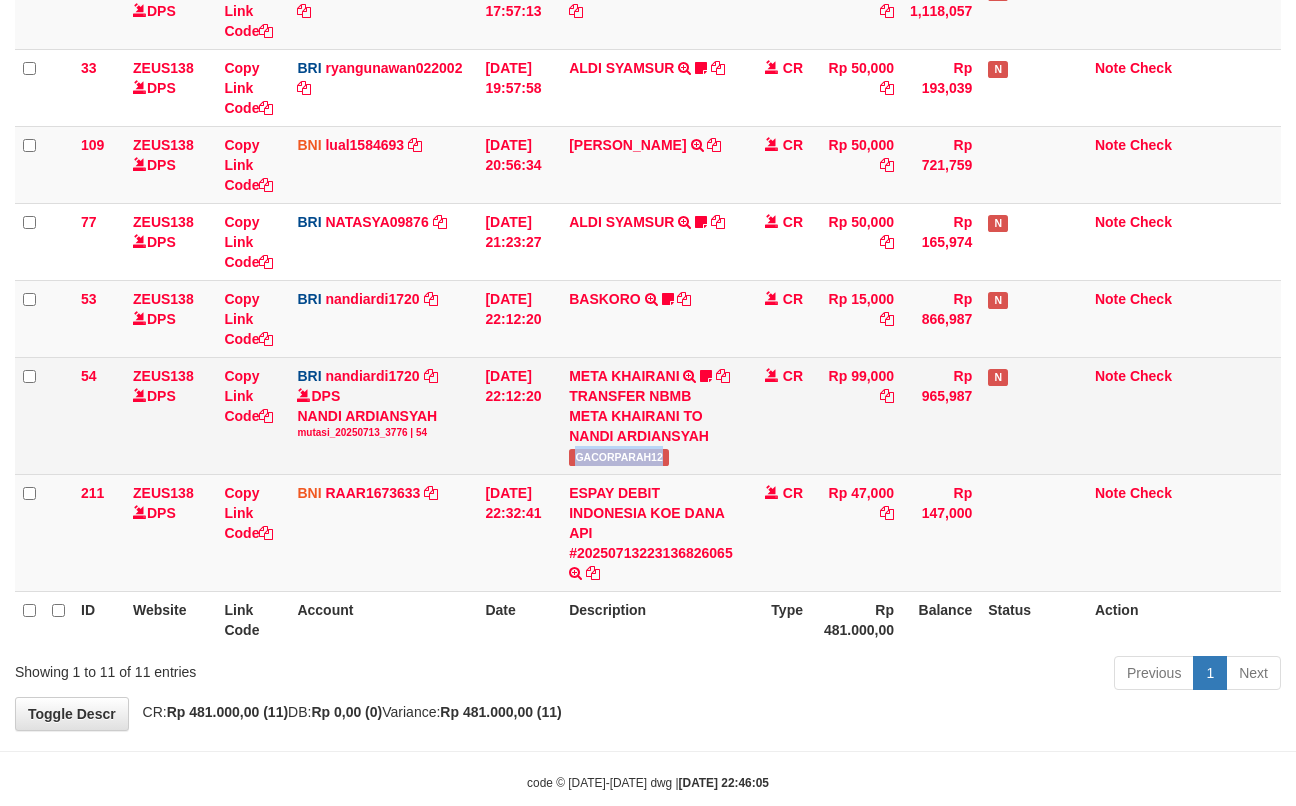 click on "META KHAIRANI            TRANSFER NBMB META KHAIRANI TO NANDI ARDIANSYAH    GACORPARAH12" at bounding box center [651, 415] 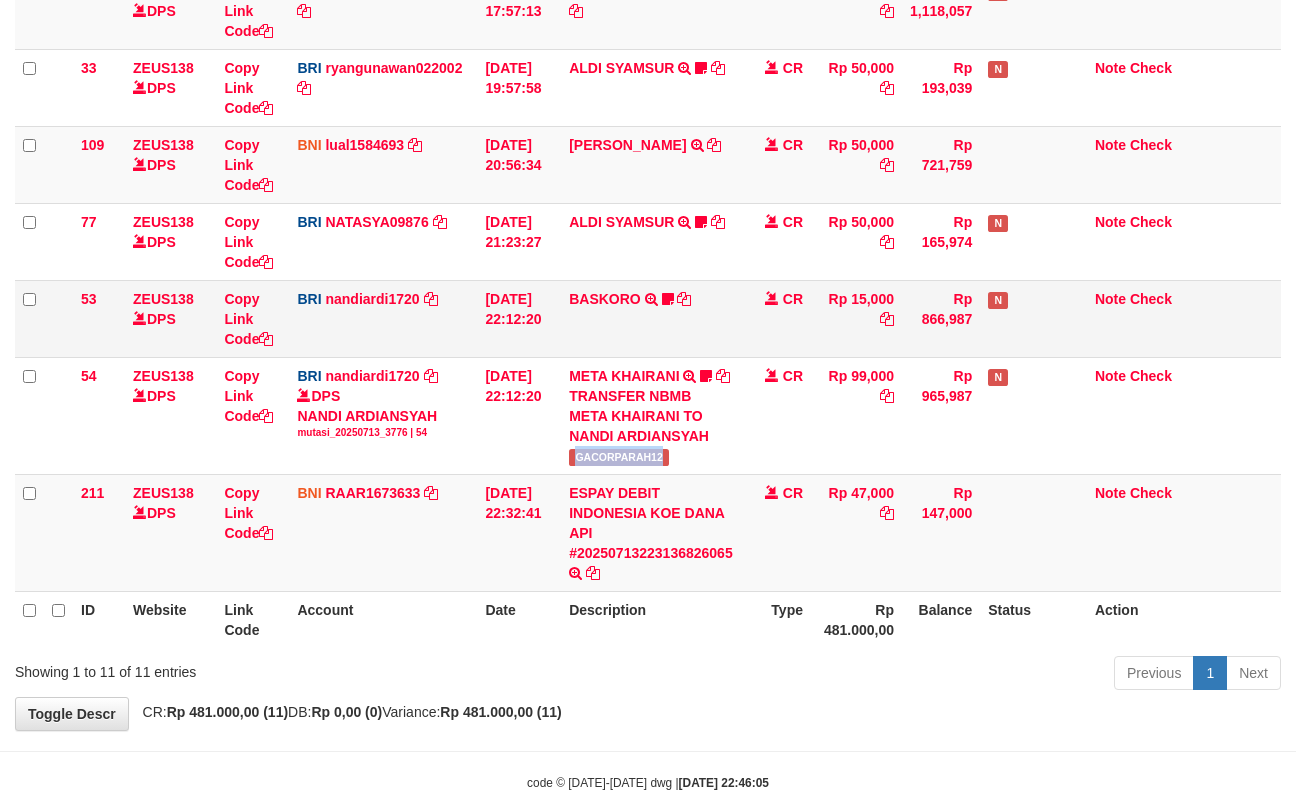 copy on "GACORPARAH12" 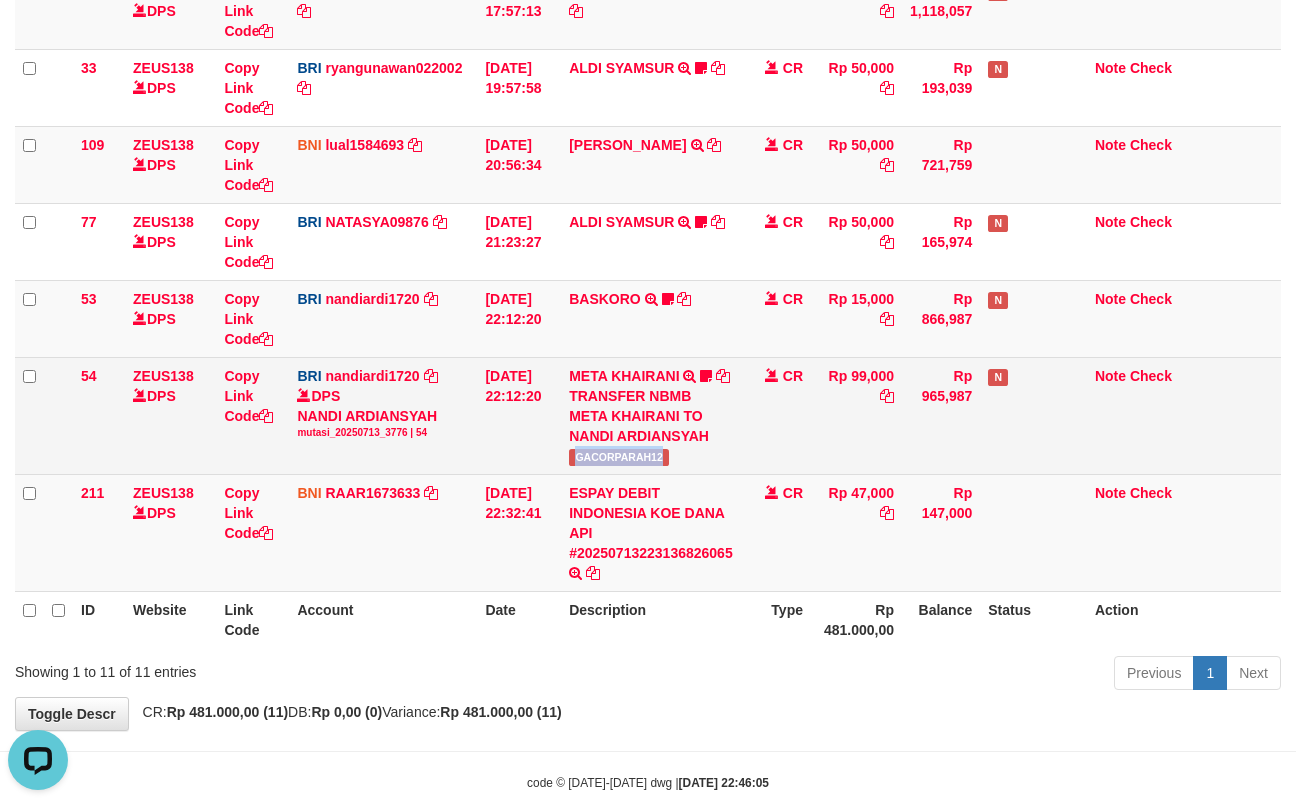 scroll, scrollTop: 0, scrollLeft: 0, axis: both 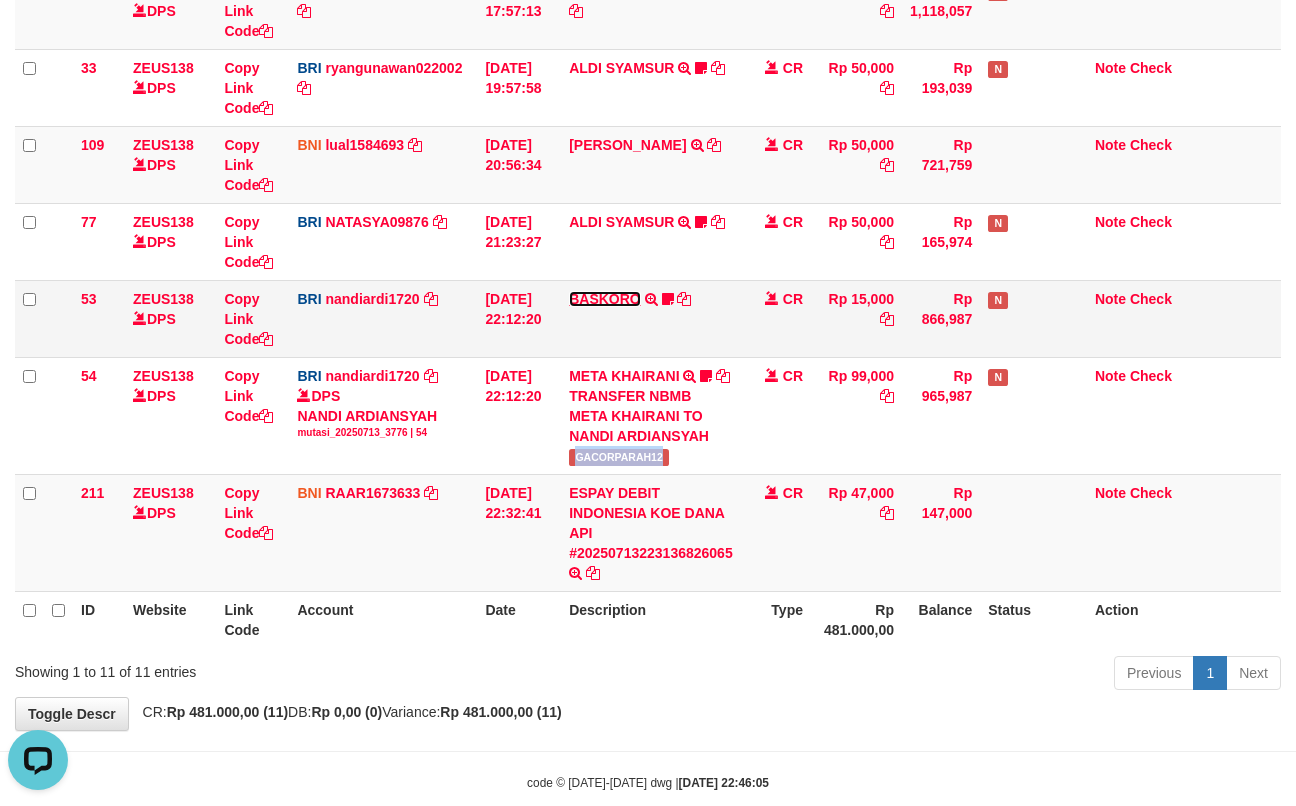 click on "BASKORO" at bounding box center [605, 299] 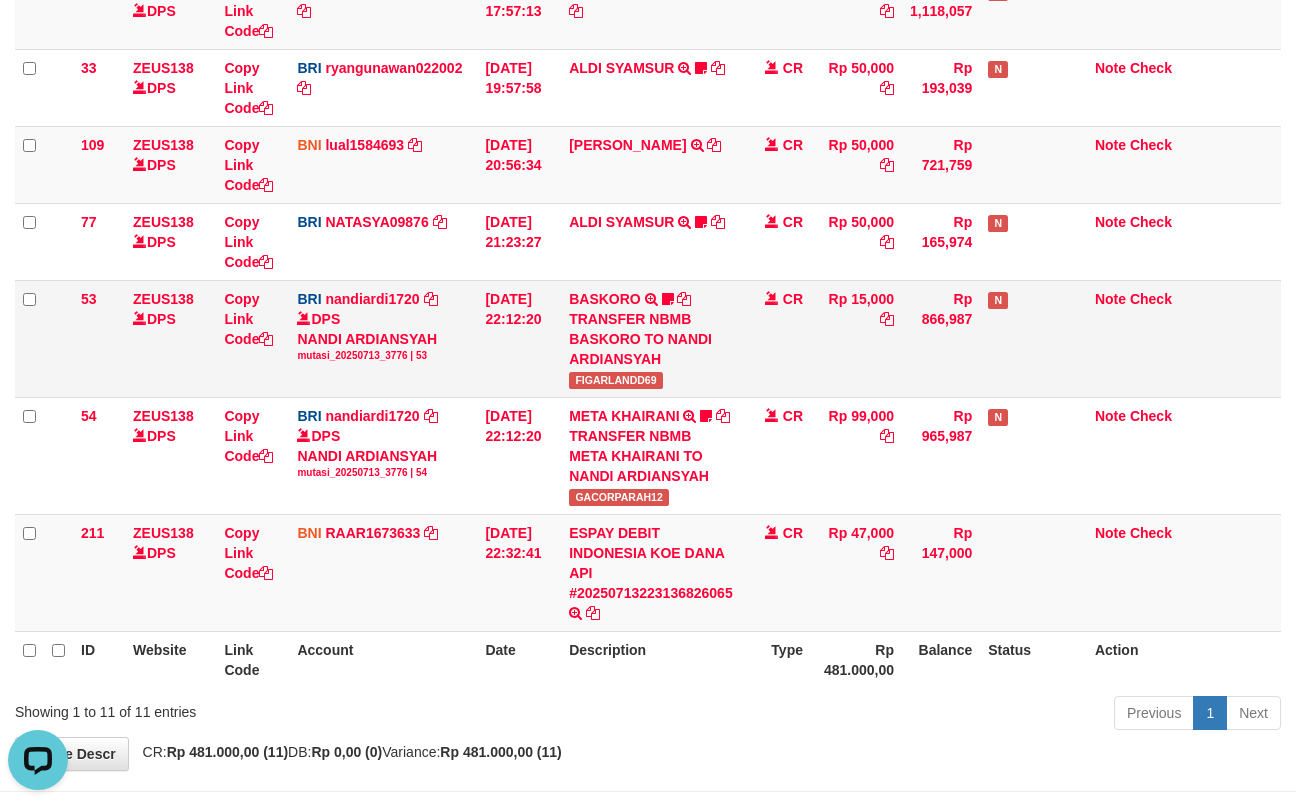 click on "FIGARLANDD69" at bounding box center [616, 380] 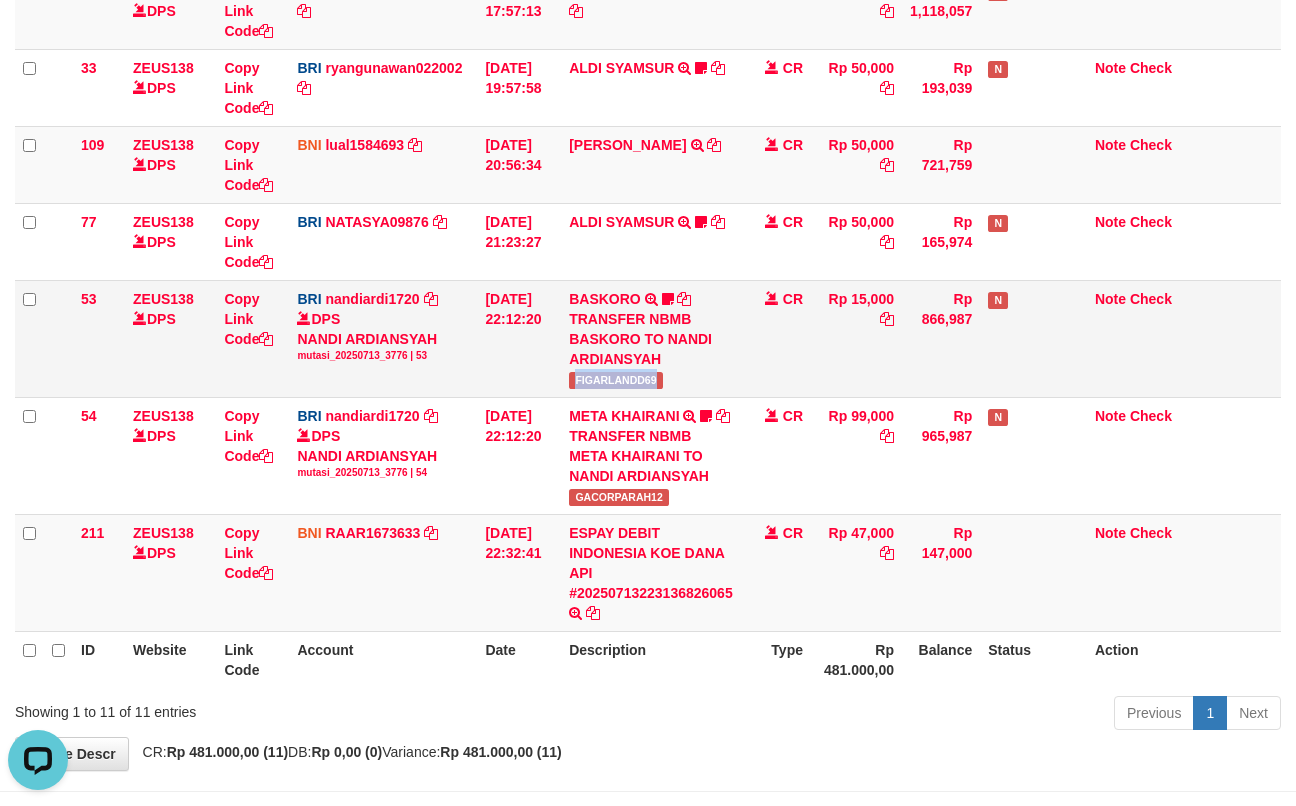 click on "FIGARLANDD69" at bounding box center (616, 380) 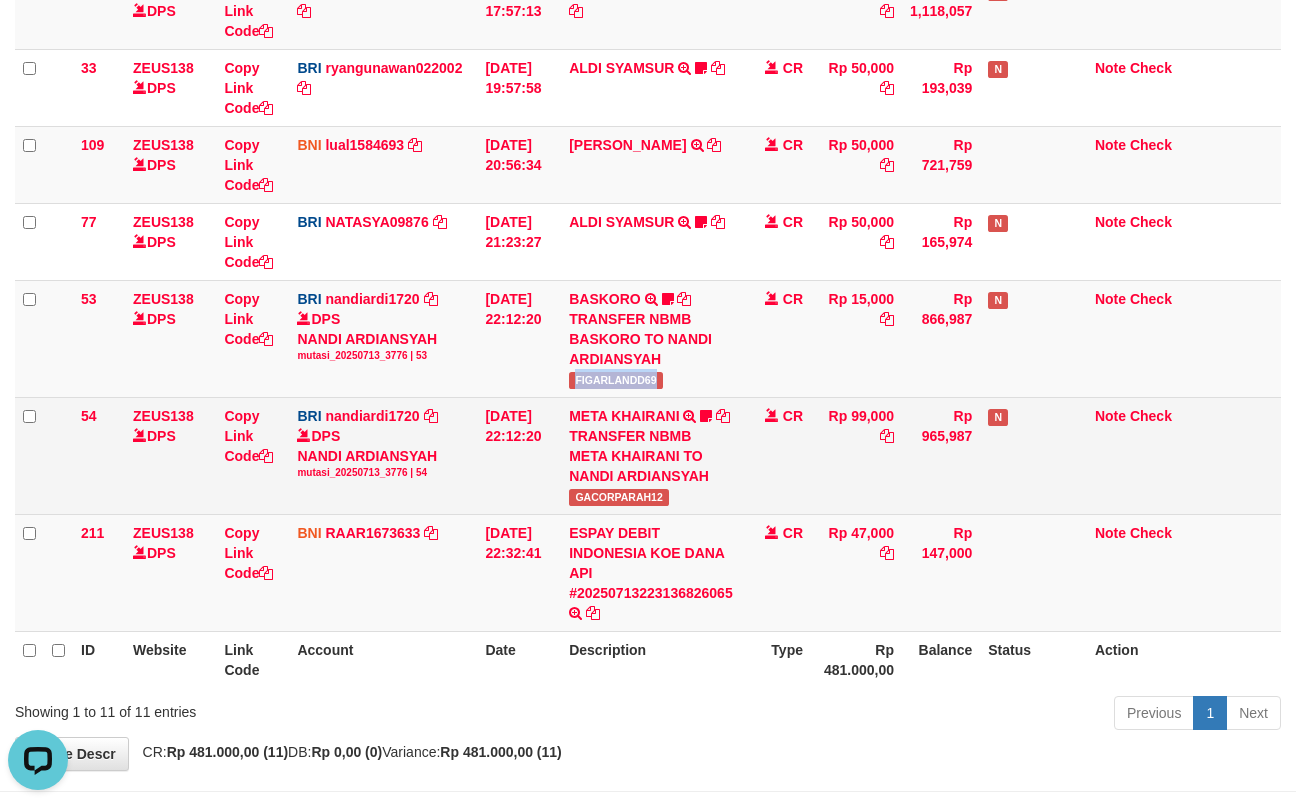 copy on "FIGARLANDD69" 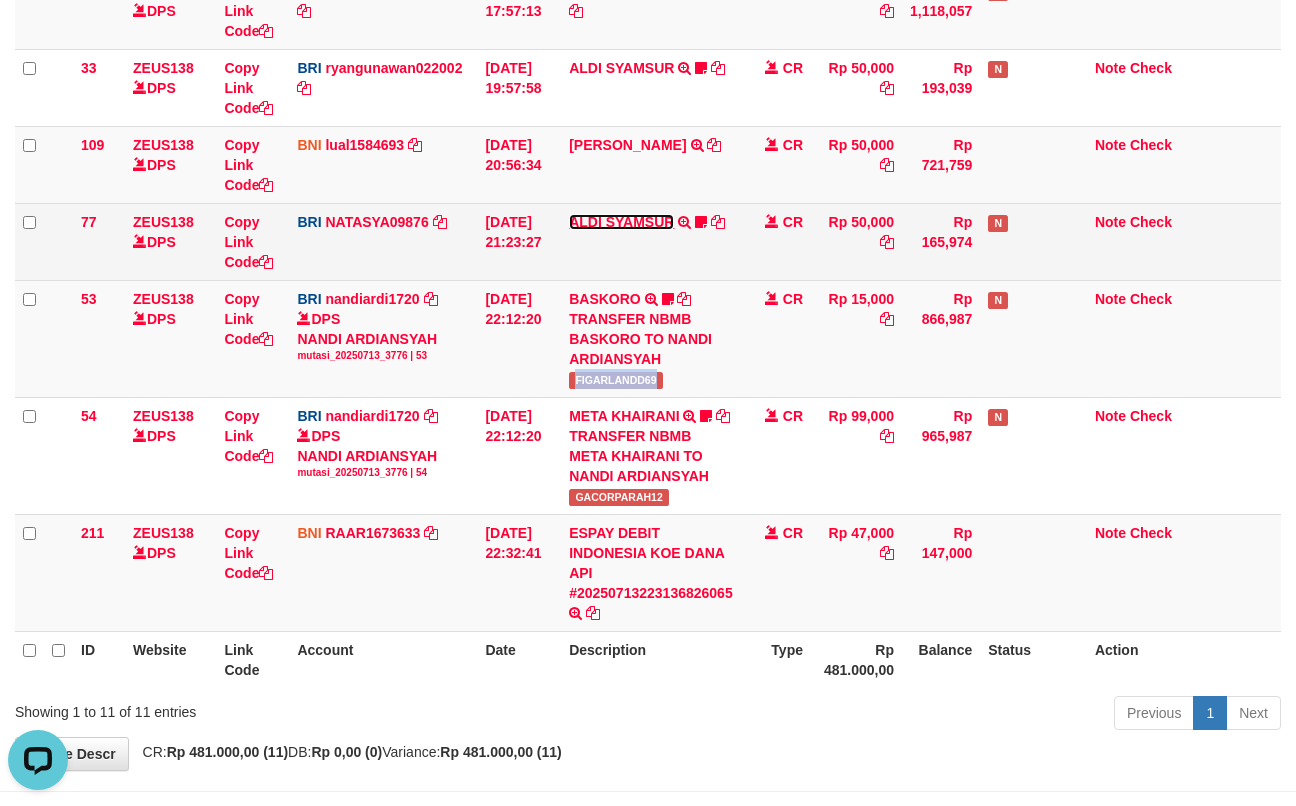 click on "ALDI SYAMSUR" at bounding box center [621, 222] 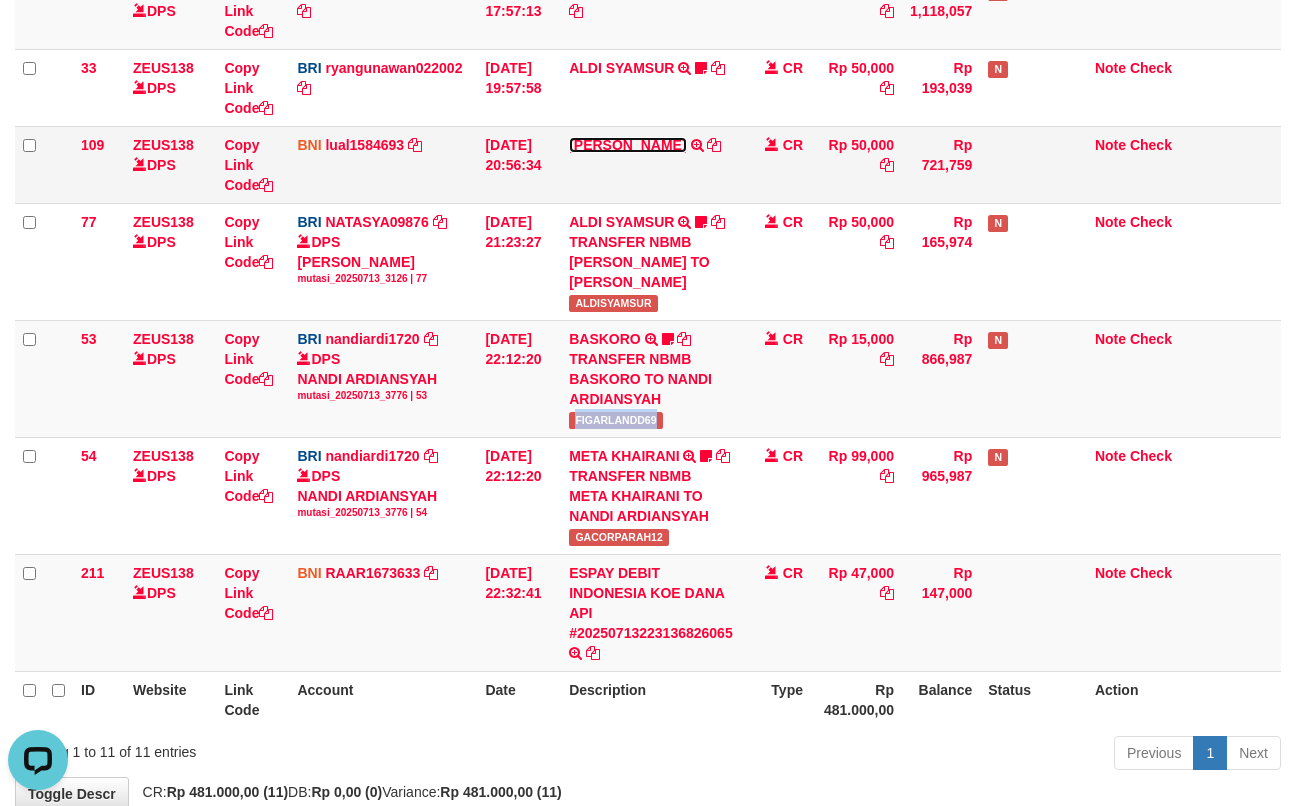 click on "IMANUELLA PAULYNE LETELAY" at bounding box center (627, 145) 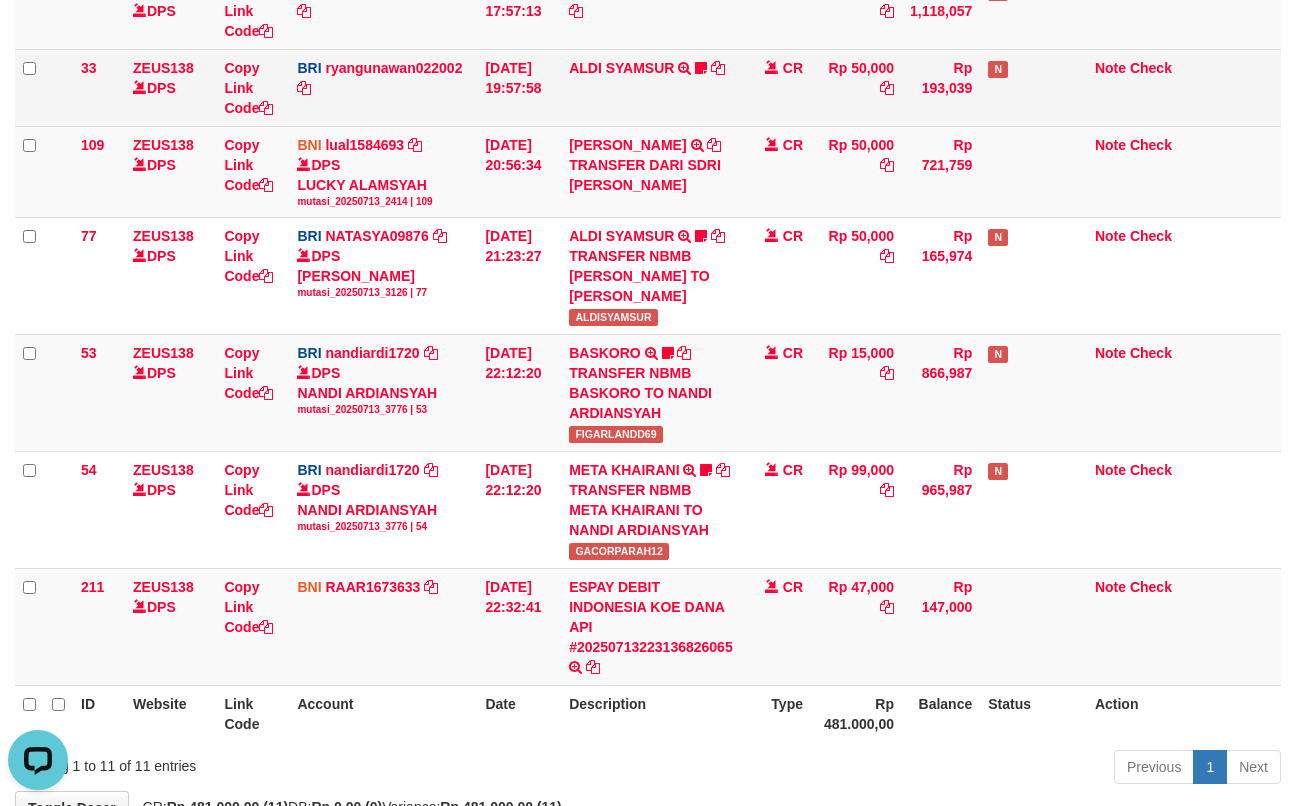 click on "[PERSON_NAME]            TRANSFER NBMB [PERSON_NAME] TO [PERSON_NAME]" at bounding box center (651, 87) 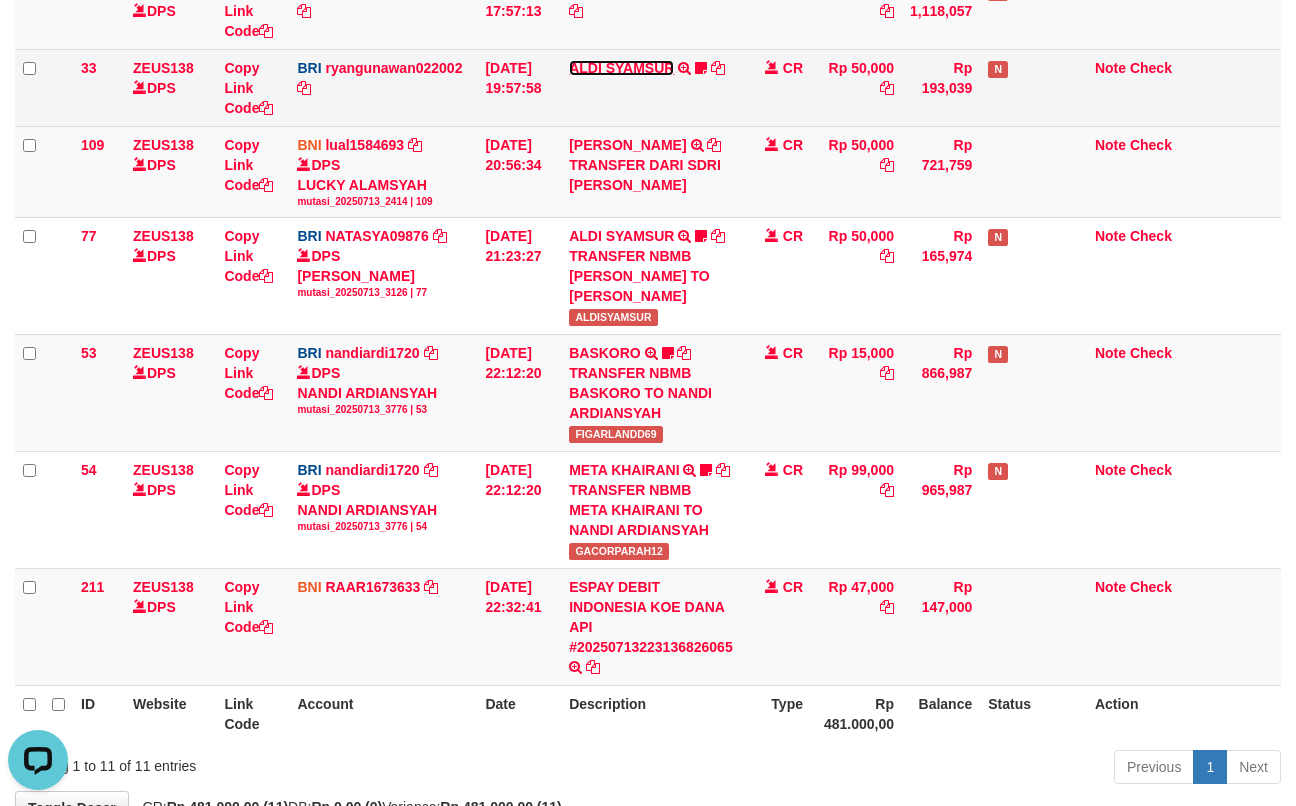 click on "ALDI SYAMSUR" at bounding box center (621, 68) 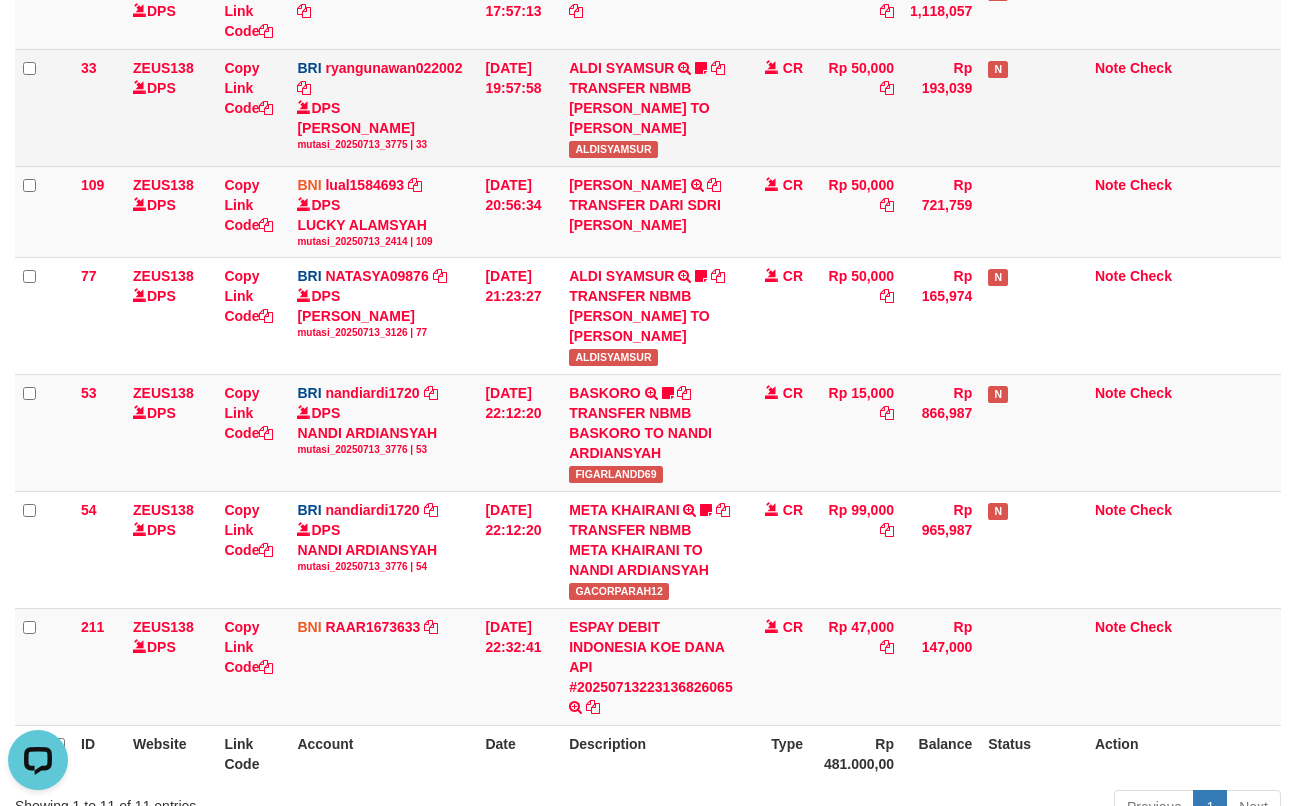 click on "ALDISYAMSUR" at bounding box center (613, 149) 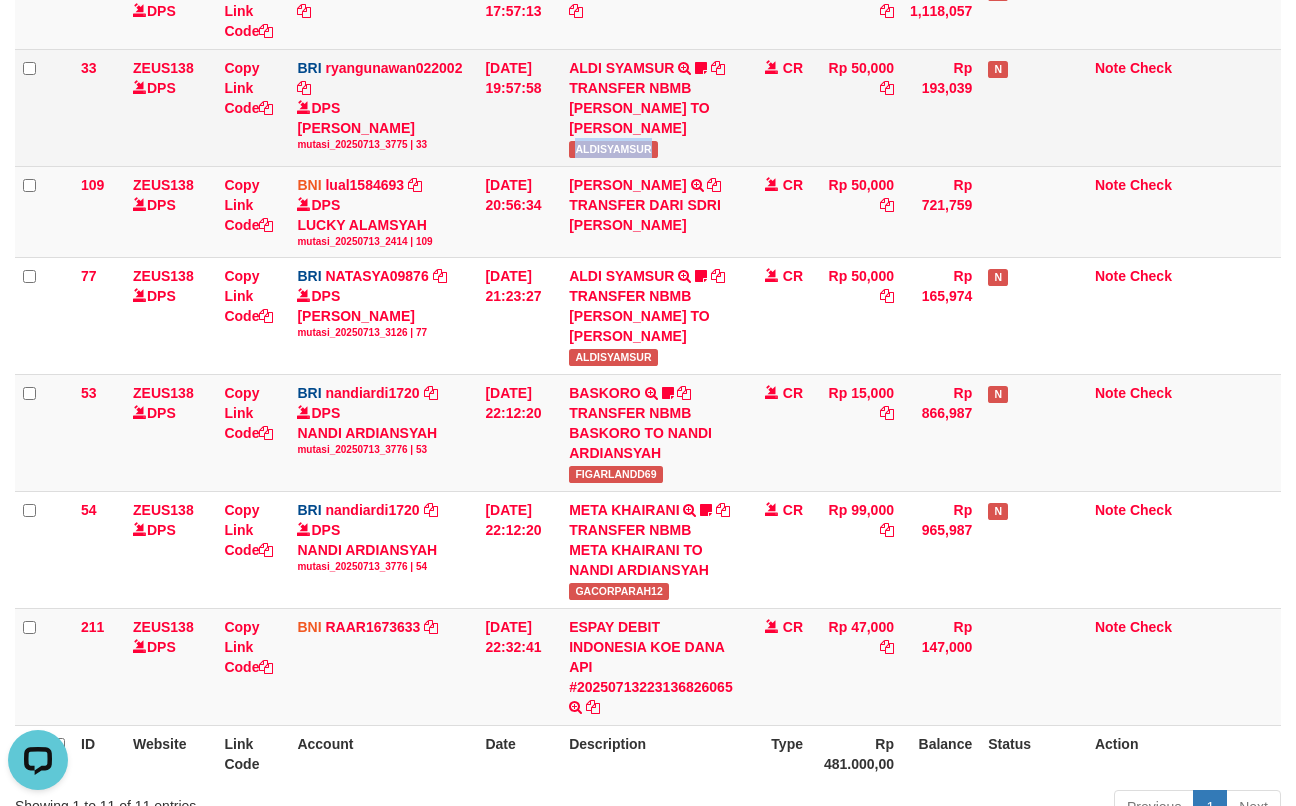 click on "ALDISYAMSUR" at bounding box center [613, 149] 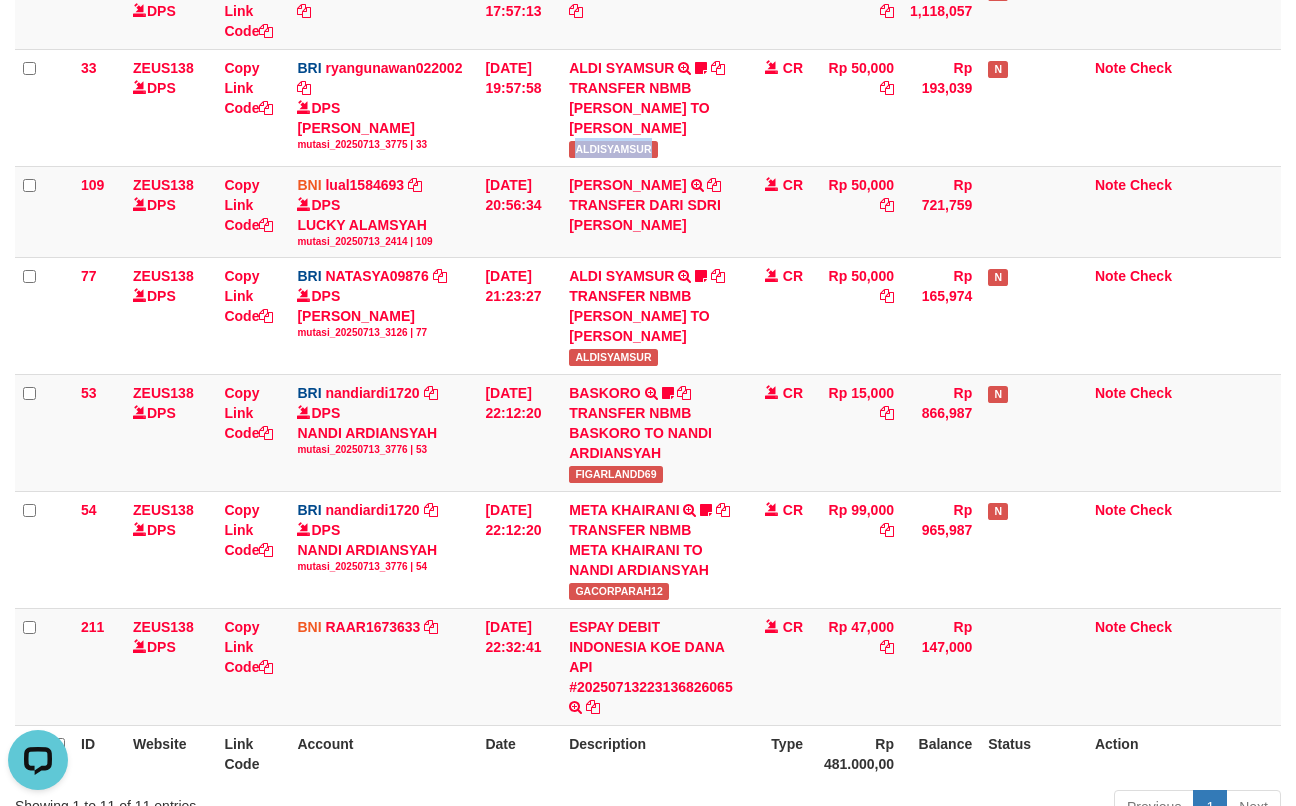 copy on "ALDISYAMSUR" 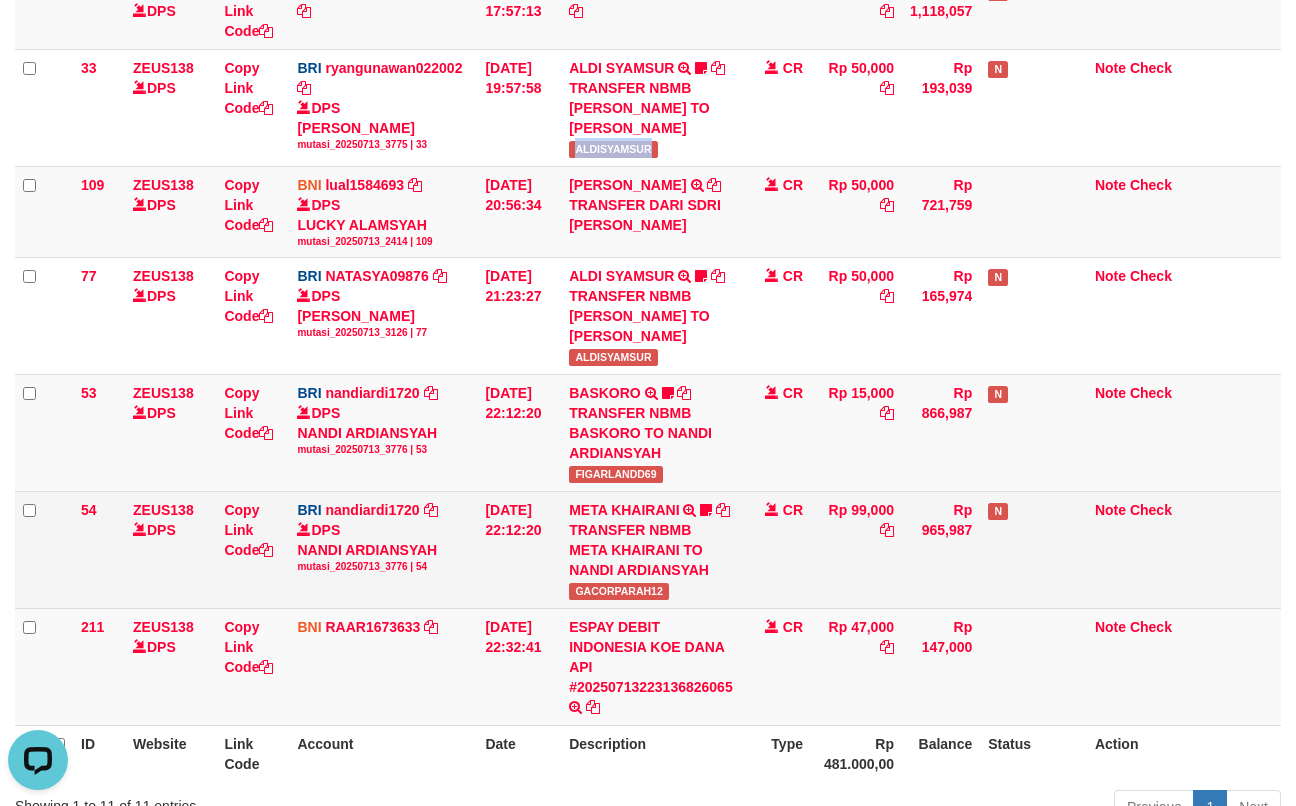 click on "131
ZEUS138    DPS
Copy Link Code
BRI
20202020aldo
DPS
REVALDO SAGITA
mutasi_20250713_3778 | 131
mutasi_20250713_3778 | 131
13/07/2025 14:21:23
DANA HERISUPRAPTO            TRANSFER NBMB DANA HERISUPRAPTO TO REVALDO SAGITA    Herisuprapto
CR
Rp 50,000
Rp 1,688,771
N
Note
Check
139
ZEUS138    DPS
Copy Link Code
BRI
radipr021100
DPS
REYNALDI ADI PRATAMA" at bounding box center (648, 195) 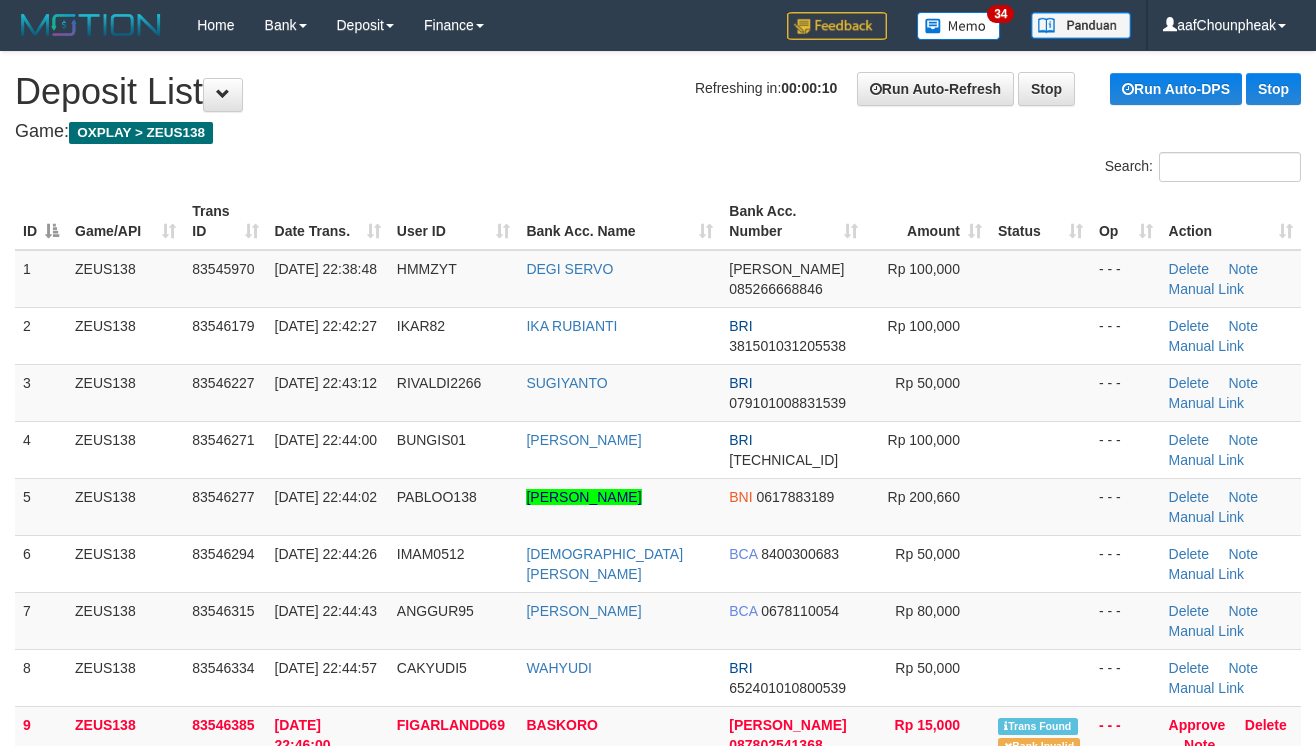 scroll, scrollTop: 0, scrollLeft: 0, axis: both 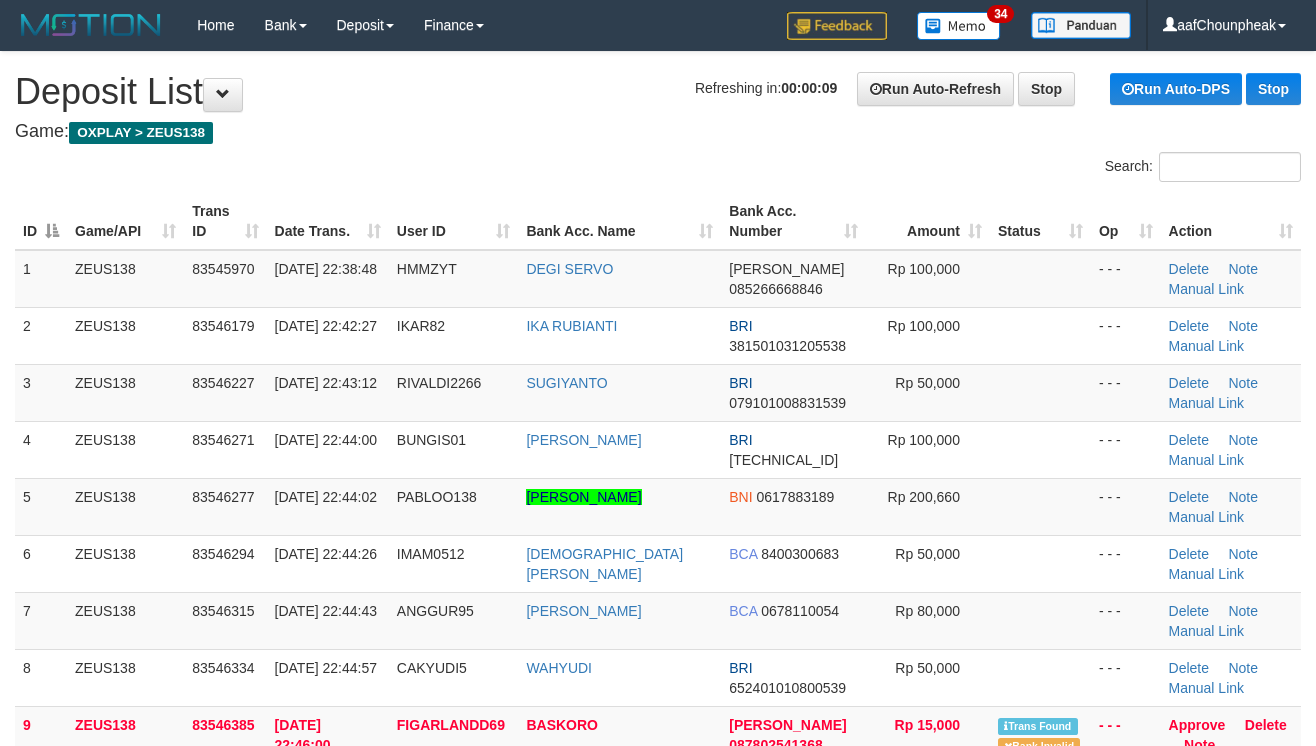 click on "Game:   OXPLAY > ZEUS138" at bounding box center [658, 132] 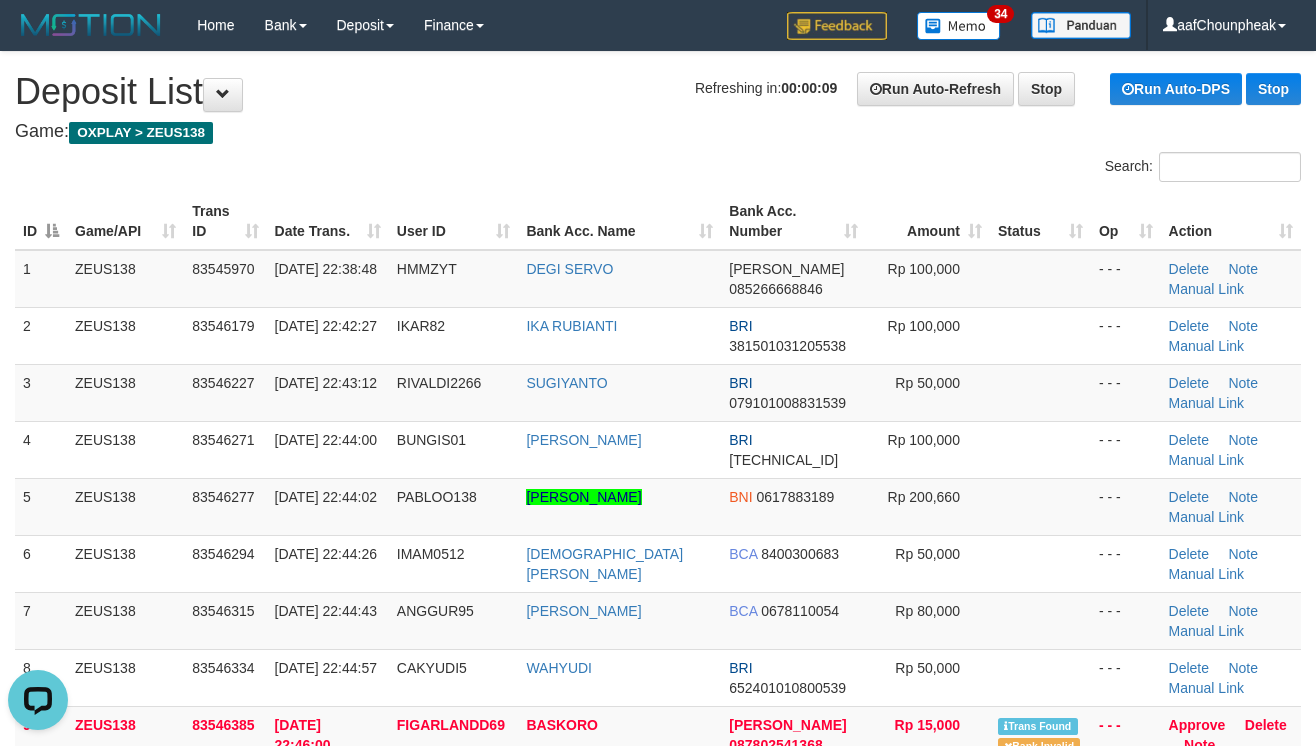 scroll, scrollTop: 0, scrollLeft: 0, axis: both 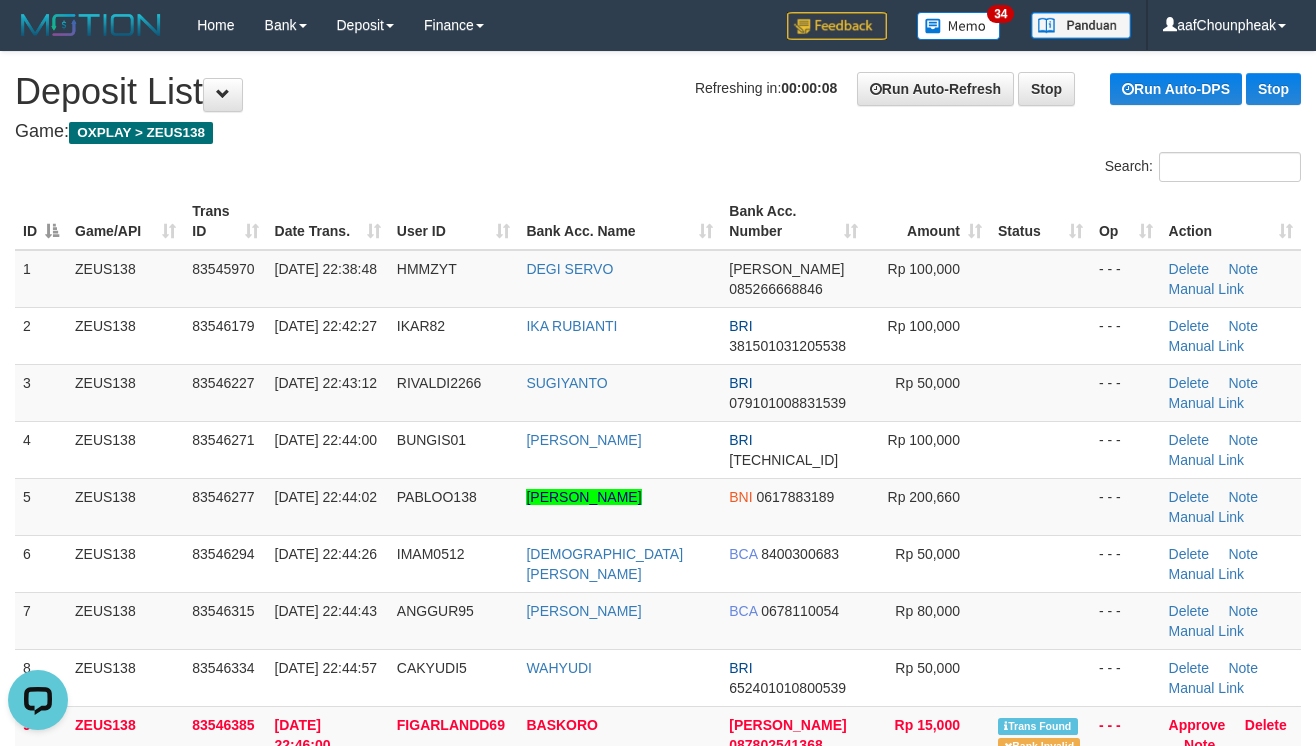 drag, startPoint x: 521, startPoint y: 121, endPoint x: 1148, endPoint y: 240, distance: 638.19275 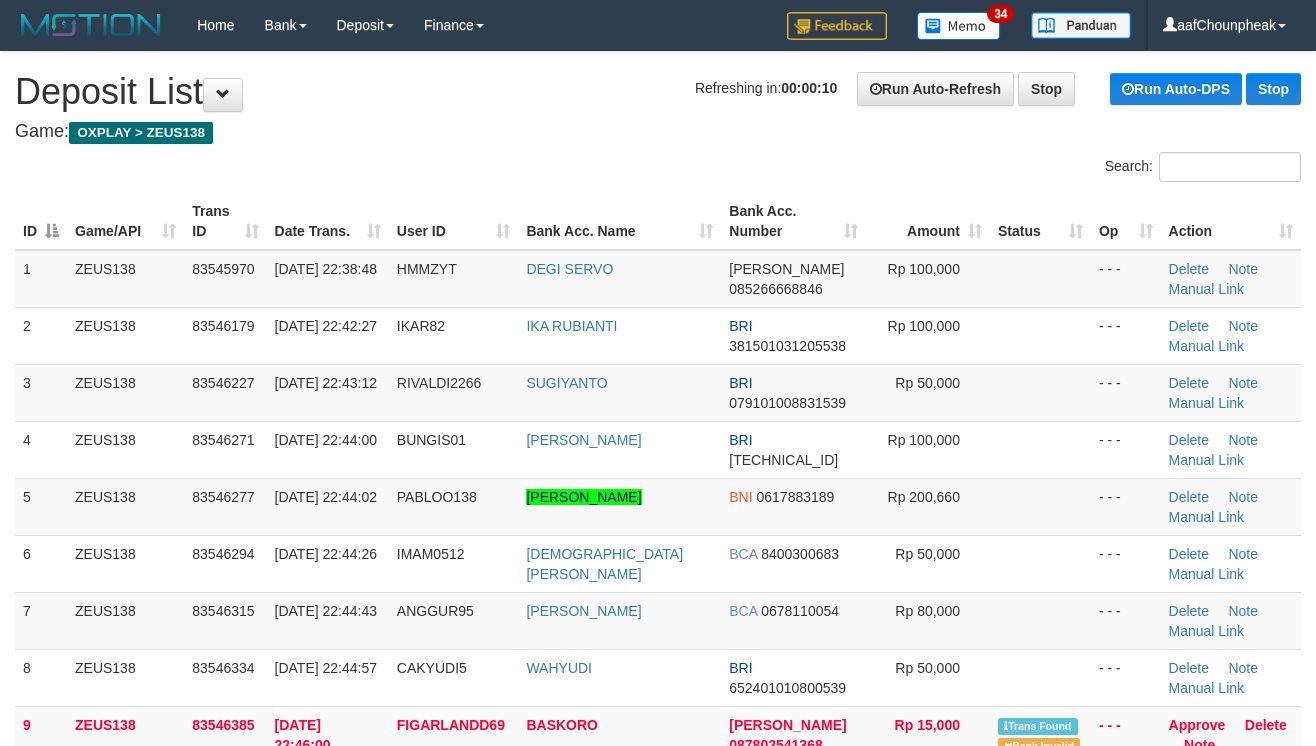 scroll, scrollTop: 0, scrollLeft: 0, axis: both 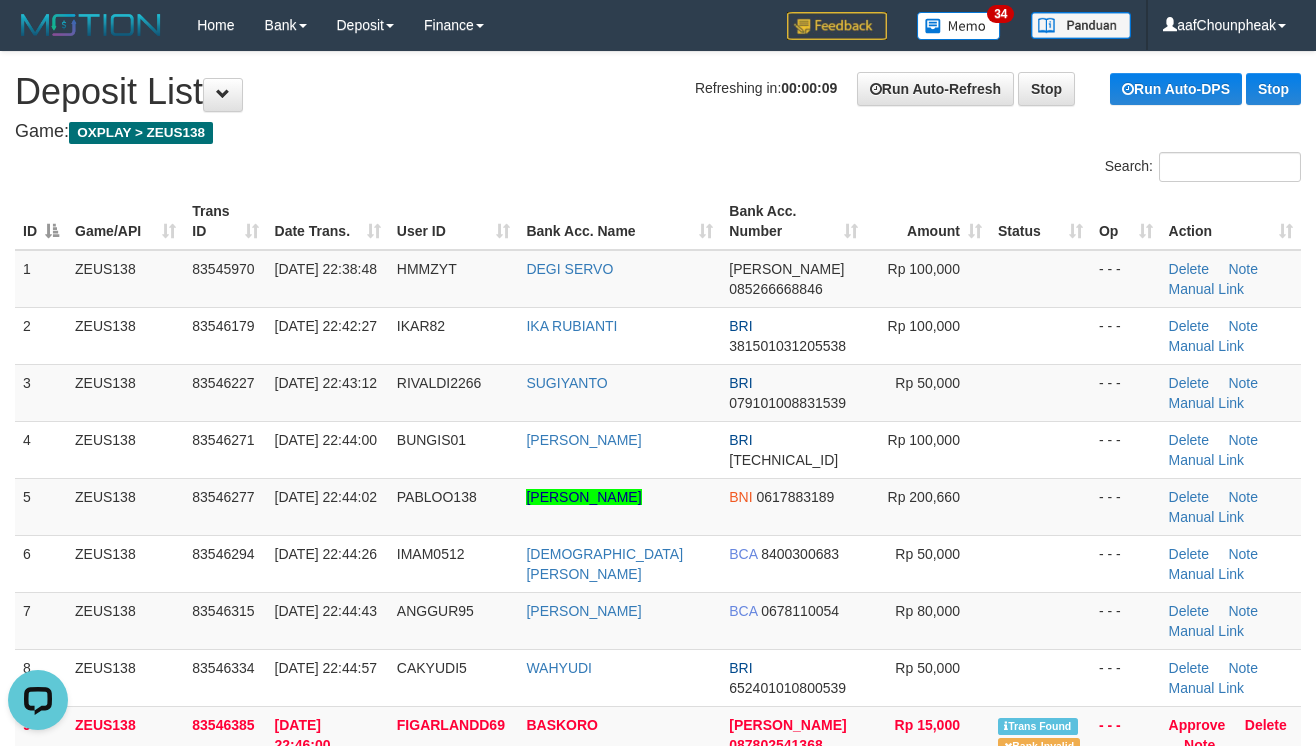 click on "User ID" at bounding box center (454, 221) 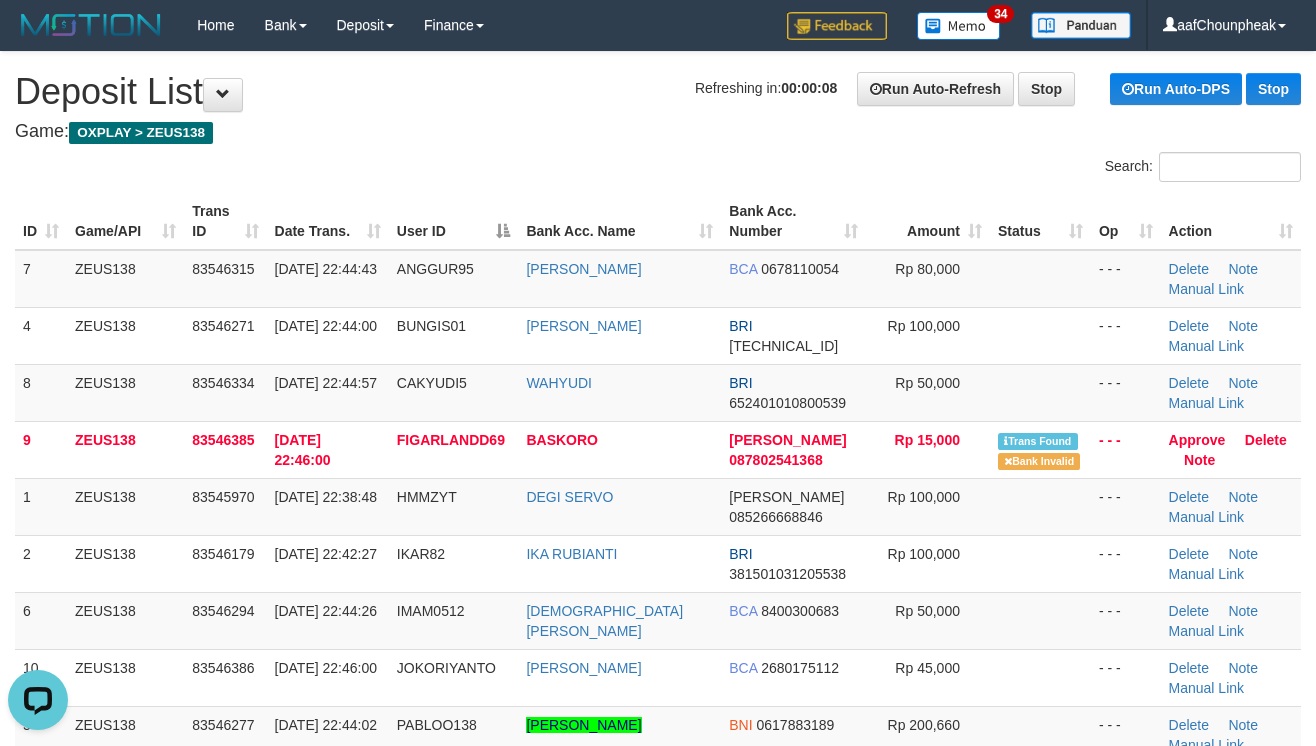 drag, startPoint x: 524, startPoint y: 141, endPoint x: 677, endPoint y: 126, distance: 153.73354 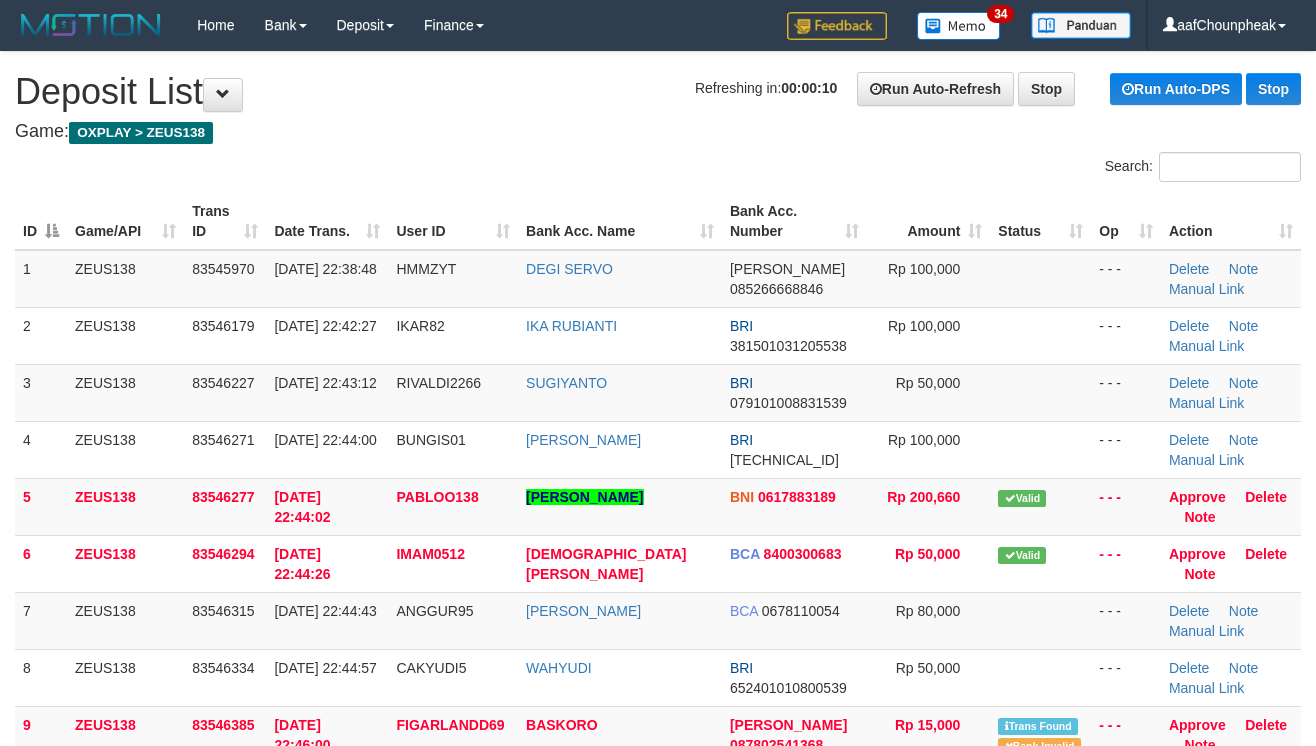 scroll, scrollTop: 0, scrollLeft: 0, axis: both 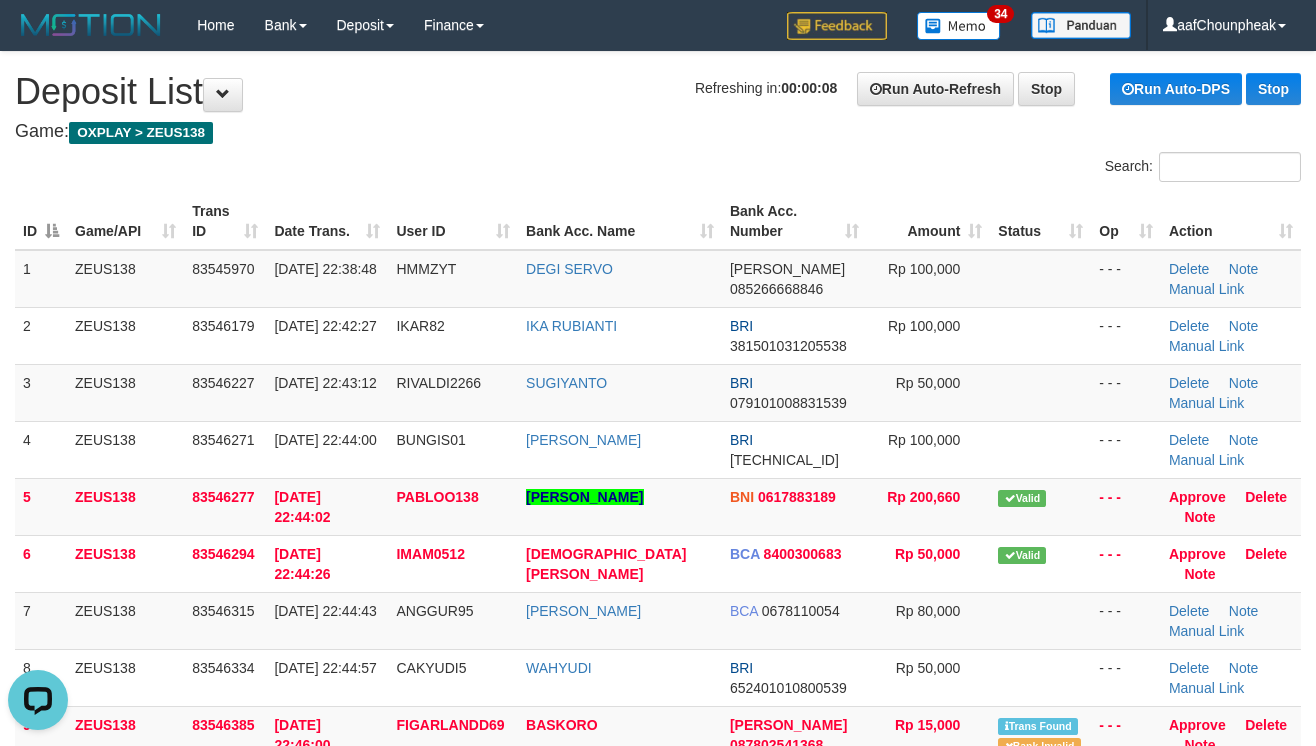 click on "Bank Acc. Name" at bounding box center [620, 221] 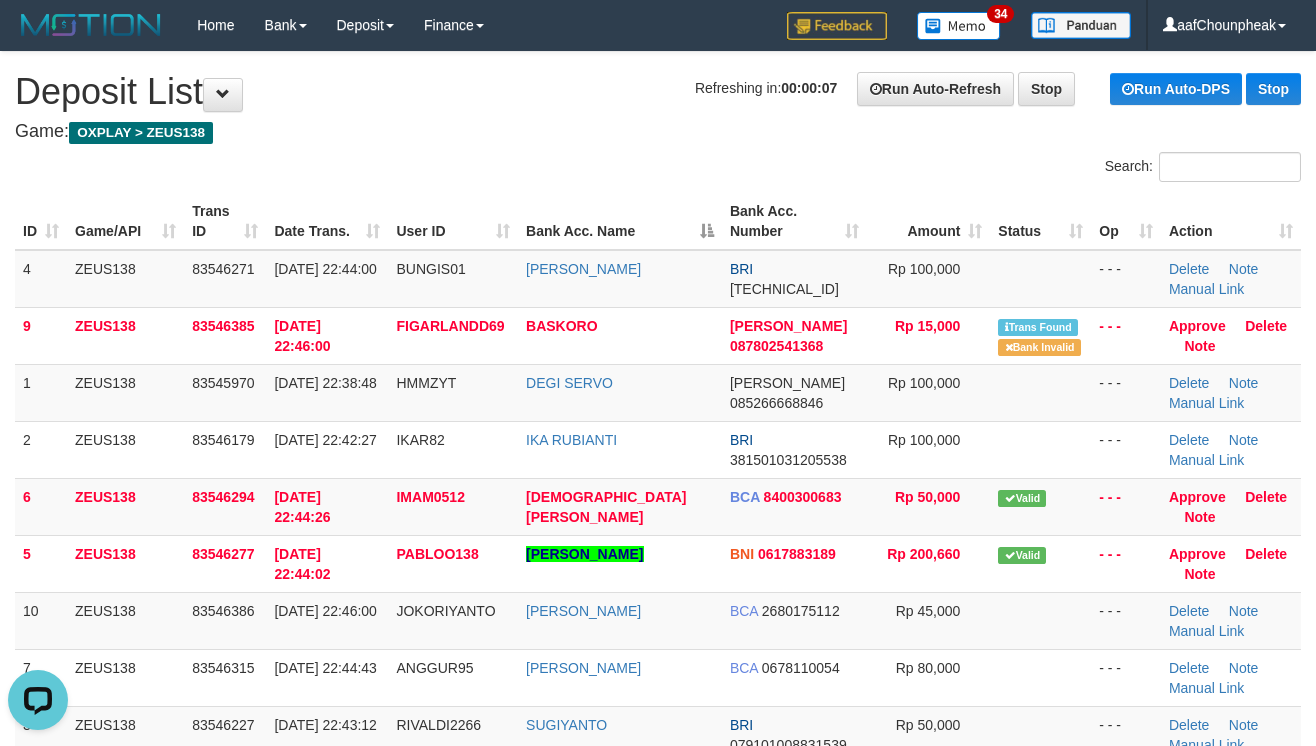 drag, startPoint x: 638, startPoint y: 138, endPoint x: 796, endPoint y: 130, distance: 158.20241 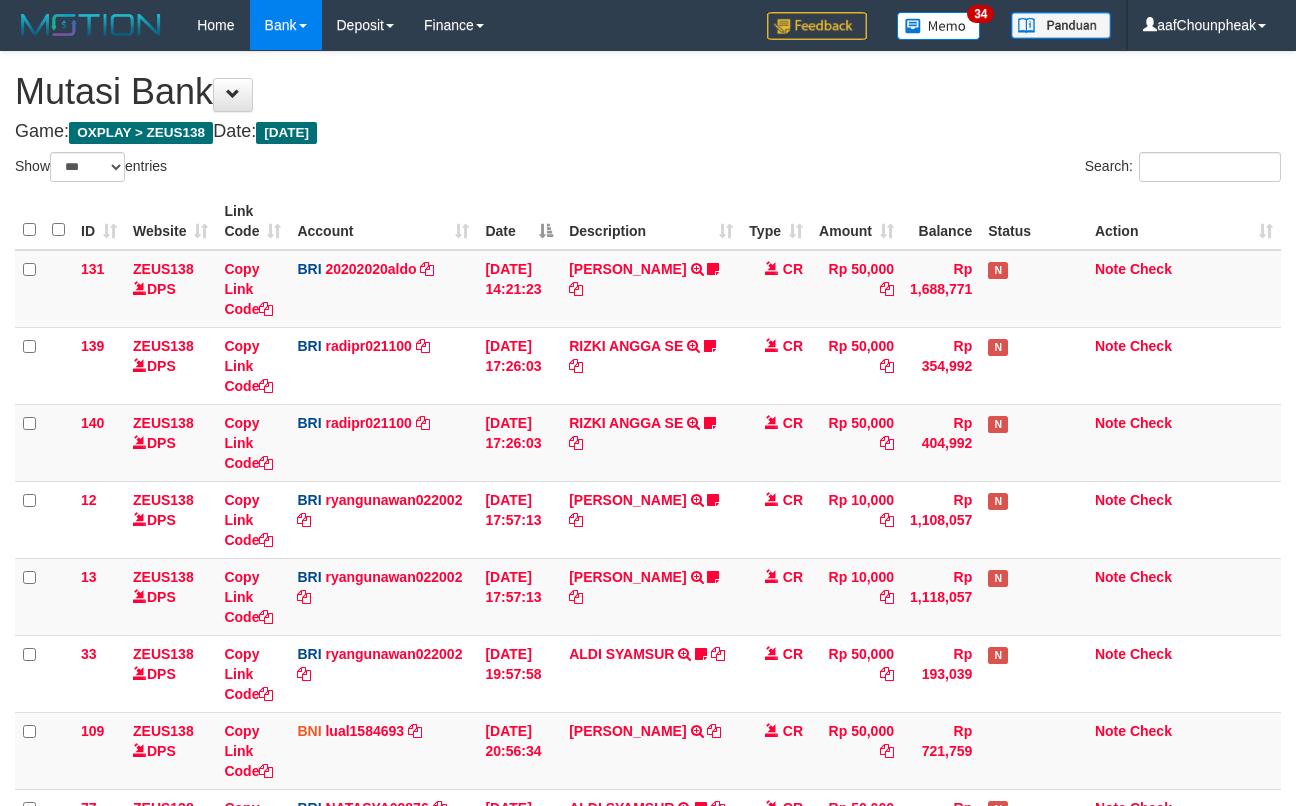 select on "***" 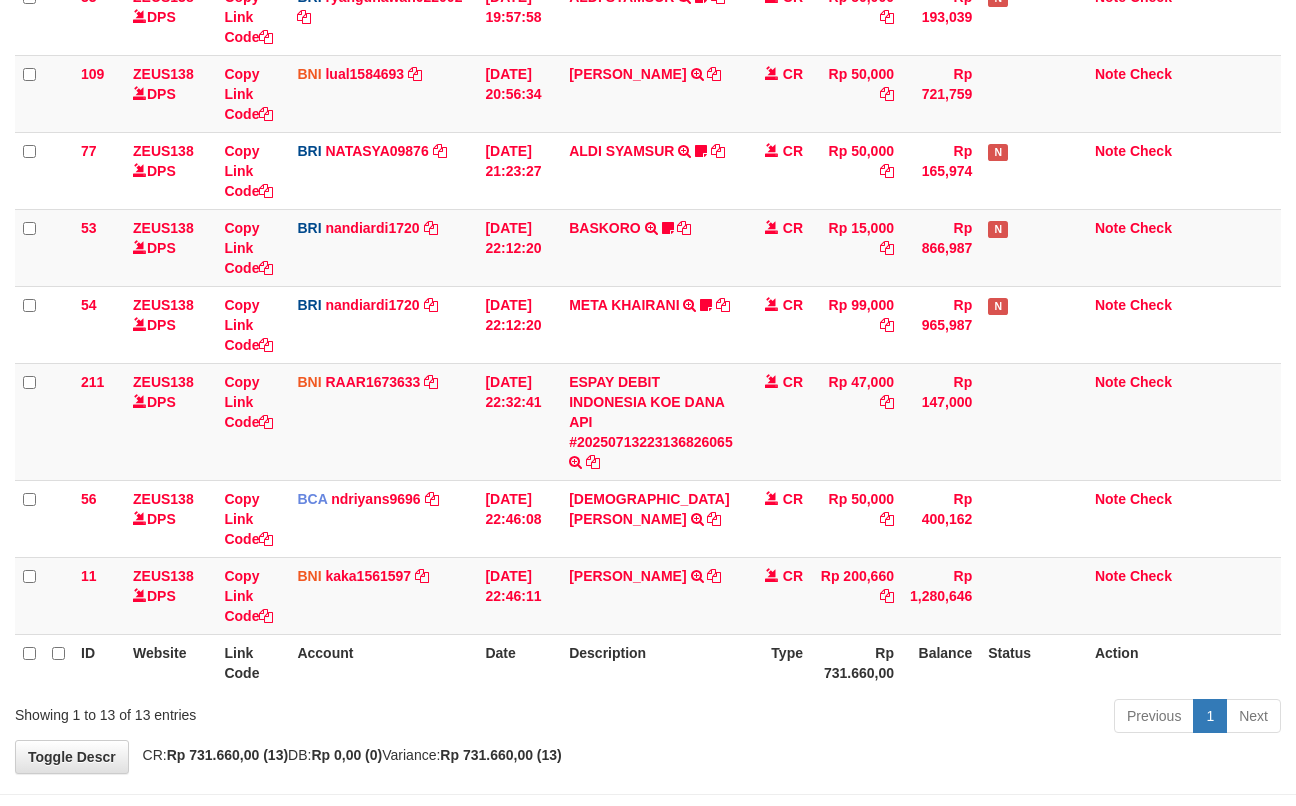 scroll, scrollTop: 586, scrollLeft: 0, axis: vertical 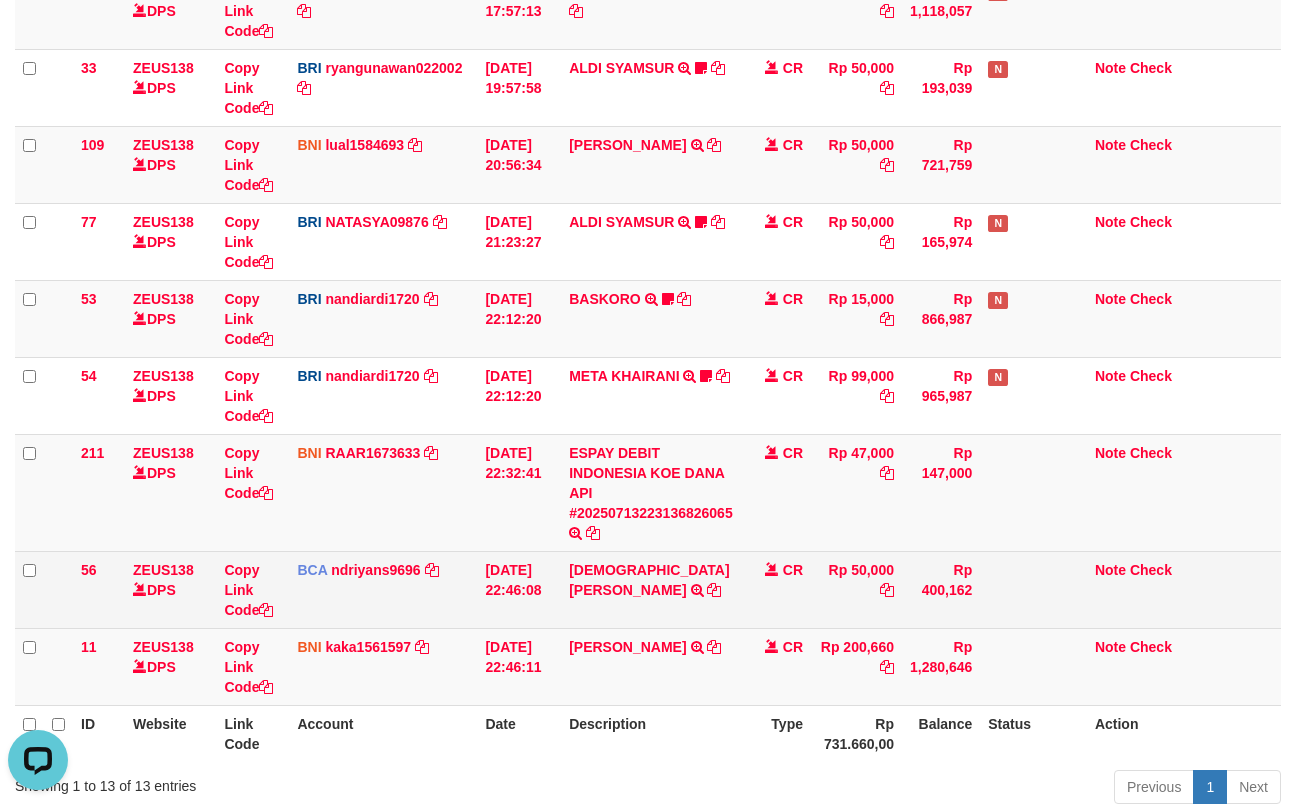 click on "IMAM RIANTO         TRSF E-BANKING CR 1307/FTSCY/WS95031
50000.00IMAM RIANTO" at bounding box center [651, 589] 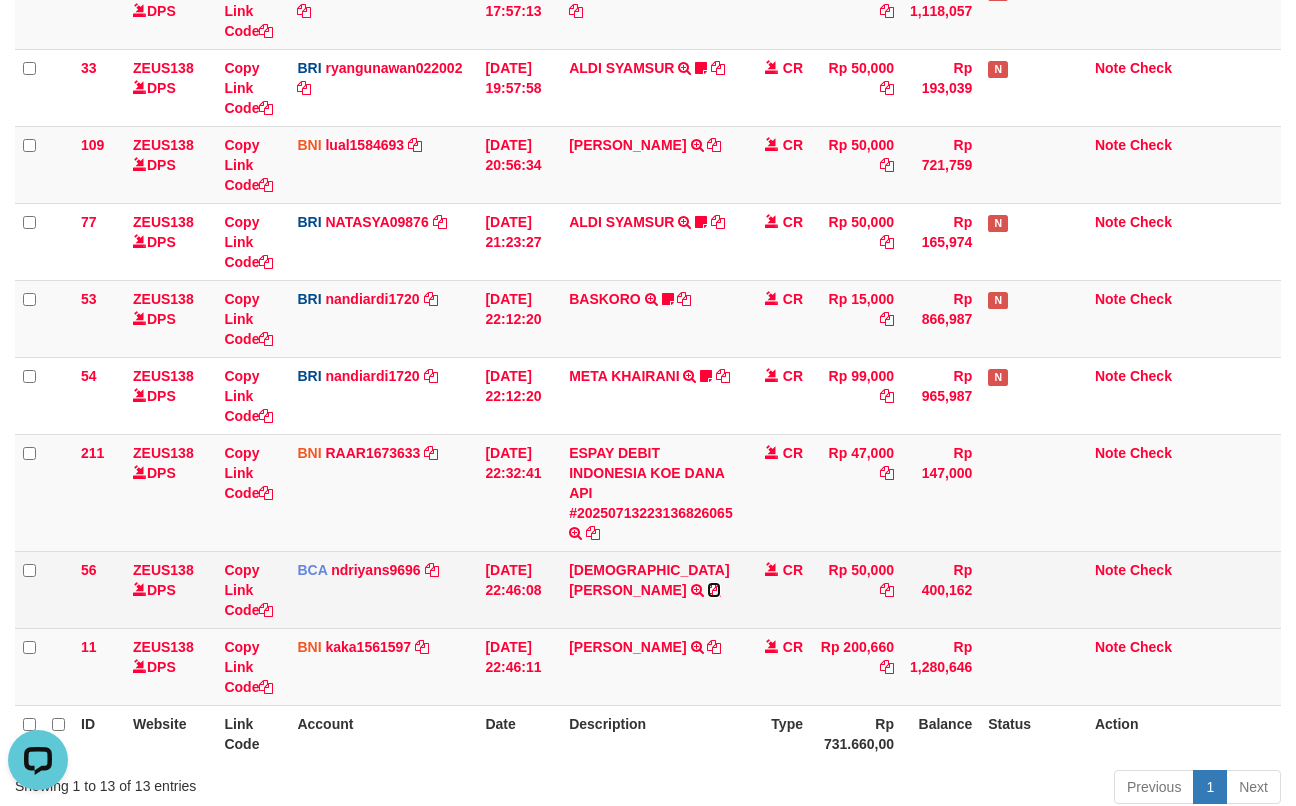 click at bounding box center (714, 590) 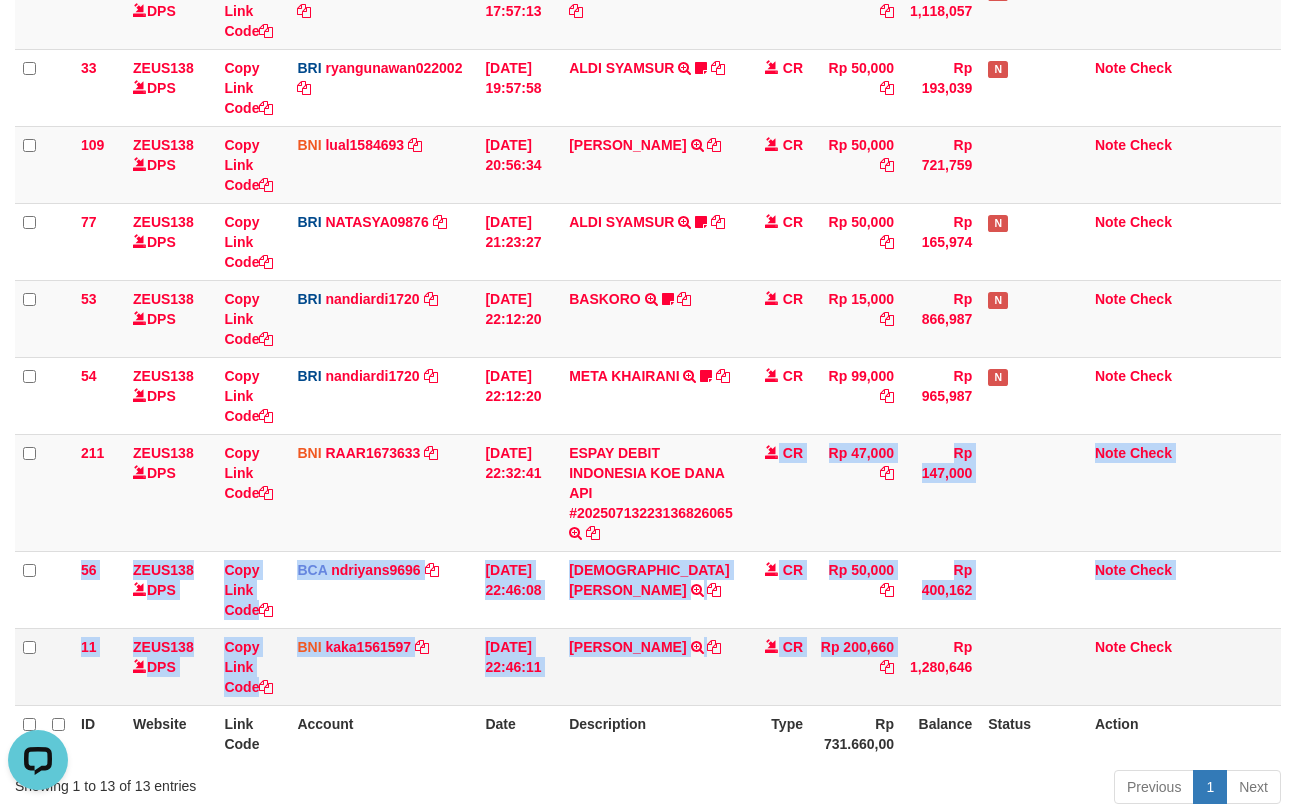 click on "131
ZEUS138    DPS
Copy Link Code
BRI
20202020aldo
DPS
[PERSON_NAME]
mutasi_20250713_3778 | 131
mutasi_20250713_3778 | 131
[DATE] 14:21:23
[PERSON_NAME] HERISUPRAPTO            TRANSFER NBMB [PERSON_NAME] HERISUPRAPTO TO [PERSON_NAME]    Herisuprapto
CR
Rp 50,000
Rp 1,688,771
N
Note
Check
139
ZEUS138    DPS
Copy Link Code
BRI
radipr021100
DPS
[PERSON_NAME]" at bounding box center (648, 185) 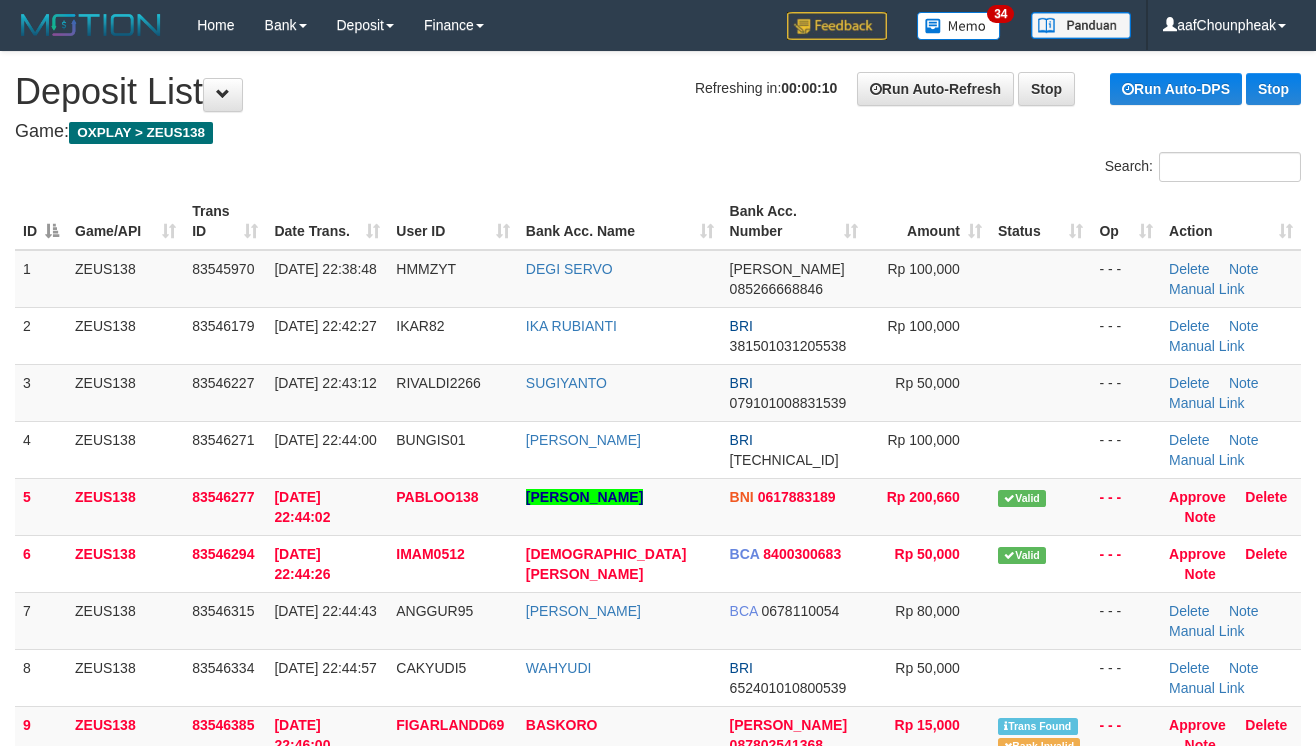 scroll, scrollTop: 0, scrollLeft: 0, axis: both 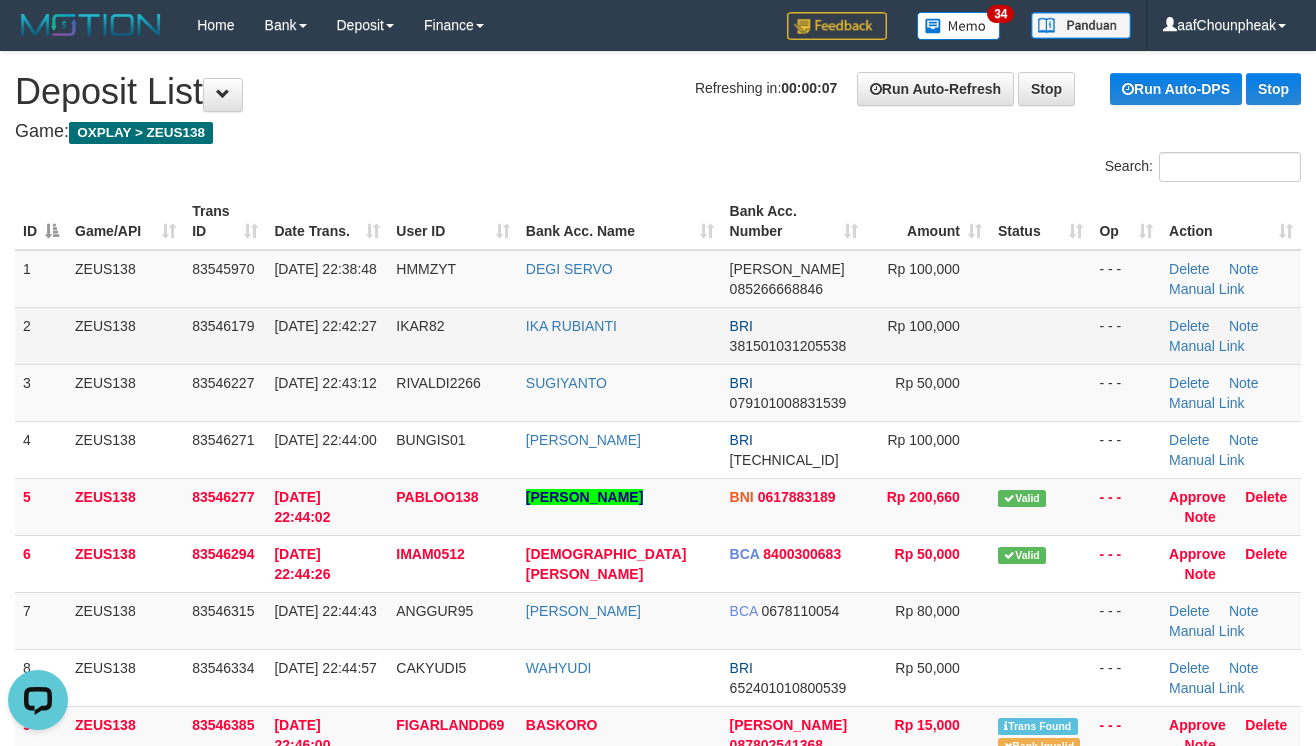 click at bounding box center (1041, 335) 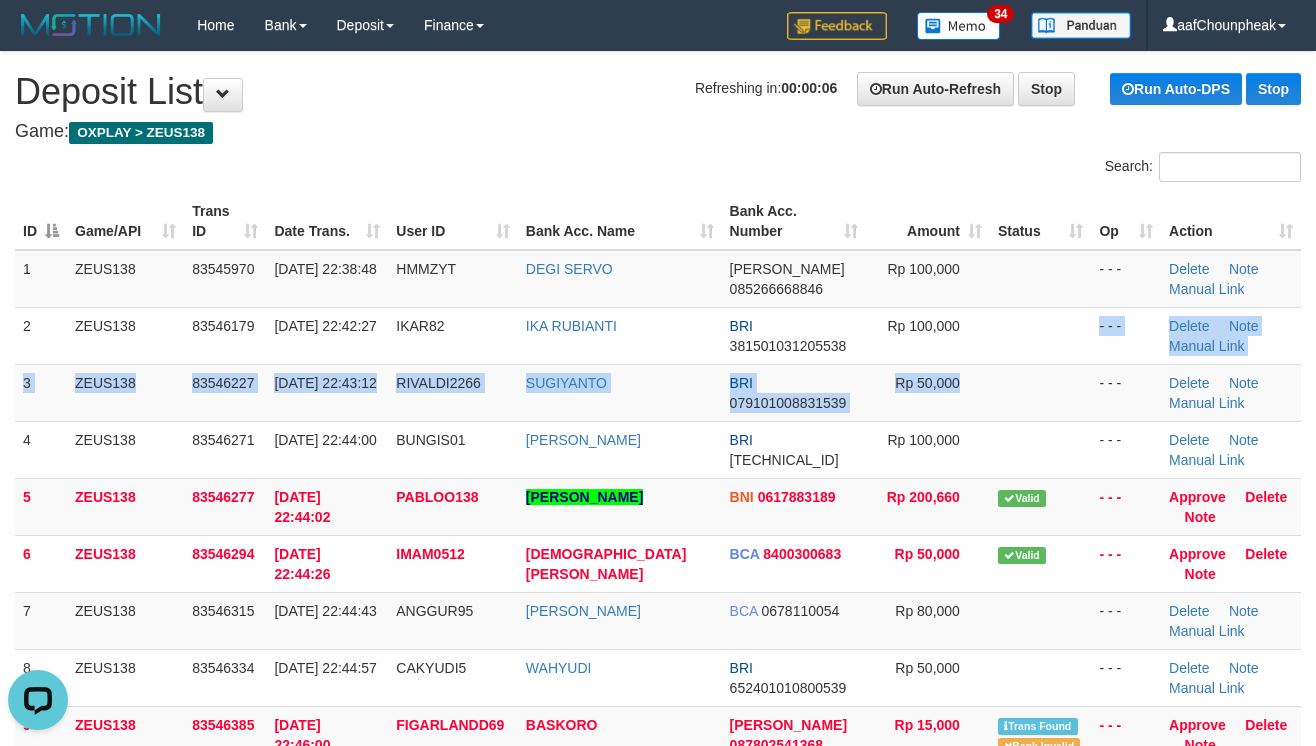 drag, startPoint x: 1013, startPoint y: 361, endPoint x: 1329, endPoint y: 352, distance: 316.12814 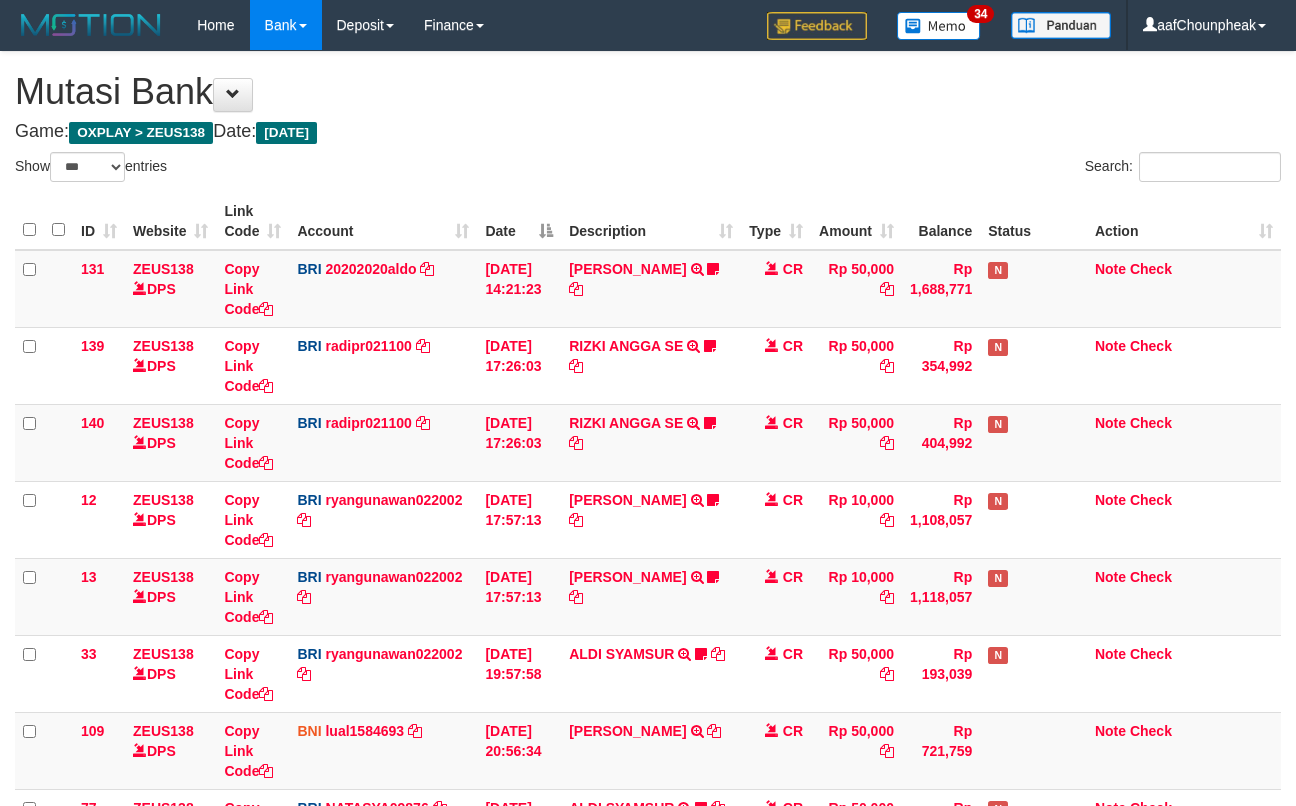 select on "***" 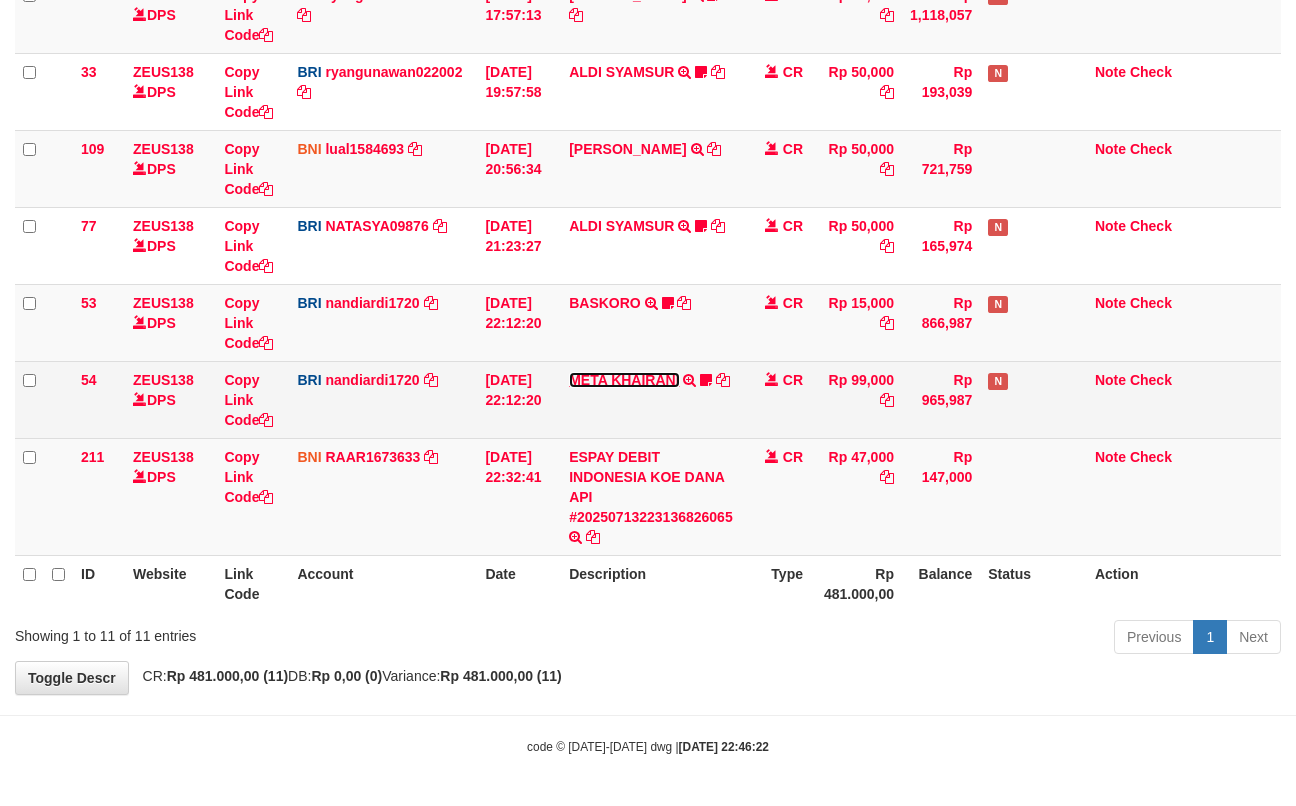 click on "META KHAIRANI" at bounding box center (624, 380) 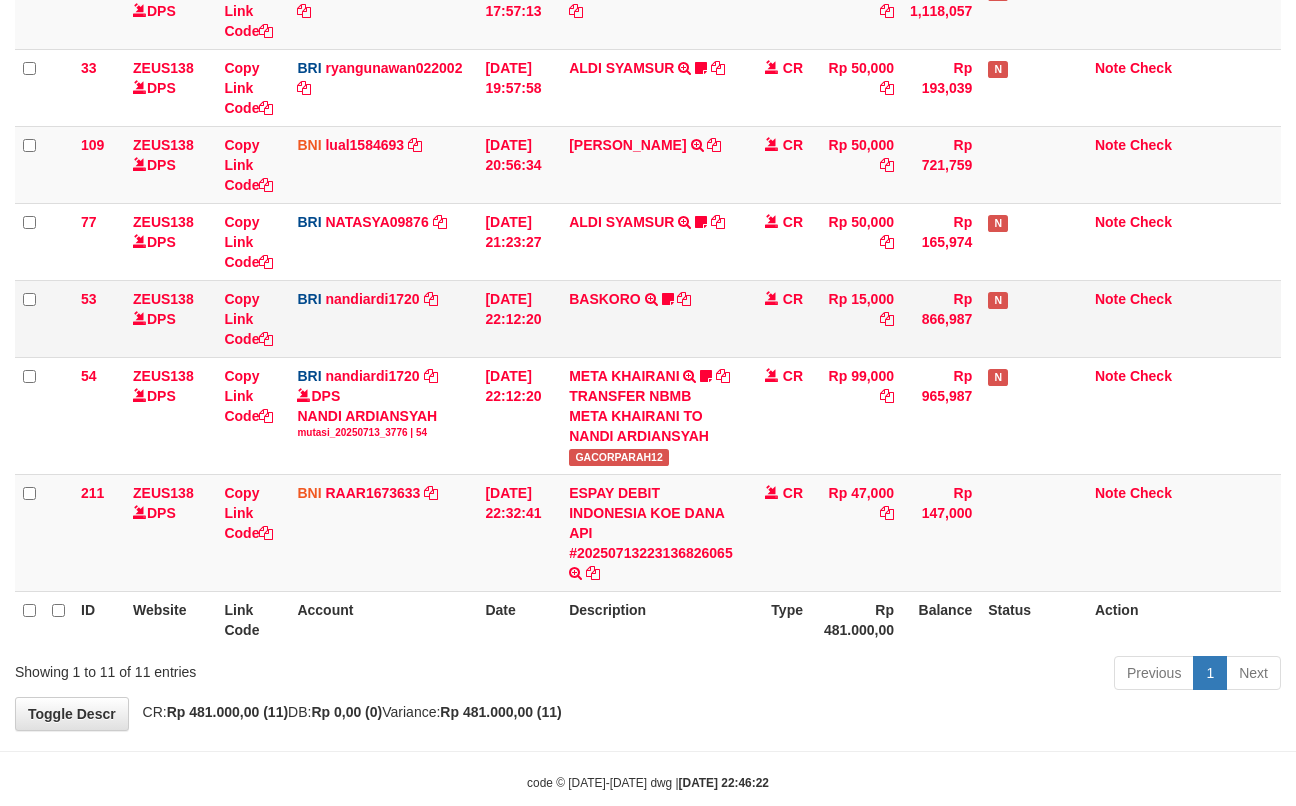 click on "BASKORO            TRANSFER NBMB BASKORO TO NANDI ARDIANSYAH    FIGARLANDD69" at bounding box center [651, 318] 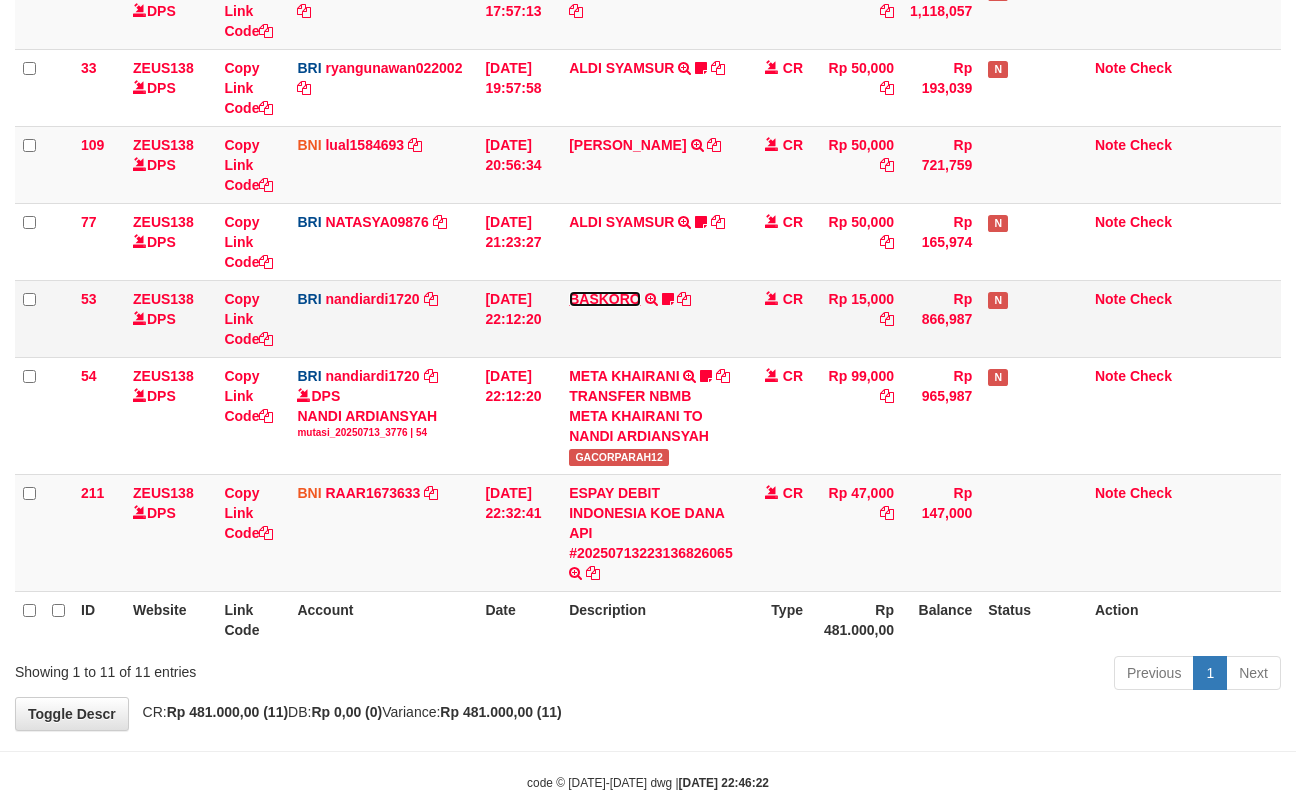 click on "BASKORO" at bounding box center [605, 299] 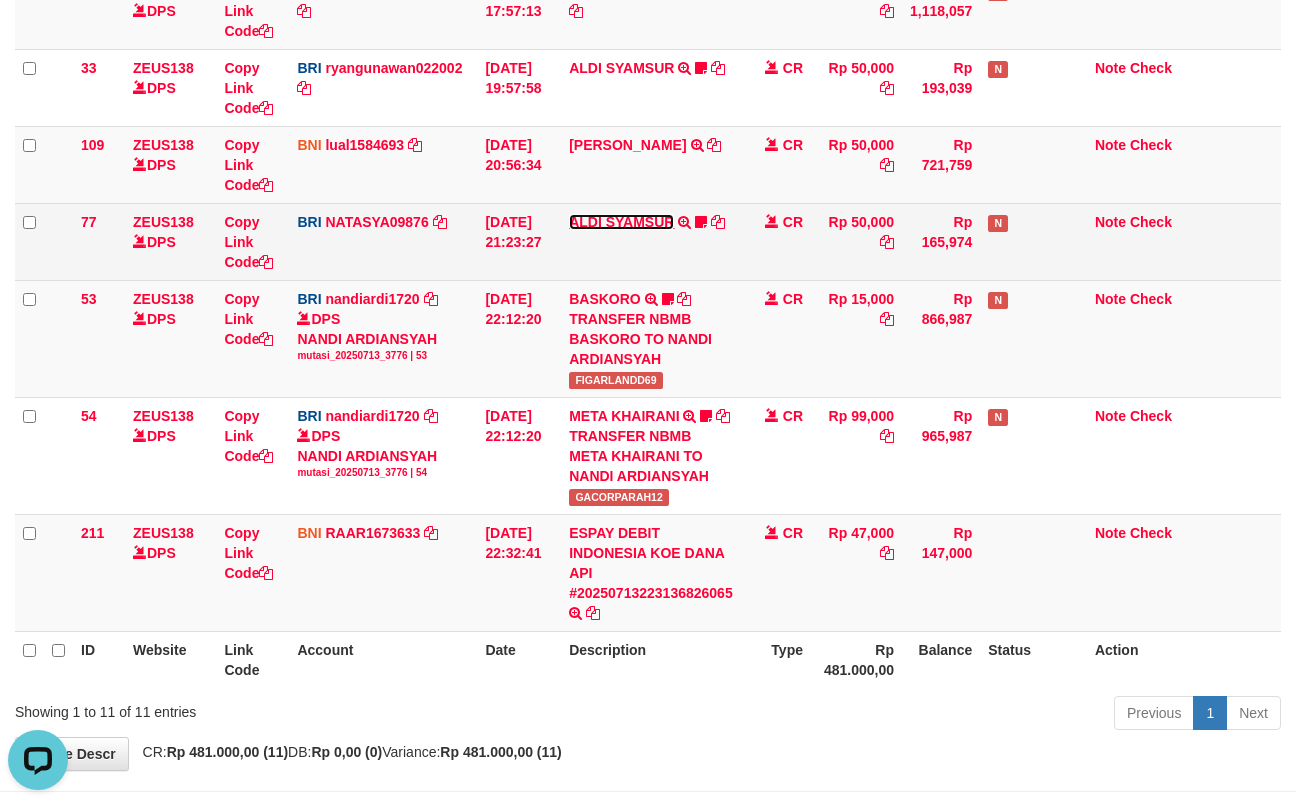 scroll, scrollTop: 0, scrollLeft: 0, axis: both 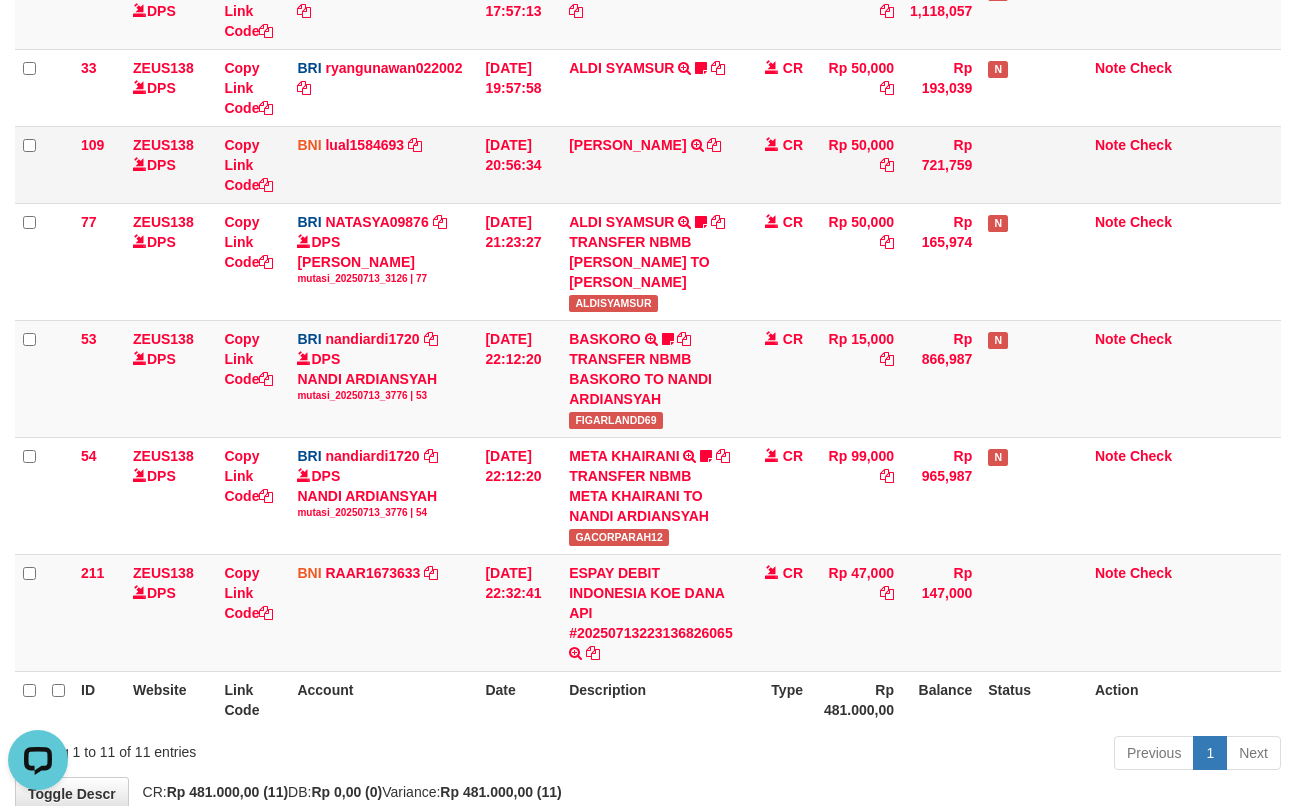 click on "IMANUELLA PAULYNE LETELAY         TRANSFER DARI SDRI IMANUELLA PAULYNE LETELAY" at bounding box center [651, 164] 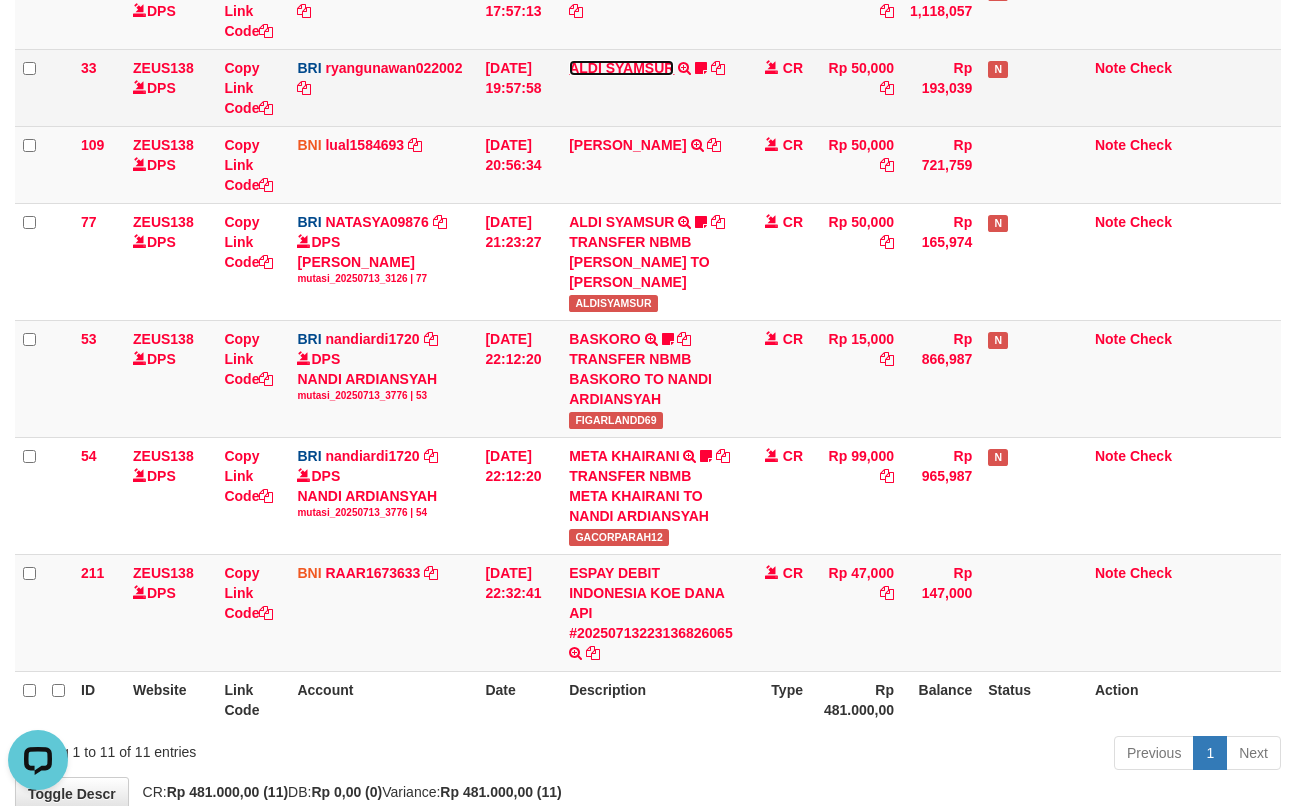 click on "ALDI SYAMSUR" at bounding box center [621, 68] 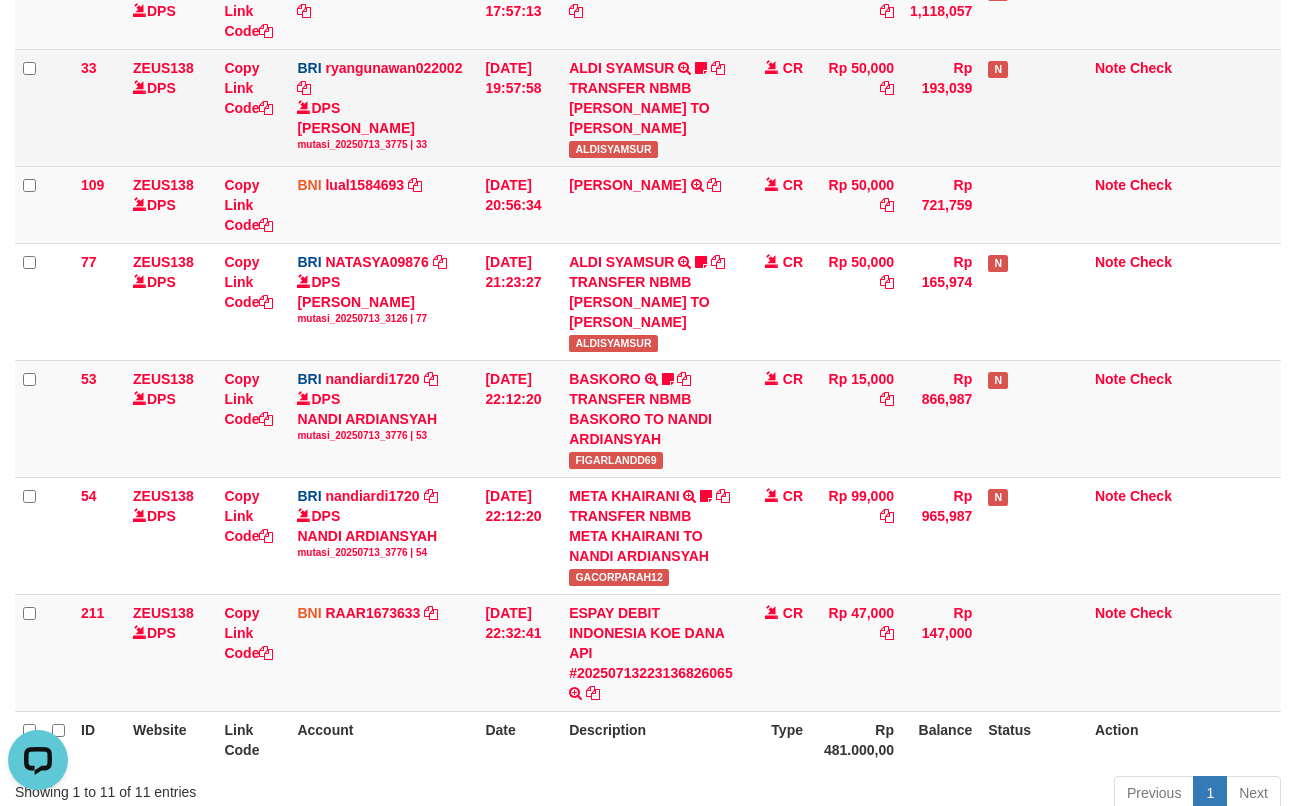 click on "ALDI SYAMSUR            TRANSFER NBMB ALDI SYAMSUR TO [PERSON_NAME]" at bounding box center (651, 107) 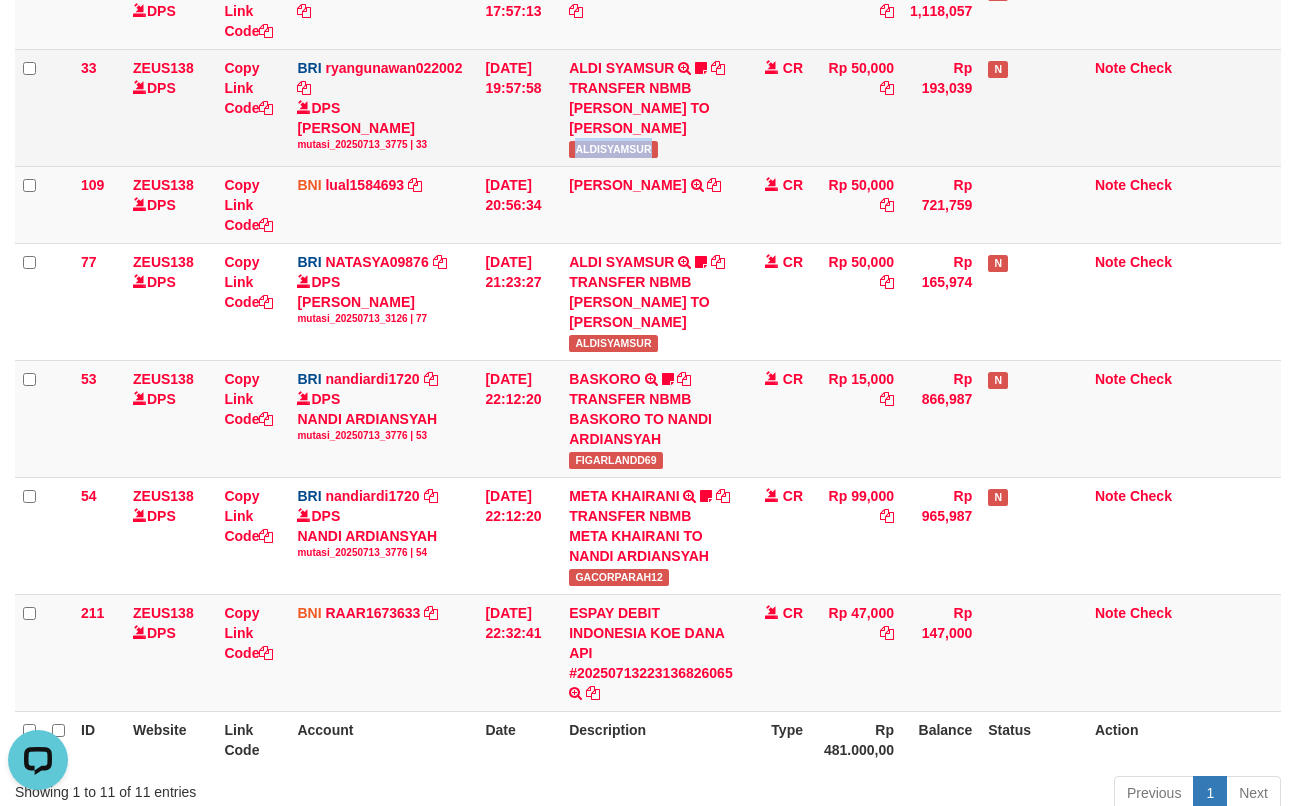 click on "ALDI SYAMSUR            TRANSFER NBMB ALDI SYAMSUR TO RYAN GUNAWAN    ALDISYAMSUR" at bounding box center (651, 107) 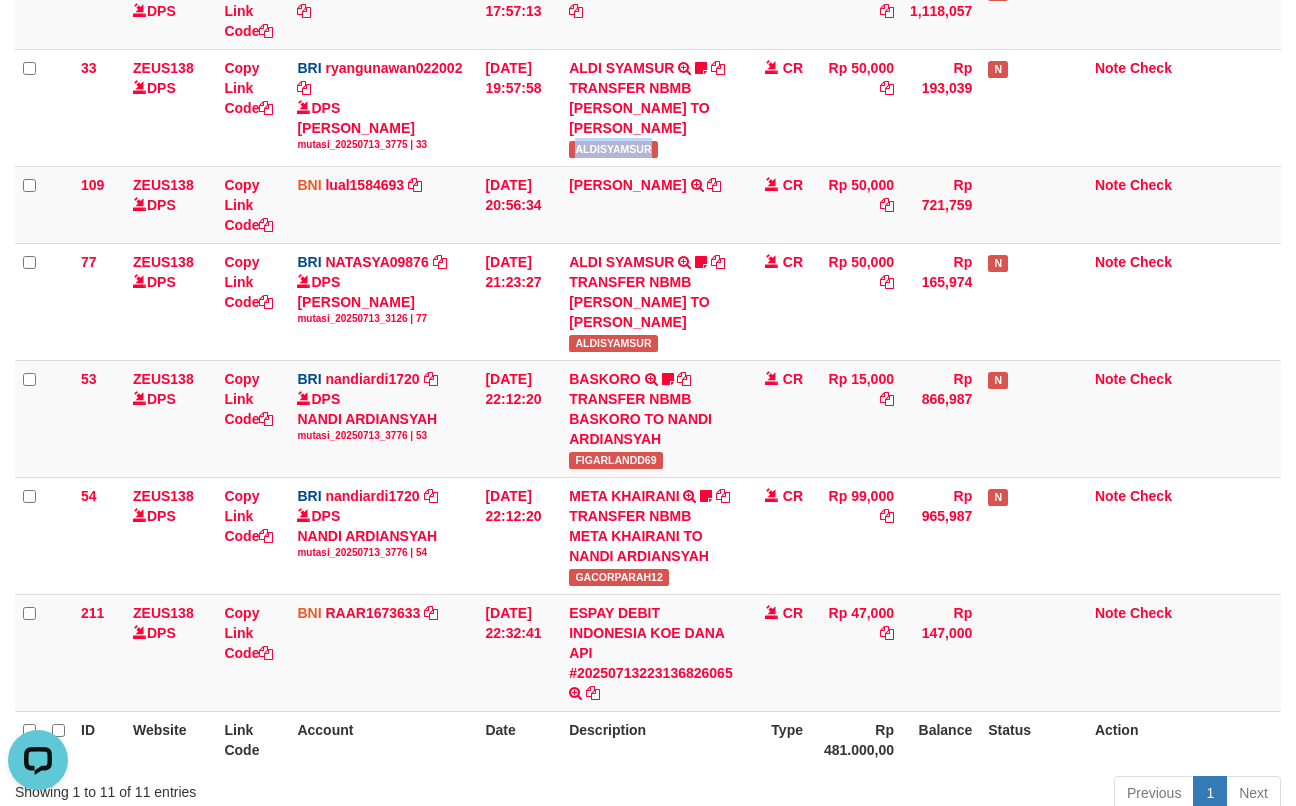 copy on "ALDISYAMSUR" 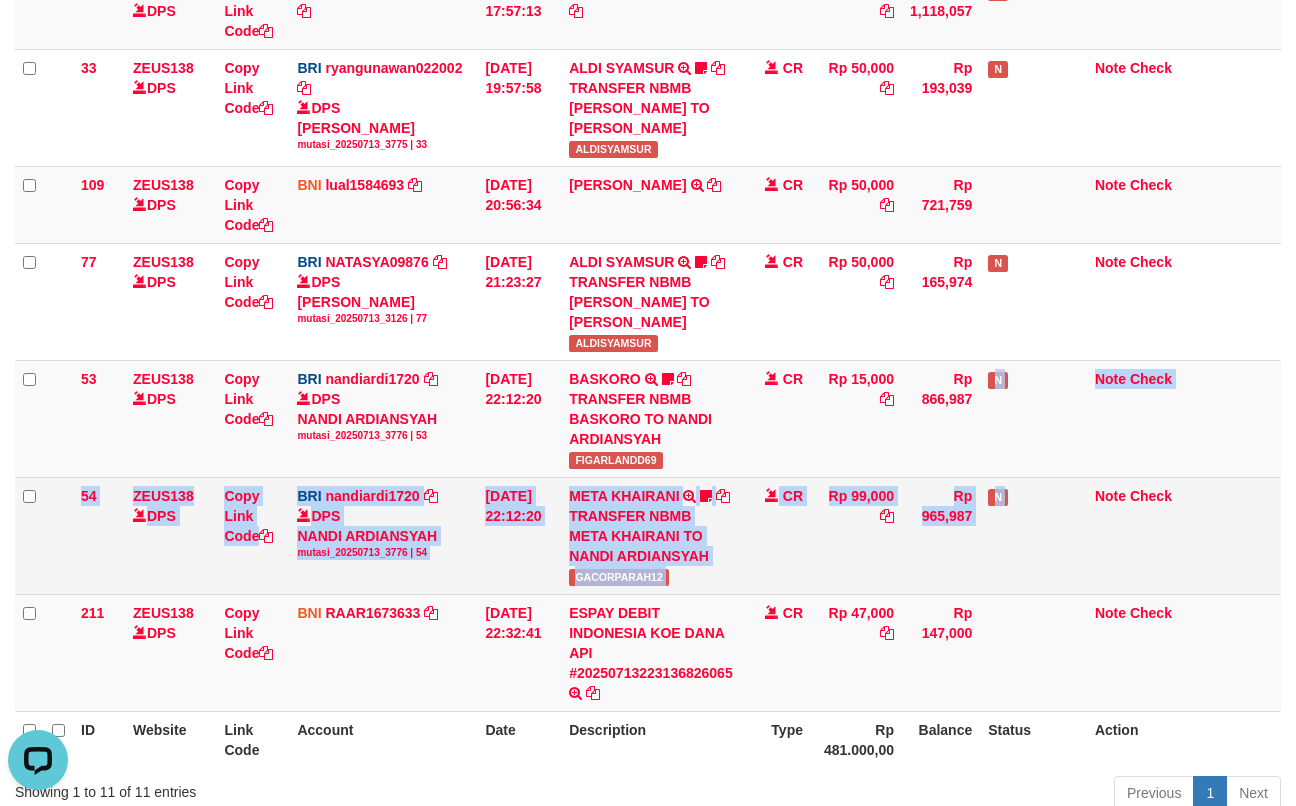 click on "131
ZEUS138    DPS
Copy Link Code
BRI
20202020aldo
DPS
REVALDO SAGITA
mutasi_20250713_3778 | 131
mutasi_20250713_3778 | 131
13/07/2025 14:21:23
DANA HERISUPRAPTO            TRANSFER NBMB DANA HERISUPRAPTO TO REVALDO SAGITA    Herisuprapto
CR
Rp 50,000
Rp 1,688,771
N
Note
Check
139
ZEUS138    DPS
Copy Link Code
BRI
radipr021100
DPS
REYNALDI ADI PRATAMA" at bounding box center [648, 188] 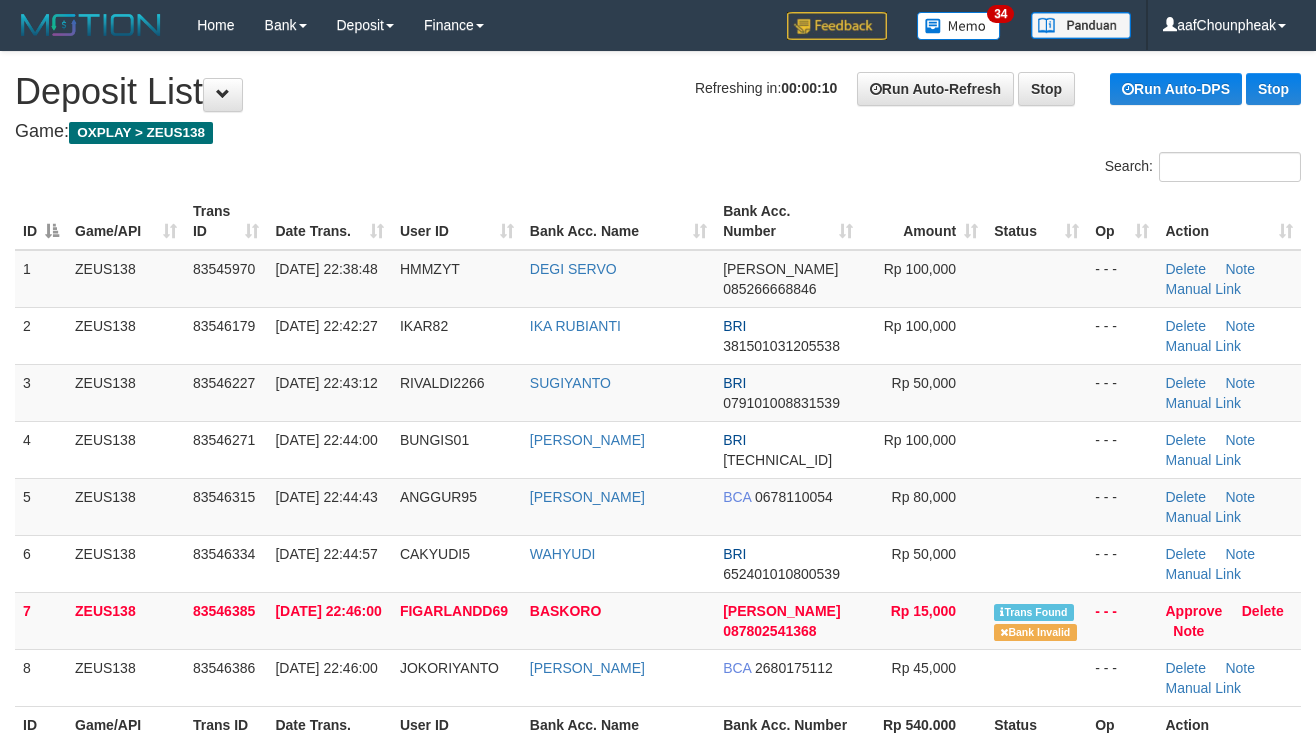 scroll, scrollTop: 0, scrollLeft: 0, axis: both 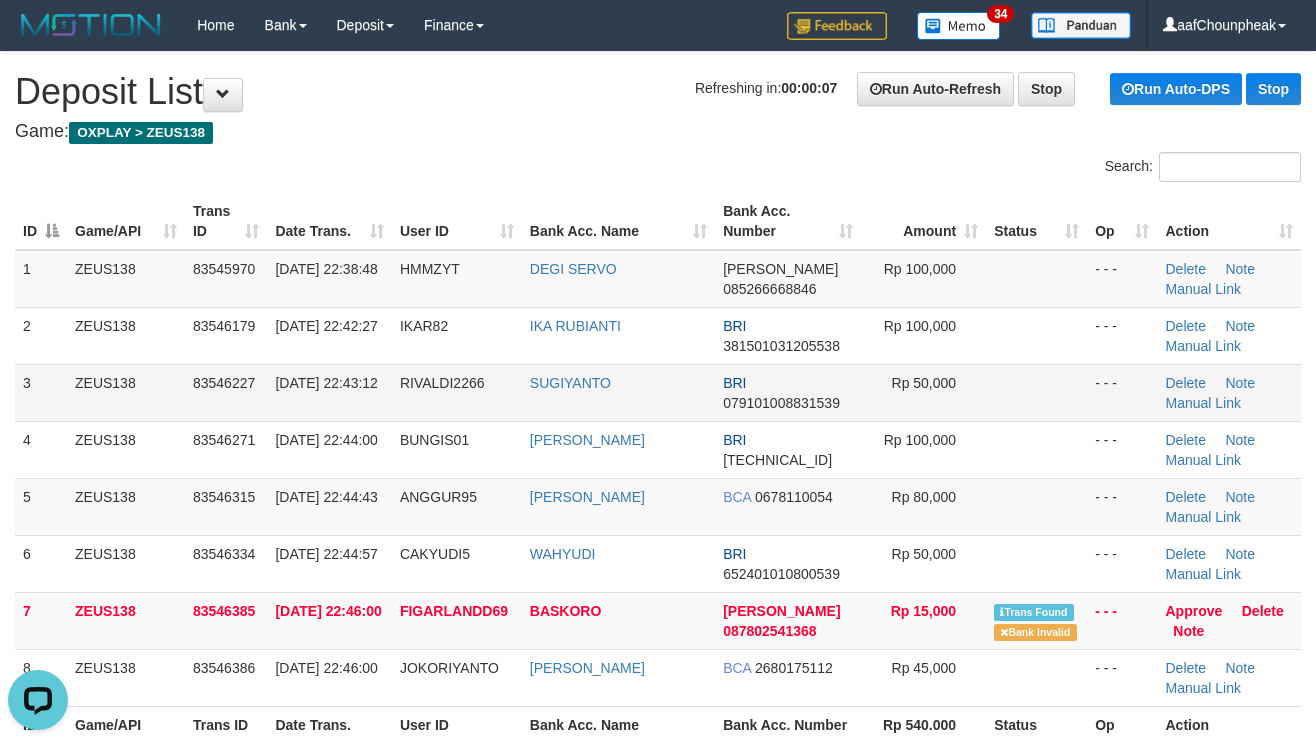 click at bounding box center [1036, 392] 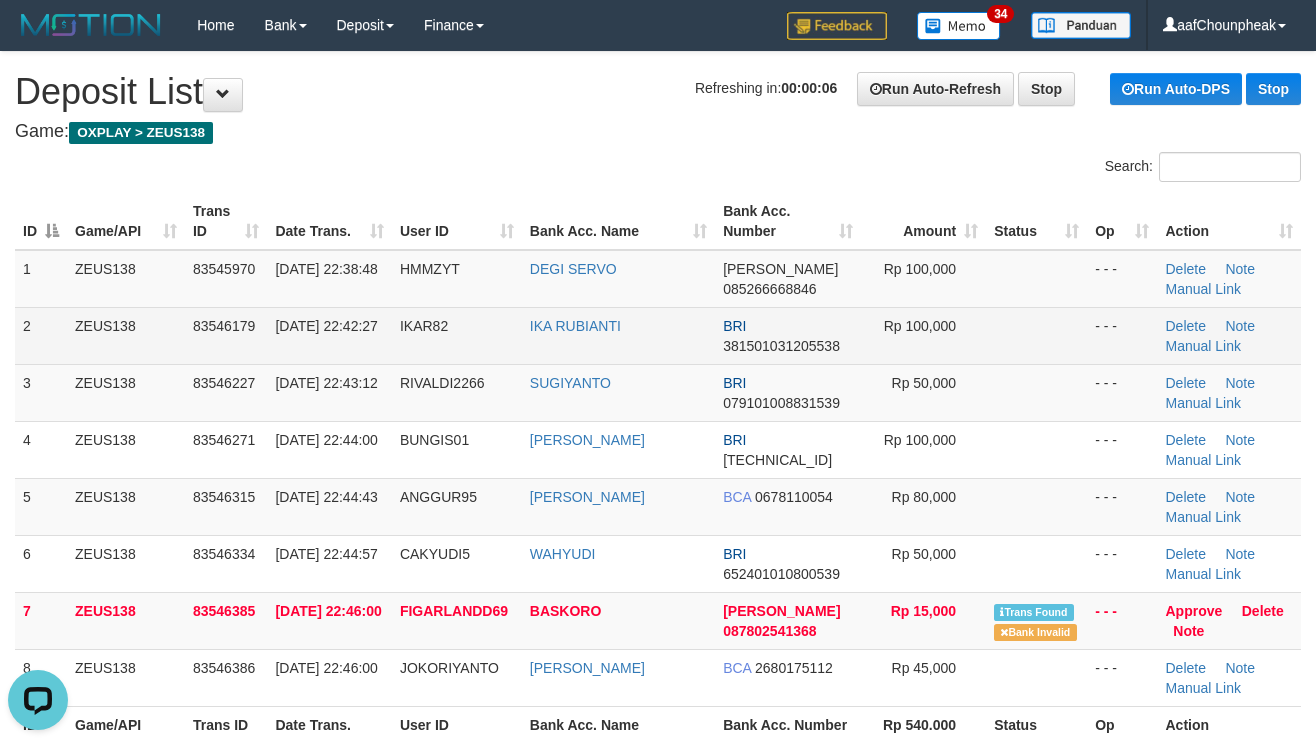 drag, startPoint x: 1014, startPoint y: 406, endPoint x: 1250, endPoint y: 358, distance: 240.8319 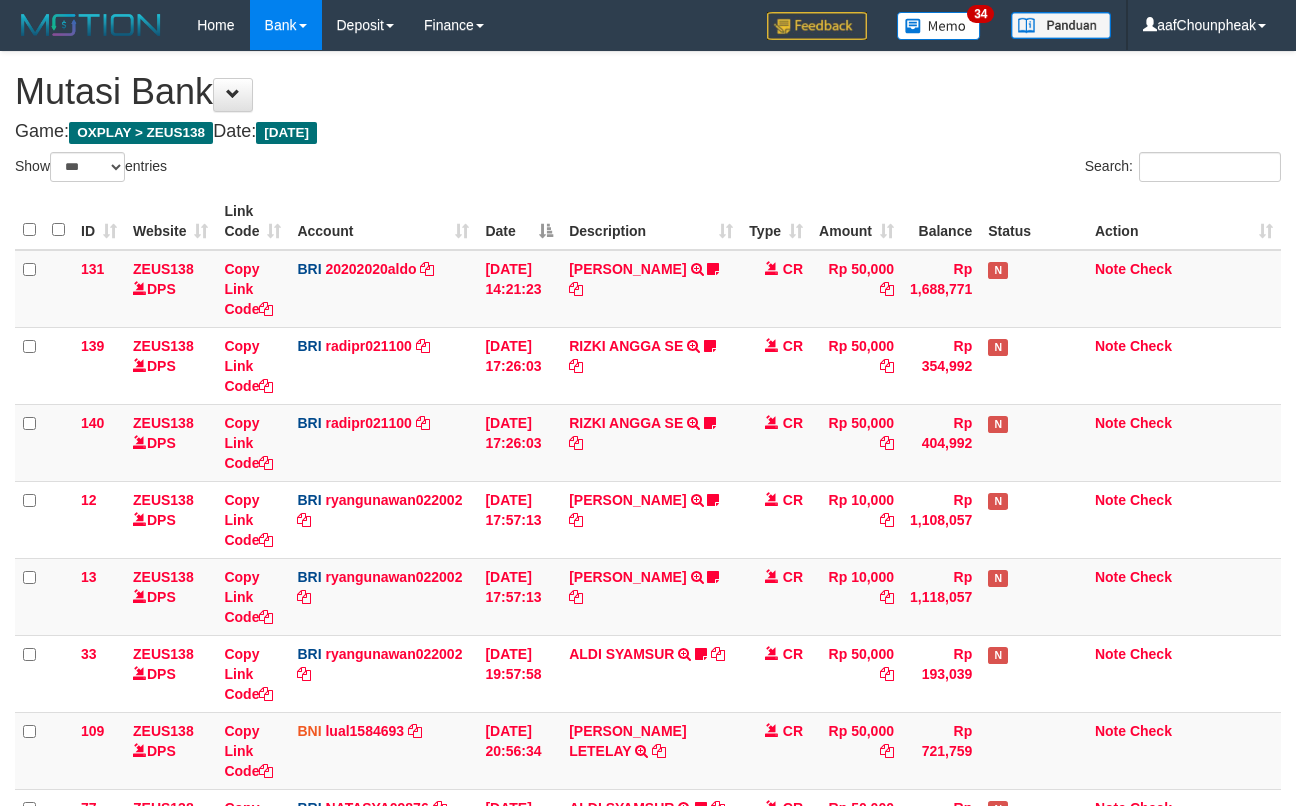 select on "***" 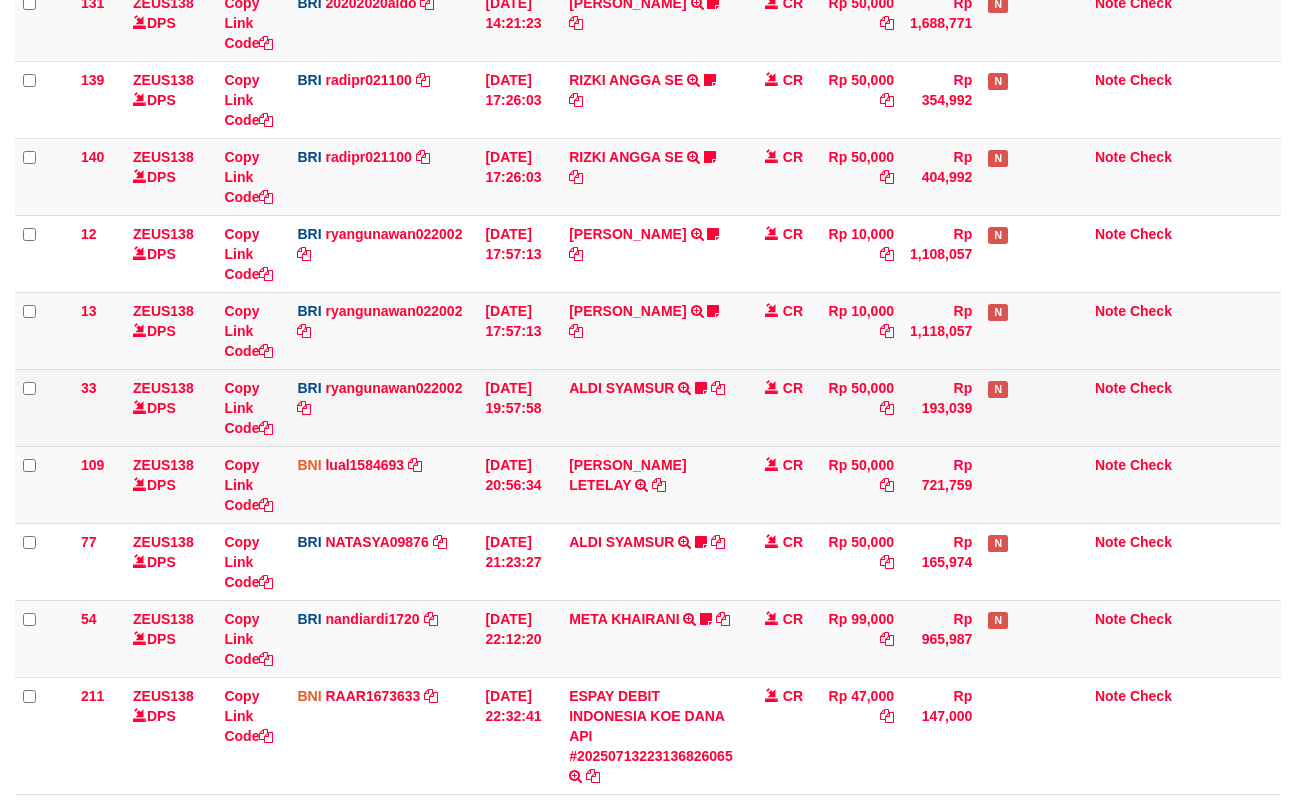 scroll, scrollTop: 509, scrollLeft: 0, axis: vertical 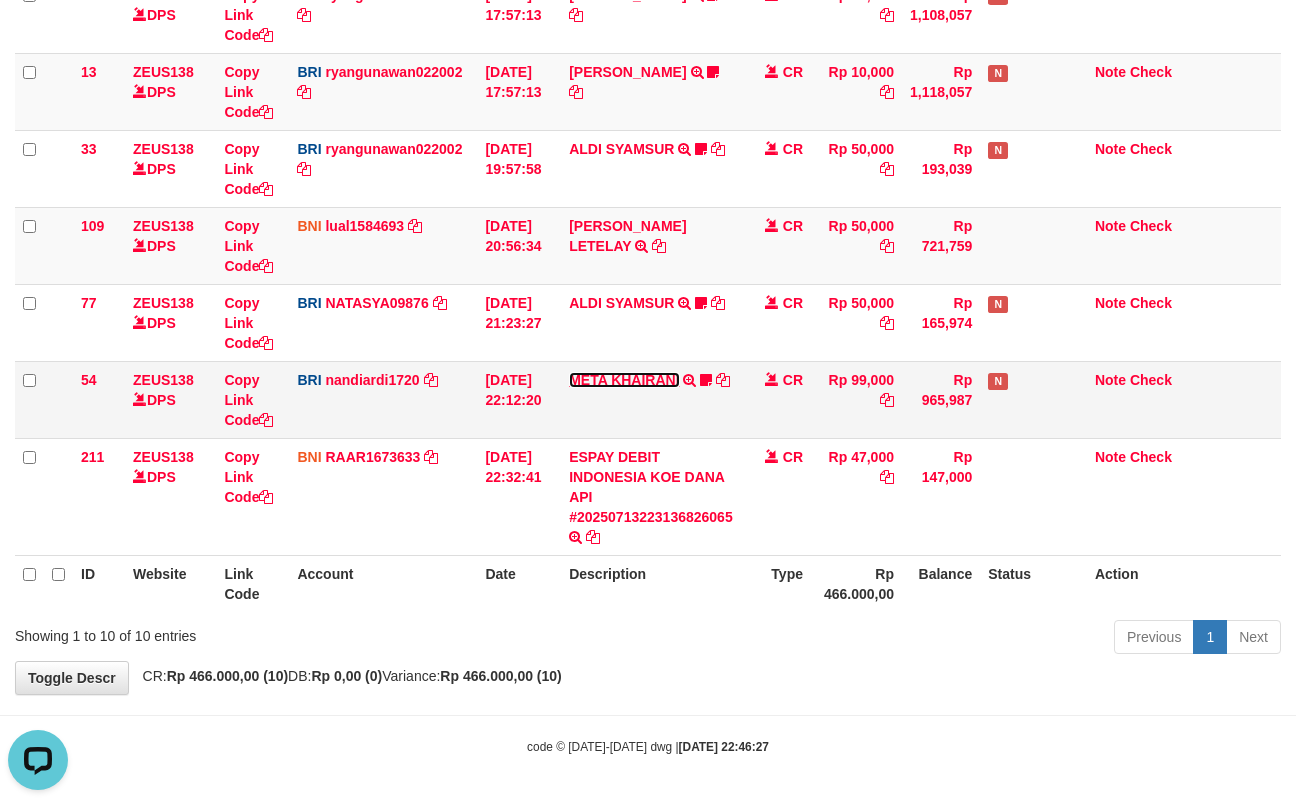 click on "META KHAIRANI" at bounding box center [624, 380] 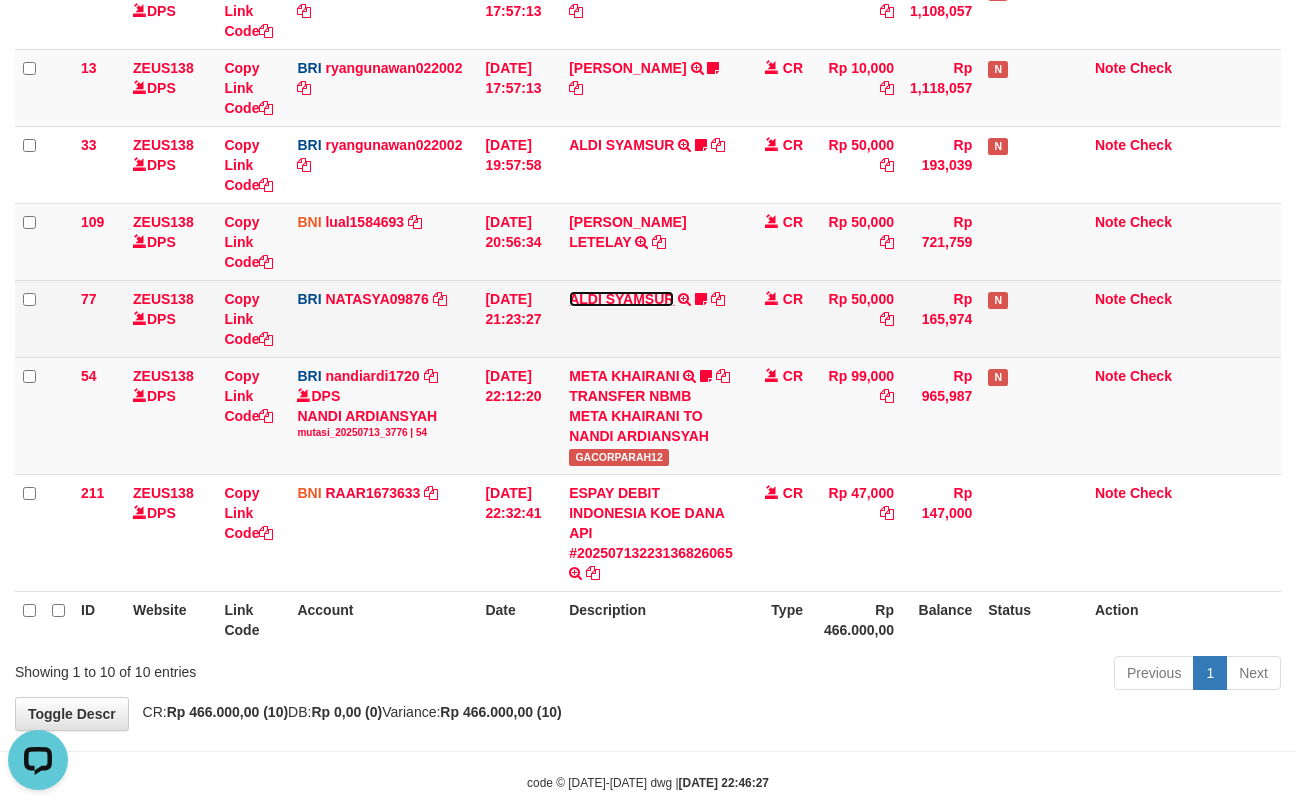 click on "ALDI SYAMSUR" at bounding box center (621, 299) 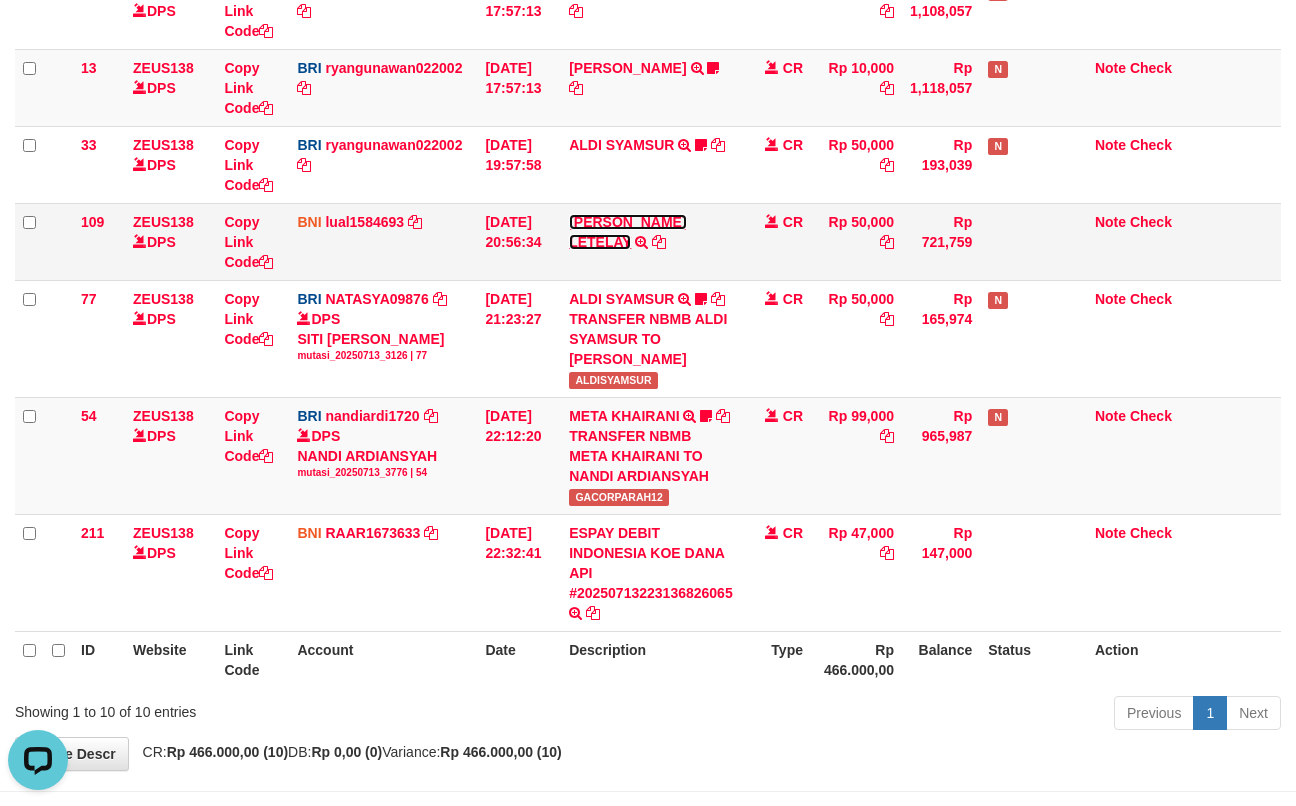 click on "IMANUELLA PAULYNE LETELAY" at bounding box center (627, 232) 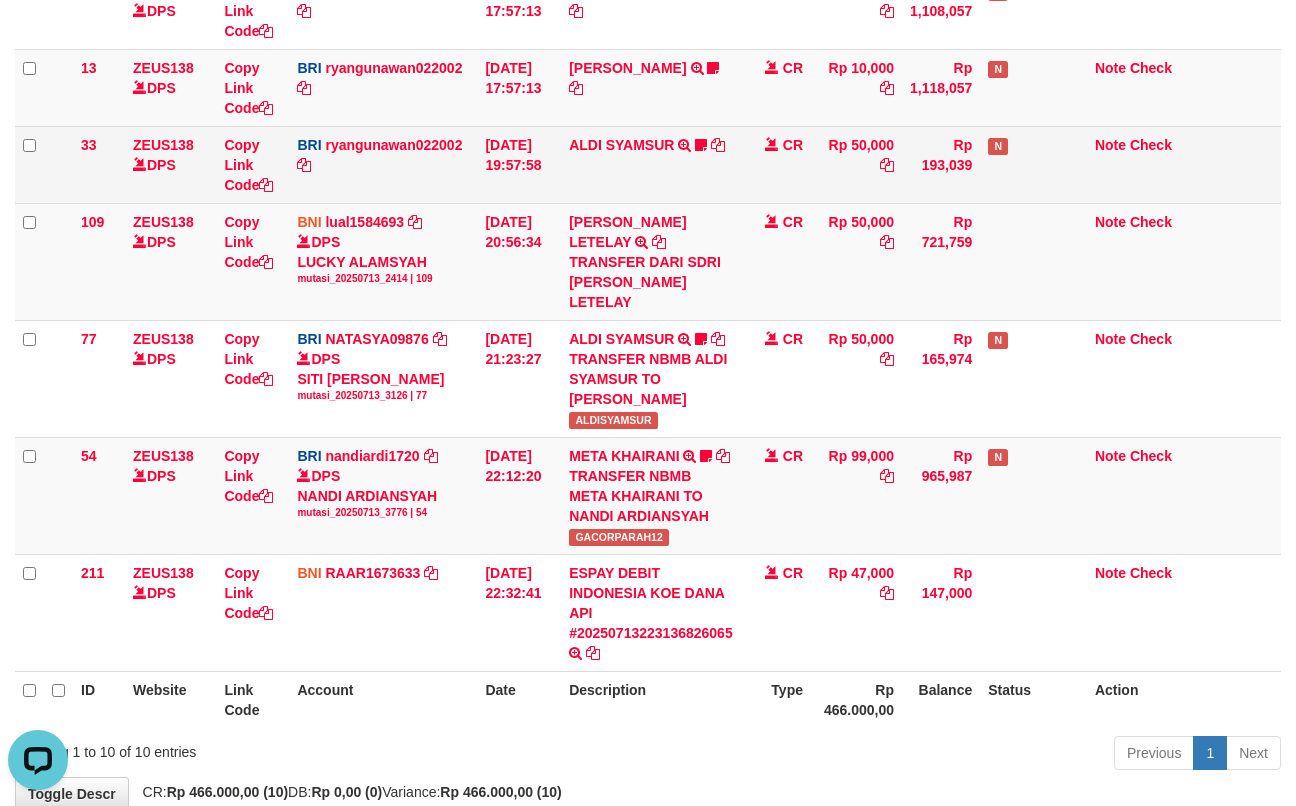 click on "ALDI SYAMSUR            TRANSFER NBMB ALDI SYAMSUR TO RYAN GUNAWAN    ALDISYAMSUR" at bounding box center (651, 164) 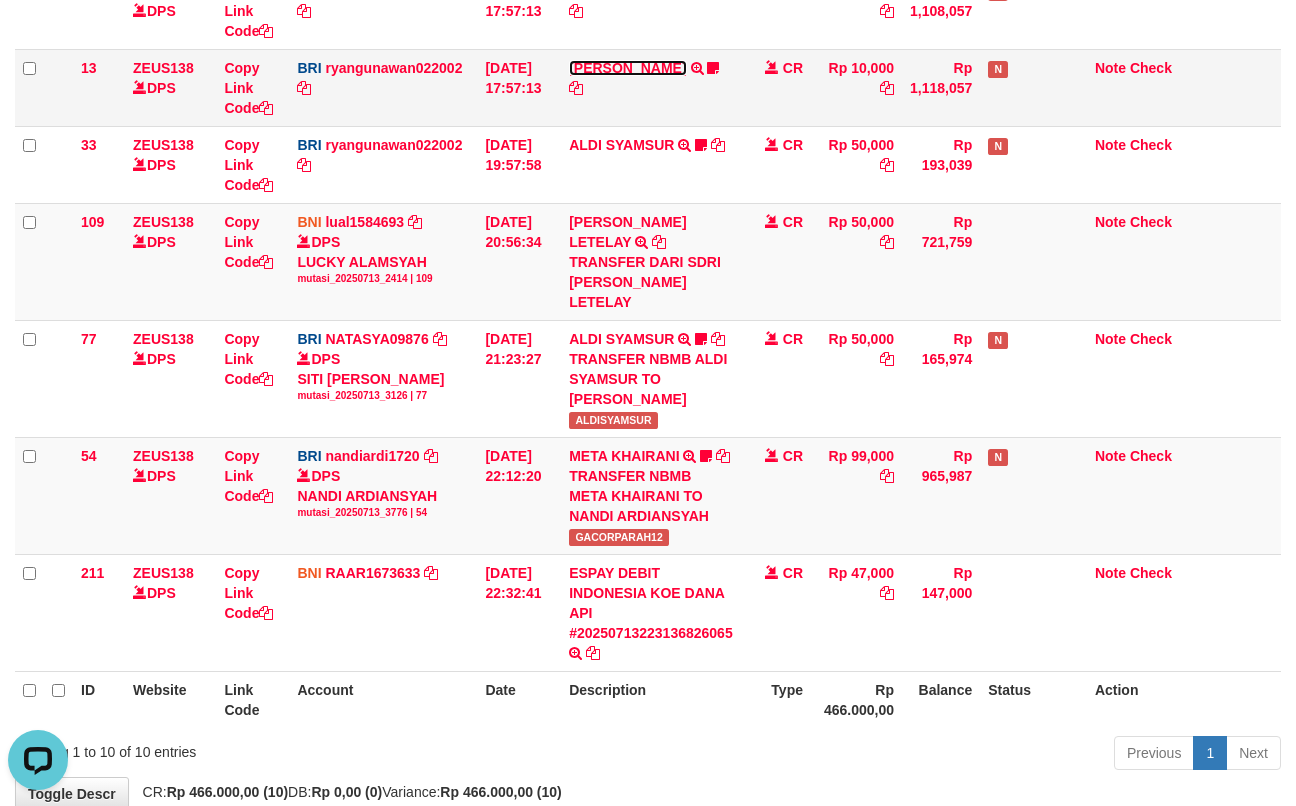click on "[PERSON_NAME]" at bounding box center [627, 68] 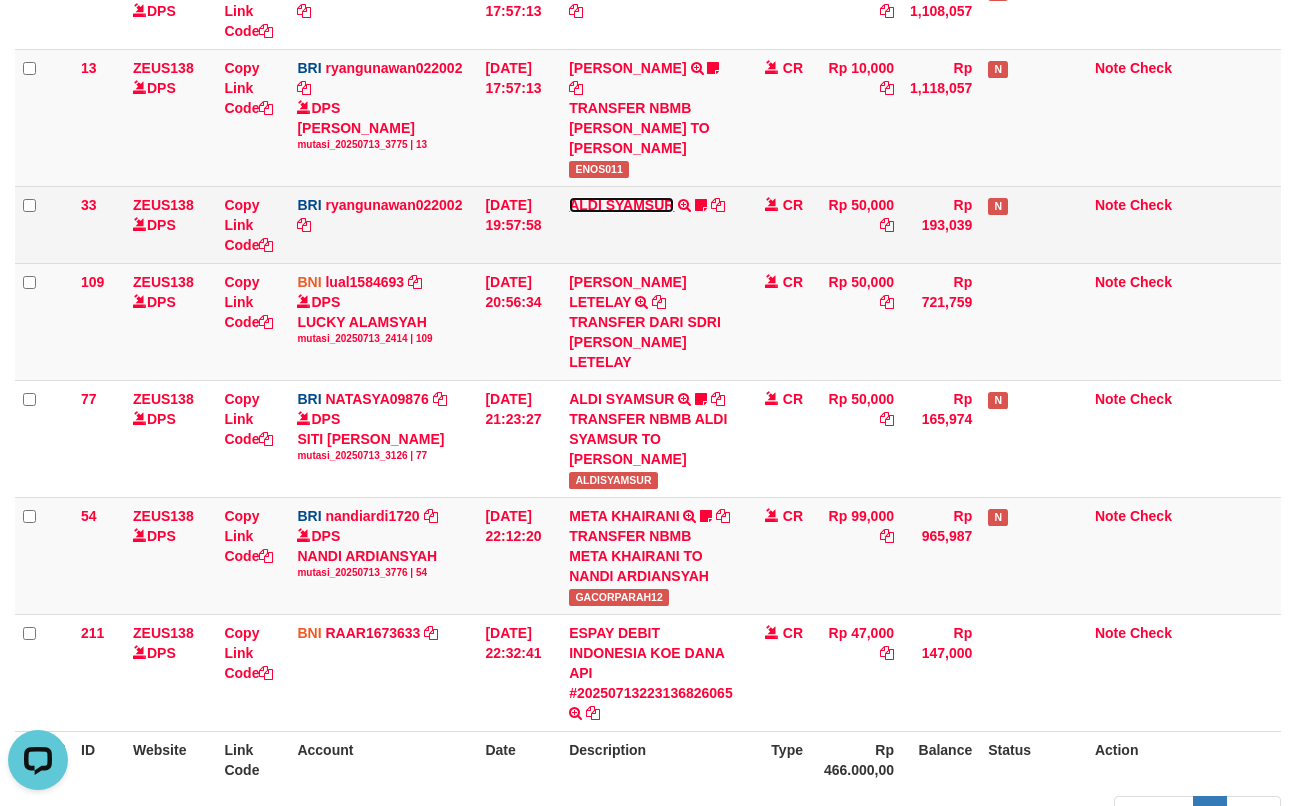 click on "ALDI SYAMSUR" at bounding box center [621, 205] 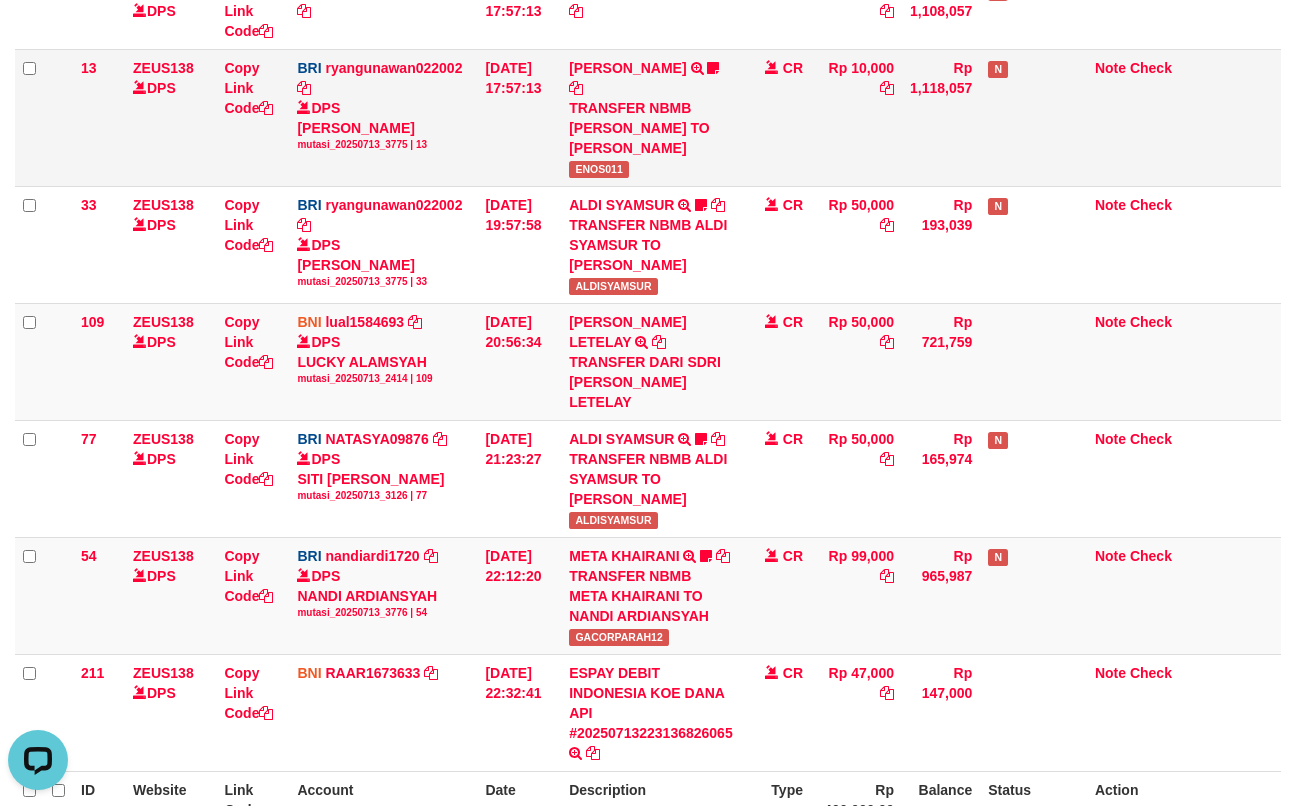 click on "ENOS011" at bounding box center [599, 169] 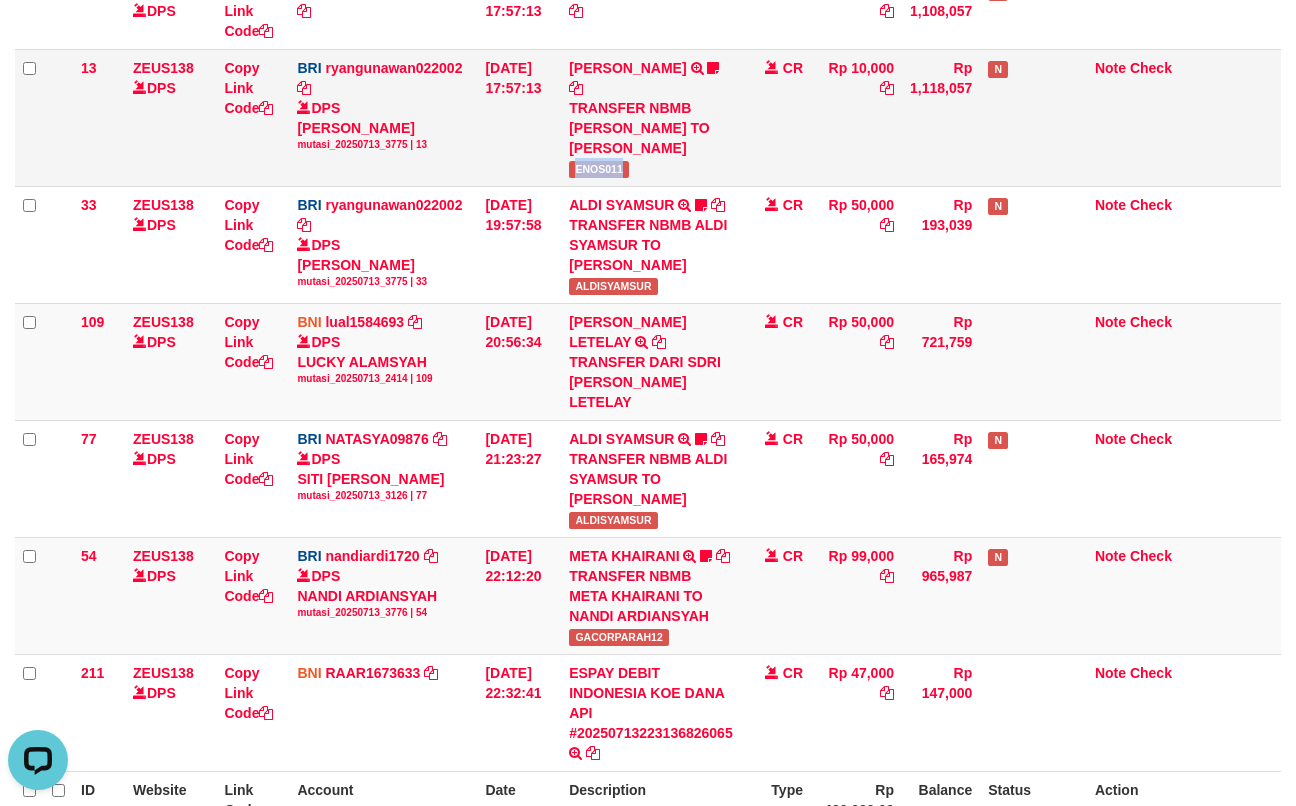 click on "ENOS011" at bounding box center (599, 169) 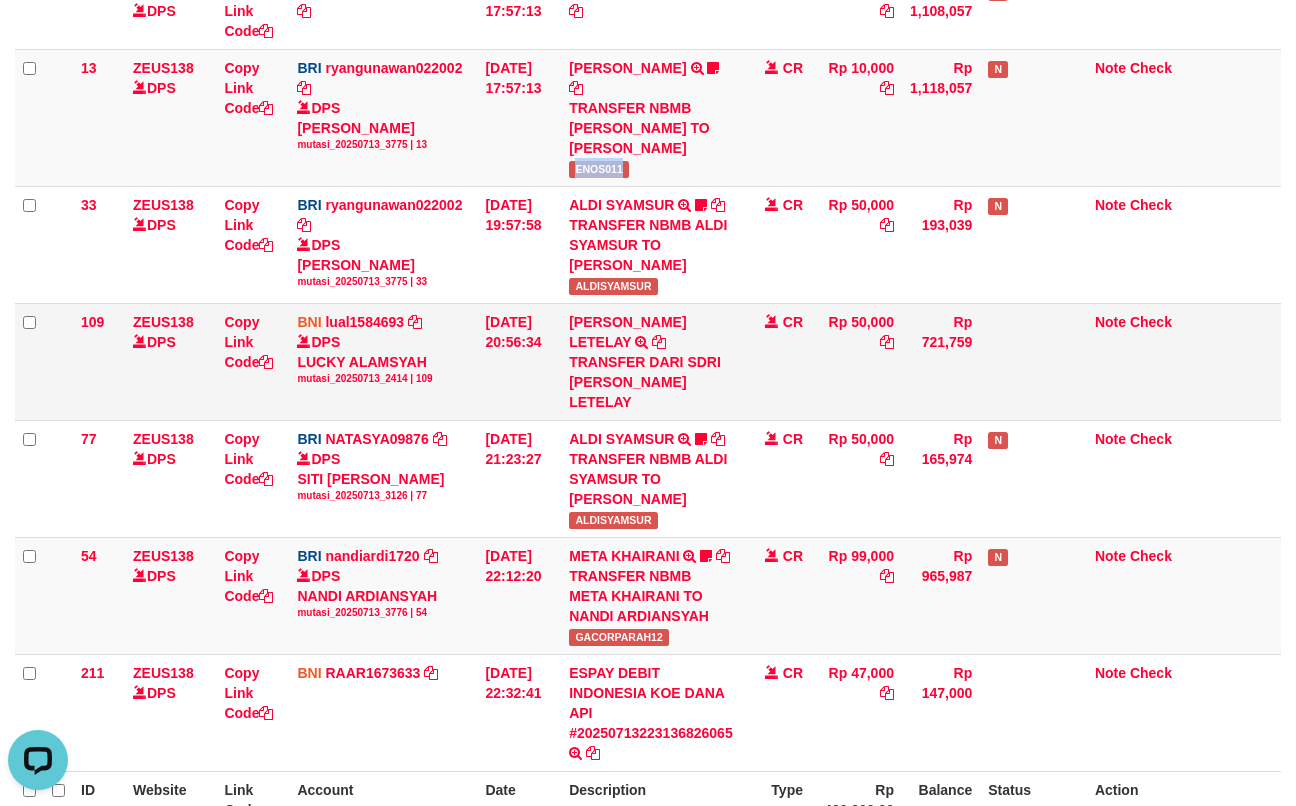 copy on "ENOS011" 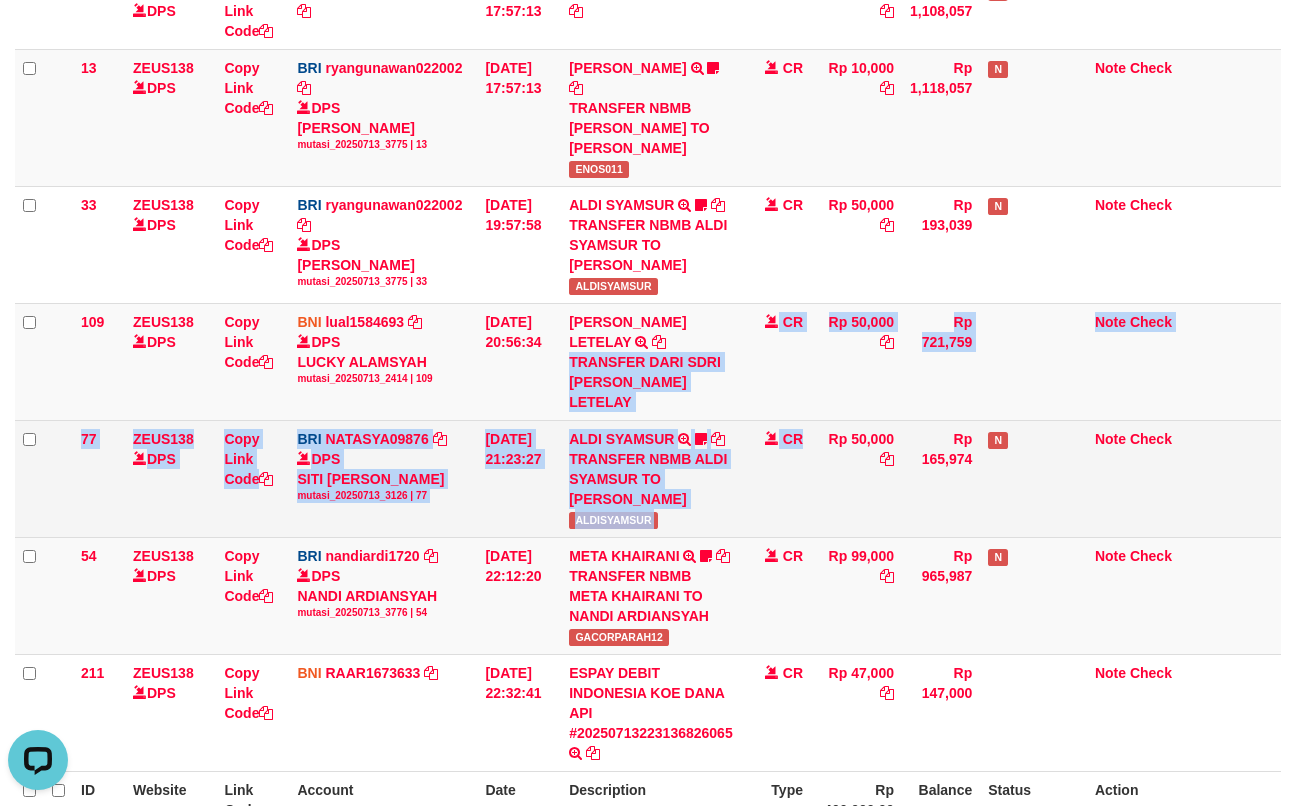 click on "131
ZEUS138    DPS
Copy Link Code
BRI
20202020aldo
DPS
REVALDO SAGITA
mutasi_20250713_3778 | 131
mutasi_20250713_3778 | 131
13/07/2025 14:21:23
DANA HERISUPRAPTO            TRANSFER NBMB DANA HERISUPRAPTO TO REVALDO SAGITA    Herisuprapto
CR
Rp 50,000
Rp 1,688,771
N
Note
Check
139
ZEUS138    DPS
Copy Link Code
BRI
radipr021100
DPS
REYNALDI ADI PRATAMA
mutasi_20250713_3774 | 139" at bounding box center [648, 256] 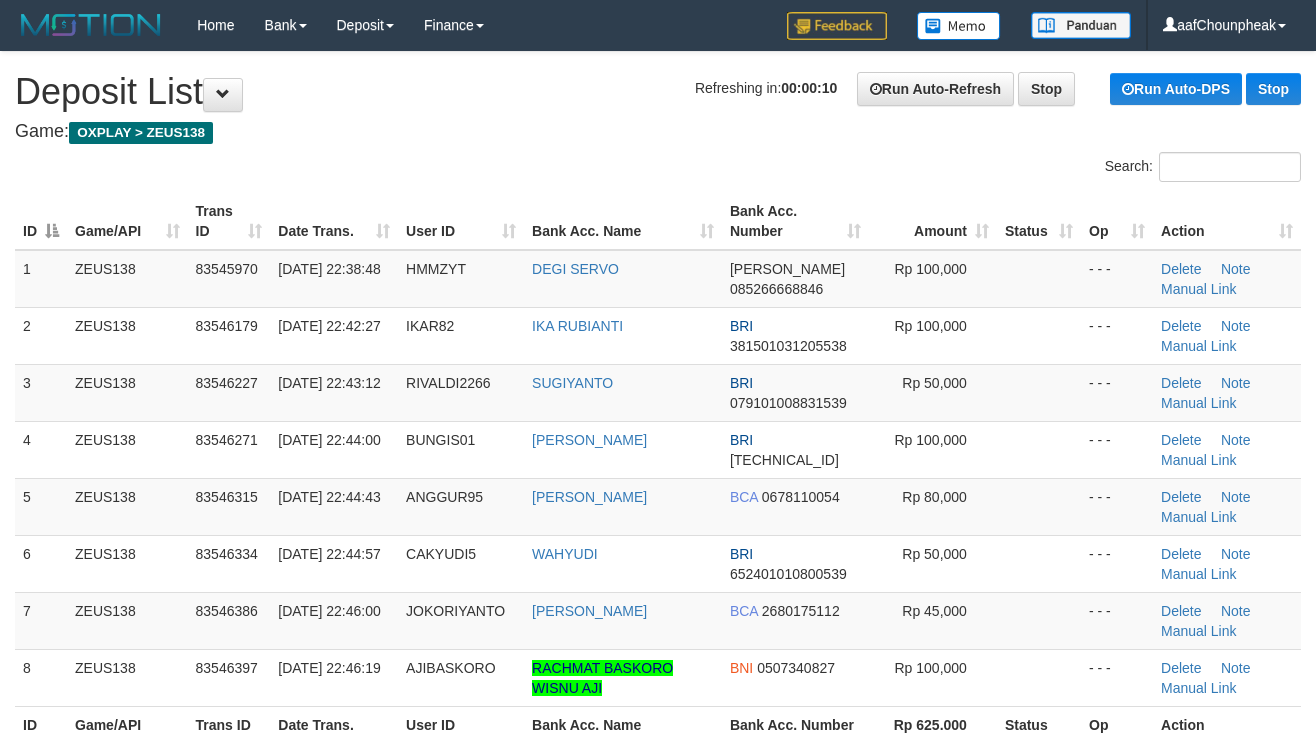 scroll, scrollTop: 0, scrollLeft: 0, axis: both 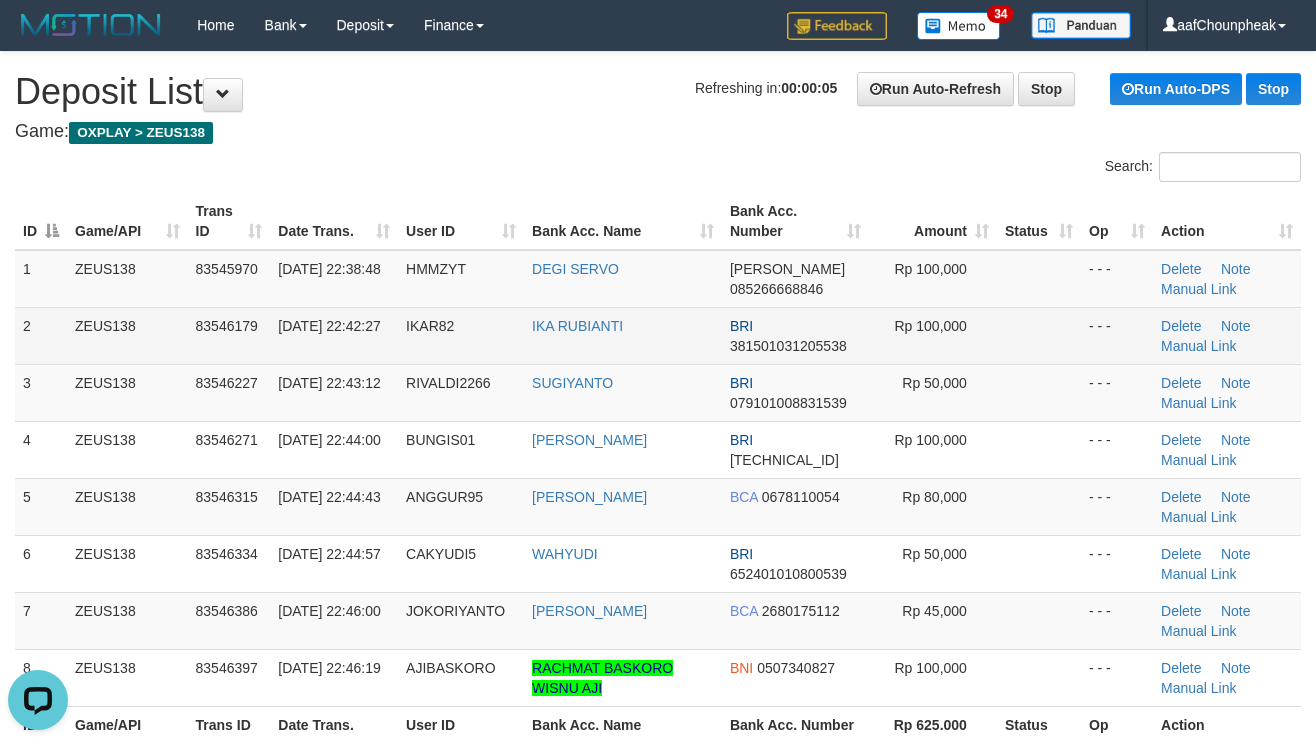 click on "Rp 100,000" at bounding box center [933, 335] 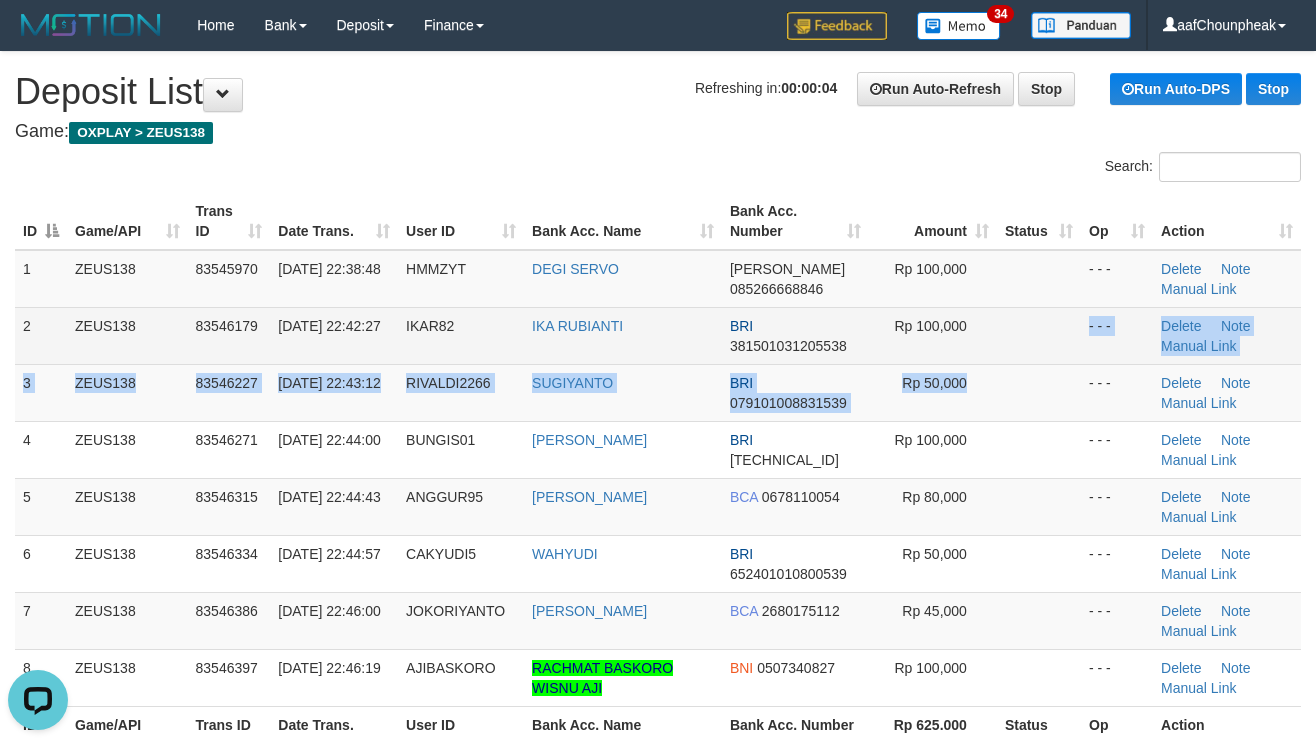 drag, startPoint x: 985, startPoint y: 349, endPoint x: 1134, endPoint y: 340, distance: 149.27156 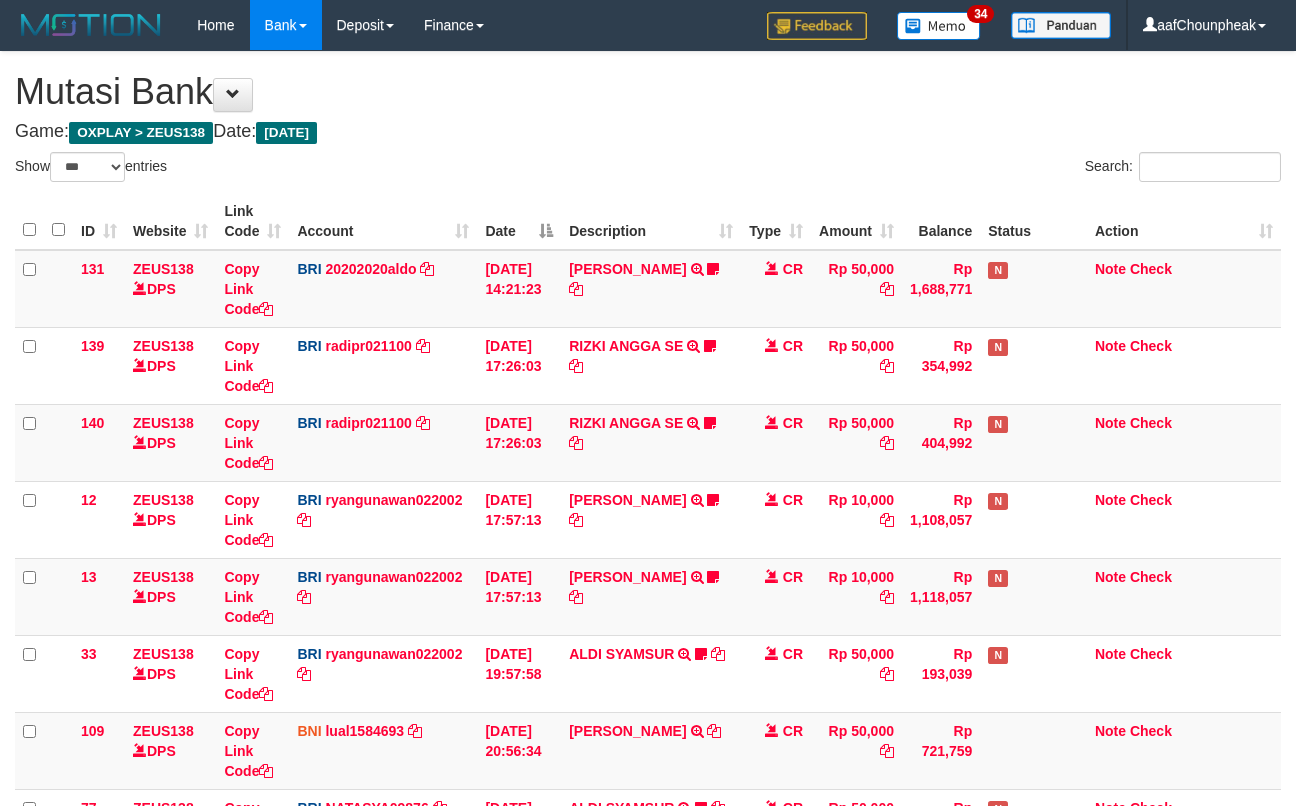 select on "***" 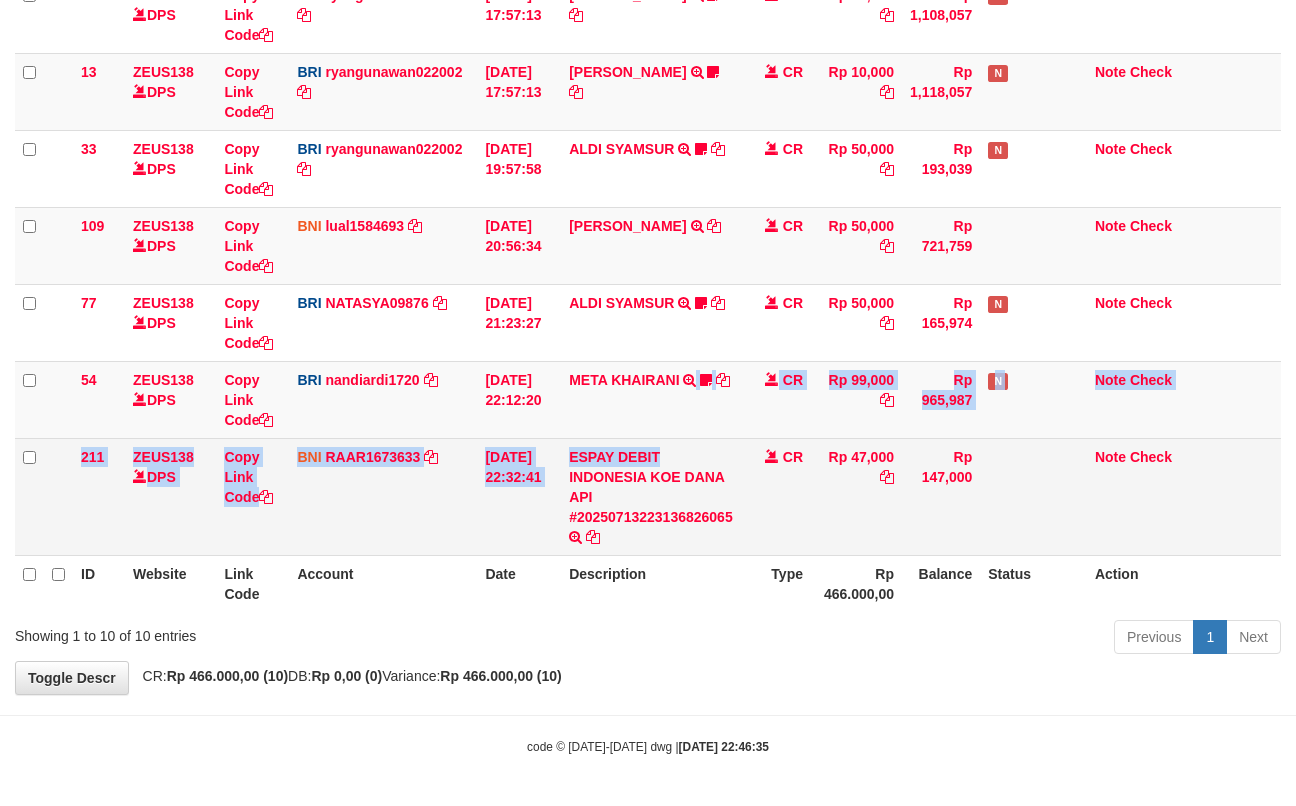 click on "131
ZEUS138    DPS
Copy Link Code
BRI
20202020aldo
DPS
[PERSON_NAME]
mutasi_20250713_3778 | 131
mutasi_20250713_3778 | 131
[DATE] 14:21:23
[PERSON_NAME] HERISUPRAPTO            TRANSFER NBMB [PERSON_NAME] HERISUPRAPTO TO [PERSON_NAME]    Herisuprapto
CR
Rp 50,000
Rp 1,688,771
N
Note
Check
139
ZEUS138    DPS
Copy Link Code
BRI
radipr021100
DPS
[PERSON_NAME]
mutasi_20250713_3774 | 139" at bounding box center [648, 150] 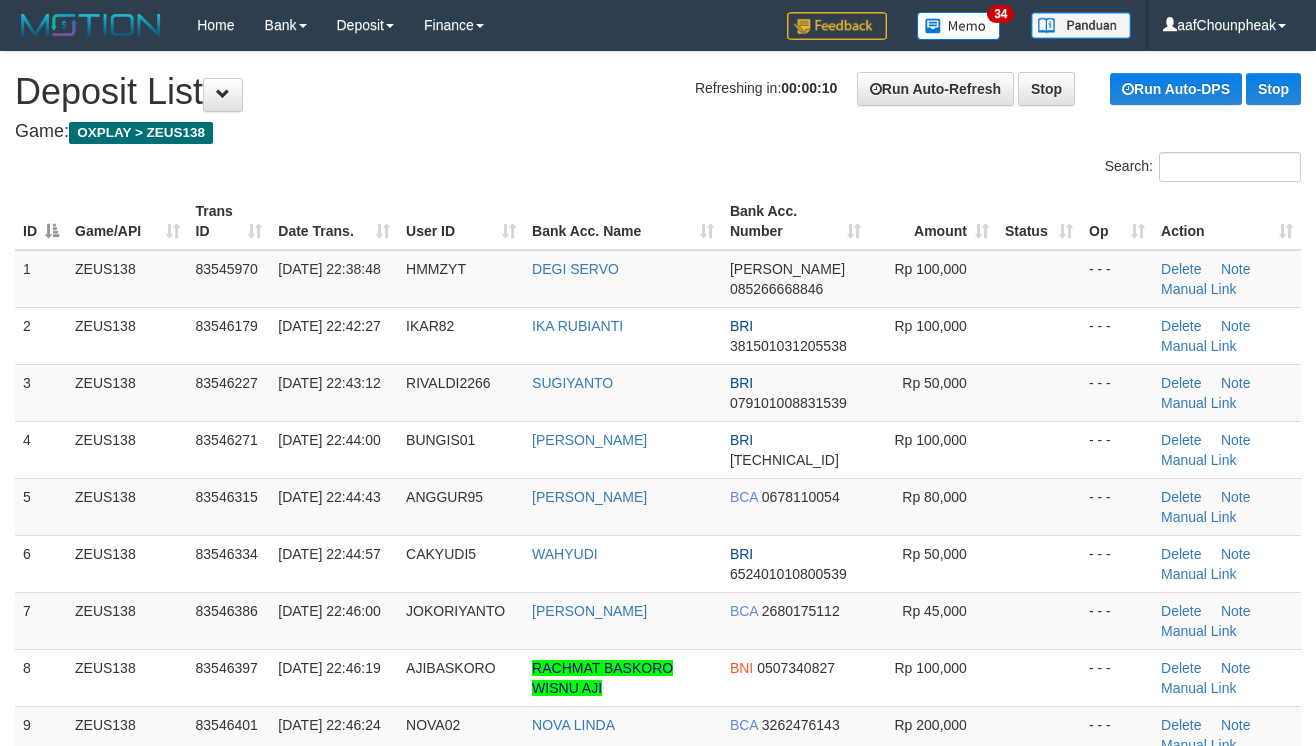 scroll, scrollTop: 0, scrollLeft: 0, axis: both 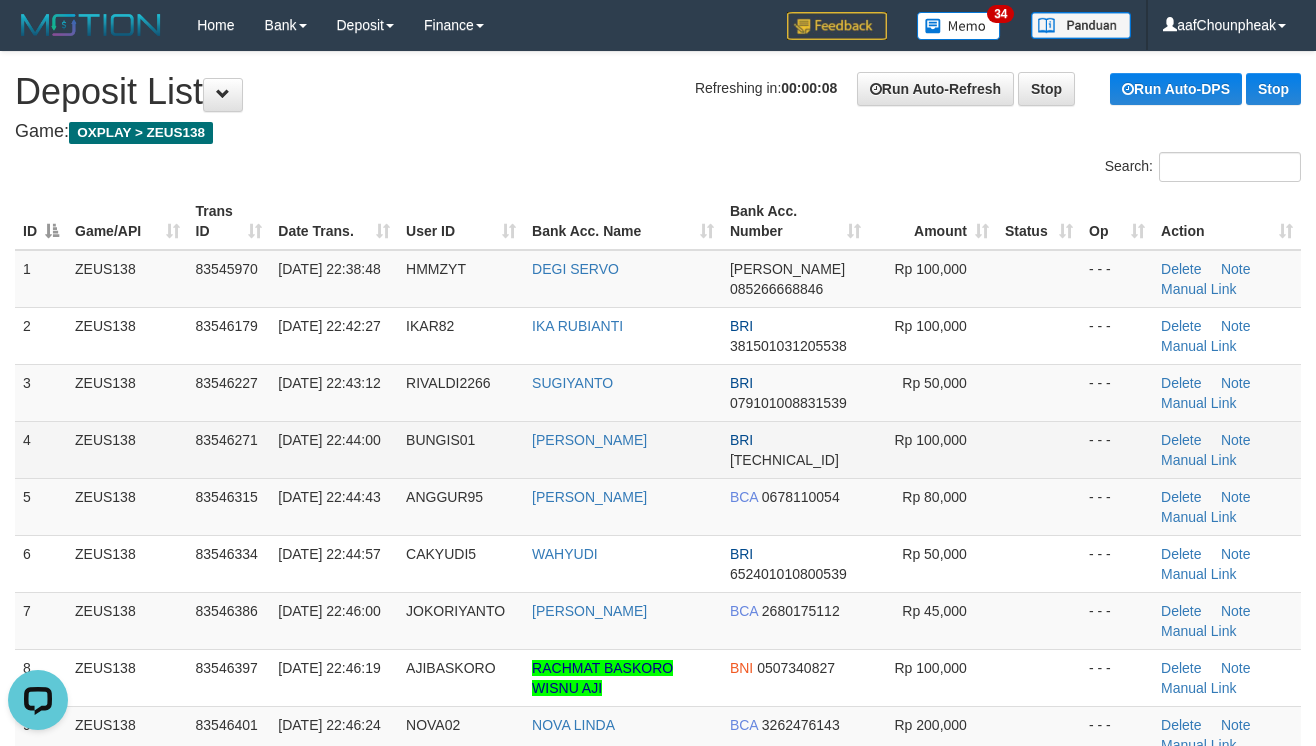 click on "Rp 100,000" at bounding box center [933, 449] 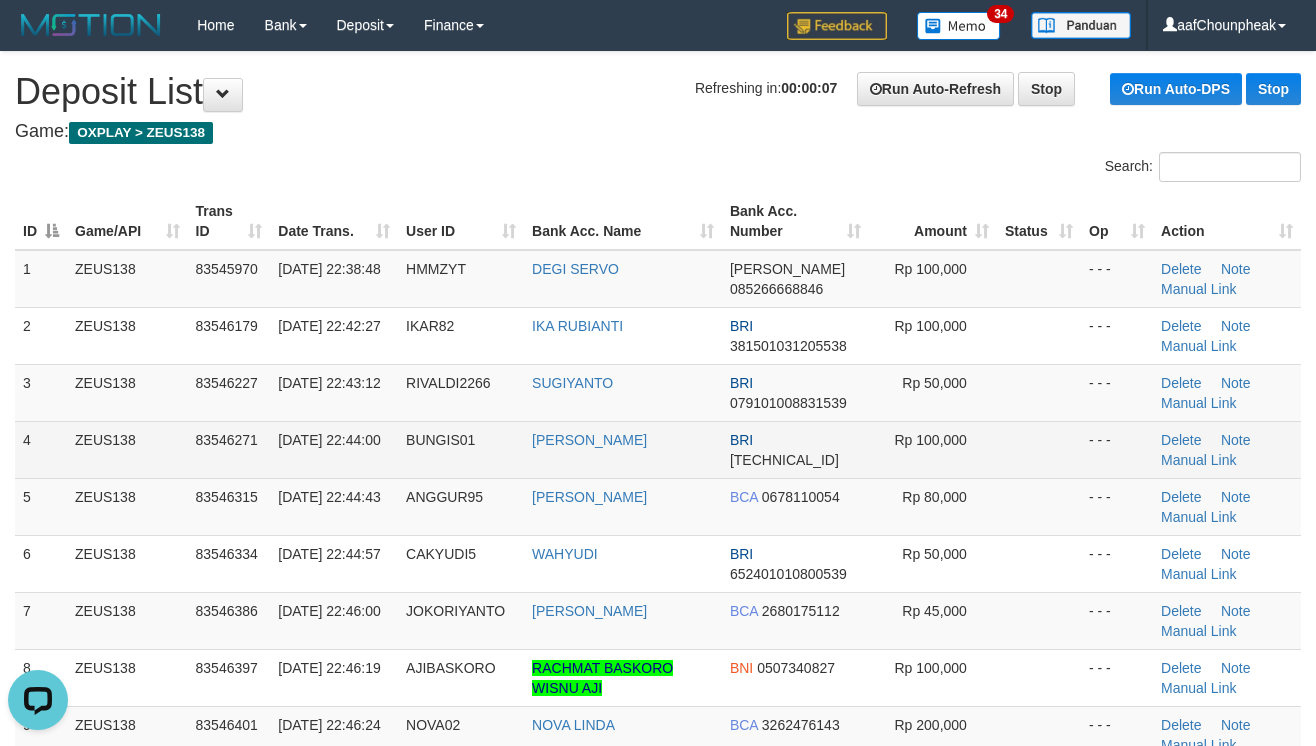 drag, startPoint x: 989, startPoint y: 462, endPoint x: 1121, endPoint y: 434, distance: 134.93703 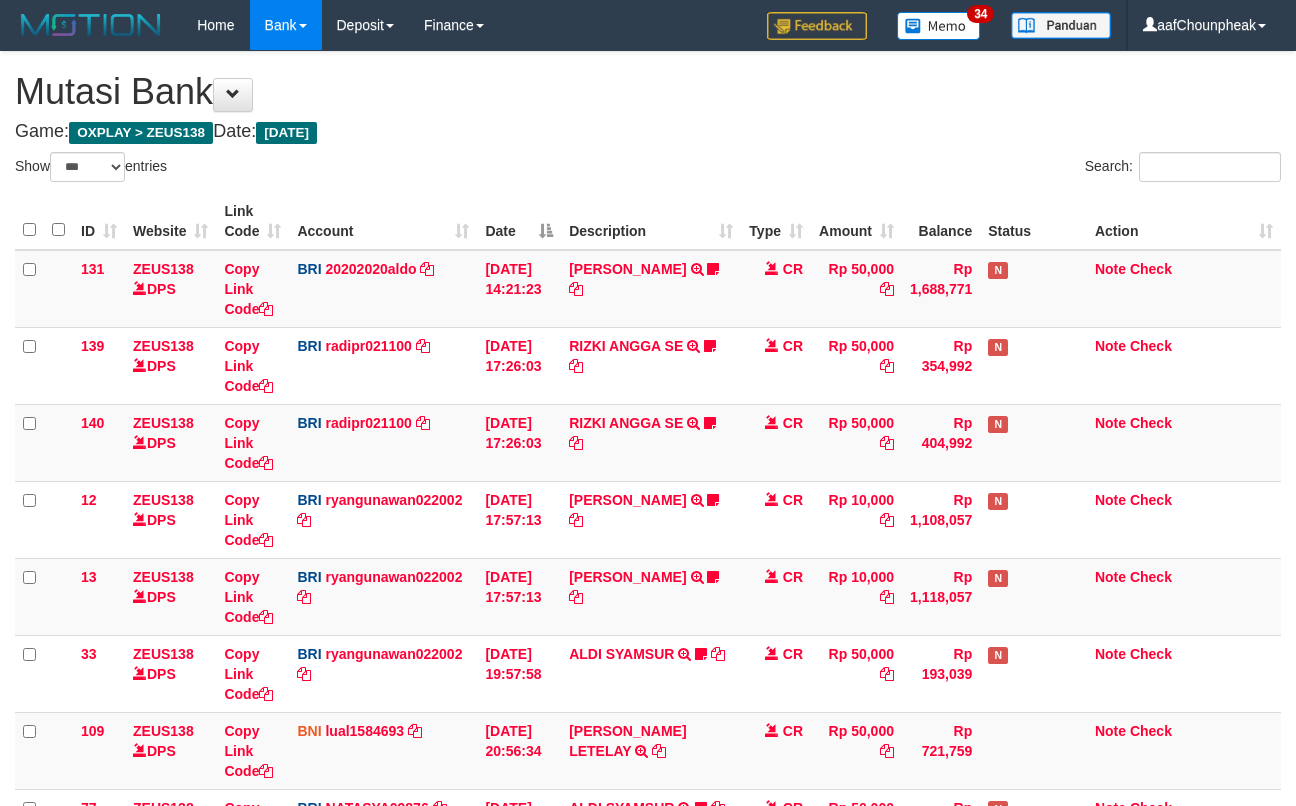 select on "***" 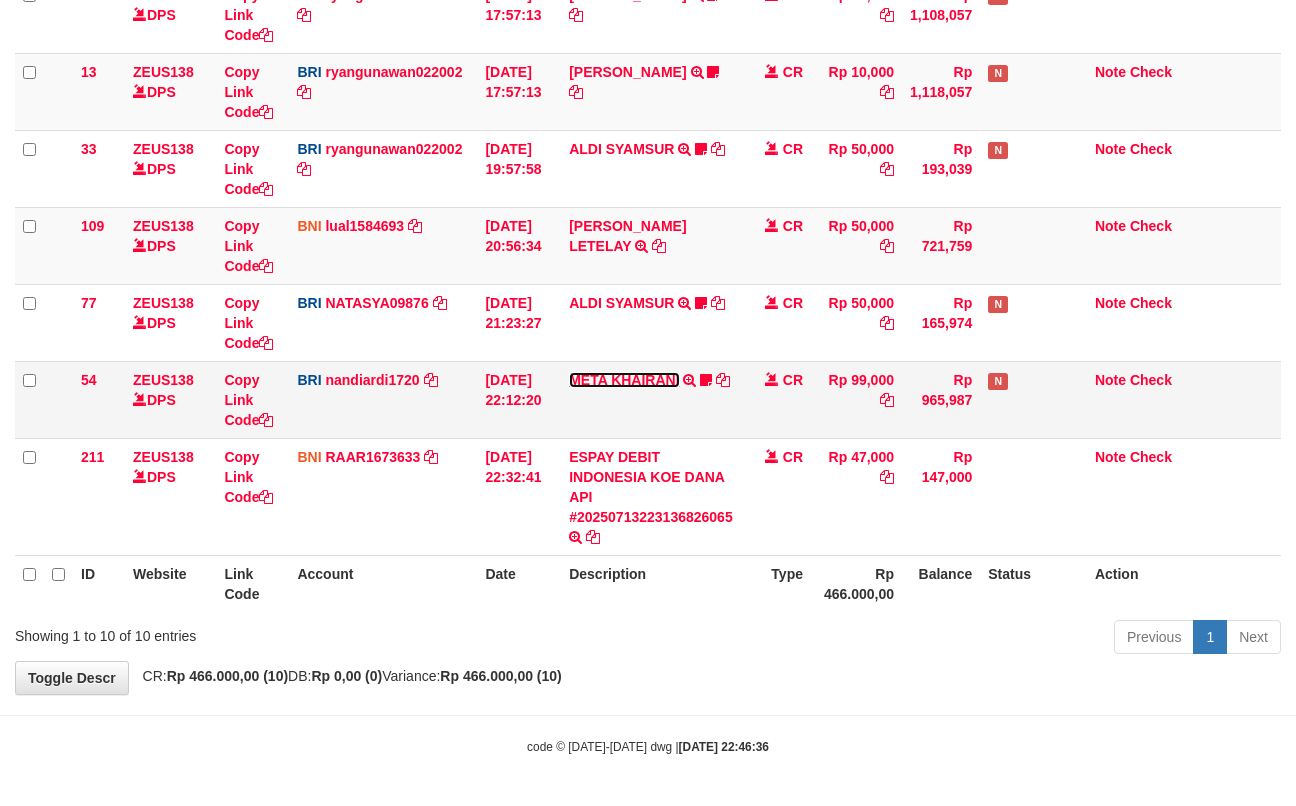 click on "META KHAIRANI" at bounding box center (624, 380) 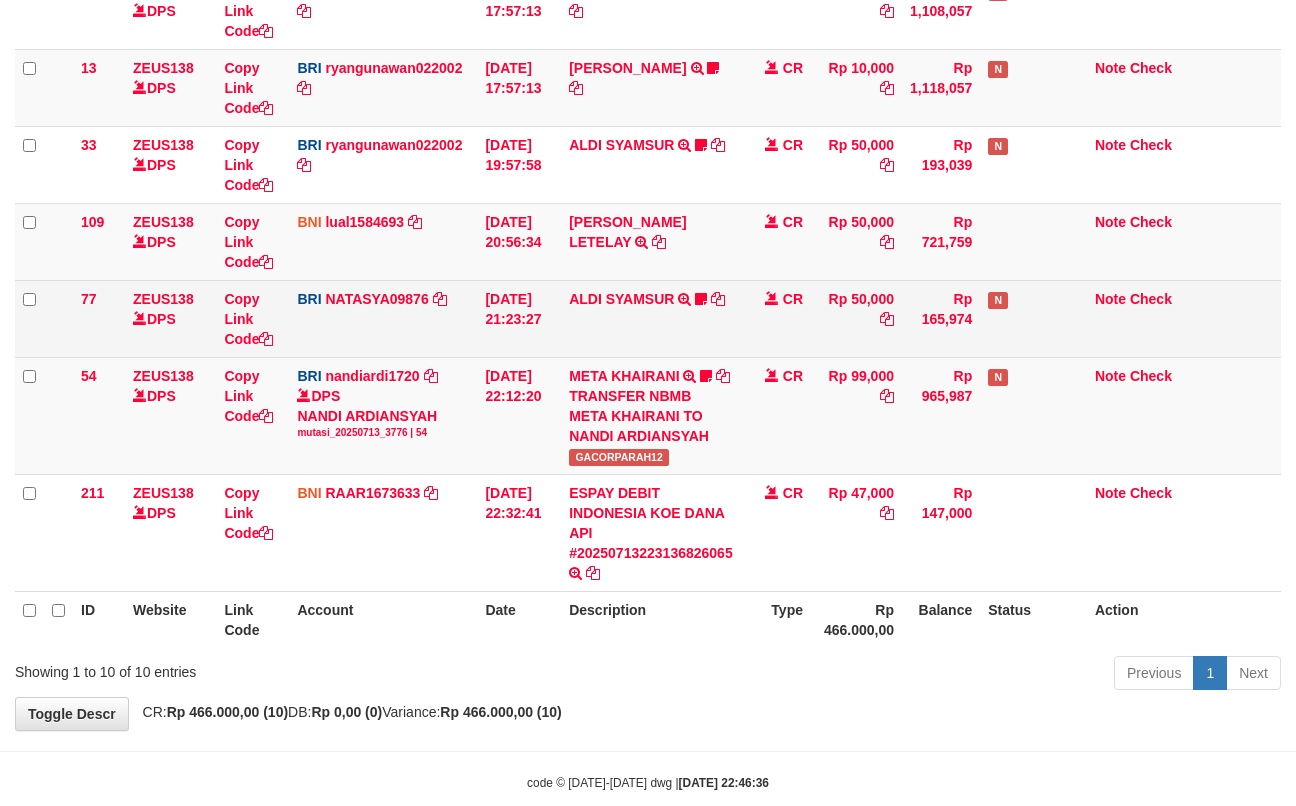 click on "ALDI SYAMSUR            TRANSFER NBMB ALDI SYAMSUR TO SITI NURLITA SAPITRI    ALDISYAMSUR" at bounding box center [651, 318] 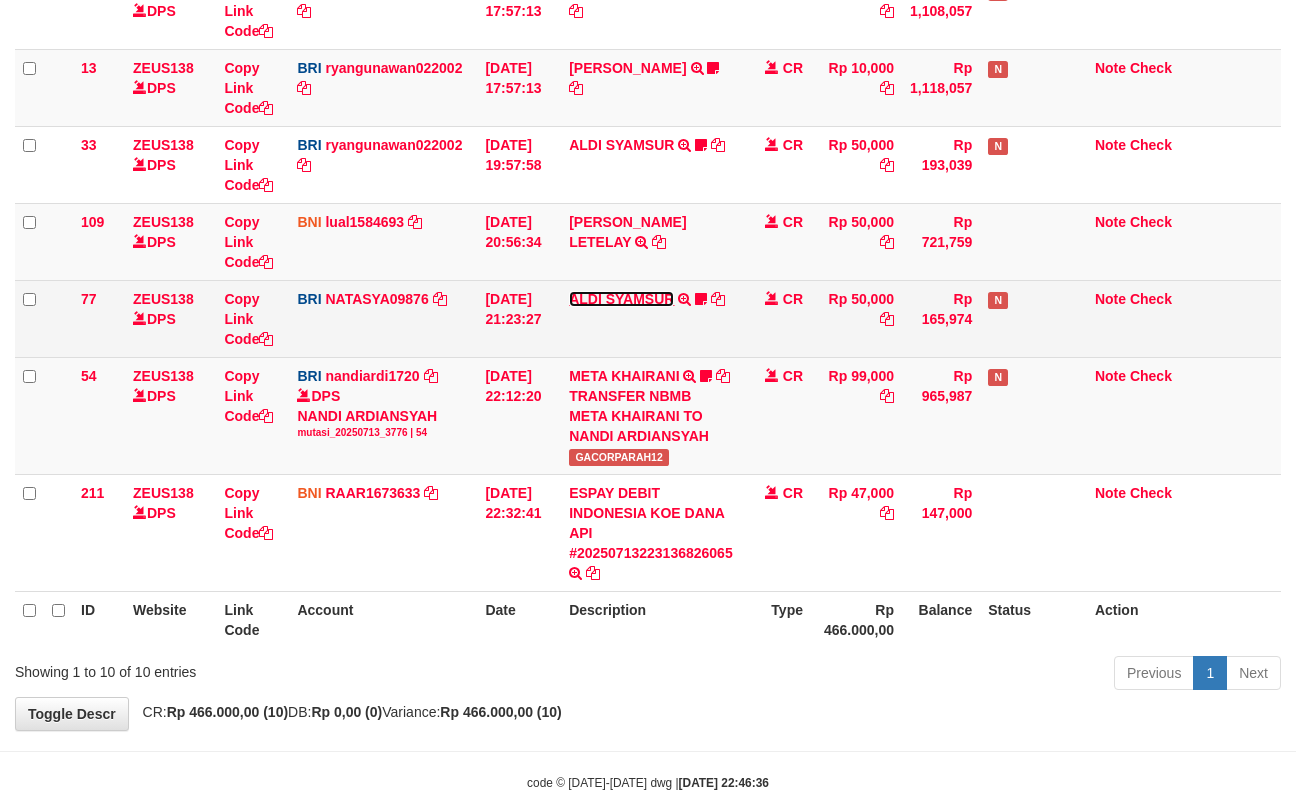 click on "ALDI SYAMSUR" at bounding box center [621, 299] 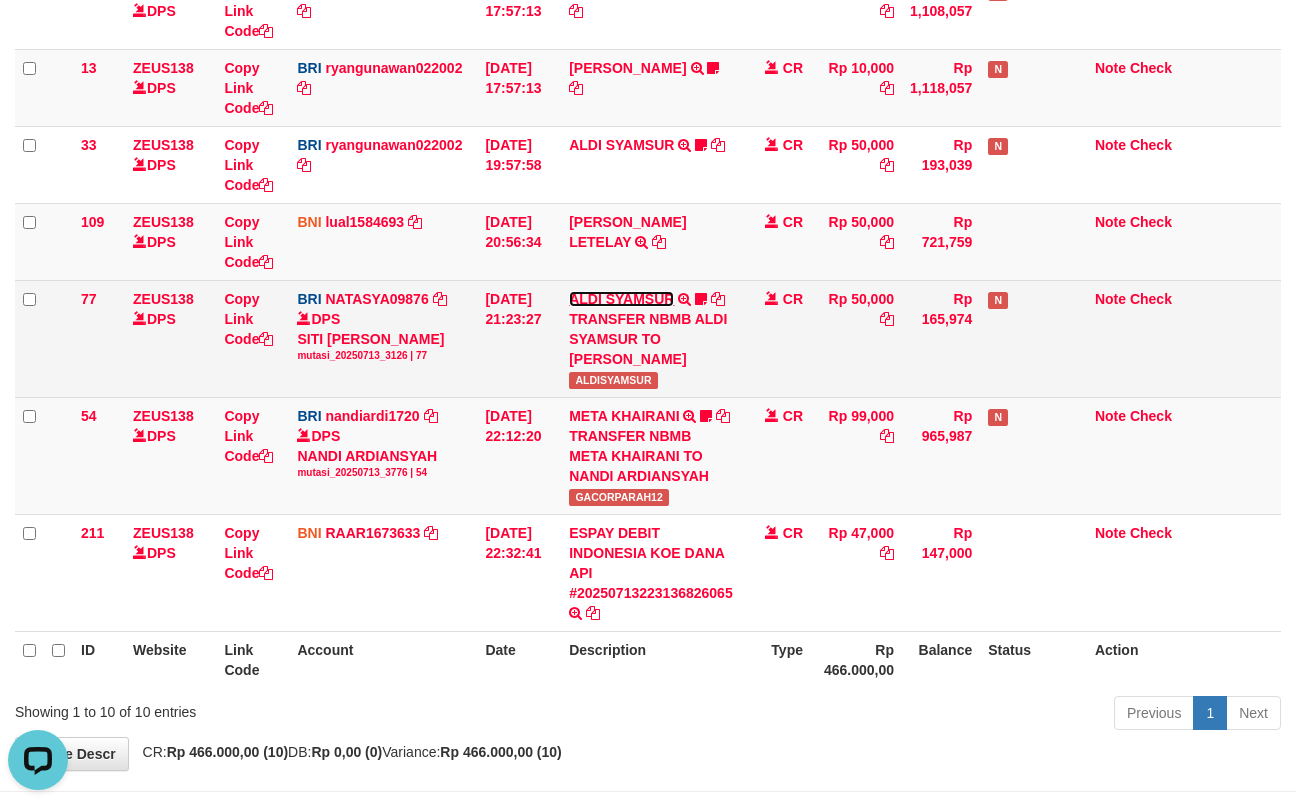 scroll, scrollTop: 0, scrollLeft: 0, axis: both 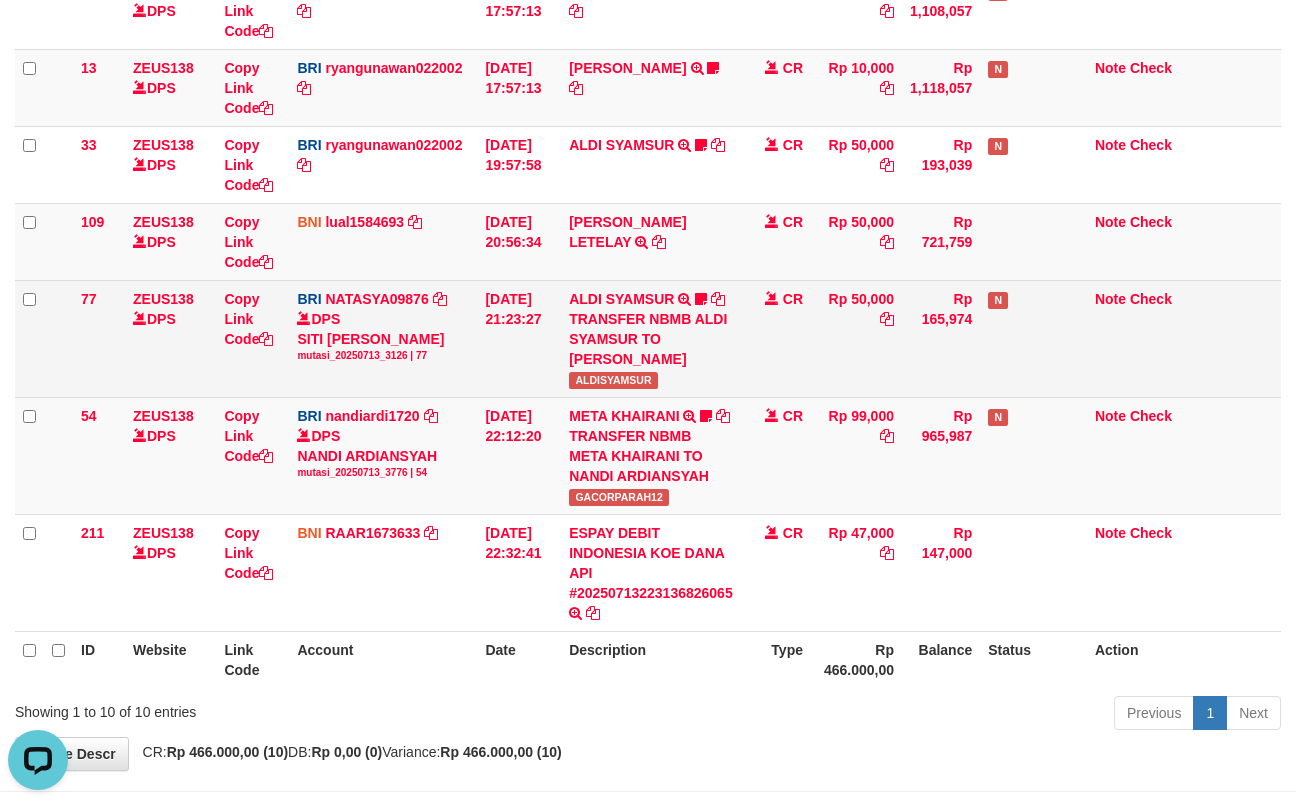 click on "ALDISYAMSUR" at bounding box center [613, 380] 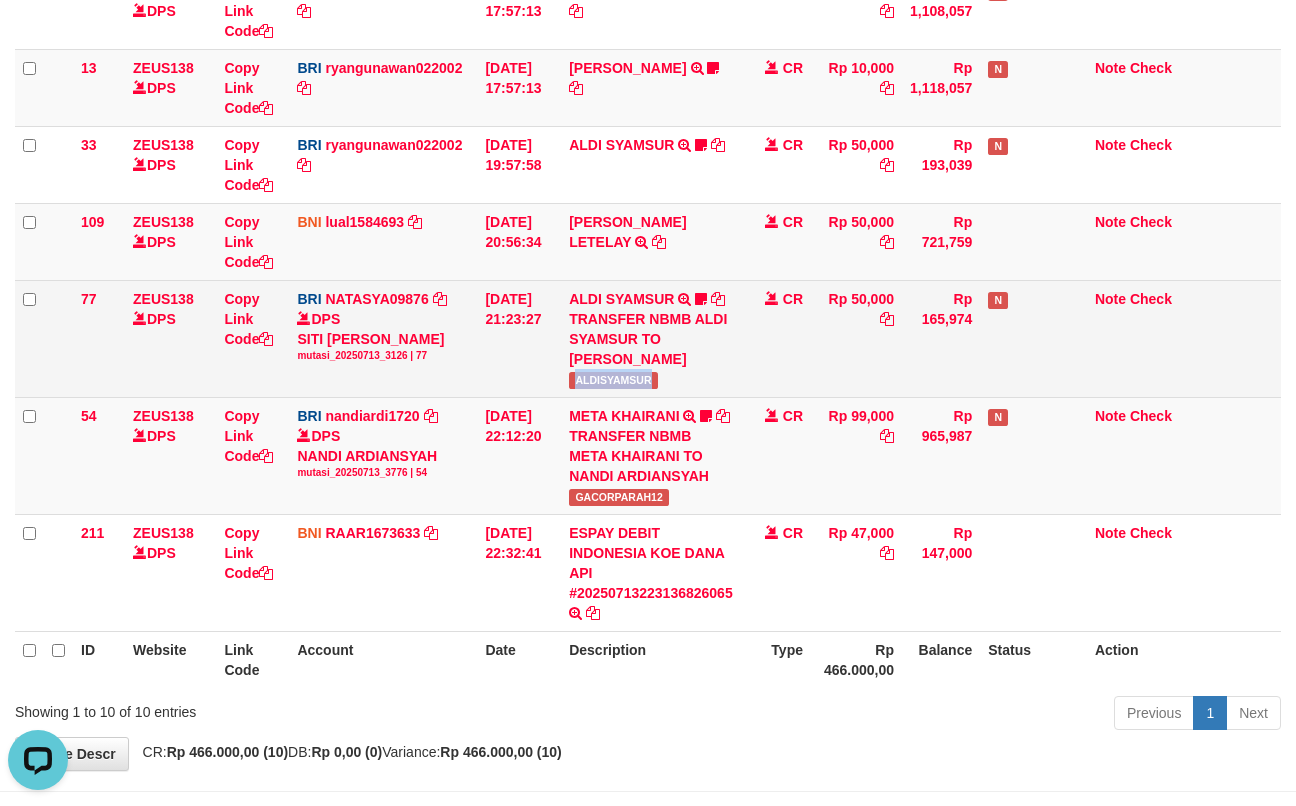 click on "ALDISYAMSUR" at bounding box center [613, 380] 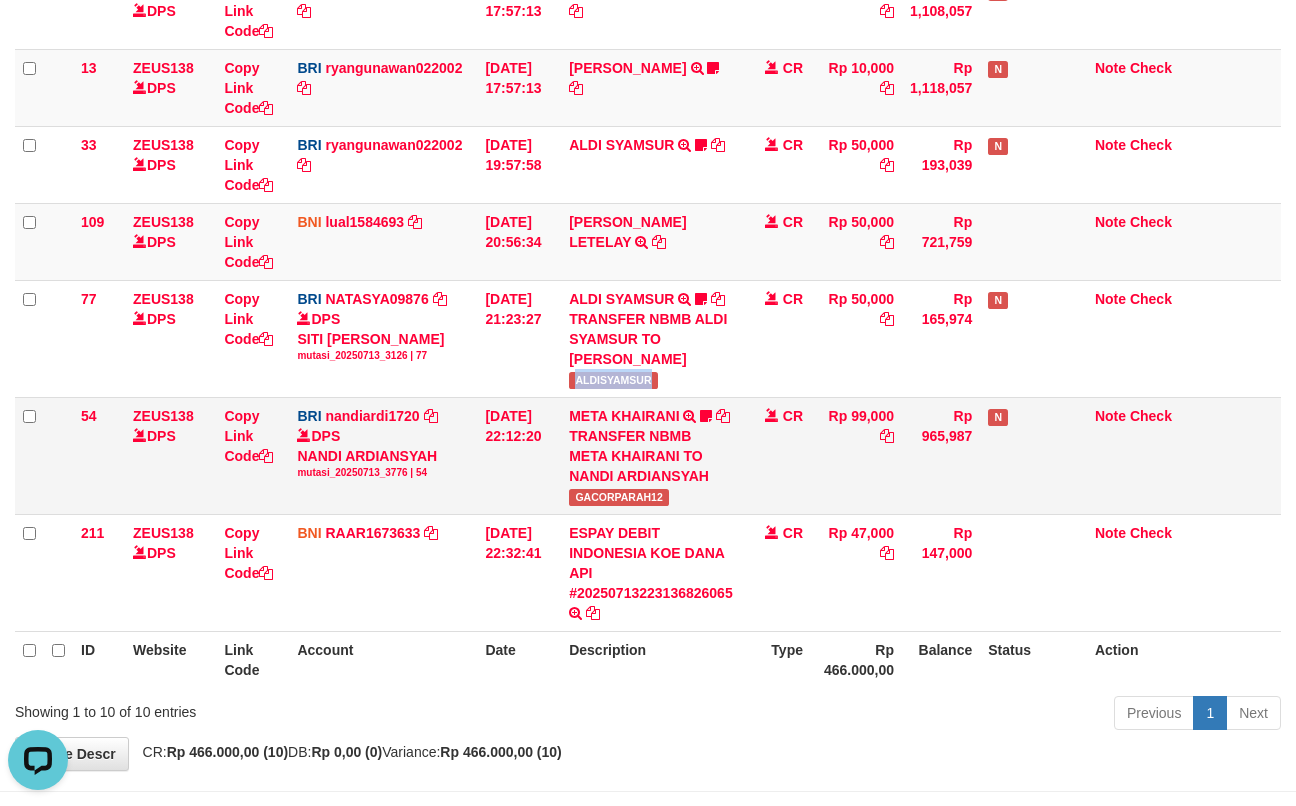 copy on "ALDISYAMSUR" 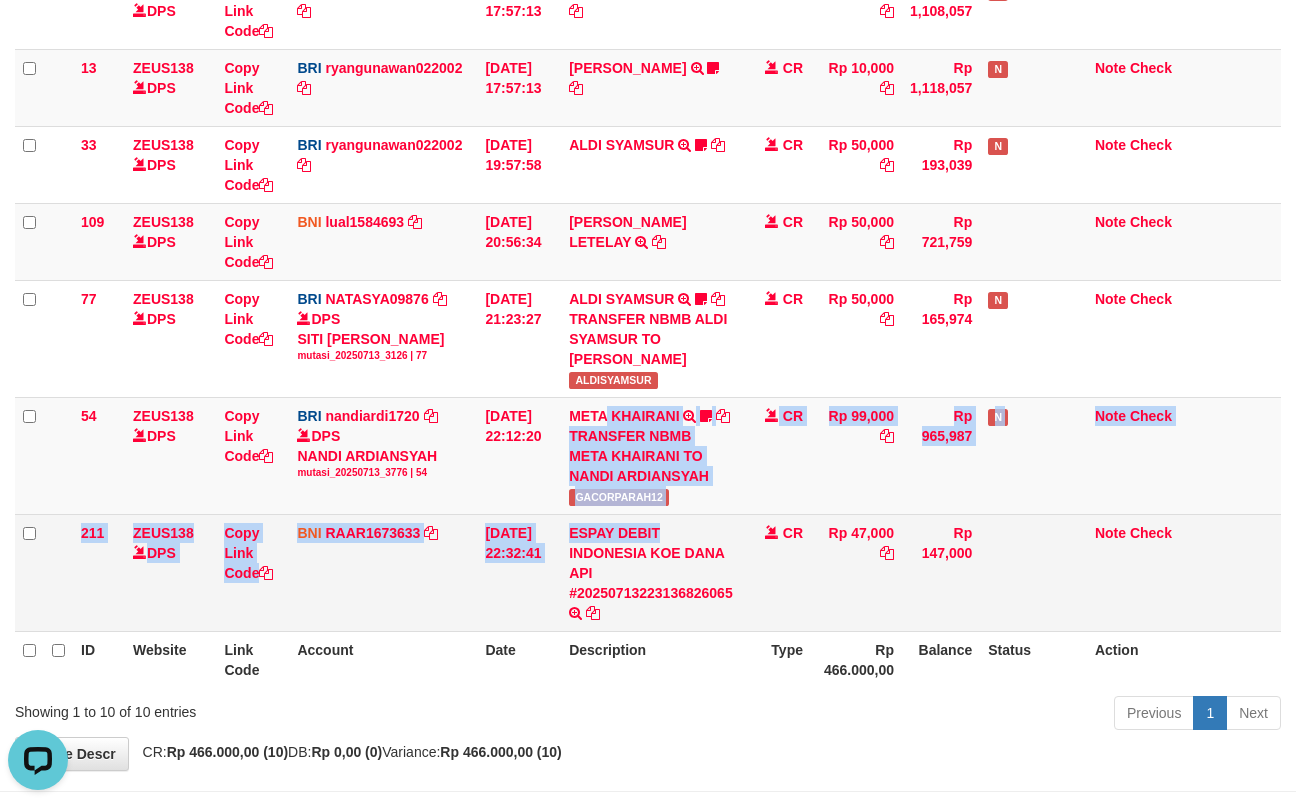 drag, startPoint x: 678, startPoint y: 504, endPoint x: 665, endPoint y: 525, distance: 24.698177 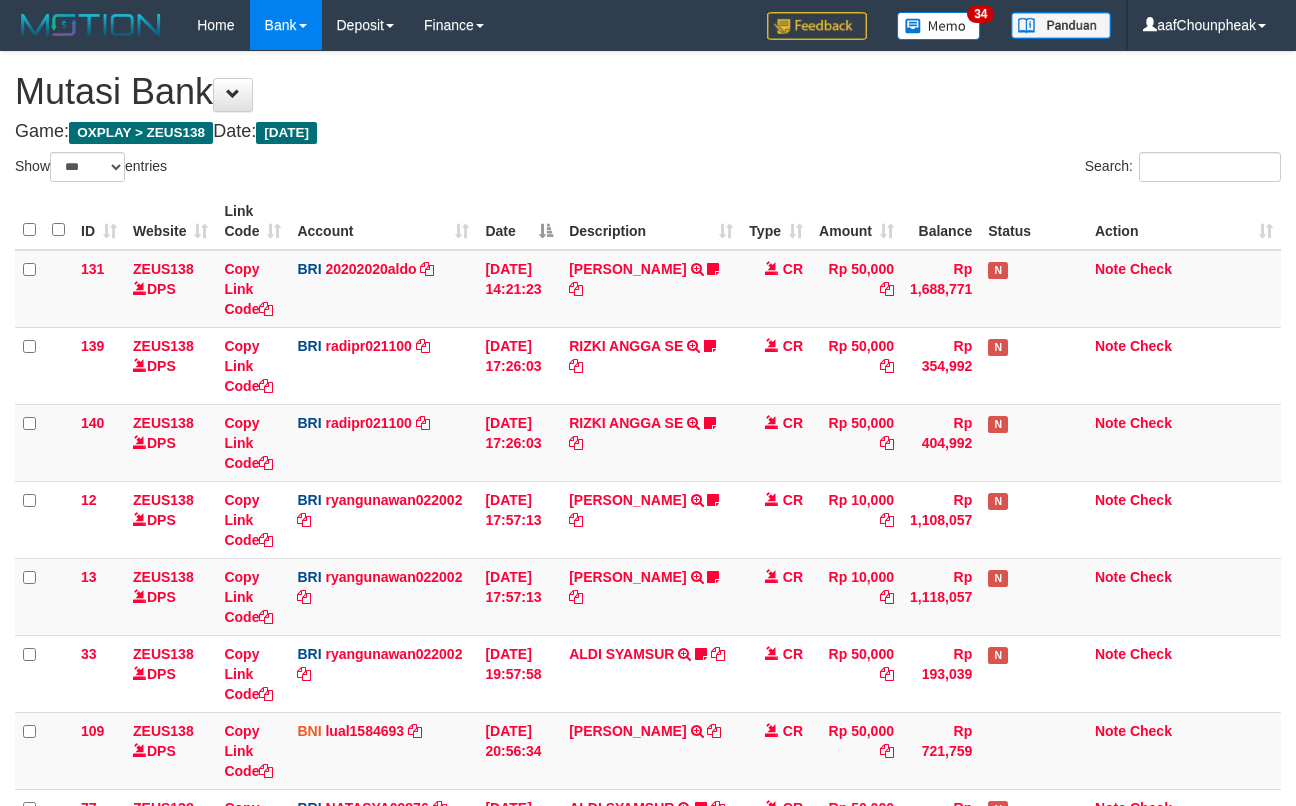 select on "***" 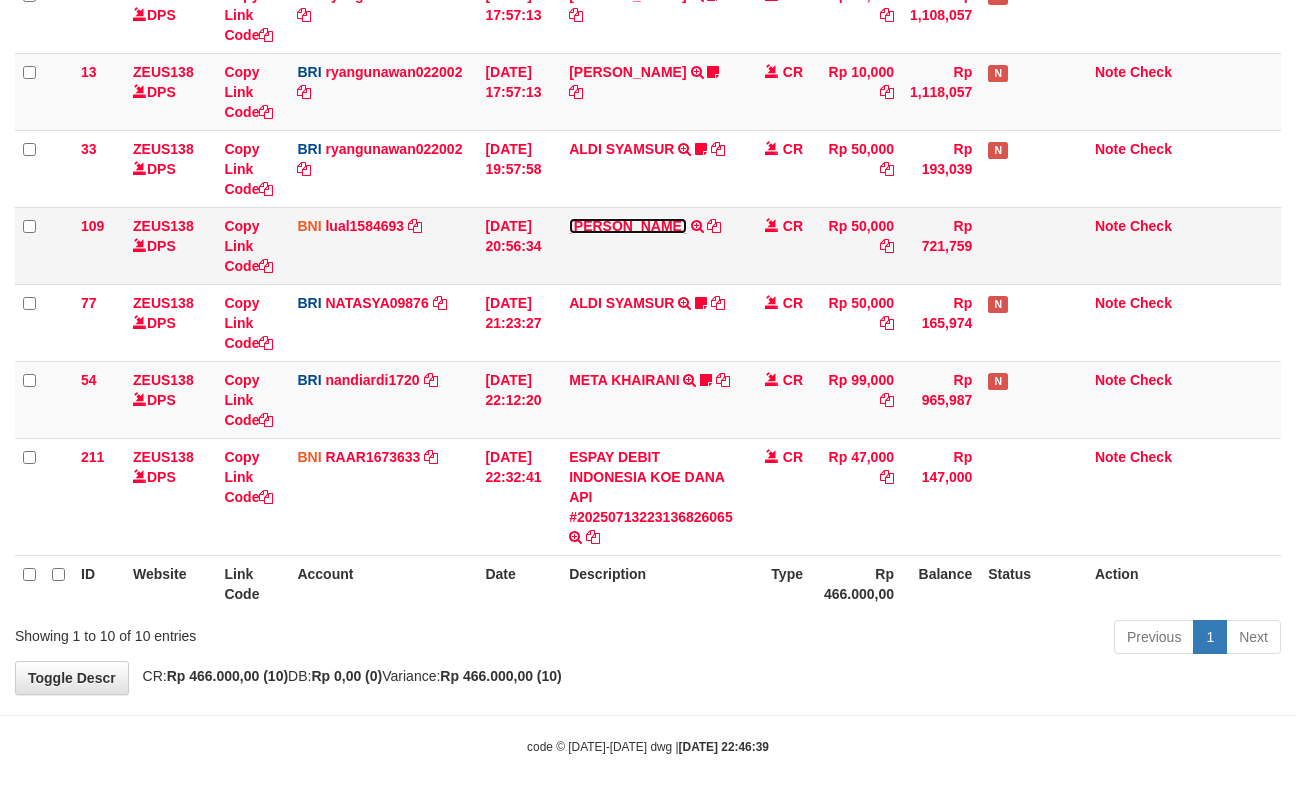 click on "IMANUELLA PAULYNE LETELAY" at bounding box center (627, 226) 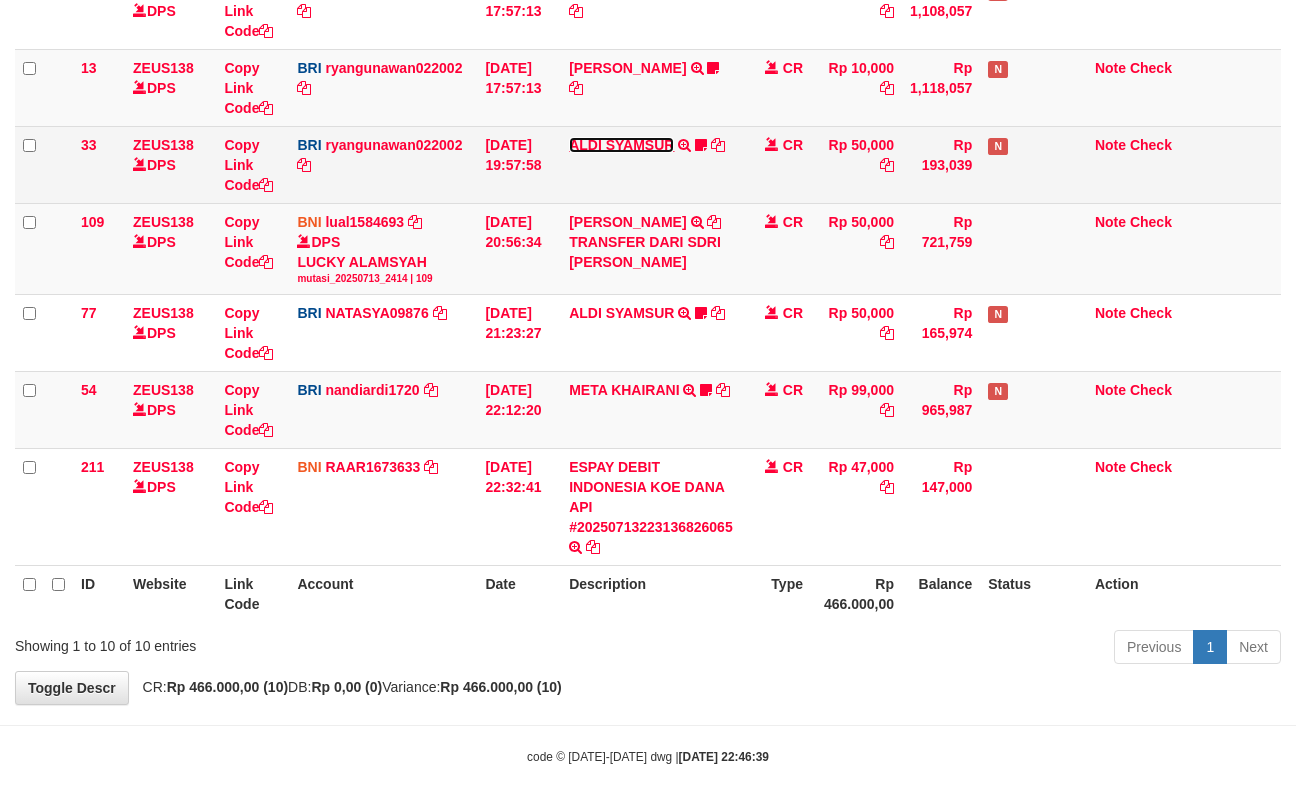 click on "ALDI SYAMSUR" at bounding box center (621, 145) 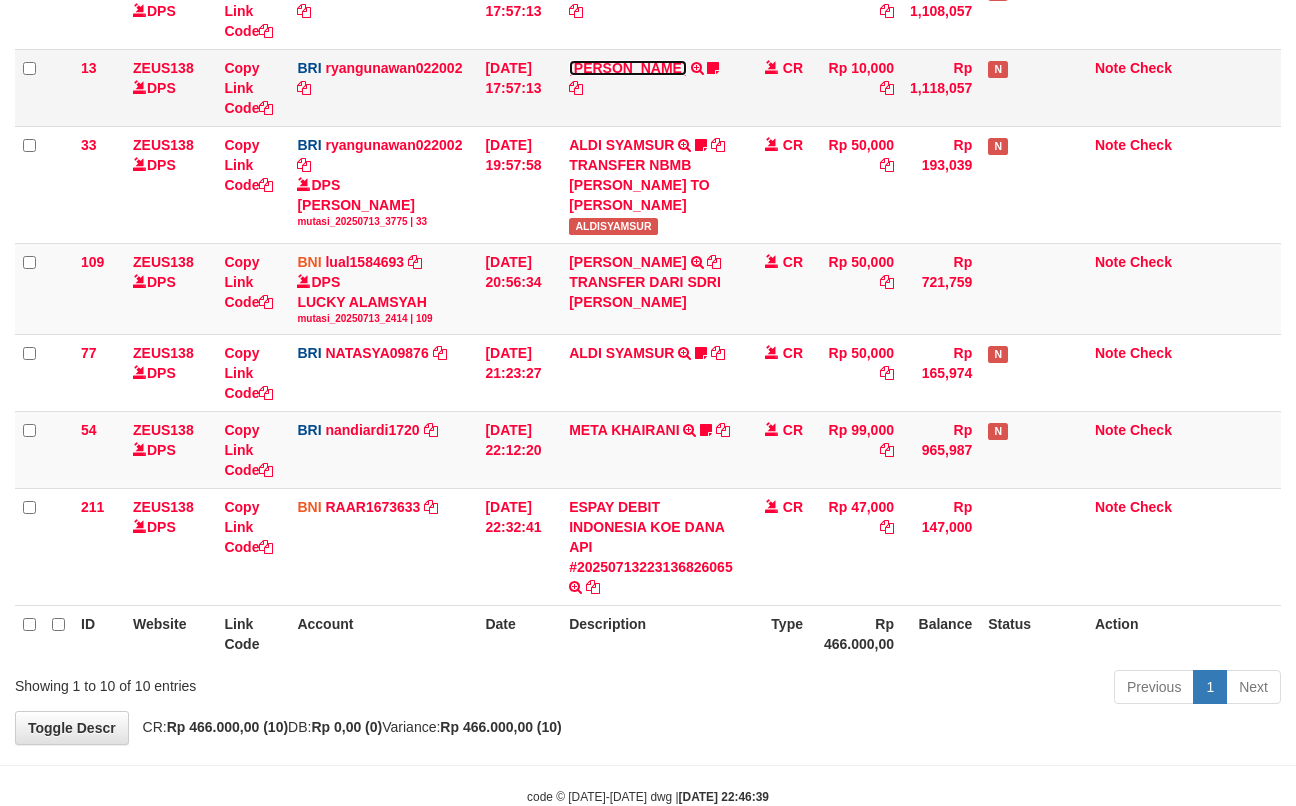 click on "ENOS RAMBALANG" at bounding box center [627, 68] 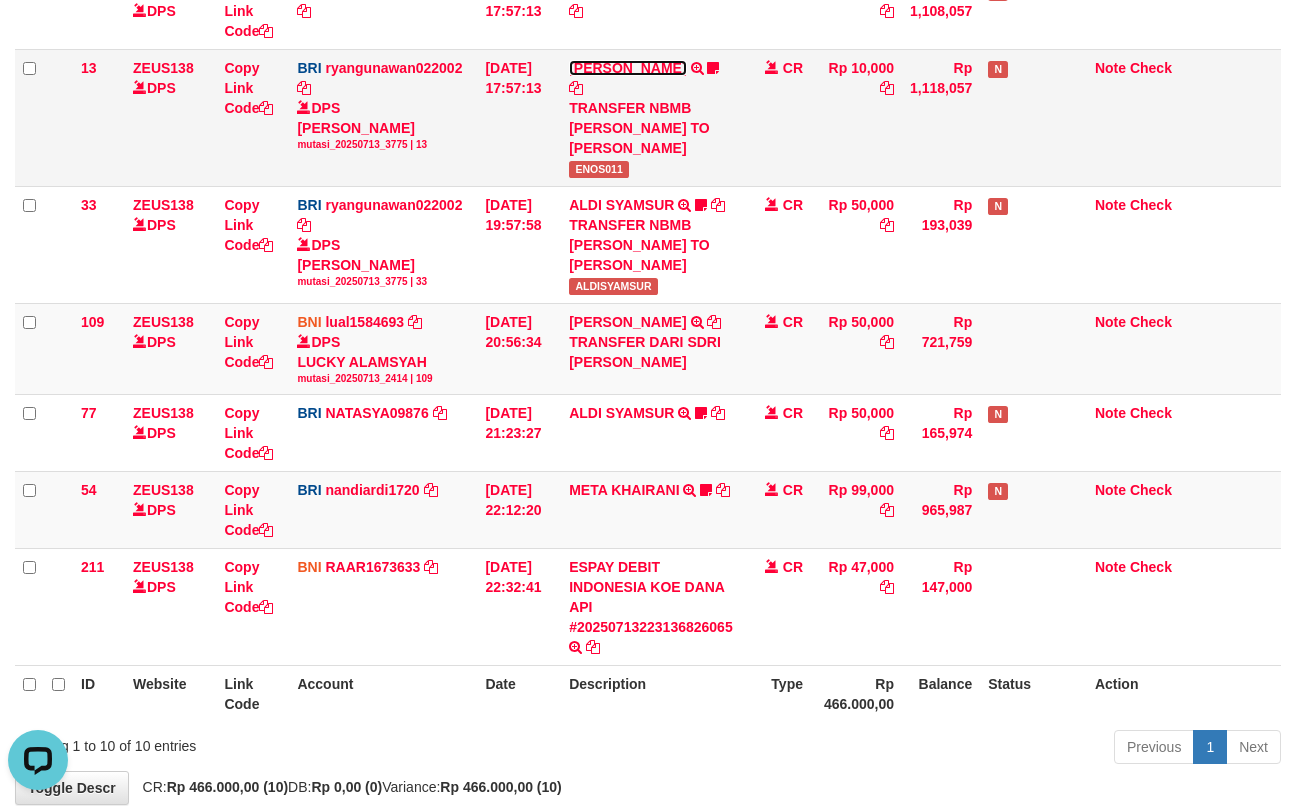 scroll, scrollTop: 0, scrollLeft: 0, axis: both 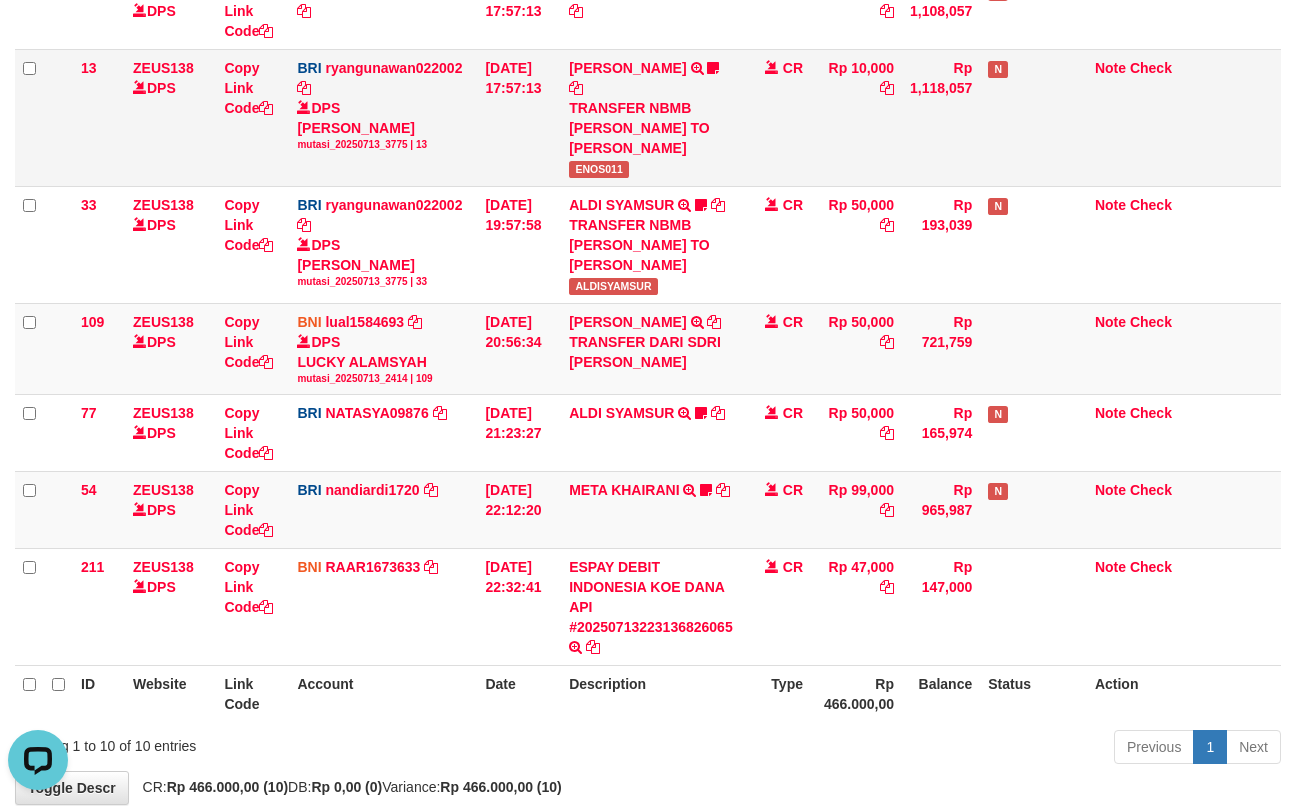 click on "ENOS011" at bounding box center (599, 169) 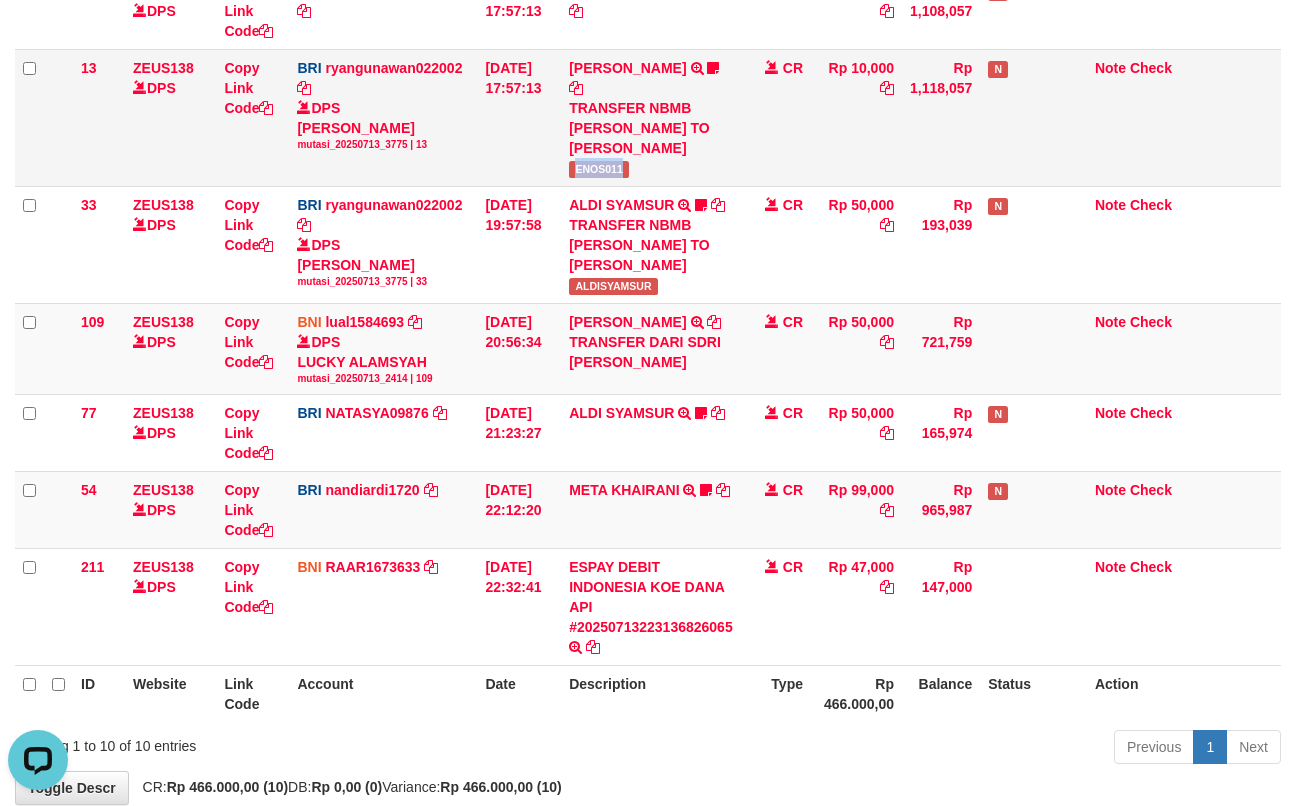 click on "ENOS011" at bounding box center (599, 169) 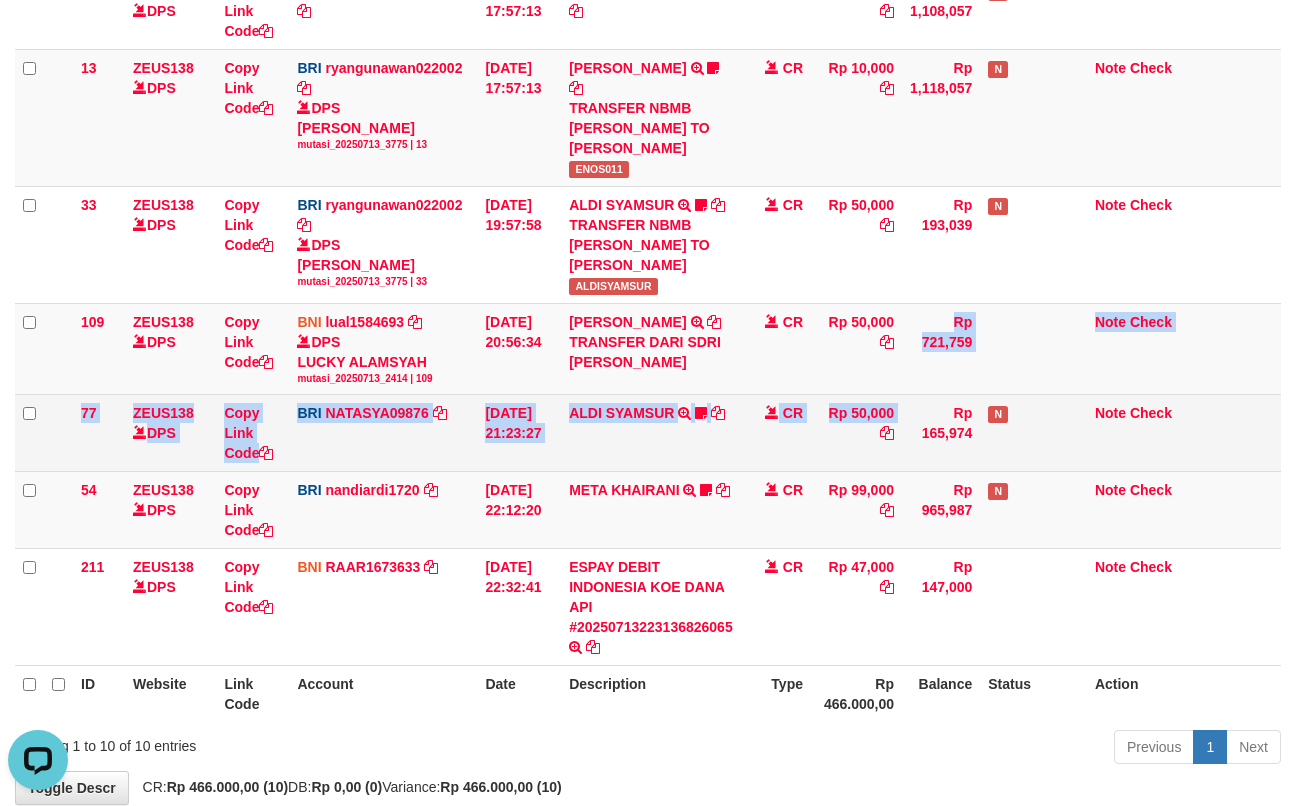 drag, startPoint x: 889, startPoint y: 370, endPoint x: 913, endPoint y: 449, distance: 82.565125 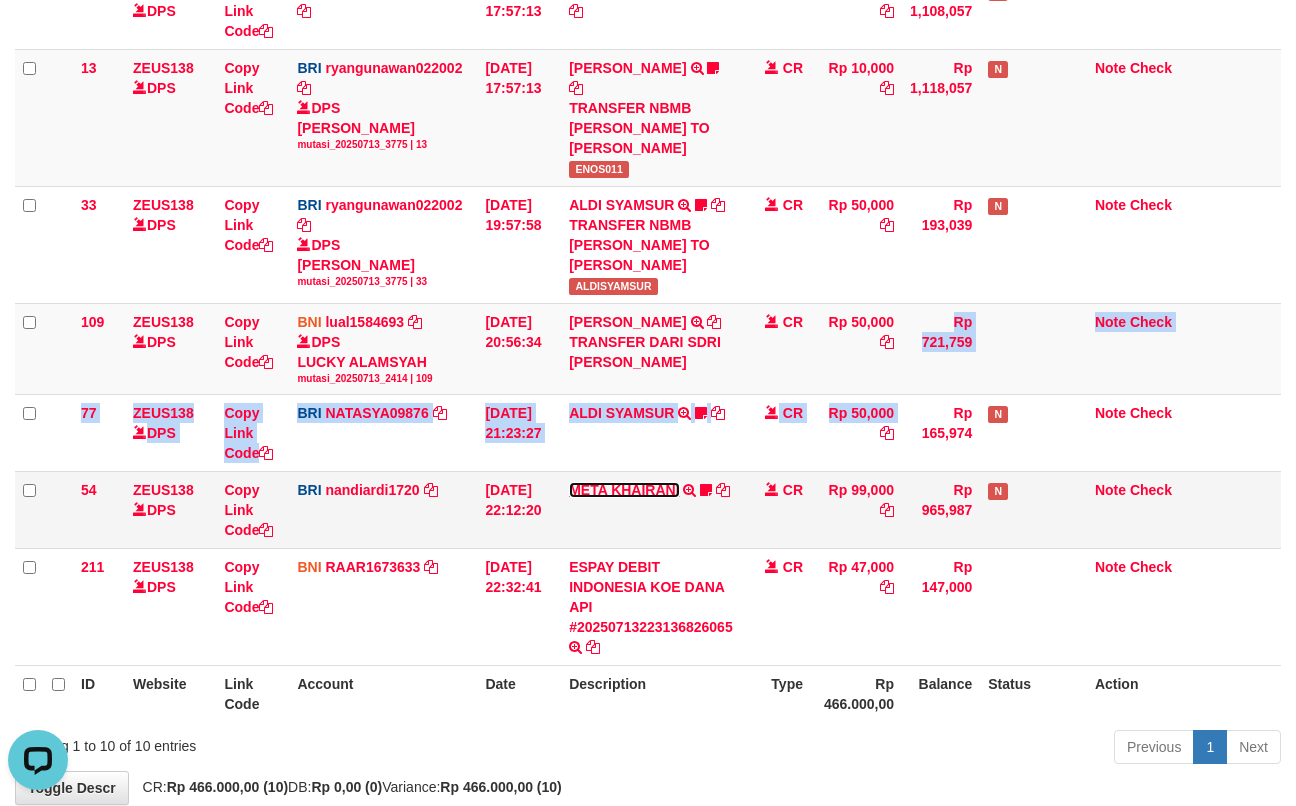 click on "META KHAIRANI" at bounding box center [624, 490] 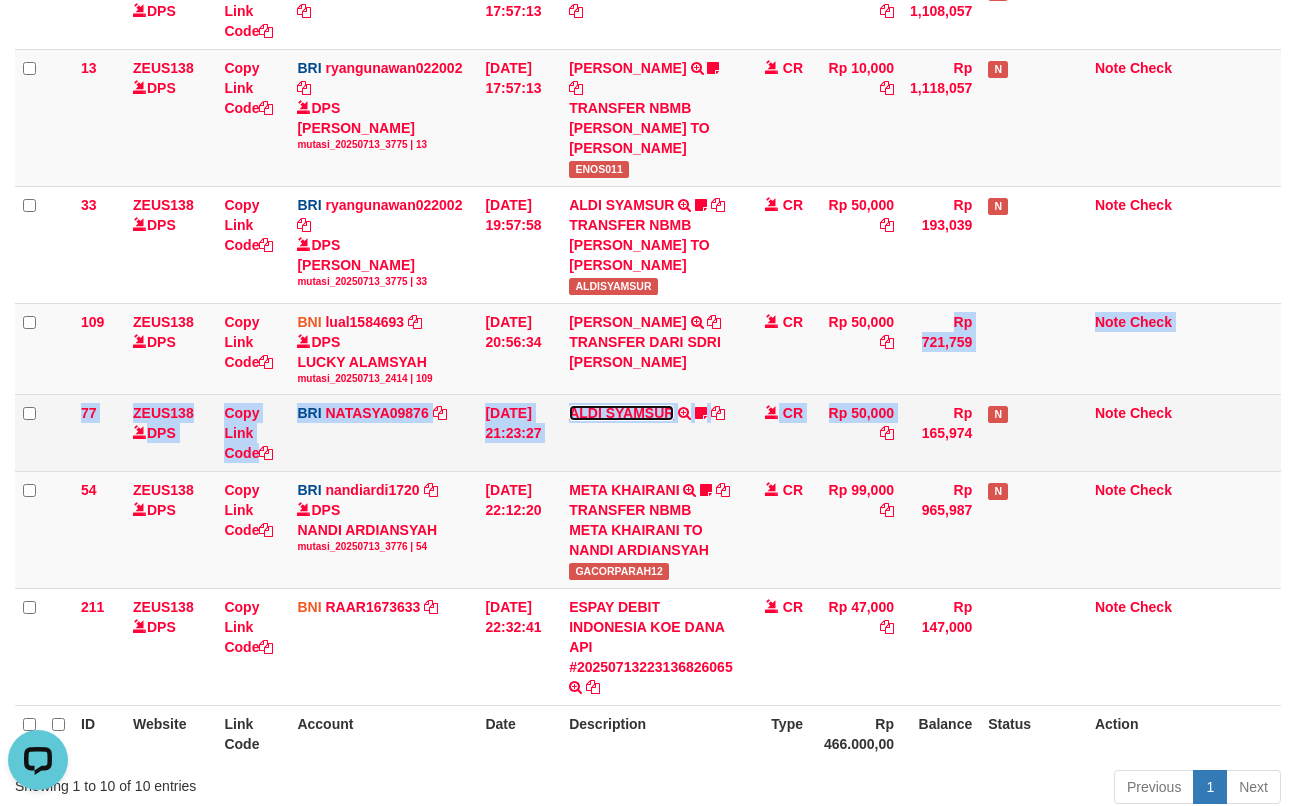 click on "ALDI SYAMSUR" at bounding box center (621, 413) 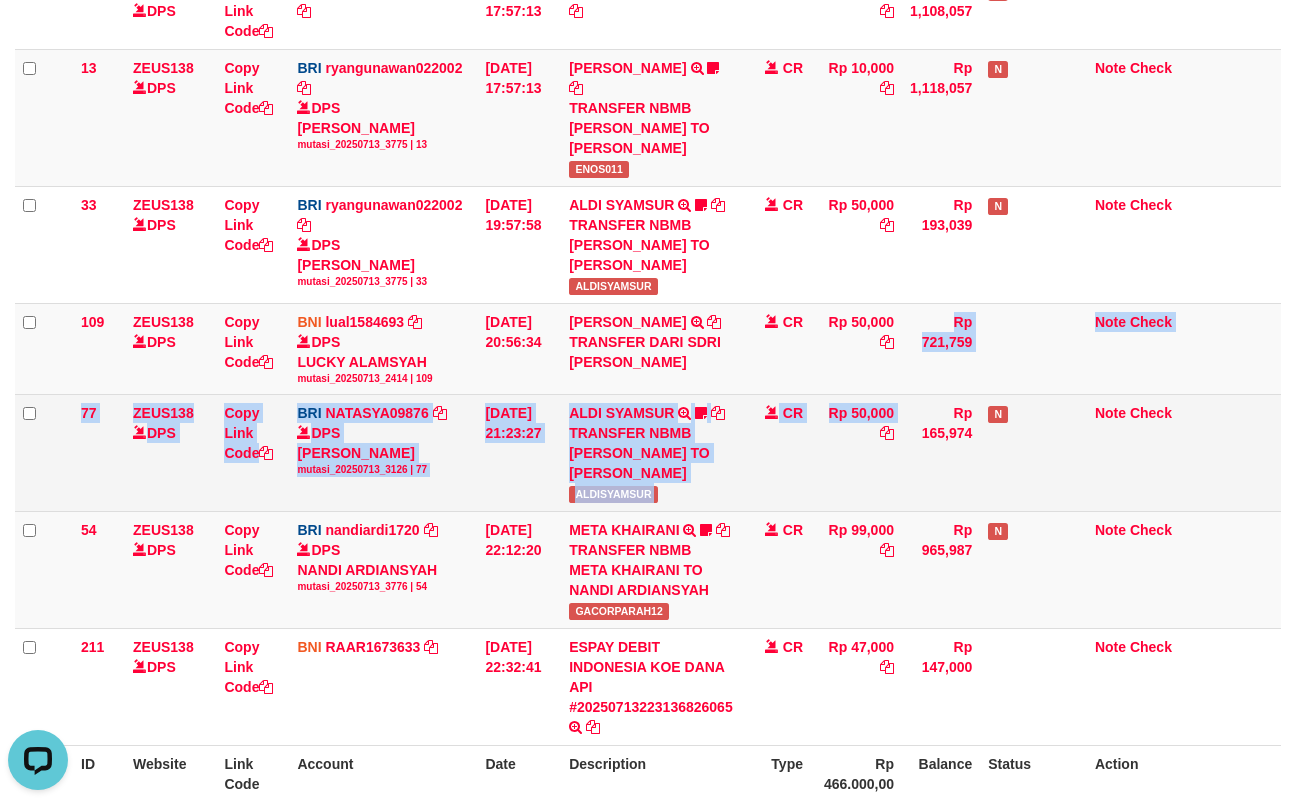 click on "ALDISYAMSUR" at bounding box center (613, 494) 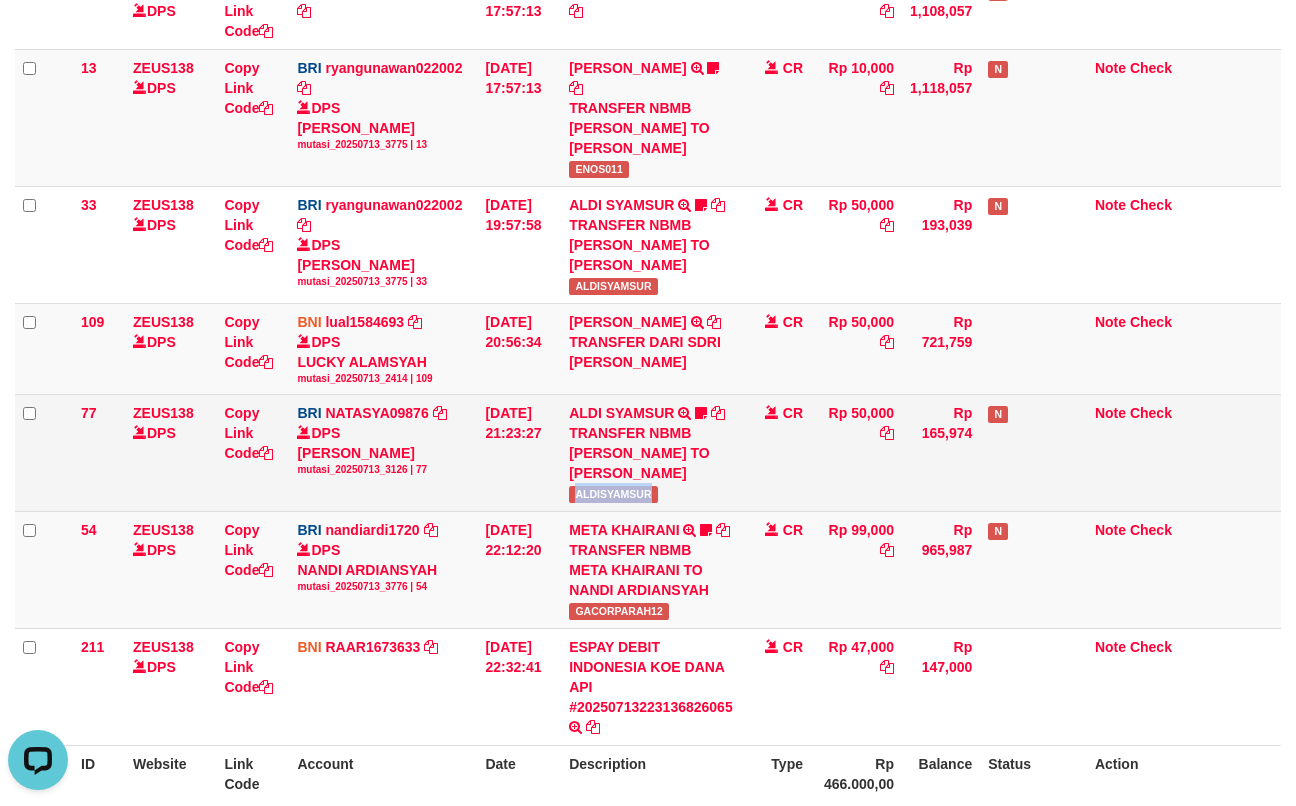 click on "ALDISYAMSUR" at bounding box center [613, 494] 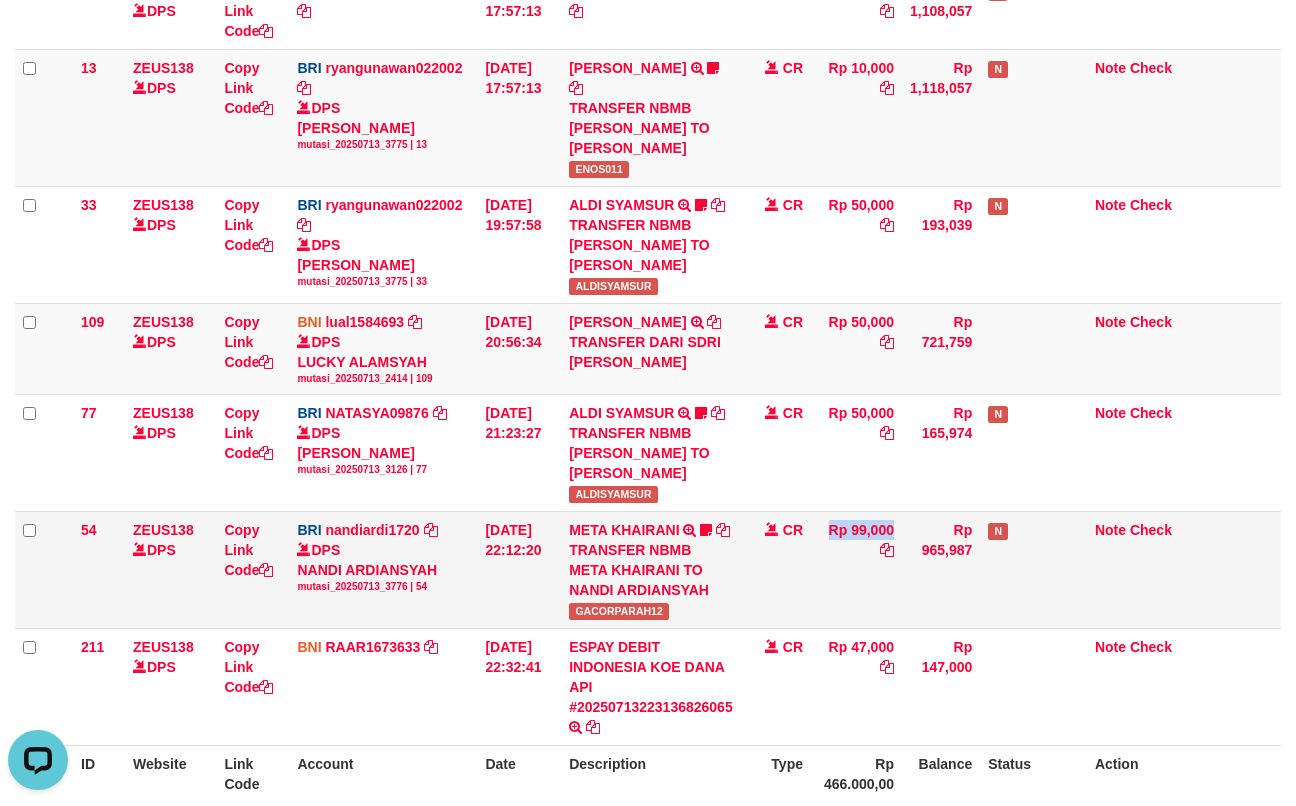 click on "54
ZEUS138    DPS
Copy Link Code
BRI
nandiardi1720
DPS
NANDI ARDIANSYAH
mutasi_20250713_3776 | 54
mutasi_20250713_3776 | 54
13/07/2025 22:12:20
META KHAIRANI            TRANSFER NBMB META KHAIRANI TO NANDI ARDIANSYAH    GACORPARAH12
CR
Rp 99,000
Rp 965,987
N
Note
Check" at bounding box center [648, 570] 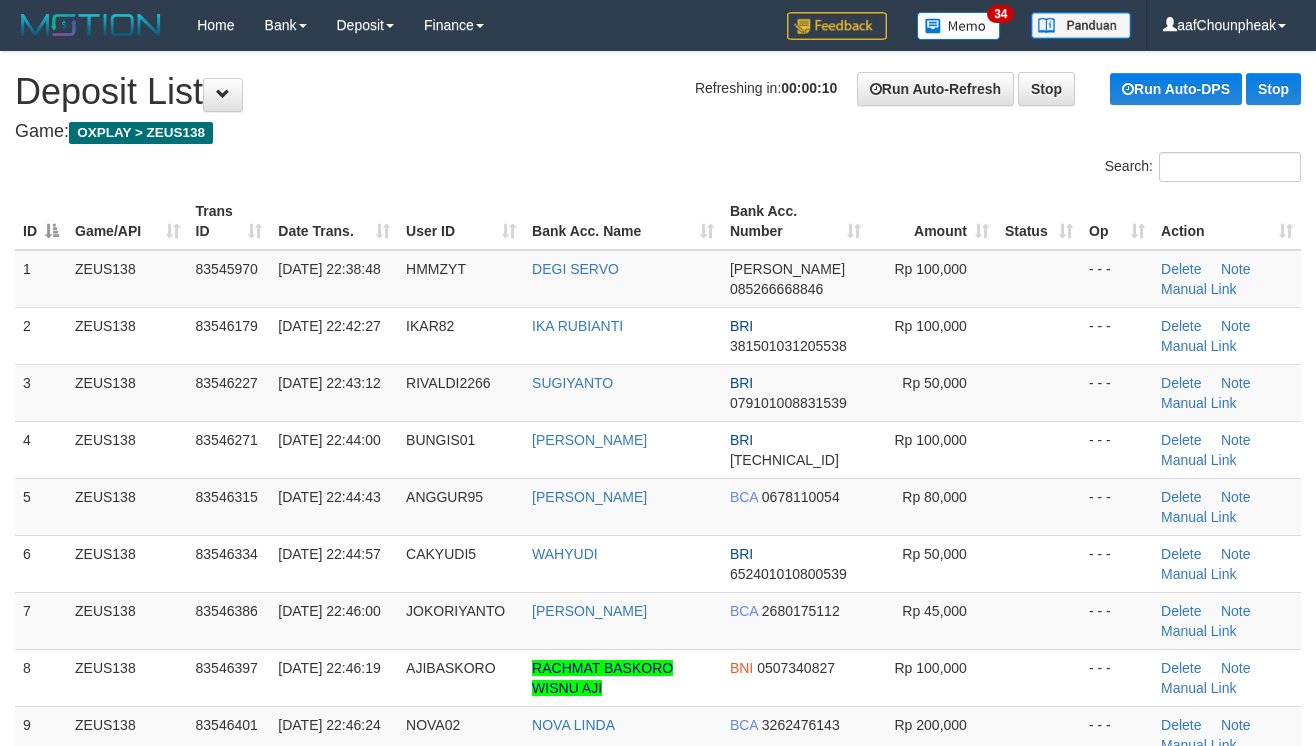 scroll, scrollTop: 0, scrollLeft: 0, axis: both 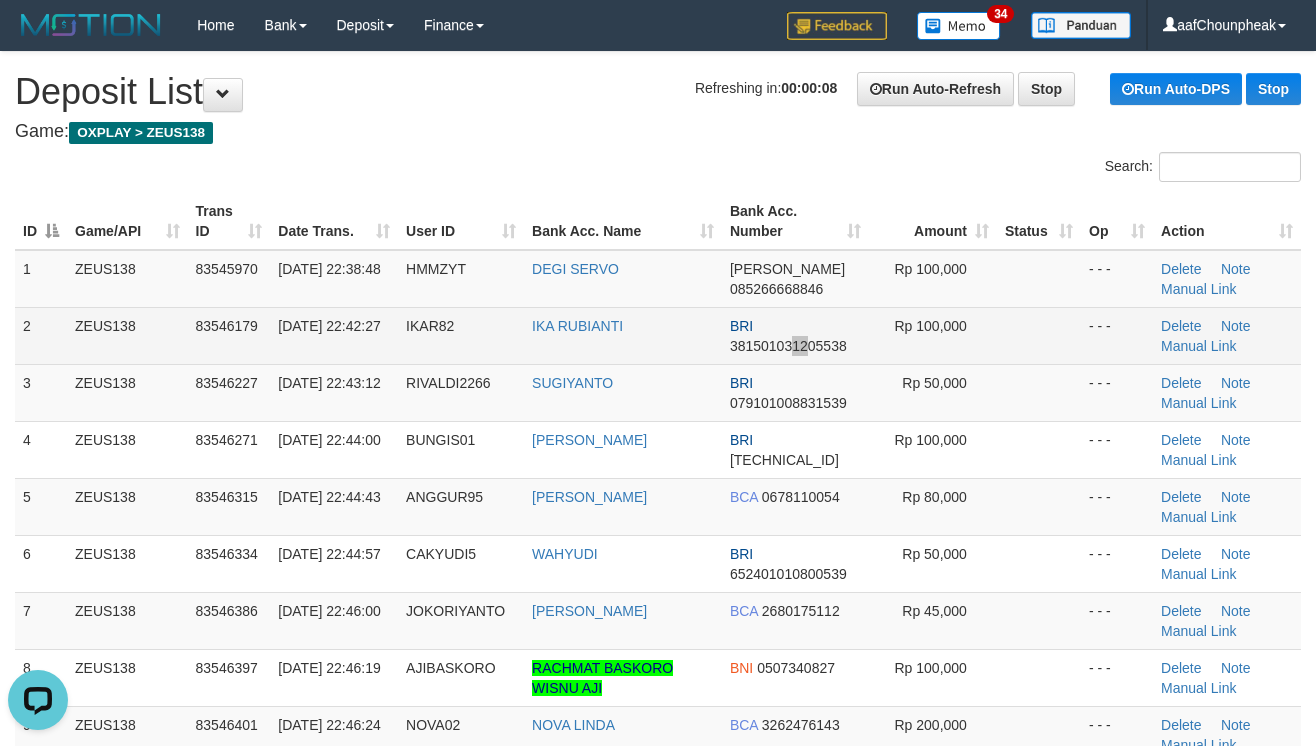 click on "381501031205538" at bounding box center [788, 346] 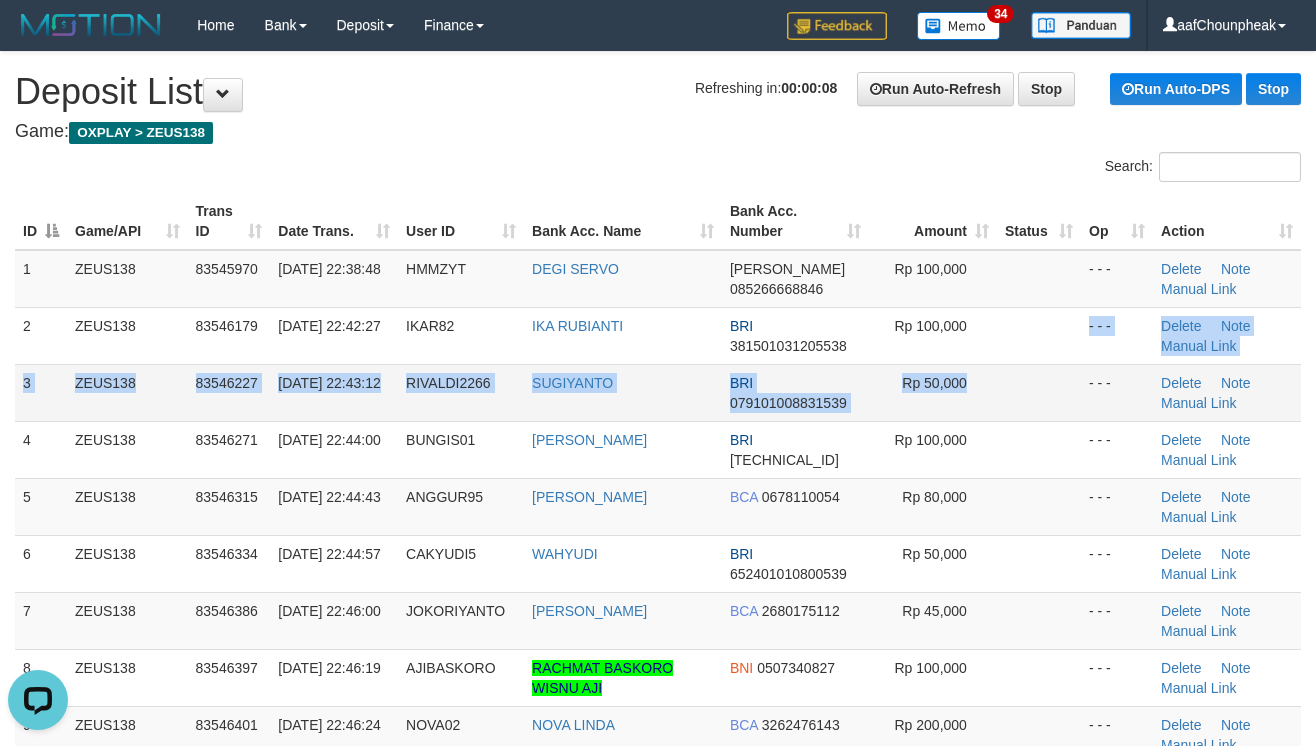 click on "1
ZEUS138
83545970
[DATE] 22:38:48
HMMZYT
DEGI SERVO
[PERSON_NAME]
085266668846
Rp 100,000
- - -
[GEOGRAPHIC_DATA]
Note
Manual Link
2
ZEUS138
83546179
[DATE] 22:42:27
IKAR82
IKA RUBIANTI
BRI
381501031205538
Rp 100,000
- - -
[GEOGRAPHIC_DATA]
Note
Manual Link
3" at bounding box center (658, 507) 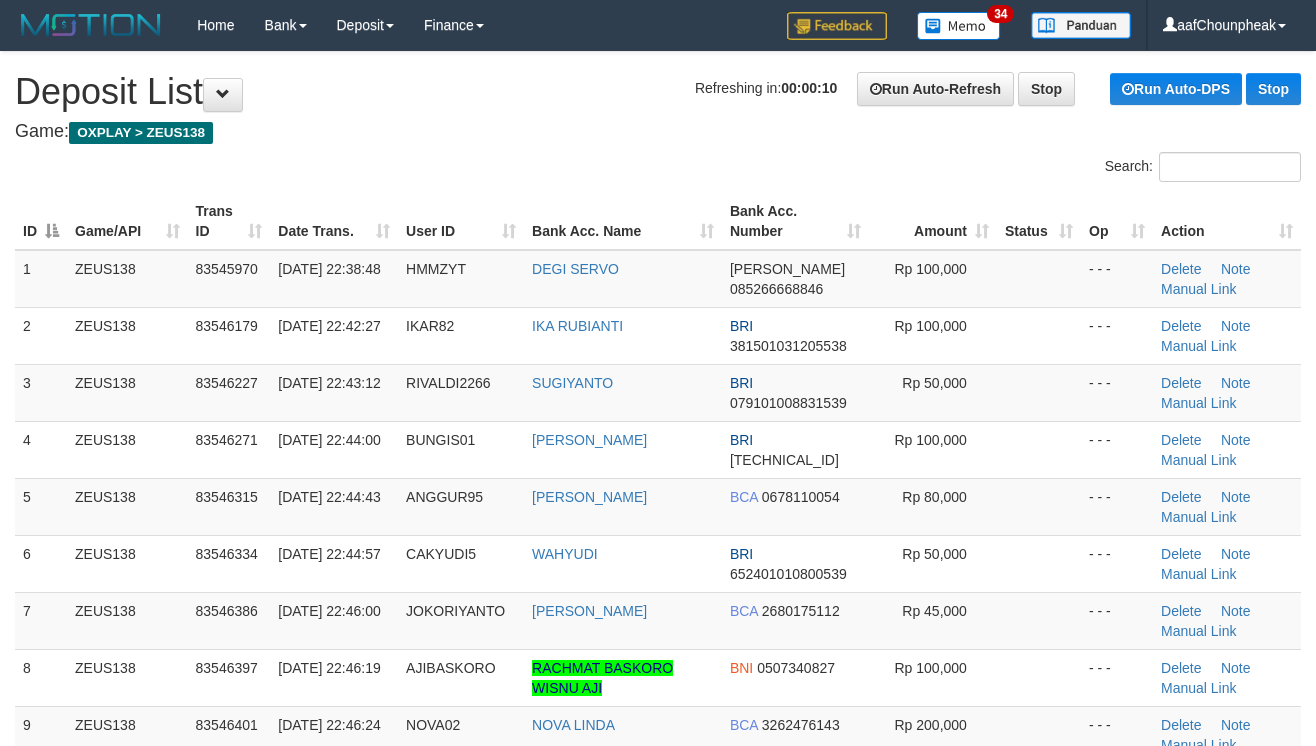 scroll, scrollTop: 0, scrollLeft: 0, axis: both 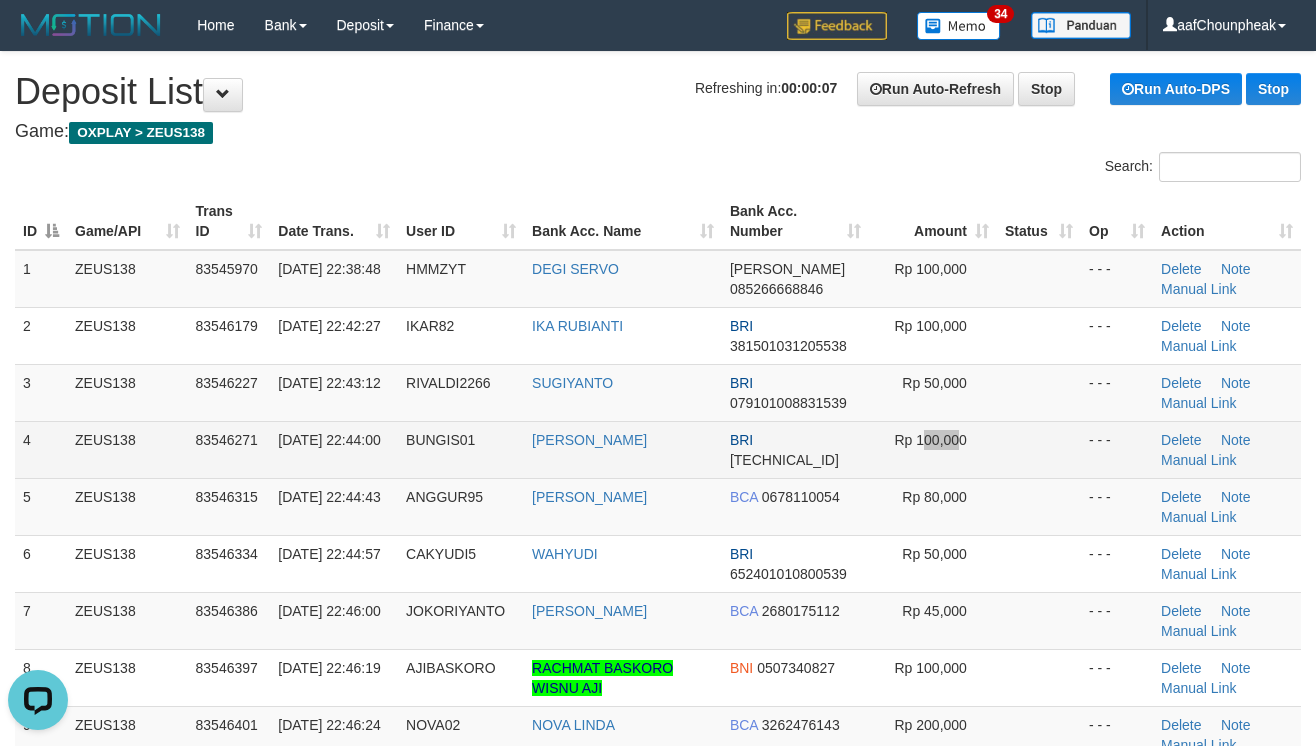 click on "Rp 100,000" at bounding box center [933, 449] 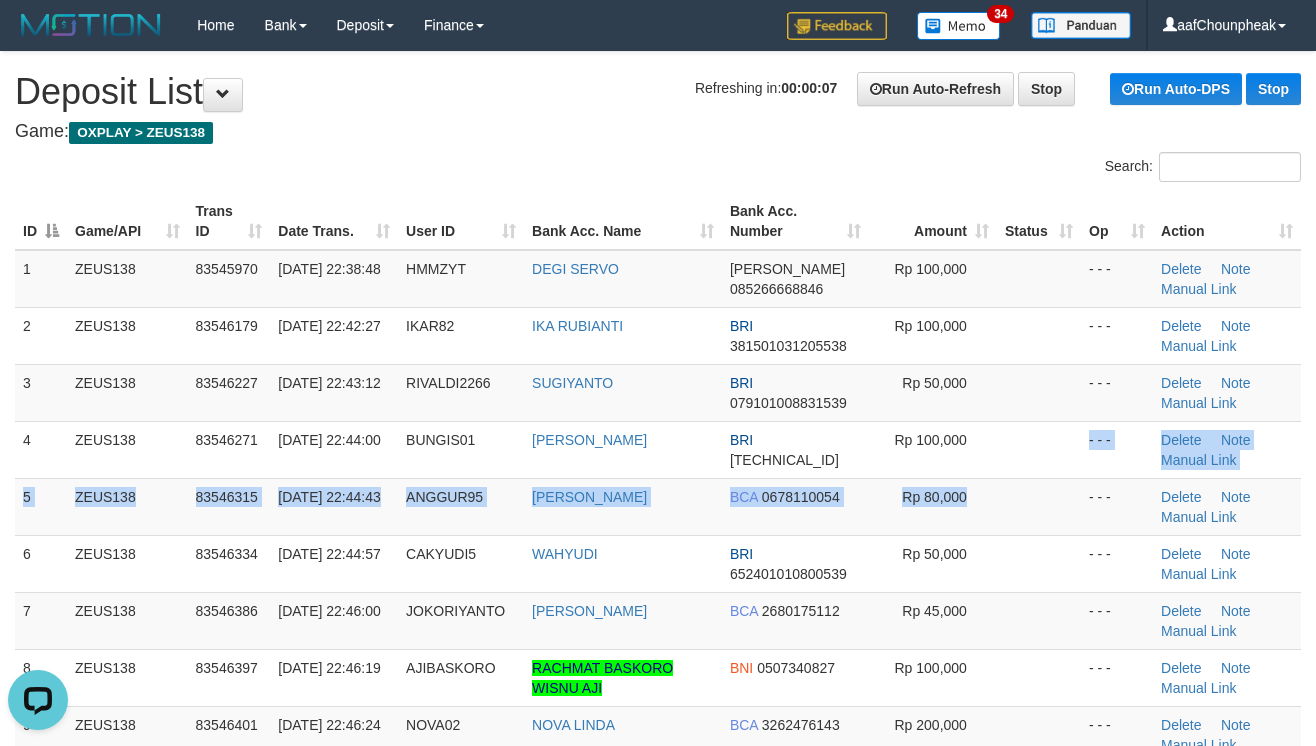 drag, startPoint x: 1022, startPoint y: 516, endPoint x: 1328, endPoint y: 450, distance: 313.03674 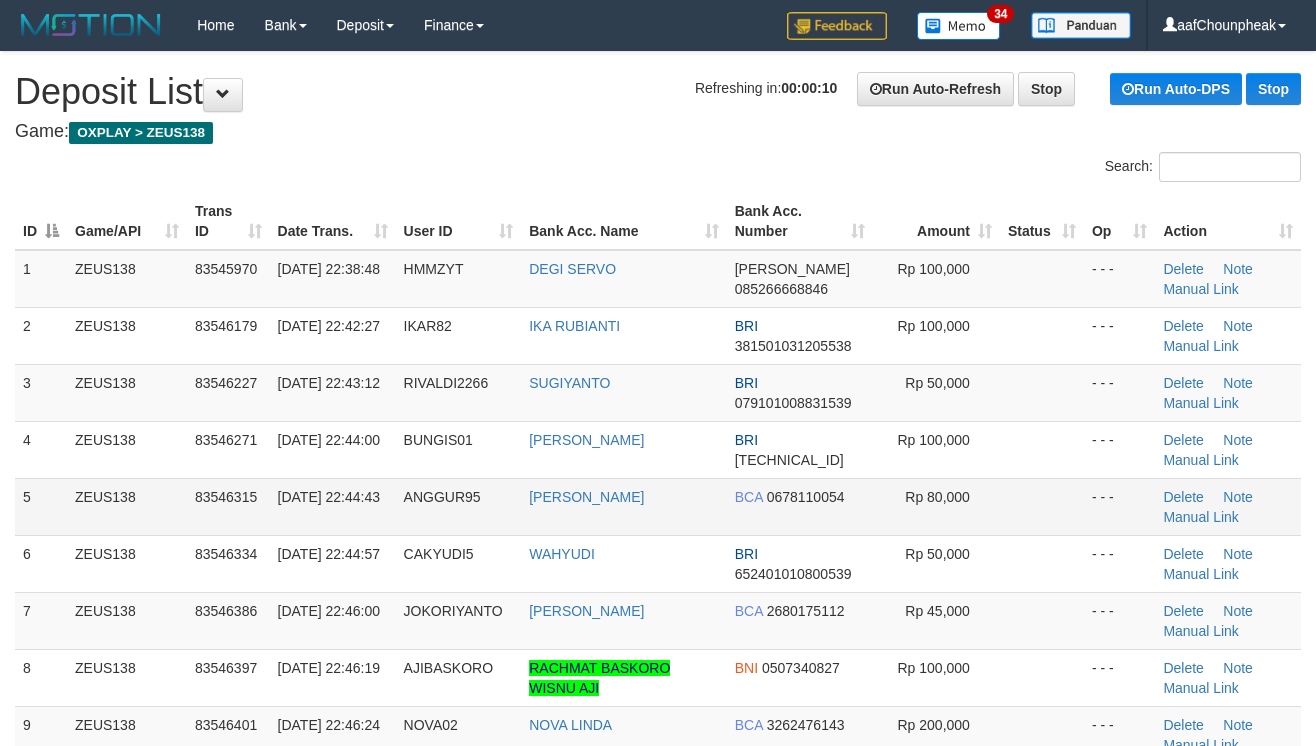 scroll, scrollTop: 0, scrollLeft: 0, axis: both 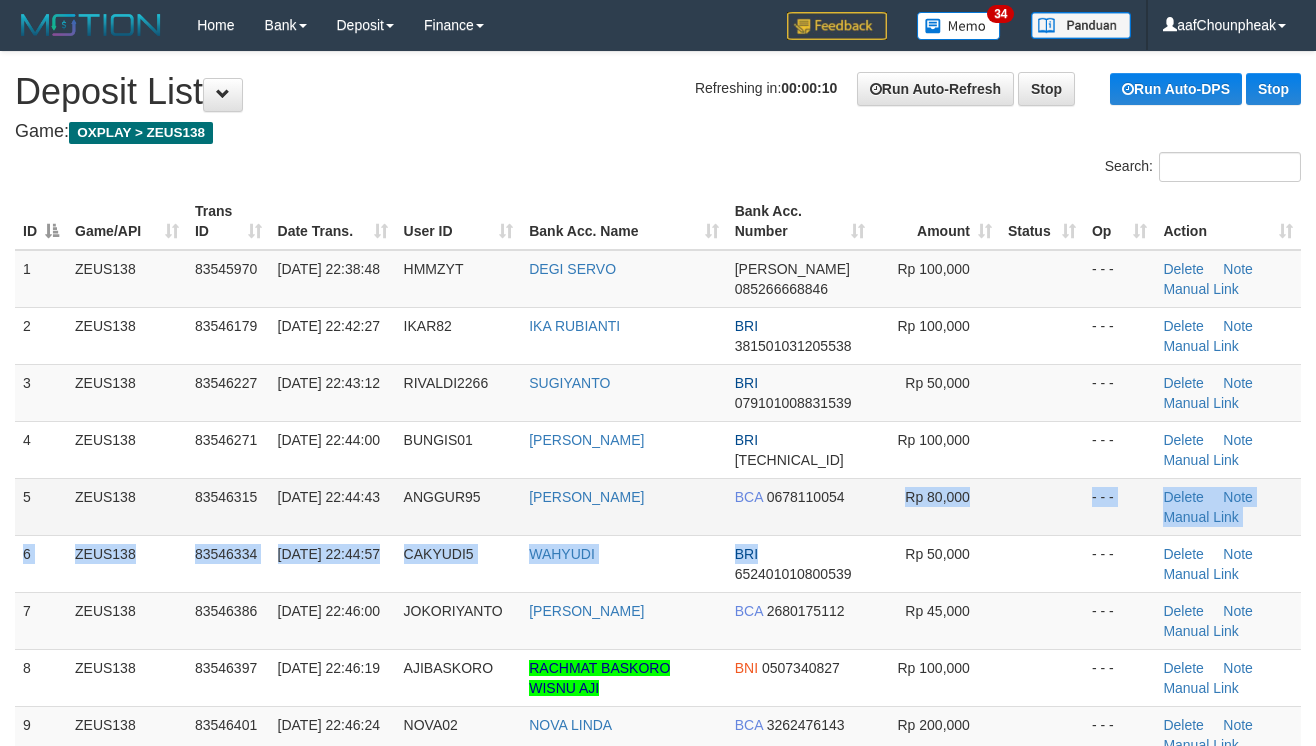 drag, startPoint x: 825, startPoint y: 546, endPoint x: 984, endPoint y: 534, distance: 159.4522 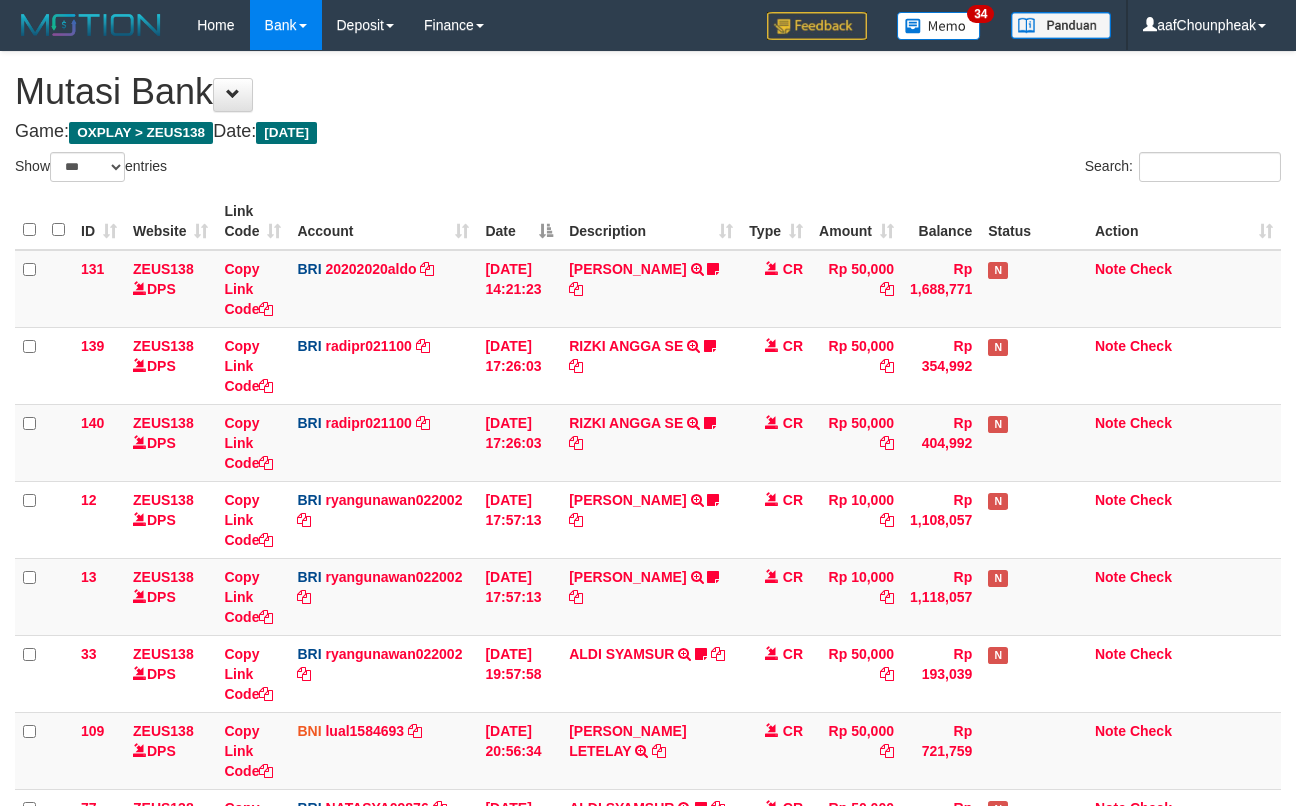 select on "***" 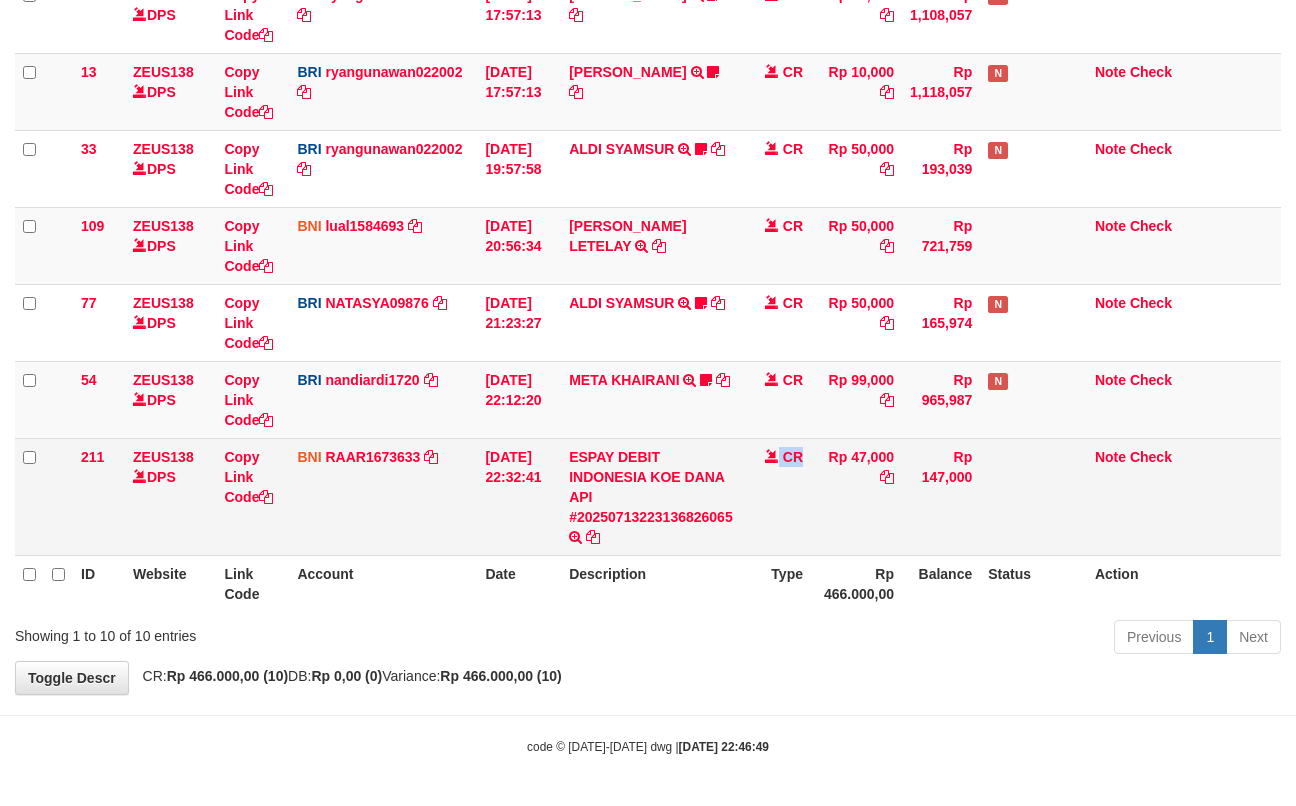 click on "CR" at bounding box center (776, 496) 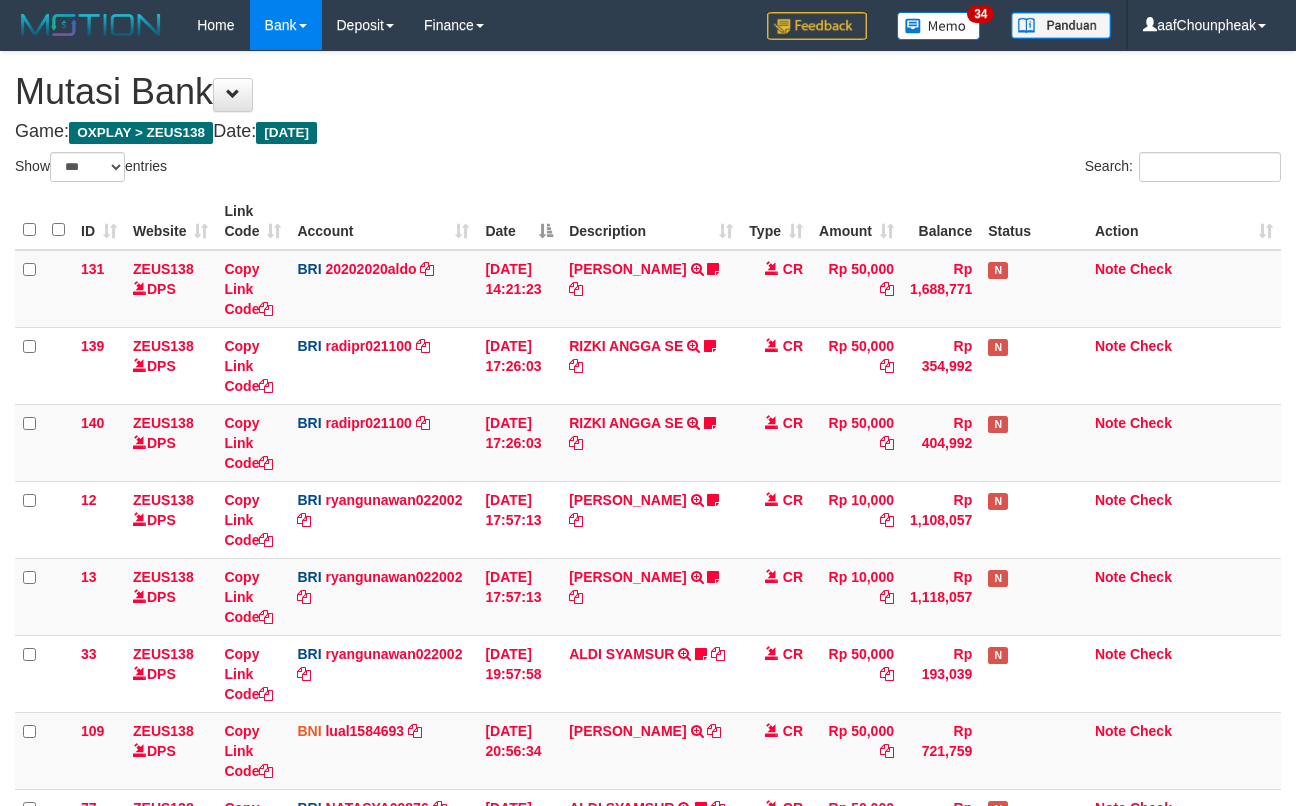 select on "***" 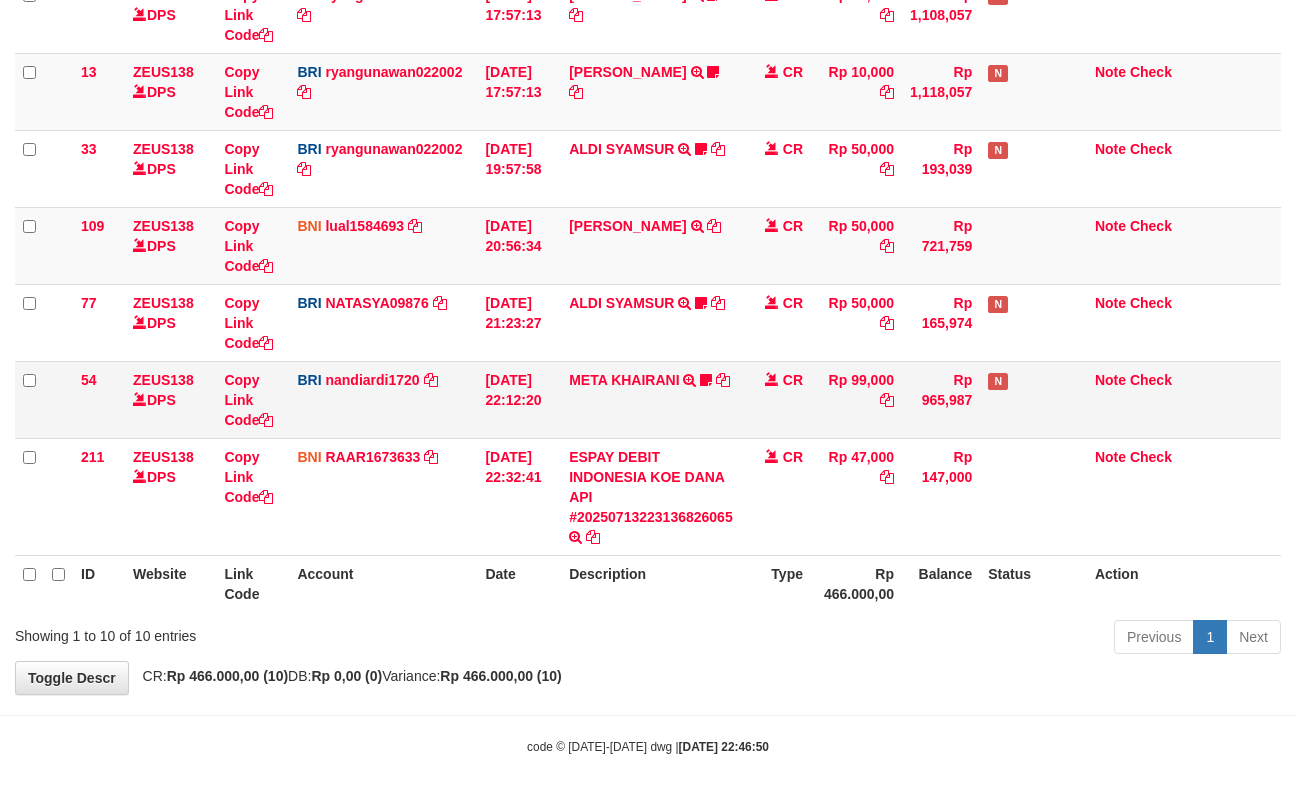 click on "META KHAIRANI            TRANSFER NBMB META KHAIRANI TO NANDI ARDIANSYAH    GACORPARAH12" at bounding box center [651, 399] 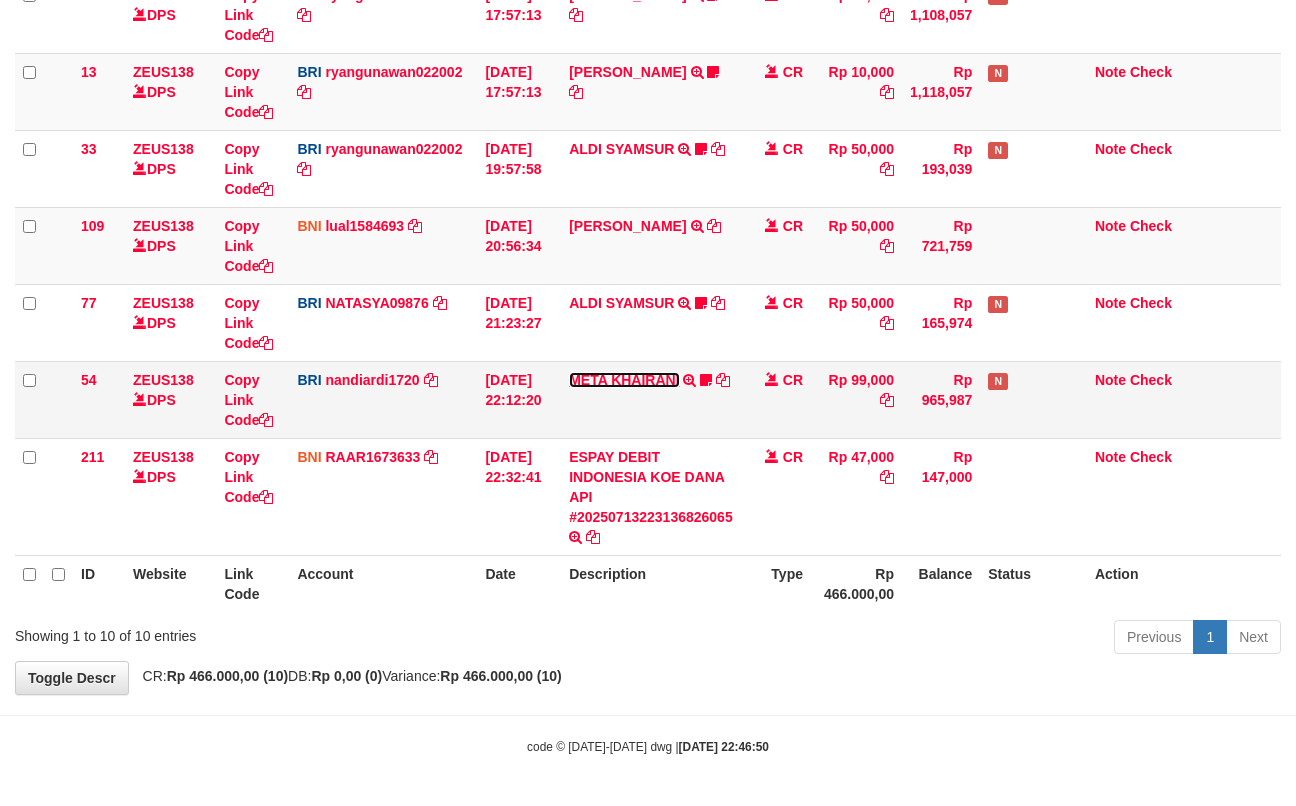 click on "META KHAIRANI" at bounding box center [624, 380] 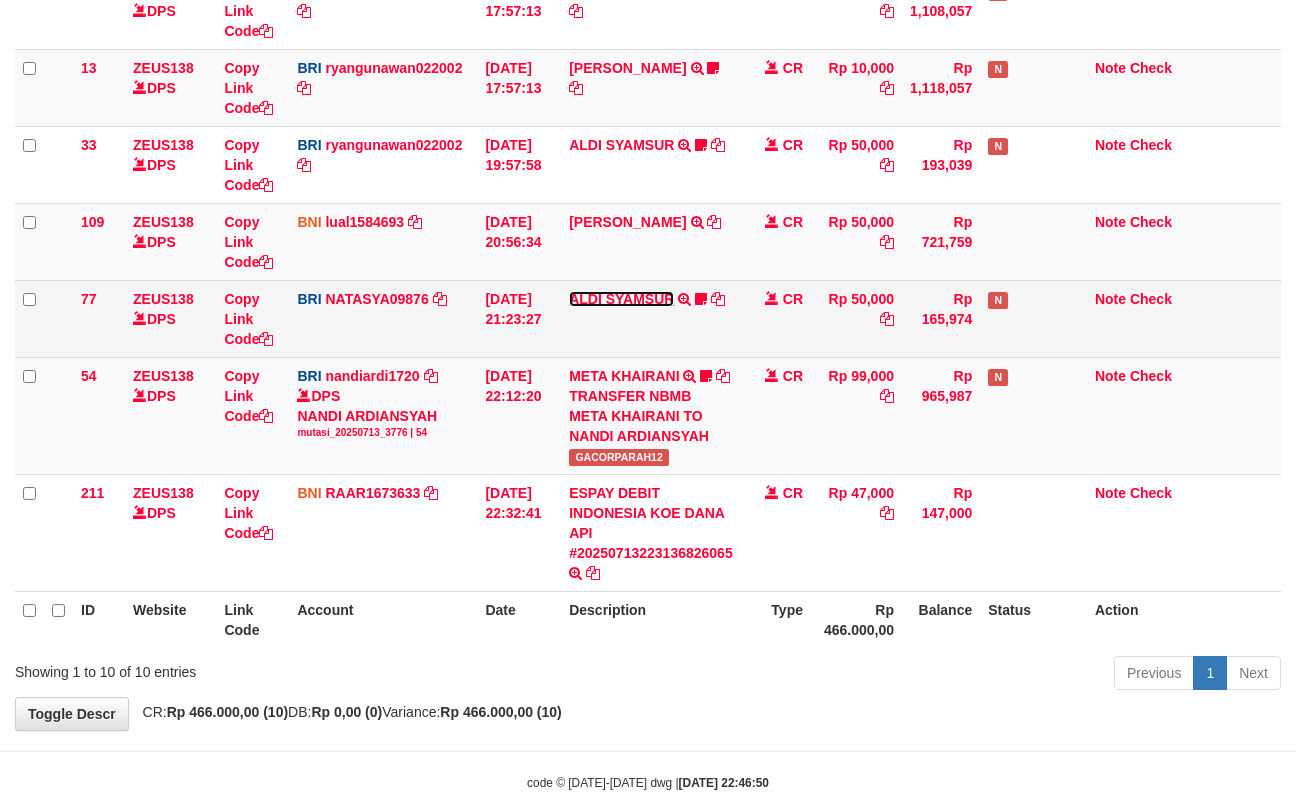 click on "ALDI SYAMSUR" at bounding box center (621, 299) 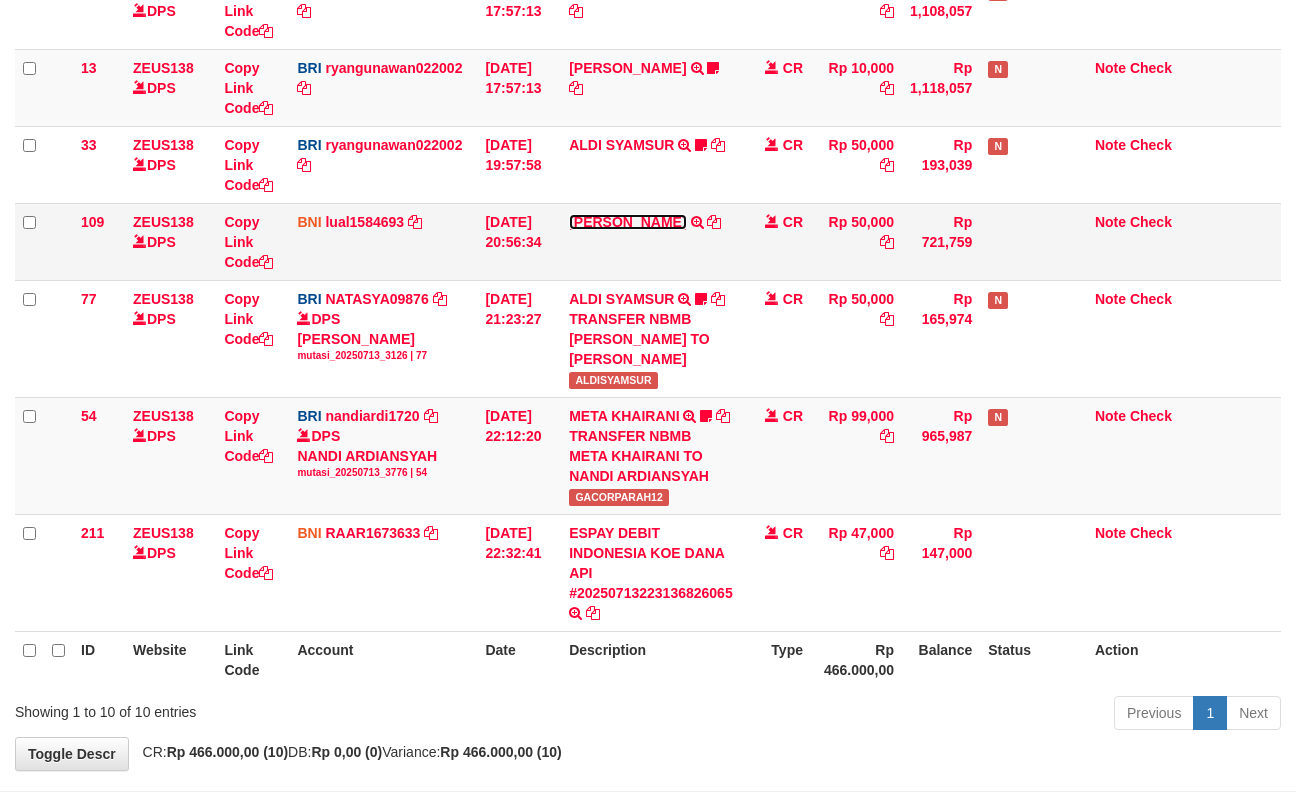 click on "[PERSON_NAME] LETELAY" at bounding box center [627, 222] 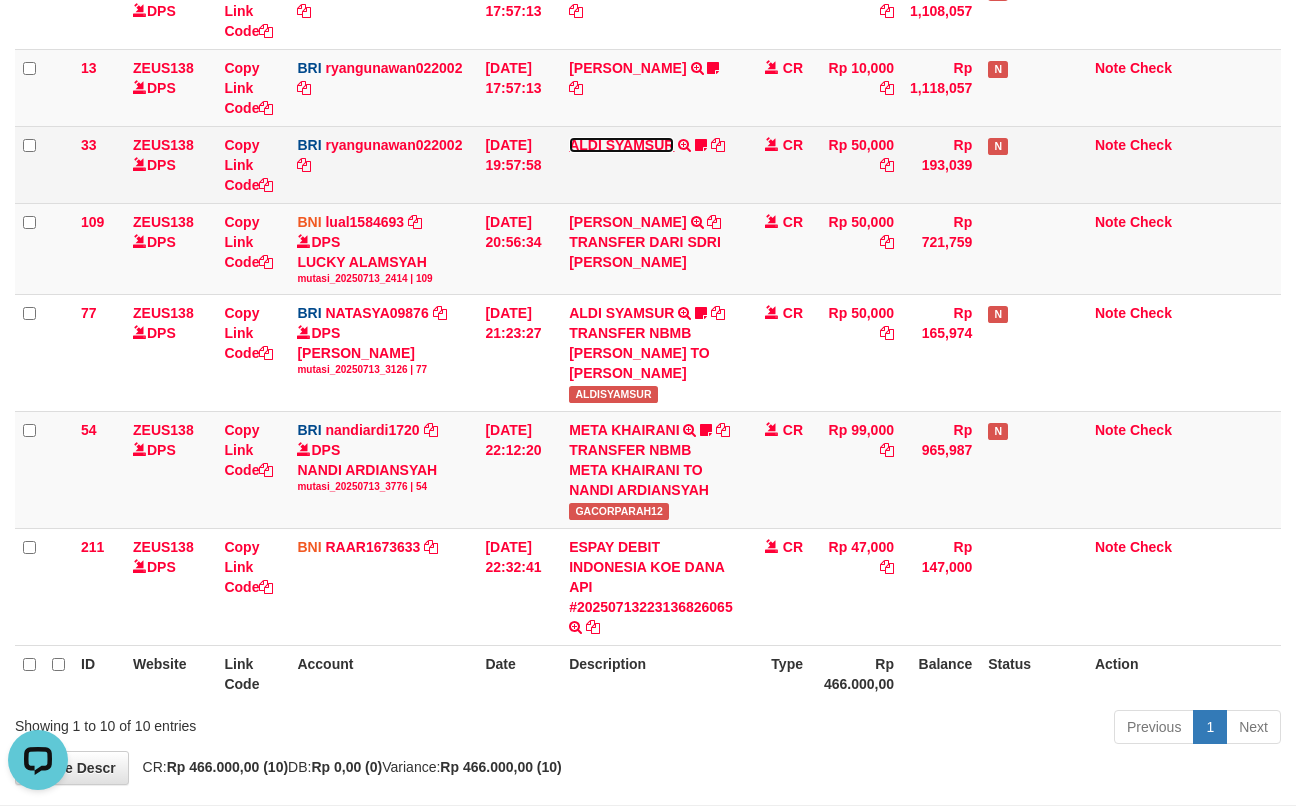 scroll, scrollTop: 0, scrollLeft: 0, axis: both 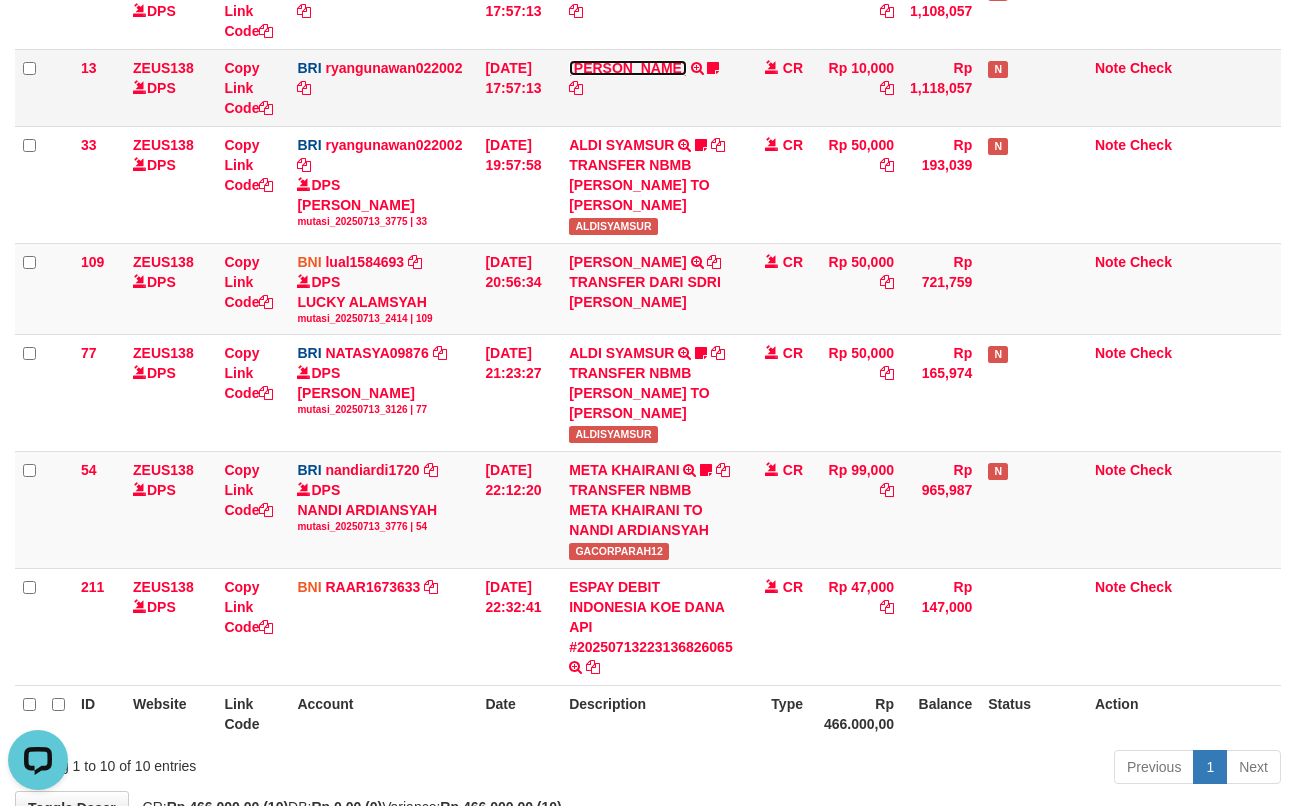 click on "ENOS RAMBALANG" at bounding box center [627, 68] 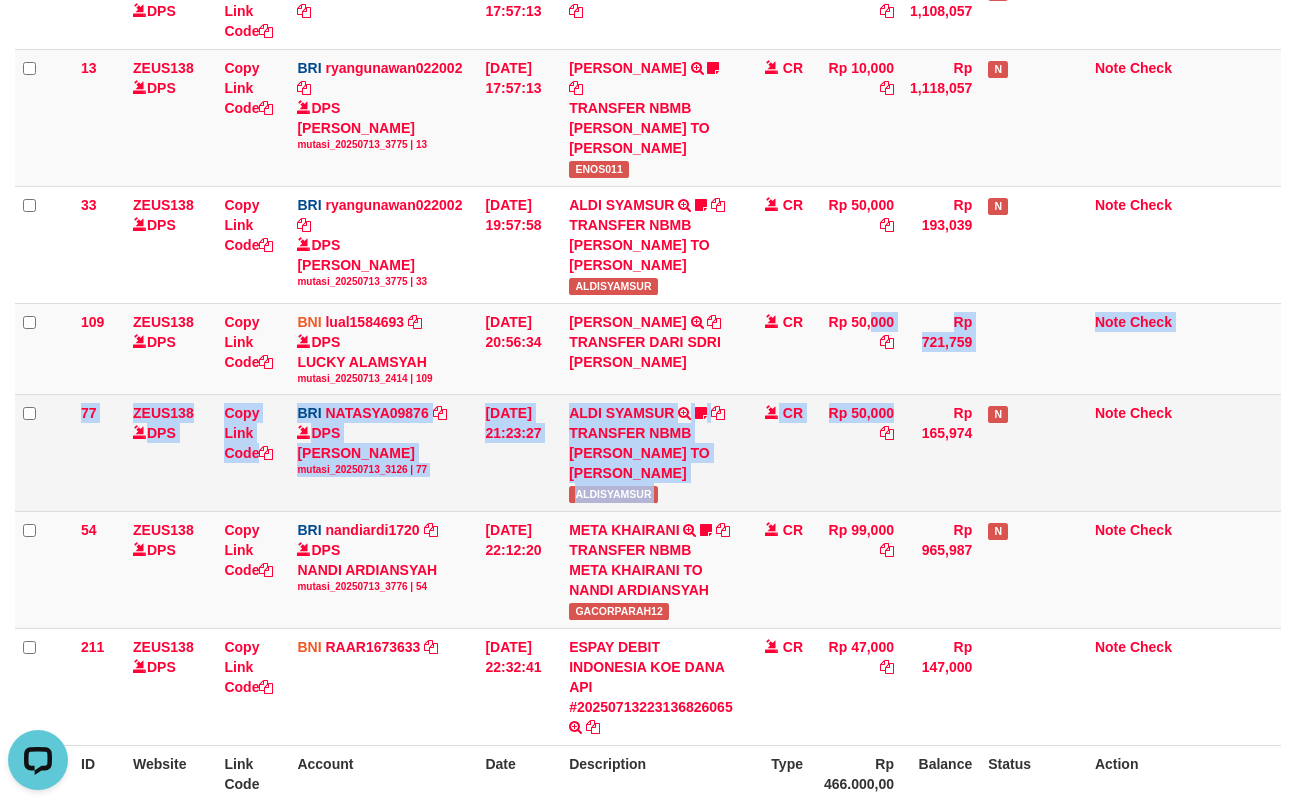 click on "131
ZEUS138    DPS
Copy Link Code
BRI
20202020aldo
DPS
REVALDO SAGITA
mutasi_20250713_3778 | 131
mutasi_20250713_3778 | 131
13/07/2025 14:21:23
DANA HERISUPRAPTO            TRANSFER NBMB DANA HERISUPRAPTO TO REVALDO SAGITA    Herisuprapto
CR
Rp 50,000
Rp 1,688,771
N
Note
Check
139
ZEUS138    DPS
Copy Link Code
BRI
radipr021100
DPS
REYNALDI ADI PRATAMA
mutasi_20250713_3774 | 139" at bounding box center [648, 243] 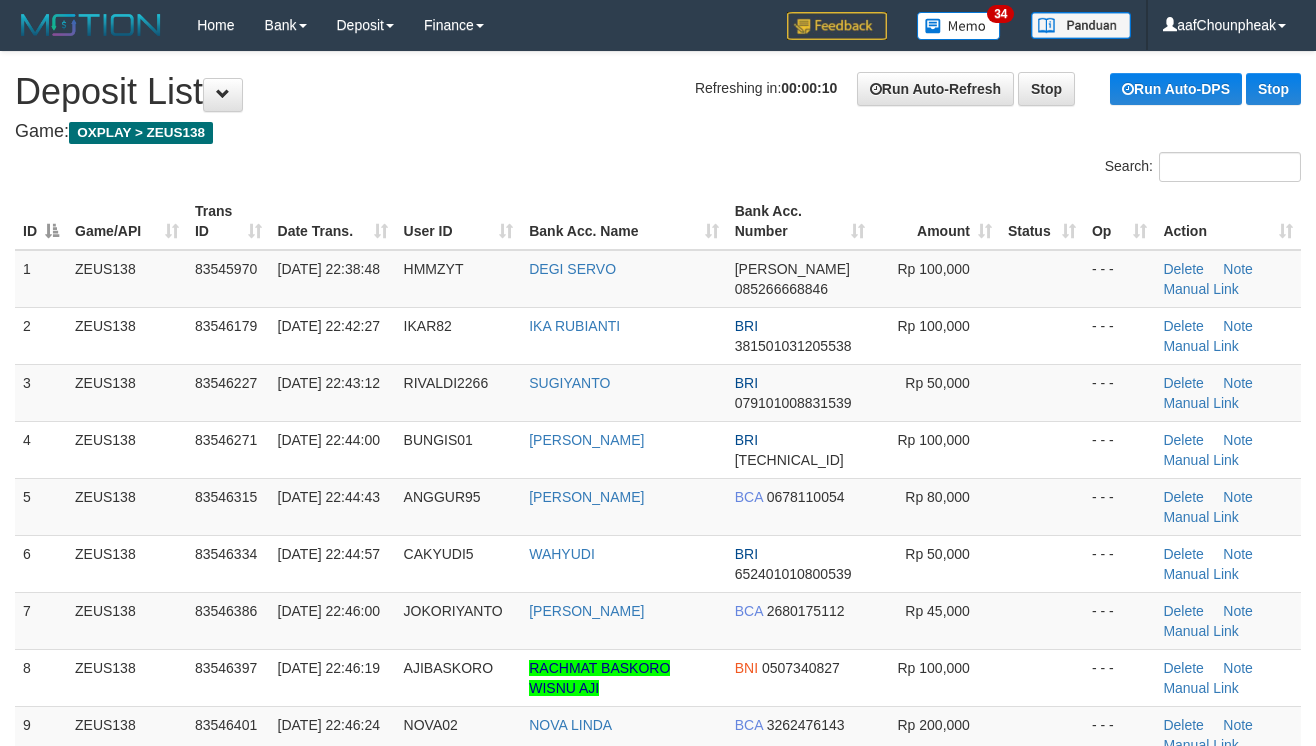 scroll, scrollTop: 0, scrollLeft: 0, axis: both 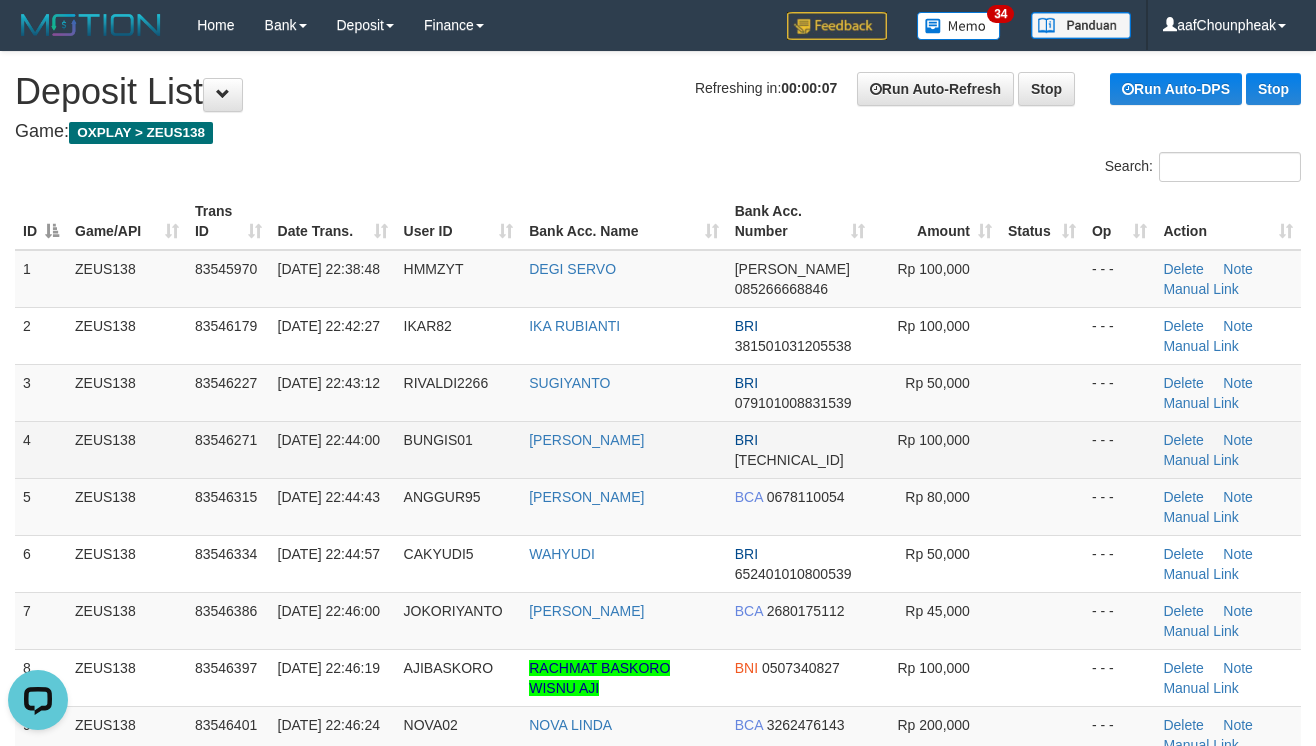 click at bounding box center [1042, 449] 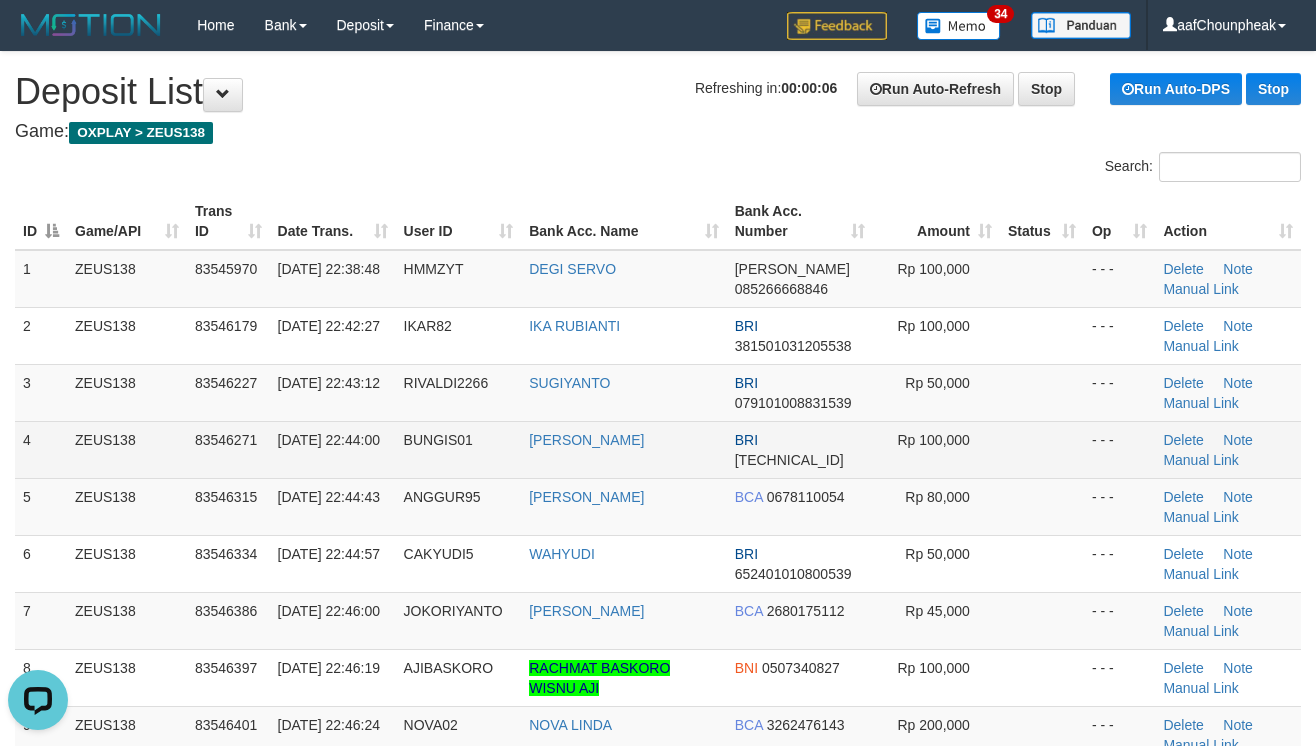 click at bounding box center (1042, 449) 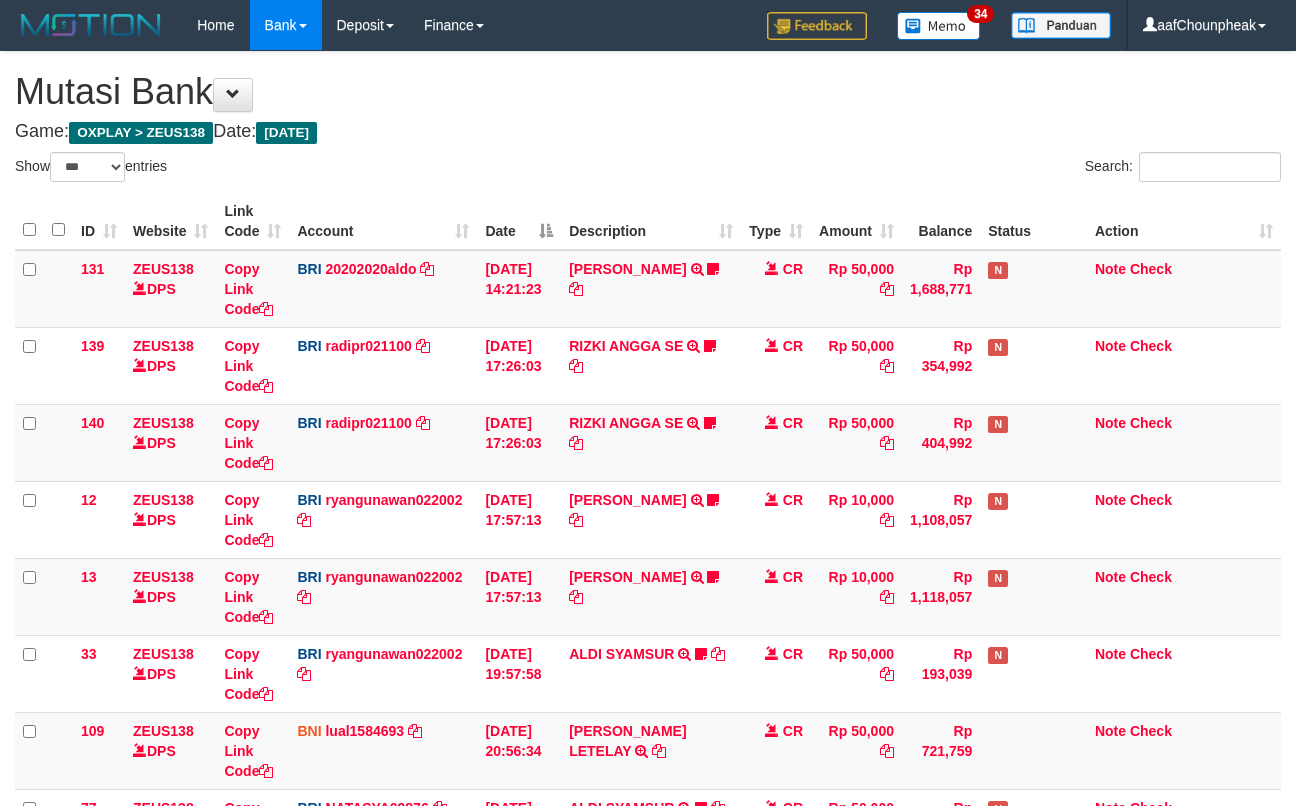 select on "***" 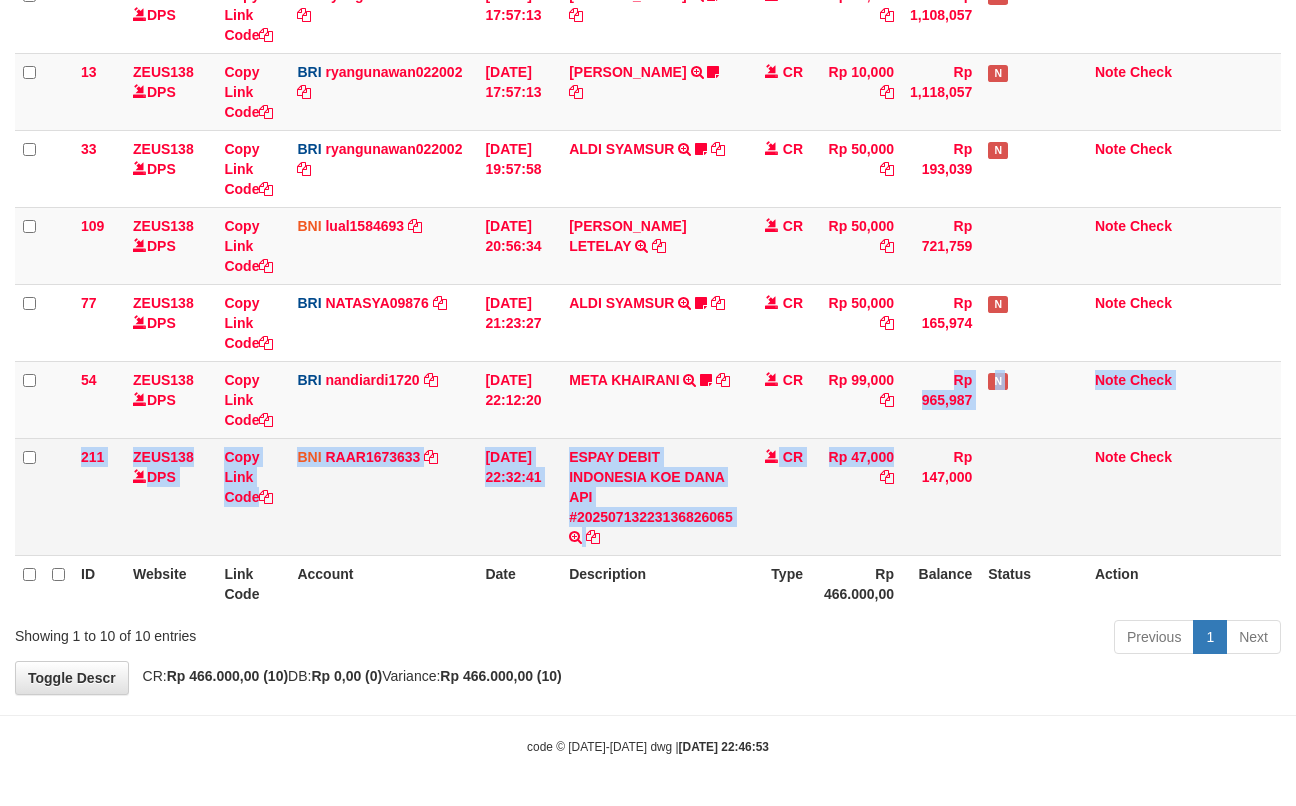 drag, startPoint x: 880, startPoint y: 454, endPoint x: 894, endPoint y: 505, distance: 52.886673 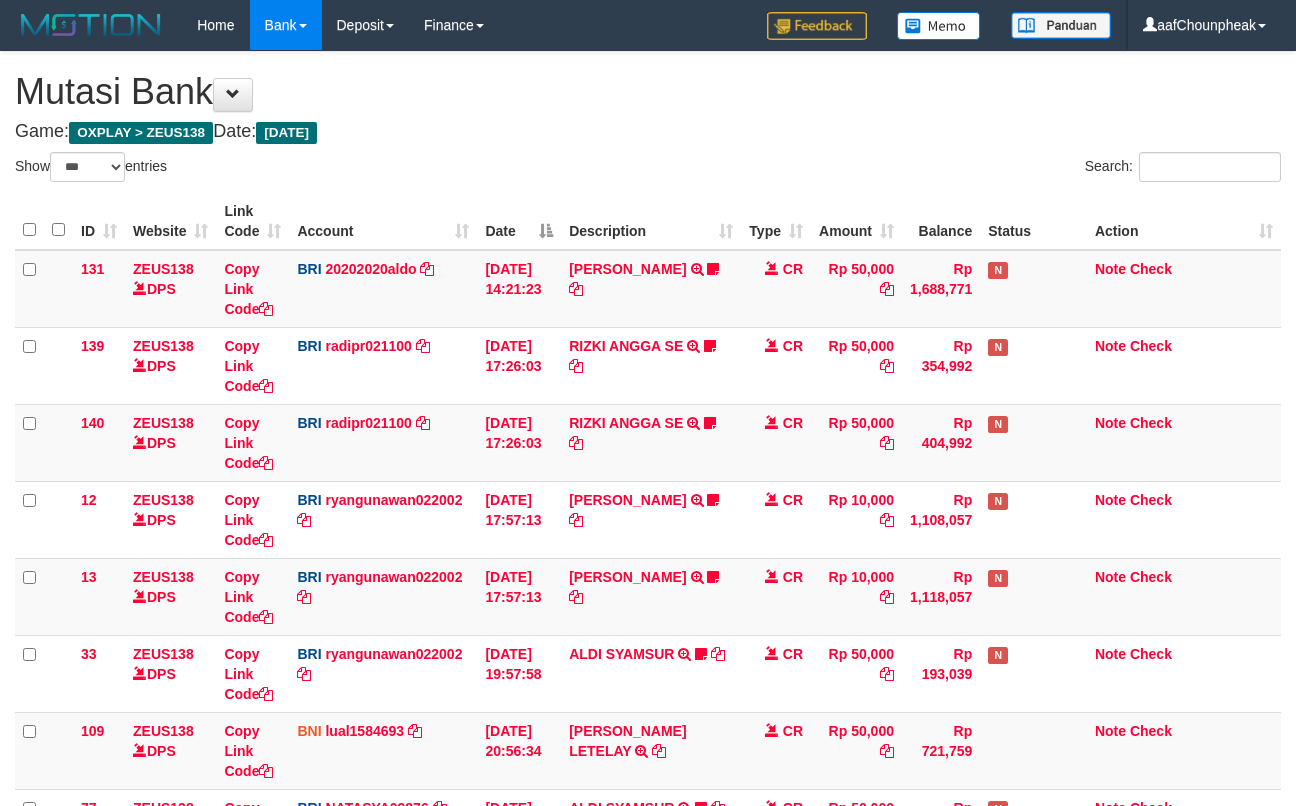 select on "***" 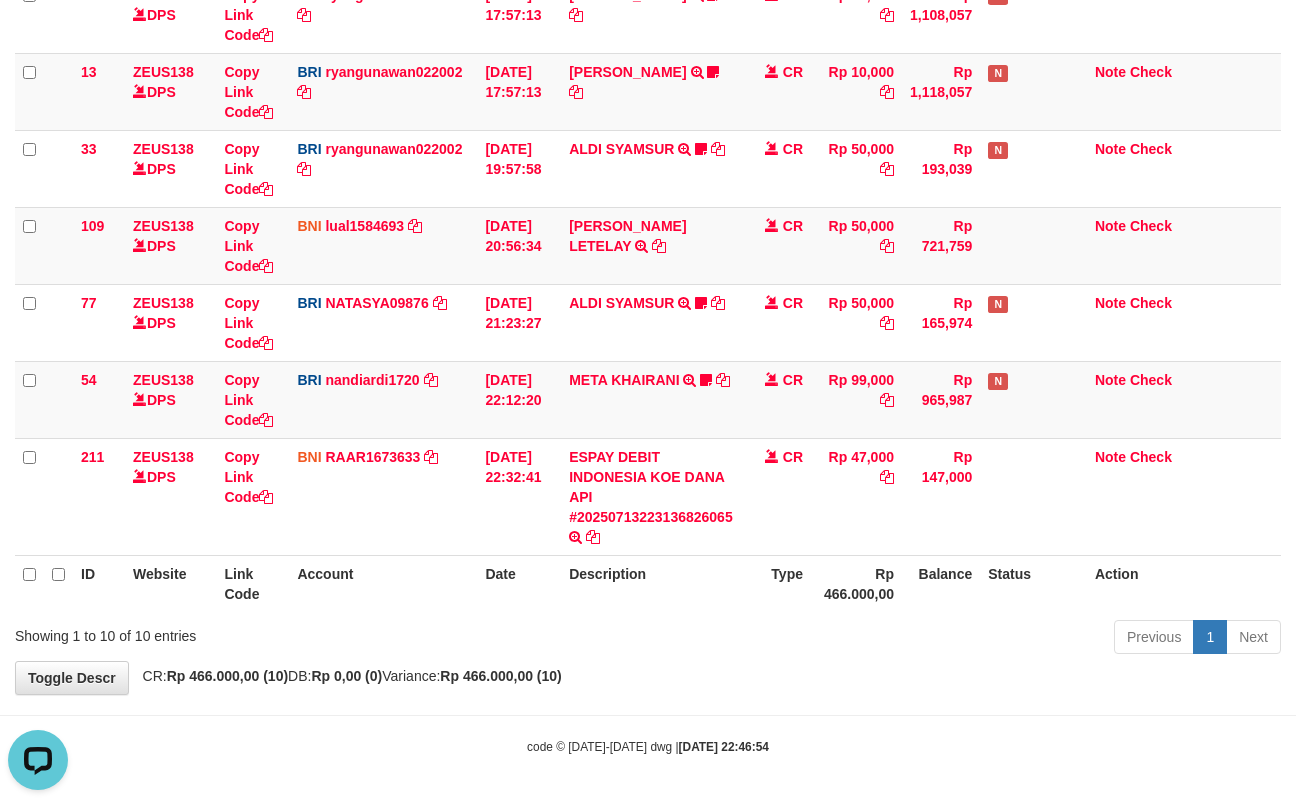 scroll, scrollTop: 0, scrollLeft: 0, axis: both 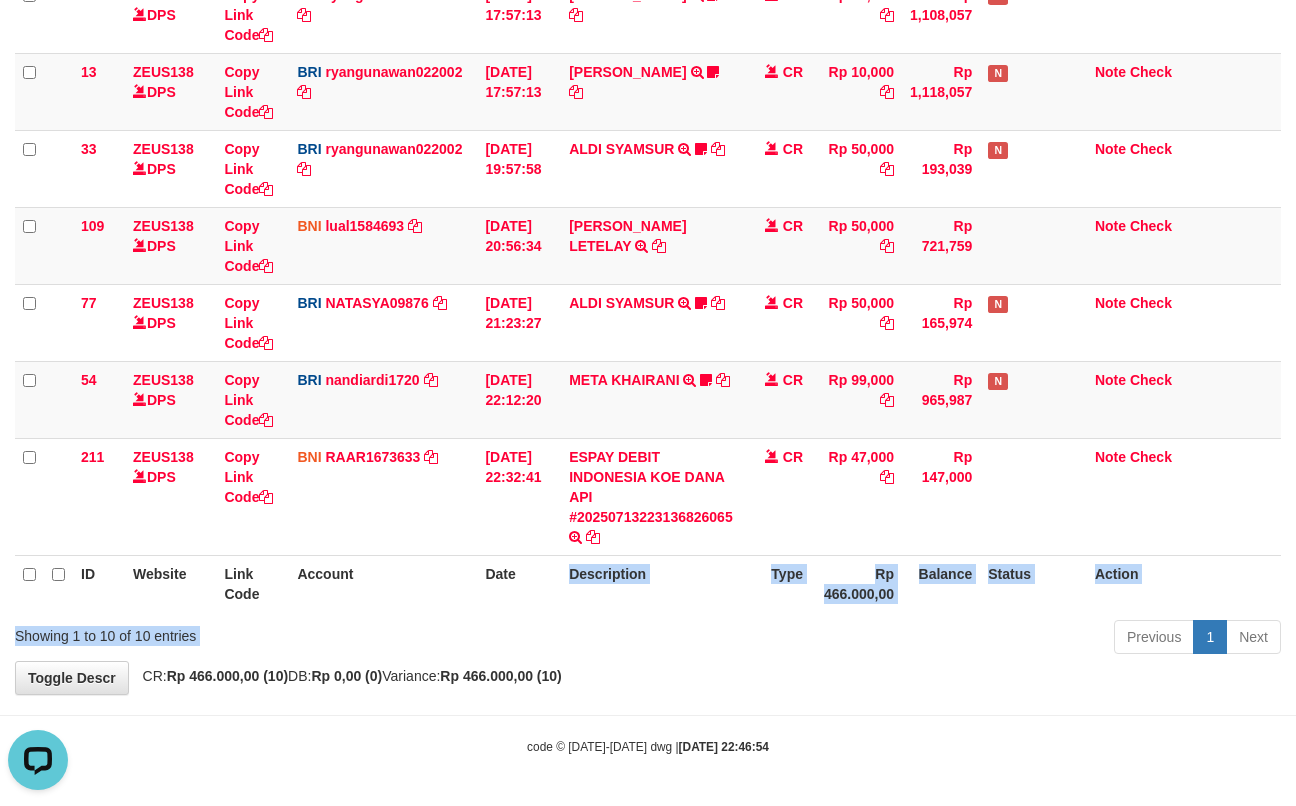 click on "Show  ** ** ** ***  entries Search:
ID Website Link Code Account Date Description Type Amount Balance Status Action
131
ZEUS138    DPS
Copy Link Code
BRI
20202020aldo
DPS
REVALDO SAGITA
mutasi_20250713_3778 | 131
mutasi_20250713_3778 | 131
13/07/2025 14:21:23
DANA HERISUPRAPTO            TRANSFER NBMB DANA HERISUPRAPTO TO REVALDO SAGITA    Herisuprapto
CR
Rp 50,000
Rp 1,688,771
N
Note
Check
139
ZEUS138    DPS
Copy Link Code" at bounding box center (648, 154) 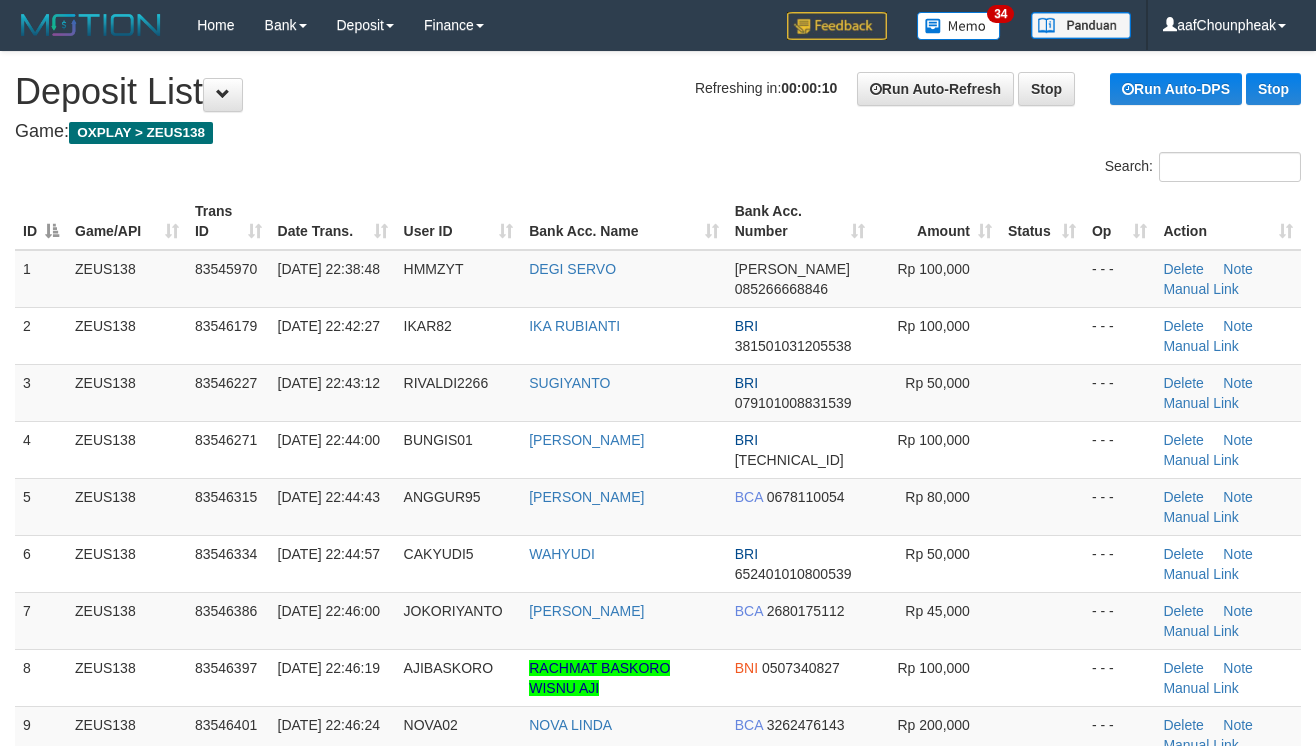 scroll, scrollTop: 0, scrollLeft: 0, axis: both 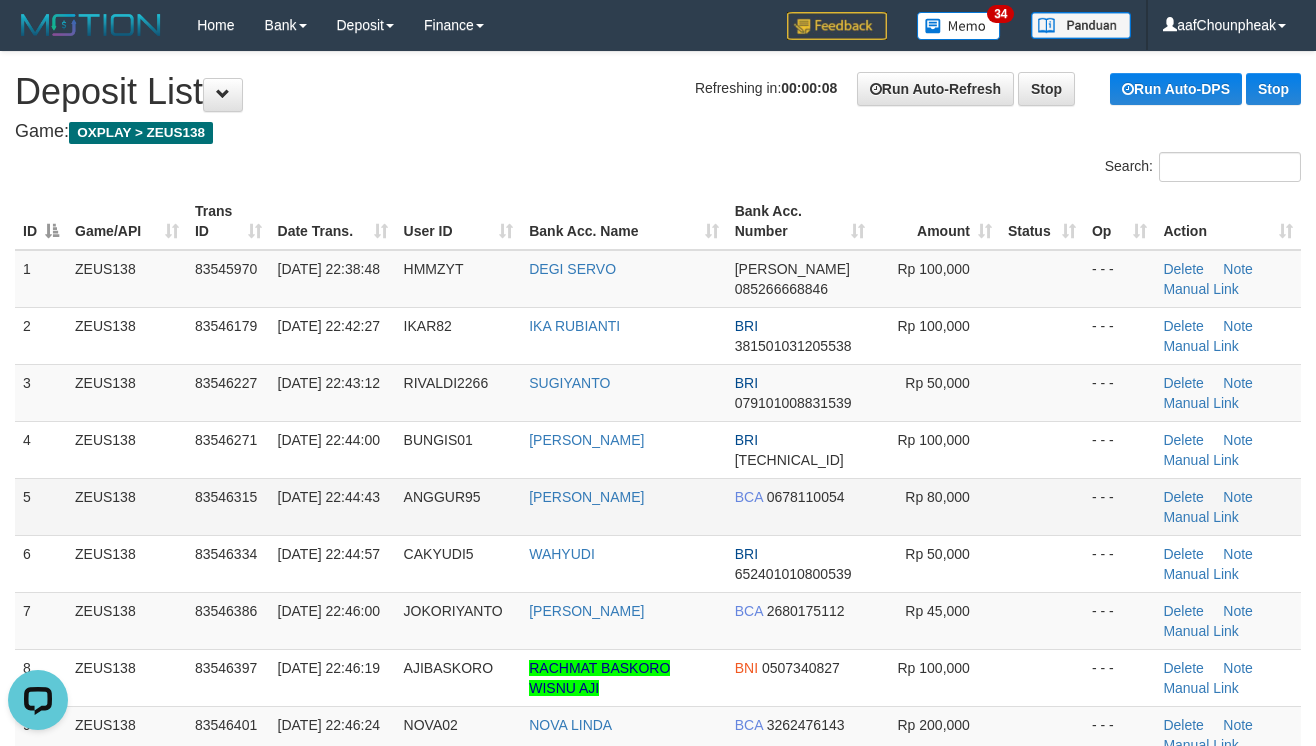 drag, startPoint x: 981, startPoint y: 492, endPoint x: 1325, endPoint y: 450, distance: 346.55447 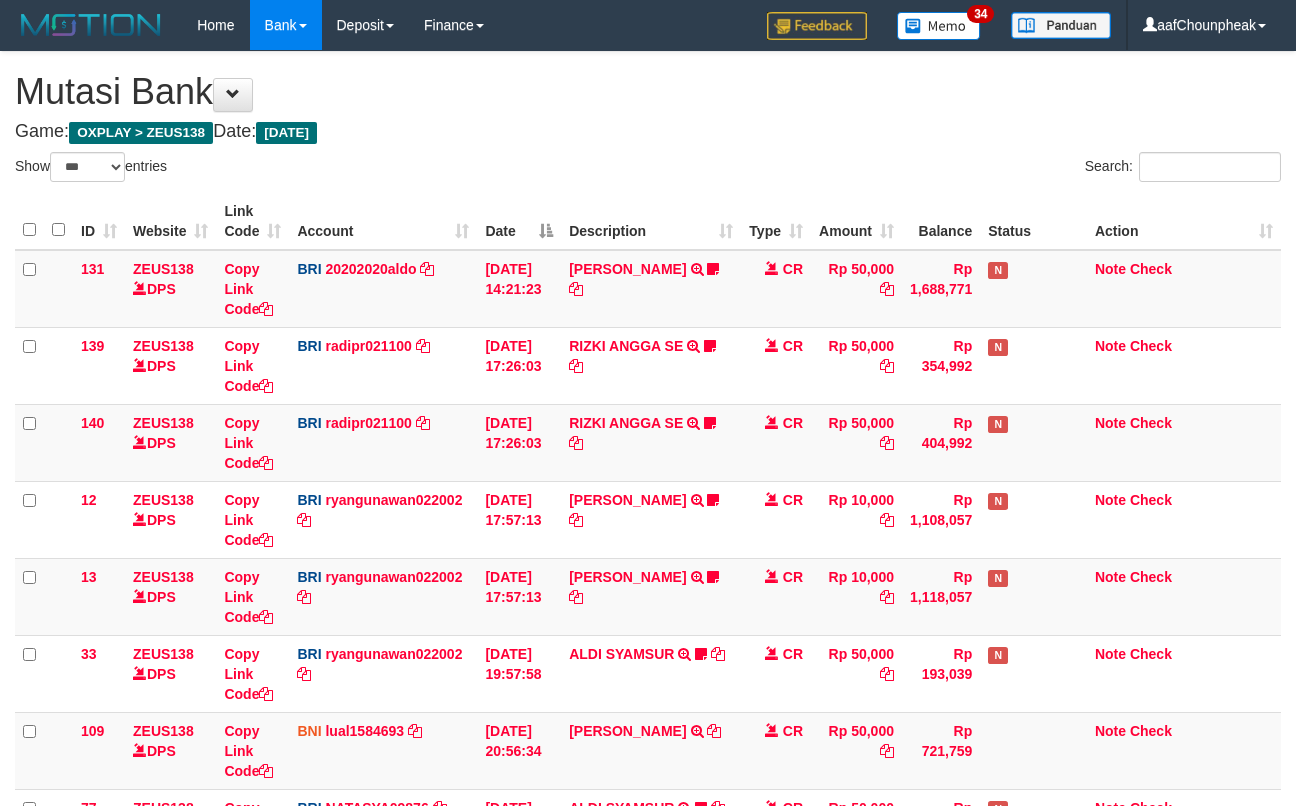 select on "***" 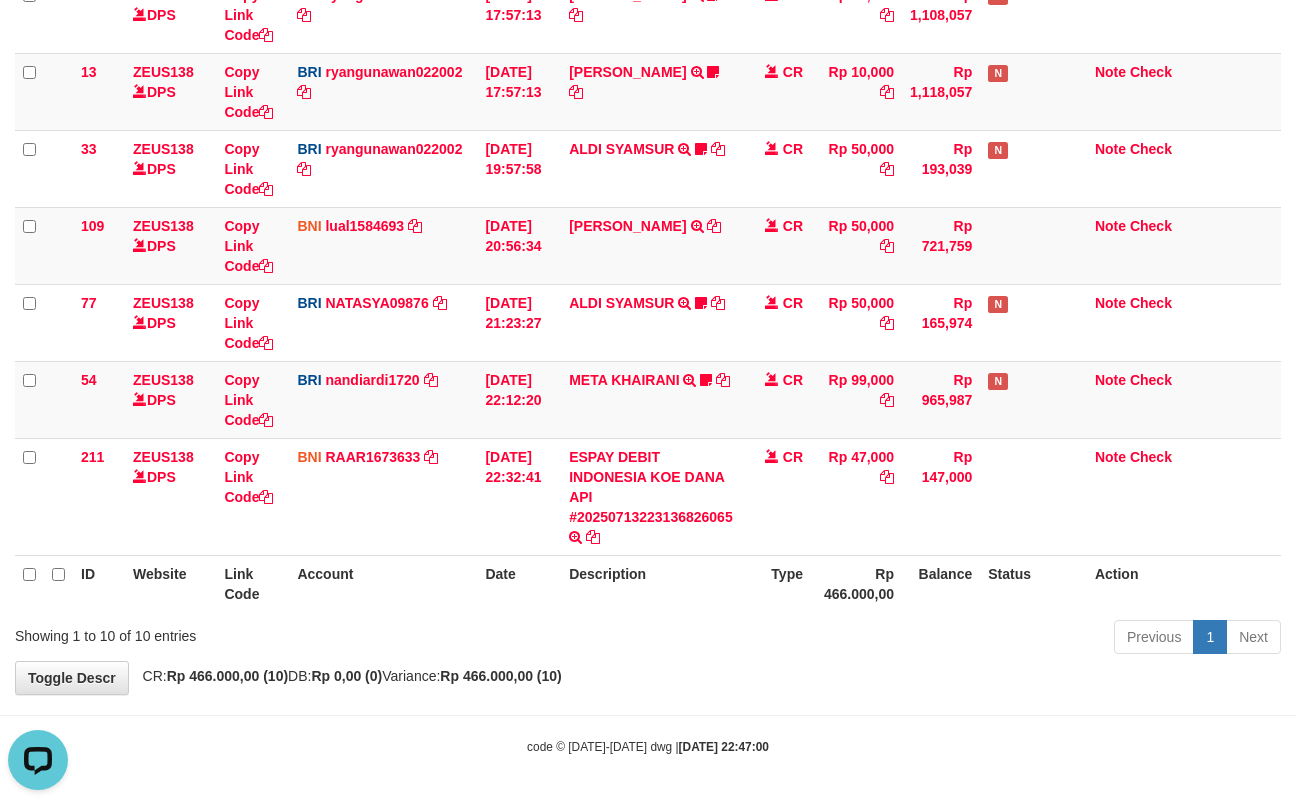 scroll, scrollTop: 0, scrollLeft: 0, axis: both 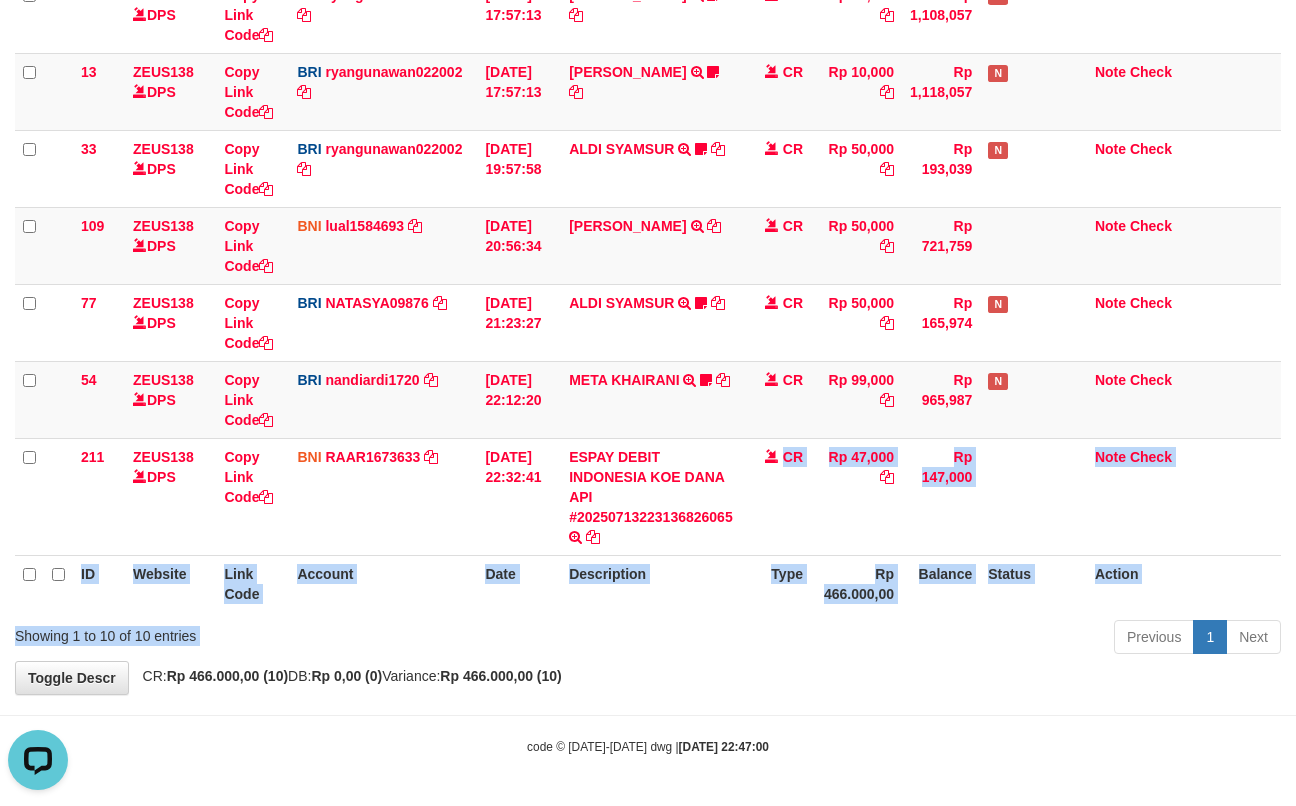 click on "Show  ** ** ** ***  entries Search:
ID Website Link Code Account Date Description Type Amount Balance Status Action
131
ZEUS138    DPS
Copy Link Code
BRI
20202020aldo
DPS
REVALDO SAGITA
mutasi_20250713_3778 | 131
mutasi_20250713_3778 | 131
13/07/2025 14:21:23
DANA HERISUPRAPTO            TRANSFER NBMB DANA HERISUPRAPTO TO REVALDO SAGITA    Herisuprapto
CR
Rp 50,000
Rp 1,688,771
N
Note
Check
139
ZEUS138    DPS
Copy Link Code" at bounding box center (648, 154) 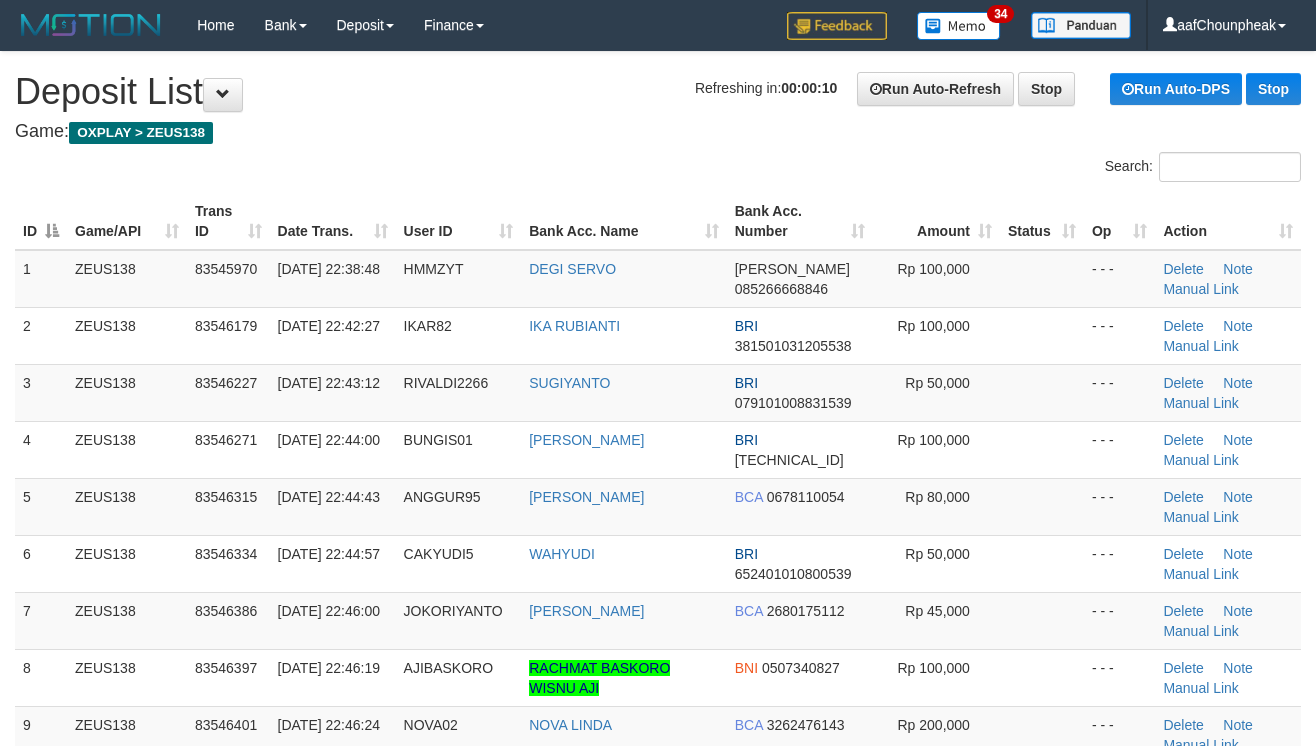 scroll, scrollTop: 0, scrollLeft: 0, axis: both 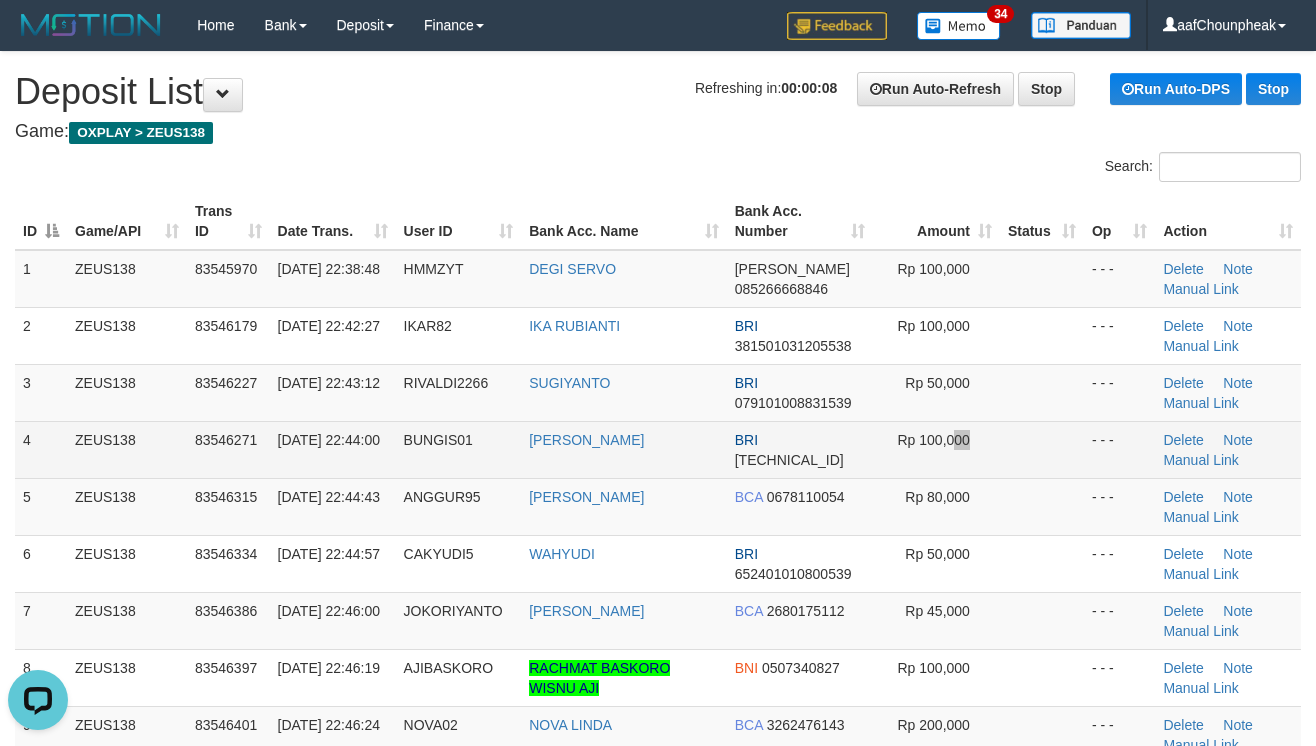 click on "Rp 100,000" at bounding box center (936, 449) 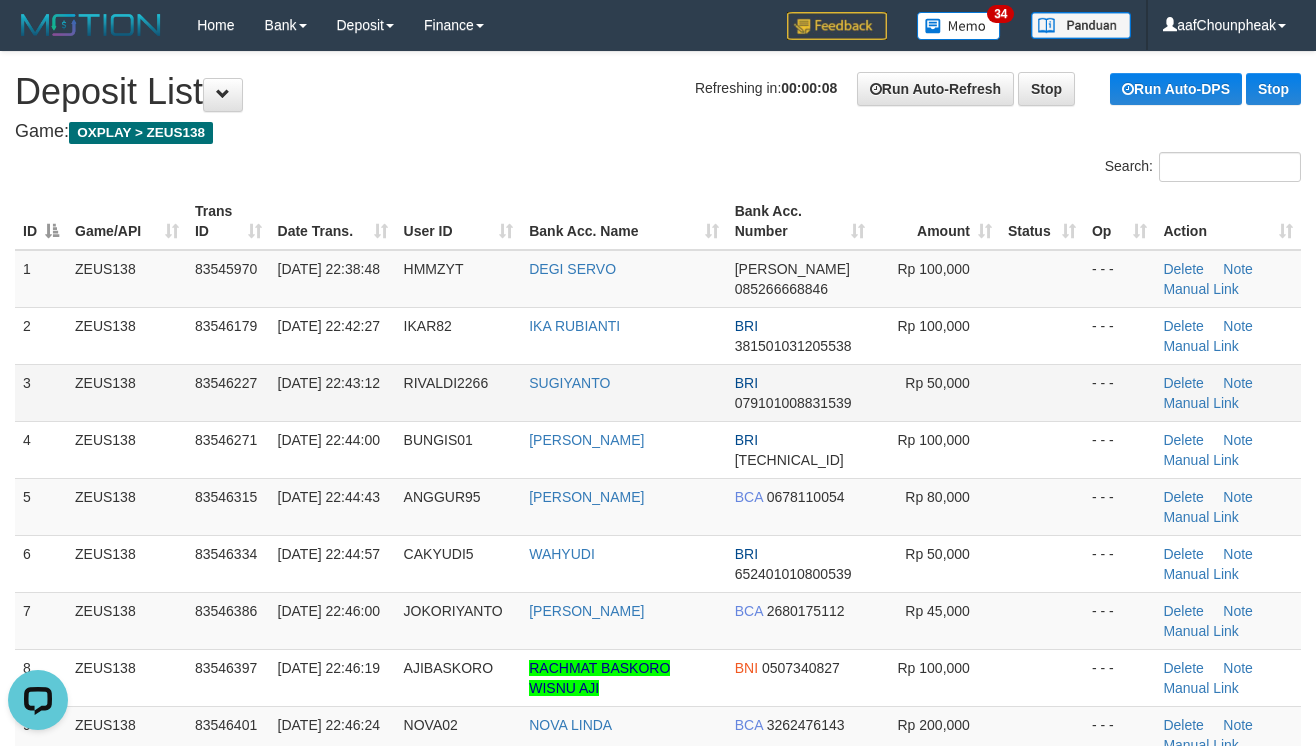 drag, startPoint x: 1032, startPoint y: 413, endPoint x: 1120, endPoint y: 398, distance: 89.26926 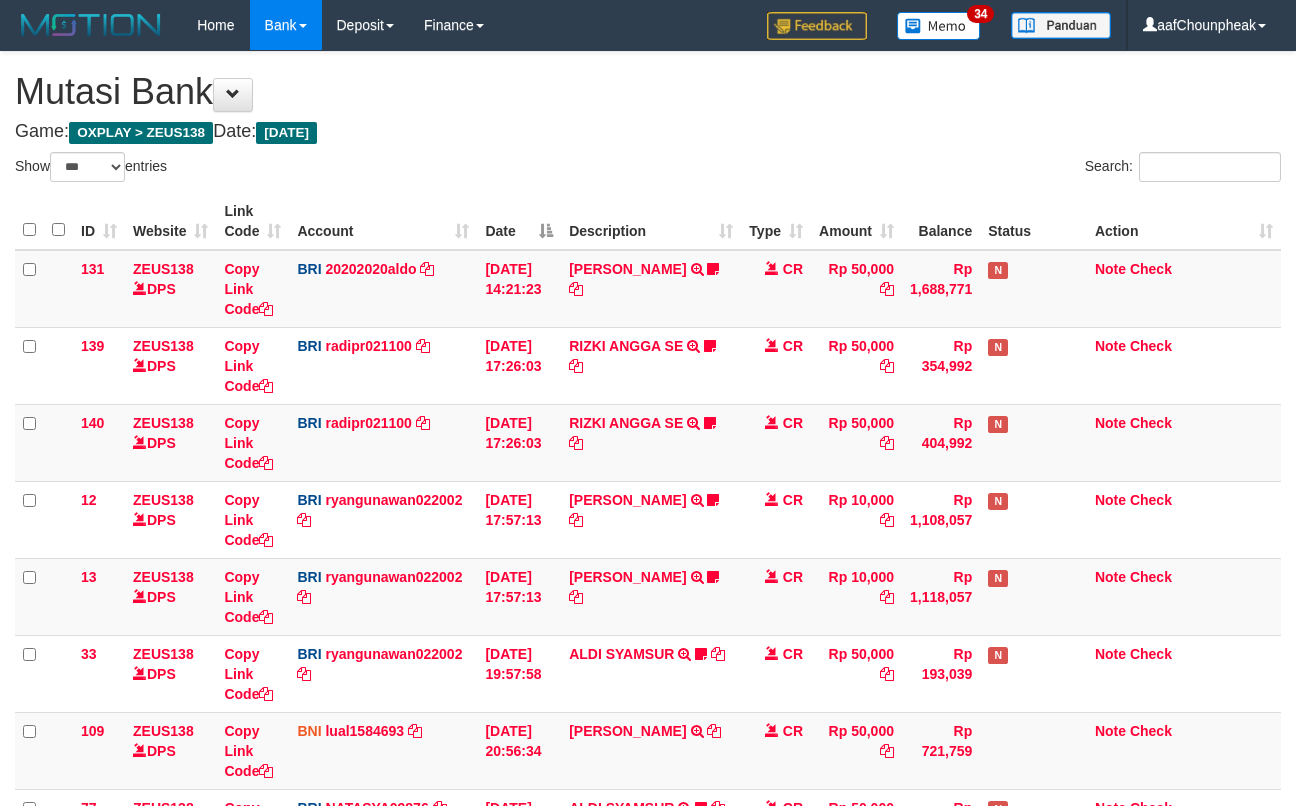 select on "***" 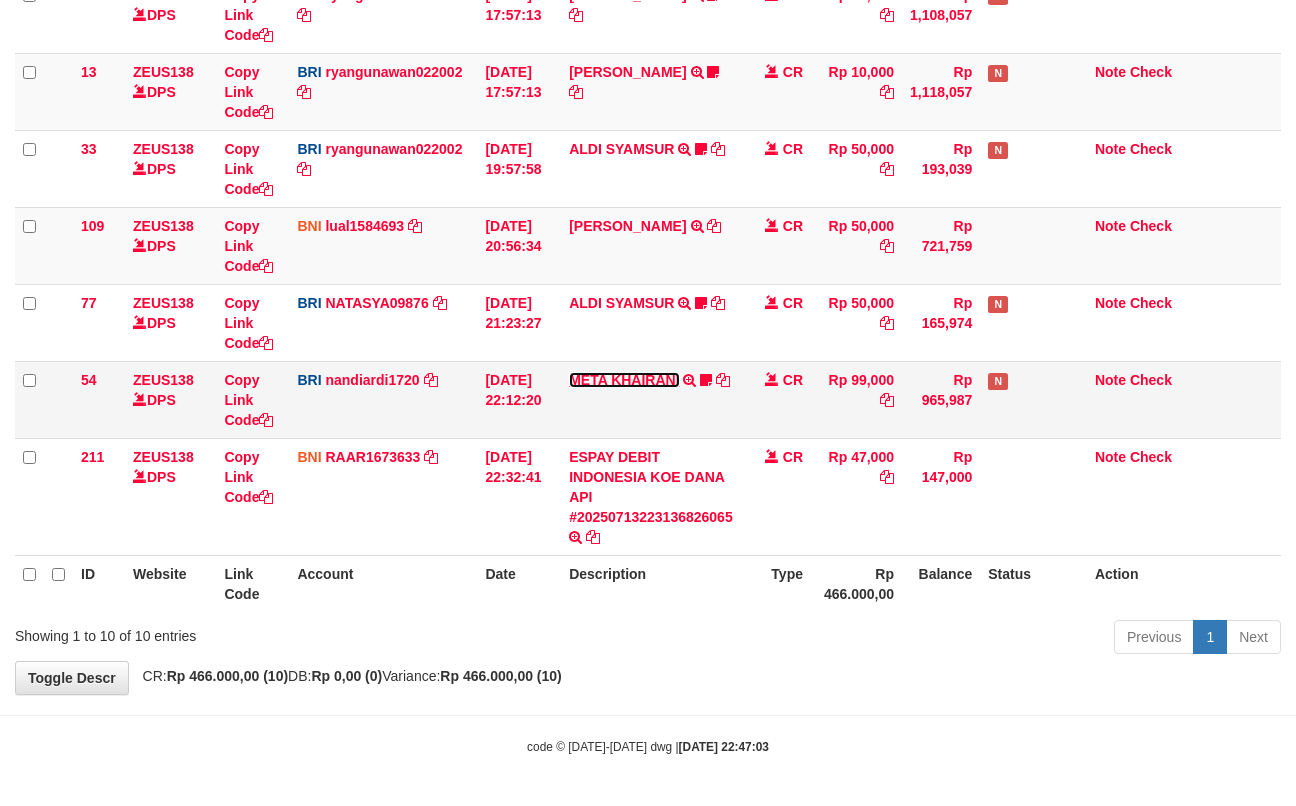 click on "META KHAIRANI" at bounding box center [624, 380] 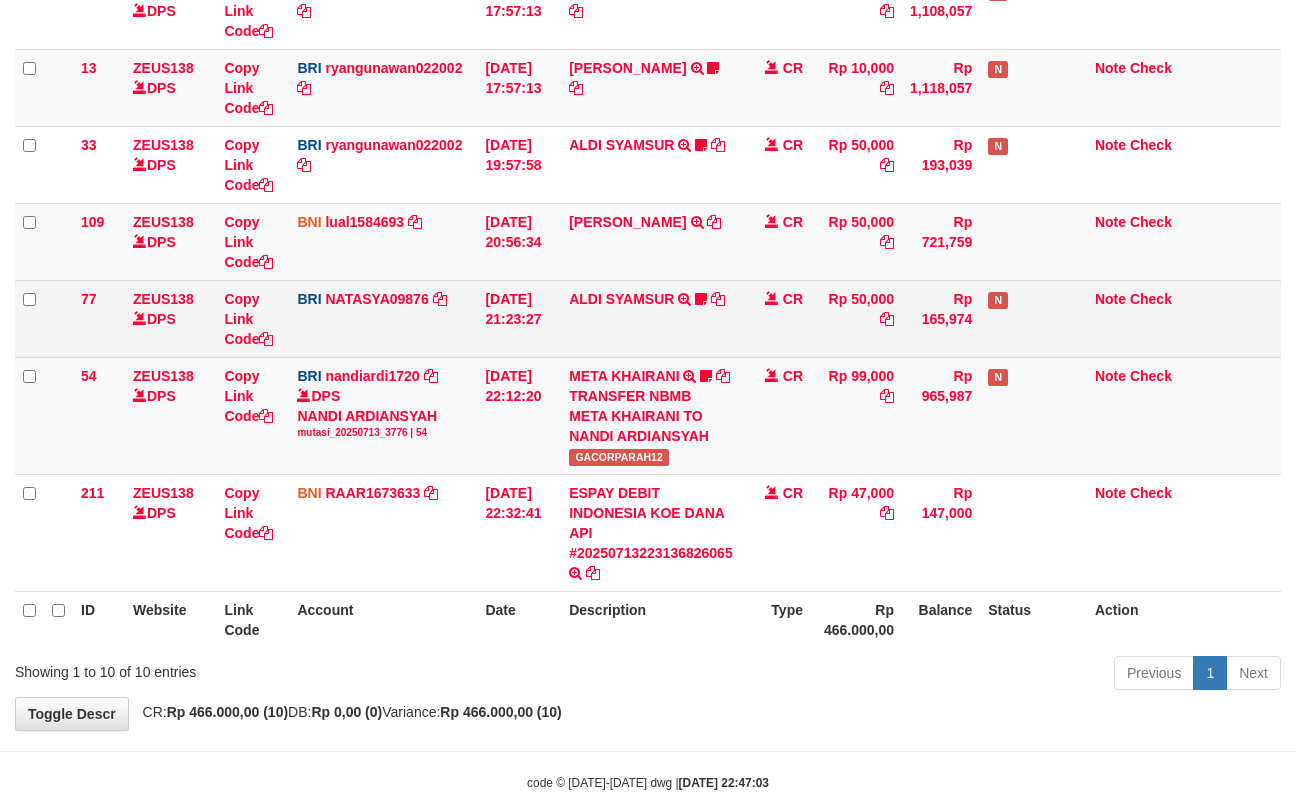 click on "[PERSON_NAME]            TRANSFER NBMB [PERSON_NAME] TO [PERSON_NAME]    ALDISYAMSUR" at bounding box center (651, 318) 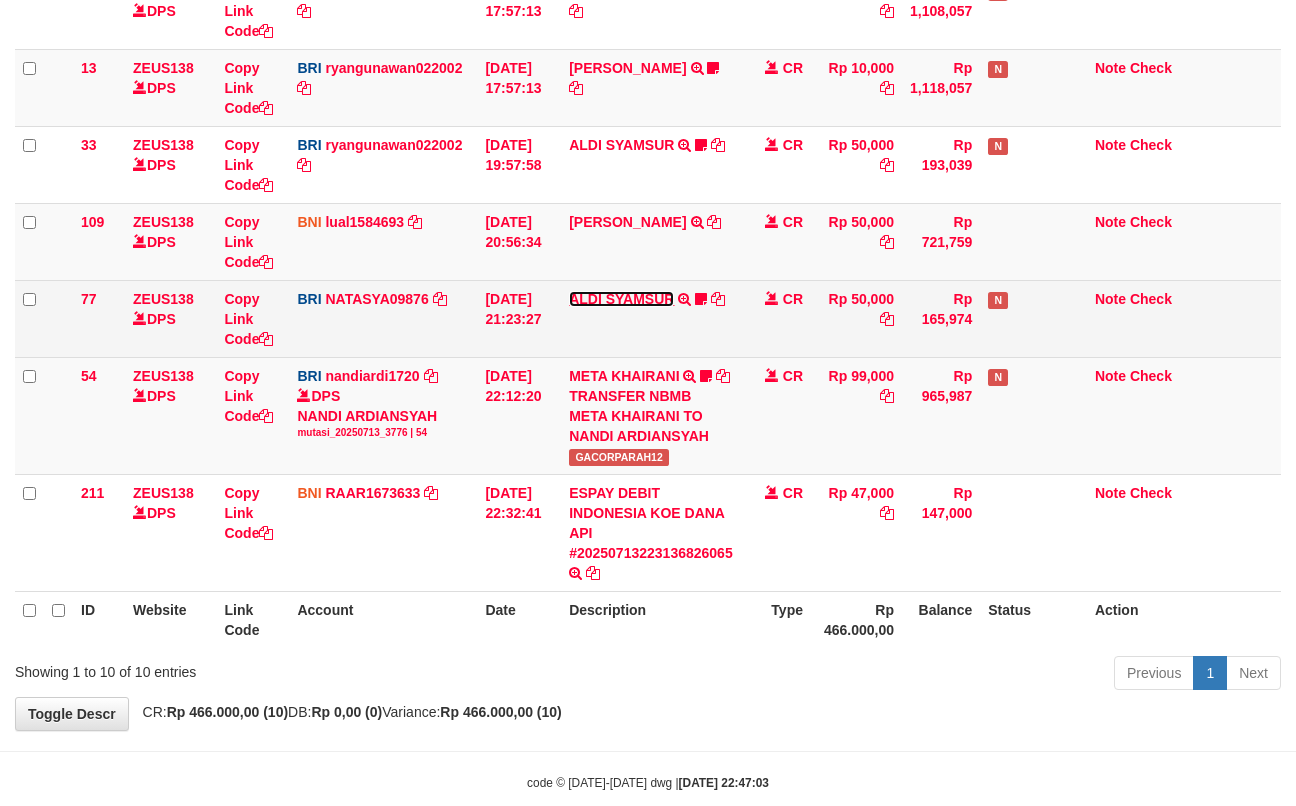 click on "ALDI SYAMSUR" at bounding box center [621, 299] 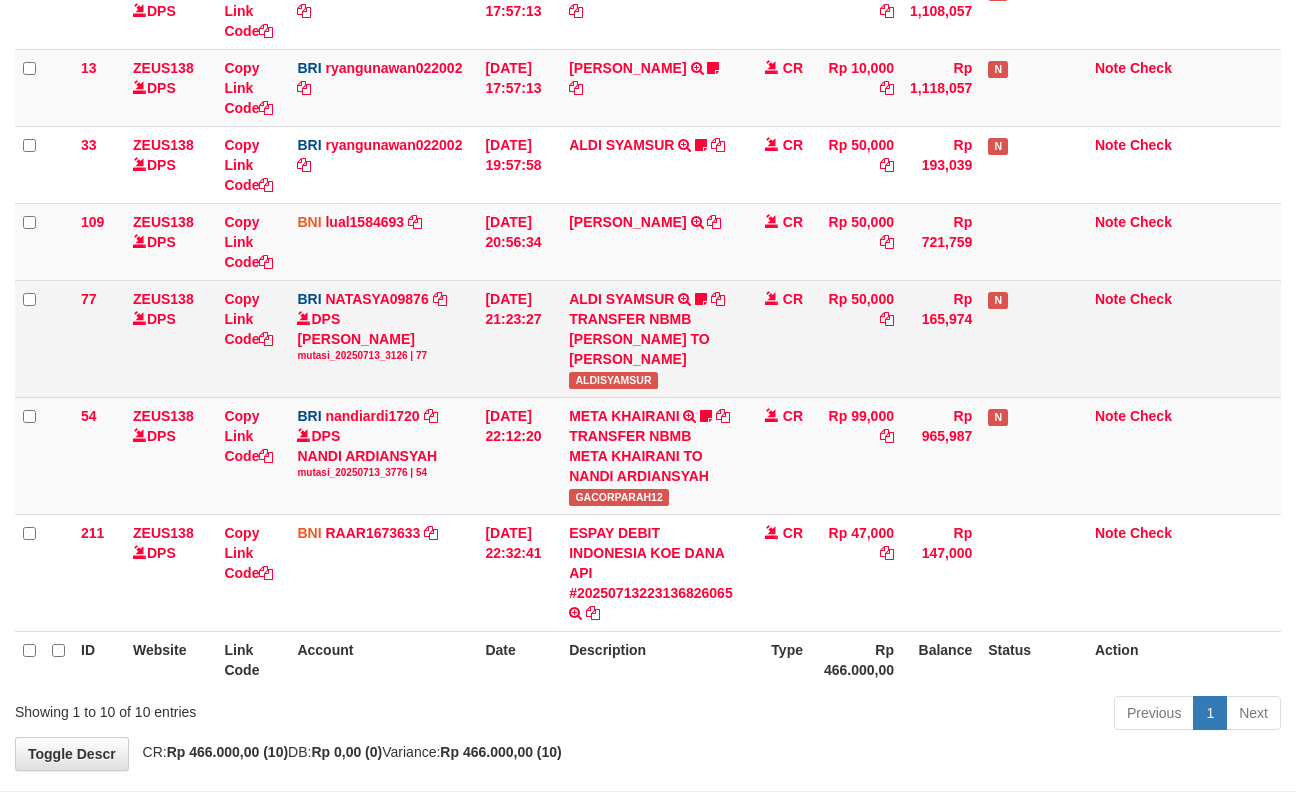 click on "ALDISYAMSUR" at bounding box center (613, 380) 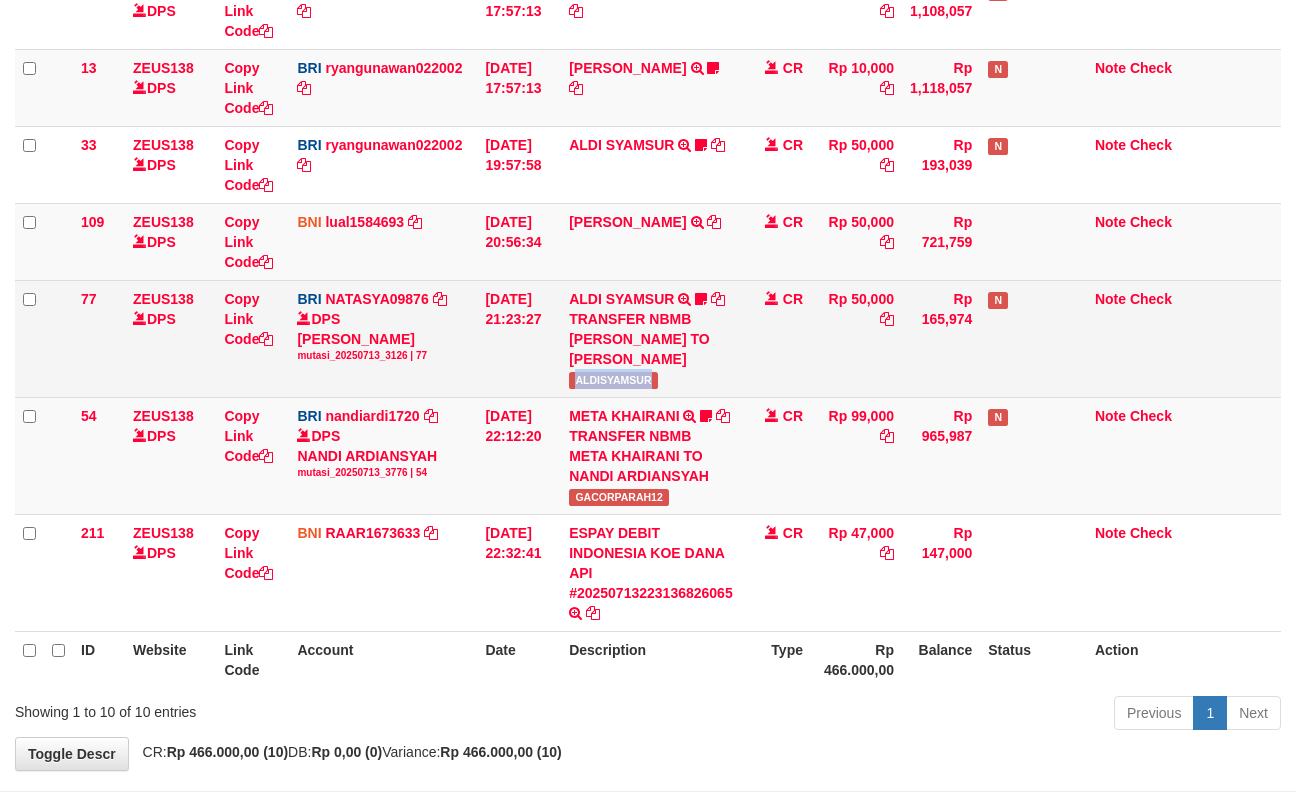 click on "ALDISYAMSUR" at bounding box center (613, 380) 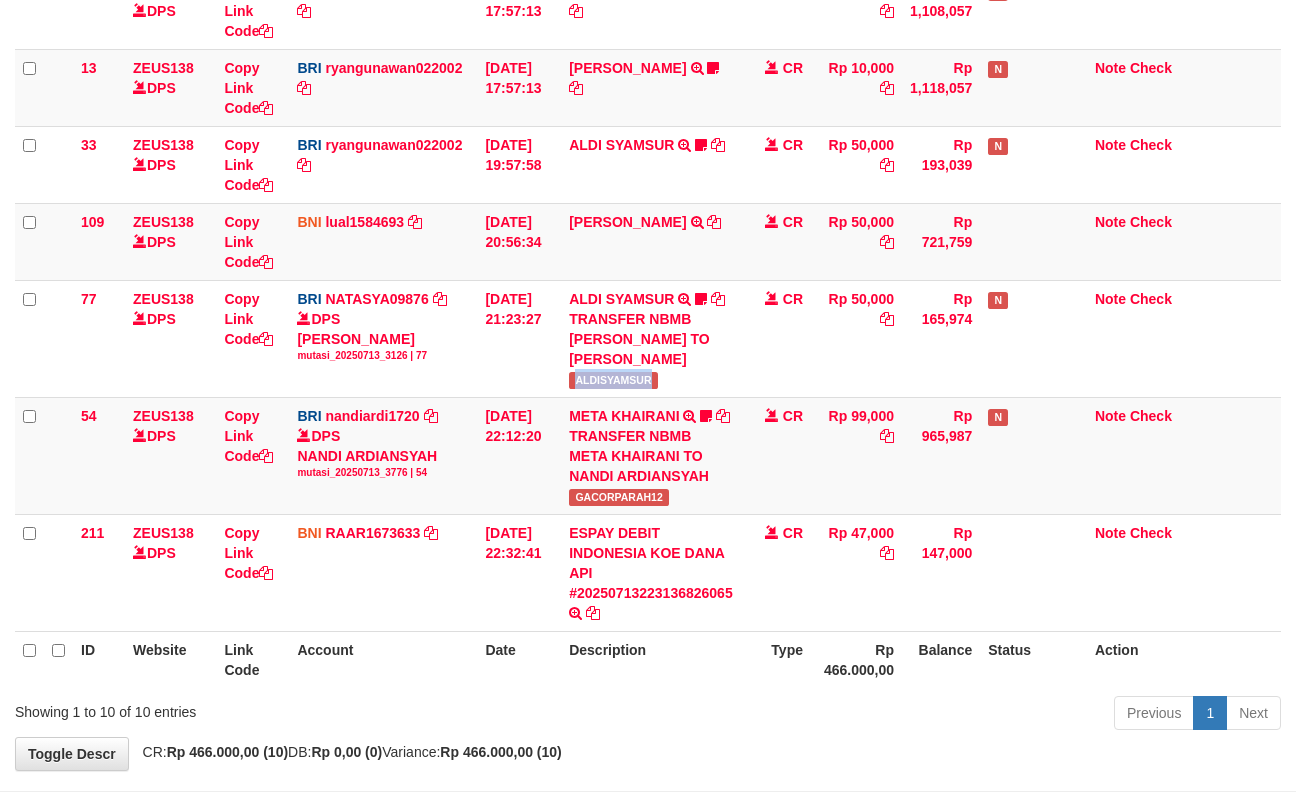 copy on "ALDISYAMSUR" 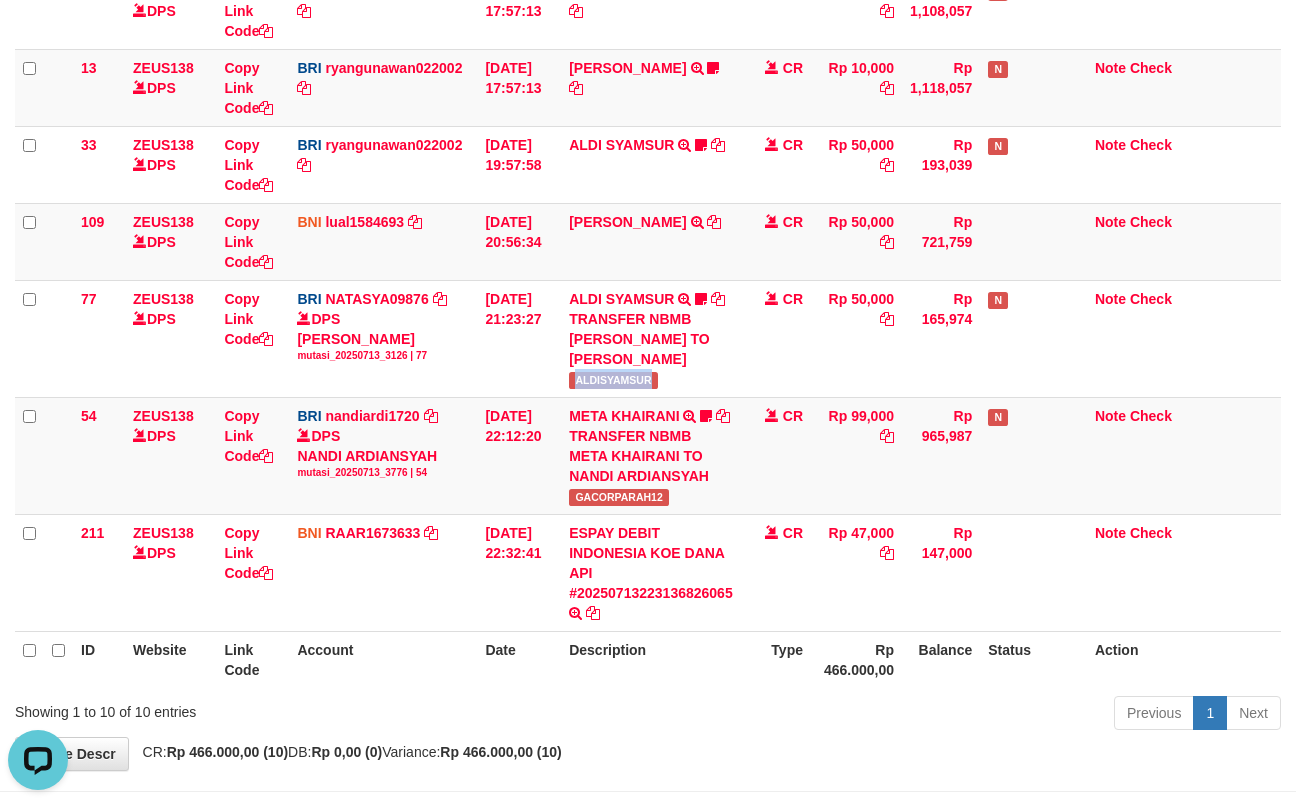 scroll, scrollTop: 0, scrollLeft: 0, axis: both 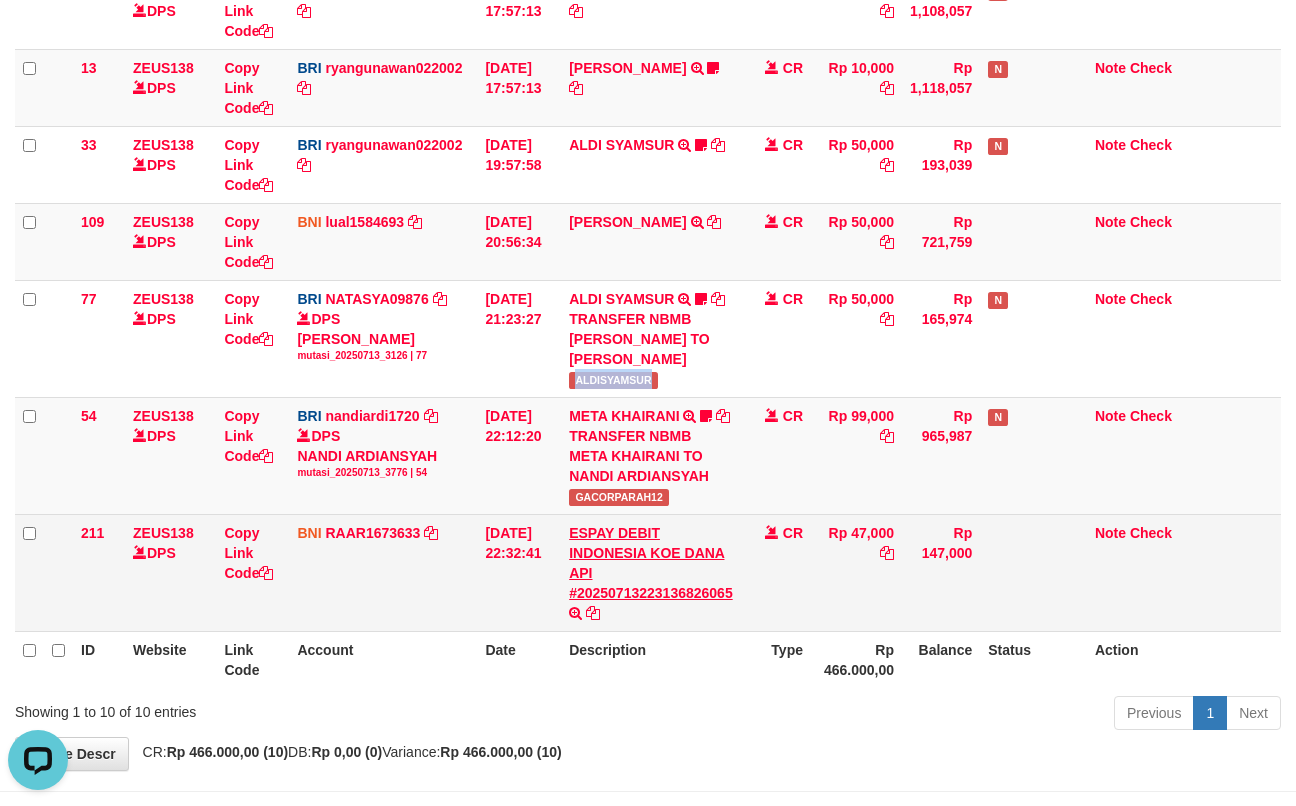 click on "131
ZEUS138    DPS
Copy Link Code
BRI
20202020aldo
DPS
REVALDO SAGITA
mutasi_20250713_3778 | 131
mutasi_20250713_3778 | 131
13/07/2025 14:21:23
DANA HERISUPRAPTO            TRANSFER NBMB DANA HERISUPRAPTO TO REVALDO SAGITA    Herisuprapto
CR
Rp 50,000
Rp 1,688,771
N
Note
Check
139
ZEUS138    DPS
Copy Link Code
BRI
radipr021100
DPS
REYNALDI ADI PRATAMA
mutasi_20250713_3774 | 139" at bounding box center [648, 186] 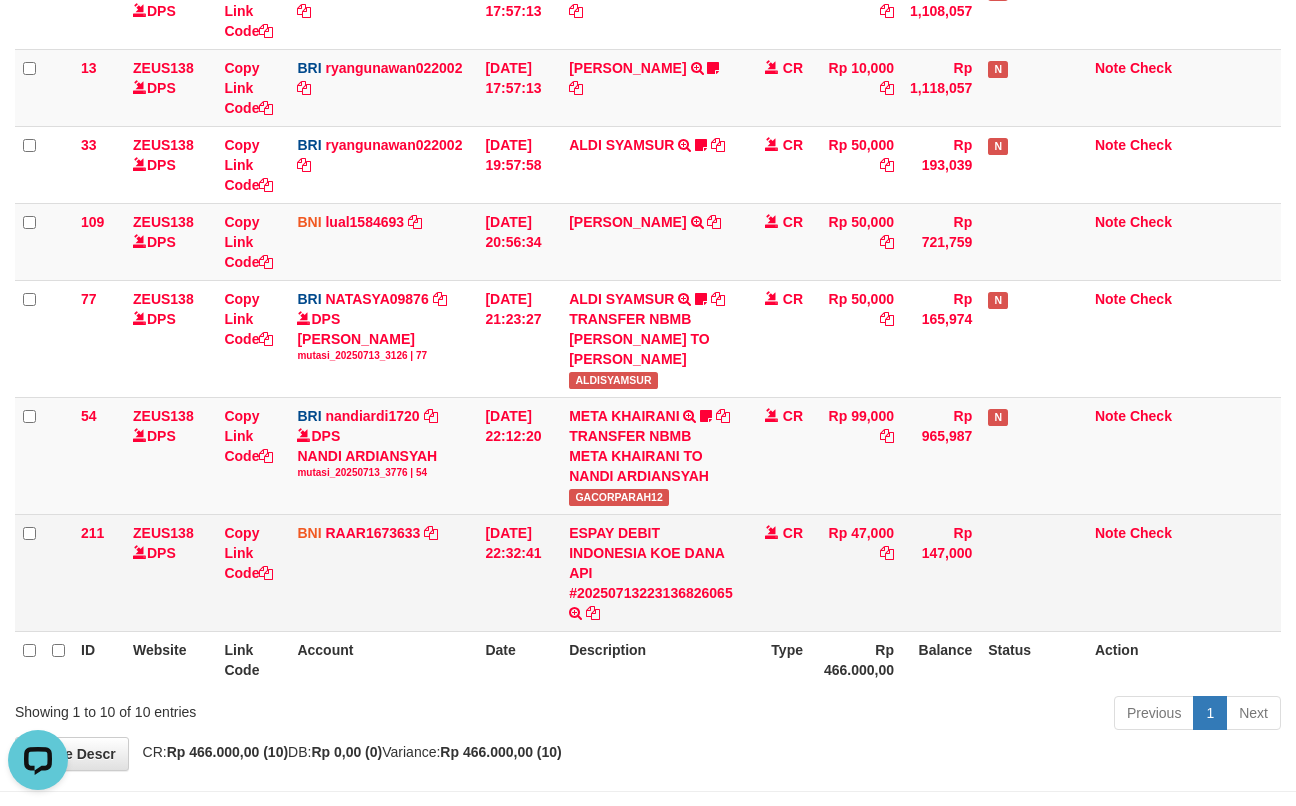 click on "Rp 47,000" at bounding box center [856, 572] 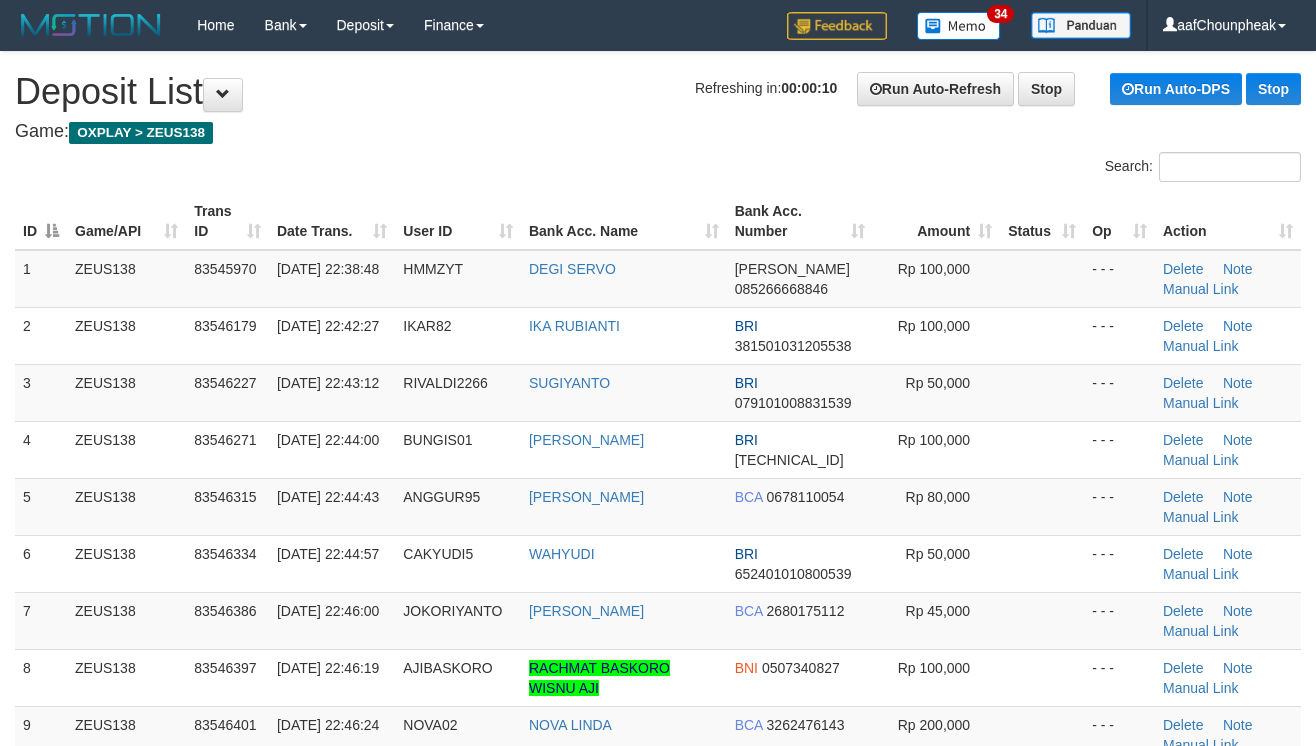 scroll, scrollTop: 0, scrollLeft: 0, axis: both 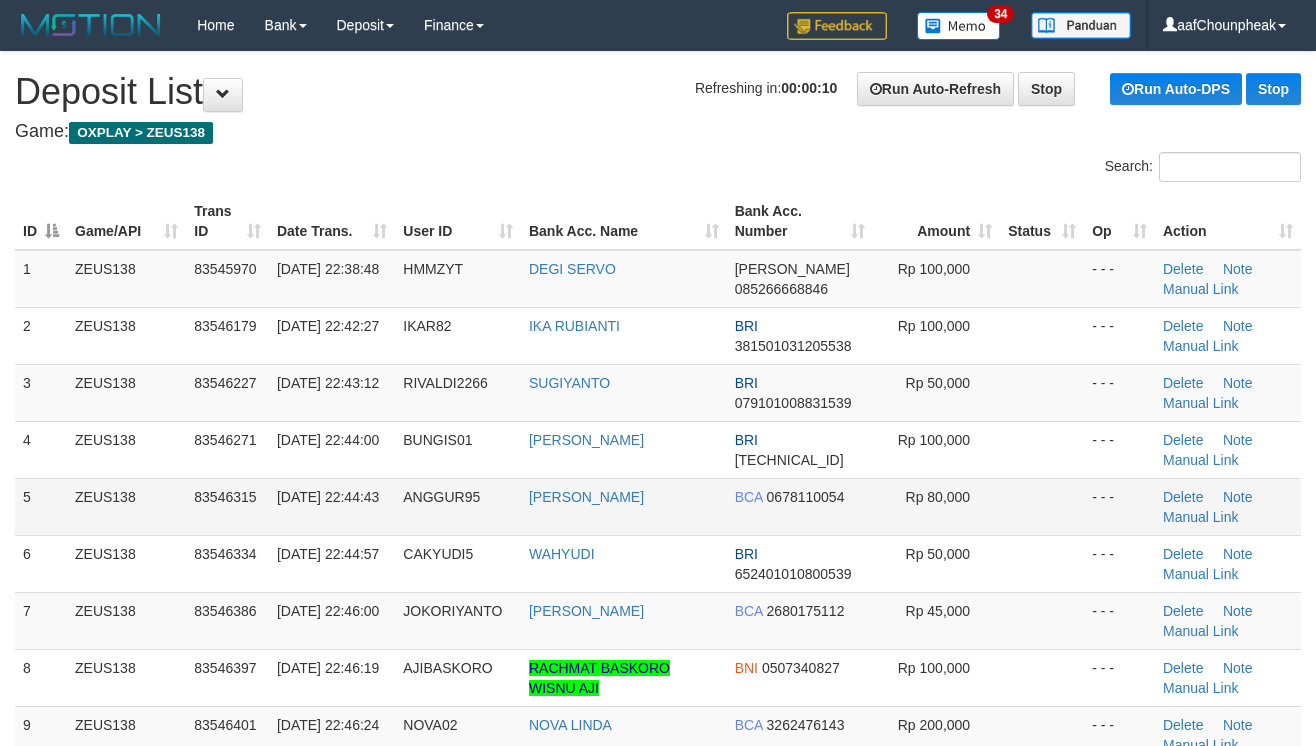 drag, startPoint x: 1002, startPoint y: 528, endPoint x: 1088, endPoint y: 524, distance: 86.09297 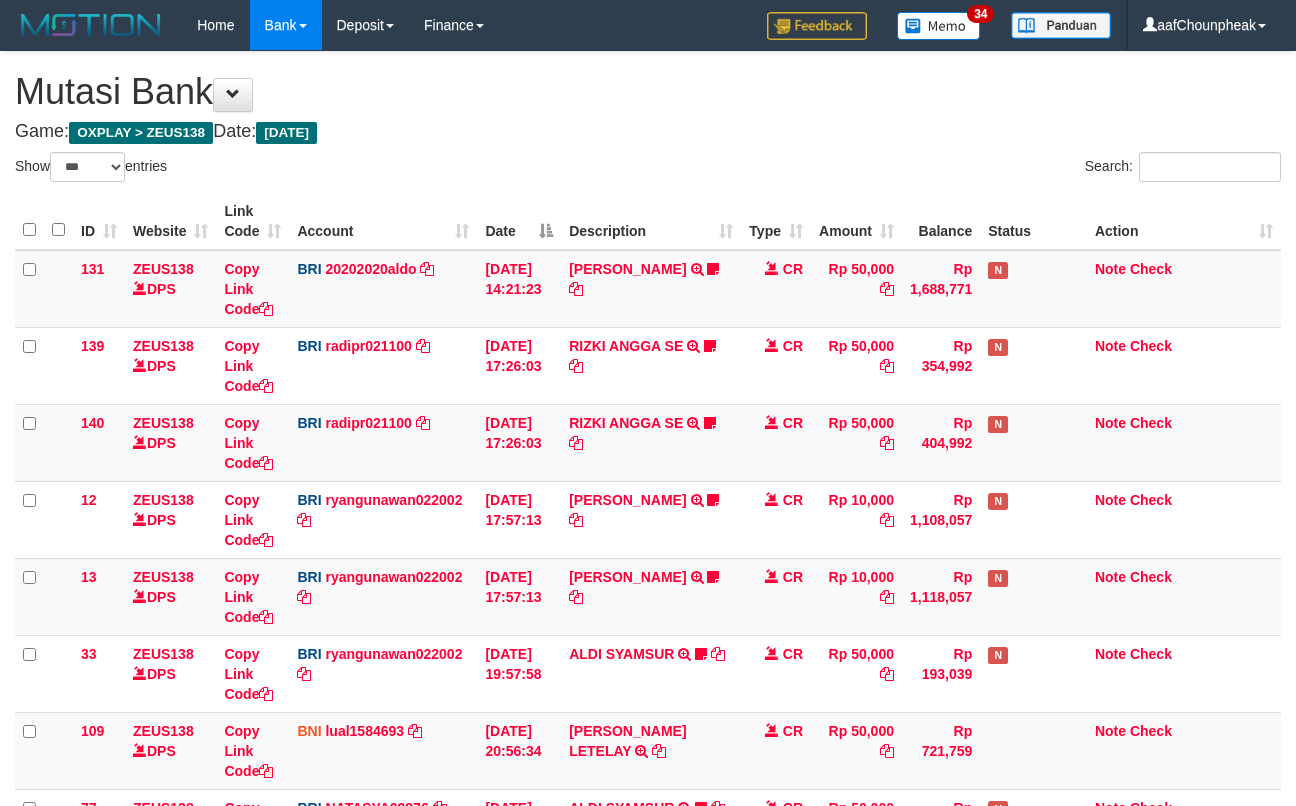 select on "***" 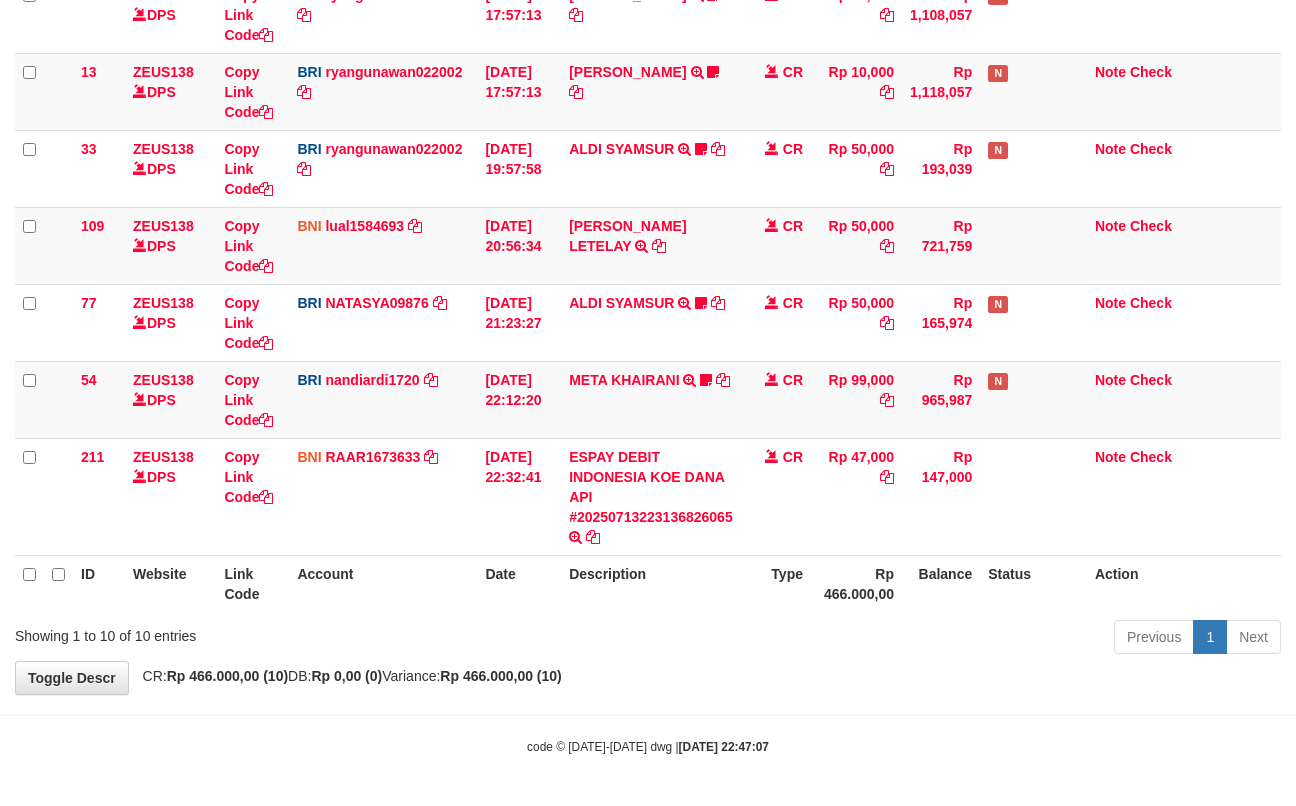 click on "ID Website Link Code Account Date Description Type Rp 466.000,00 Balance Status Action" at bounding box center (648, 583) 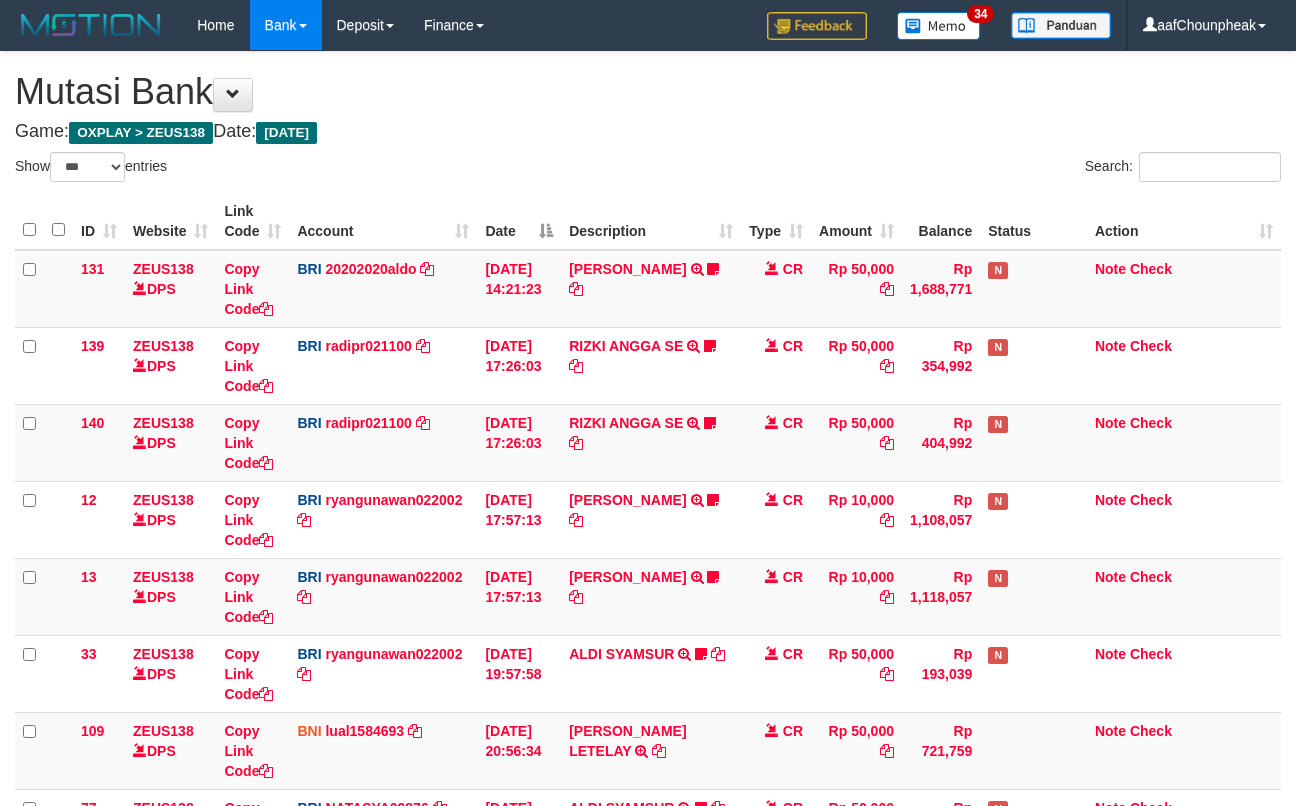 select on "***" 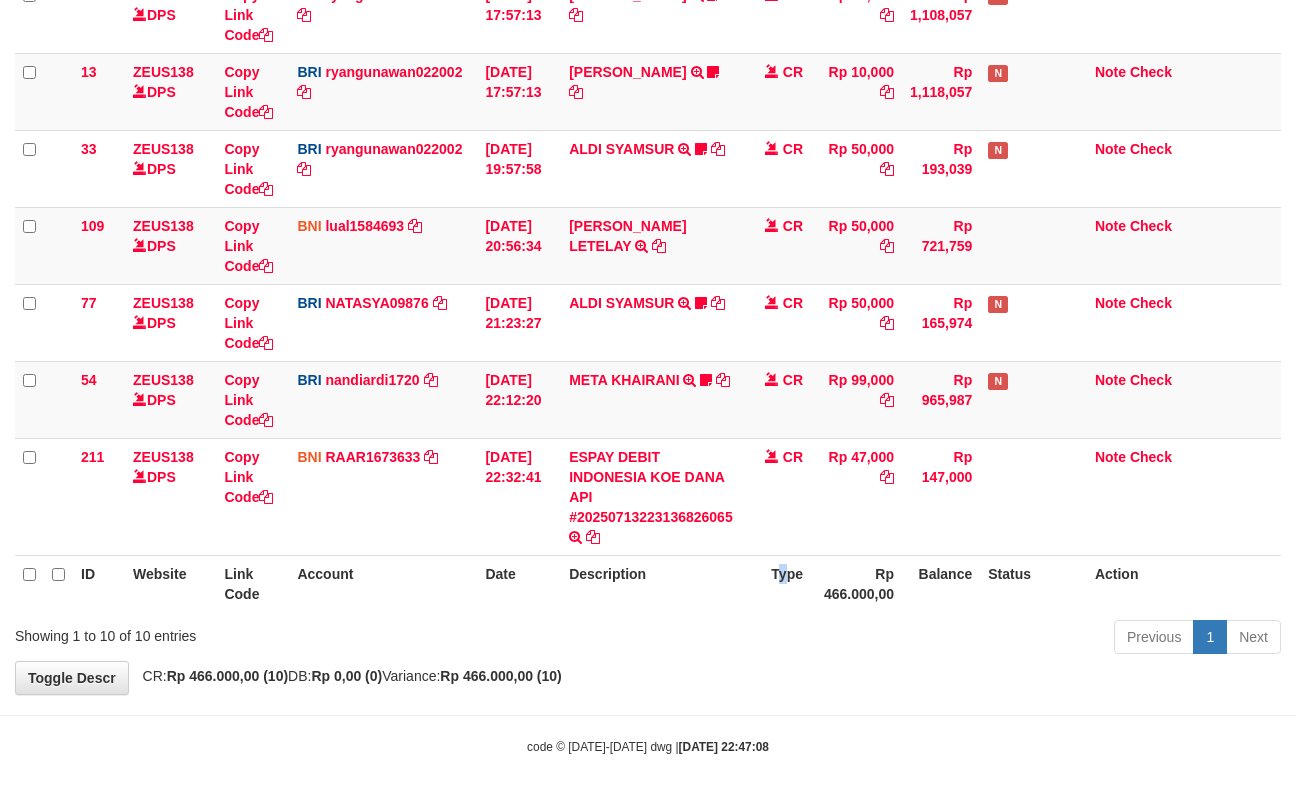 click on "Type" at bounding box center [776, 583] 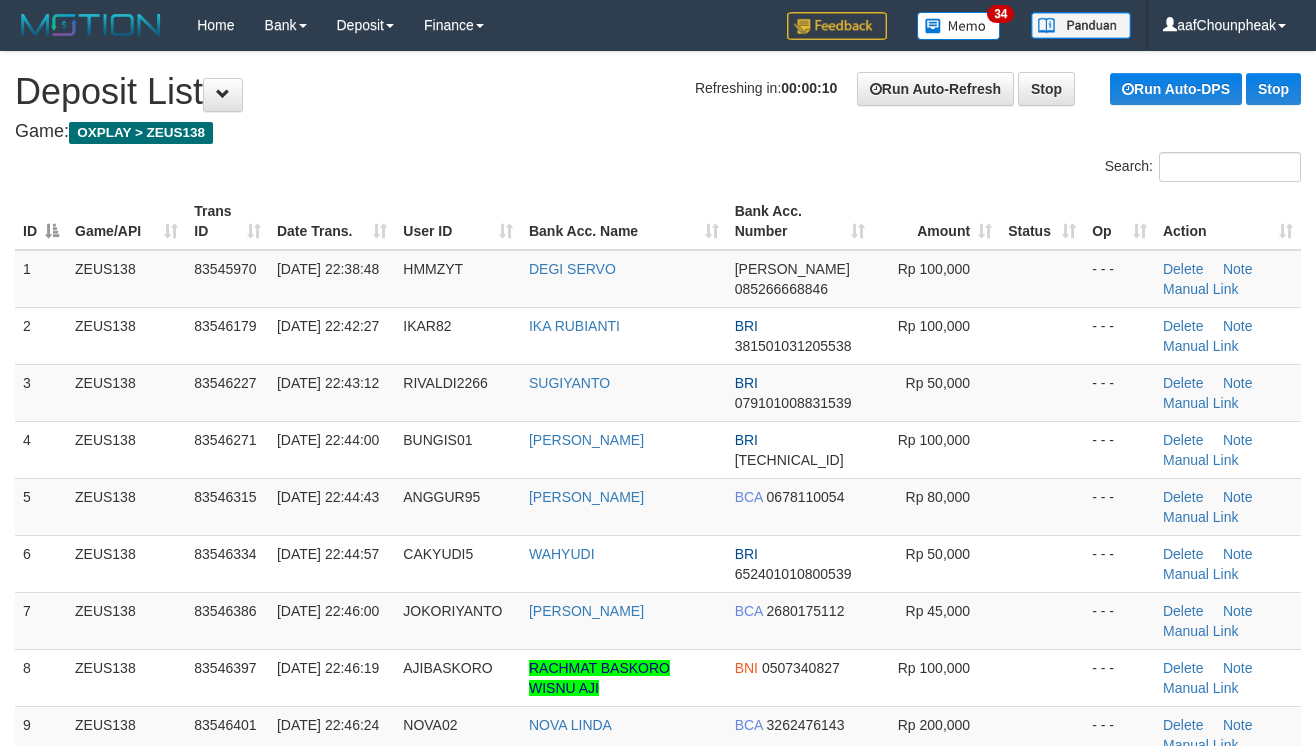 click on "5
ZEUS138
83546315
[DATE] 22:44:43
ANGGUR95
[PERSON_NAME]
BCA
0678110054
Rp 80,000
- - -
[GEOGRAPHIC_DATA]
Note
Manual Link" at bounding box center [658, 506] 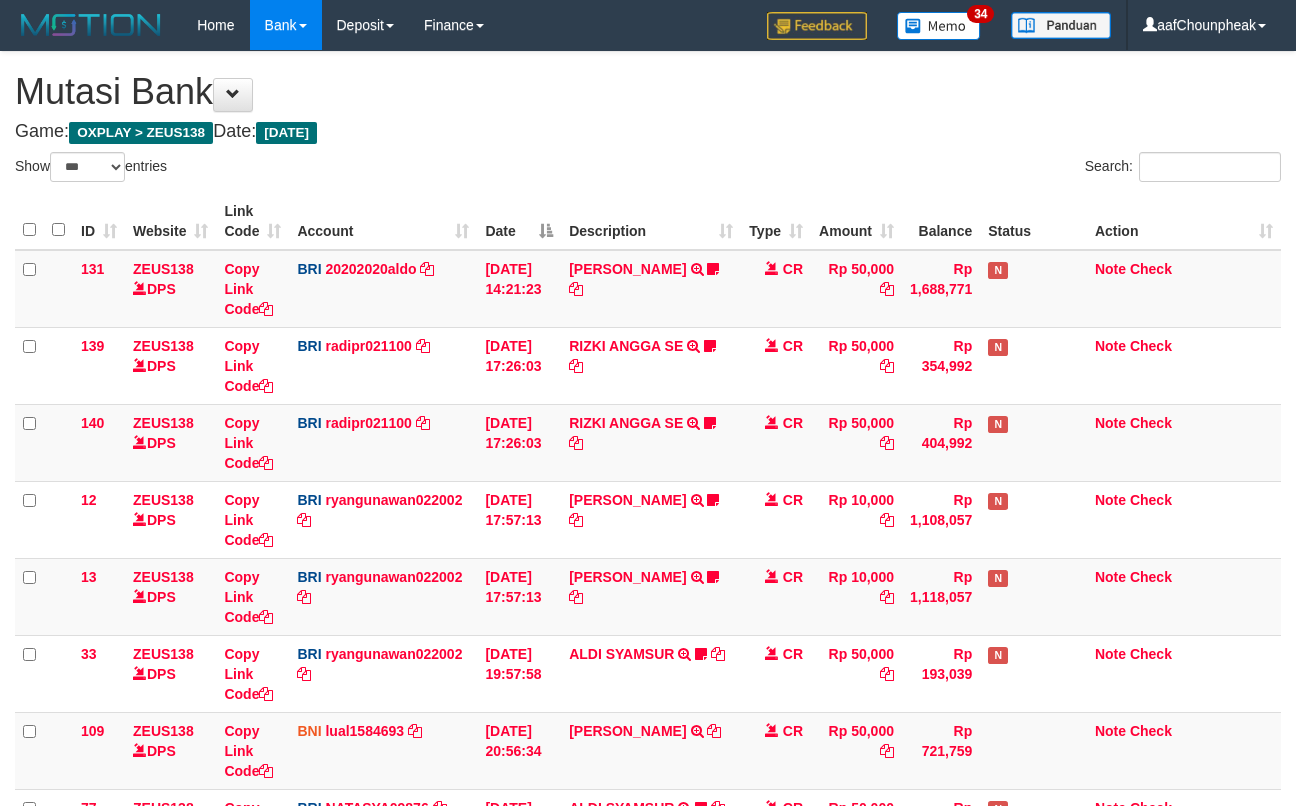 select on "***" 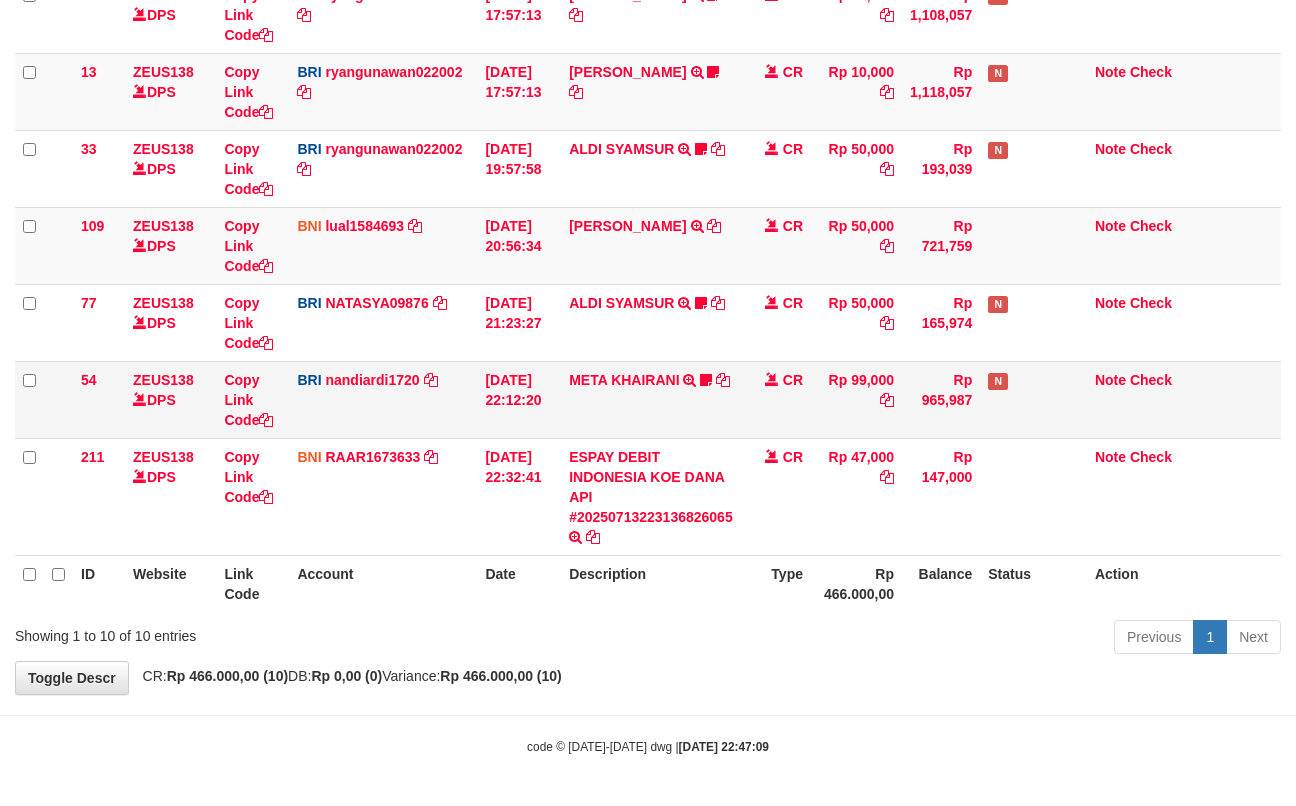 click on "META KHAIRANI            TRANSFER NBMB META KHAIRANI TO NANDI ARDIANSYAH    GACORPARAH12" at bounding box center (651, 399) 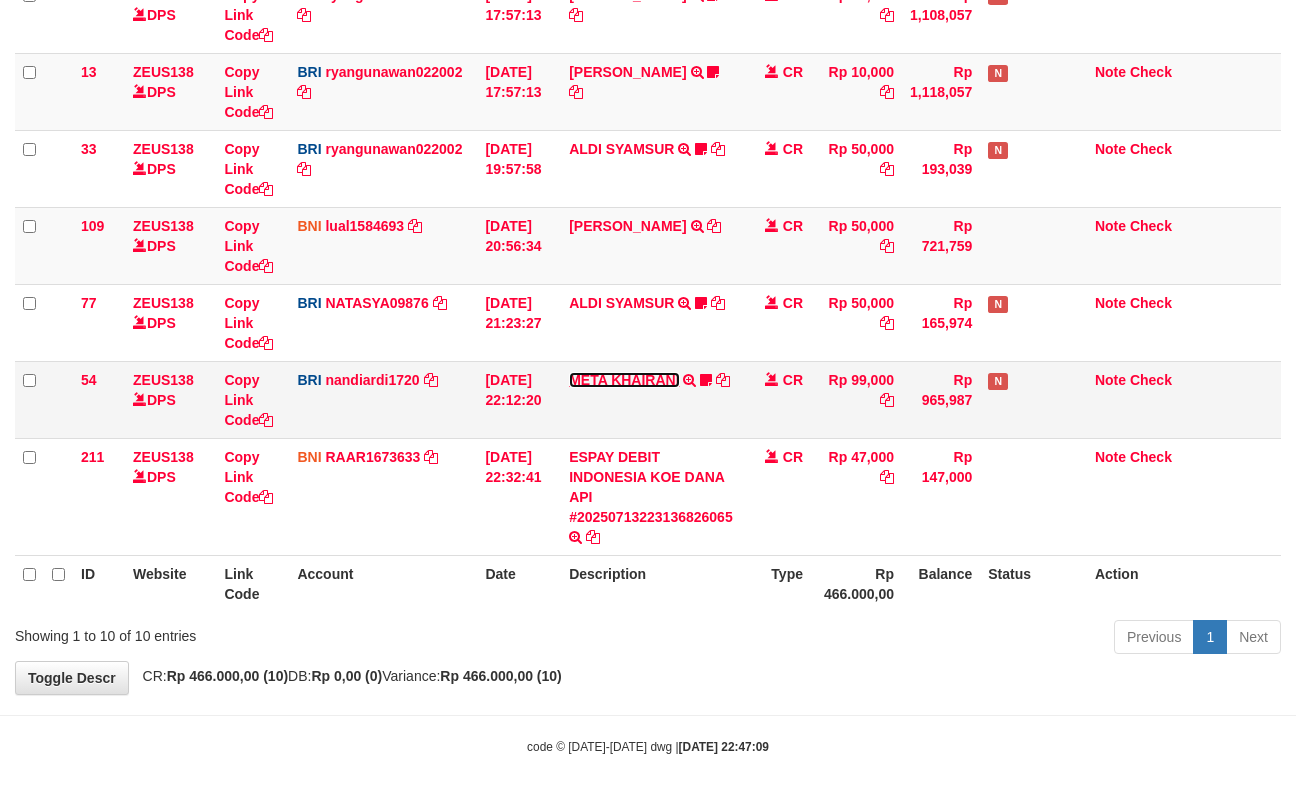 click on "META KHAIRANI" at bounding box center (624, 380) 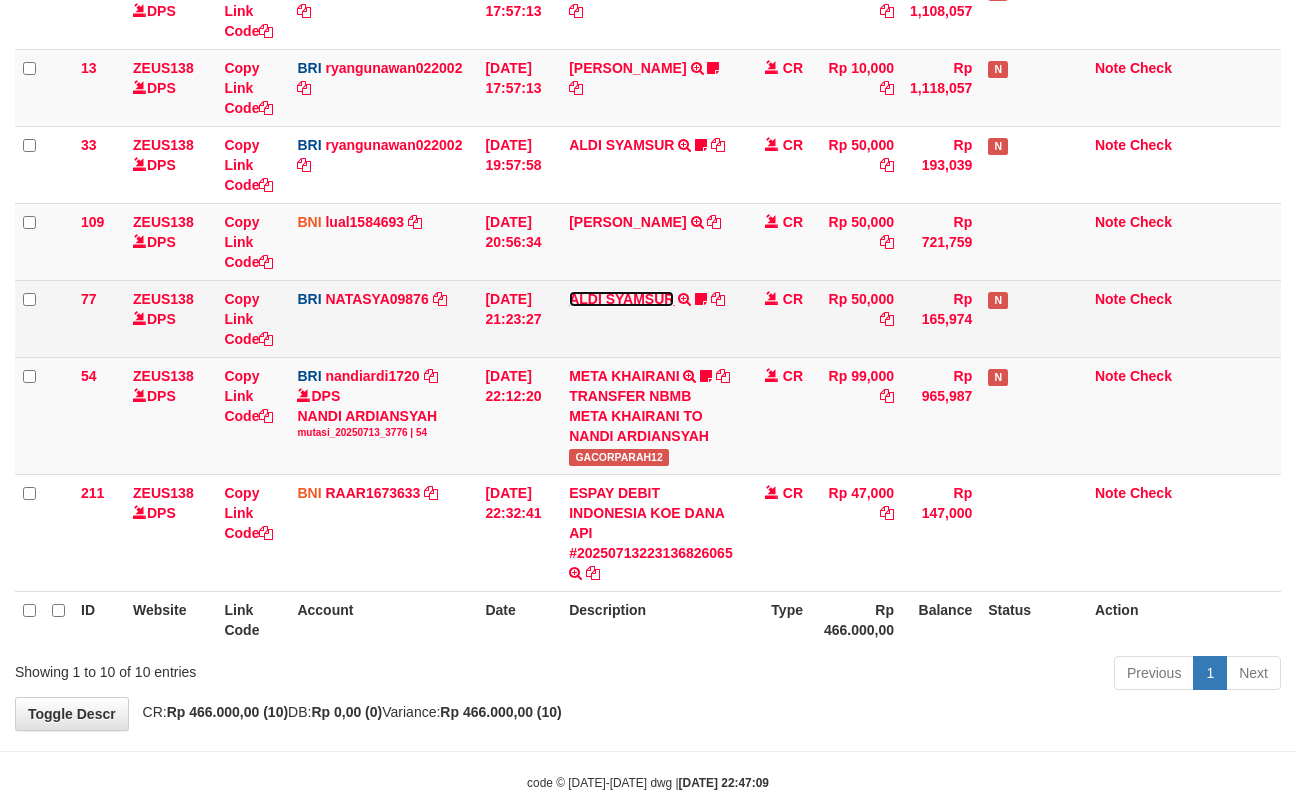 click on "ALDI SYAMSUR" at bounding box center [621, 299] 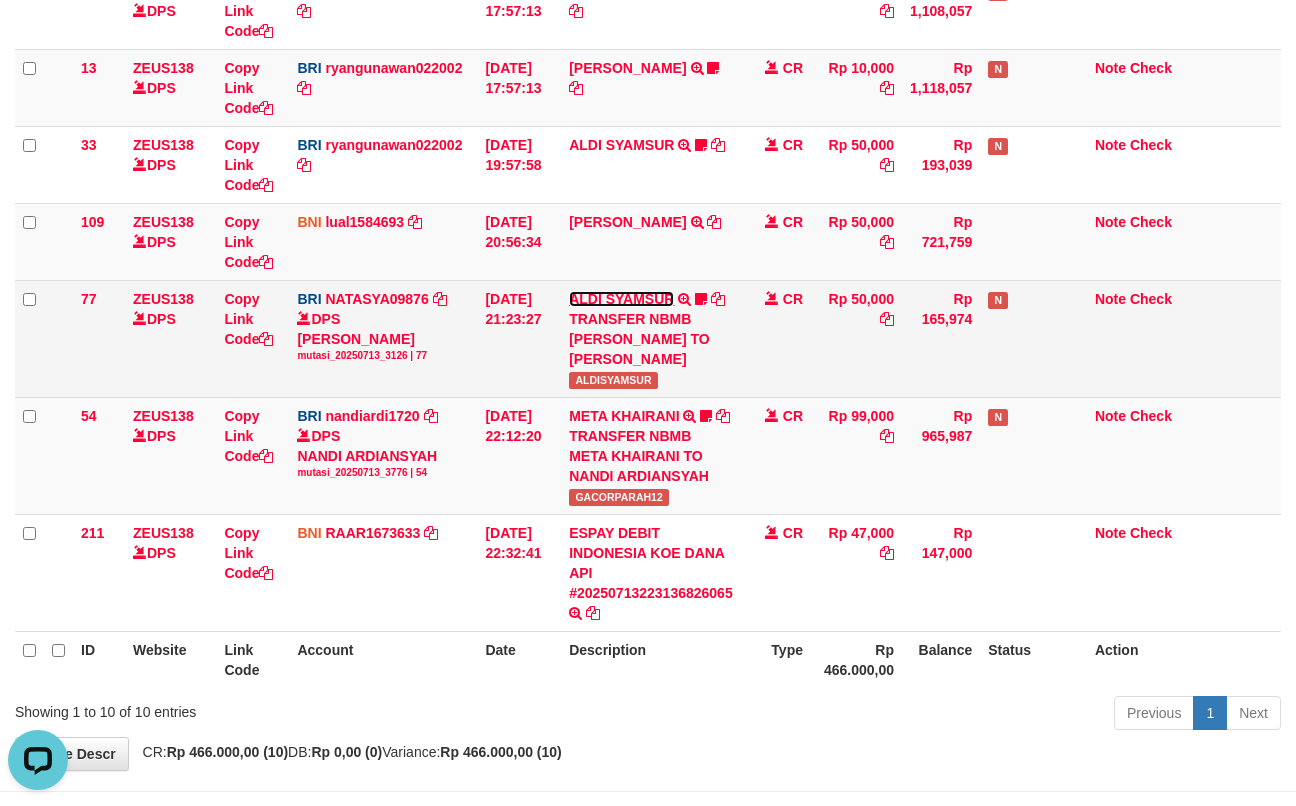 scroll, scrollTop: 0, scrollLeft: 0, axis: both 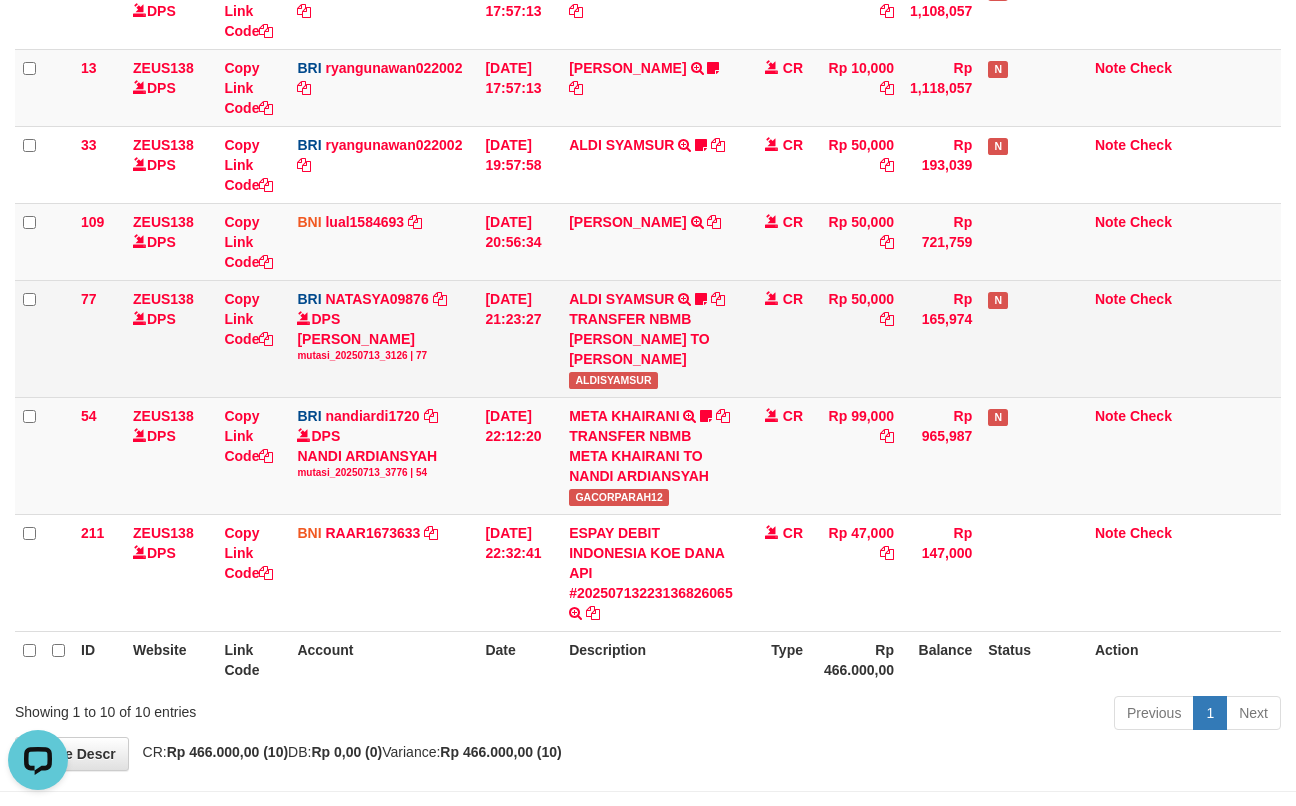 click on "ALDISYAMSUR" at bounding box center [613, 380] 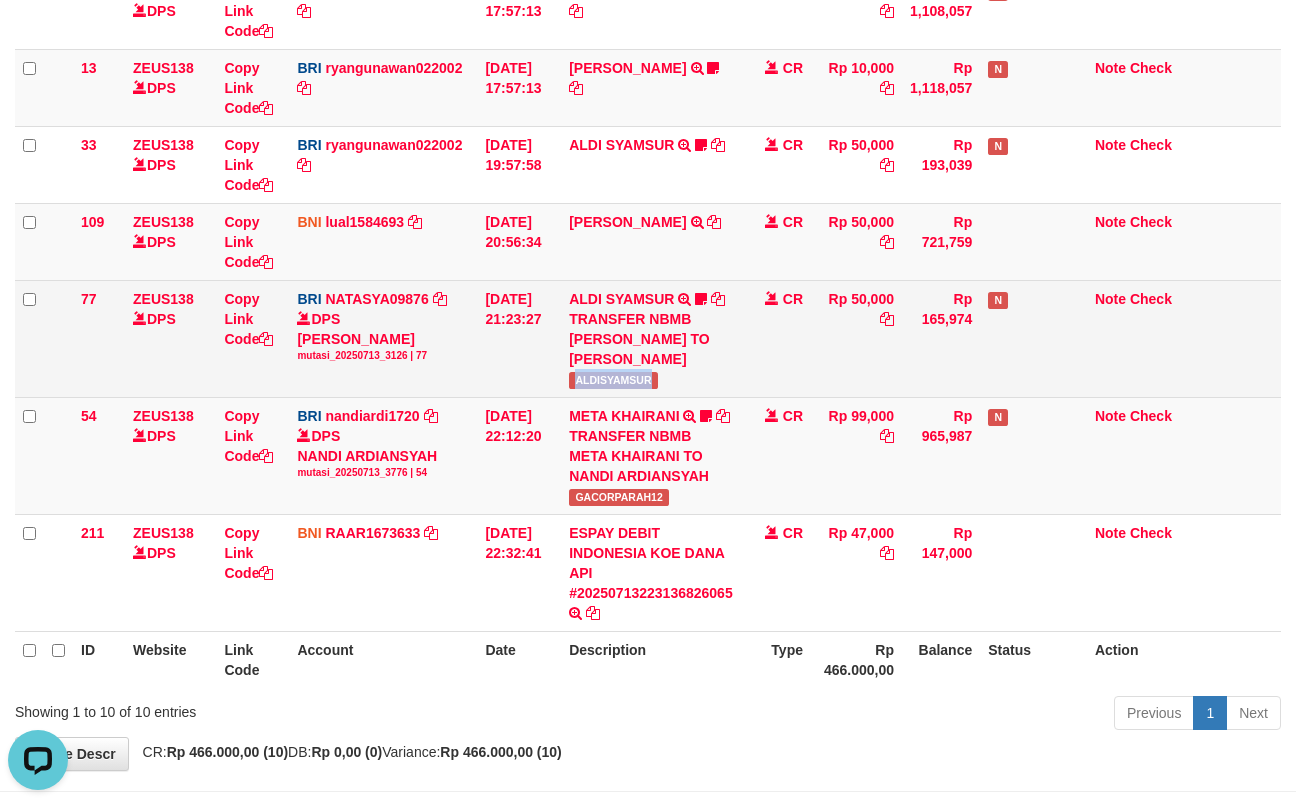 click on "ALDISYAMSUR" at bounding box center (613, 380) 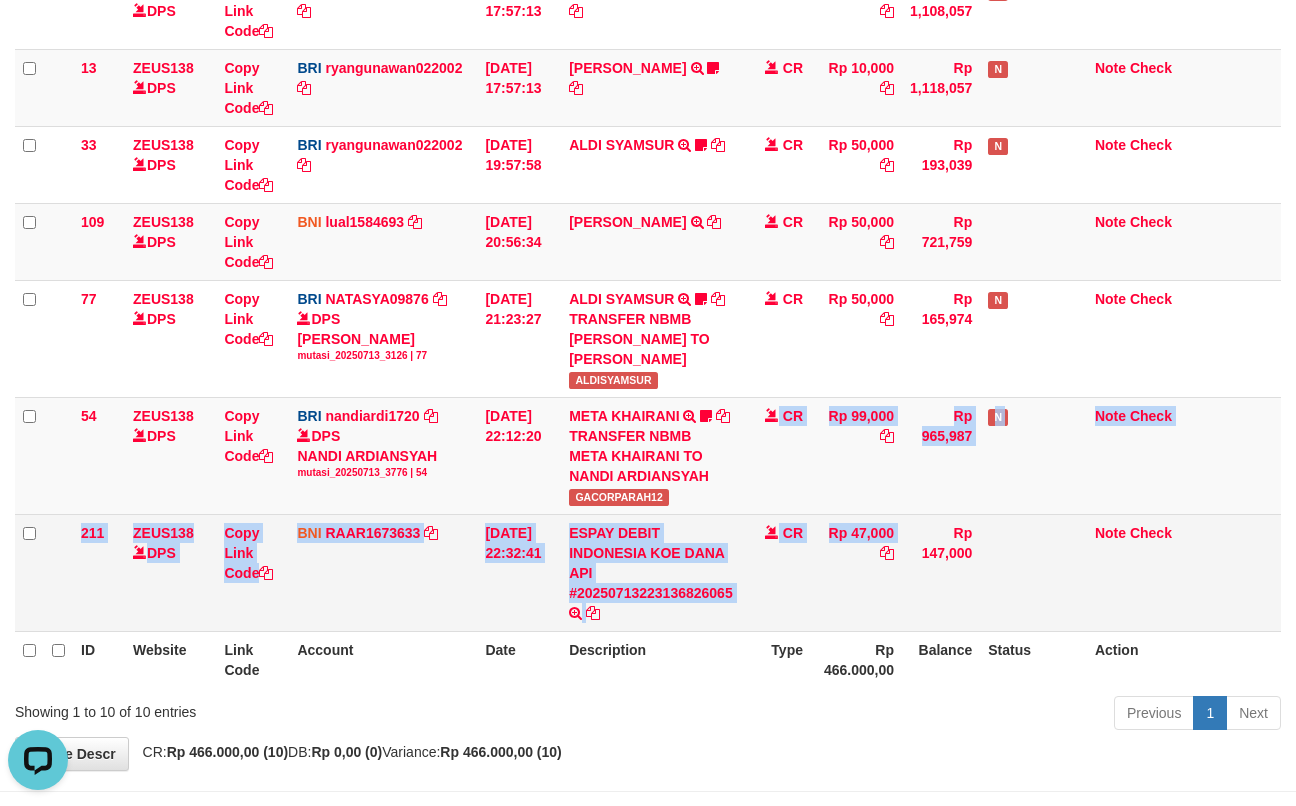 drag, startPoint x: 853, startPoint y: 480, endPoint x: 942, endPoint y: 544, distance: 109.62208 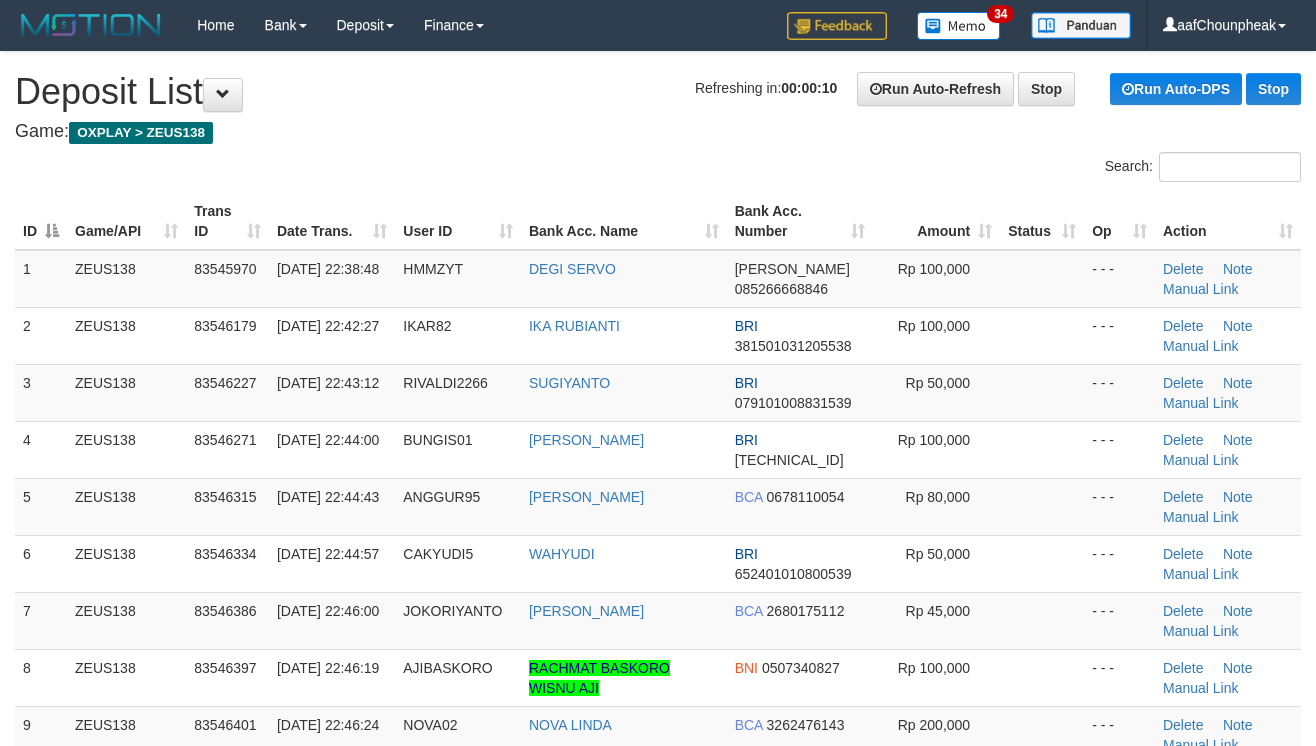 scroll, scrollTop: 0, scrollLeft: 0, axis: both 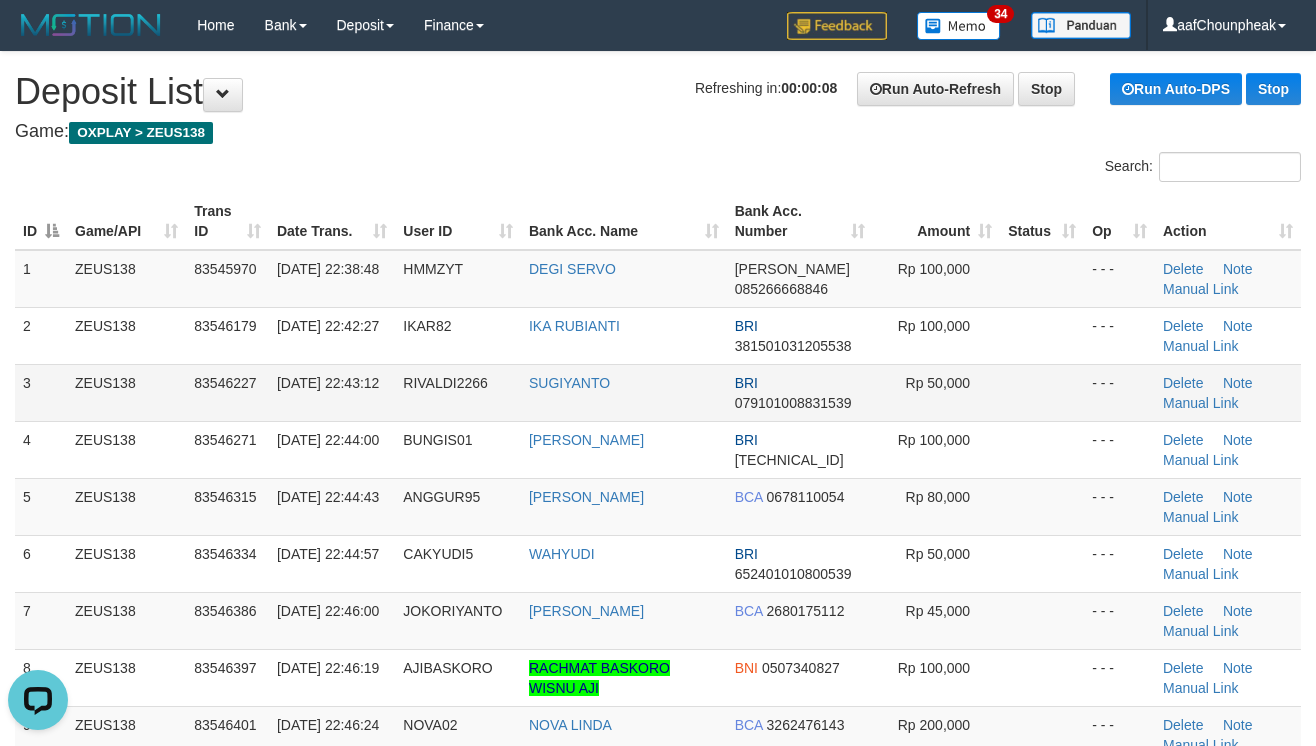 click on "- - -" at bounding box center [1119, 392] 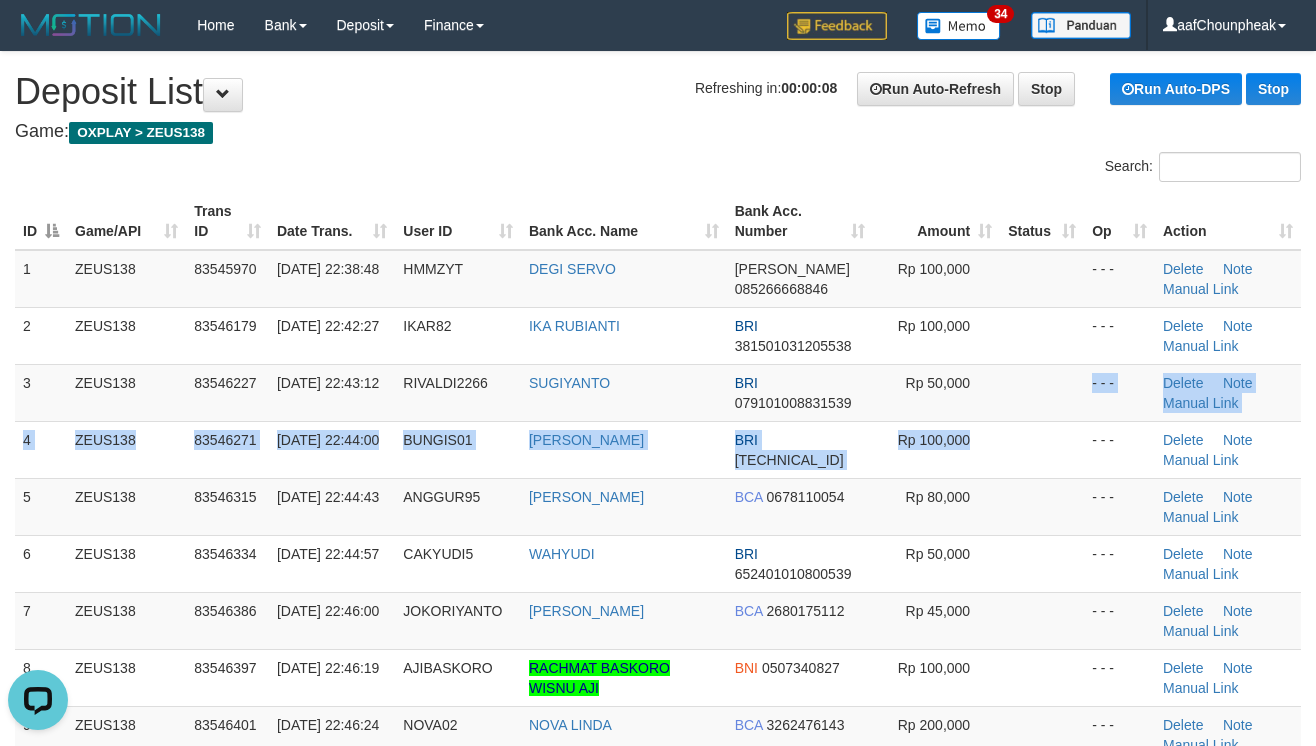 drag, startPoint x: 1078, startPoint y: 421, endPoint x: 1328, endPoint y: 369, distance: 255.35074 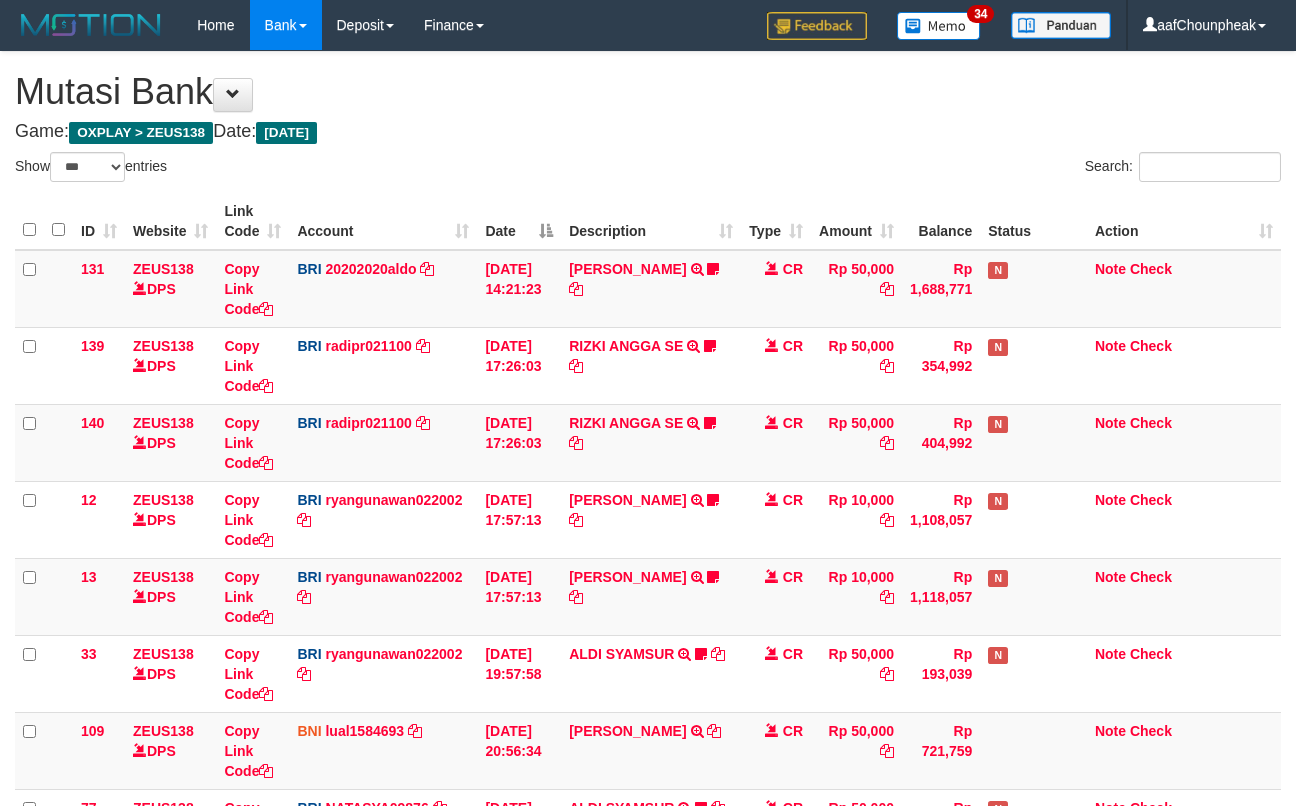 select on "***" 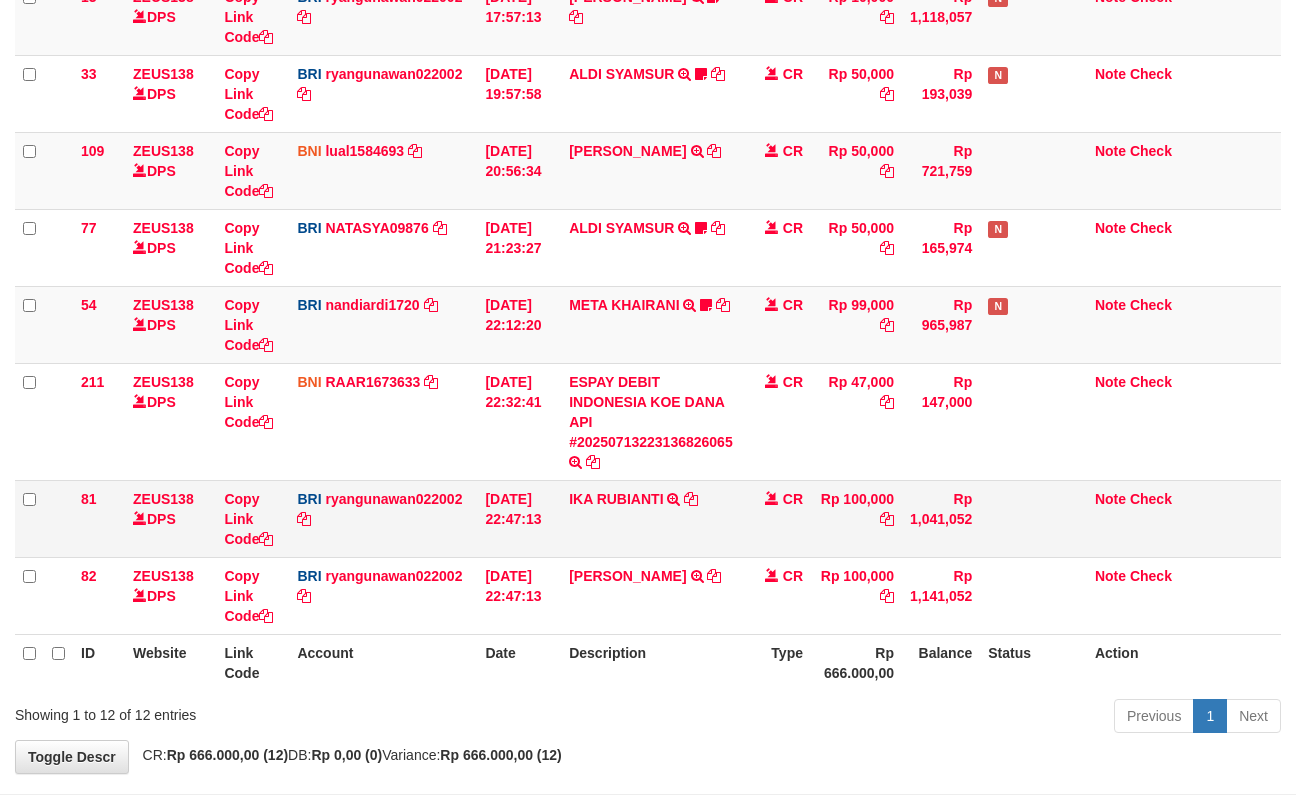 drag, startPoint x: 937, startPoint y: 545, endPoint x: 921, endPoint y: 553, distance: 17.888544 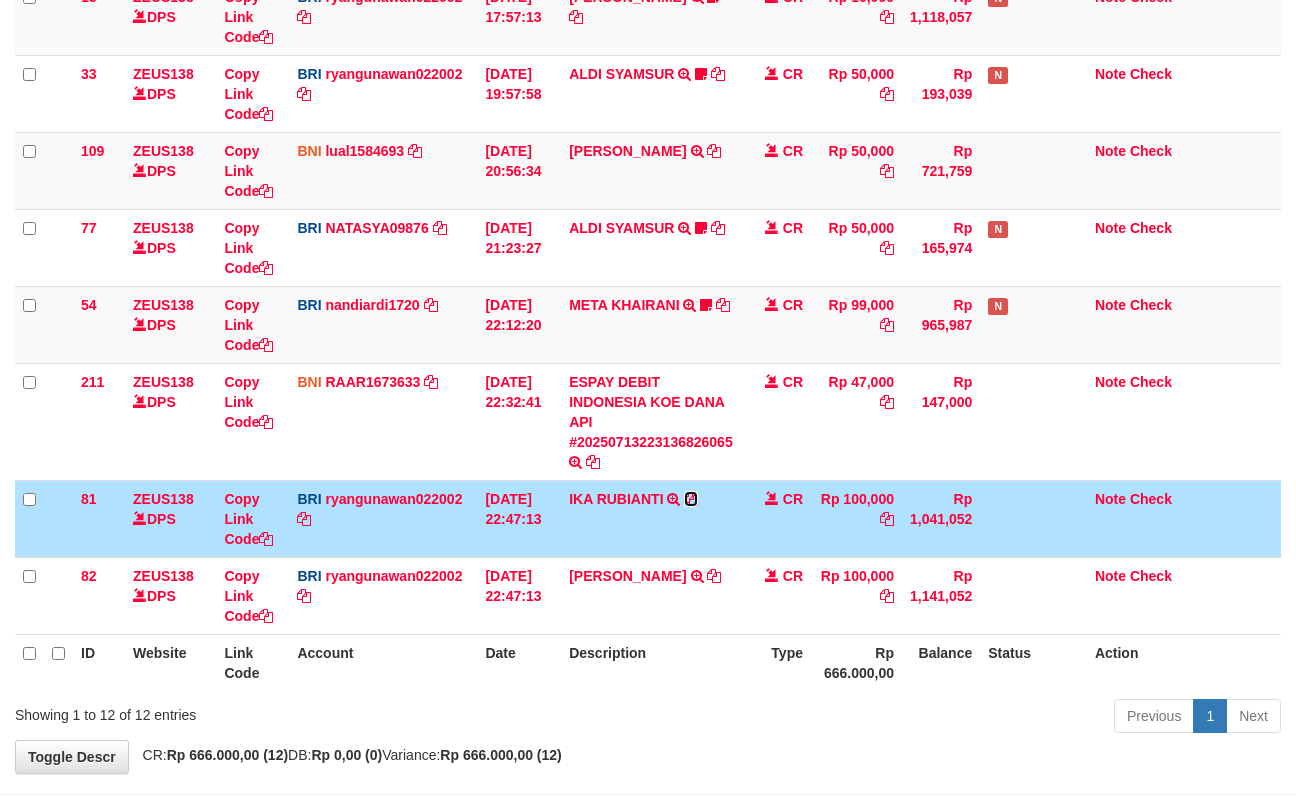 click at bounding box center [691, 499] 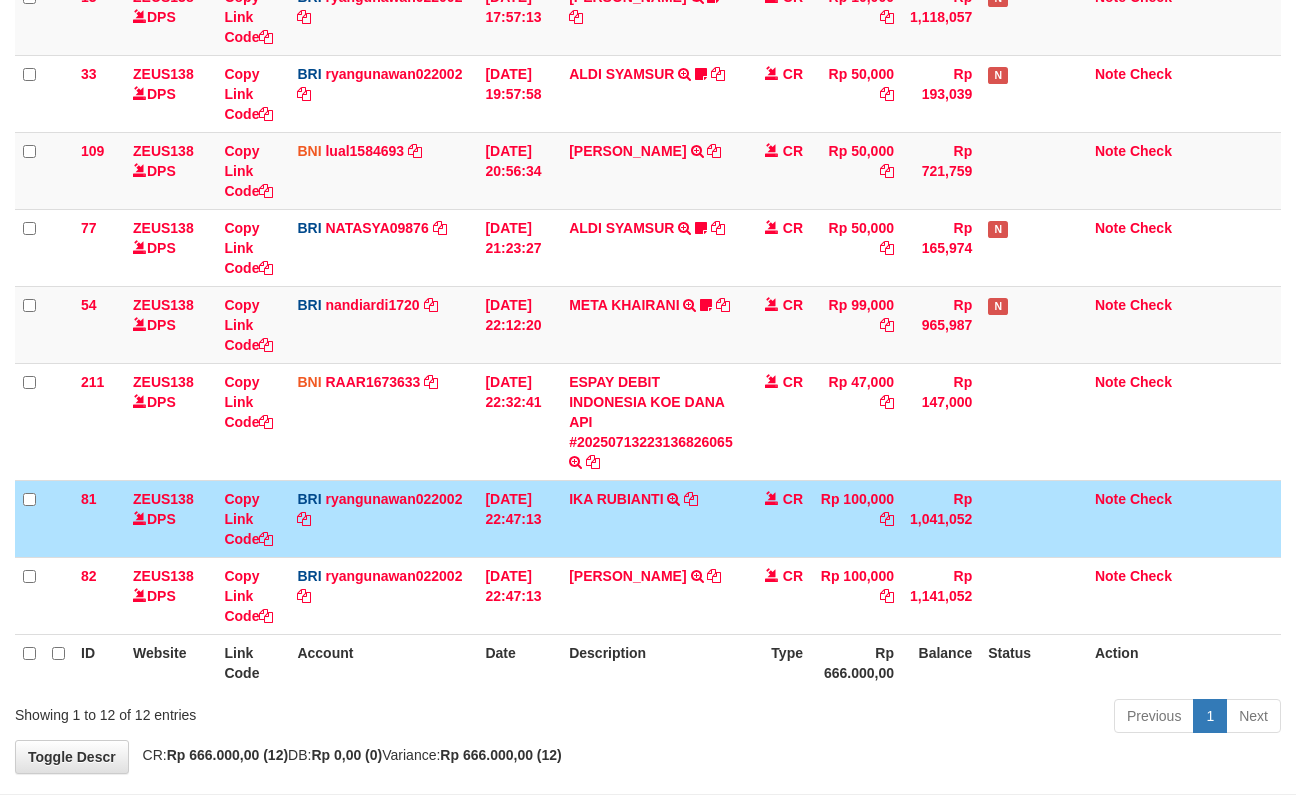copy on "4" 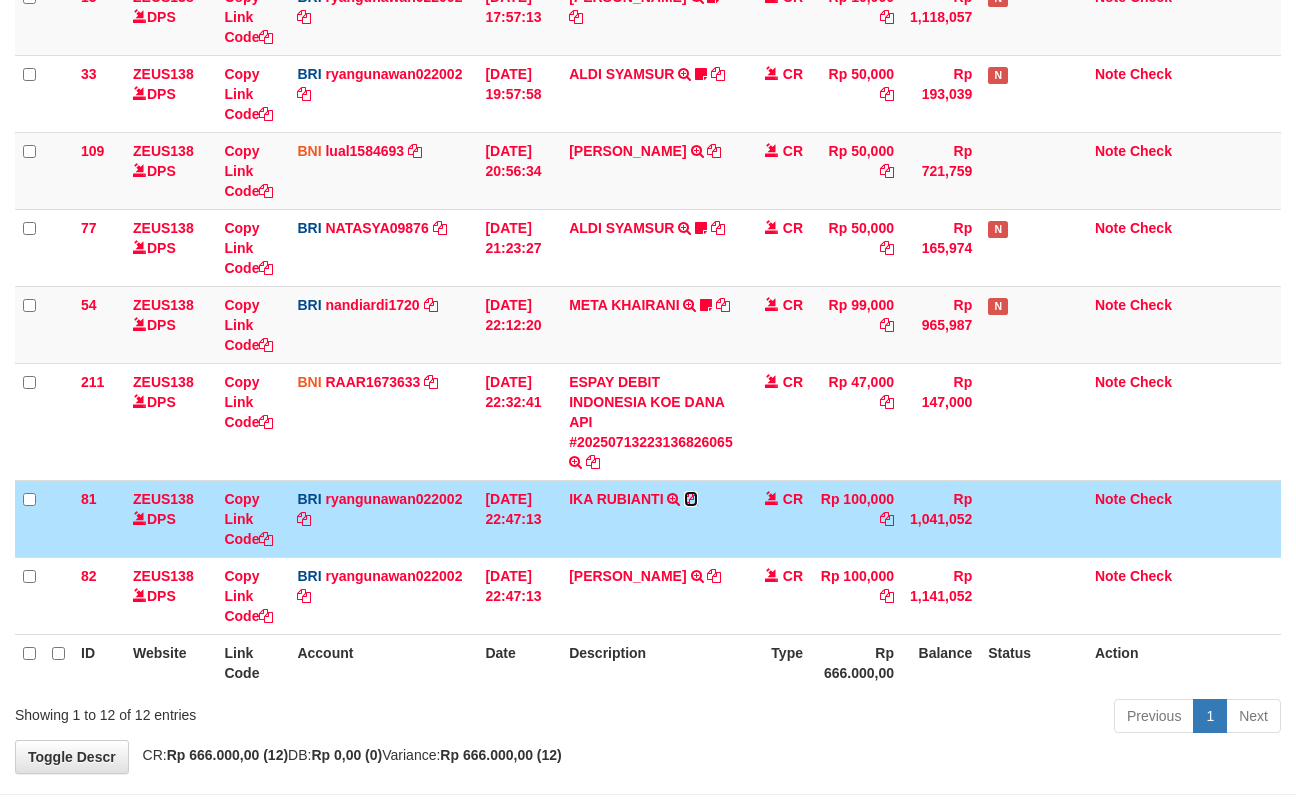 click at bounding box center [691, 499] 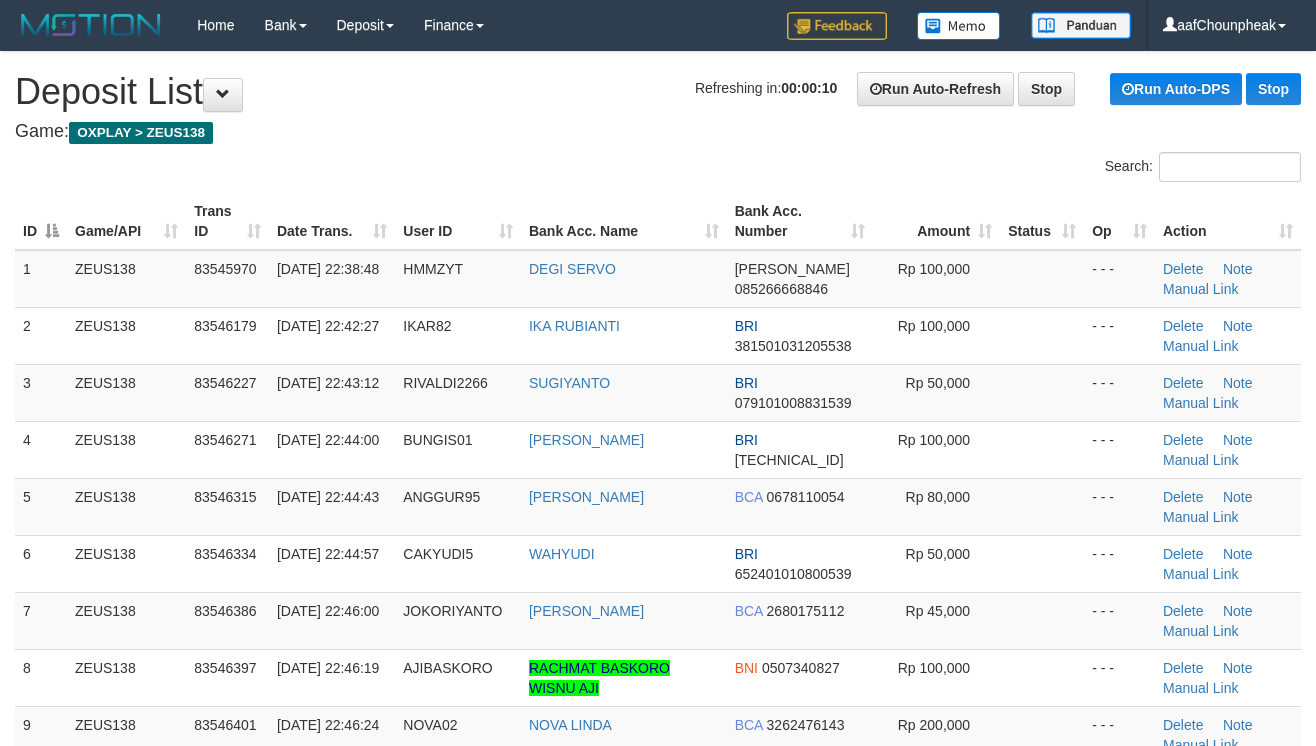 scroll, scrollTop: 0, scrollLeft: 0, axis: both 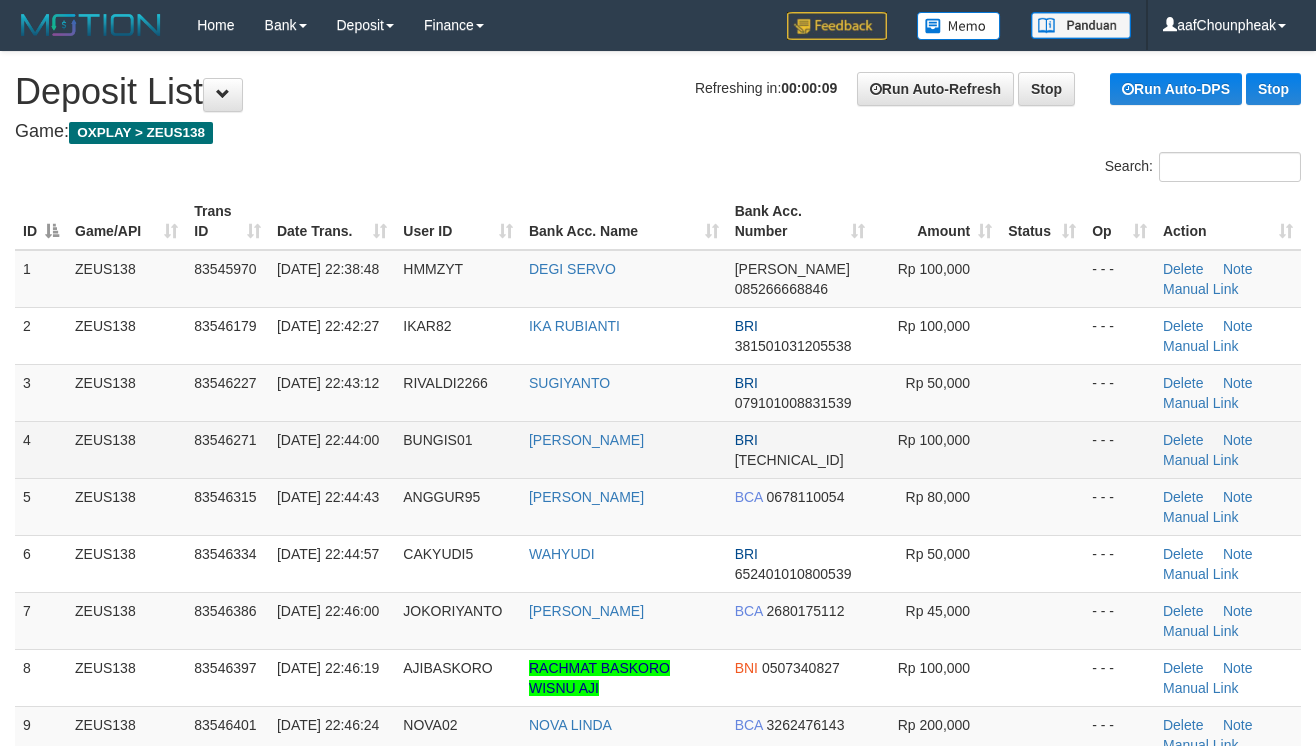 click on "4
ZEUS138
83546271
[DATE] 22:44:00
BUNGIS01
[PERSON_NAME]
BRI
[TECHNICAL_ID]
Rp 100,000
- - -
[GEOGRAPHIC_DATA]
Note
Manual Link" at bounding box center [658, 449] 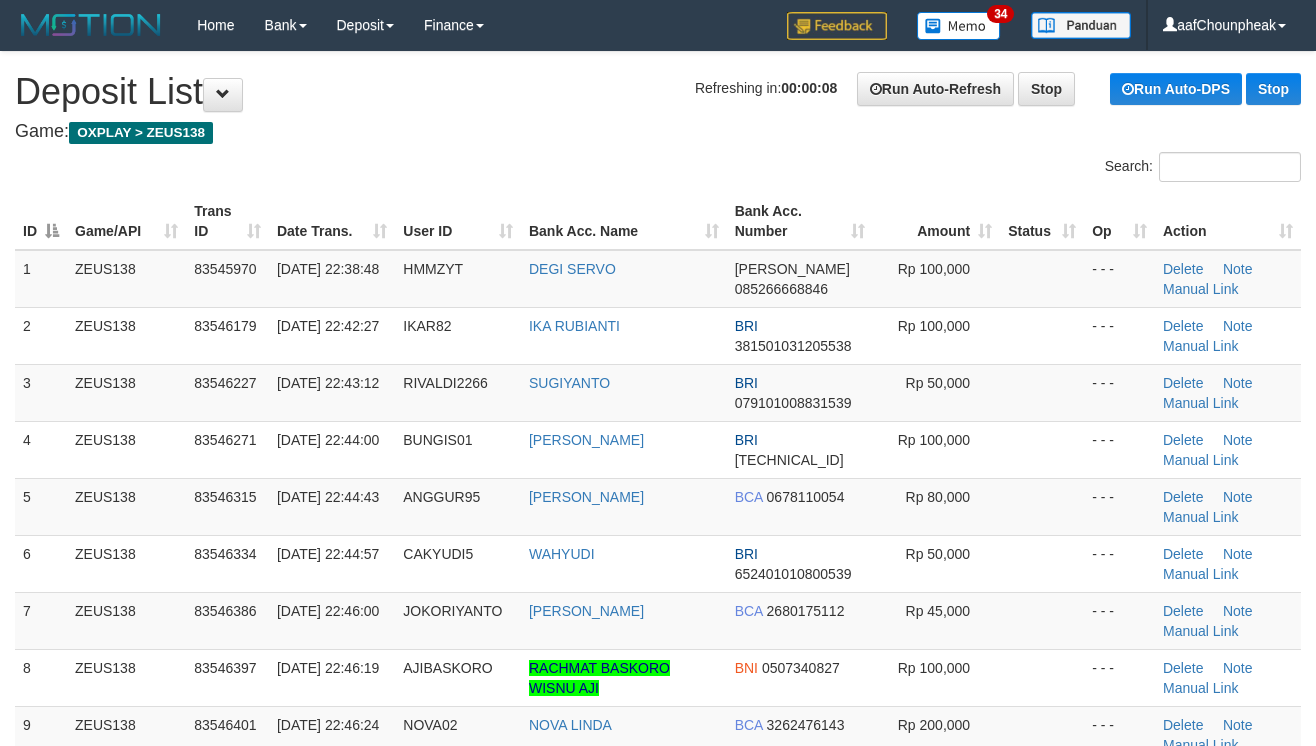 drag, startPoint x: 990, startPoint y: 433, endPoint x: 1328, endPoint y: 433, distance: 338 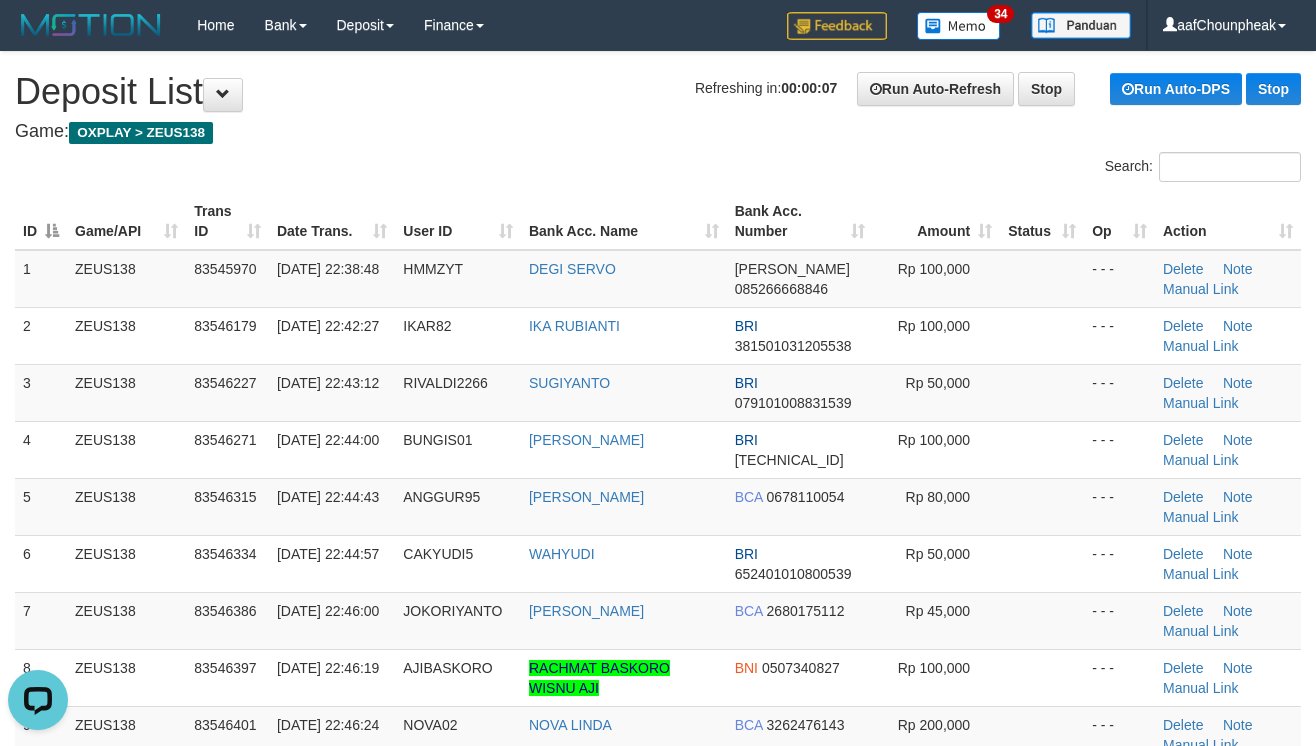 scroll, scrollTop: 0, scrollLeft: 0, axis: both 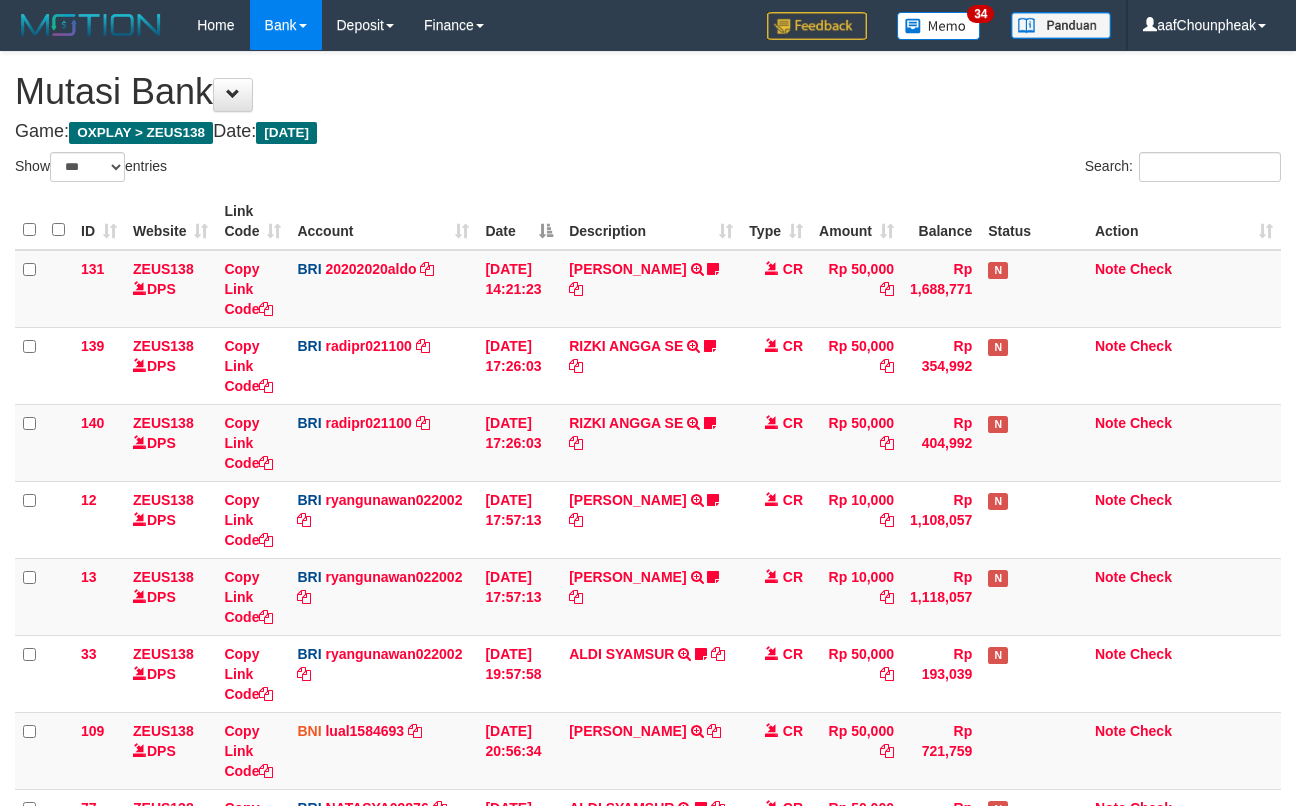 select on "***" 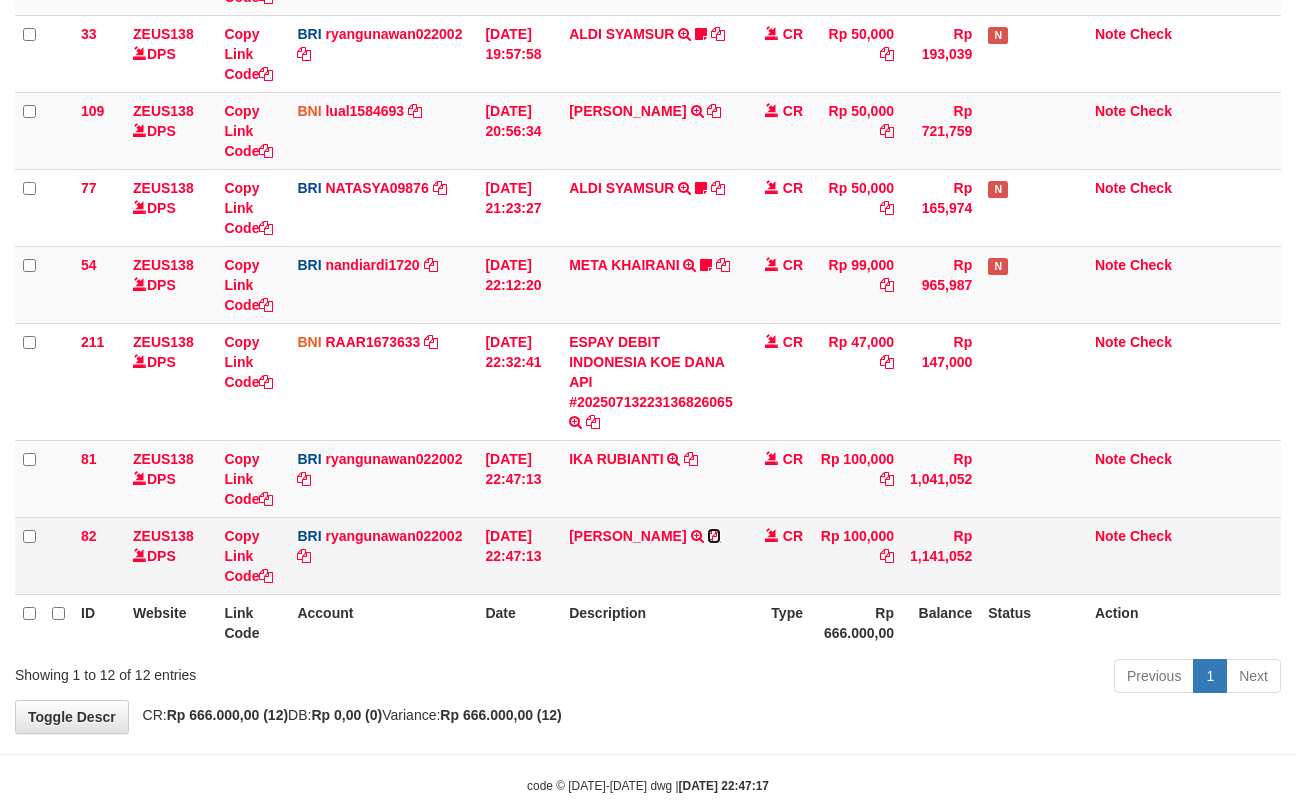 click at bounding box center [714, 536] 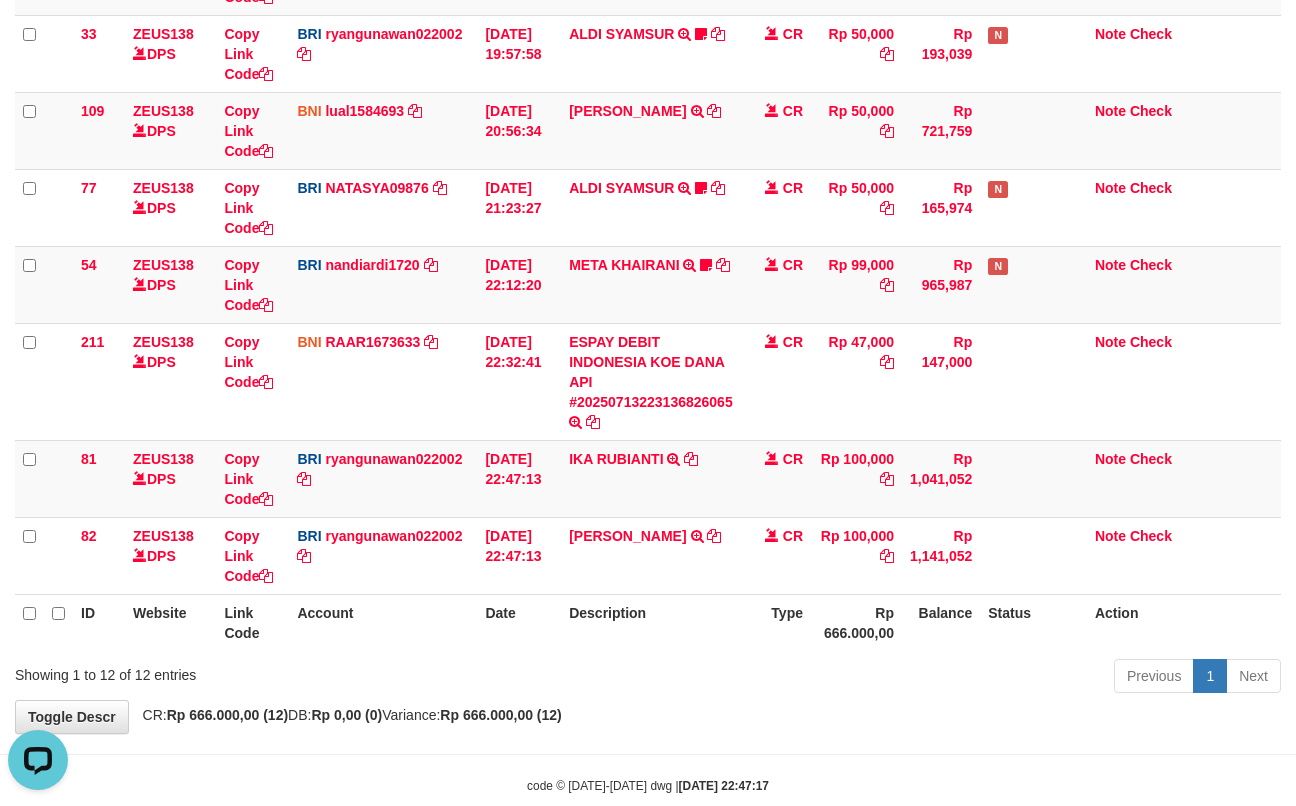 scroll, scrollTop: 0, scrollLeft: 0, axis: both 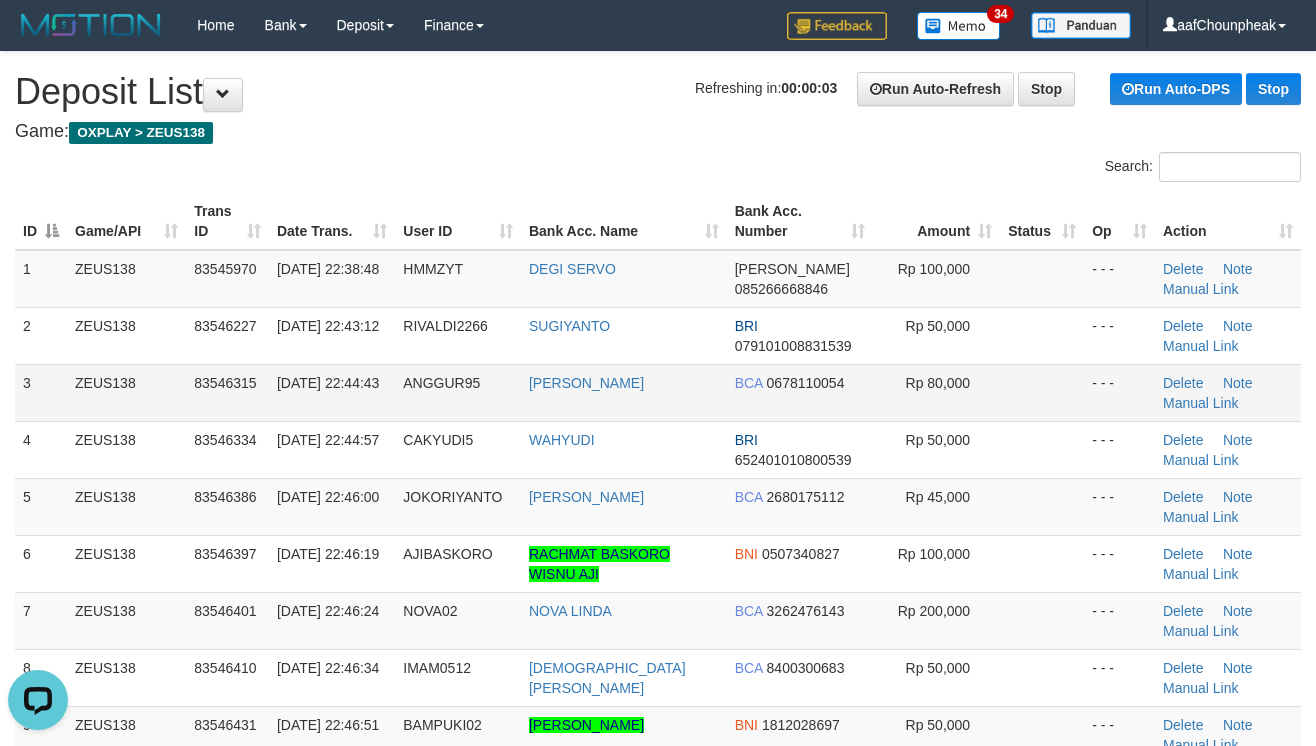 click at bounding box center (1042, 392) 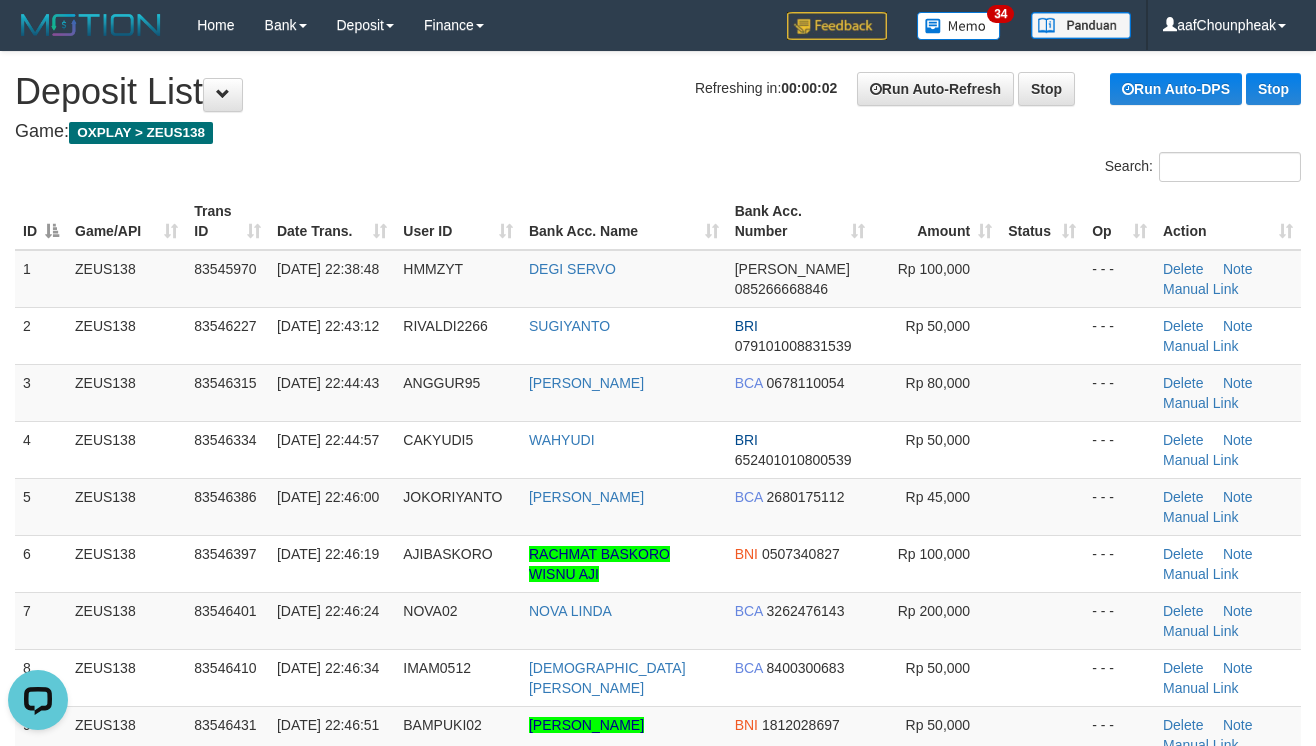 drag, startPoint x: 1045, startPoint y: 412, endPoint x: 1333, endPoint y: 368, distance: 291.34174 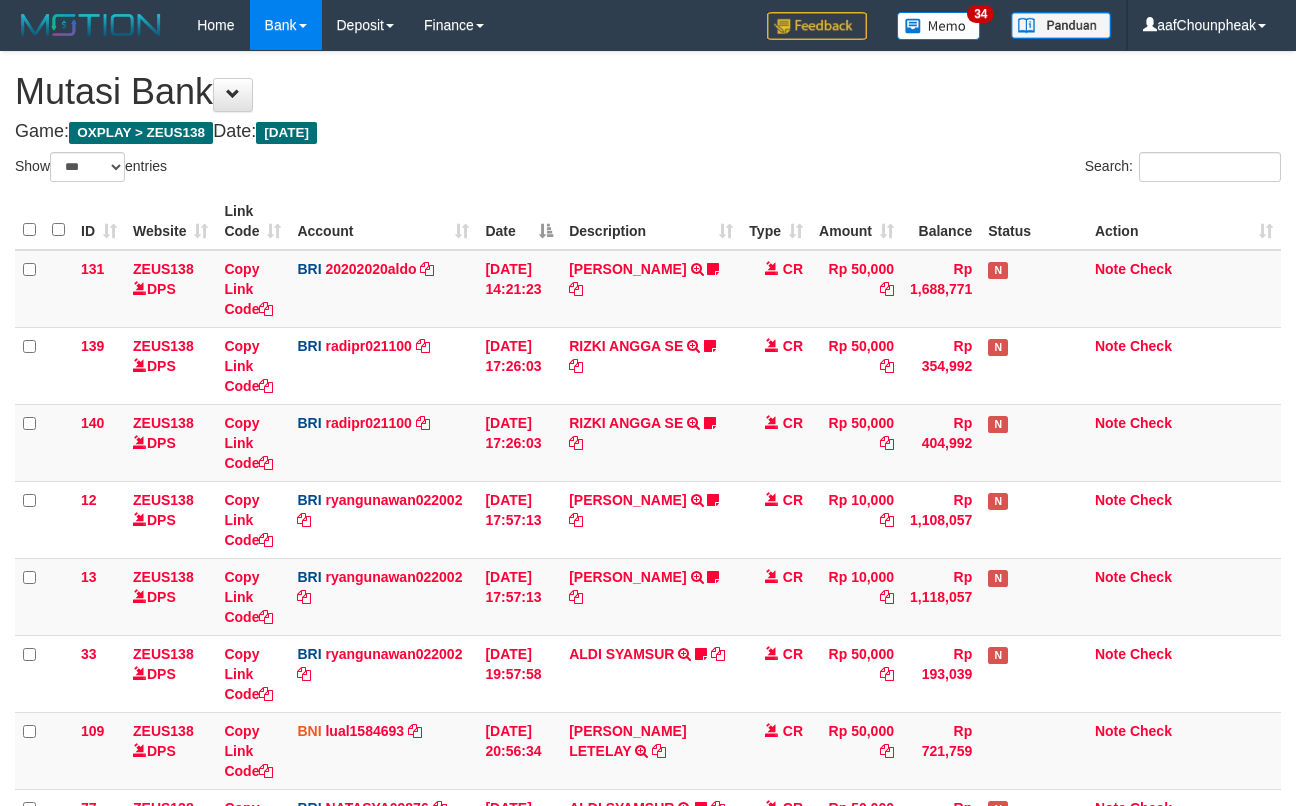 select on "***" 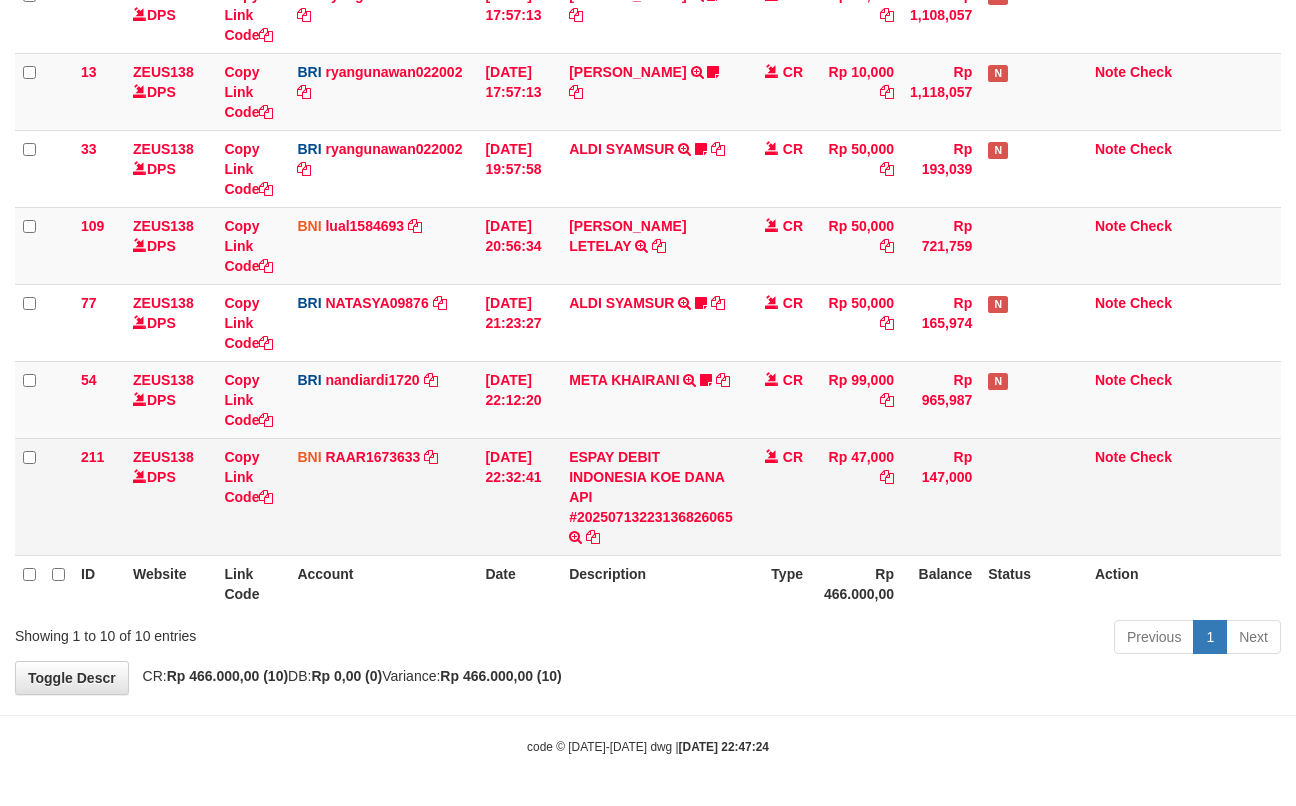 click on "ESPAY DEBIT INDONESIA KOE DANA API #20250713223136826065         TRANSFER DARI ESPAY DEBIT INDONESIA KOE DANA API #20250713223136826065" at bounding box center (651, 496) 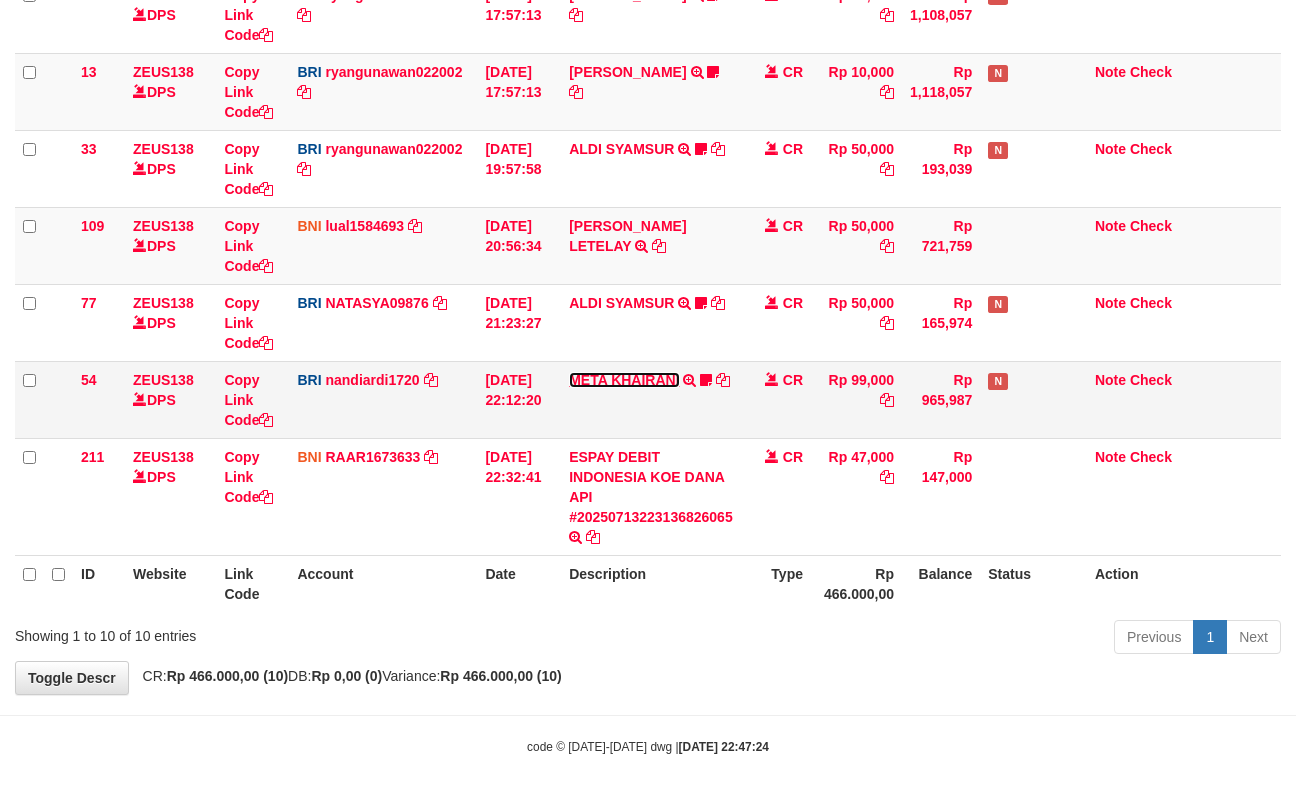 click on "META KHAIRANI" at bounding box center (624, 380) 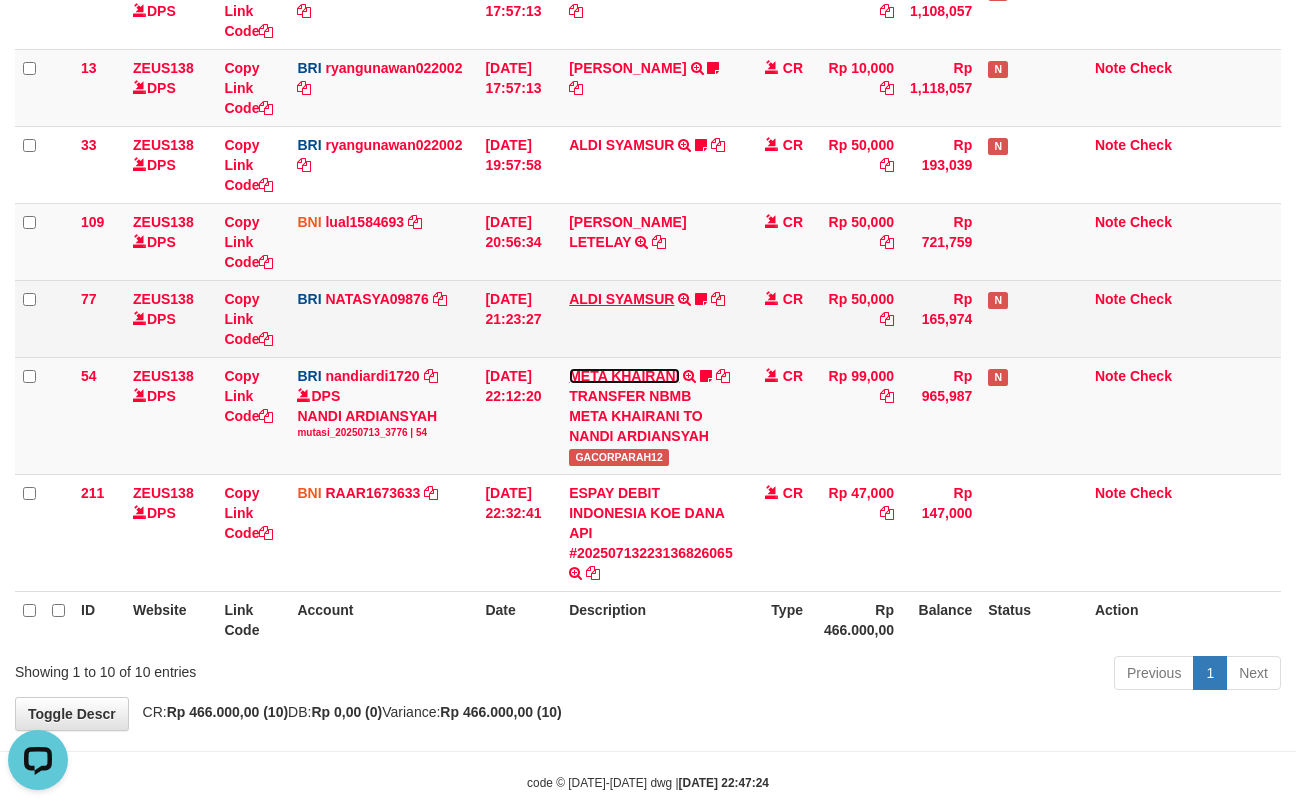 scroll, scrollTop: 0, scrollLeft: 0, axis: both 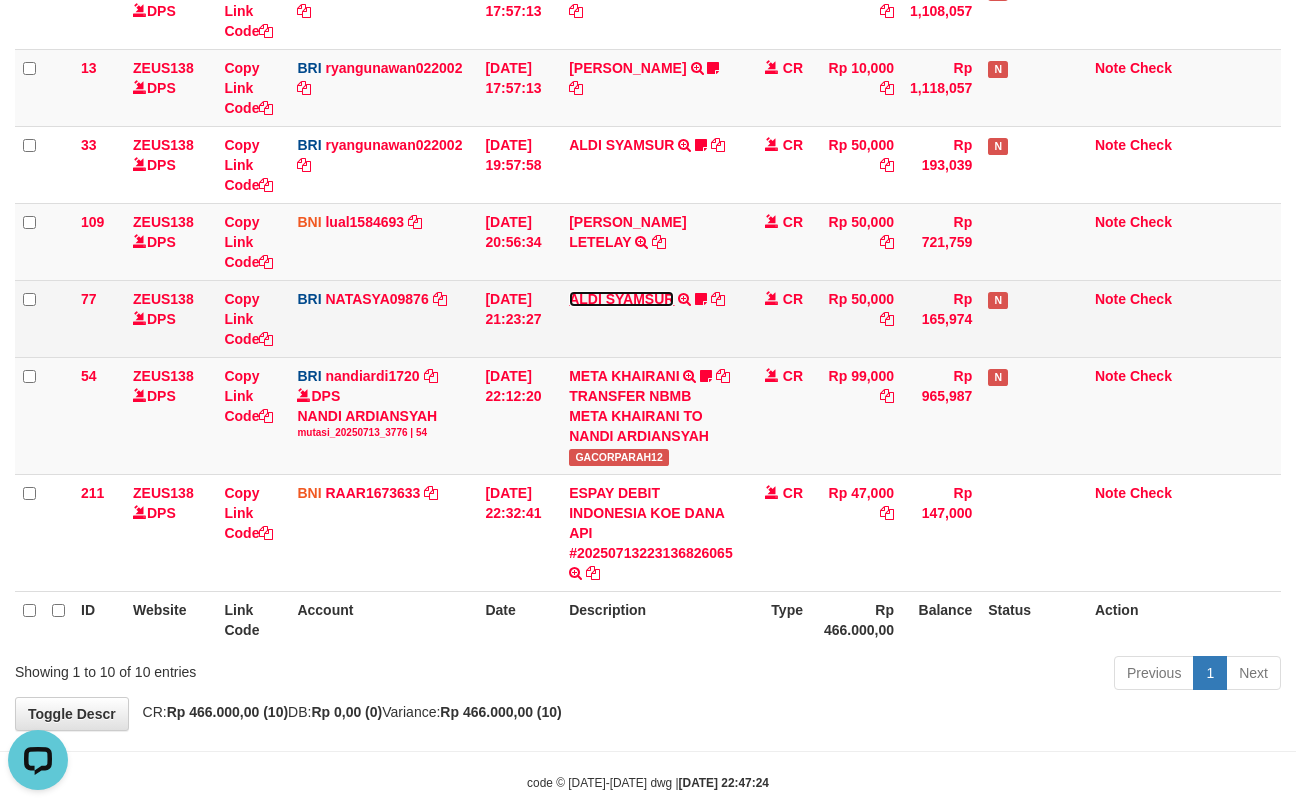 click on "ALDI SYAMSUR" at bounding box center [621, 299] 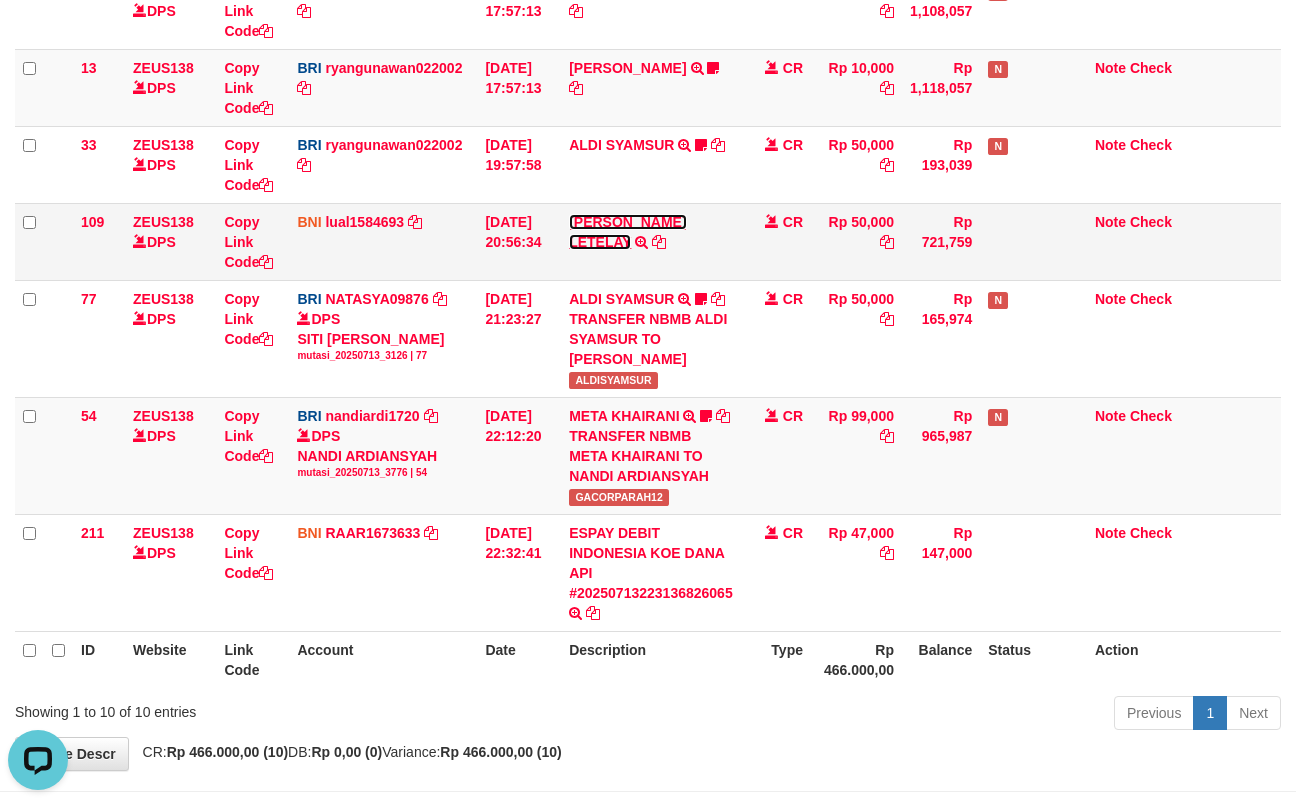 click on "[PERSON_NAME]" at bounding box center (627, 232) 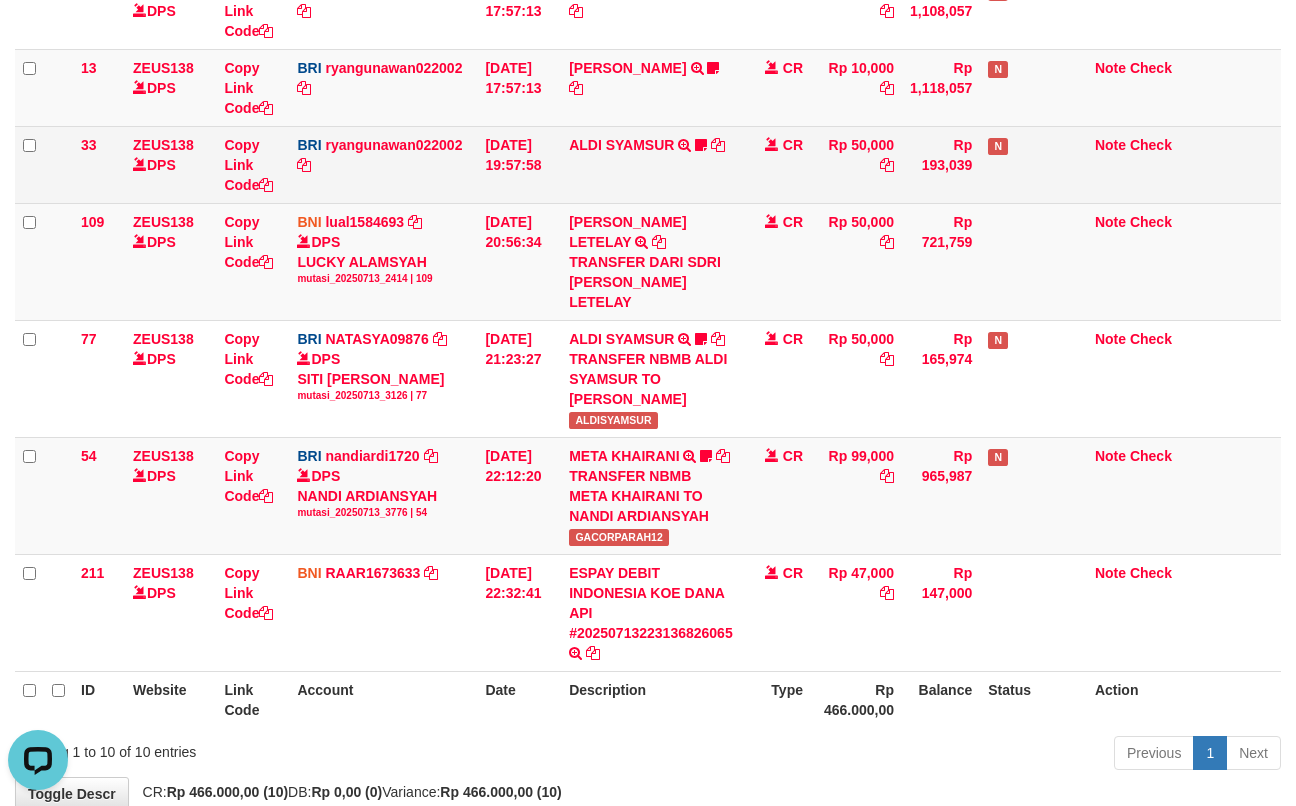 click on "ALDI SYAMSUR            TRANSFER NBMB ALDI SYAMSUR TO RYAN GUNAWAN    ALDISYAMSUR" at bounding box center (651, 164) 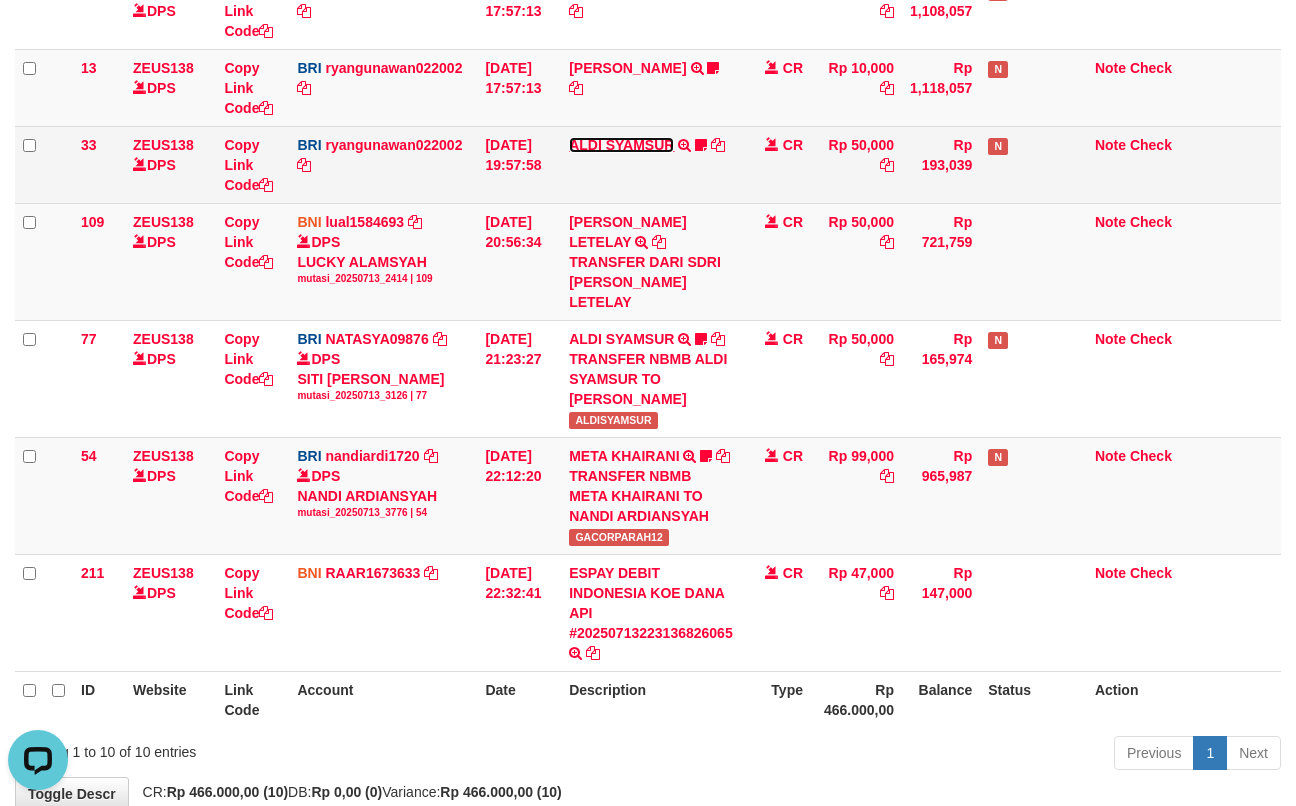 click on "ALDI SYAMSUR" at bounding box center (621, 145) 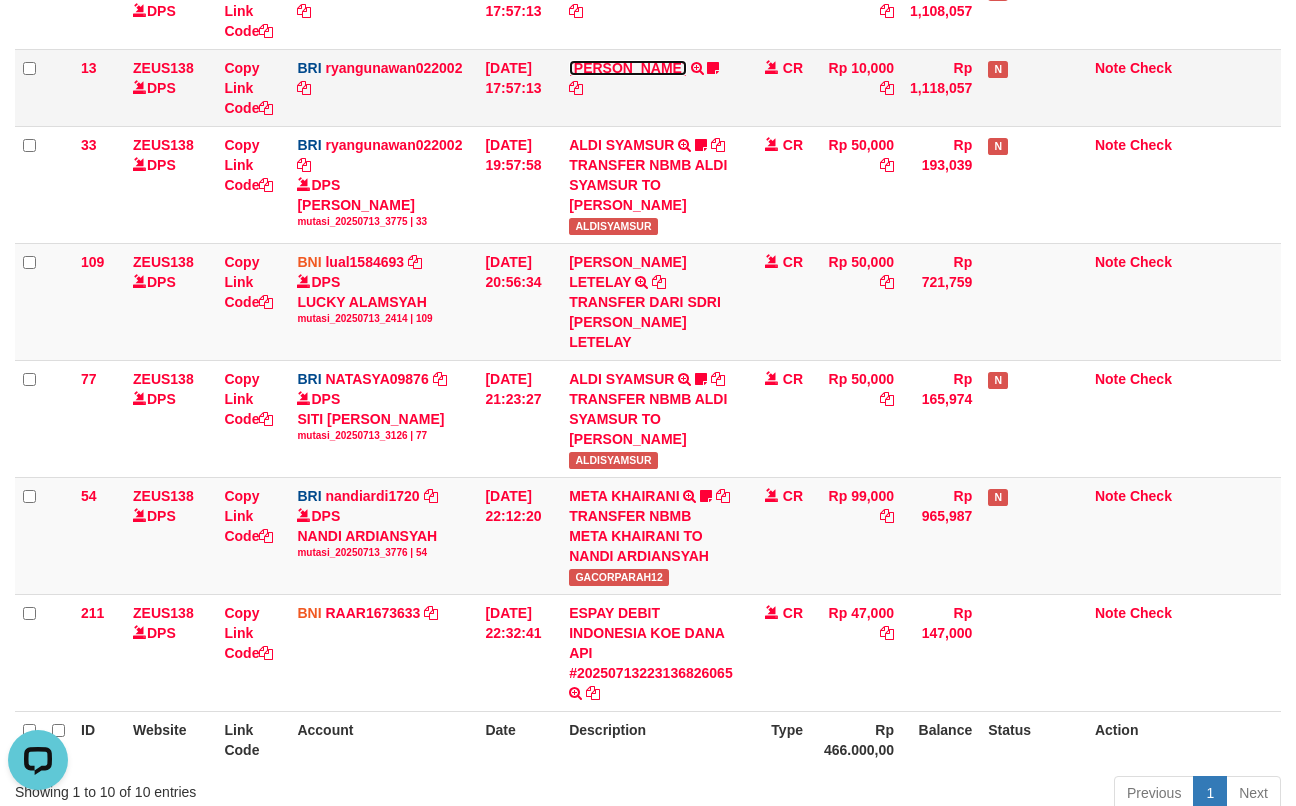 click on "[PERSON_NAME]" at bounding box center (627, 68) 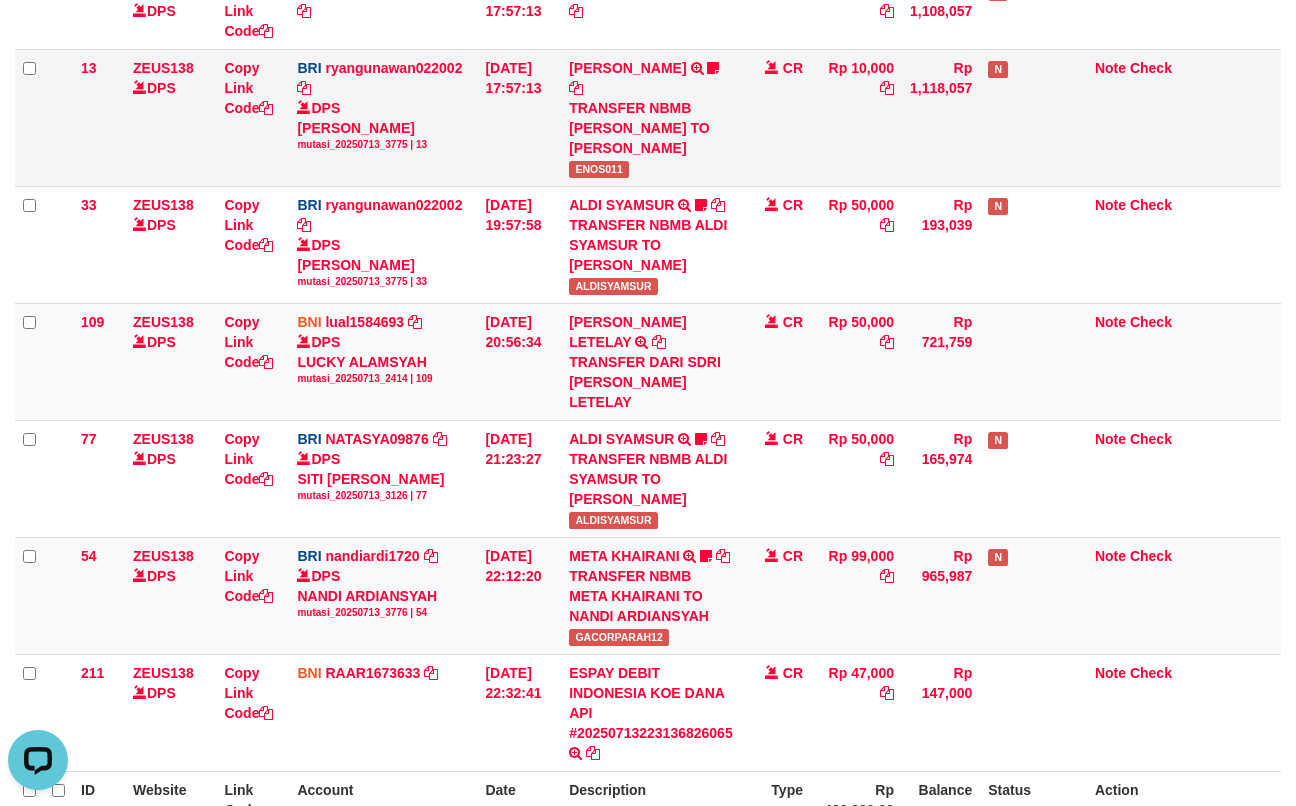 click on "ENOS RAMBALANG            TRANSFER NBMB ENOS RAMBALANG TO RYAN GUNAWAN    ENOS011" at bounding box center (651, 117) 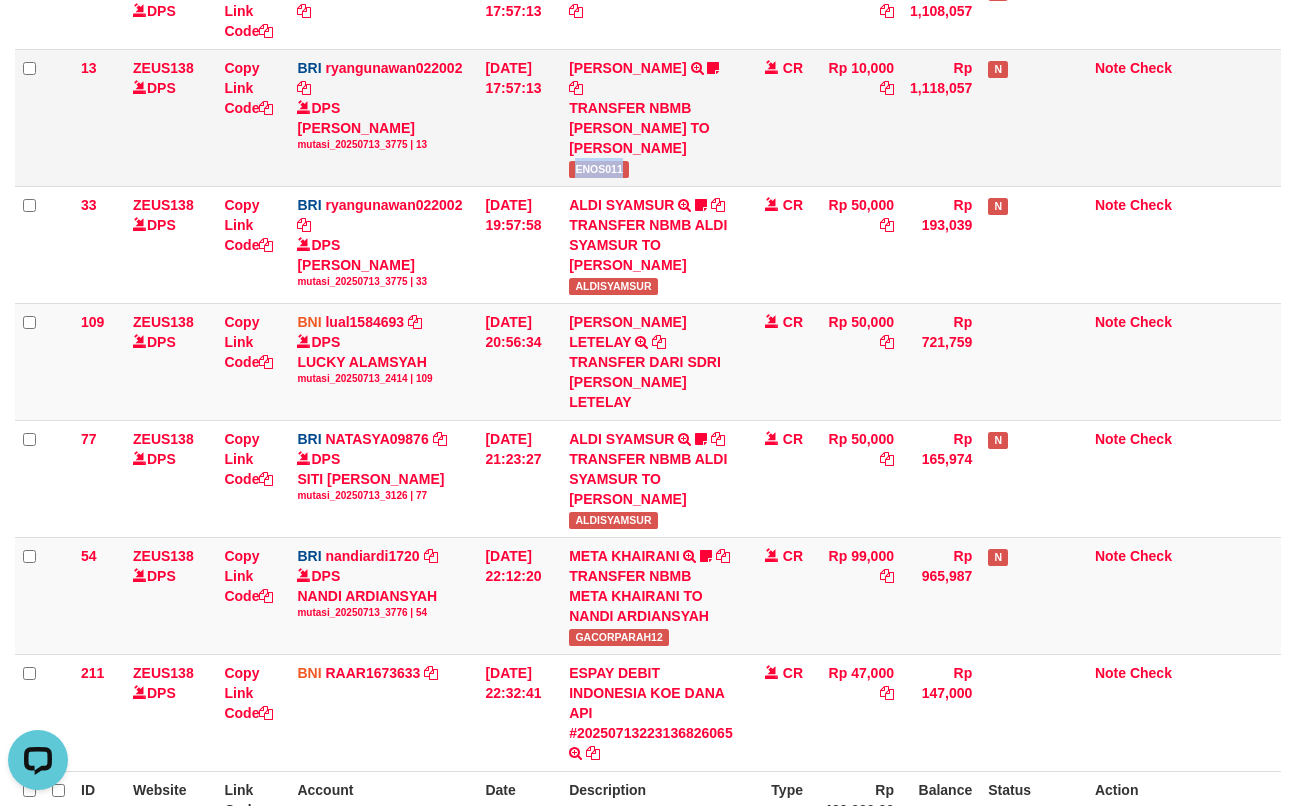 click on "ENOS RAMBALANG            TRANSFER NBMB ENOS RAMBALANG TO RYAN GUNAWAN    ENOS011" at bounding box center [651, 117] 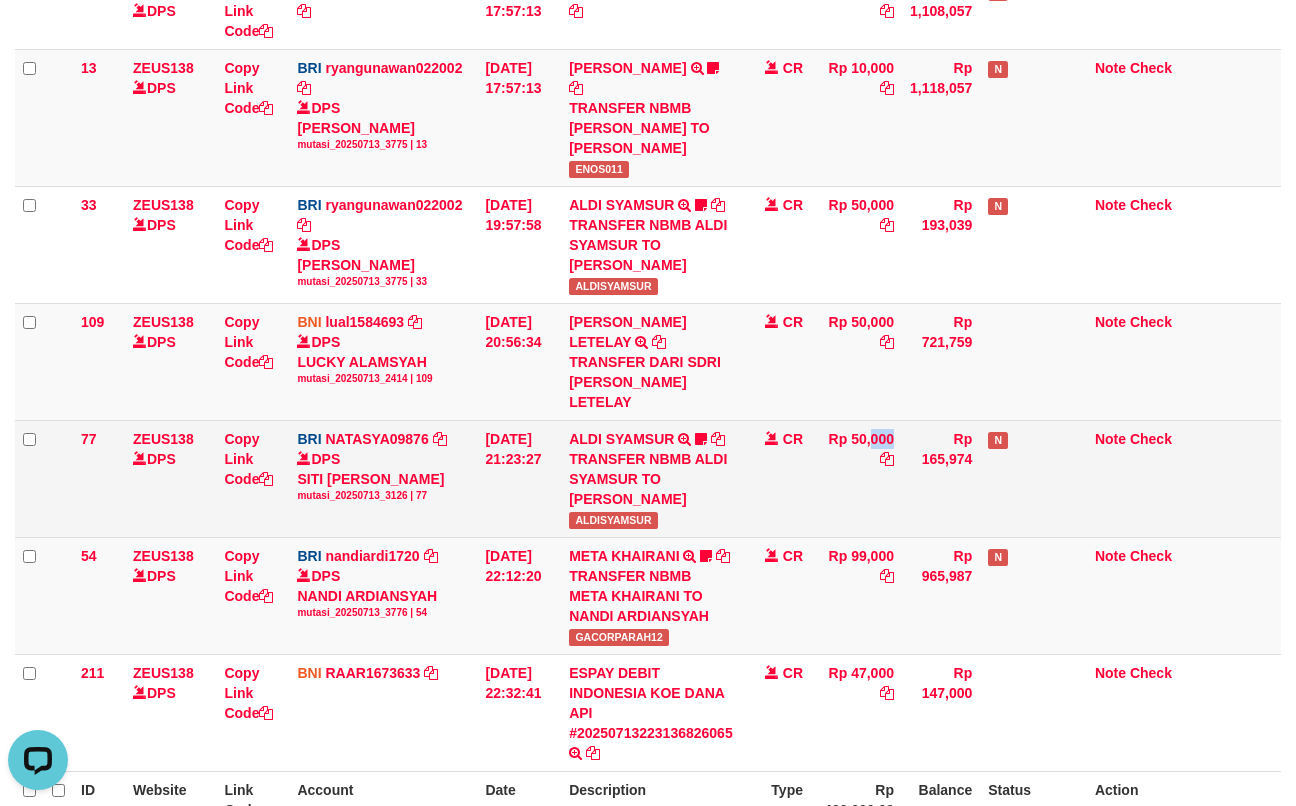 click on "Rp 50,000" at bounding box center [856, 478] 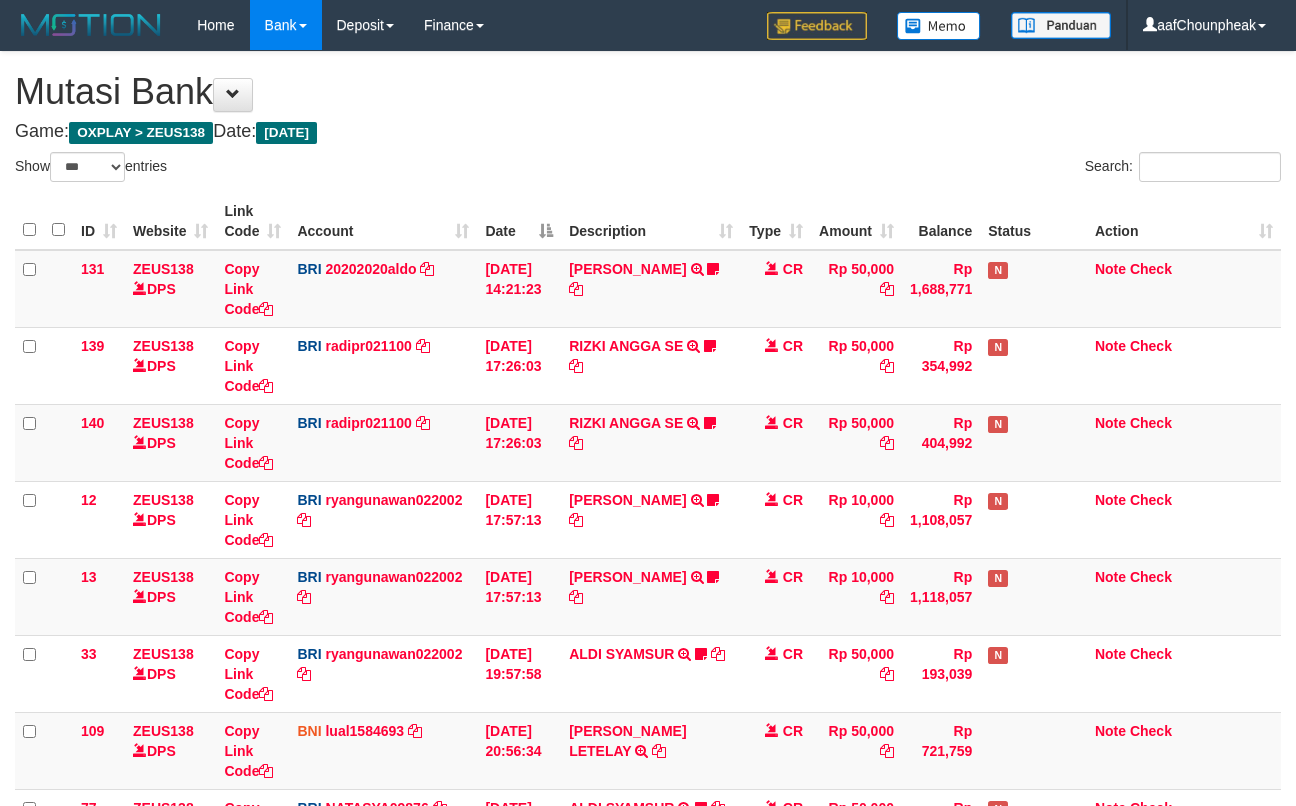 select on "***" 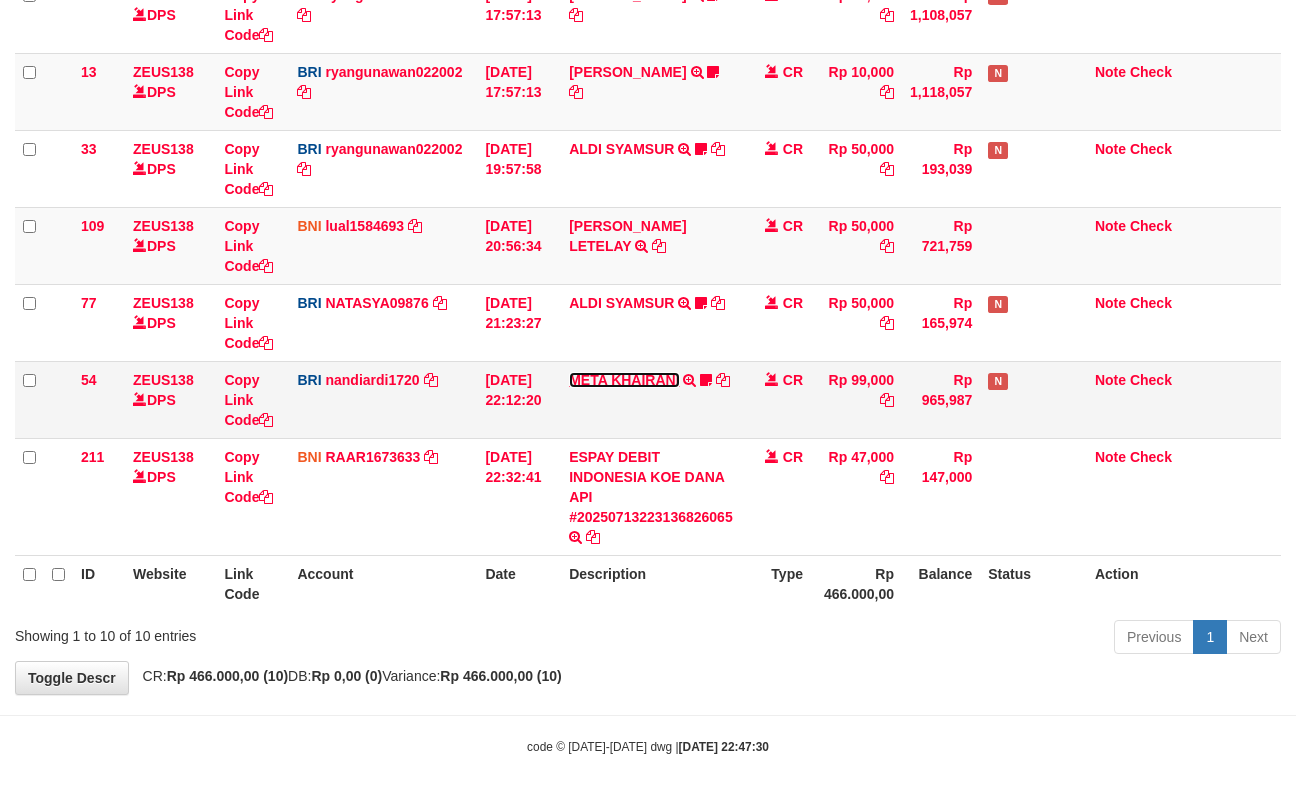 click on "META KHAIRANI" at bounding box center (624, 380) 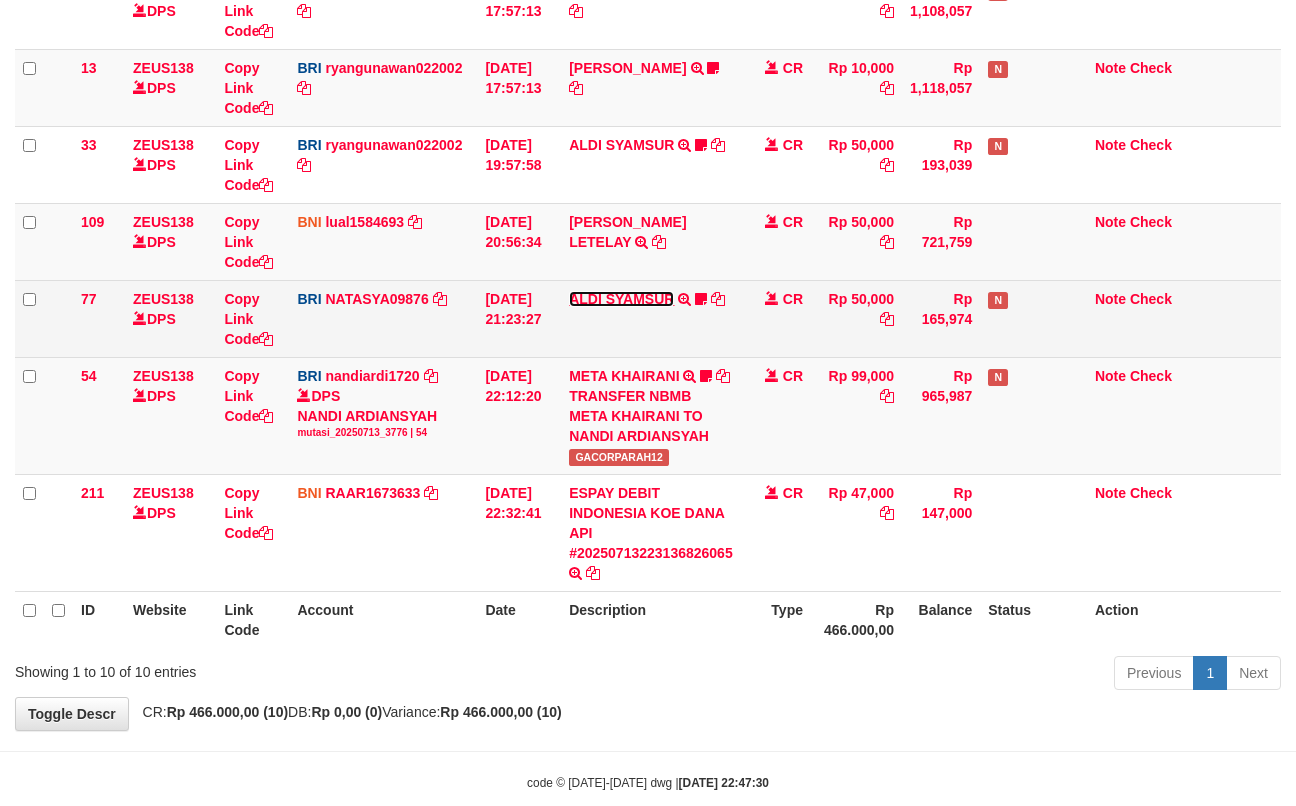 click on "ALDI SYAMSUR" at bounding box center (621, 299) 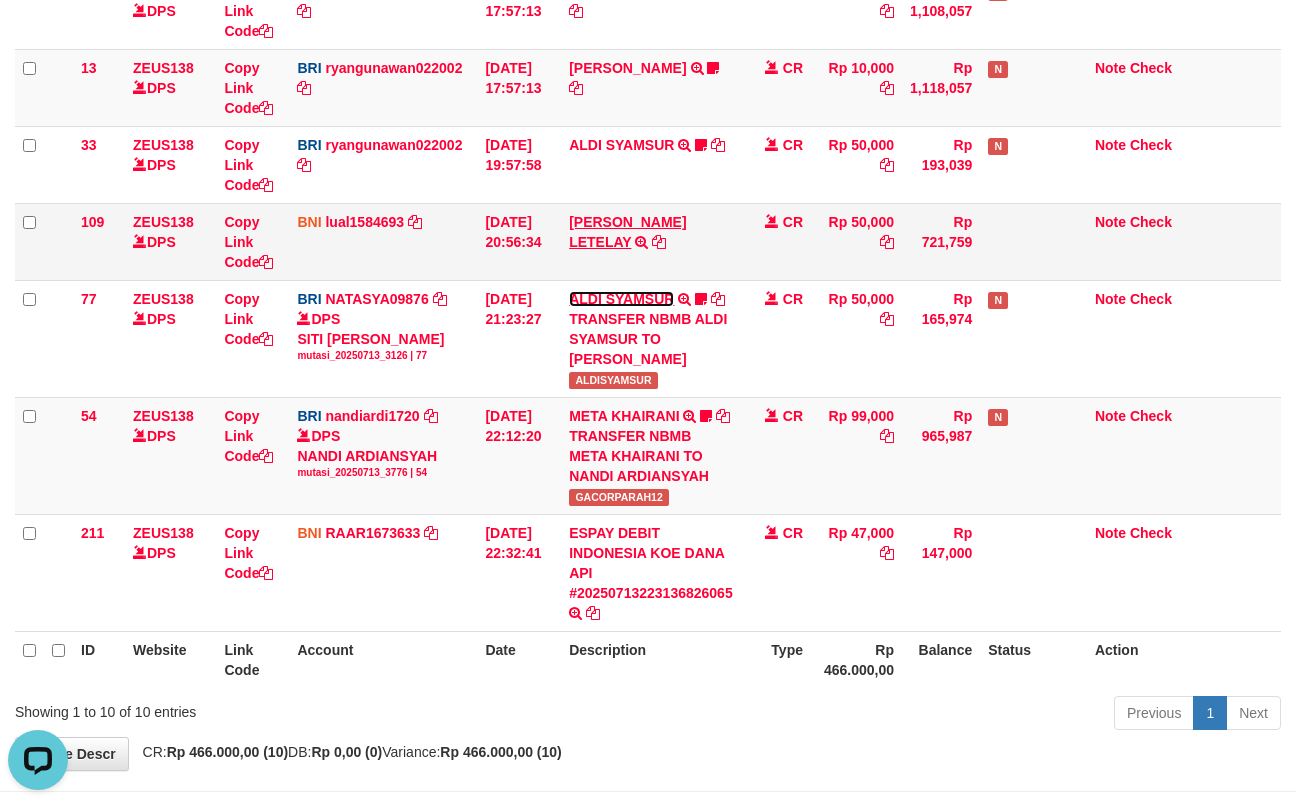 scroll, scrollTop: 0, scrollLeft: 0, axis: both 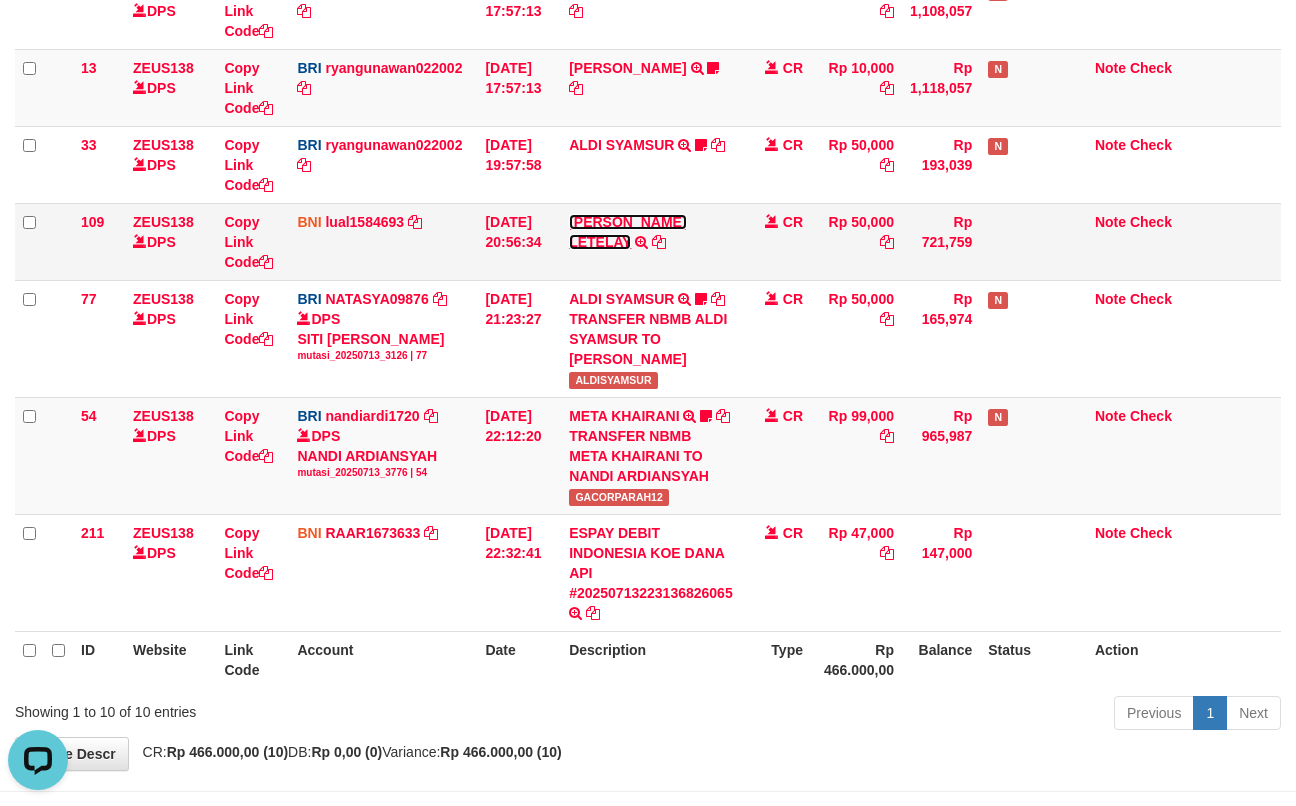 click on "[PERSON_NAME]" at bounding box center [627, 232] 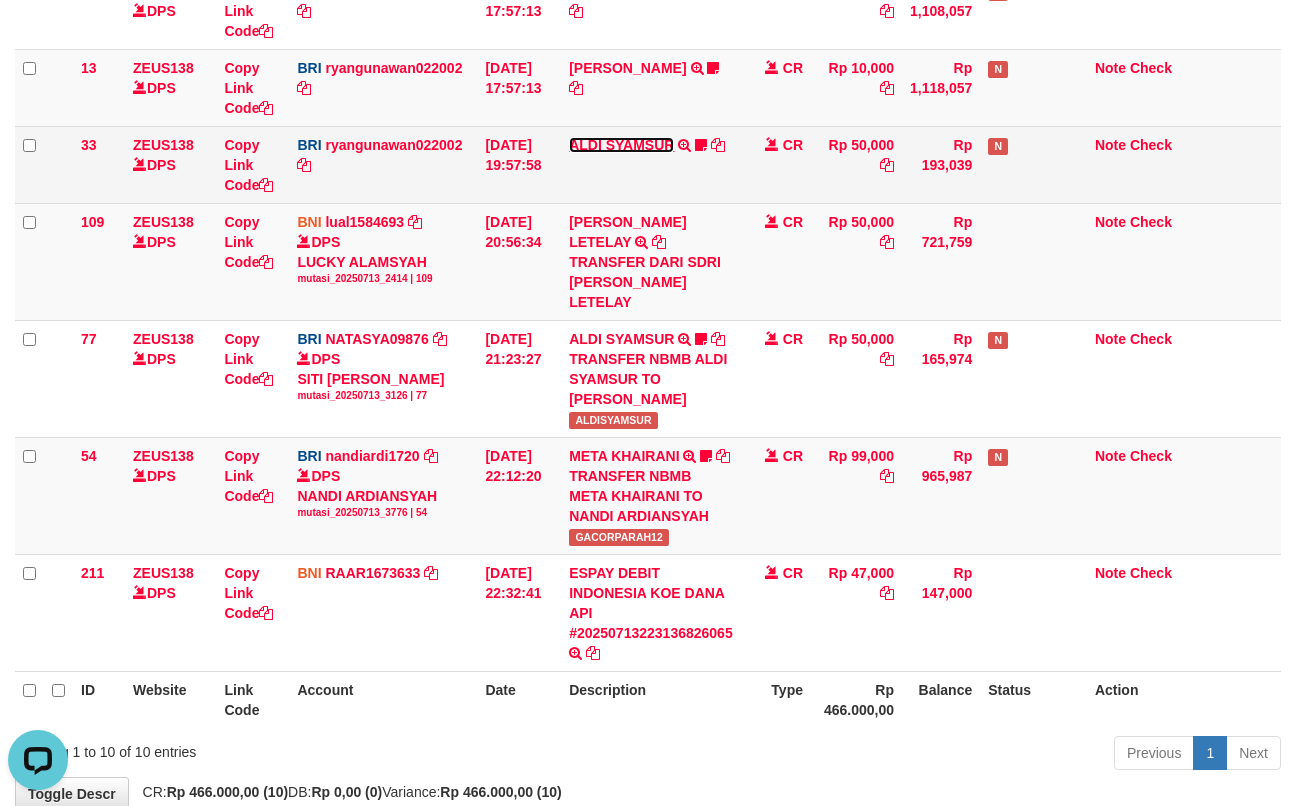 click on "ALDI SYAMSUR" at bounding box center [621, 145] 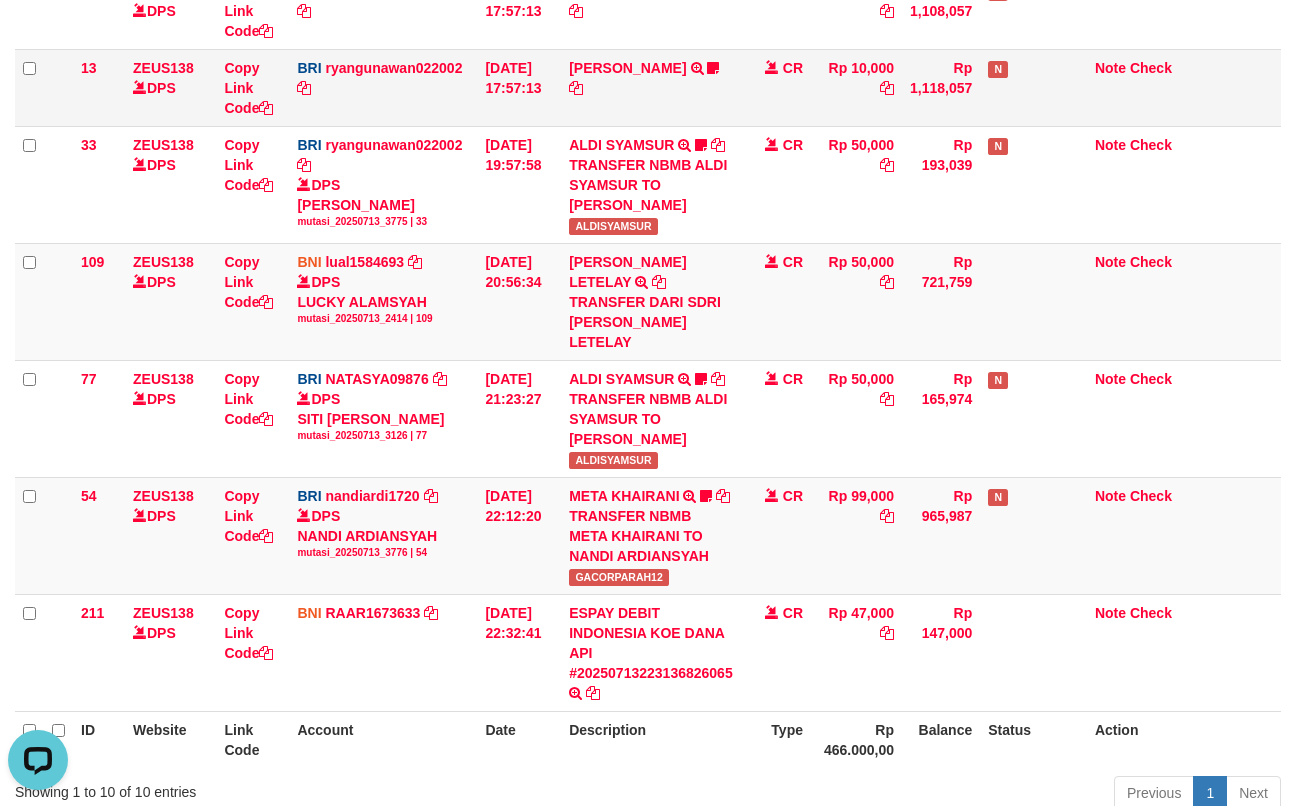 click on "ENOS RAMBALANG            TRANSFER NBMB ENOS RAMBALANG TO RYAN GUNAWAN    ENOS011" at bounding box center (651, 87) 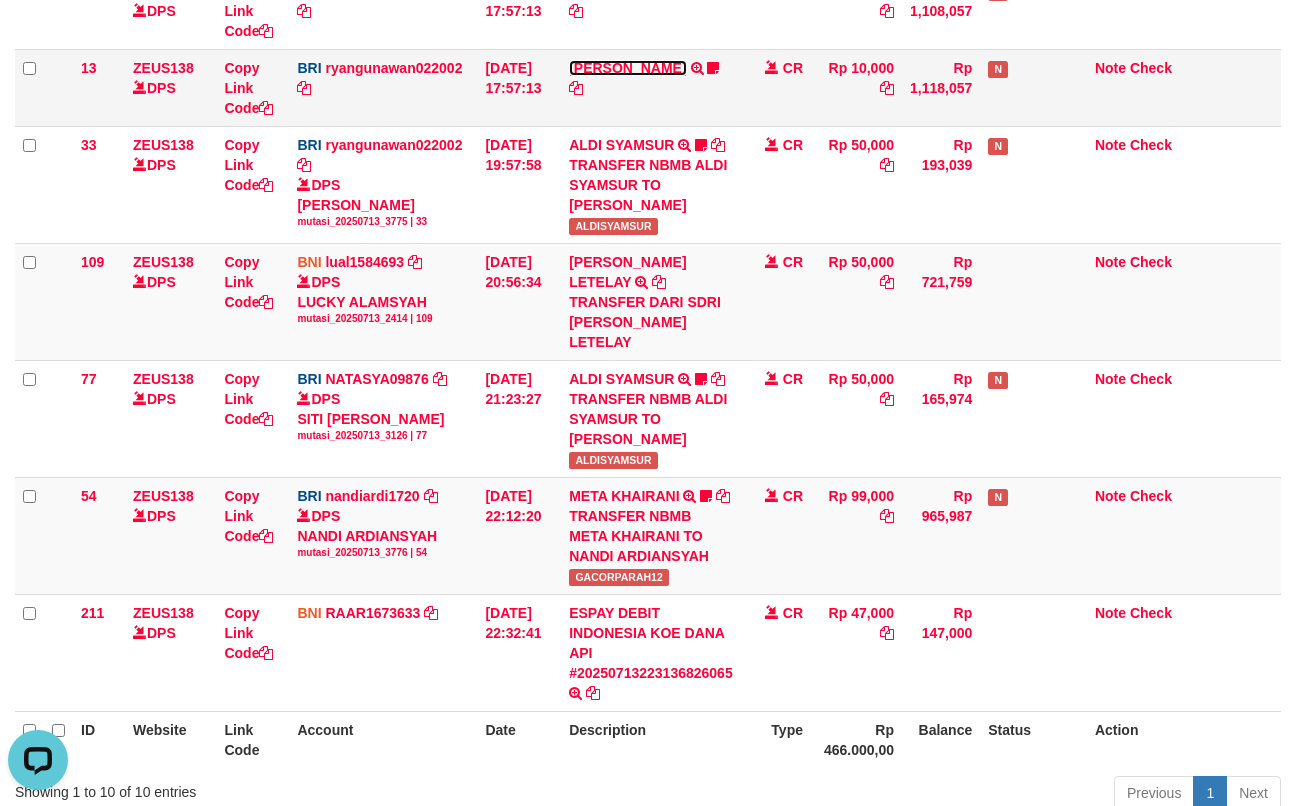 click on "[PERSON_NAME]" at bounding box center [627, 68] 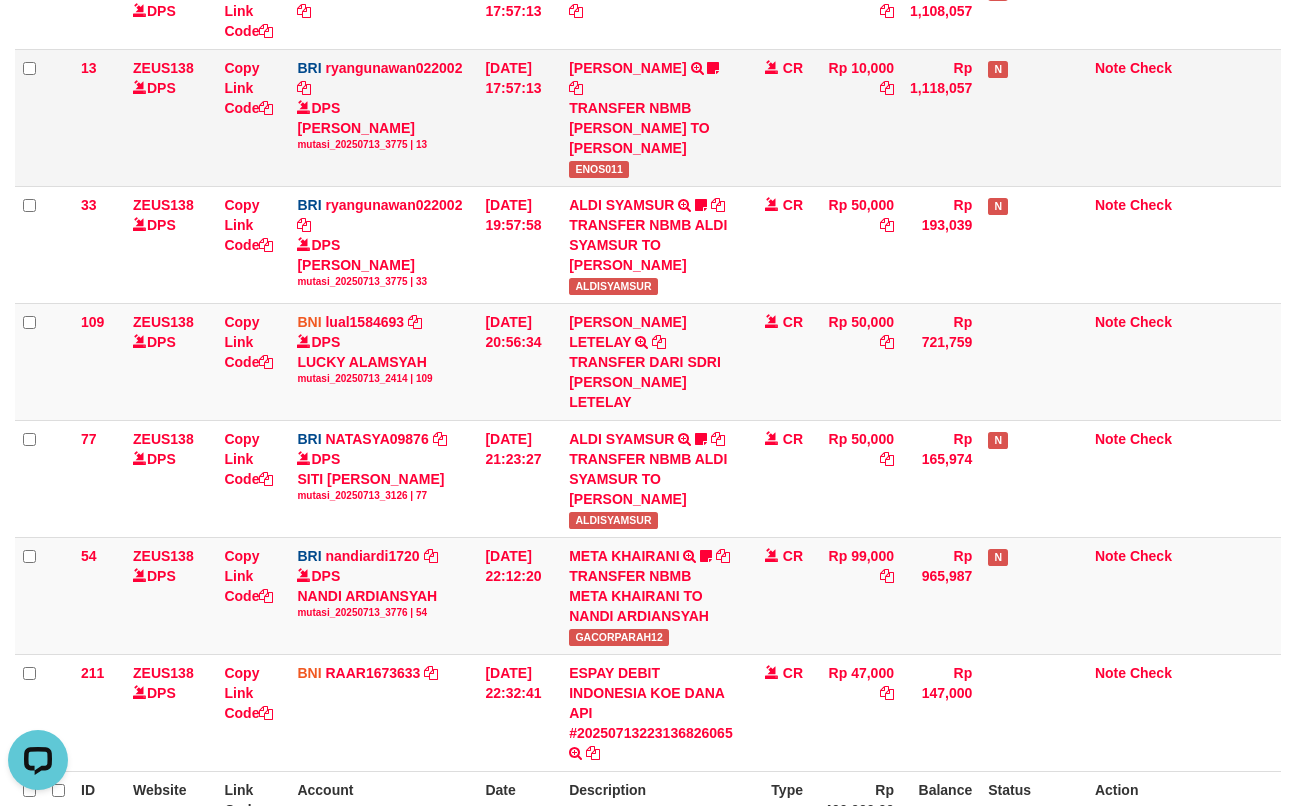 click on "ENOS RAMBALANG            TRANSFER NBMB ENOS RAMBALANG TO RYAN GUNAWAN    ENOS011" at bounding box center (651, 117) 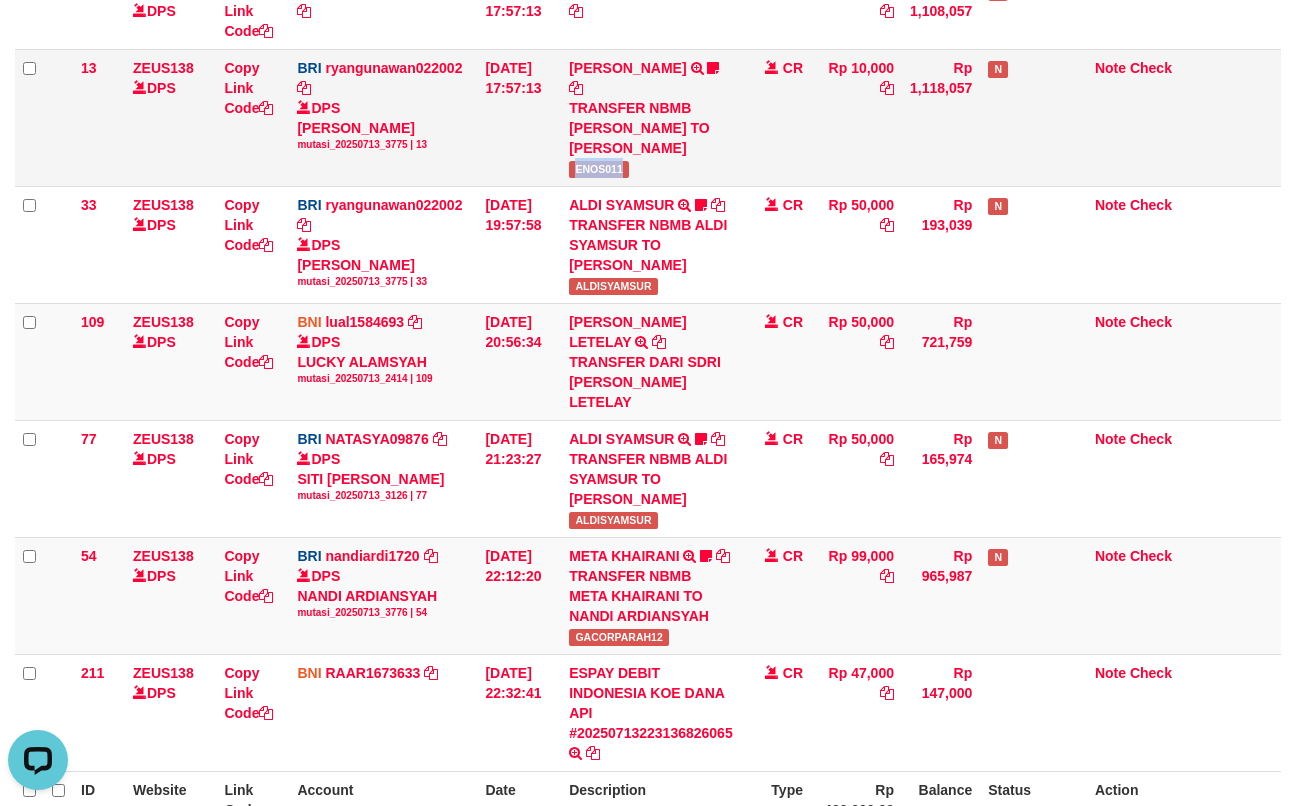 click on "ENOS RAMBALANG            TRANSFER NBMB ENOS RAMBALANG TO RYAN GUNAWAN    ENOS011" at bounding box center (651, 117) 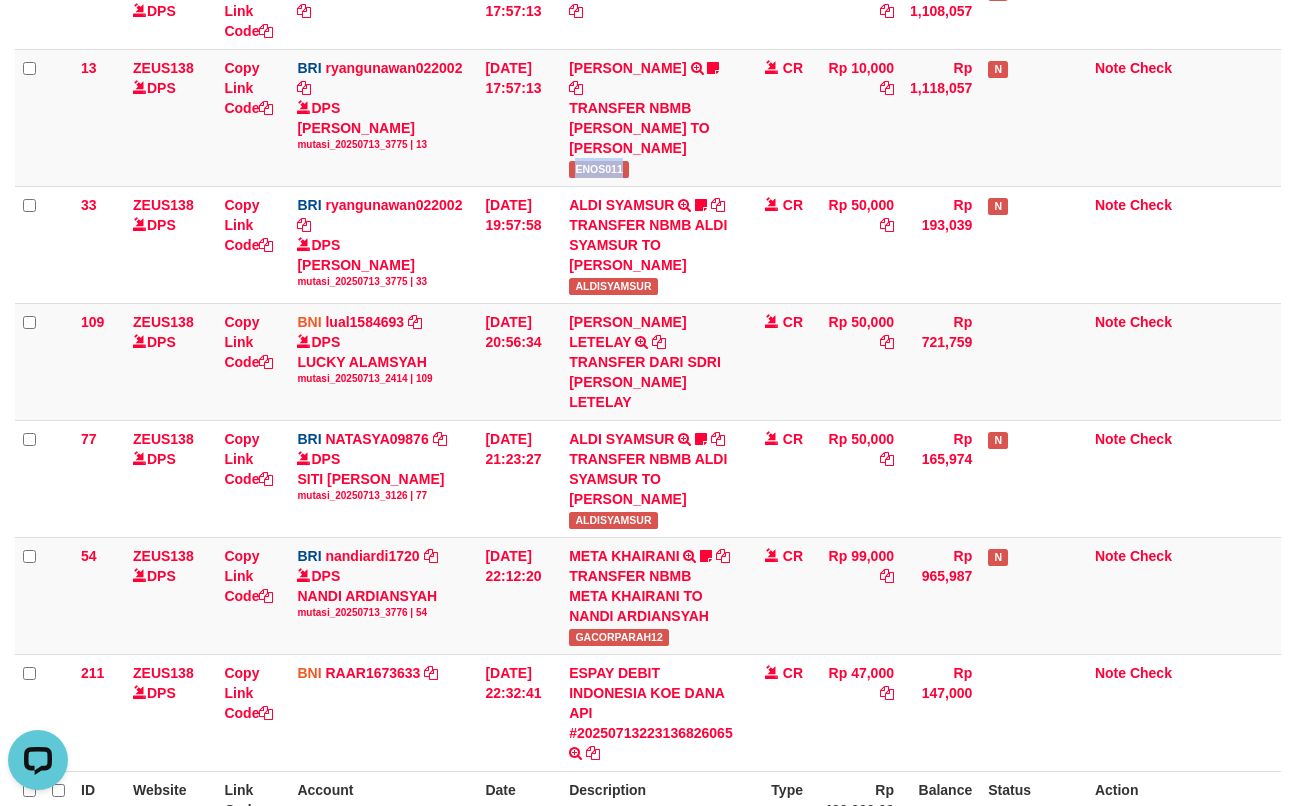 copy on "ENOS011" 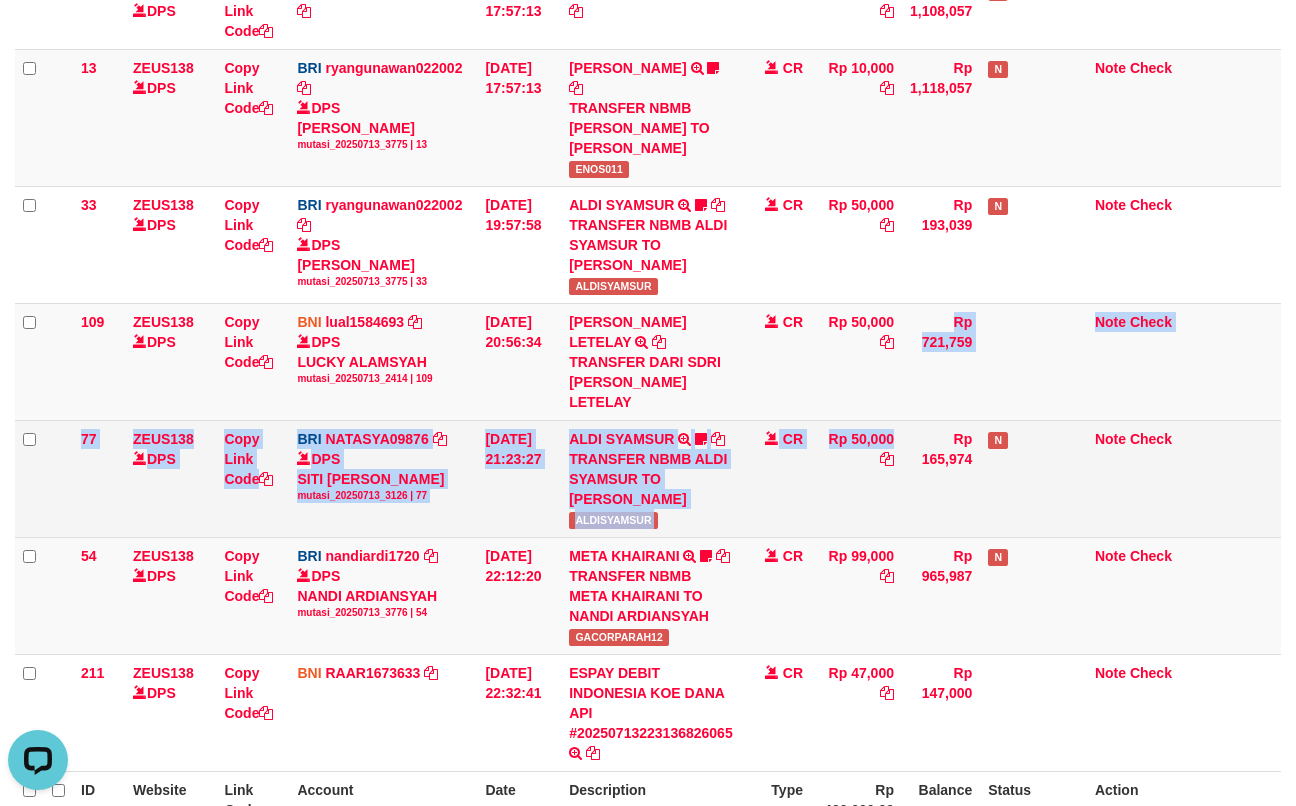 drag, startPoint x: 890, startPoint y: 473, endPoint x: 901, endPoint y: 493, distance: 22.825424 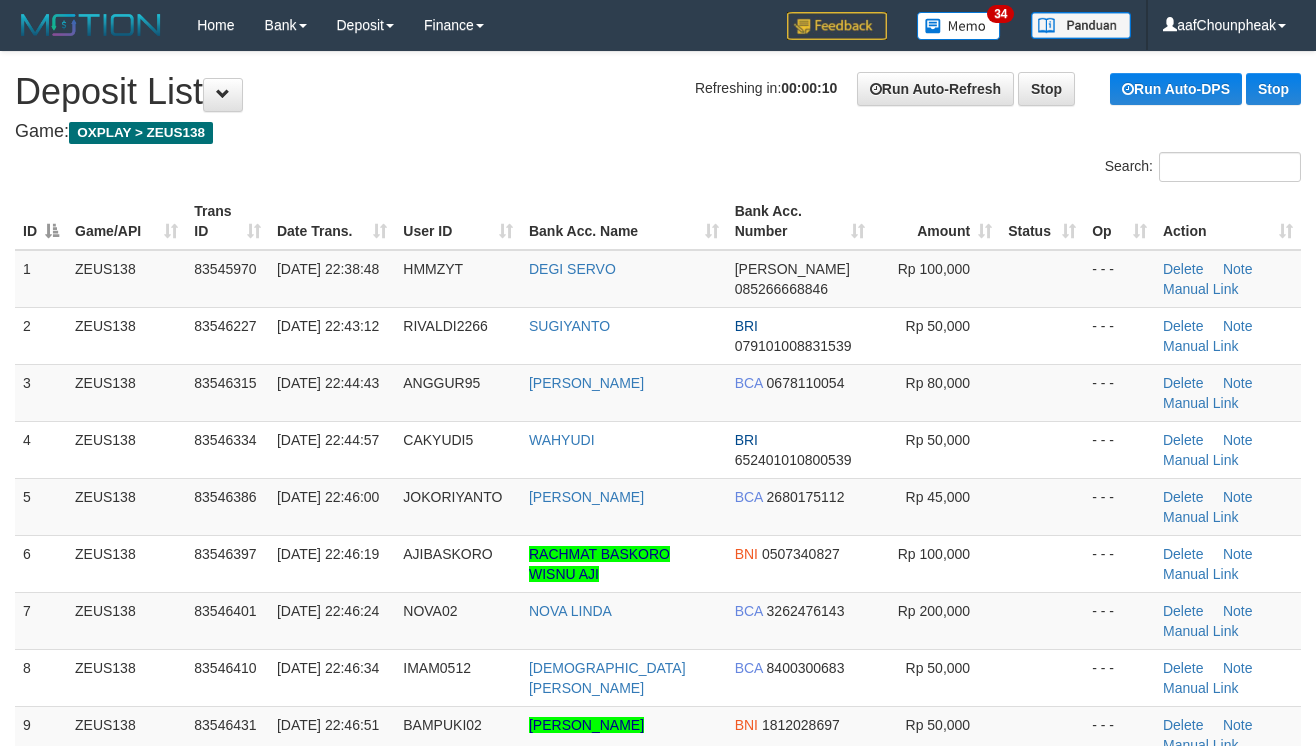 scroll, scrollTop: 0, scrollLeft: 0, axis: both 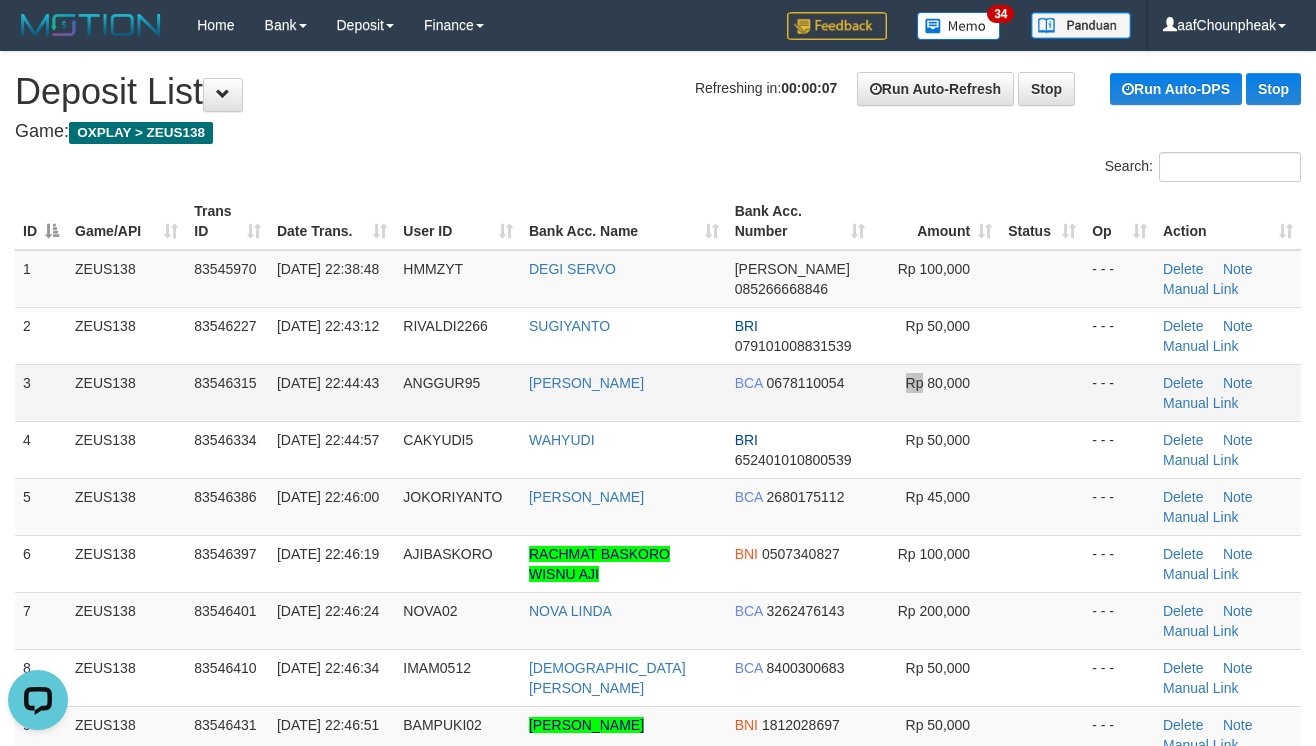 click on "Rp 80,000" at bounding box center (936, 392) 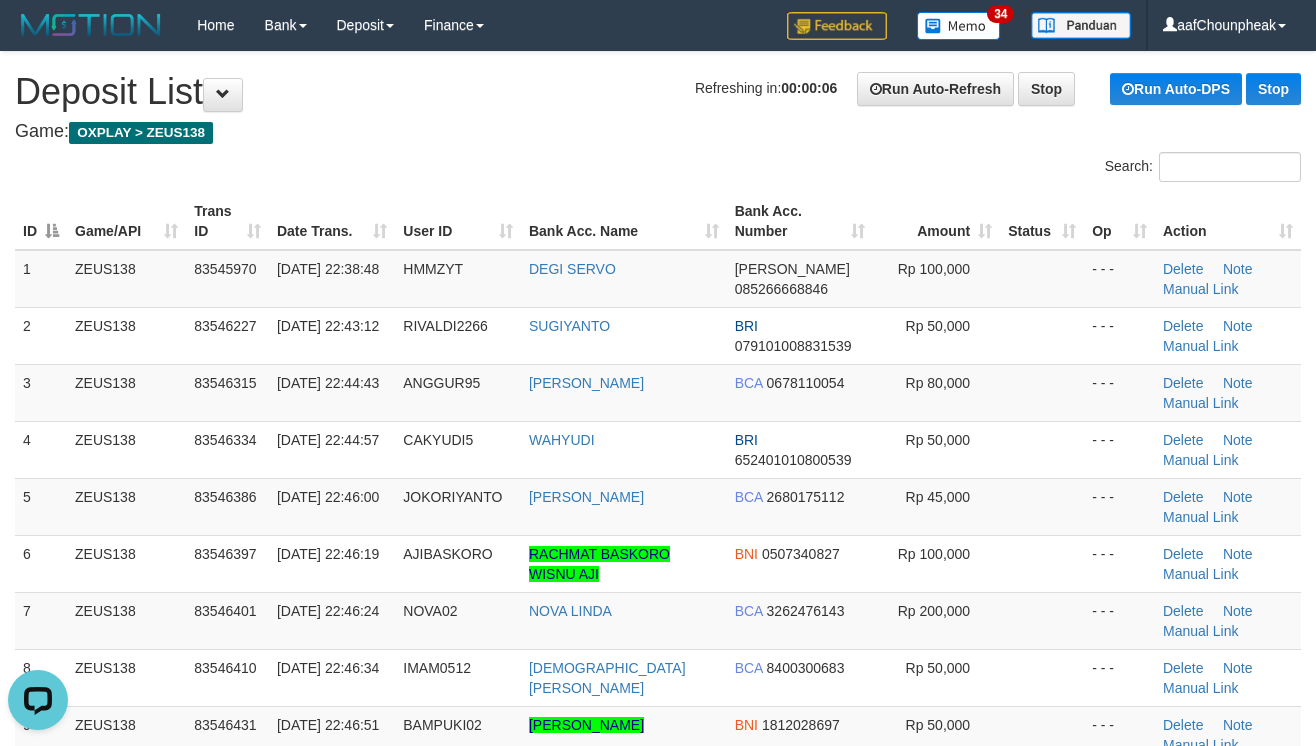 drag, startPoint x: 1029, startPoint y: 401, endPoint x: 1317, endPoint y: 358, distance: 291.19238 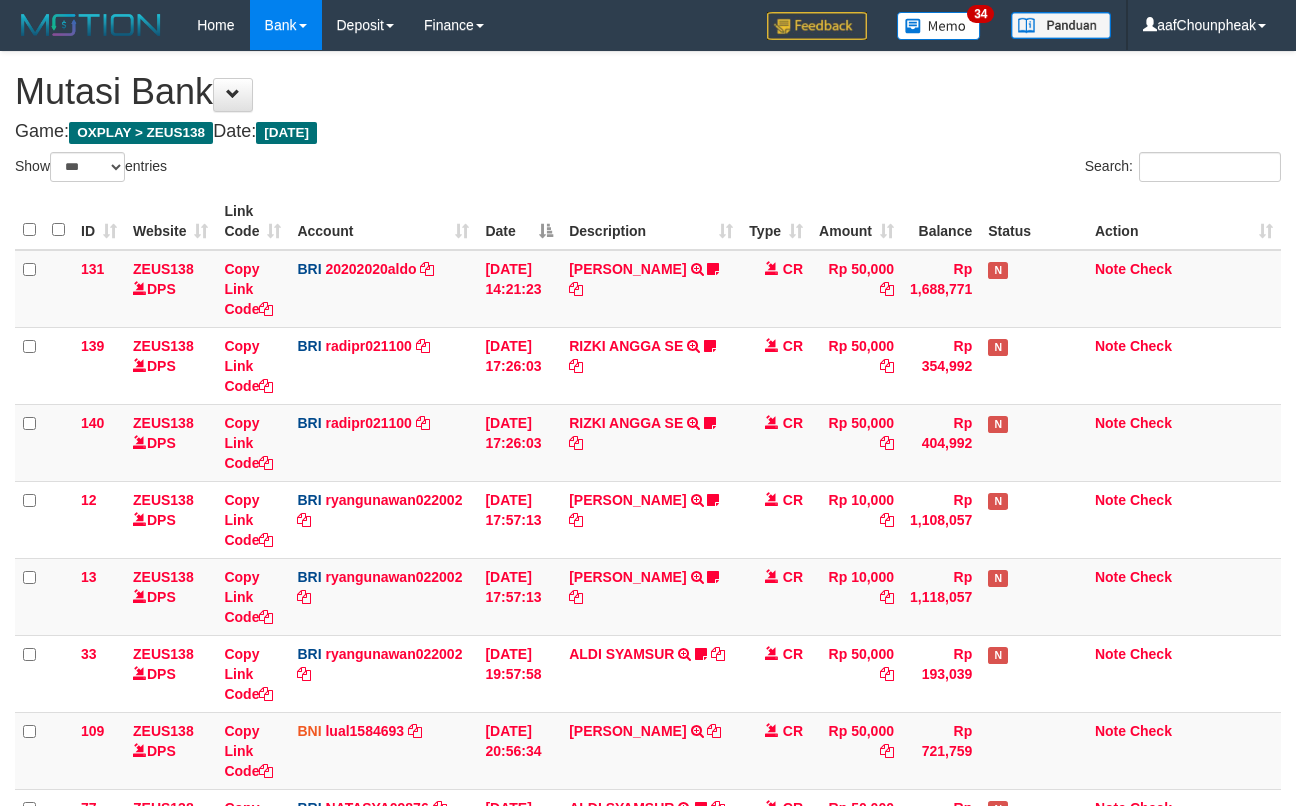 select on "***" 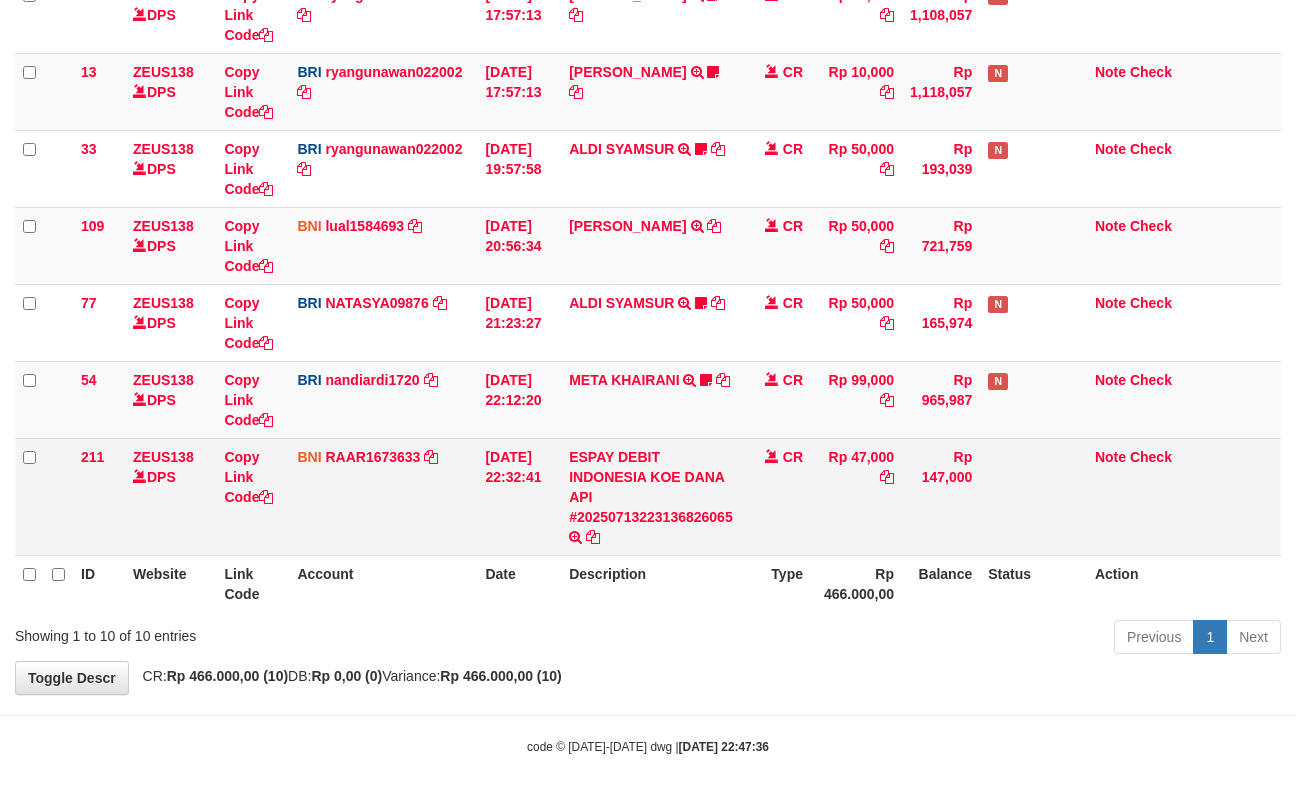drag, startPoint x: 897, startPoint y: 502, endPoint x: 897, endPoint y: 514, distance: 12 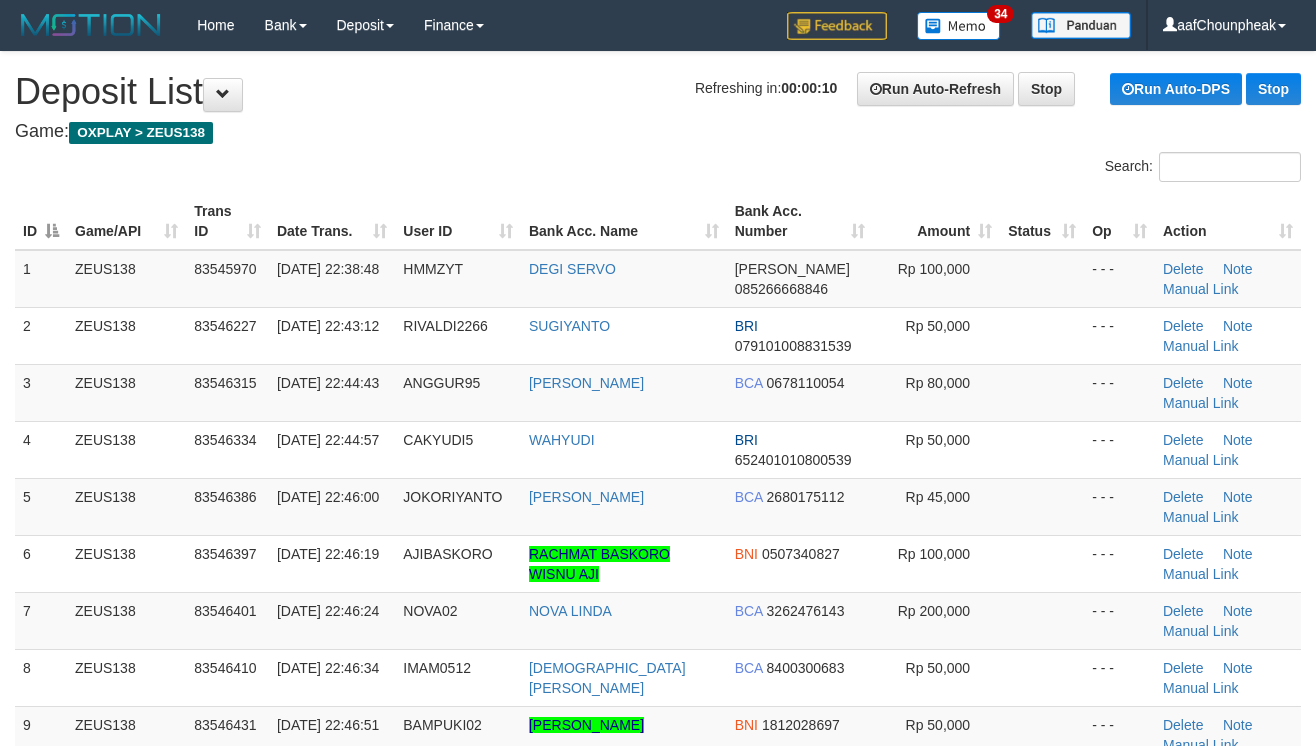 scroll, scrollTop: 0, scrollLeft: 0, axis: both 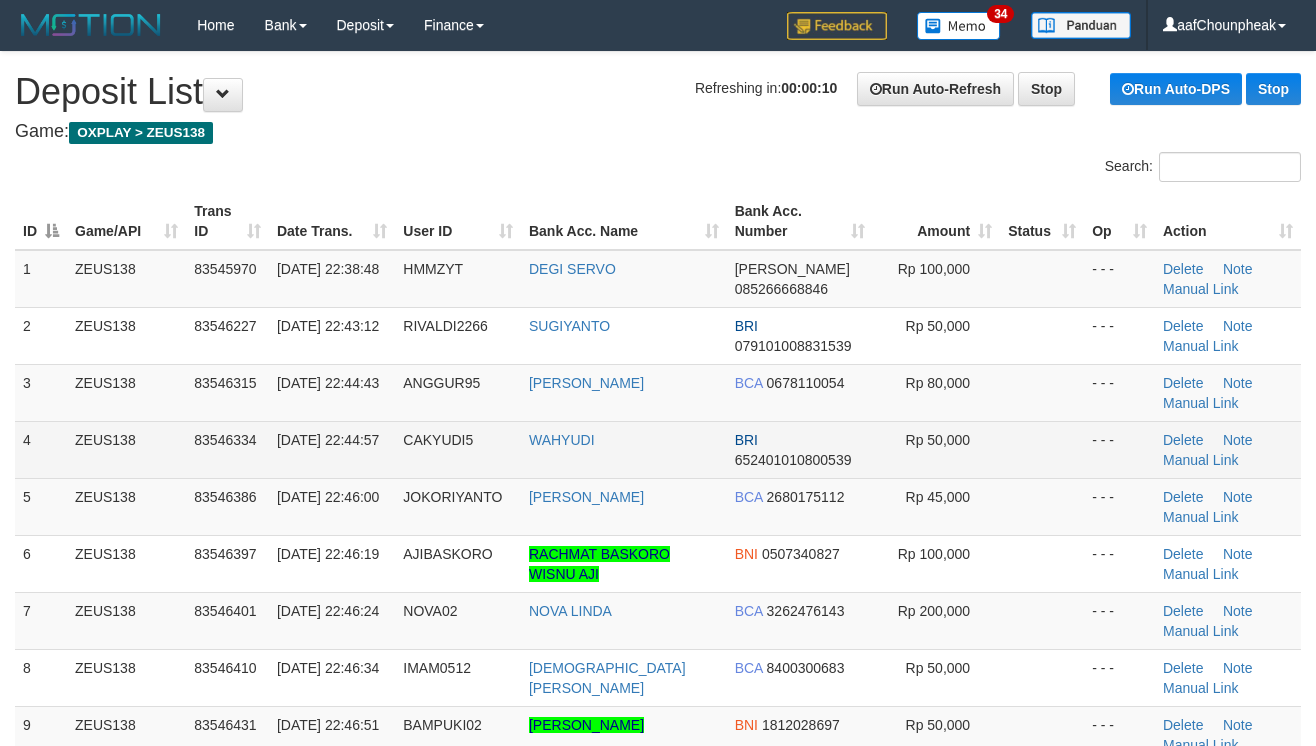 click on "4
ZEUS138
83546334
13/07/2025 22:44:57
CAKYUDI5
WAHYUDI
BRI
652401010800539
Rp 50,000
- - -
Delete
Note
Manual Link" at bounding box center (658, 449) 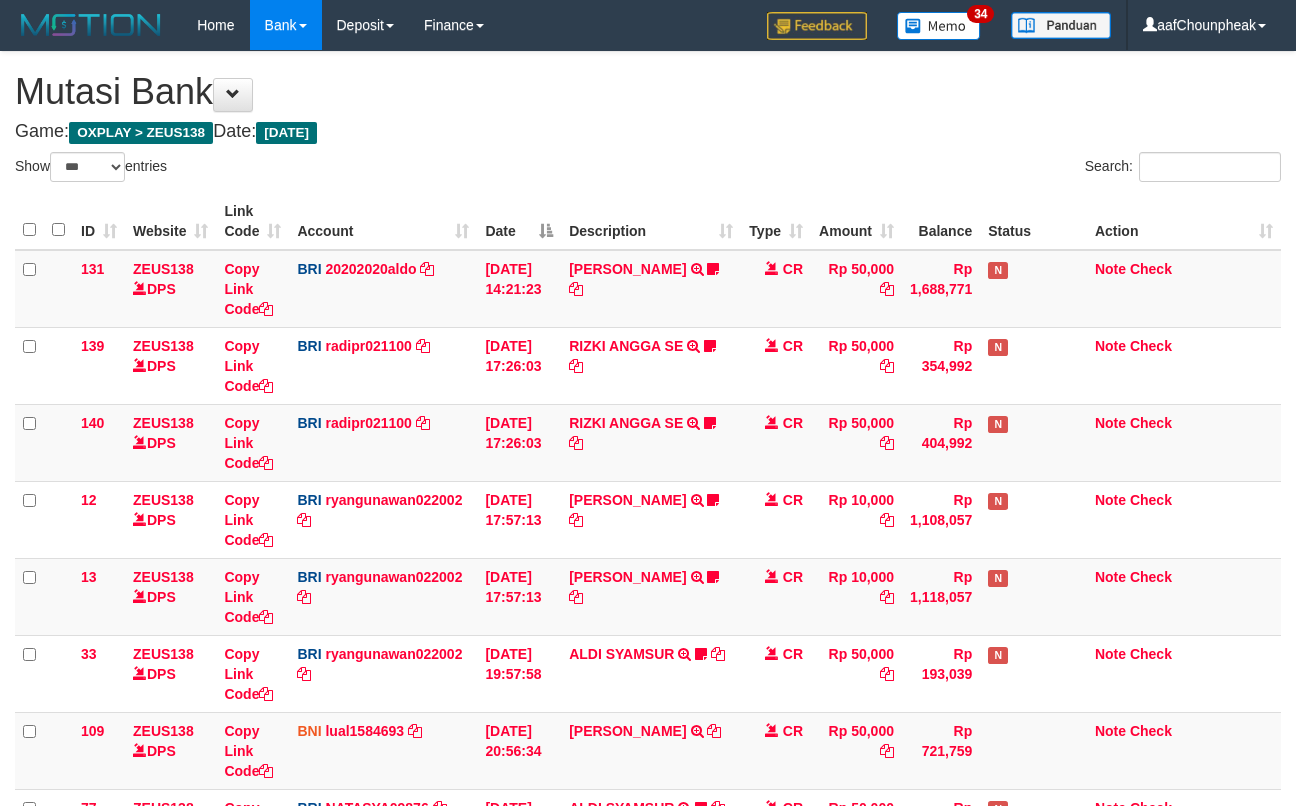 select on "***" 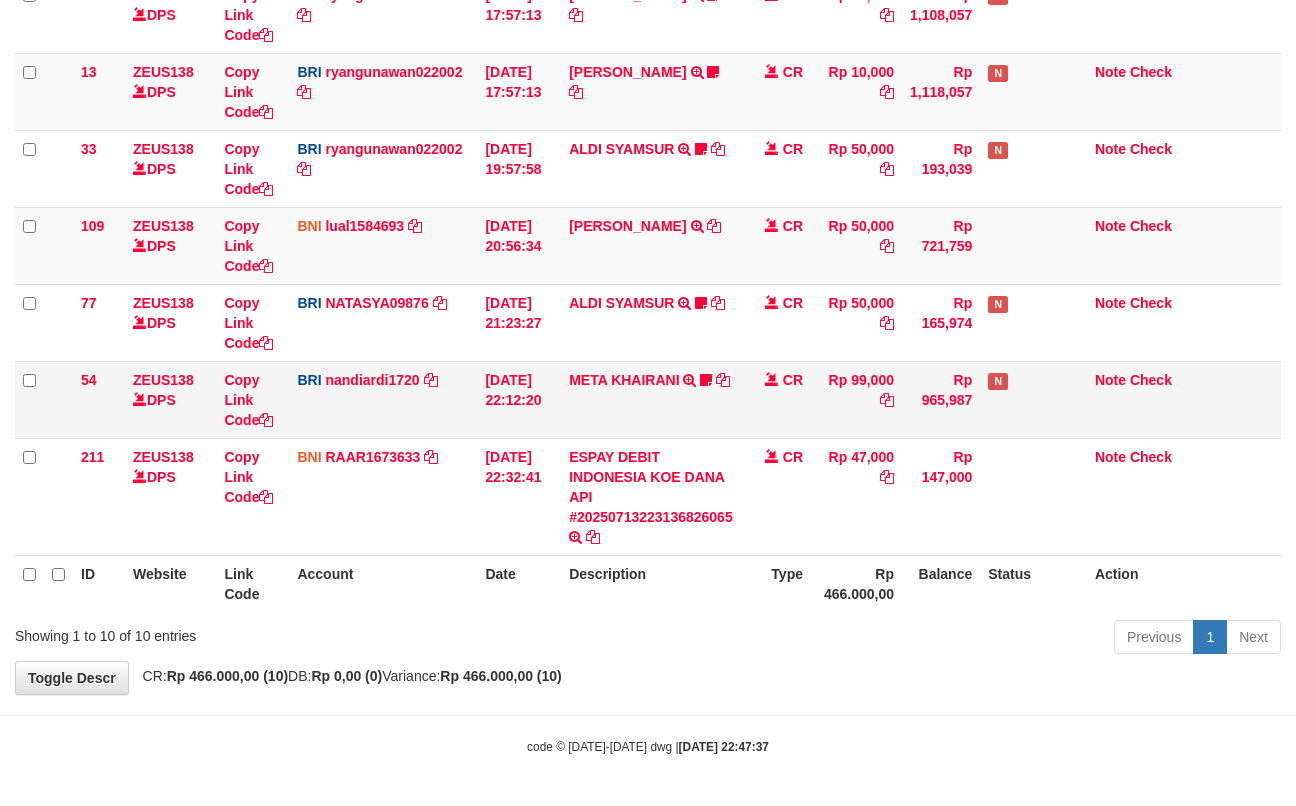 click on "META KHAIRANI            TRANSFER NBMB META KHAIRANI TO NANDI ARDIANSYAH    GACORPARAH12" at bounding box center [651, 399] 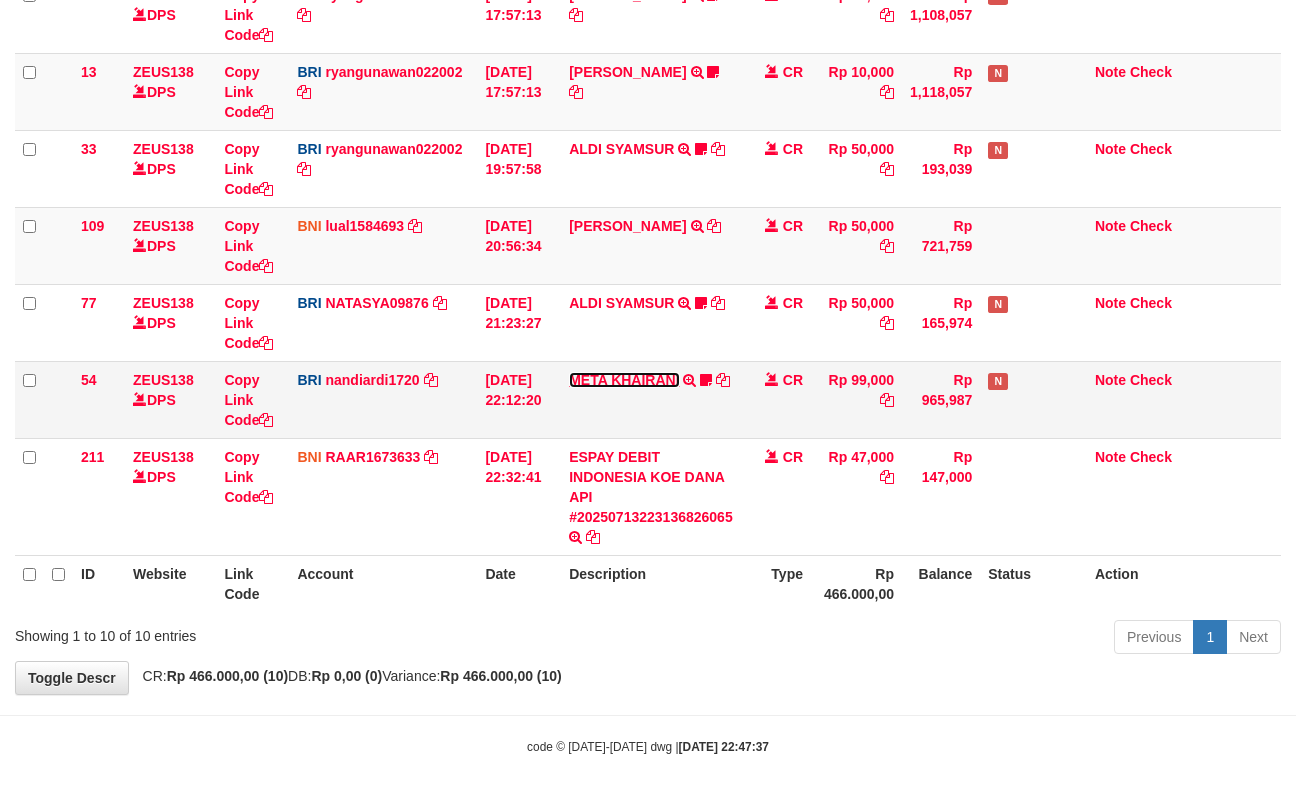 click on "META KHAIRANI" at bounding box center (624, 380) 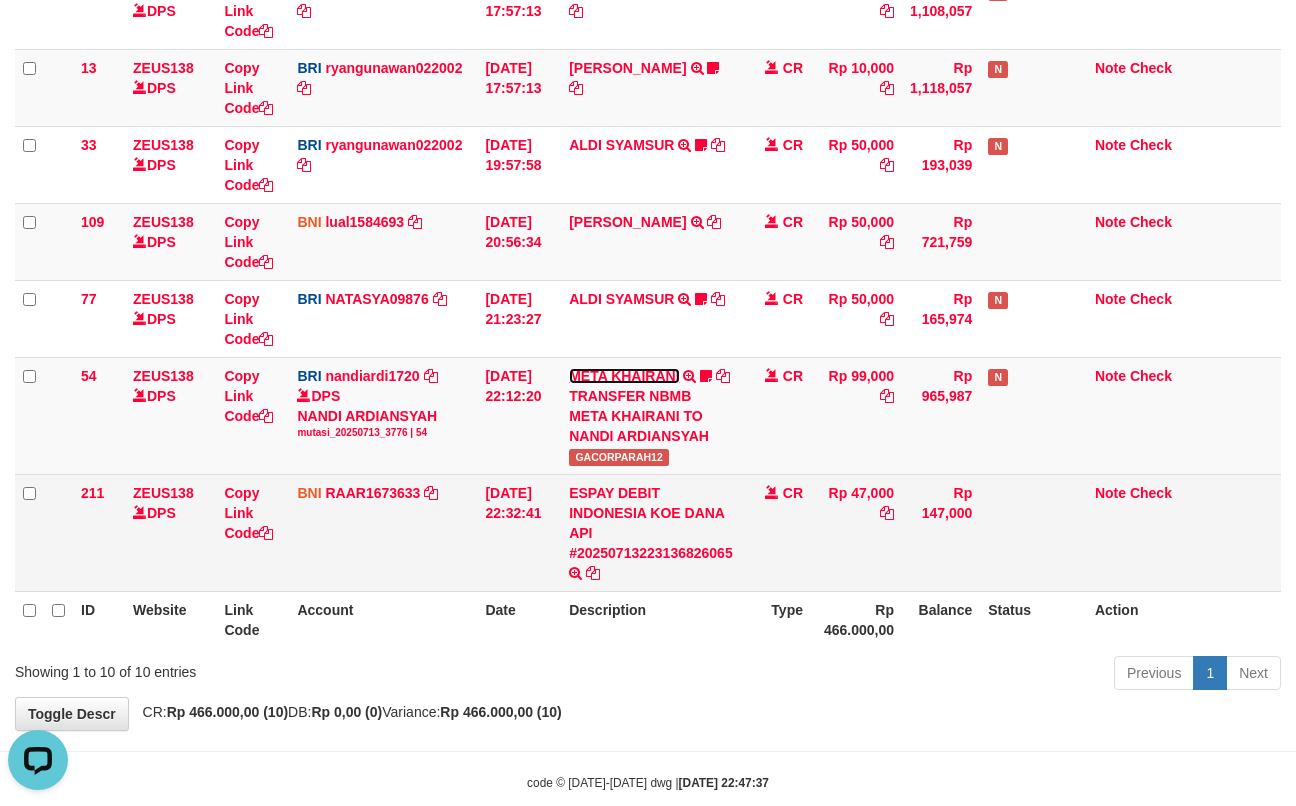 scroll, scrollTop: 0, scrollLeft: 0, axis: both 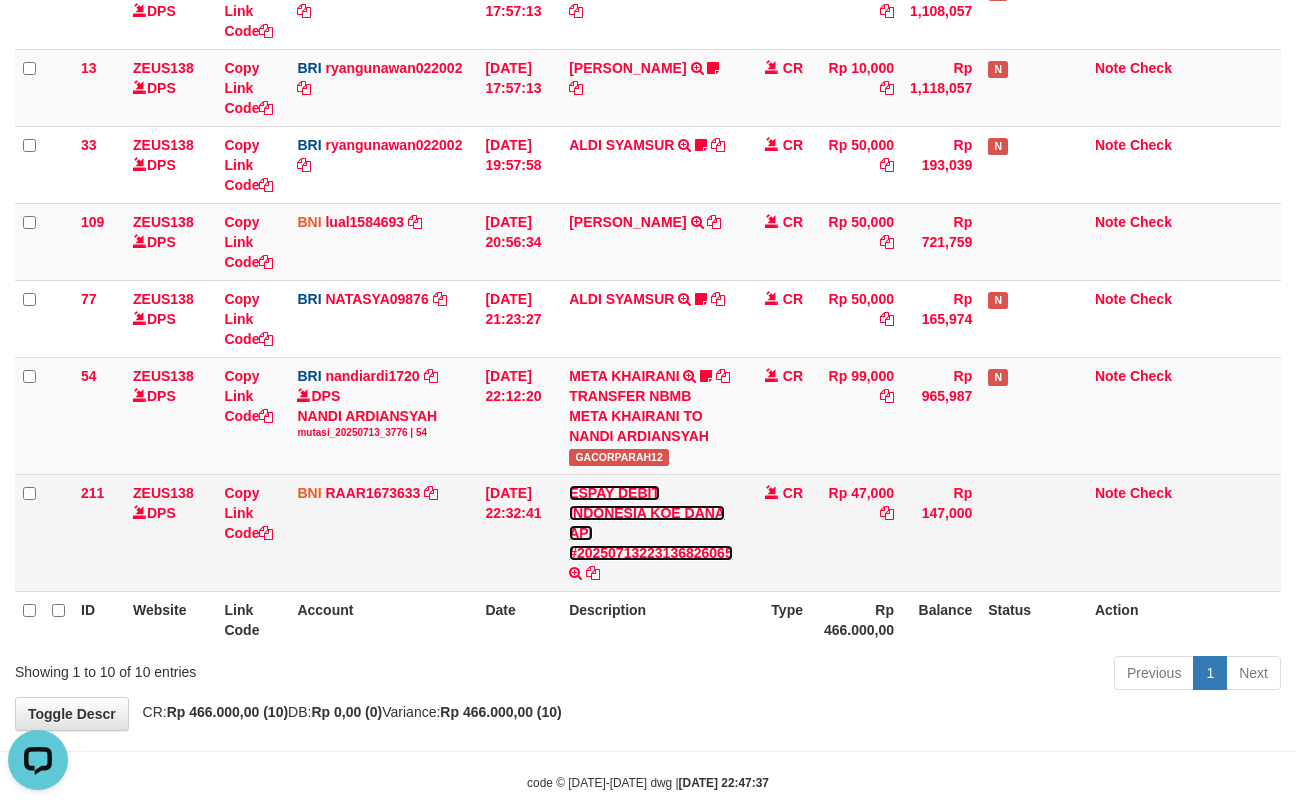 click on "ESPAY DEBIT INDONESIA KOE DANA API #20250713223136826065" at bounding box center [651, 523] 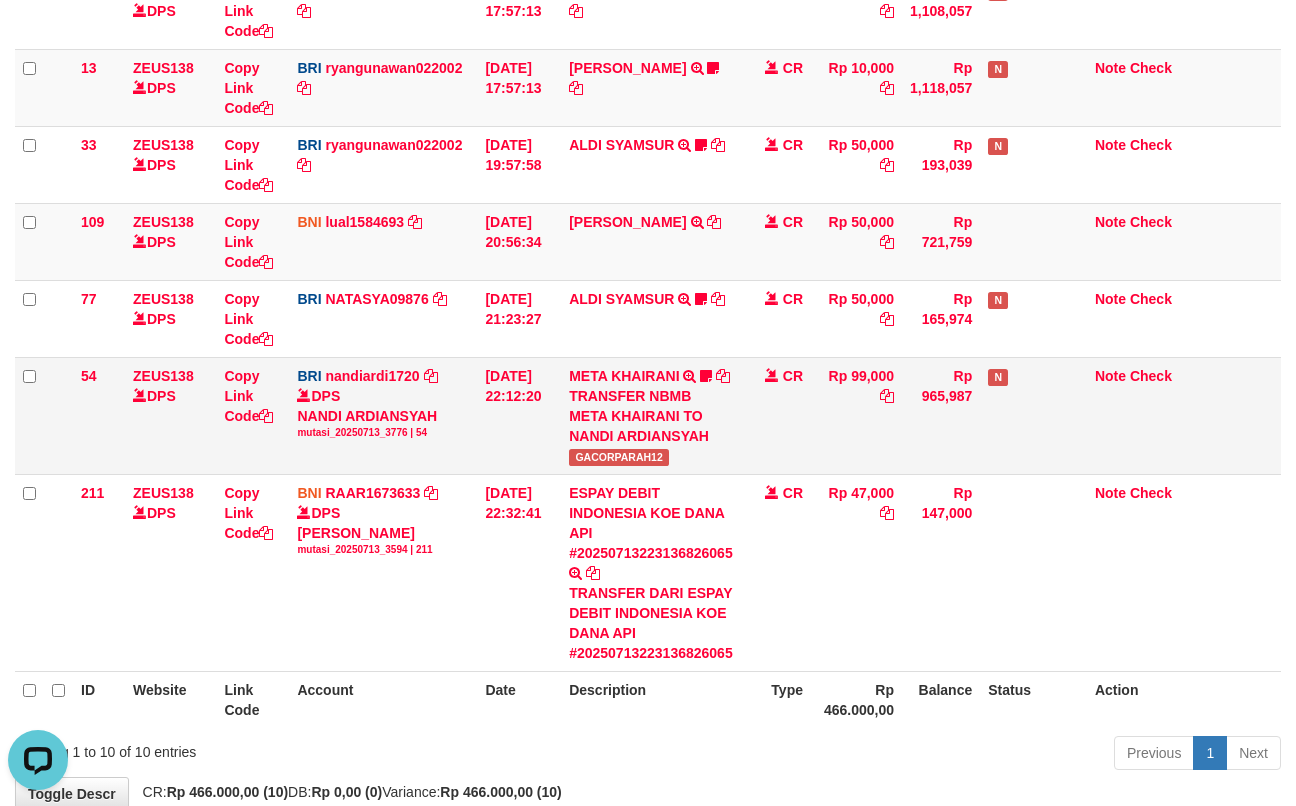 click on "GACORPARAH12" at bounding box center [619, 457] 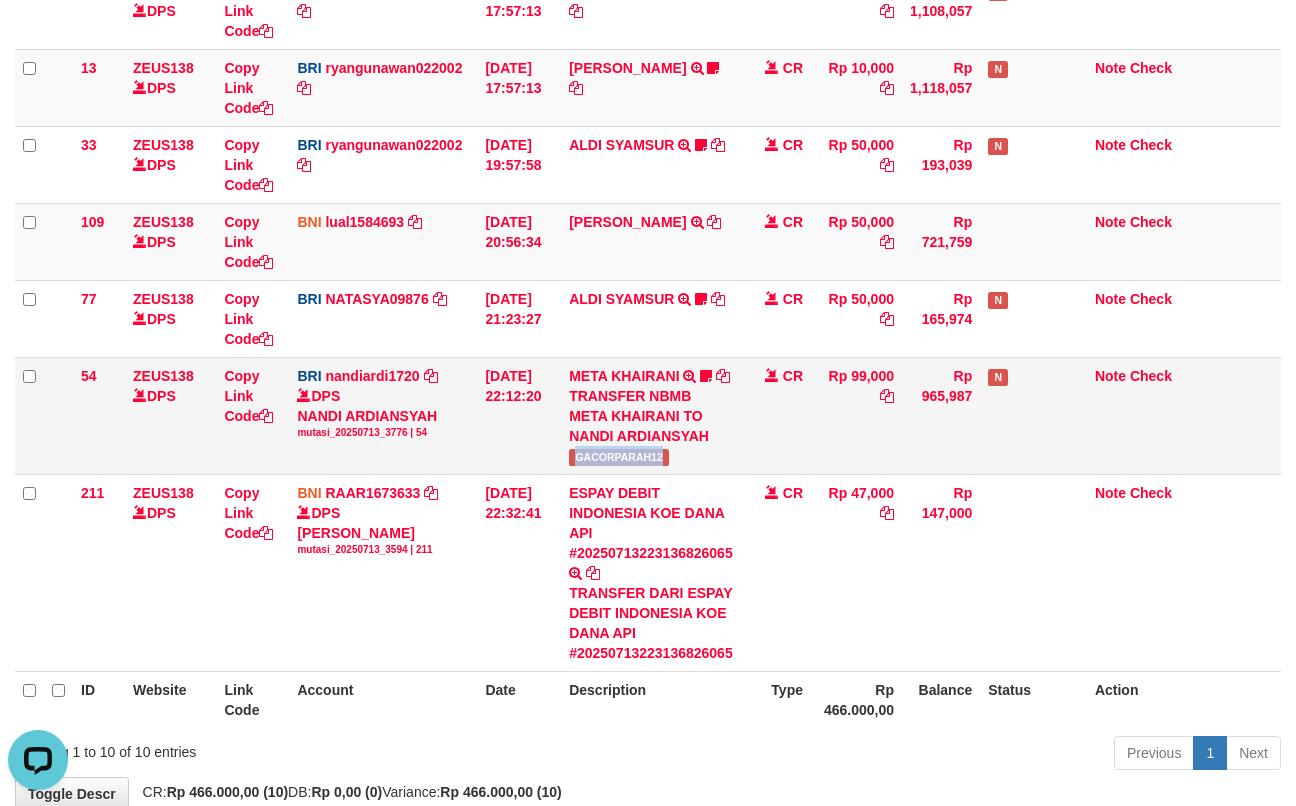 click on "GACORPARAH12" at bounding box center [619, 457] 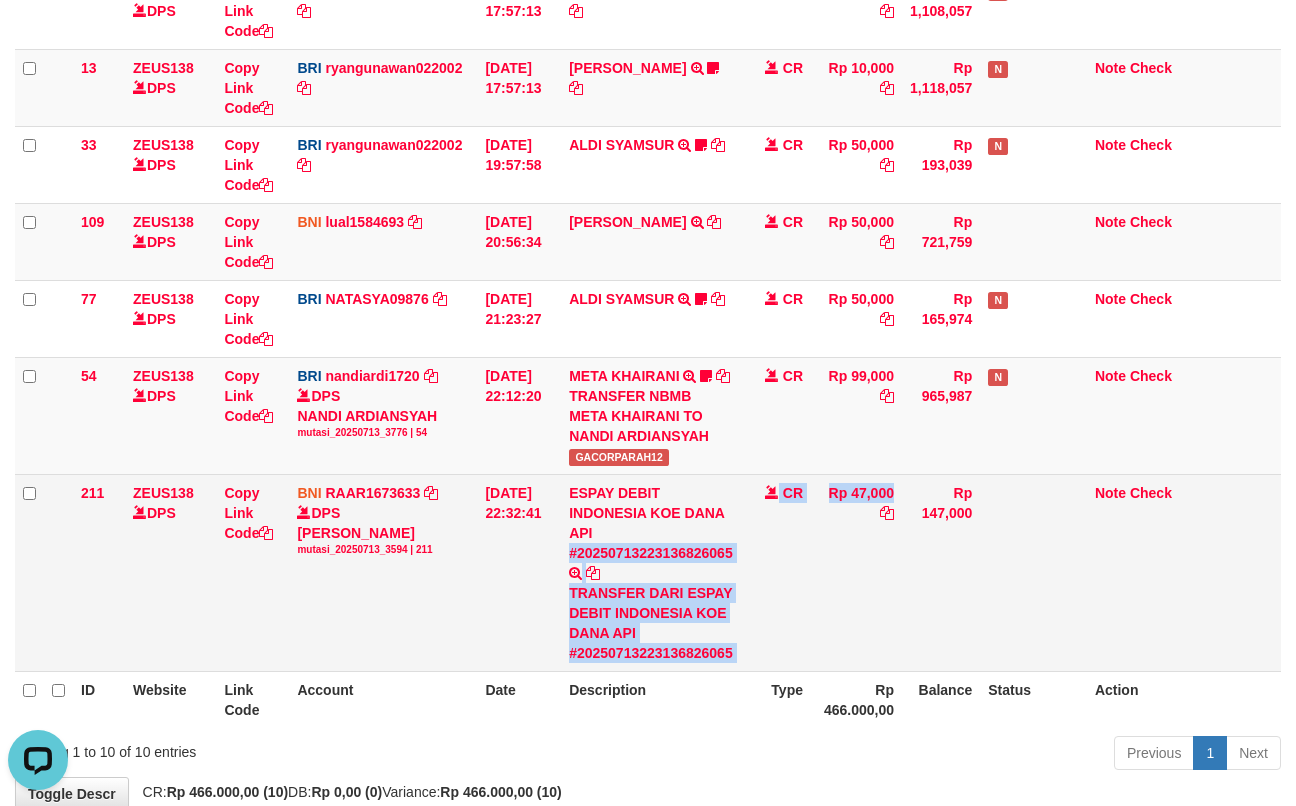 click on "211
ZEUS138    DPS
Copy Link Code
BNI
RAAR1673633
DPS
RAZA ALAMAR ARDYANSYAH
mutasi_20250713_3594 | 211
mutasi_20250713_3594 | 211
13/07/2025 22:32:41
ESPAY DEBIT INDONESIA KOE DANA API #20250713223136826065         TRANSFER DARI ESPAY DEBIT INDONESIA KOE DANA API #20250713223136826065
CR
Rp 47,000
Rp 147,000
Note
Check" at bounding box center (648, 572) 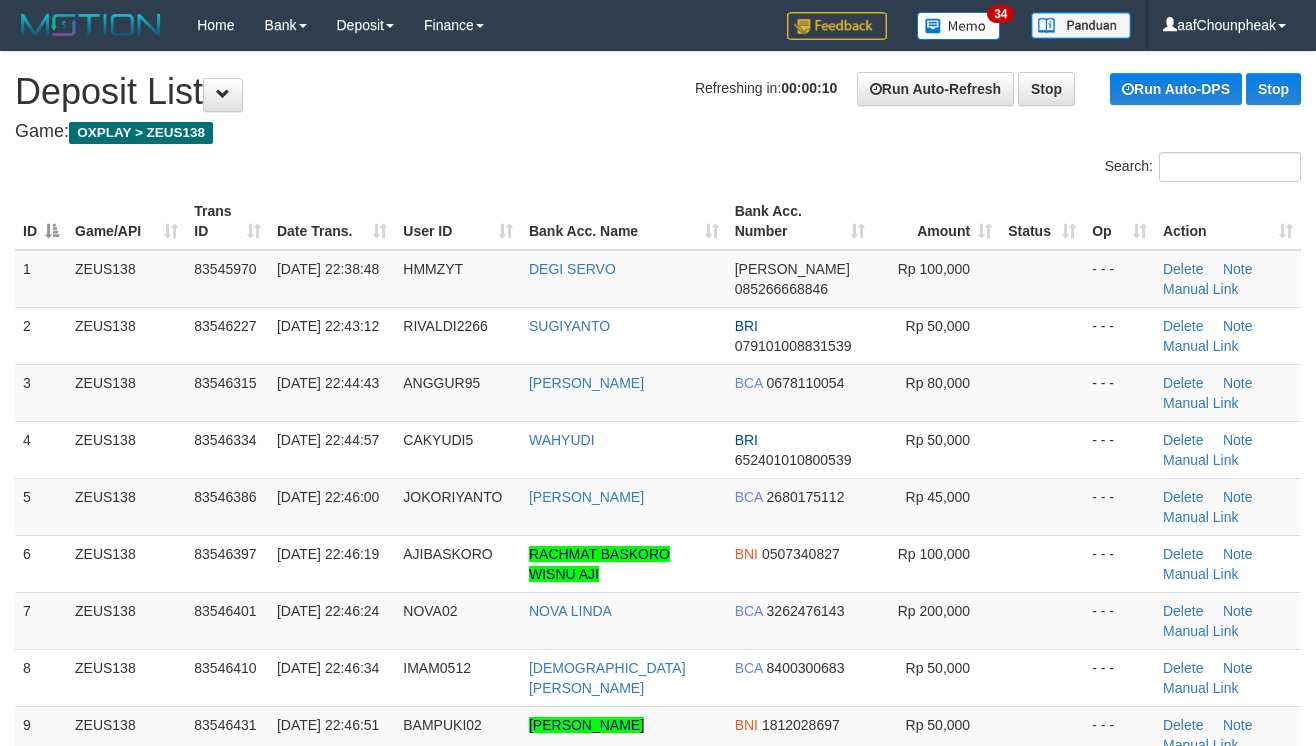 scroll, scrollTop: 0, scrollLeft: 0, axis: both 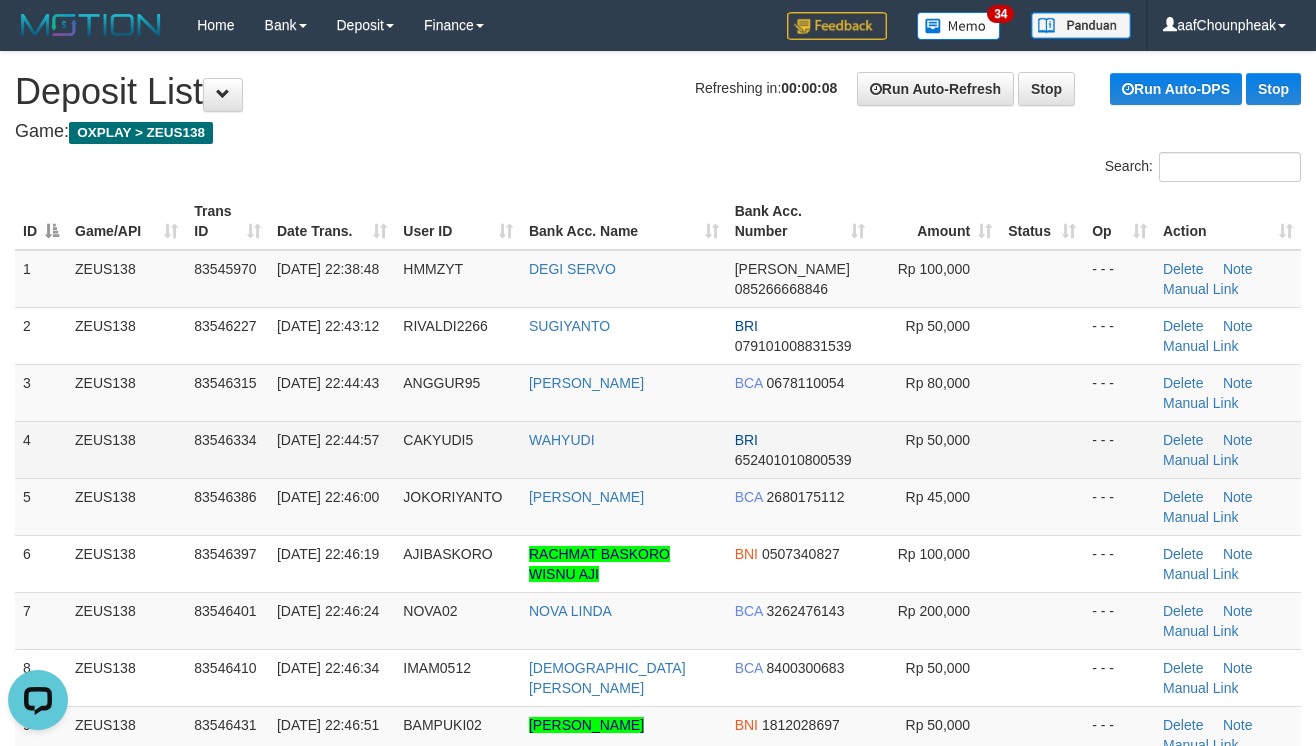 click on "4
ZEUS138
83546334
[DATE] 22:44:57
CAKYUDI5
[GEOGRAPHIC_DATA]
BRI
652401010800539
Rp 50,000
- - -
[GEOGRAPHIC_DATA]
Note
Manual Link" at bounding box center [658, 449] 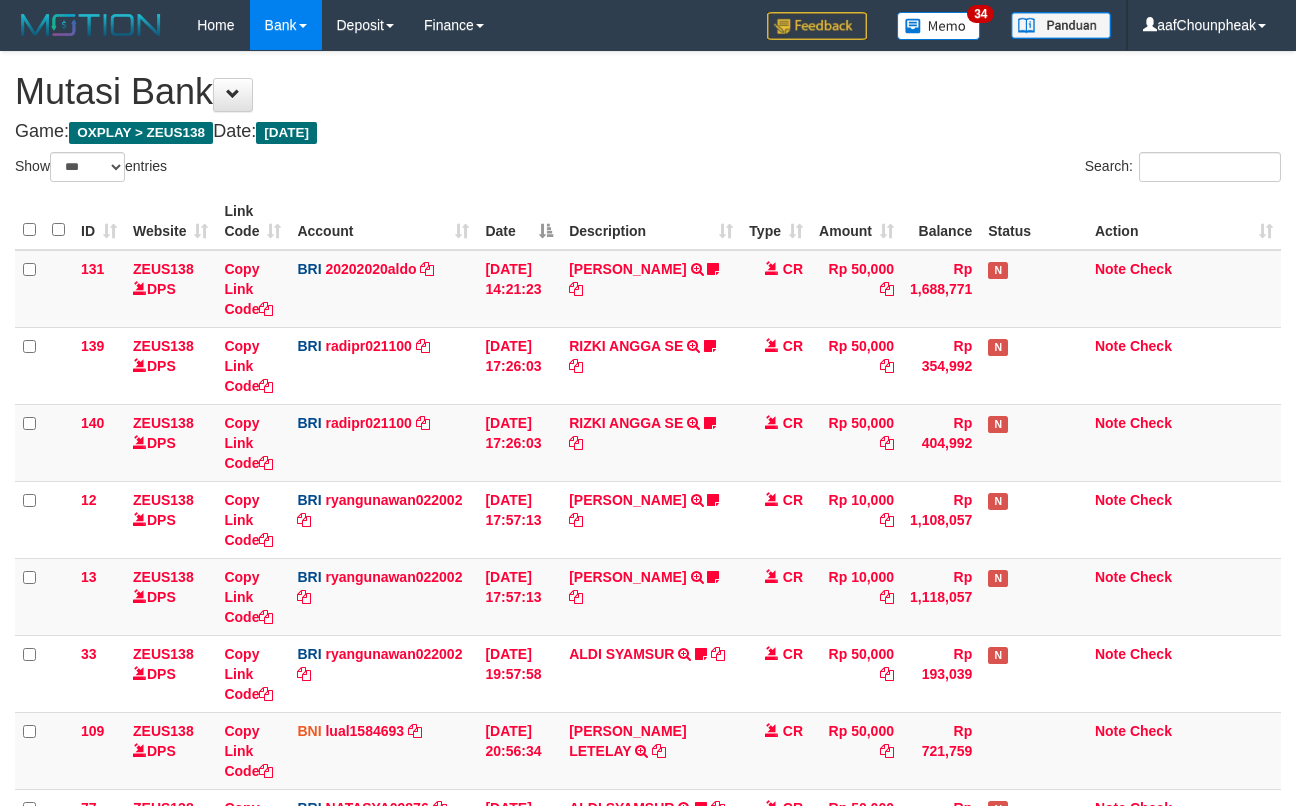 select on "***" 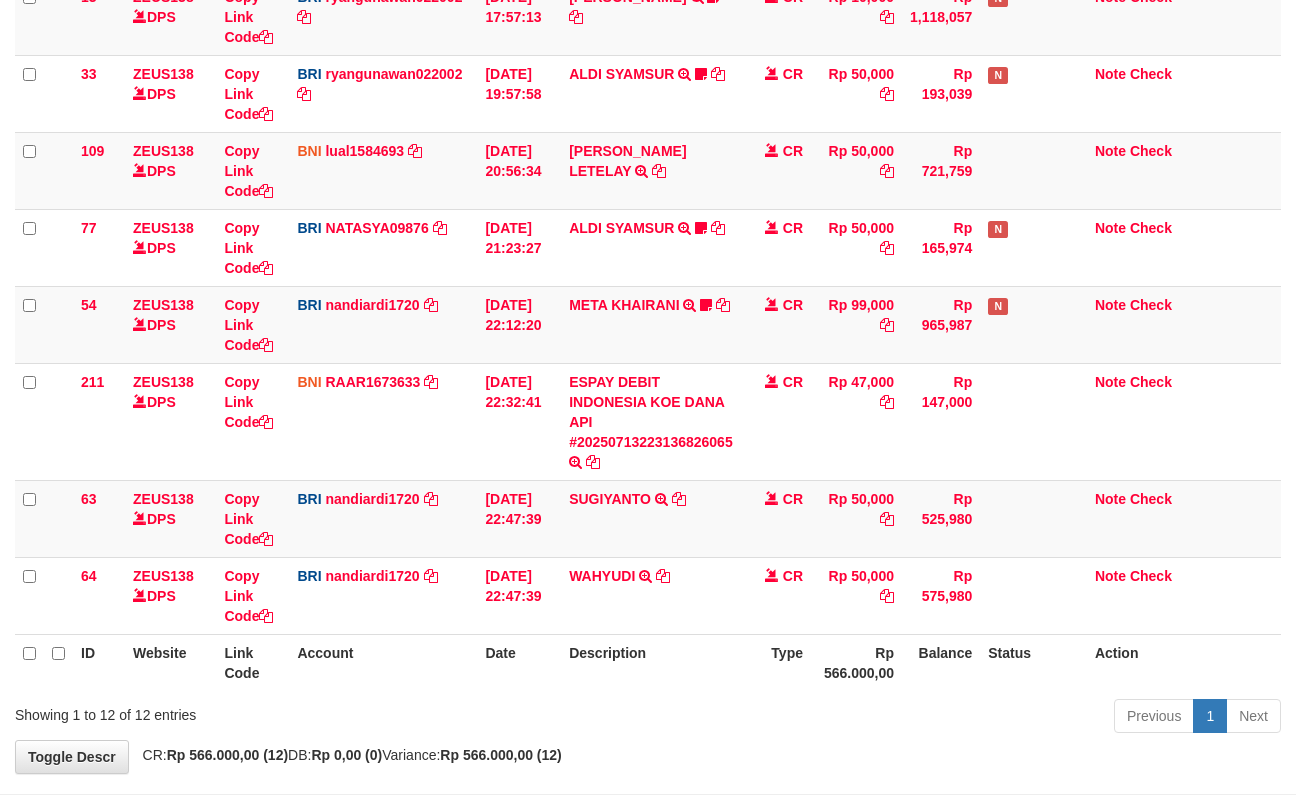 scroll, scrollTop: 509, scrollLeft: 0, axis: vertical 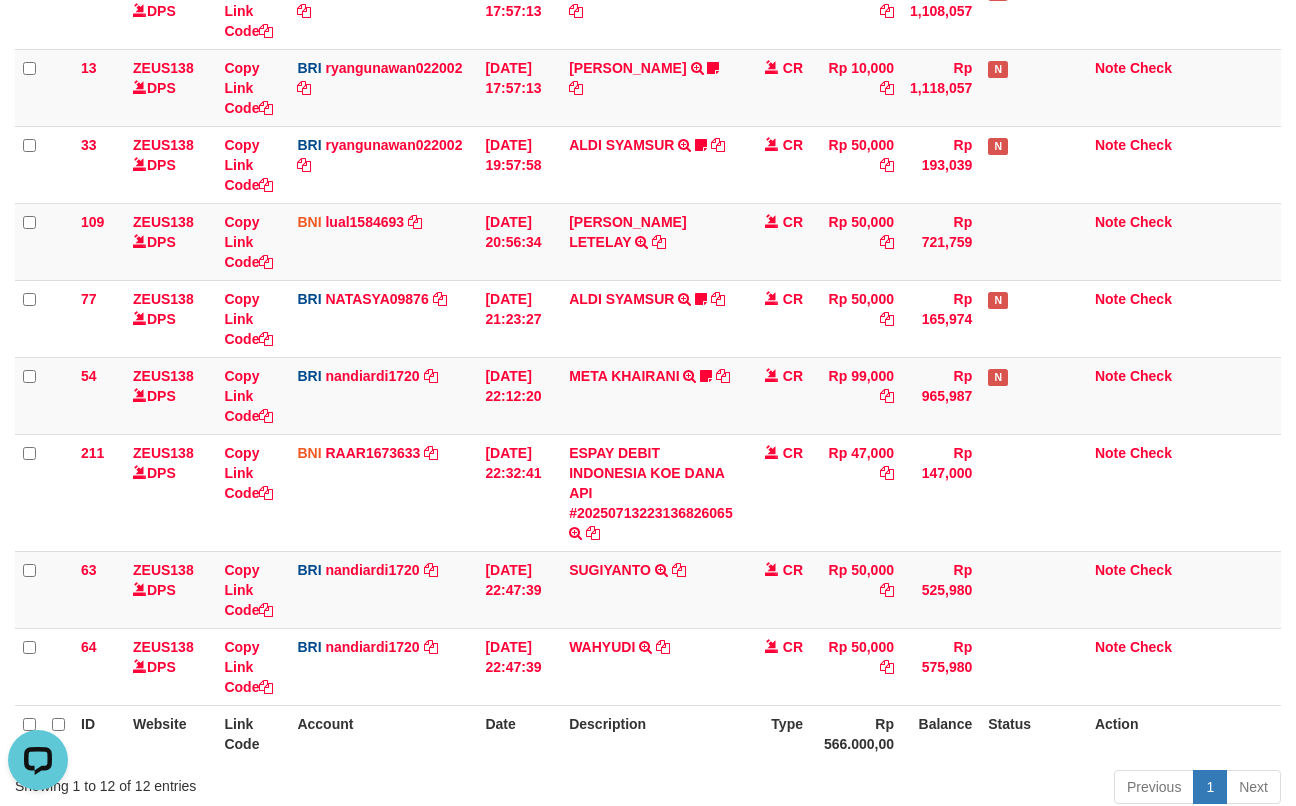 click on "Description" at bounding box center (651, 733) 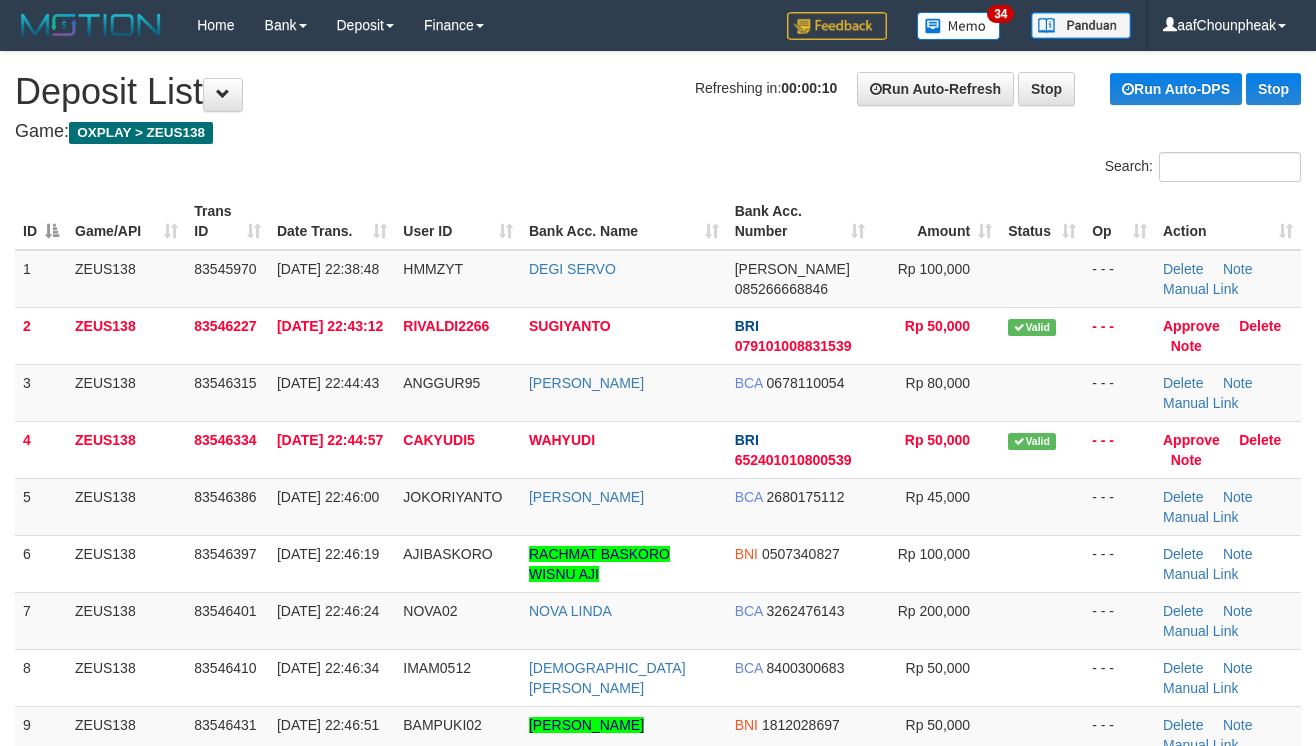 scroll, scrollTop: 0, scrollLeft: 0, axis: both 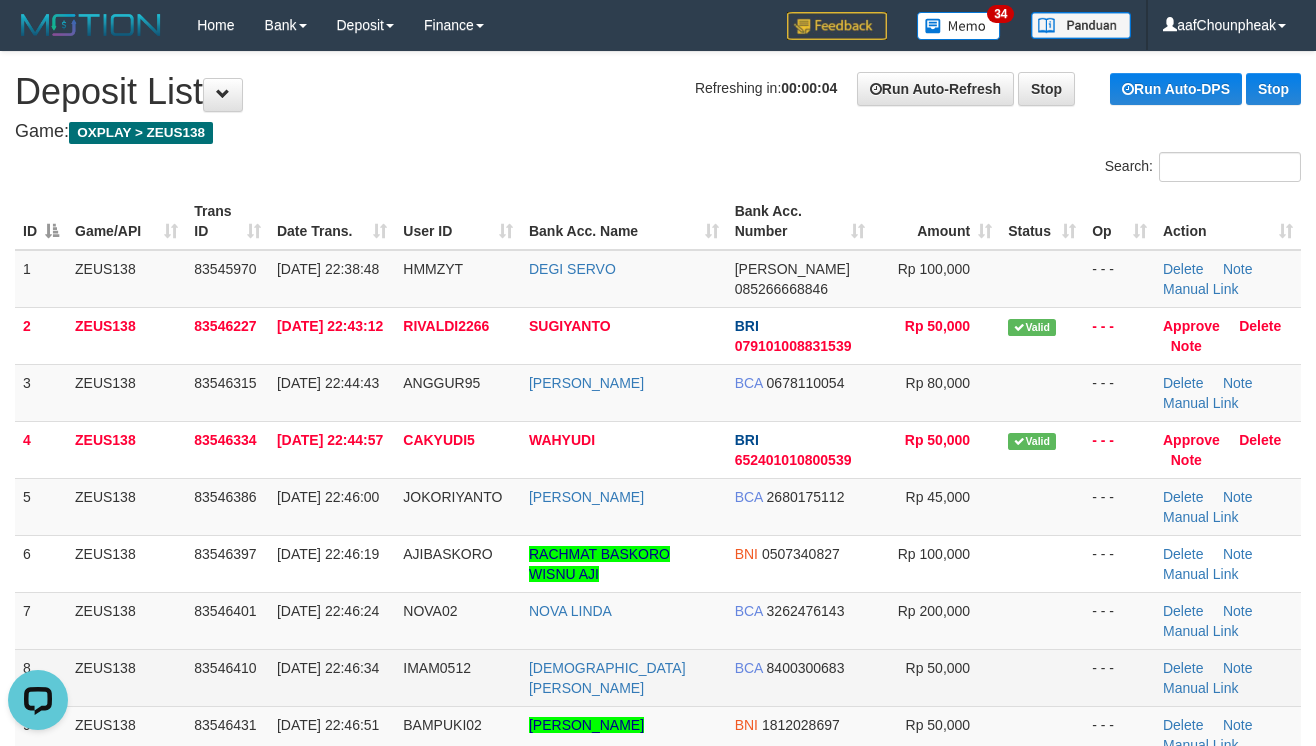 drag, startPoint x: 657, startPoint y: 201, endPoint x: 1222, endPoint y: 368, distance: 589.1638 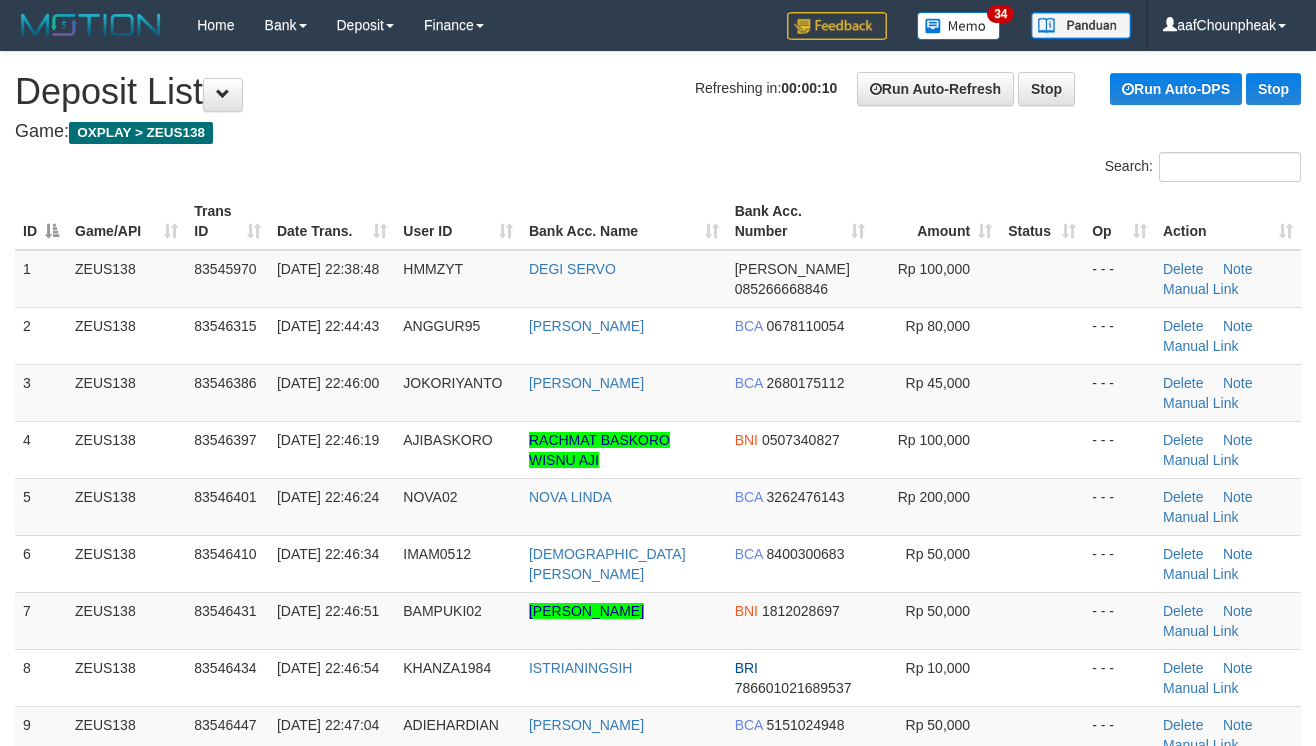 scroll, scrollTop: 0, scrollLeft: 0, axis: both 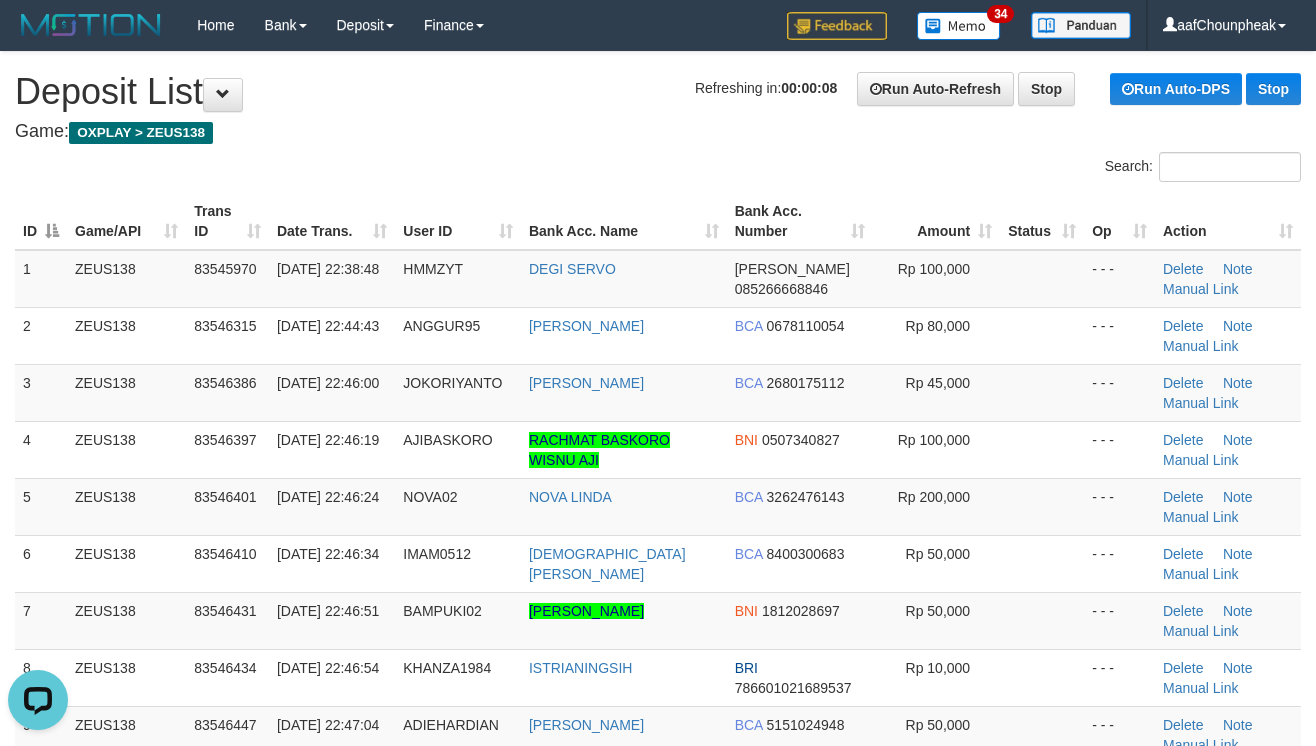 click on "**********" at bounding box center [658, 1316] 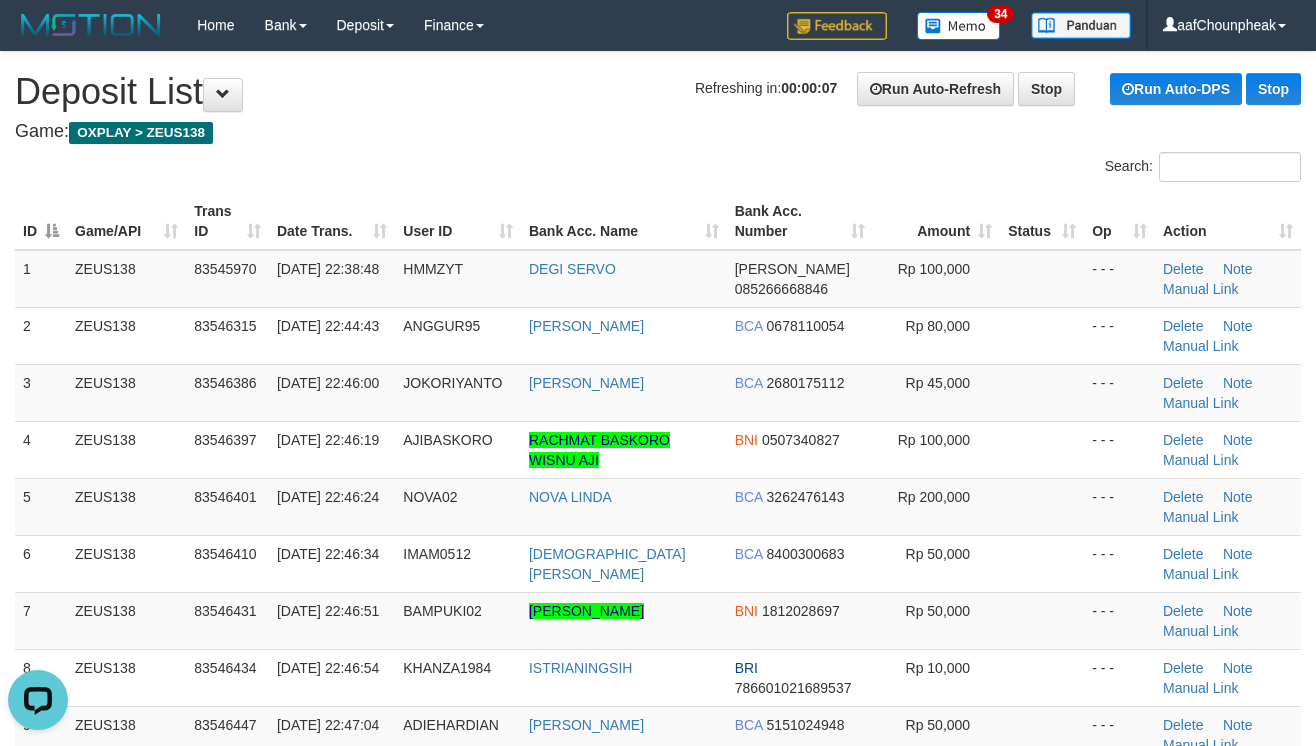 drag, startPoint x: 577, startPoint y: 160, endPoint x: 1326, endPoint y: 244, distance: 753.69556 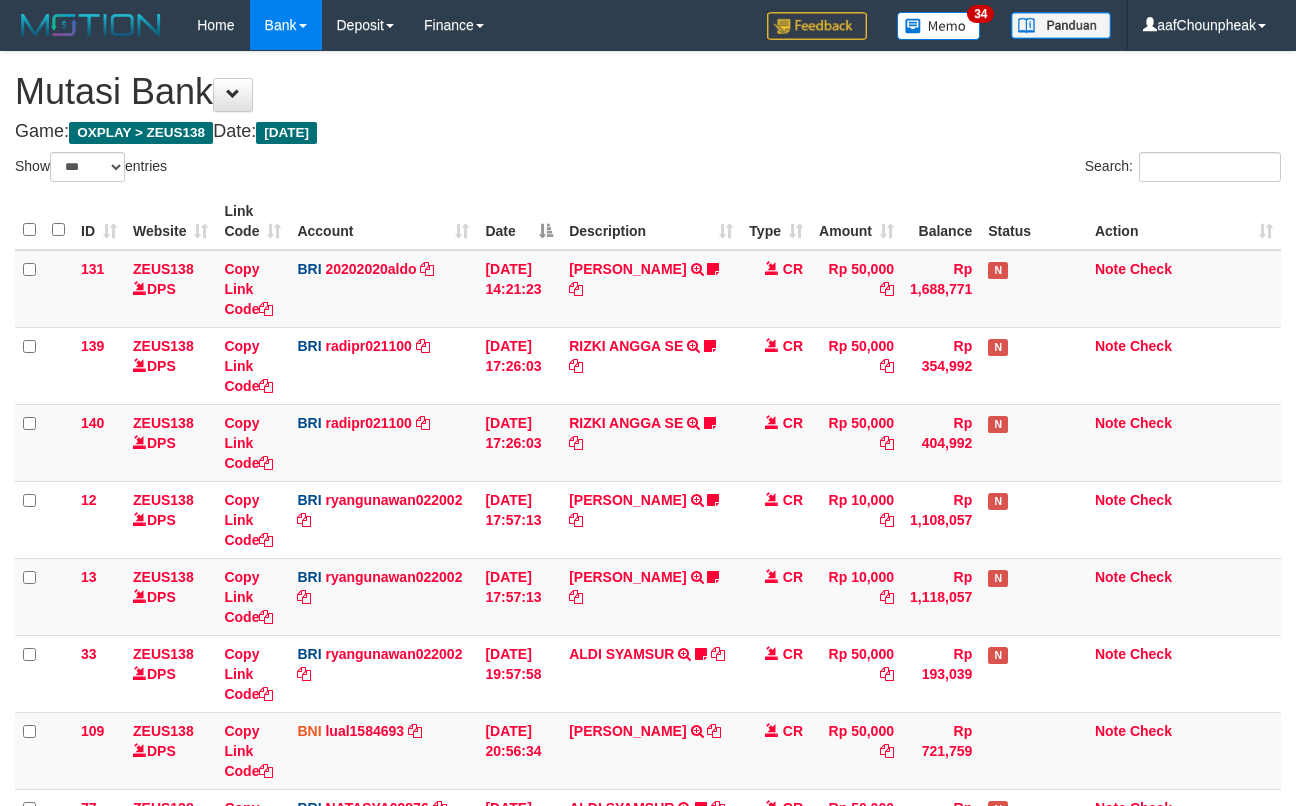 select on "***" 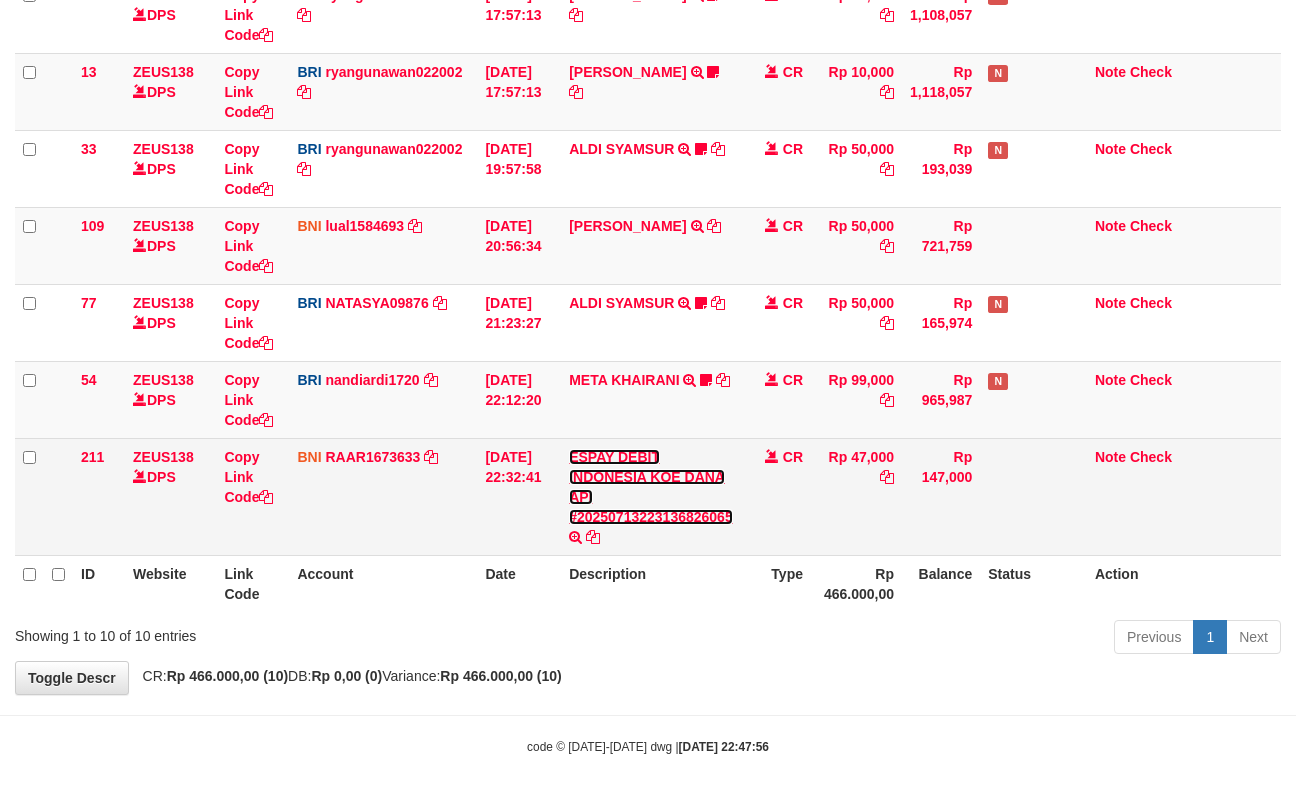 drag, startPoint x: 629, startPoint y: 508, endPoint x: 622, endPoint y: 458, distance: 50.48762 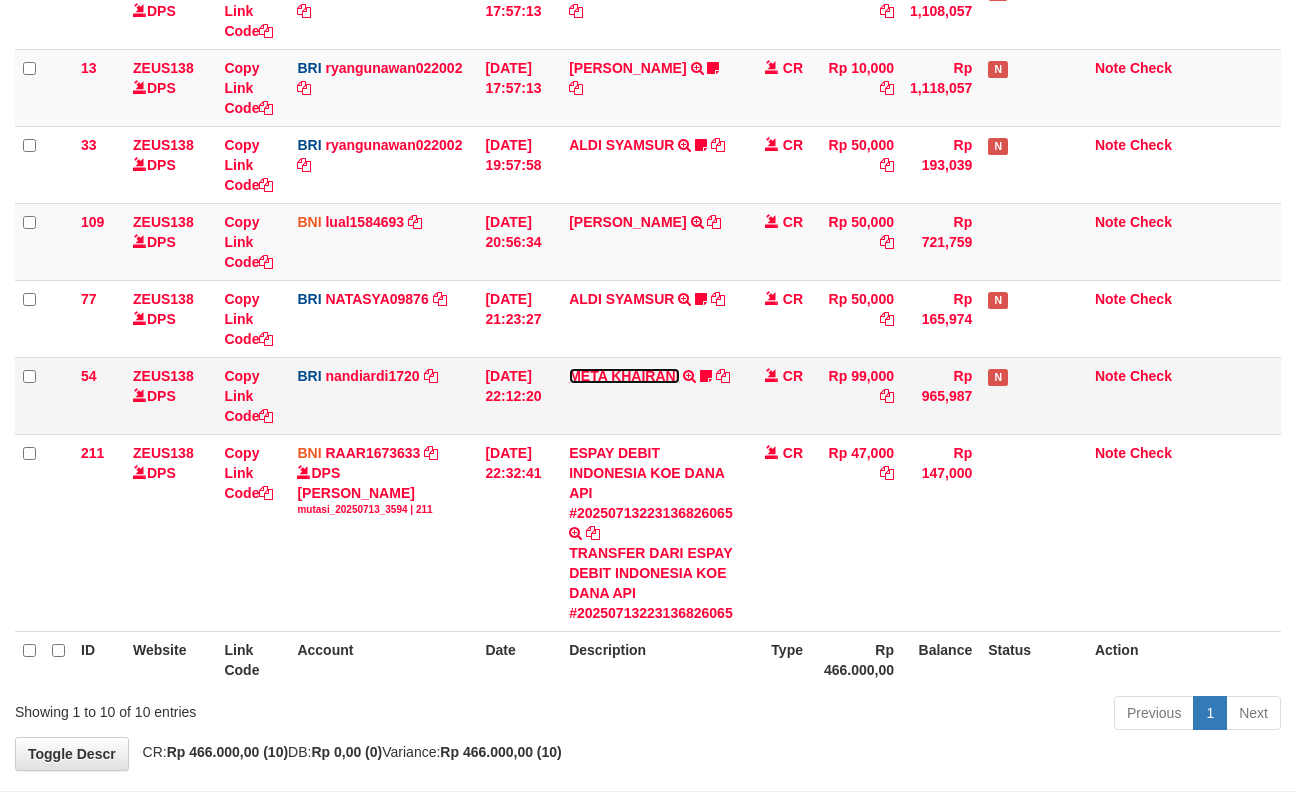 click on "META KHAIRANI" at bounding box center [624, 376] 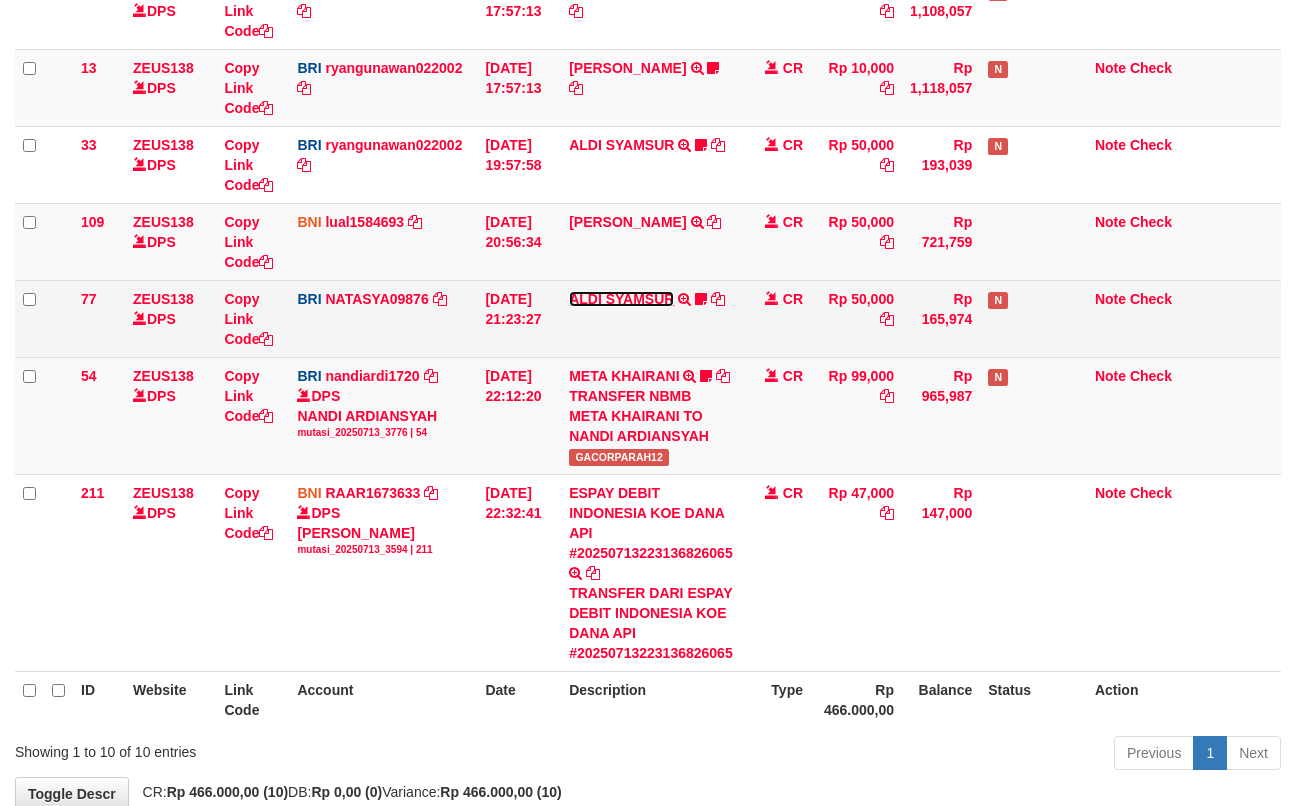 click on "ALDI SYAMSUR" at bounding box center [621, 299] 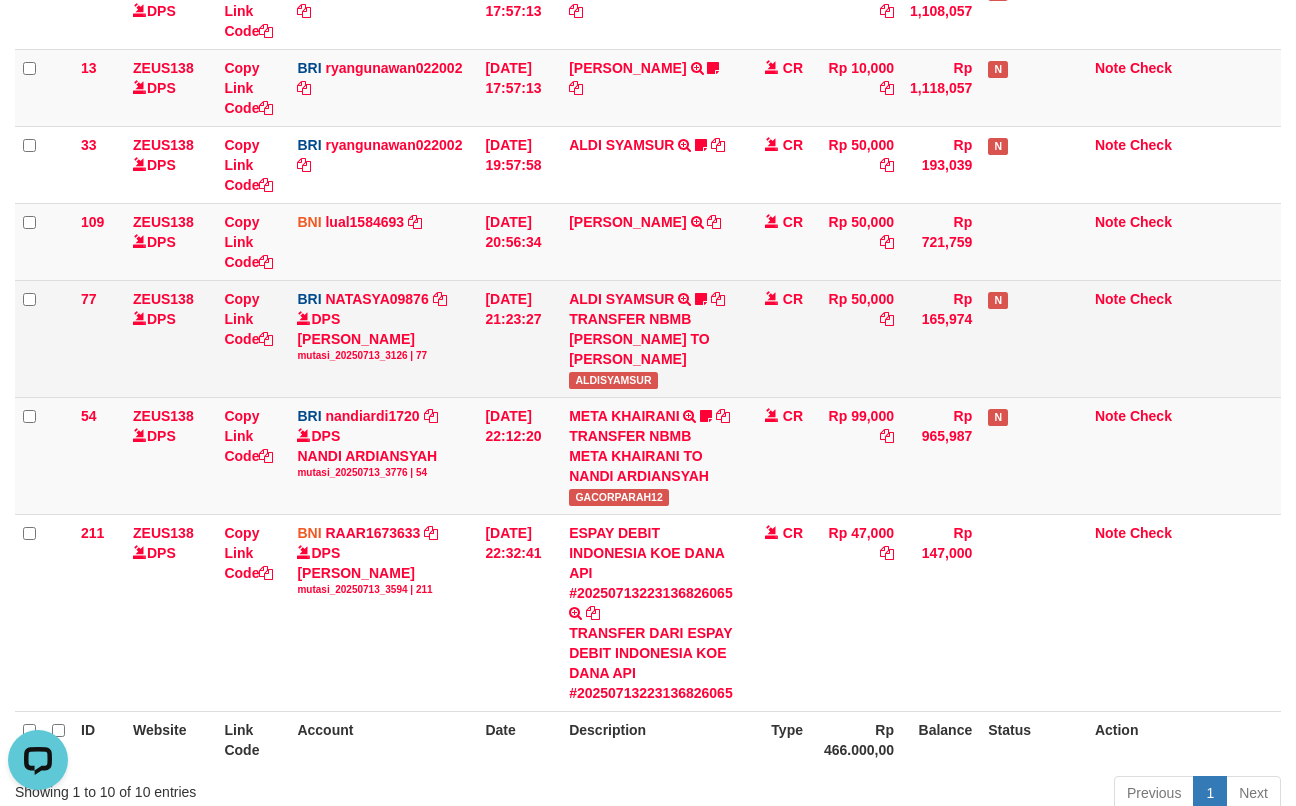 scroll, scrollTop: 0, scrollLeft: 0, axis: both 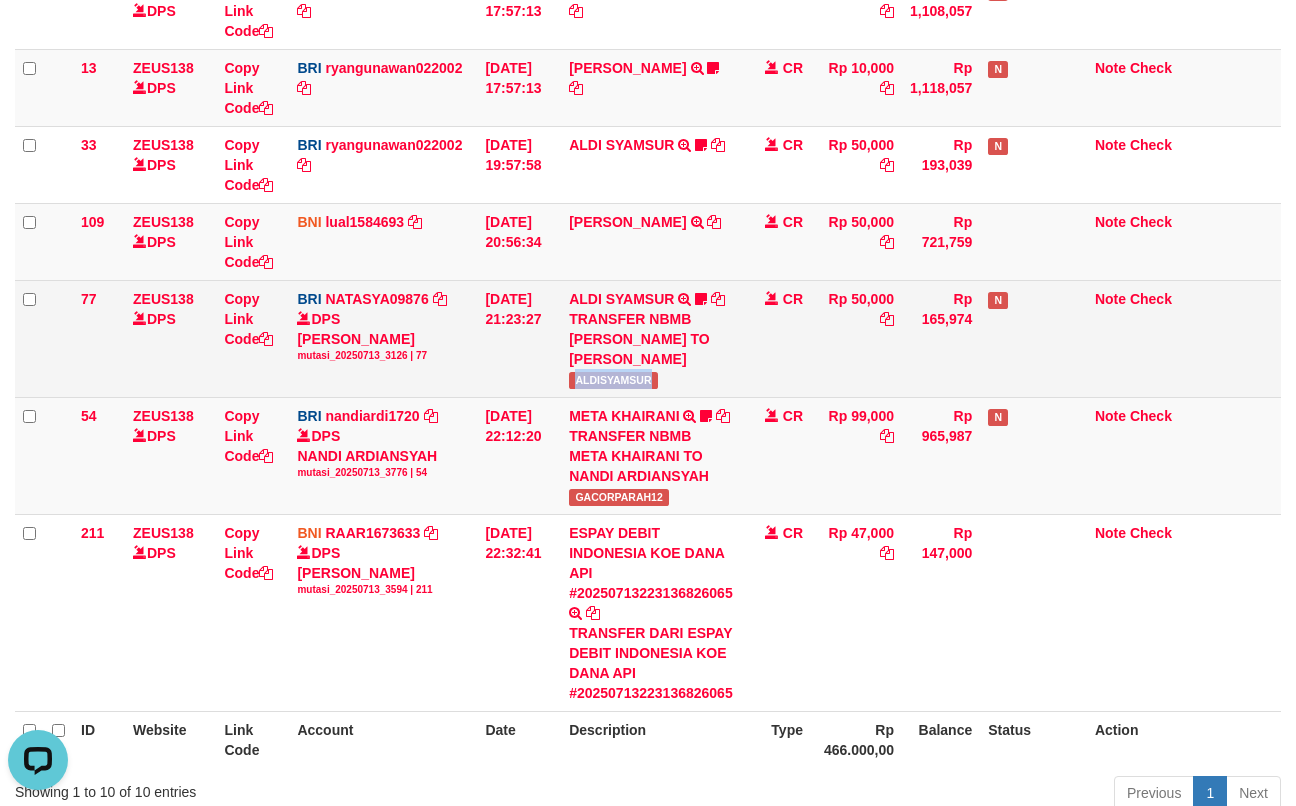 click on "ALDISYAMSUR" at bounding box center [613, 380] 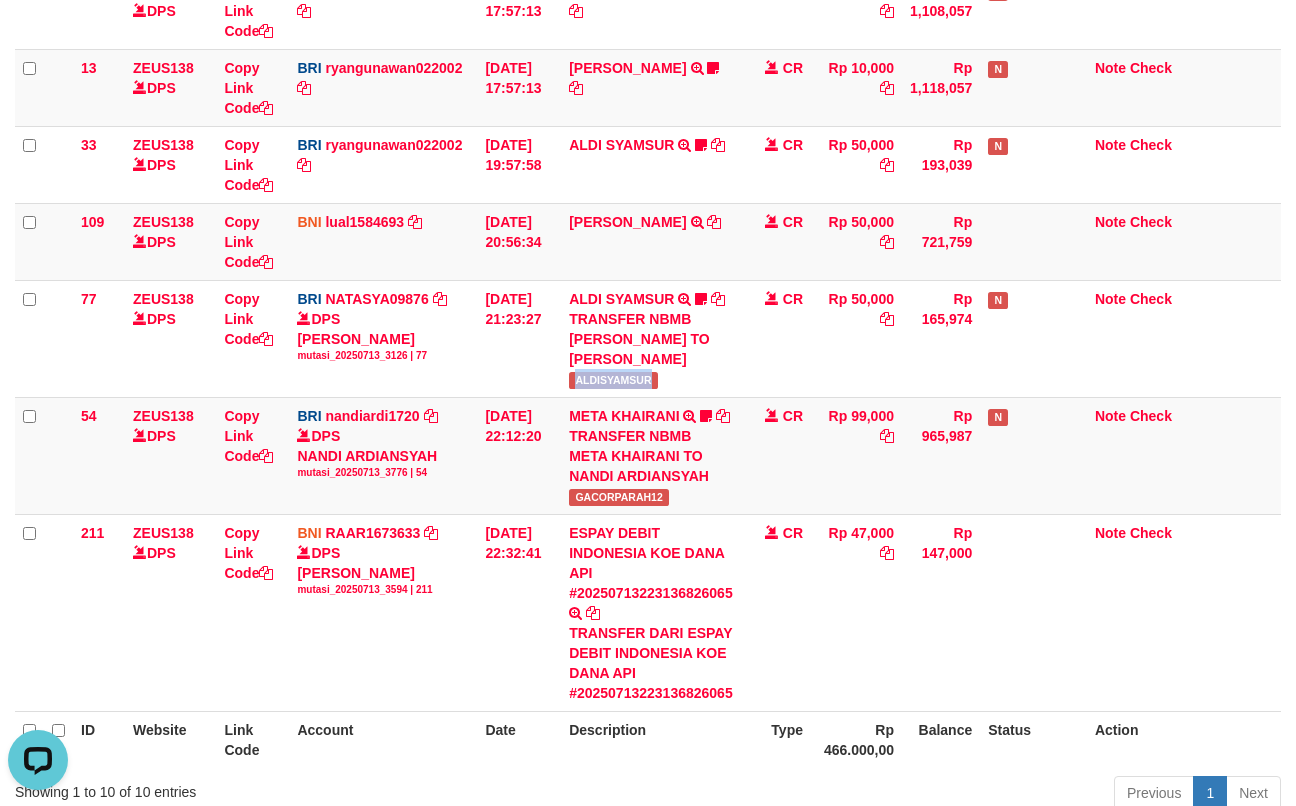 copy on "ALDISYAMSUR" 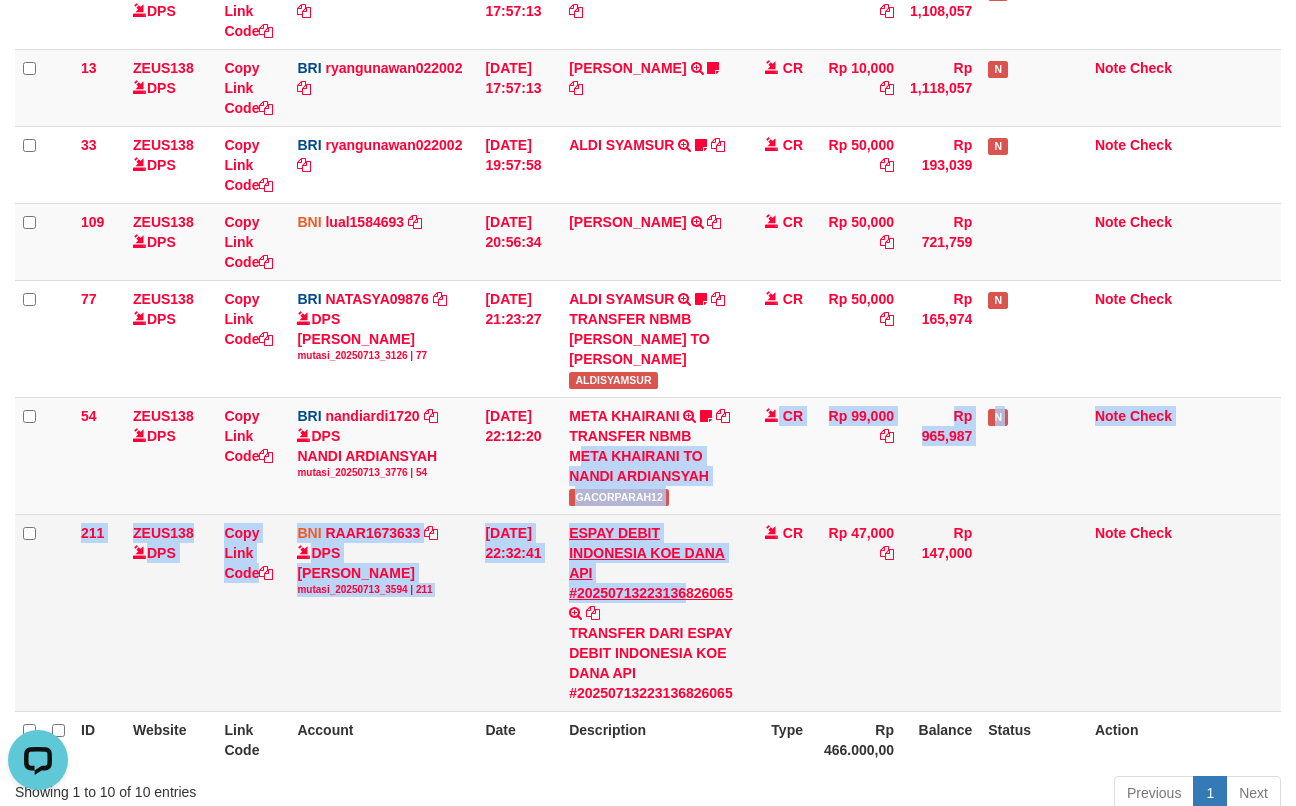click on "131
ZEUS138    DPS
Copy Link Code
BRI
20202020aldo
DPS
REVALDO SAGITA
mutasi_20250713_3778 | 131
mutasi_20250713_3778 | 131
13/07/2025 14:21:23
DANA HERISUPRAPTO            TRANSFER NBMB DANA HERISUPRAPTO TO REVALDO SAGITA    Herisuprapto
CR
Rp 50,000
Rp 1,688,771
N
Note
Check
139
ZEUS138    DPS
Copy Link Code
BRI
radipr021100
DPS
REYNALDI ADI PRATAMA
mutasi_20250713_3774 | 139" at bounding box center [648, 226] 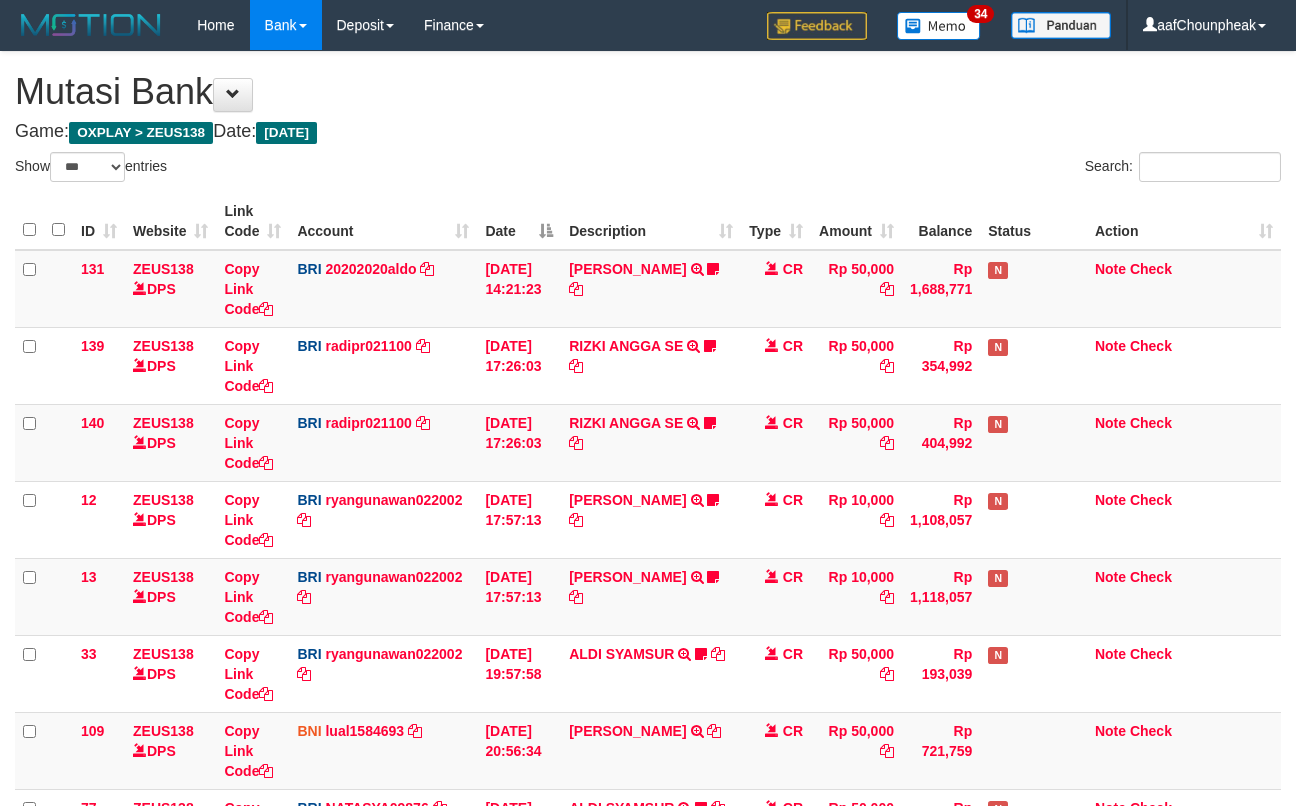select on "***" 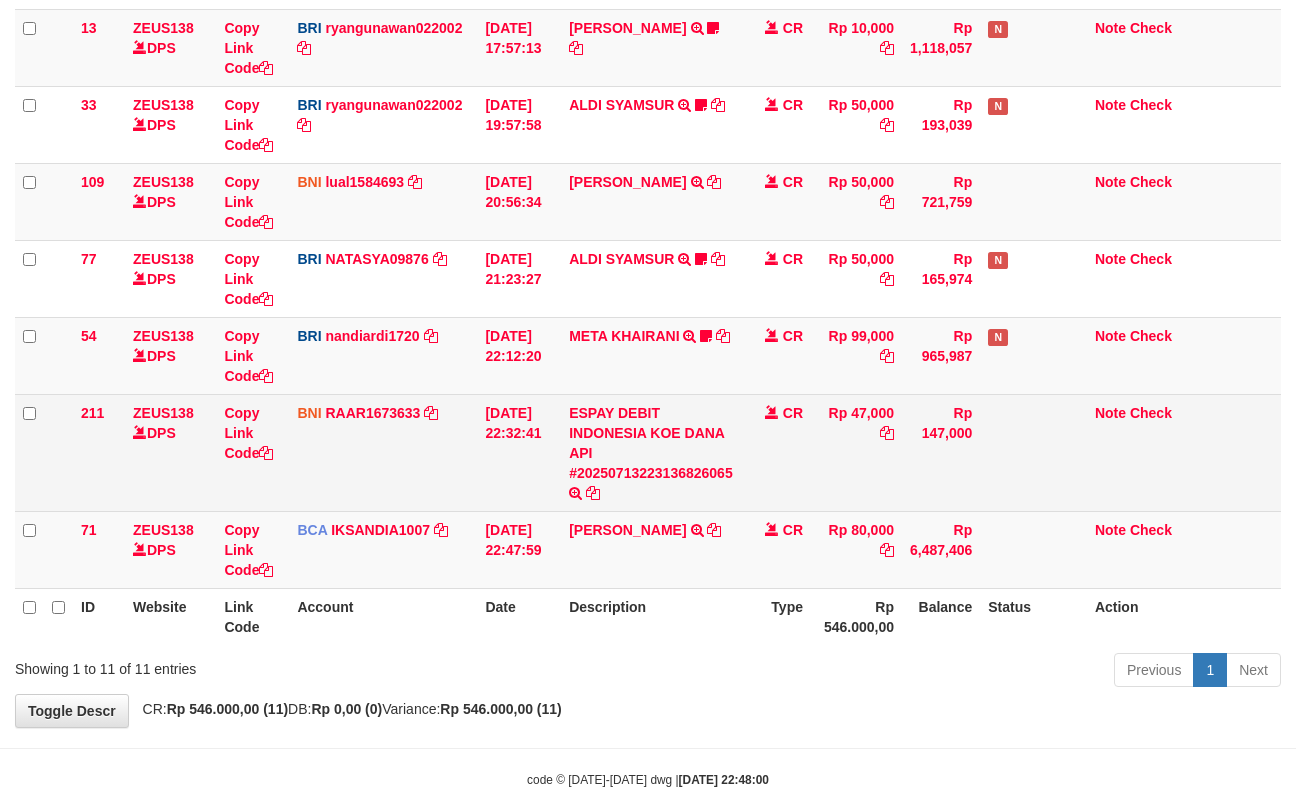 scroll, scrollTop: 509, scrollLeft: 0, axis: vertical 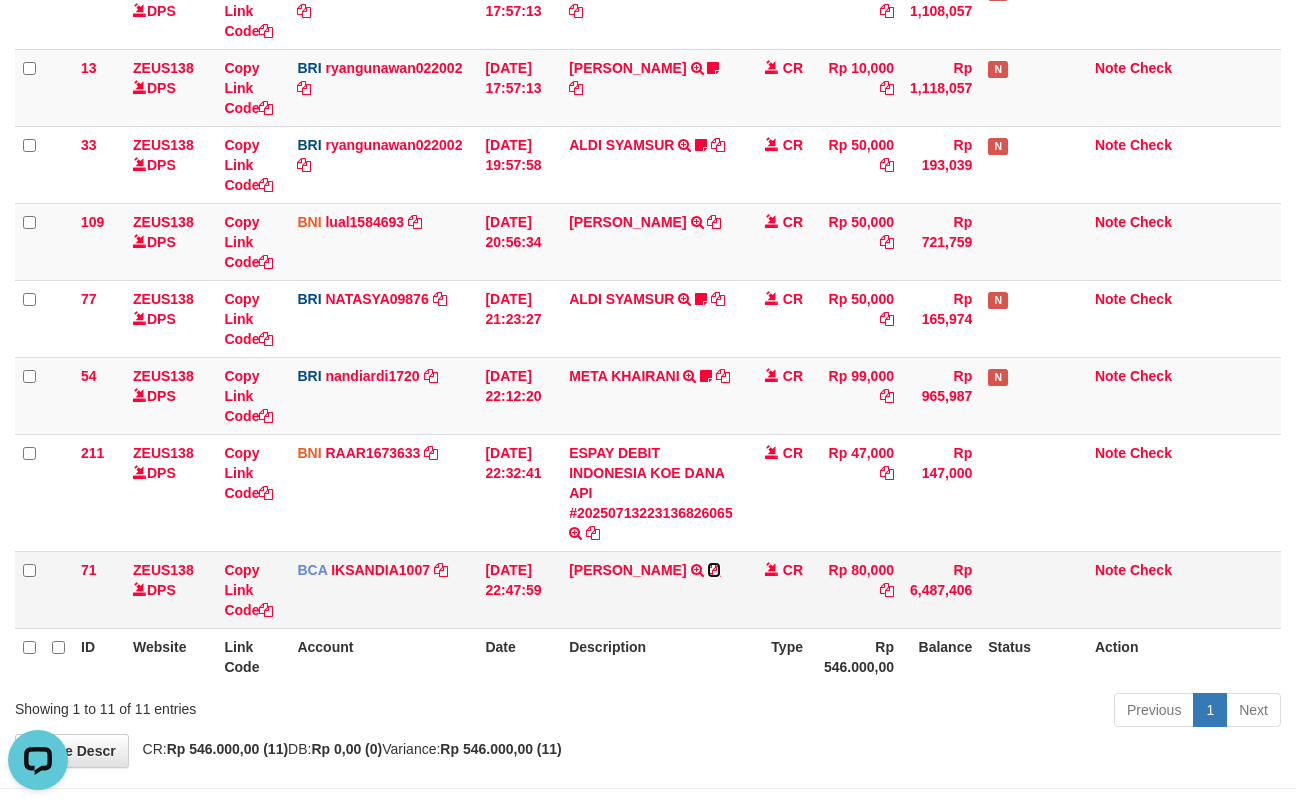click at bounding box center (714, 570) 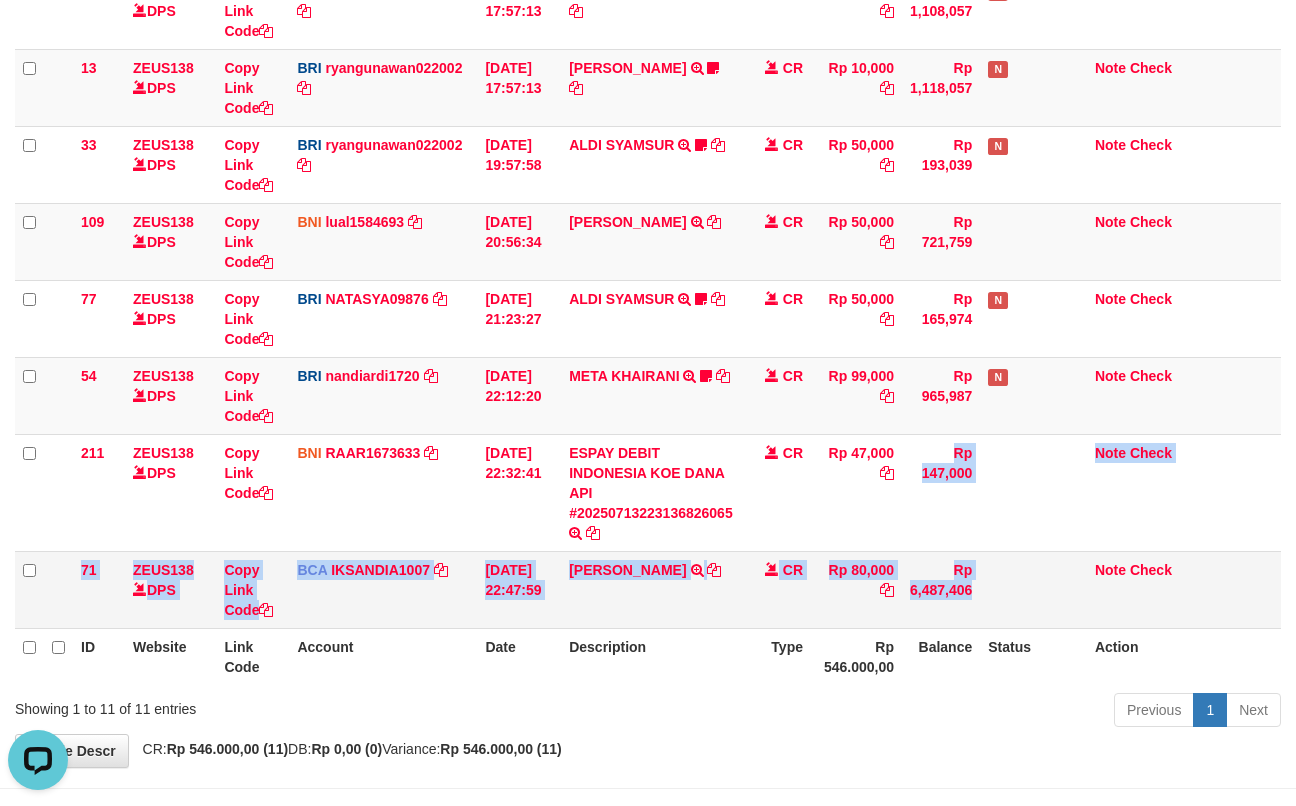 drag, startPoint x: 846, startPoint y: 509, endPoint x: 934, endPoint y: 625, distance: 145.6022 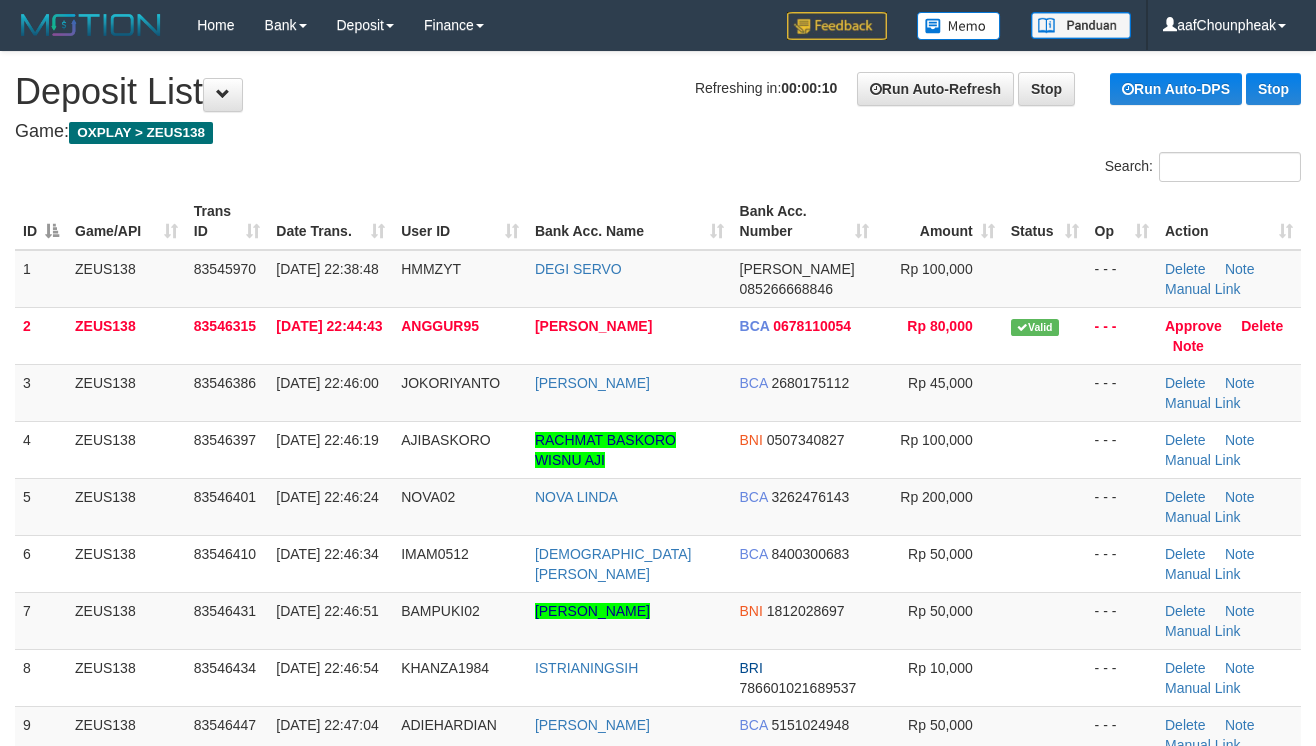 scroll, scrollTop: 0, scrollLeft: 0, axis: both 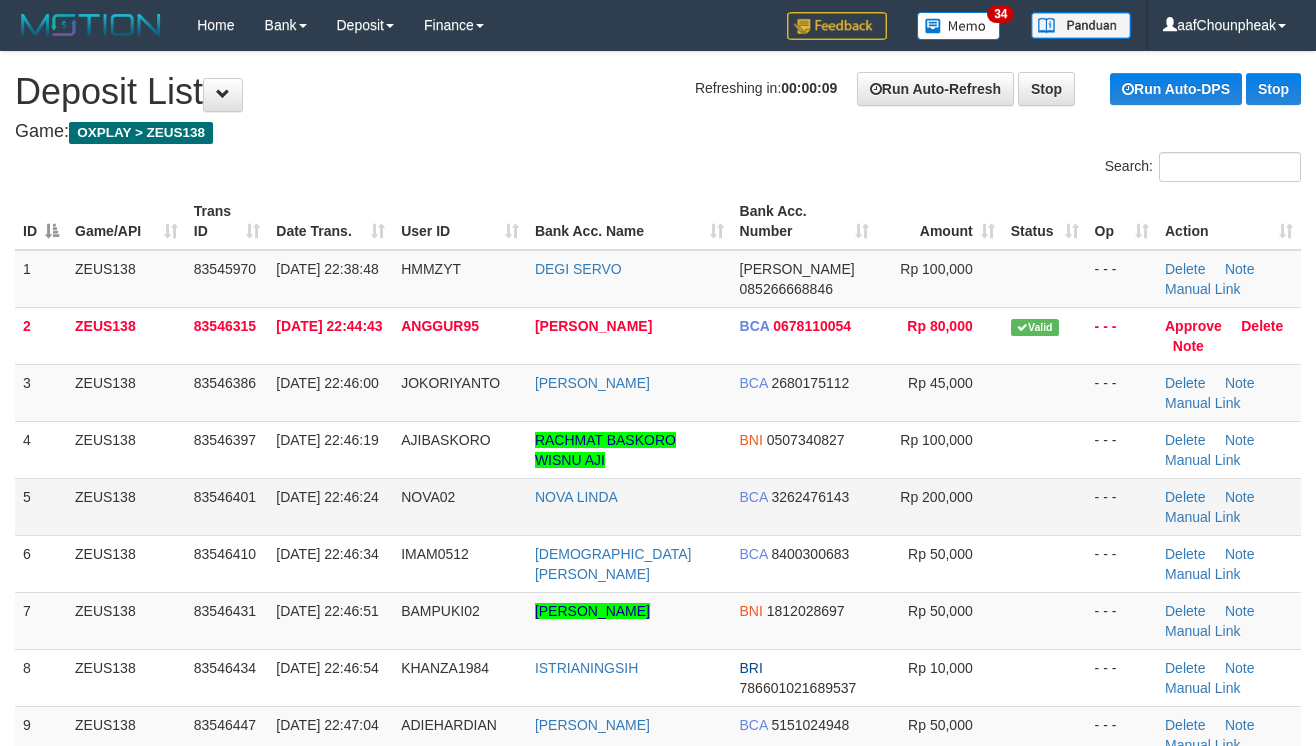 click on "Rp 200,000" at bounding box center (940, 506) 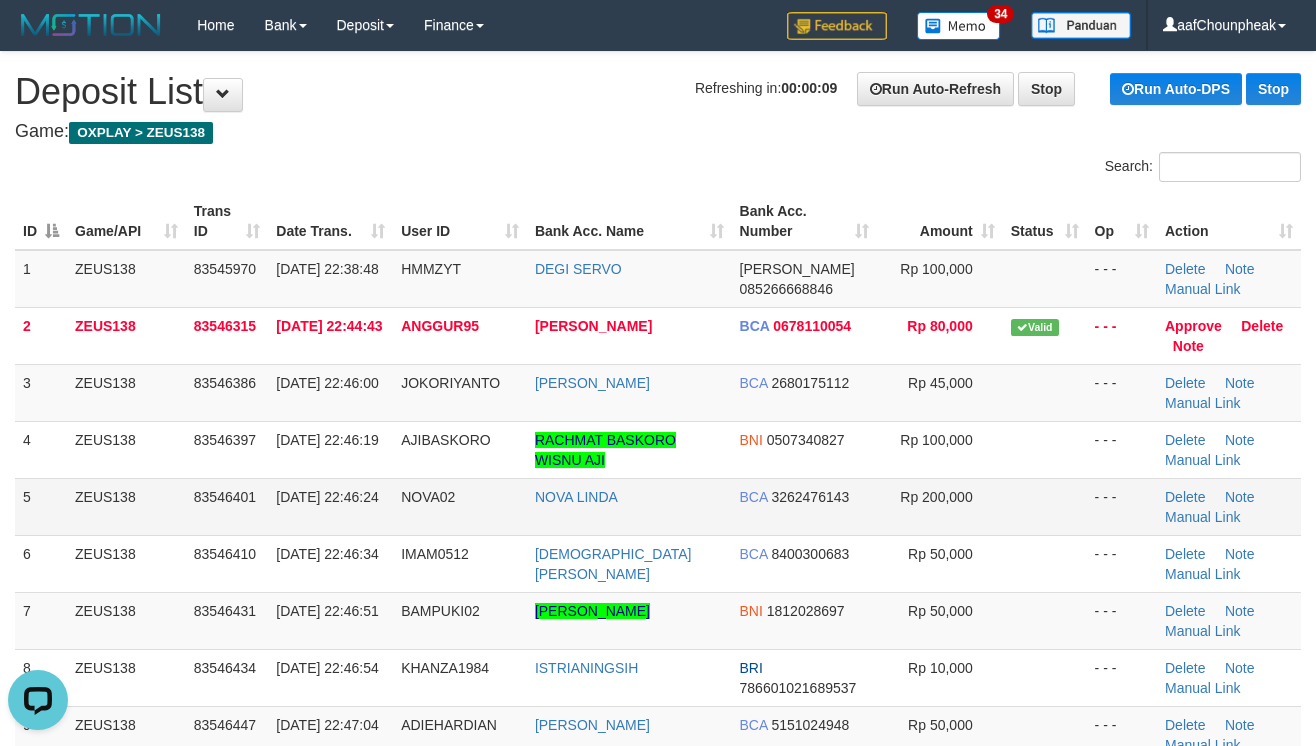 scroll, scrollTop: 0, scrollLeft: 0, axis: both 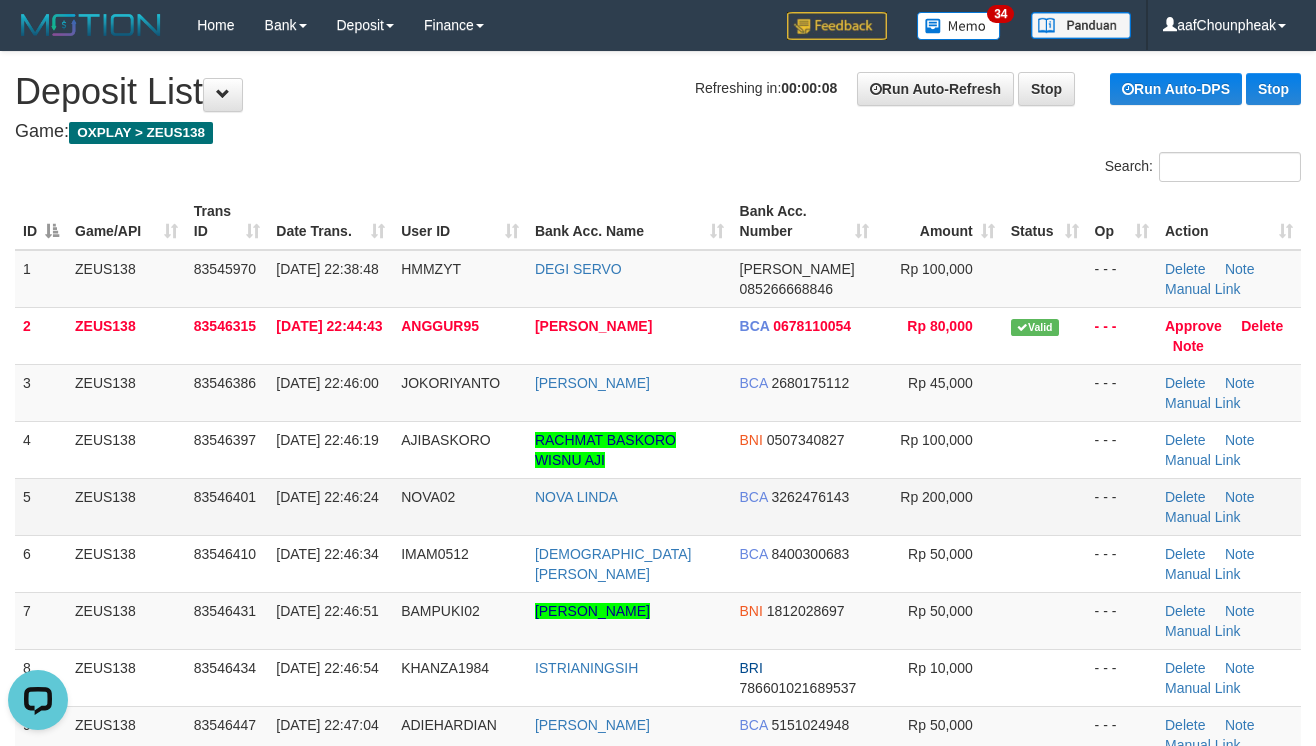 drag, startPoint x: 1138, startPoint y: 500, endPoint x: 1184, endPoint y: 485, distance: 48.38388 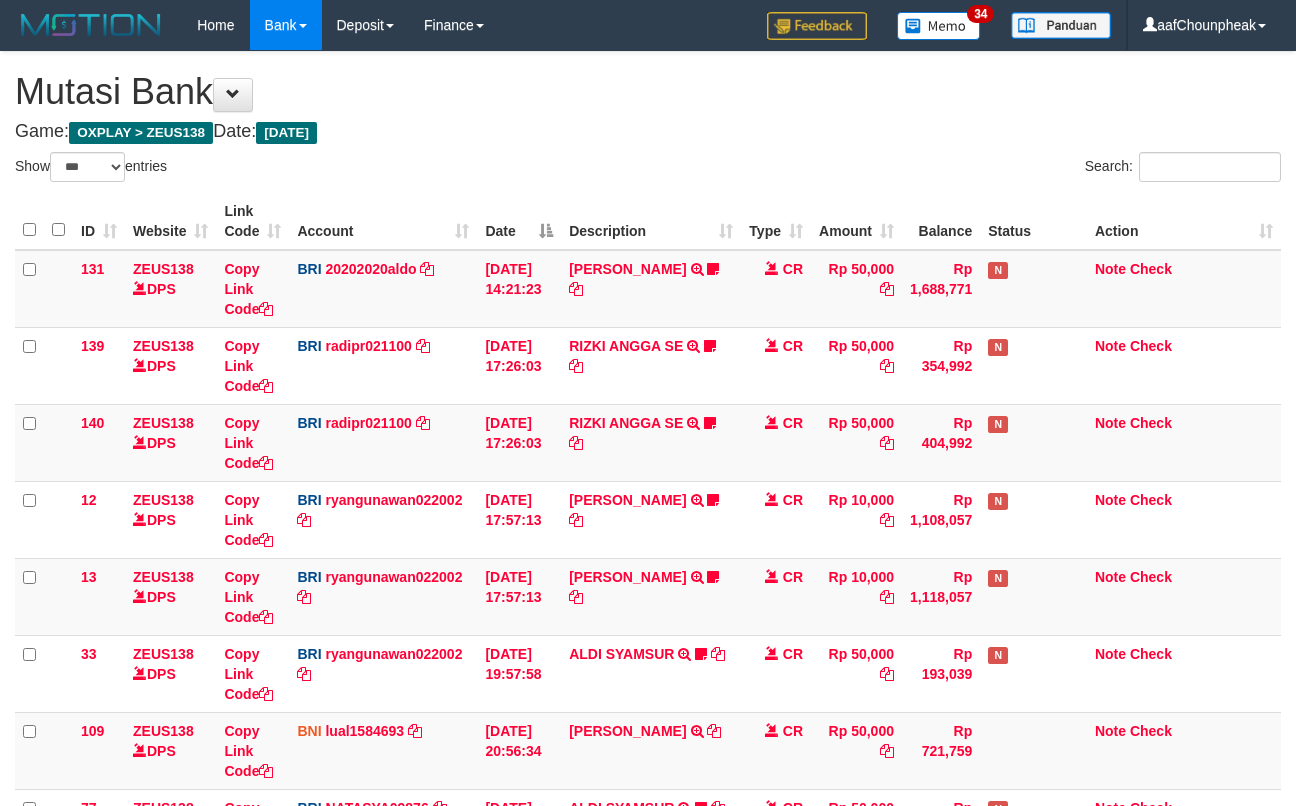 select on "***" 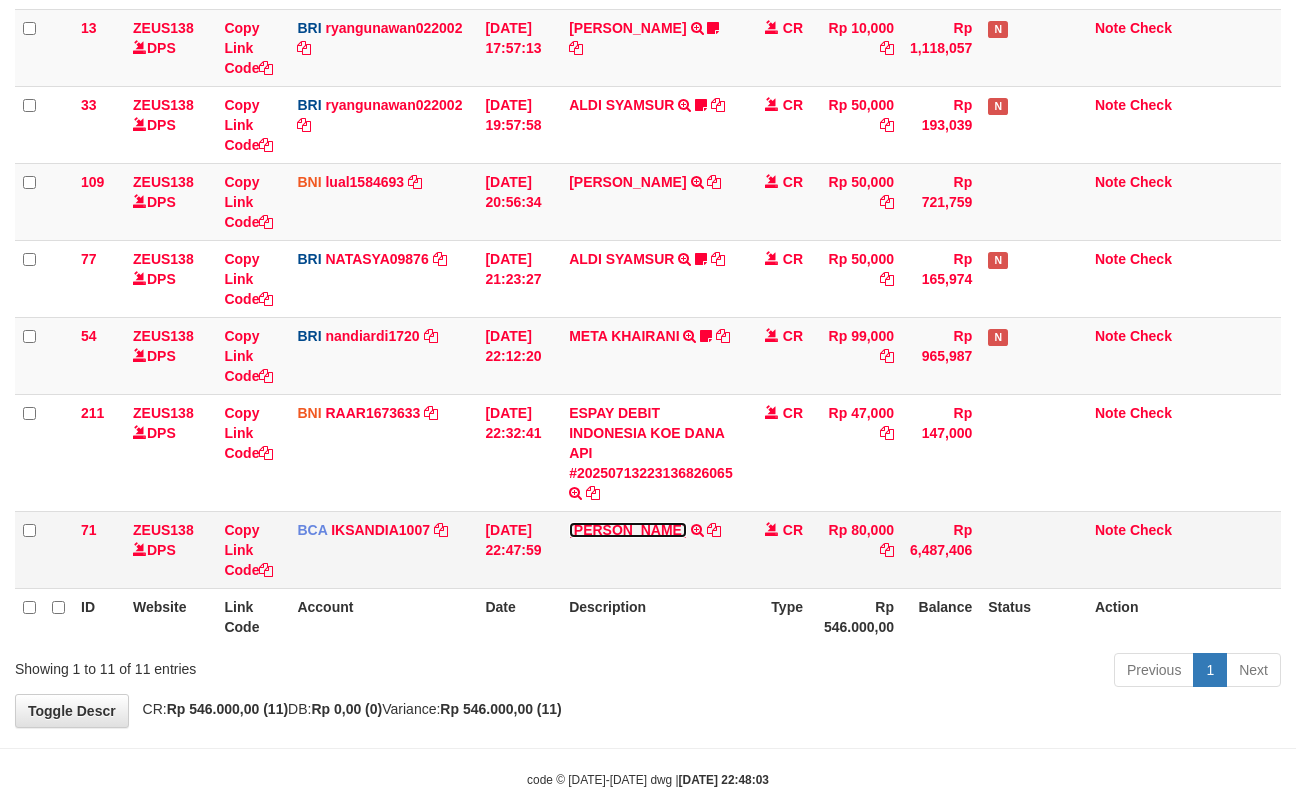 scroll, scrollTop: 509, scrollLeft: 0, axis: vertical 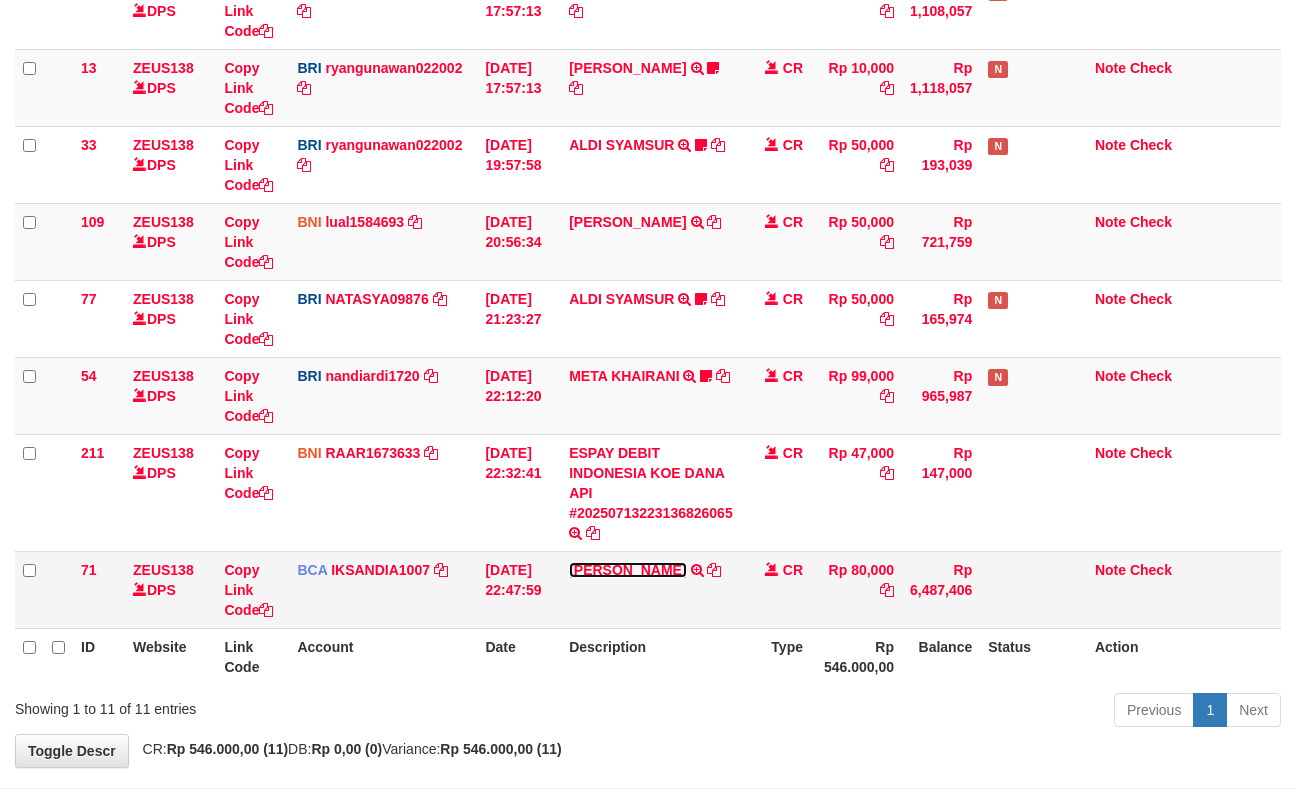 click on "131
ZEUS138    DPS
Copy Link Code
BRI
20202020aldo
DPS
[PERSON_NAME]
mutasi_20250713_3778 | 131
mutasi_20250713_3778 | 131
[DATE] 14:21:23
[PERSON_NAME] HERISUPRAPTO            TRANSFER NBMB [PERSON_NAME] HERISUPRAPTO TO [PERSON_NAME]    Herisuprapto
CR
Rp 50,000
Rp 1,688,771
N
Note
Check
139
ZEUS138    DPS
Copy Link Code
BRI
radipr021100
DPS
[PERSON_NAME]" at bounding box center (648, 185) 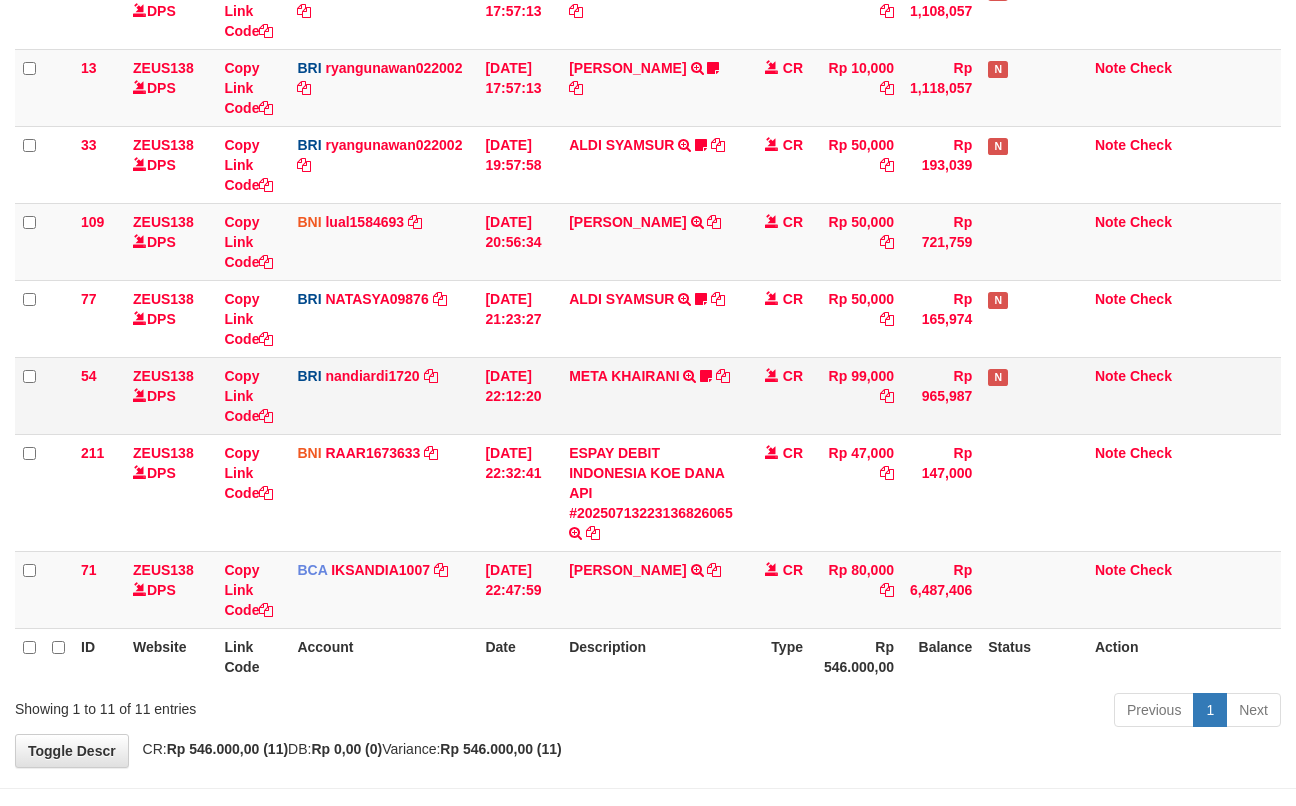 click on "META KHAIRANI            TRANSFER NBMB META KHAIRANI TO NANDI ARDIANSYAH    GACORPARAH12" at bounding box center [651, 395] 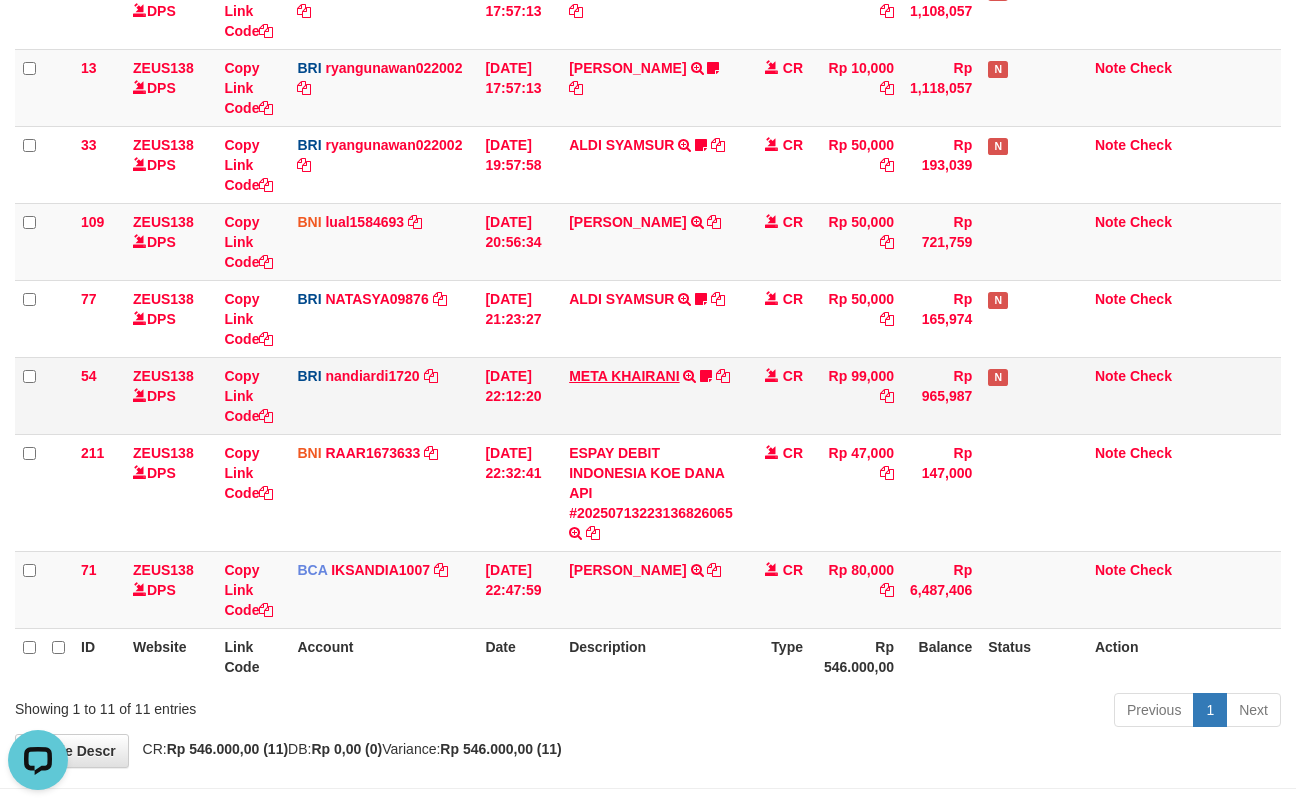 scroll, scrollTop: 0, scrollLeft: 0, axis: both 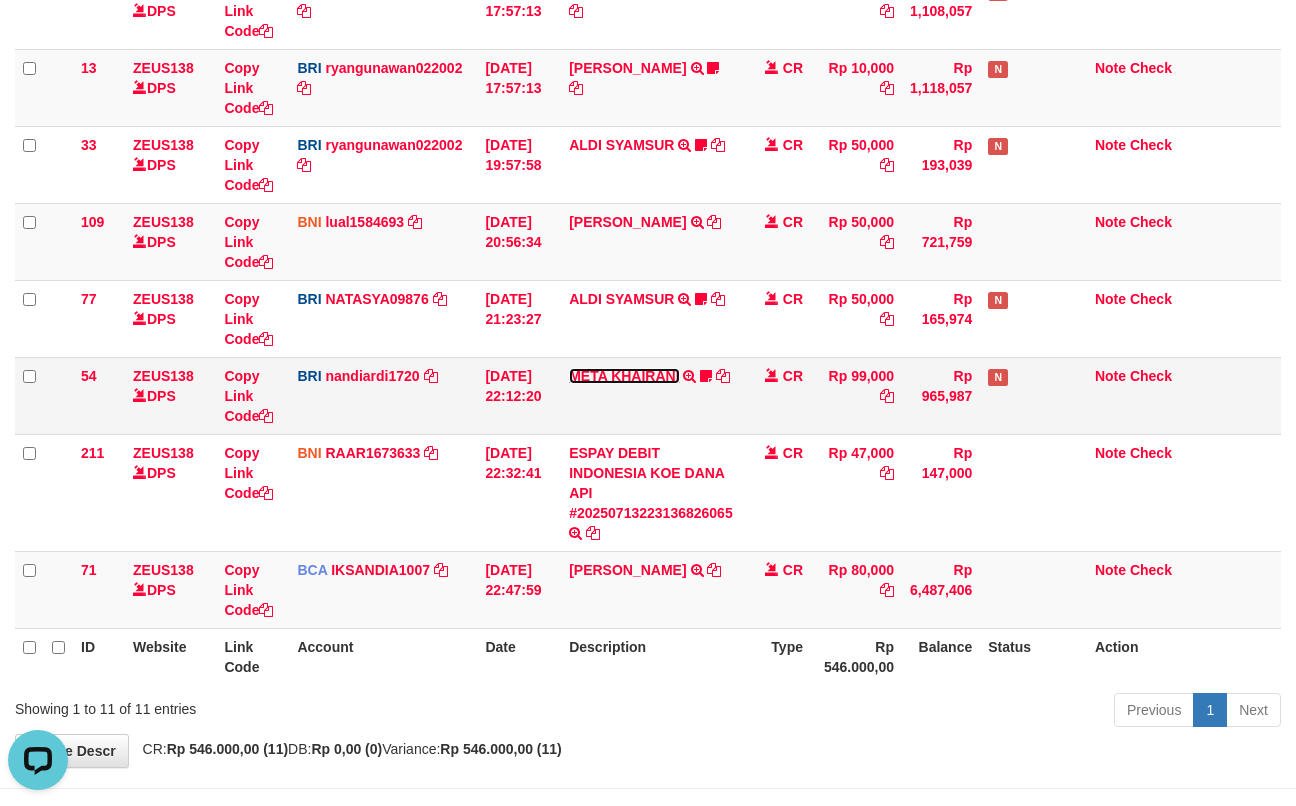 click on "META KHAIRANI" at bounding box center [624, 376] 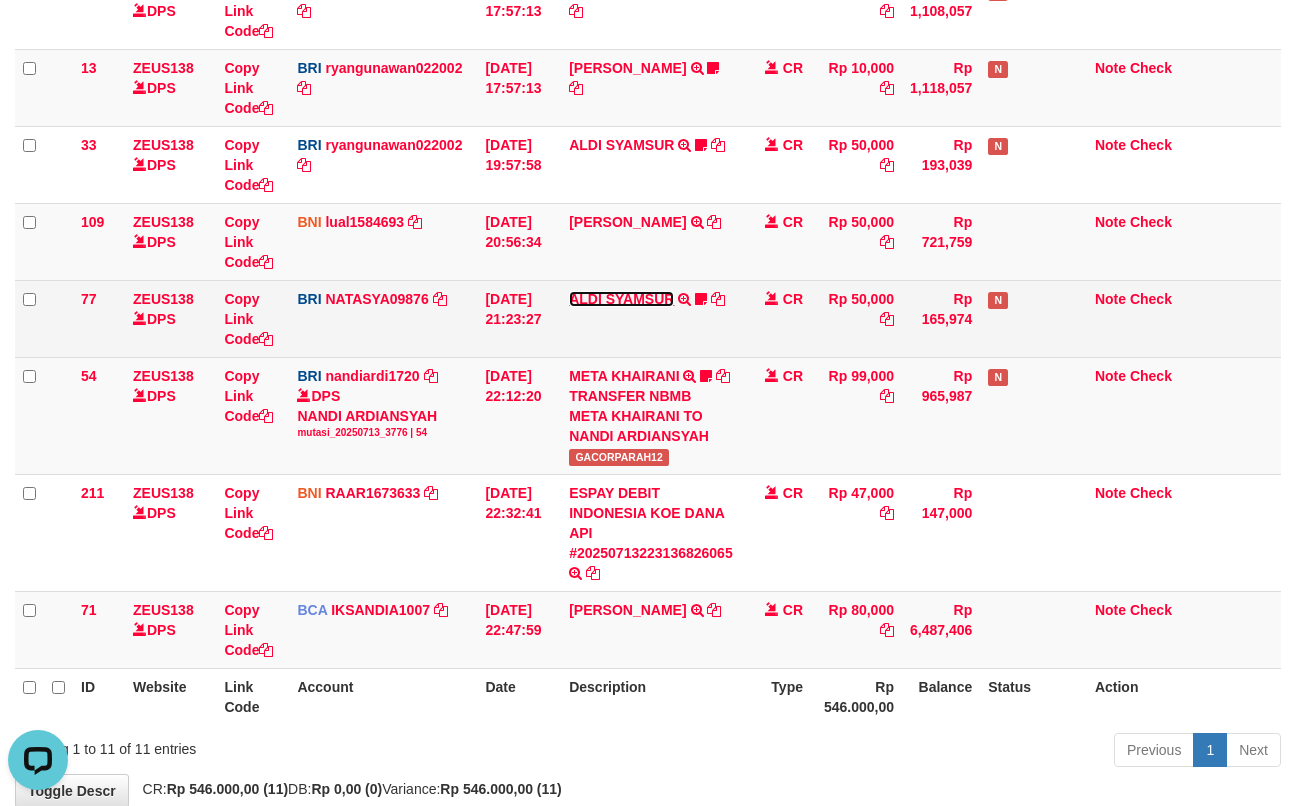 click on "ALDI SYAMSUR" at bounding box center (621, 299) 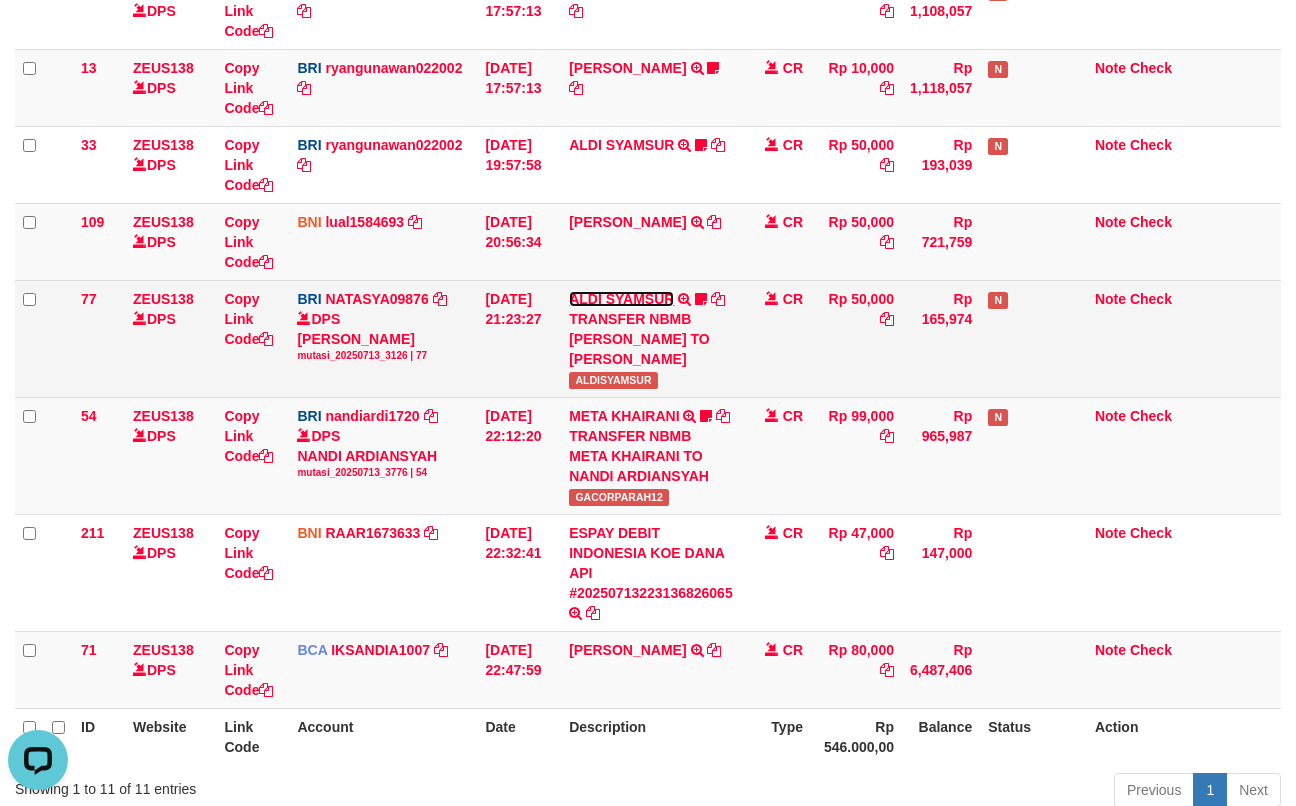 click on "ALDI SYAMSUR" at bounding box center [621, 299] 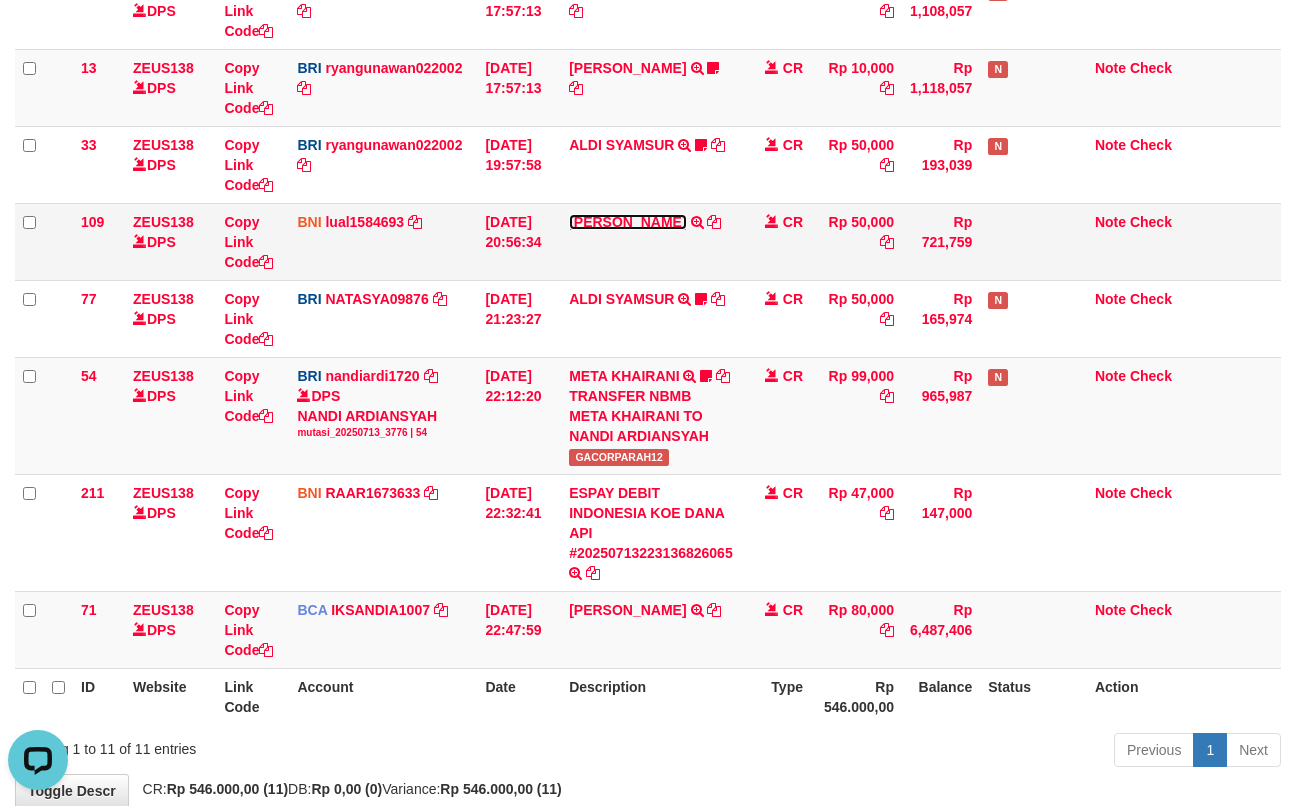 click on "[PERSON_NAME] LETELAY" at bounding box center (627, 222) 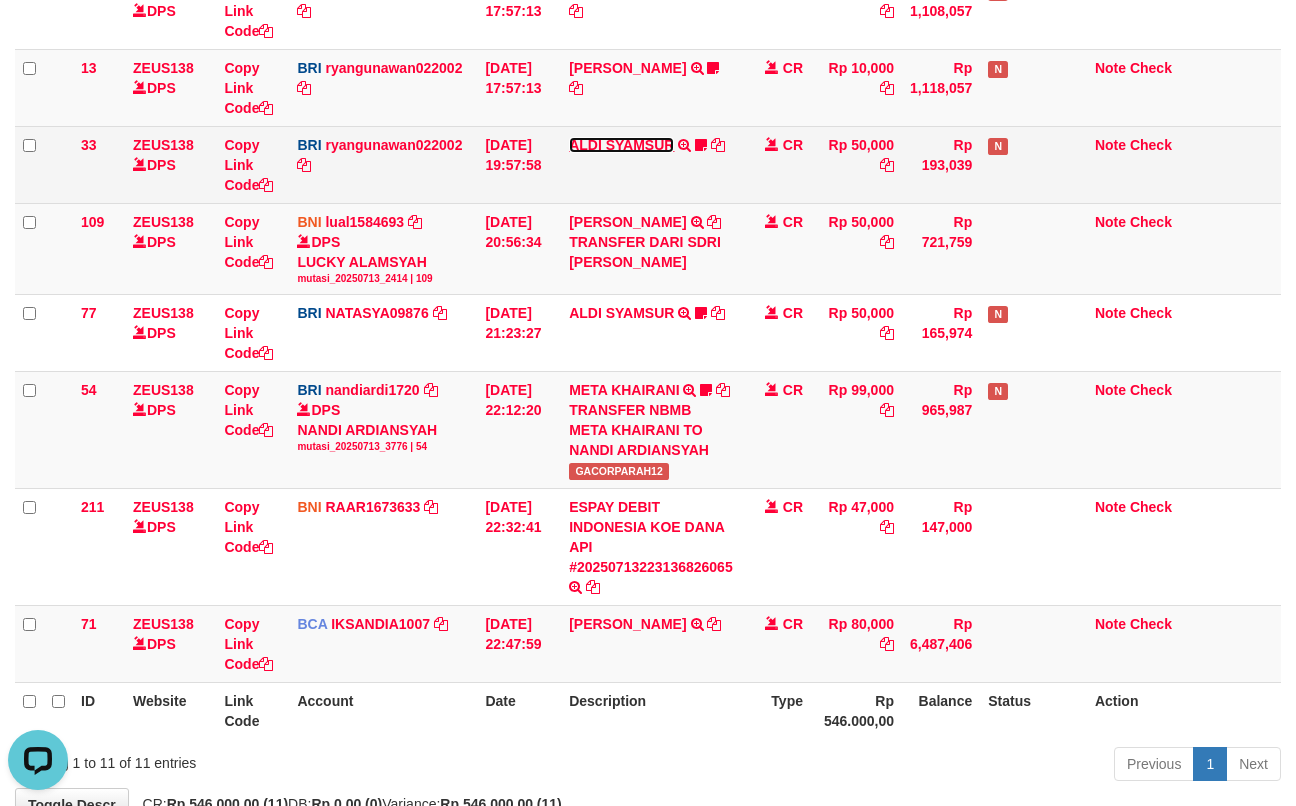click on "ALDI SYAMSUR" at bounding box center [621, 145] 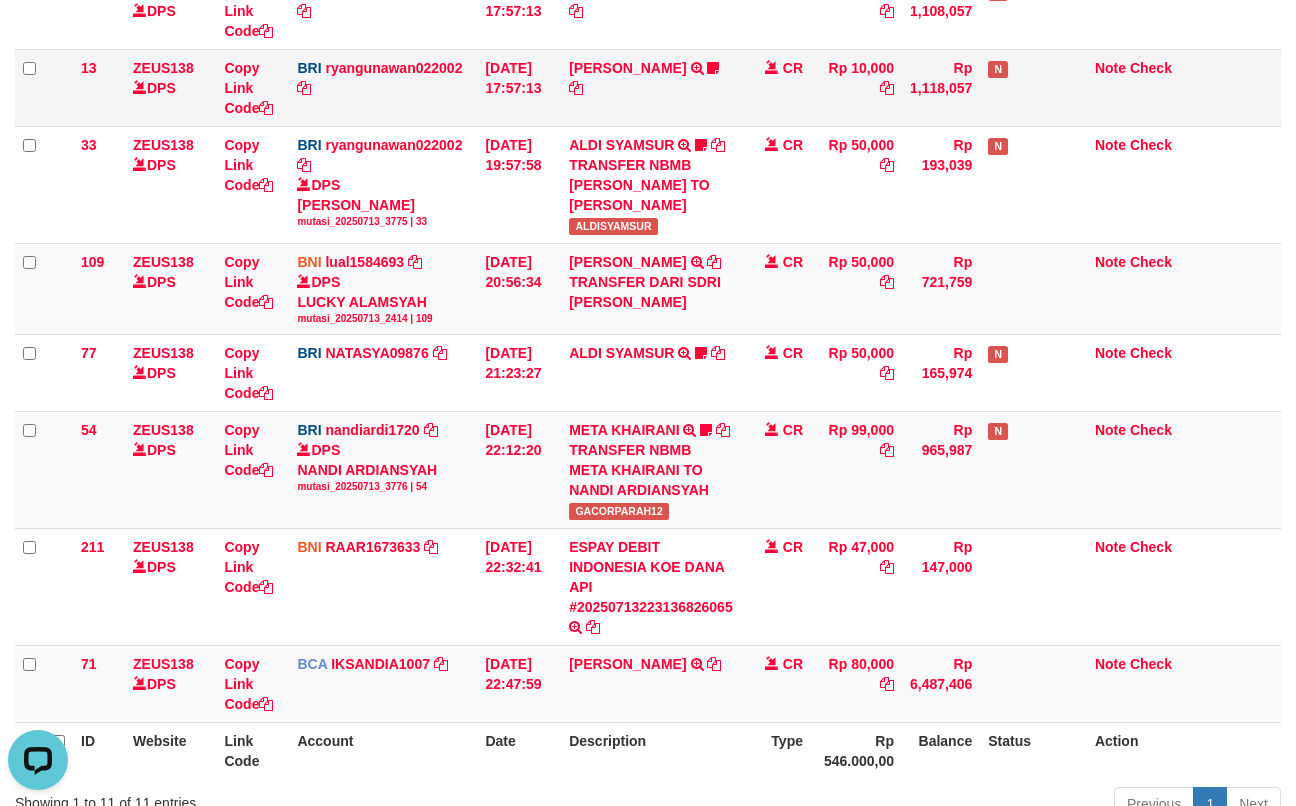 click on "ENOS RAMBALANG            TRANSFER NBMB ENOS RAMBALANG TO RYAN GUNAWAN    ENOS011" at bounding box center (651, 87) 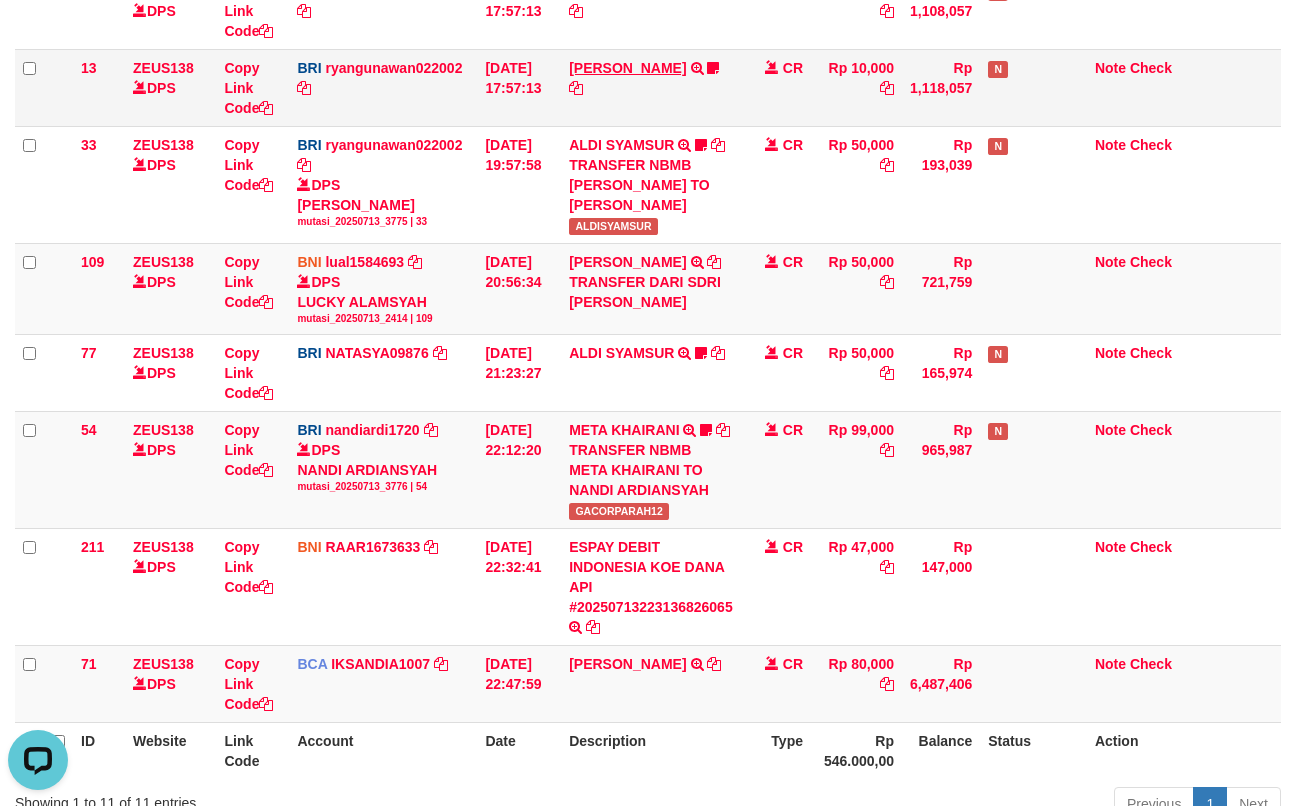 drag, startPoint x: 616, startPoint y: 54, endPoint x: 610, endPoint y: 74, distance: 20.880613 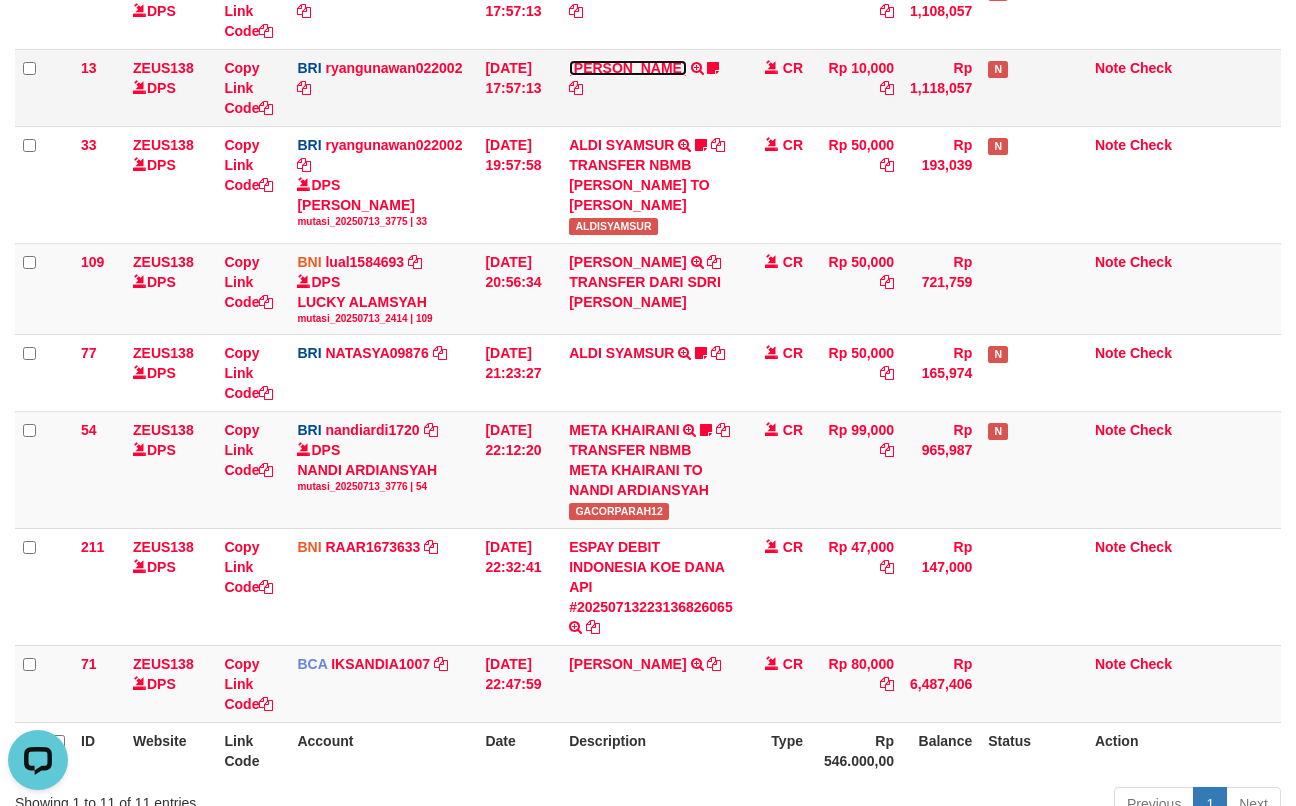 click on "ENOS RAMBALANG" at bounding box center (627, 68) 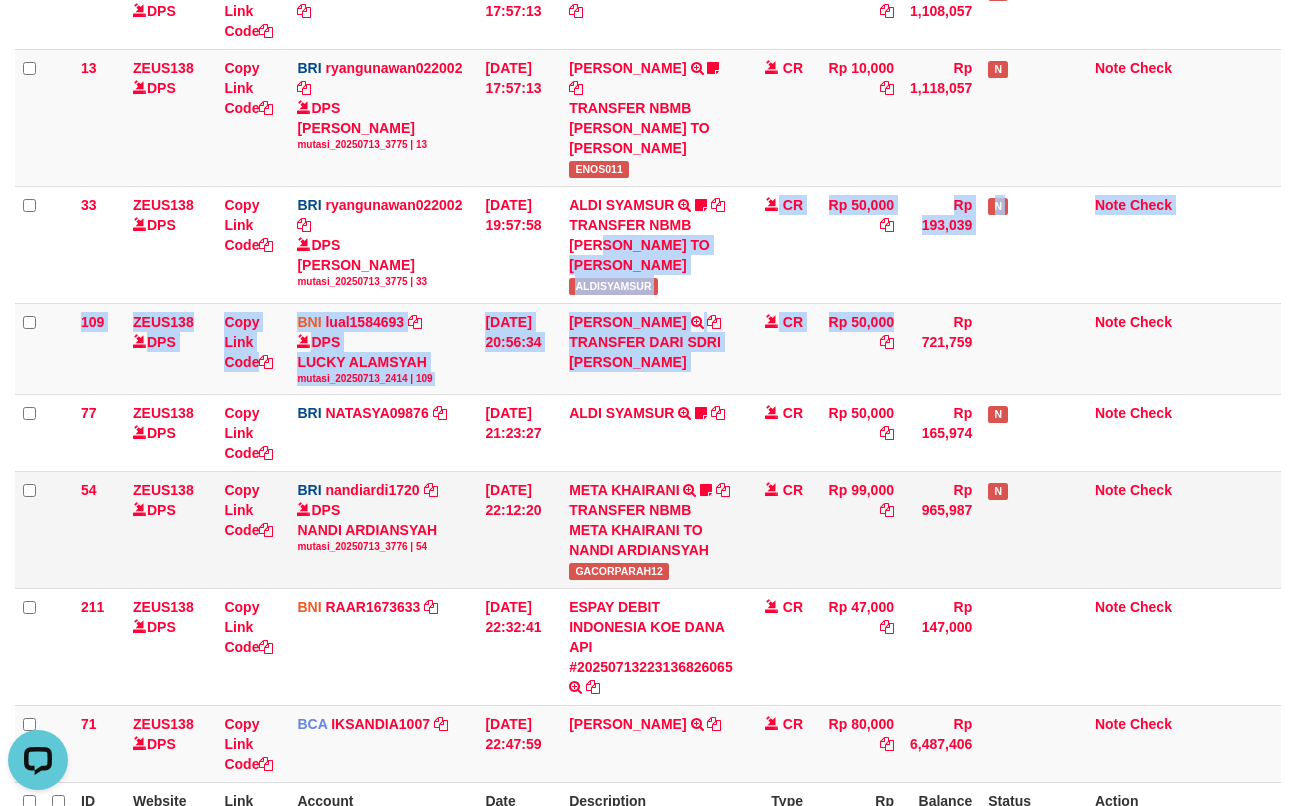 drag, startPoint x: 768, startPoint y: 301, endPoint x: 1154, endPoint y: 541, distance: 454.52832 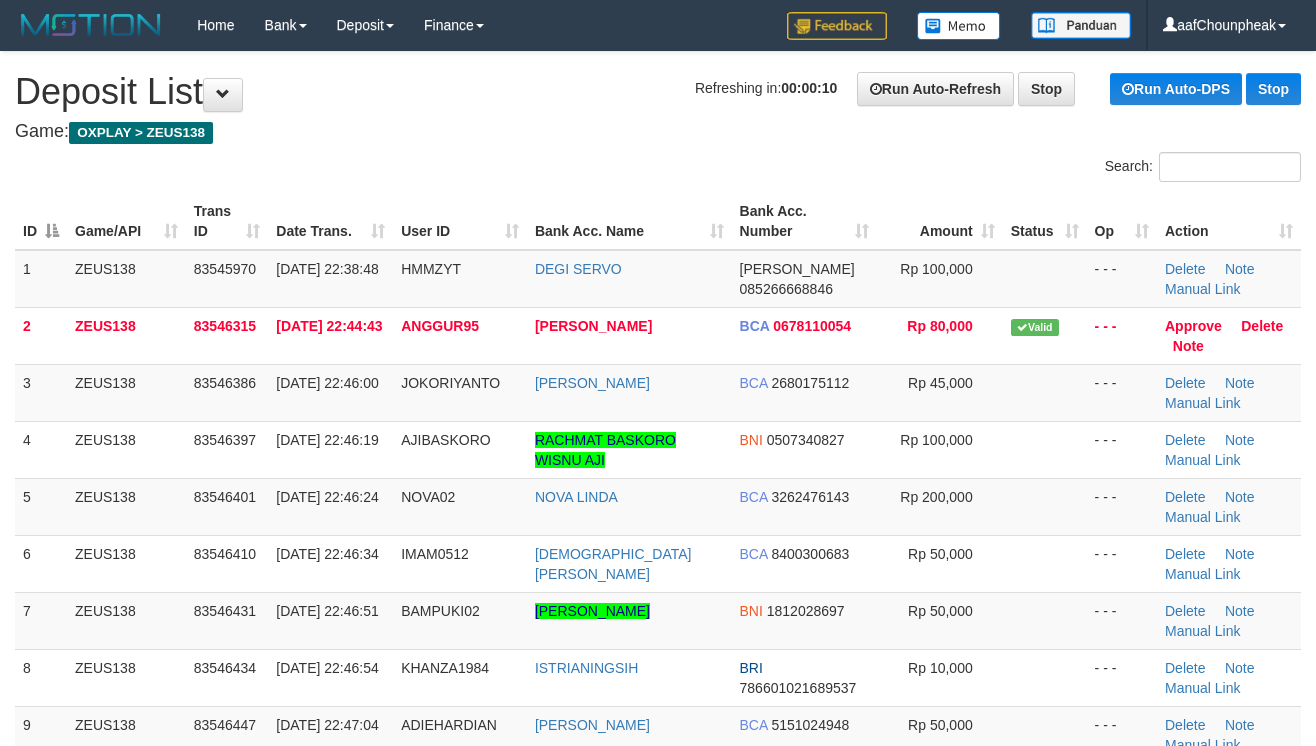 scroll, scrollTop: 0, scrollLeft: 0, axis: both 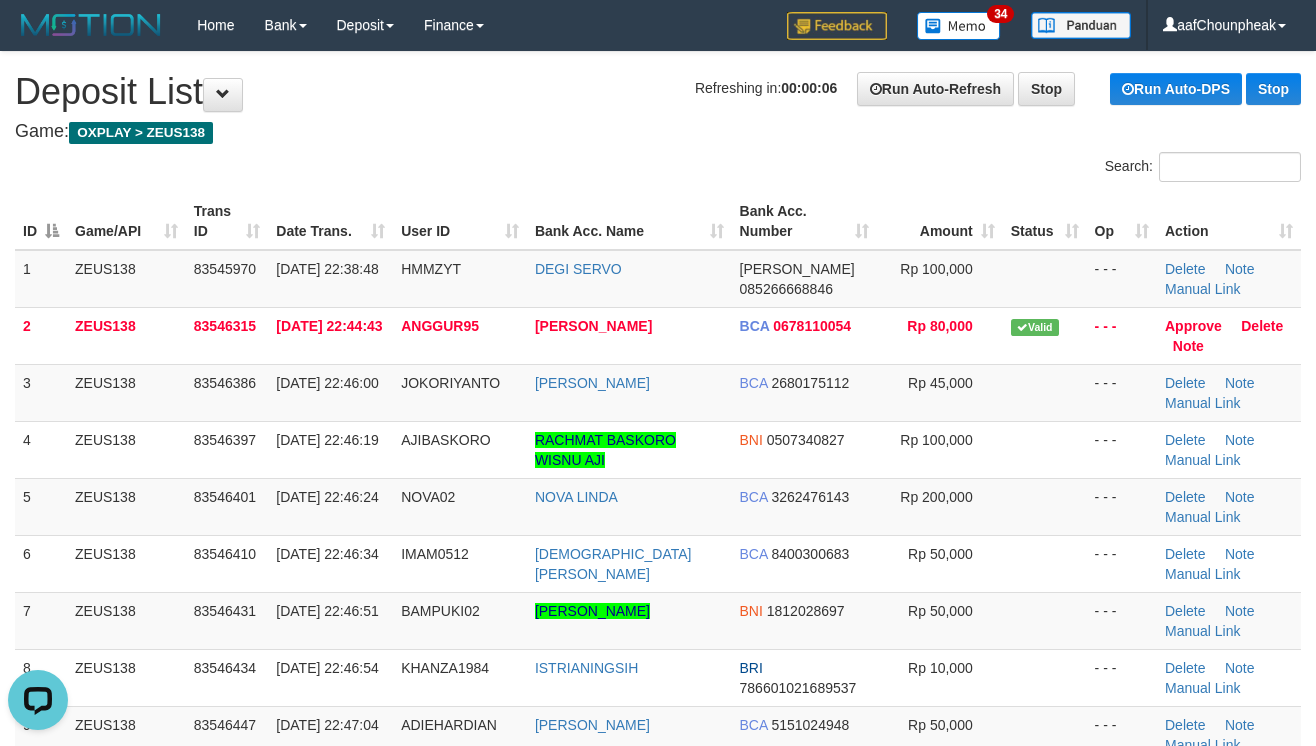 drag, startPoint x: 596, startPoint y: 138, endPoint x: 1330, endPoint y: 193, distance: 736.05774 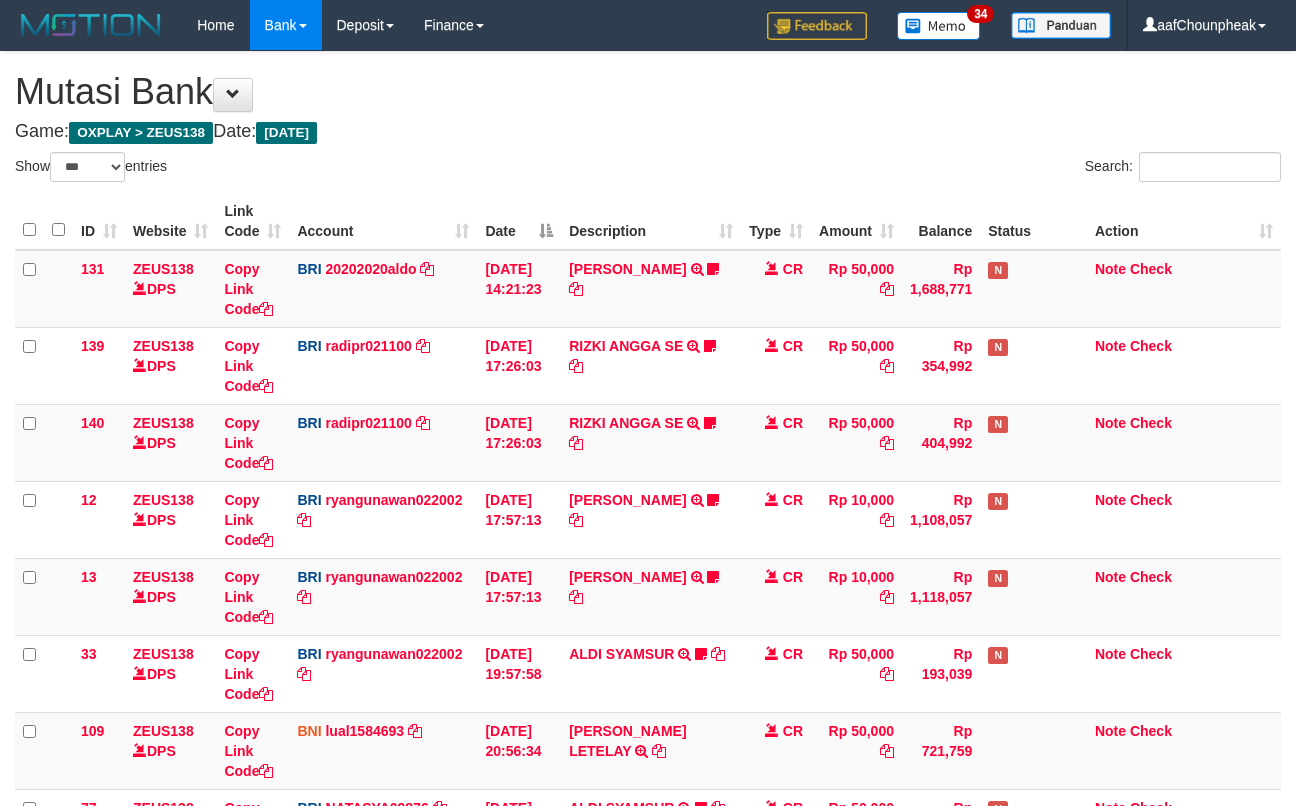 select on "***" 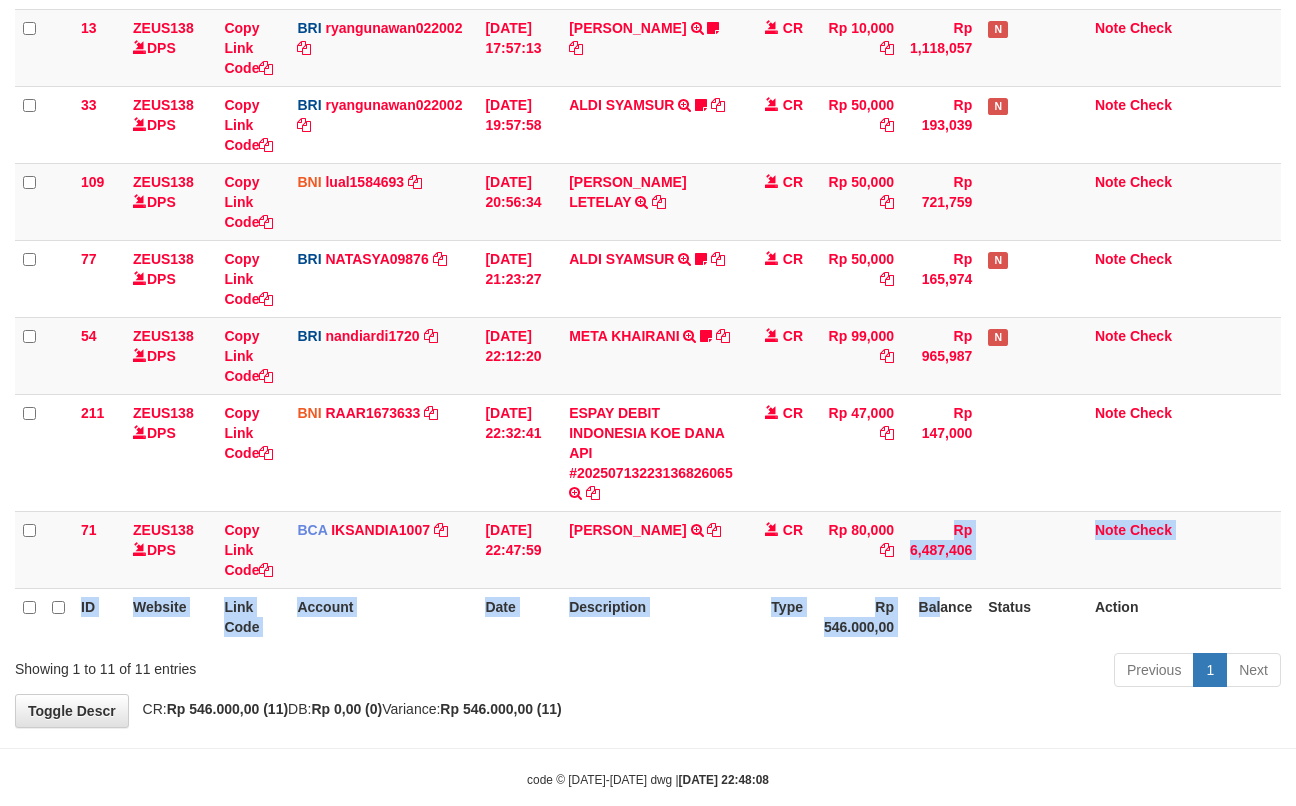 click on "ID Website Link Code Account Date Description Type Amount Balance Status Action
131
ZEUS138    DPS
Copy Link Code
BRI
20202020aldo
DPS
REVALDO SAGITA
mutasi_20250713_3778 | 131
mutasi_20250713_3778 | 131
[DATE] 14:21:23
[PERSON_NAME] HERISUPRAPTO            TRANSFER NBMB [PERSON_NAME] HERISUPRAPTO TO REVALDO SAGITA    Herisuprapto
CR
Rp 50,000
Rp 1,688,771
N
Note
Check
139
ZEUS138    DPS
Copy Link Code
BRI" at bounding box center (648, 144) 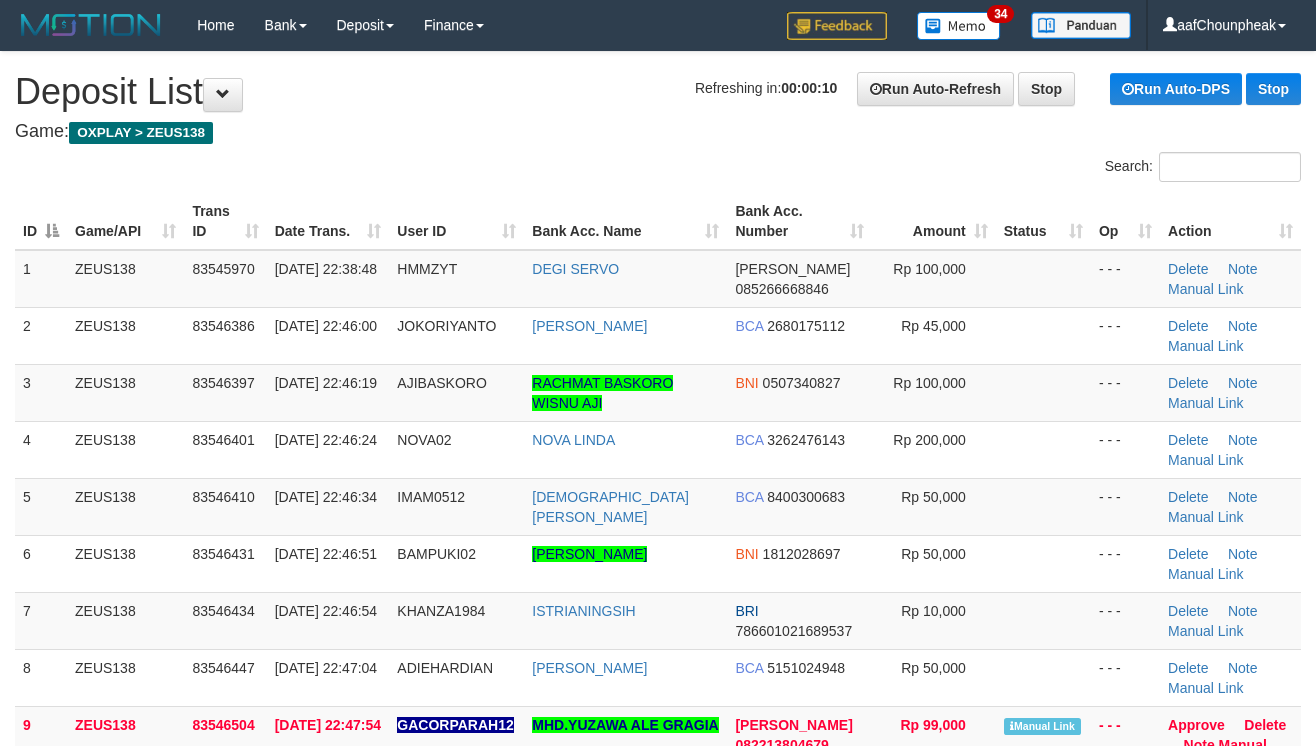 scroll, scrollTop: 0, scrollLeft: 0, axis: both 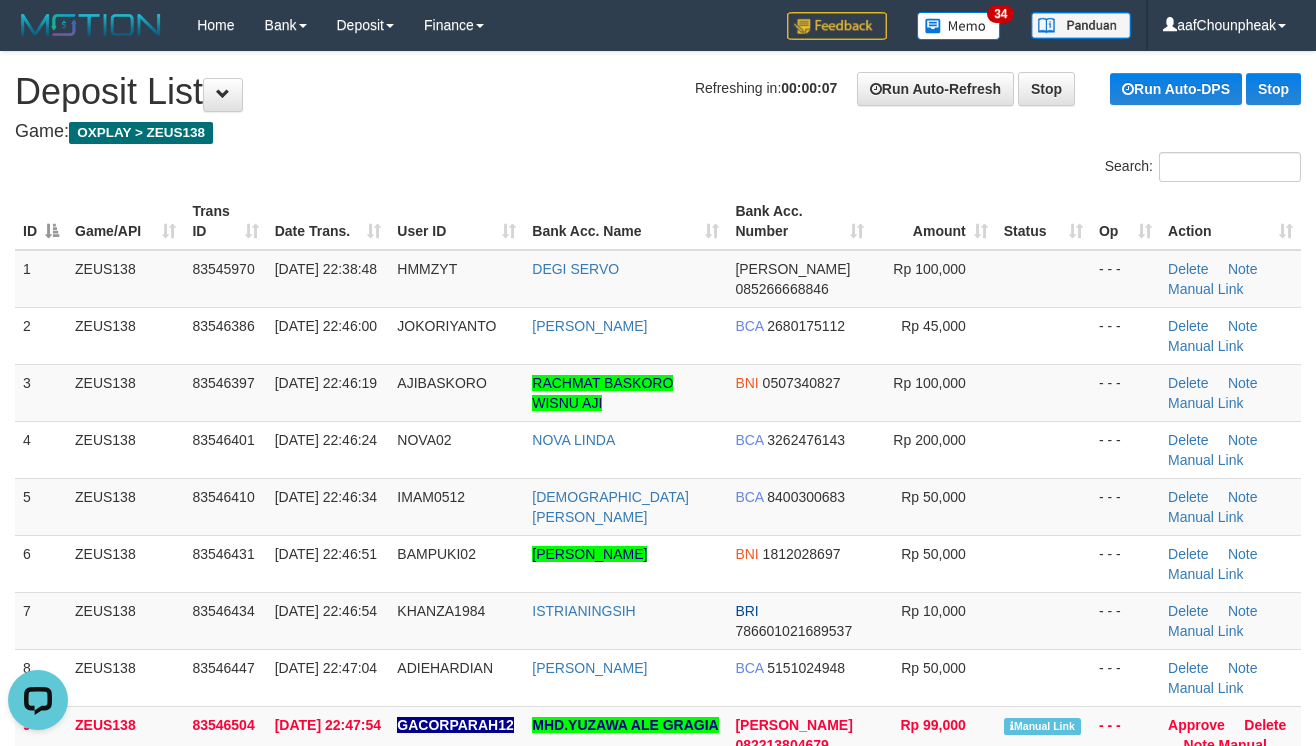 click on "Search:" at bounding box center [987, 169] 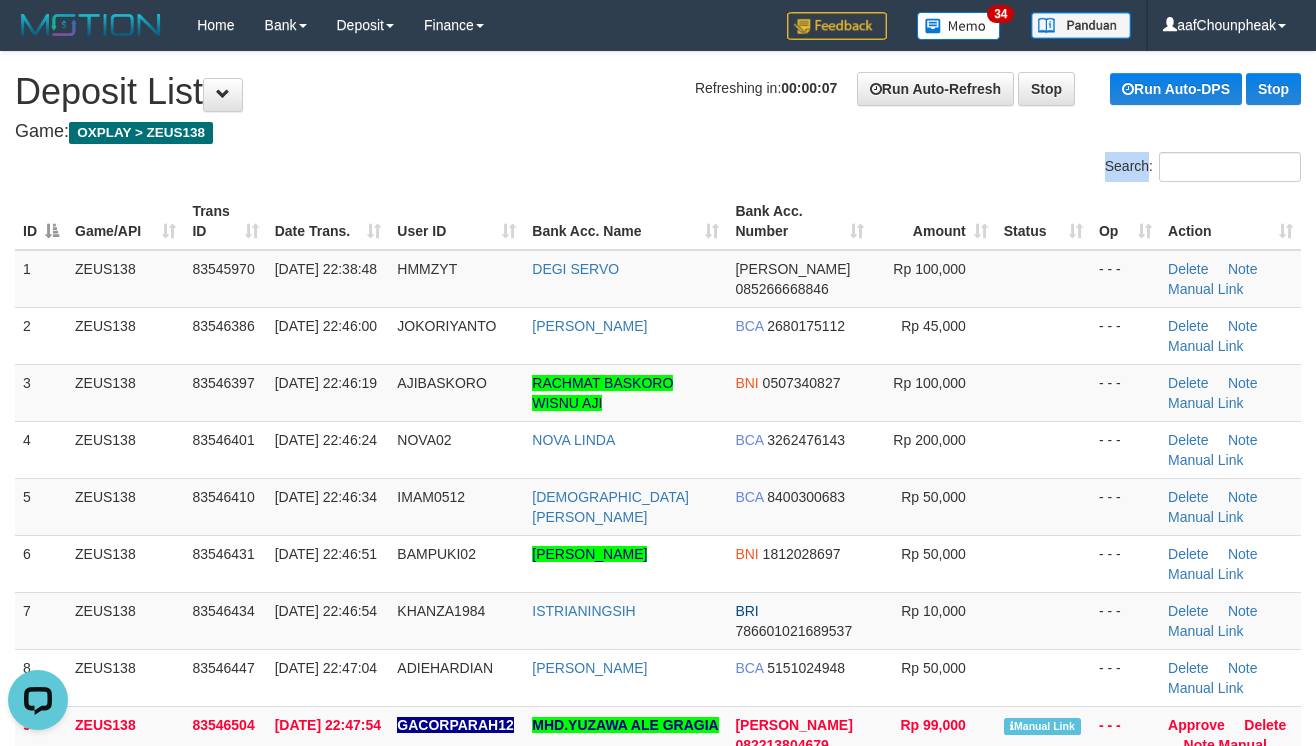drag, startPoint x: 674, startPoint y: 176, endPoint x: 1330, endPoint y: 280, distance: 664.19275 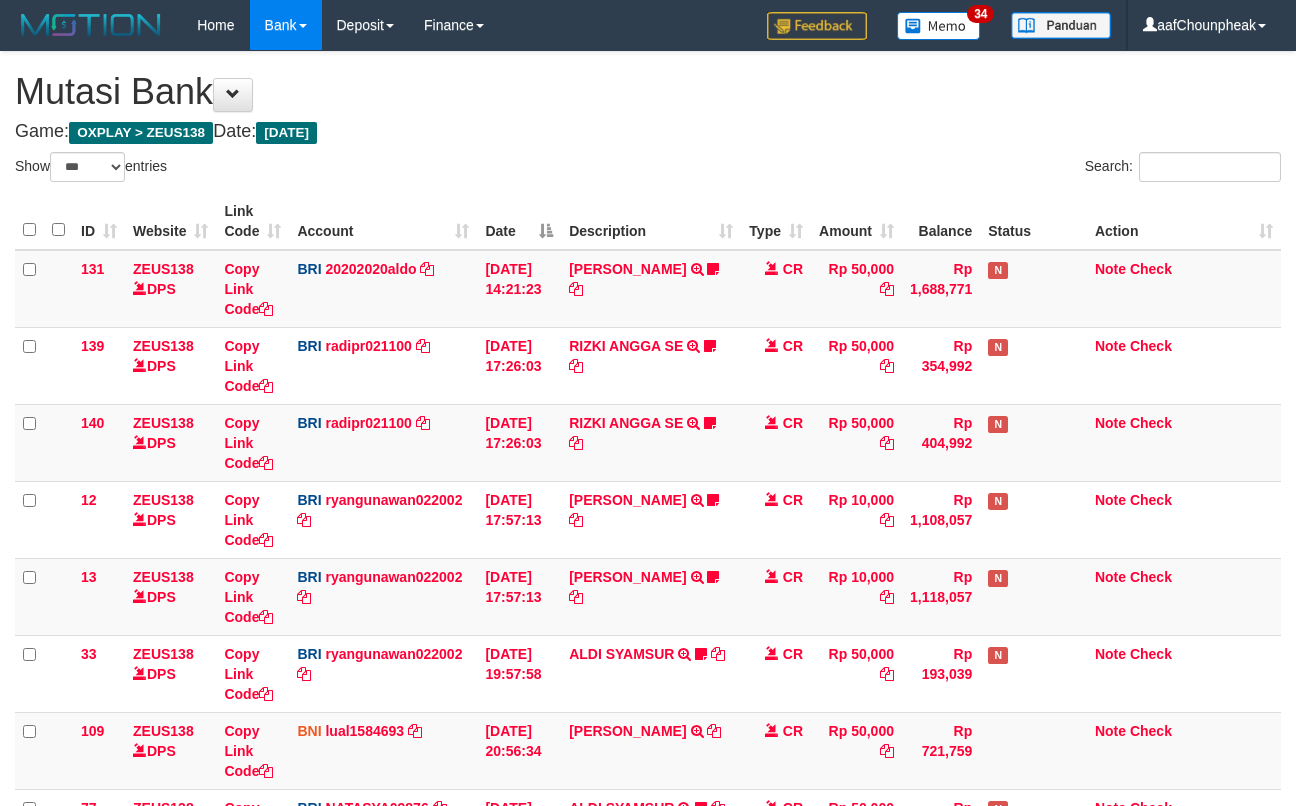 select on "***" 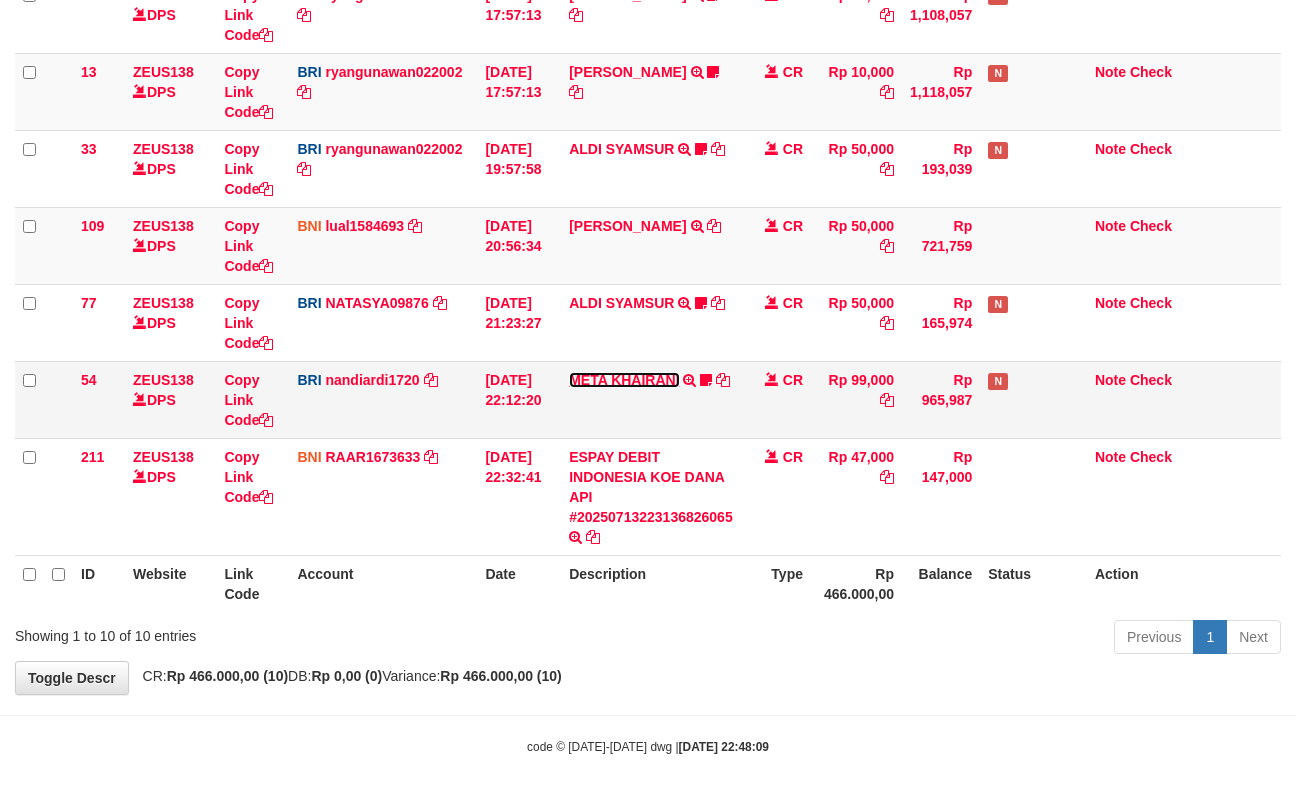 click on "META KHAIRANI" at bounding box center (624, 380) 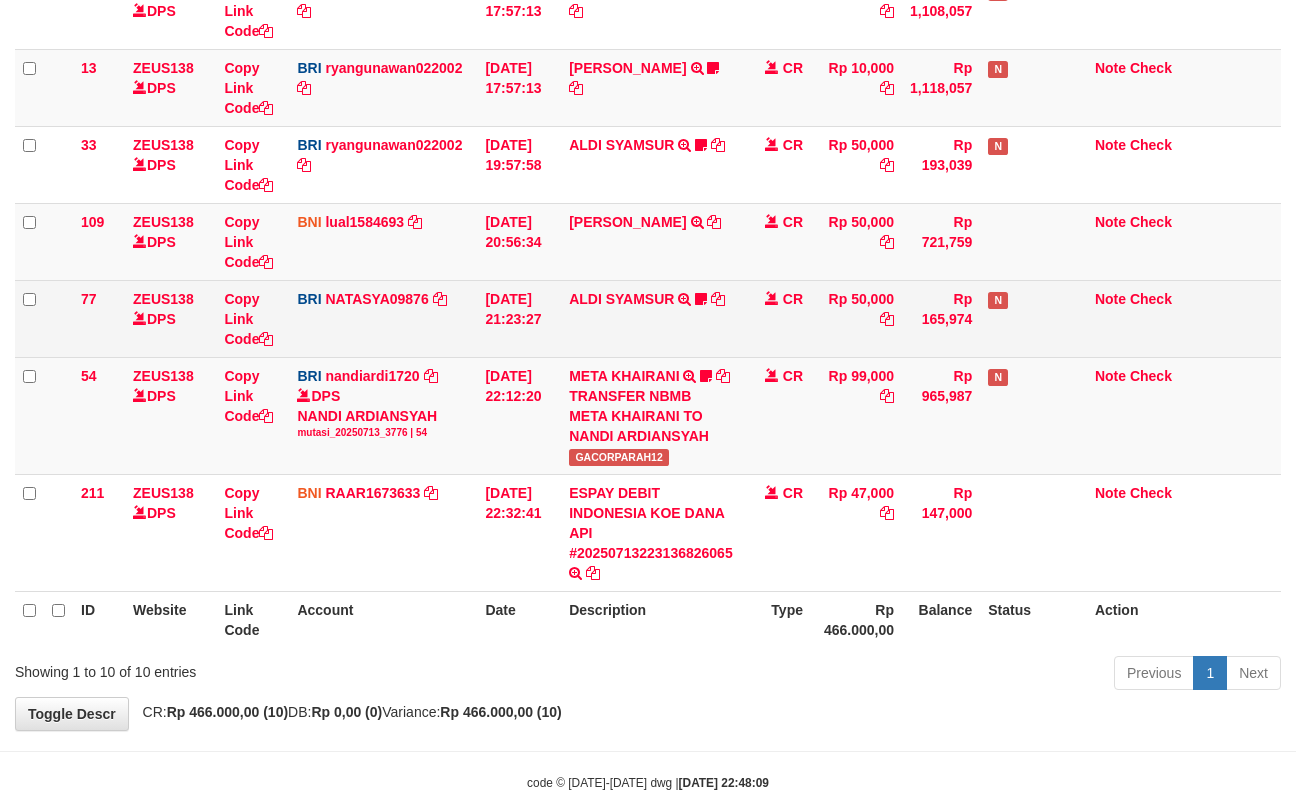 click on "ALDI SYAMSUR            TRANSFER NBMB ALDI SYAMSUR TO SITI NURLITA SAPITRI    ALDISYAMSUR" at bounding box center [651, 318] 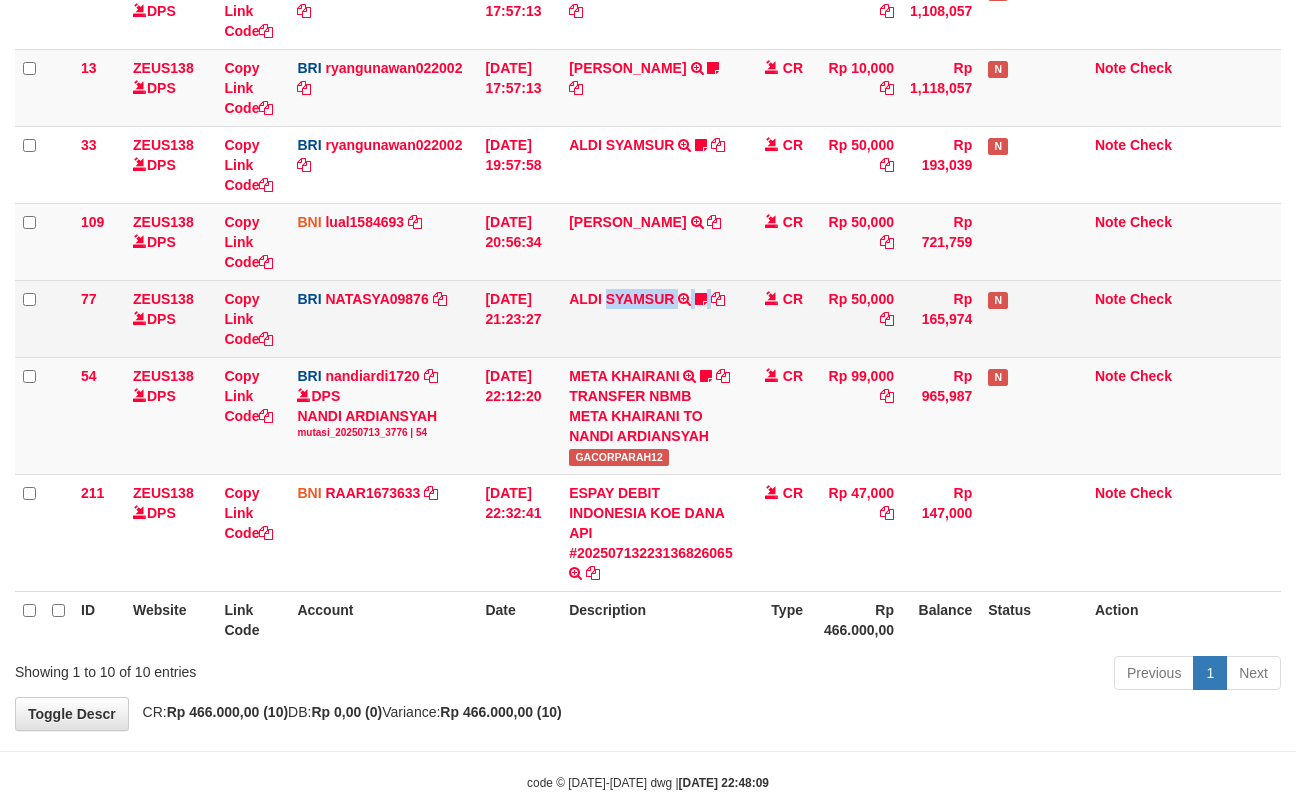 click on "ALDI SYAMSUR            TRANSFER NBMB ALDI SYAMSUR TO SITI NURLITA SAPITRI    ALDISYAMSUR" at bounding box center (651, 318) 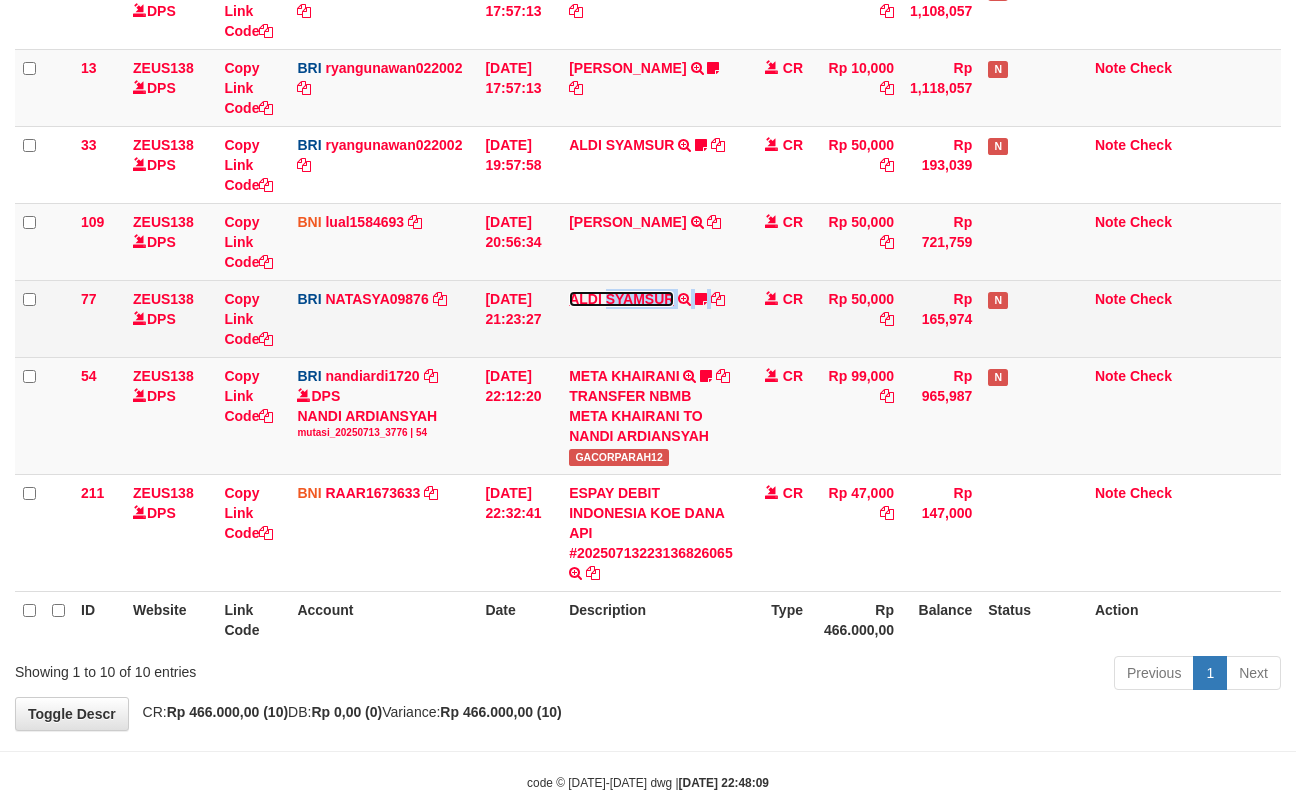 click on "ALDI SYAMSUR" at bounding box center [621, 299] 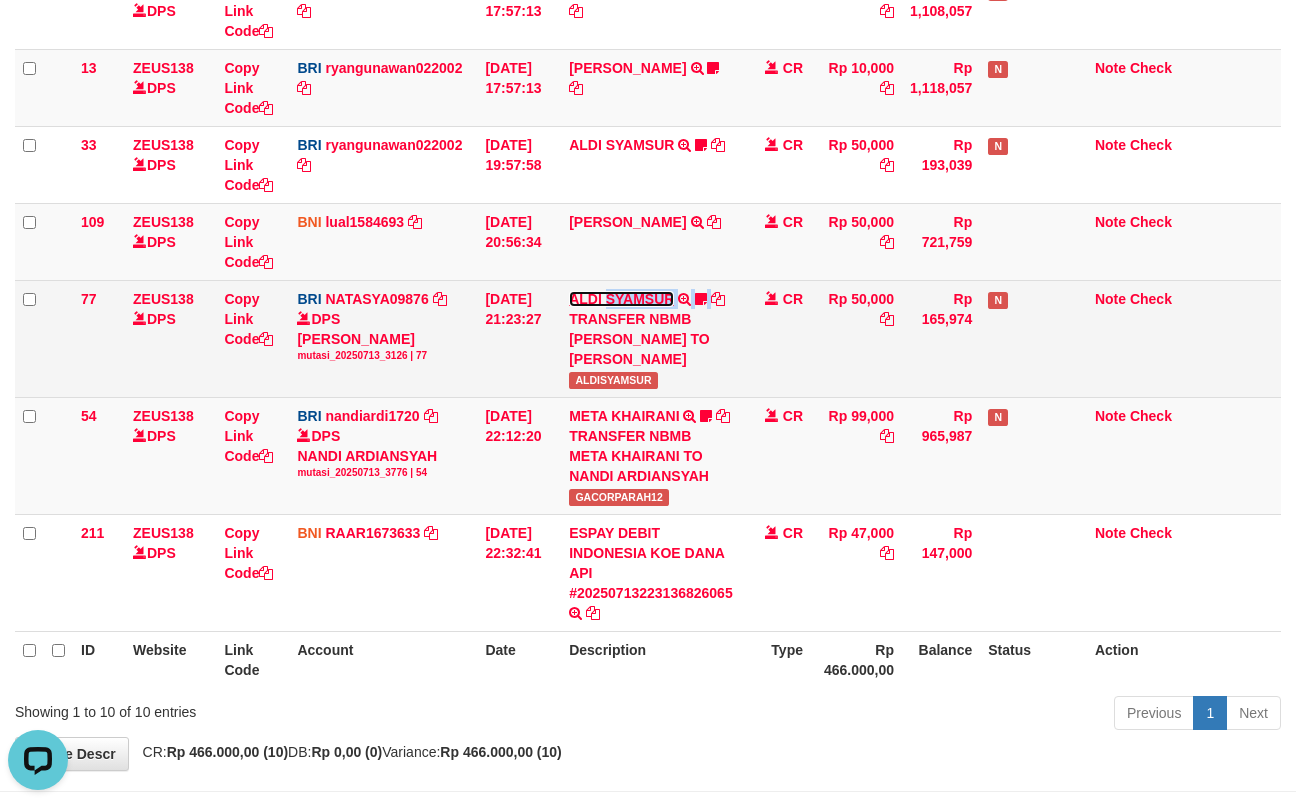 scroll, scrollTop: 0, scrollLeft: 0, axis: both 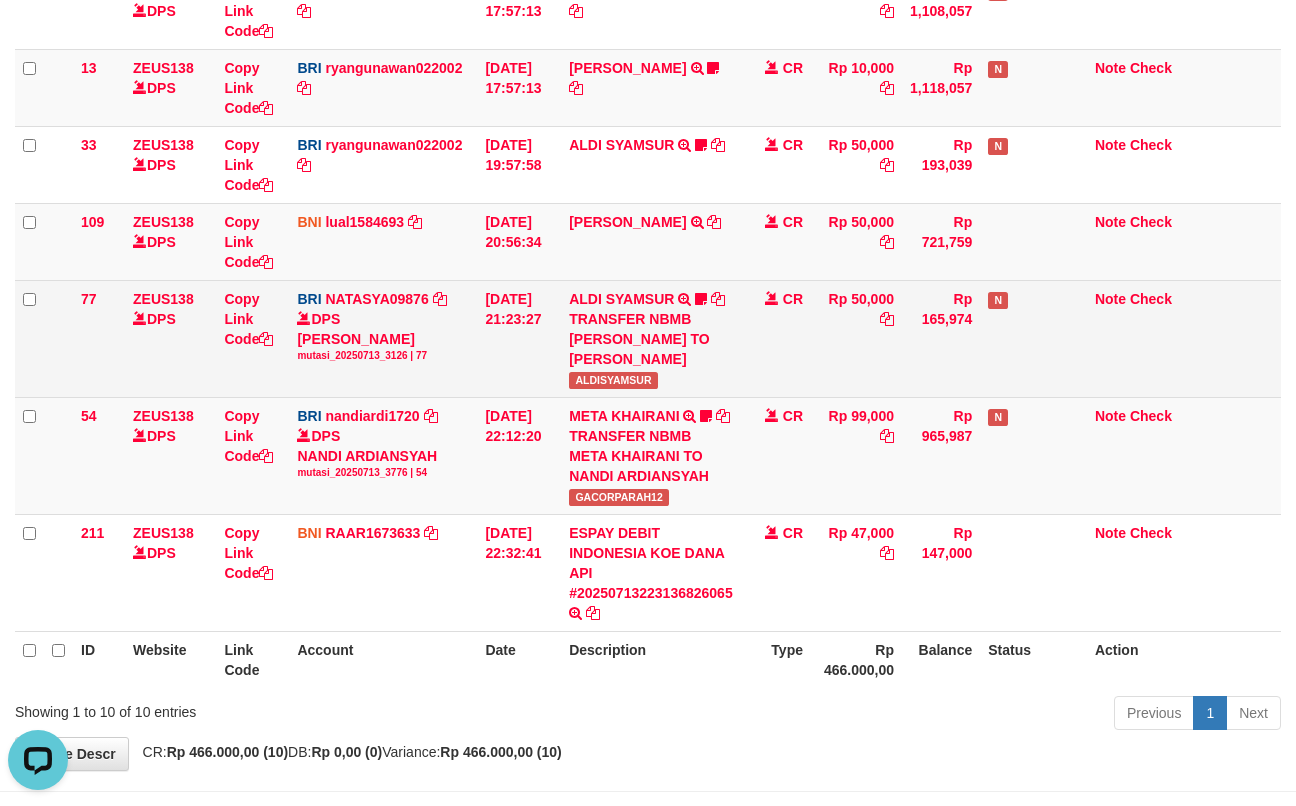 click on "ALDISYAMSUR" at bounding box center (613, 380) 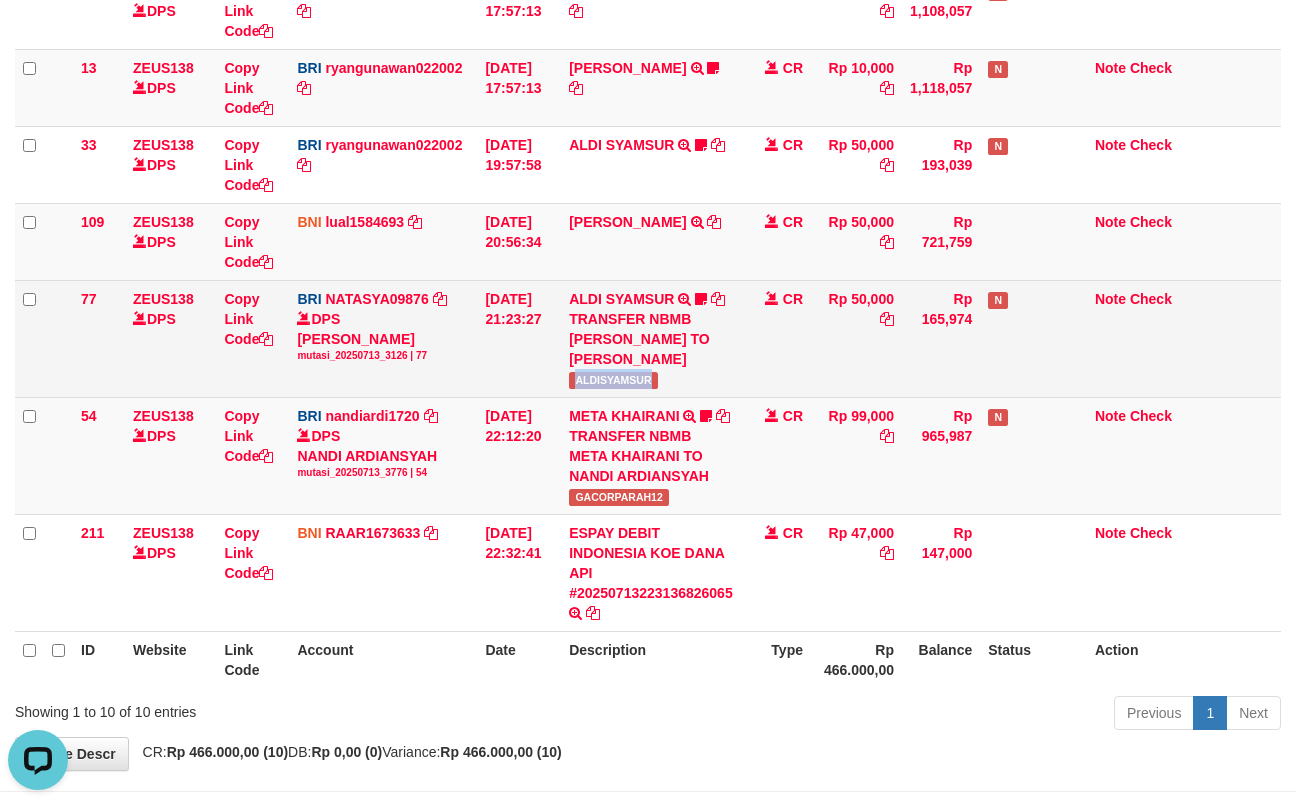 click on "ALDISYAMSUR" at bounding box center (613, 380) 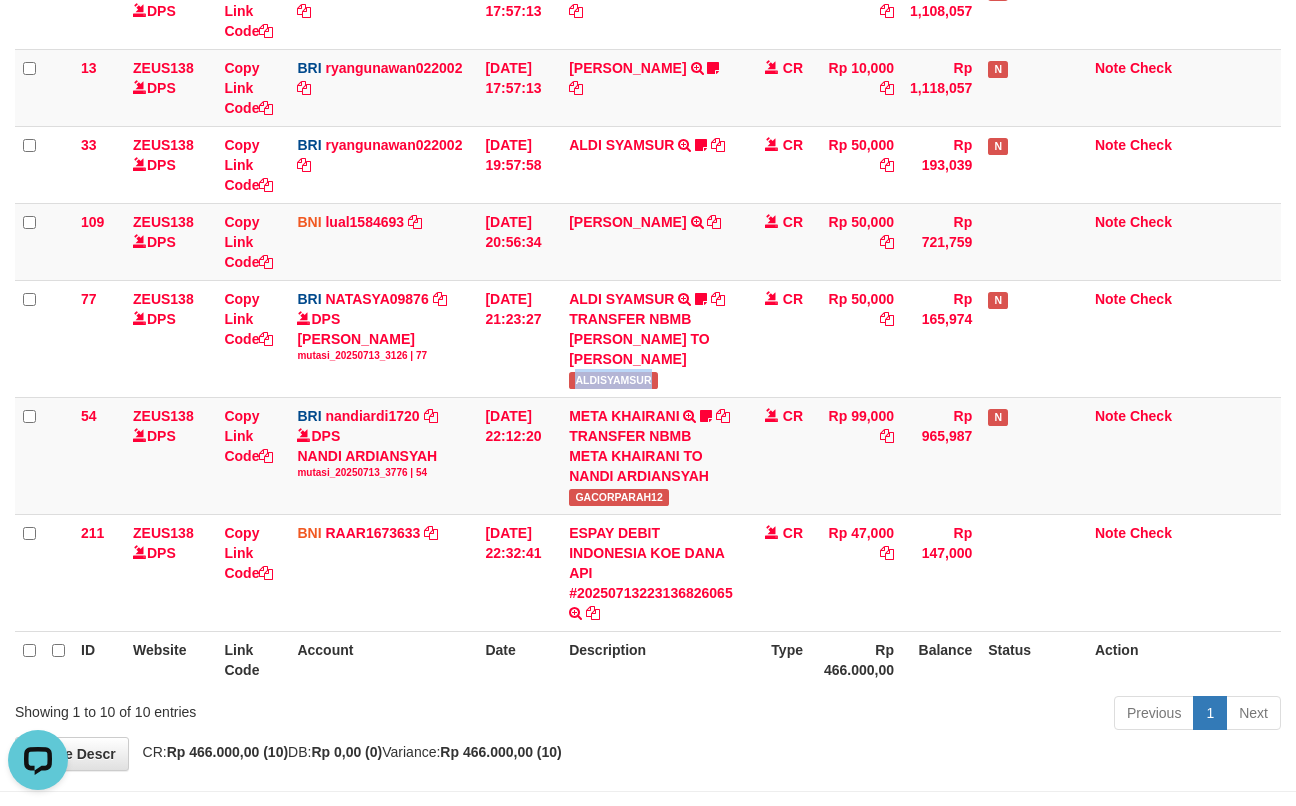 copy on "ALDISYAMSUR" 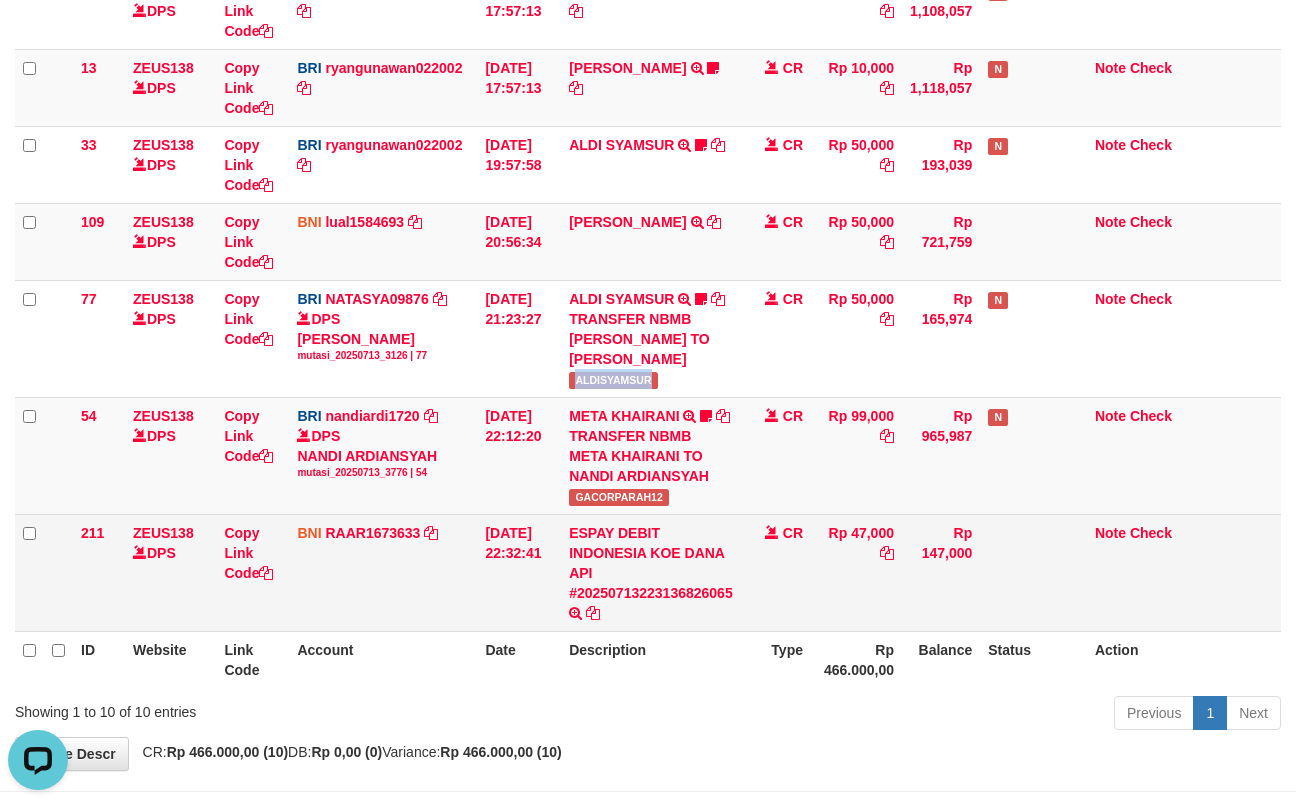 click on "131
ZEUS138    DPS
Copy Link Code
BRI
20202020aldo
DPS
REVALDO SAGITA
mutasi_20250713_3778 | 131
mutasi_20250713_3778 | 131
13/07/2025 14:21:23
DANA HERISUPRAPTO            TRANSFER NBMB DANA HERISUPRAPTO TO REVALDO SAGITA    Herisuprapto
CR
Rp 50,000
Rp 1,688,771
N
Note
Check
139
ZEUS138    DPS
Copy Link Code
BRI
radipr021100
DPS
REYNALDI ADI PRATAMA
mutasi_20250713_3774 | 139" at bounding box center [648, 186] 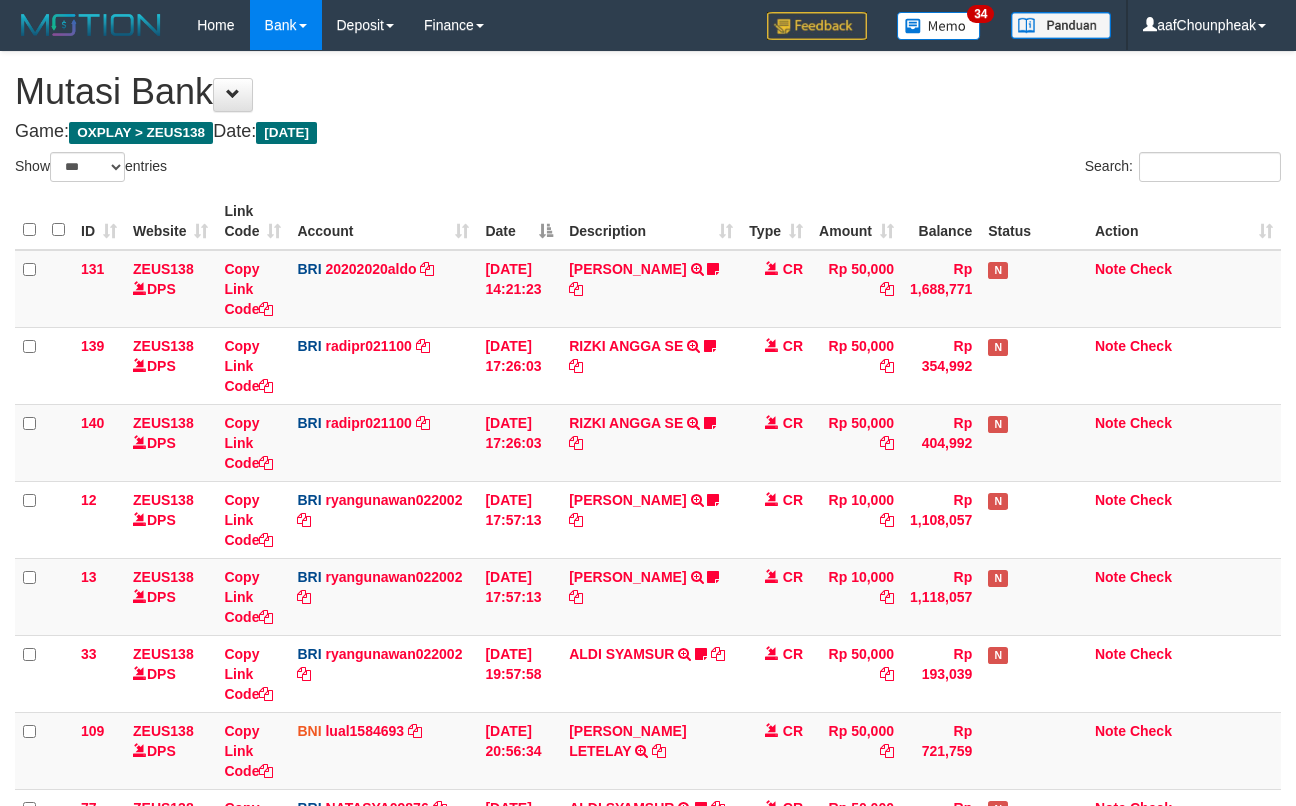 select on "***" 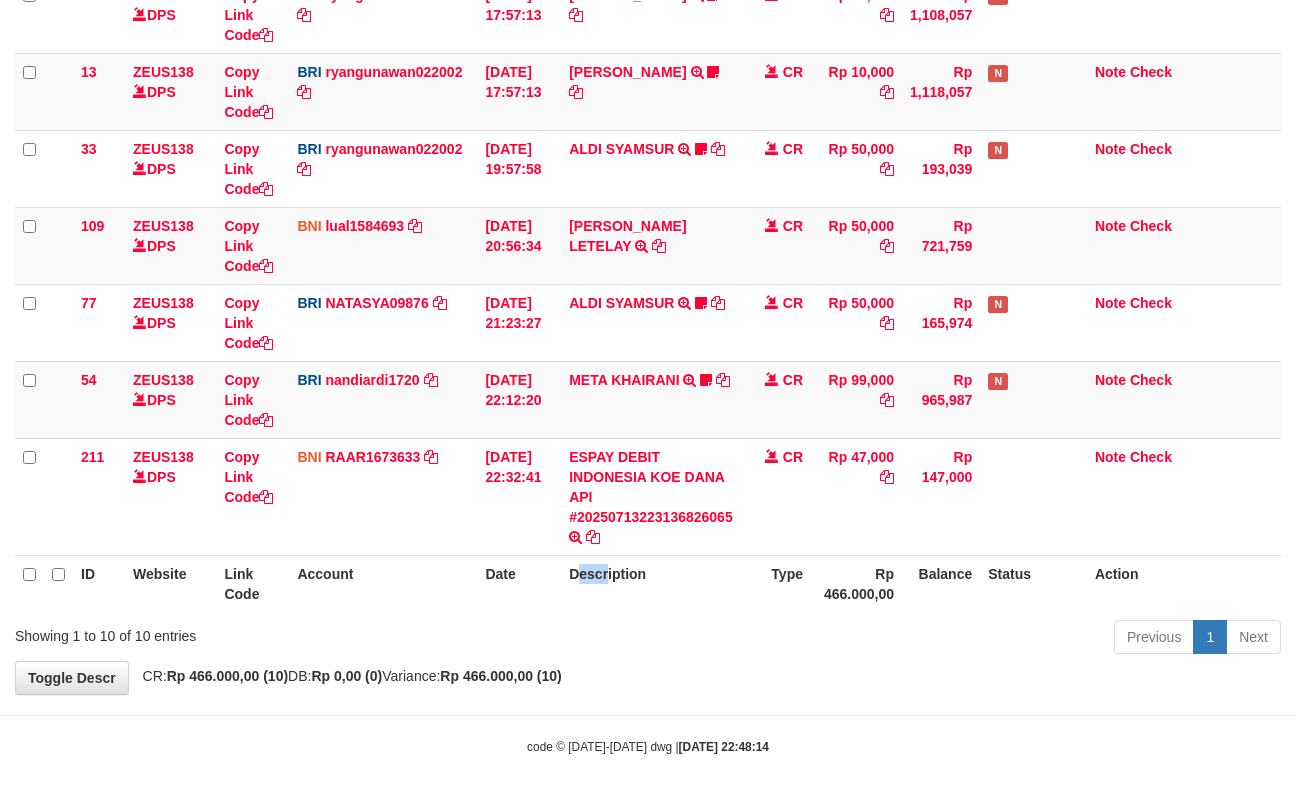 click on "Description" at bounding box center [651, 583] 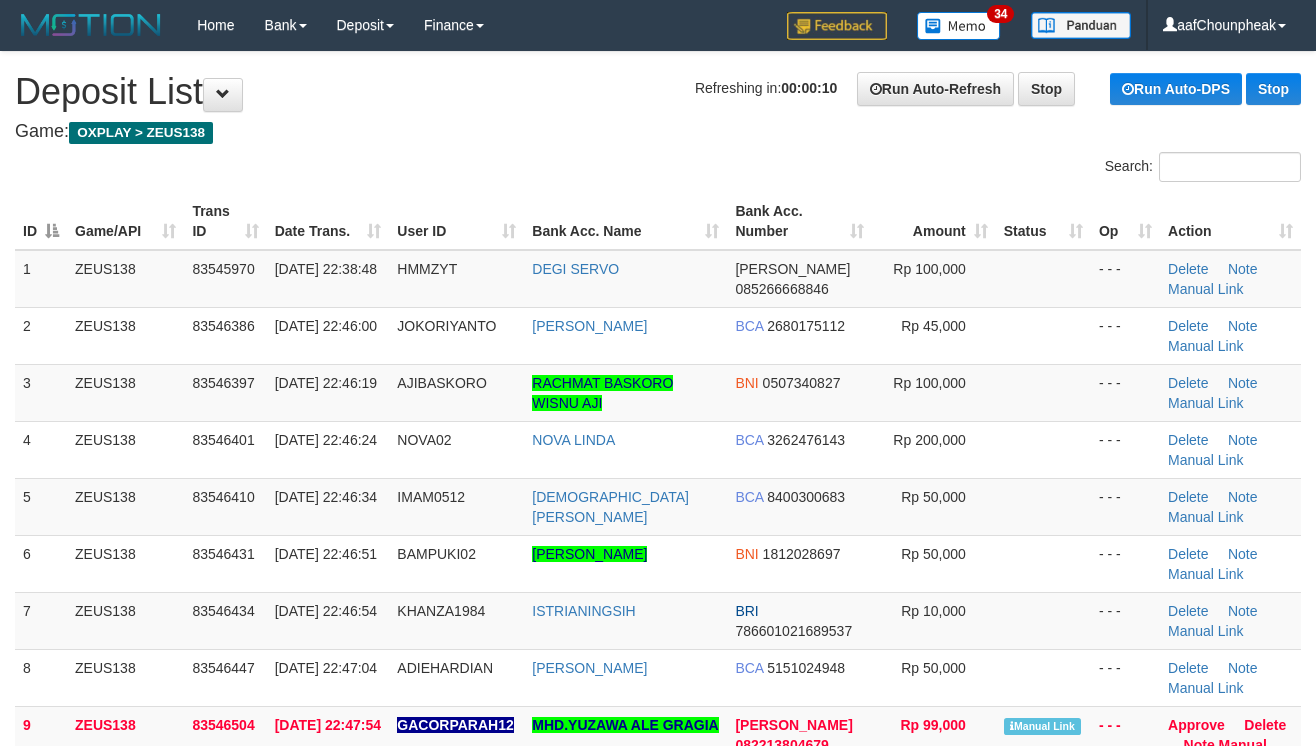 scroll, scrollTop: 0, scrollLeft: 0, axis: both 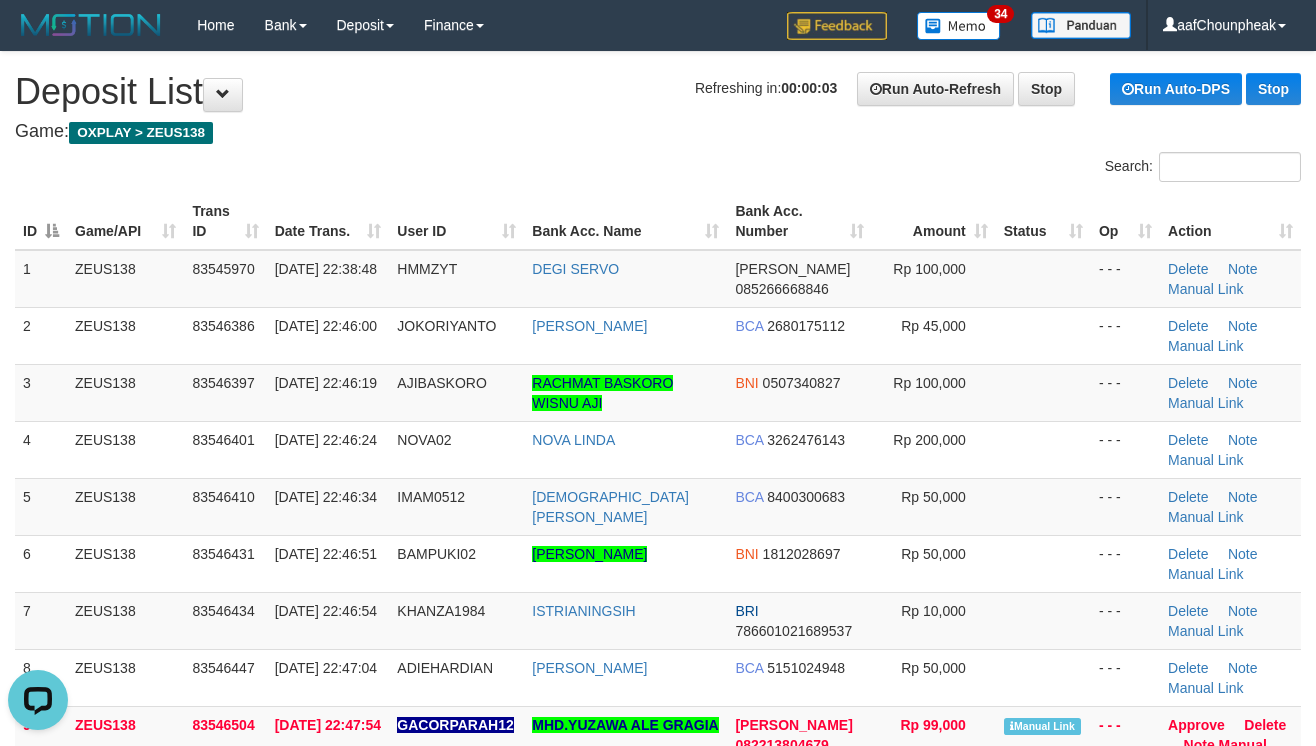 click on "Search:" at bounding box center [658, 169] 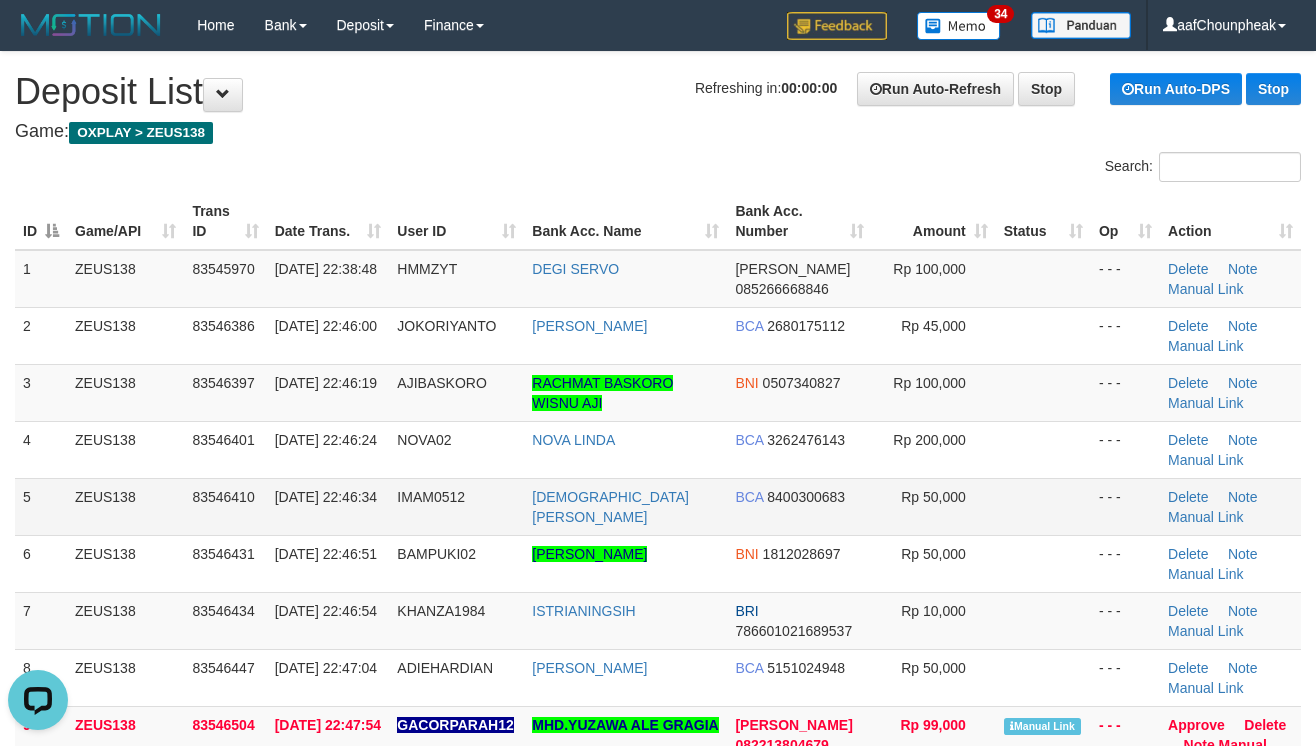 click on "IMAM RIANTO" at bounding box center [625, 506] 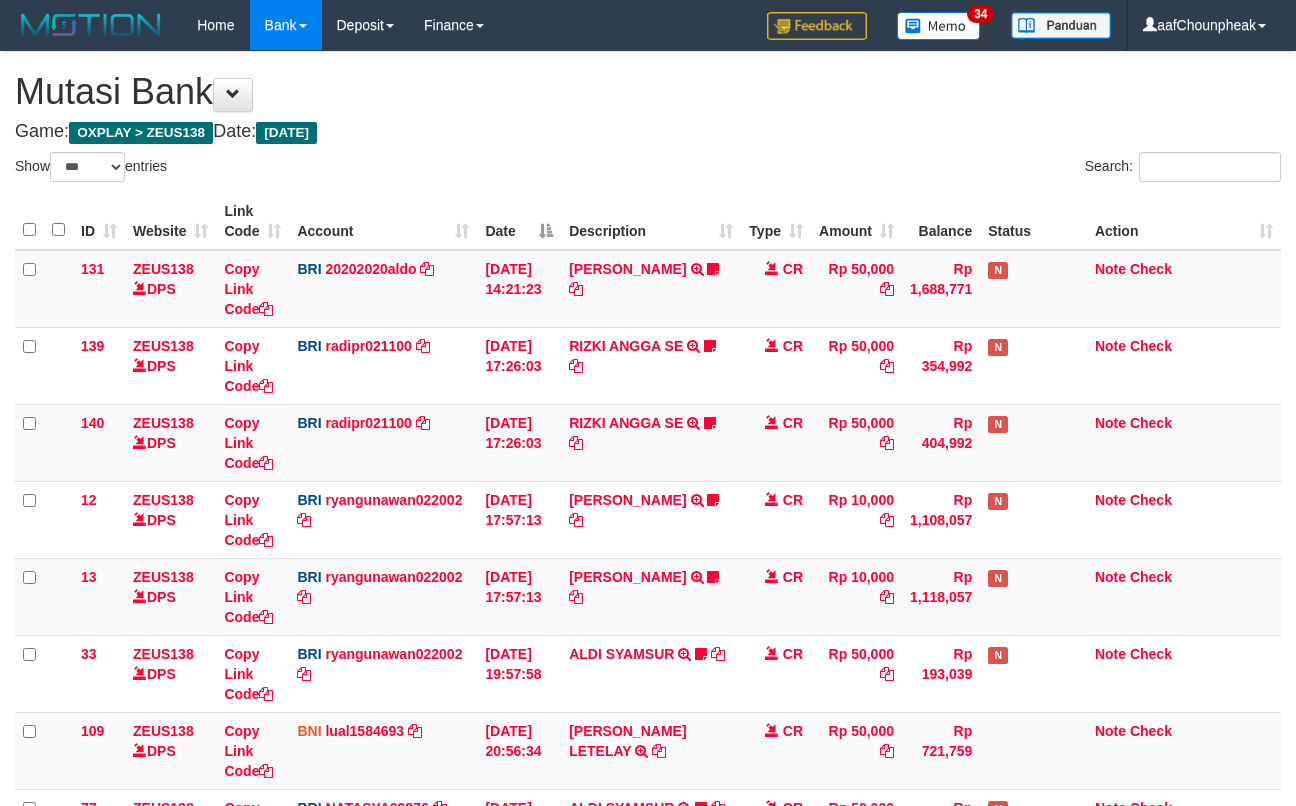 select on "***" 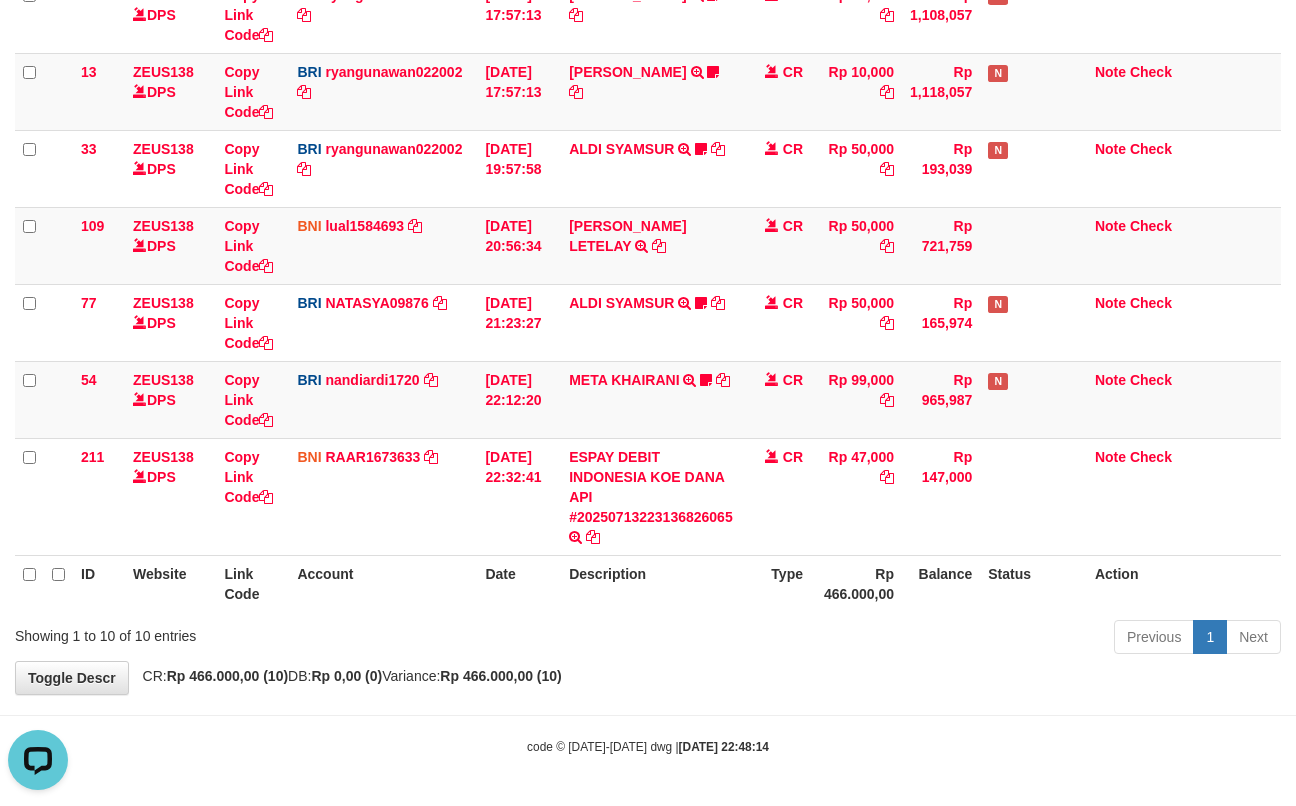 scroll, scrollTop: 0, scrollLeft: 0, axis: both 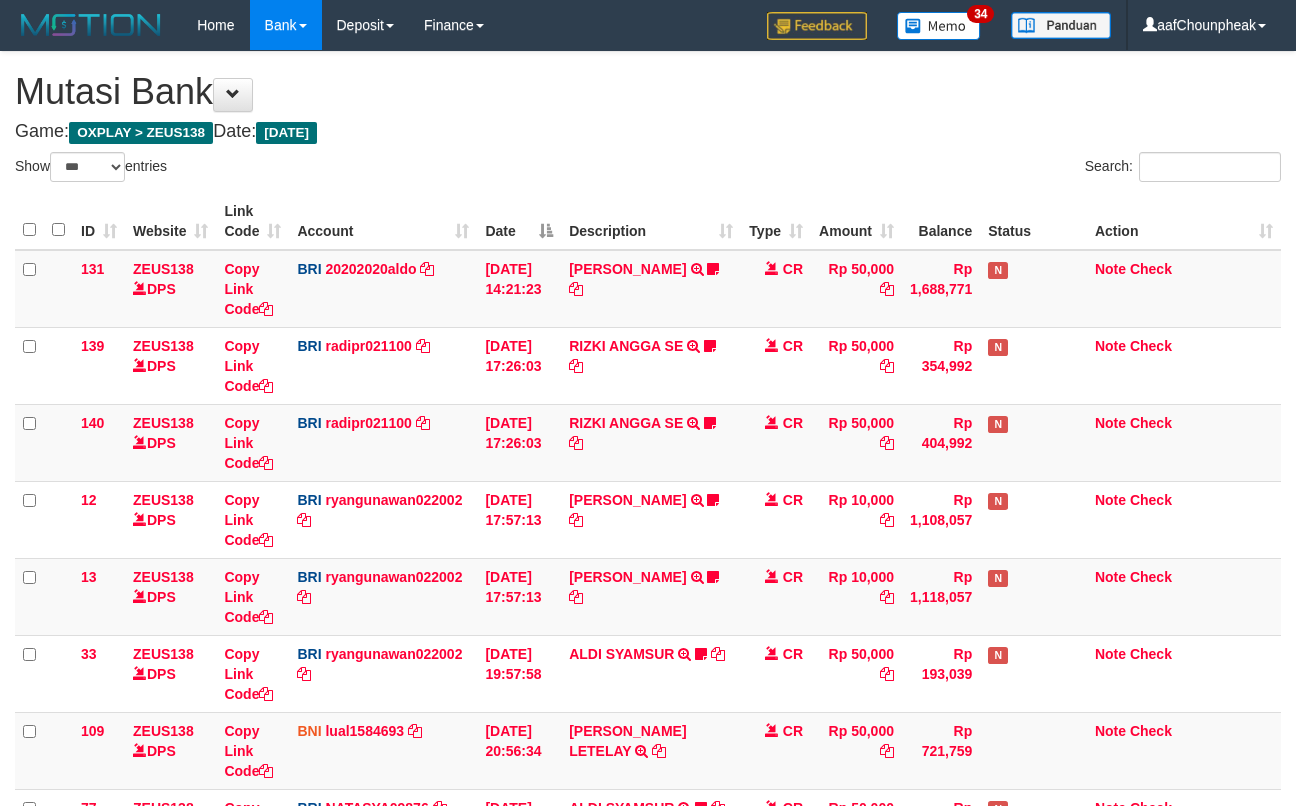 select on "***" 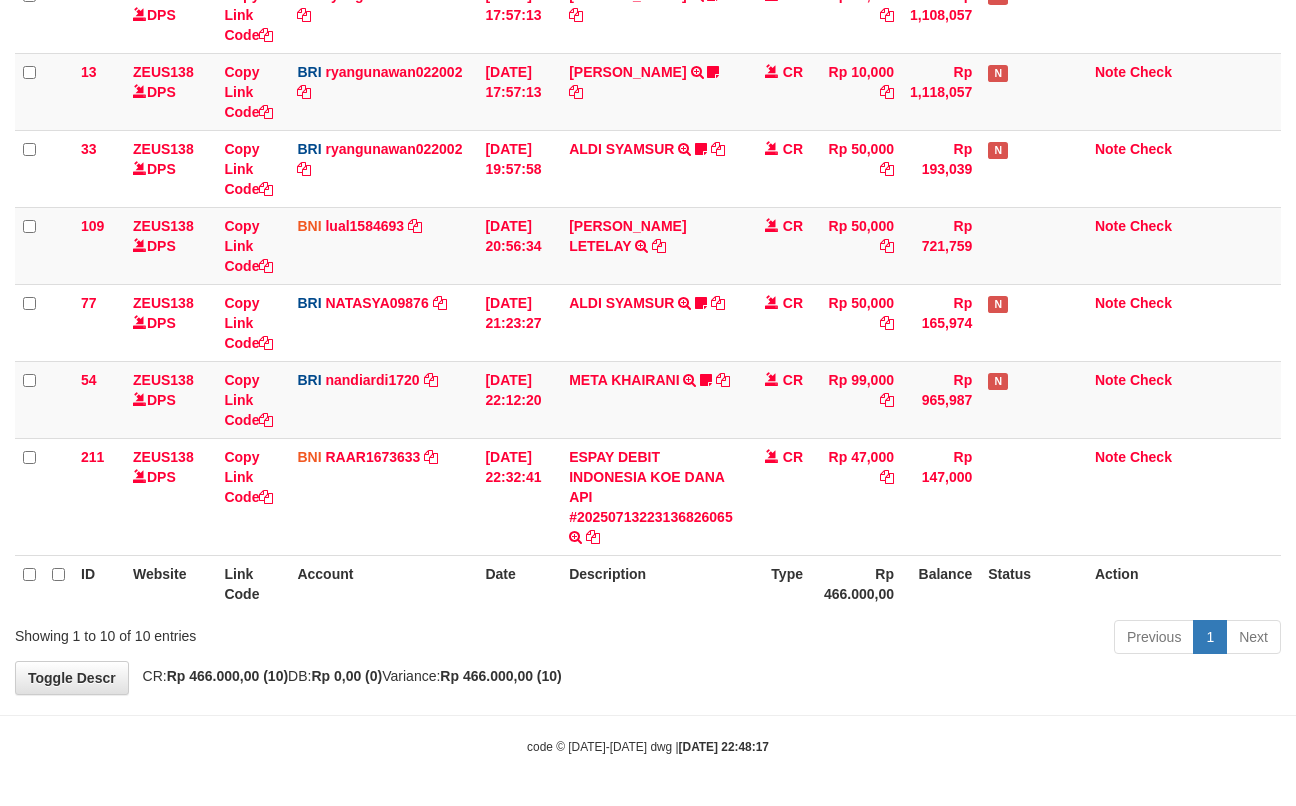 click on "Description" at bounding box center (651, 583) 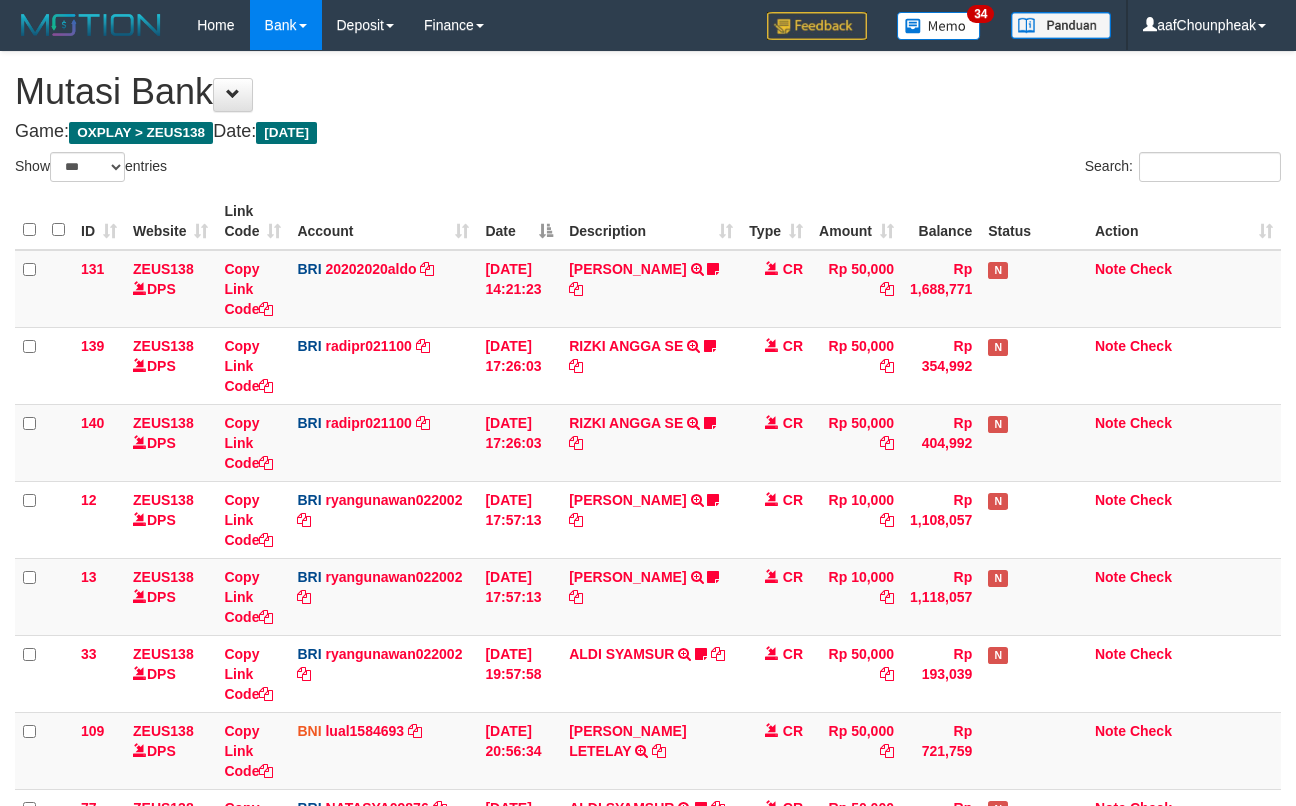 select on "***" 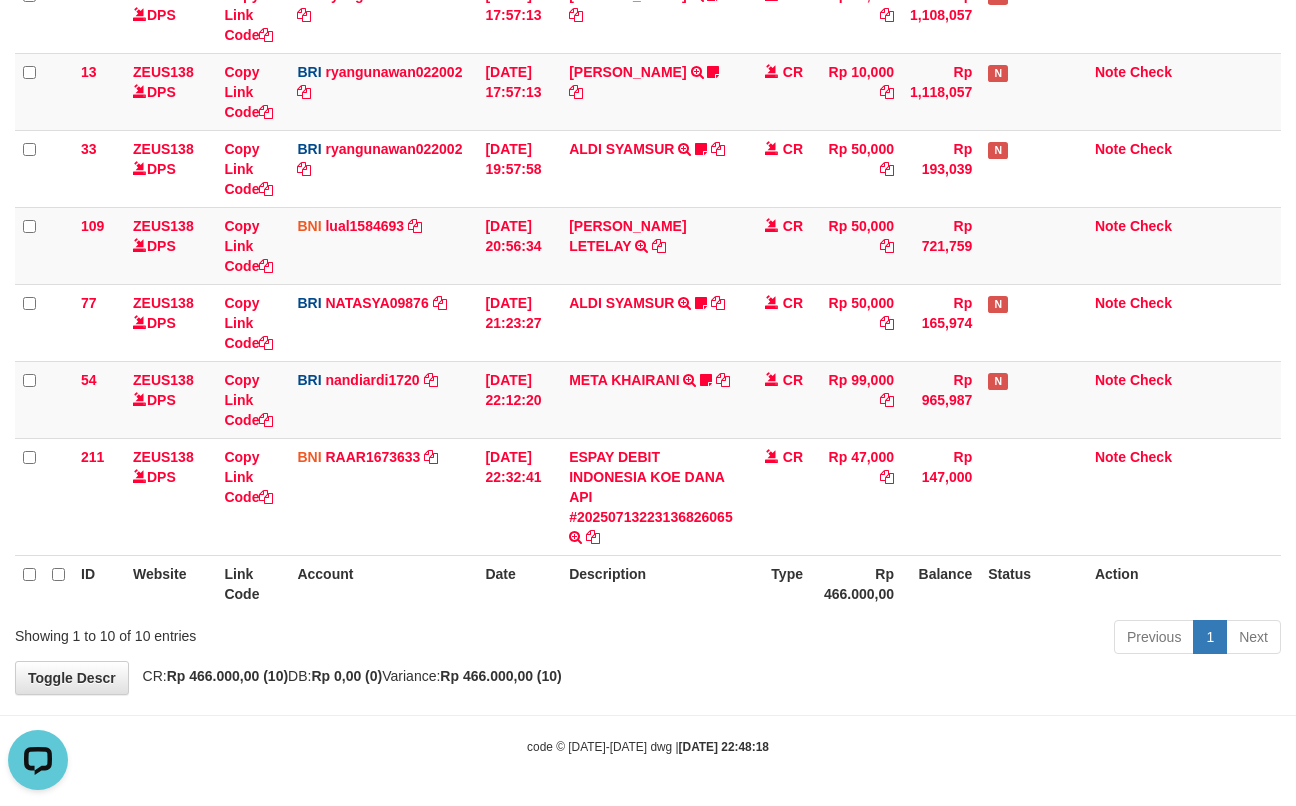 scroll, scrollTop: 0, scrollLeft: 0, axis: both 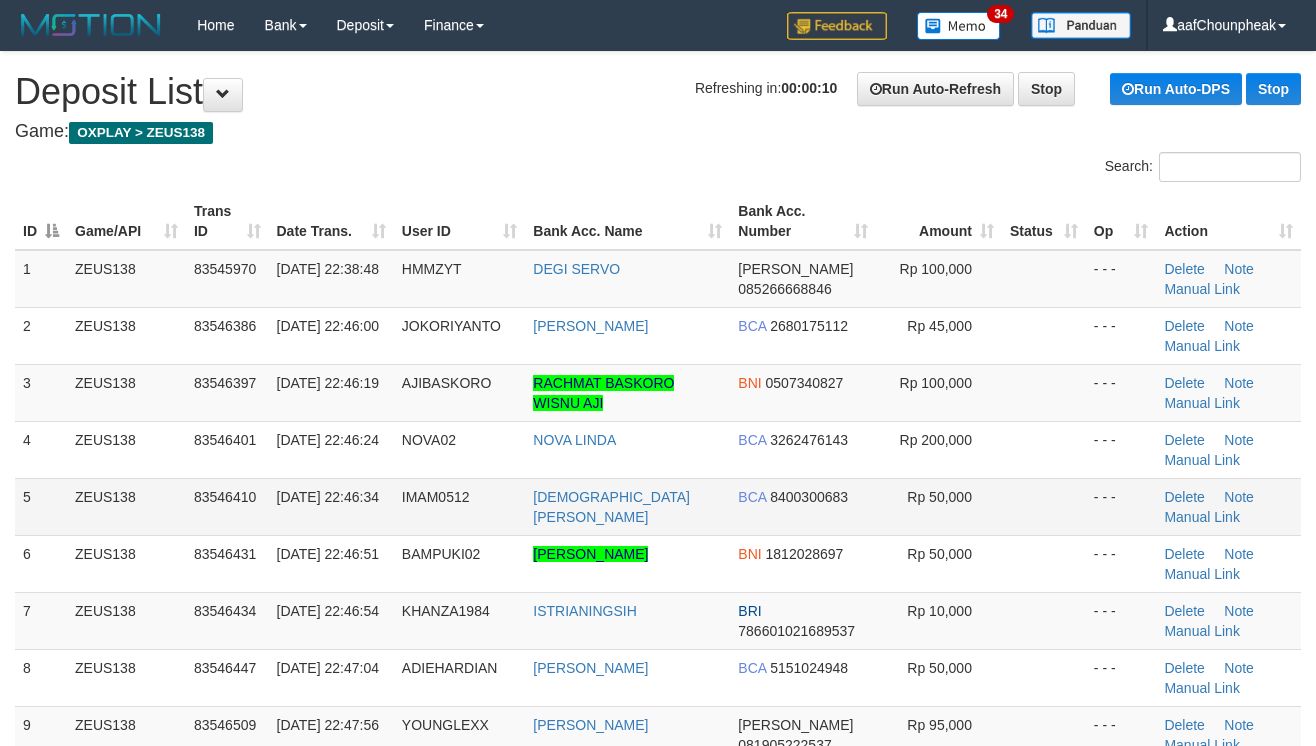 drag, startPoint x: 0, startPoint y: 0, endPoint x: 692, endPoint y: 489, distance: 847.33997 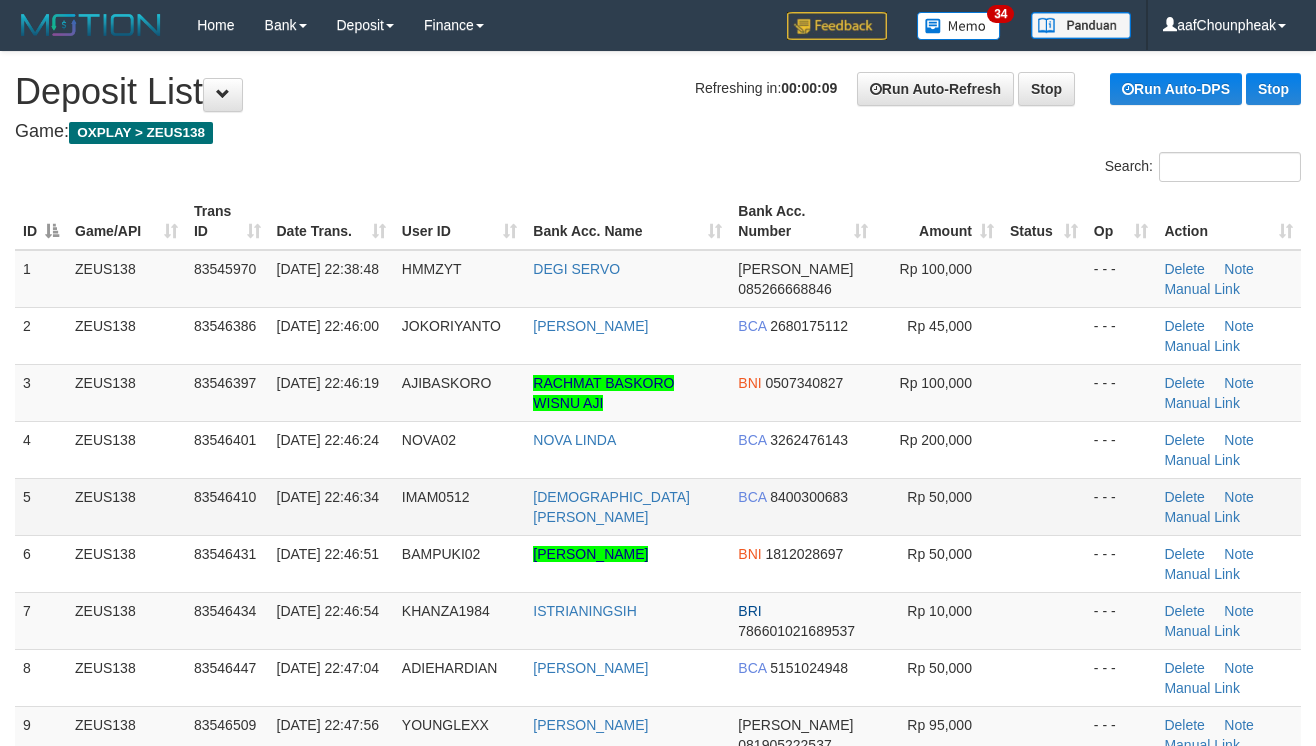 click on "[DEMOGRAPHIC_DATA][PERSON_NAME]" at bounding box center [627, 506] 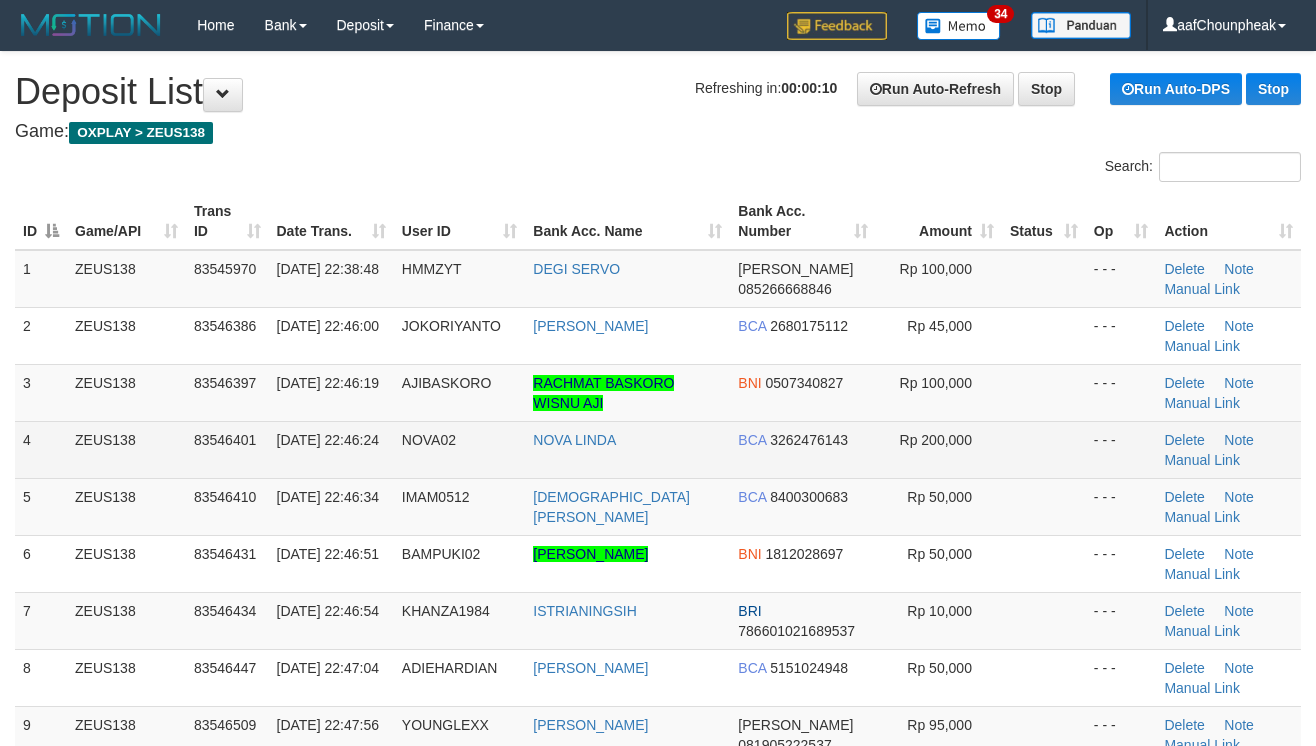 scroll, scrollTop: 0, scrollLeft: 0, axis: both 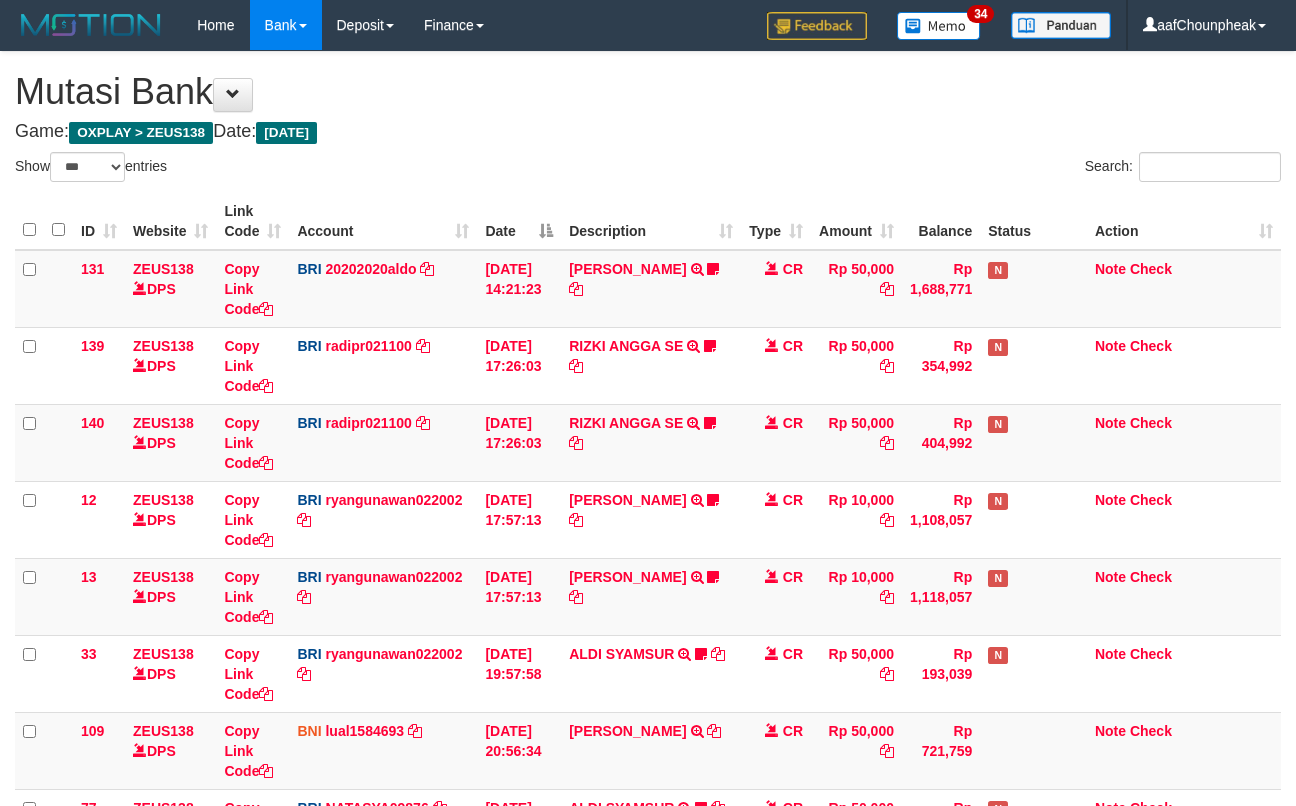 select on "***" 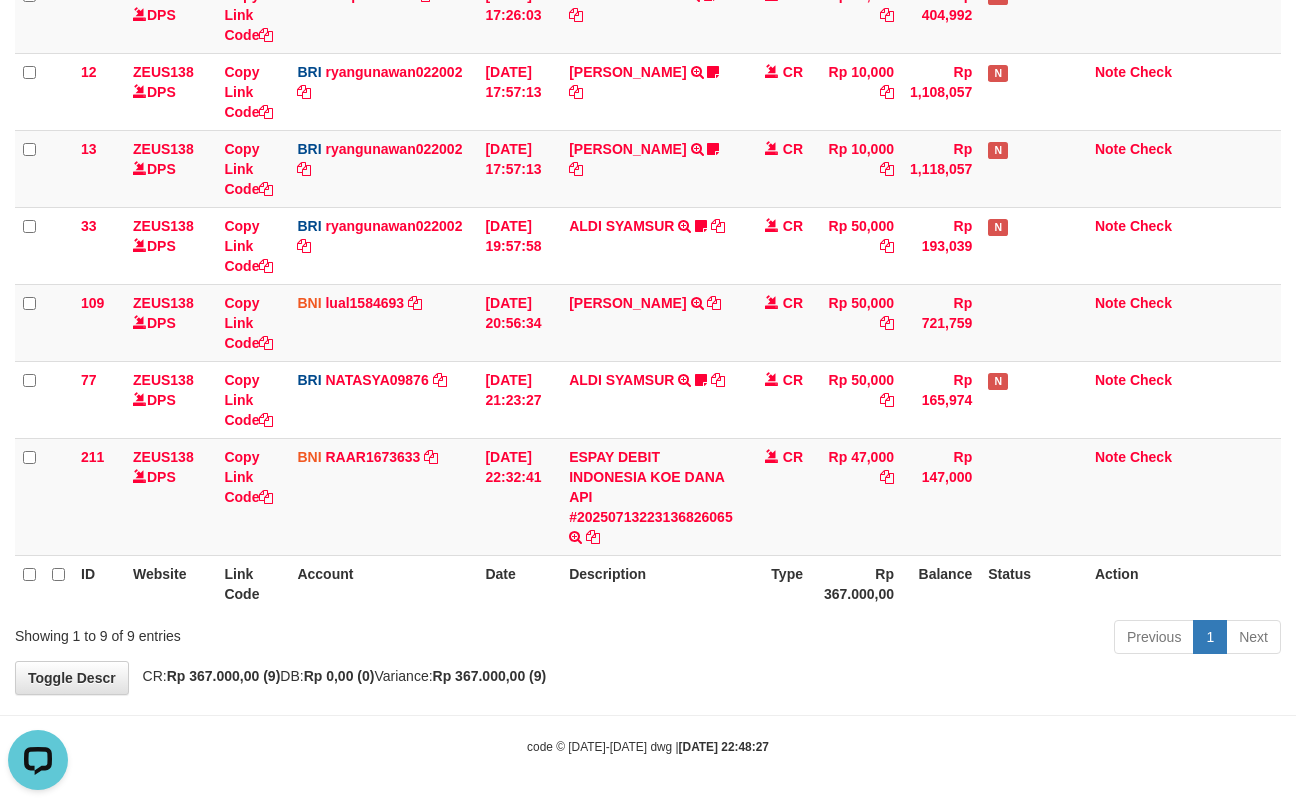 scroll, scrollTop: 0, scrollLeft: 0, axis: both 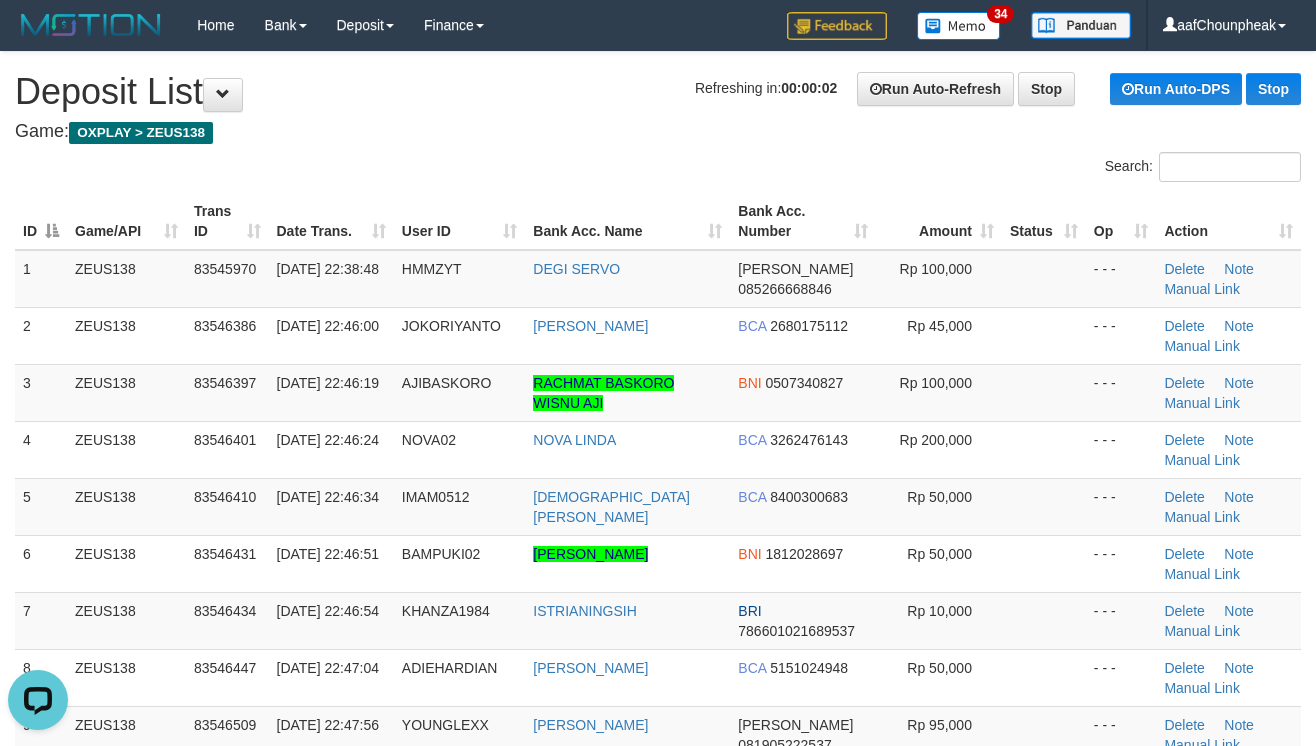 click on "**********" at bounding box center (658, 1345) 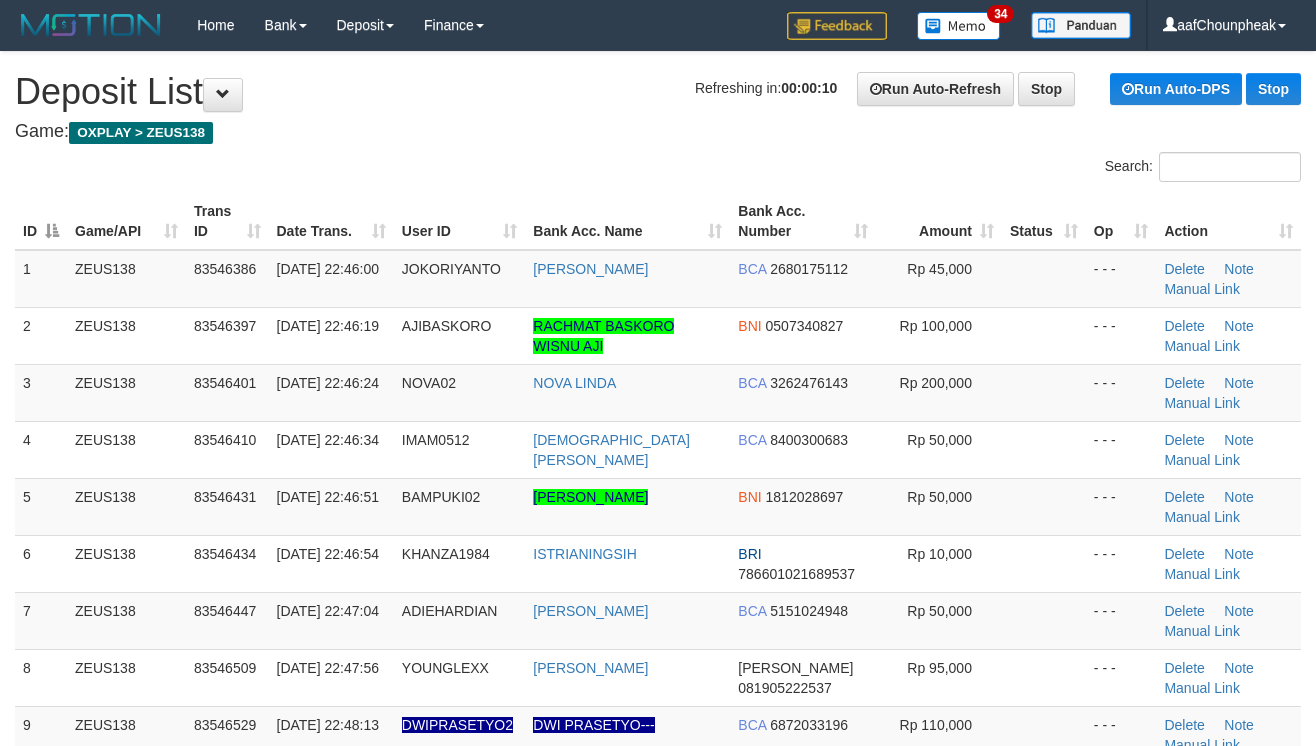 scroll, scrollTop: 0, scrollLeft: 0, axis: both 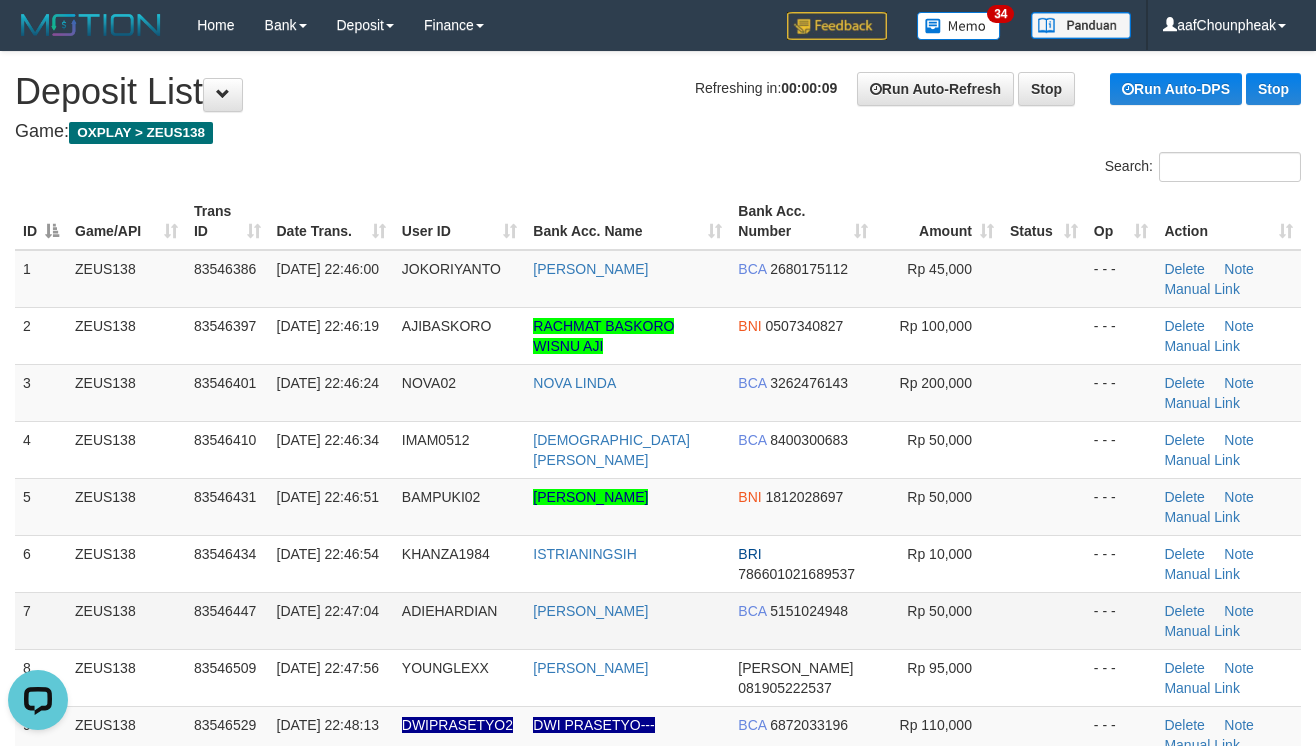 click on "BCA
5151024948" at bounding box center [803, 620] 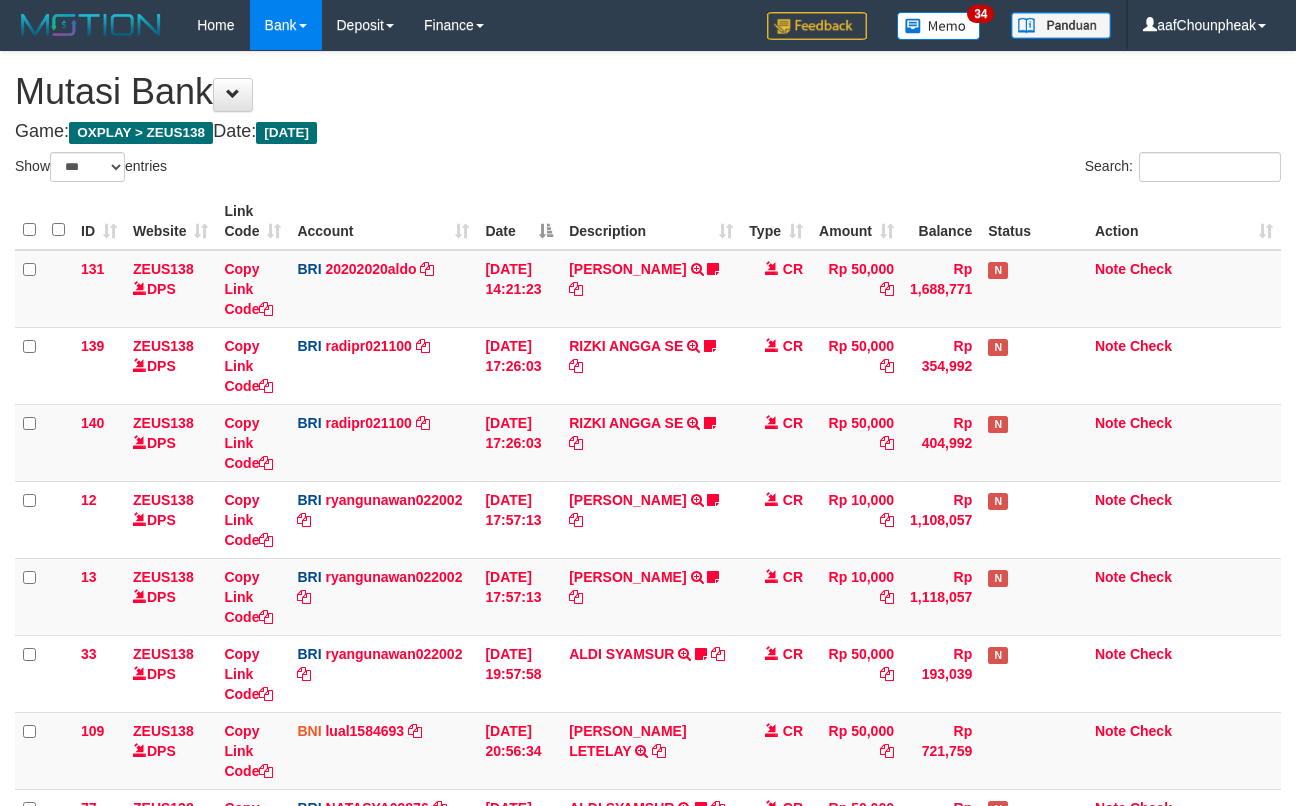 select on "***" 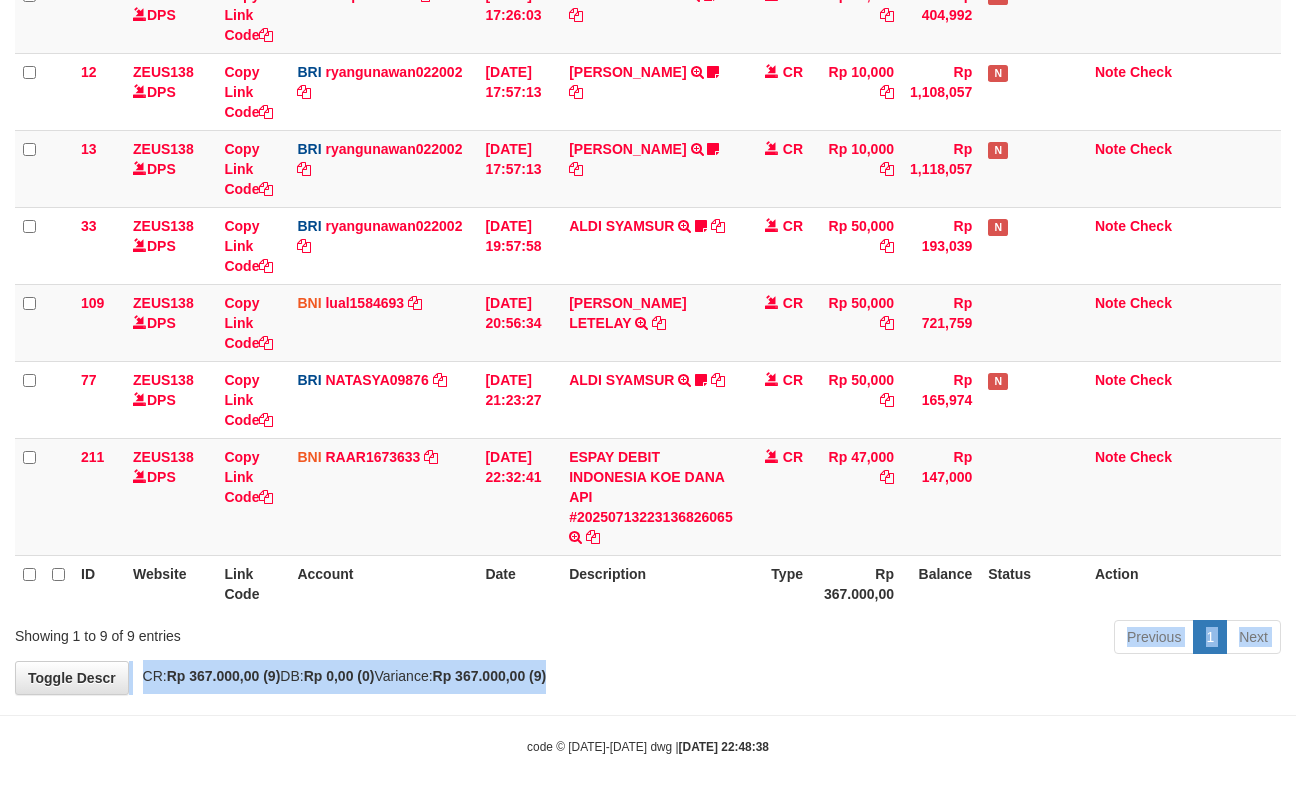 click on "**********" at bounding box center (648, 159) 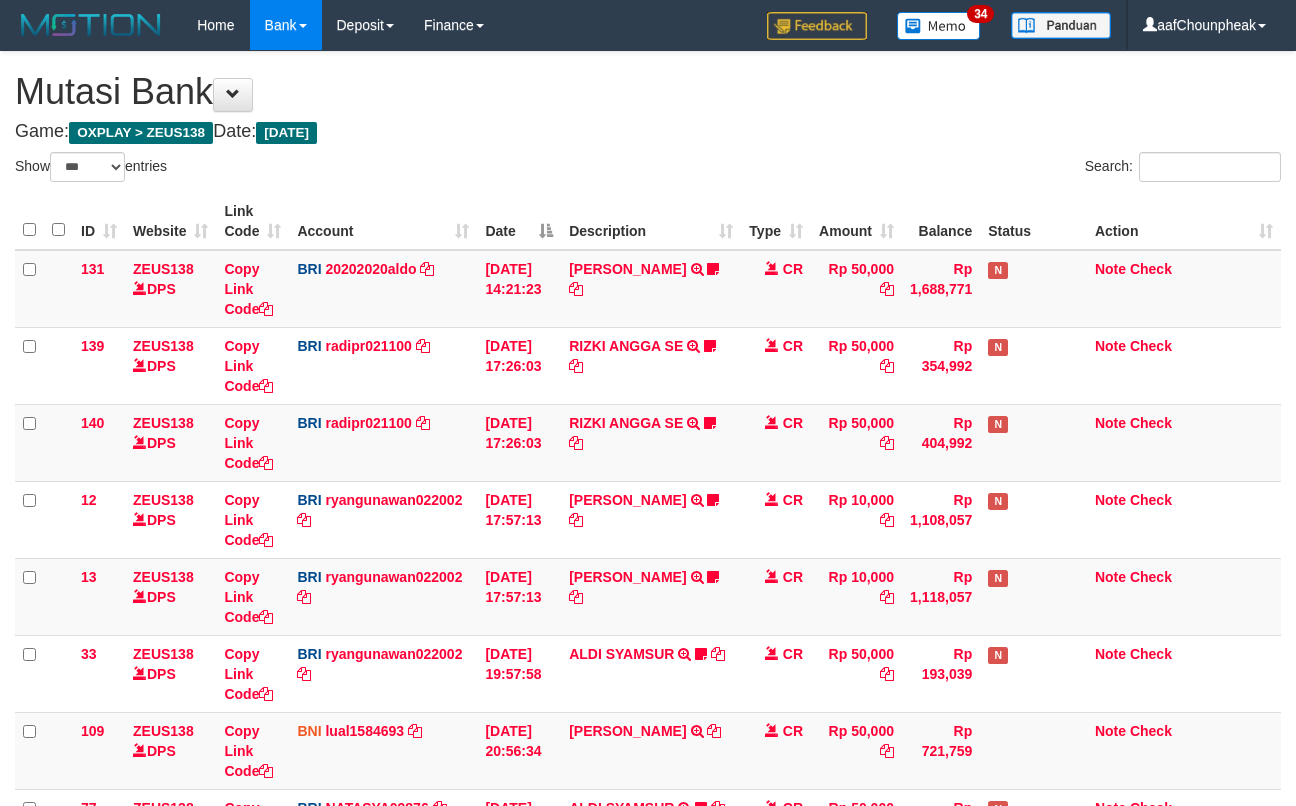 select on "***" 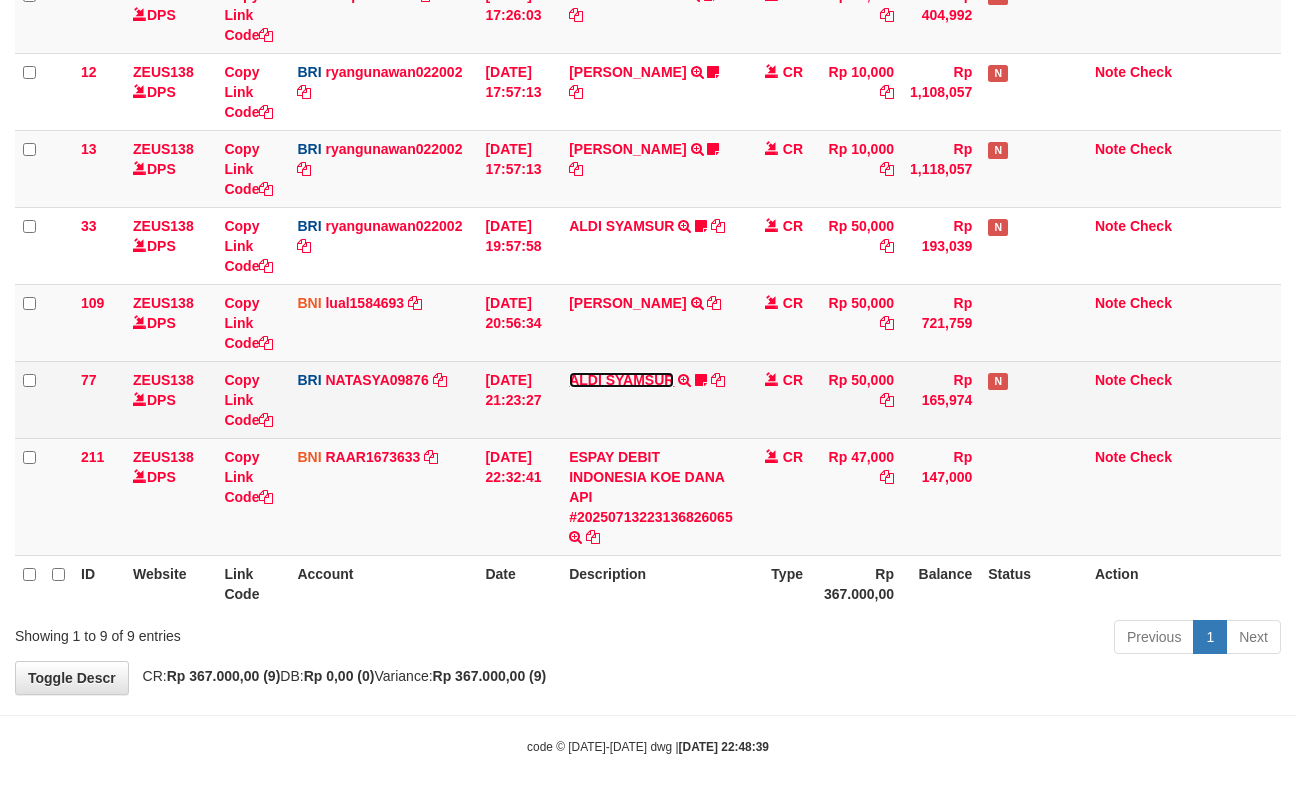 click on "ALDI SYAMSUR" at bounding box center [621, 380] 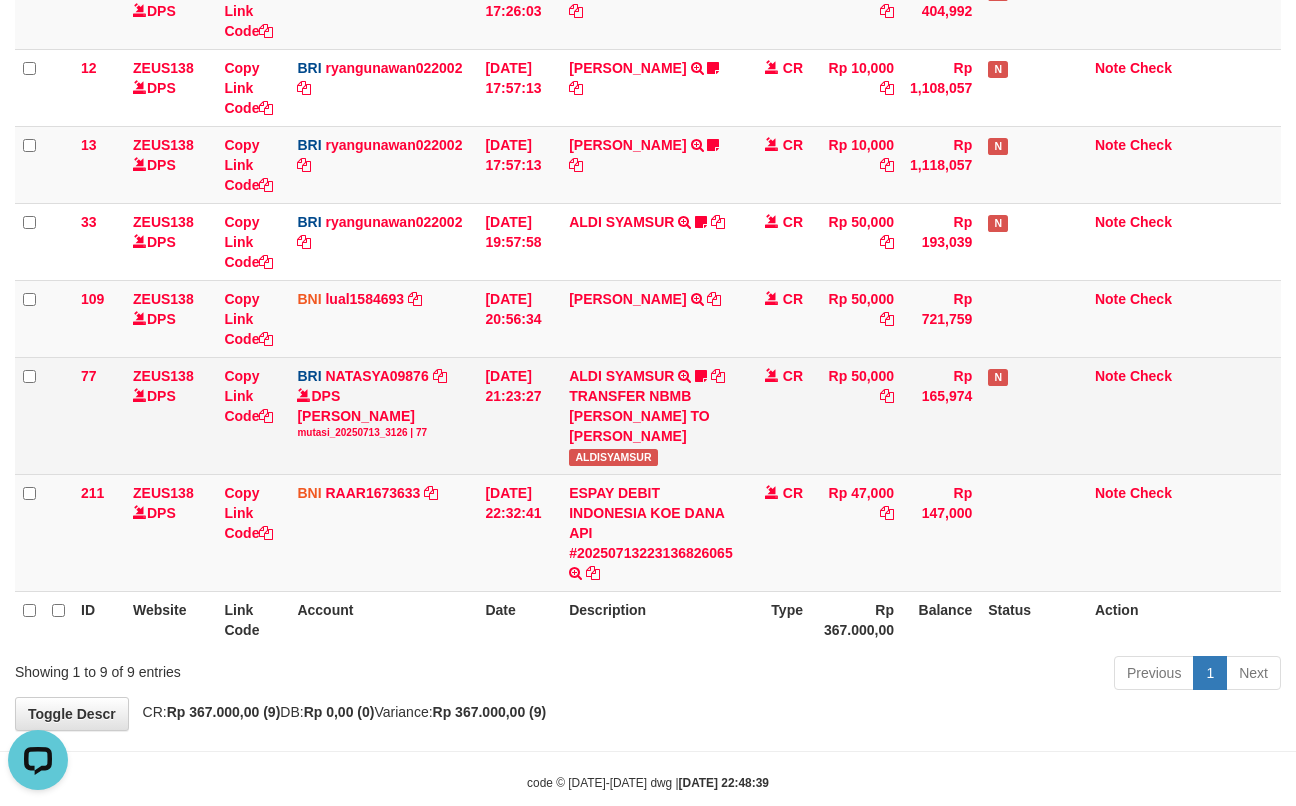 scroll, scrollTop: 0, scrollLeft: 0, axis: both 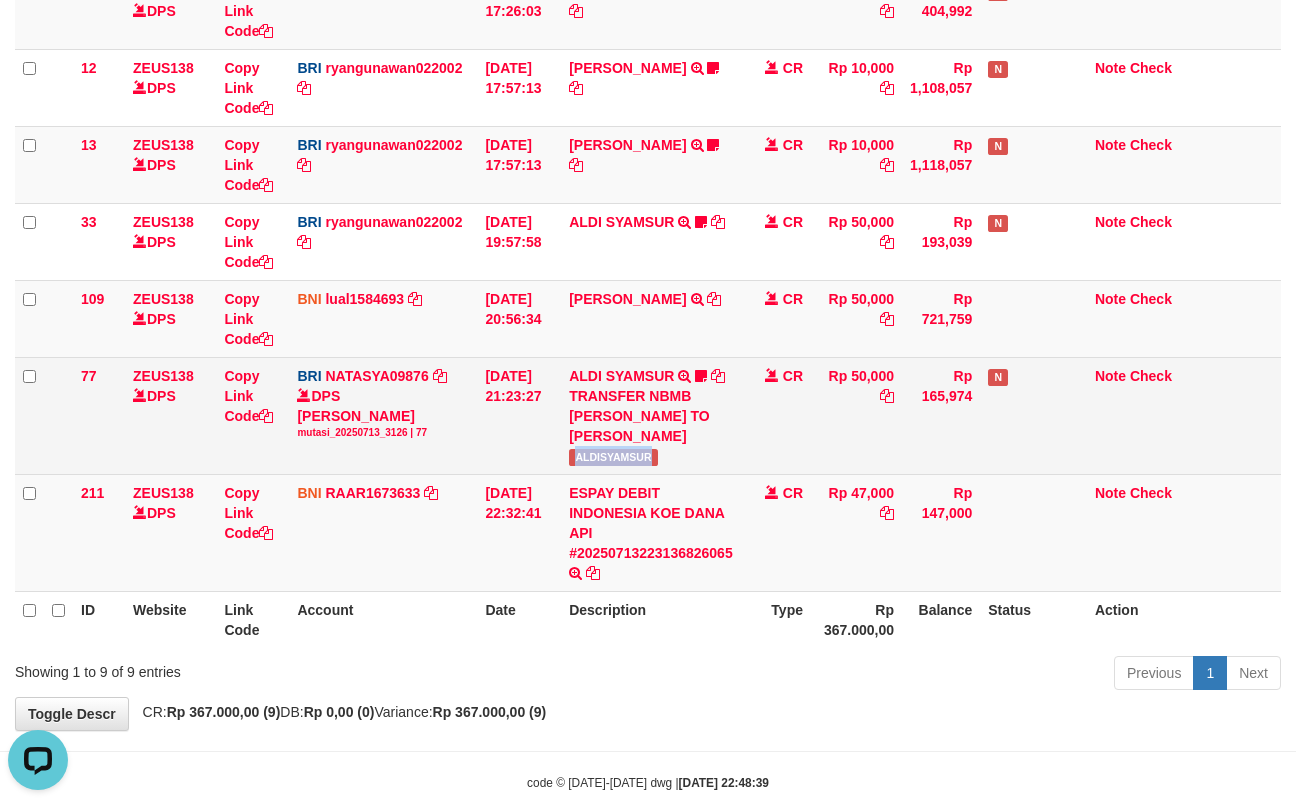 click on "ALDISYAMSUR" at bounding box center [613, 457] 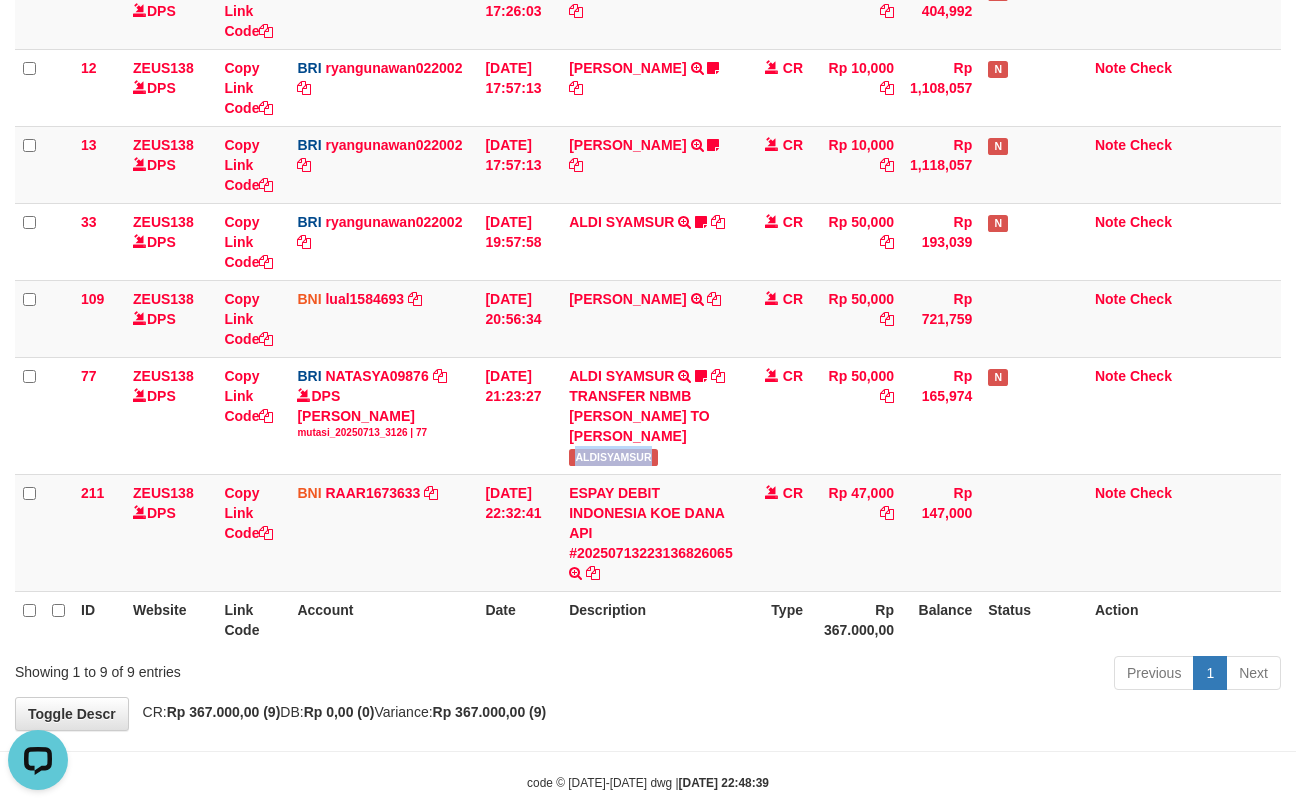 copy on "ALDISYAMSUR" 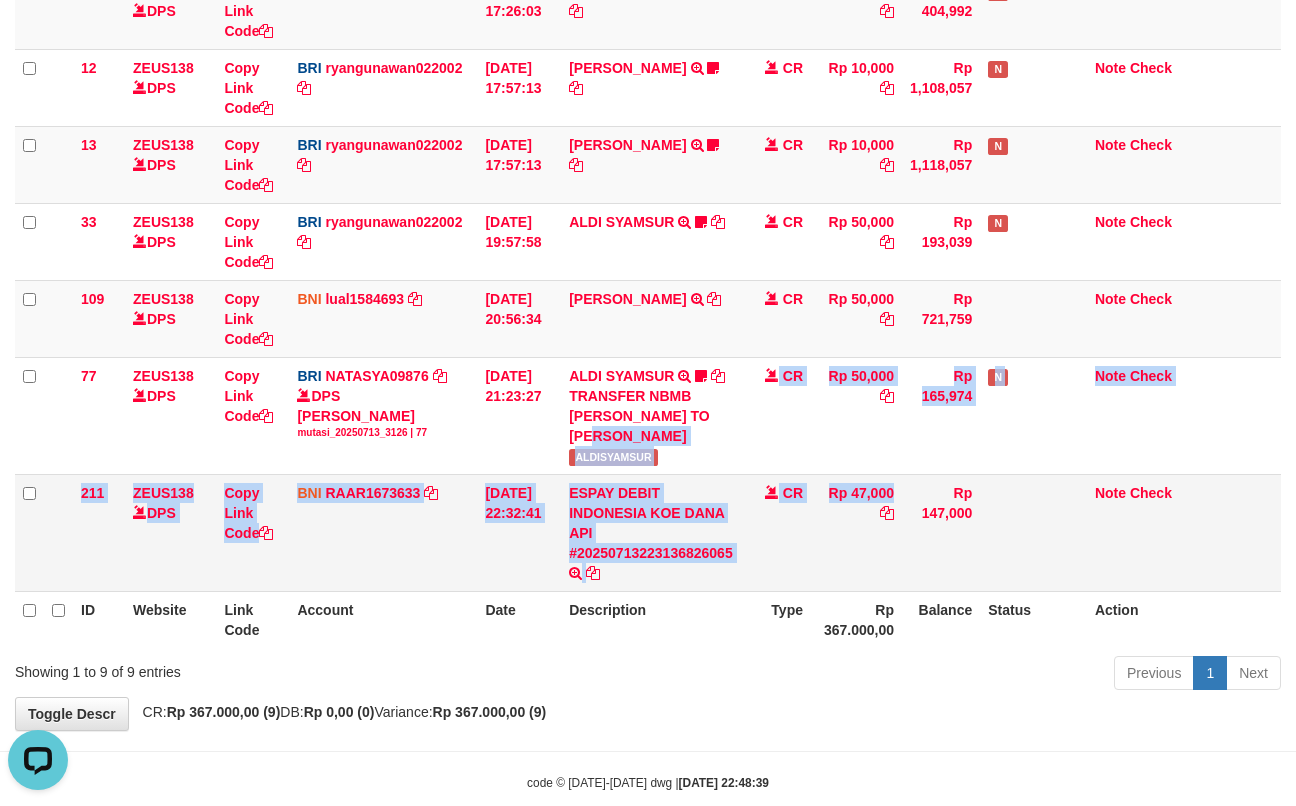 drag, startPoint x: 837, startPoint y: 557, endPoint x: 845, endPoint y: 582, distance: 26.24881 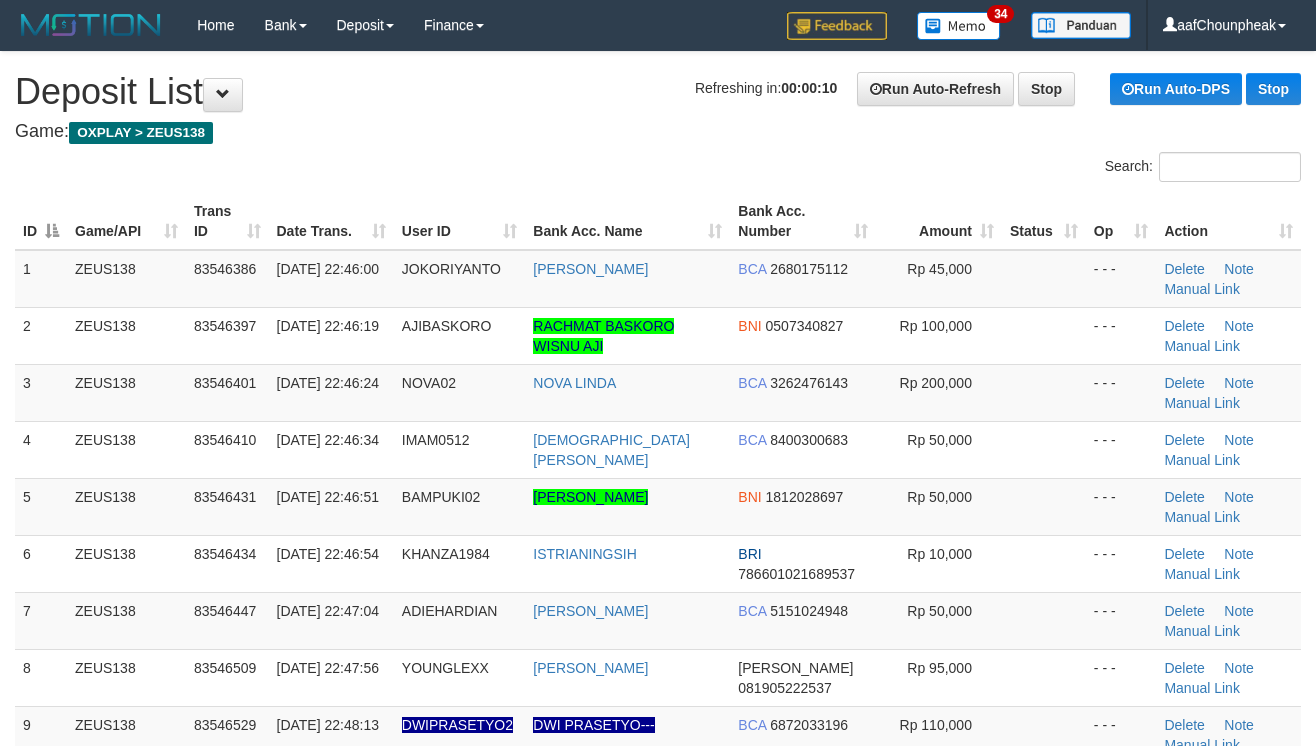 scroll, scrollTop: 0, scrollLeft: 0, axis: both 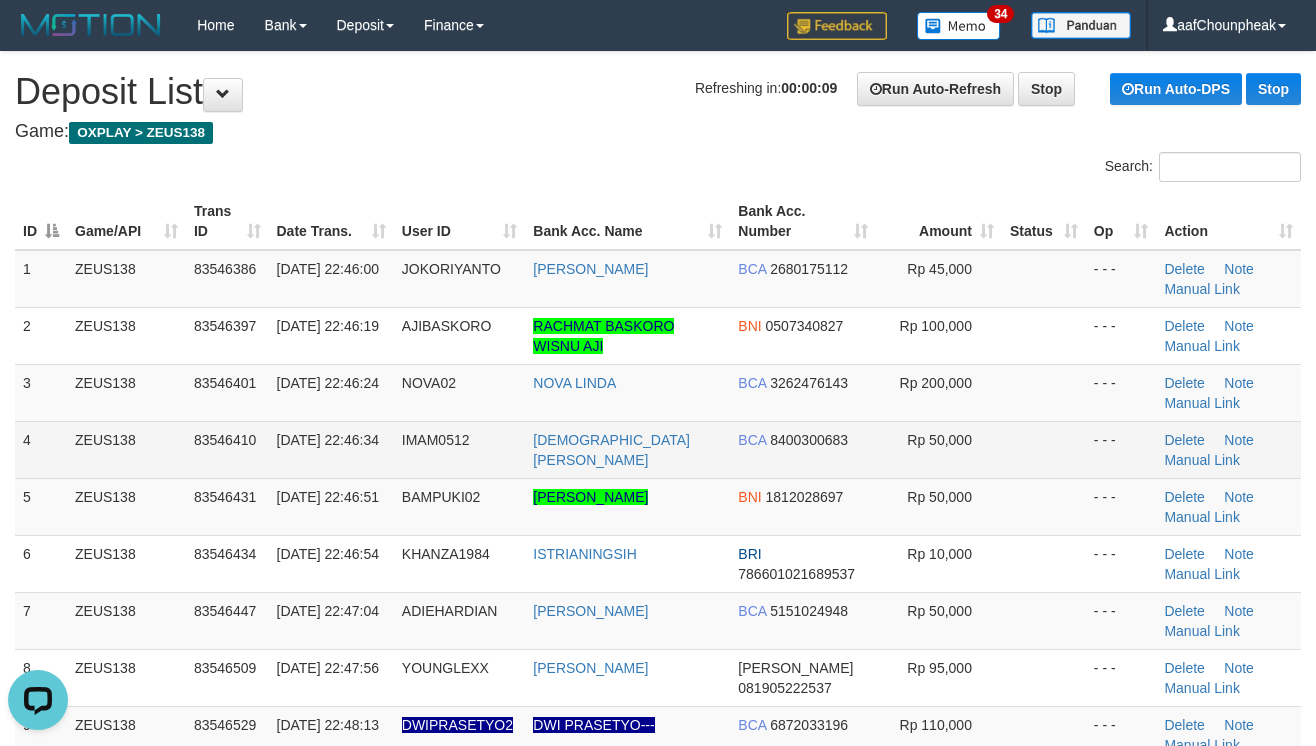 drag, startPoint x: 1006, startPoint y: 465, endPoint x: 972, endPoint y: 464, distance: 34.0147 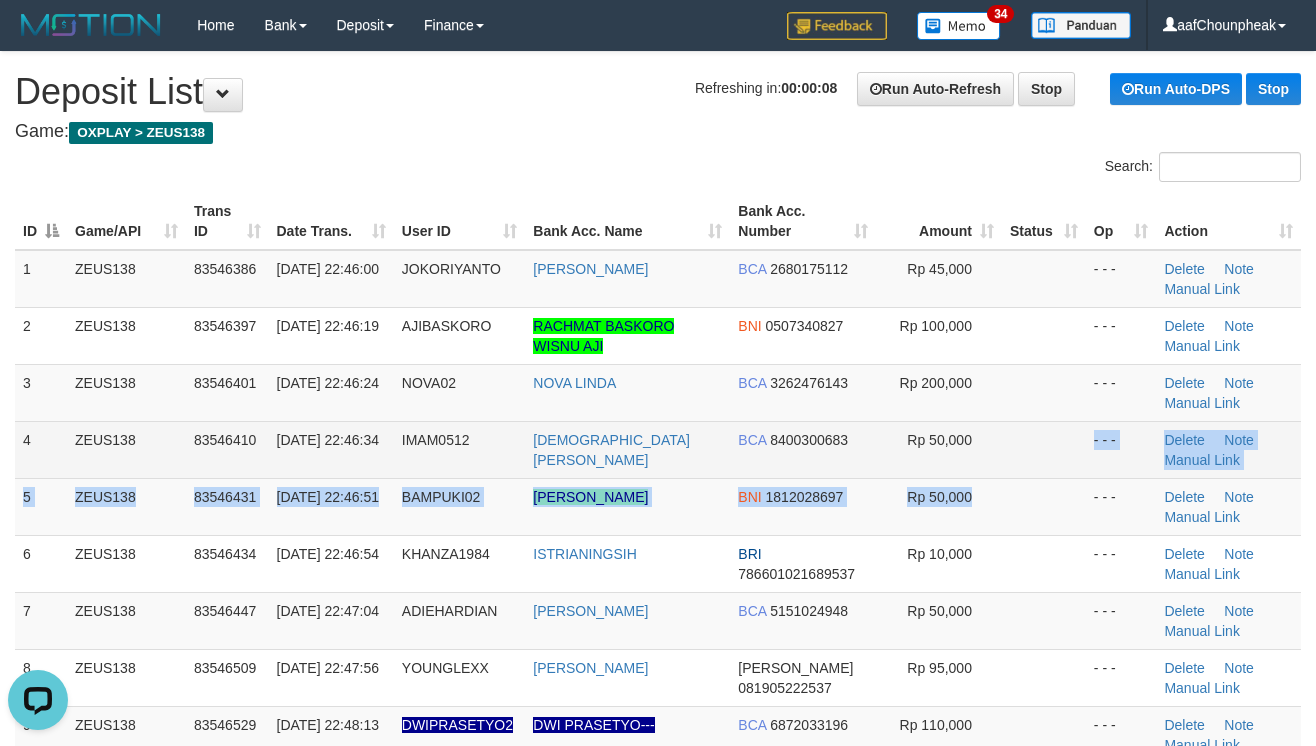 drag, startPoint x: 1050, startPoint y: 498, endPoint x: 1142, endPoint y: 476, distance: 94.59387 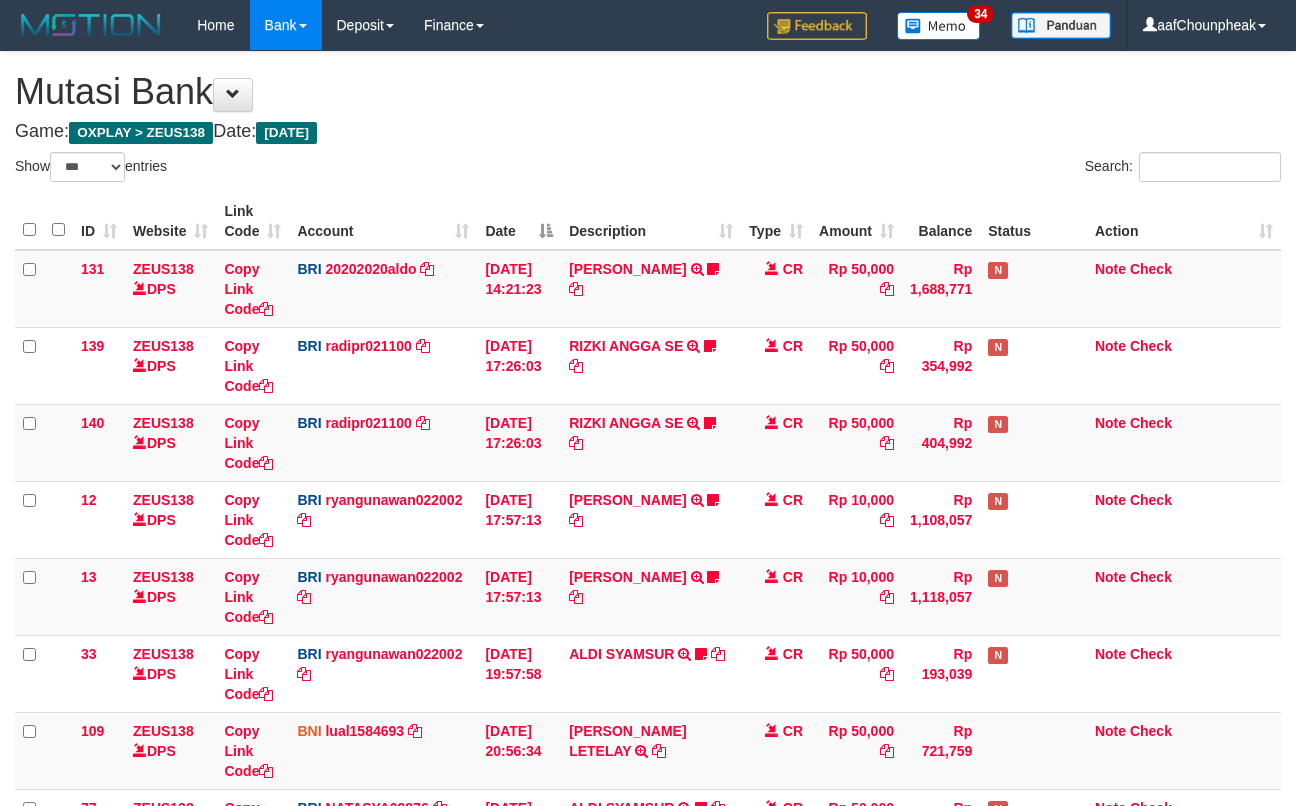 select on "***" 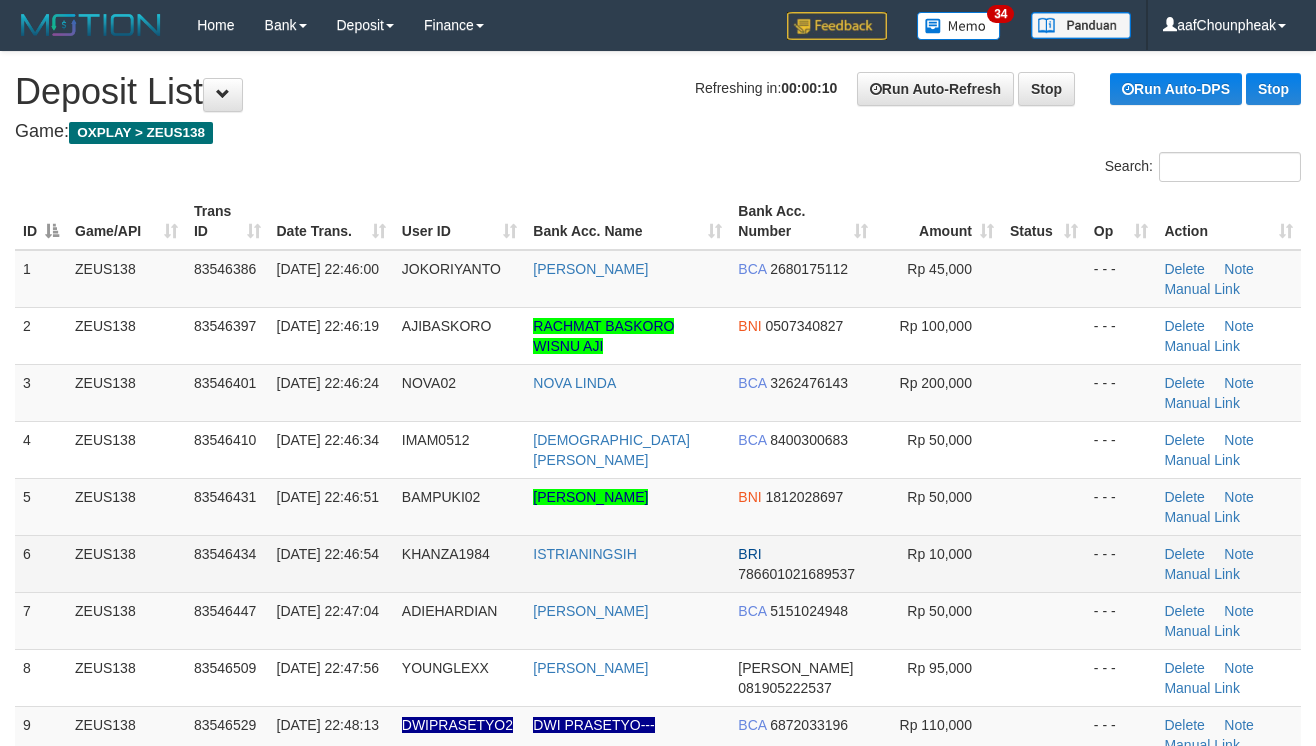 scroll, scrollTop: 0, scrollLeft: 0, axis: both 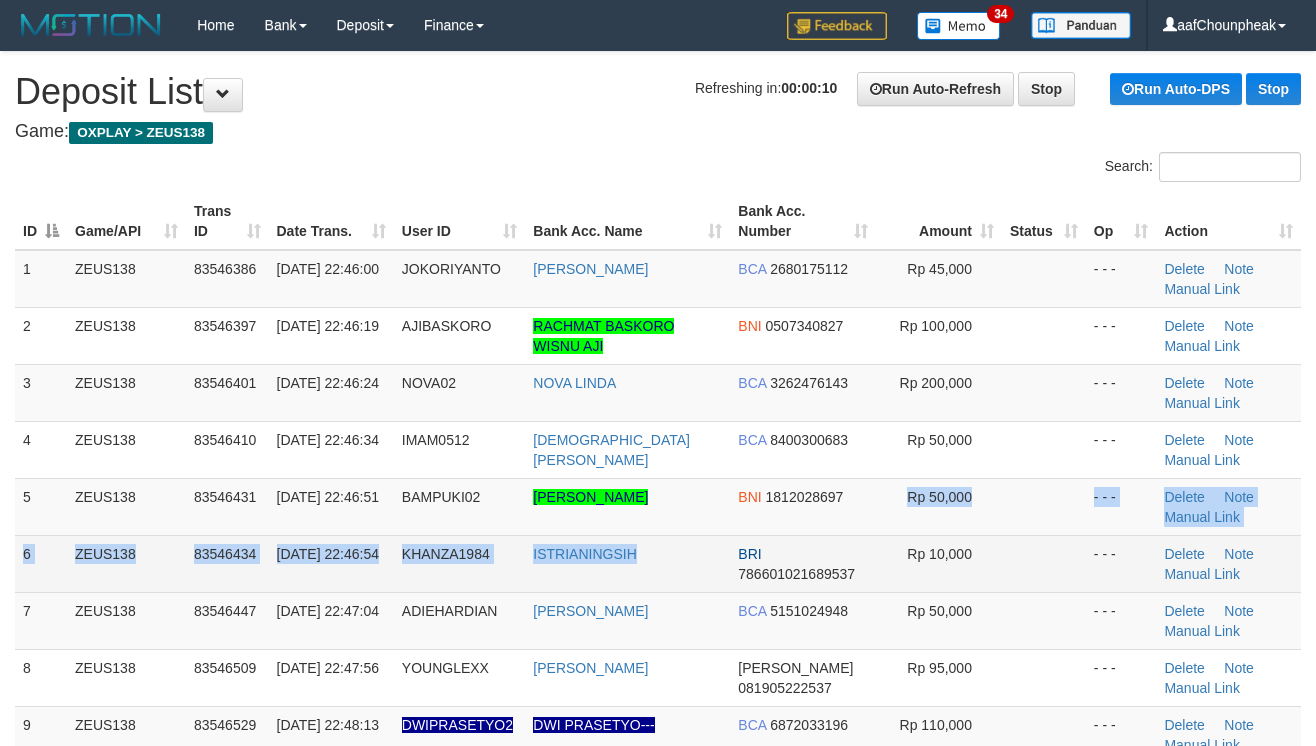 click on "1
ZEUS138
83546386
[DATE] 22:46:00
[GEOGRAPHIC_DATA]
[PERSON_NAME]
BCA
2680175112
Rp 45,000
- - -
[GEOGRAPHIC_DATA]
Note
Manual Link
2
ZEUS138
83546397
[DATE] 22:46:19
[GEOGRAPHIC_DATA]
RACHMAT BASKORO WISNU AJI
BNI
0507340827
Rp 100,000
- - -
[GEOGRAPHIC_DATA]
Note
Manual Link" at bounding box center (658, 507) 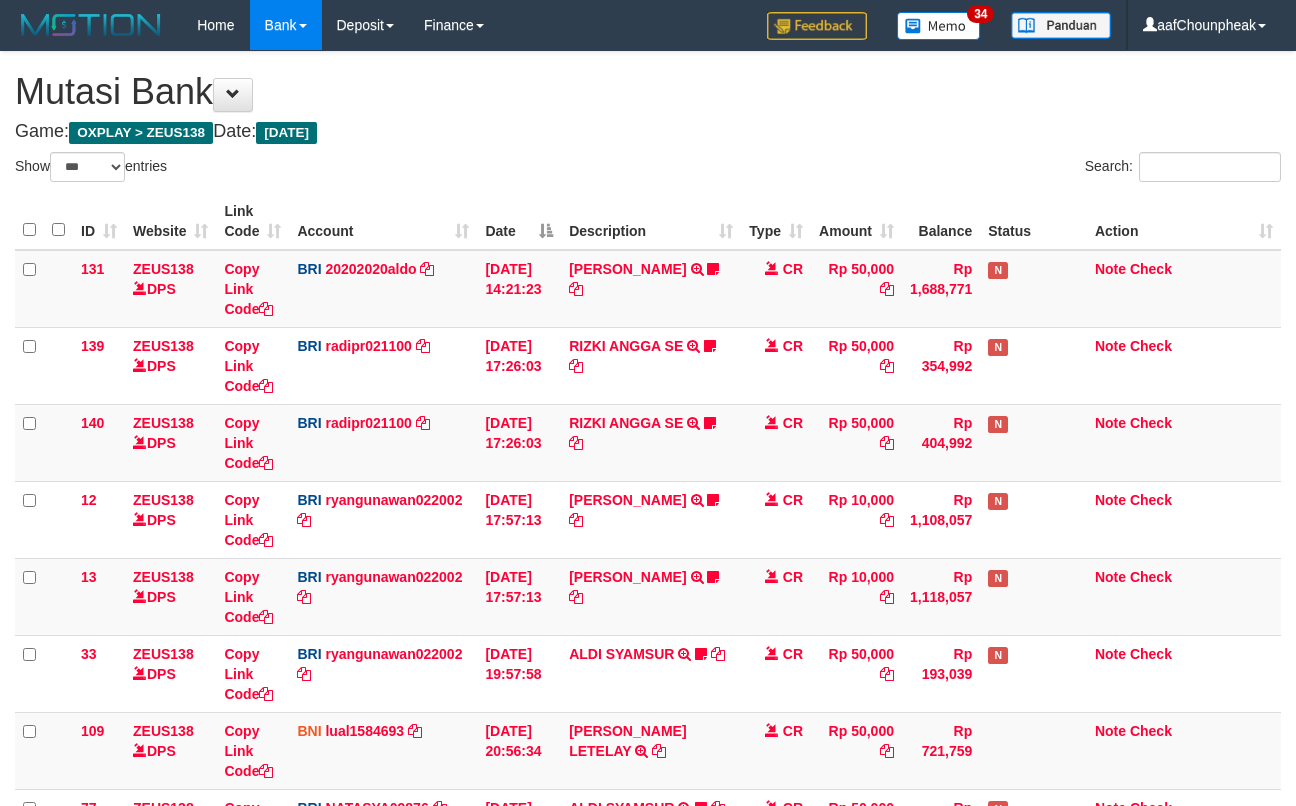 select on "***" 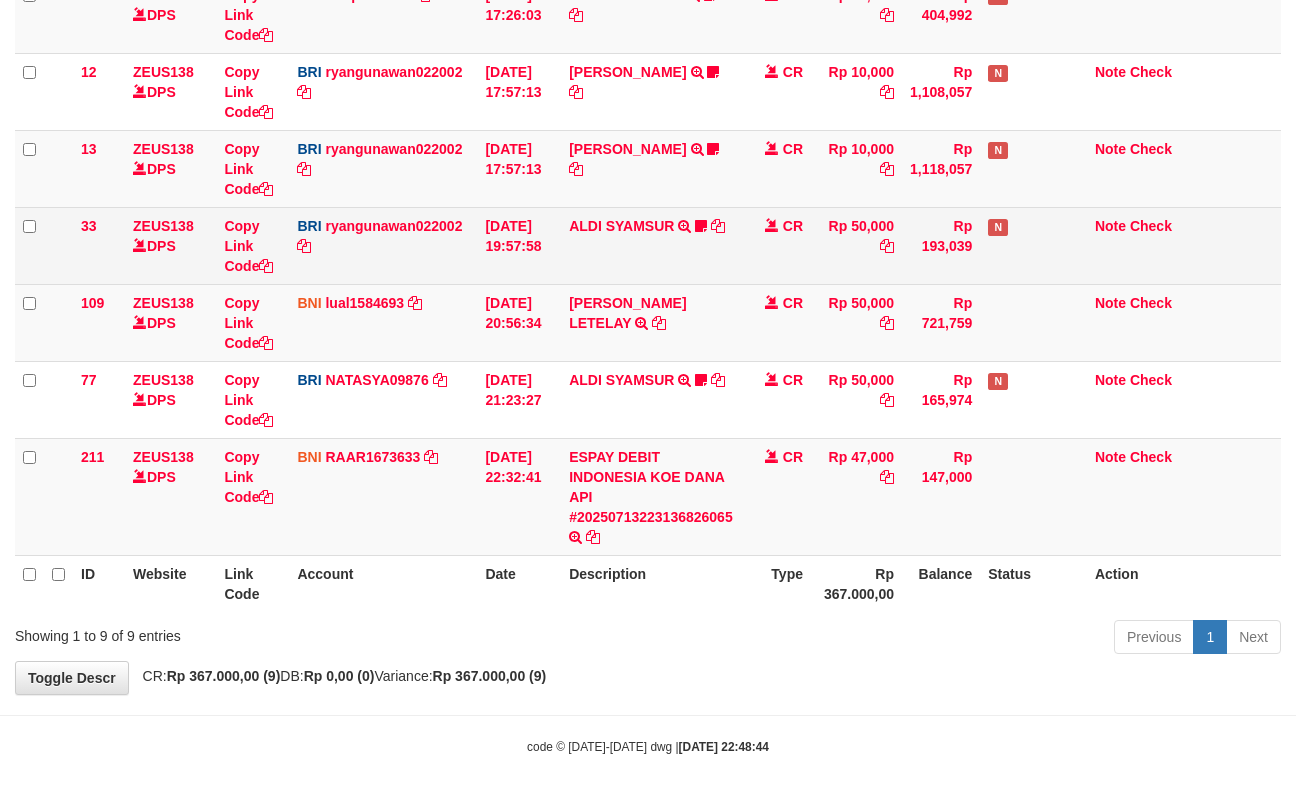 click on "ALDI SYAMSUR            TRANSFER NBMB ALDI SYAMSUR TO RYAN GUNAWAN    ALDISYAMSUR" at bounding box center [651, 245] 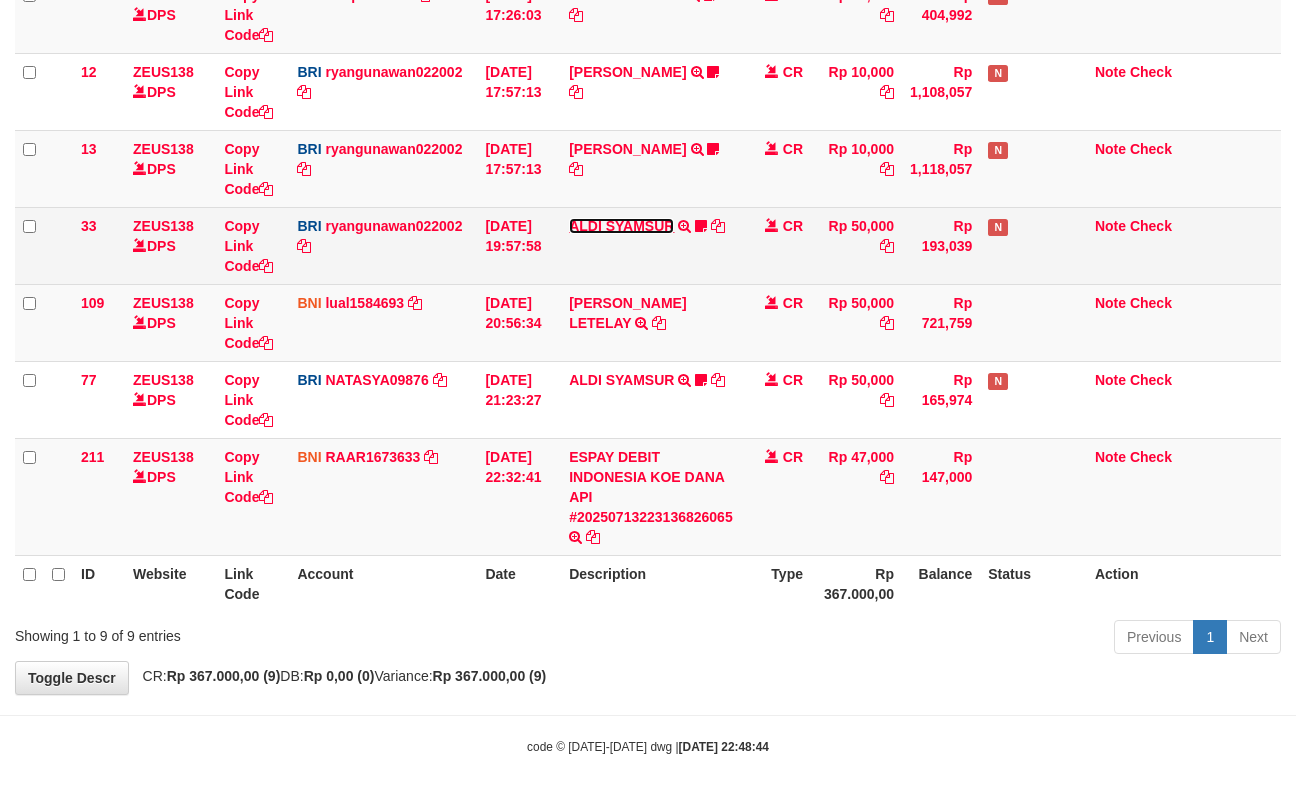 click on "ALDI SYAMSUR" at bounding box center [621, 226] 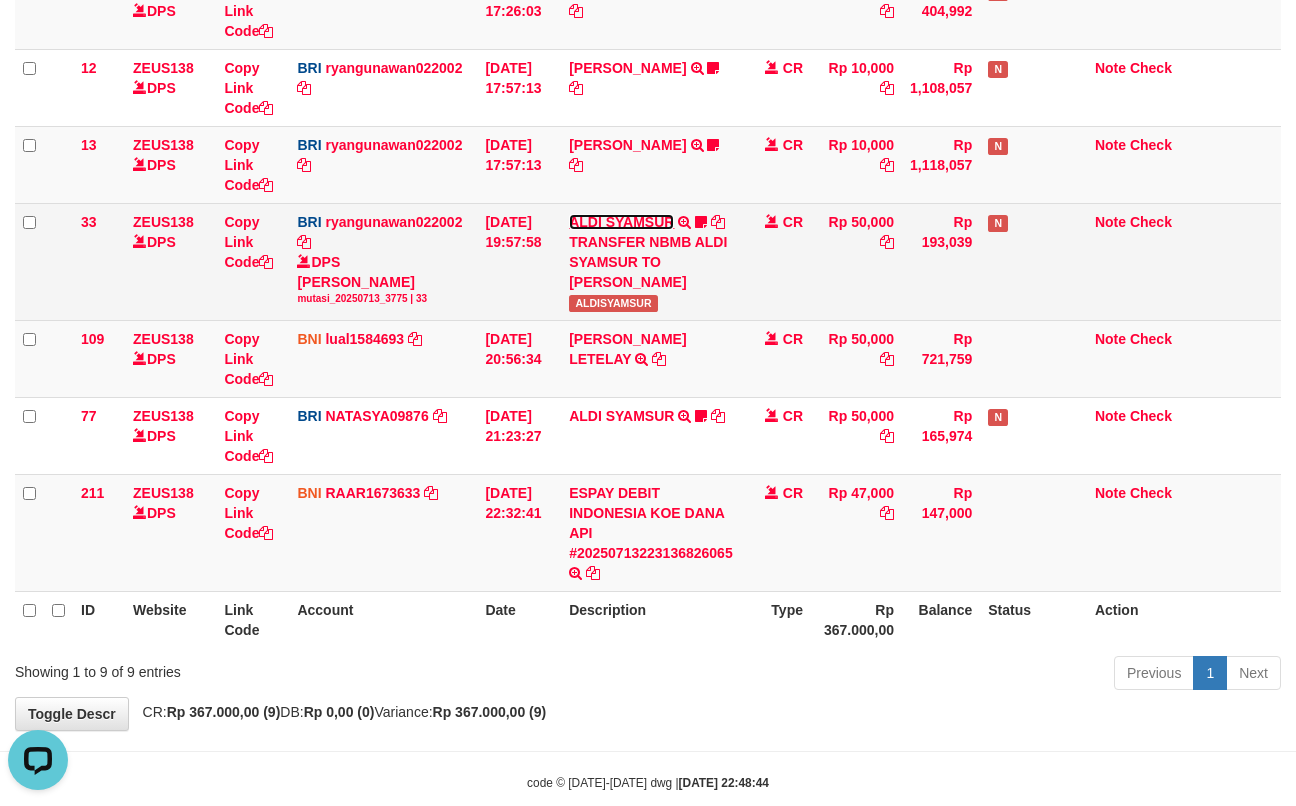 scroll, scrollTop: 0, scrollLeft: 0, axis: both 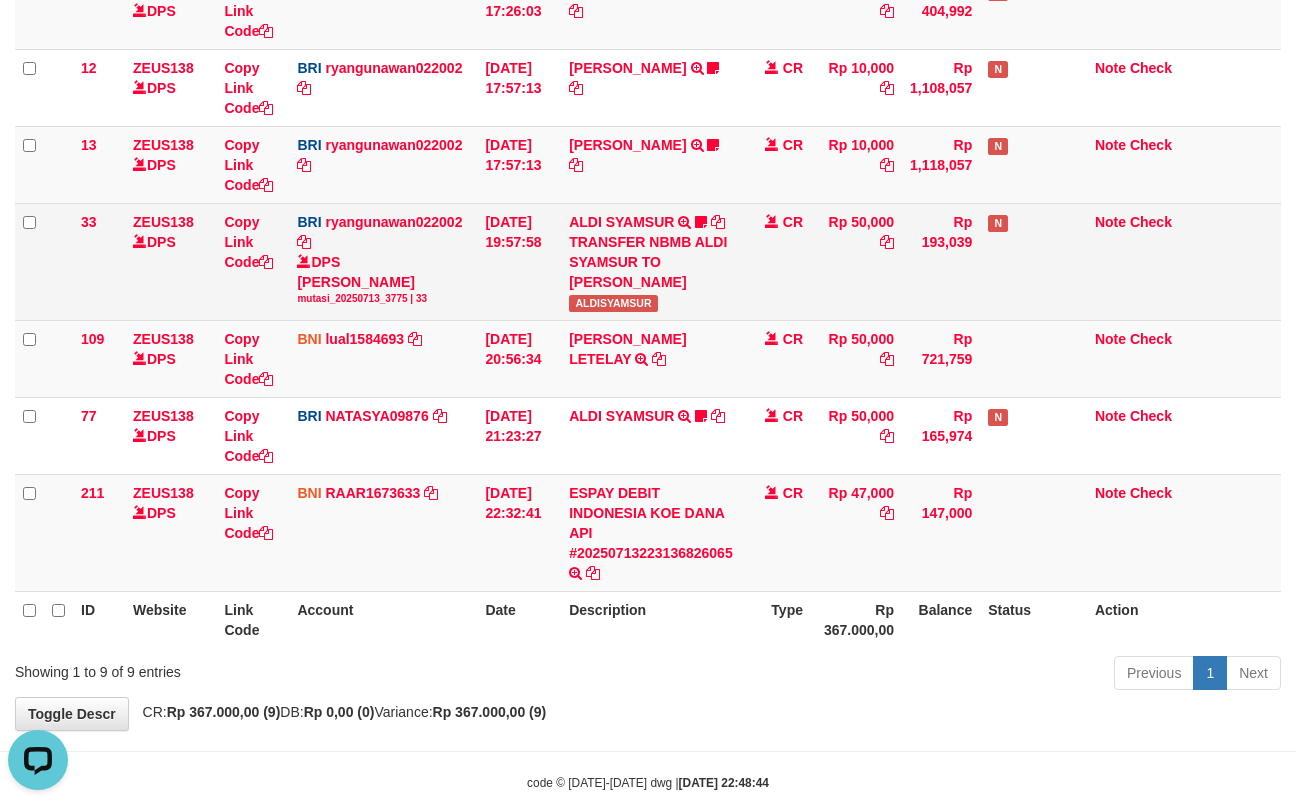 click on "ALDISYAMSUR" at bounding box center [613, 303] 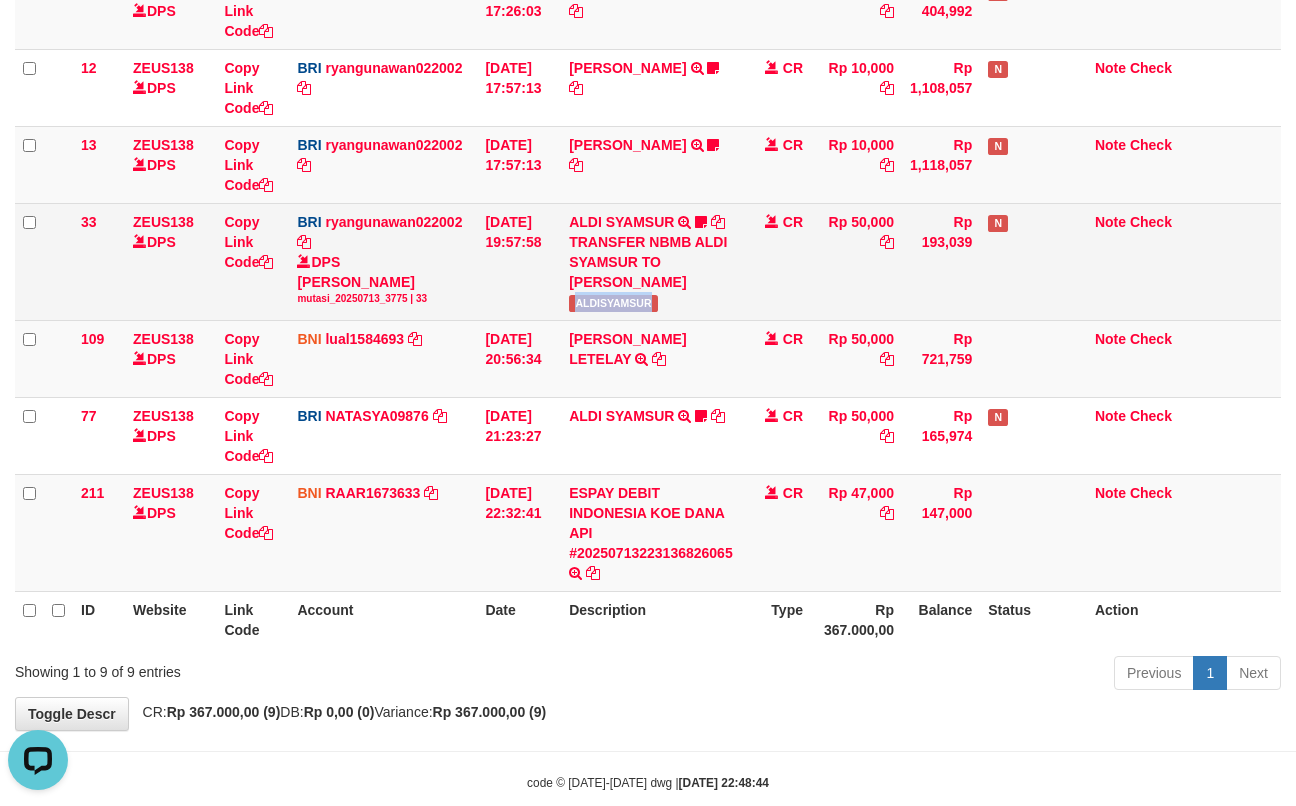 click on "ALDISYAMSUR" at bounding box center [613, 303] 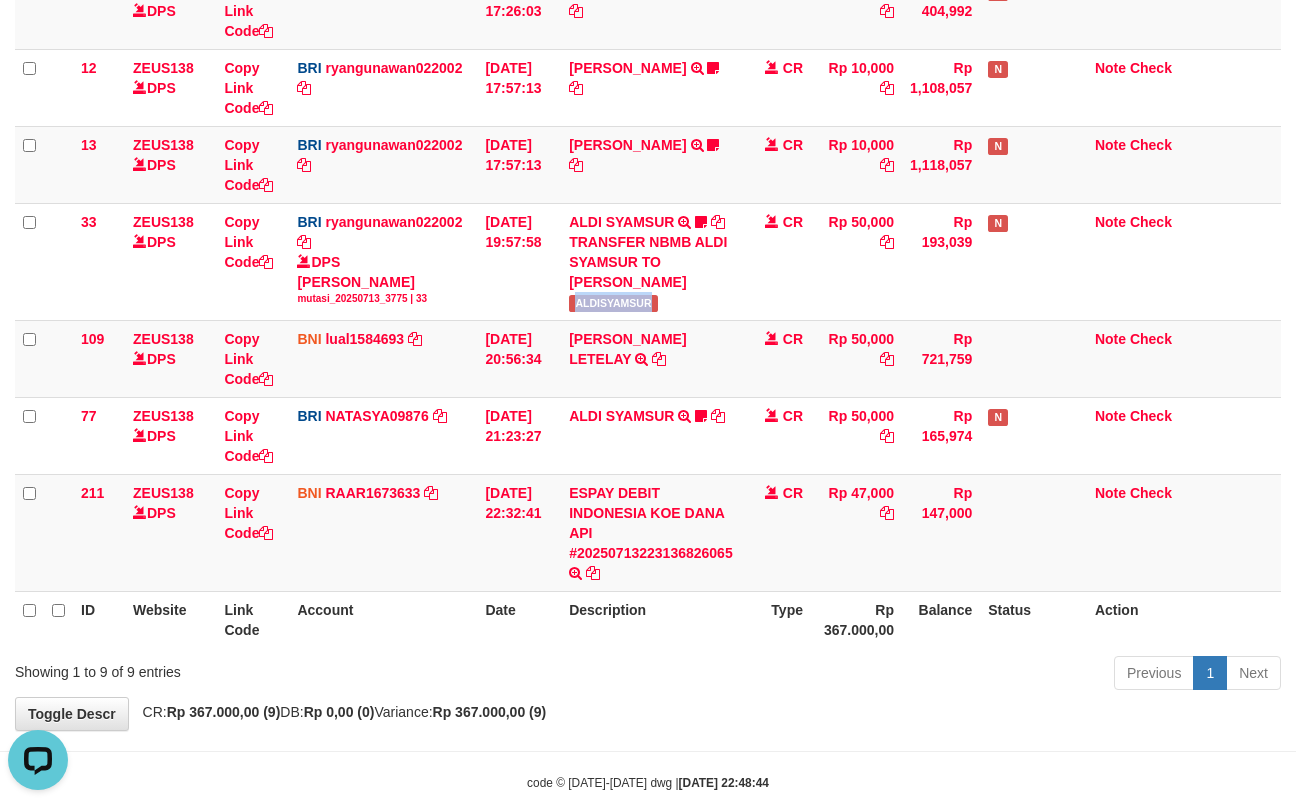 copy on "ALDISYAMSUR" 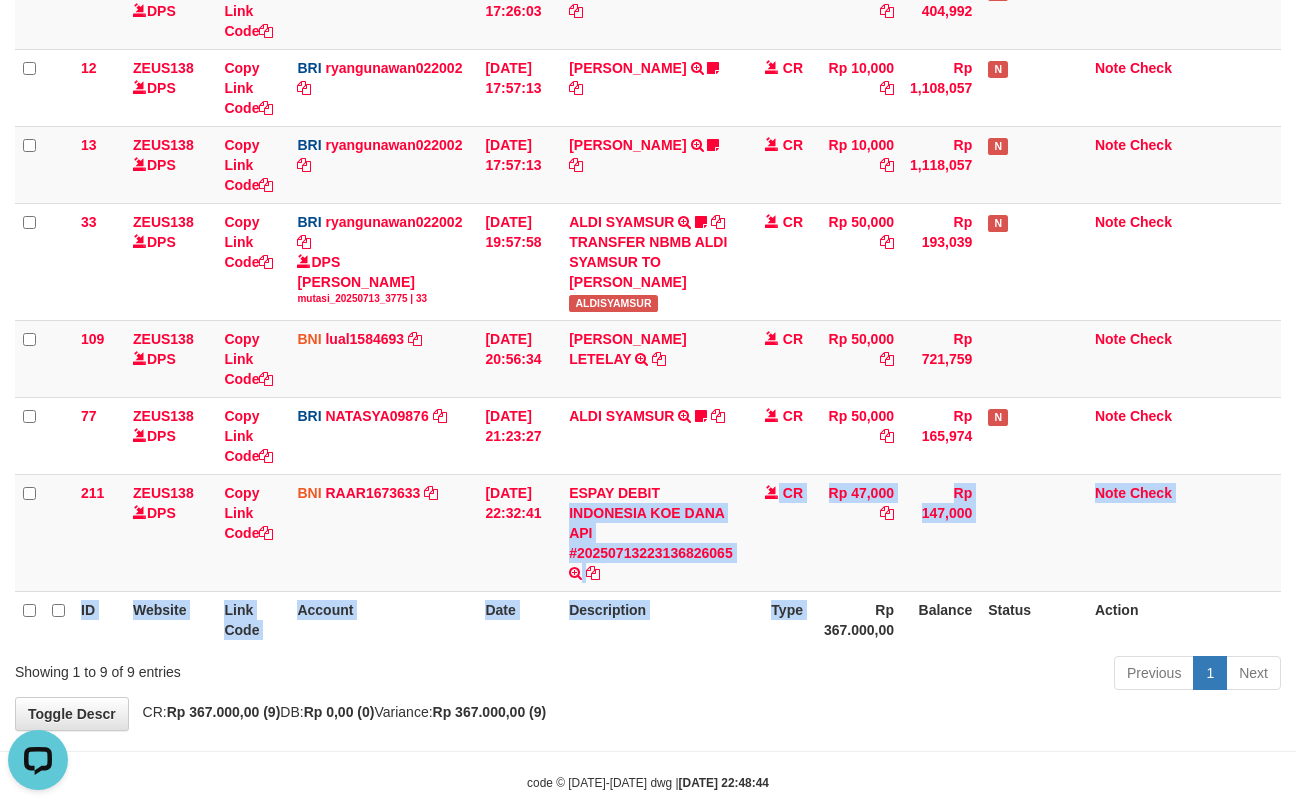 drag, startPoint x: 865, startPoint y: 605, endPoint x: 873, endPoint y: 614, distance: 12.0415945 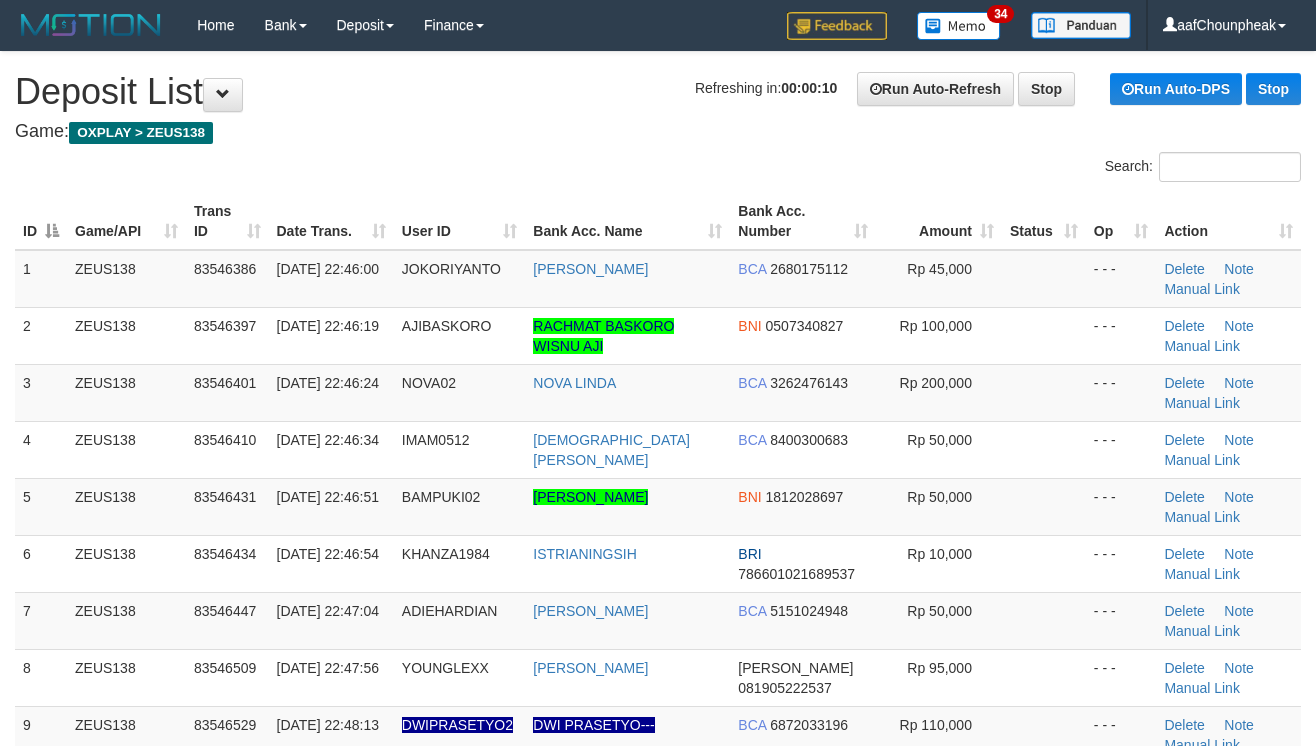 scroll, scrollTop: 0, scrollLeft: 0, axis: both 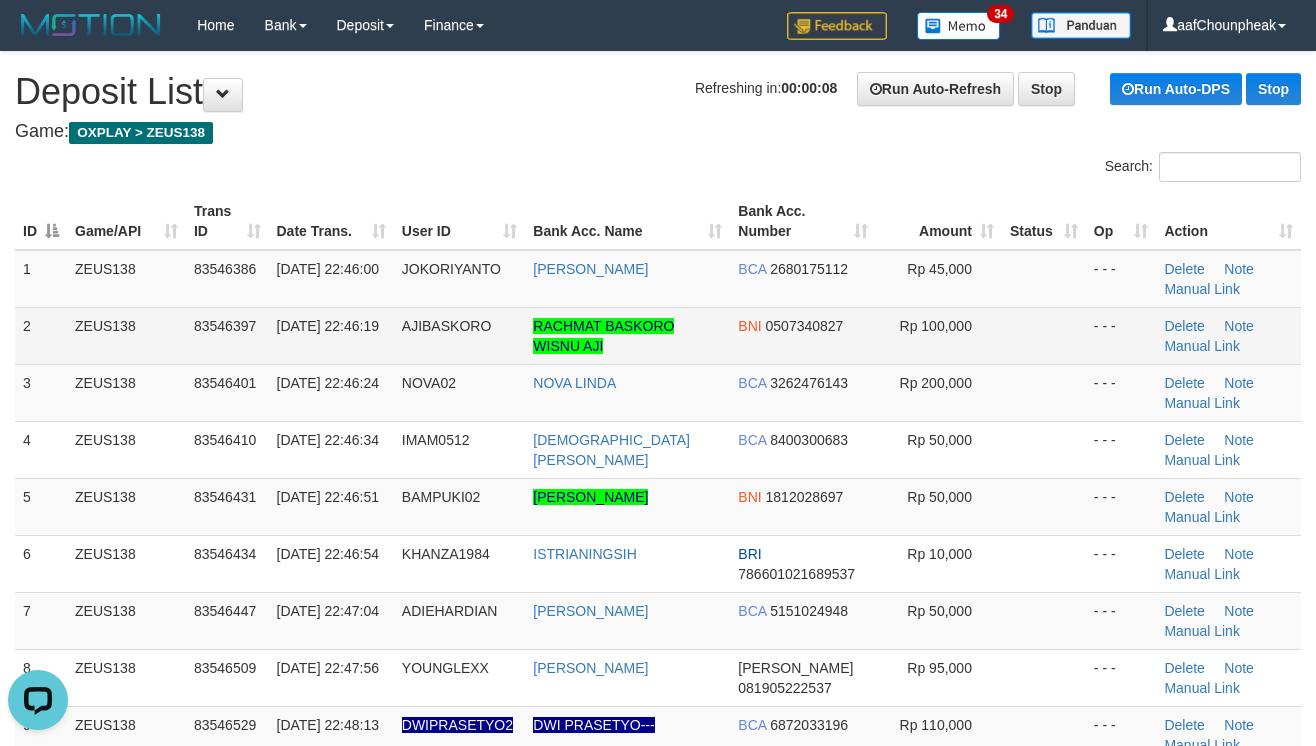click at bounding box center [1044, 335] 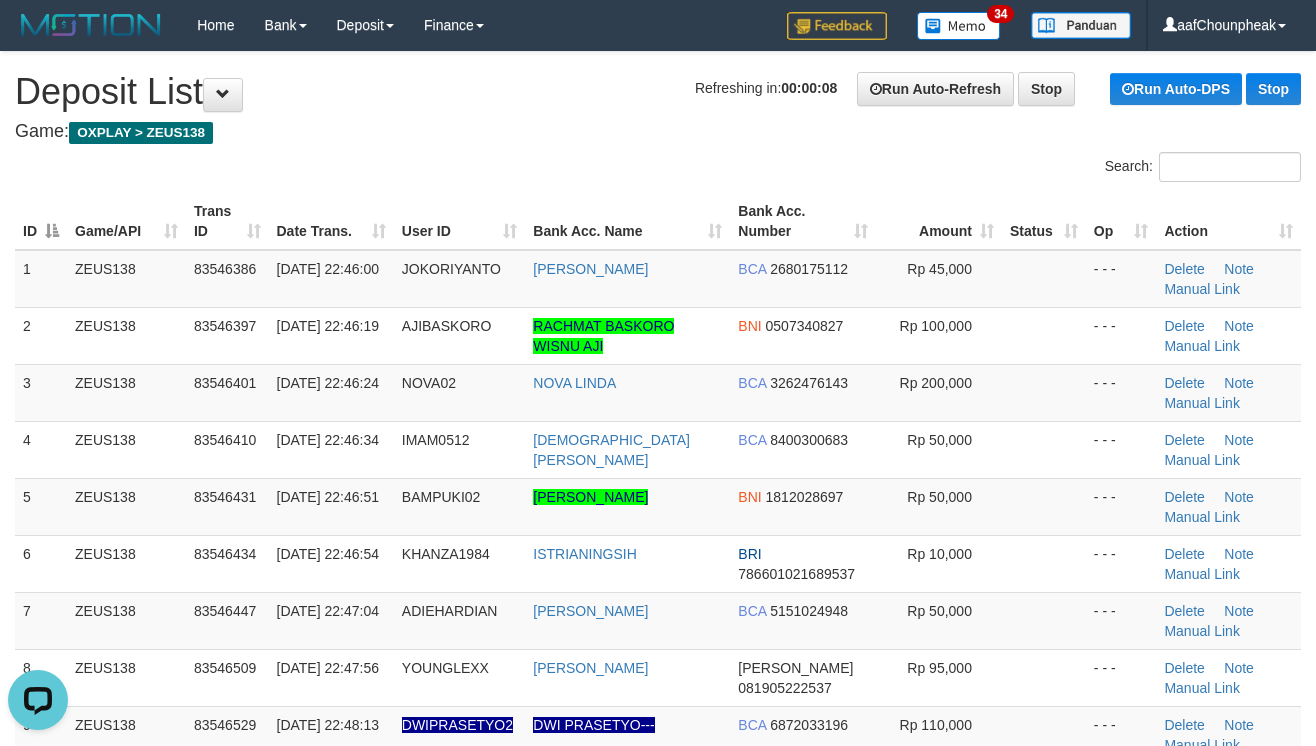 drag, startPoint x: 1006, startPoint y: 354, endPoint x: 1309, endPoint y: 356, distance: 303.0066 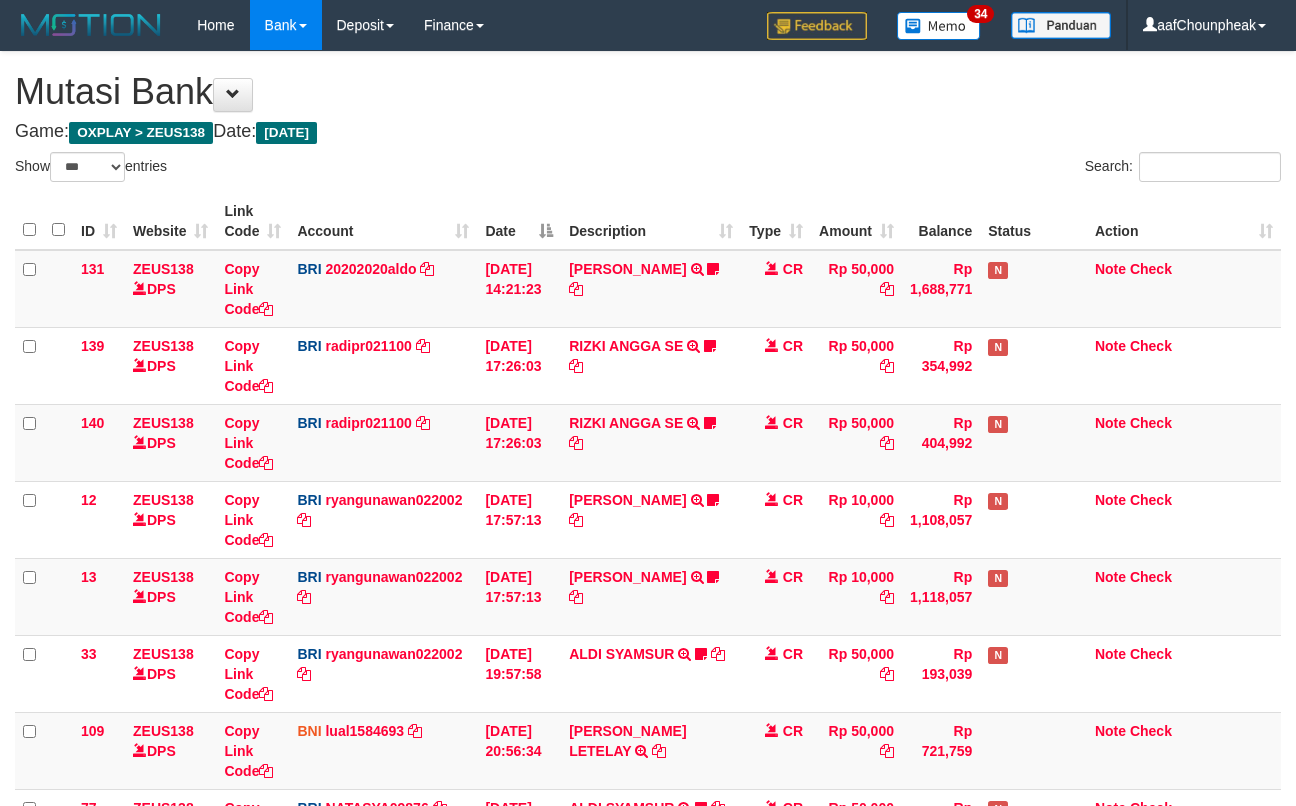 select on "***" 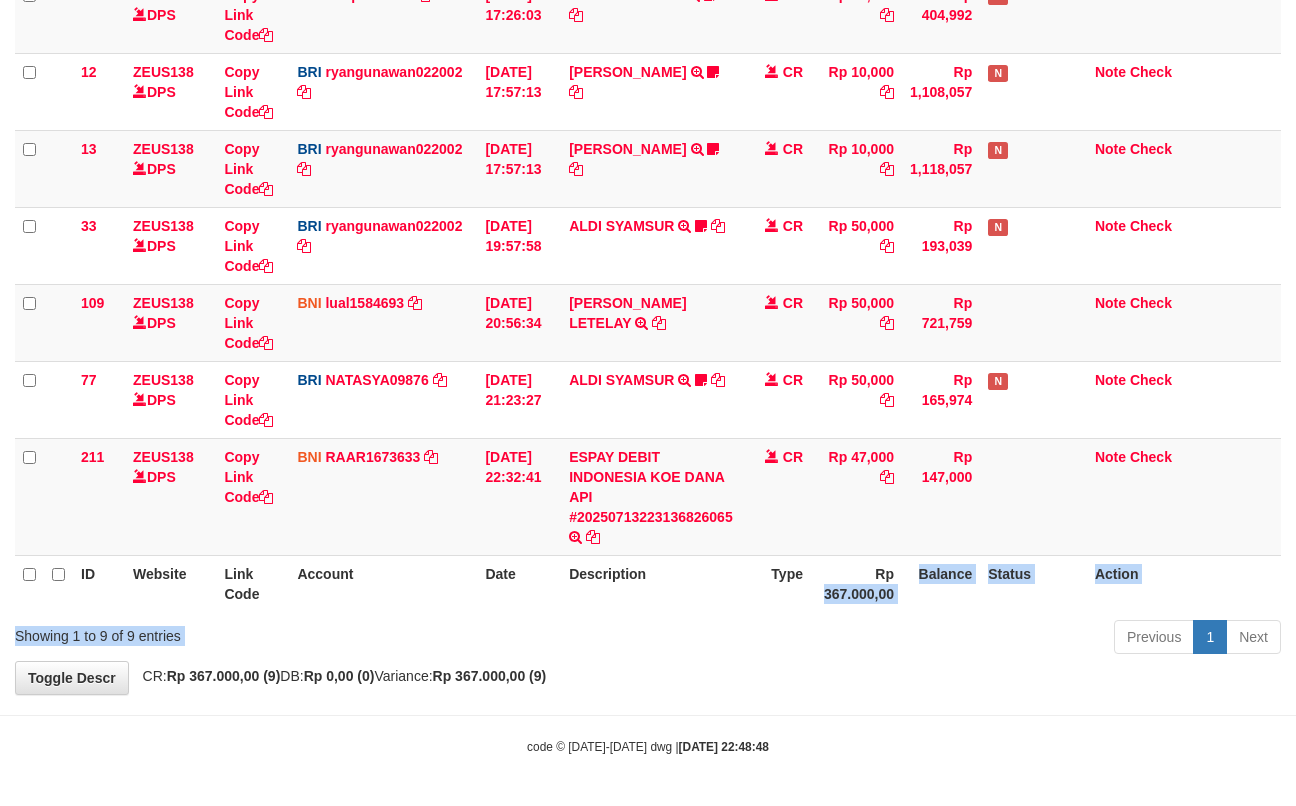 click on "Show  ** ** ** ***  entries Search:
ID Website Link Code Account Date Description Type Amount Balance Status Action
131
ZEUS138    DPS
Copy Link Code
BRI
20202020aldo
DPS
REVALDO SAGITA
mutasi_20250713_3778 | 131
mutasi_20250713_3778 | 131
[DATE] 14:21:23
[PERSON_NAME] HERISUPRAPTO            TRANSFER NBMB [PERSON_NAME] HERISUPRAPTO TO REVALDO SAGITA    Herisuprapto
CR
Rp 50,000
Rp 1,688,771
N
Note
Check
139
ZEUS138    DPS
Copy Link Code" at bounding box center [648, 192] 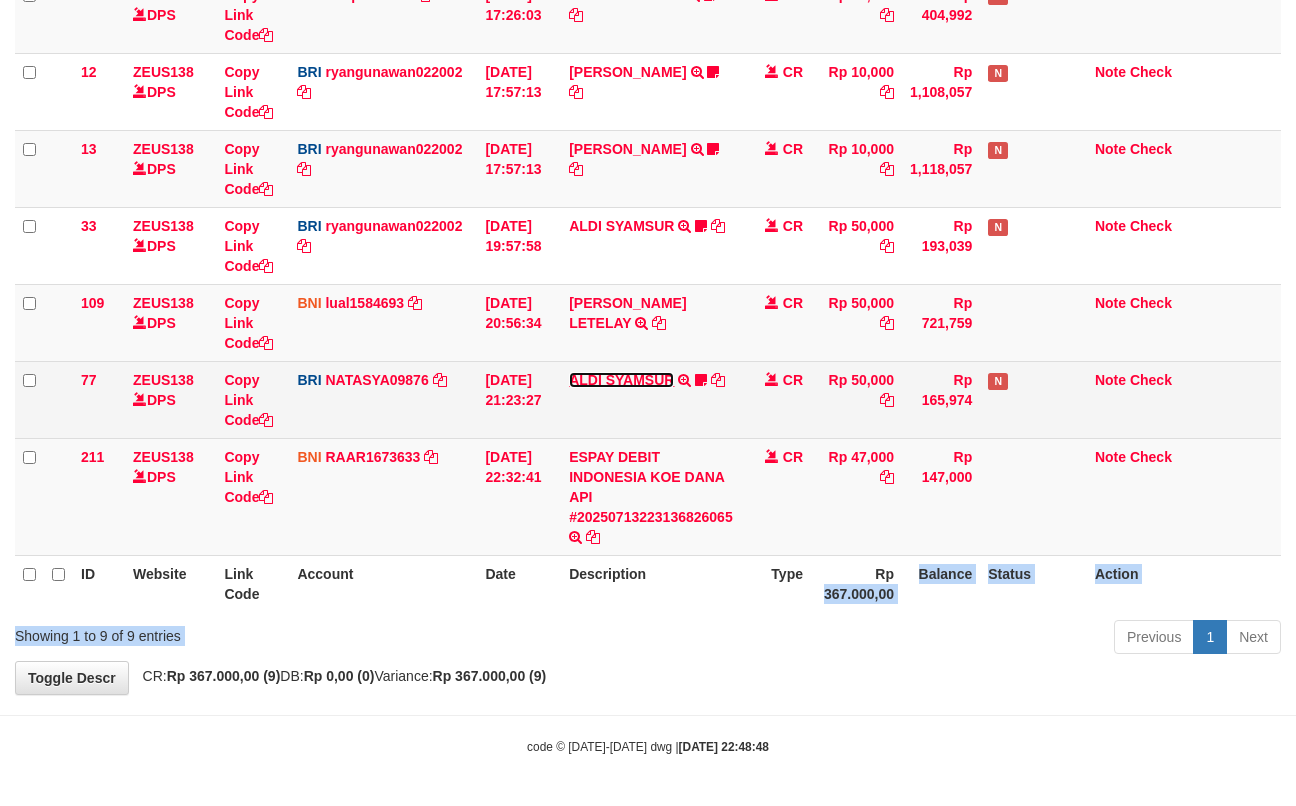 click on "ALDI SYAMSUR" at bounding box center (621, 380) 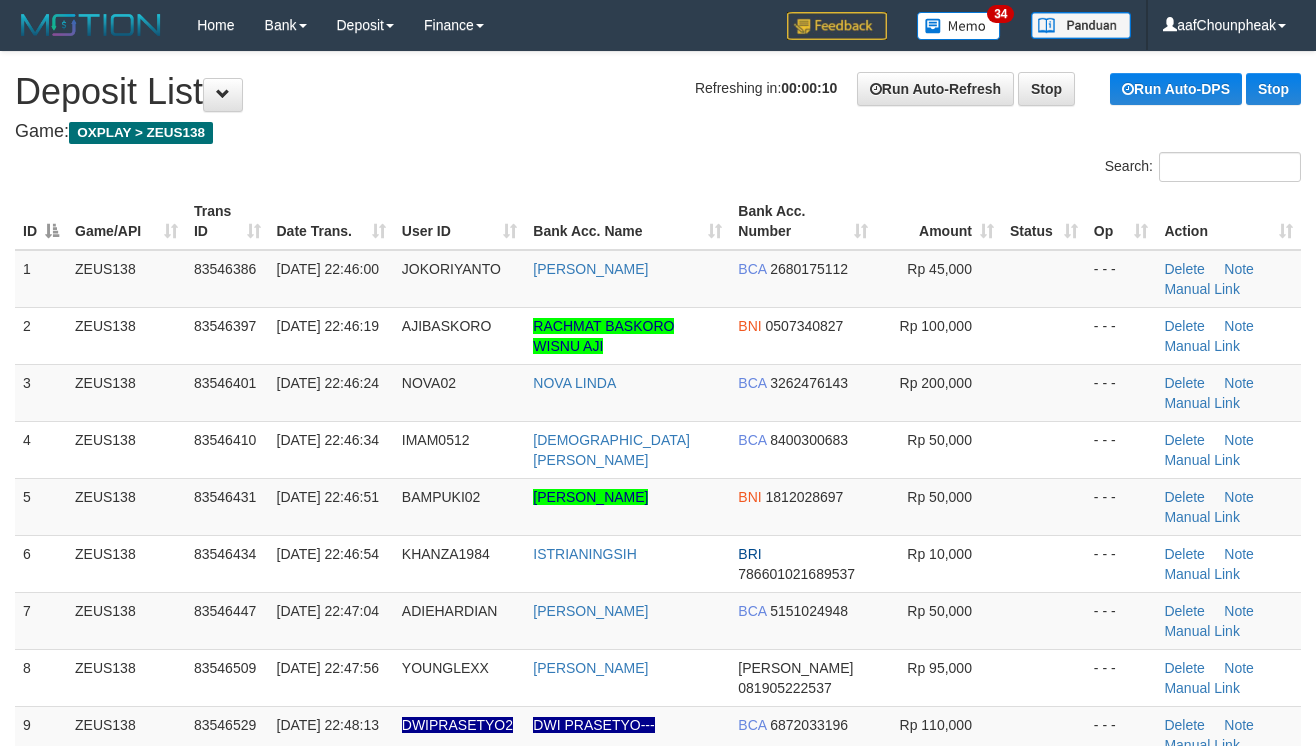 scroll, scrollTop: 0, scrollLeft: 0, axis: both 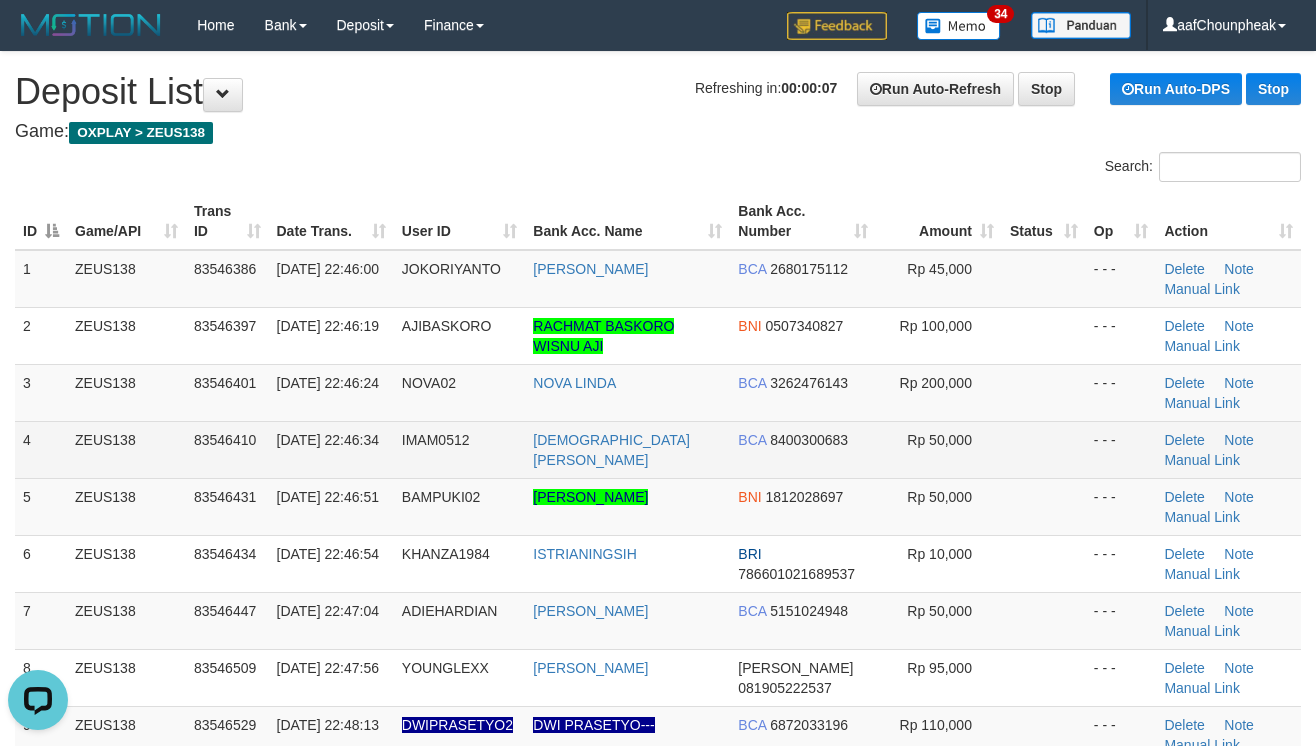 drag, startPoint x: 1092, startPoint y: 440, endPoint x: 1064, endPoint y: 449, distance: 29.410883 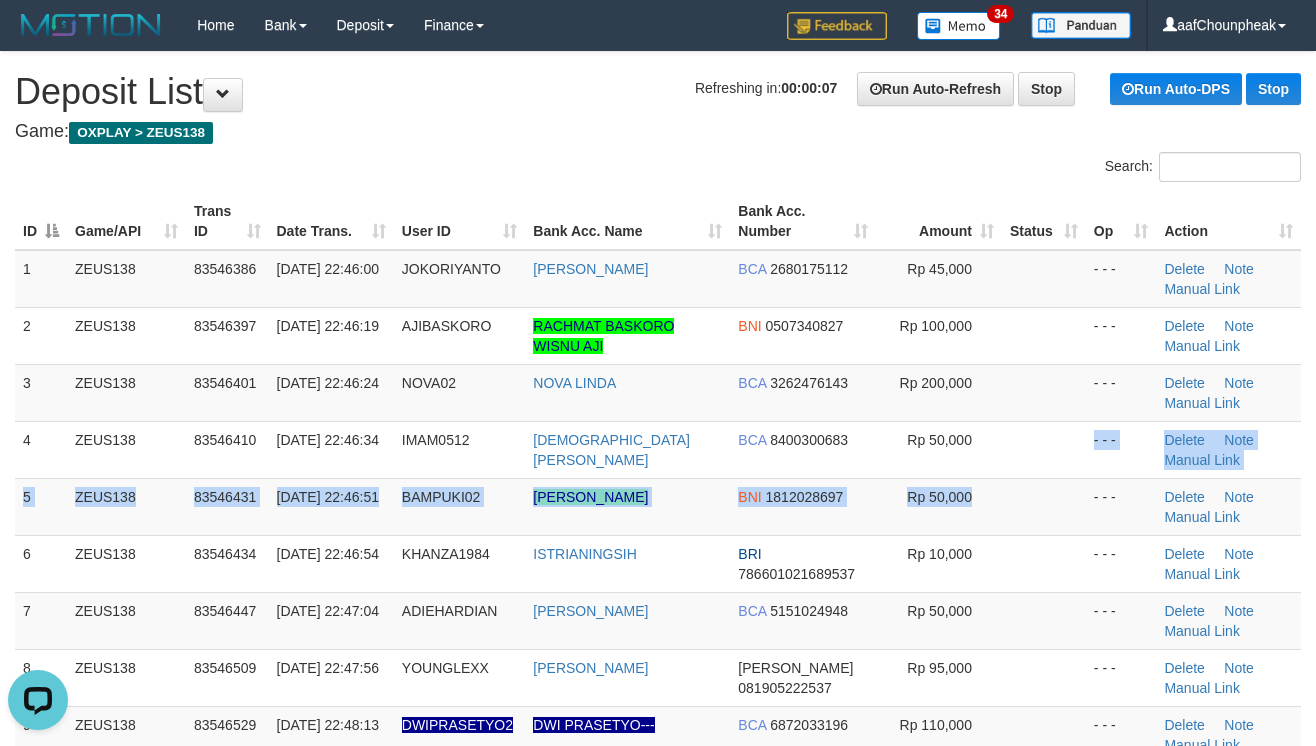 drag, startPoint x: 1056, startPoint y: 474, endPoint x: 1334, endPoint y: 422, distance: 282.8215 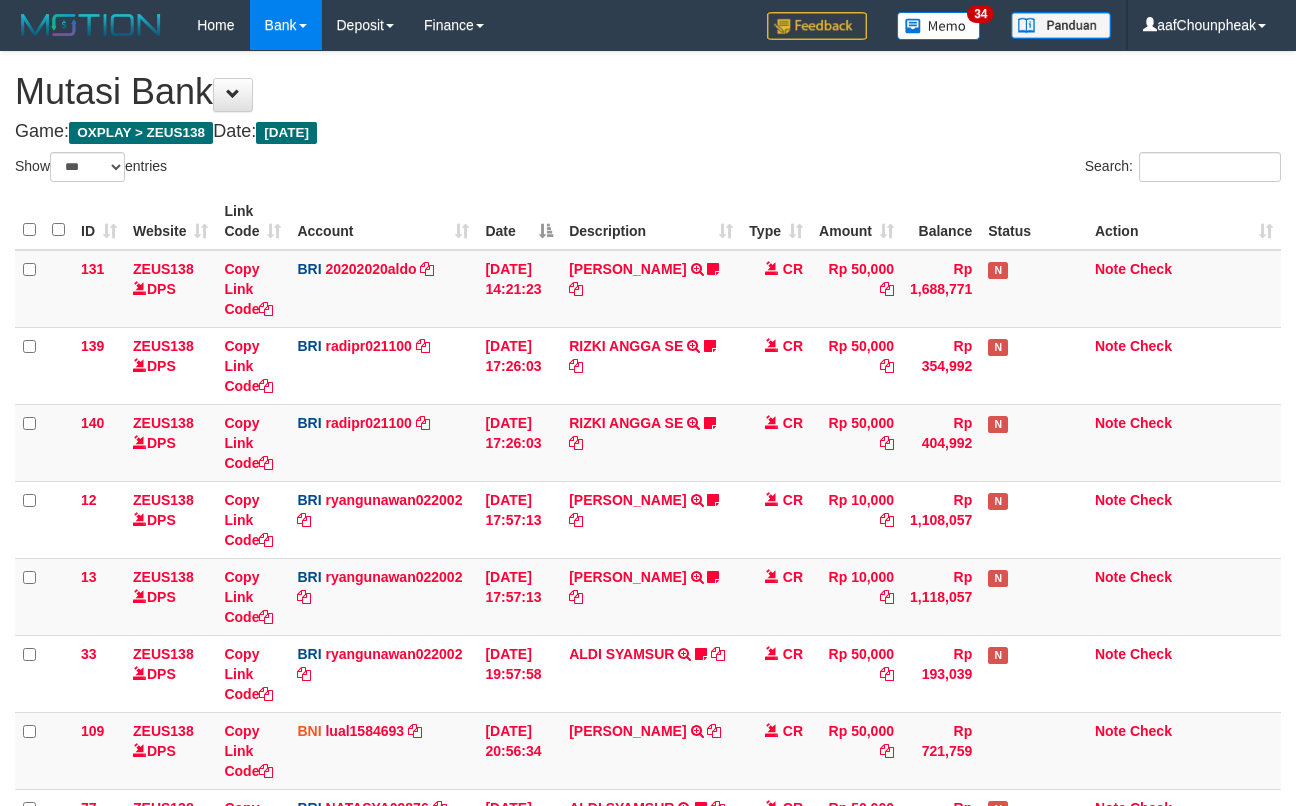 select on "***" 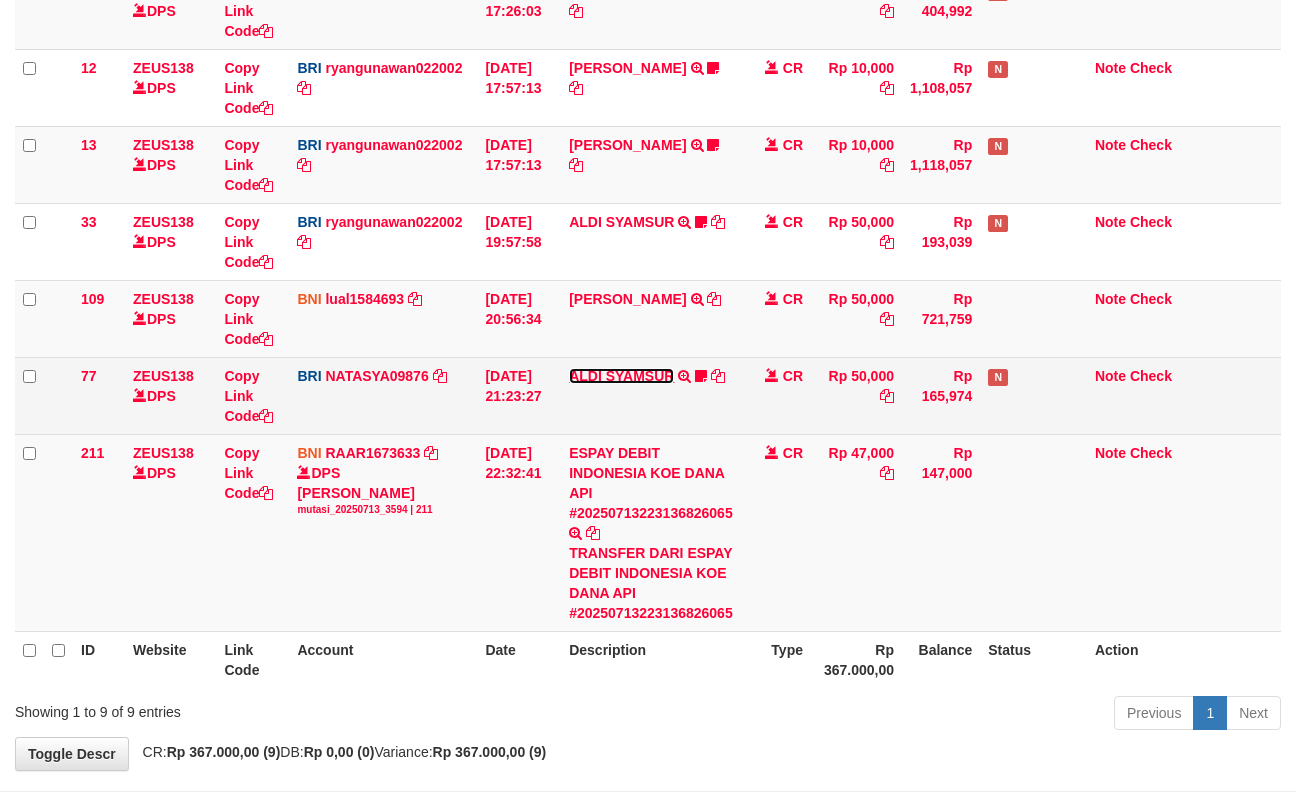 click on "ALDI SYAMSUR" at bounding box center (621, 376) 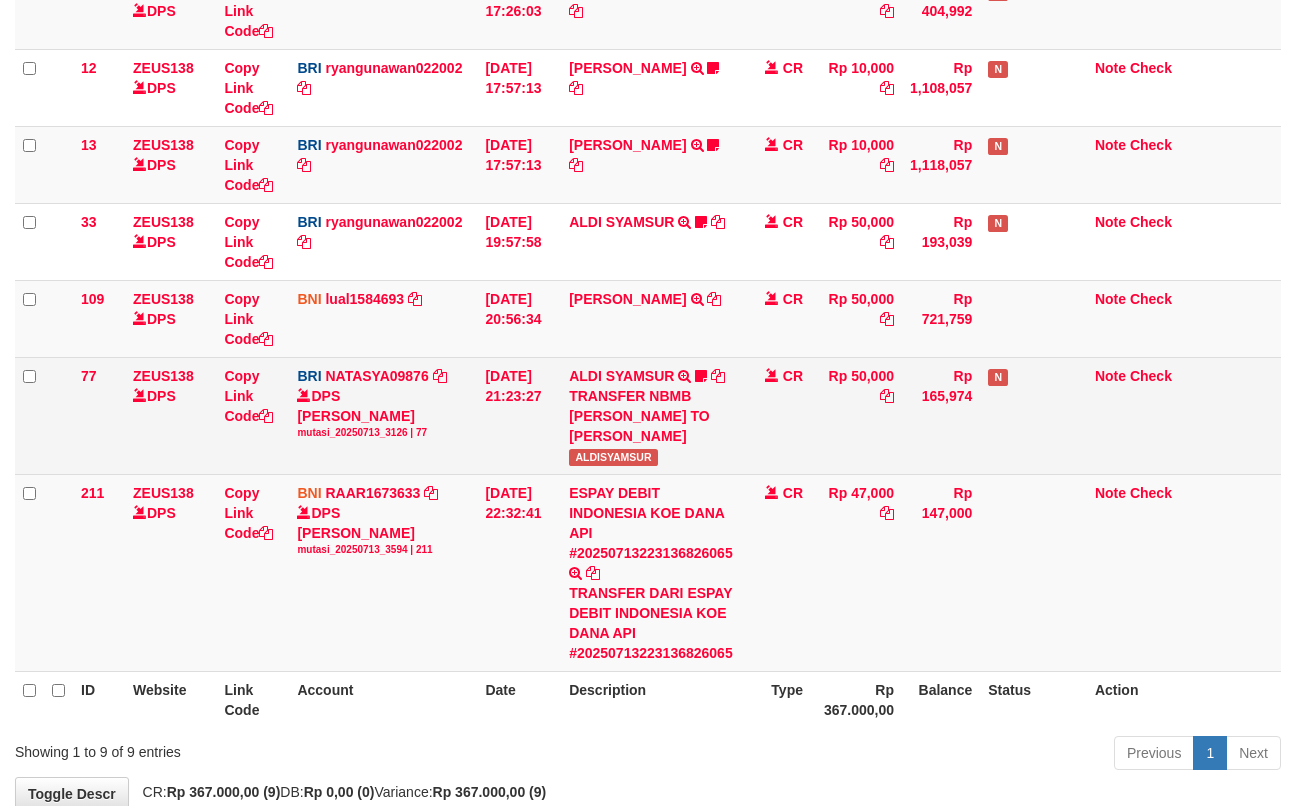 click on "ALDISYAMSUR" at bounding box center [613, 457] 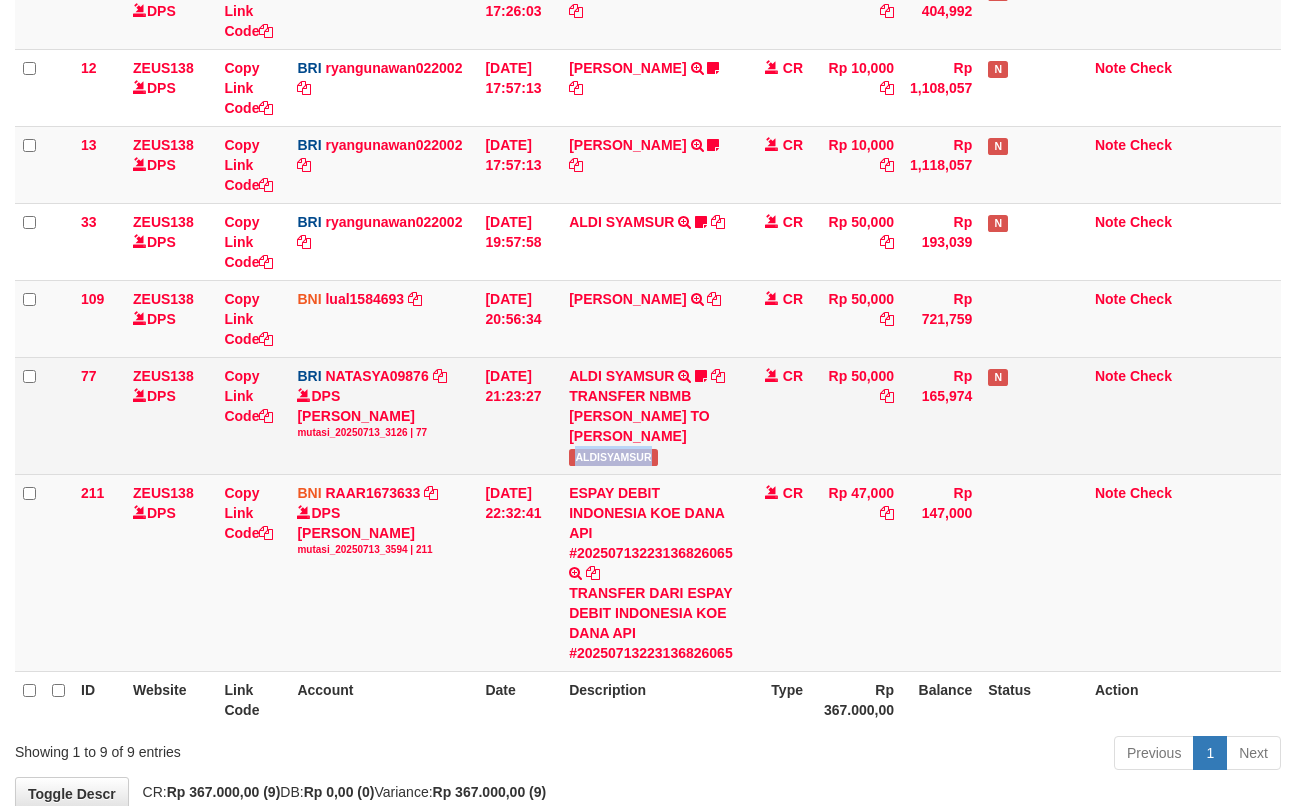 click on "ALDISYAMSUR" at bounding box center [613, 457] 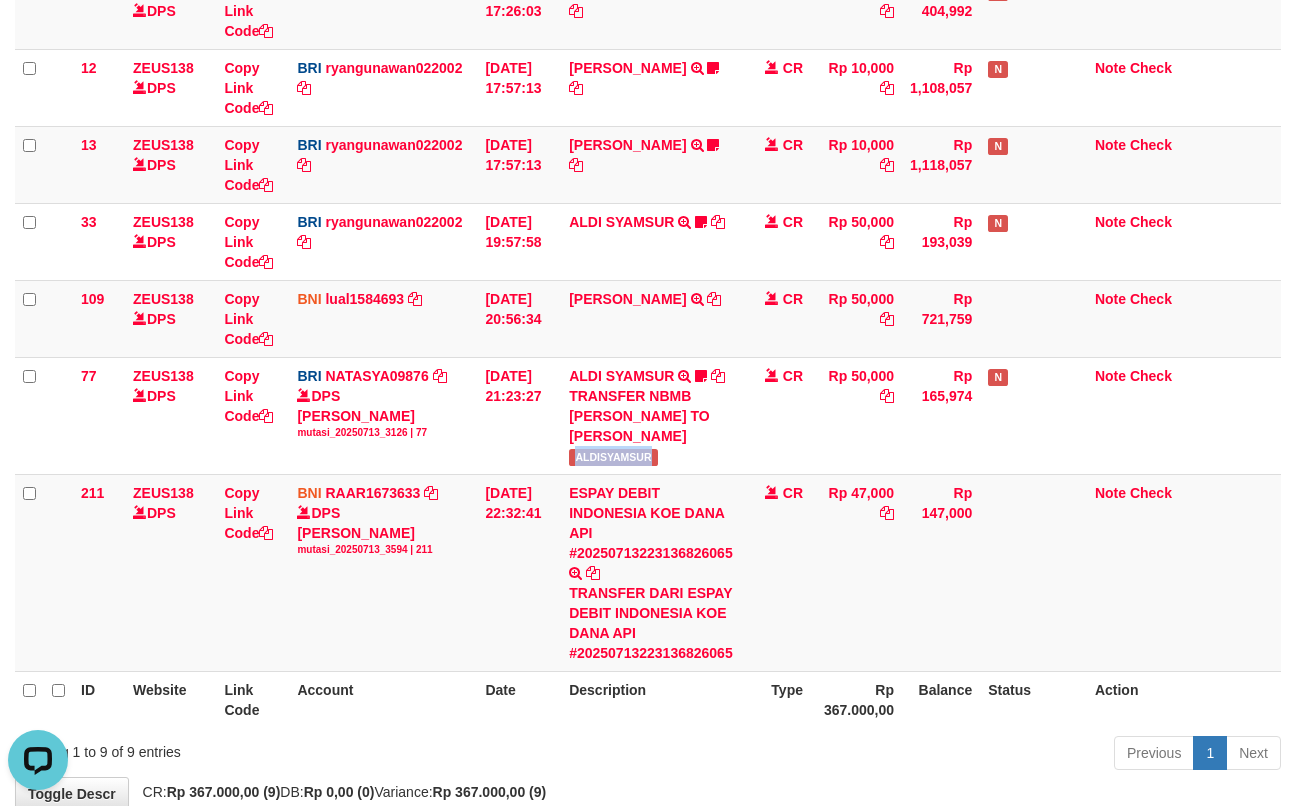 scroll, scrollTop: 0, scrollLeft: 0, axis: both 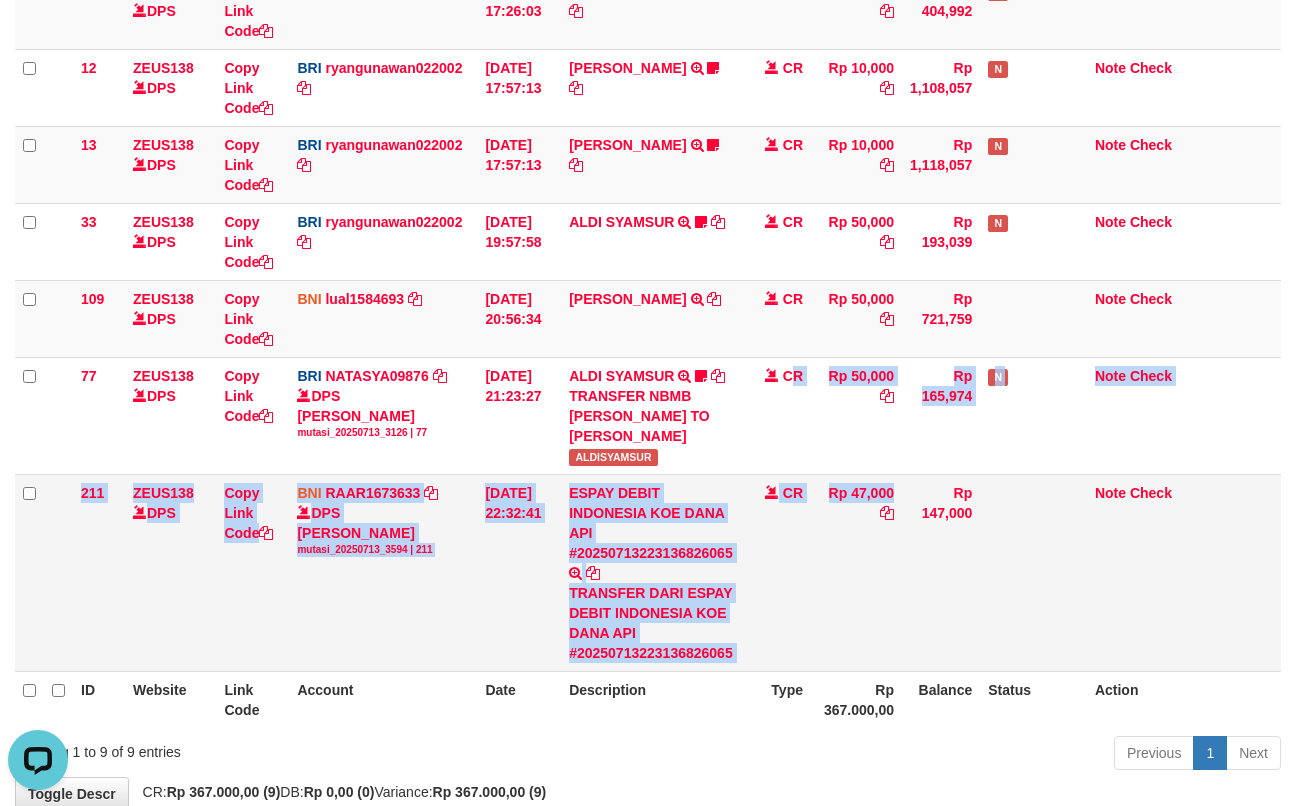 click on "131
ZEUS138    DPS
Copy Link Code
BRI
20202020aldo
DPS
REVALDO SAGITA
mutasi_20250713_3778 | 131
mutasi_20250713_3778 | 131
13/07/2025 14:21:23
DANA HERISUPRAPTO            TRANSFER NBMB DANA HERISUPRAPTO TO REVALDO SAGITA    Herisuprapto
CR
Rp 50,000
Rp 1,688,771
N
Note
Check
139
ZEUS138    DPS
Copy Link Code
BRI
radipr021100
DPS
REYNALDI ADI PRATAMA
mutasi_20250713_3774 | 139" at bounding box center [648, 245] 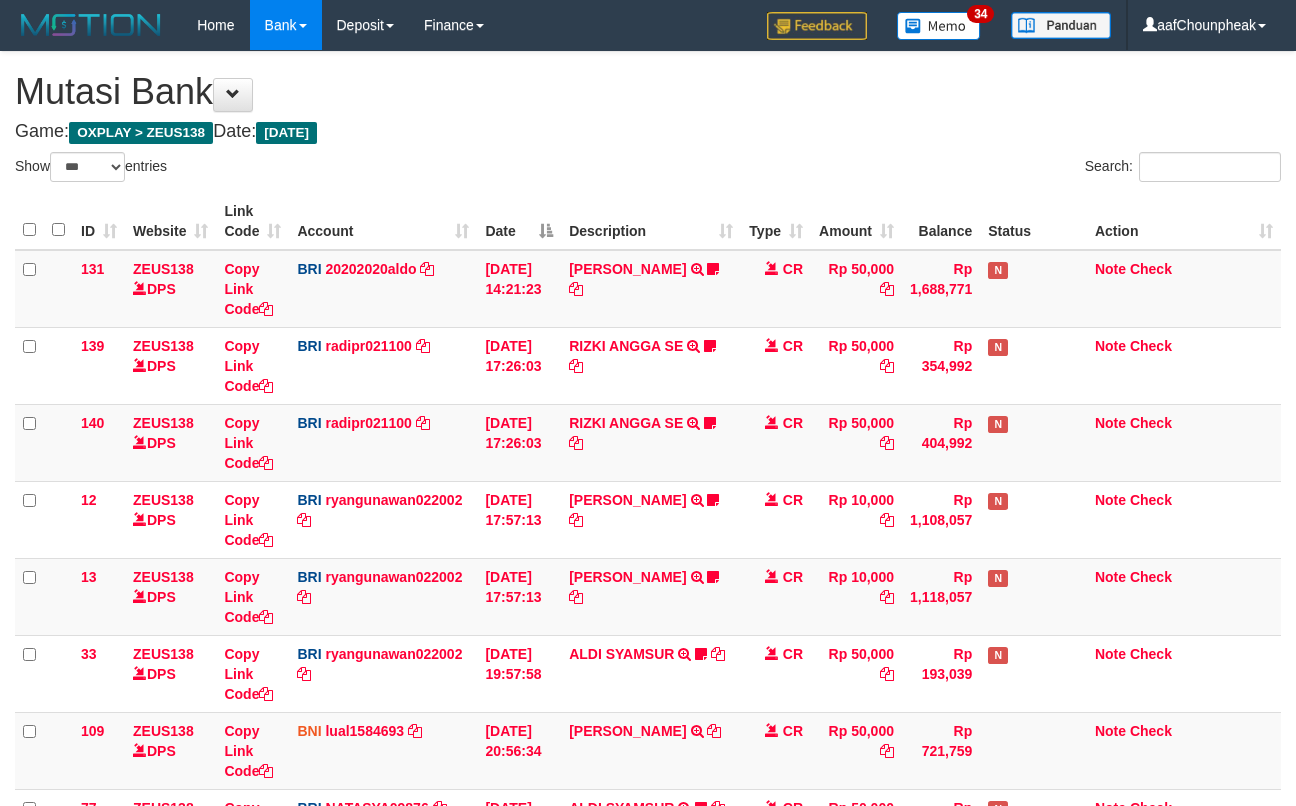 select on "***" 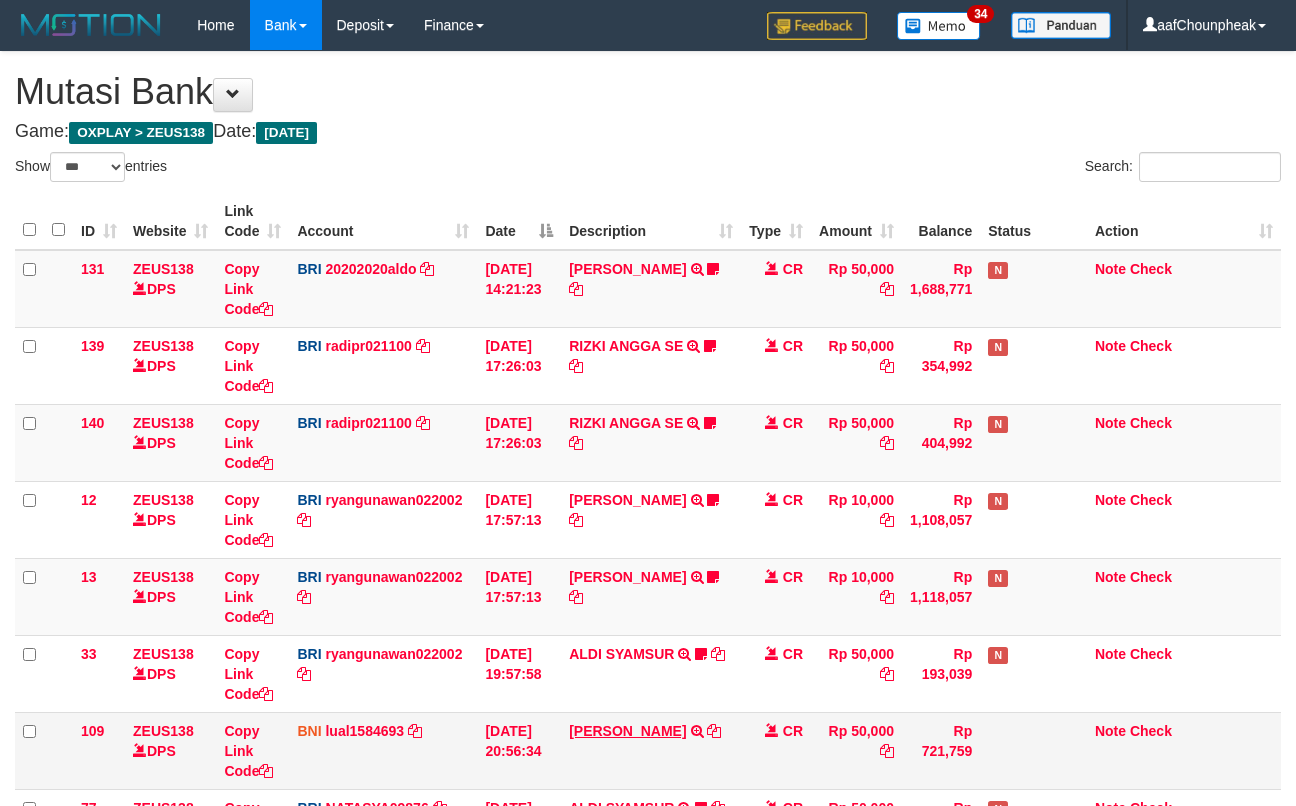 scroll, scrollTop: 432, scrollLeft: 0, axis: vertical 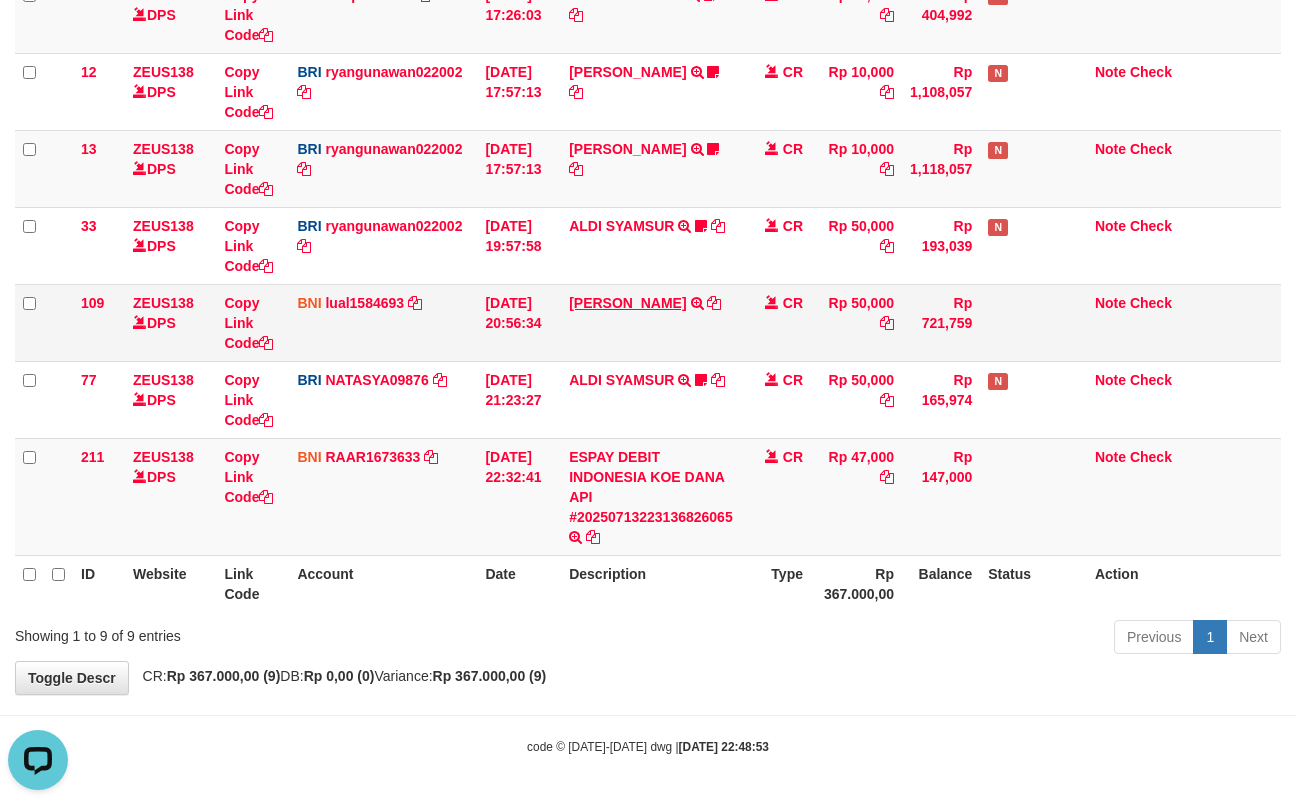 drag, startPoint x: 569, startPoint y: 284, endPoint x: 721, endPoint y: 300, distance: 152.83978 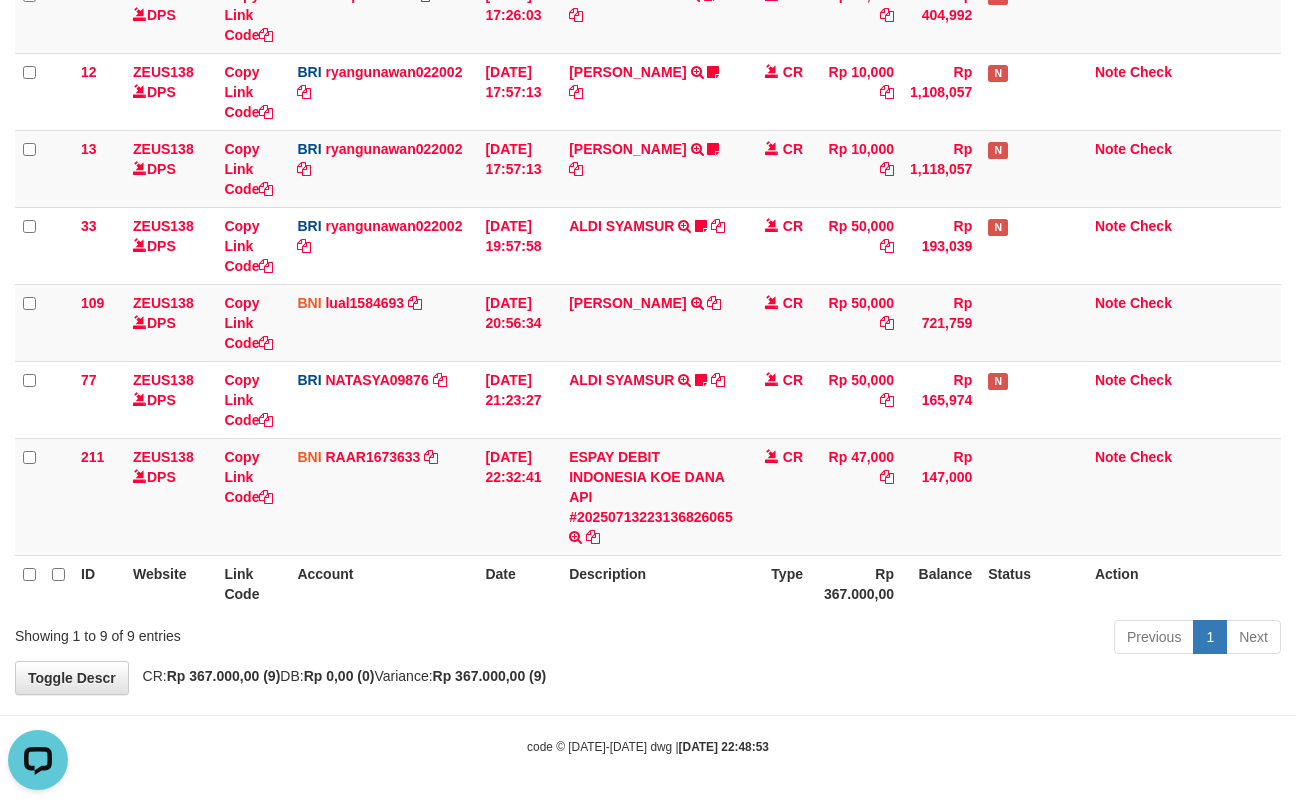 copy on "IMANUELLA PAULYNE" 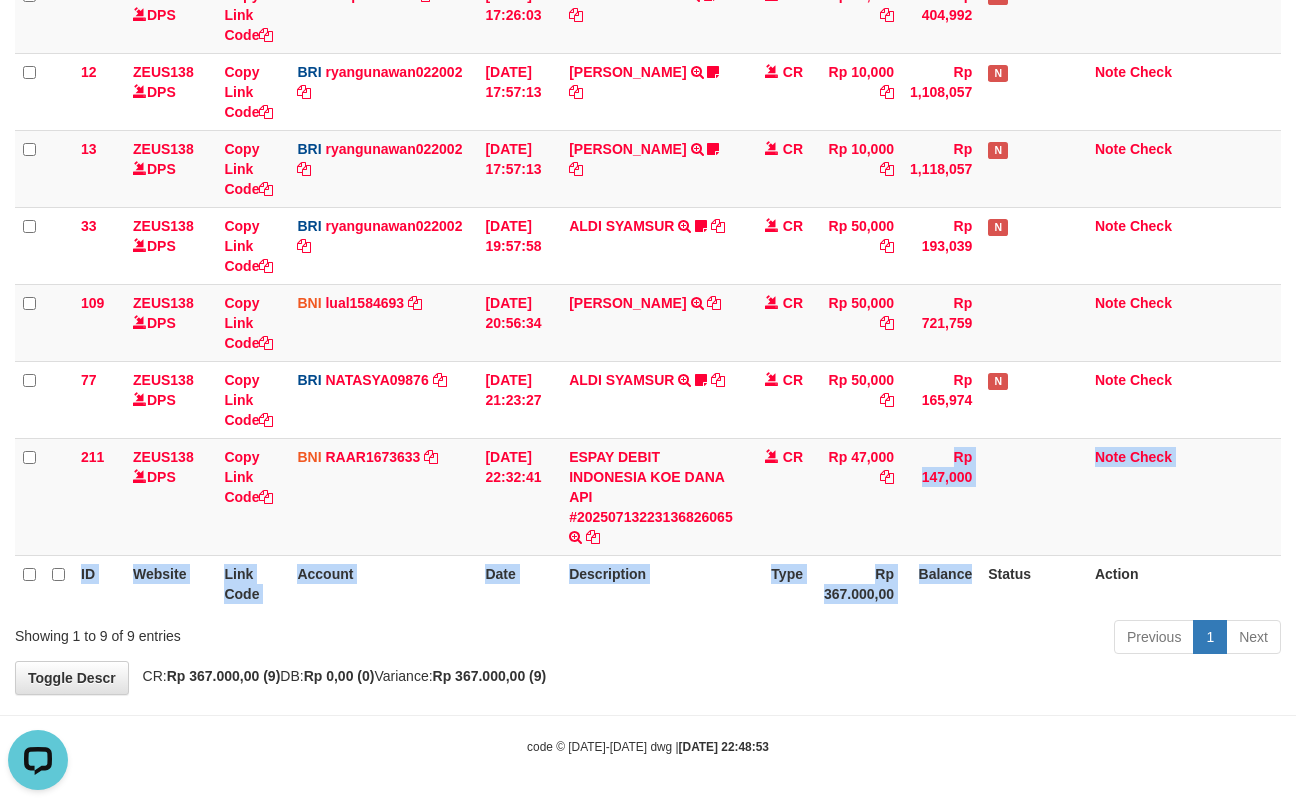 drag, startPoint x: 957, startPoint y: 550, endPoint x: 976, endPoint y: 580, distance: 35.510563 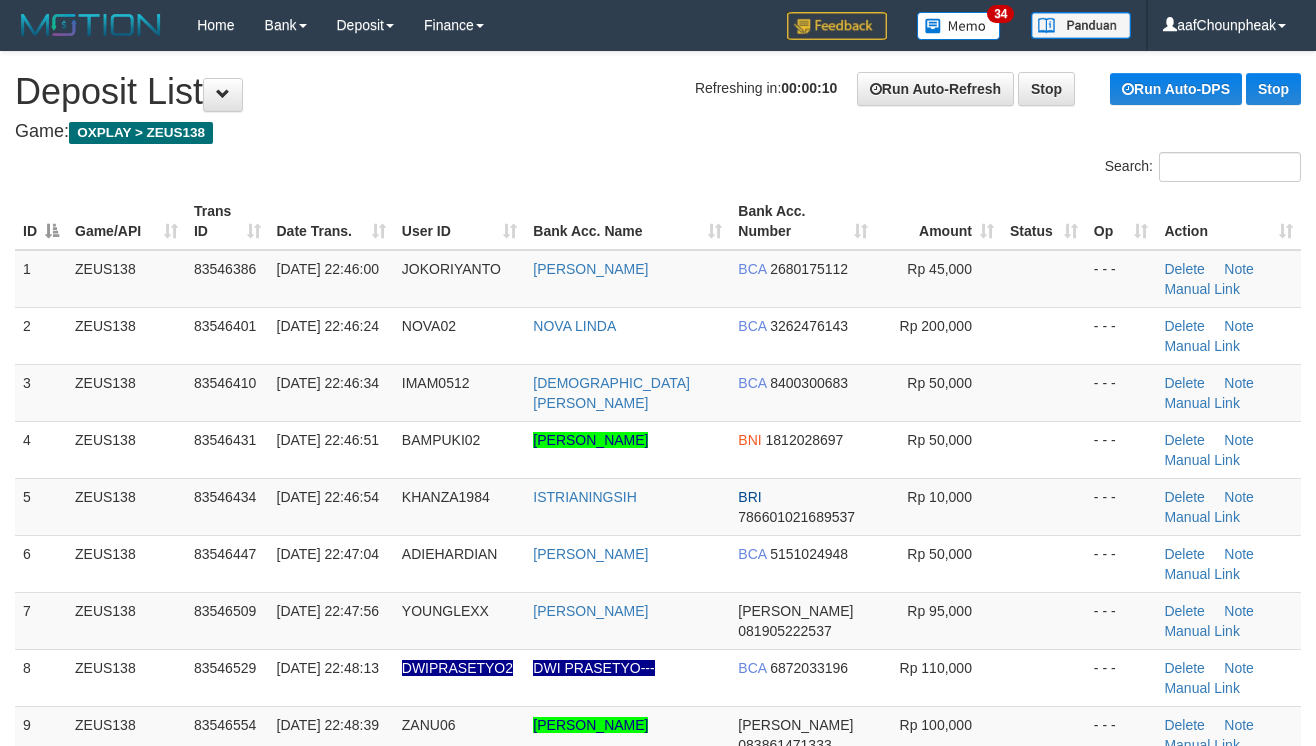scroll, scrollTop: 0, scrollLeft: 0, axis: both 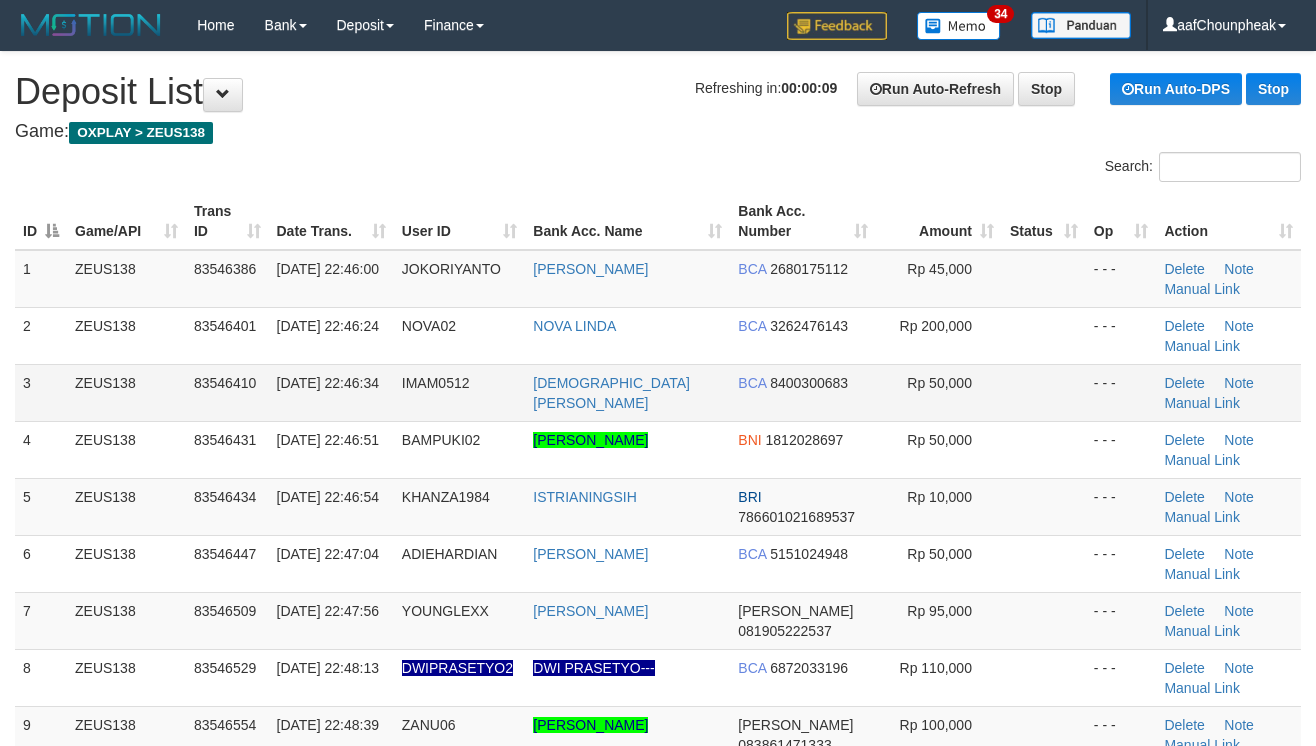 click at bounding box center (1044, 392) 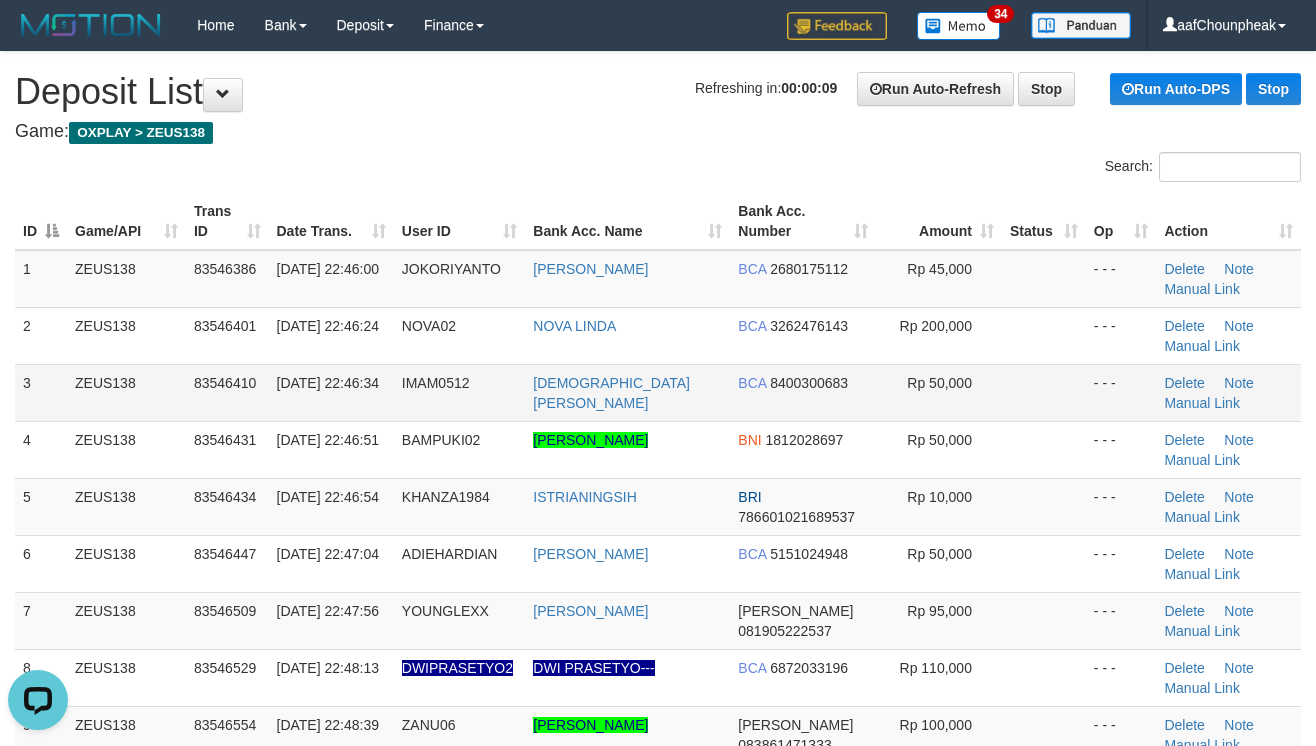 scroll, scrollTop: 0, scrollLeft: 0, axis: both 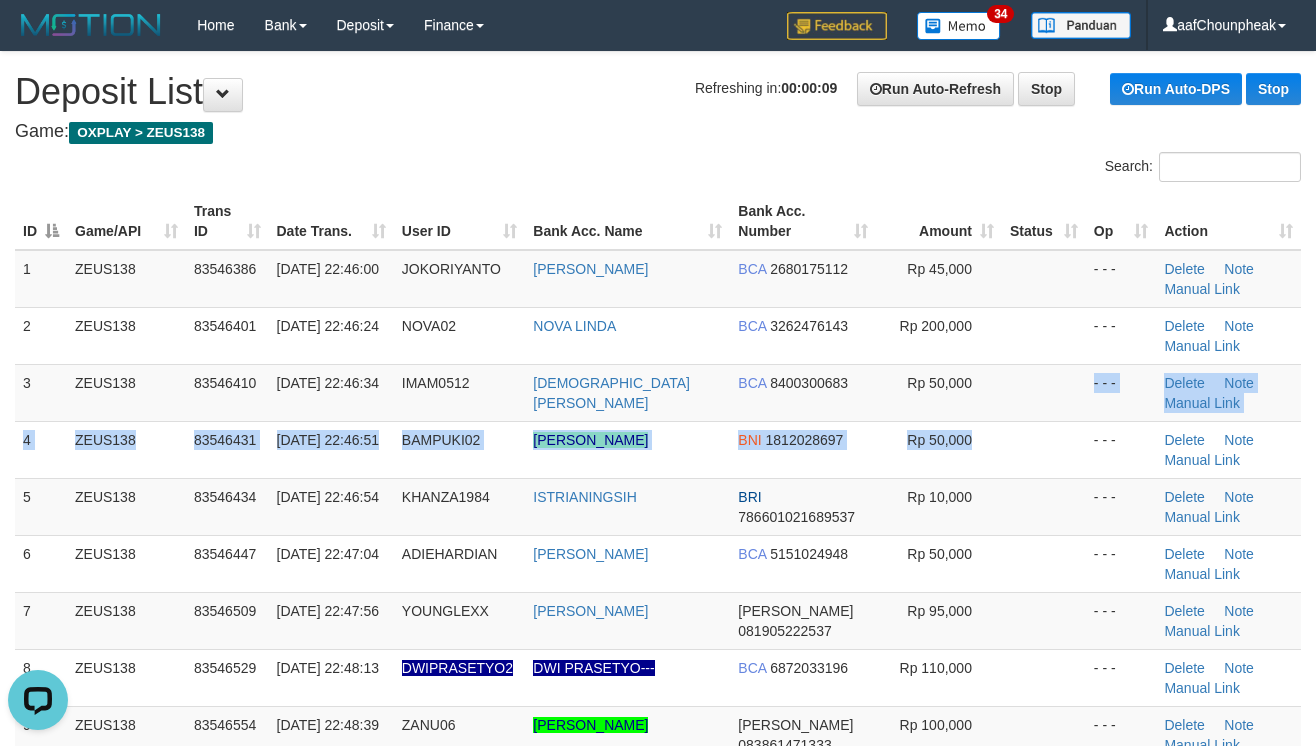 drag, startPoint x: 1040, startPoint y: 434, endPoint x: 1314, endPoint y: 376, distance: 280.0714 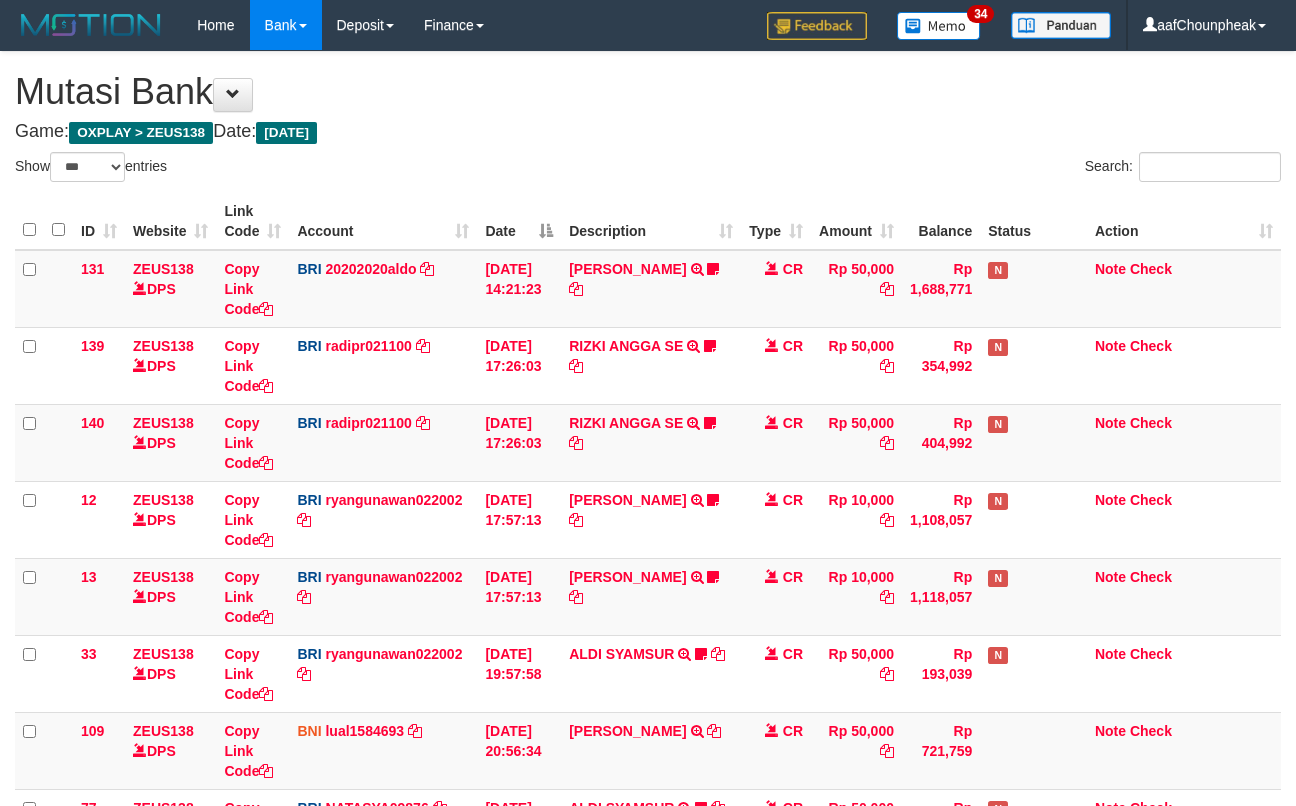 select on "***" 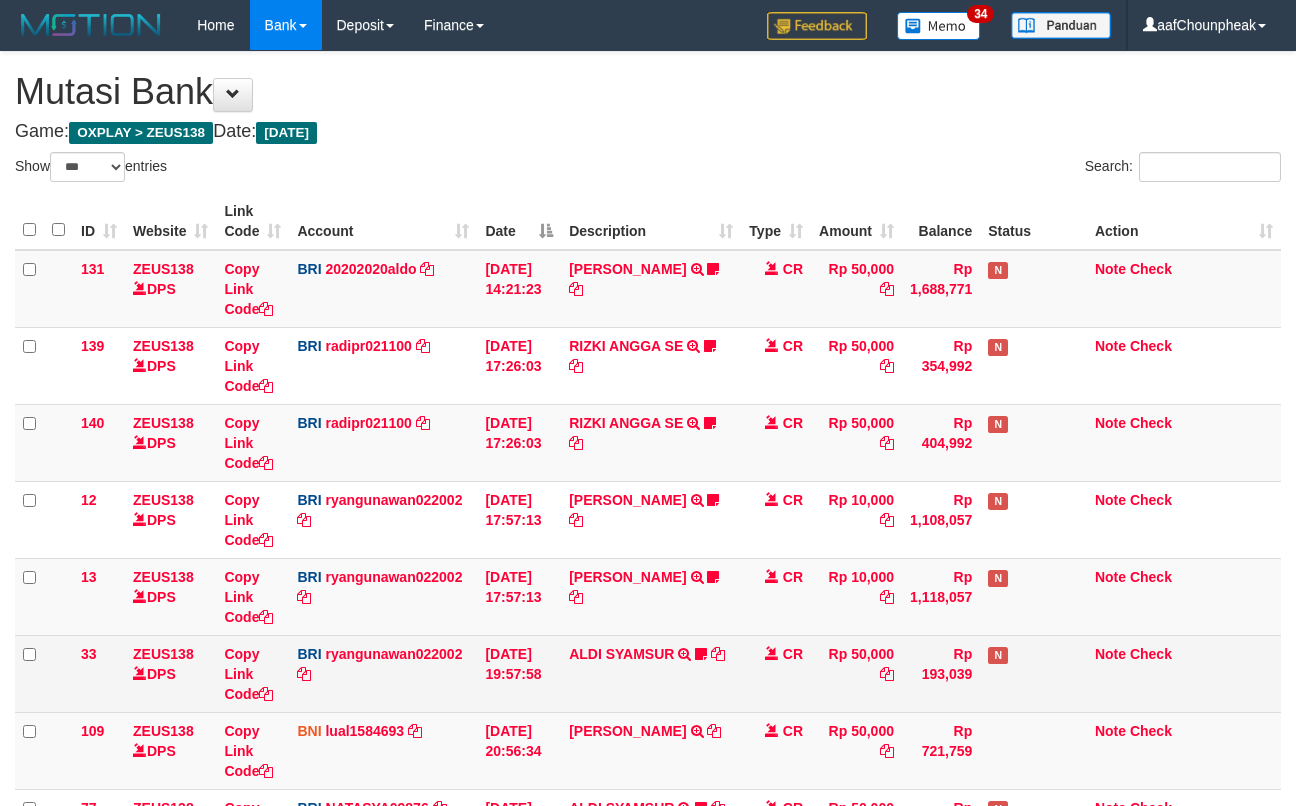 scroll, scrollTop: 432, scrollLeft: 0, axis: vertical 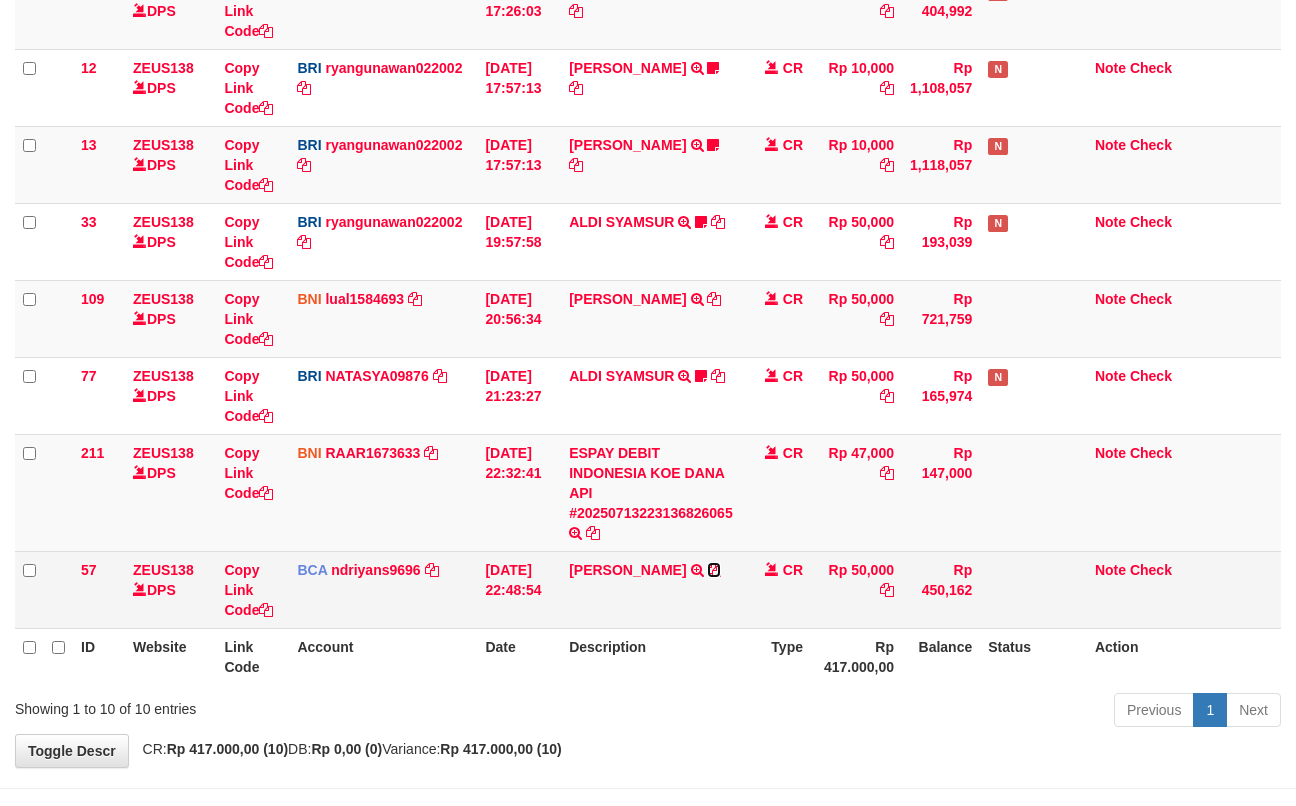 click at bounding box center (714, 570) 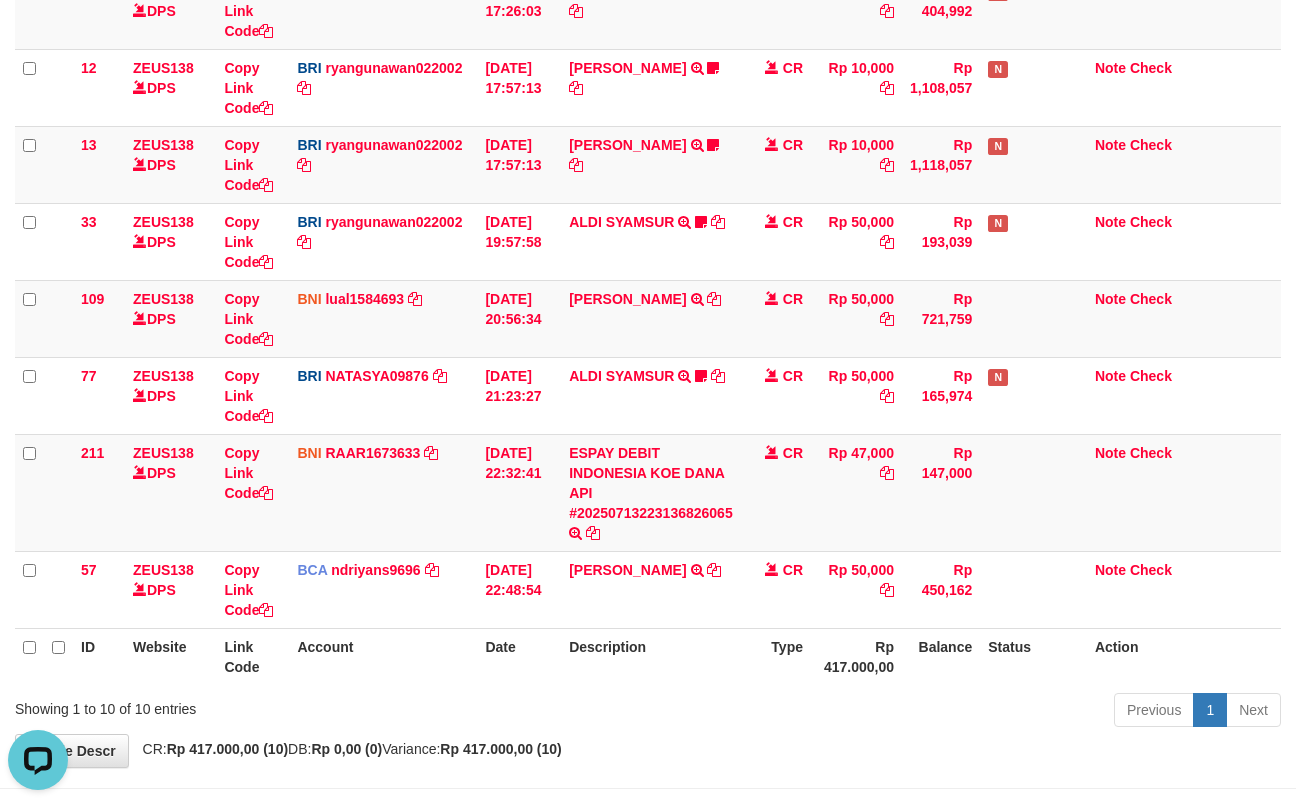 scroll, scrollTop: 0, scrollLeft: 0, axis: both 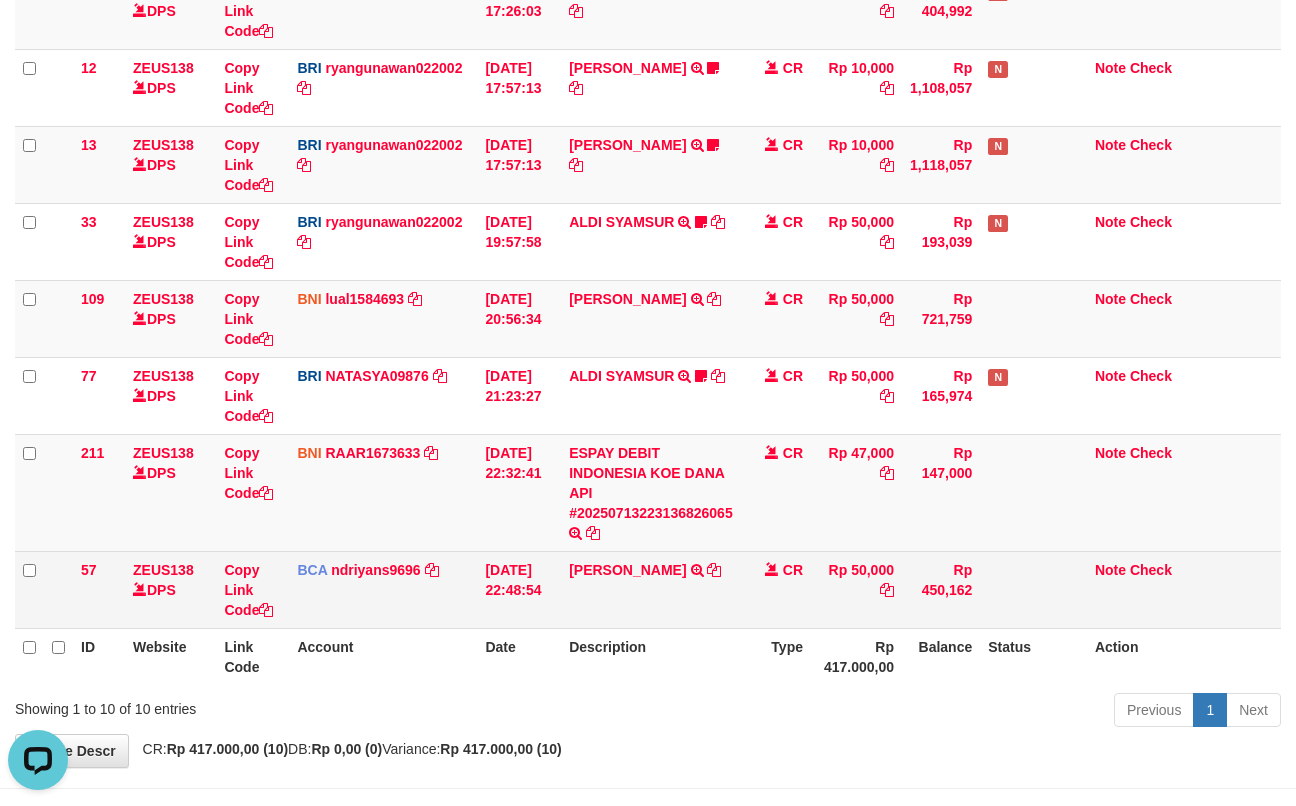 click on "Rp 50,000" at bounding box center [856, 589] 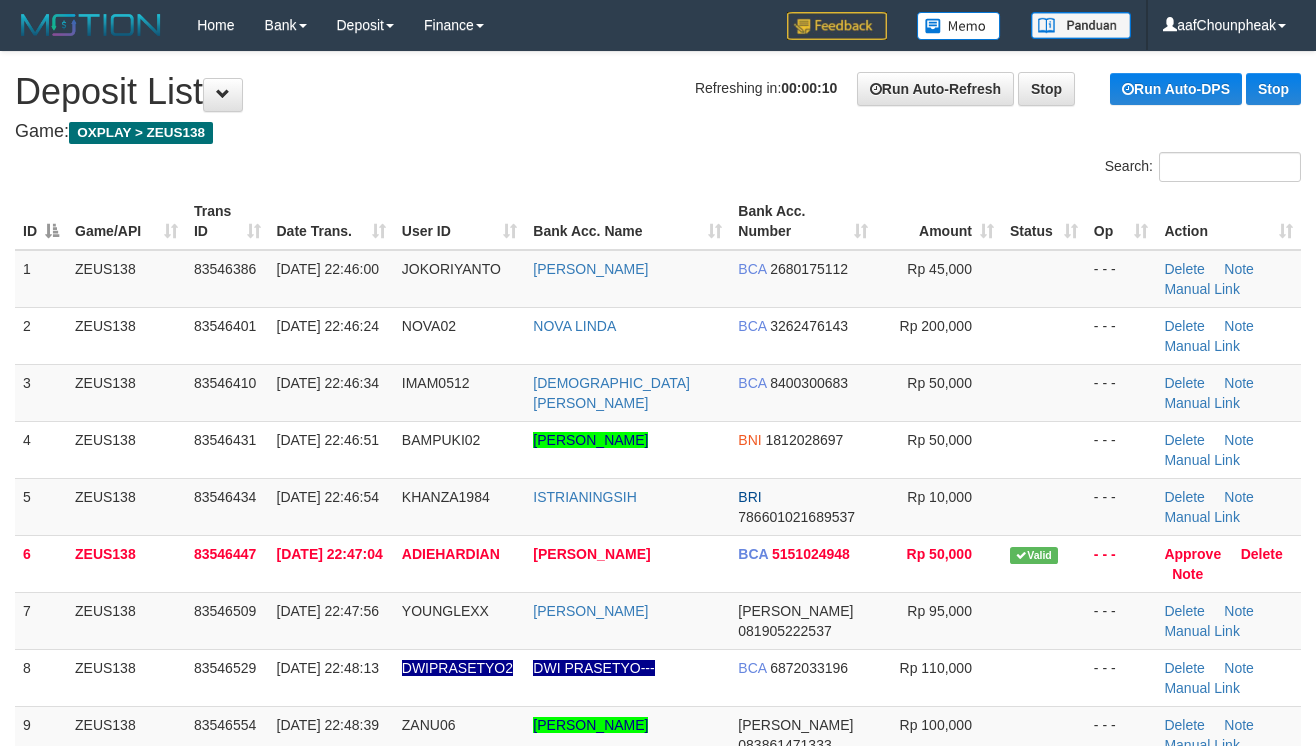 scroll, scrollTop: 0, scrollLeft: 0, axis: both 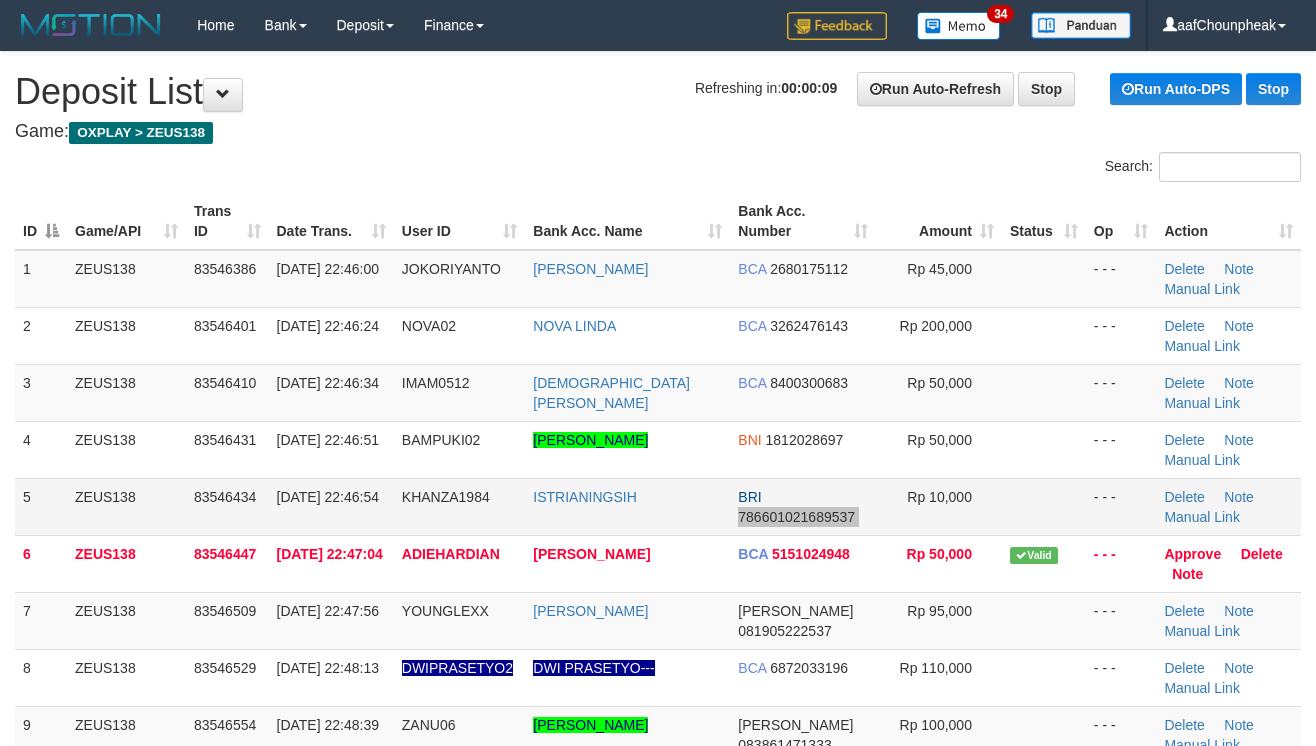 drag, startPoint x: 893, startPoint y: 485, endPoint x: 858, endPoint y: 478, distance: 35.69314 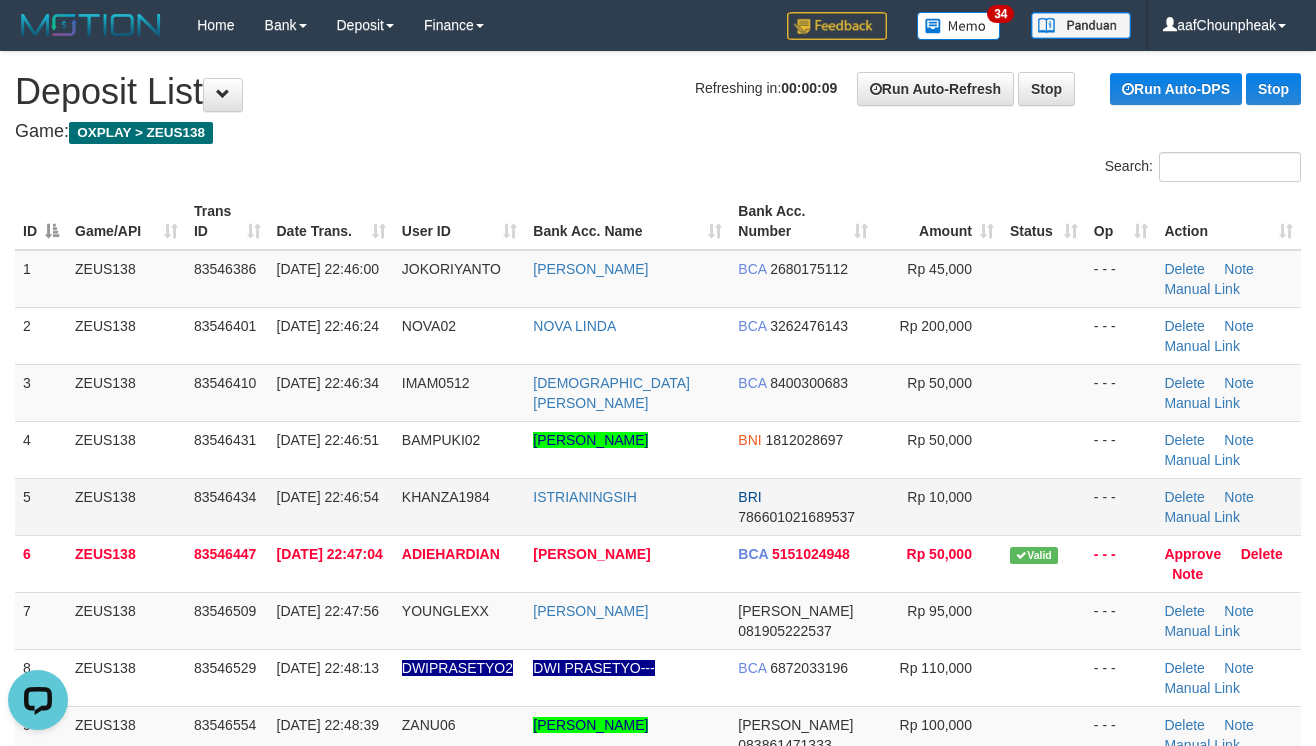 scroll, scrollTop: 0, scrollLeft: 0, axis: both 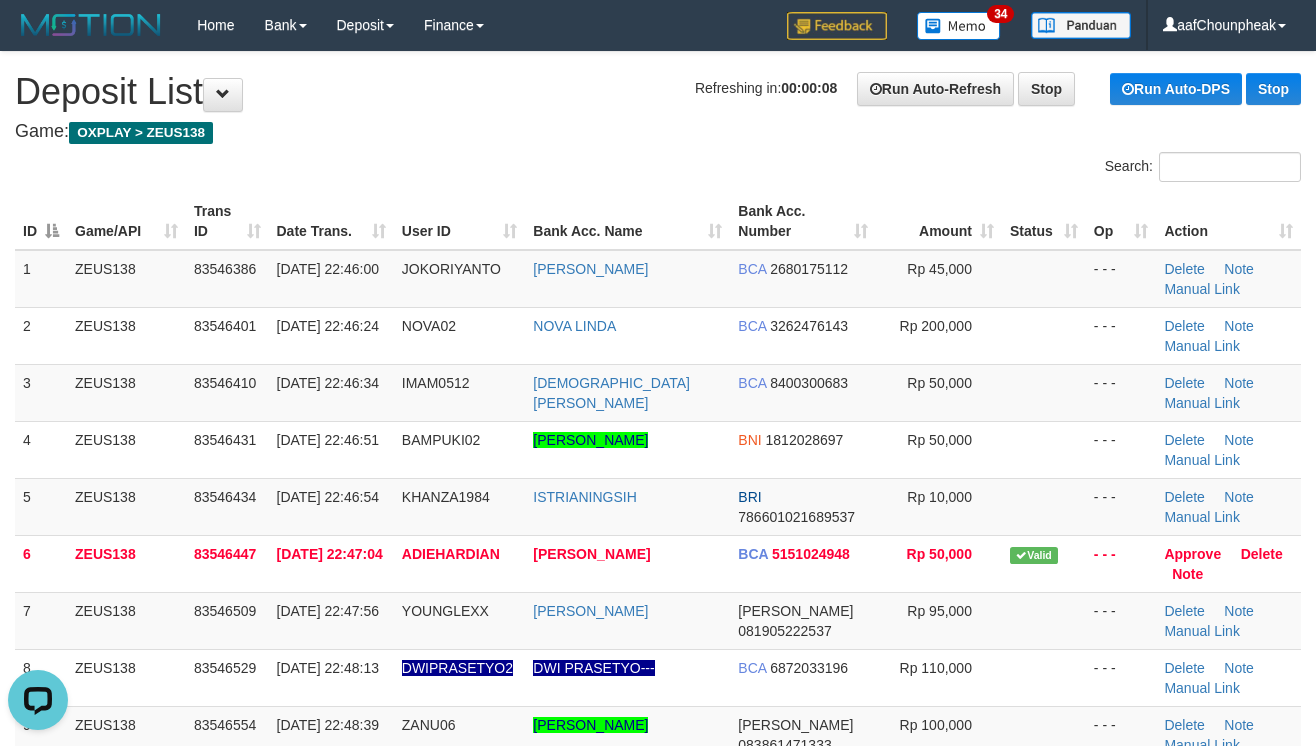 drag, startPoint x: 873, startPoint y: 408, endPoint x: 1326, endPoint y: 349, distance: 456.82602 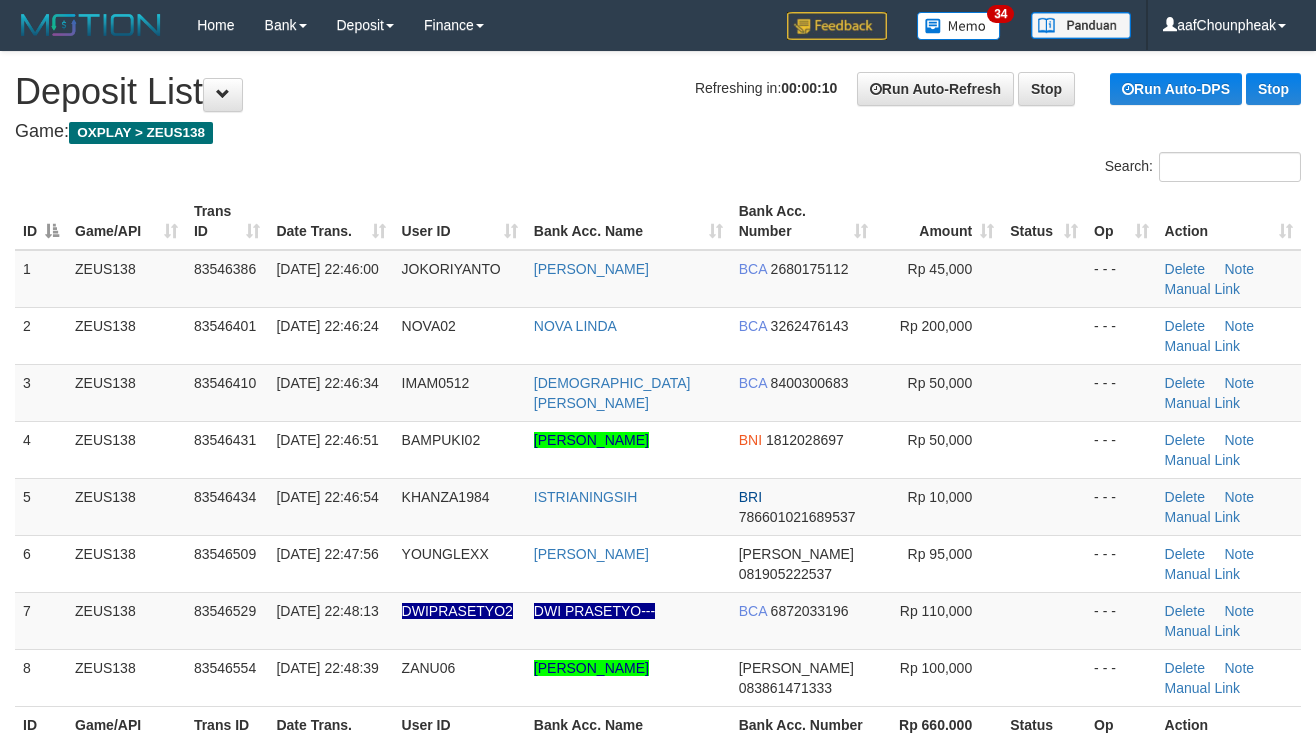 scroll, scrollTop: 0, scrollLeft: 0, axis: both 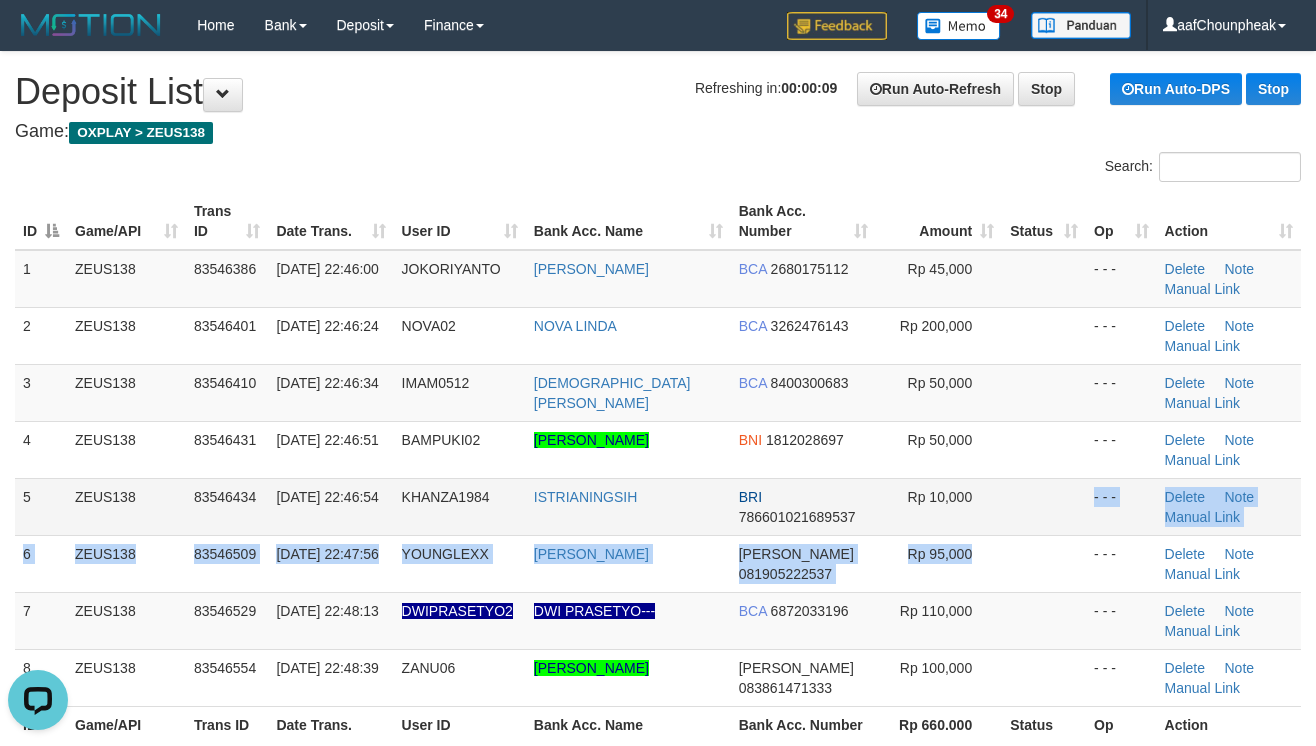 drag, startPoint x: 990, startPoint y: 536, endPoint x: 1021, endPoint y: 532, distance: 31.257 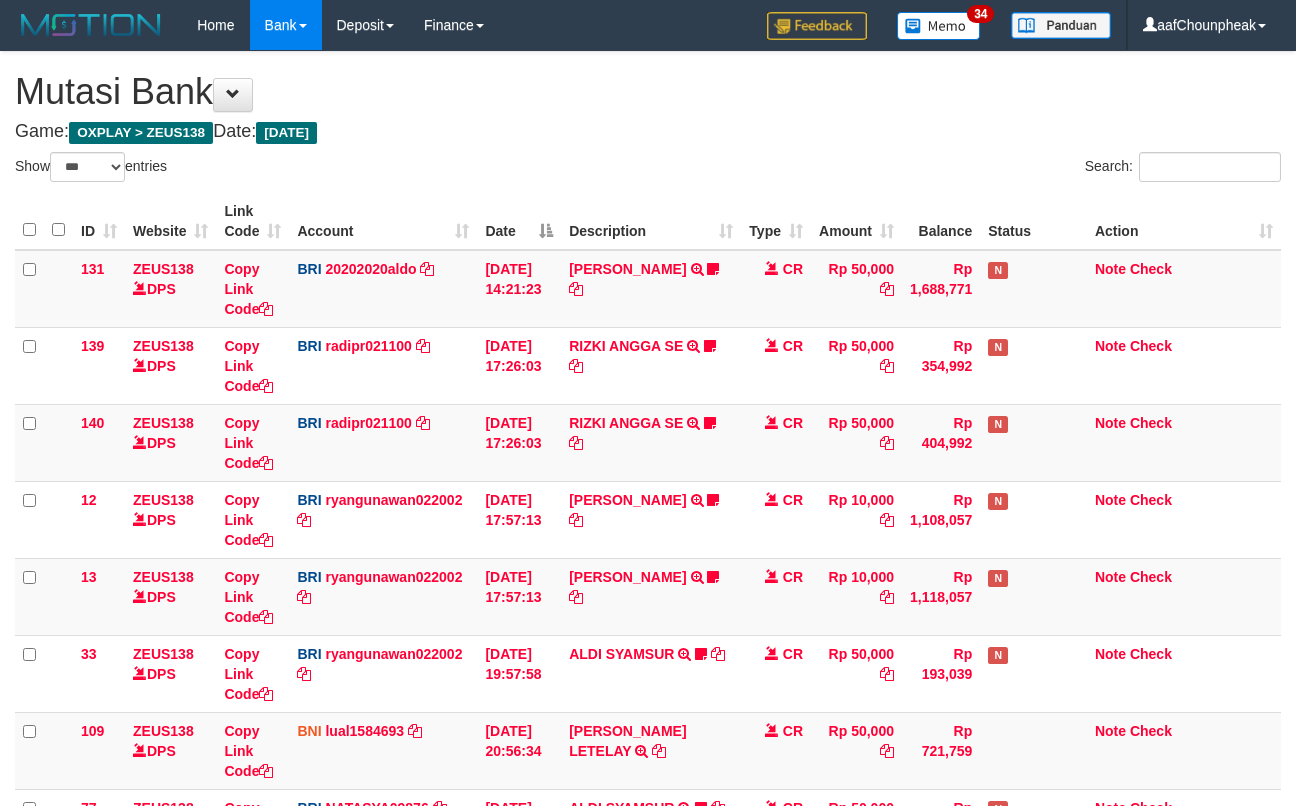 select on "***" 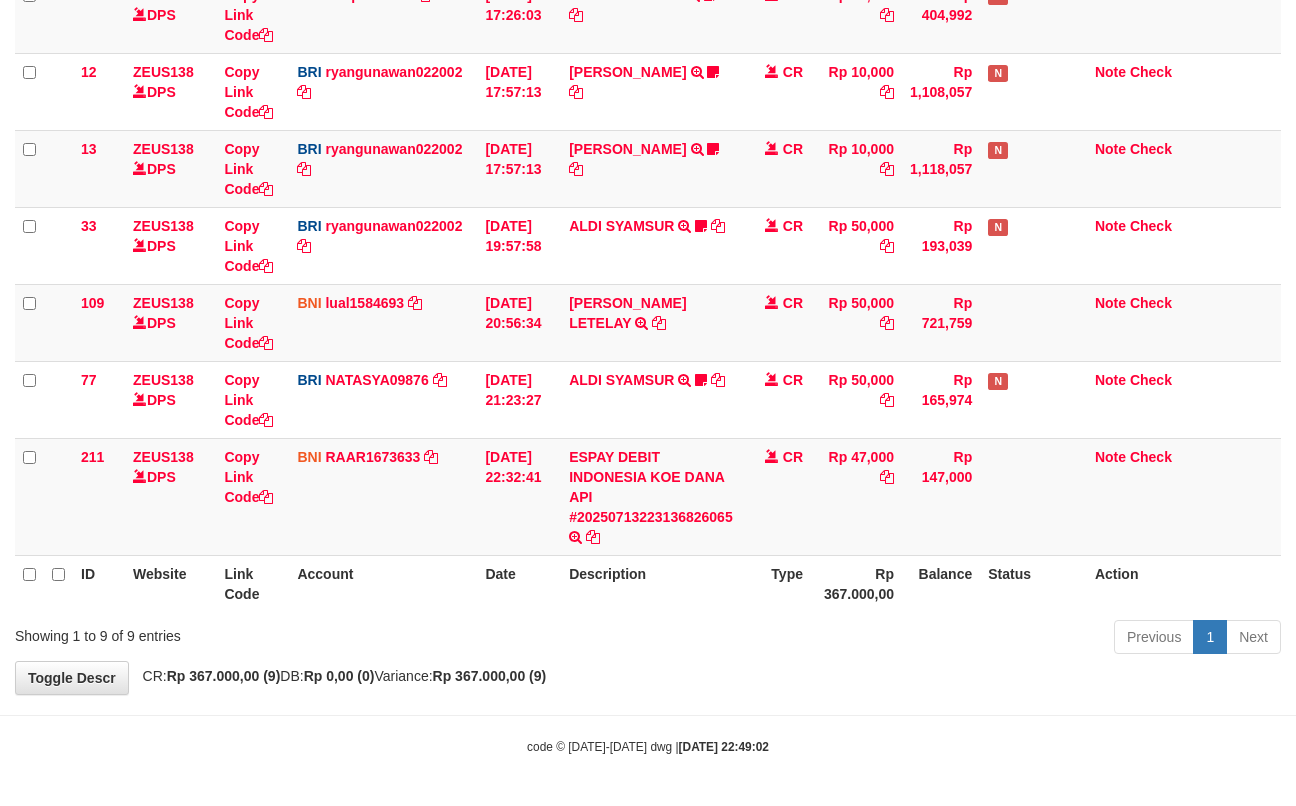 drag, startPoint x: 0, startPoint y: 0, endPoint x: 896, endPoint y: 578, distance: 1066.2551 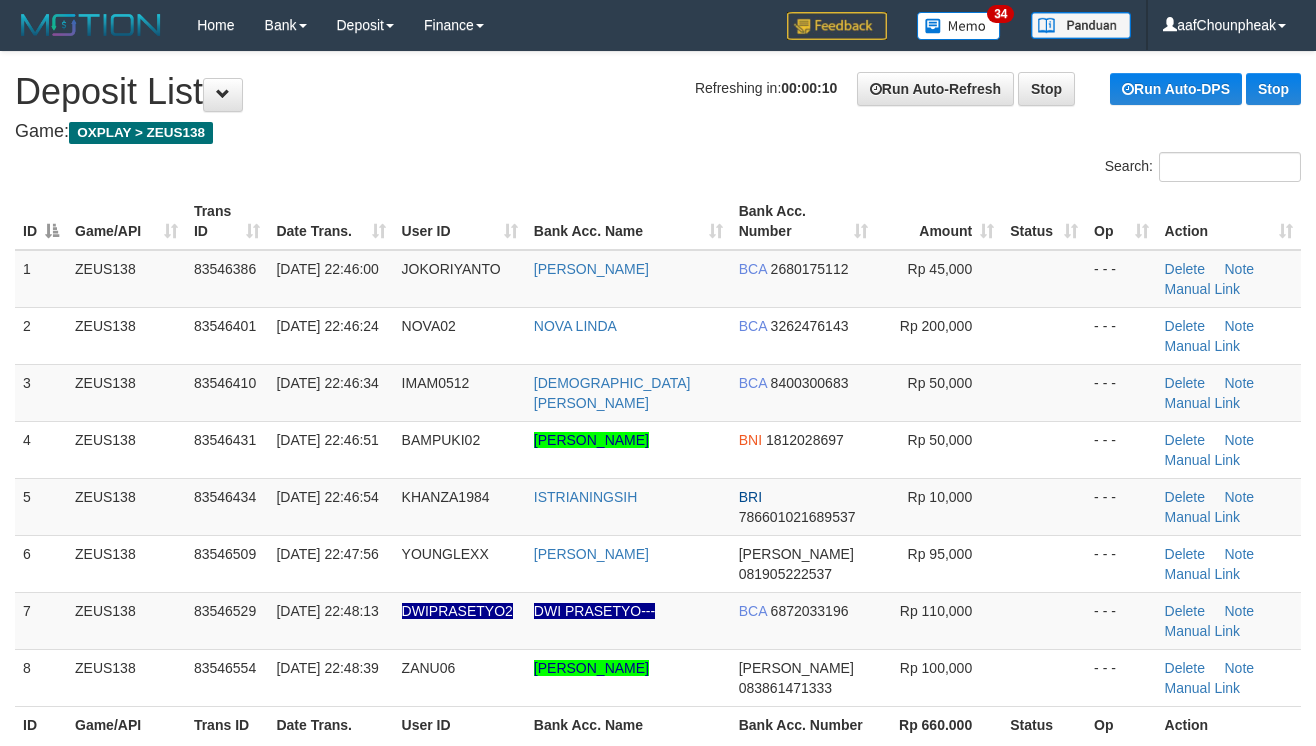 scroll, scrollTop: 0, scrollLeft: 0, axis: both 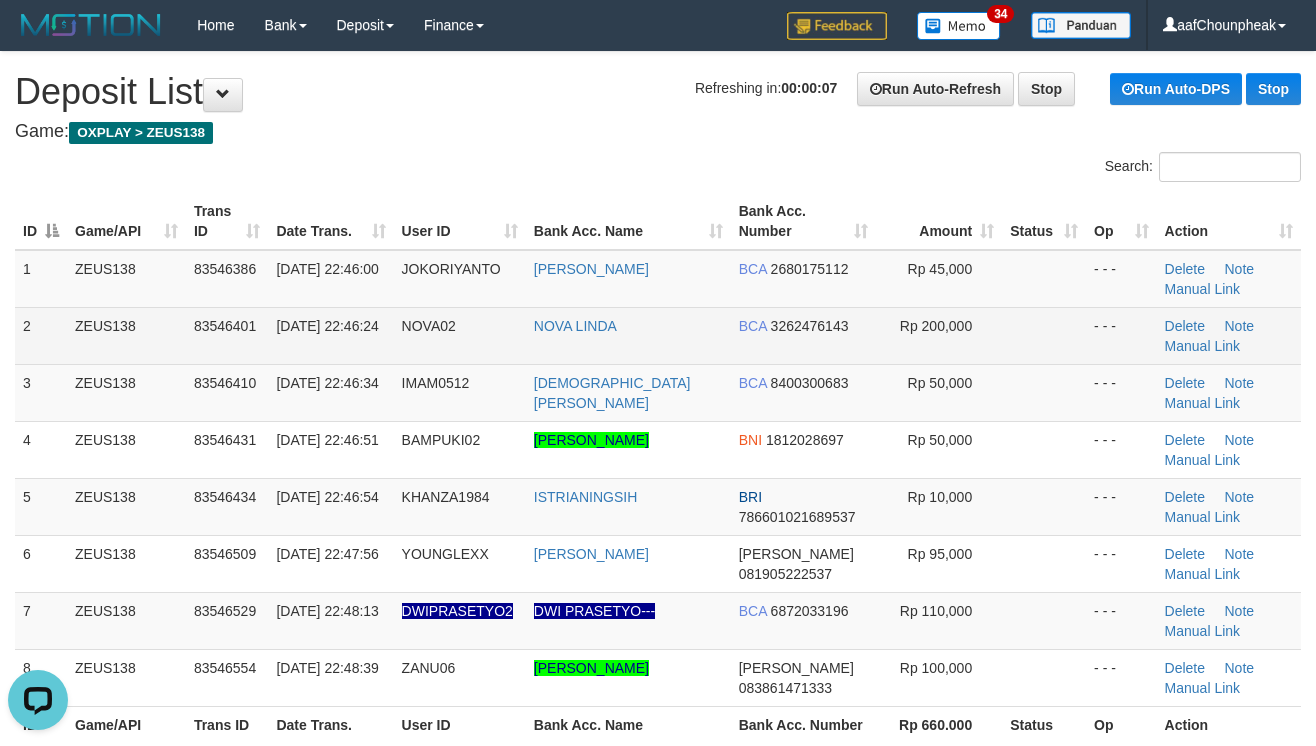 click on "Rp 200,000" at bounding box center (939, 335) 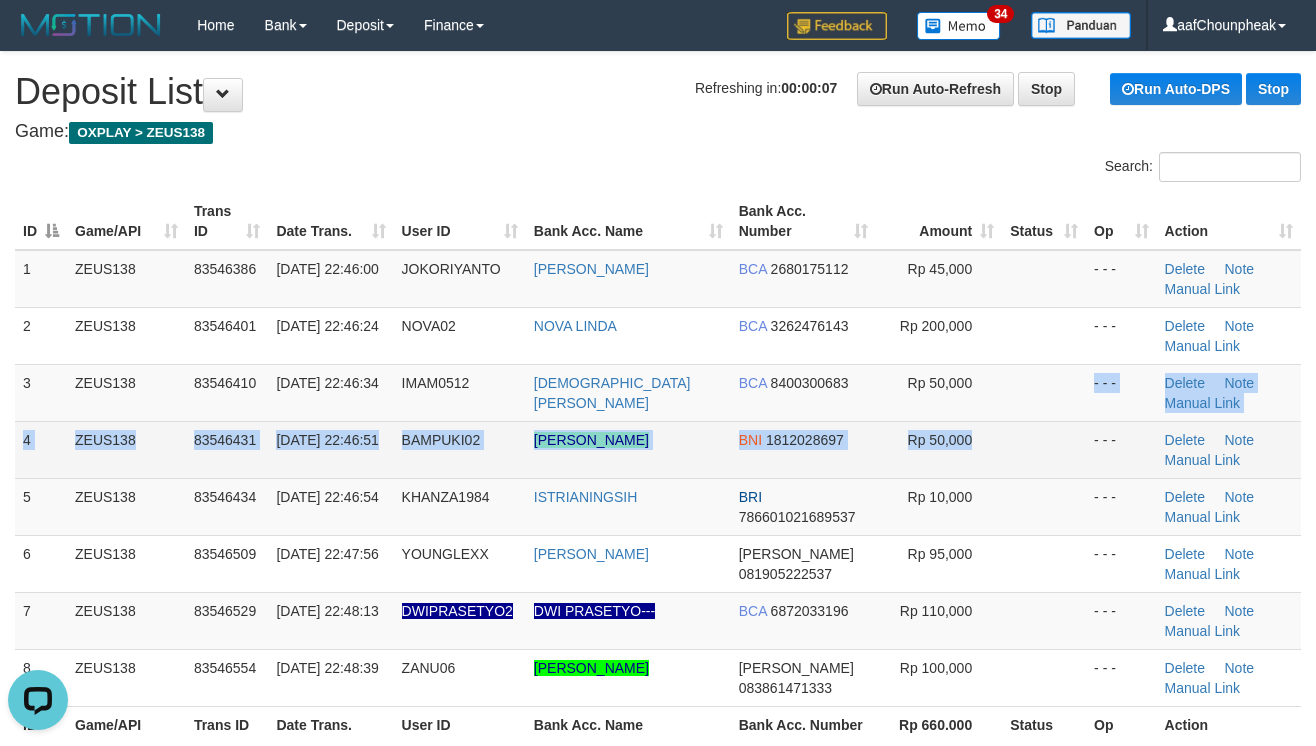 drag, startPoint x: 1088, startPoint y: 468, endPoint x: 1144, endPoint y: 444, distance: 60.926186 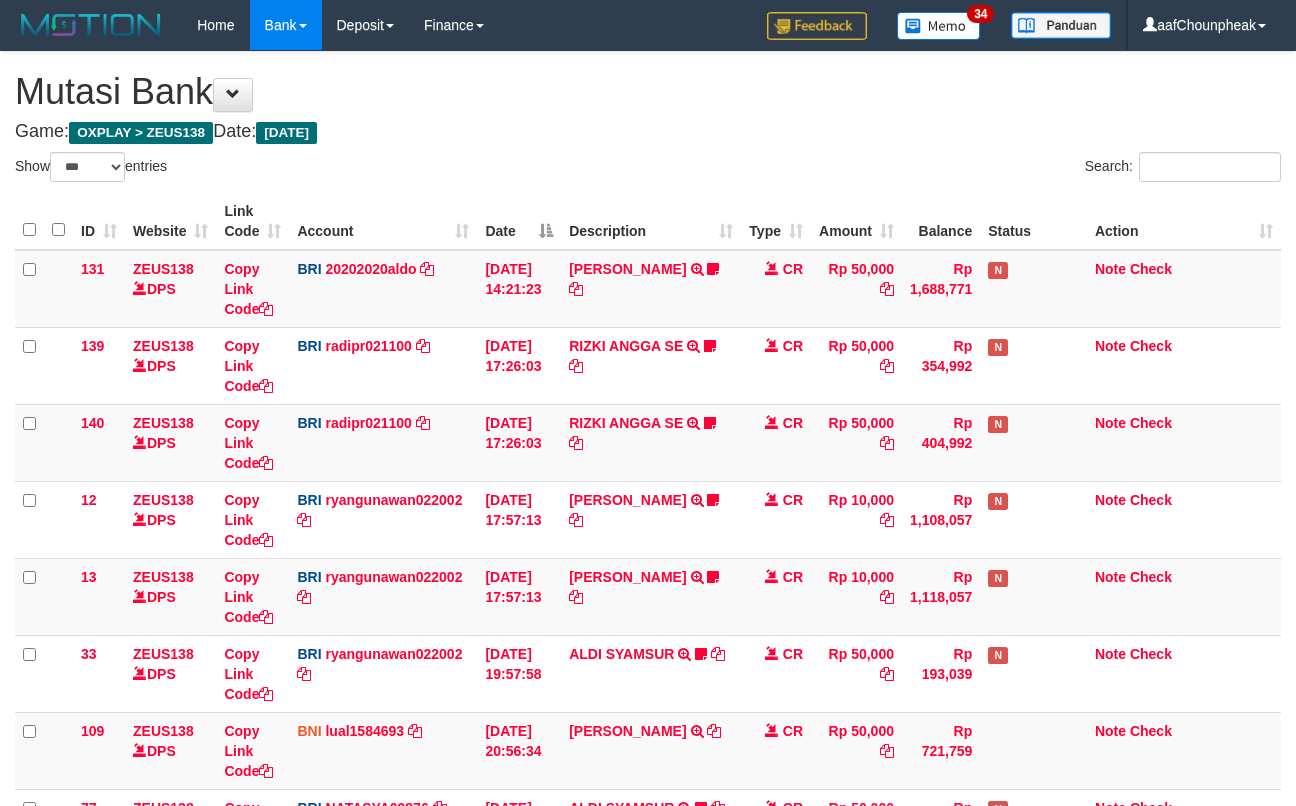 select on "***" 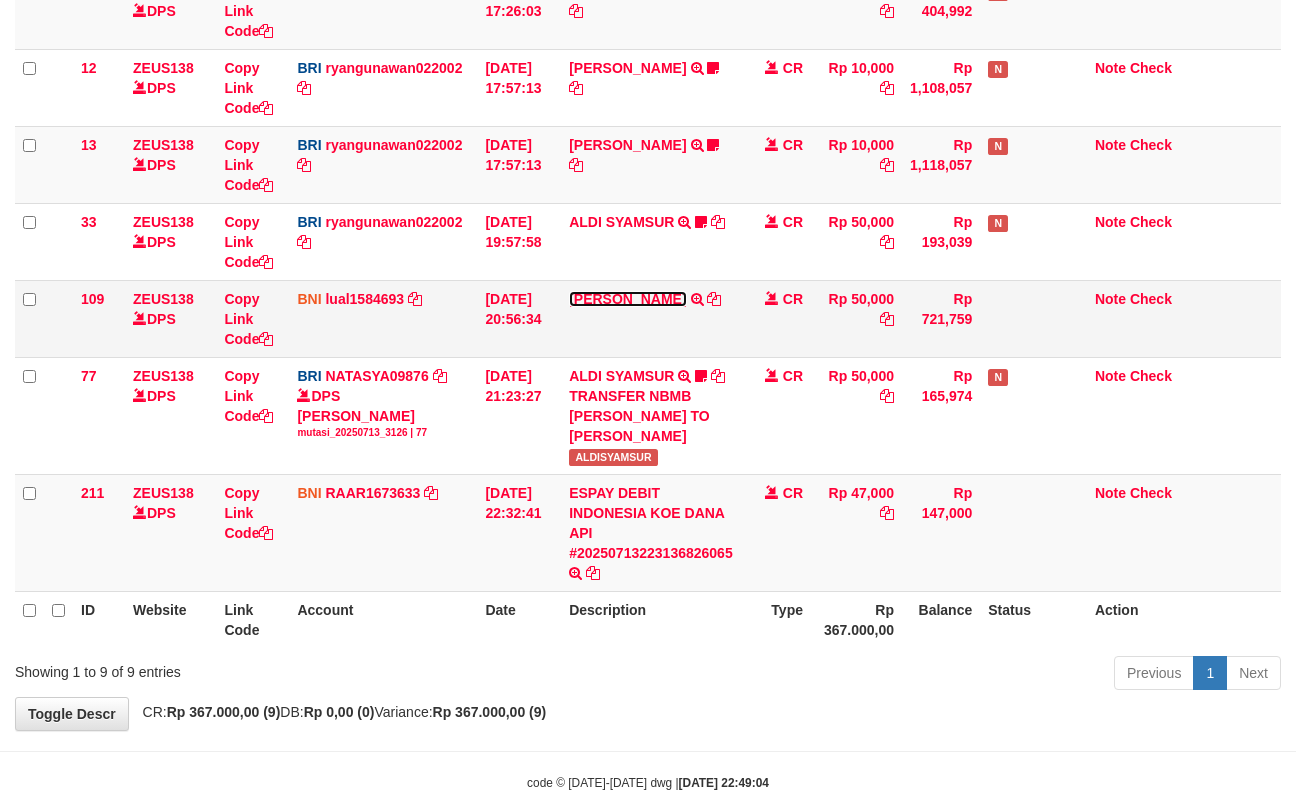 click on "[PERSON_NAME]" at bounding box center [627, 299] 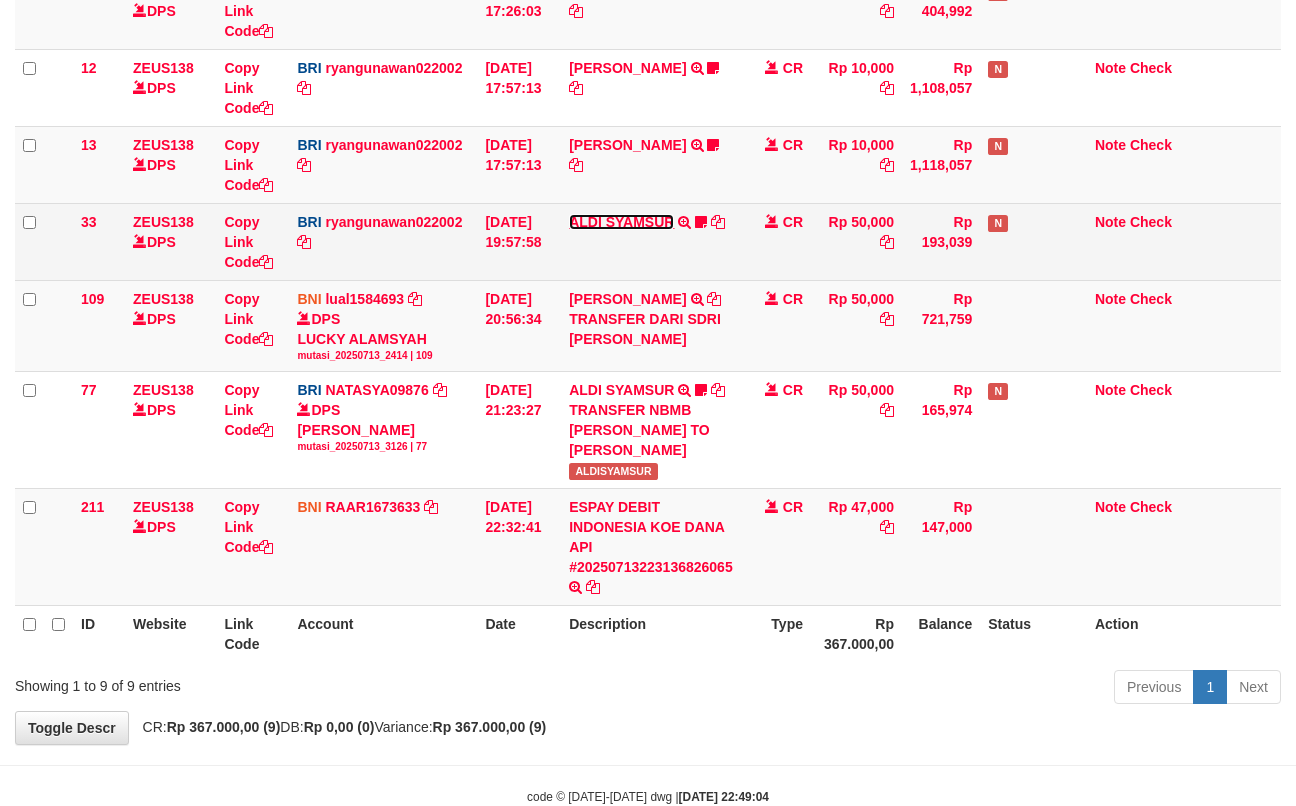 click on "ALDI SYAMSUR" at bounding box center (621, 222) 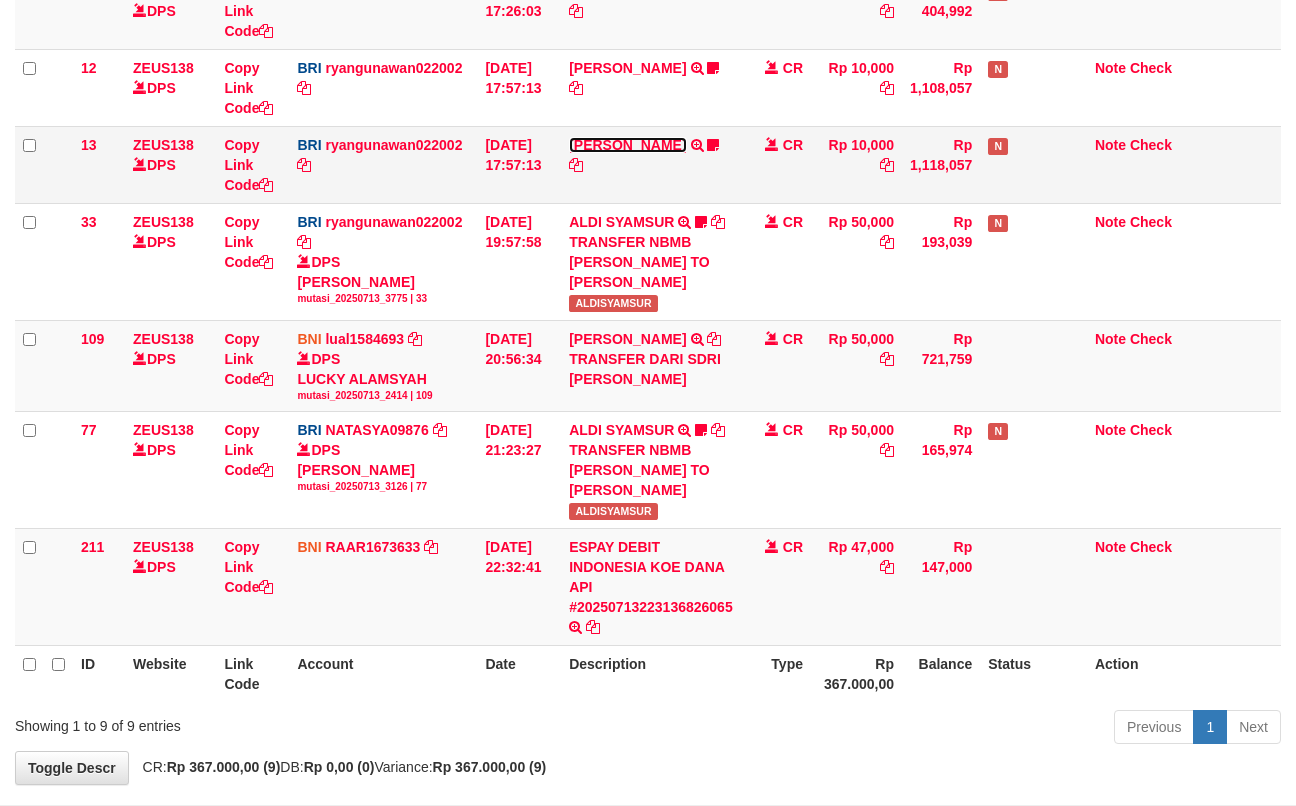 click on "ENOS RAMBALANG" at bounding box center [627, 145] 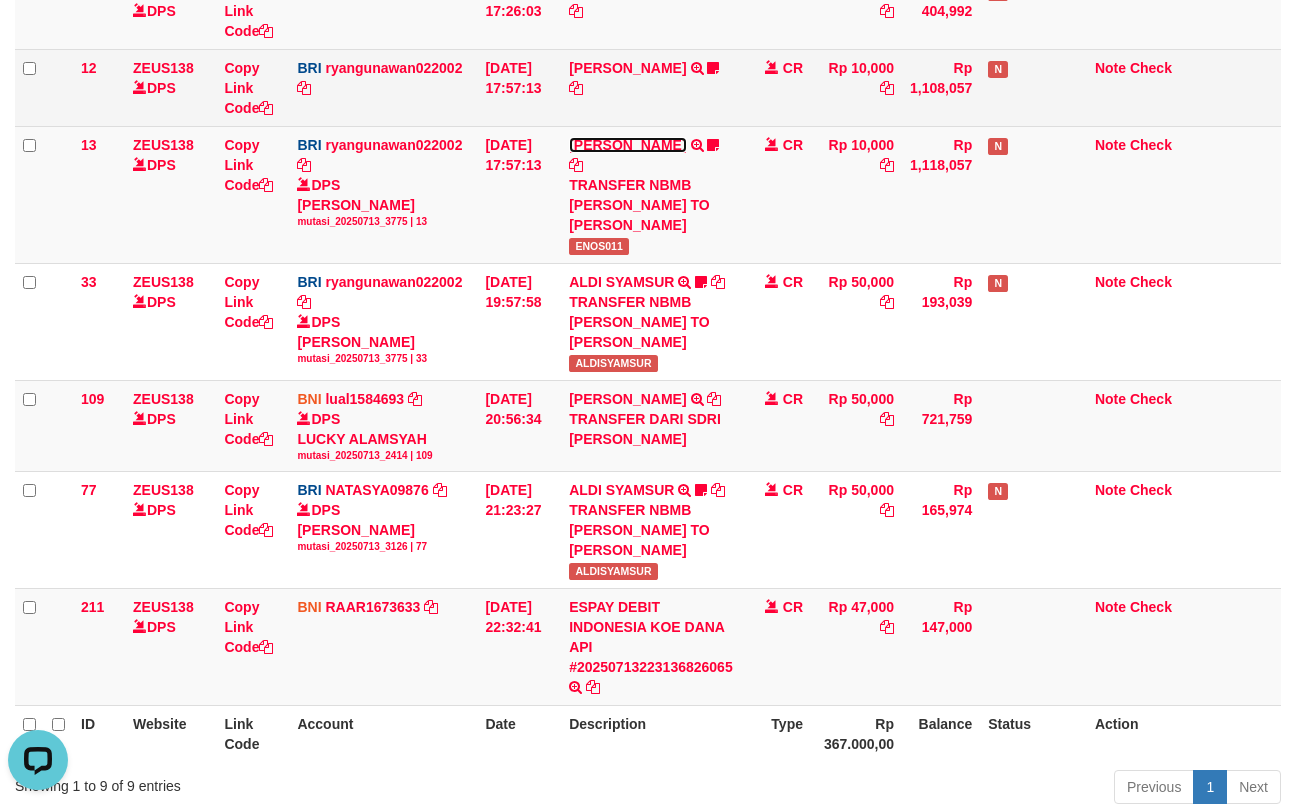 scroll, scrollTop: 0, scrollLeft: 0, axis: both 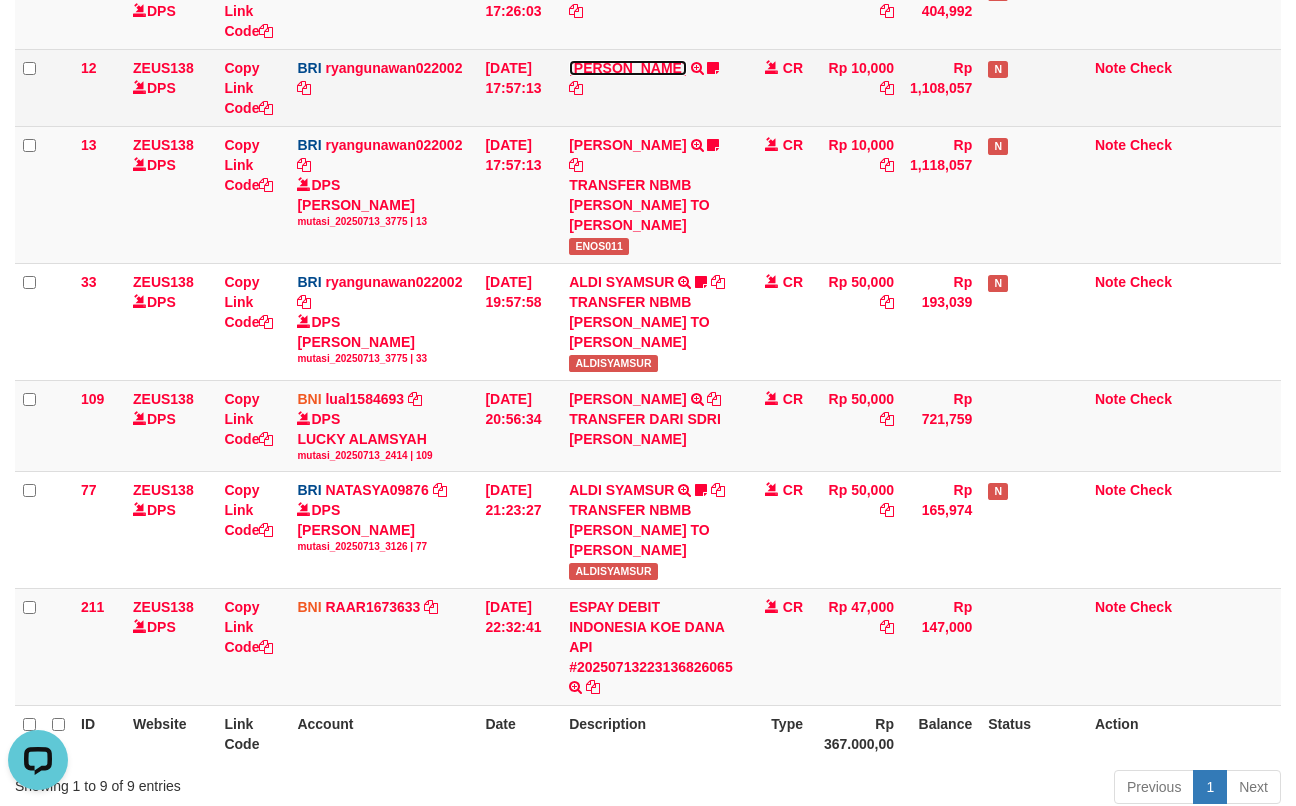 click on "ENOS RAMBALANG" at bounding box center [627, 68] 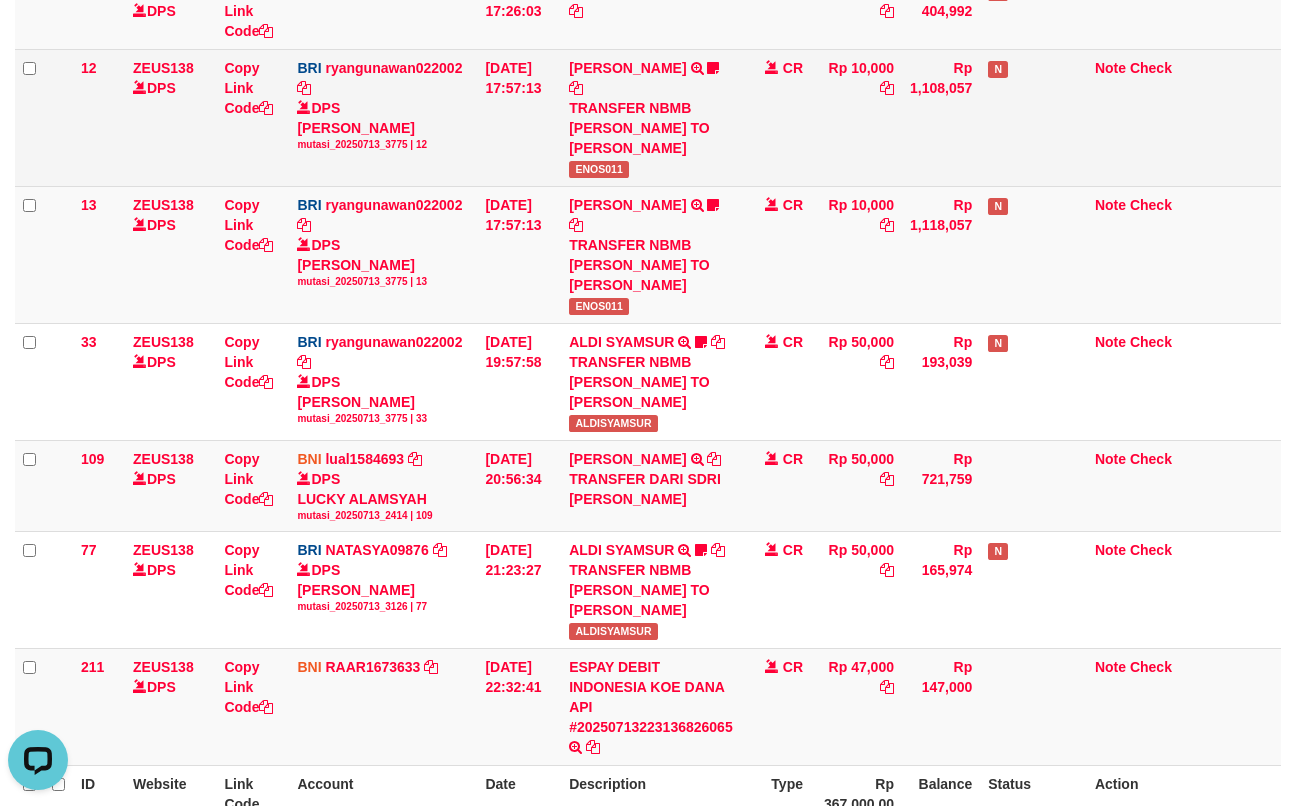 click on "ENOS011" at bounding box center (599, 169) 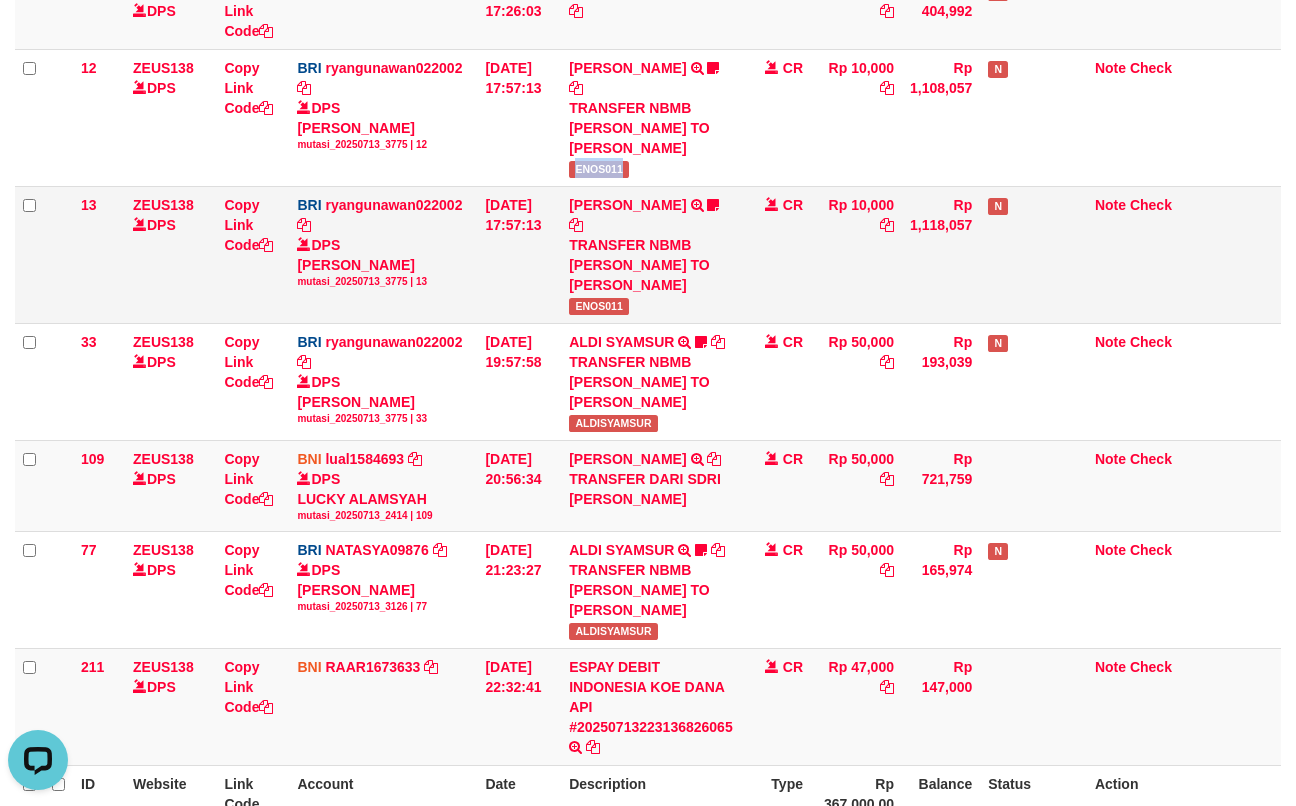 drag, startPoint x: 592, startPoint y: 173, endPoint x: 326, endPoint y: 249, distance: 276.64417 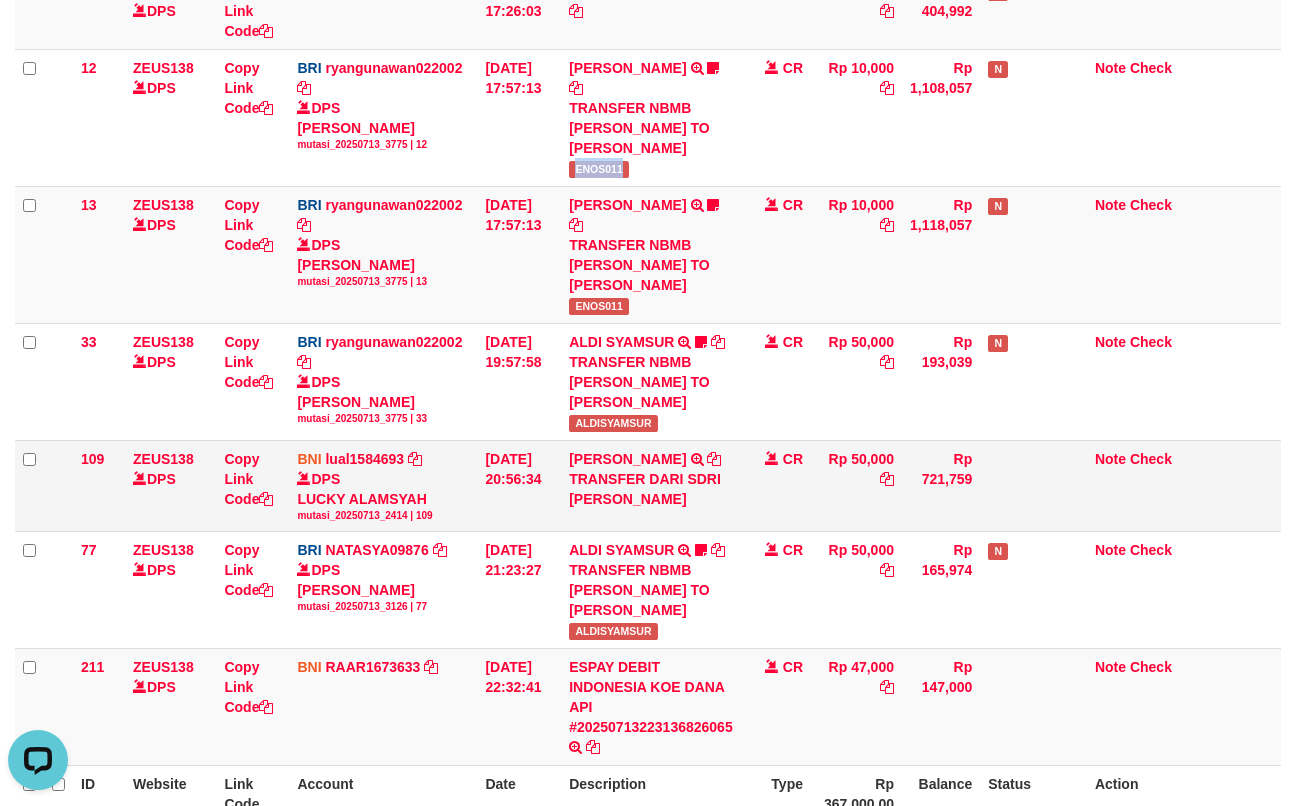 drag, startPoint x: 721, startPoint y: 441, endPoint x: 757, endPoint y: 542, distance: 107.22407 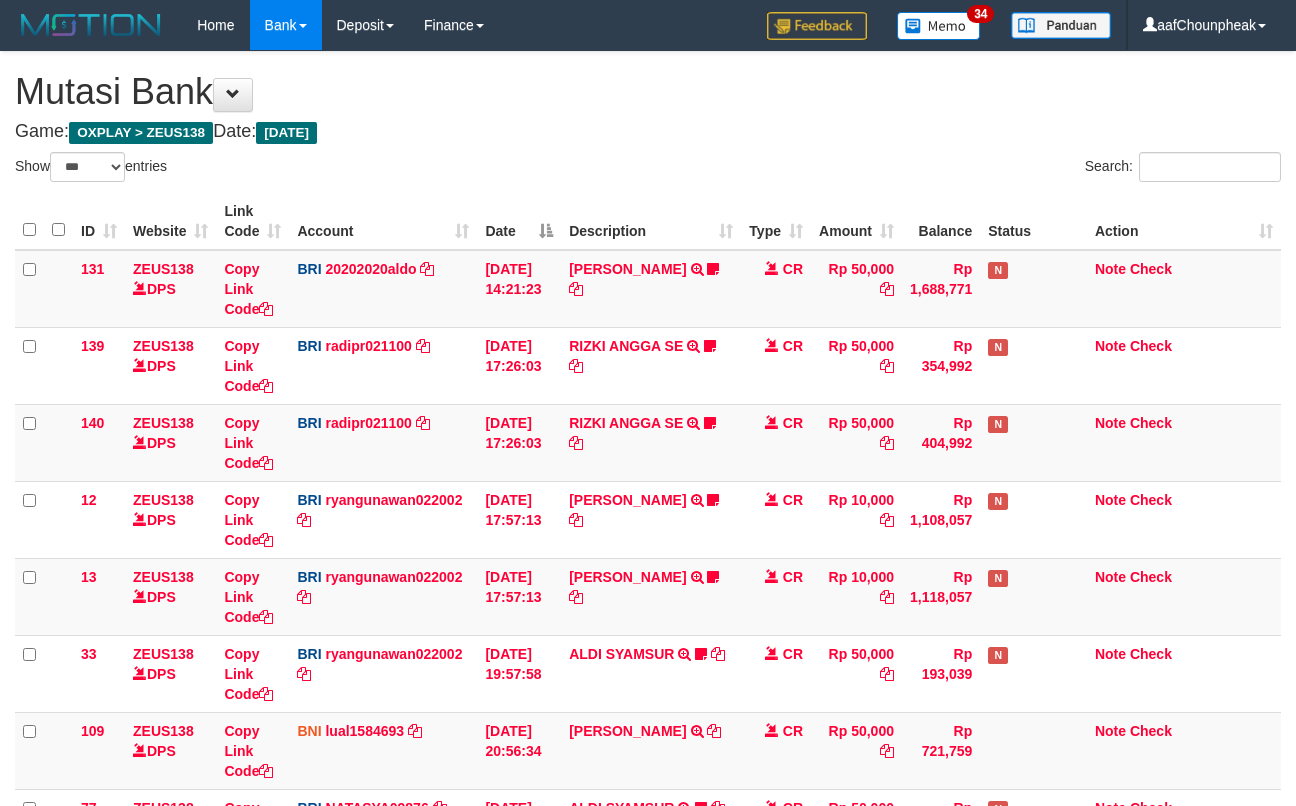 select on "***" 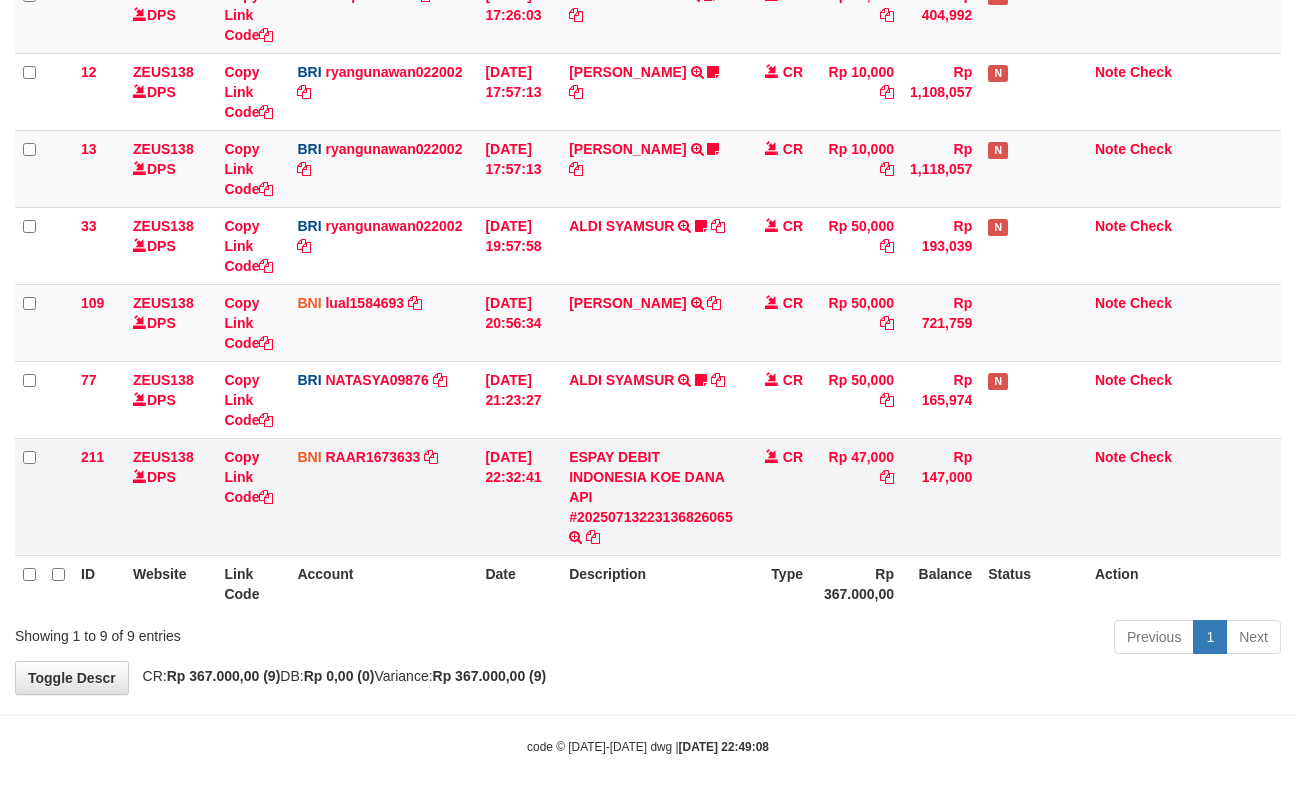 click on "CR" at bounding box center (776, 496) 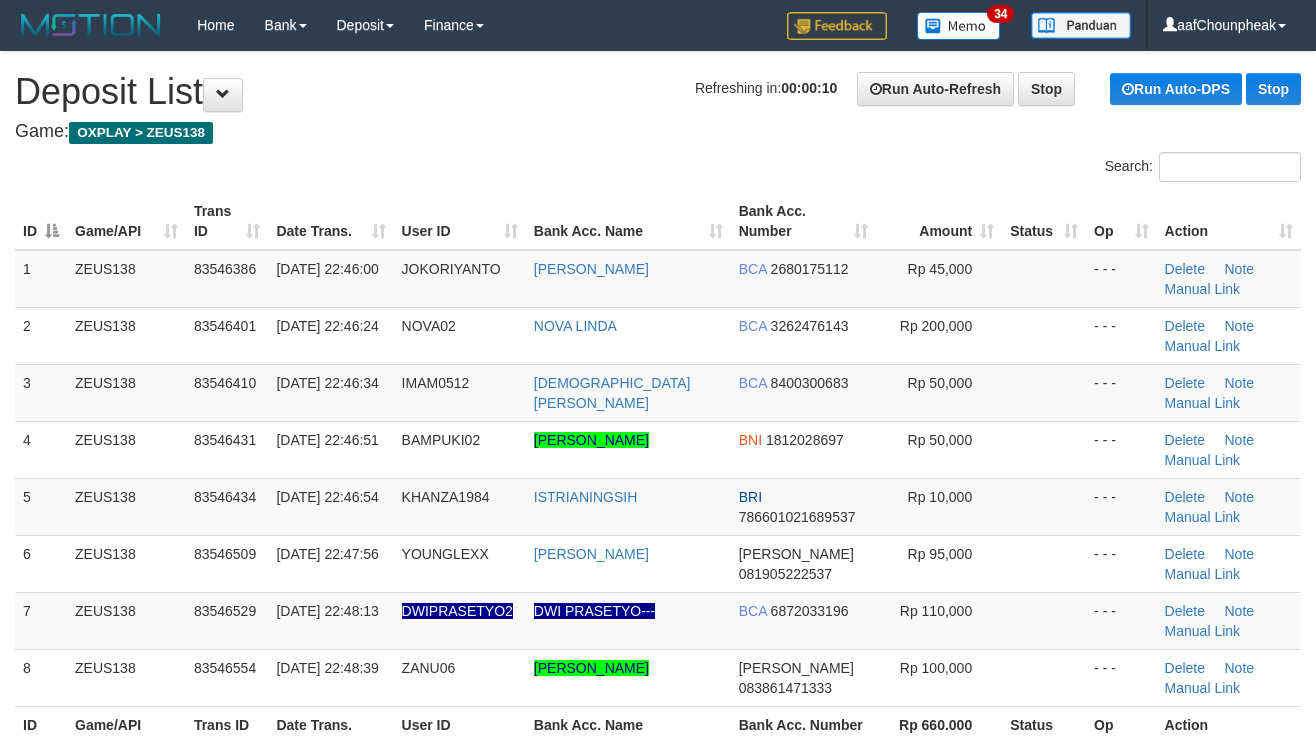 scroll, scrollTop: 0, scrollLeft: 0, axis: both 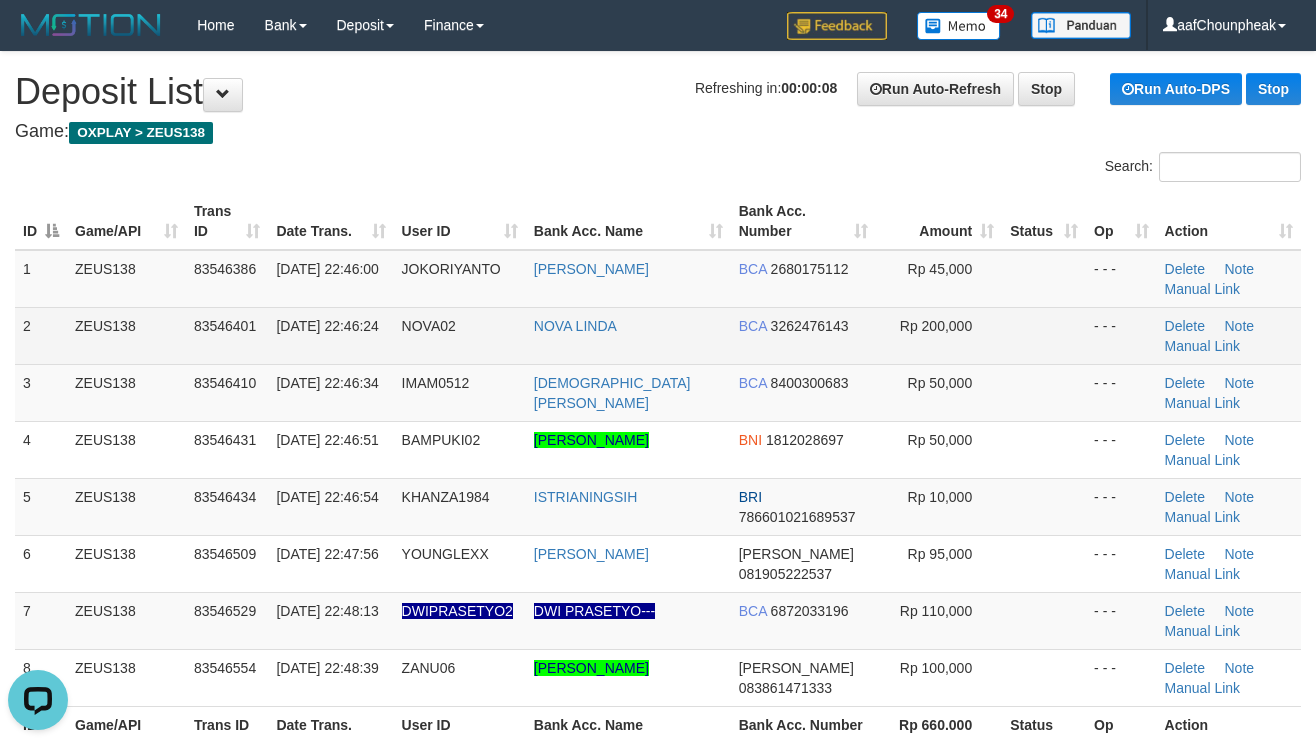 click on "Rp 200,000" at bounding box center (939, 335) 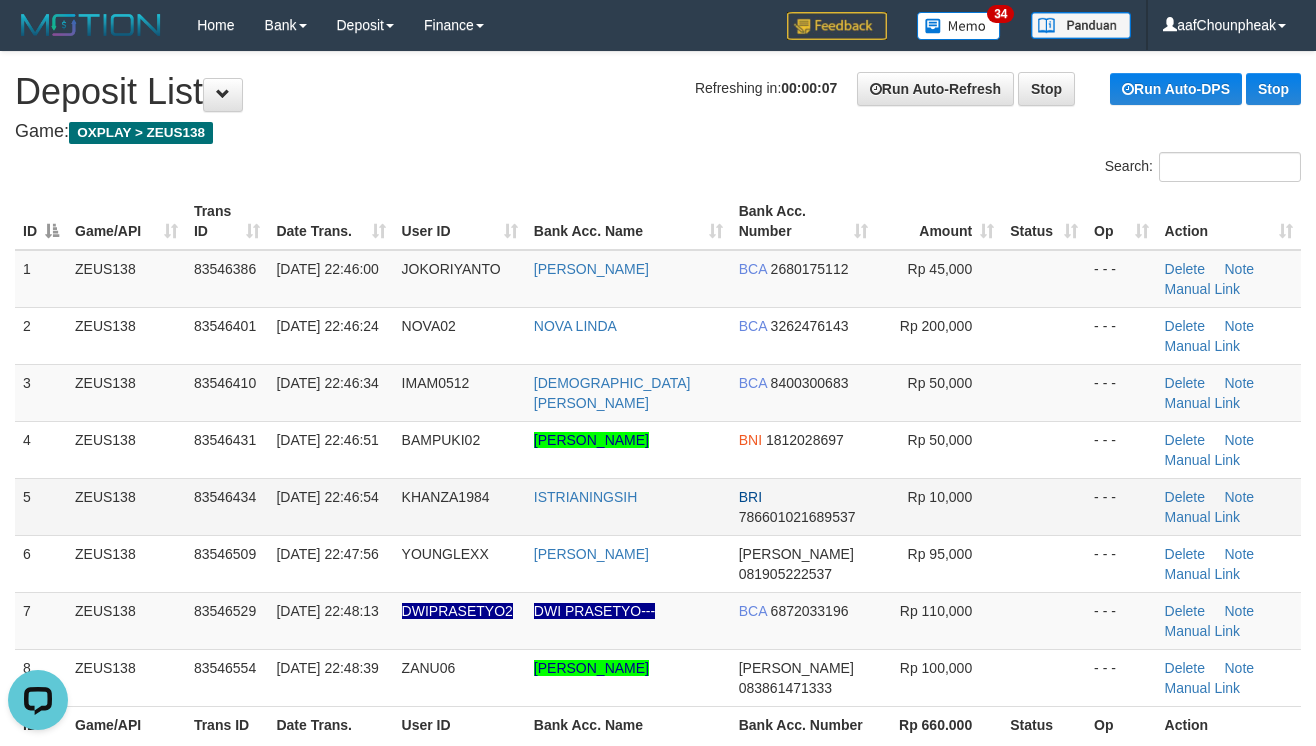 drag, startPoint x: 1096, startPoint y: 501, endPoint x: 1330, endPoint y: 456, distance: 238.28764 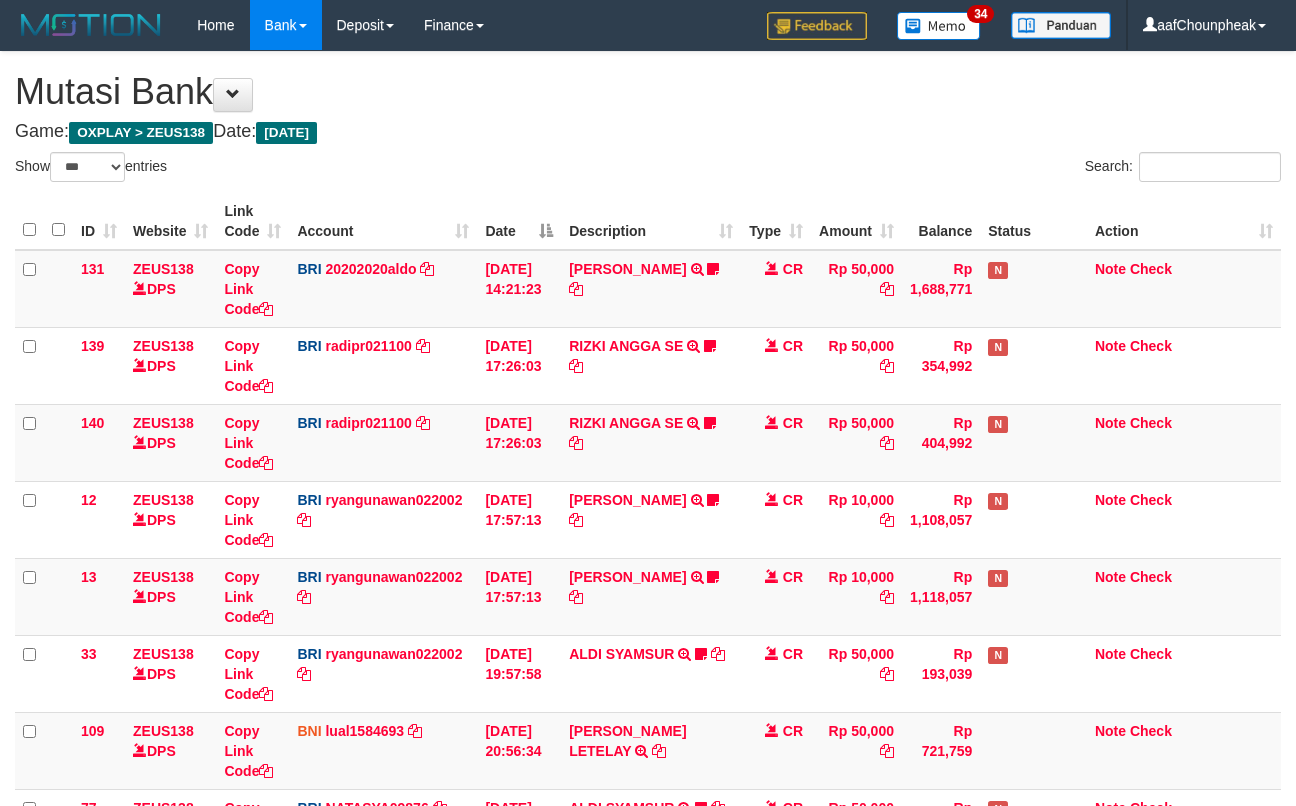 select on "***" 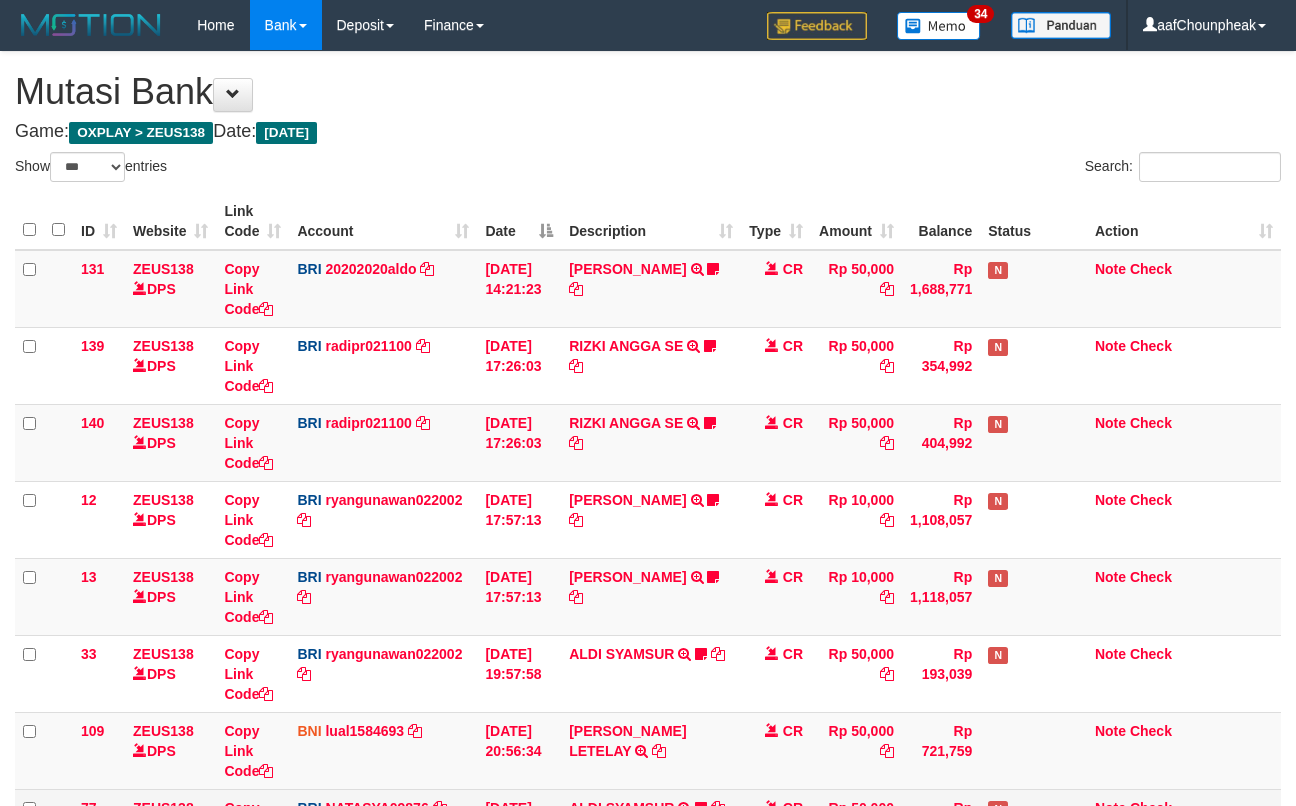 scroll, scrollTop: 432, scrollLeft: 0, axis: vertical 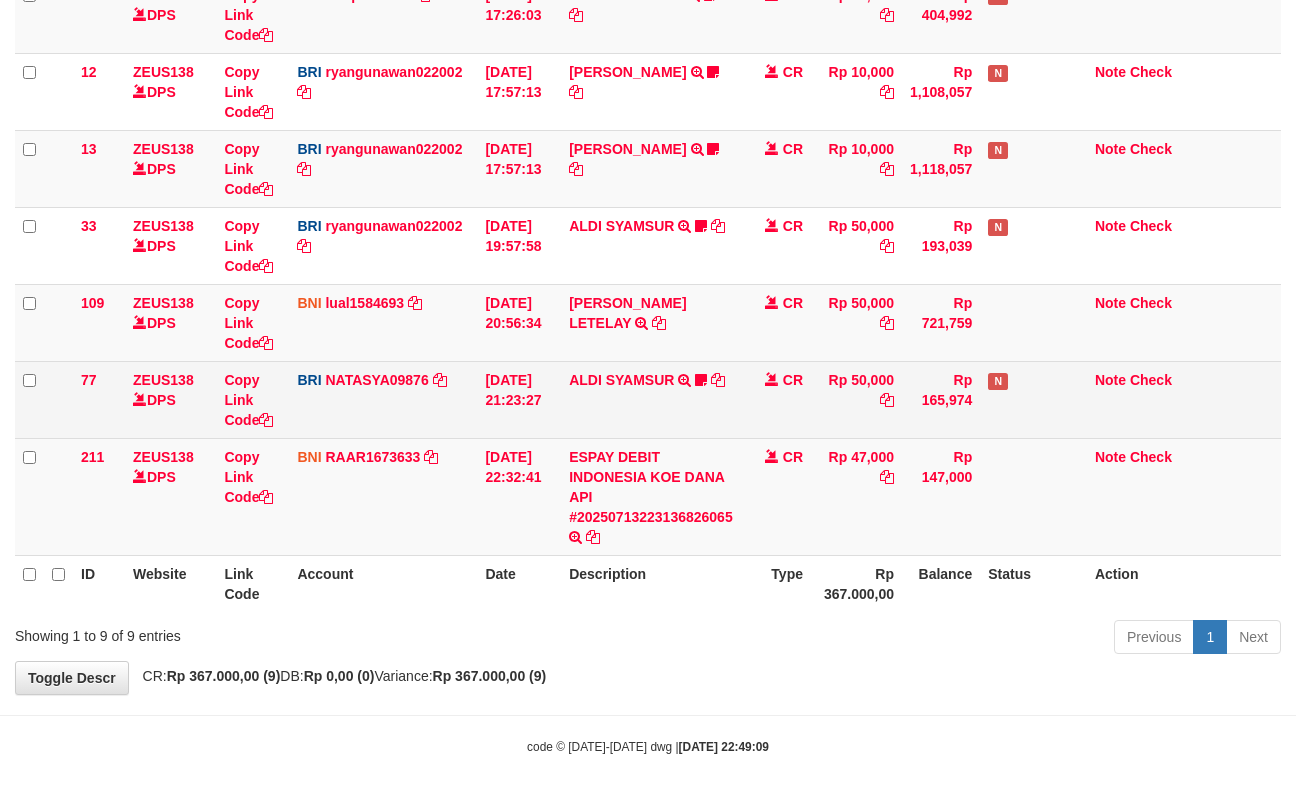 click on "ALDI SYAMSUR            TRANSFER NBMB ALDI SYAMSUR TO SITI NURLITA SAPITRI    ALDISYAMSUR" at bounding box center (651, 399) 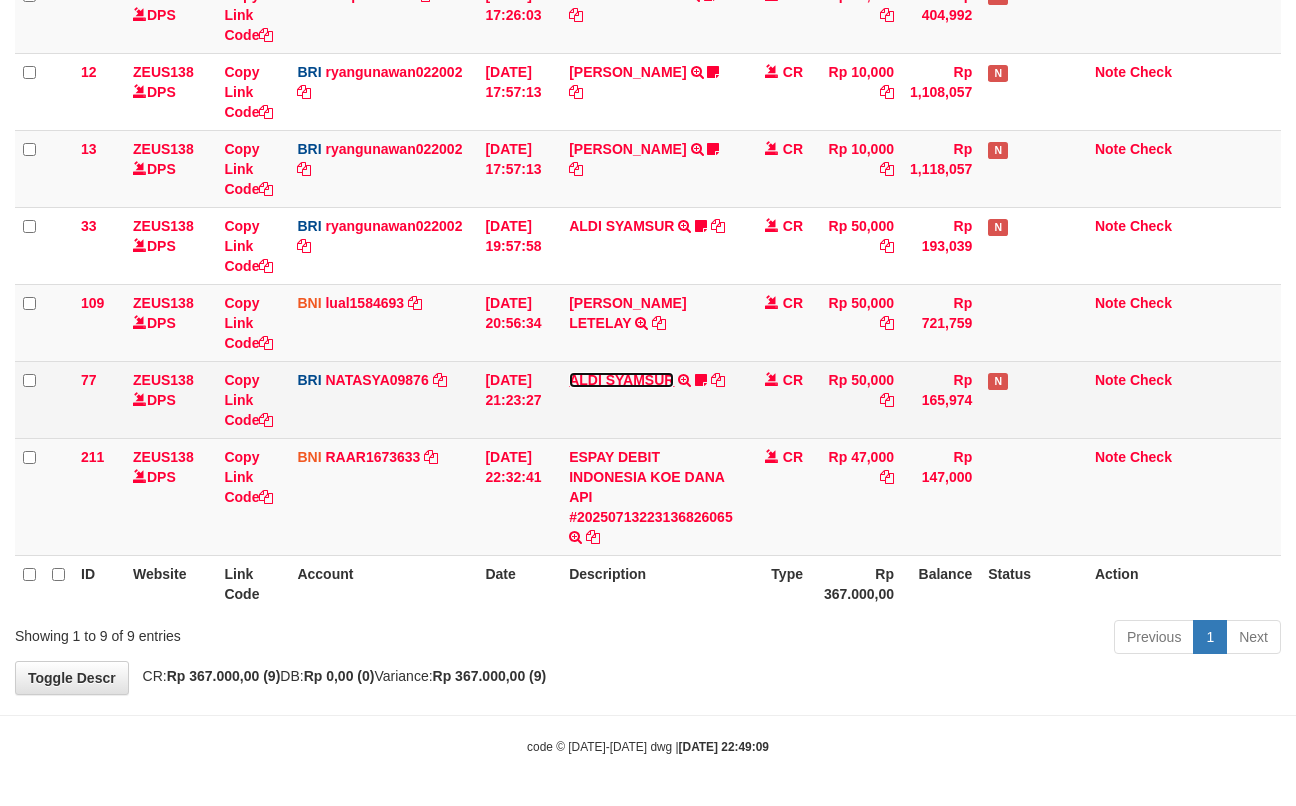 click on "ALDI SYAMSUR" at bounding box center [621, 380] 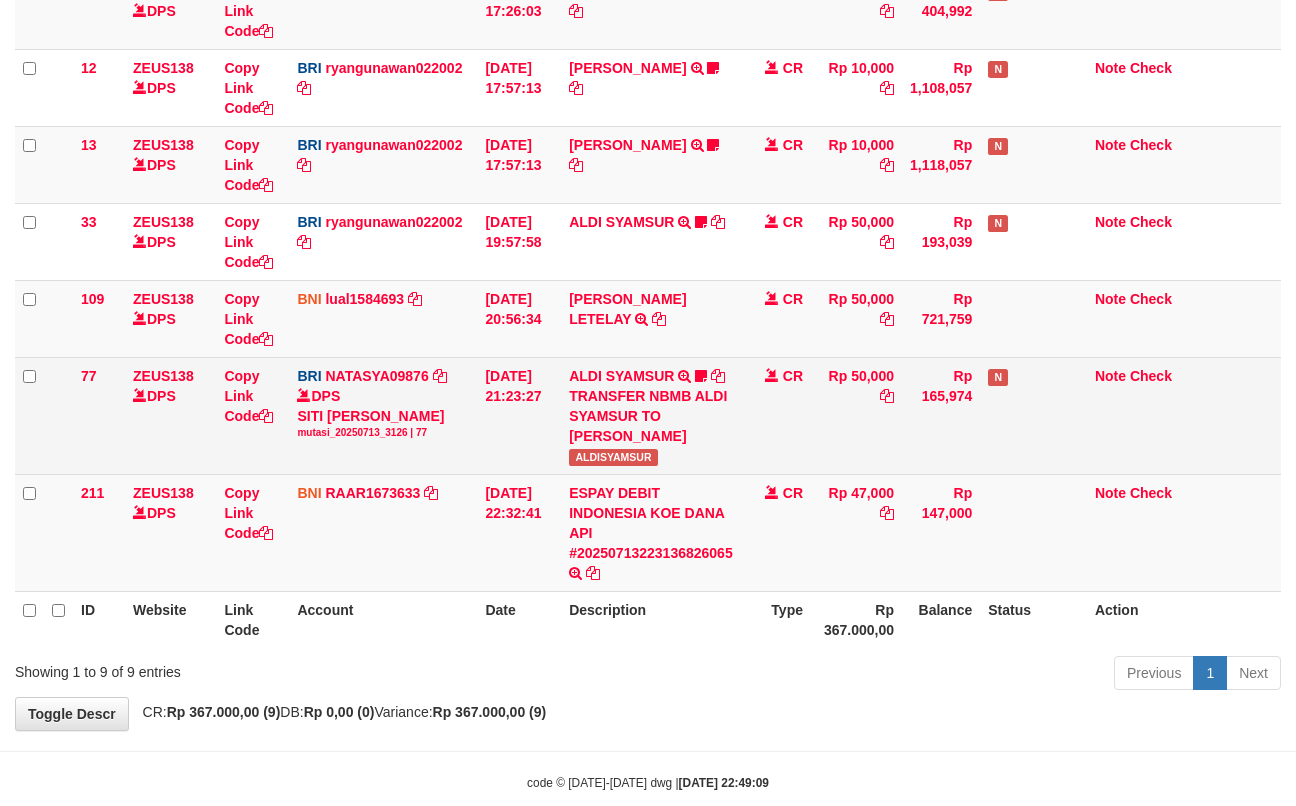 click on "ALDISYAMSUR" at bounding box center (613, 457) 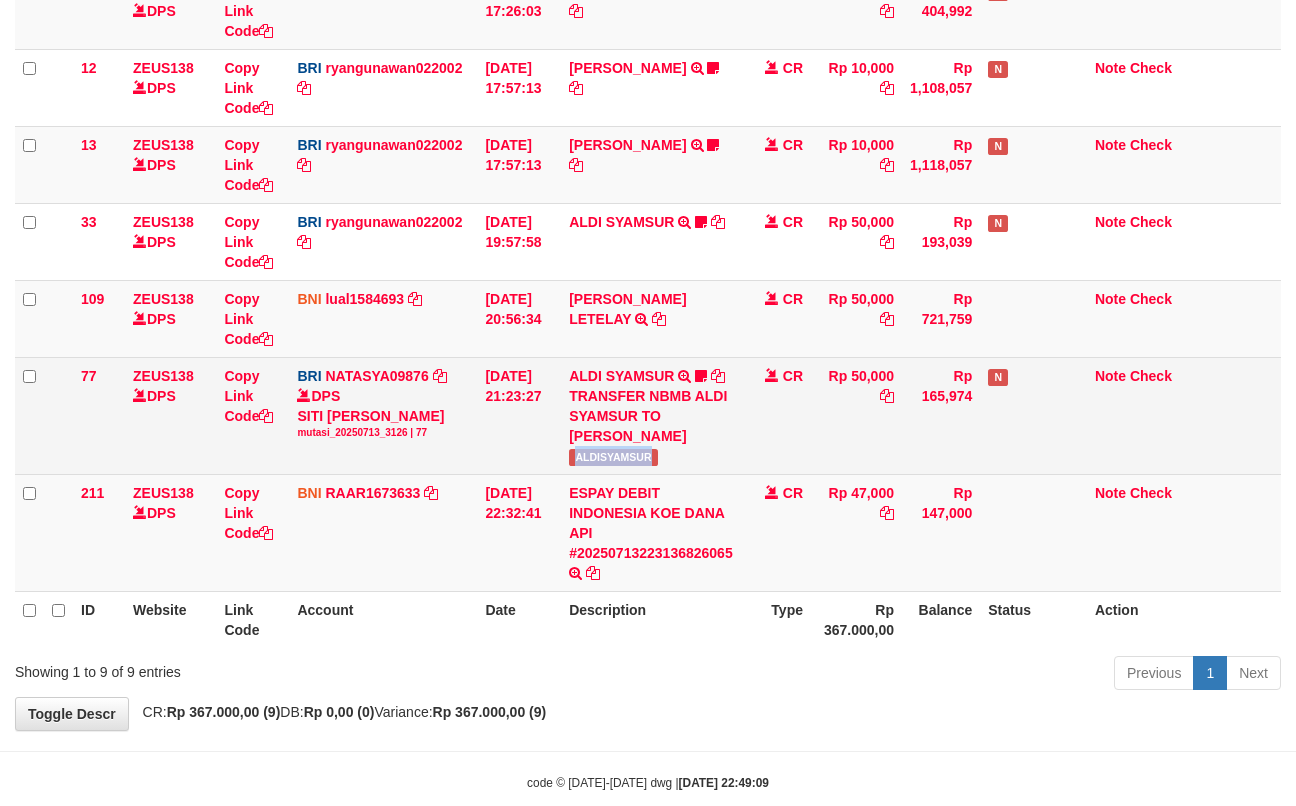 click on "ALDISYAMSUR" at bounding box center (613, 457) 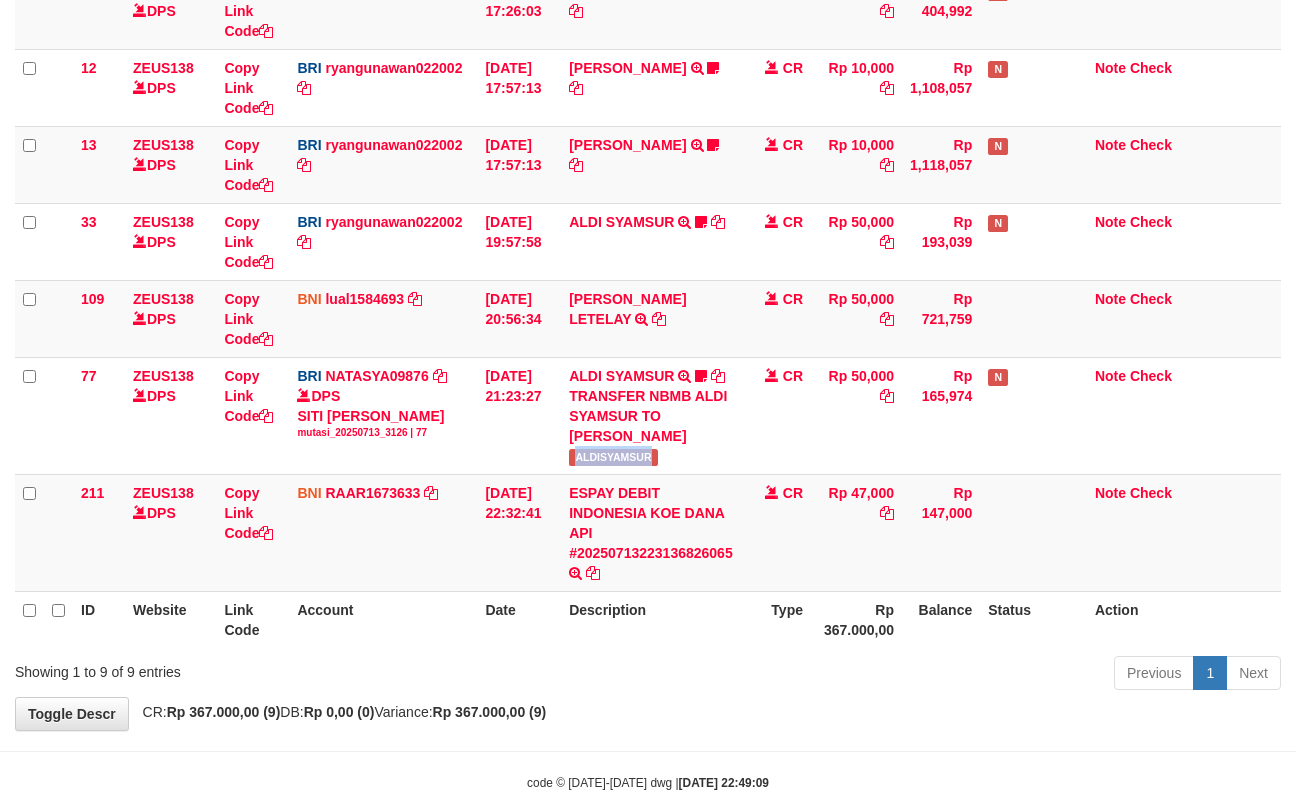 copy on "ALDISYAMSUR" 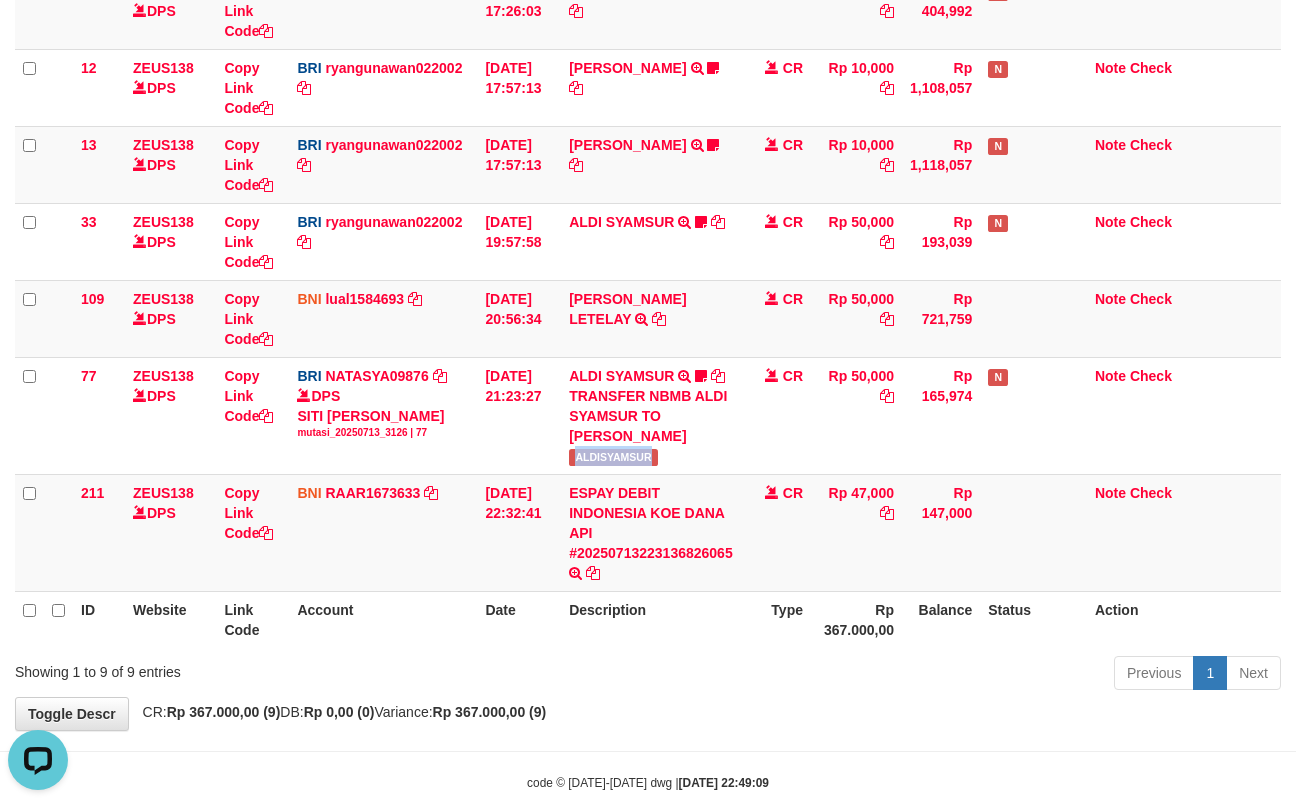 scroll, scrollTop: 0, scrollLeft: 0, axis: both 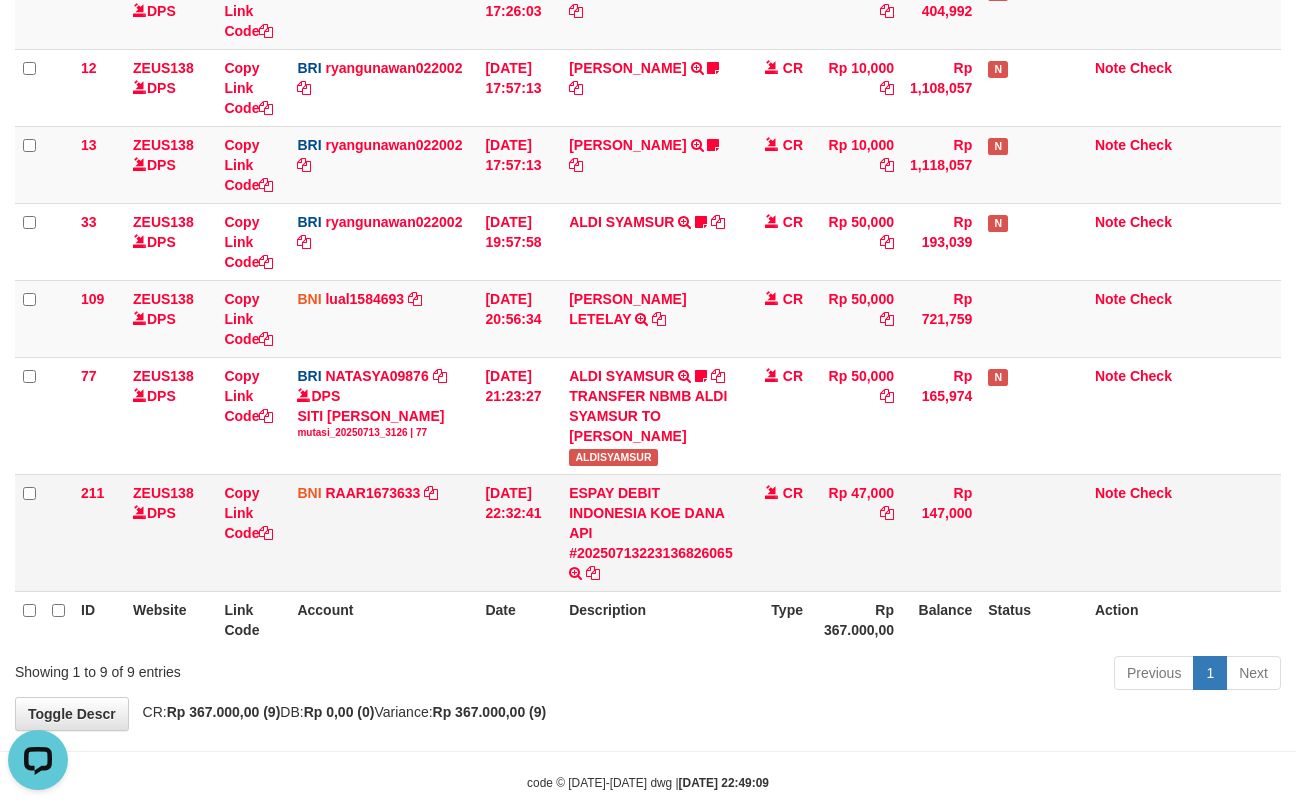 click on "ESPAY DEBIT INDONESIA KOE DANA API #20250713223136826065         TRANSFER DARI ESPAY DEBIT INDONESIA KOE DANA API #20250713223136826065" at bounding box center [651, 532] 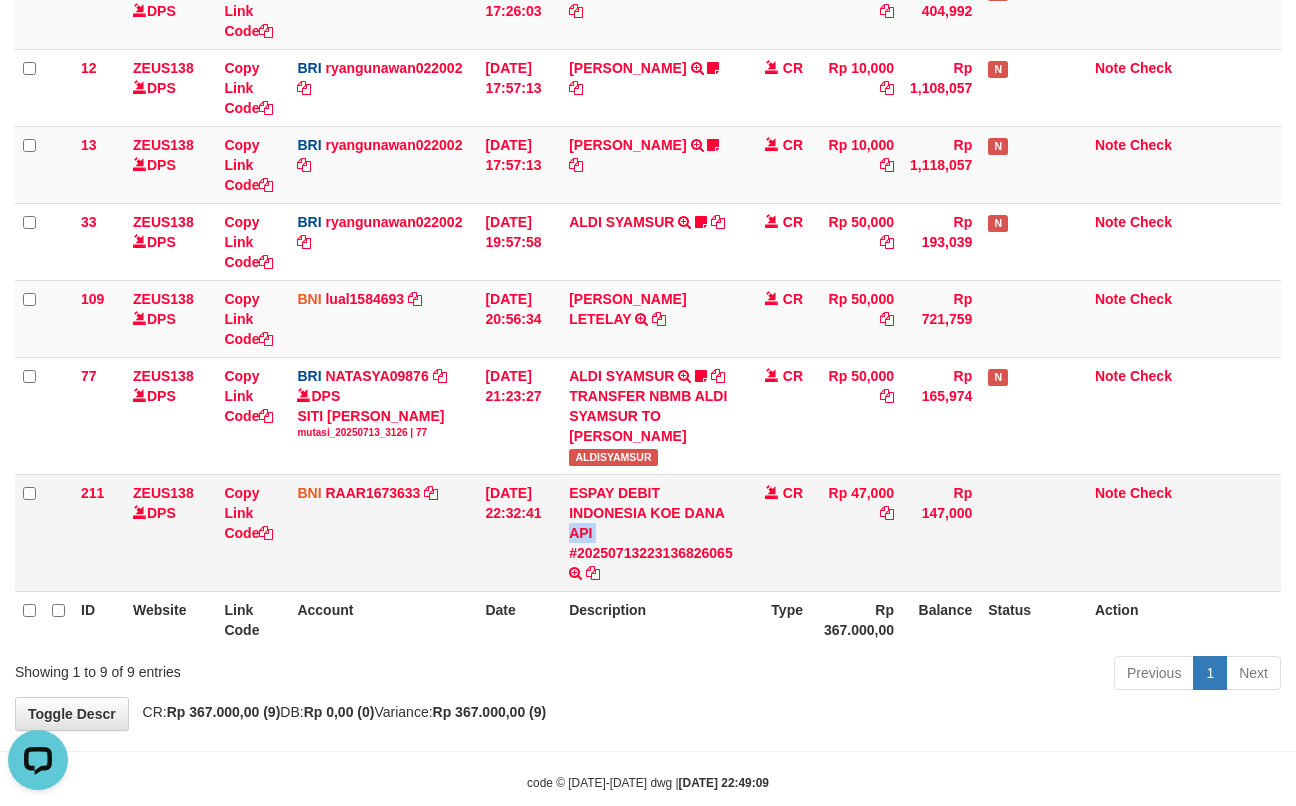 click on "ESPAY DEBIT INDONESIA KOE DANA API #20250713223136826065         TRANSFER DARI ESPAY DEBIT INDONESIA KOE DANA API #20250713223136826065" at bounding box center (651, 532) 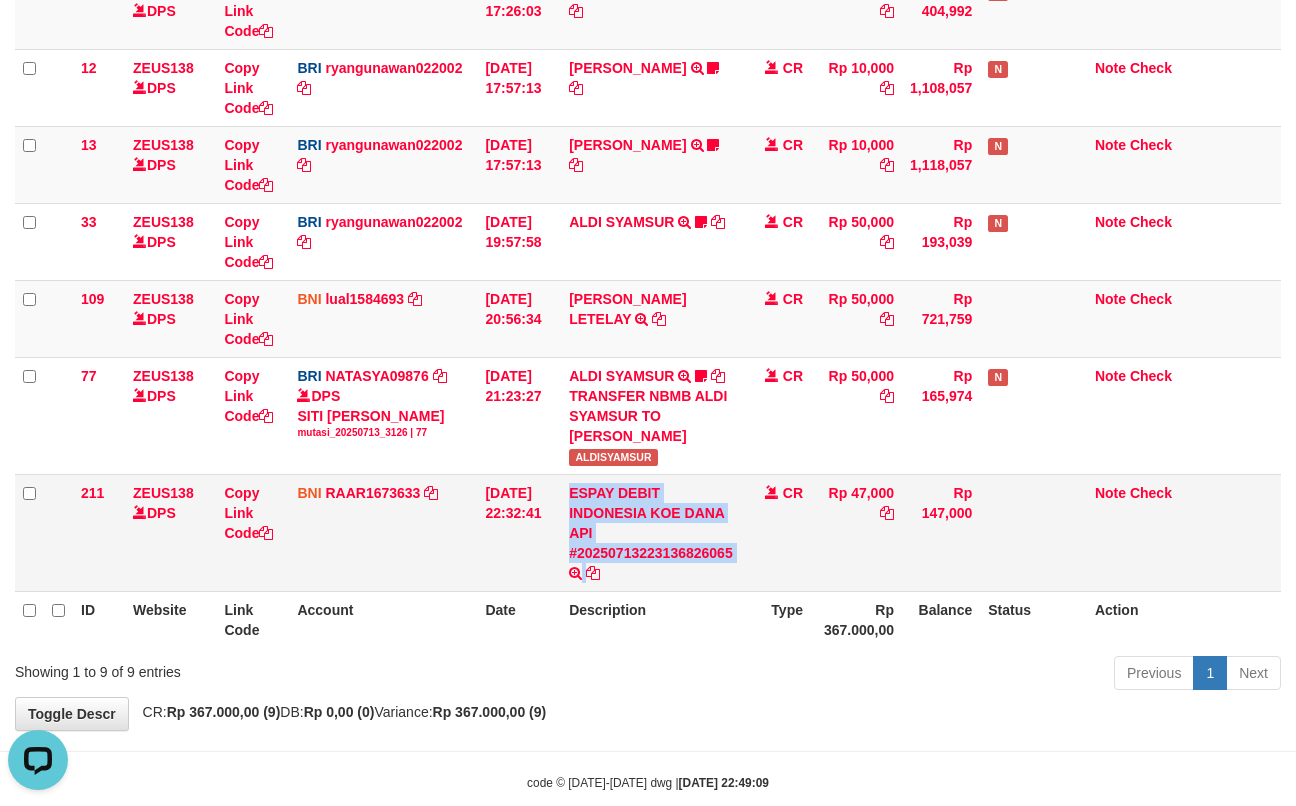 click on "ESPAY DEBIT INDONESIA KOE DANA API #20250713223136826065         TRANSFER DARI ESPAY DEBIT INDONESIA KOE DANA API #20250713223136826065" at bounding box center [651, 532] 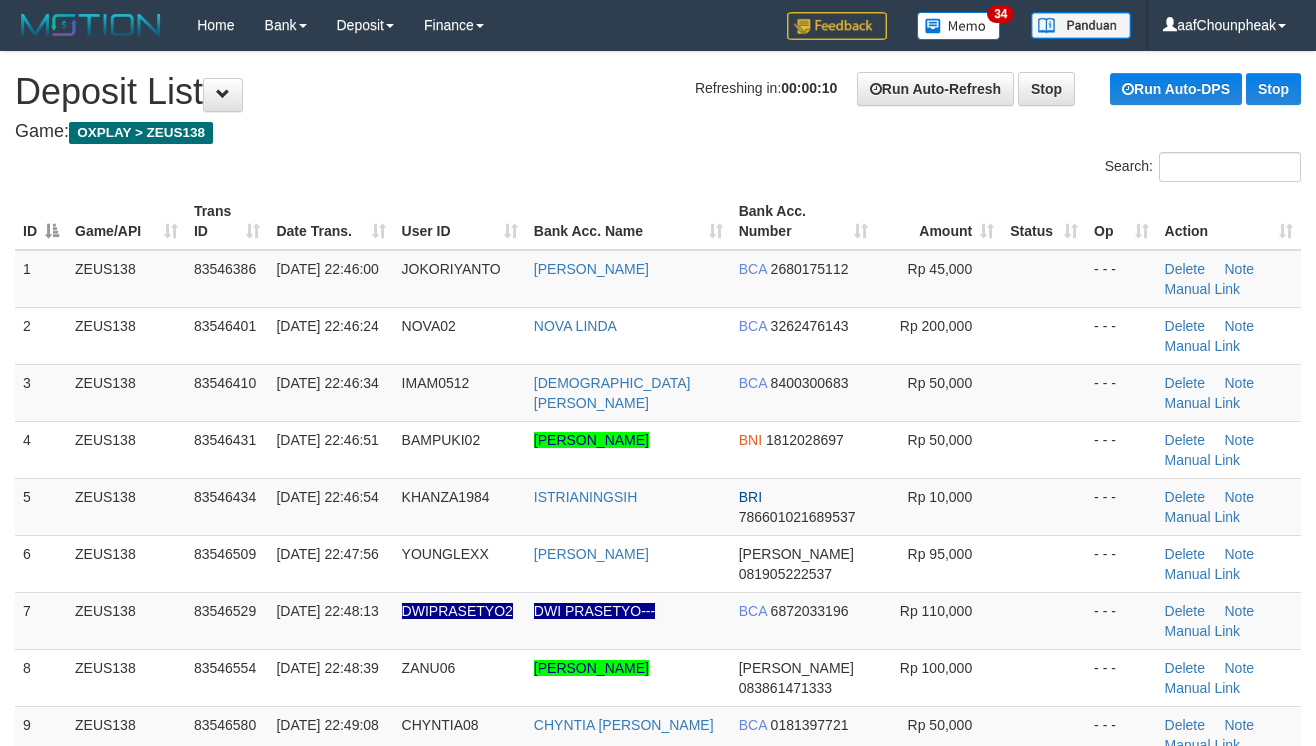 scroll, scrollTop: 0, scrollLeft: 0, axis: both 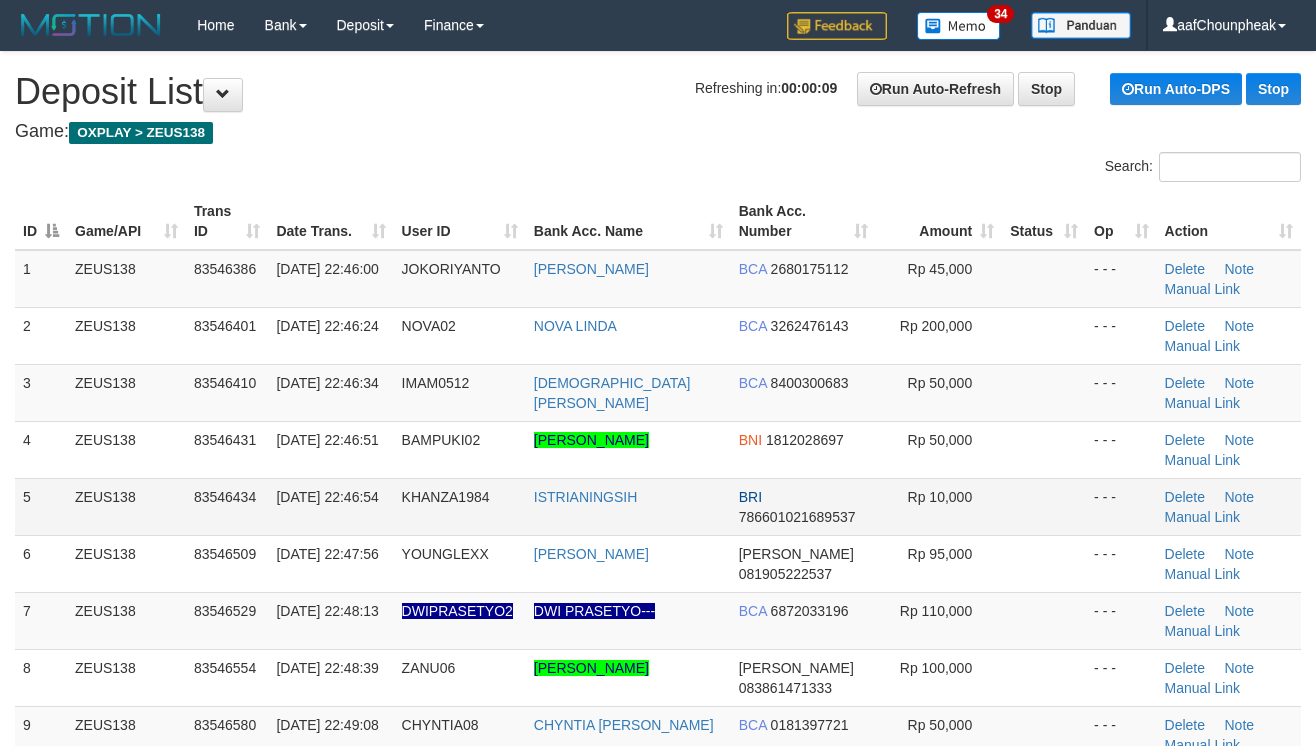 click on "BRI
786601021689537" at bounding box center (804, 506) 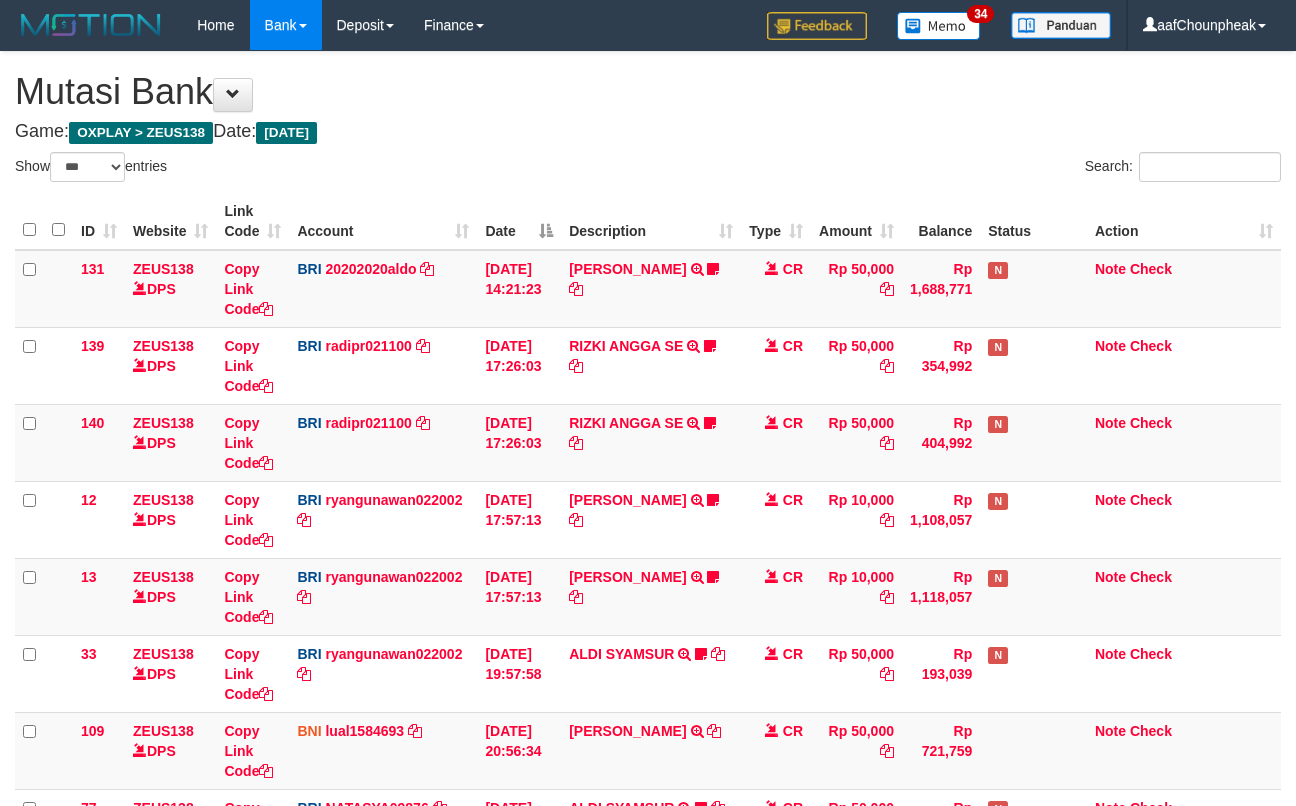 select on "***" 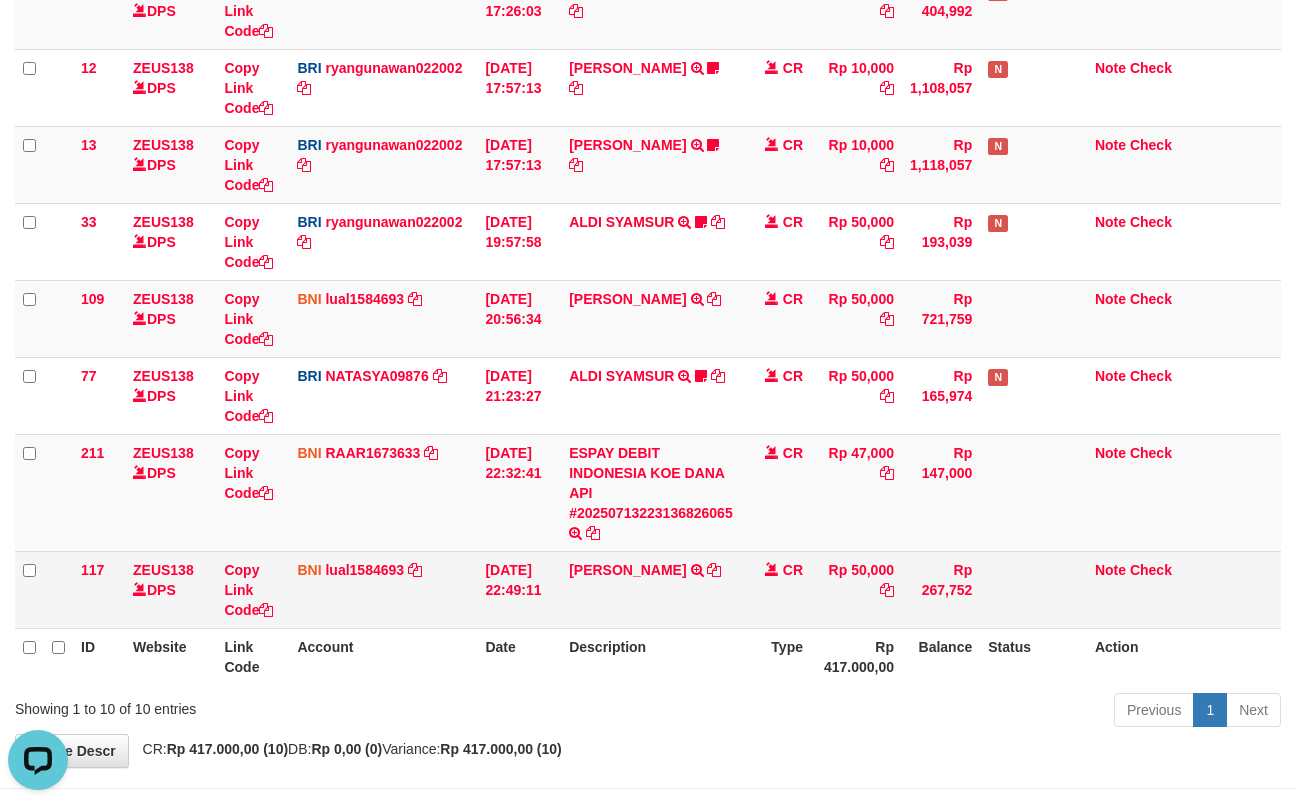 scroll, scrollTop: 0, scrollLeft: 0, axis: both 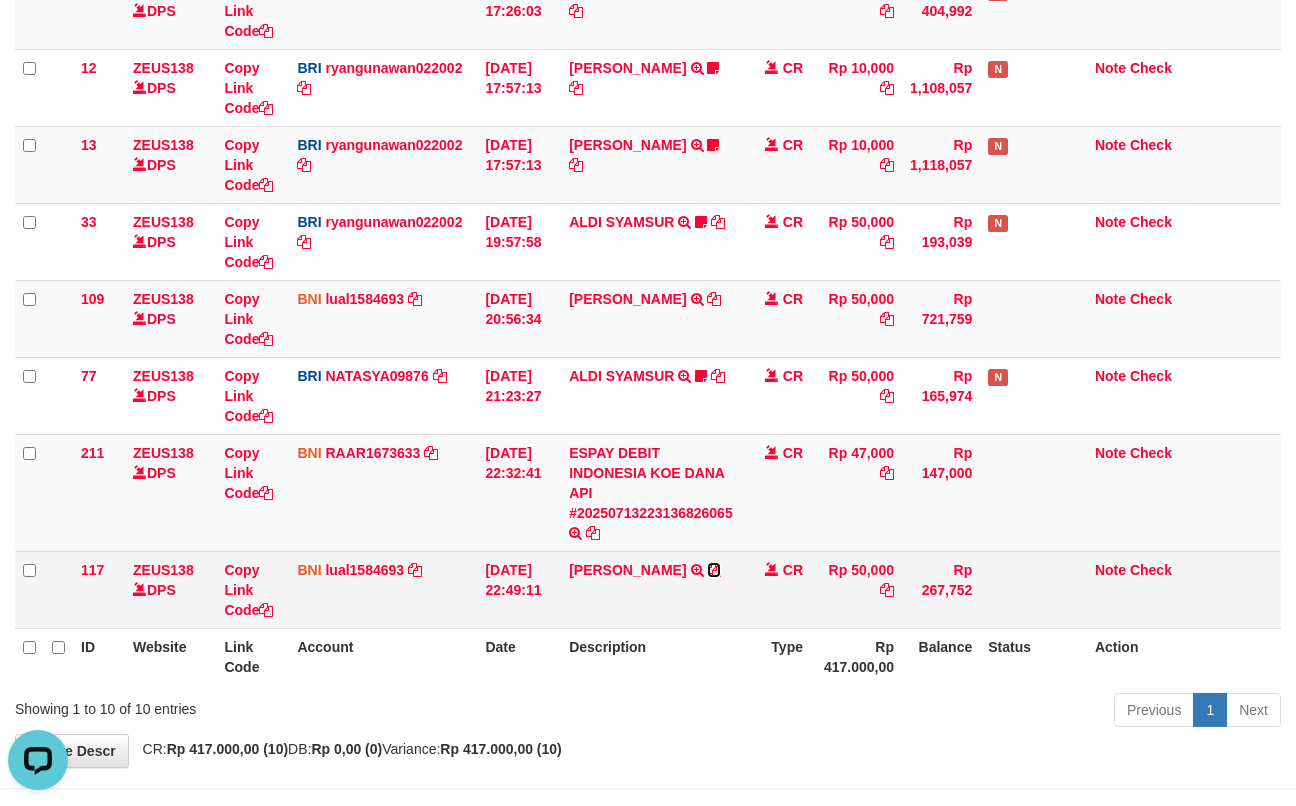 click at bounding box center [714, 570] 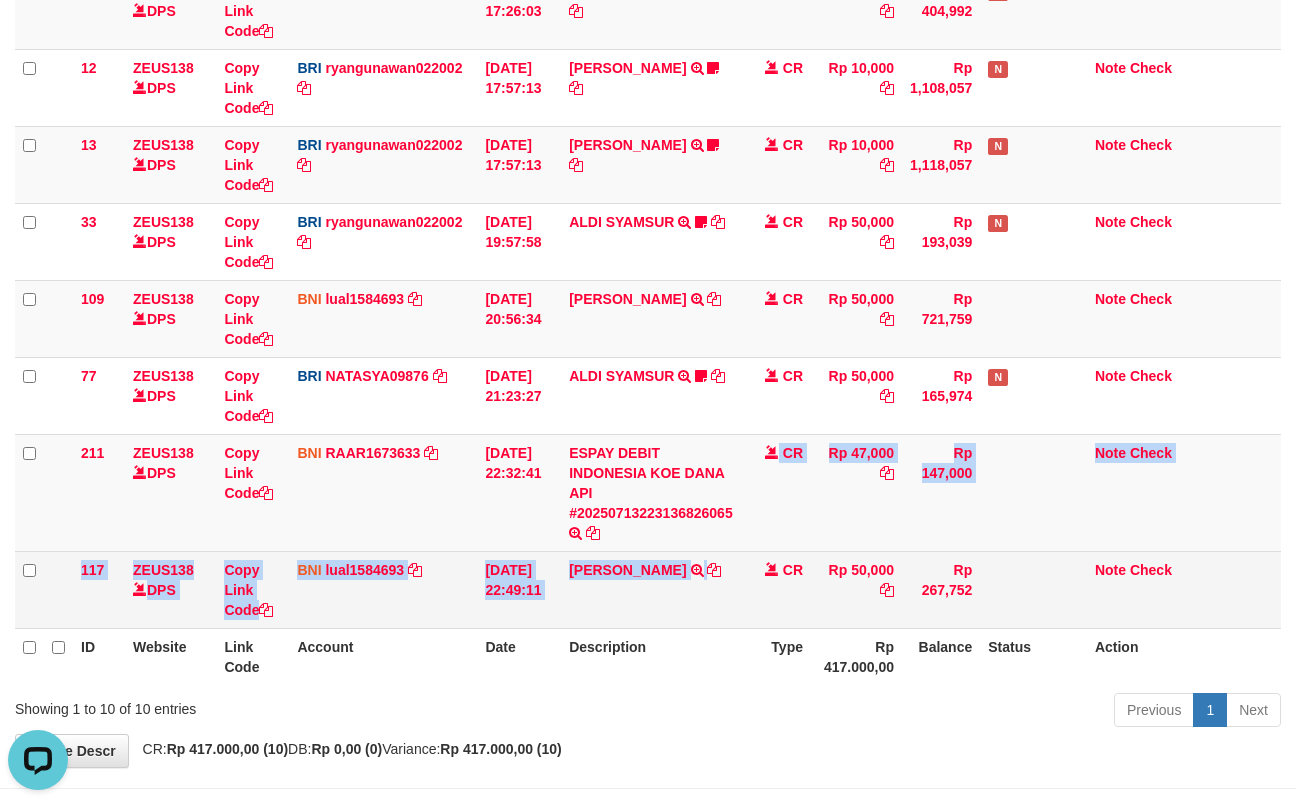 drag, startPoint x: 766, startPoint y: 610, endPoint x: 761, endPoint y: 621, distance: 12.083046 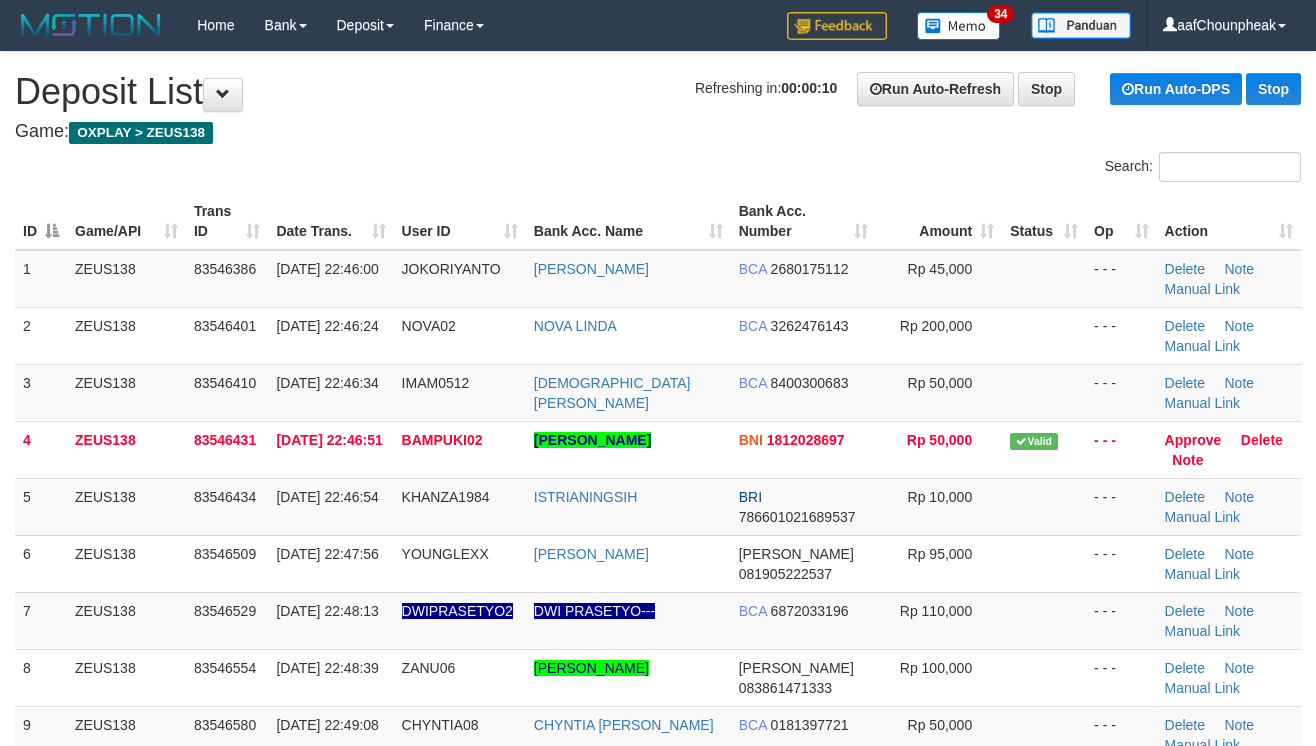 scroll, scrollTop: 0, scrollLeft: 0, axis: both 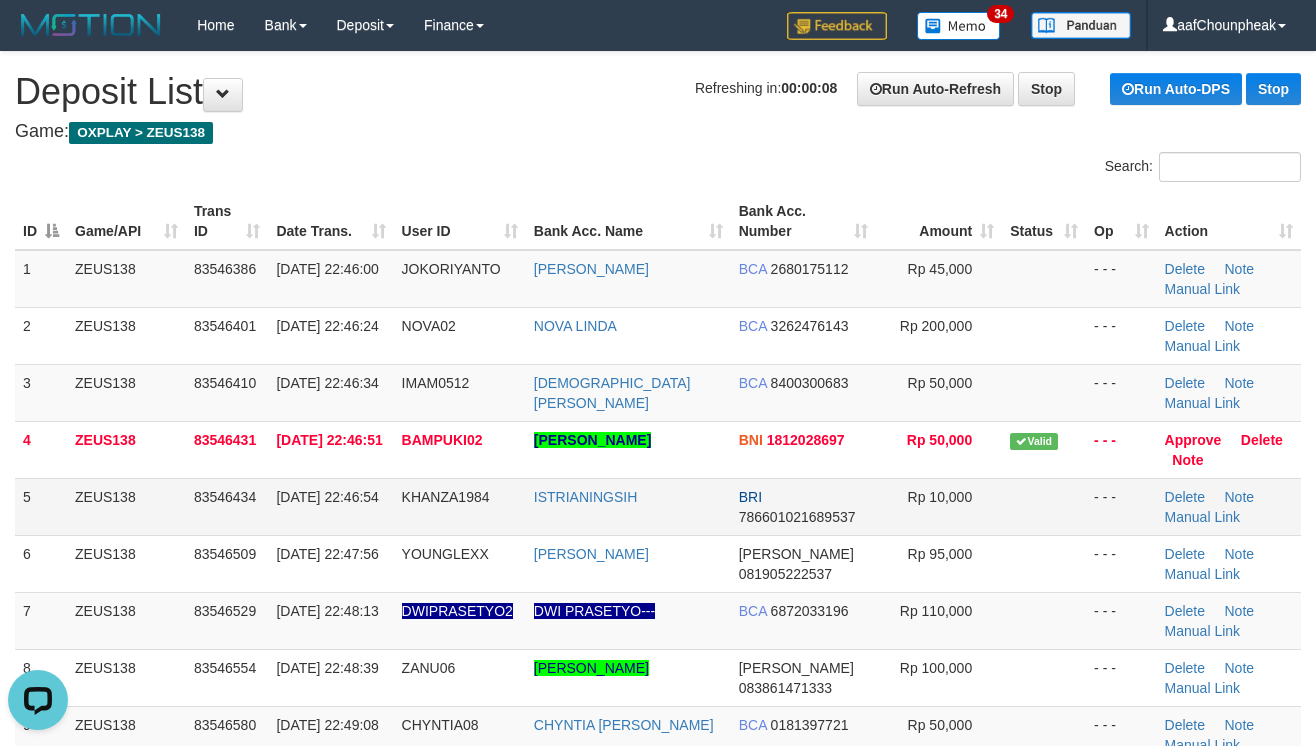 click at bounding box center [1044, 506] 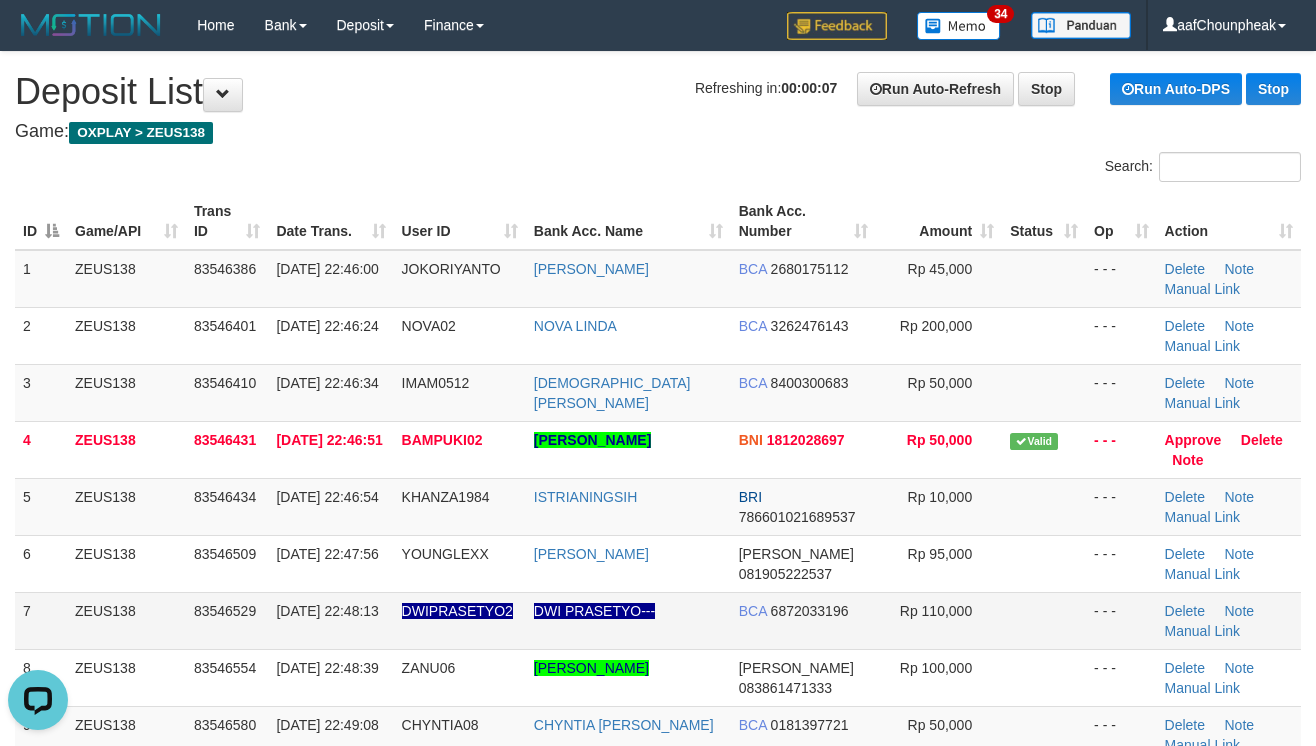 drag, startPoint x: 1036, startPoint y: 622, endPoint x: 1141, endPoint y: 613, distance: 105.38501 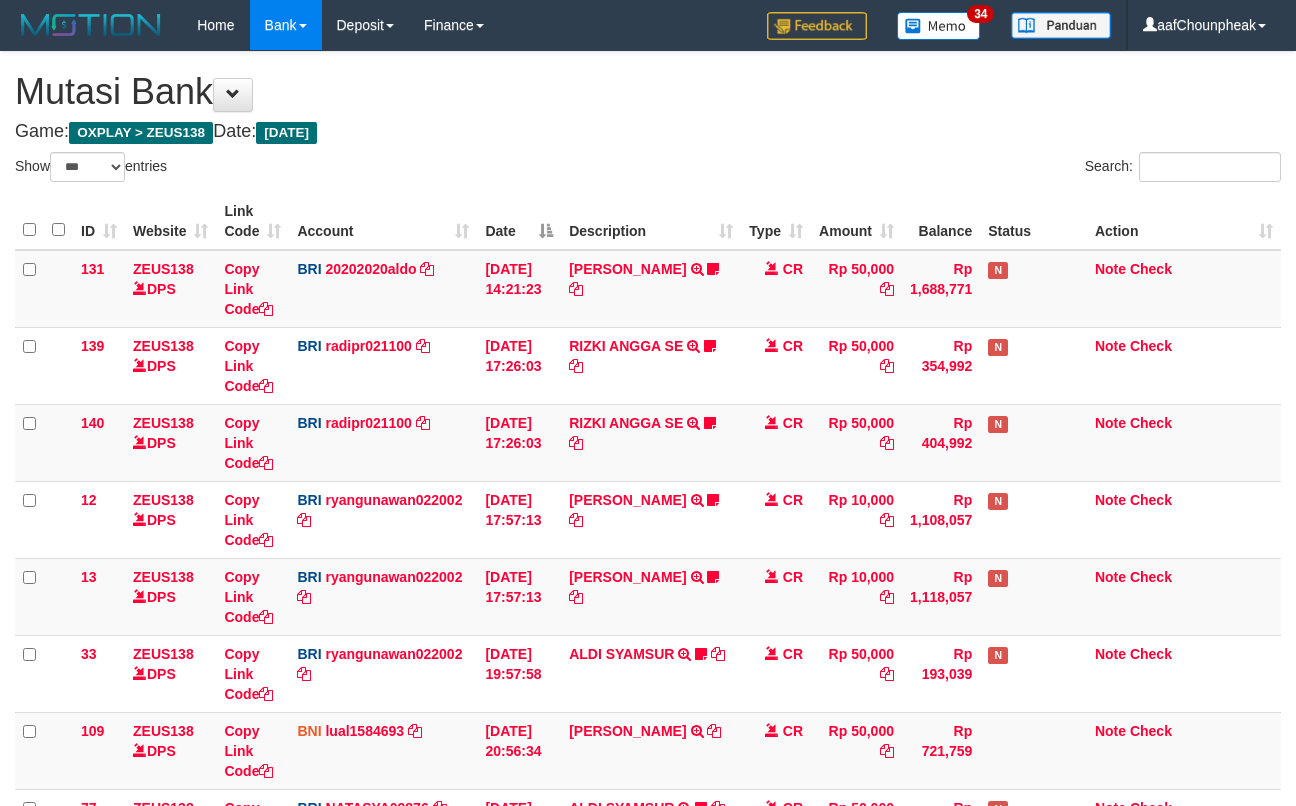 select on "***" 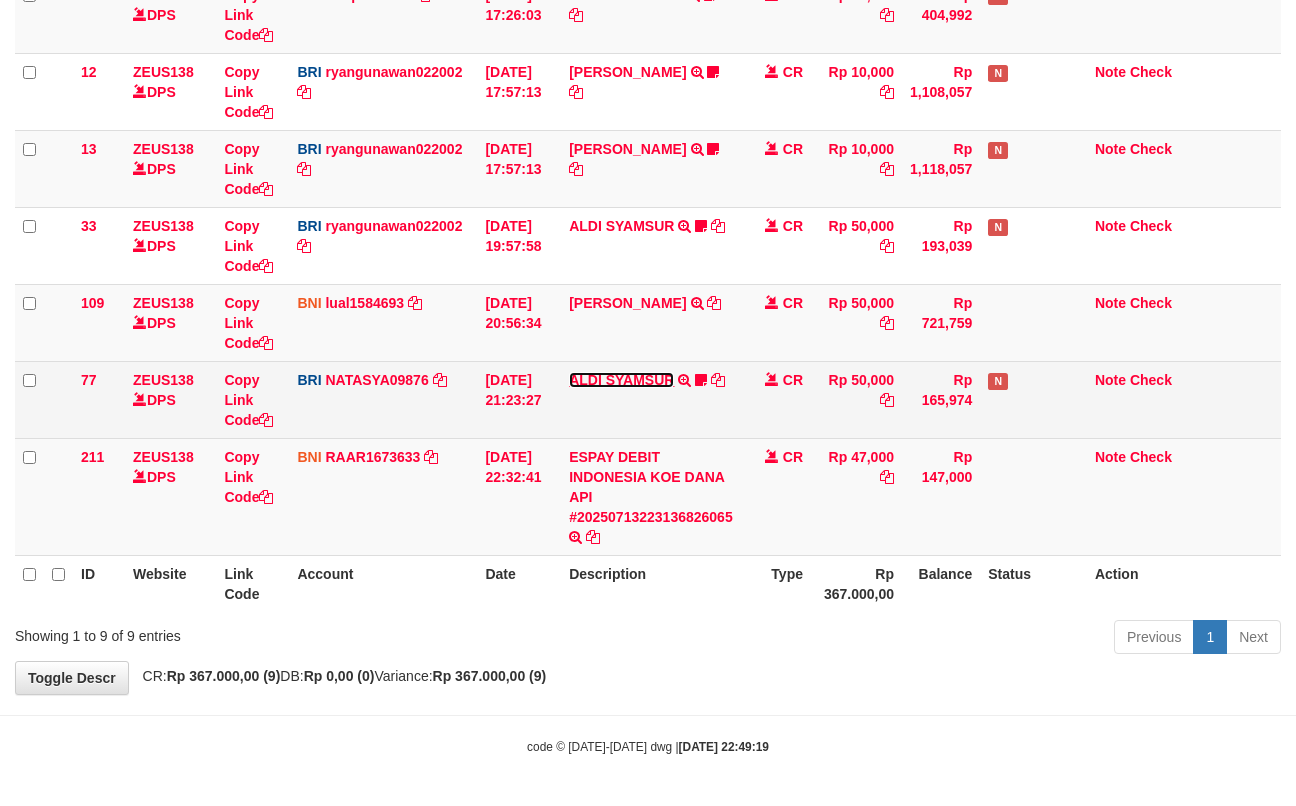 click on "ALDI SYAMSUR" at bounding box center (621, 380) 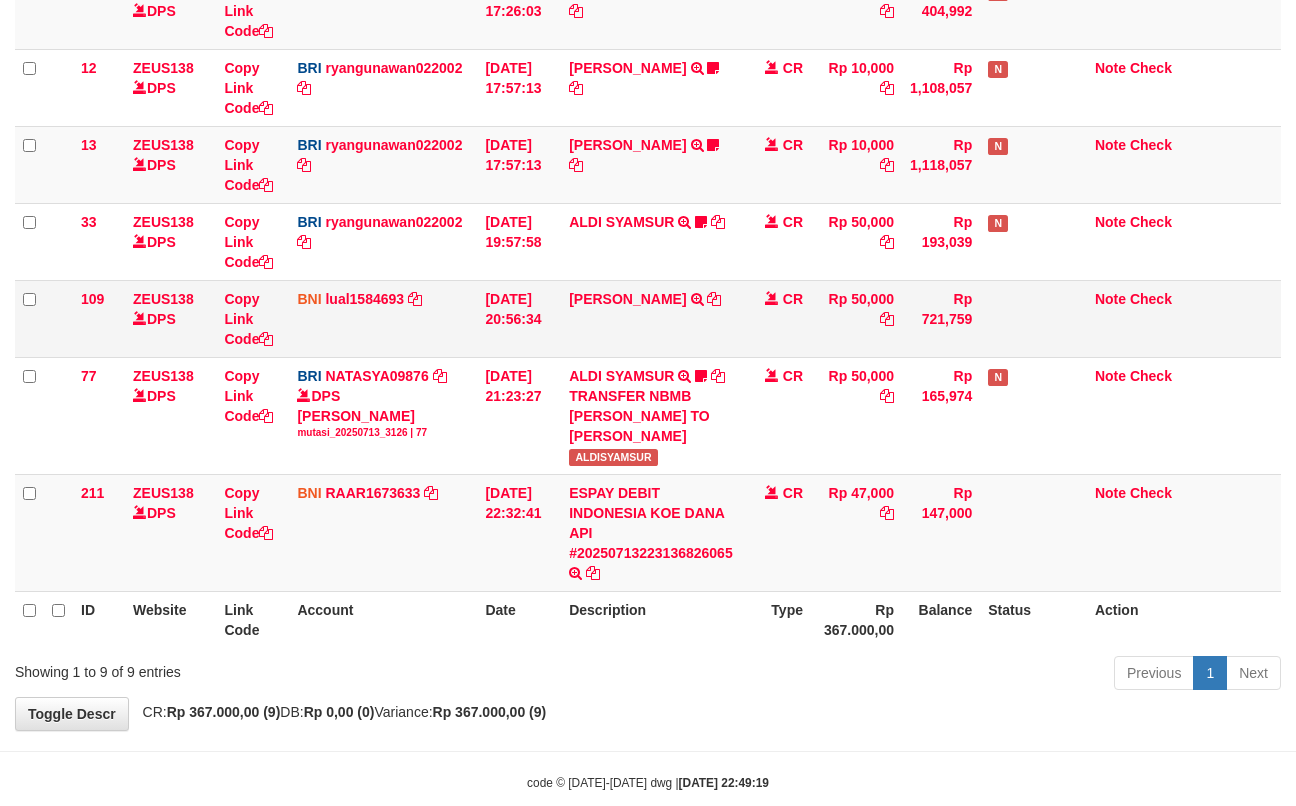 click on "IMANUELLA PAULYNE LETELAY         TRANSFER DARI SDRI IMANUELLA PAULYNE LETELAY" at bounding box center [651, 318] 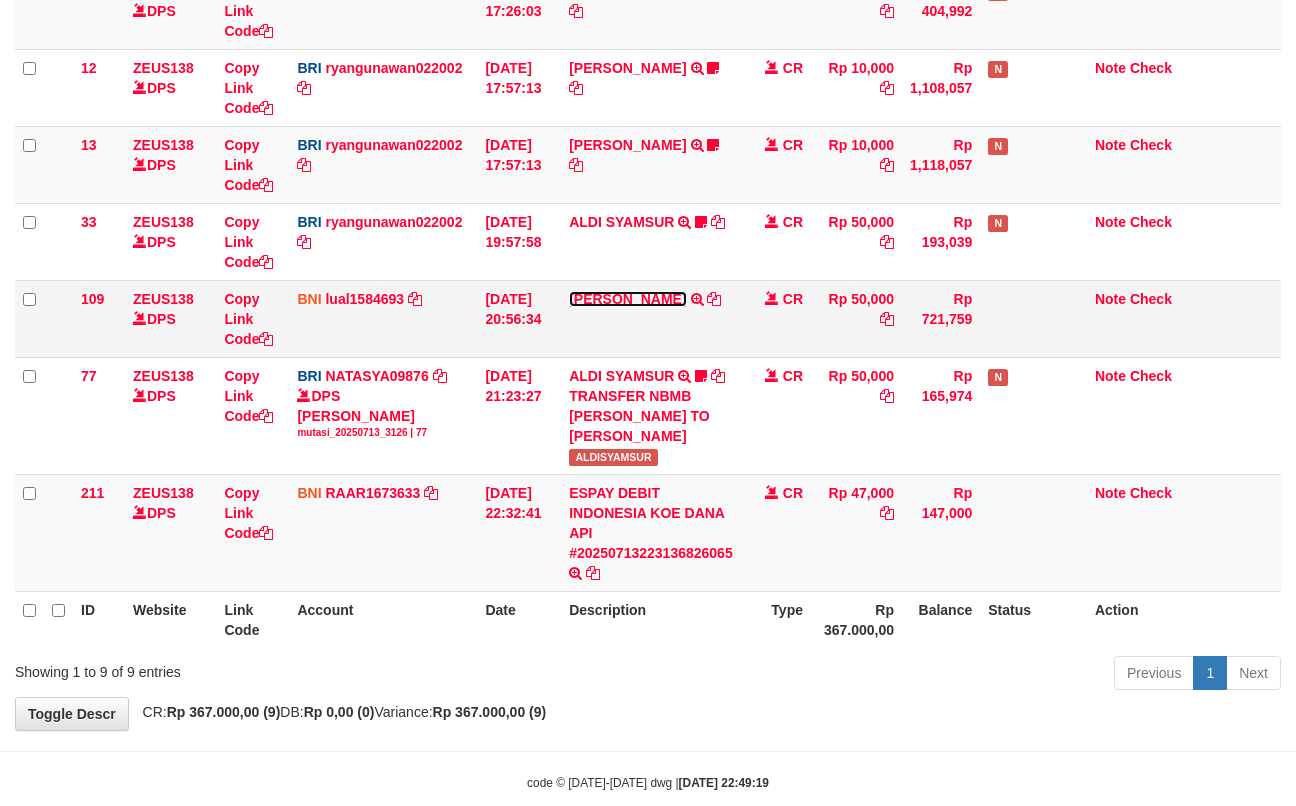 click on "IMANUELLA PAULYNE LETELAY" at bounding box center (627, 299) 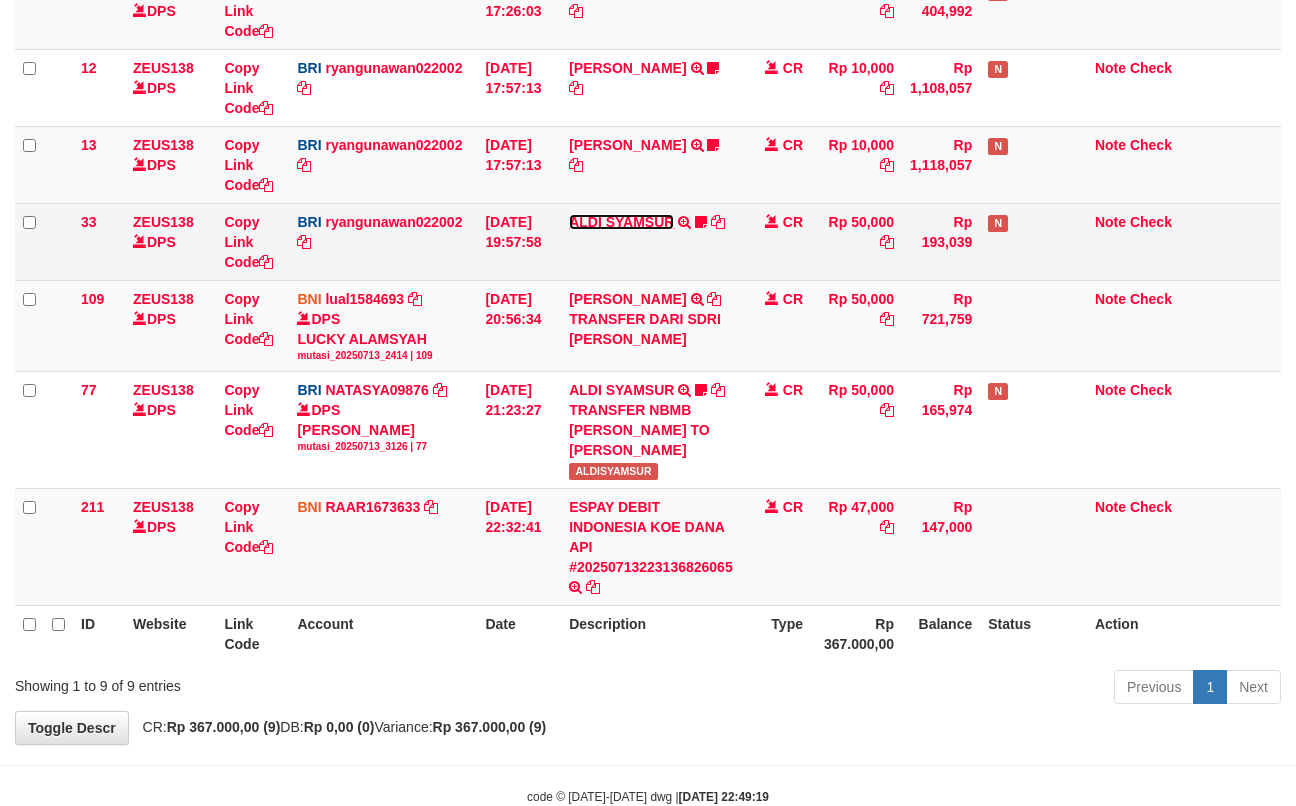 click on "ALDI SYAMSUR" at bounding box center (621, 222) 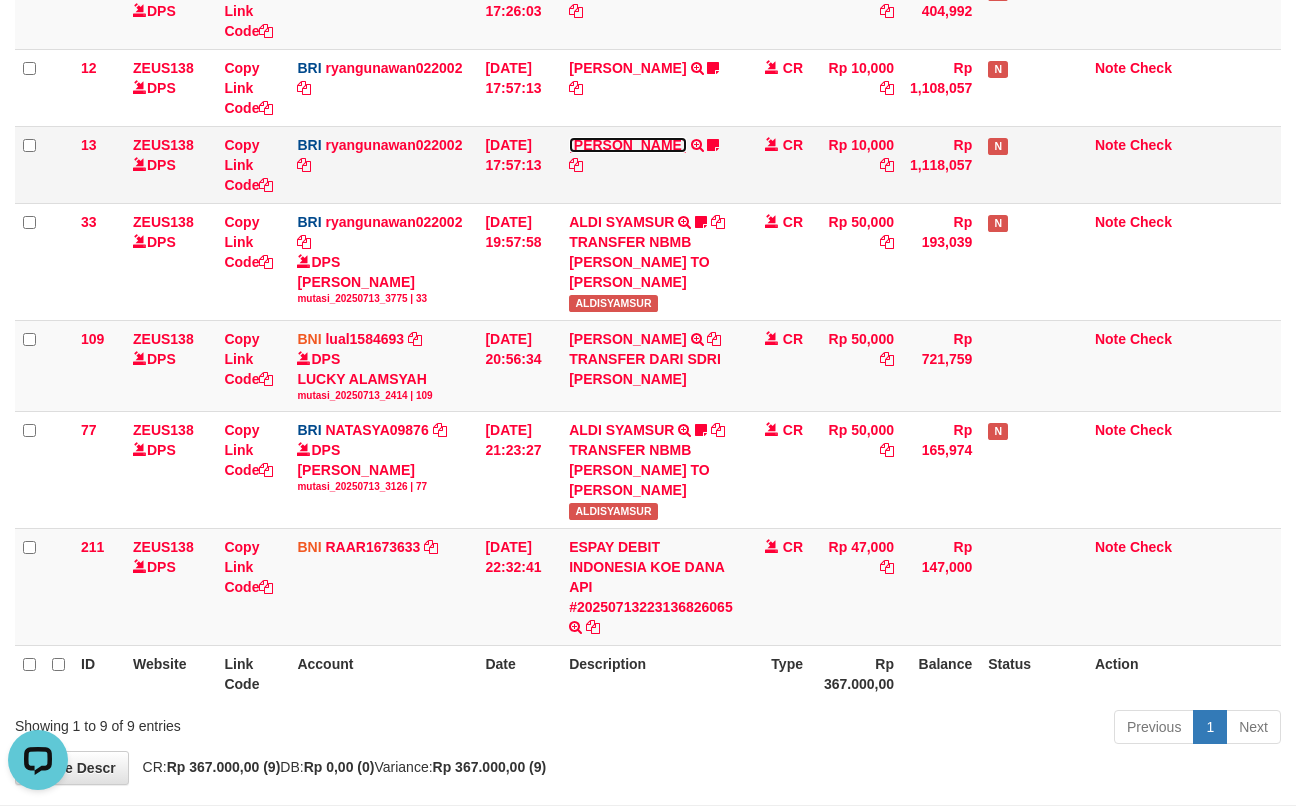 scroll, scrollTop: 0, scrollLeft: 0, axis: both 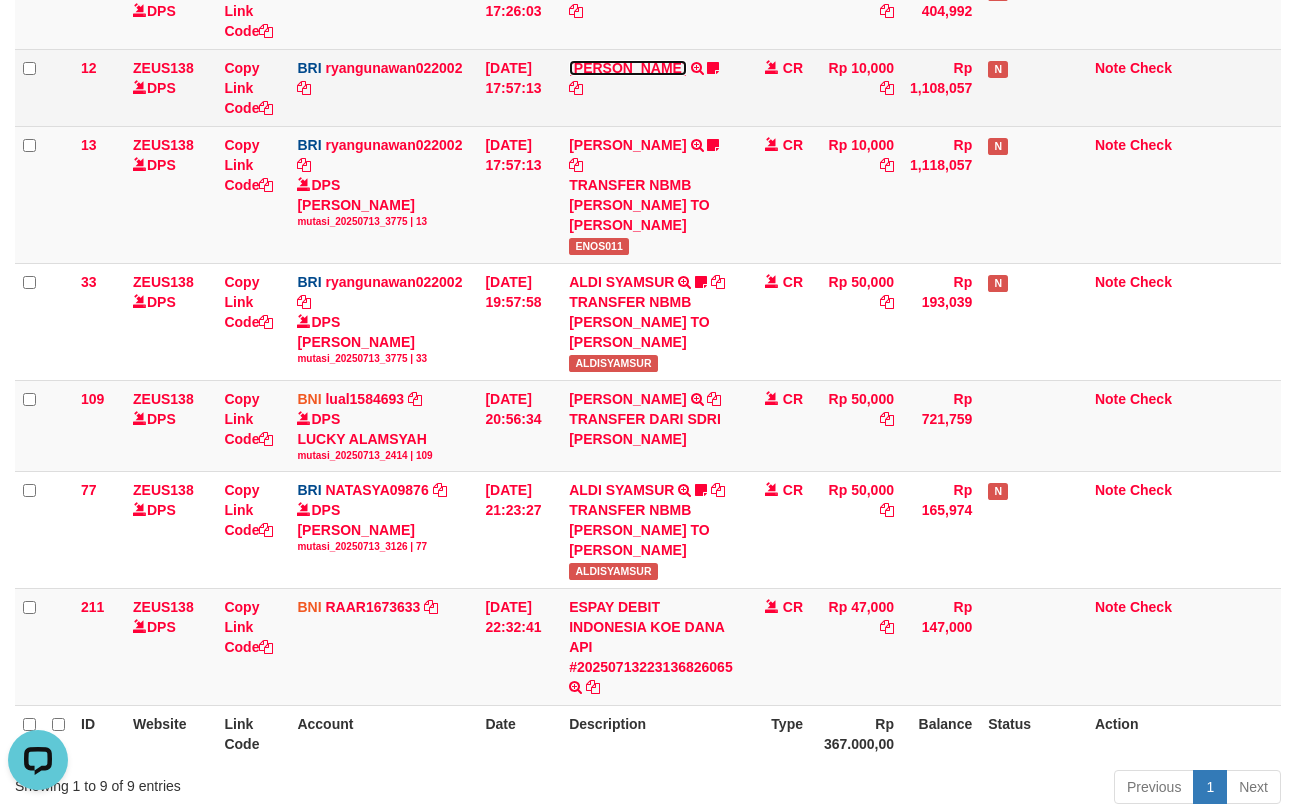 click on "ENOS RAMBALANG" at bounding box center (627, 68) 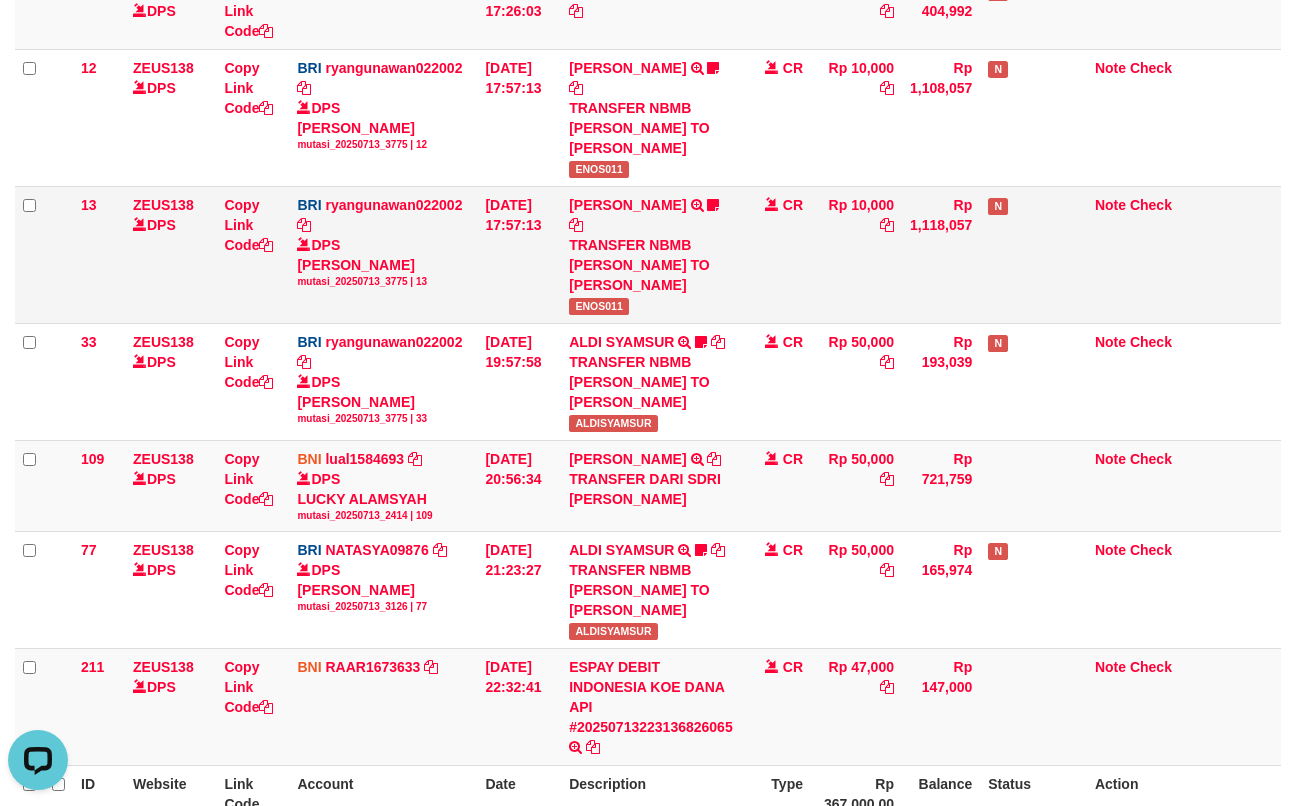 click on "ENOS RAMBALANG            TRANSFER NBMB ENOS RAMBALANG TO RYAN GUNAWAN    ENOS011" at bounding box center (651, 254) 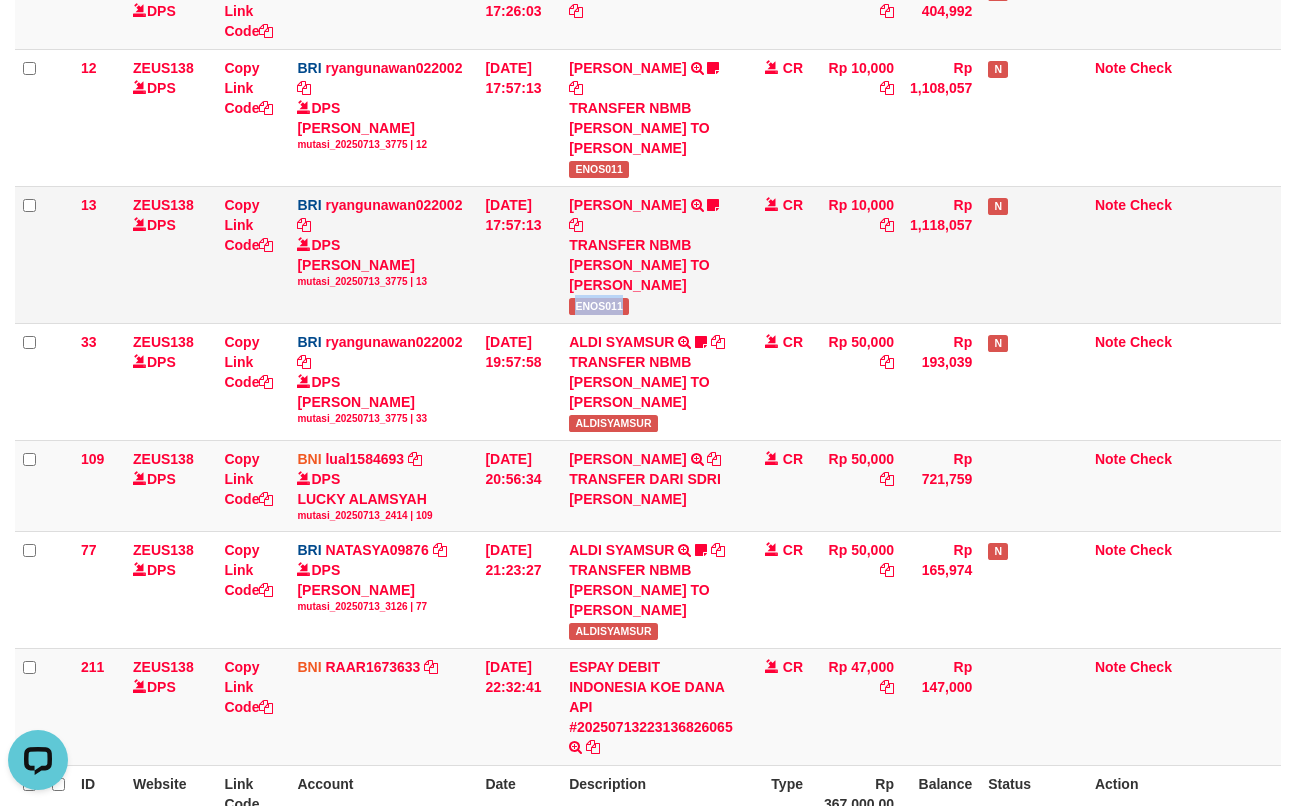 click on "ENOS RAMBALANG            TRANSFER NBMB ENOS RAMBALANG TO RYAN GUNAWAN    ENOS011" at bounding box center [651, 254] 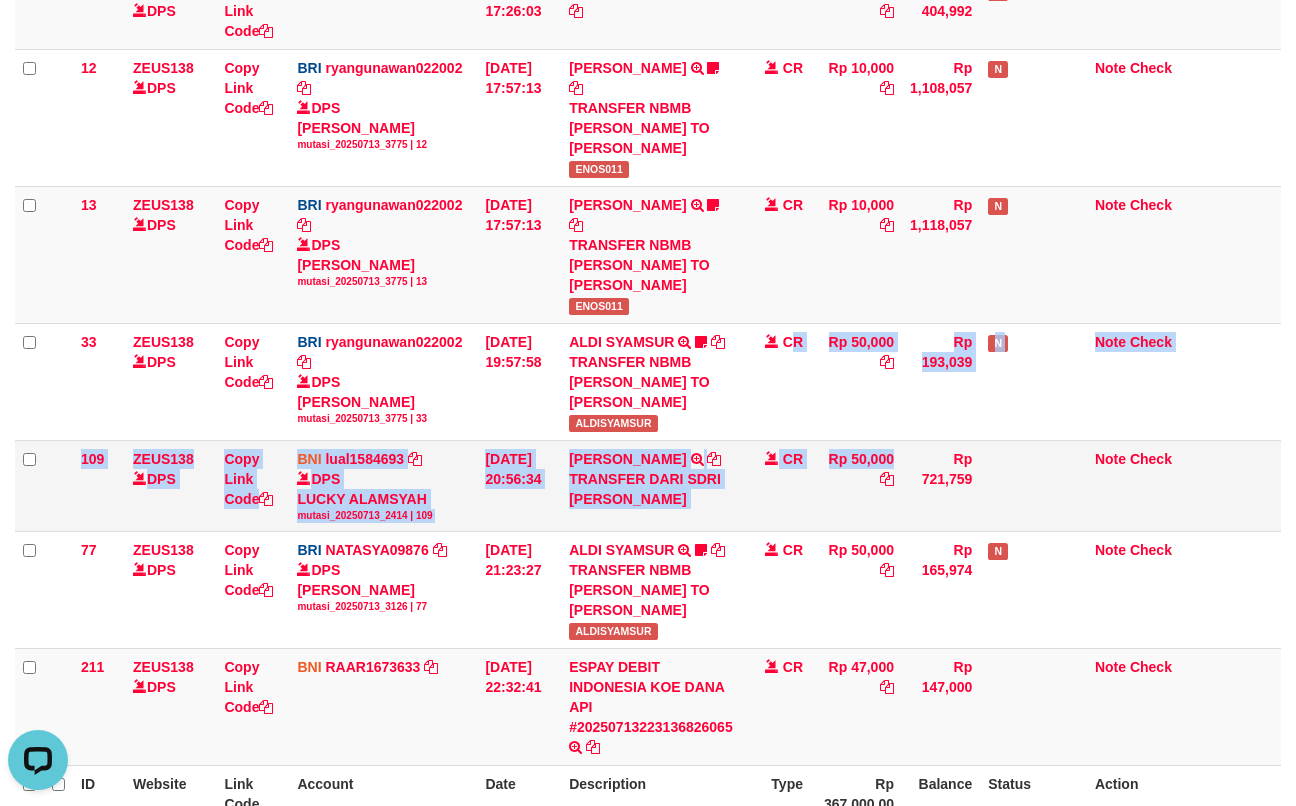 drag, startPoint x: 850, startPoint y: 504, endPoint x: 856, endPoint y: 520, distance: 17.088007 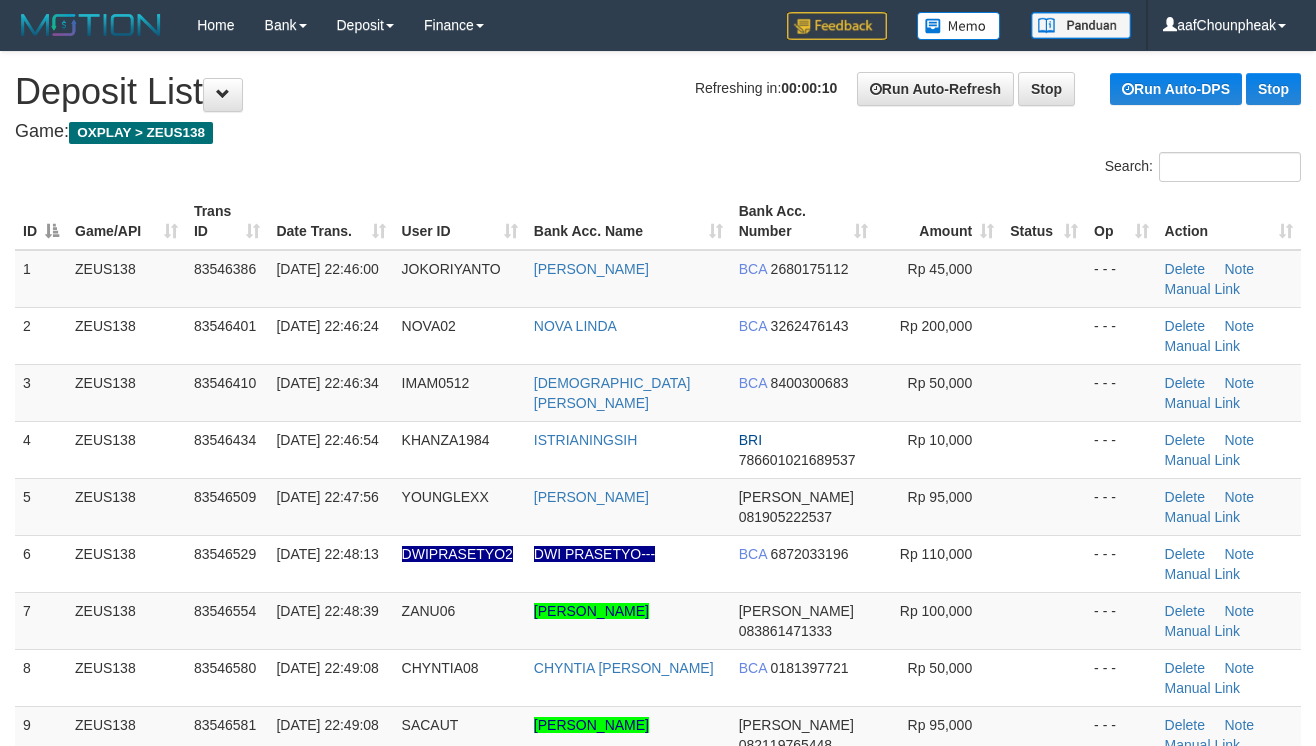 scroll, scrollTop: 0, scrollLeft: 0, axis: both 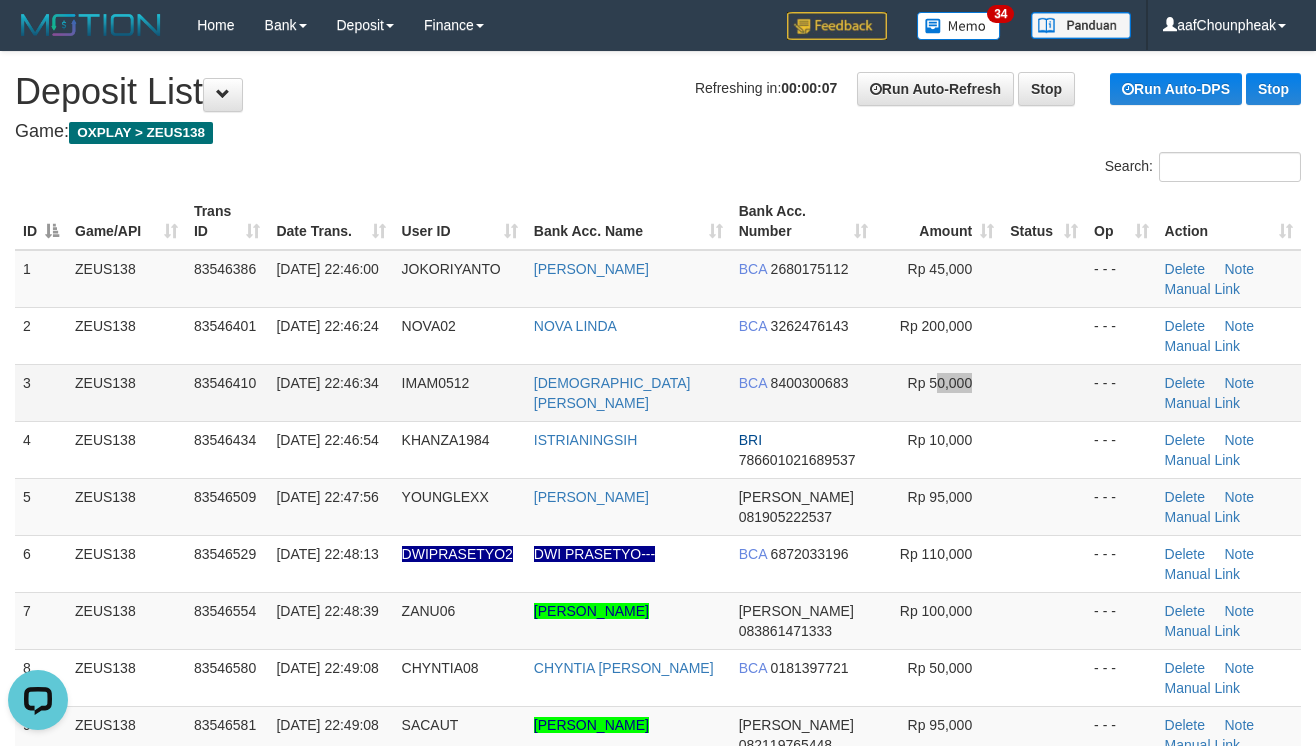 click on "Rp 50,000" at bounding box center [939, 392] 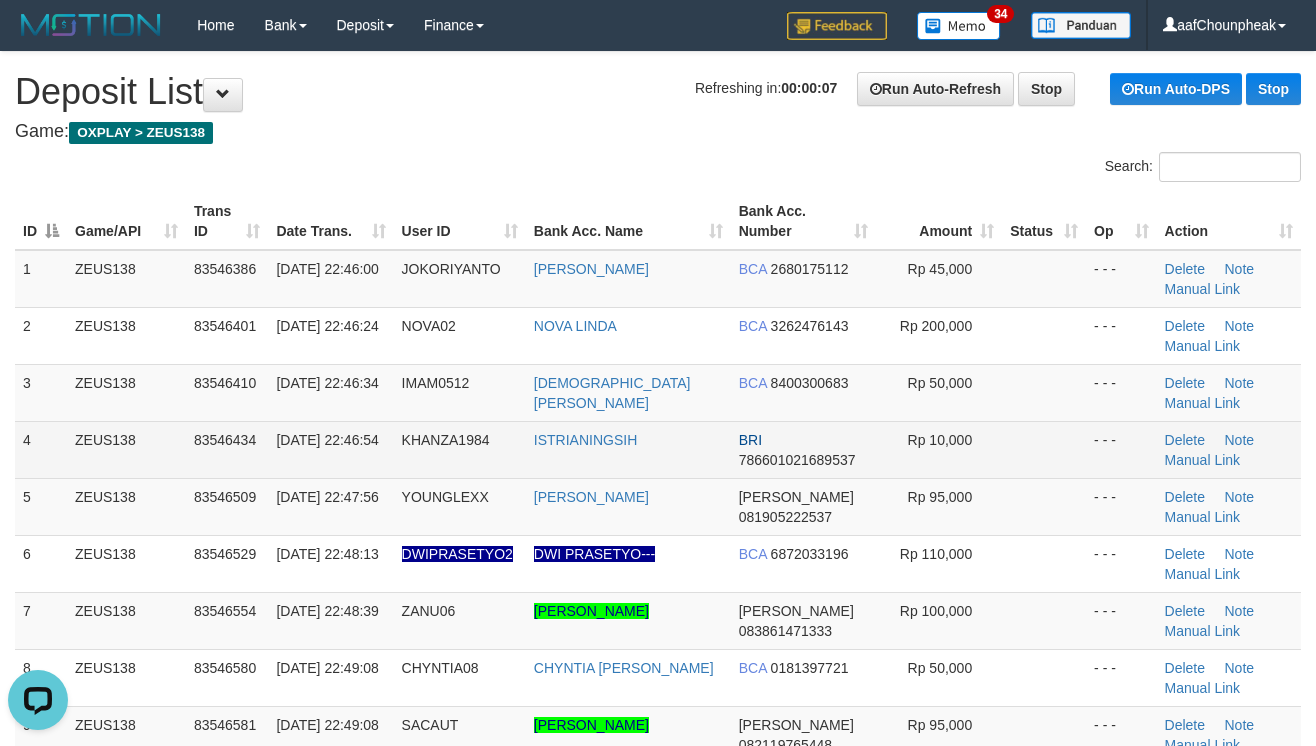 drag, startPoint x: 1026, startPoint y: 462, endPoint x: 1101, endPoint y: 449, distance: 76.11833 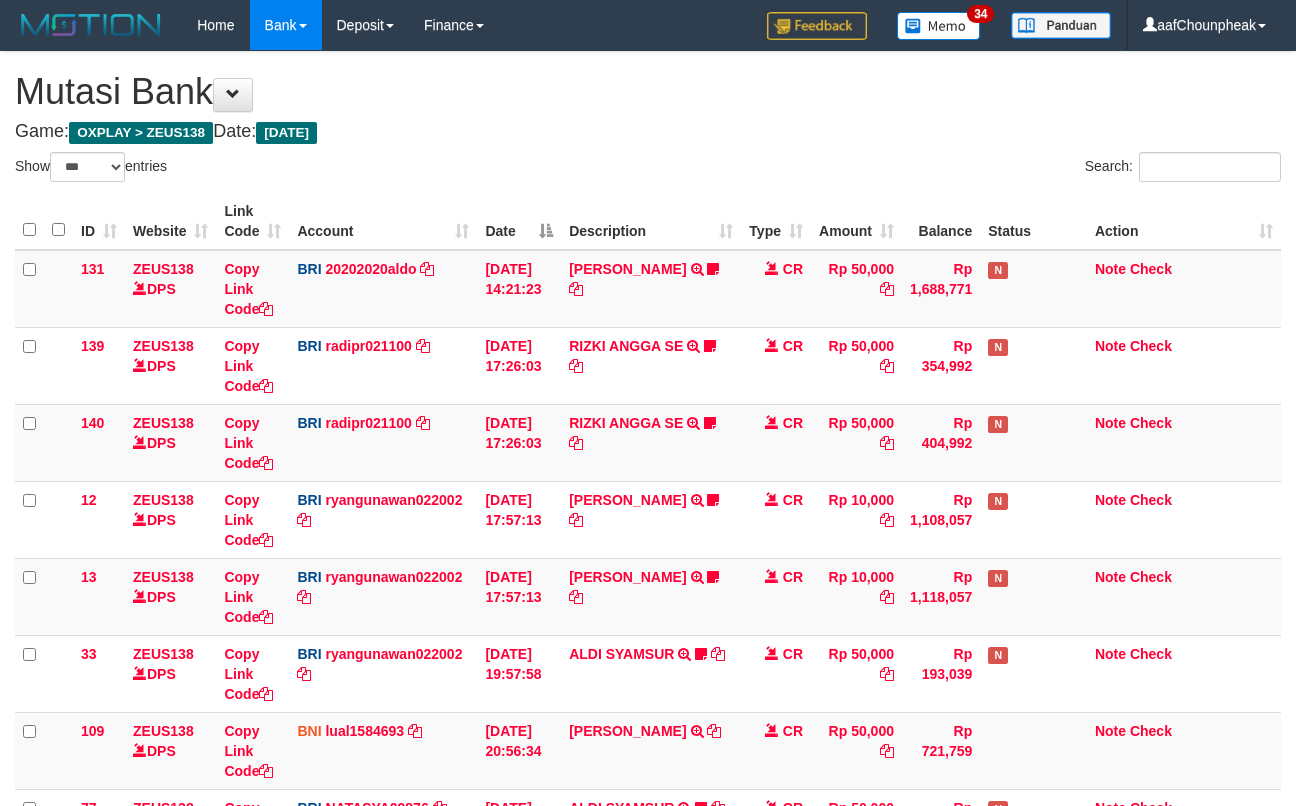 select on "***" 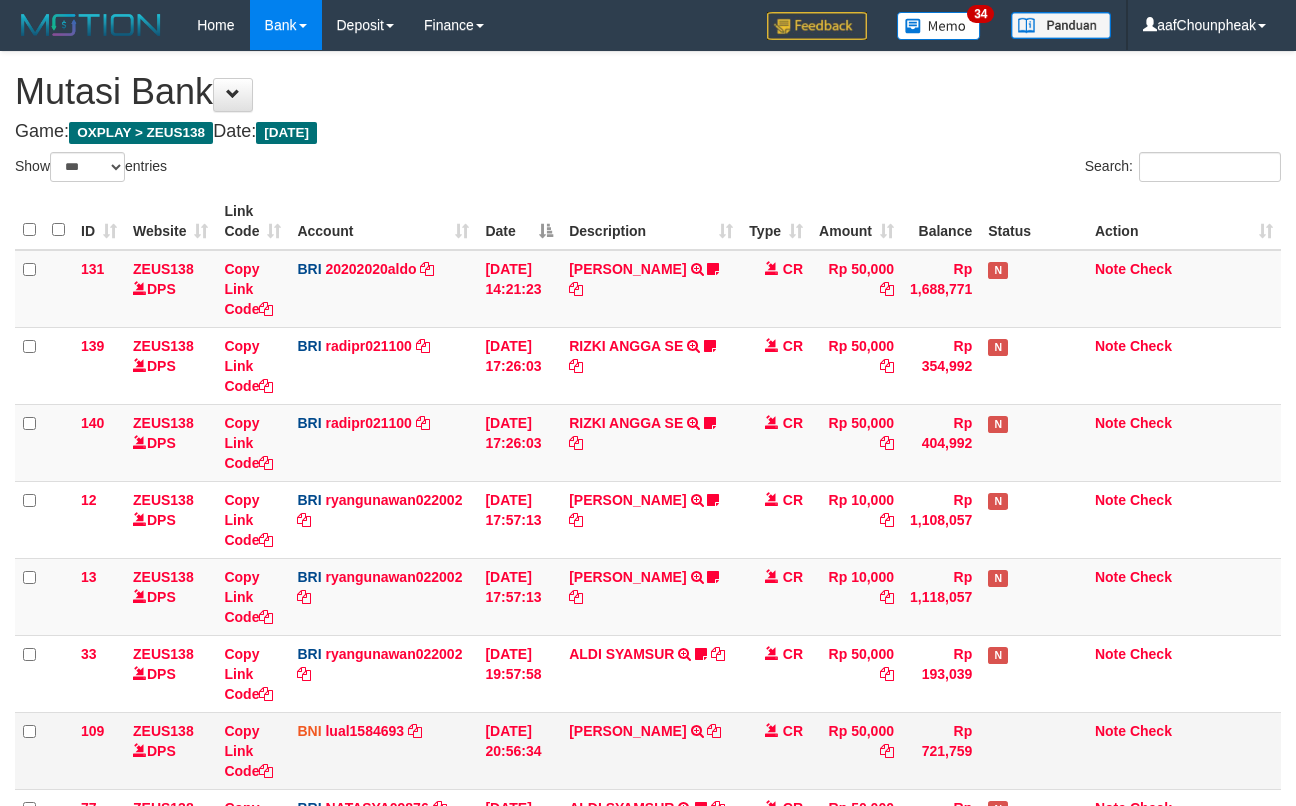 scroll, scrollTop: 432, scrollLeft: 0, axis: vertical 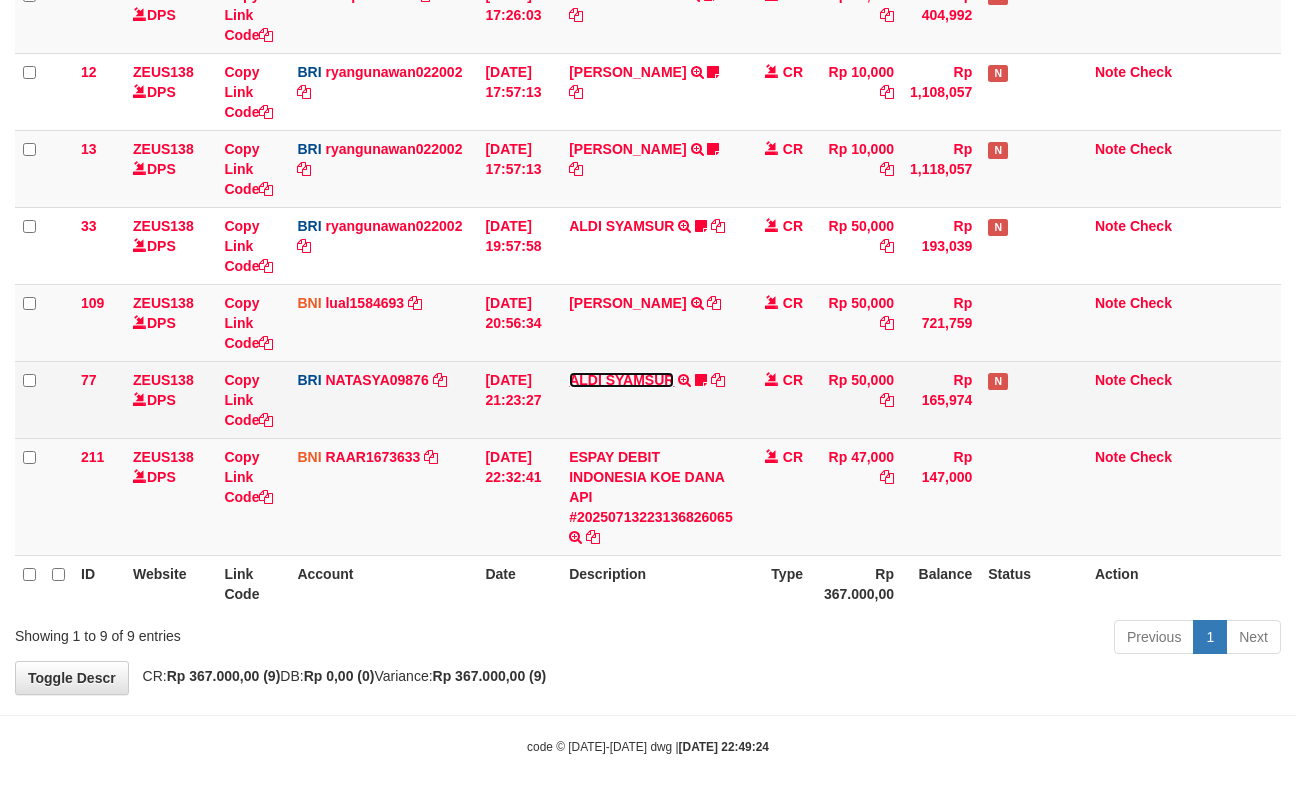 click on "ALDI SYAMSUR" at bounding box center [621, 380] 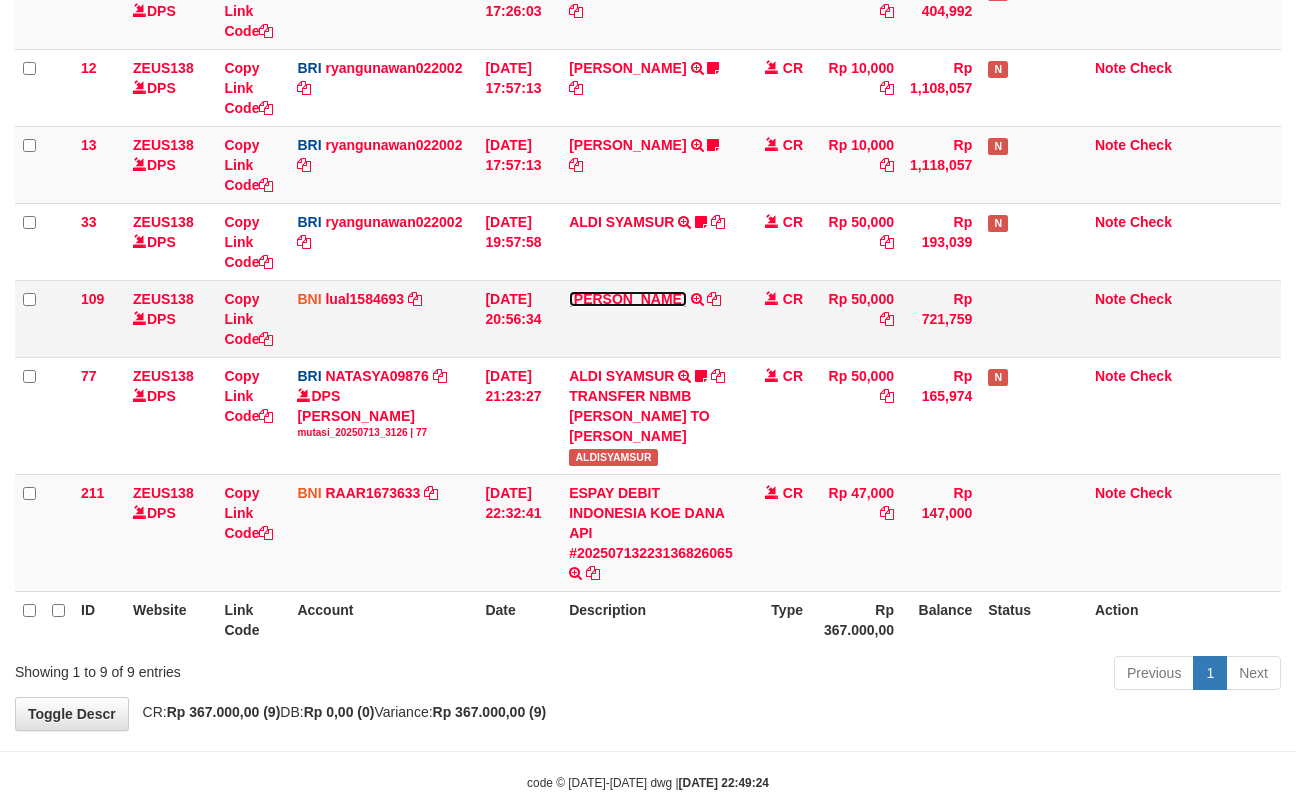 click on "IMANUELLA PAULYNE LETELAY" at bounding box center (627, 299) 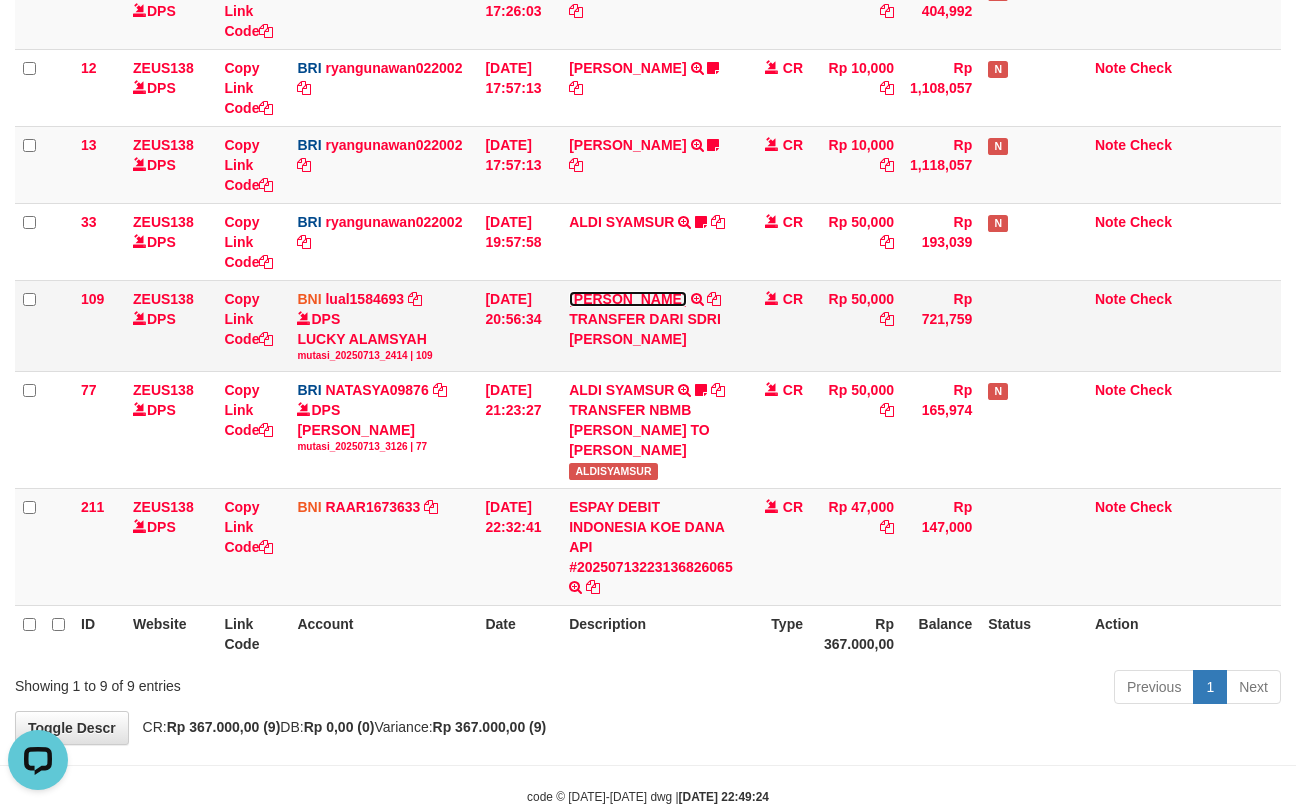 scroll, scrollTop: 0, scrollLeft: 0, axis: both 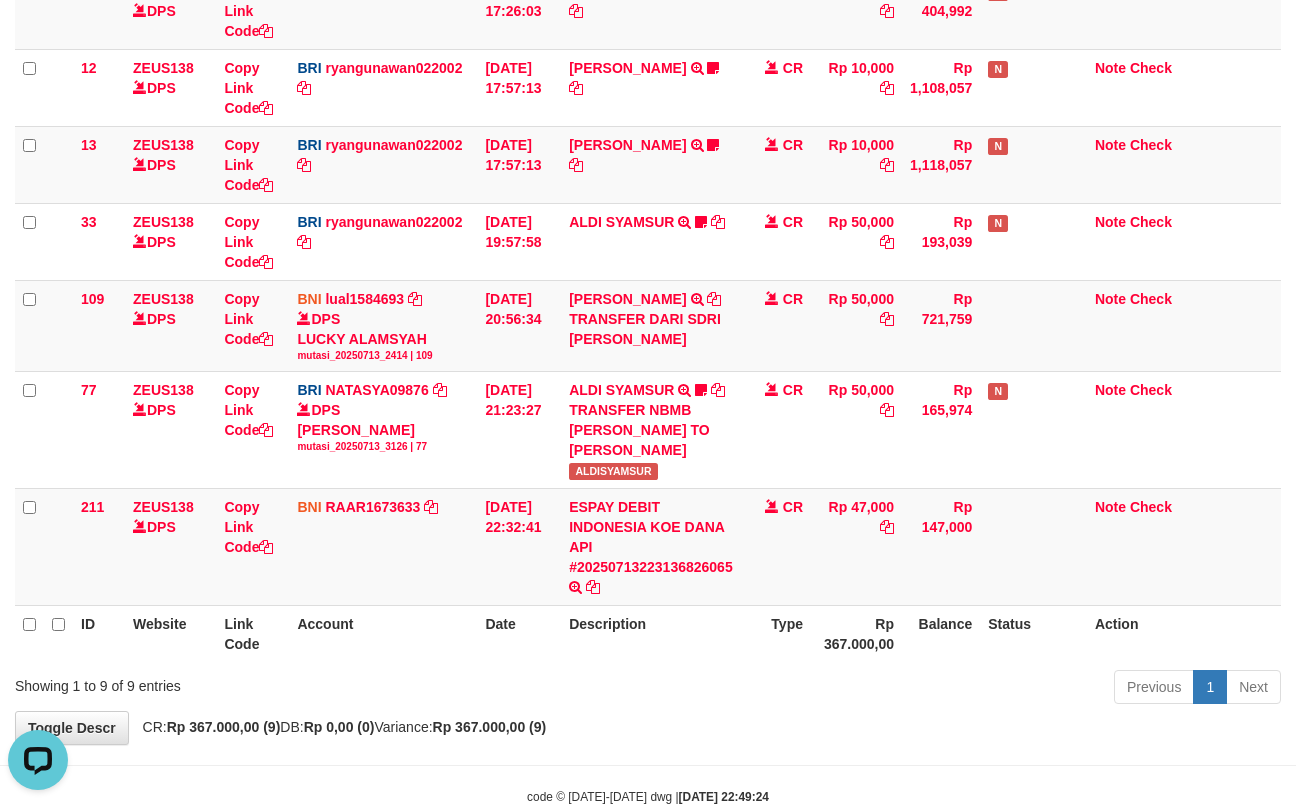 drag, startPoint x: 569, startPoint y: 289, endPoint x: 1, endPoint y: 384, distance: 575.8898 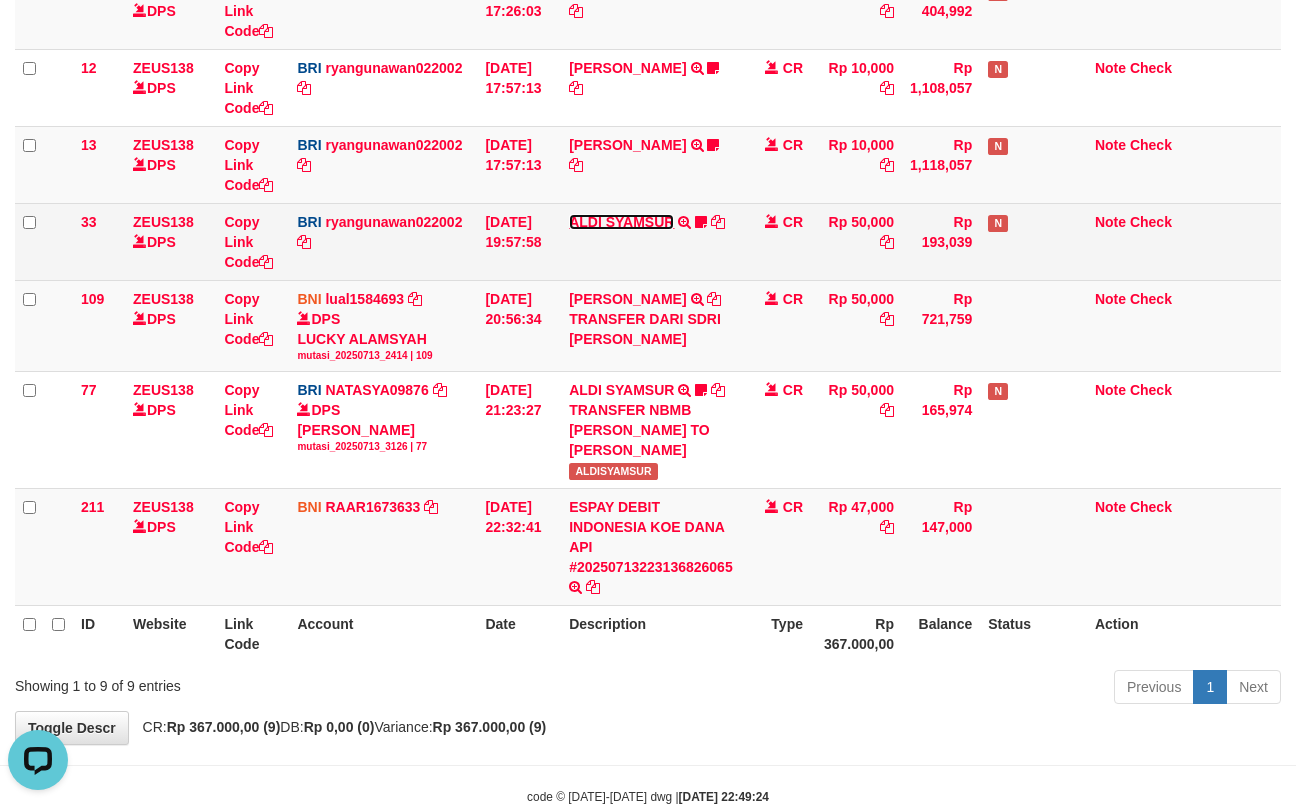 click on "ALDI SYAMSUR" at bounding box center (621, 222) 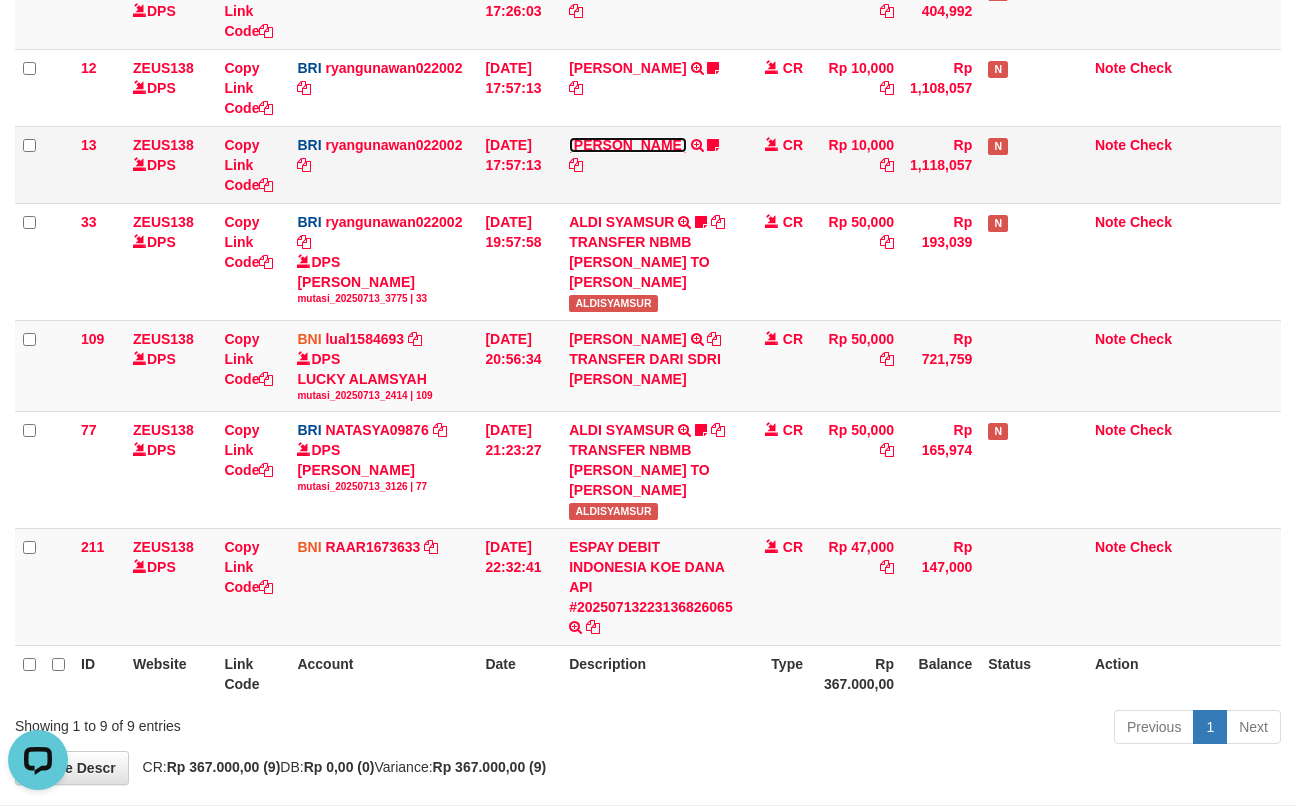 click on "ENOS RAMBALANG" at bounding box center [627, 145] 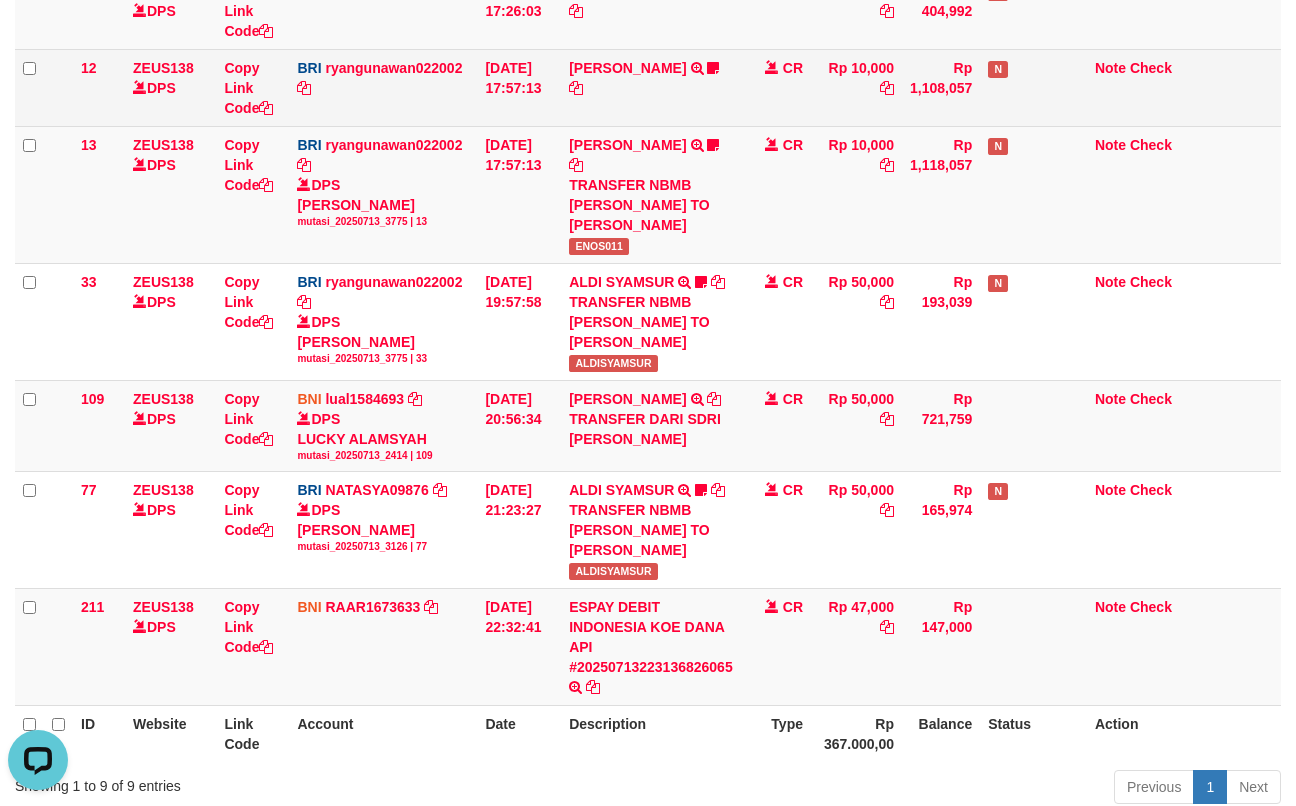 click on "ENOS RAMBALANG            TRANSFER NBMB ENOS RAMBALANG TO RYAN GUNAWAN    ENOS011" at bounding box center [651, 87] 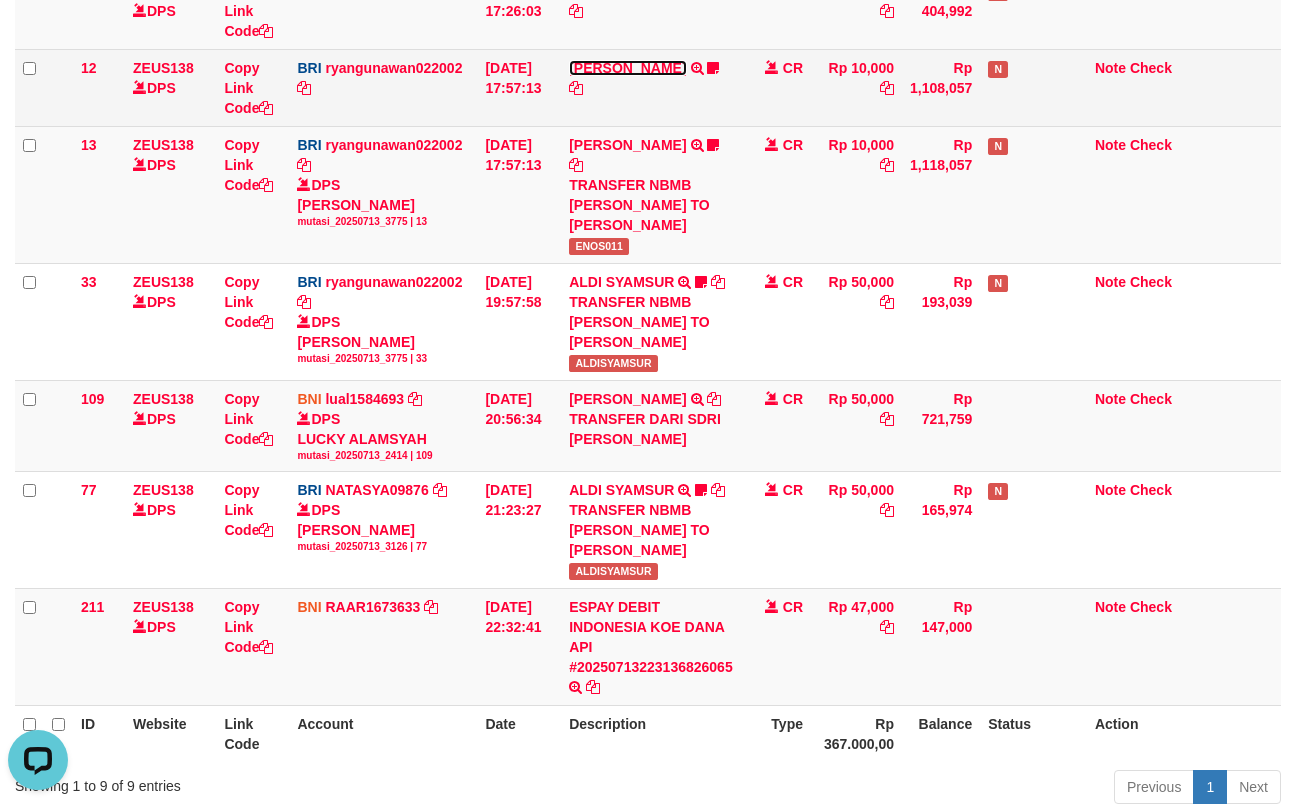 click on "ENOS RAMBALANG" at bounding box center (627, 68) 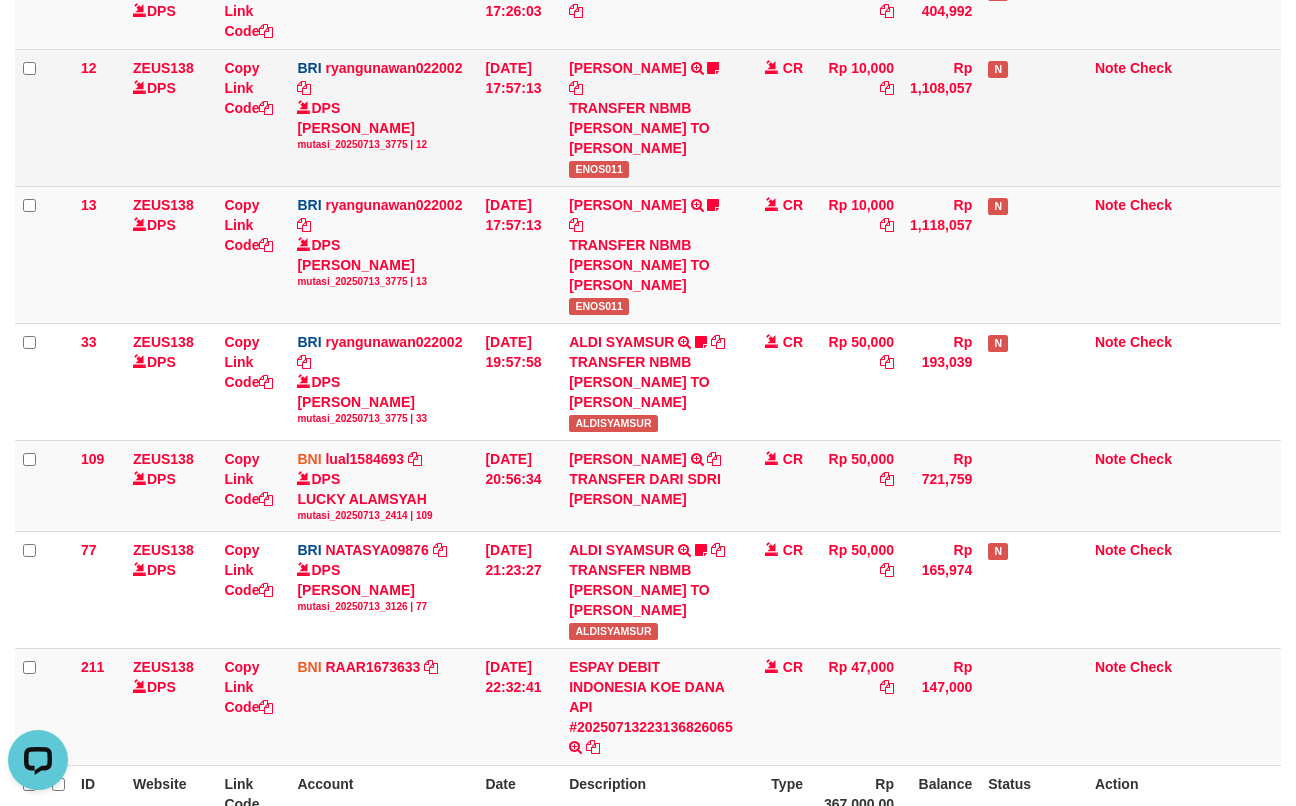 click on "ENOS011" at bounding box center (599, 169) 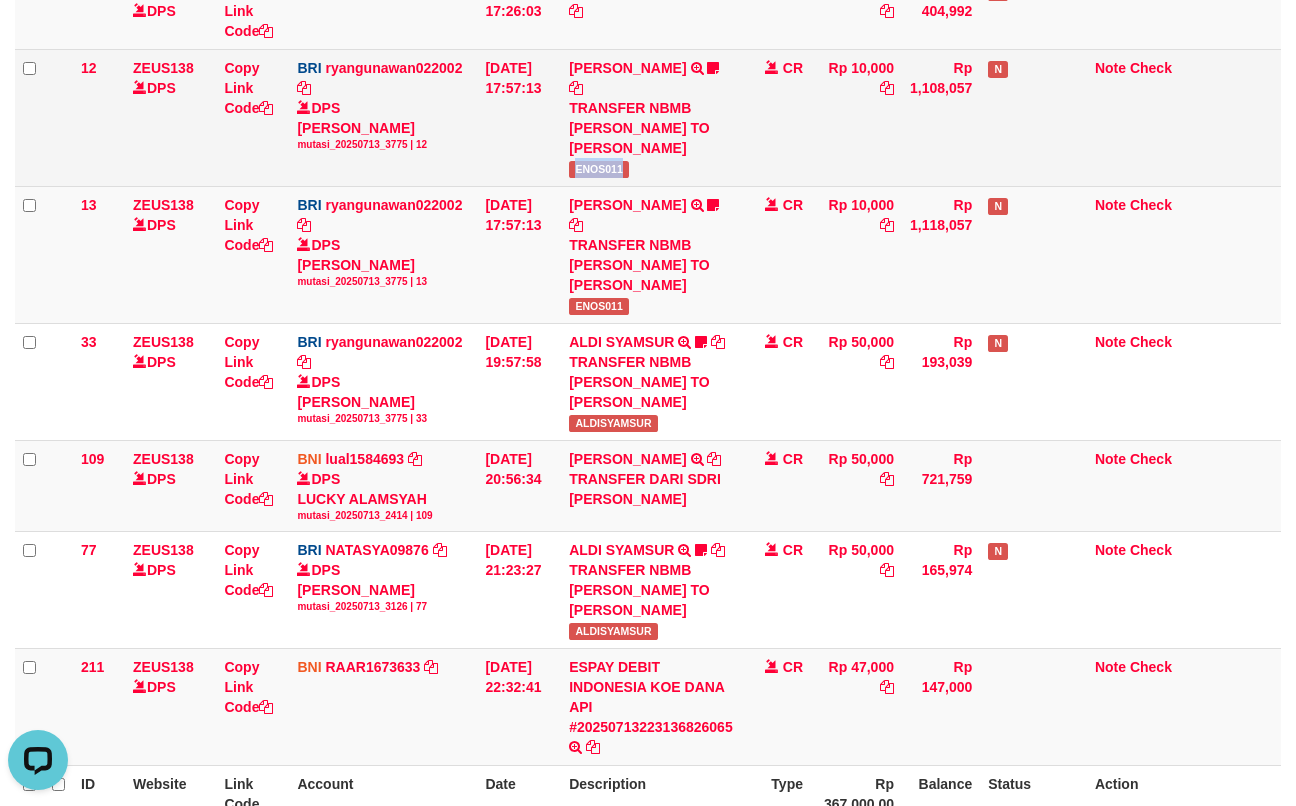 click on "ENOS011" at bounding box center [599, 169] 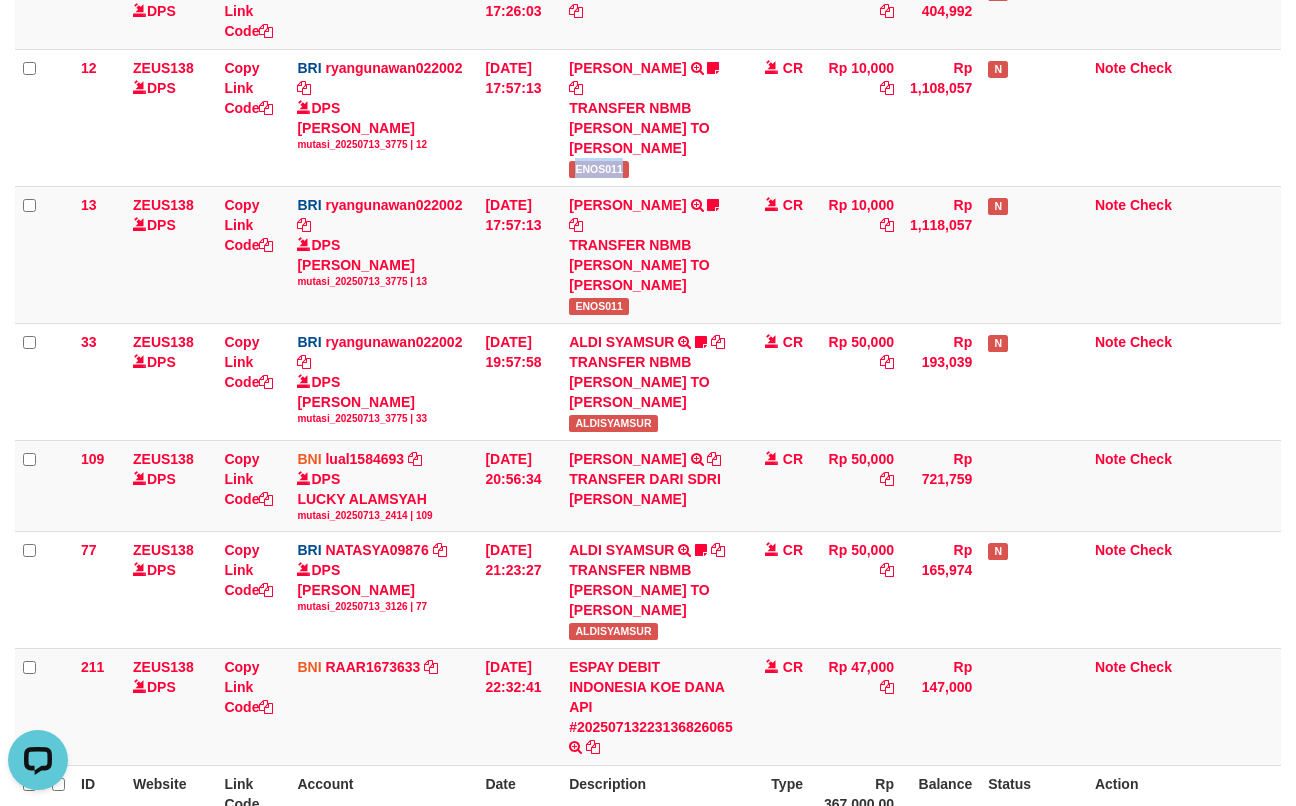 copy on "ENOS011" 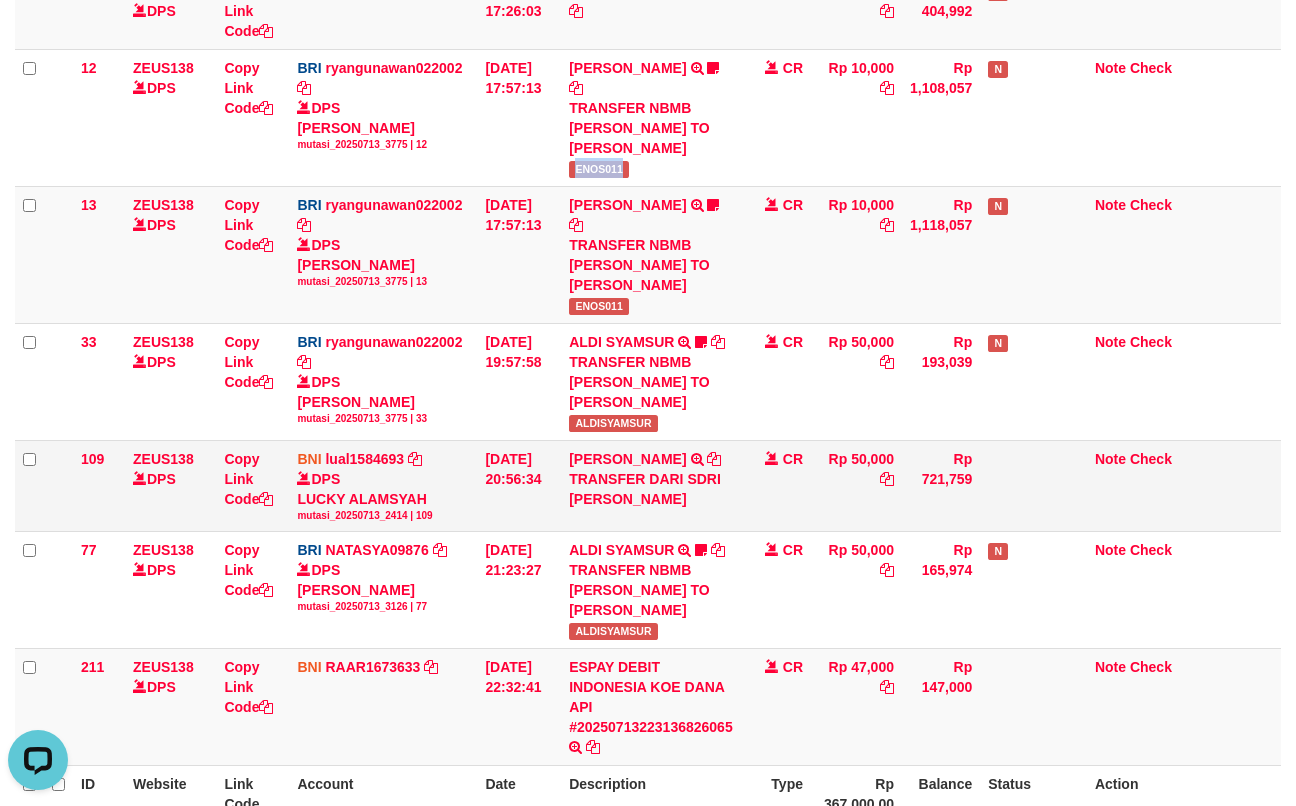 click on "109
ZEUS138    DPS
Copy Link Code
BNI
lual1584693
DPS
LUCKY ALAMSYAH
mutasi_20250713_2414 | 109
mutasi_20250713_2414 | 109
13/07/2025 20:56:34
IMANUELLA PAULYNE LETELAY         TRANSFER DARI SDRI IMANUELLA PAULYNE LETELAY
CR
Rp 50,000
Rp 721,759
Note
Check" at bounding box center [648, 485] 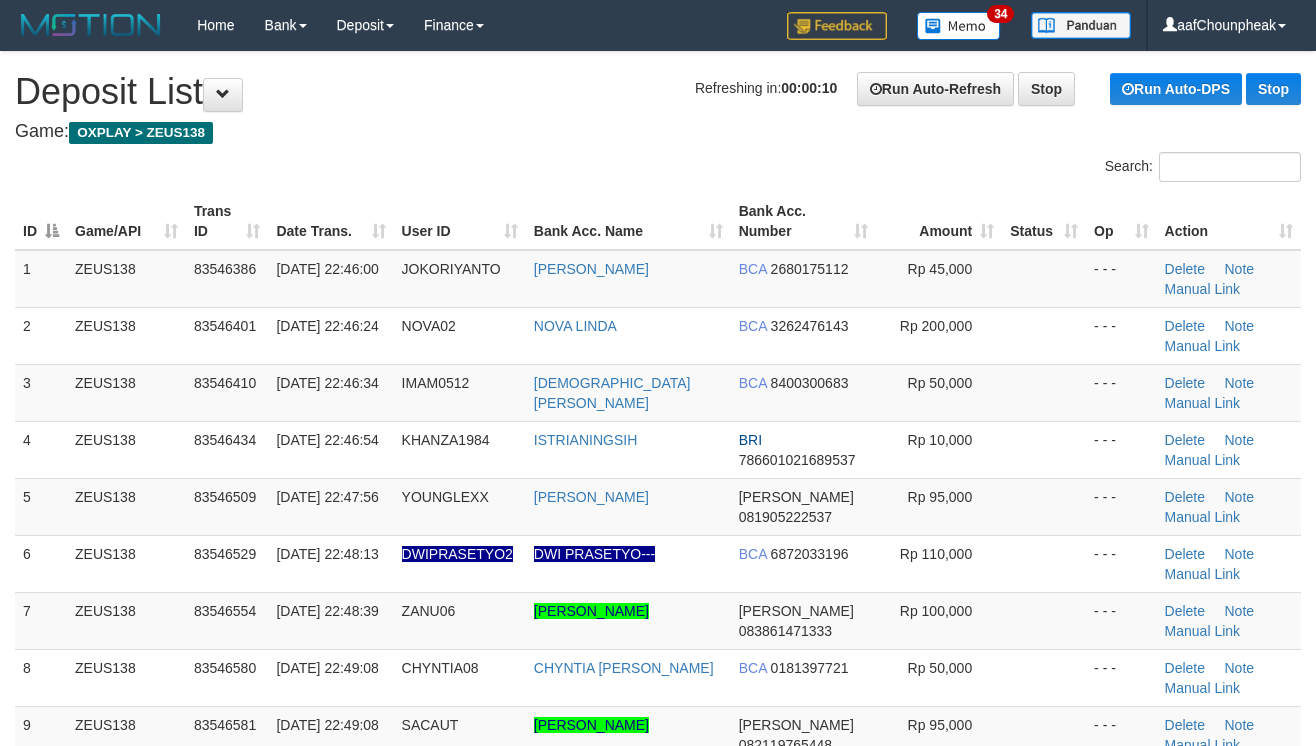 scroll, scrollTop: 0, scrollLeft: 0, axis: both 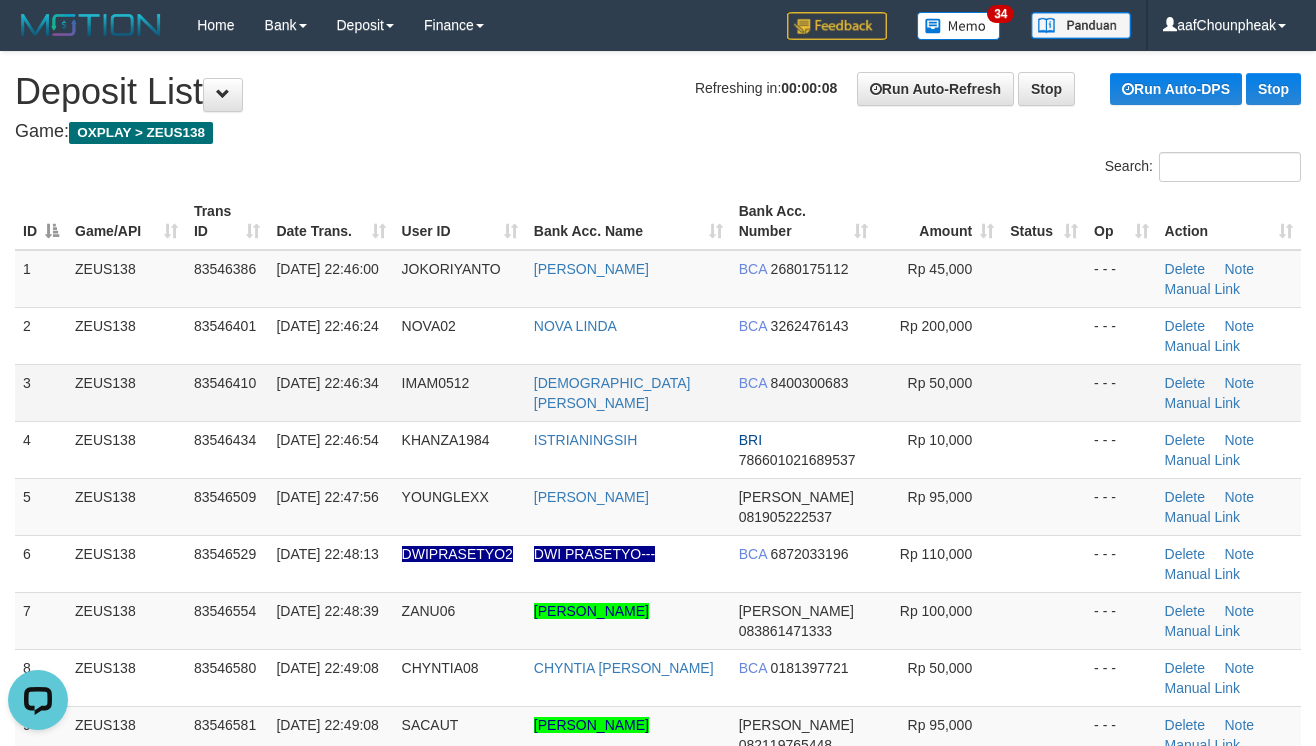 click on "3
ZEUS138
83546410
[DATE] 22:46:34
IMAM0512
[PERSON_NAME]
BCA
8400300683
Rp 50,000
- - -
[GEOGRAPHIC_DATA]
Note
Manual Link" at bounding box center [658, 392] 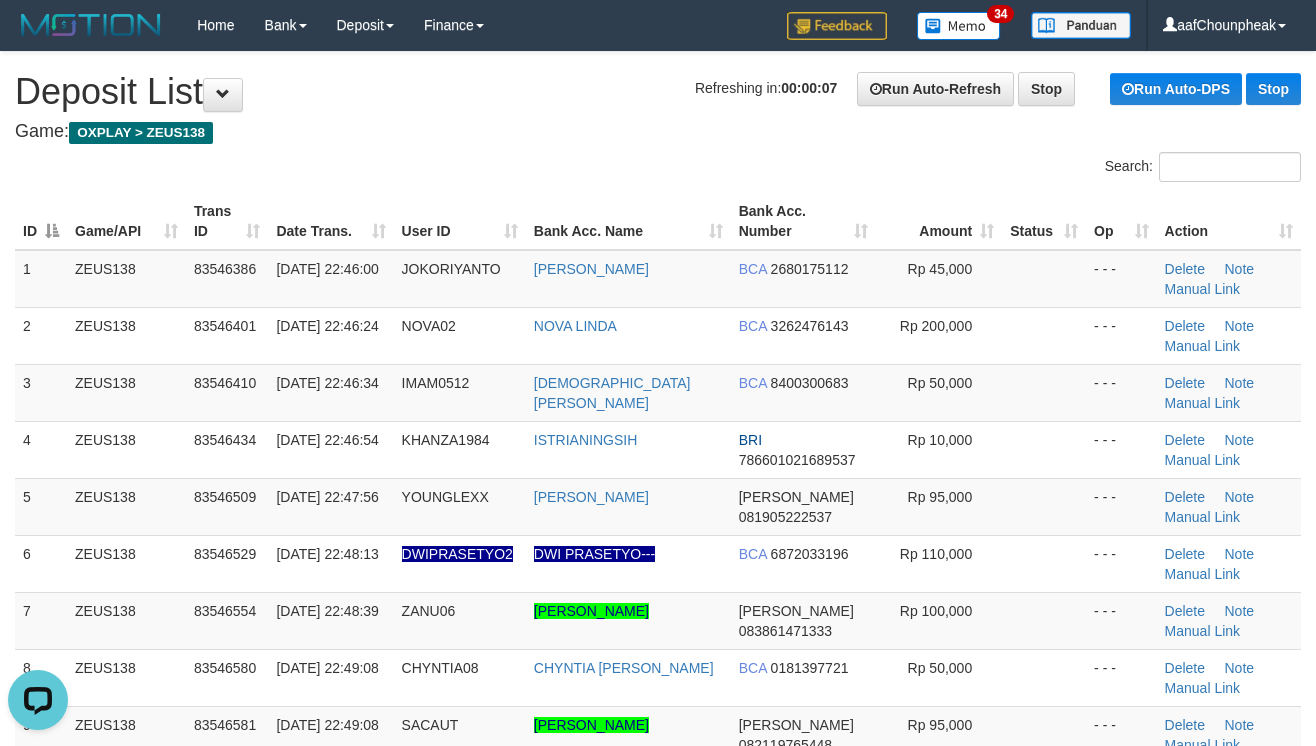 drag, startPoint x: 1074, startPoint y: 469, endPoint x: 1326, endPoint y: 420, distance: 256.7197 